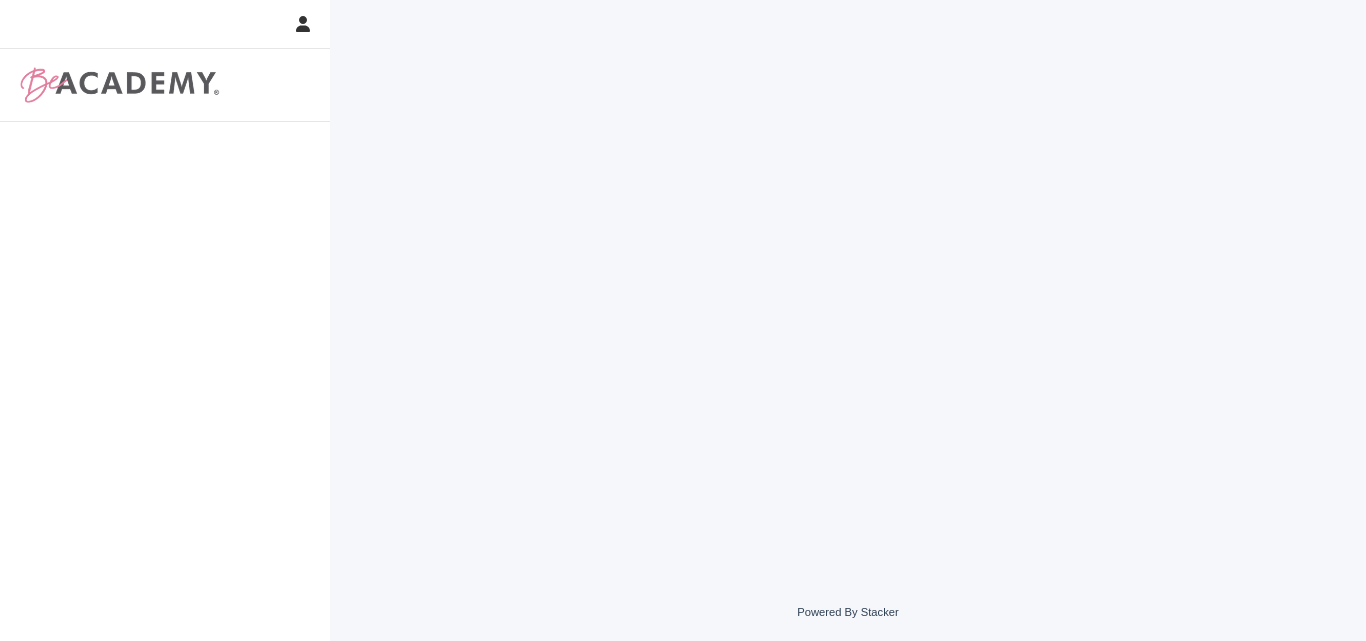 scroll, scrollTop: 0, scrollLeft: 0, axis: both 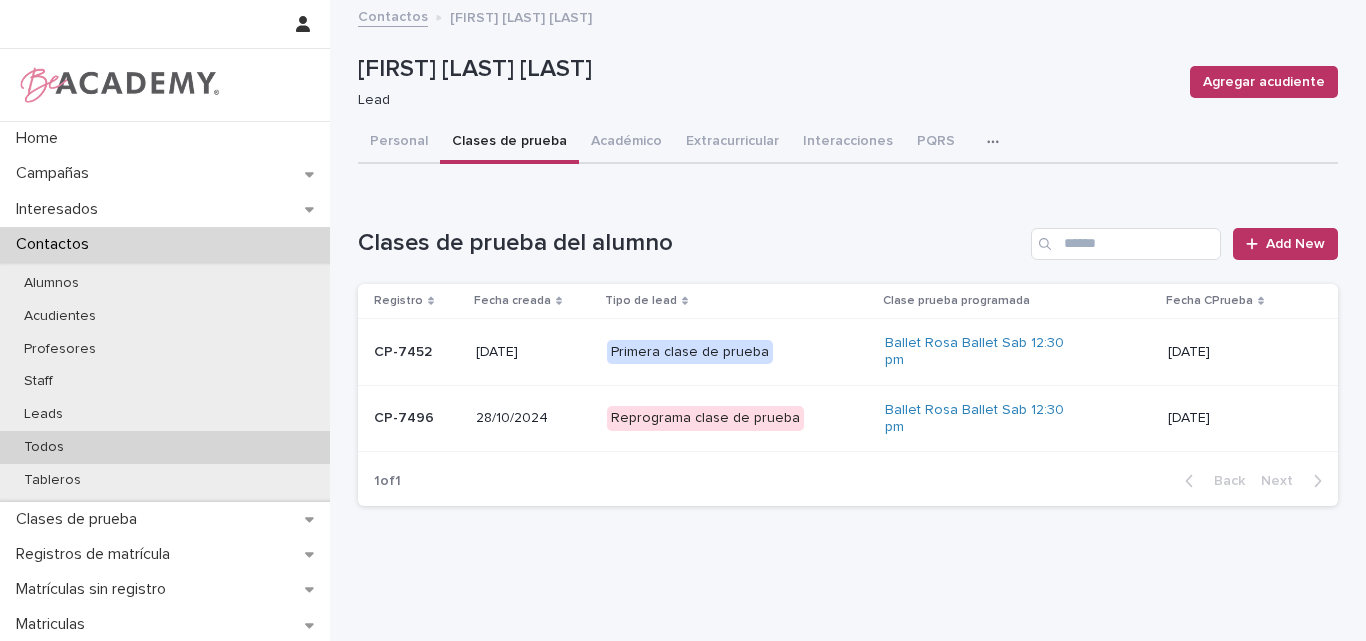 click on "Todos" at bounding box center (165, 447) 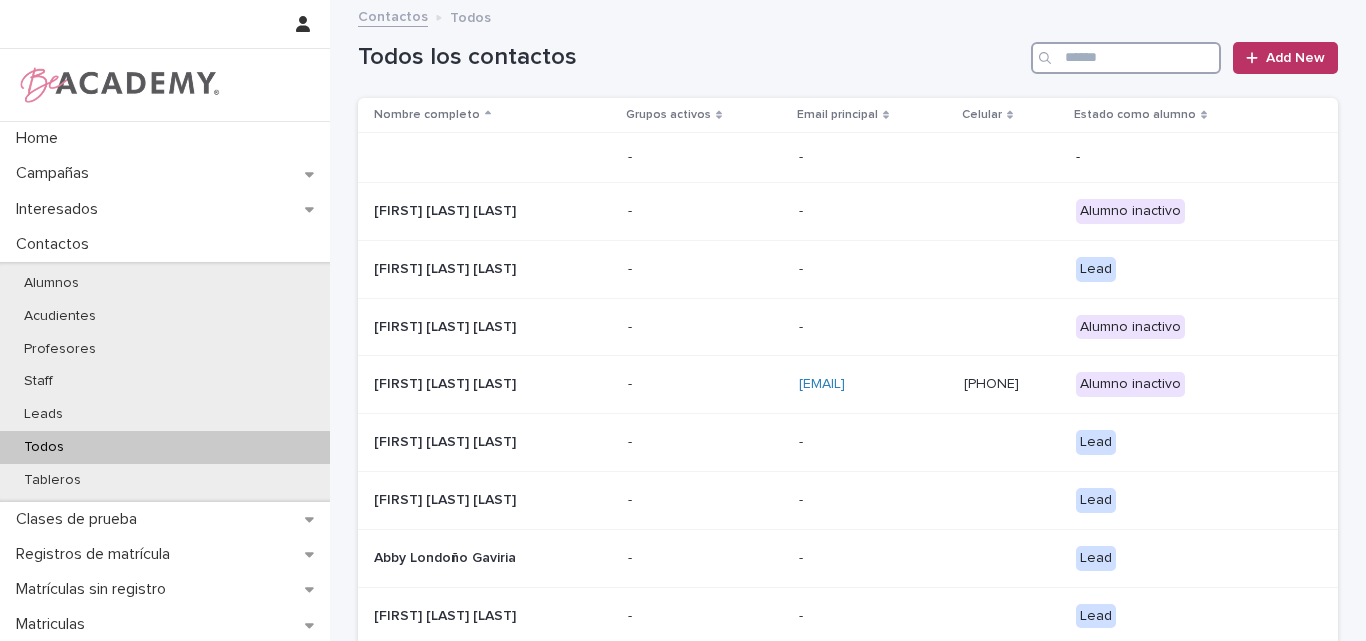 click at bounding box center (1126, 58) 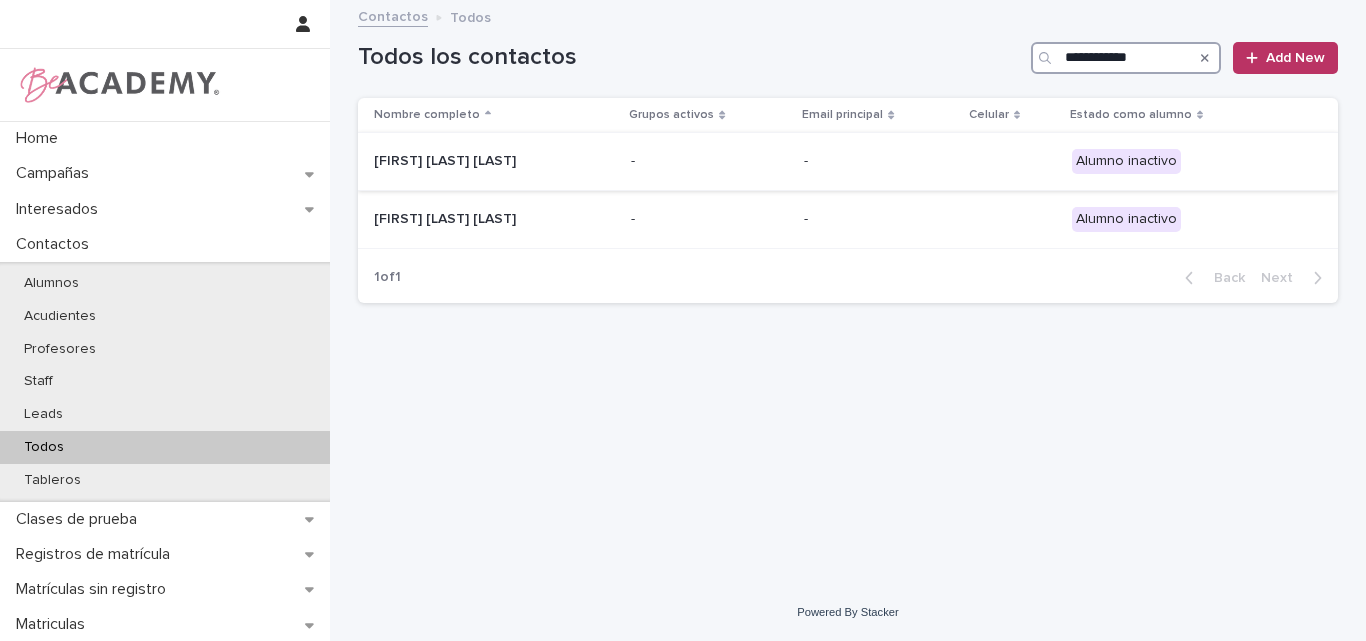 type on "**********" 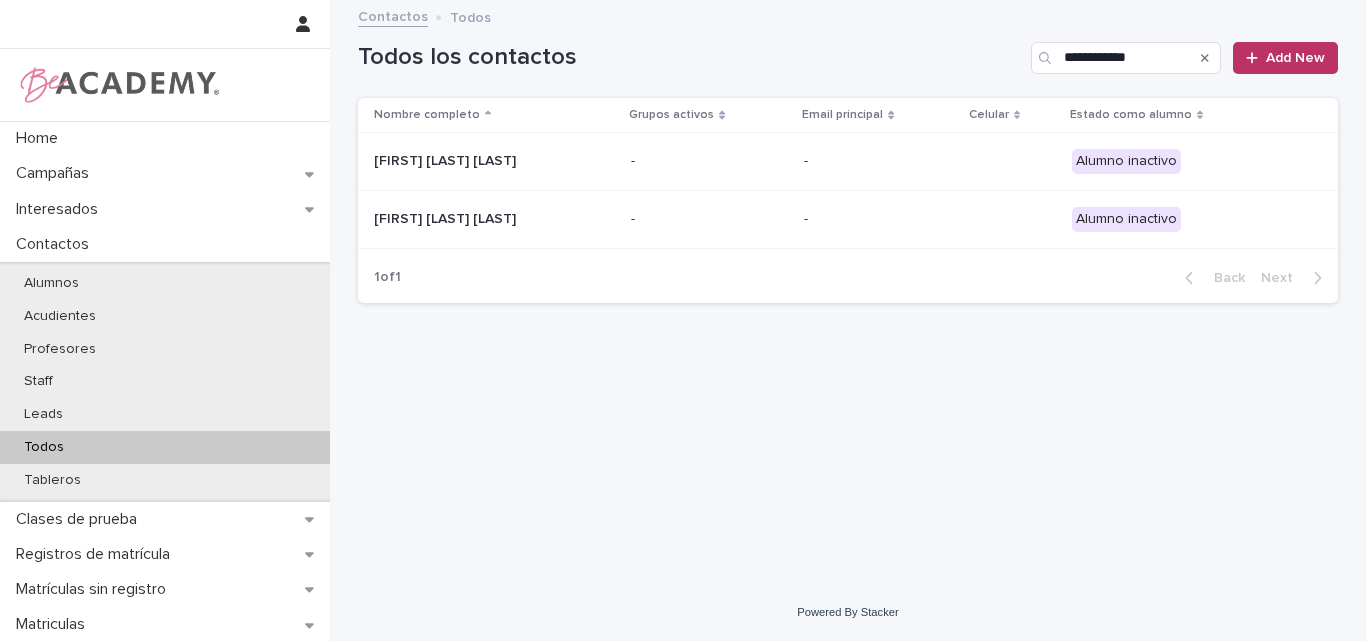 click on "[FIRST] [LAST] [LAST]" at bounding box center [474, 161] 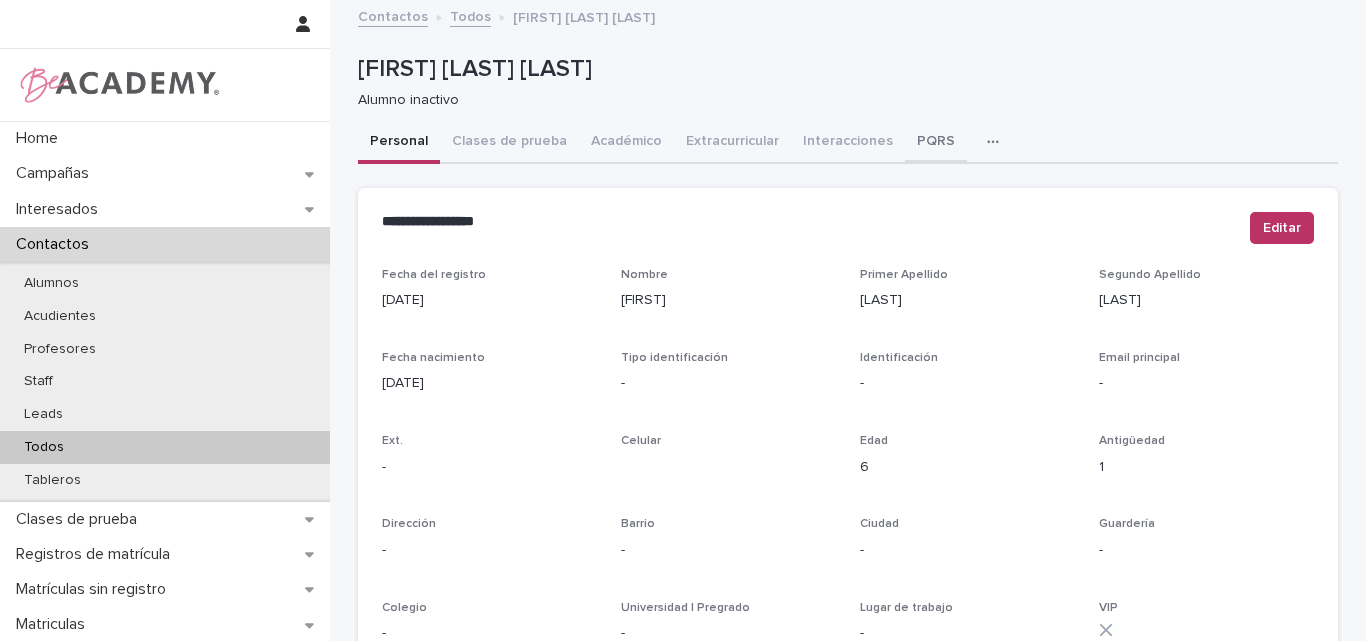 click on "PQRS" at bounding box center (936, 143) 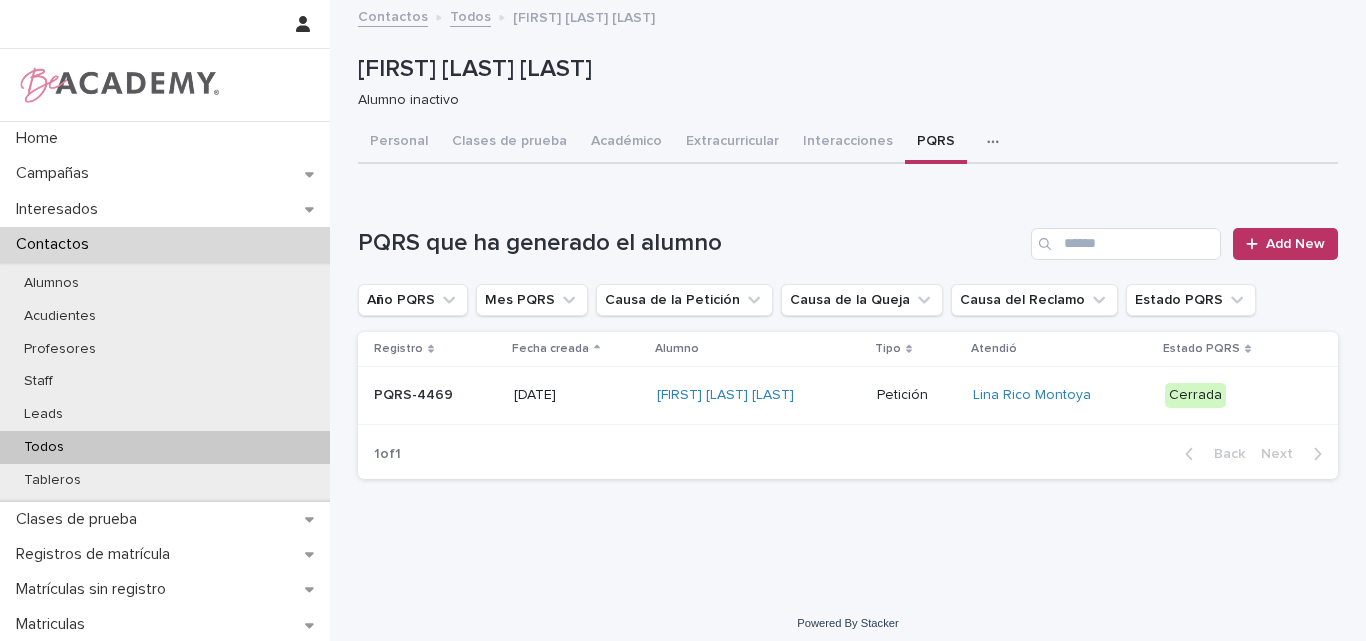 click on "PQRS-4469" at bounding box center [436, 395] 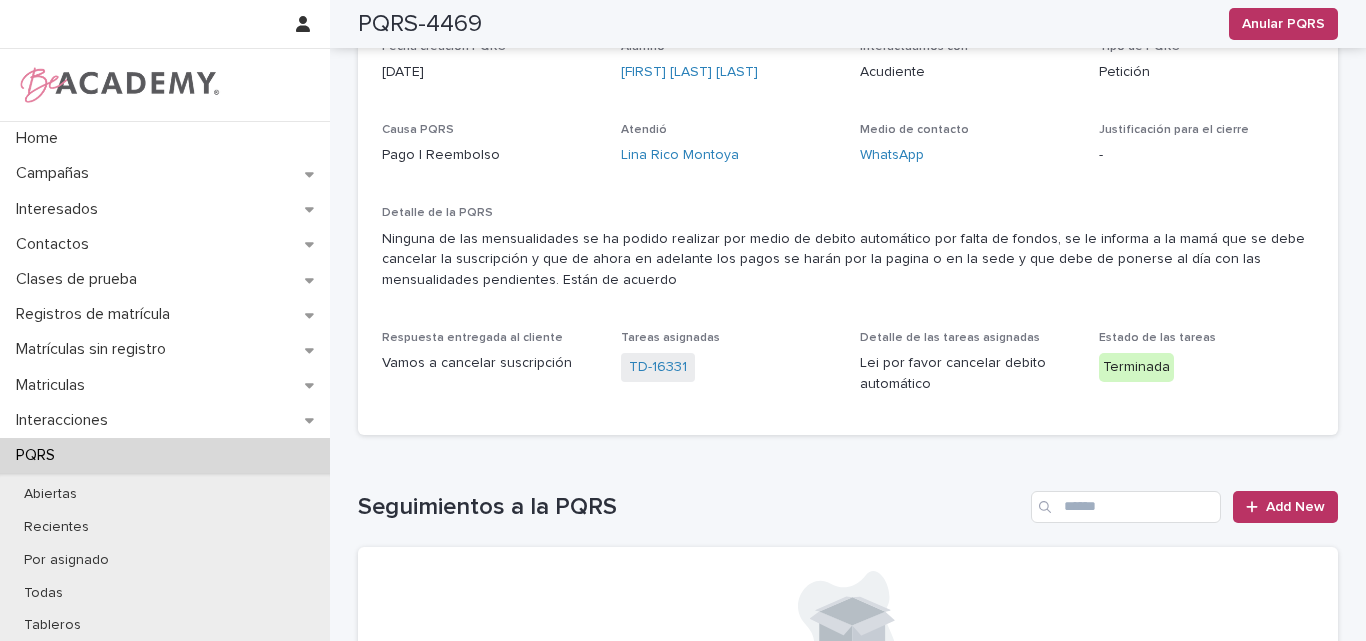 scroll, scrollTop: 0, scrollLeft: 0, axis: both 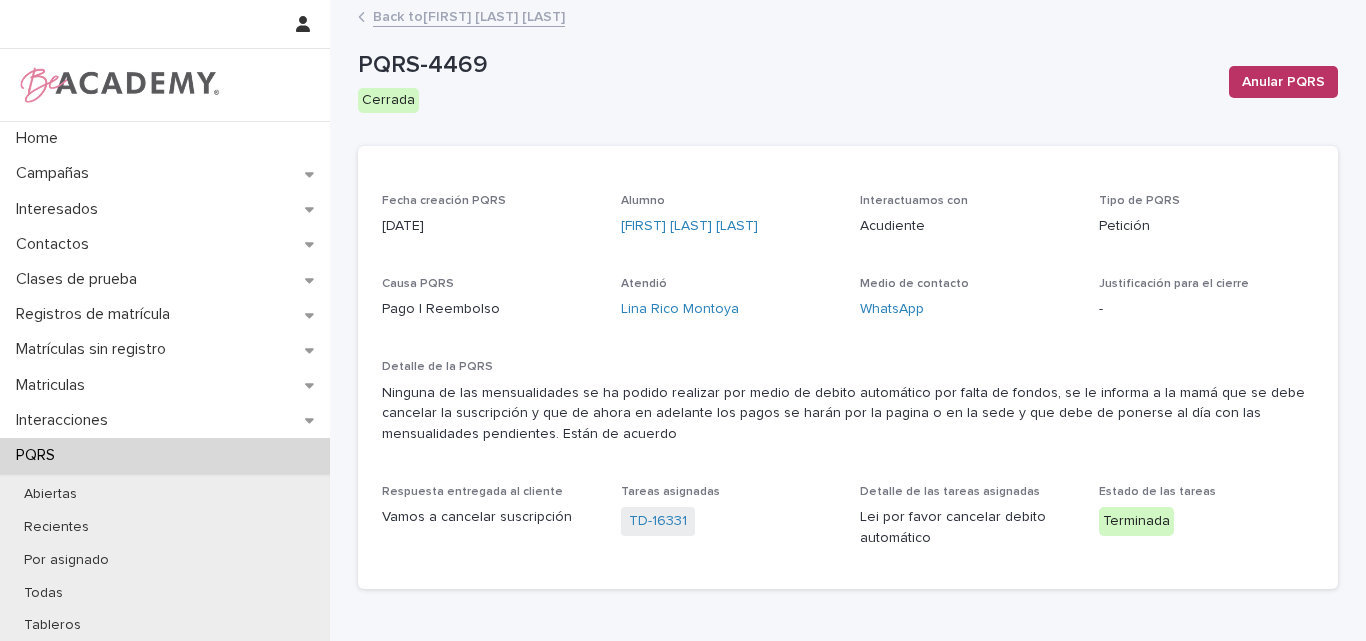 click on "Back to  Amelia Alvarez Ricaurte" at bounding box center [469, 15] 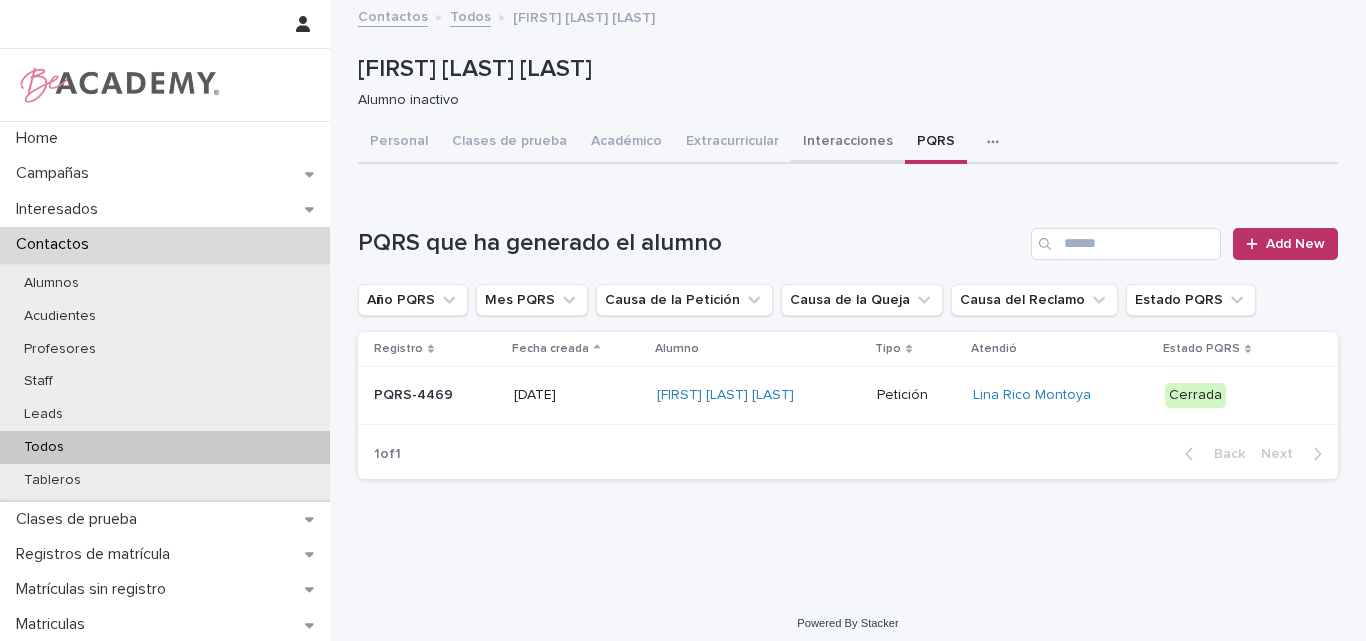 click on "Interacciones" at bounding box center [848, 143] 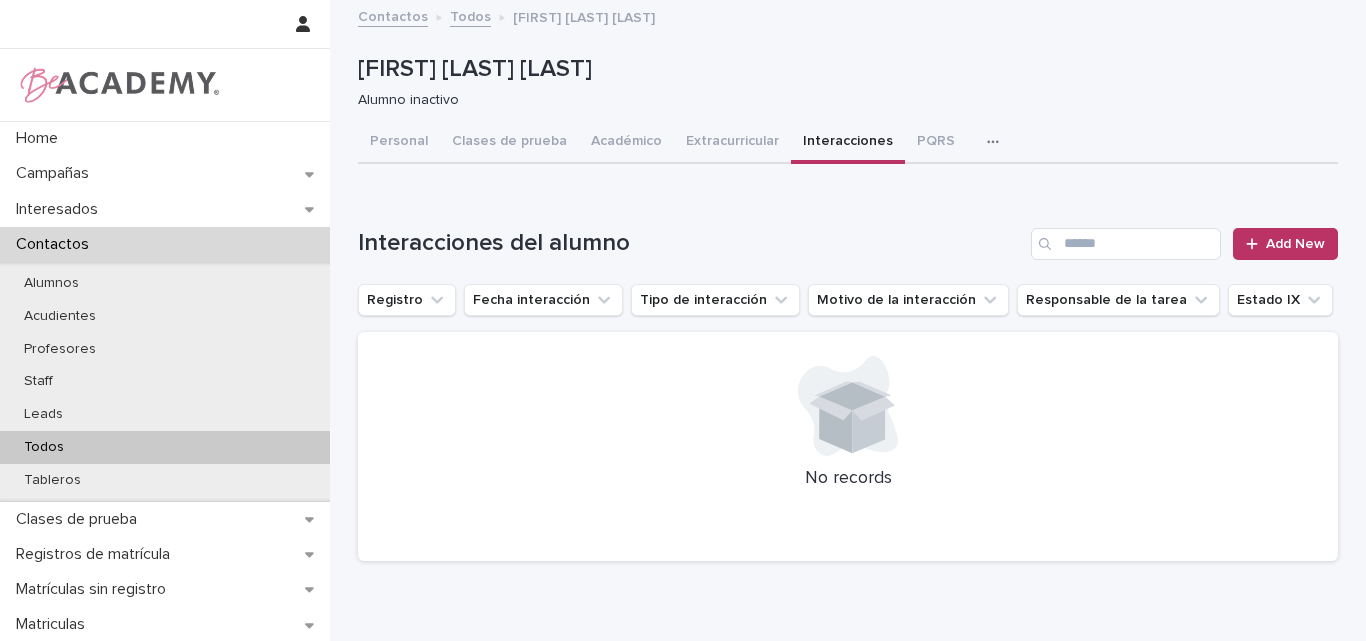 click on "Todos" at bounding box center [165, 447] 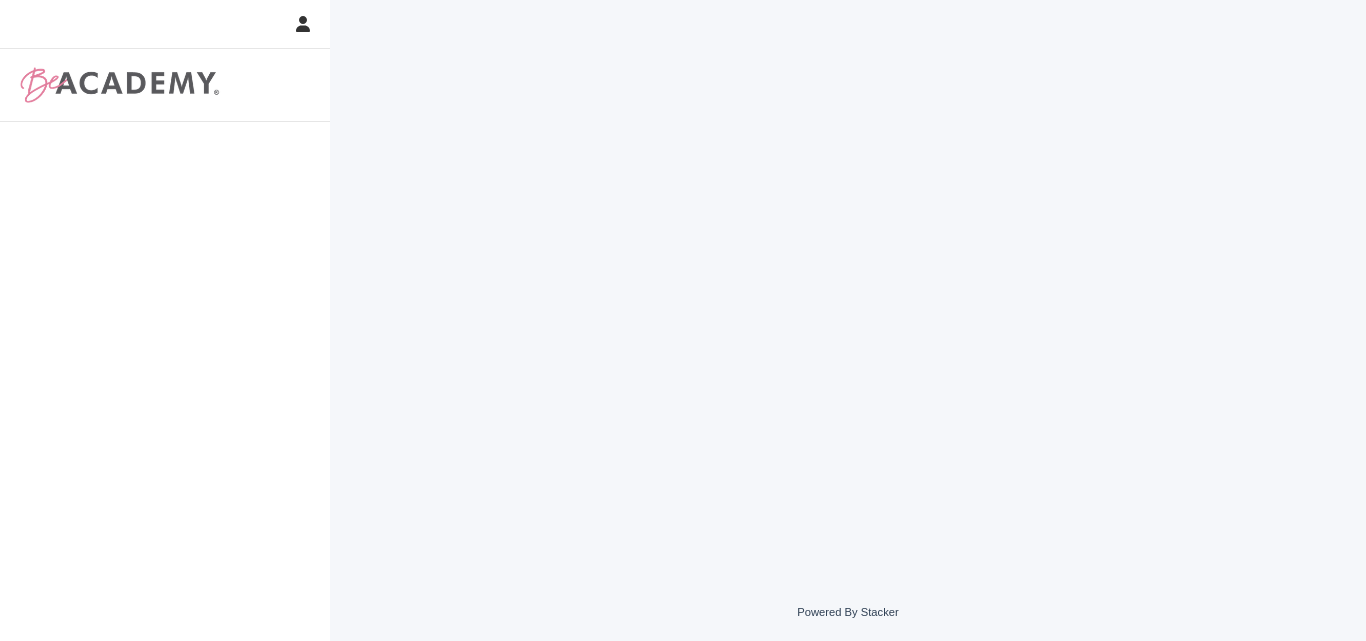 scroll, scrollTop: 0, scrollLeft: 0, axis: both 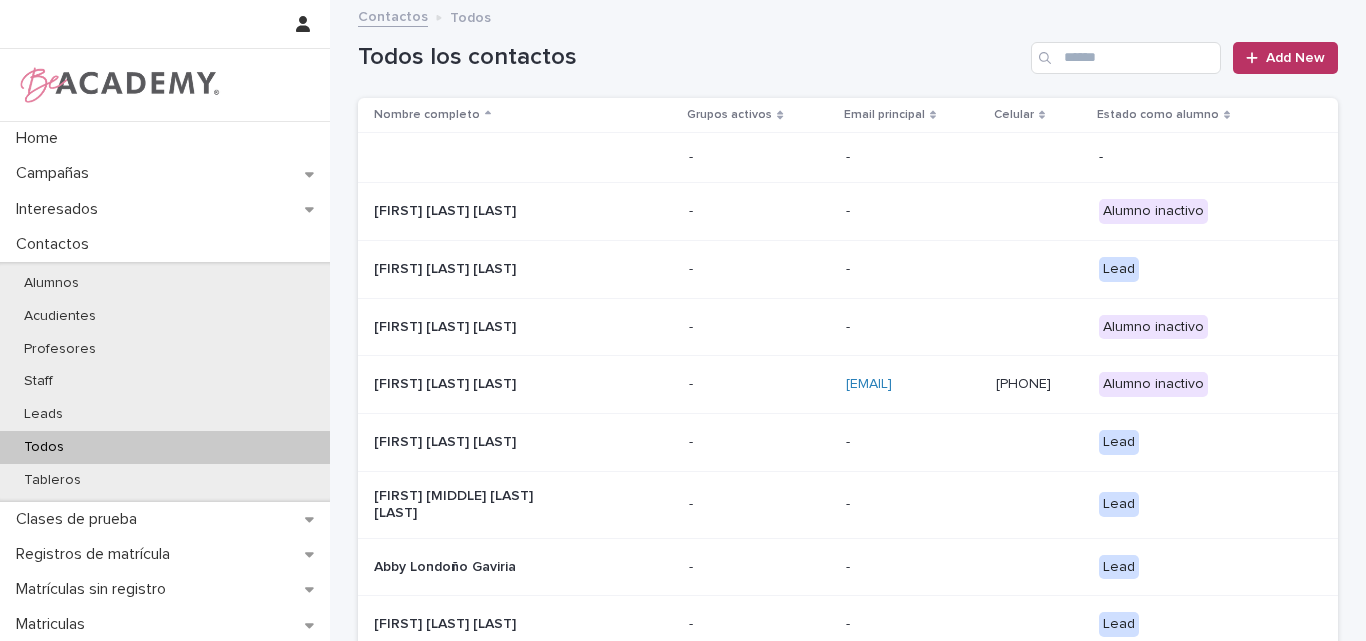 click on "Todos" at bounding box center [165, 447] 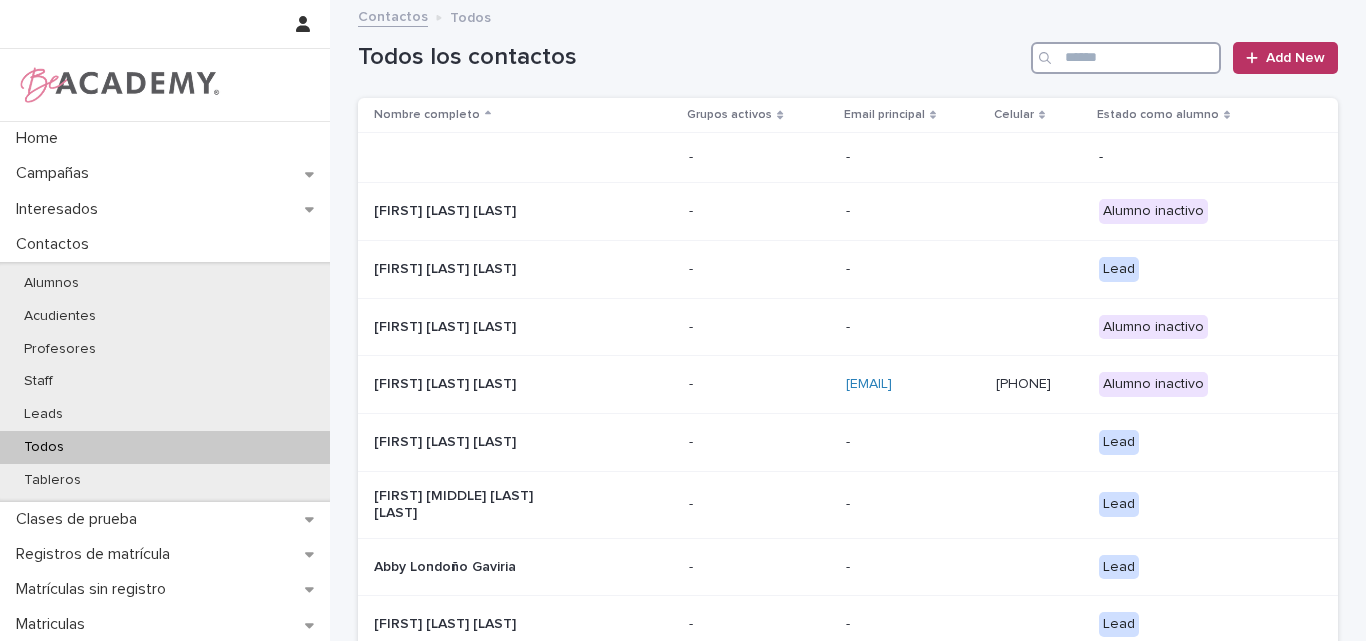 click at bounding box center [1126, 58] 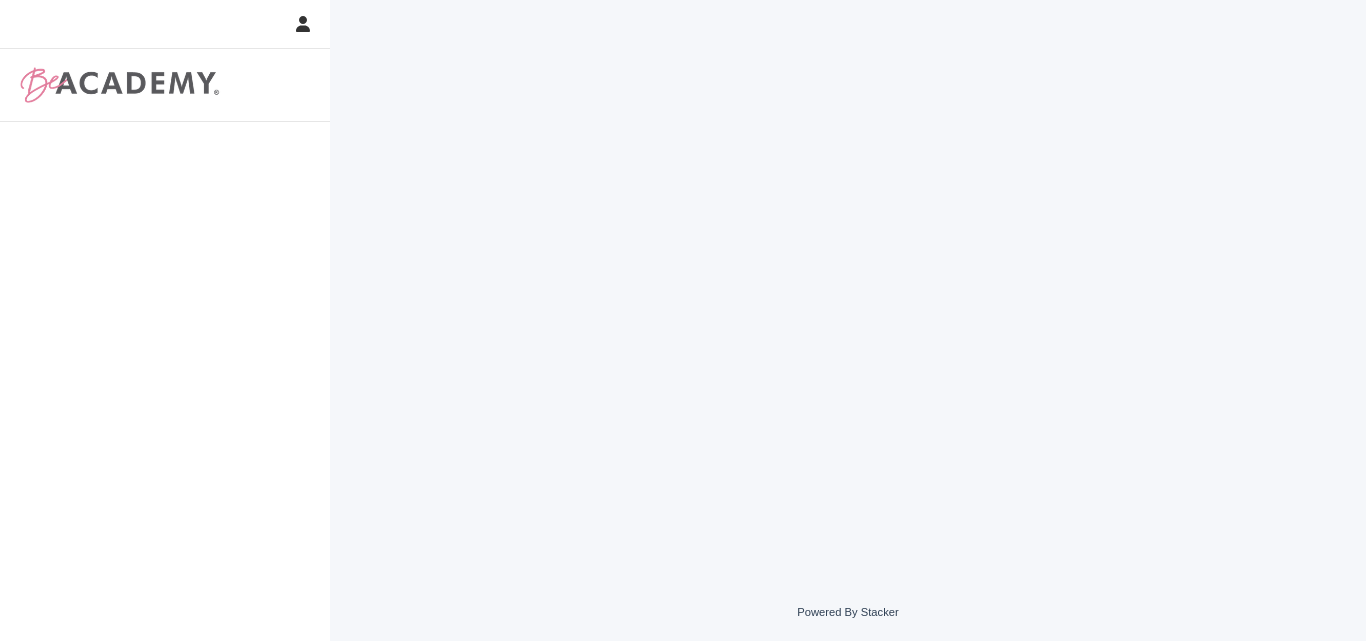 scroll, scrollTop: 0, scrollLeft: 0, axis: both 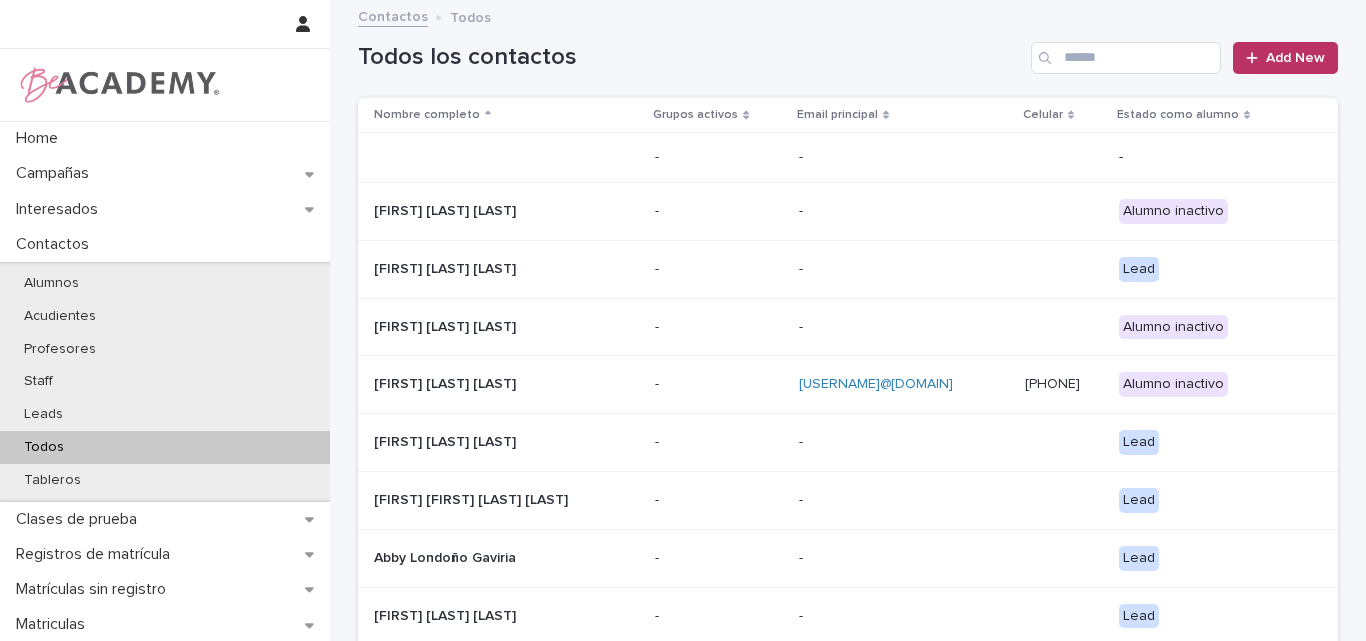 click on "Todos" at bounding box center (44, 447) 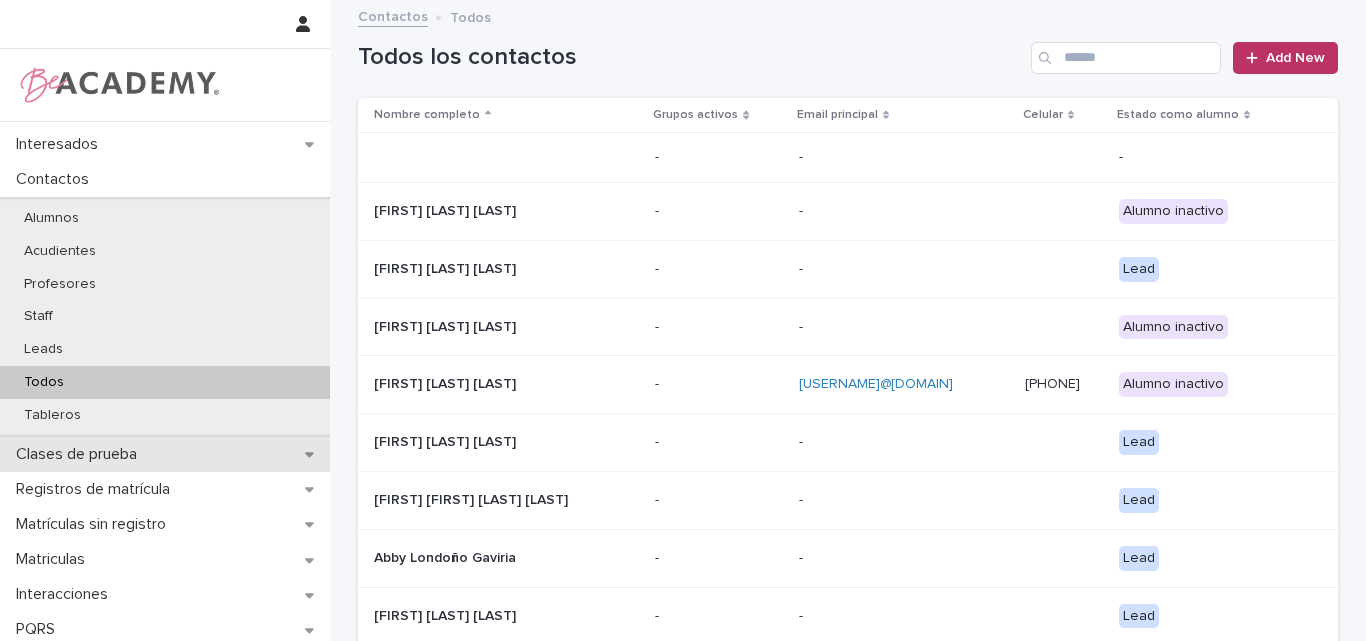 scroll, scrollTop: 100, scrollLeft: 0, axis: vertical 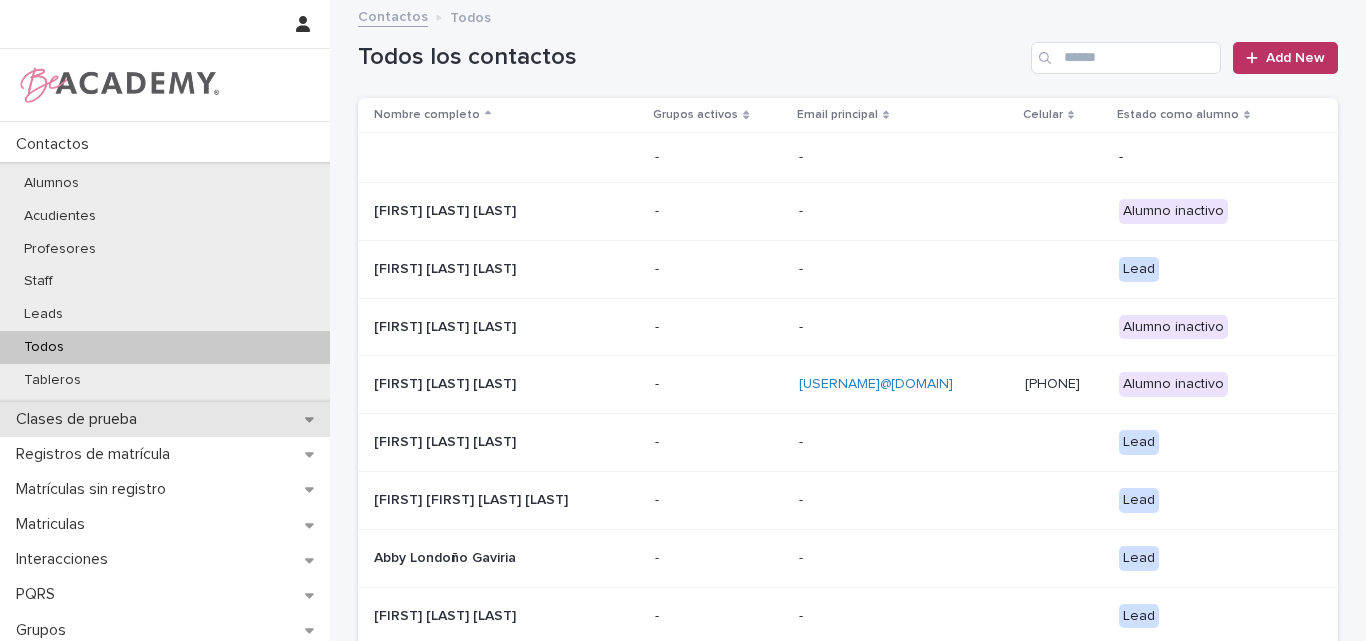 click on "Clases de prueba" at bounding box center [80, 419] 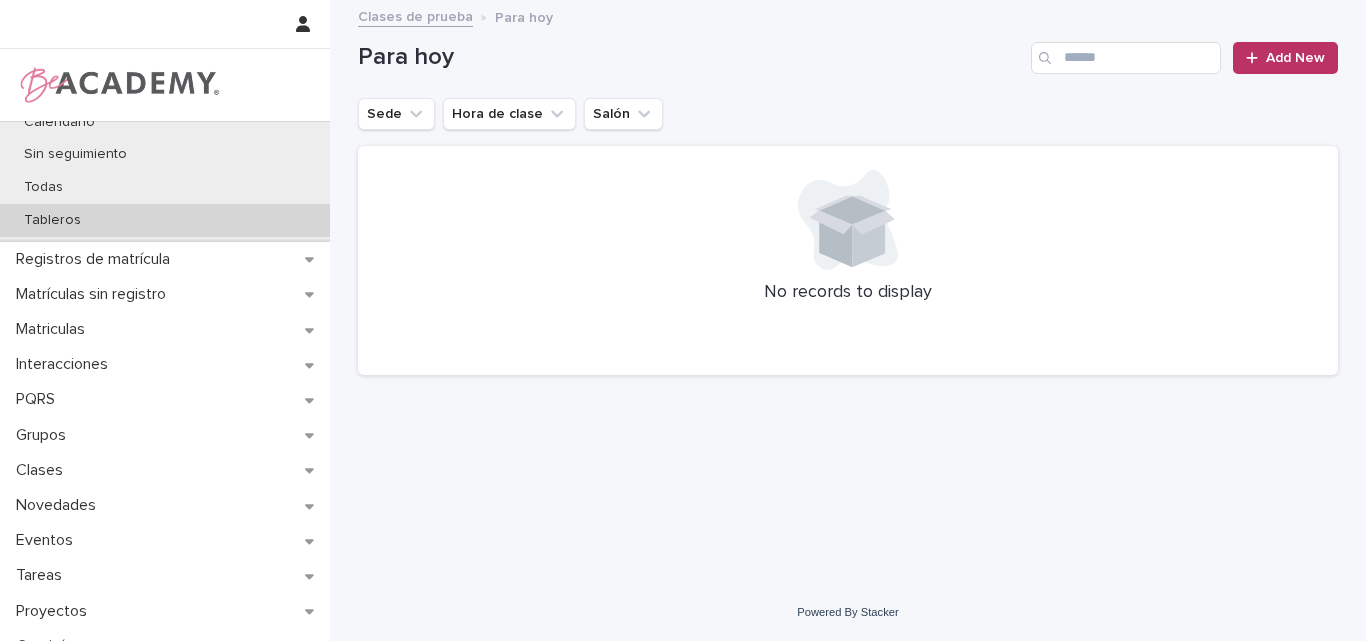 scroll, scrollTop: 353, scrollLeft: 0, axis: vertical 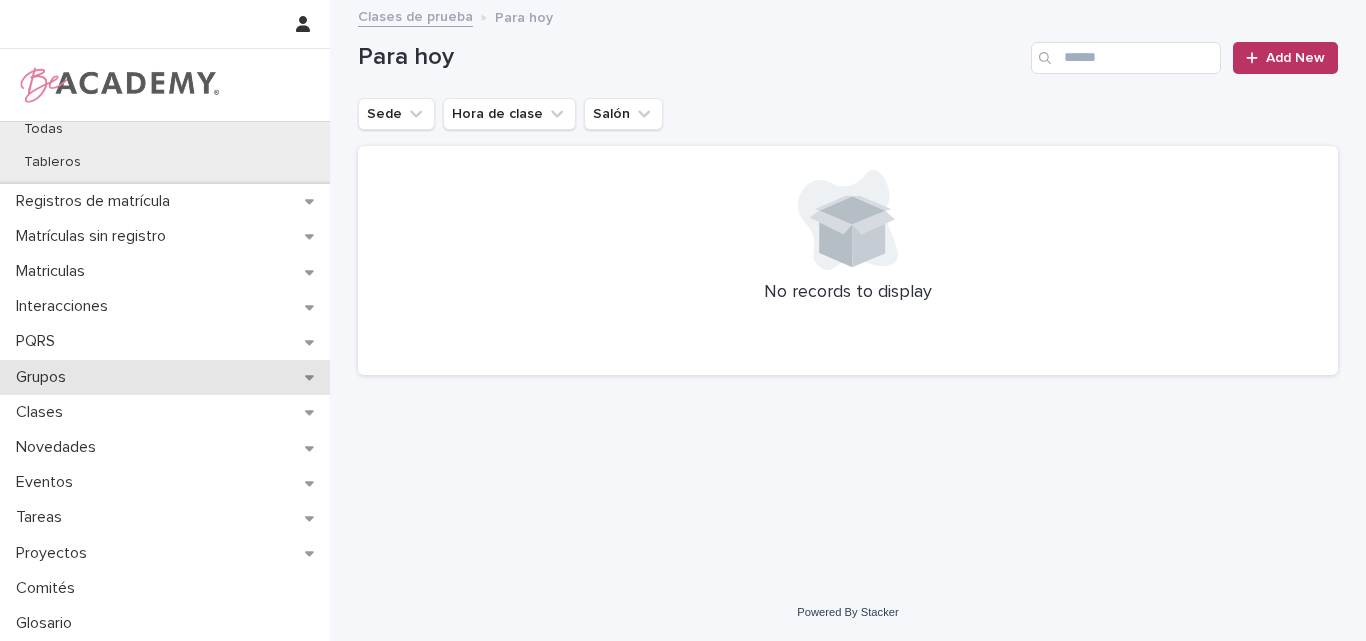 click on "Grupos" at bounding box center (165, 377) 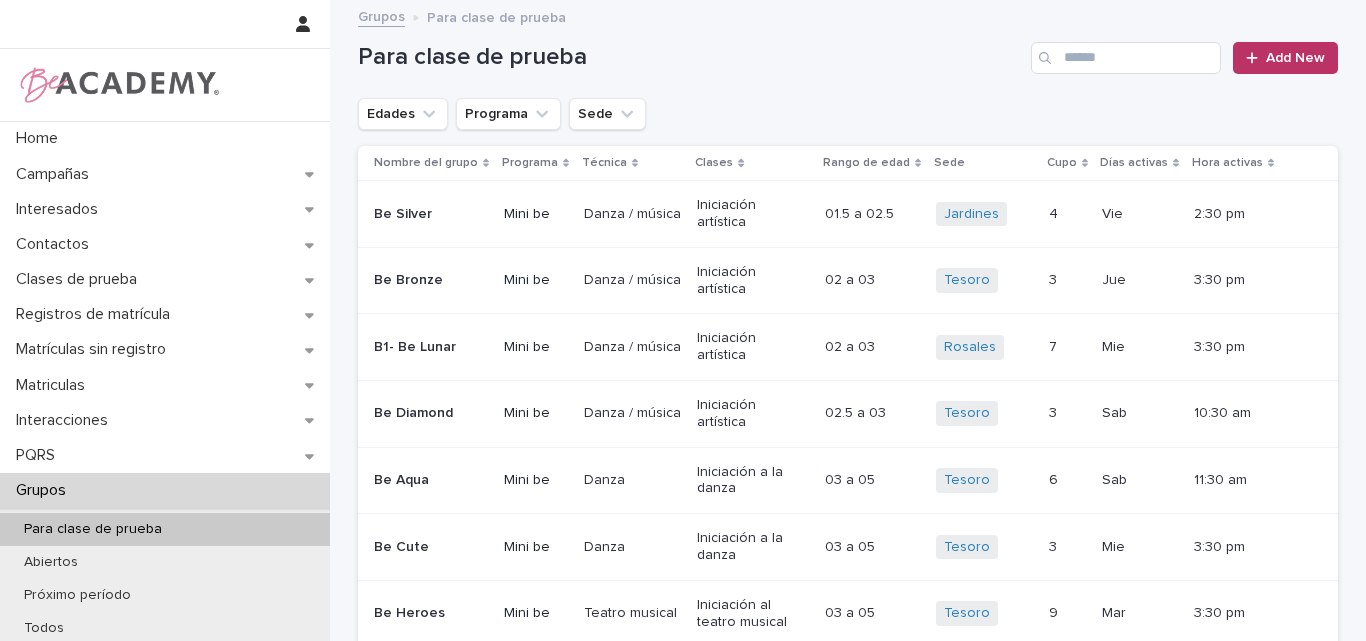 click on "Para clase de prueba" at bounding box center (93, 529) 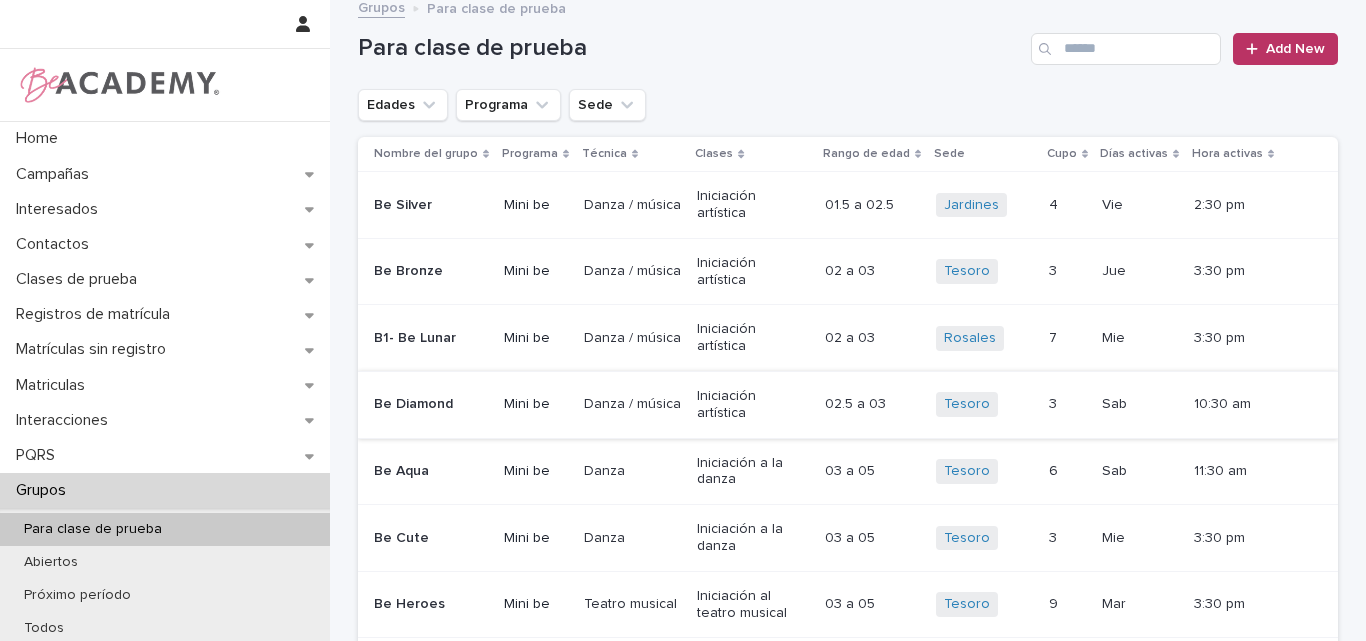 scroll, scrollTop: 0, scrollLeft: 0, axis: both 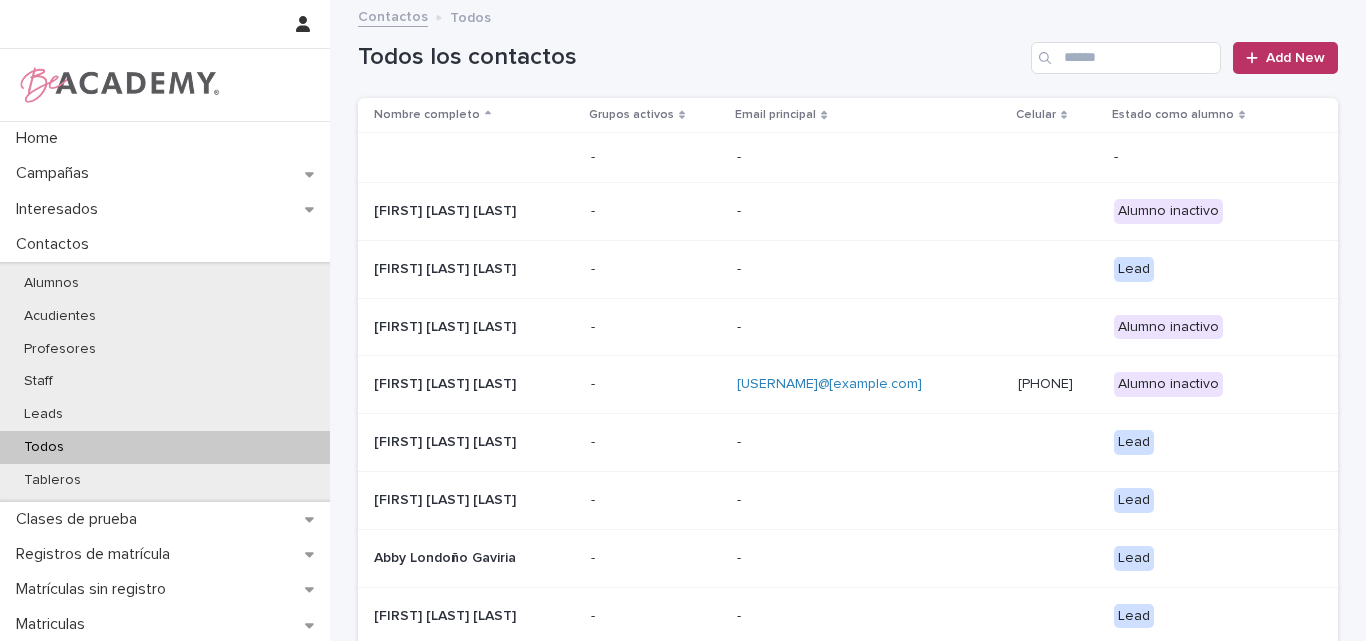 drag, startPoint x: 977, startPoint y: 0, endPoint x: 921, endPoint y: 14, distance: 57.72348 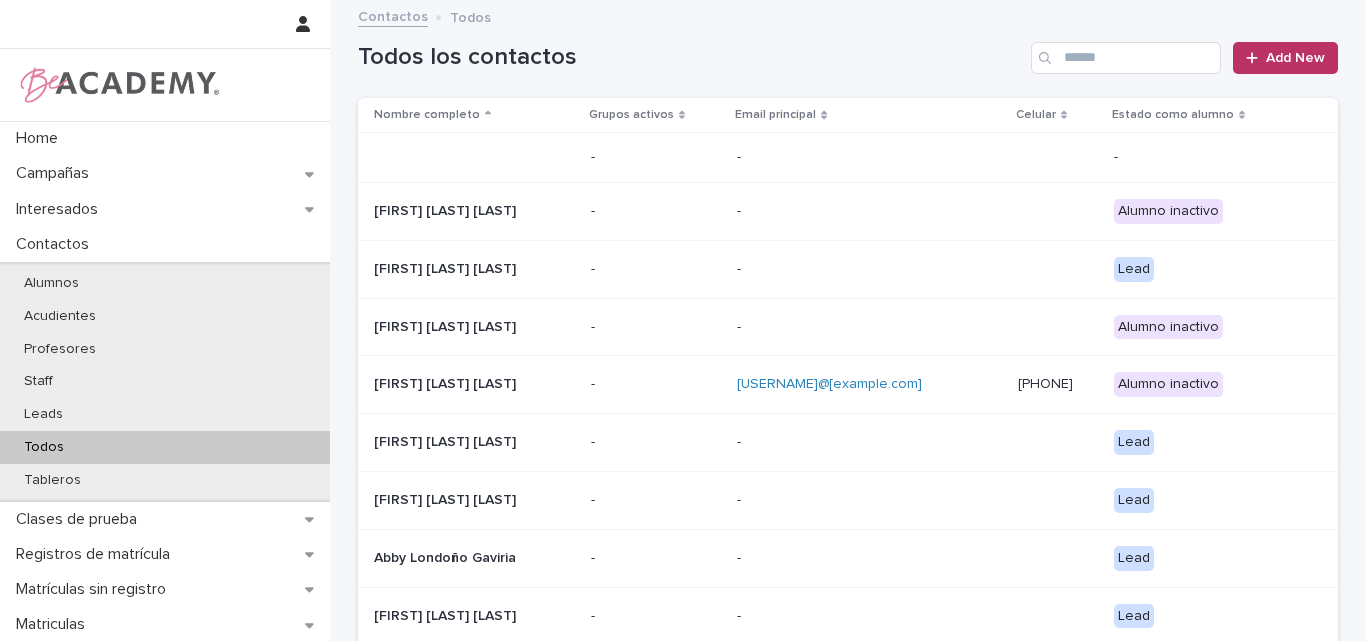 click on "Contactos Todos" at bounding box center [848, 18] 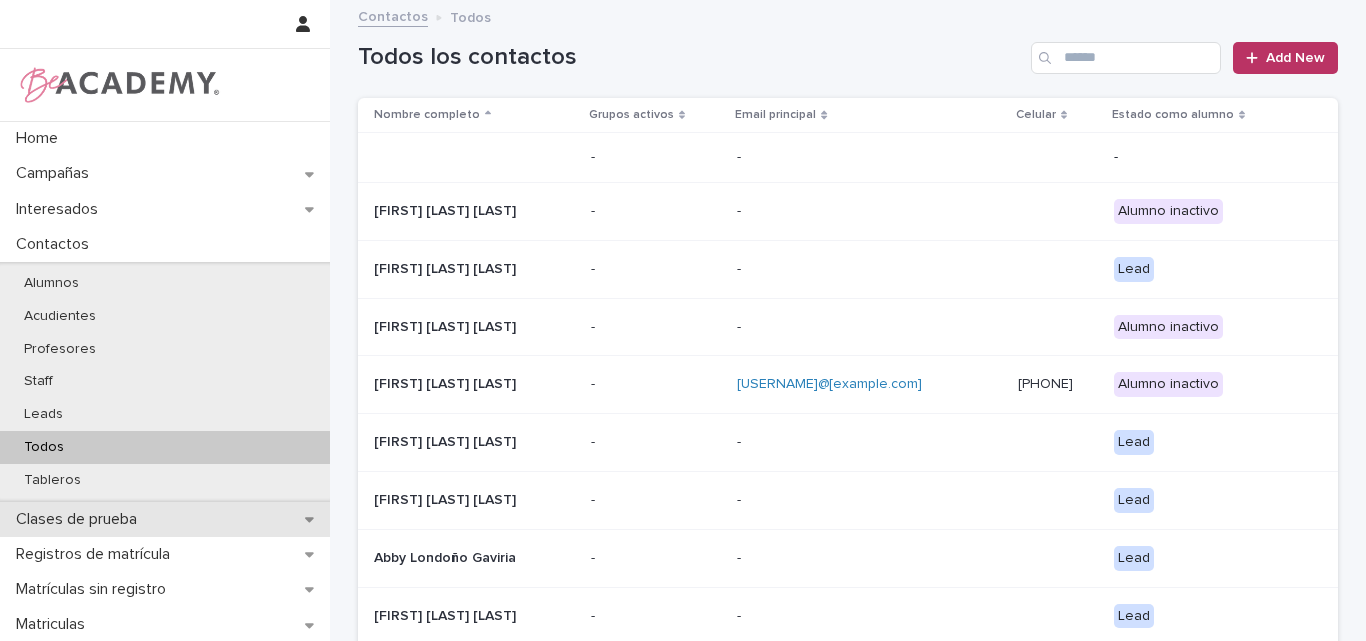 click on "Clases de prueba" at bounding box center [80, 519] 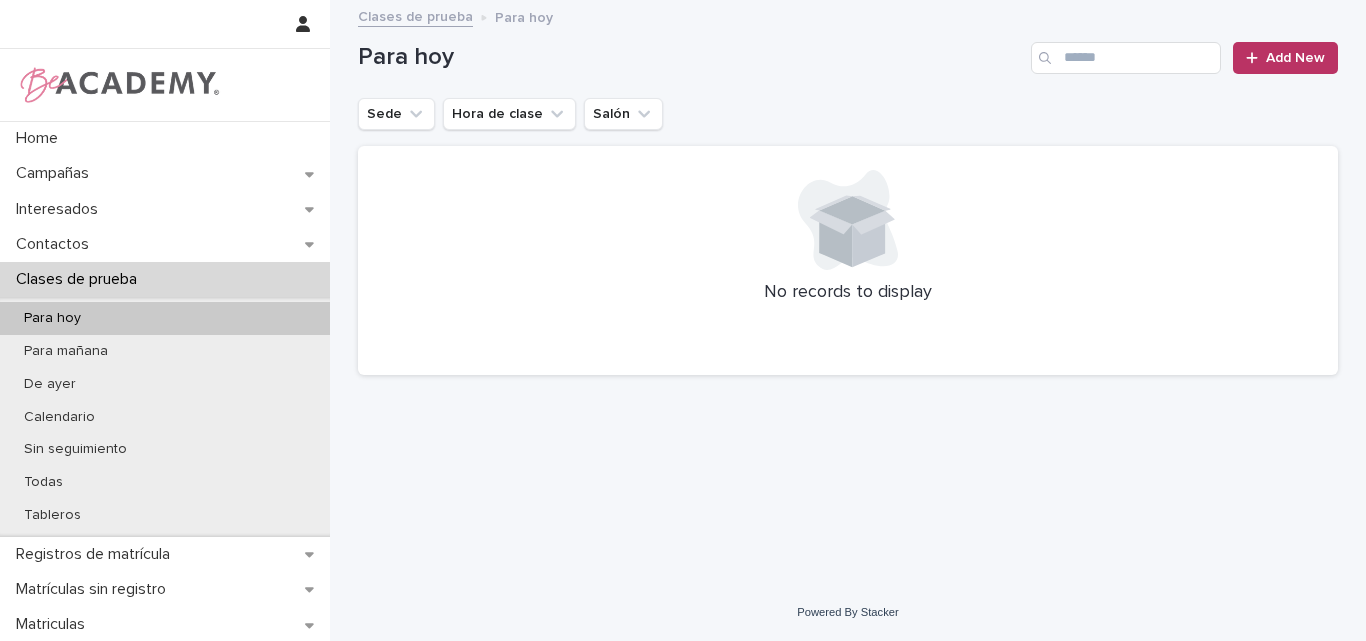 click on "Para hoy" at bounding box center (165, 318) 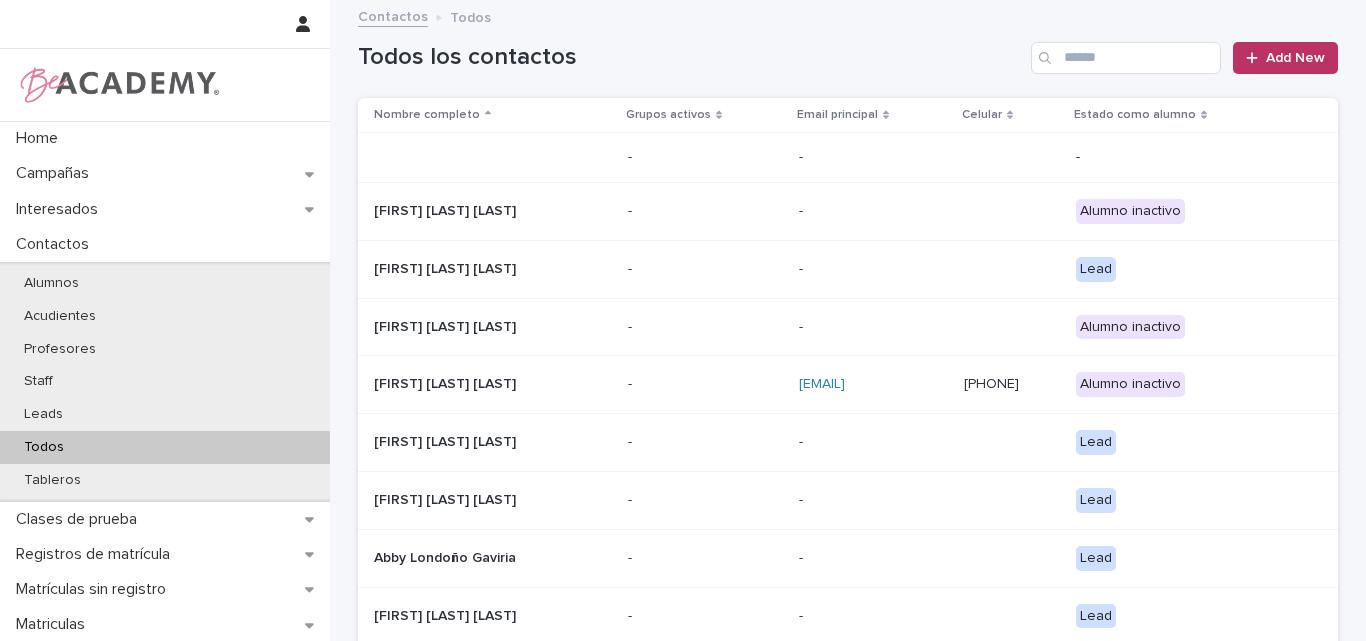 scroll, scrollTop: 0, scrollLeft: 0, axis: both 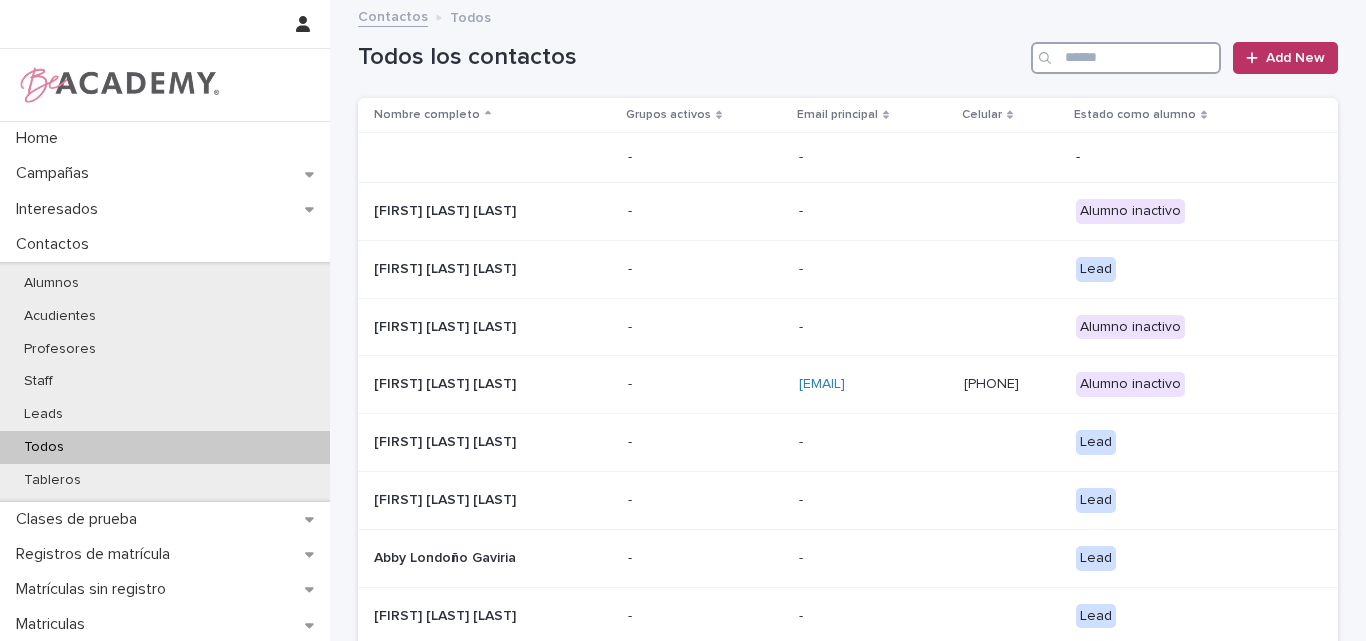 click at bounding box center [1126, 58] 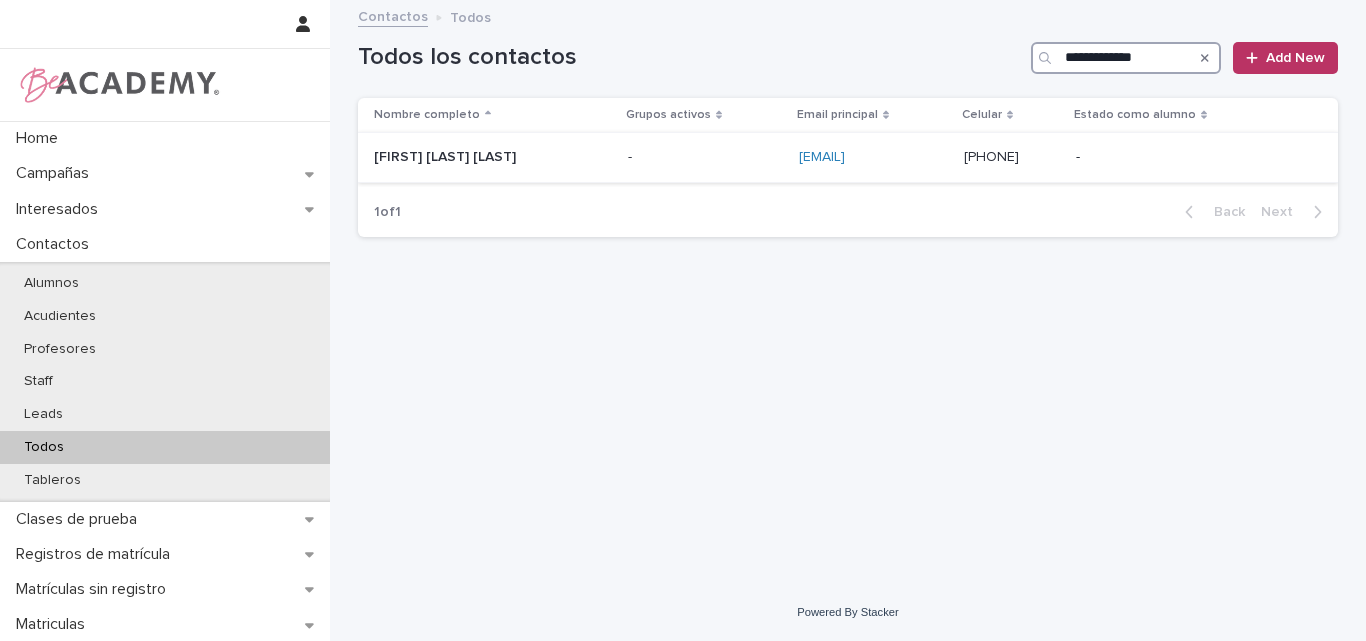 type on "**********" 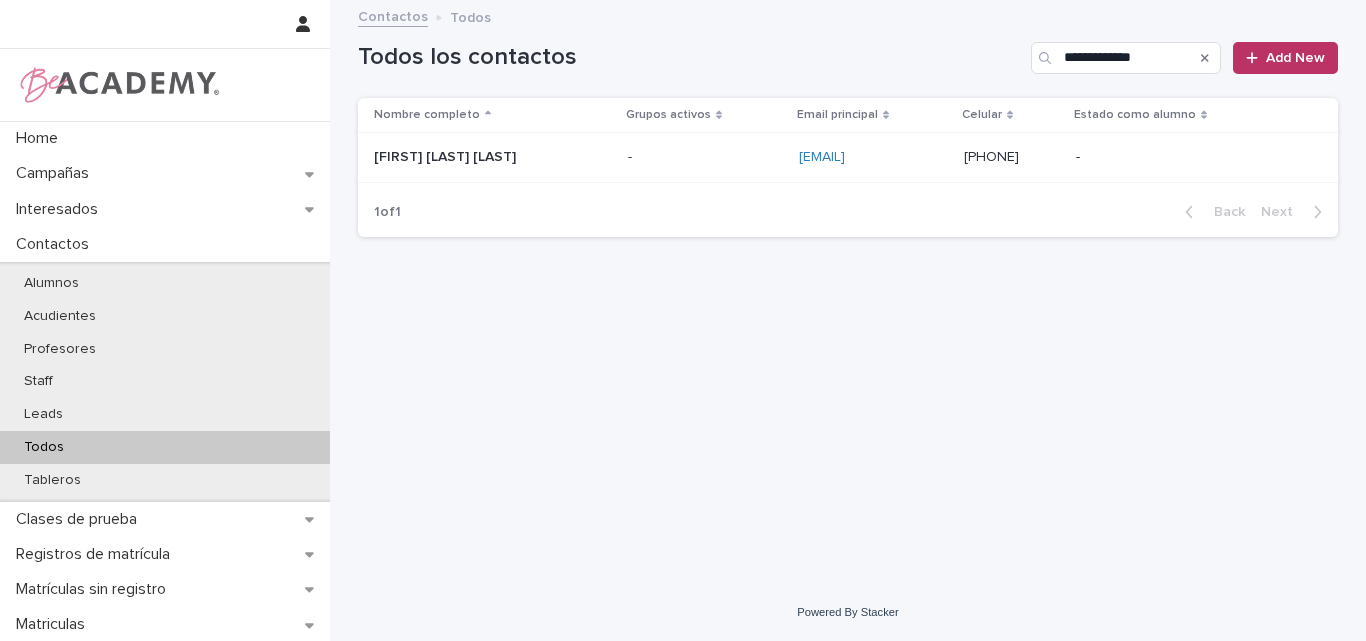 click on "[FIRST] [LAST] [LAST]" at bounding box center [474, 157] 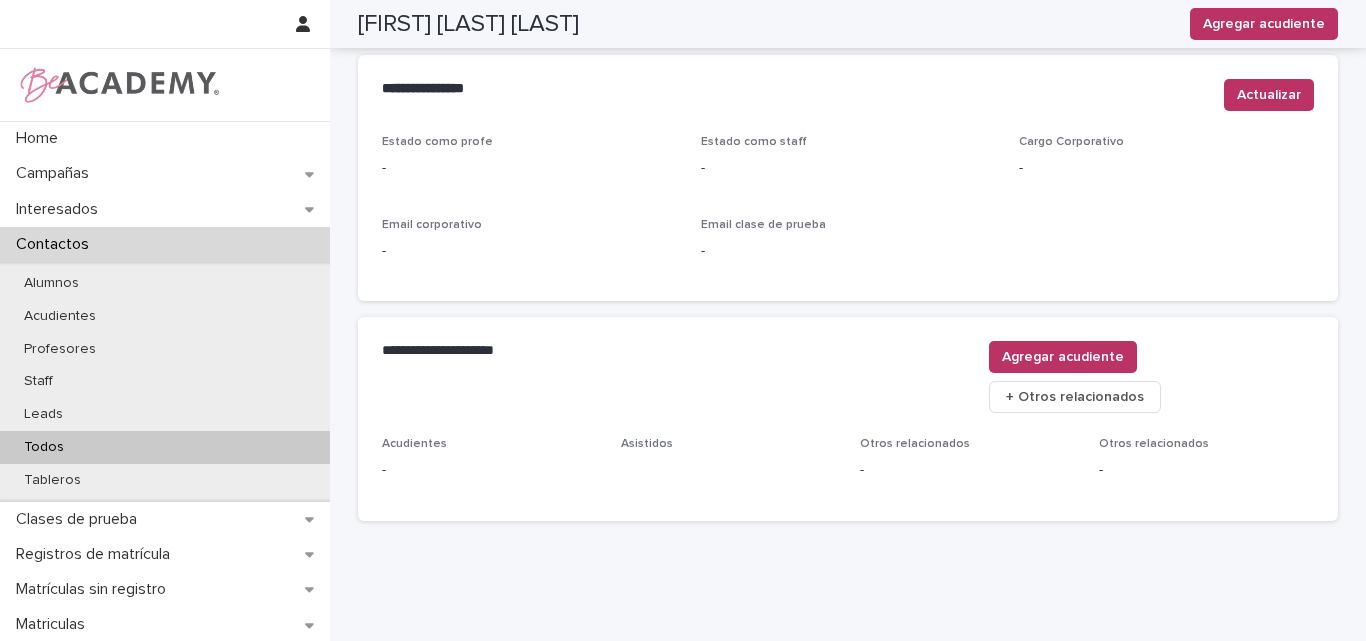 scroll, scrollTop: 835, scrollLeft: 0, axis: vertical 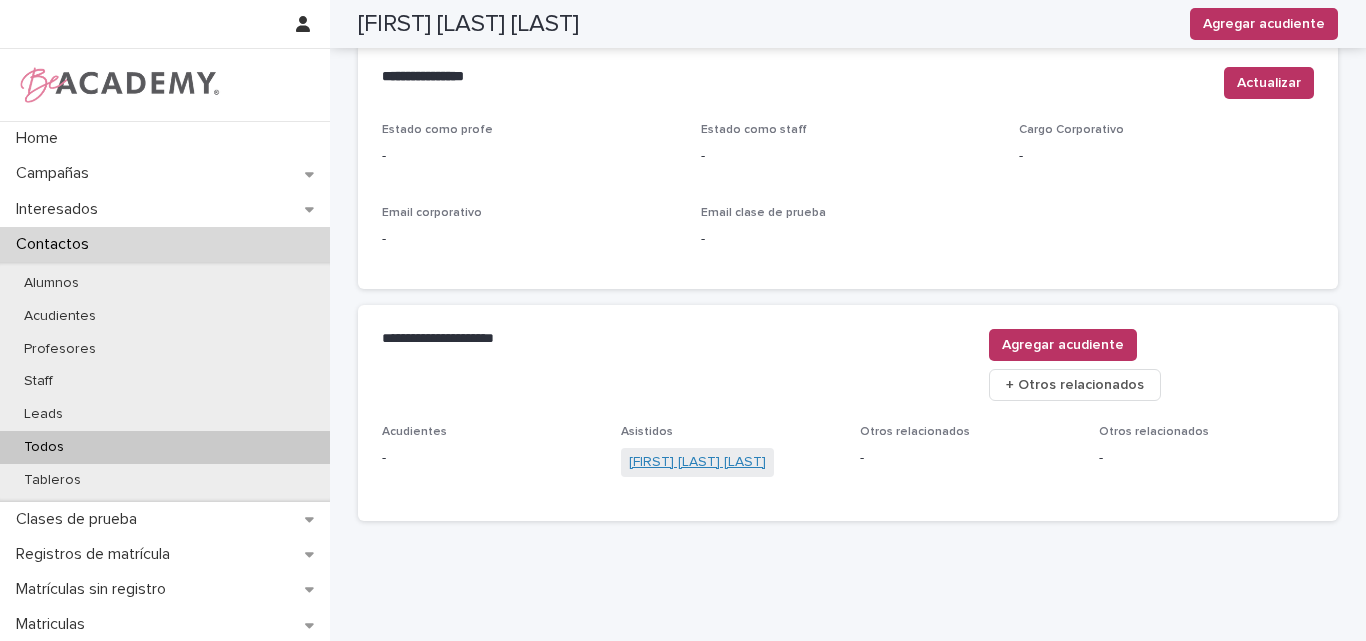click on "Camila Lopez Ramirez" at bounding box center (697, 462) 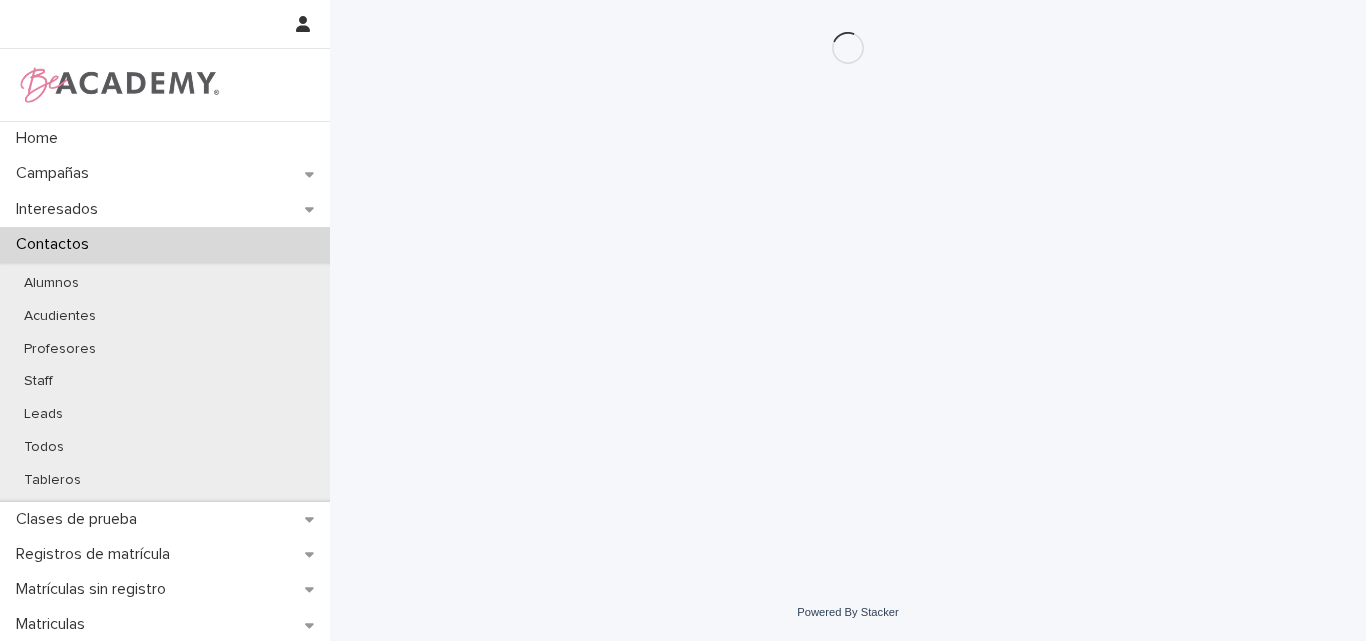 scroll, scrollTop: 0, scrollLeft: 0, axis: both 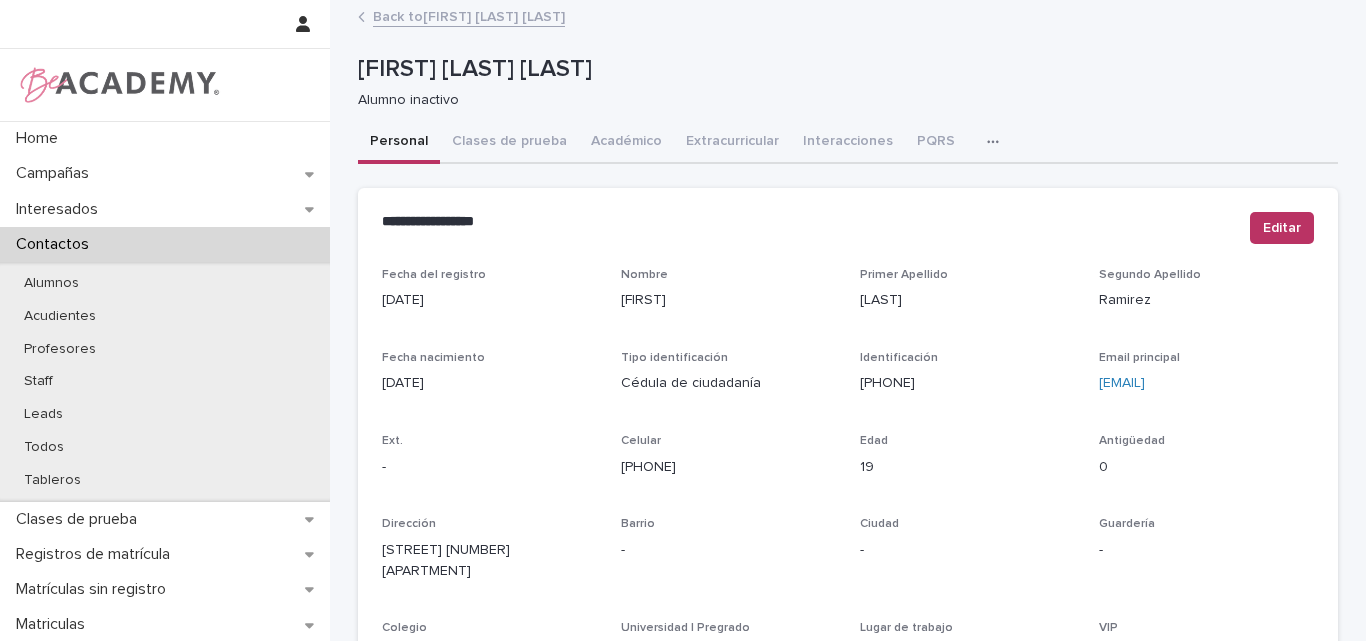 click on "Back to  Fernando Lopez Rojas" at bounding box center (469, 15) 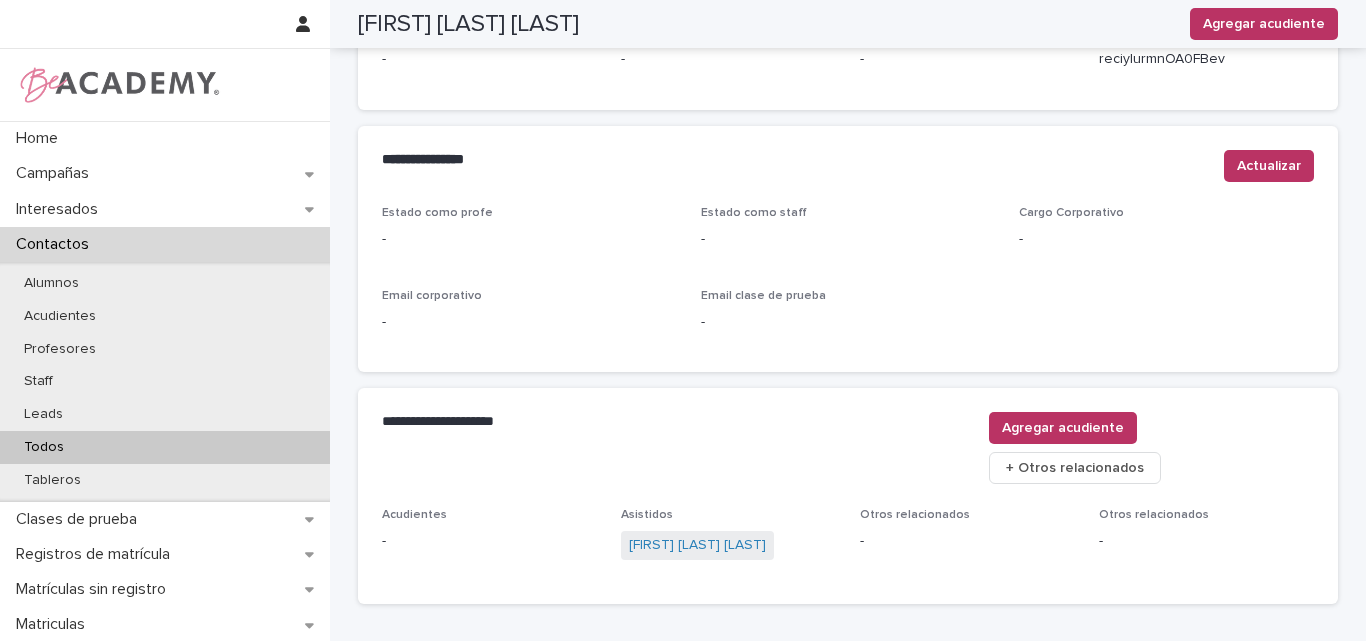 scroll, scrollTop: 847, scrollLeft: 0, axis: vertical 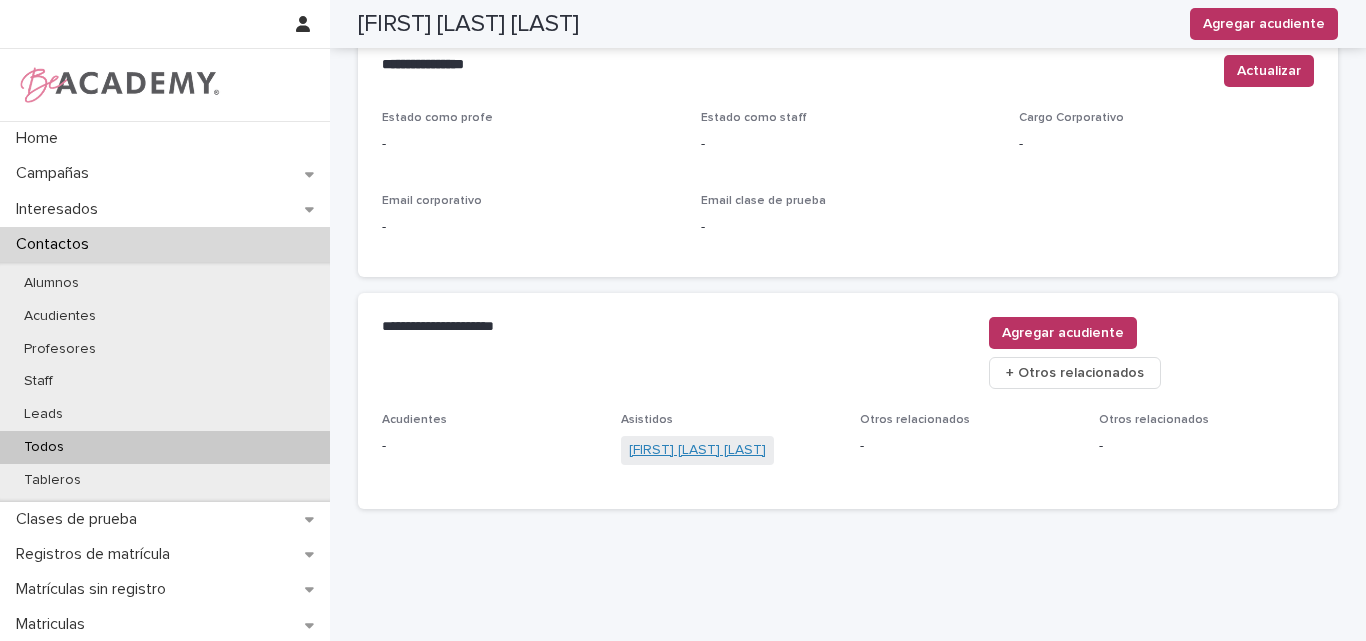 click on "Camila Lopez Ramirez" at bounding box center [697, 450] 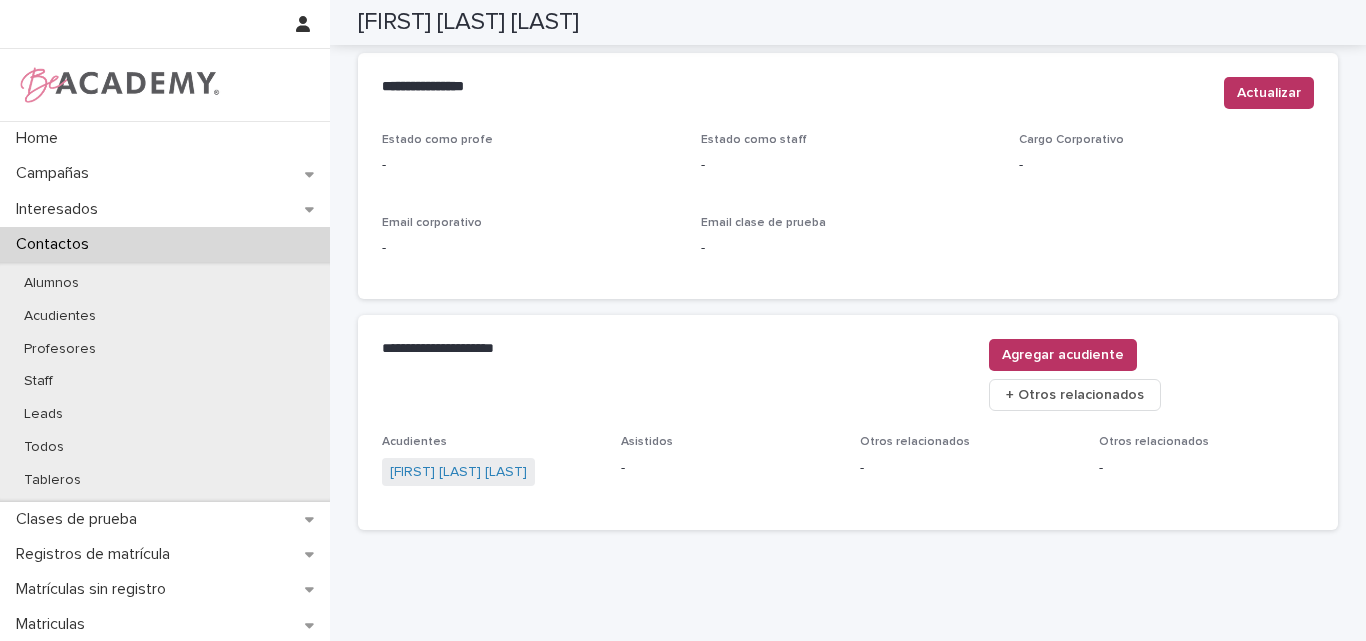 scroll, scrollTop: 847, scrollLeft: 0, axis: vertical 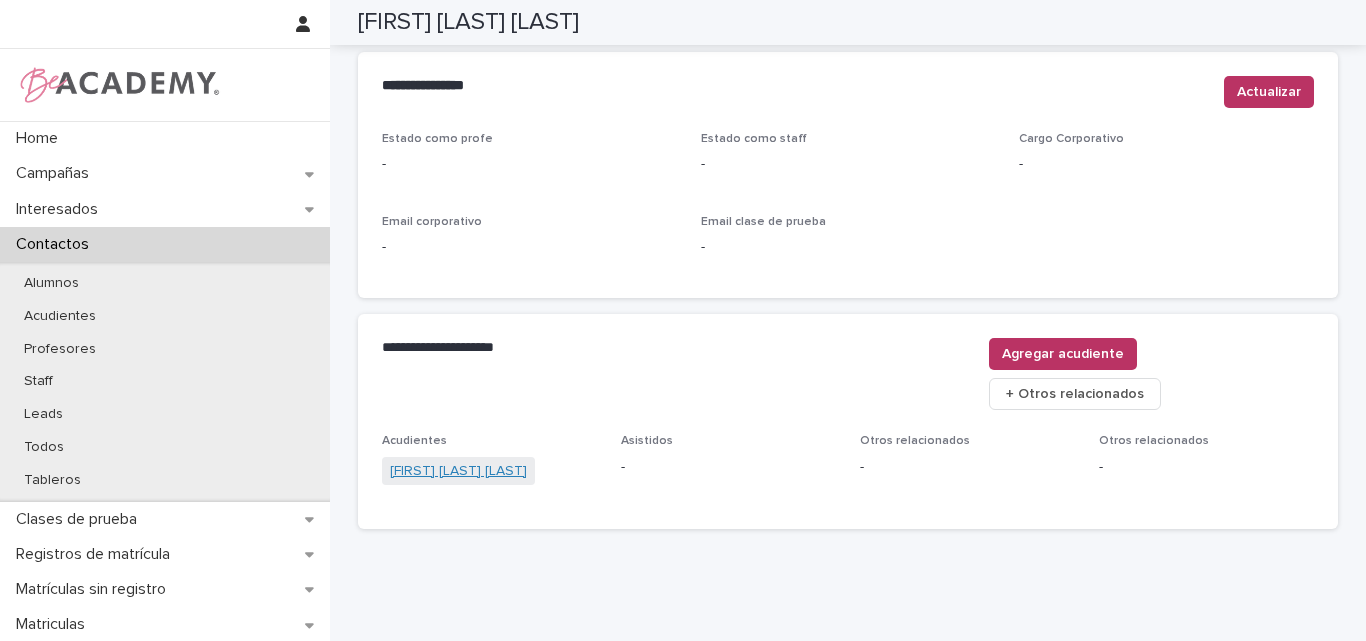 click on "Fernando Lopez Rojas" at bounding box center (458, 471) 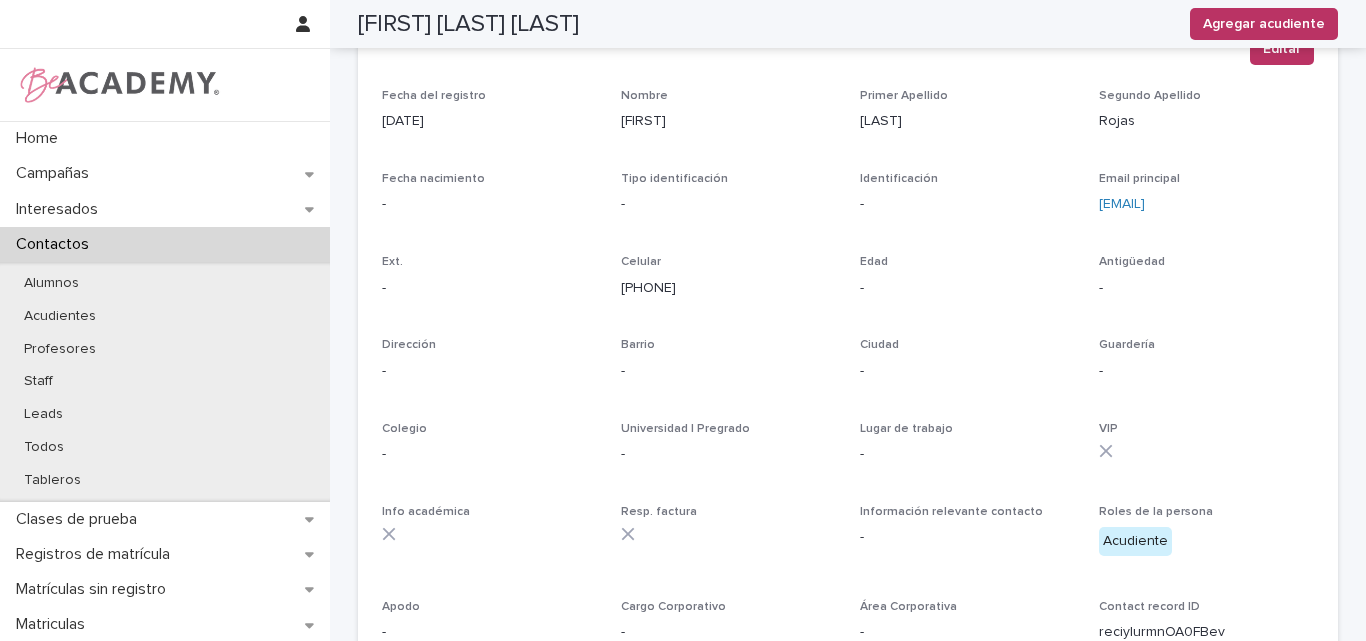 scroll, scrollTop: 0, scrollLeft: 0, axis: both 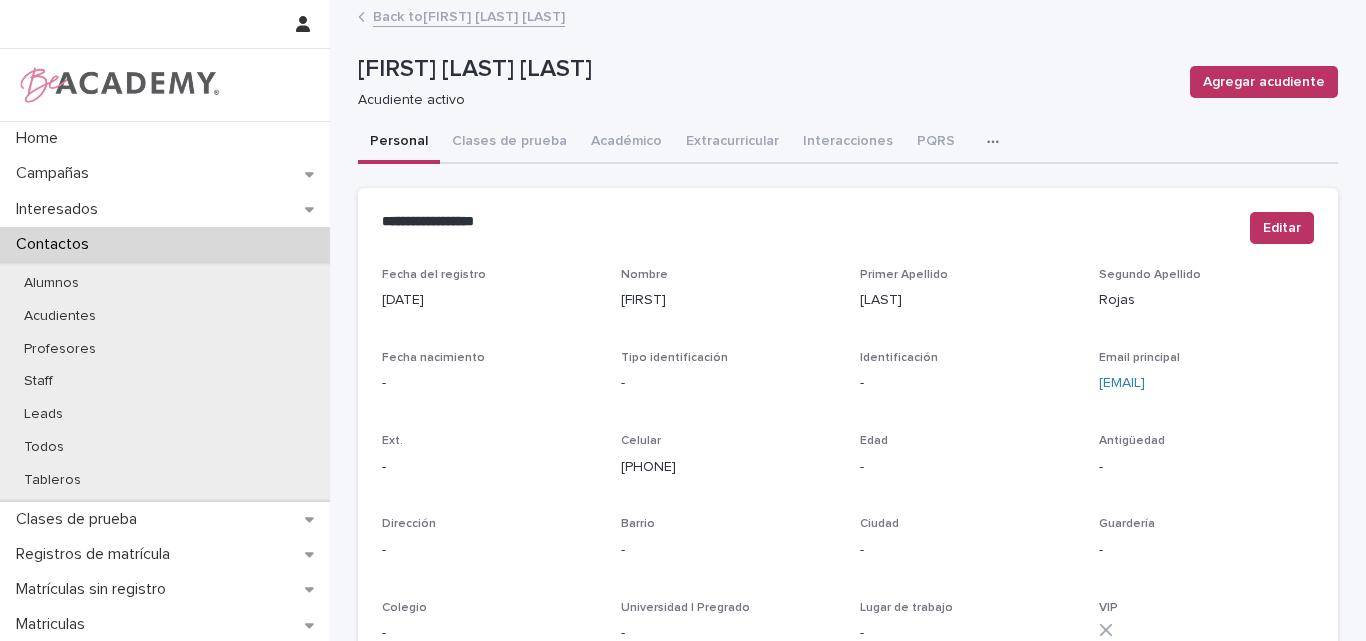 click on "Back to  Camila Lopez Ramirez" at bounding box center (469, 15) 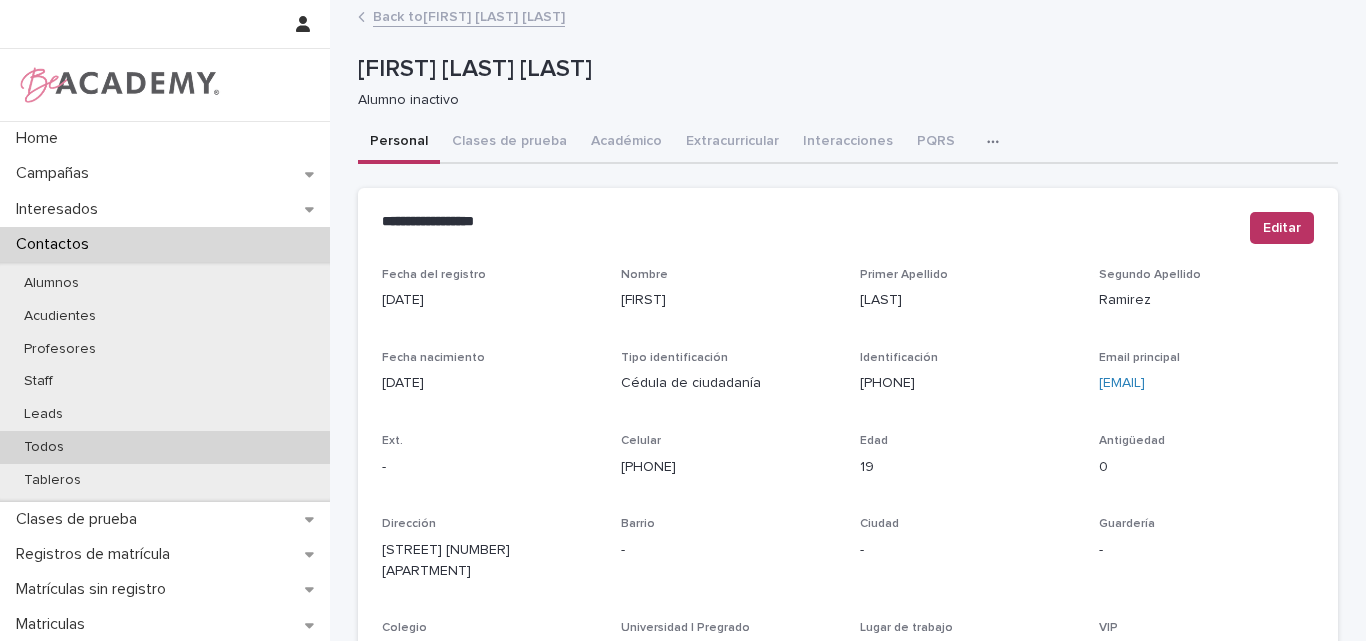 click on "Todos" at bounding box center (165, 447) 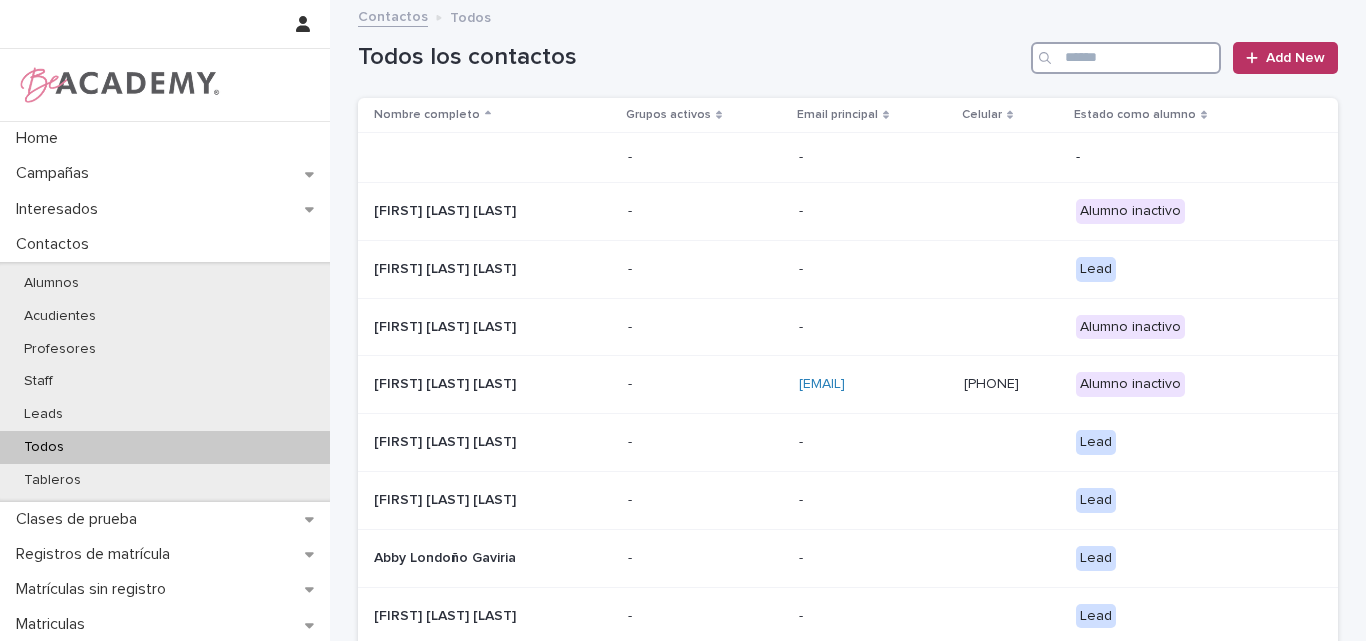 click at bounding box center (1126, 58) 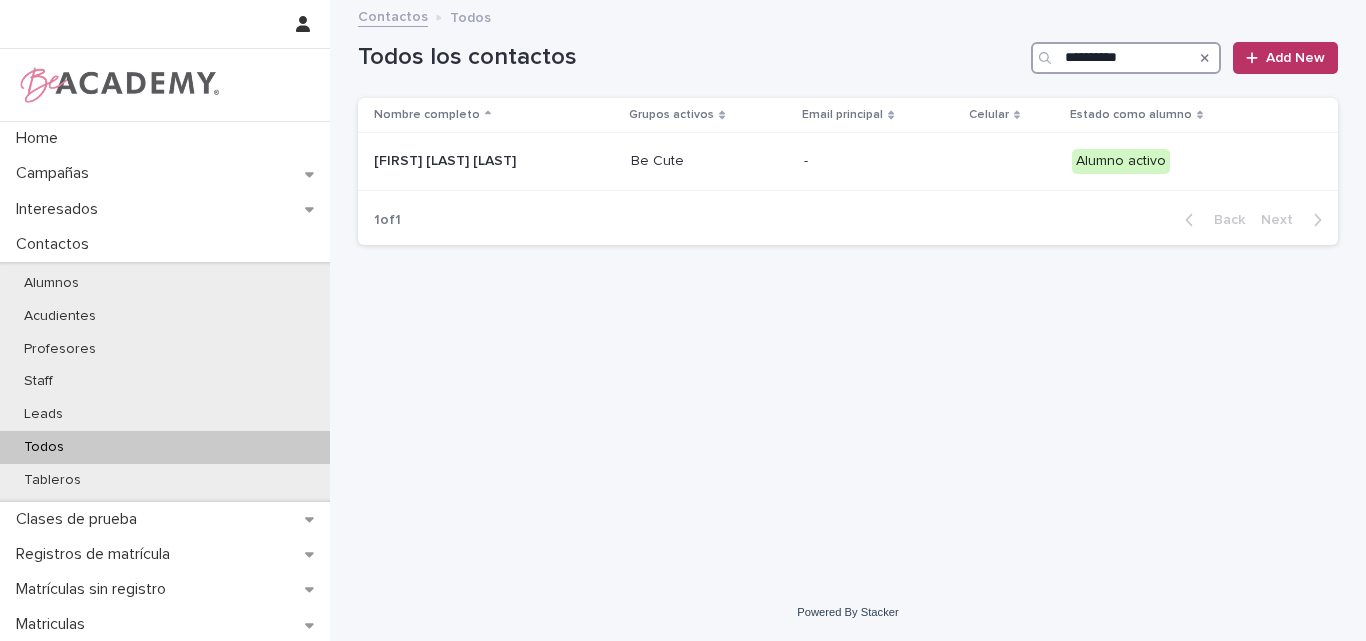 type on "**********" 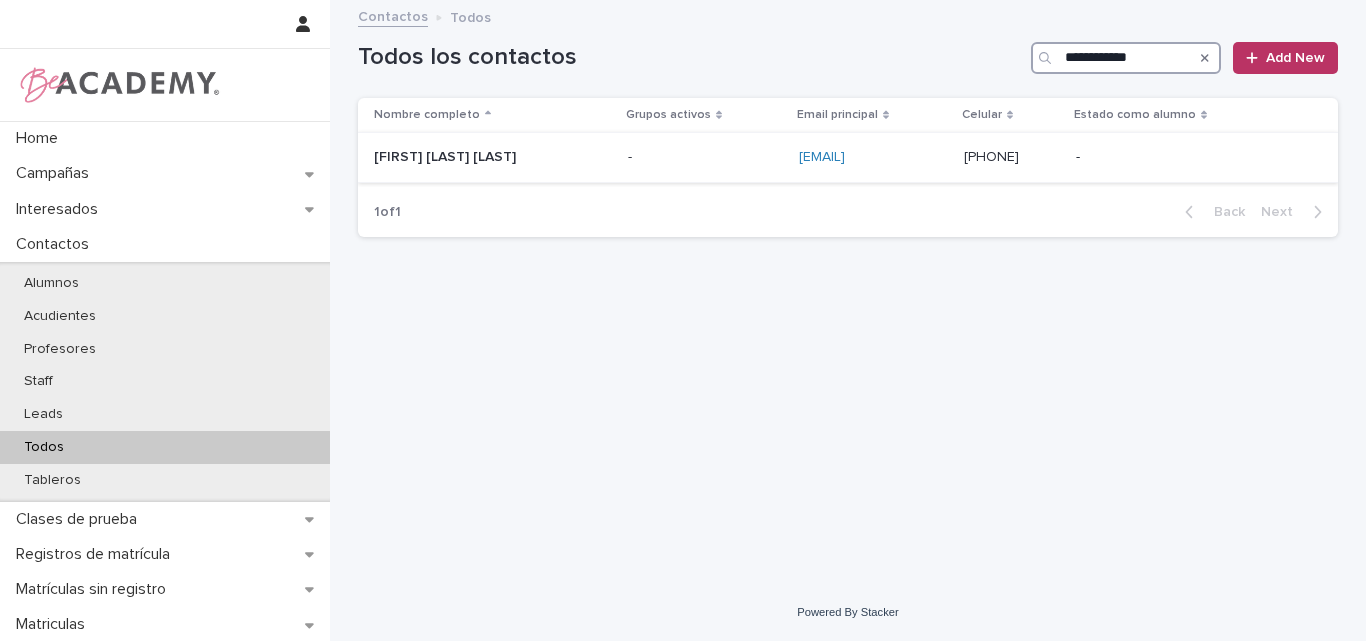 type on "**********" 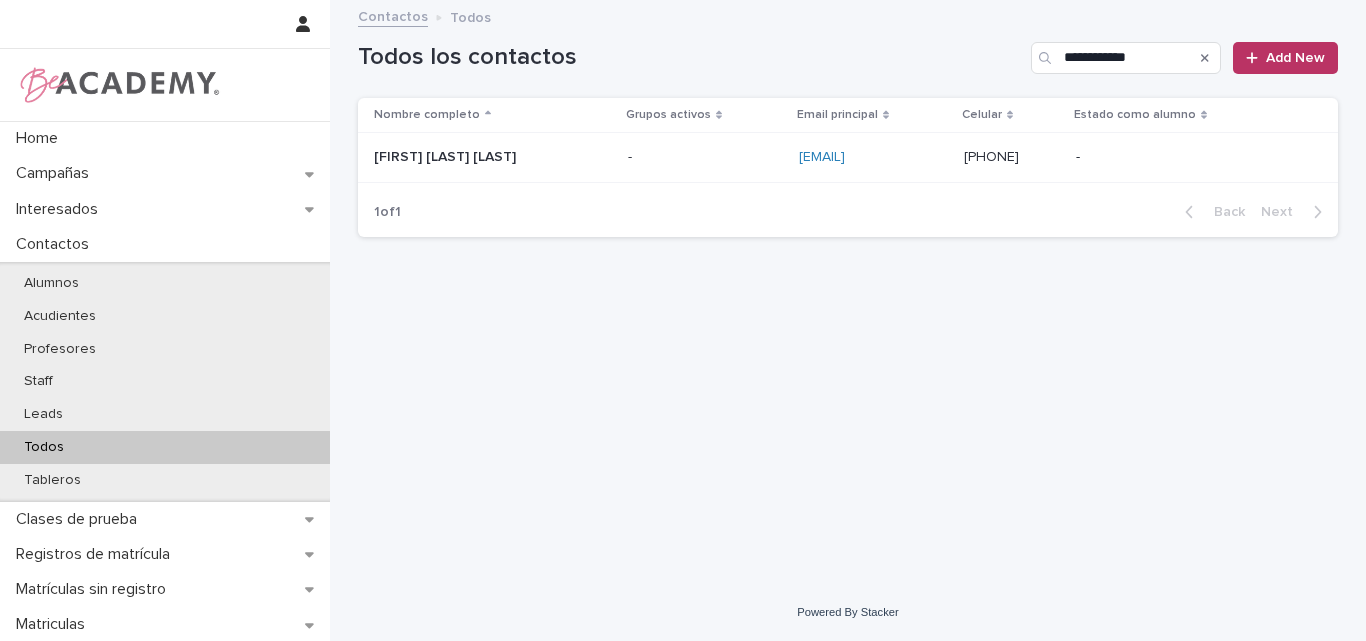 click on "Manuela Salazar Suarez" at bounding box center (474, 157) 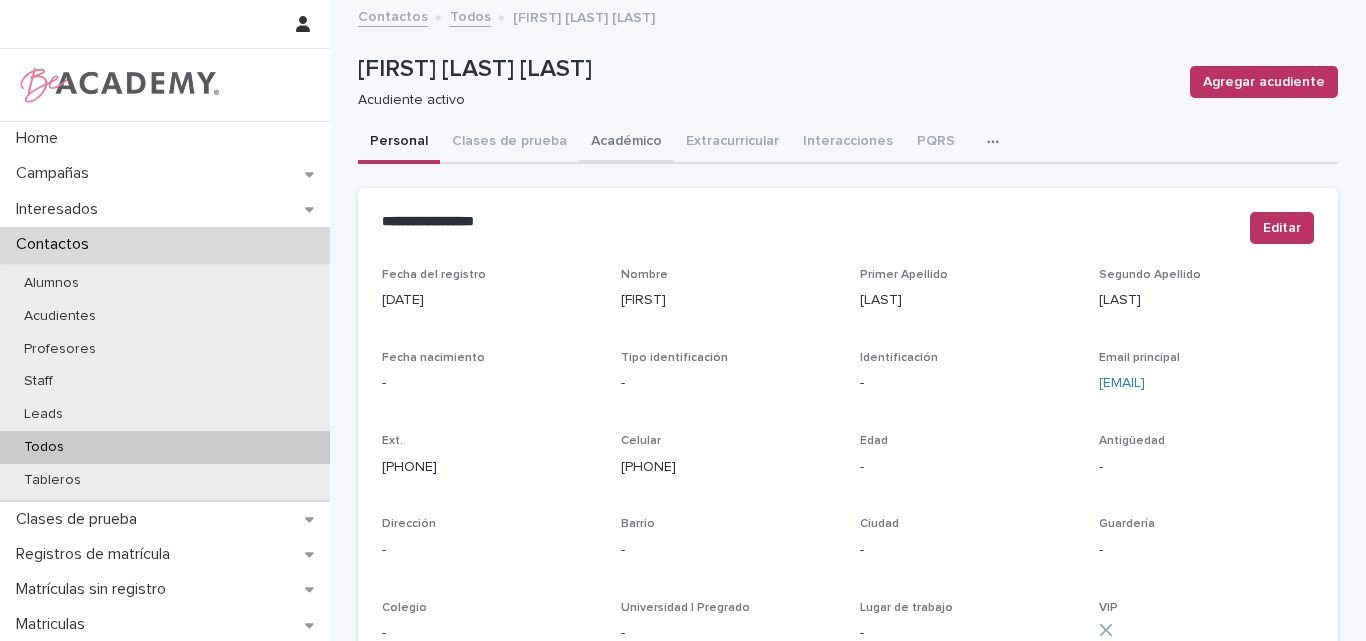 click on "Académico" at bounding box center [626, 143] 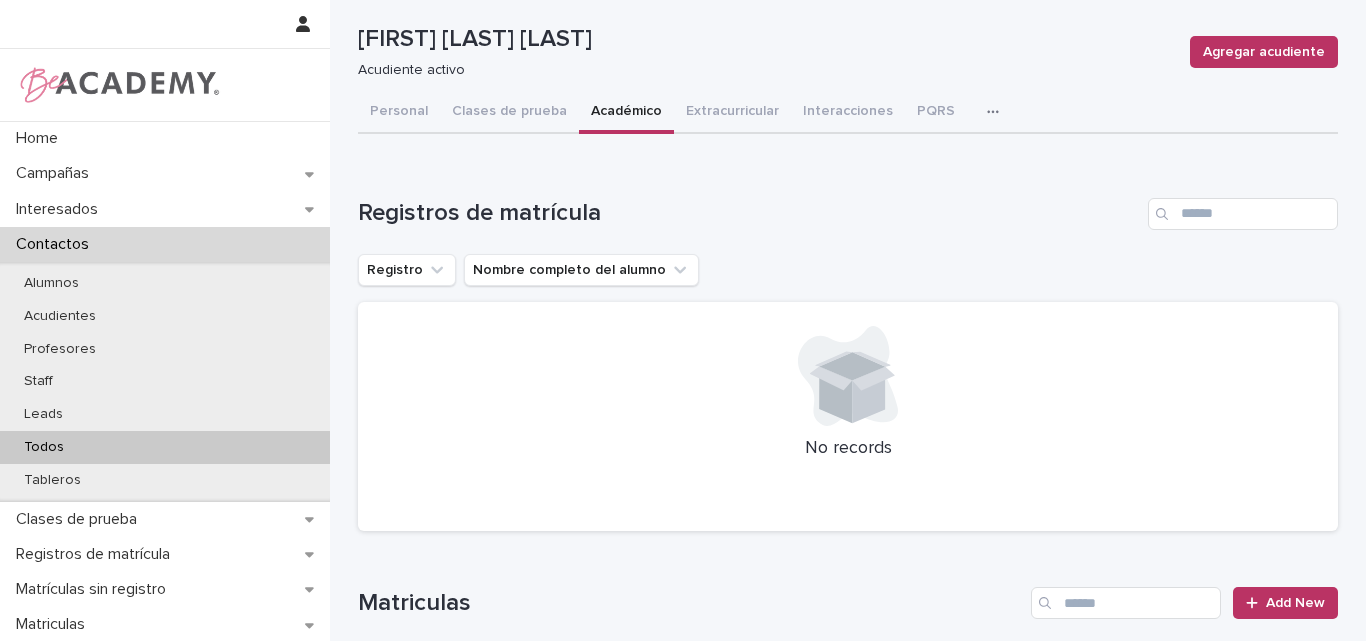 scroll, scrollTop: 0, scrollLeft: 0, axis: both 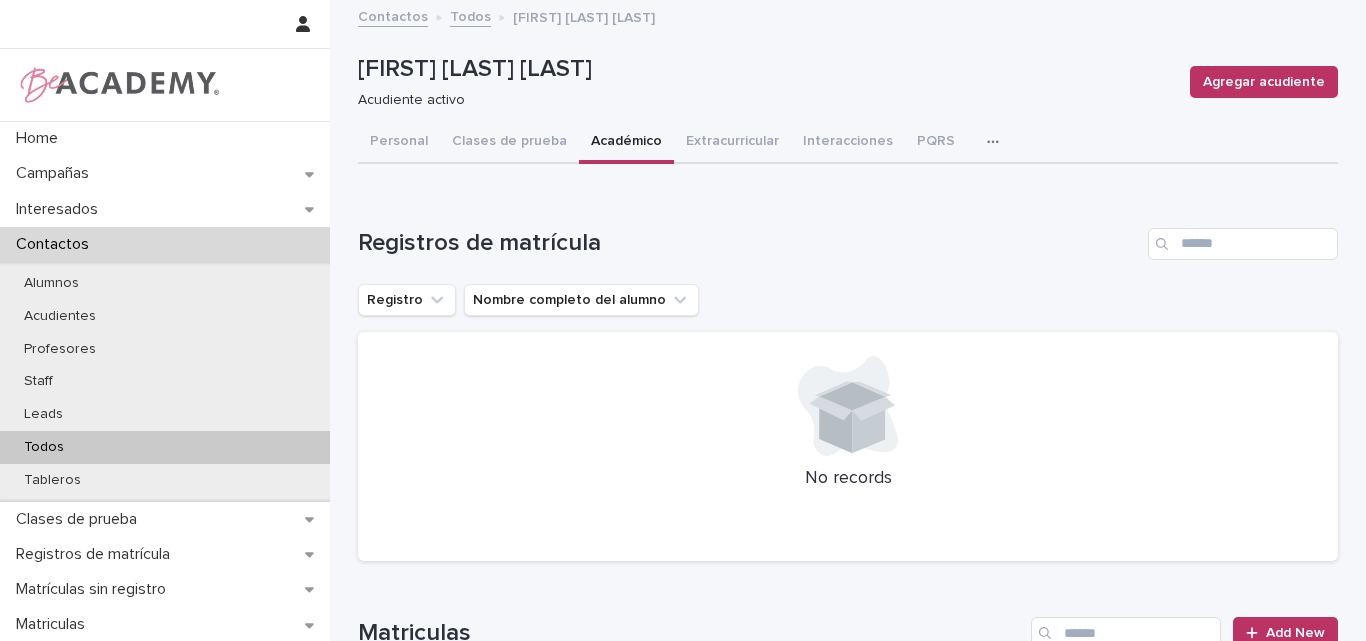 click on "Académico" at bounding box center [626, 143] 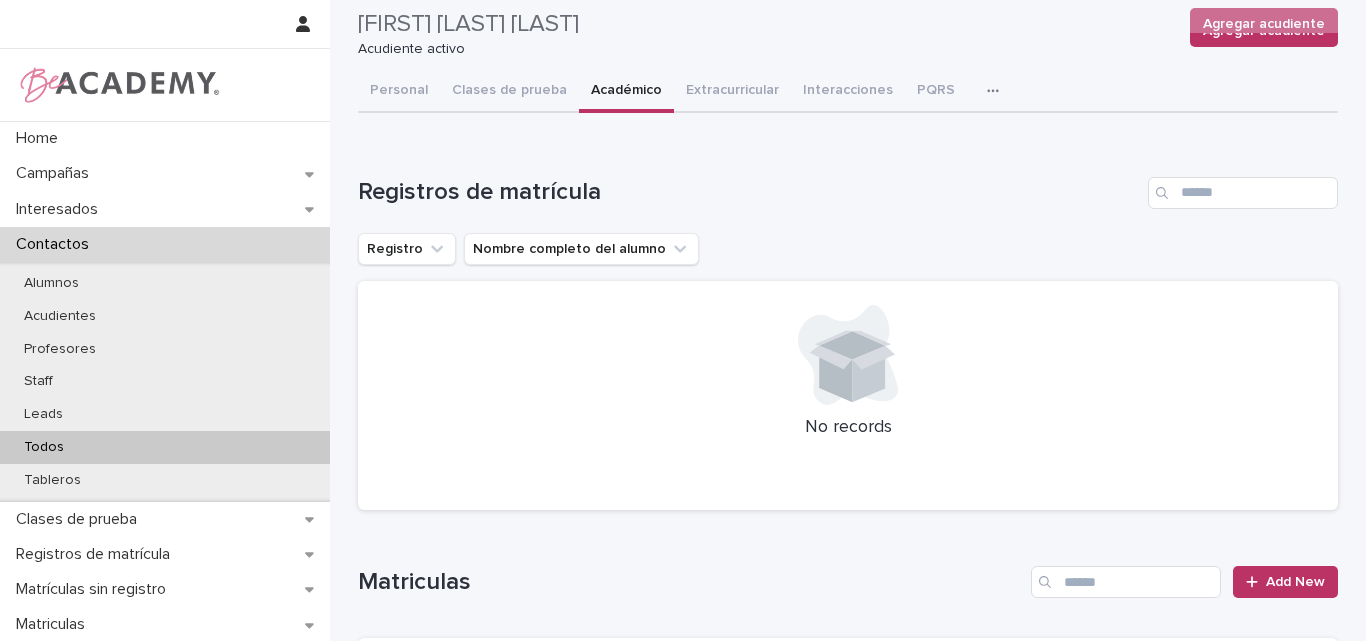 scroll, scrollTop: 0, scrollLeft: 0, axis: both 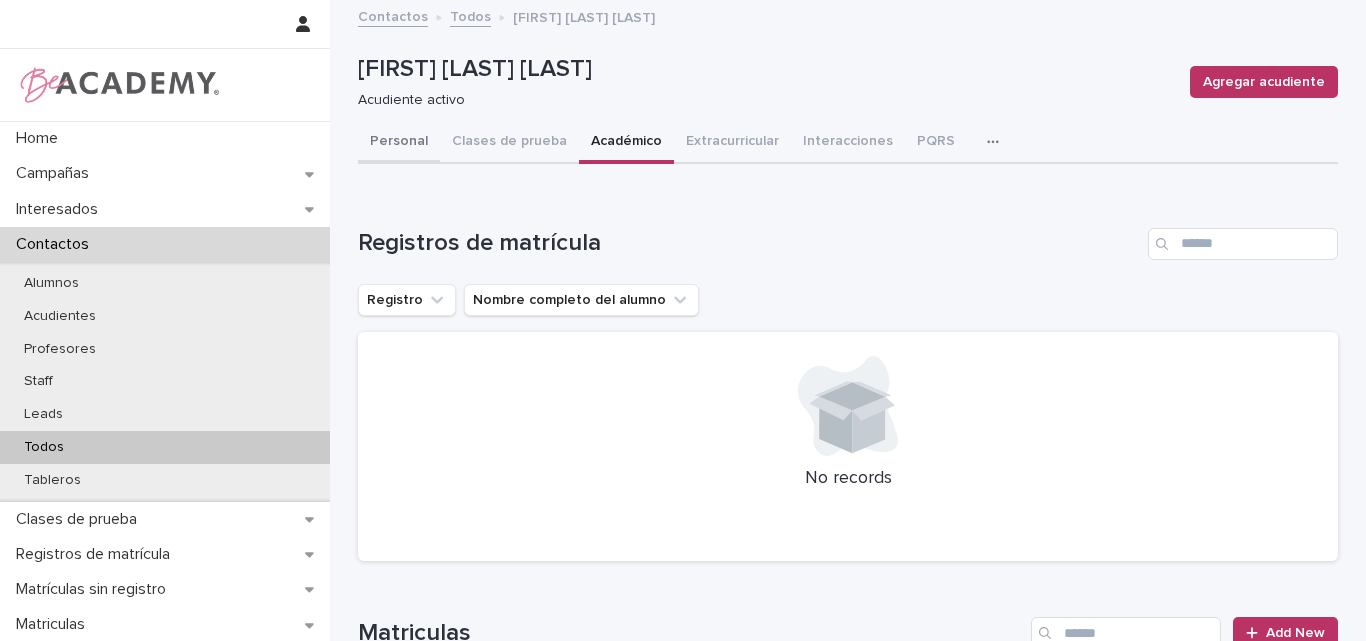 click on "Personal" at bounding box center [399, 143] 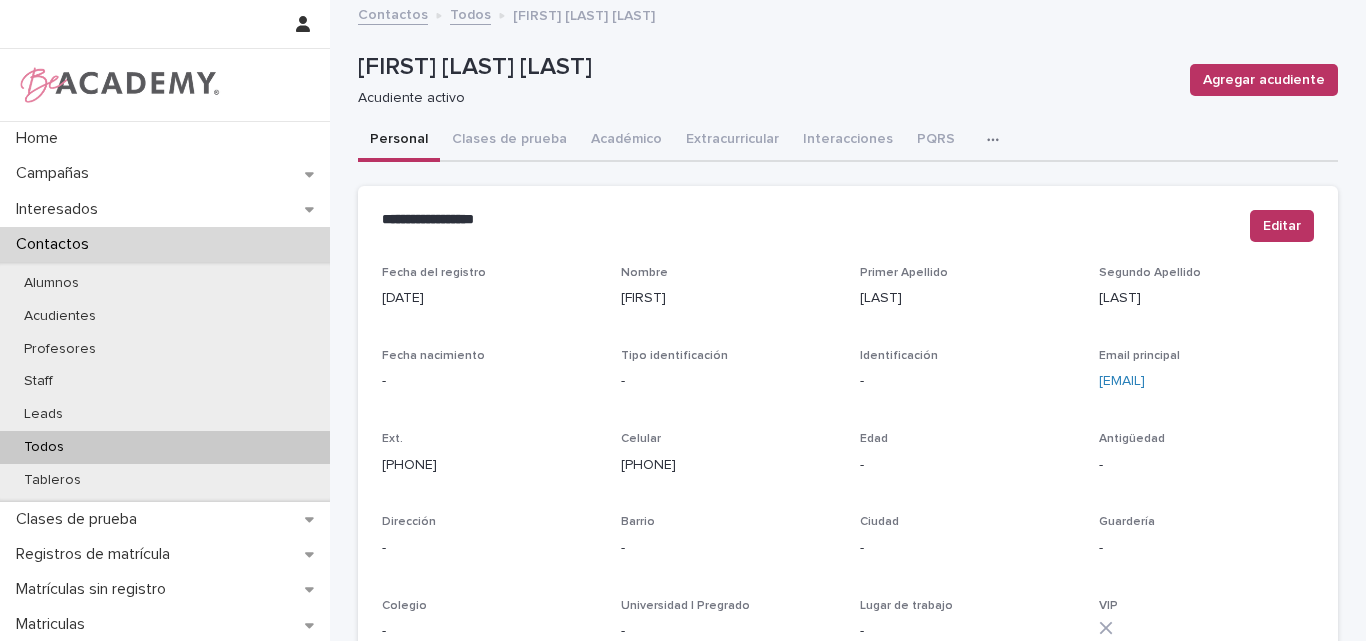 scroll, scrollTop: 0, scrollLeft: 0, axis: both 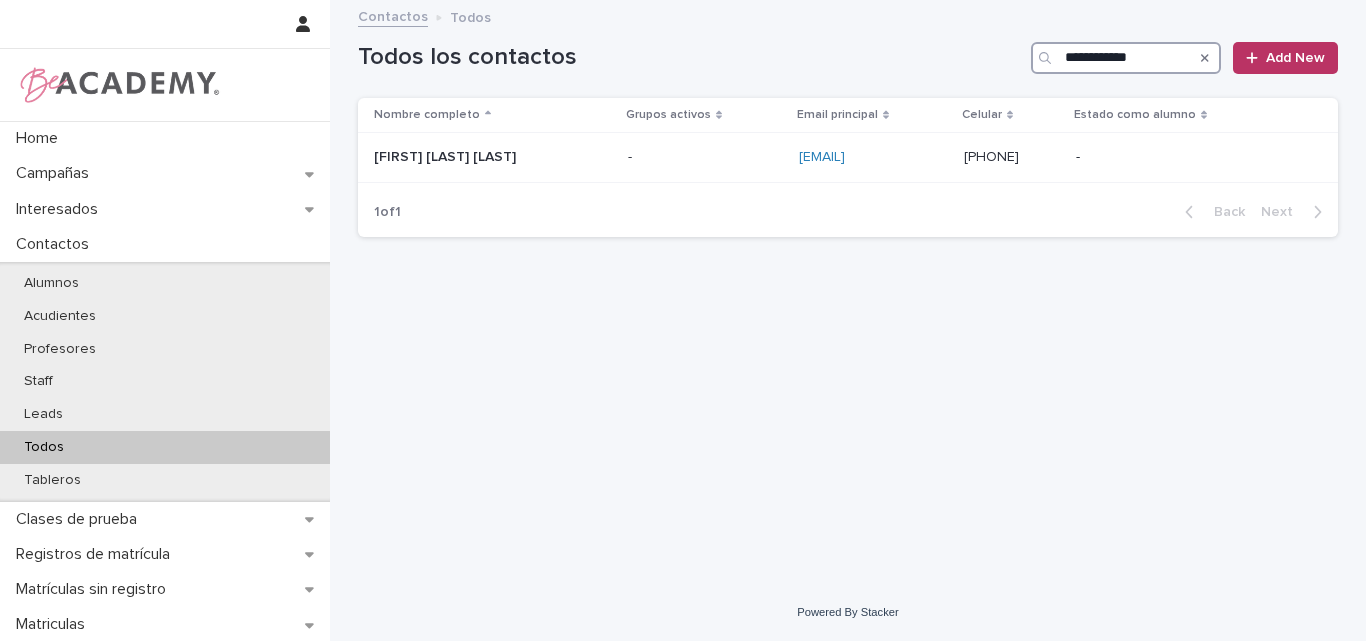 click on "**********" at bounding box center [1126, 58] 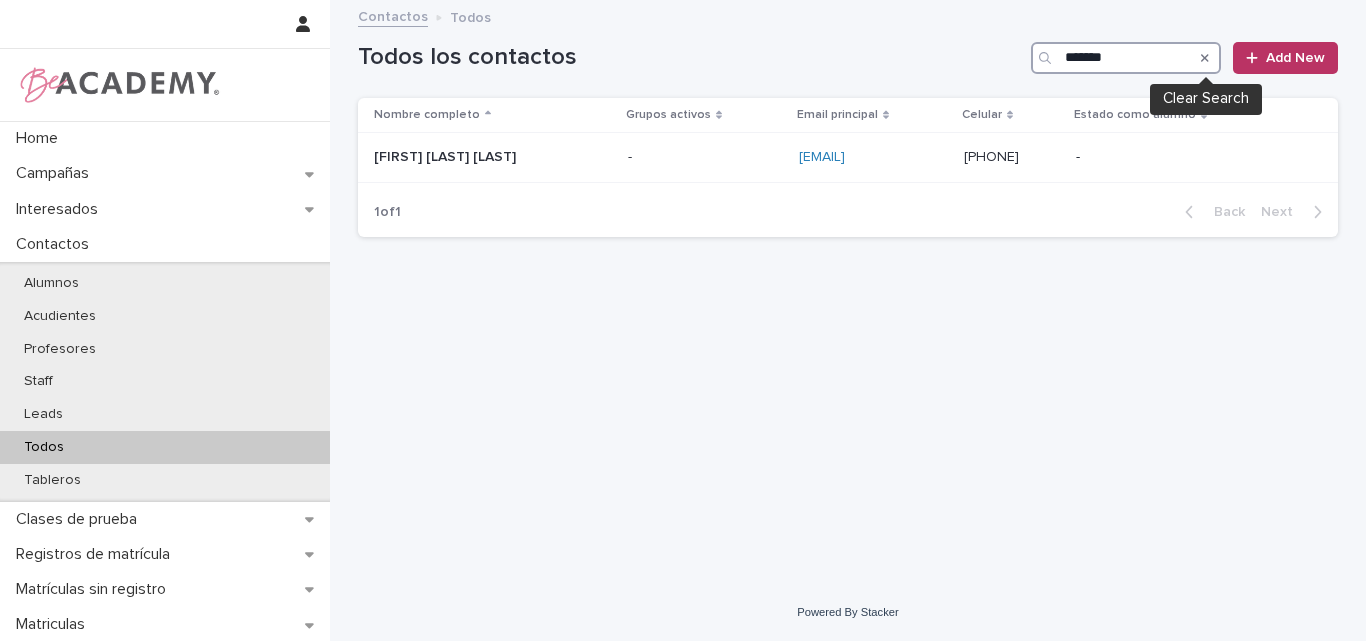 type on "*******" 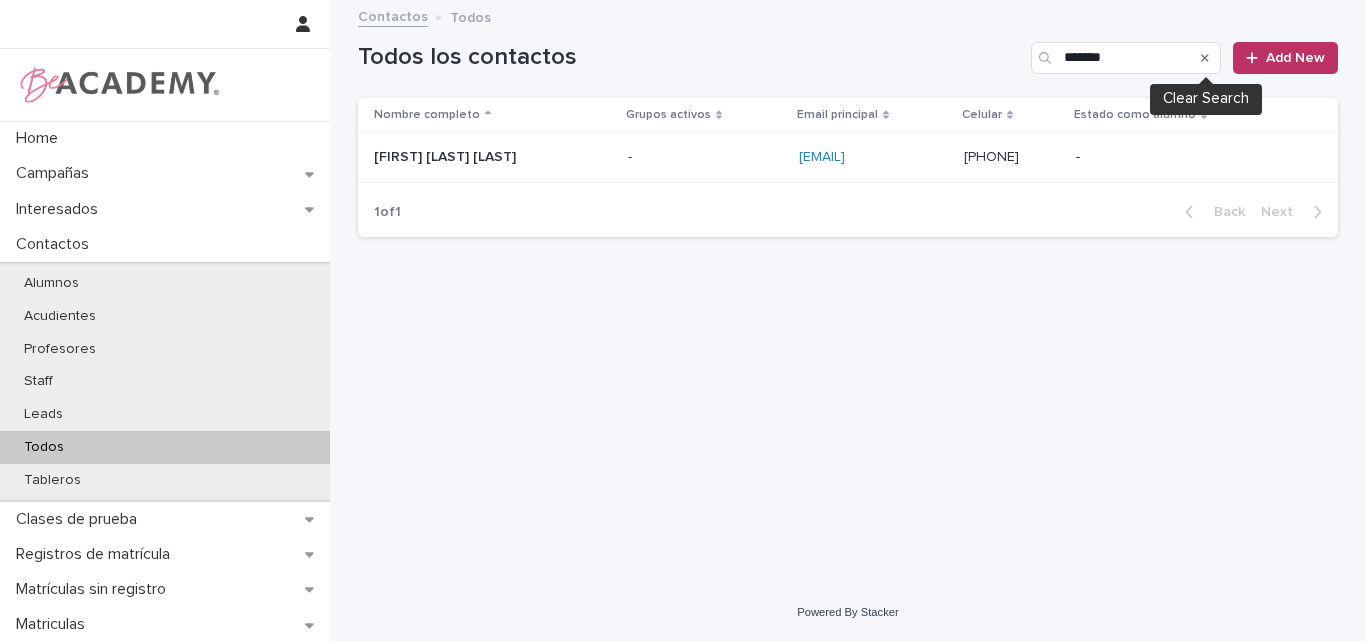 click 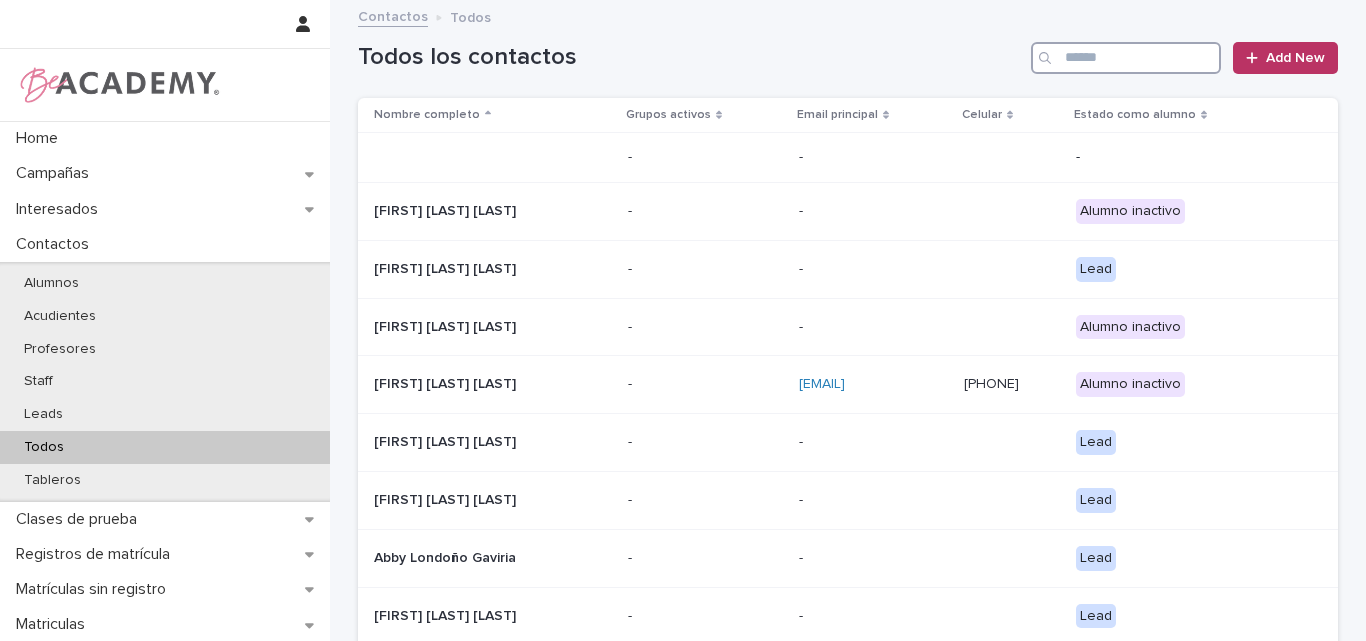 click at bounding box center [1126, 58] 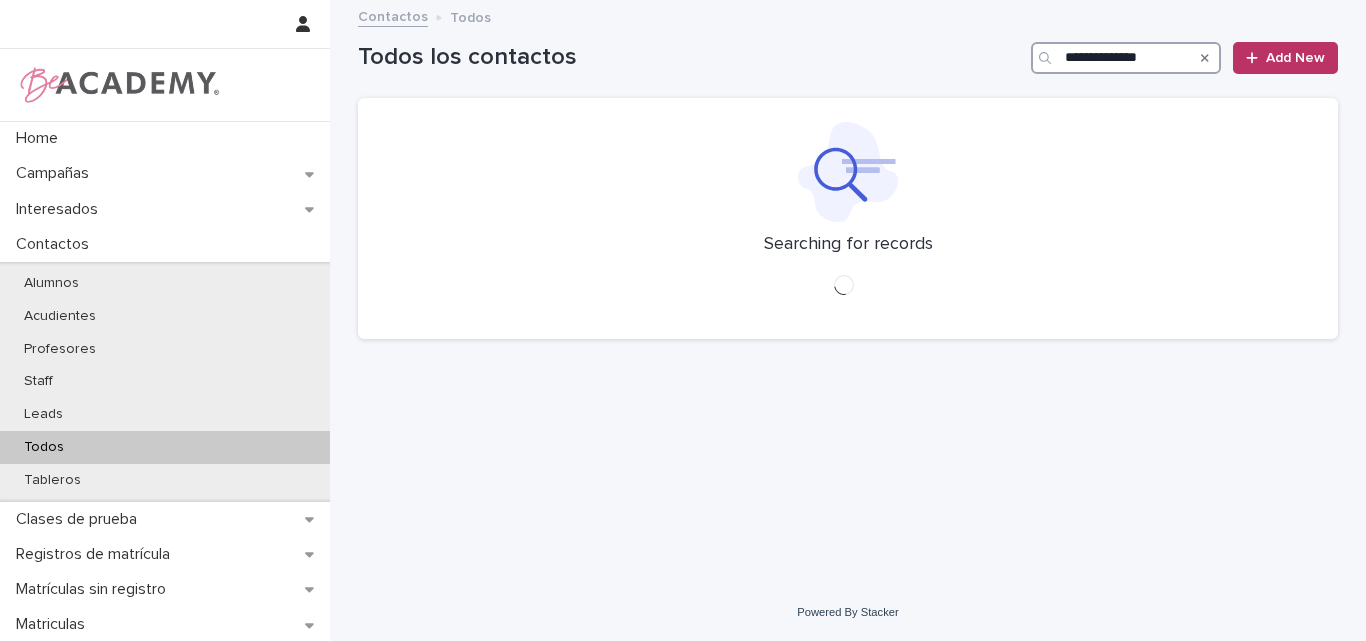 drag, startPoint x: 1170, startPoint y: 57, endPoint x: 1181, endPoint y: 54, distance: 11.401754 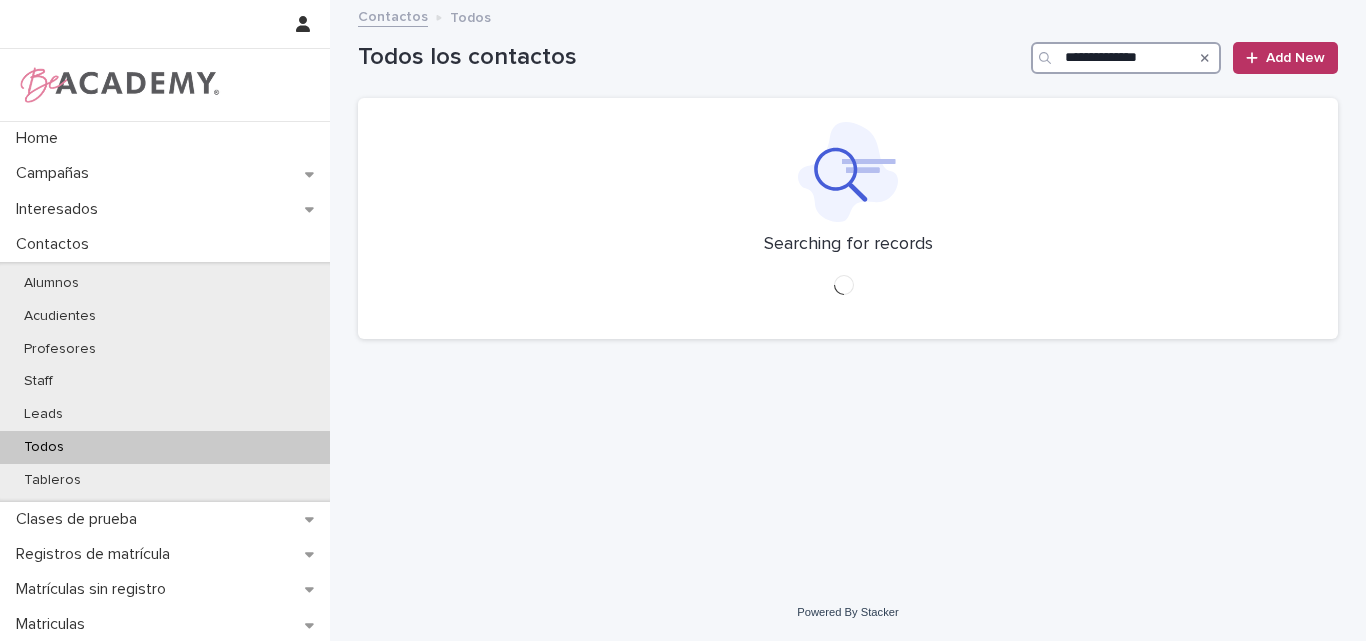 click on "**********" at bounding box center [1126, 58] 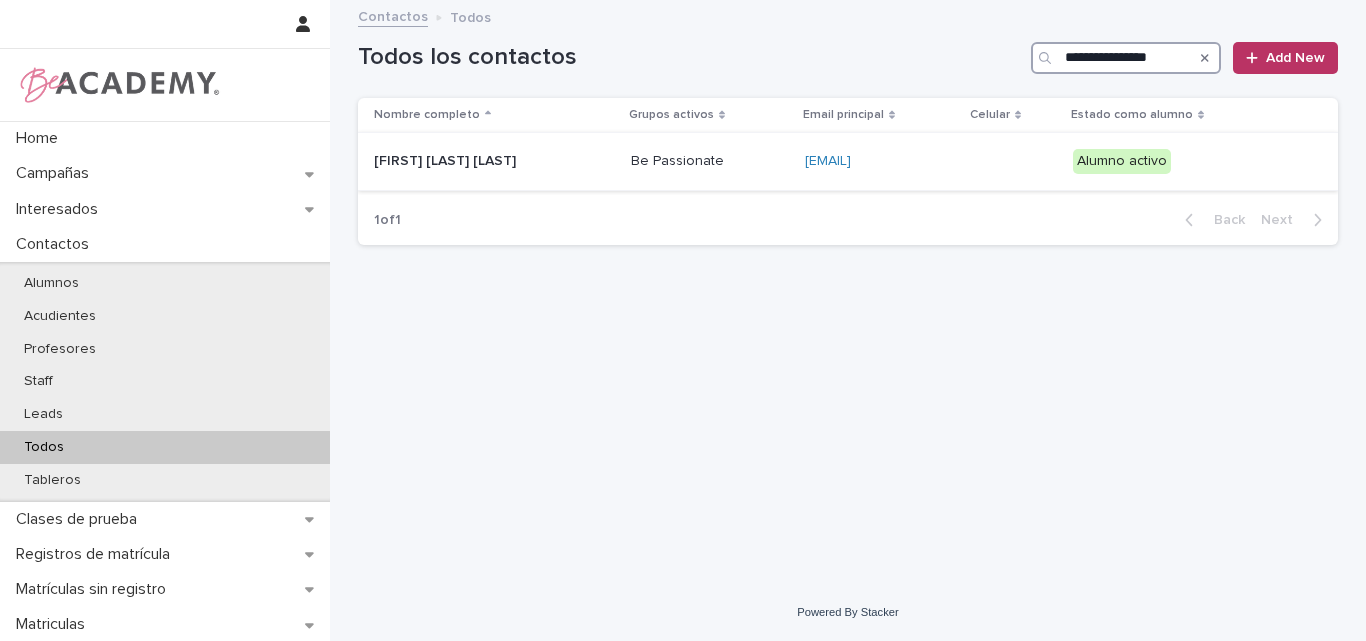 type on "**********" 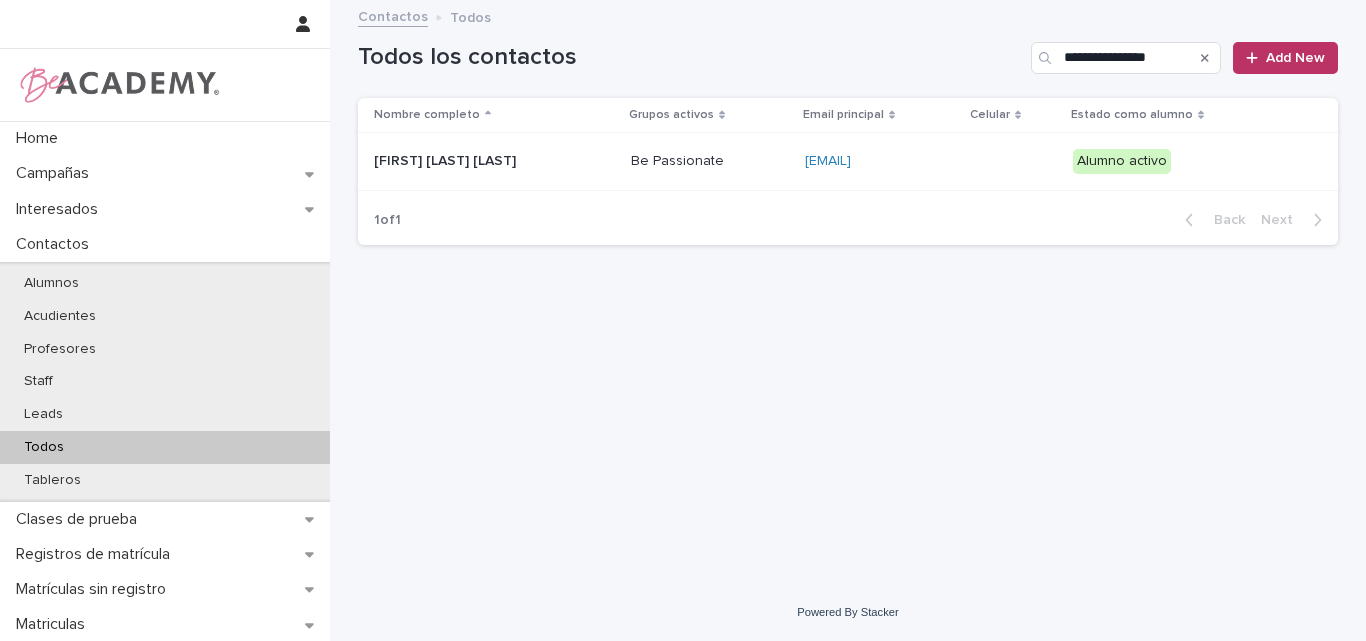 click on "Manuela Sanchez Salazar" at bounding box center (474, 161) 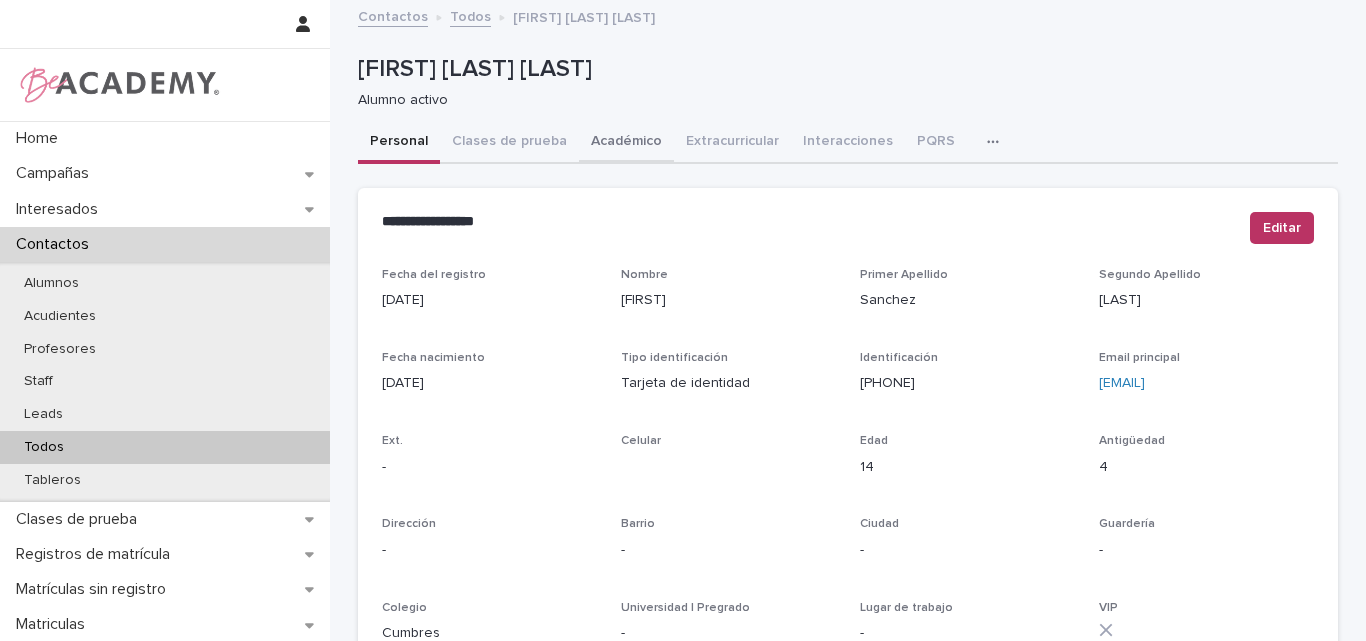 click on "Académico" at bounding box center [626, 143] 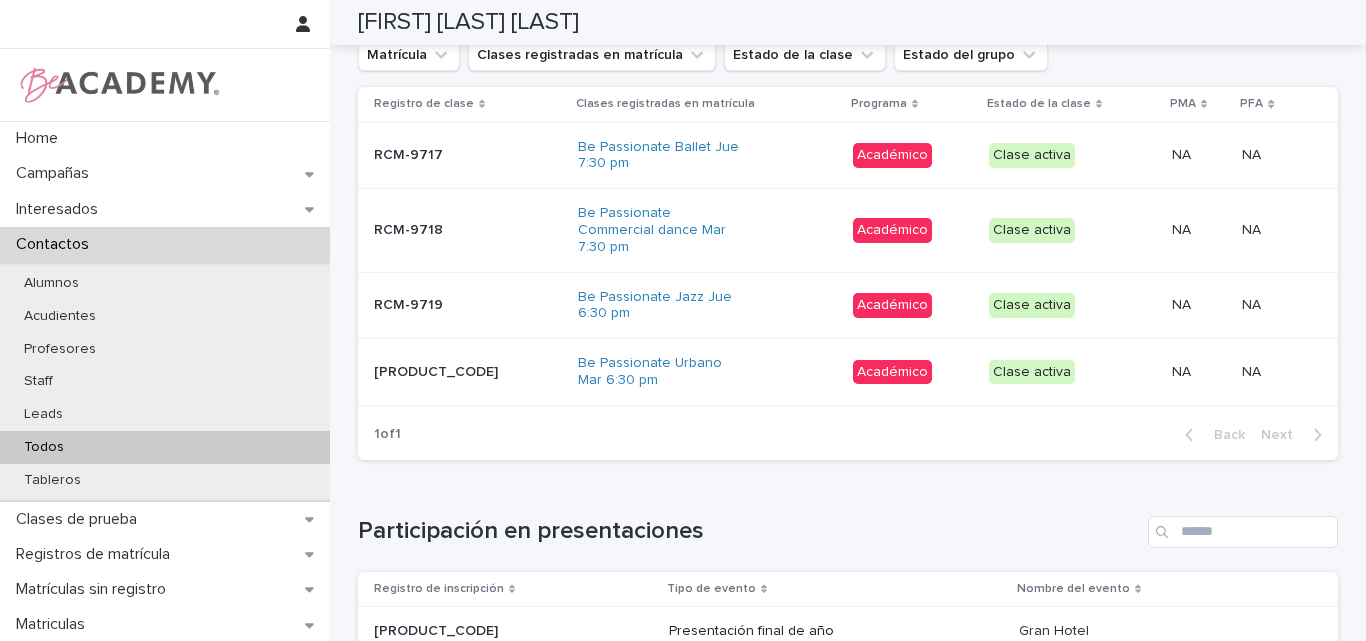 scroll, scrollTop: 1000, scrollLeft: 0, axis: vertical 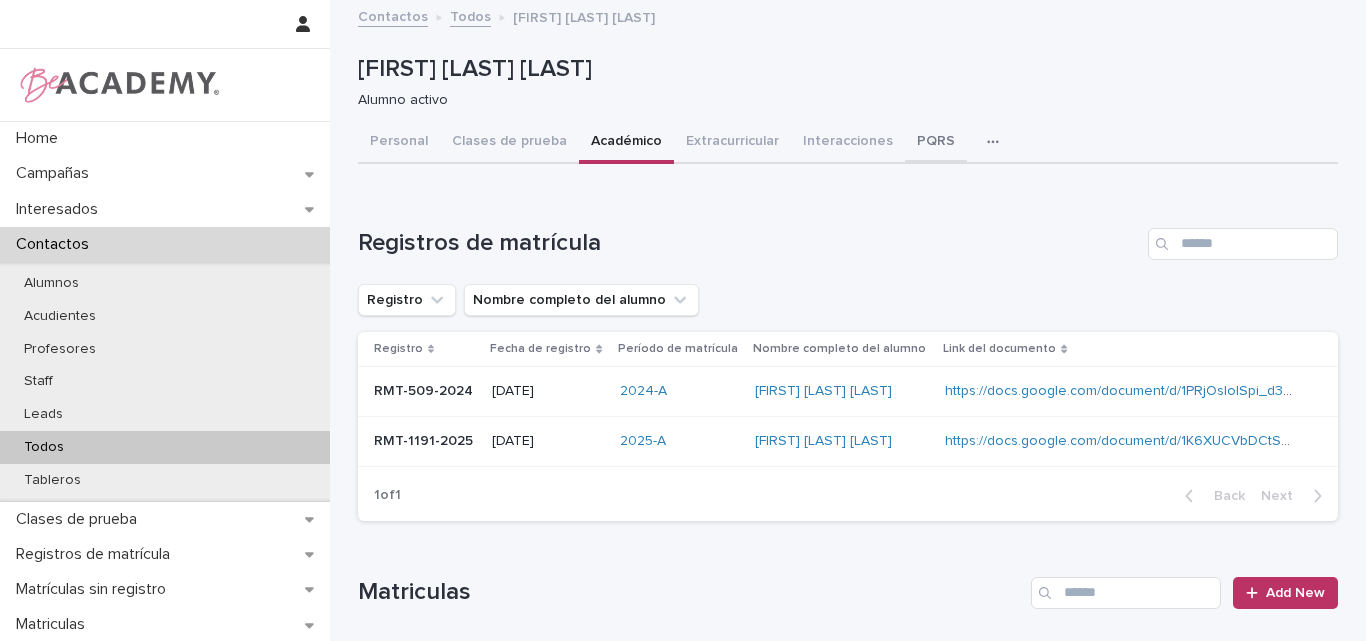 click on "PQRS" at bounding box center (936, 143) 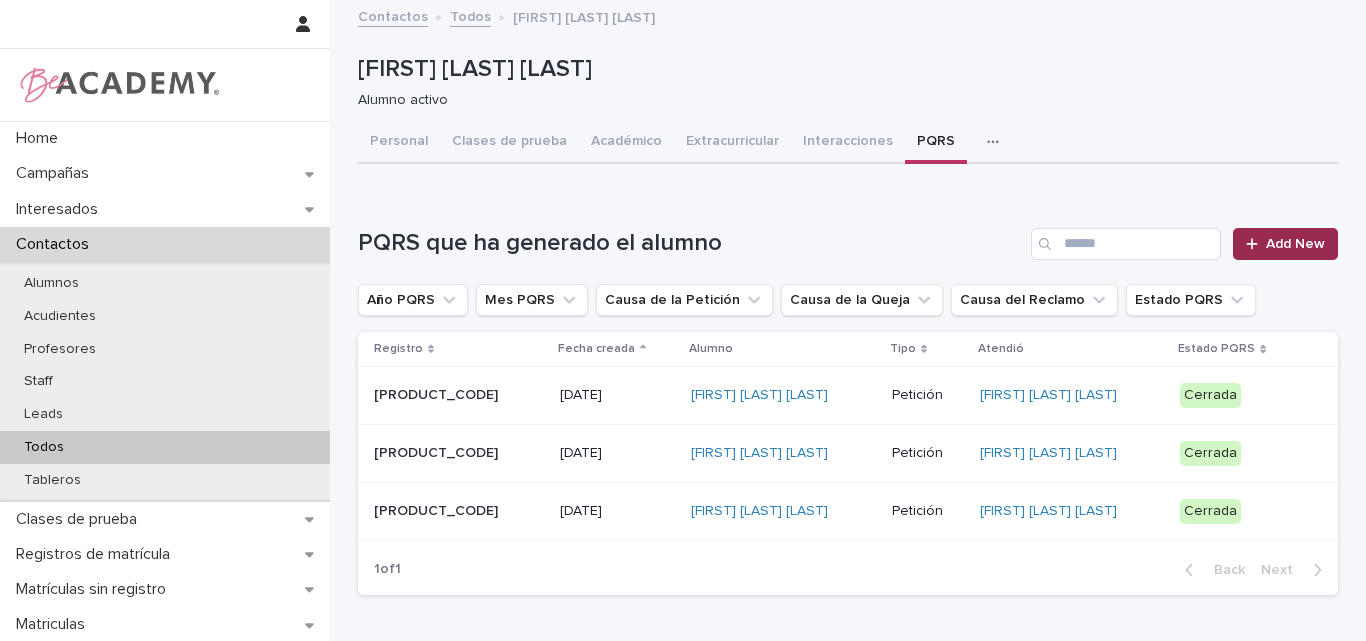 click on "Add New" at bounding box center [1295, 244] 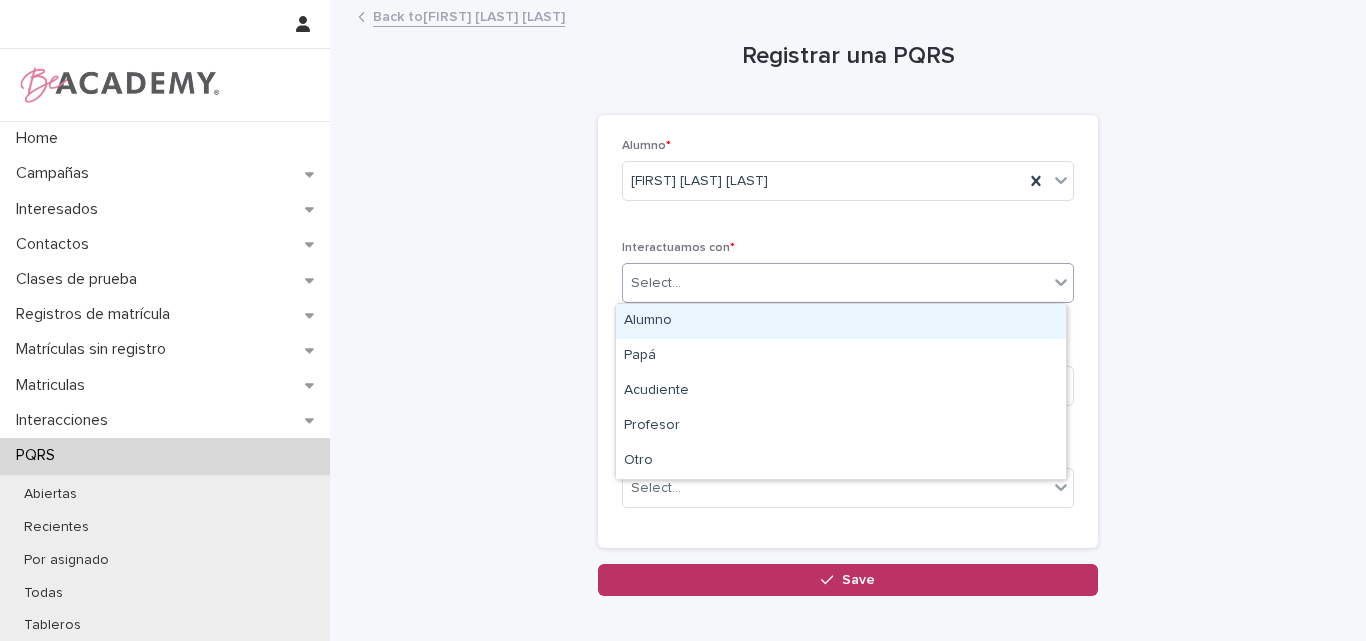 click on "Select..." at bounding box center [835, 283] 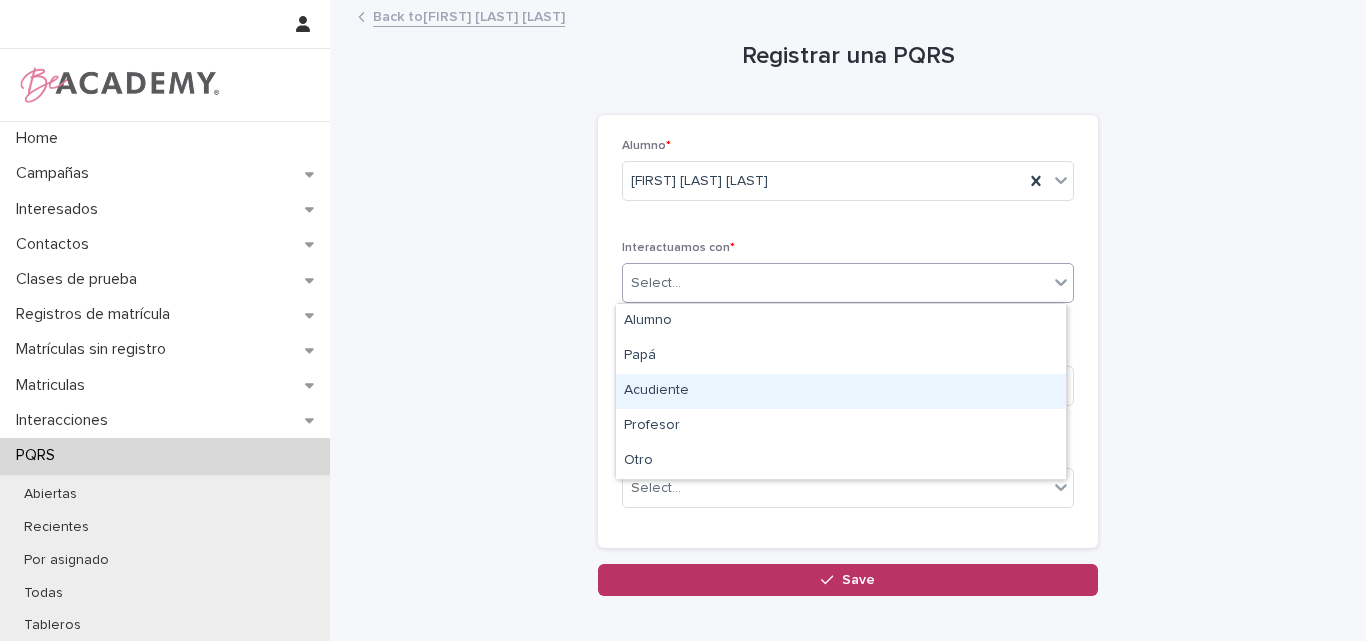 click on "Acudiente" at bounding box center [841, 391] 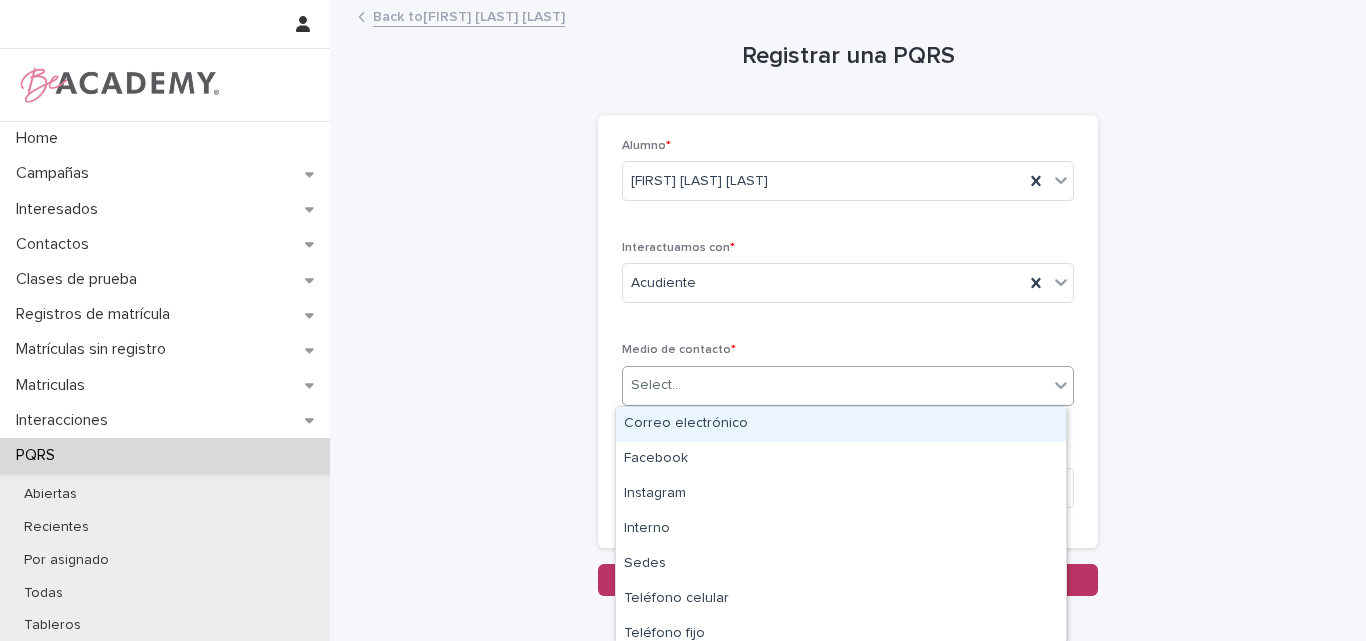 click on "Select..." at bounding box center (835, 385) 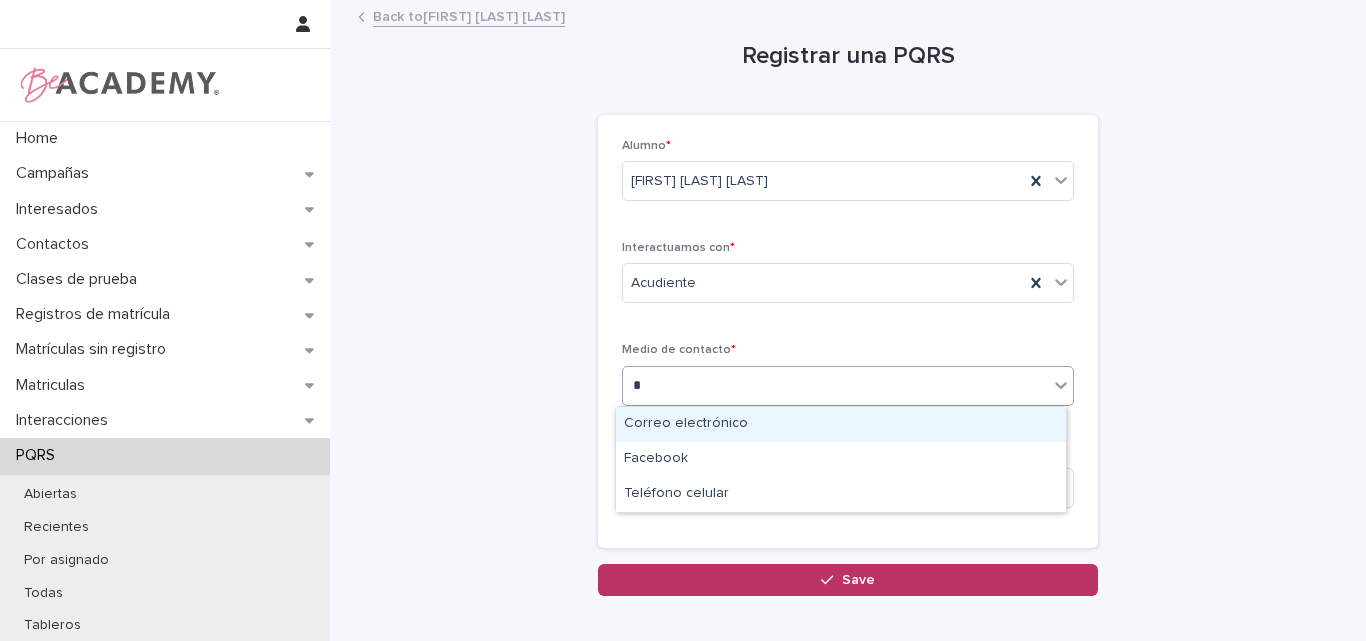 type on "**" 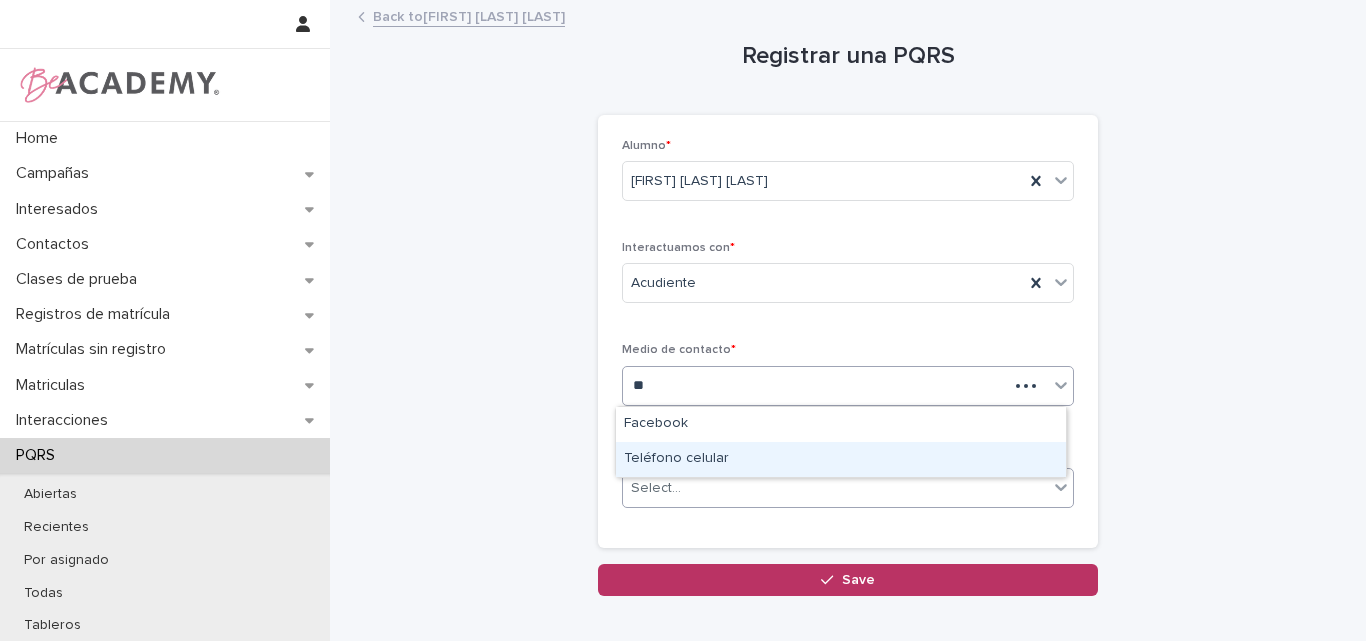 click on "Teléfono celular" at bounding box center (841, 459) 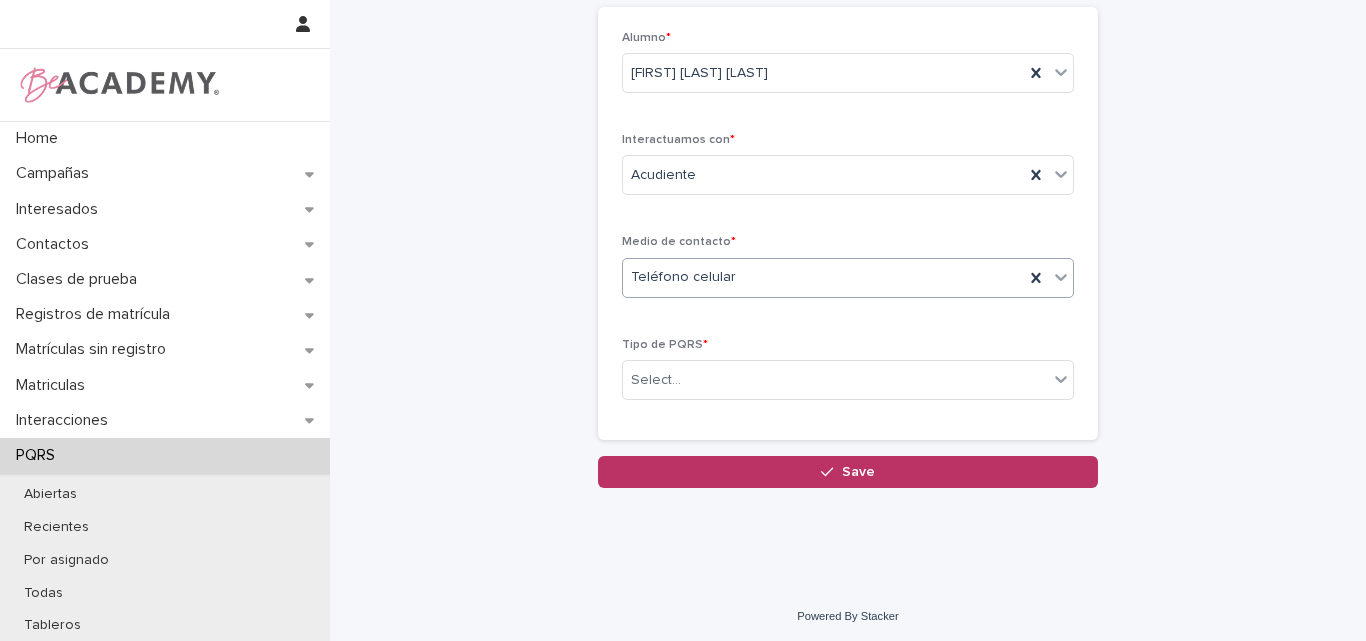 scroll, scrollTop: 112, scrollLeft: 0, axis: vertical 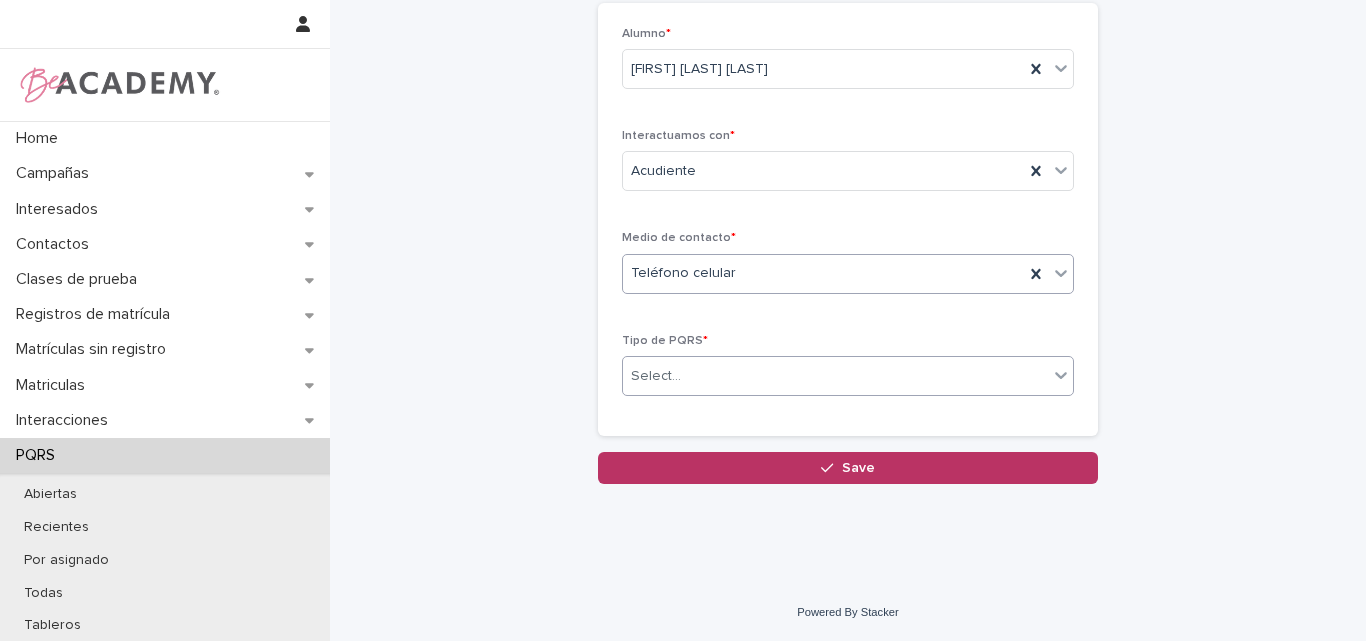 click on "Select..." at bounding box center [835, 376] 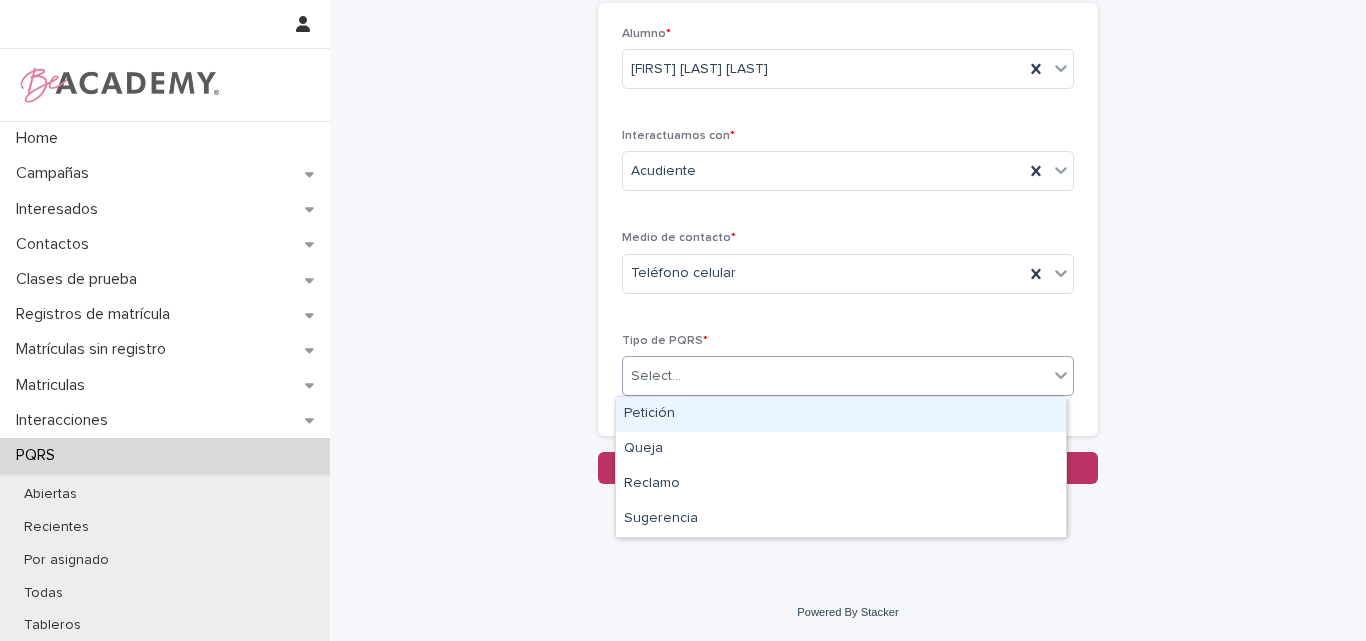 click on "Petición" at bounding box center (841, 414) 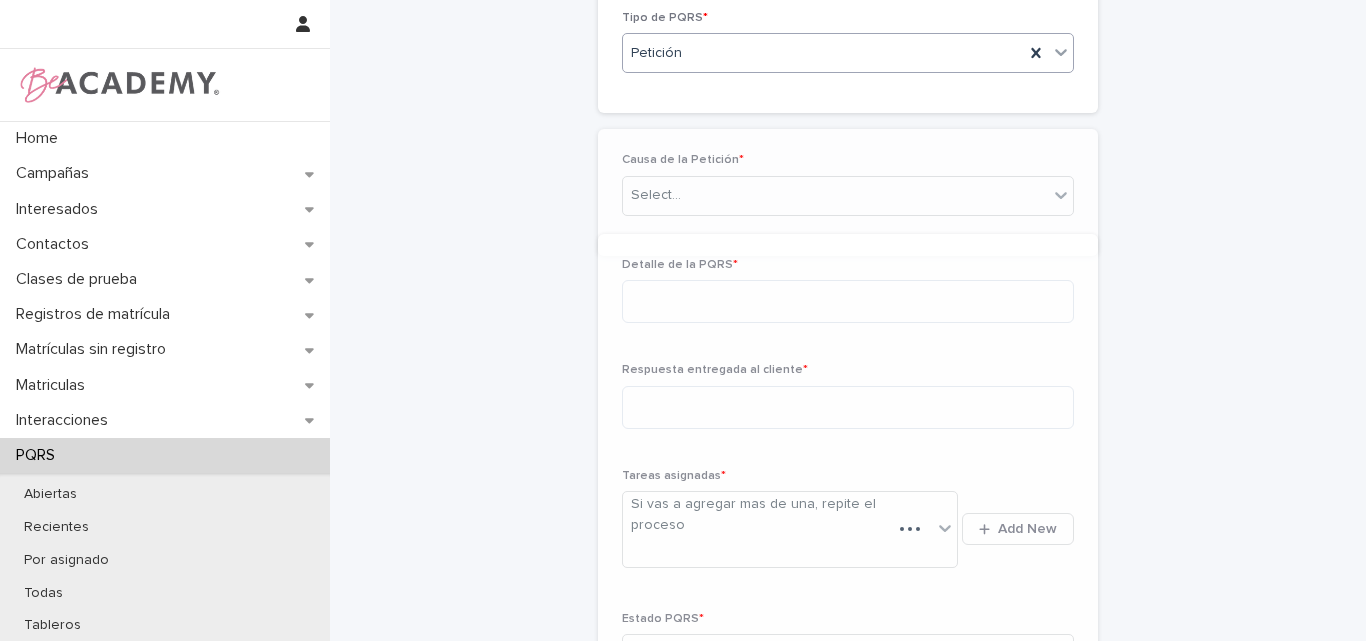scroll, scrollTop: 482, scrollLeft: 0, axis: vertical 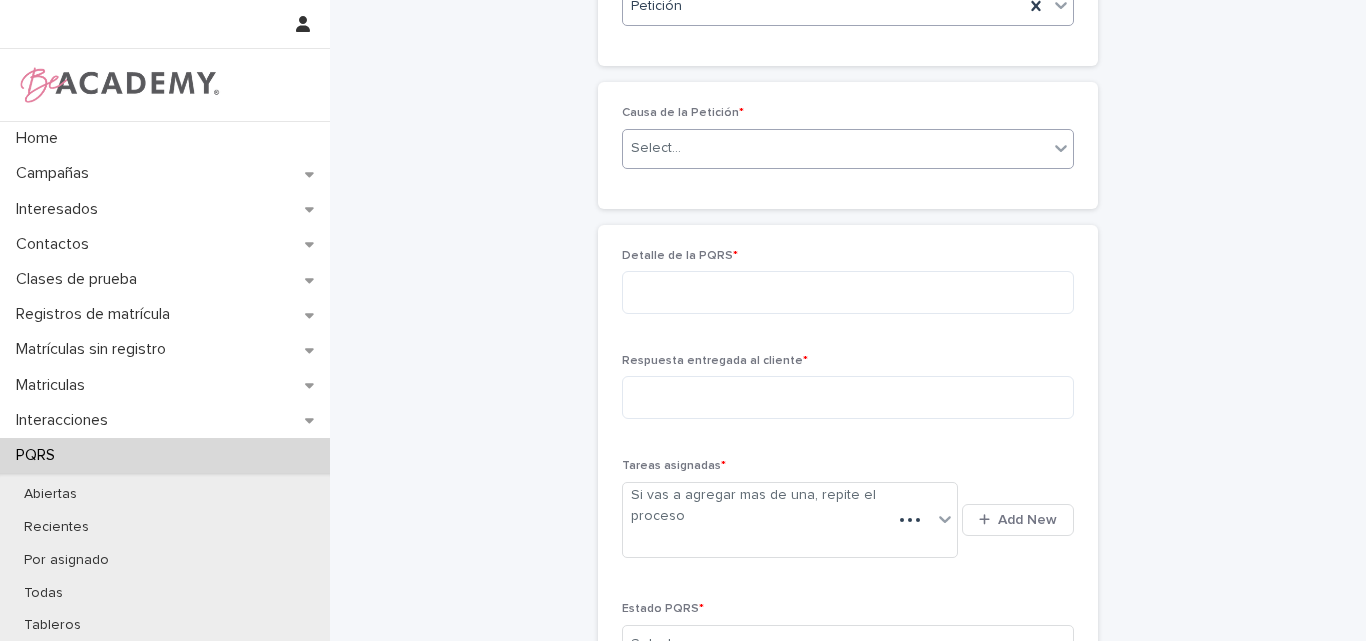 click on "Select..." at bounding box center (835, 148) 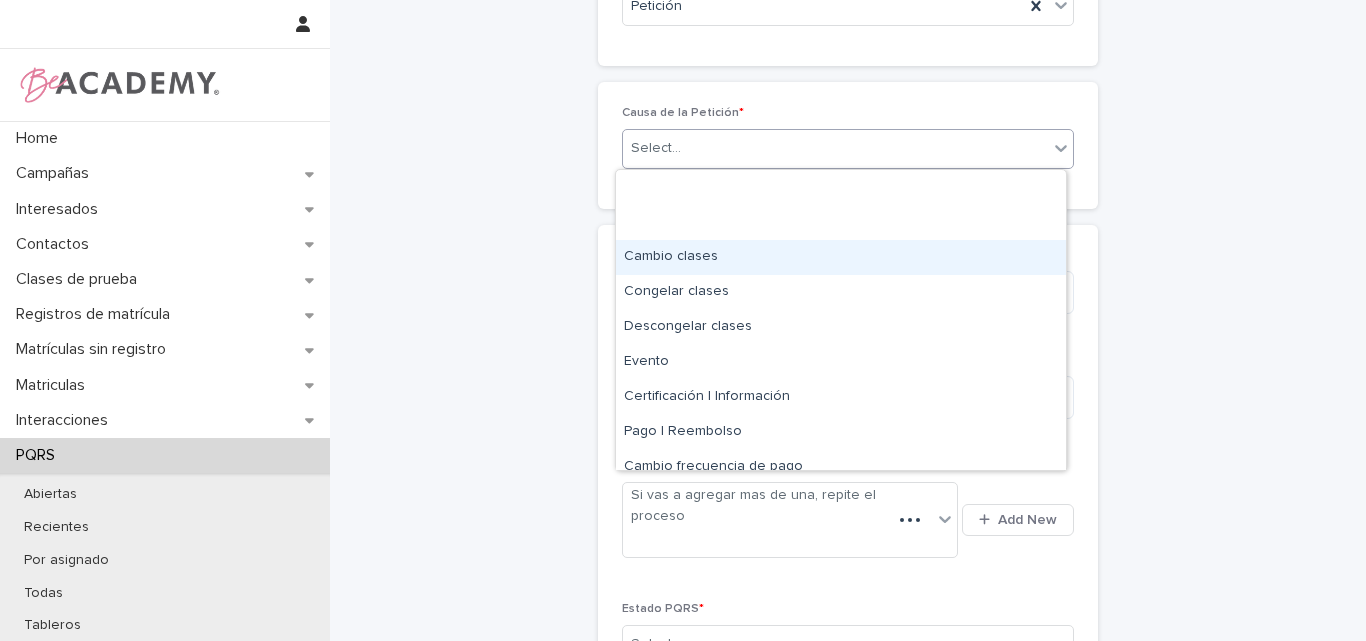 scroll, scrollTop: 120, scrollLeft: 0, axis: vertical 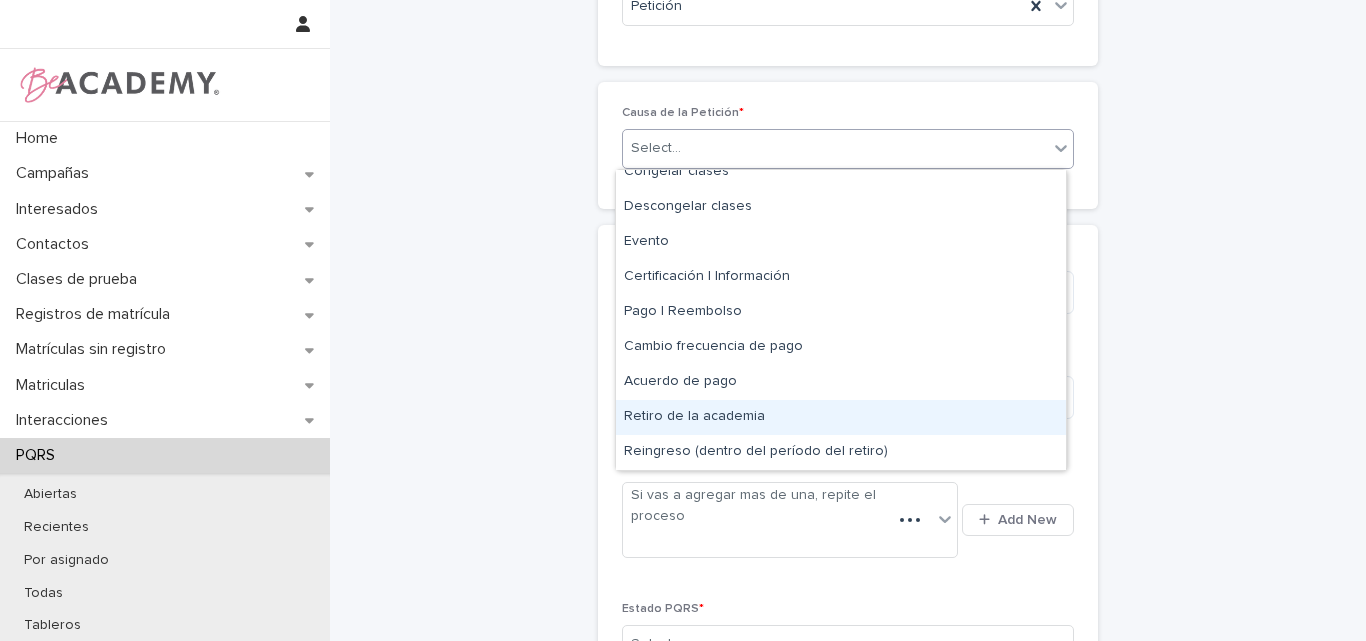 click on "Retiro de la academia" at bounding box center (841, 417) 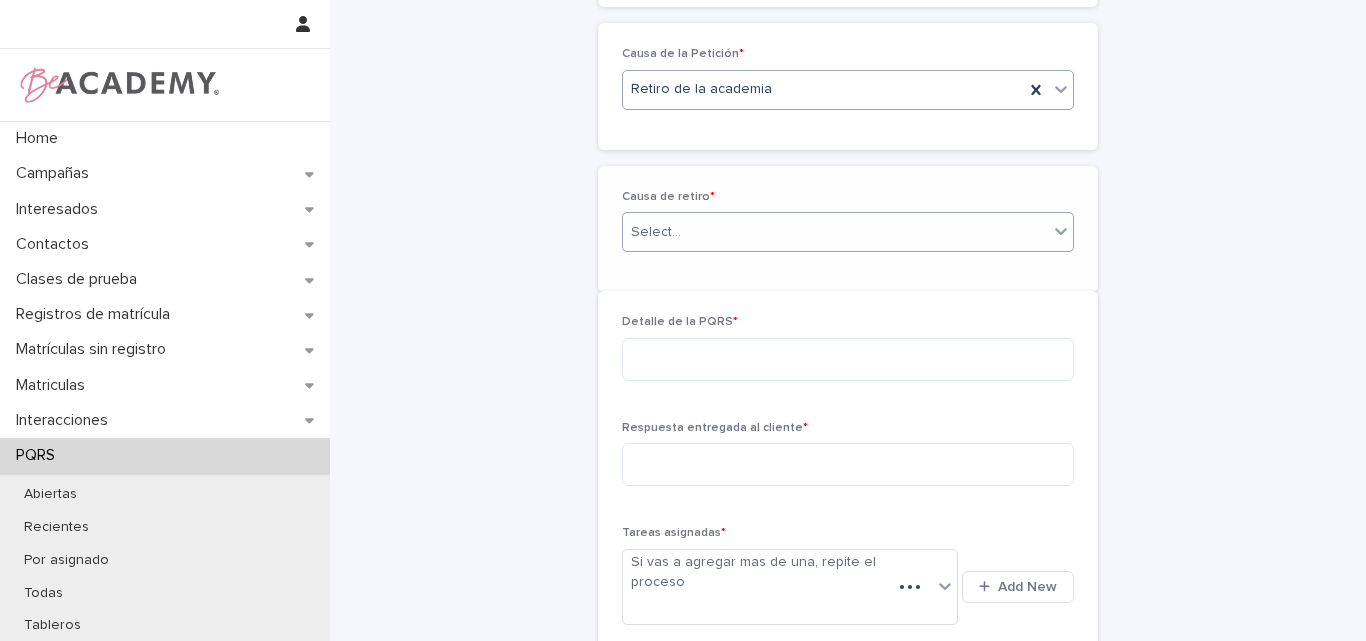 scroll, scrollTop: 553, scrollLeft: 0, axis: vertical 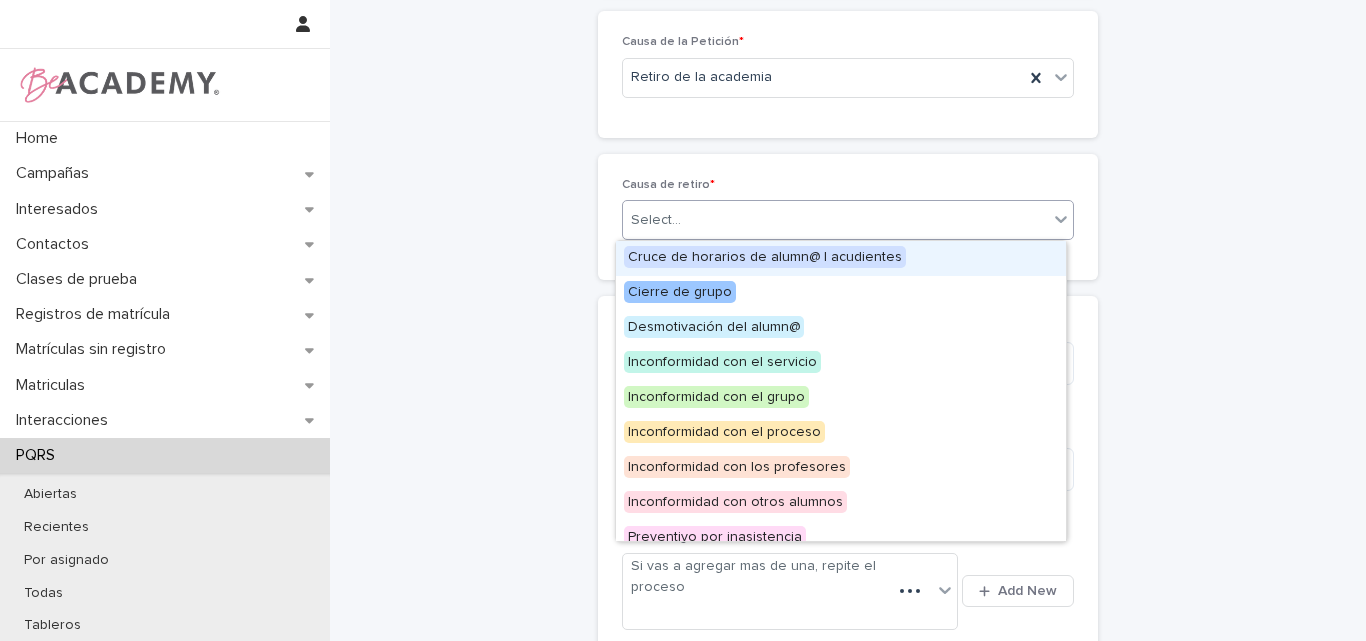 click on "Select..." at bounding box center [835, 220] 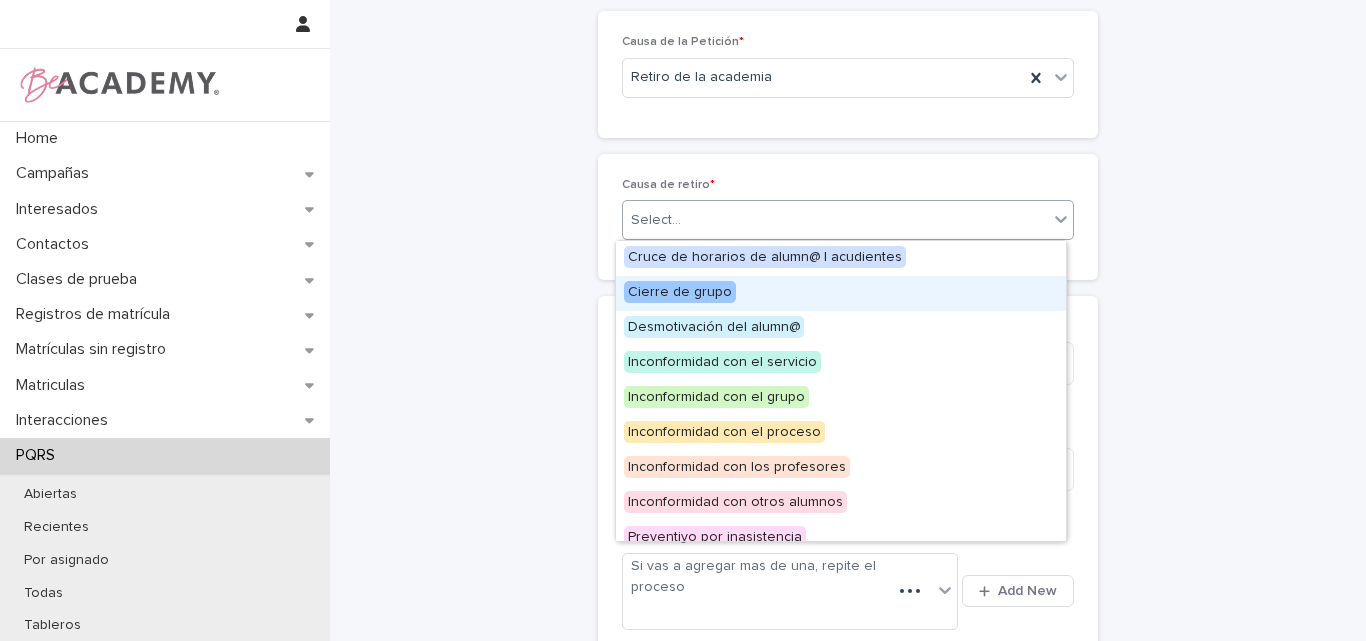 click on "Cierre de grupo" at bounding box center (680, 292) 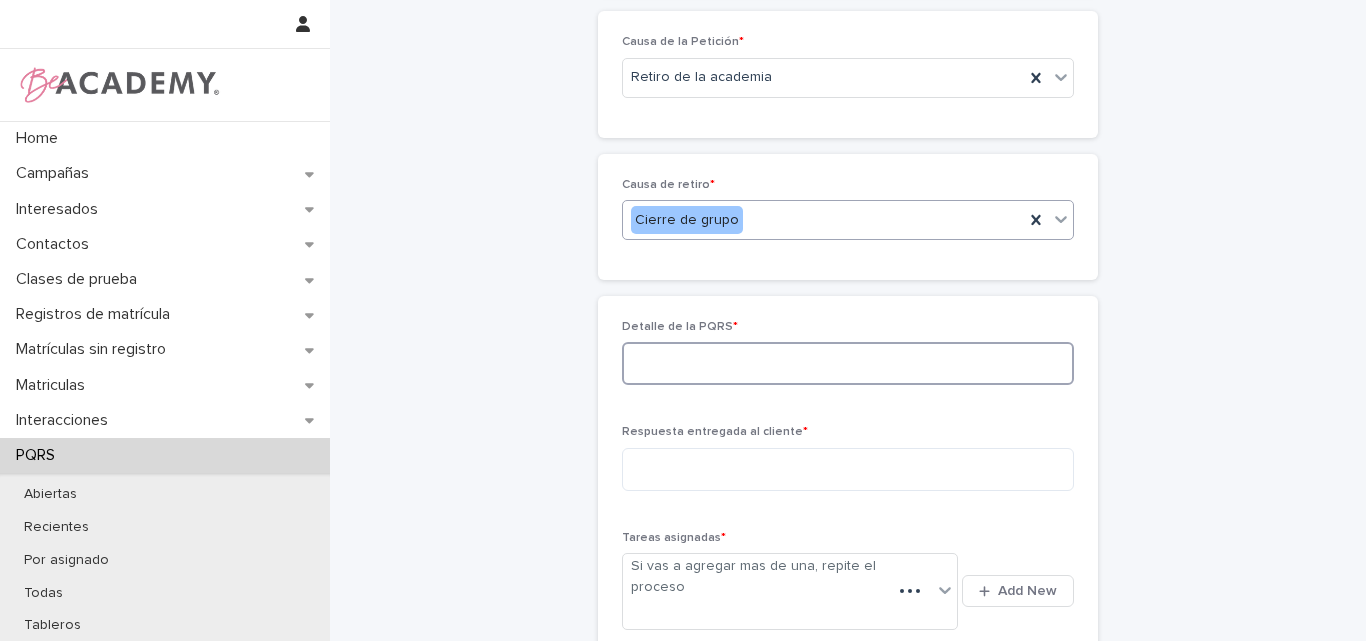 click at bounding box center (848, 363) 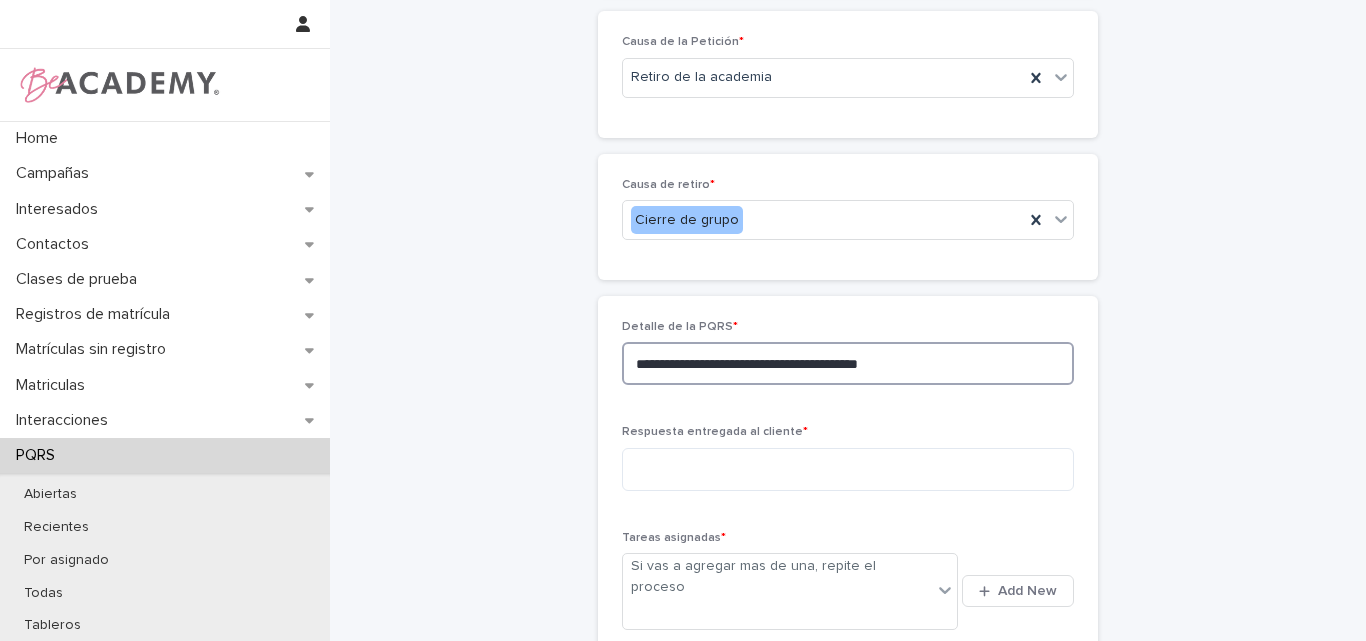 scroll, scrollTop: 535, scrollLeft: 0, axis: vertical 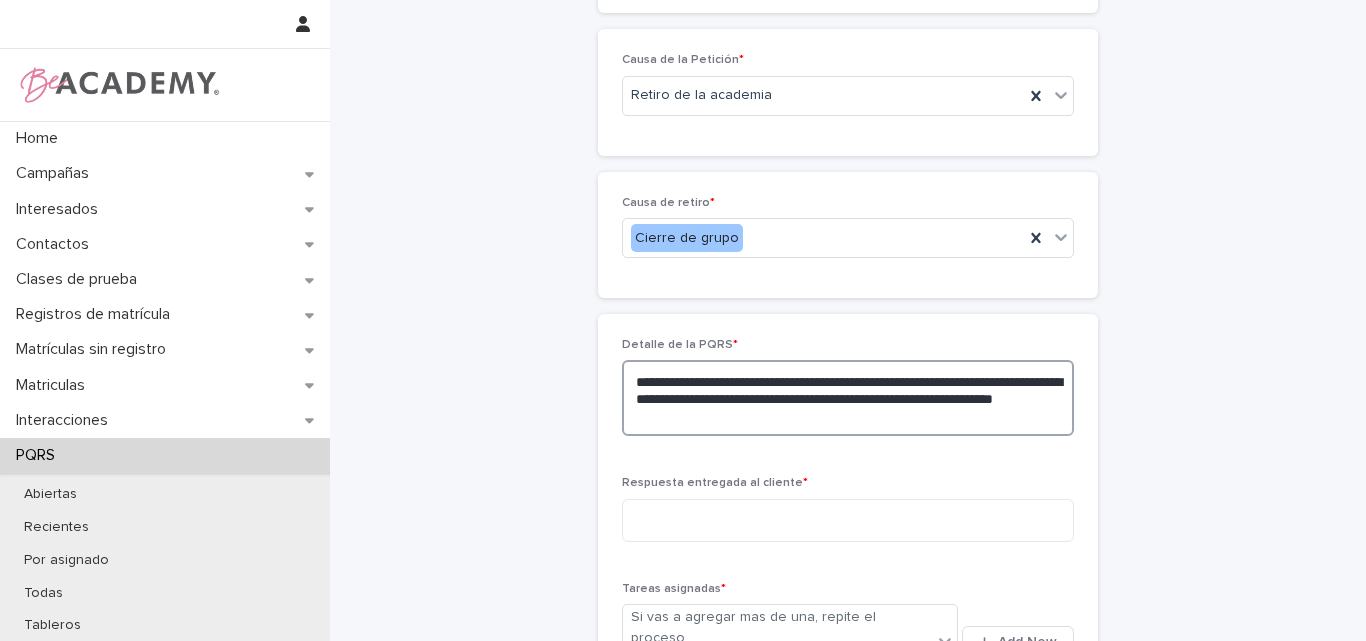 click on "**********" at bounding box center [848, 398] 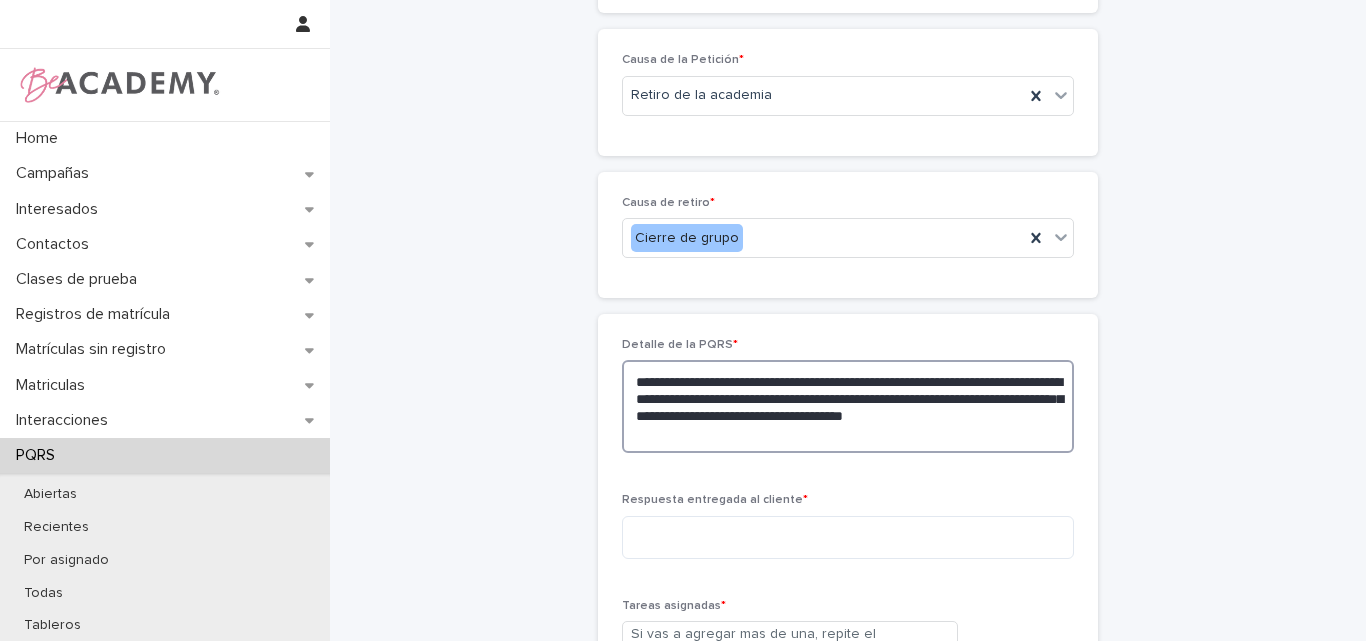 click on "**********" at bounding box center (848, 406) 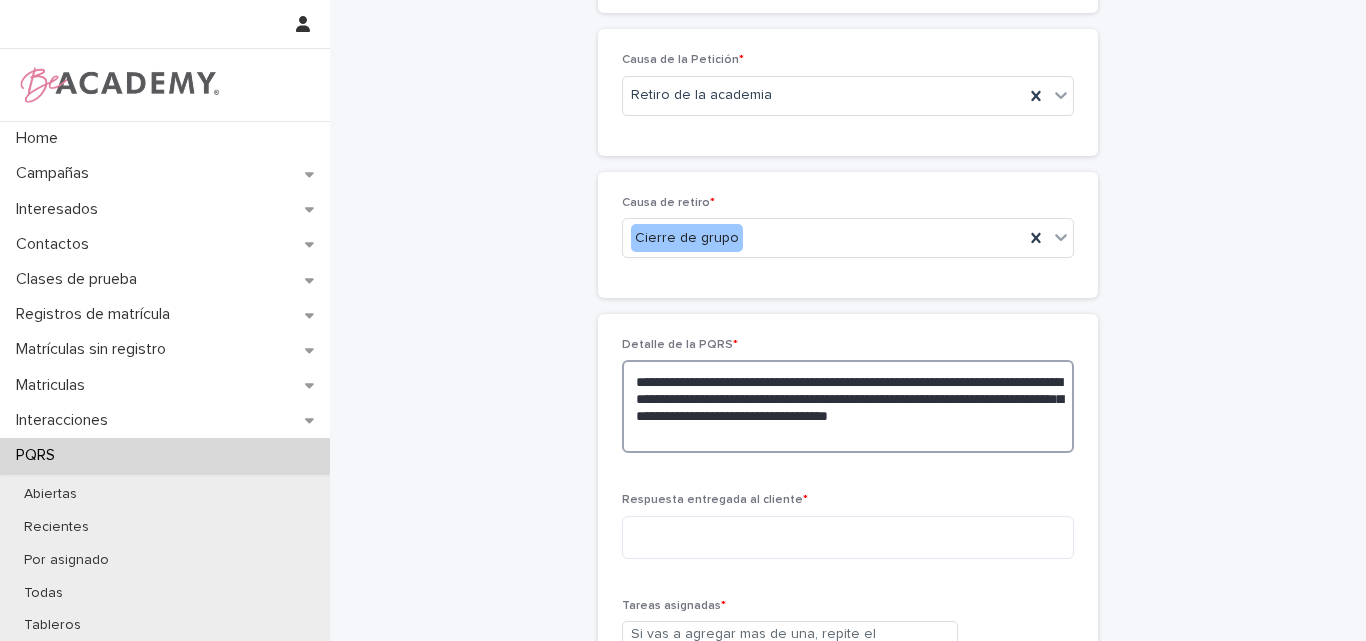 click on "**********" at bounding box center (848, 406) 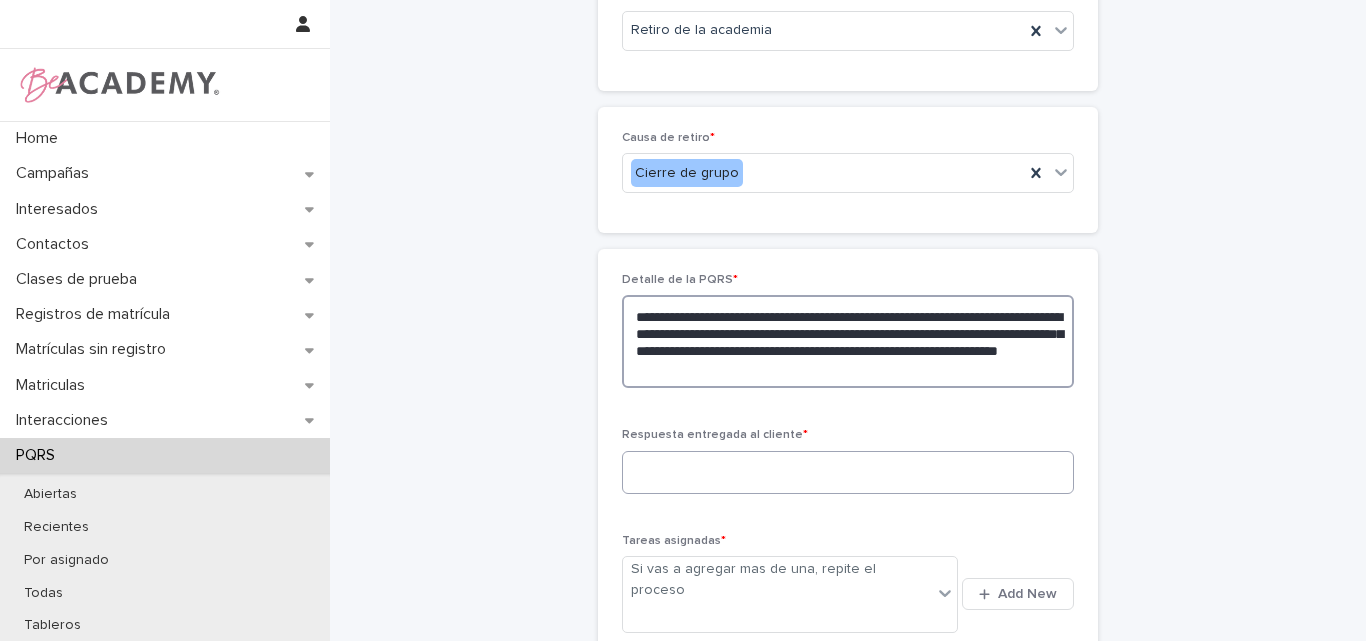 scroll, scrollTop: 635, scrollLeft: 0, axis: vertical 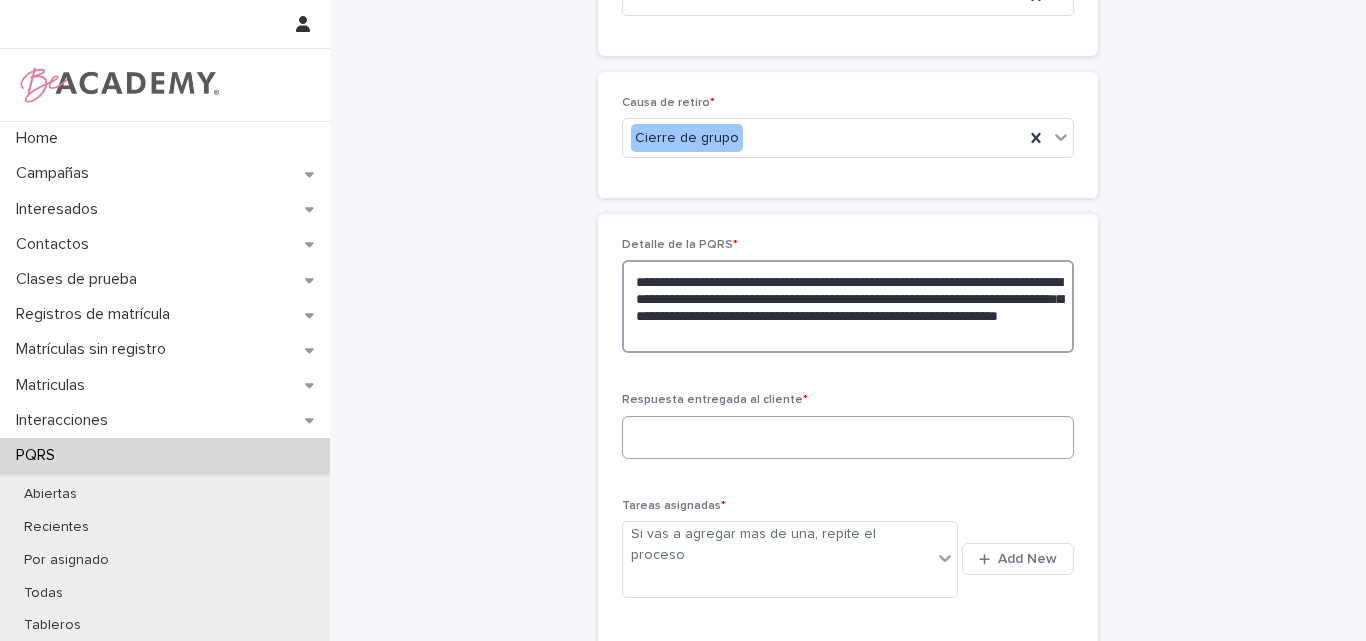 type on "**********" 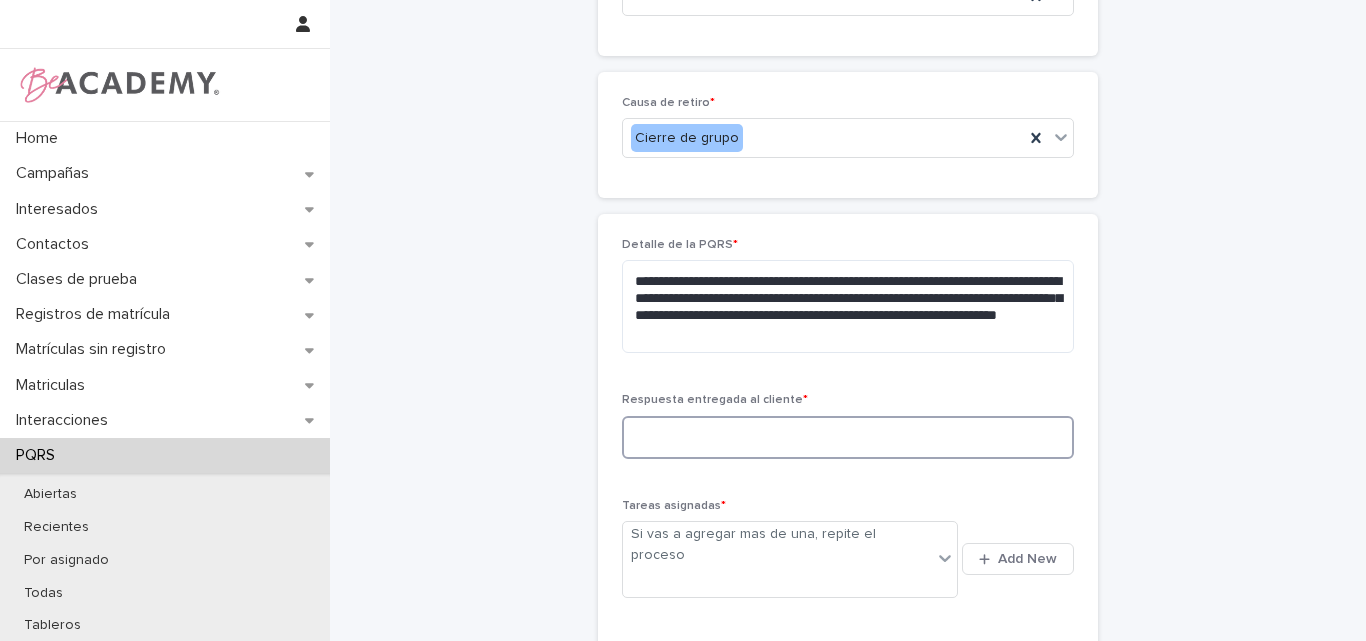 click at bounding box center [848, 437] 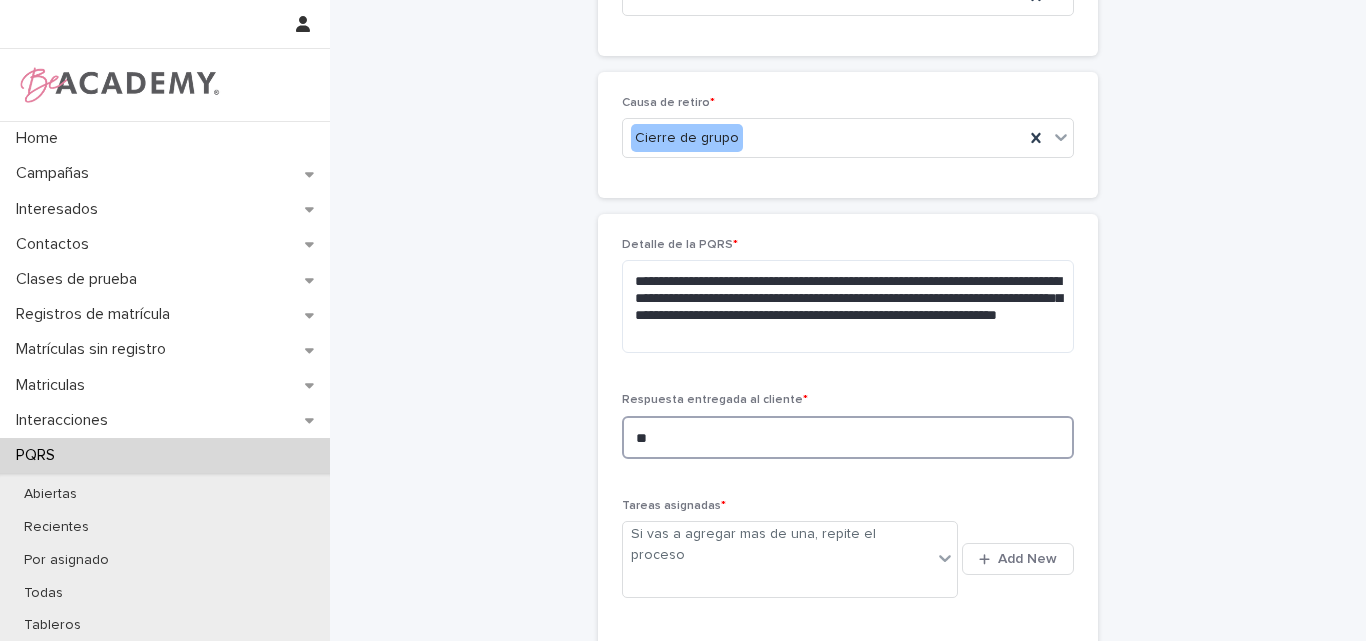 type on "*" 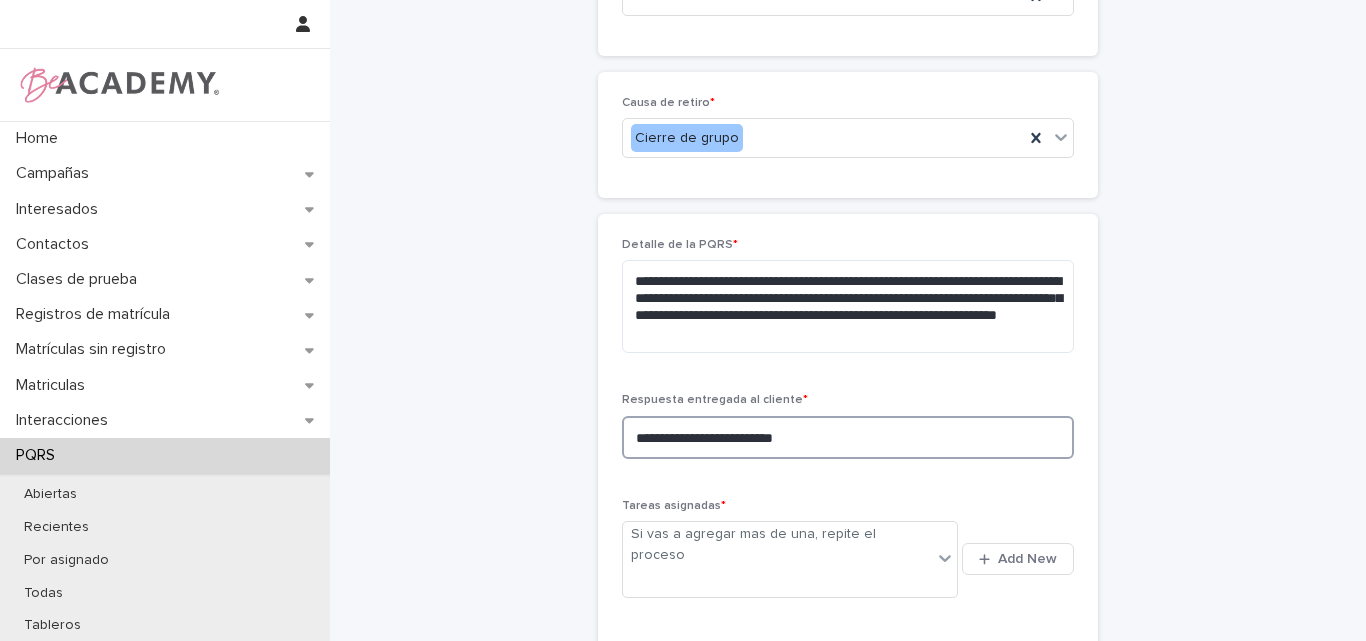 scroll, scrollTop: 735, scrollLeft: 0, axis: vertical 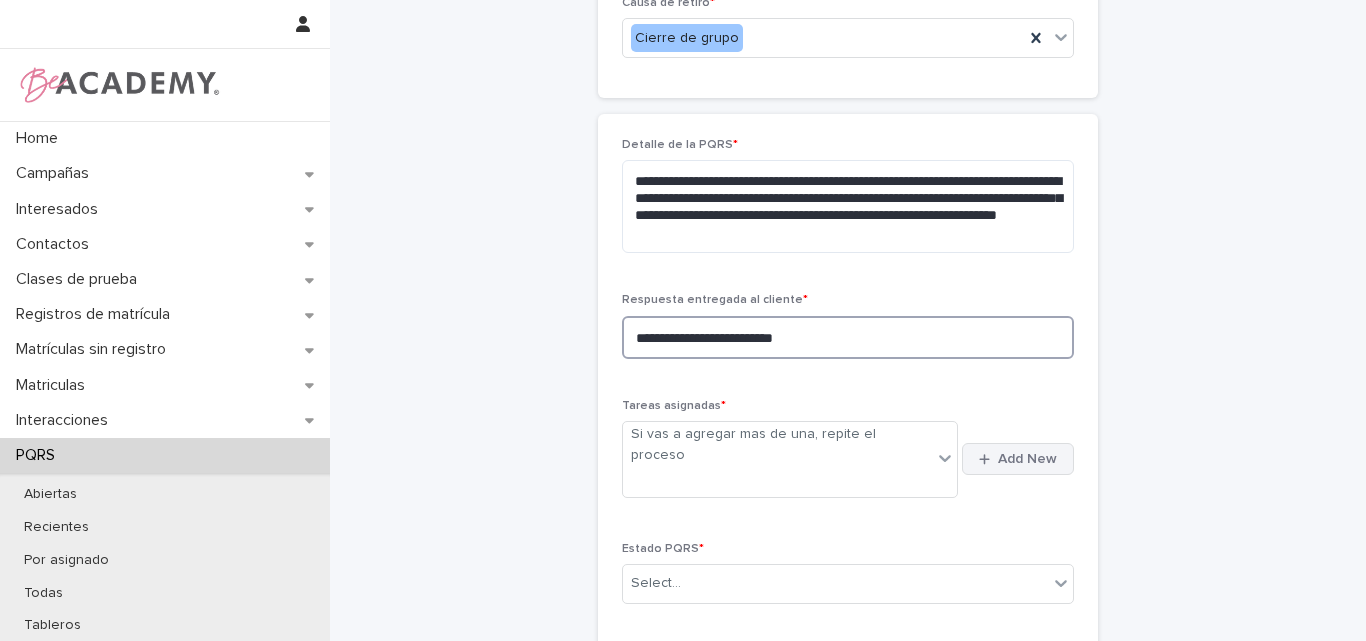 type on "**********" 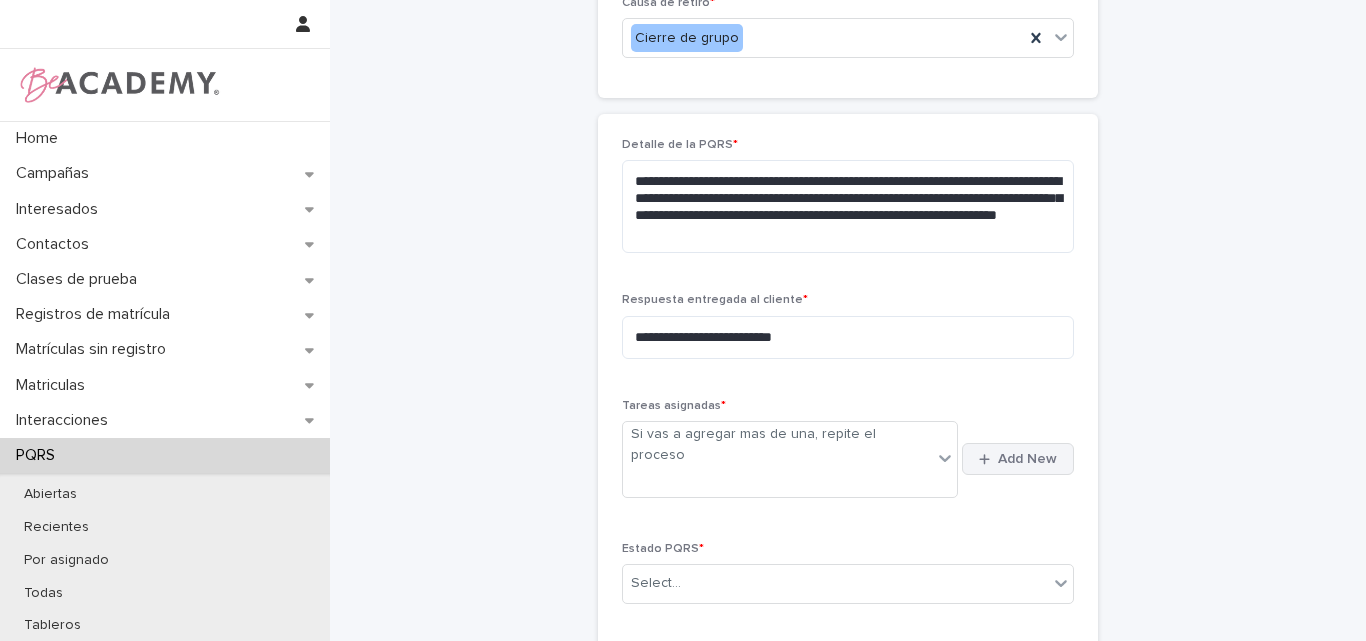 click on "Add New" at bounding box center [1027, 459] 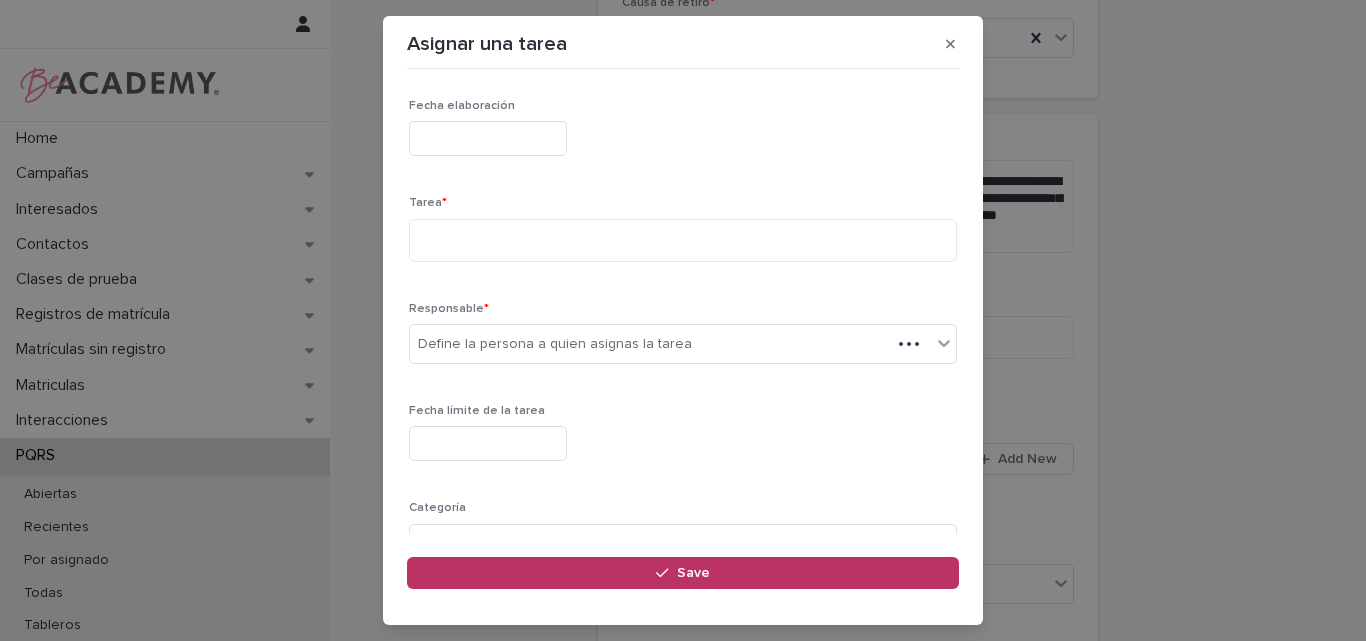 click at bounding box center (488, 138) 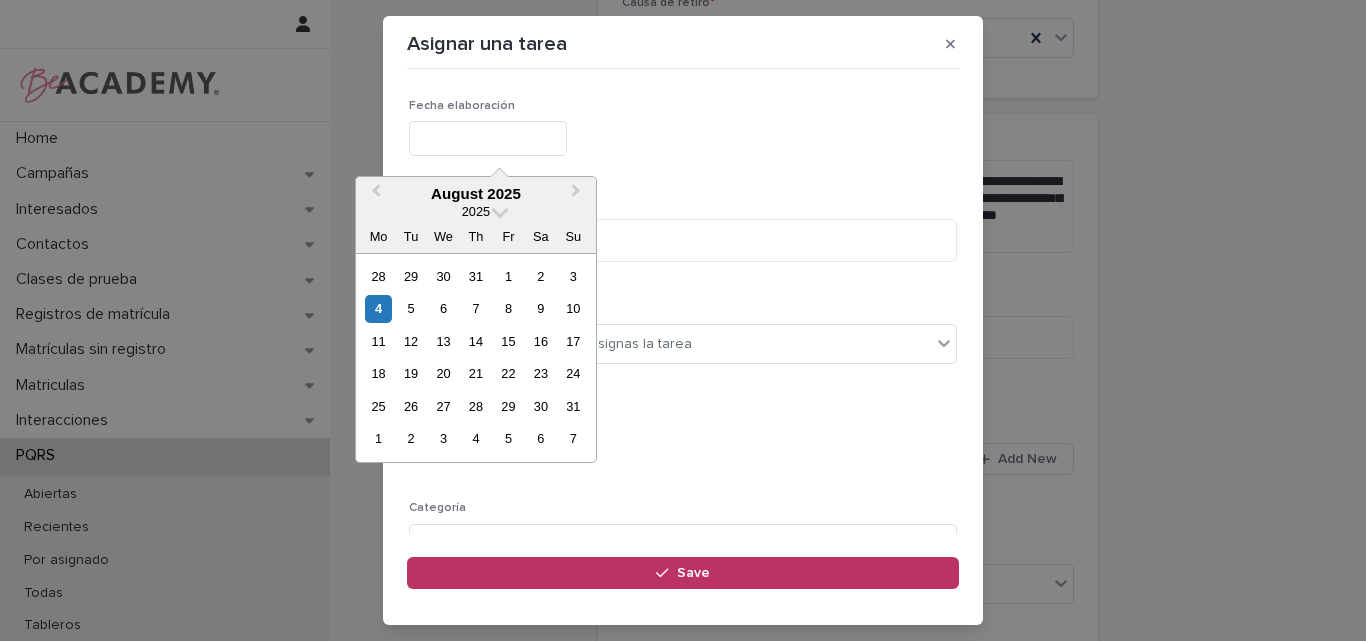 type on "**********" 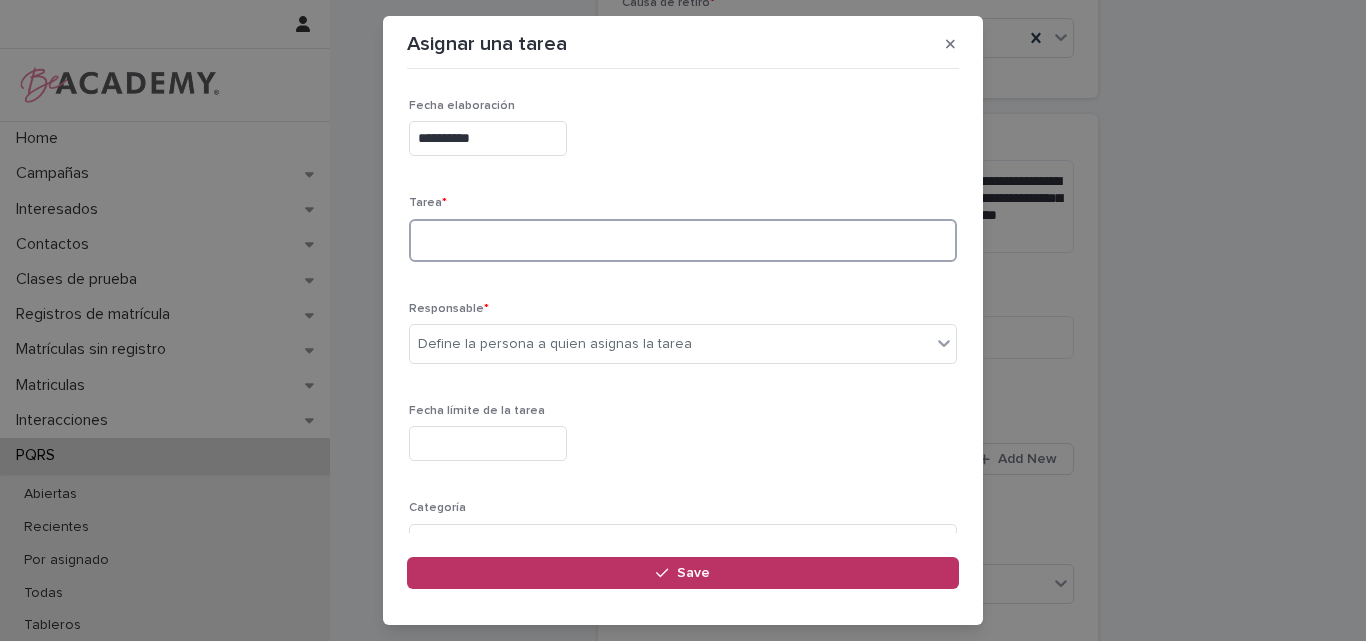 click at bounding box center (683, 240) 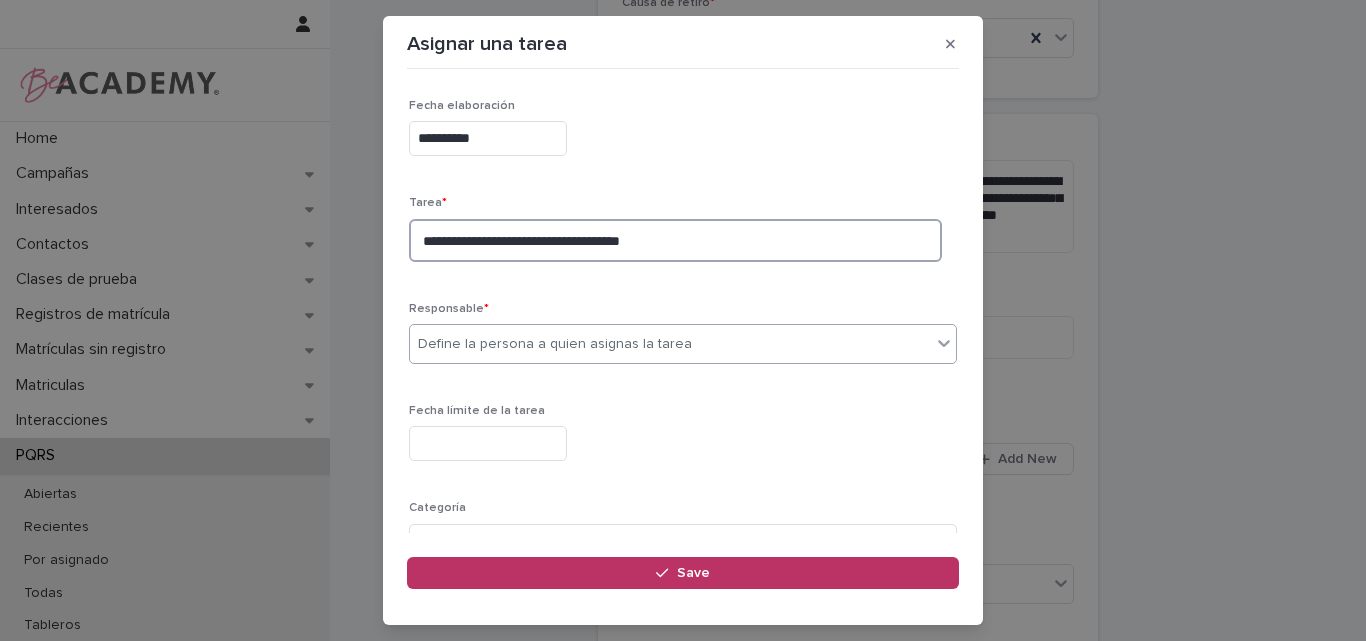 type on "**********" 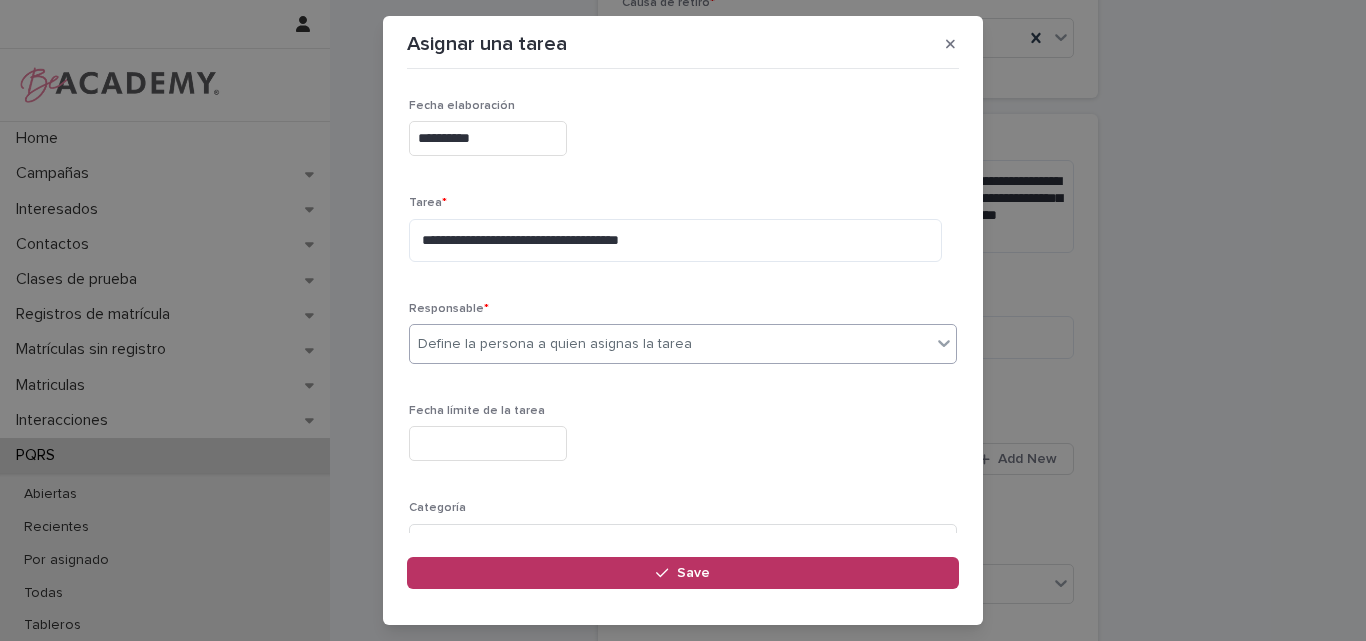 click on "Define la persona a quien asignas la tarea" at bounding box center (555, 344) 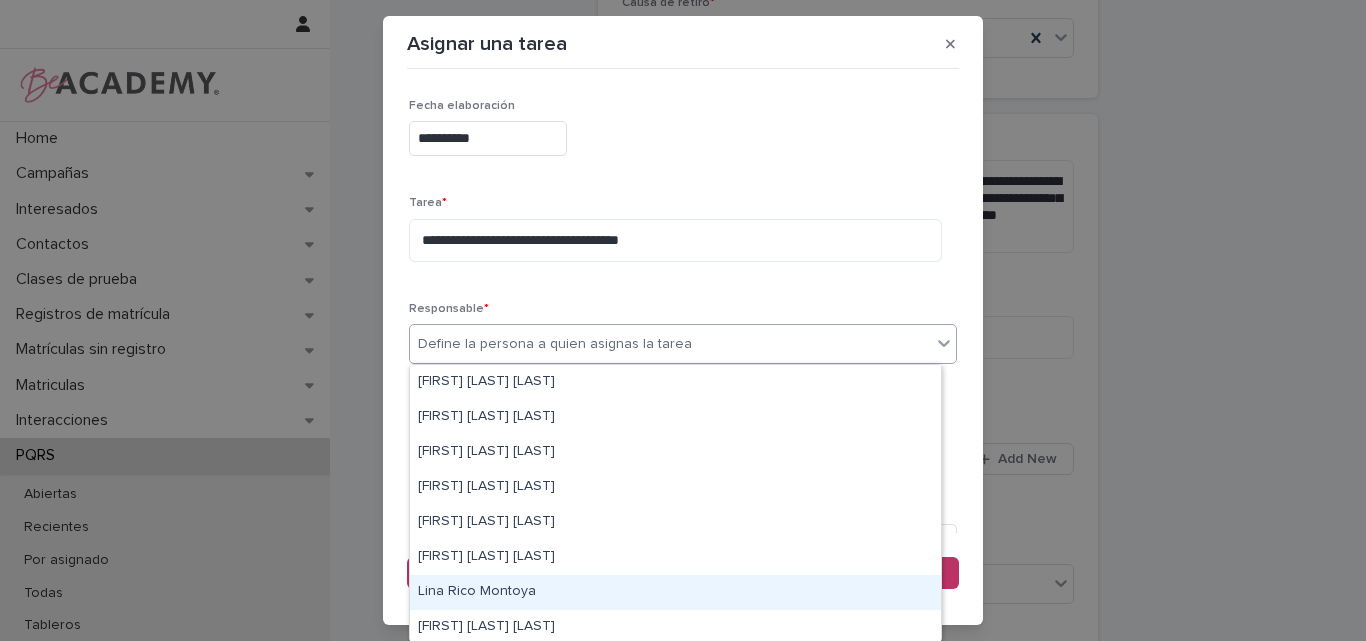 click on "Lina Rico Montoya" at bounding box center [675, 592] 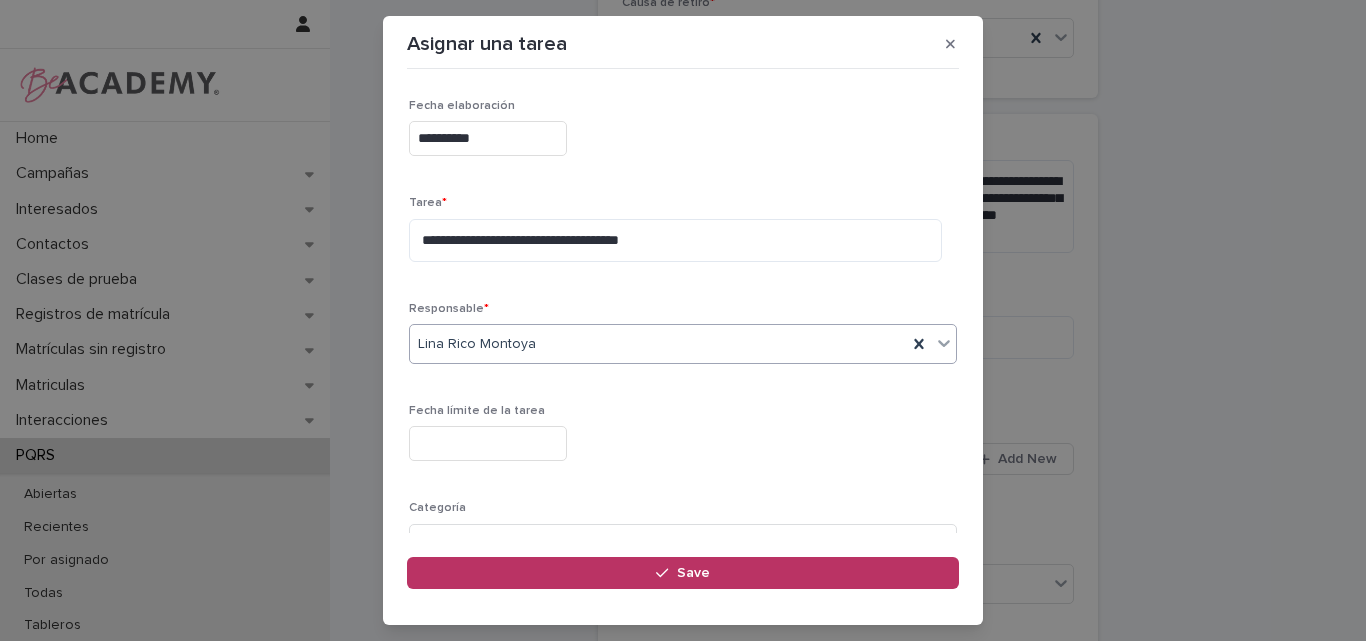 click at bounding box center (488, 443) 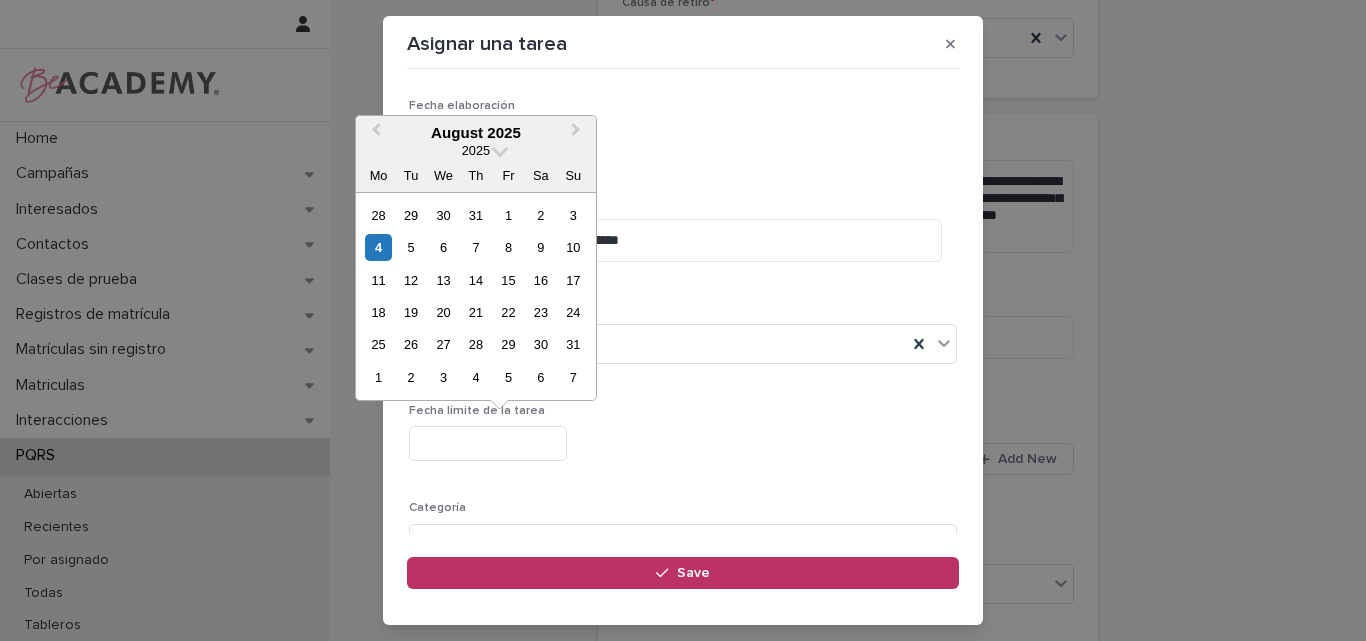type on "**********" 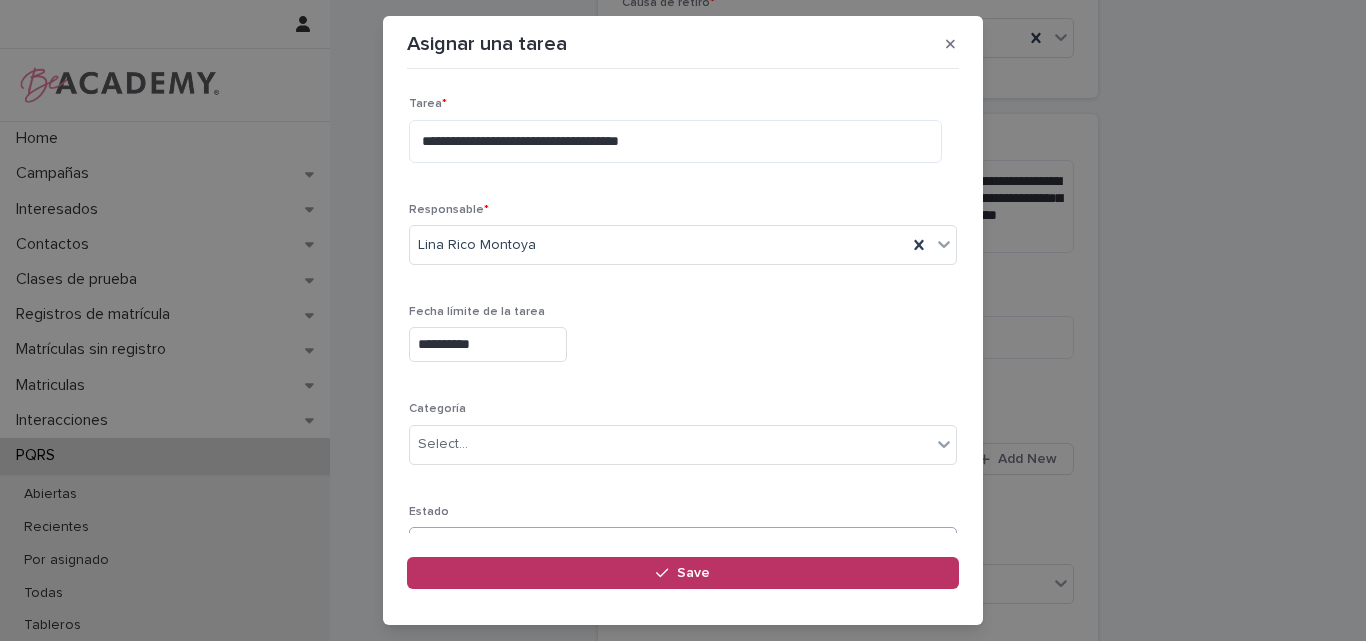 scroll, scrollTop: 195, scrollLeft: 0, axis: vertical 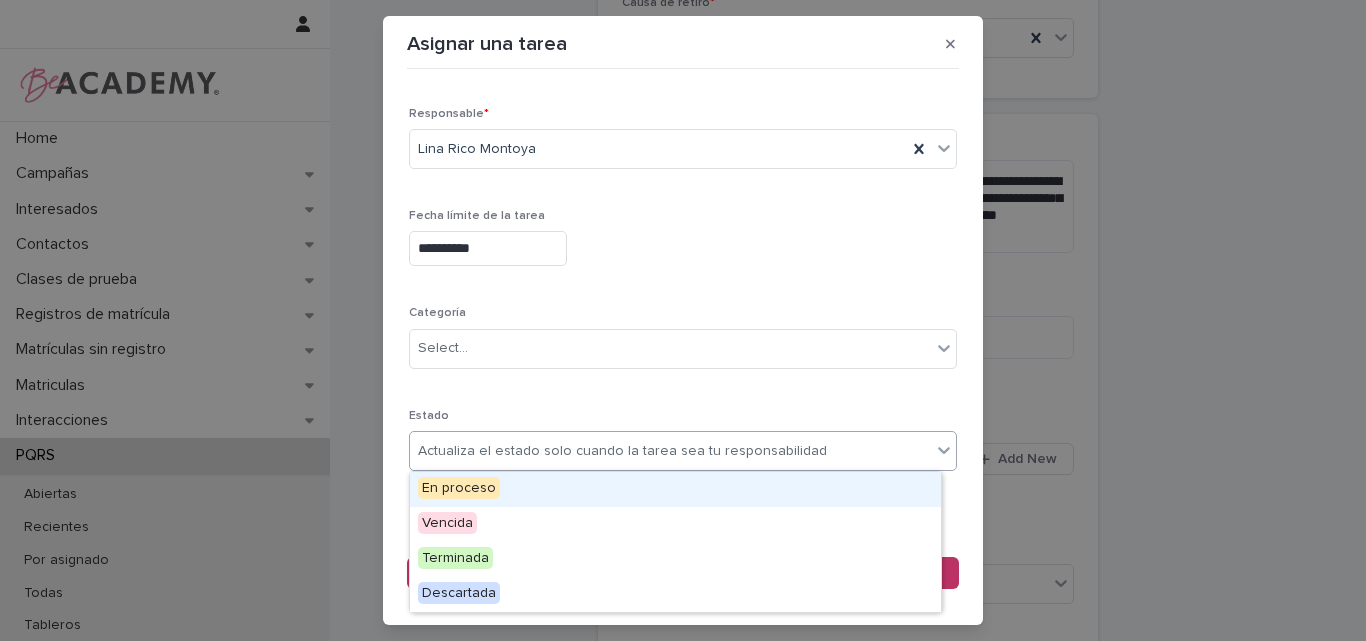 click on "Actualiza el estado solo cuando la tarea sea tu responsabilidad" at bounding box center [622, 451] 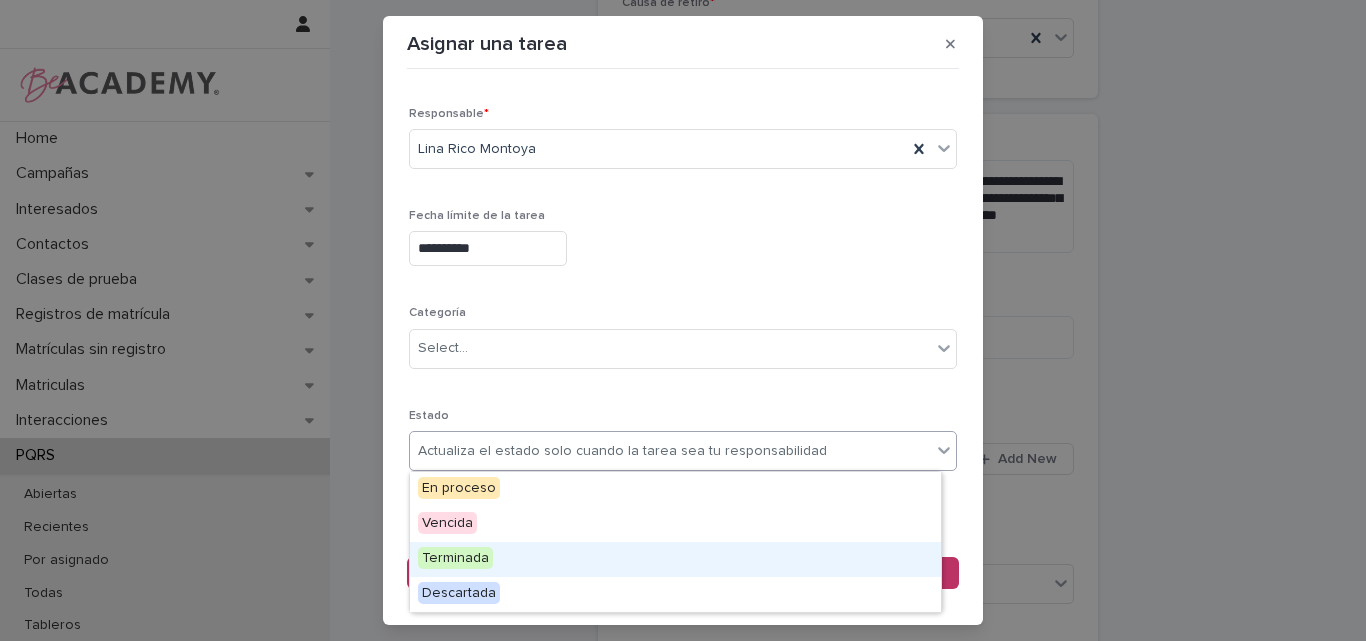 click on "Terminada" at bounding box center [675, 559] 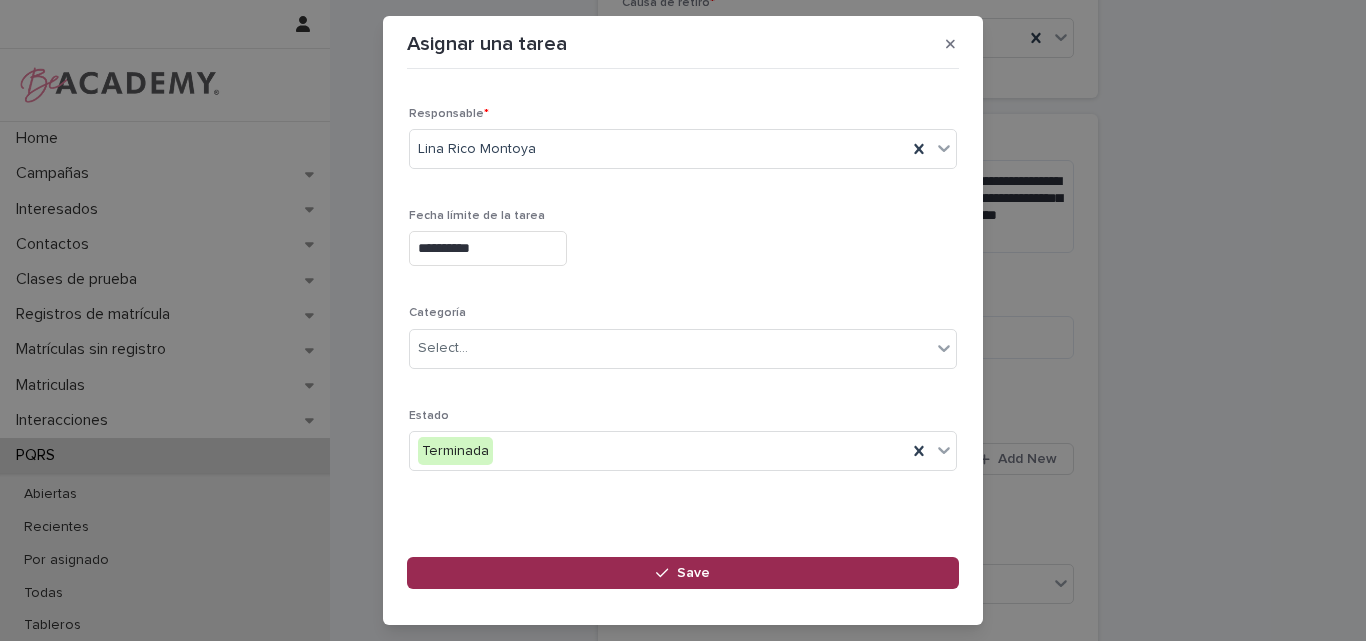 click on "Save" at bounding box center (693, 573) 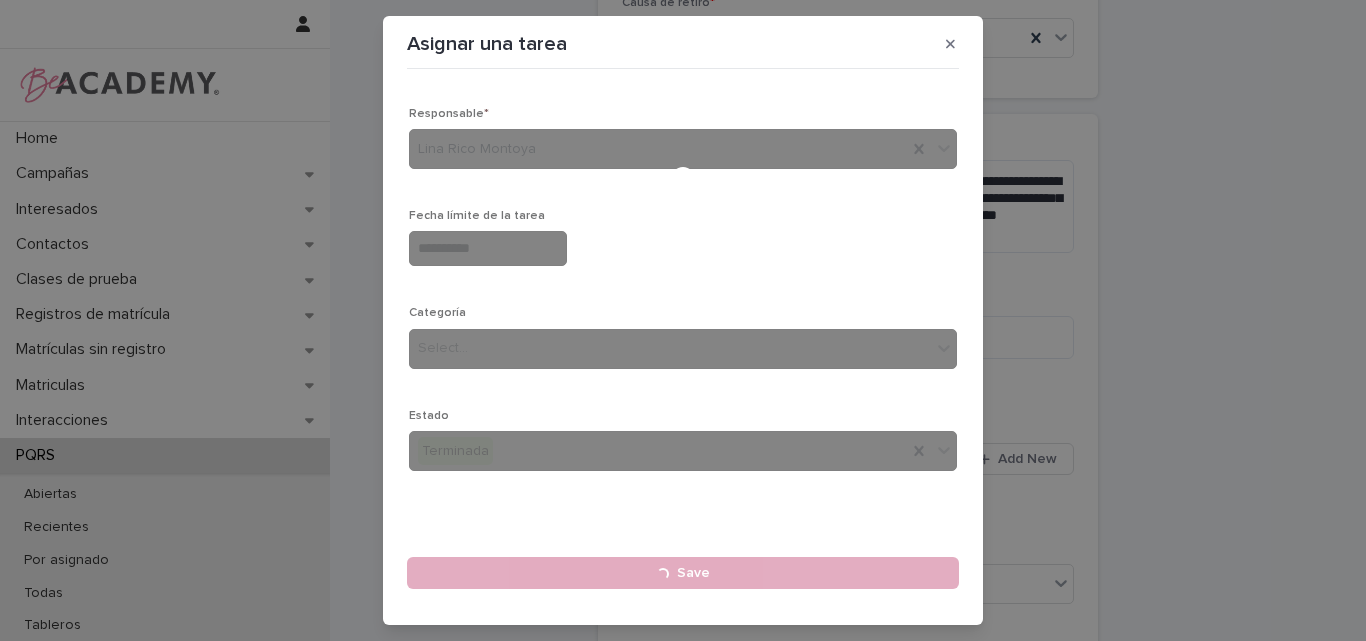 type 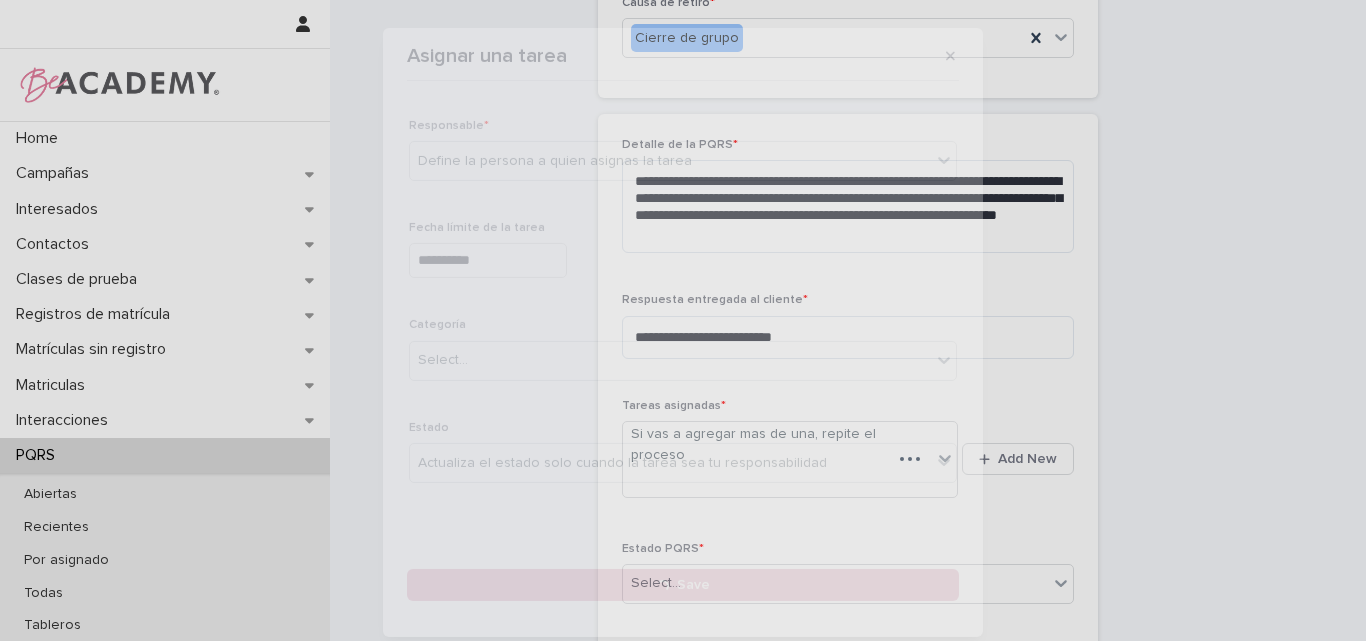 scroll, scrollTop: 735, scrollLeft: 0, axis: vertical 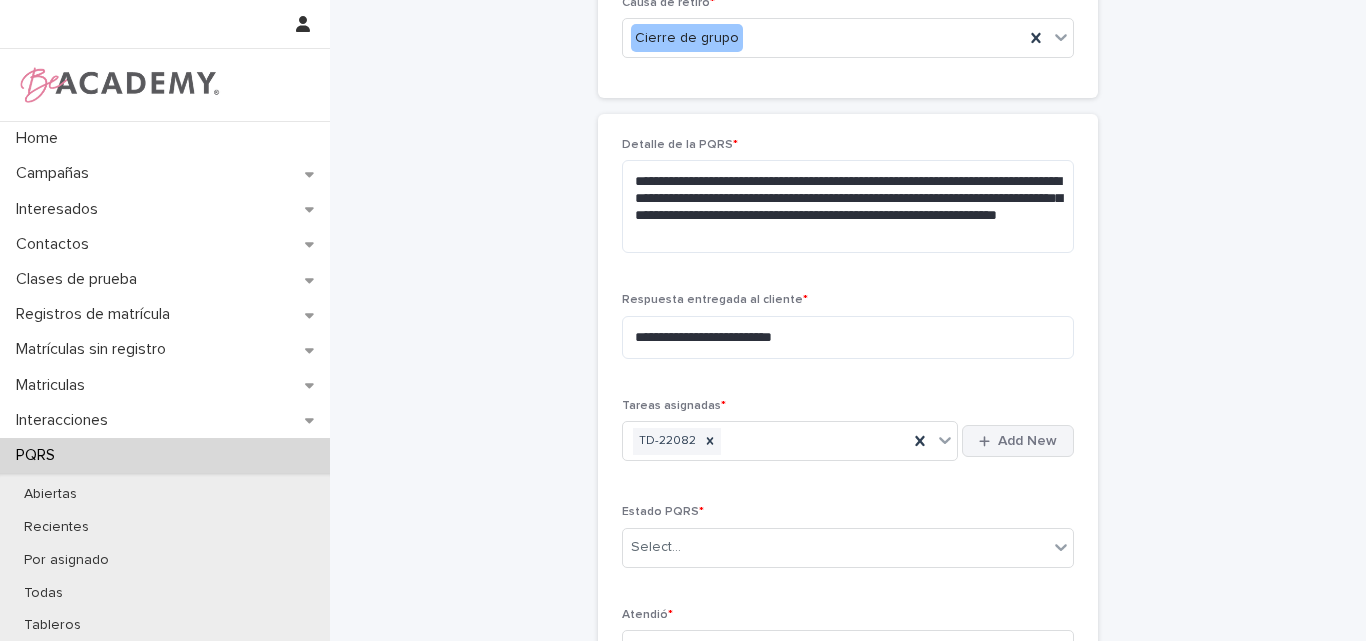 click at bounding box center [988, 441] 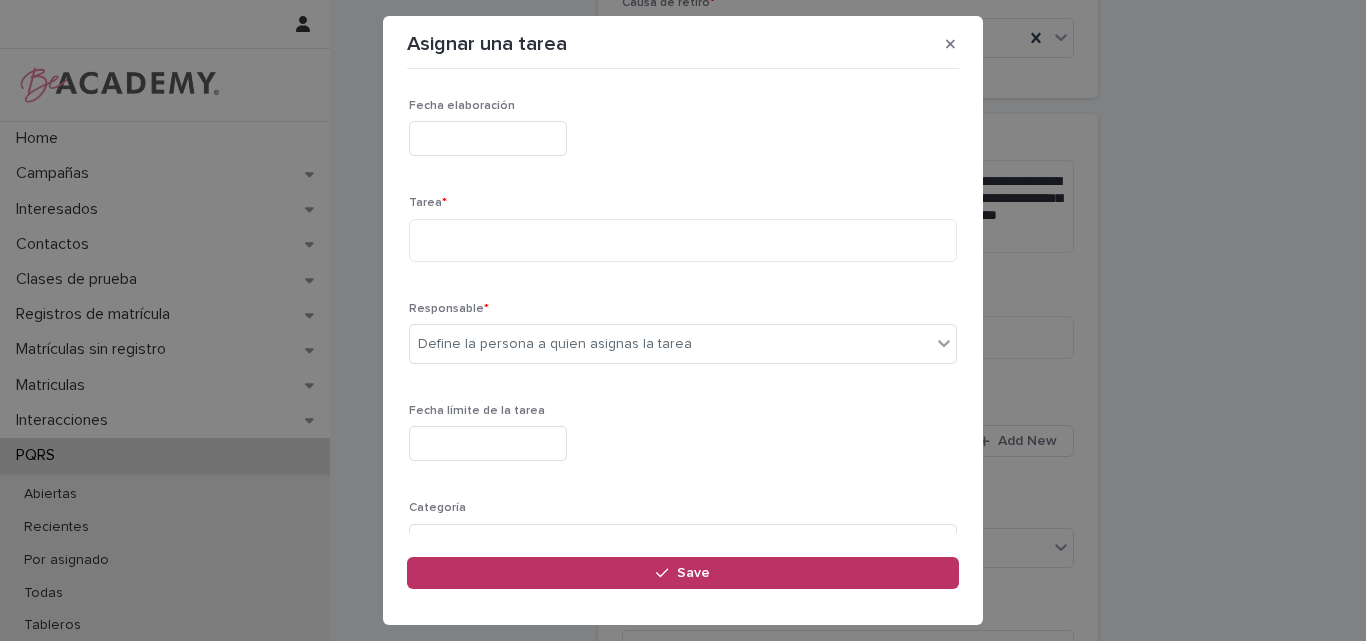 click on "Fecha elaboración" at bounding box center [683, 135] 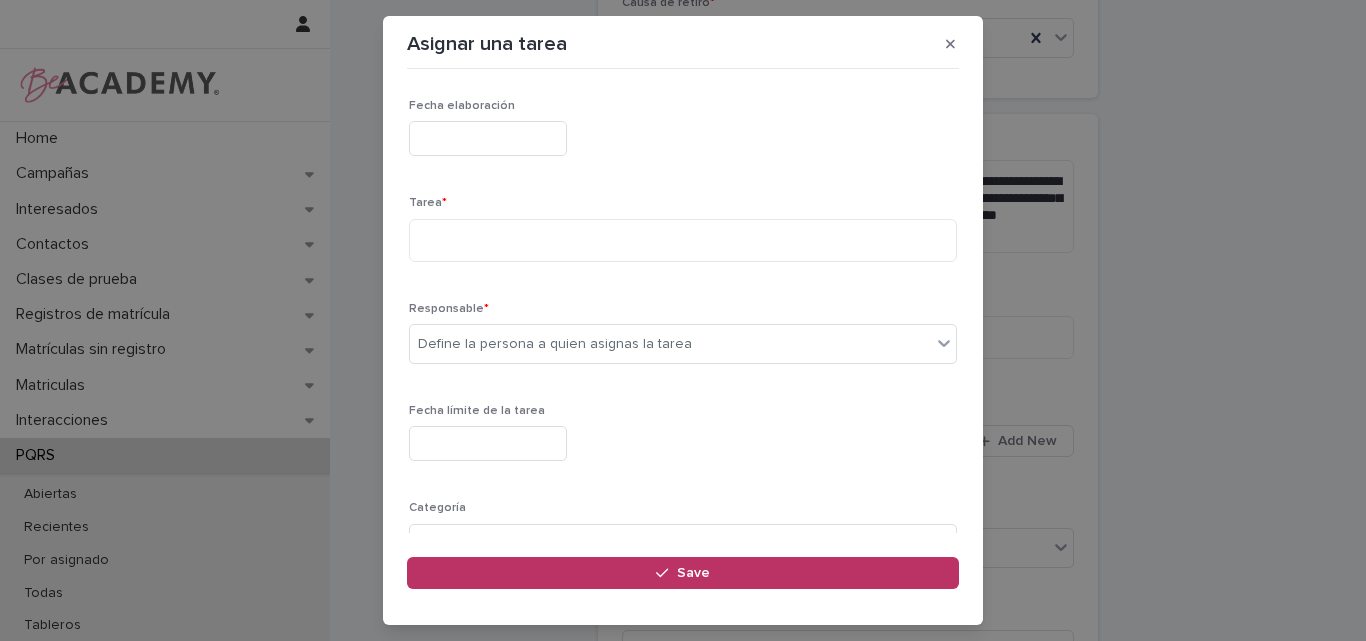 click at bounding box center (488, 138) 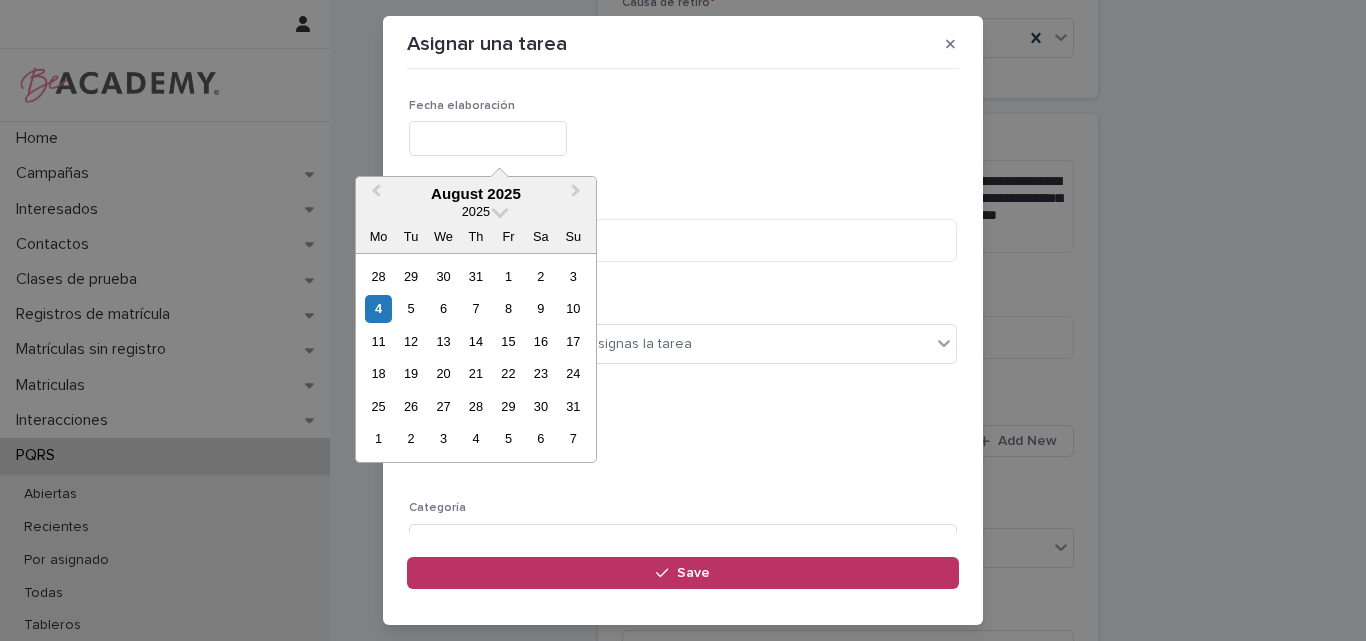 type on "**********" 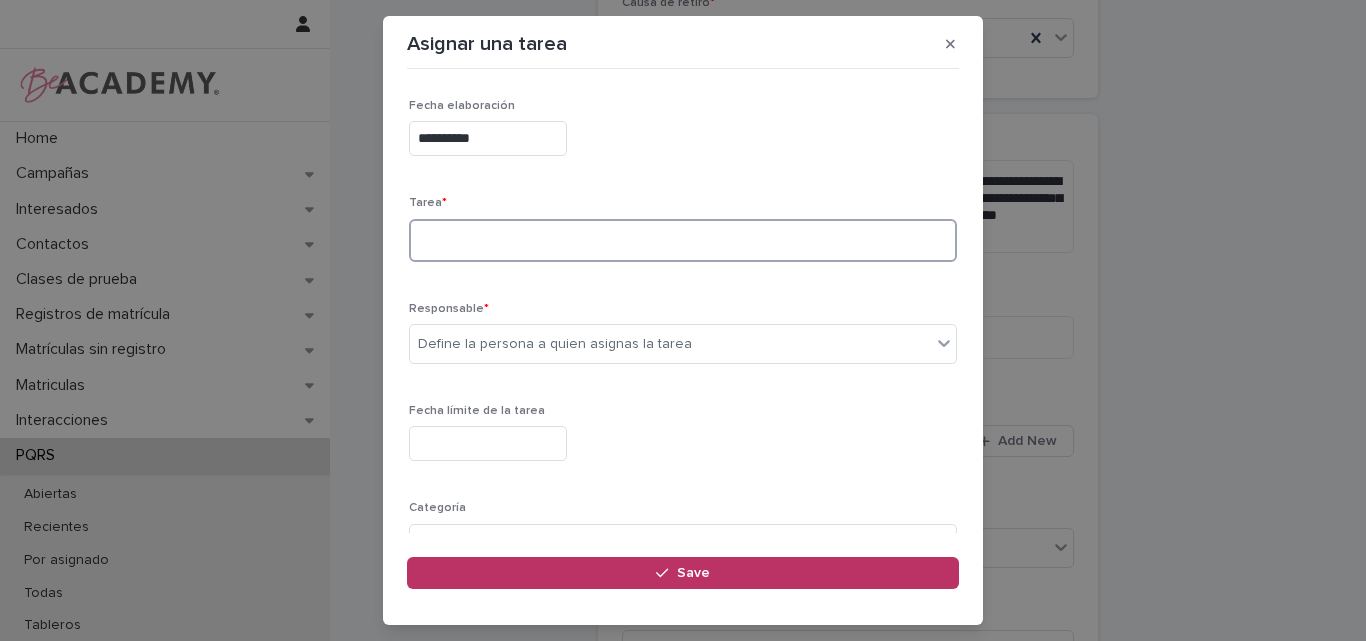 click at bounding box center [683, 240] 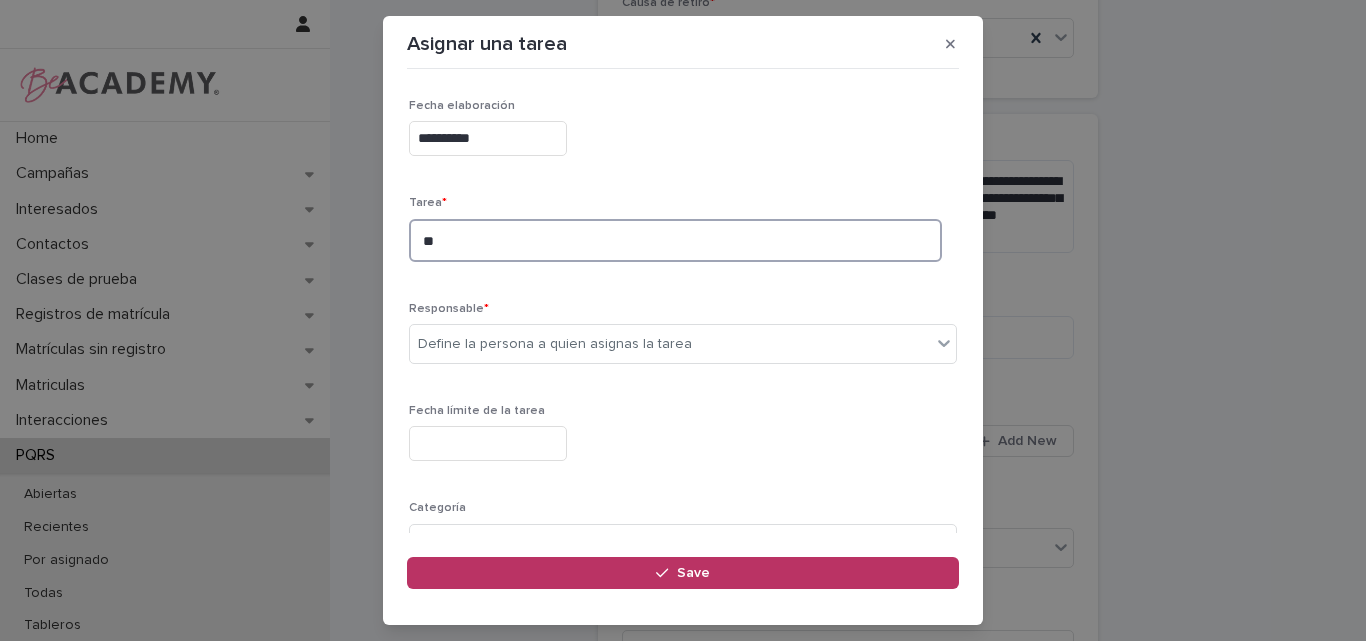 type on "*" 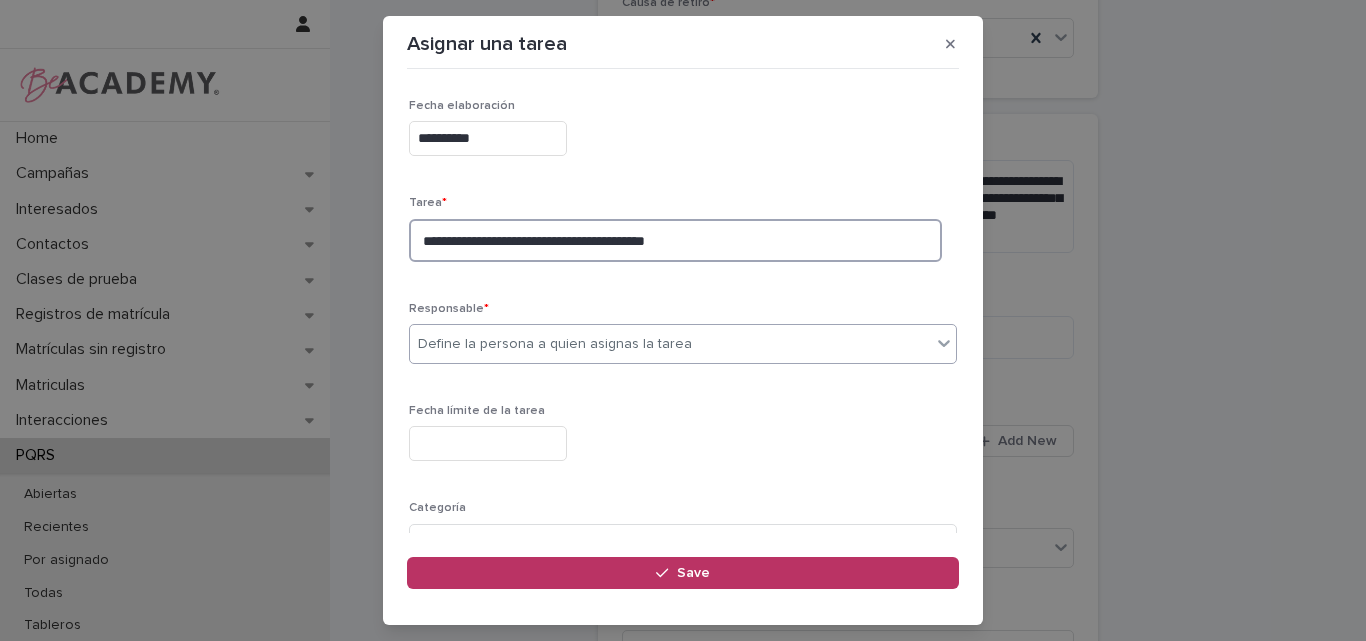 type on "**********" 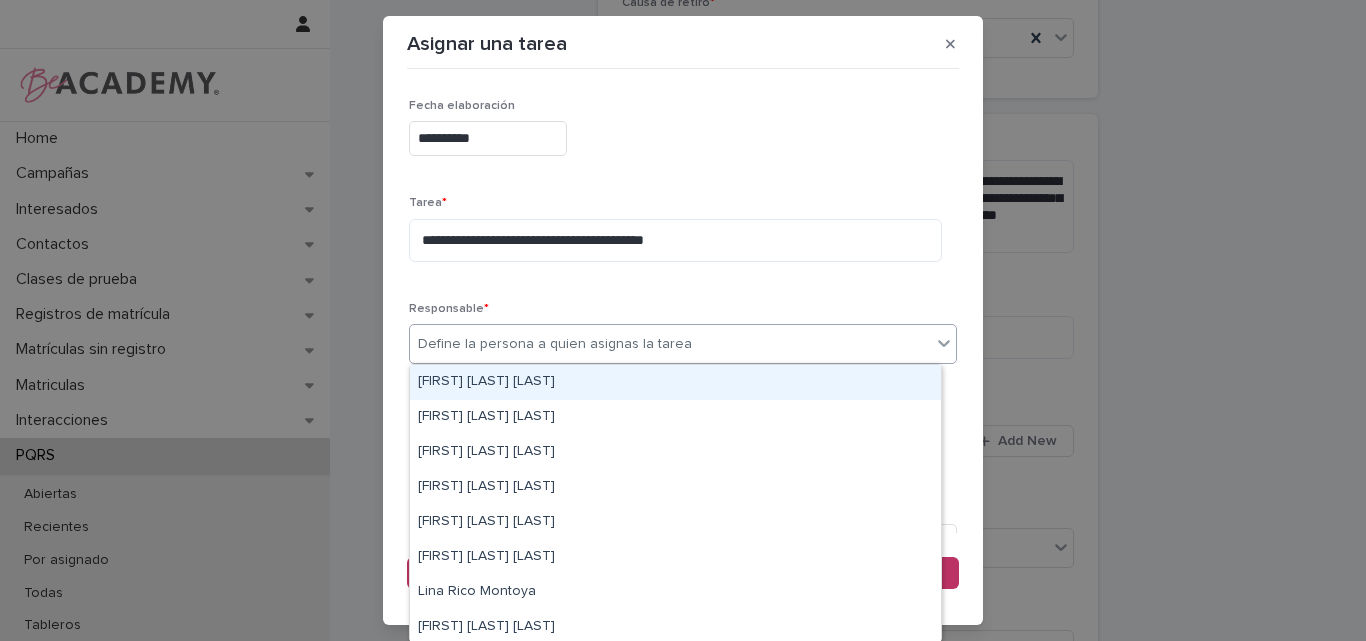 click on "Define la persona a quien asignas la tarea" at bounding box center (555, 344) 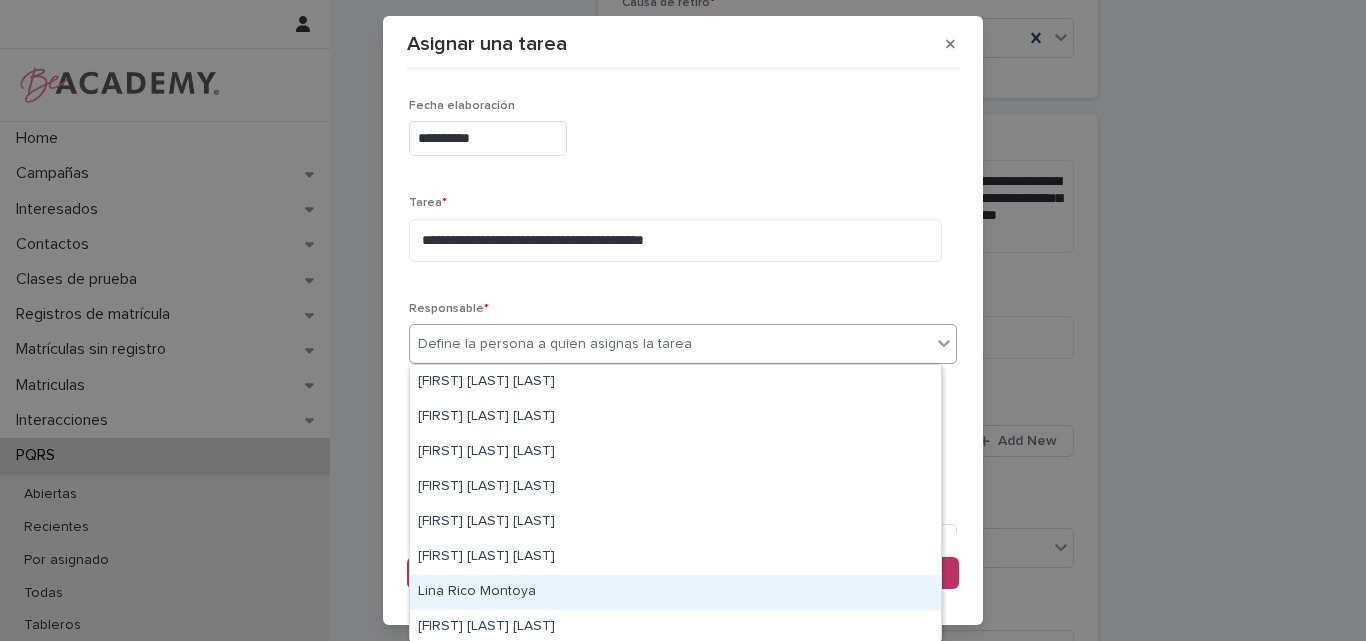 click on "Lina Rico Montoya" at bounding box center (675, 592) 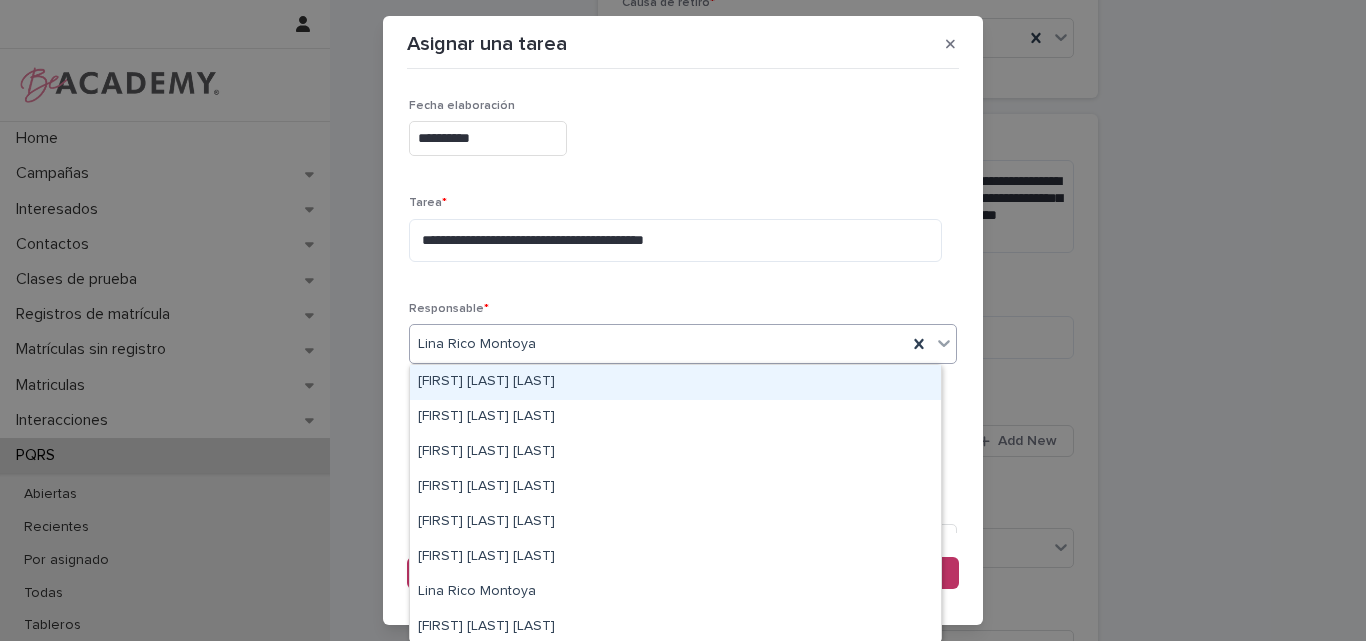 click on "Lina Rico Montoya" at bounding box center [658, 344] 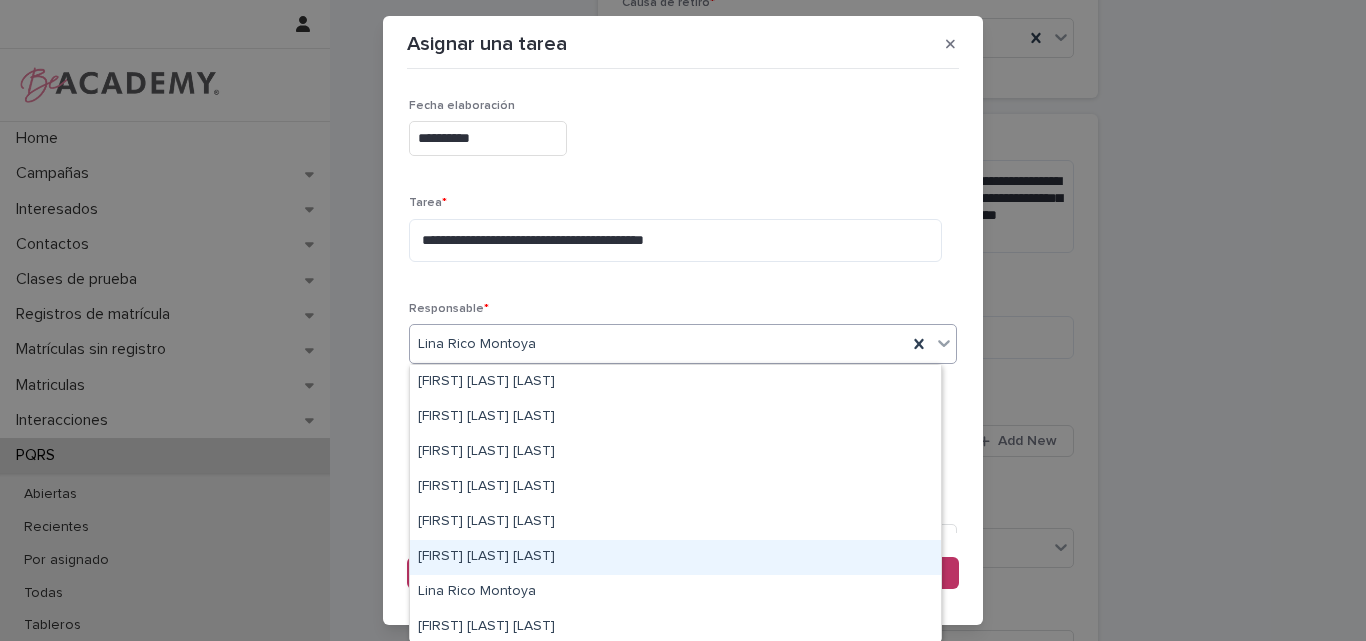 click on "[FIRST] [LAST] [LAST]" at bounding box center (675, 557) 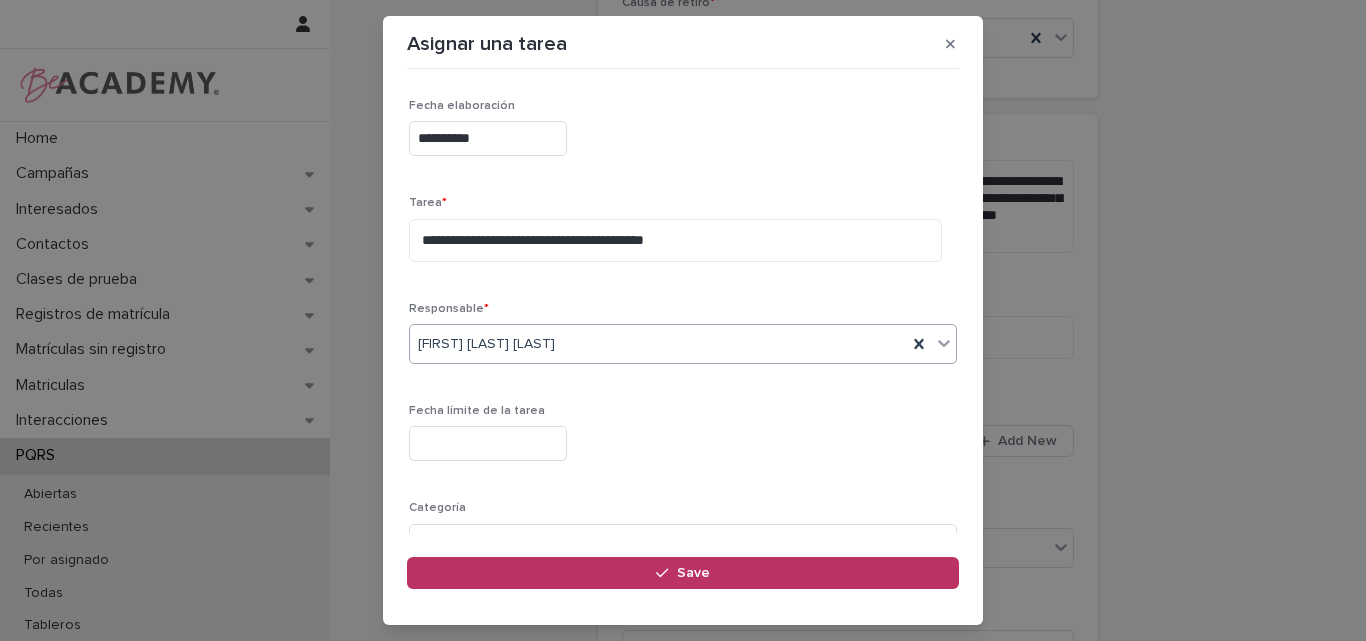 click at bounding box center (488, 443) 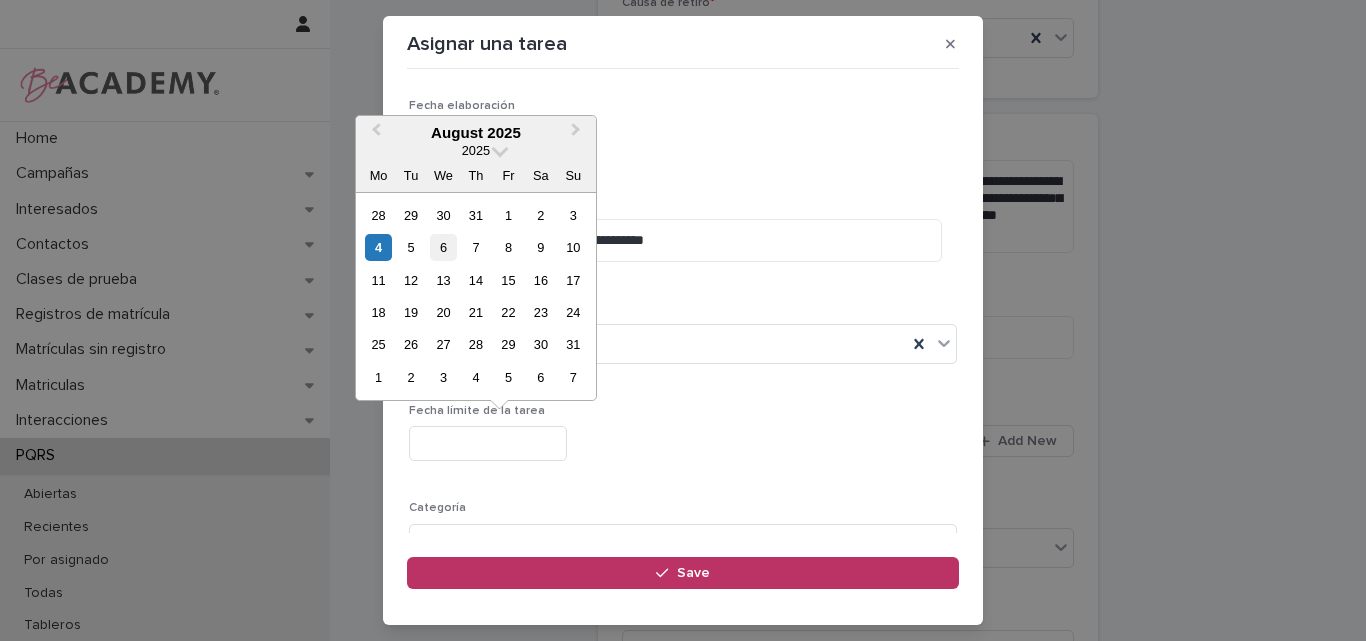 click on "6" at bounding box center [443, 247] 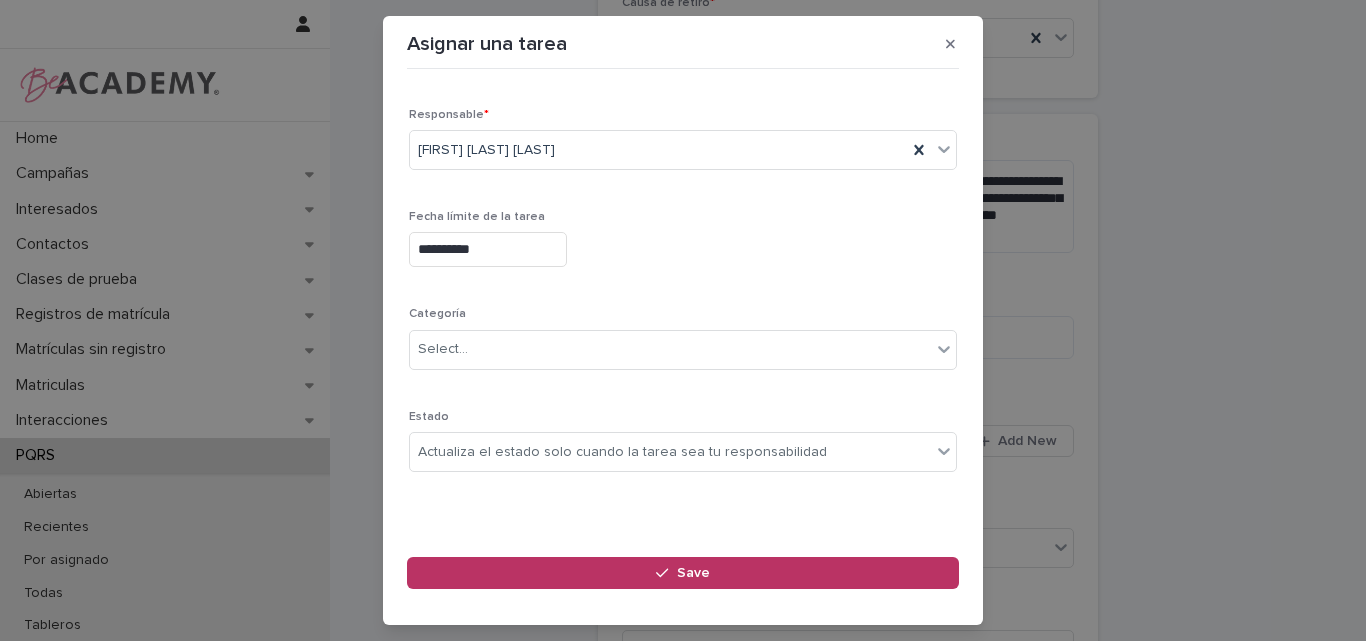 scroll, scrollTop: 195, scrollLeft: 0, axis: vertical 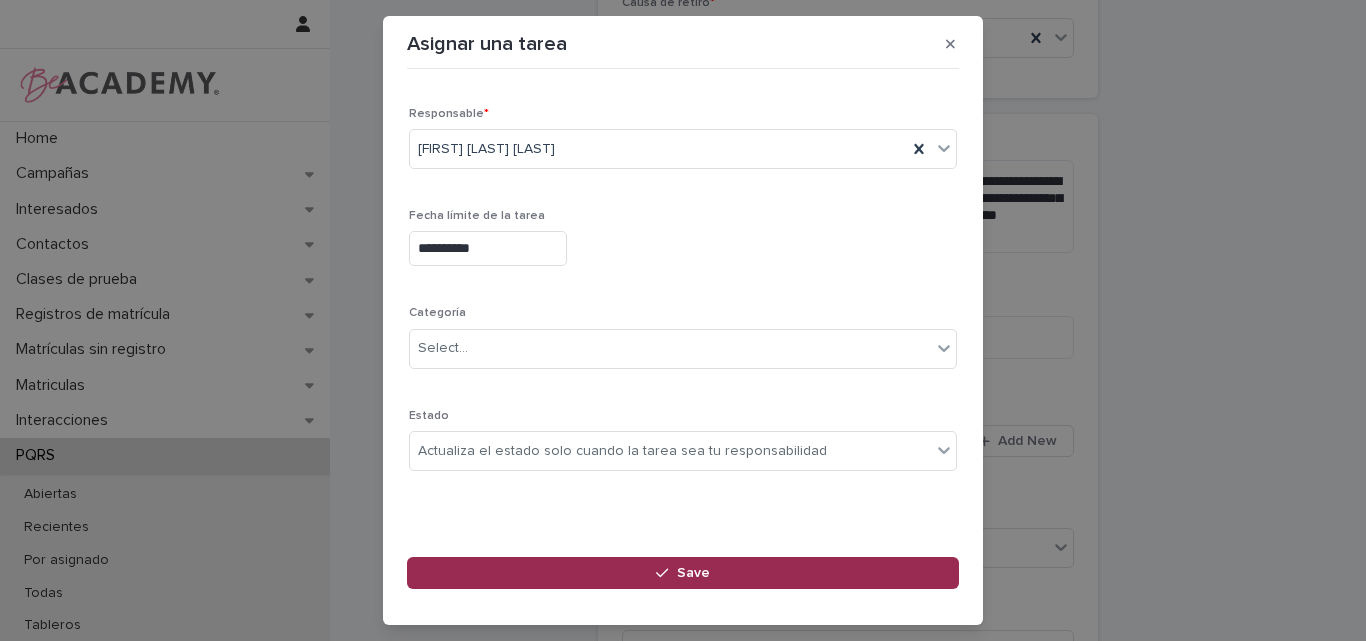 click 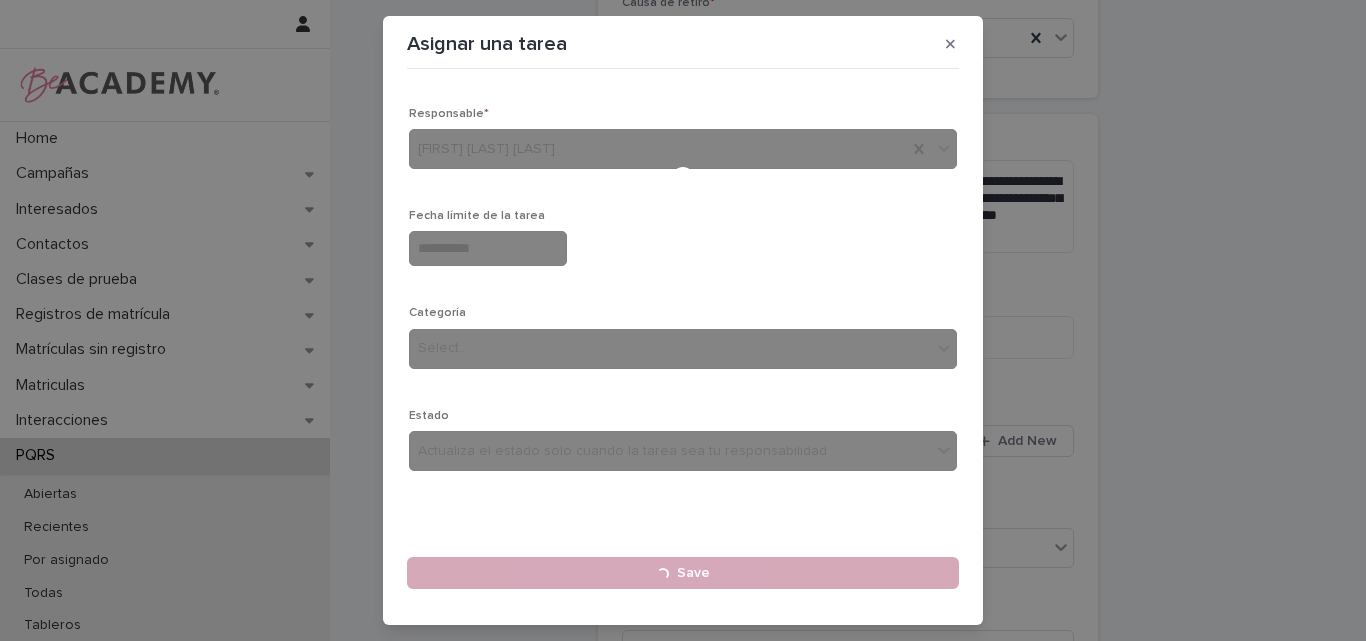 type 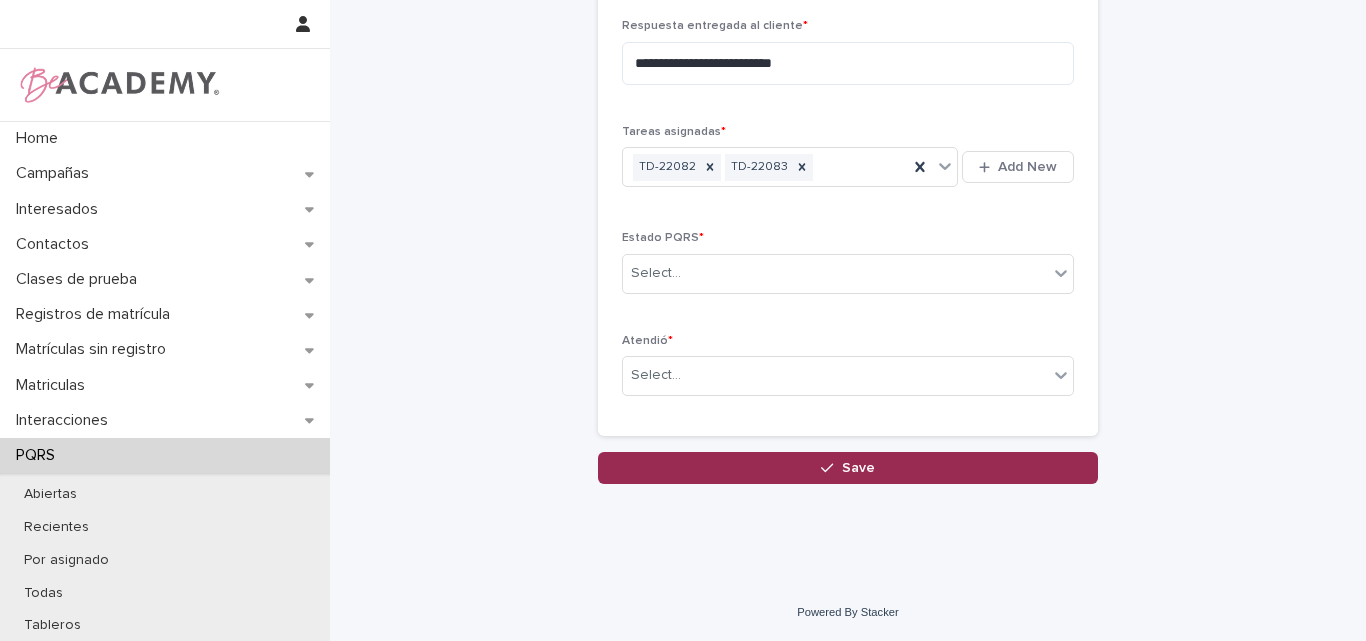 scroll, scrollTop: 909, scrollLeft: 0, axis: vertical 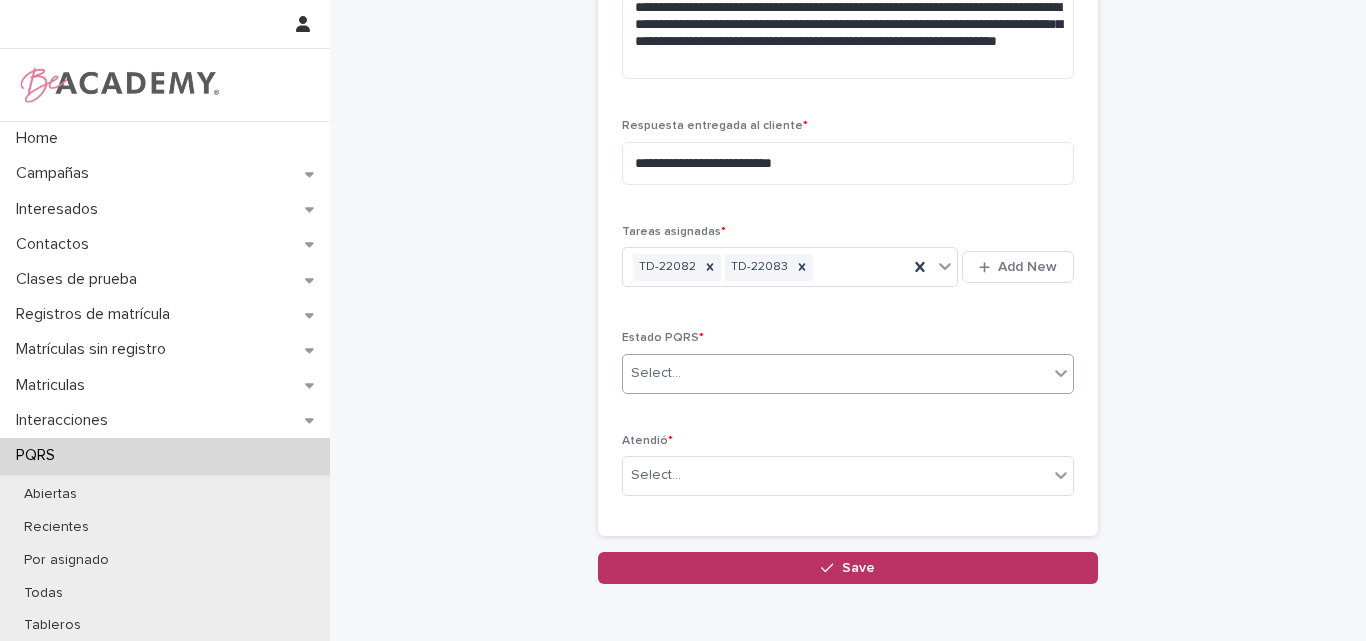 click on "Select..." at bounding box center [835, 373] 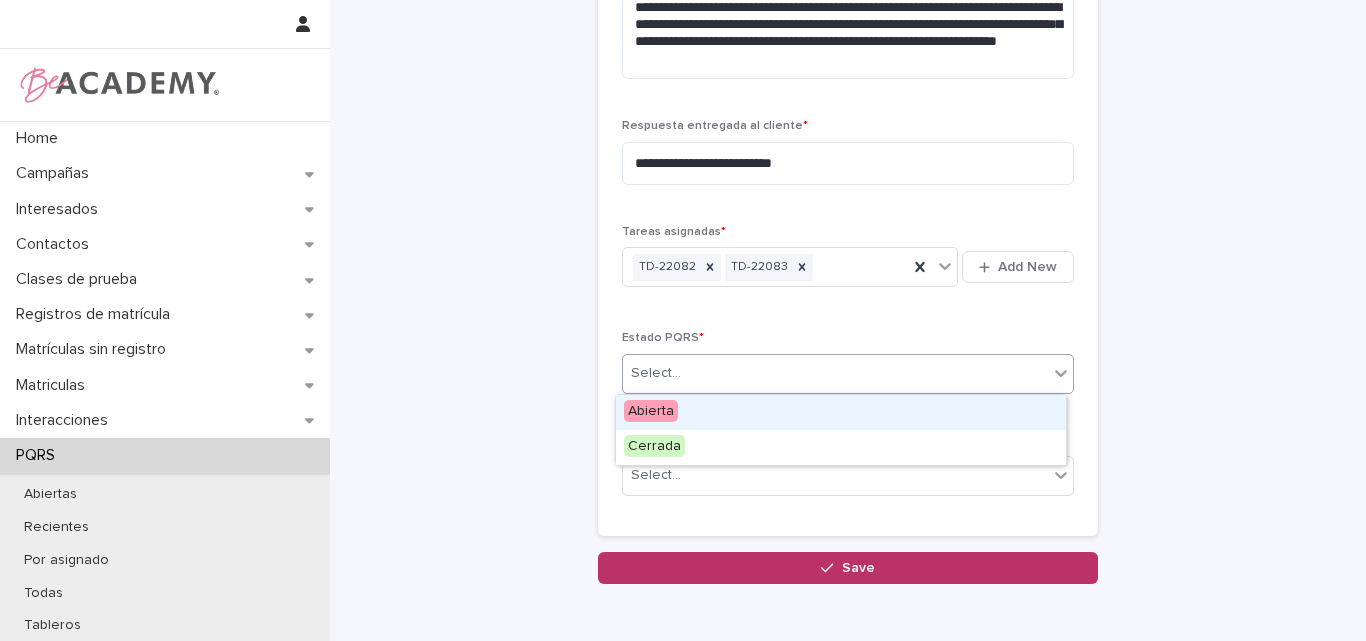 click on "Abierta" at bounding box center [841, 412] 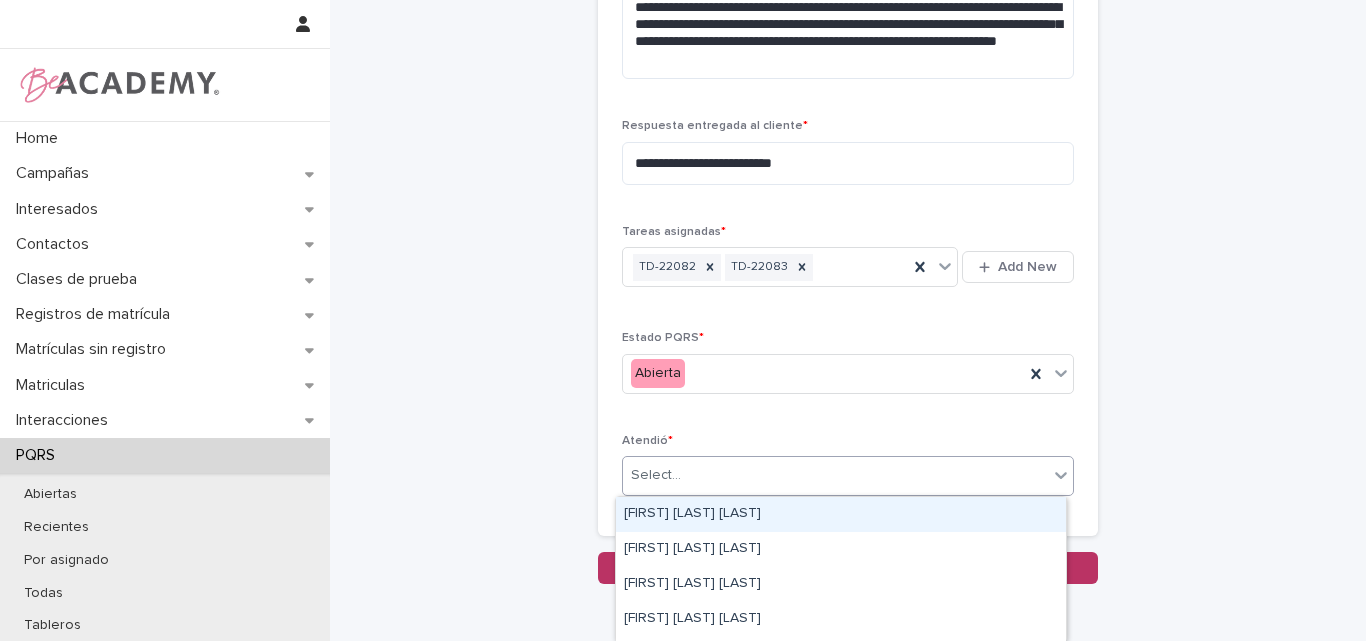 click on "Select..." at bounding box center (835, 475) 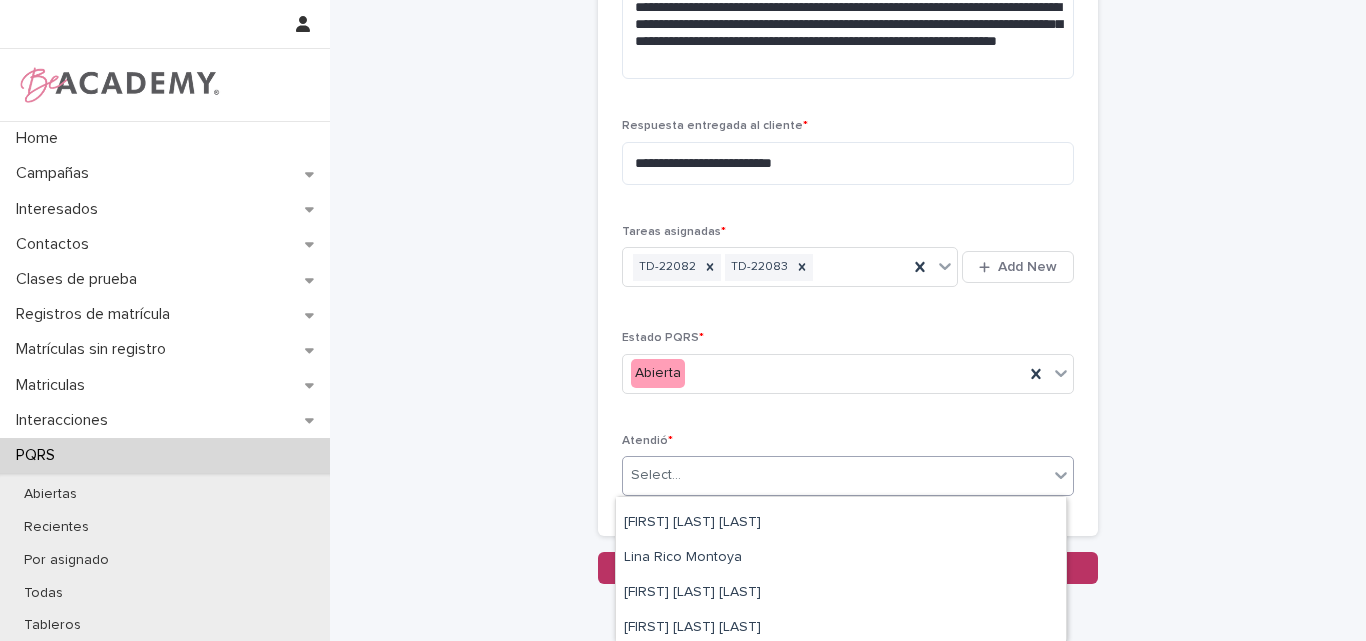 scroll, scrollTop: 100, scrollLeft: 0, axis: vertical 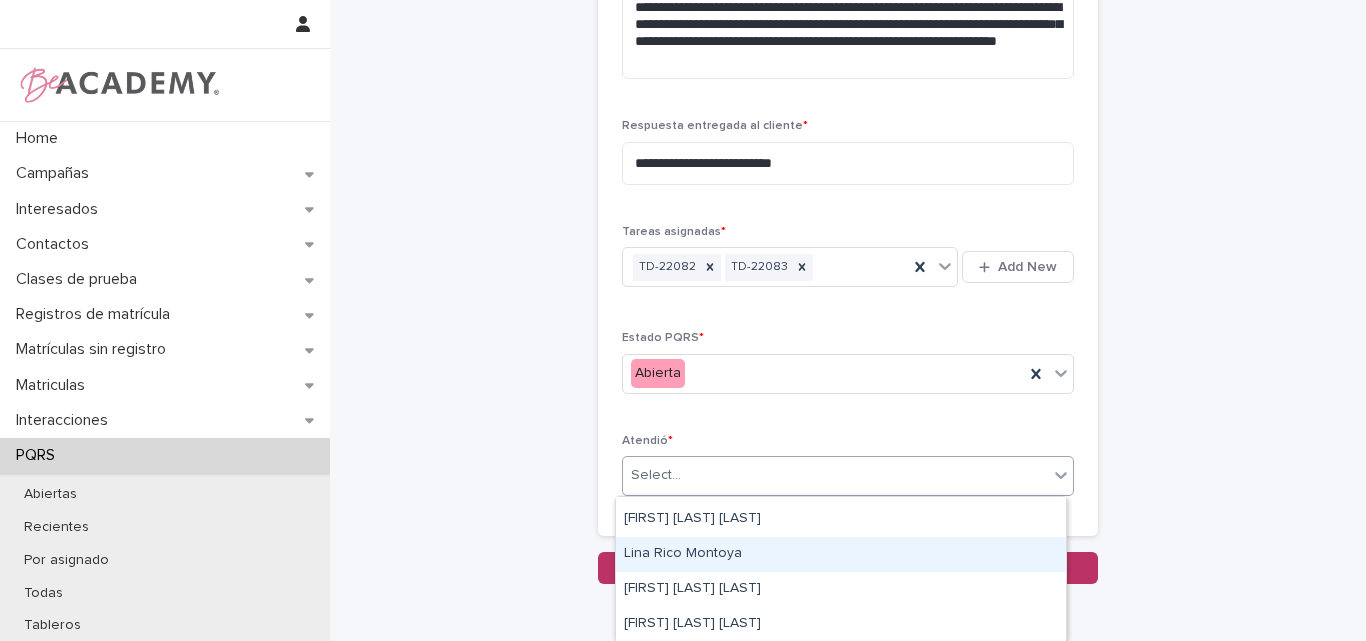 click on "Lina Rico Montoya" at bounding box center [841, 554] 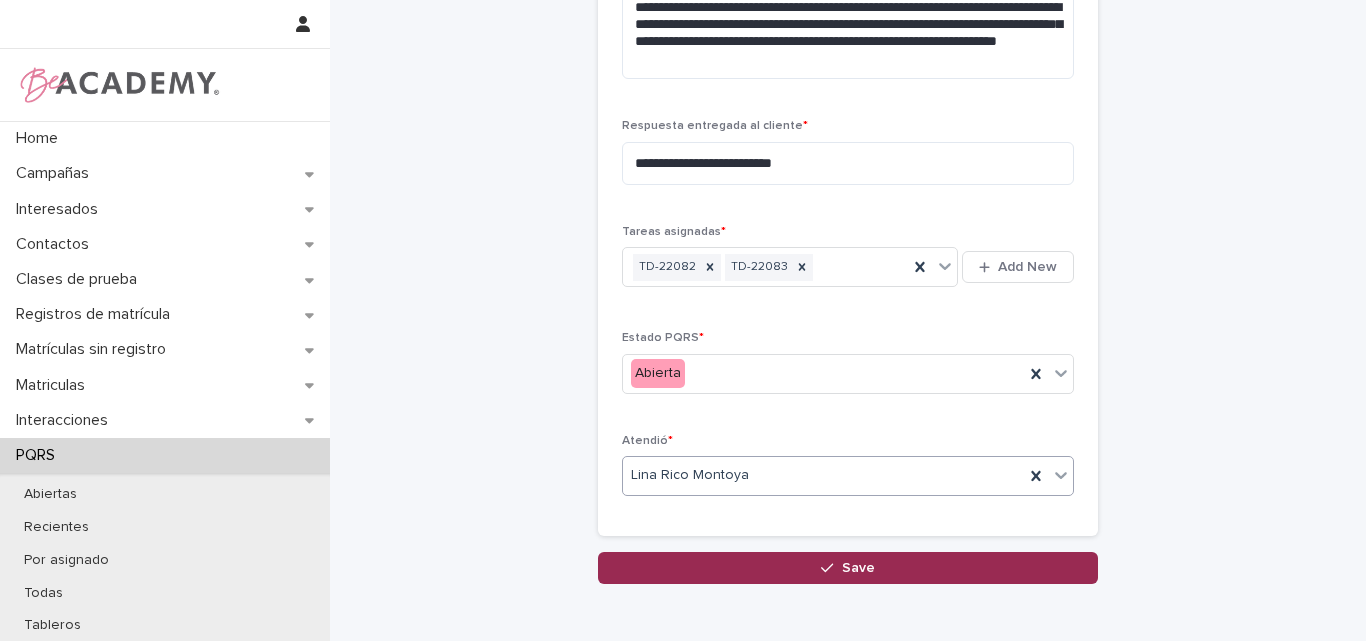 click on "Save" at bounding box center (858, 568) 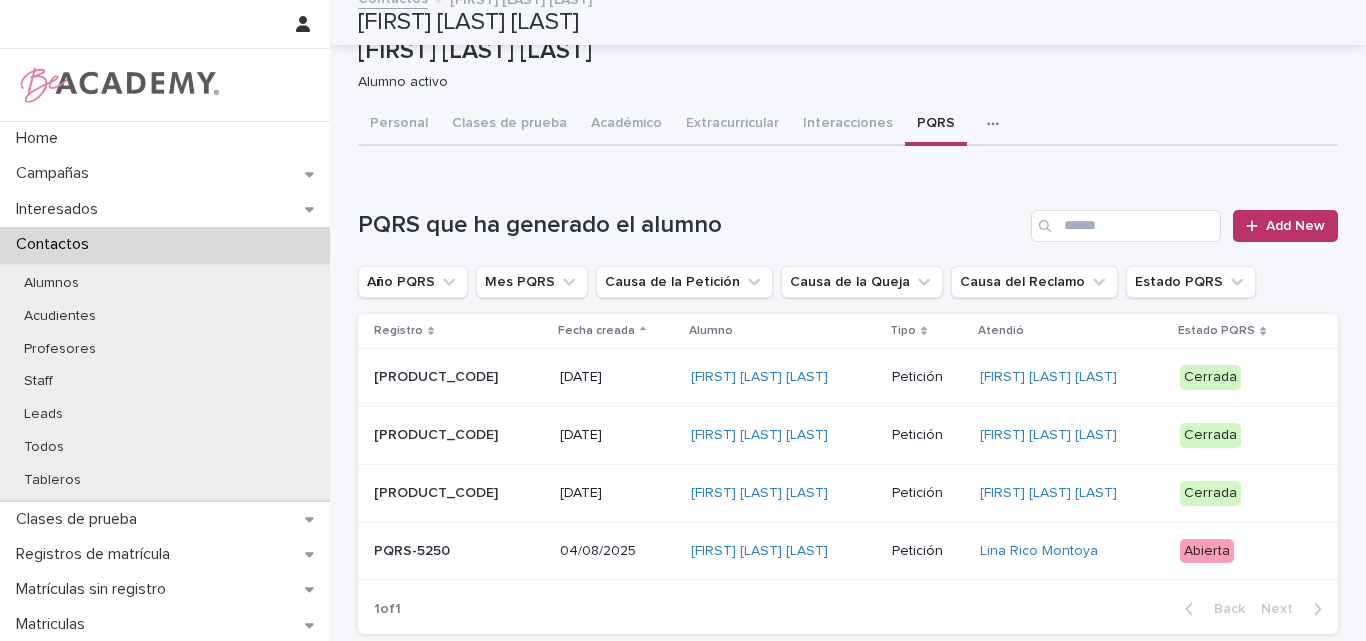 scroll, scrollTop: 0, scrollLeft: 0, axis: both 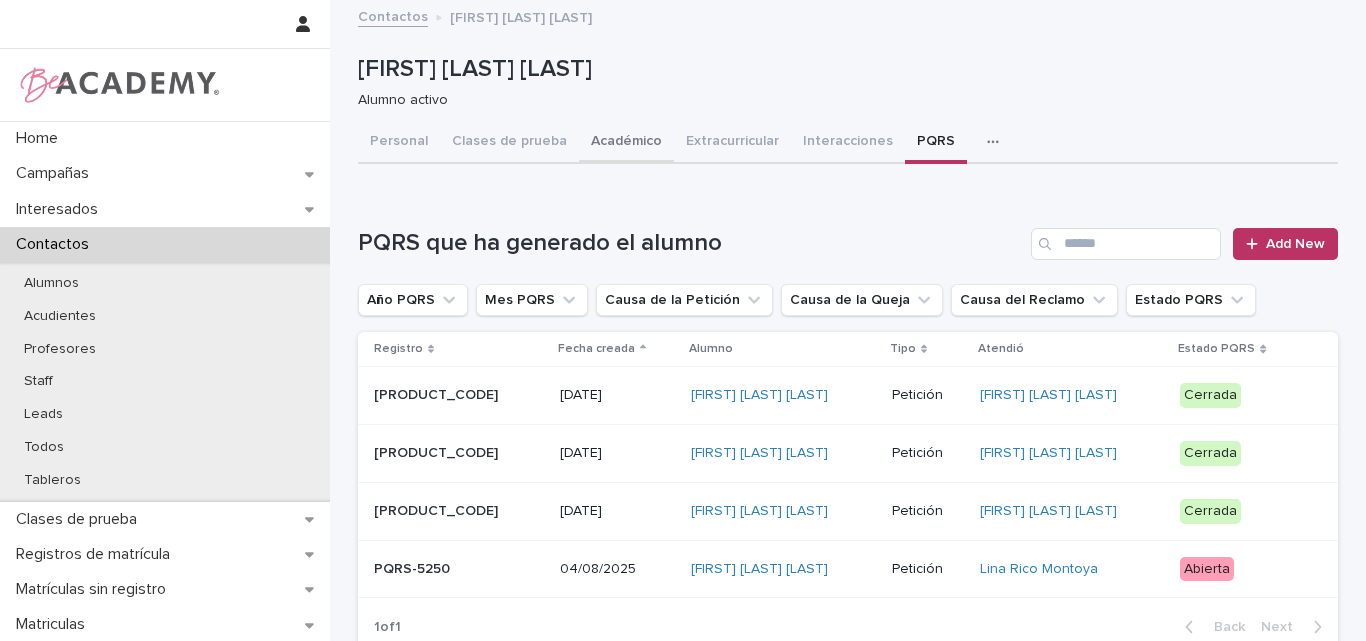 click on "Académico" at bounding box center [626, 143] 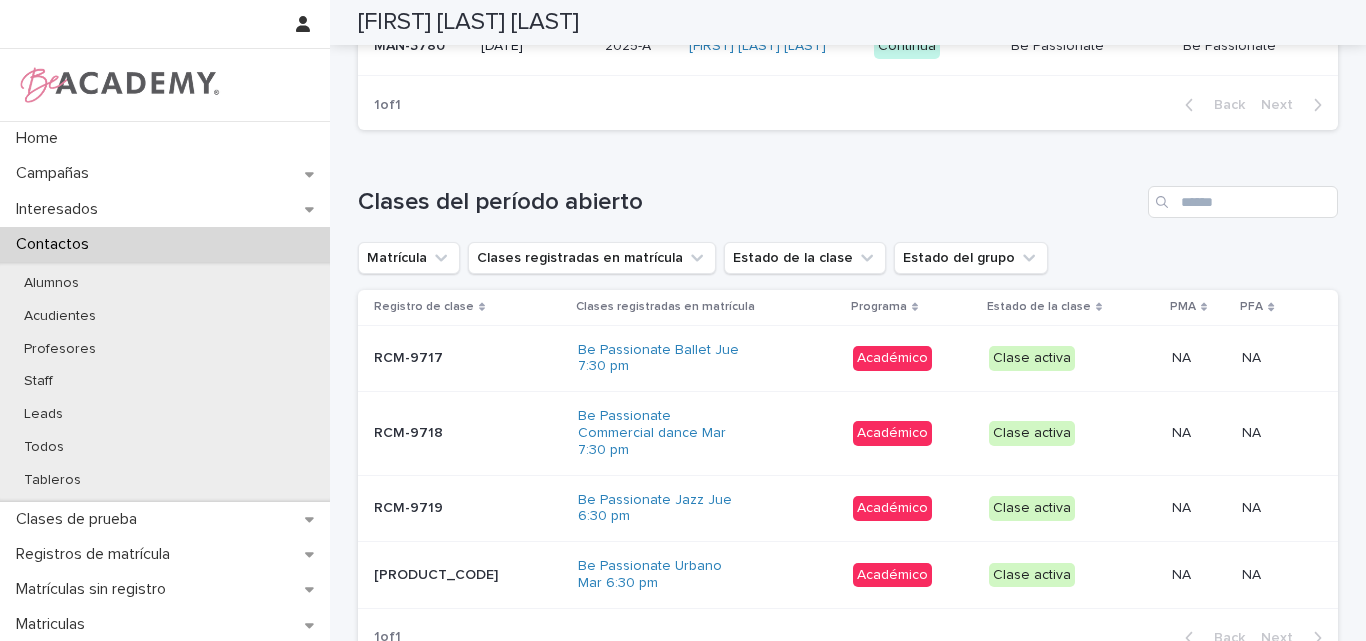 scroll, scrollTop: 900, scrollLeft: 0, axis: vertical 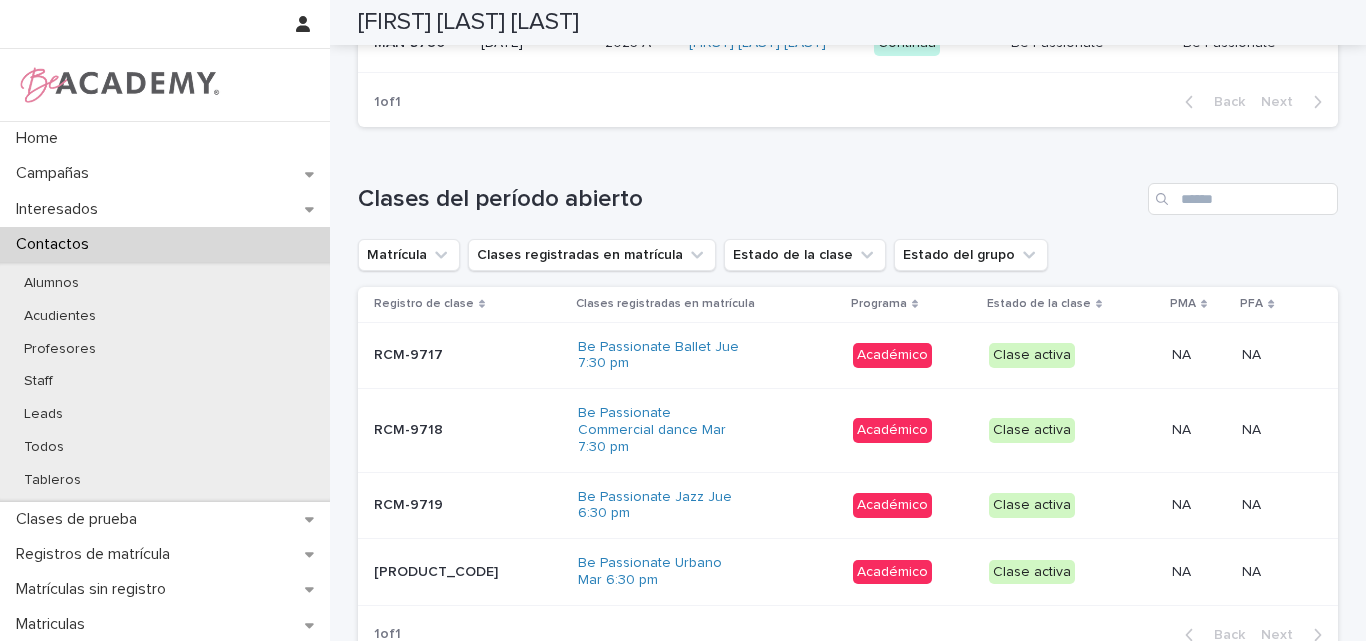 click on "RCM-9717 RCM-9717" at bounding box center [468, 355] 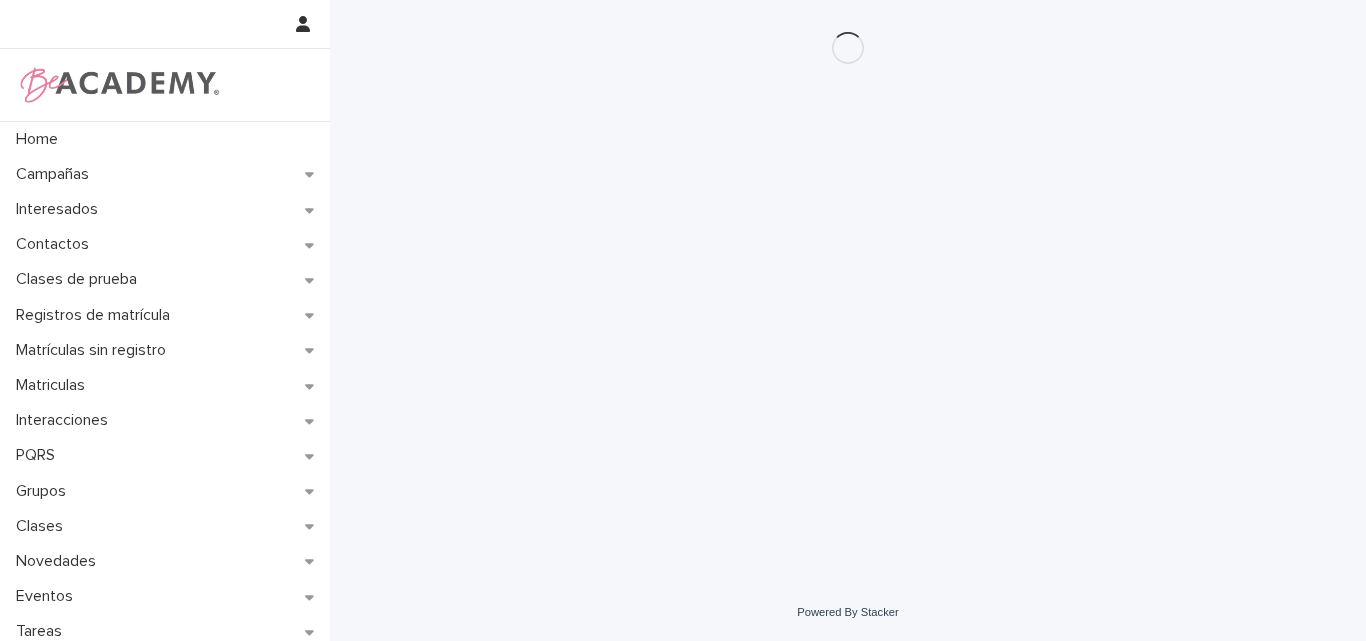 scroll, scrollTop: 0, scrollLeft: 0, axis: both 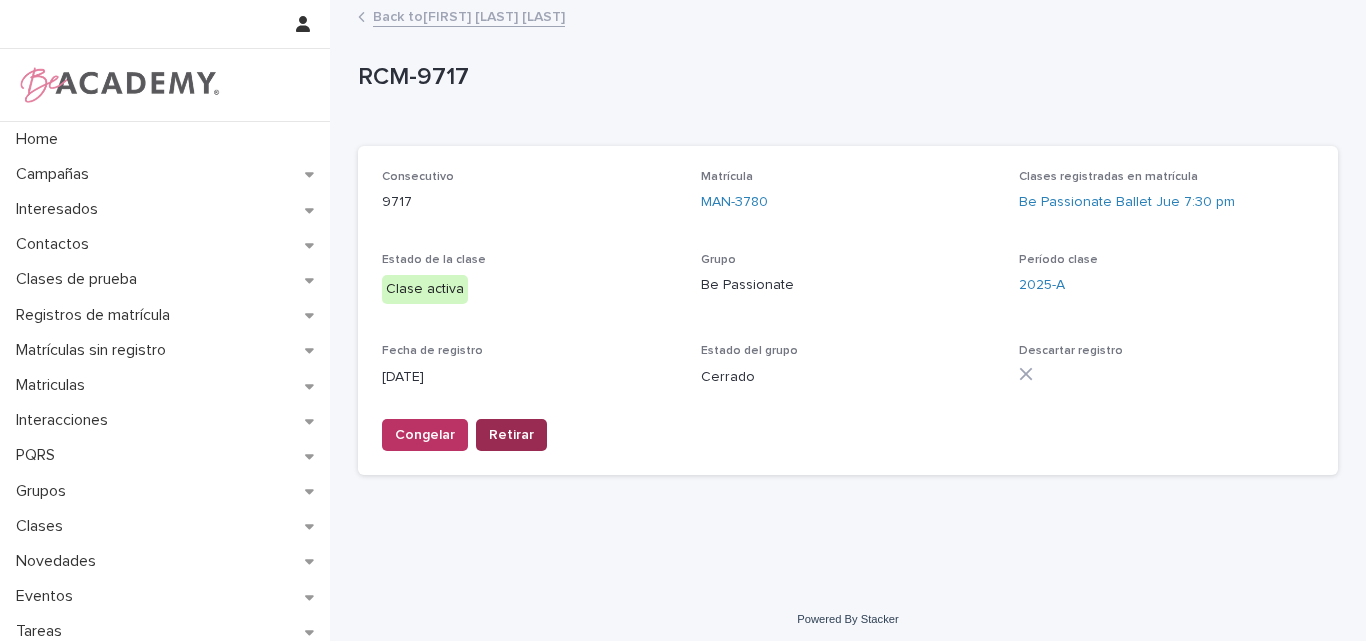 click on "Retirar" at bounding box center [511, 435] 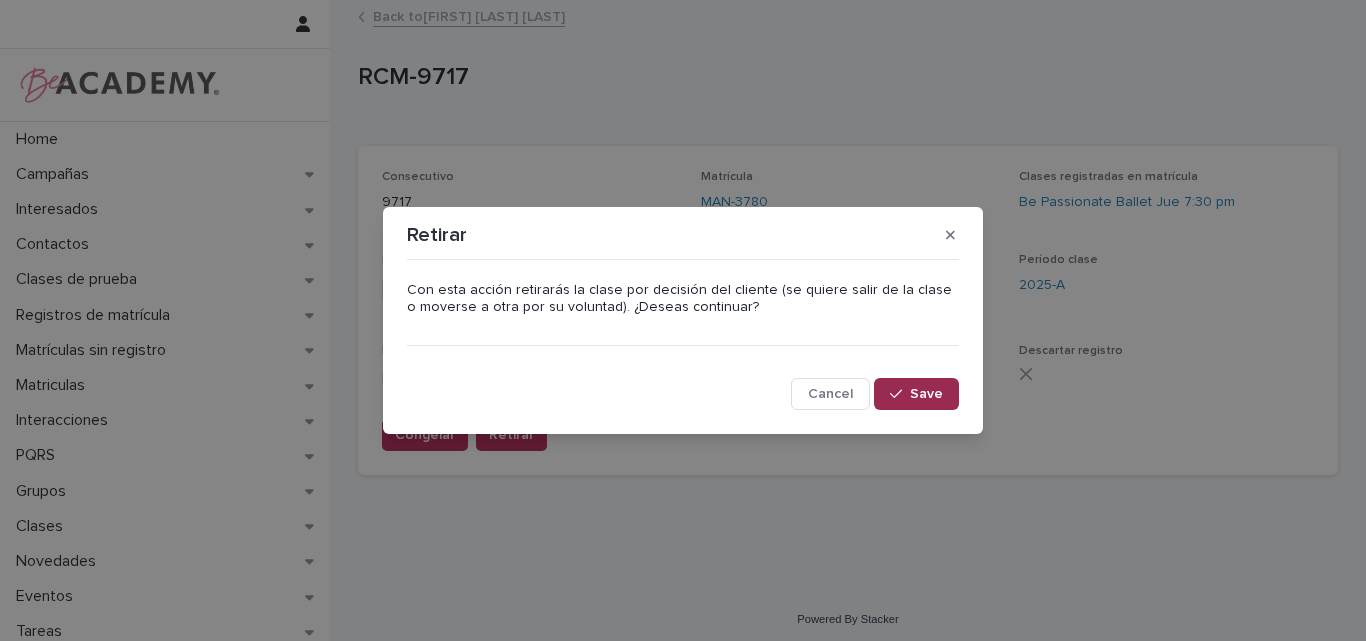 click 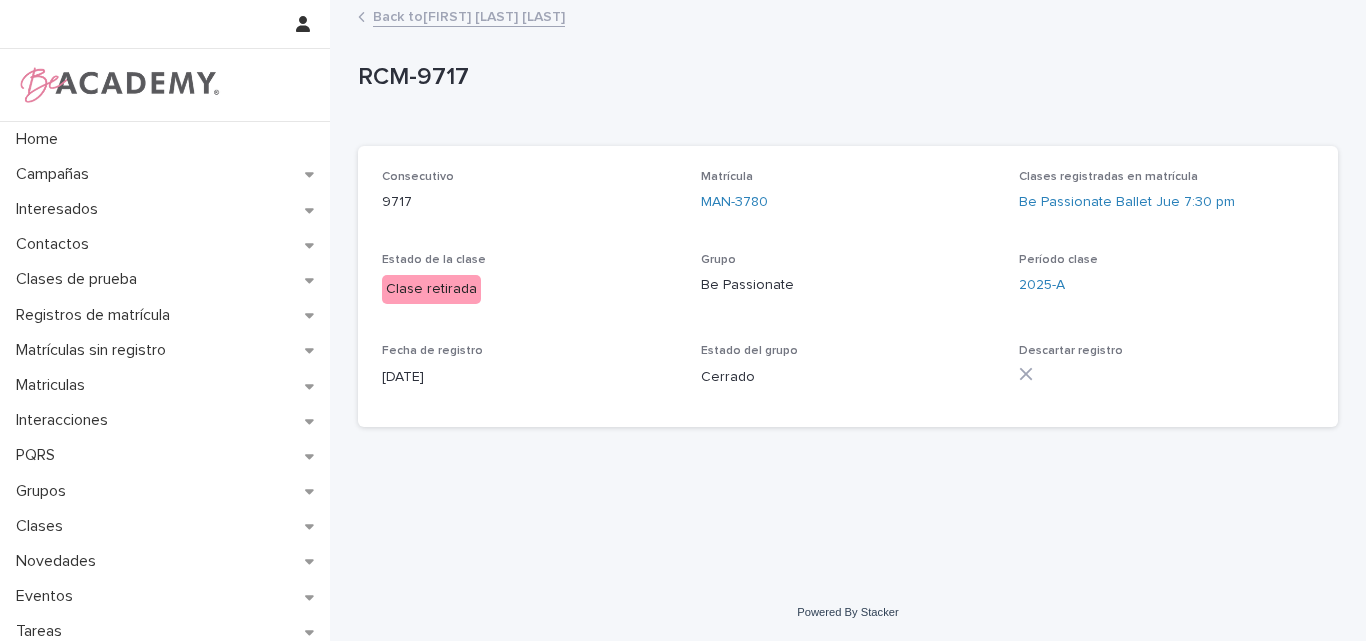 click on "Back to  Manuela Sanchez Salazar" at bounding box center [469, 15] 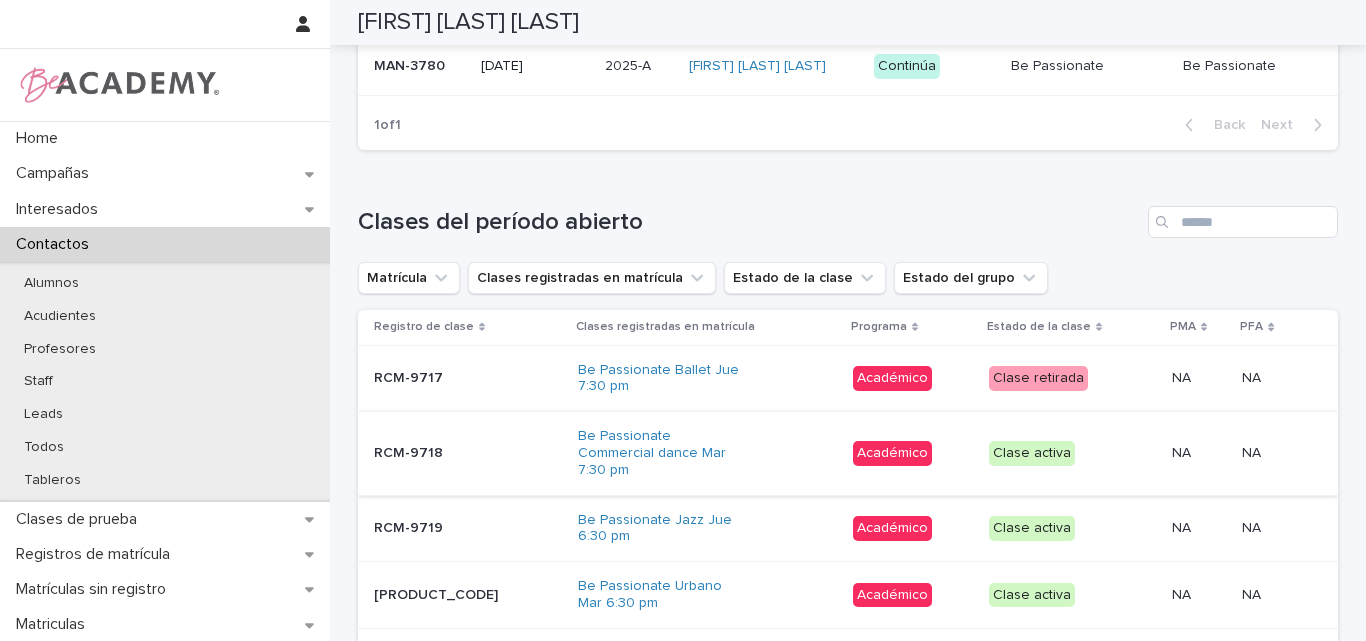 scroll, scrollTop: 896, scrollLeft: 0, axis: vertical 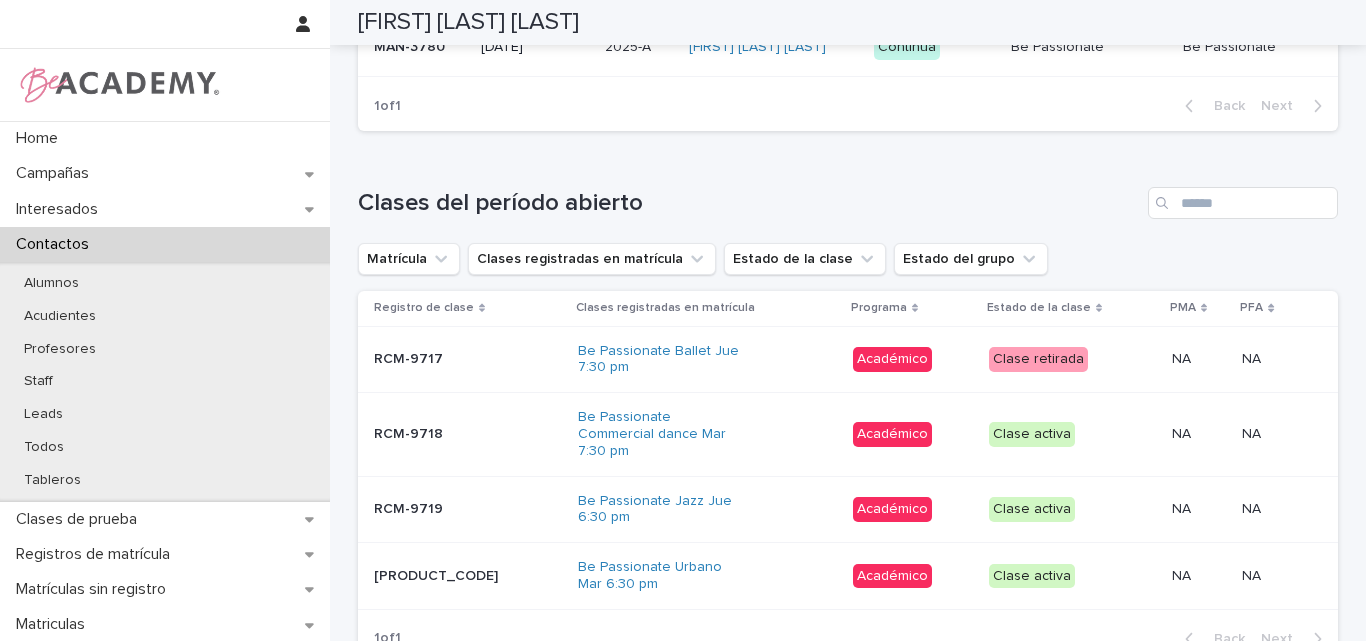 click on "RCM-9718 RCM-9718" at bounding box center (468, 434) 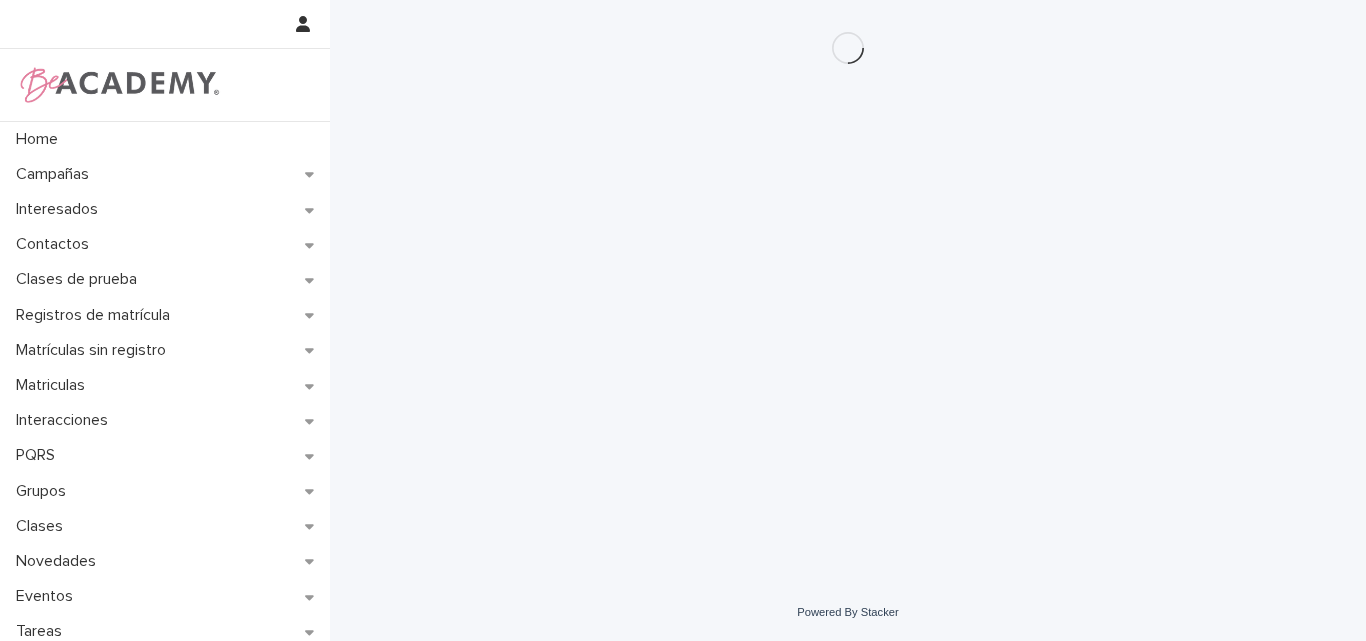 scroll, scrollTop: 0, scrollLeft: 0, axis: both 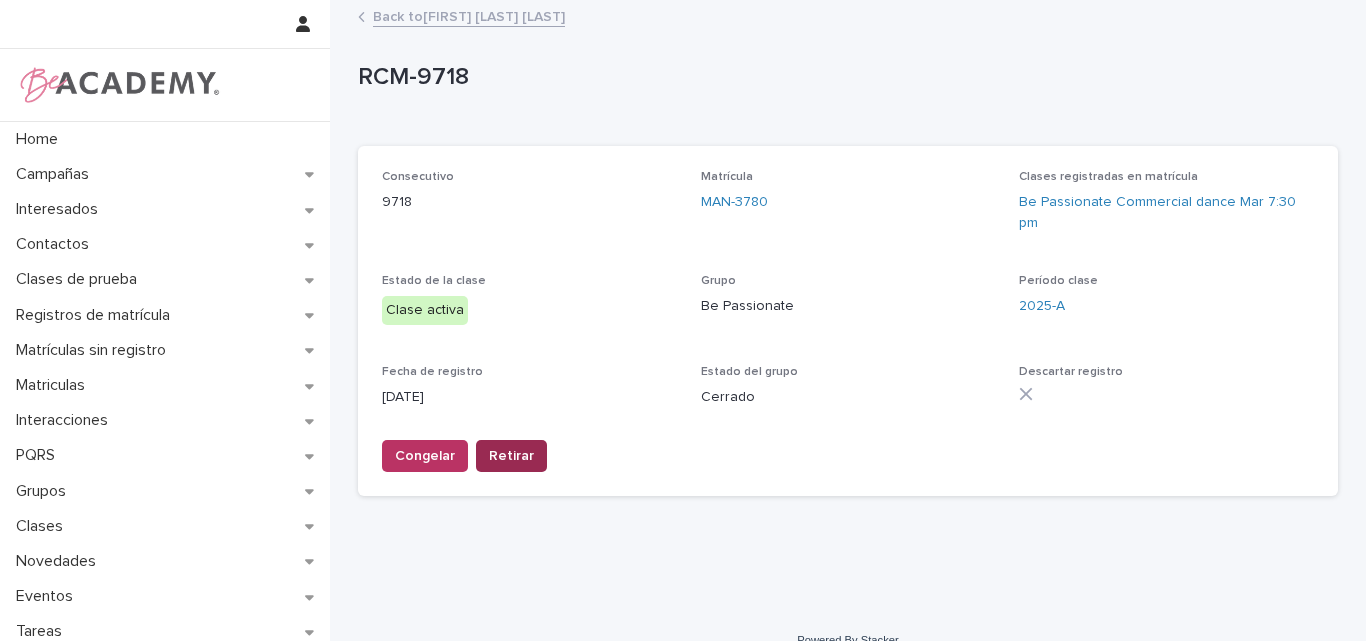 click on "Retirar" at bounding box center (511, 456) 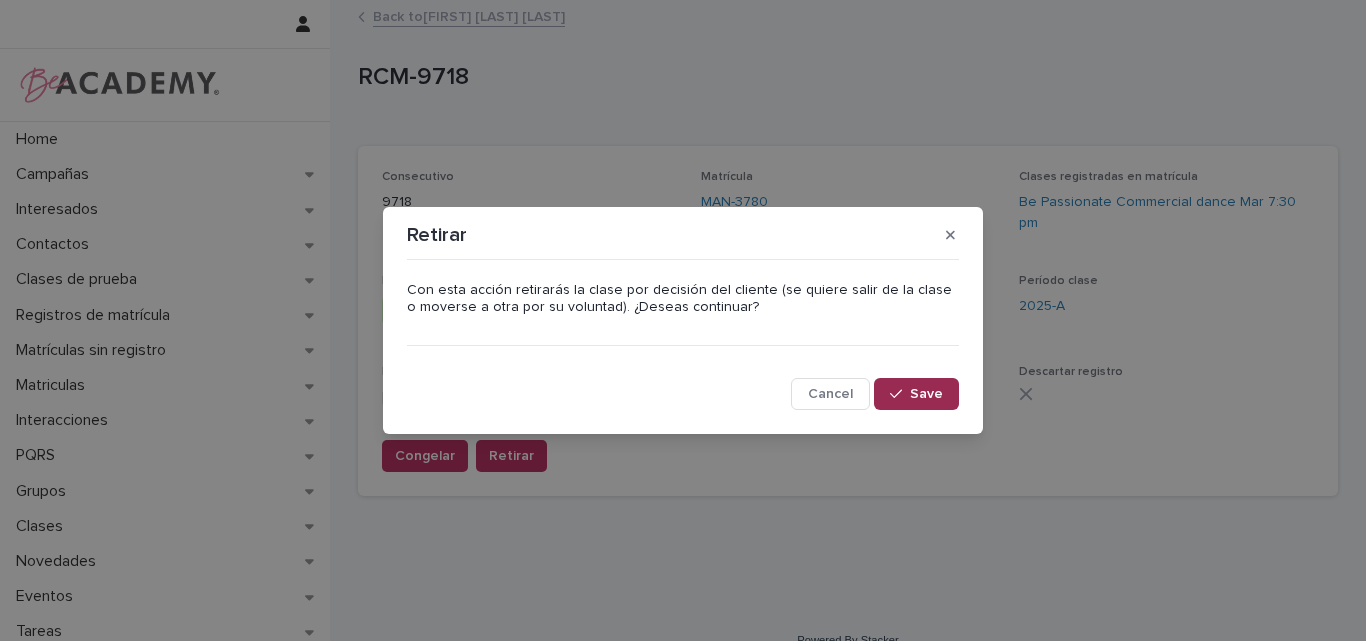 click on "Save" at bounding box center [926, 394] 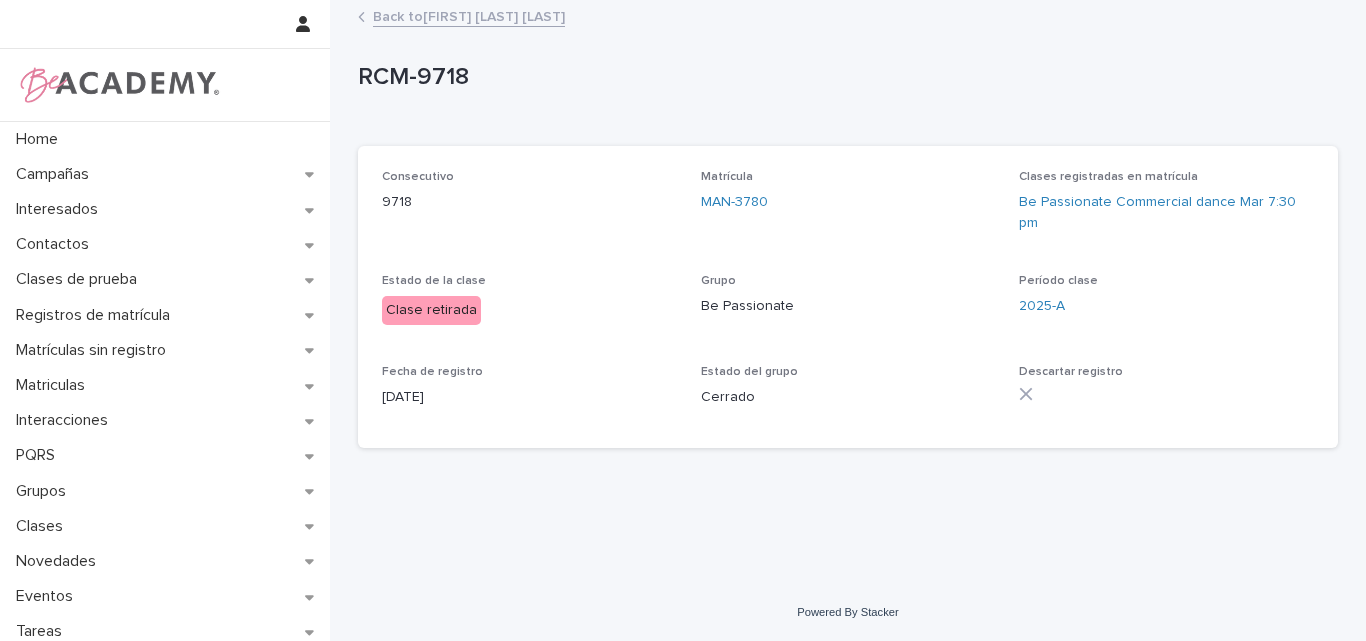click on "Back to  Manuela Sanchez Salazar" at bounding box center (469, 15) 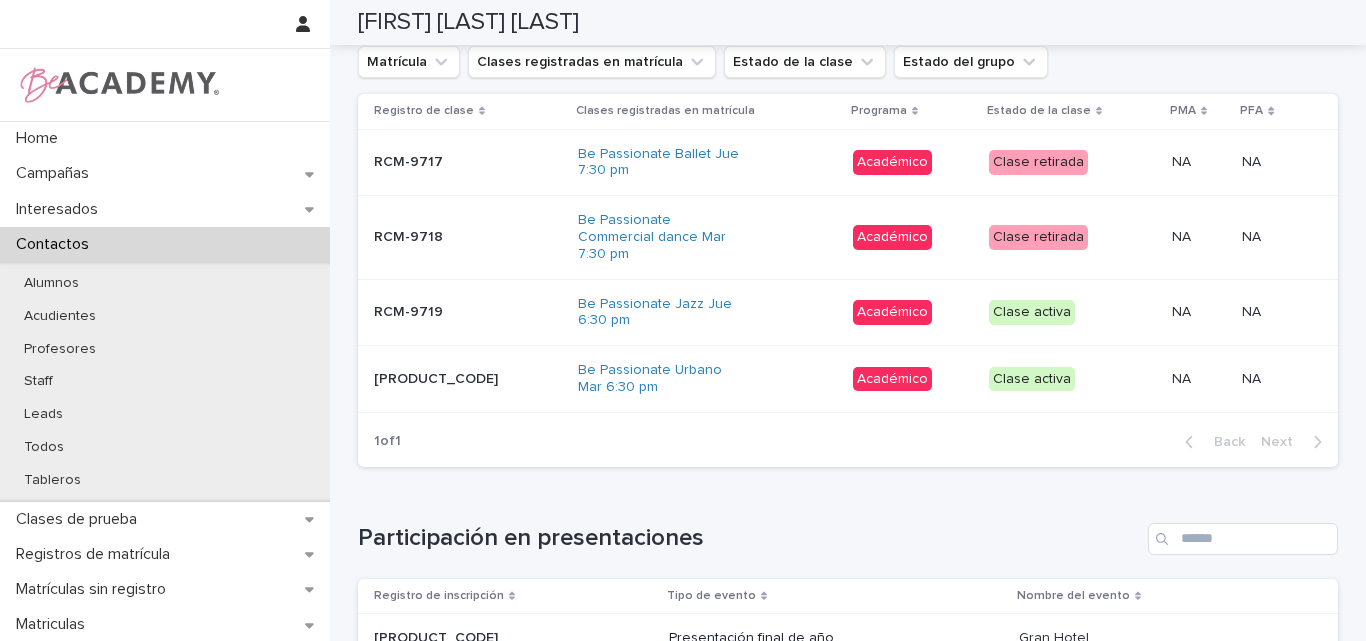scroll, scrollTop: 1100, scrollLeft: 0, axis: vertical 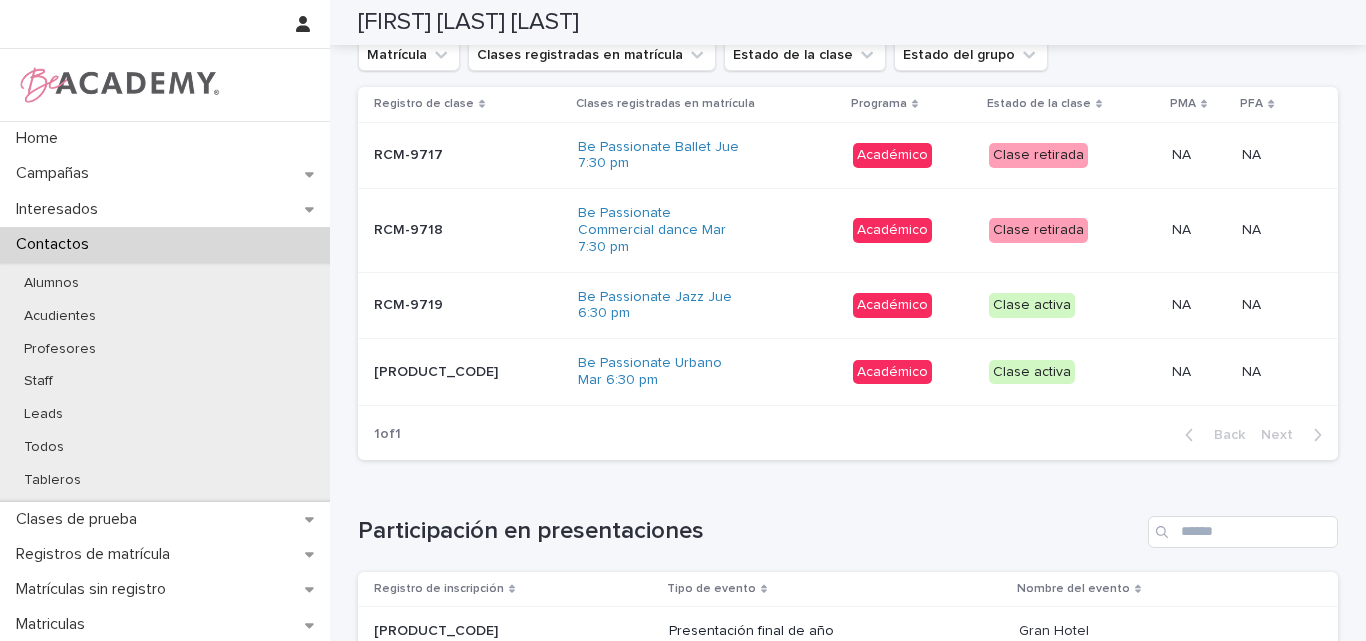 click on "RCM-9719" at bounding box center [410, 303] 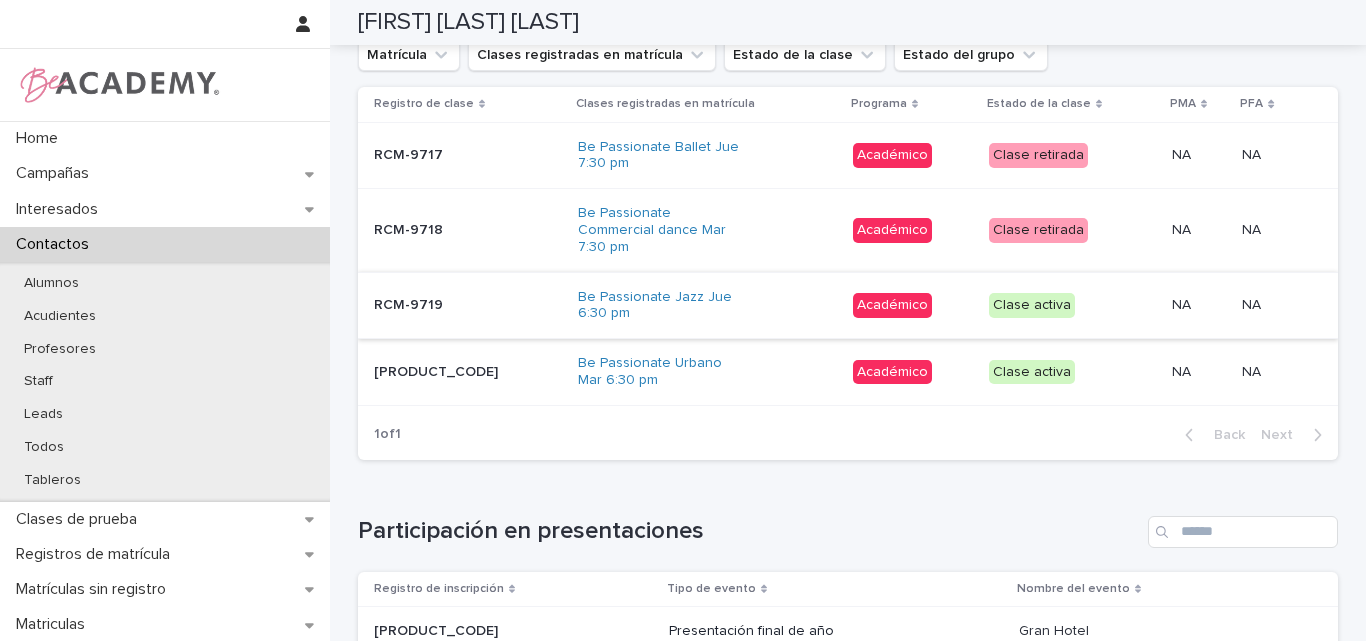 scroll, scrollTop: 0, scrollLeft: 0, axis: both 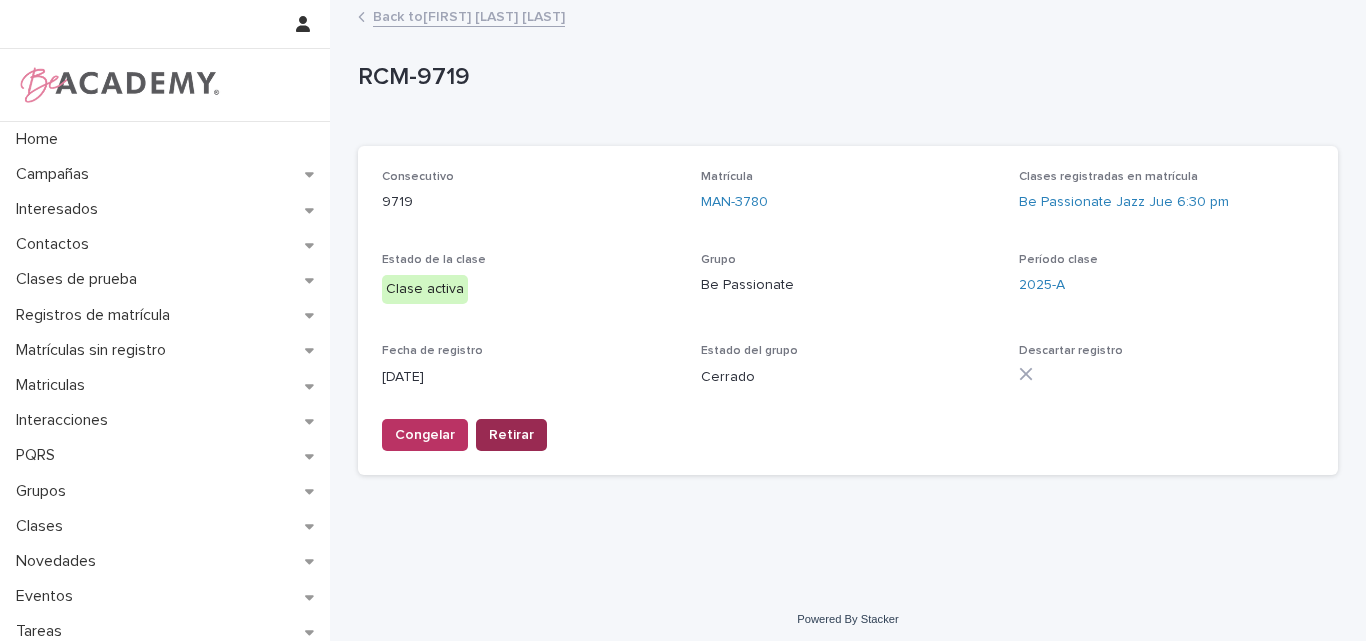 click on "Retirar" at bounding box center [511, 435] 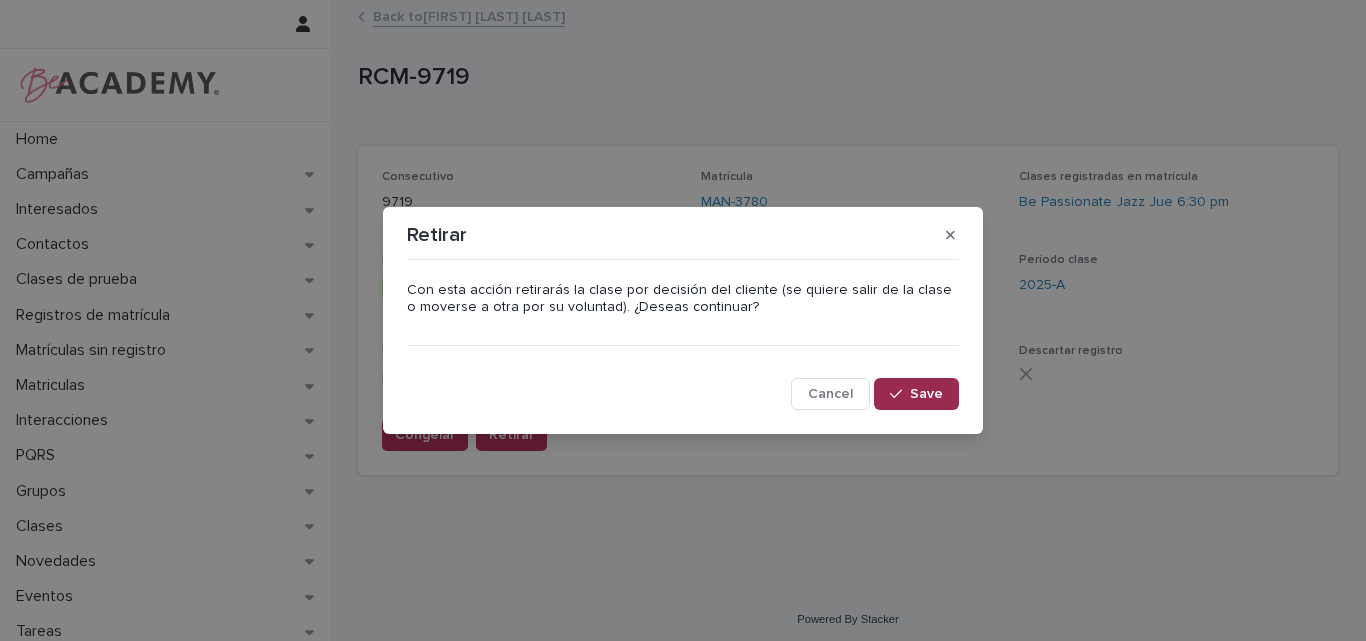 click on "Save" at bounding box center (926, 394) 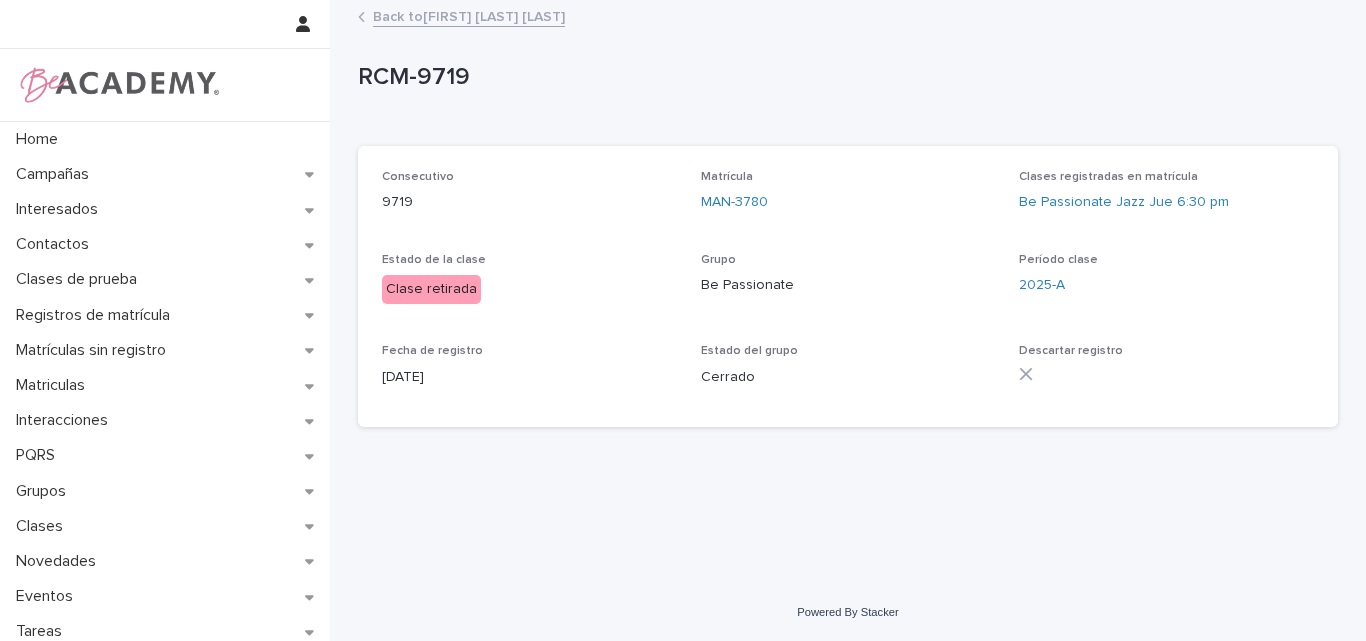 click on "Back to  Manuela Sanchez Salazar" at bounding box center (469, 15) 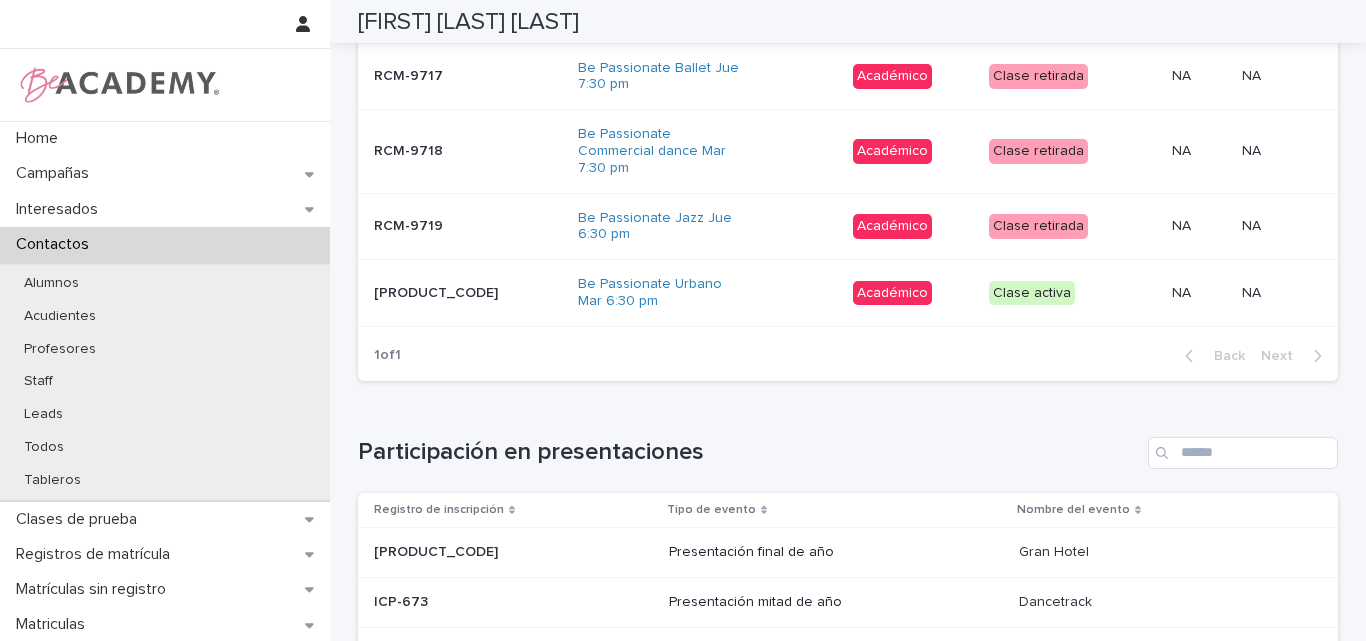 scroll, scrollTop: 1200, scrollLeft: 0, axis: vertical 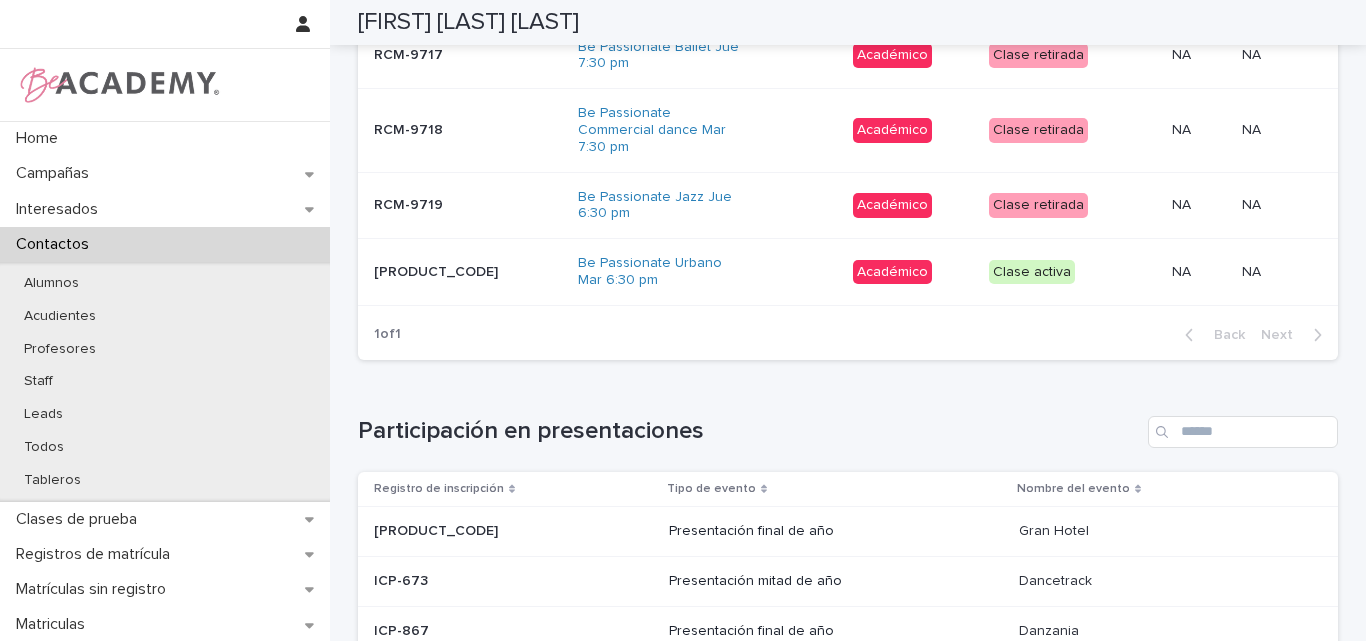 click on "RCM-9720 RCM-9720" at bounding box center (464, 272) 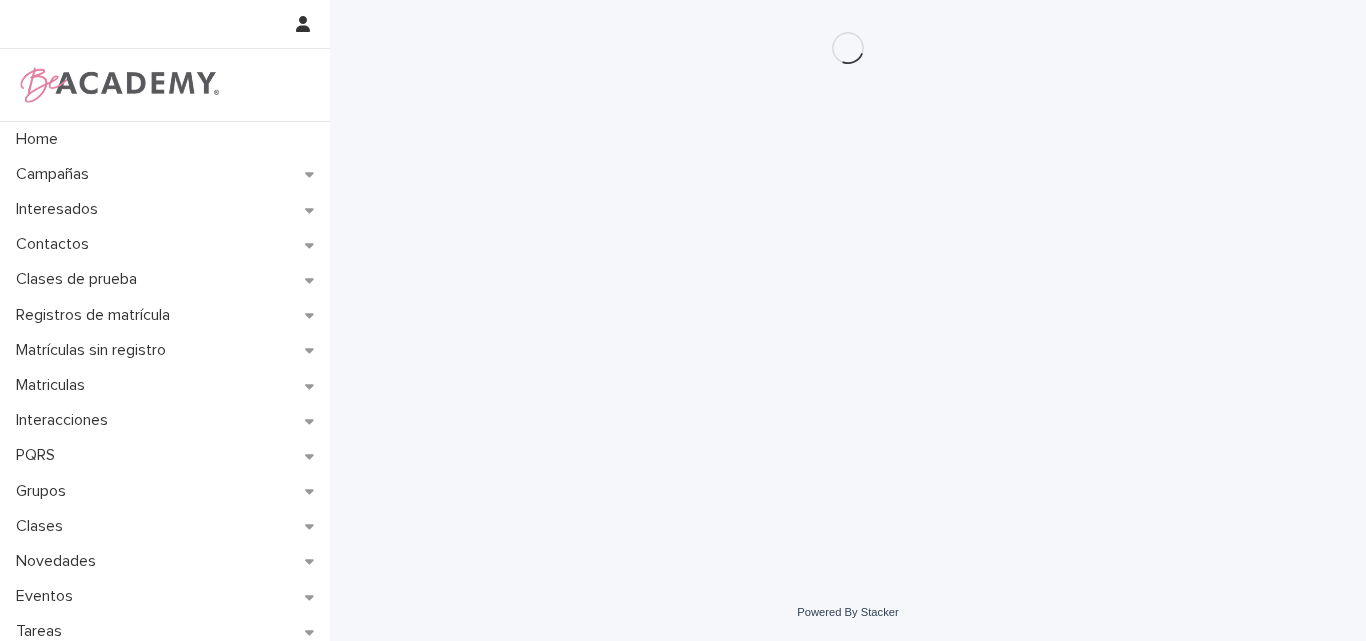 scroll, scrollTop: 0, scrollLeft: 0, axis: both 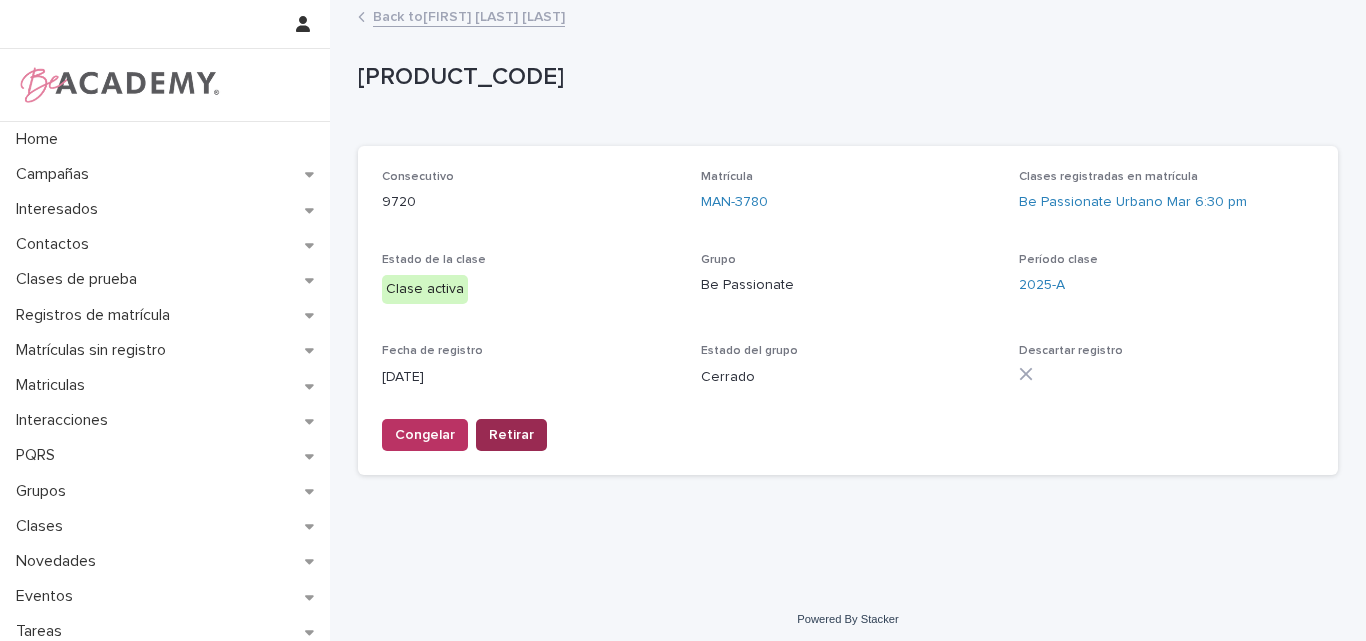 click on "Retirar" at bounding box center (511, 435) 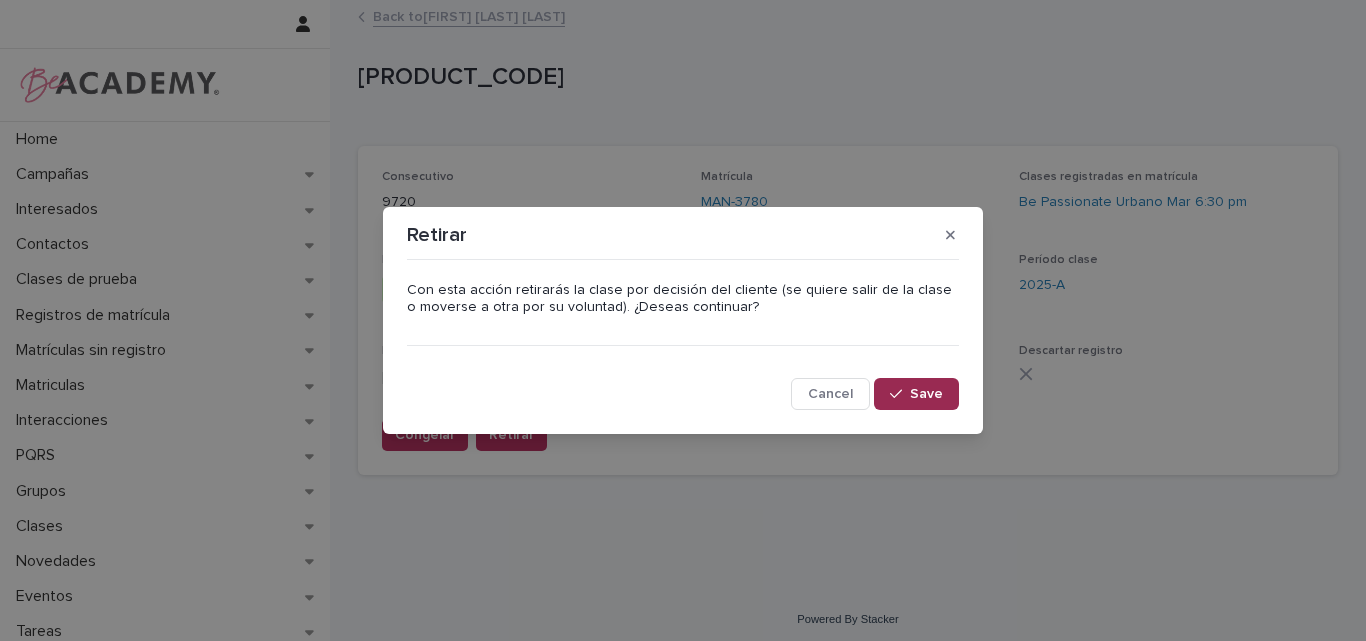 click on "Save" at bounding box center [926, 394] 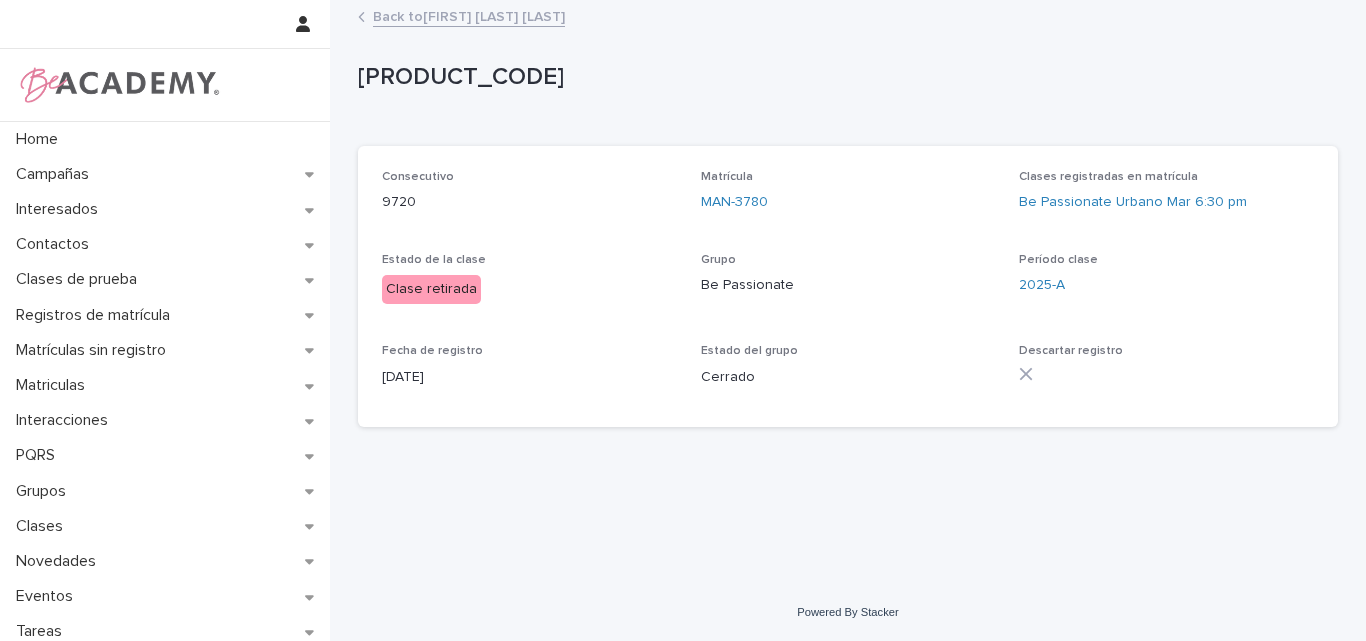 click on "Back to  Manuela Sanchez Salazar" at bounding box center [469, 15] 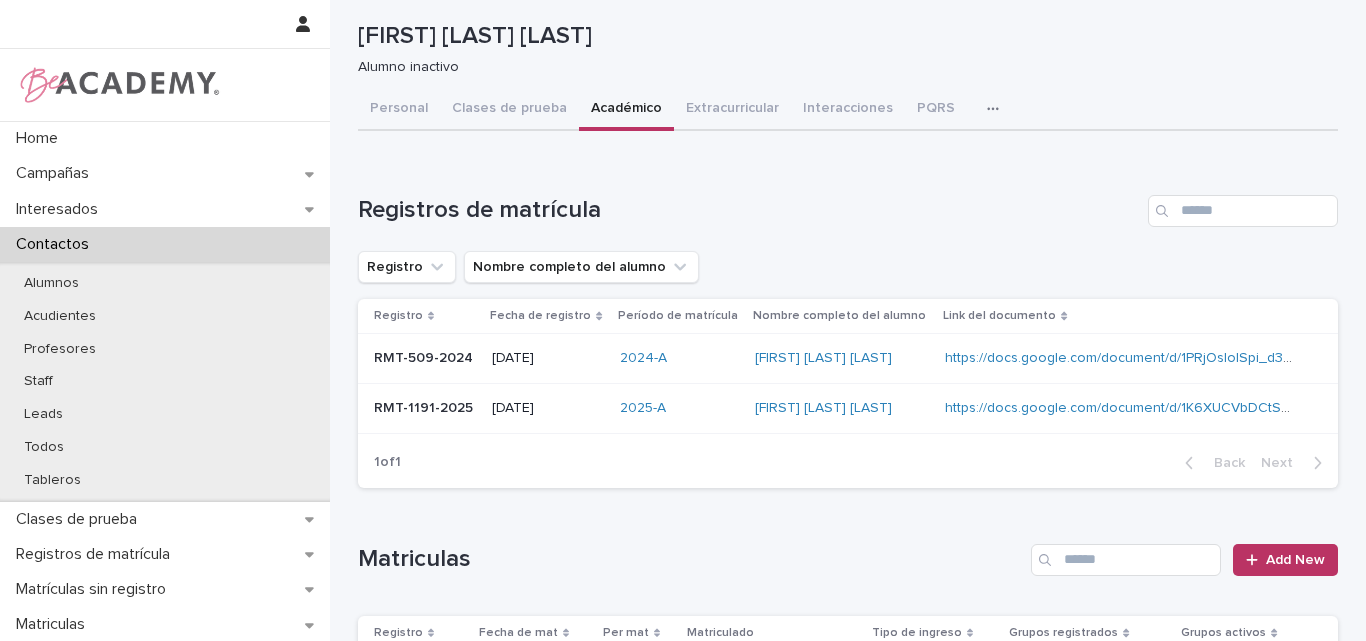 scroll, scrollTop: 0, scrollLeft: 0, axis: both 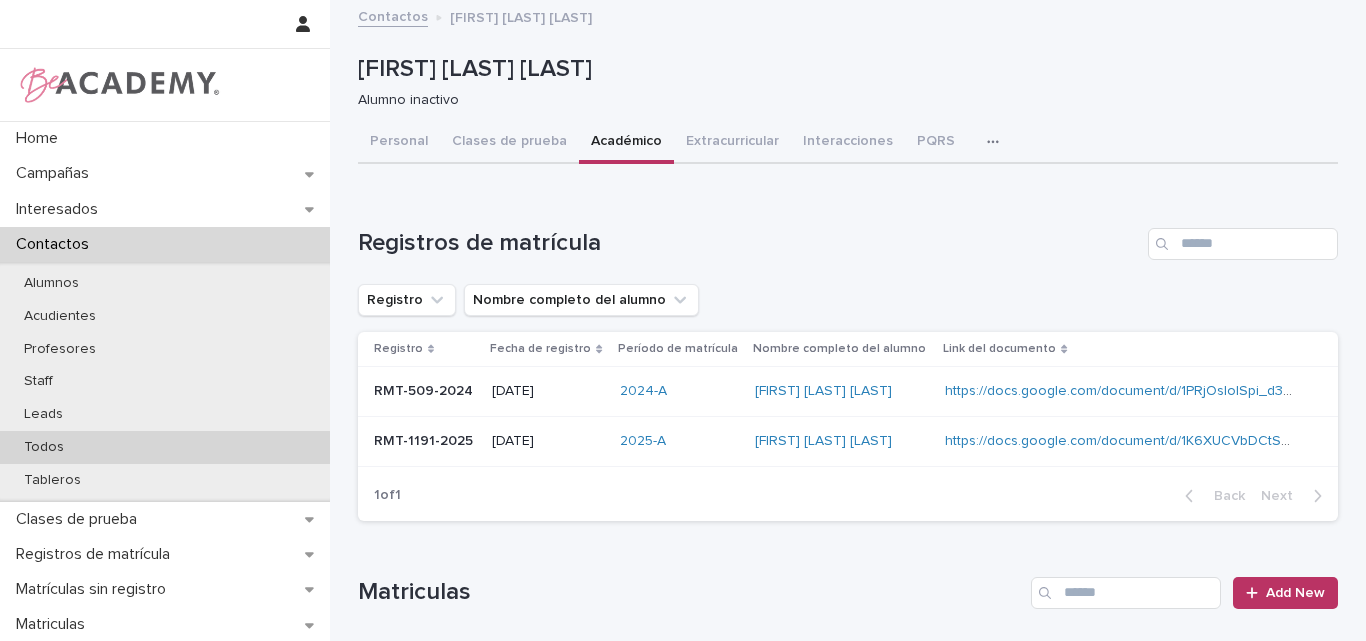 click on "Todos" at bounding box center [44, 447] 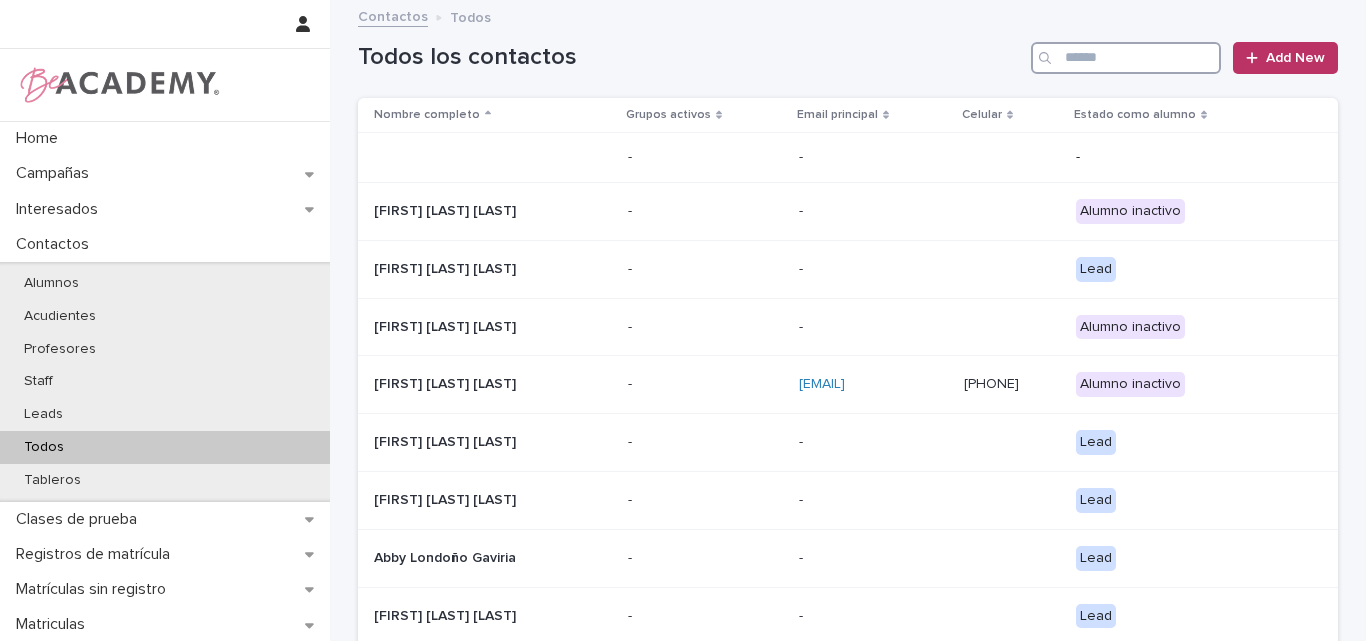 click at bounding box center (1126, 58) 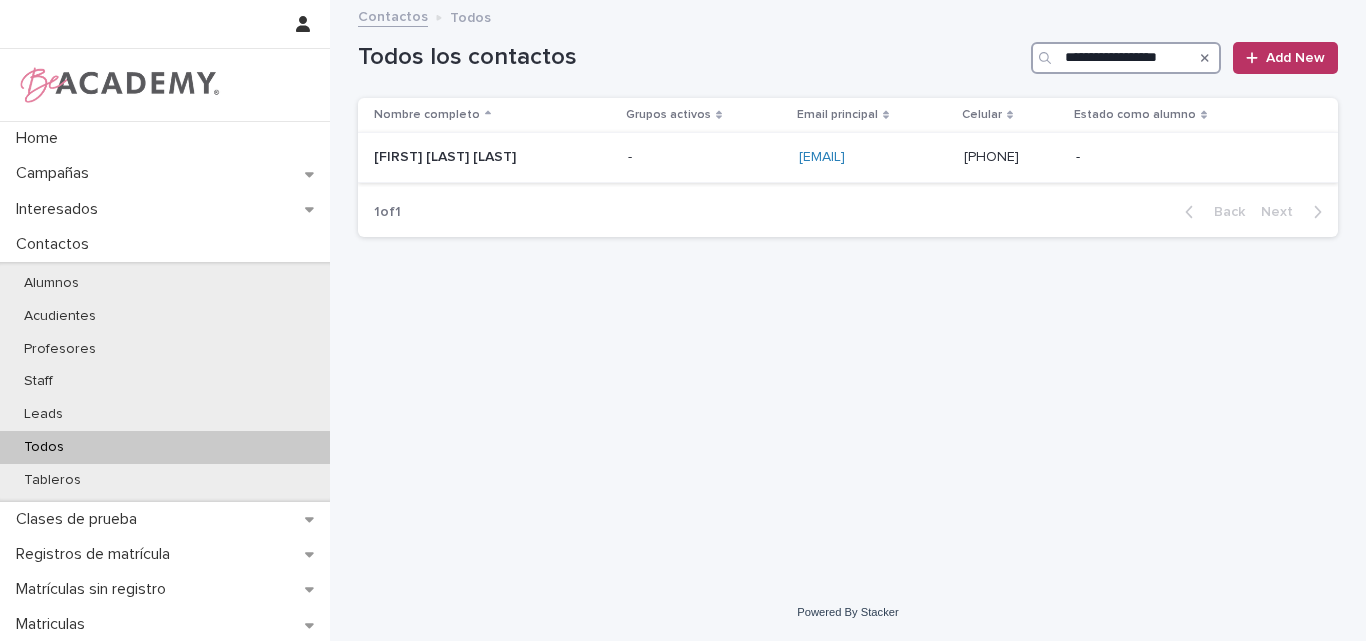type on "**********" 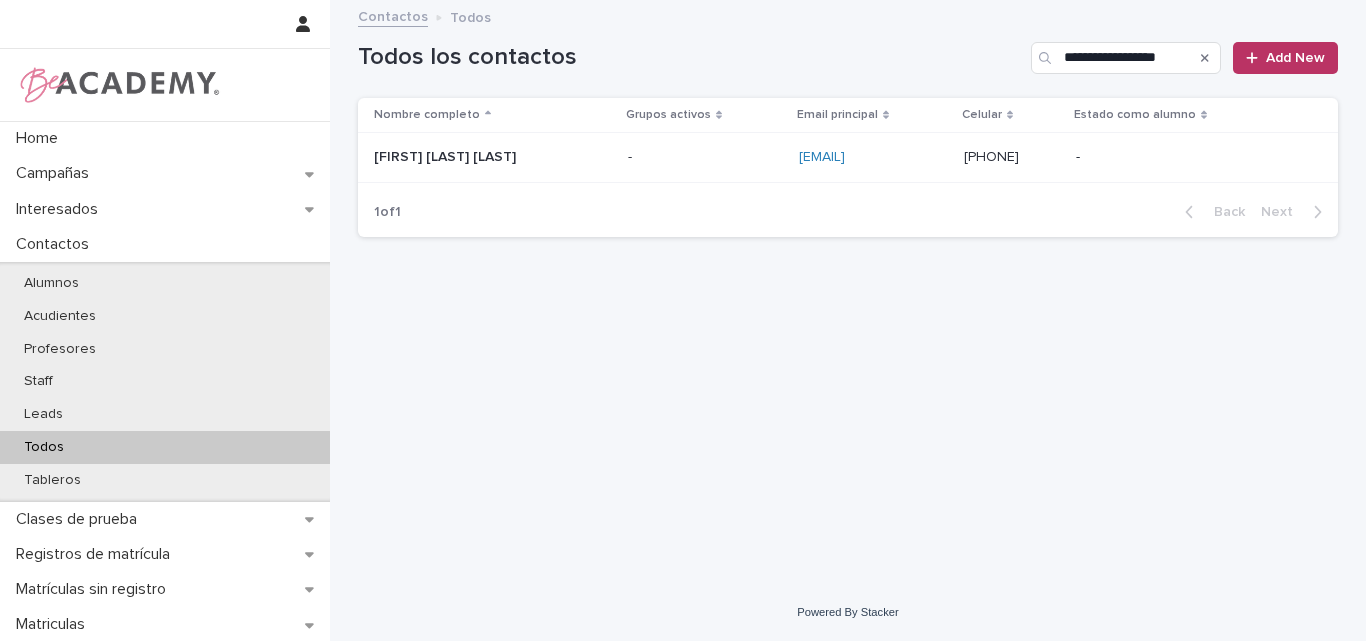 click on "Natalia Marulanda Miranda" at bounding box center (493, 157) 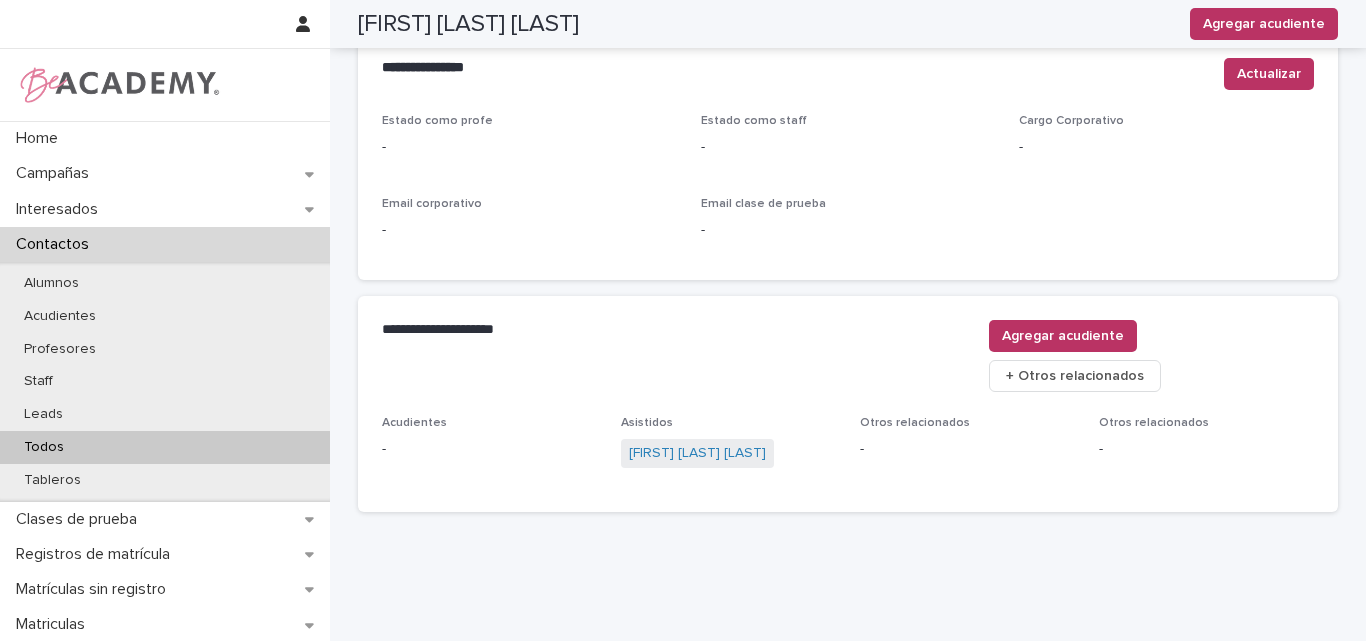 scroll, scrollTop: 847, scrollLeft: 0, axis: vertical 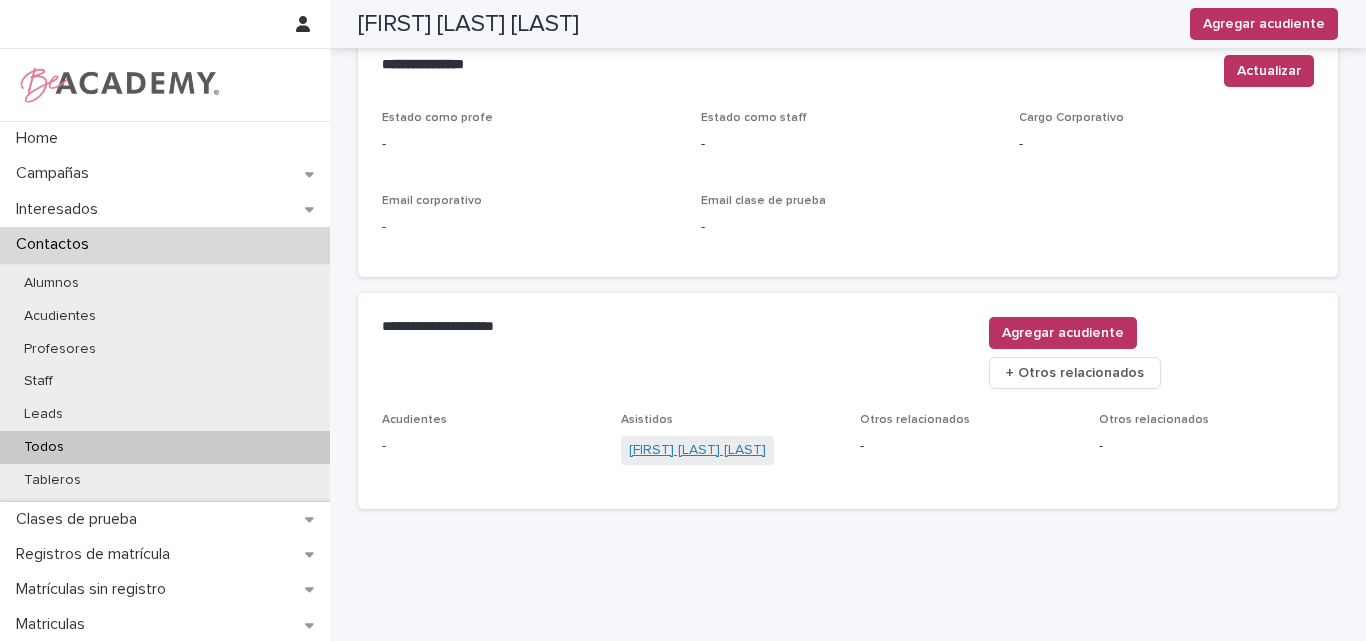 click on "Luciana Galeano Marulanda" at bounding box center [697, 450] 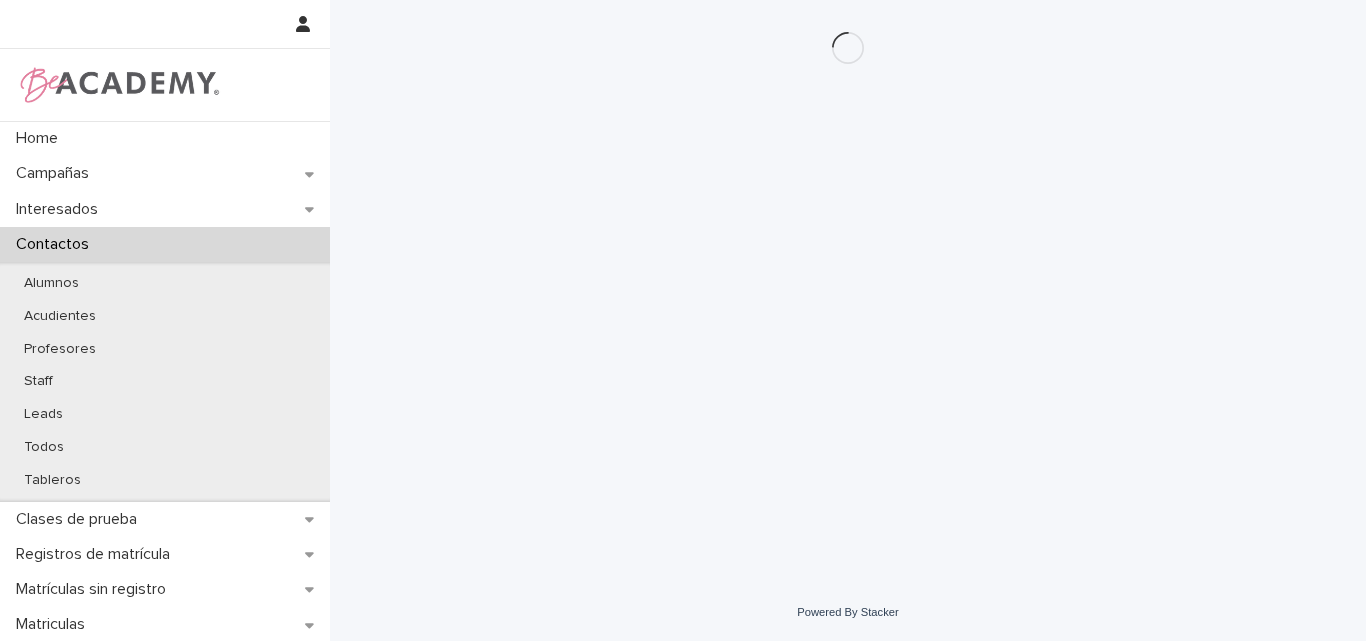 scroll, scrollTop: 0, scrollLeft: 0, axis: both 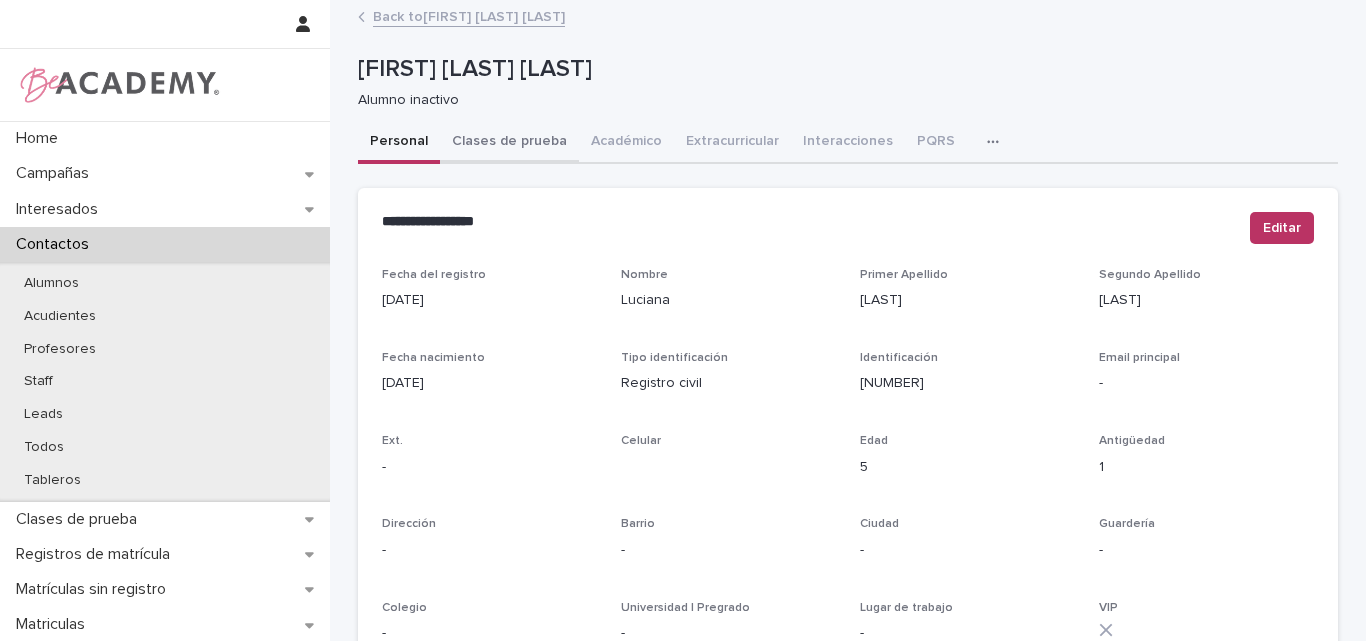 click on "Clases de prueba" at bounding box center [509, 143] 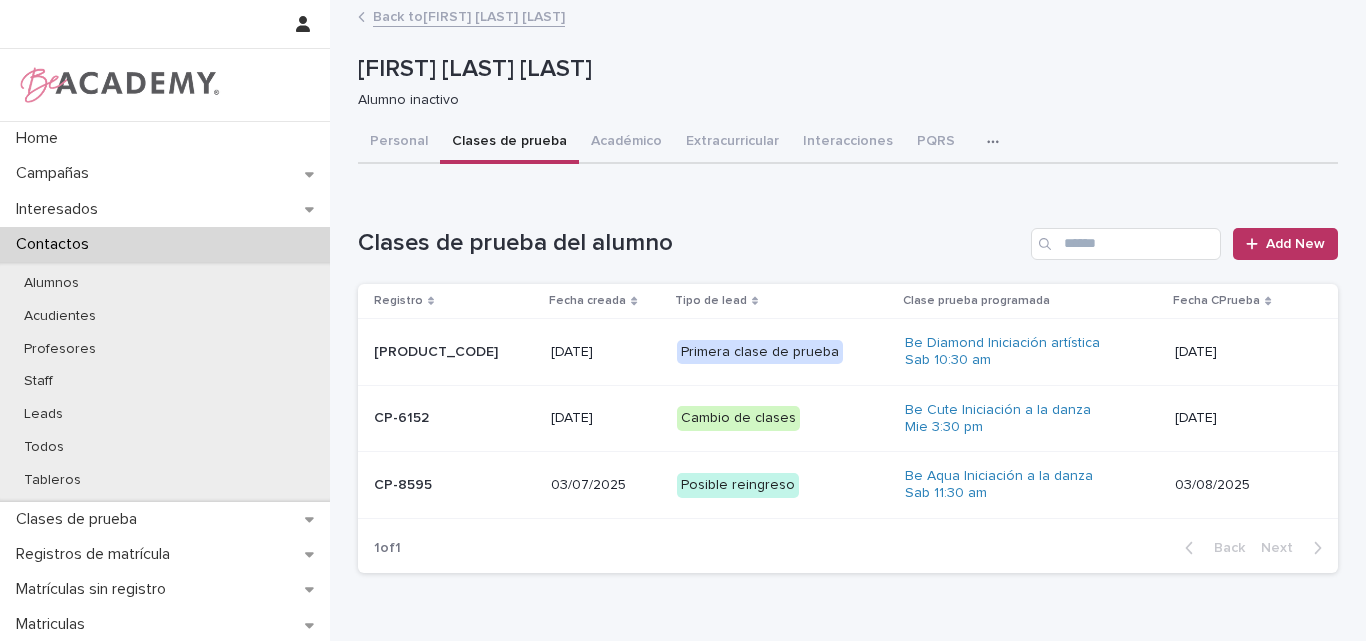 click on "CP-8595" at bounding box center (454, 485) 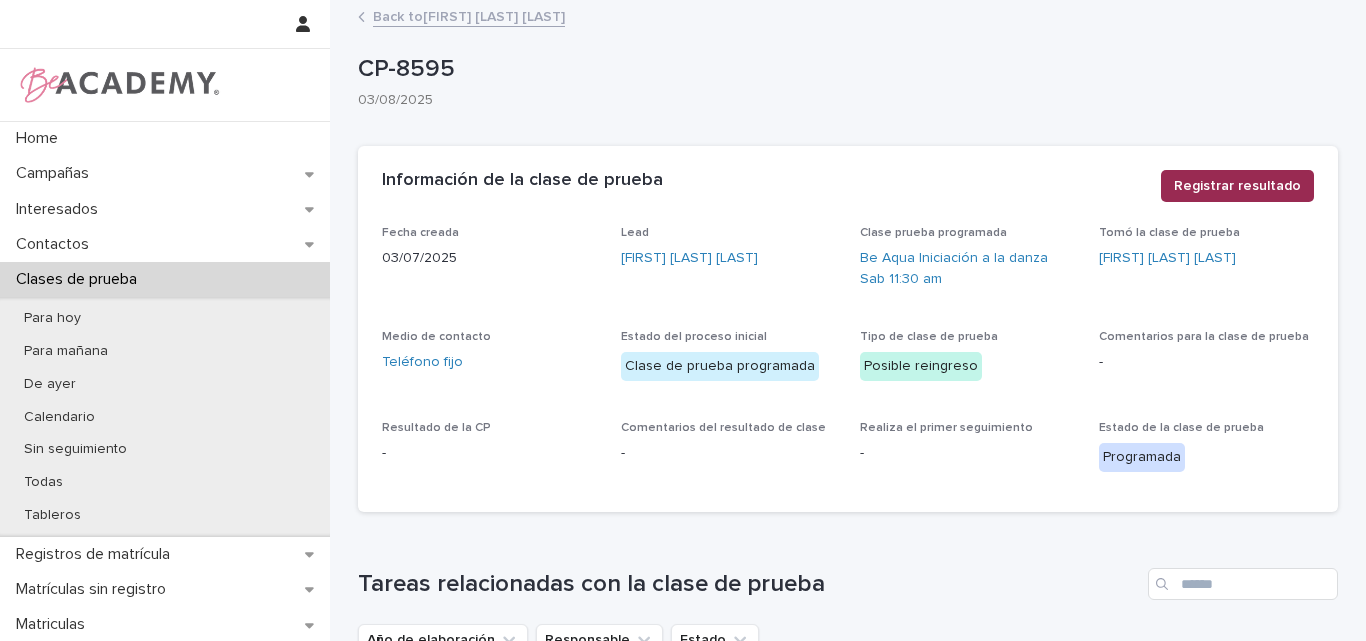 click on "Registrar resultado" at bounding box center (1237, 186) 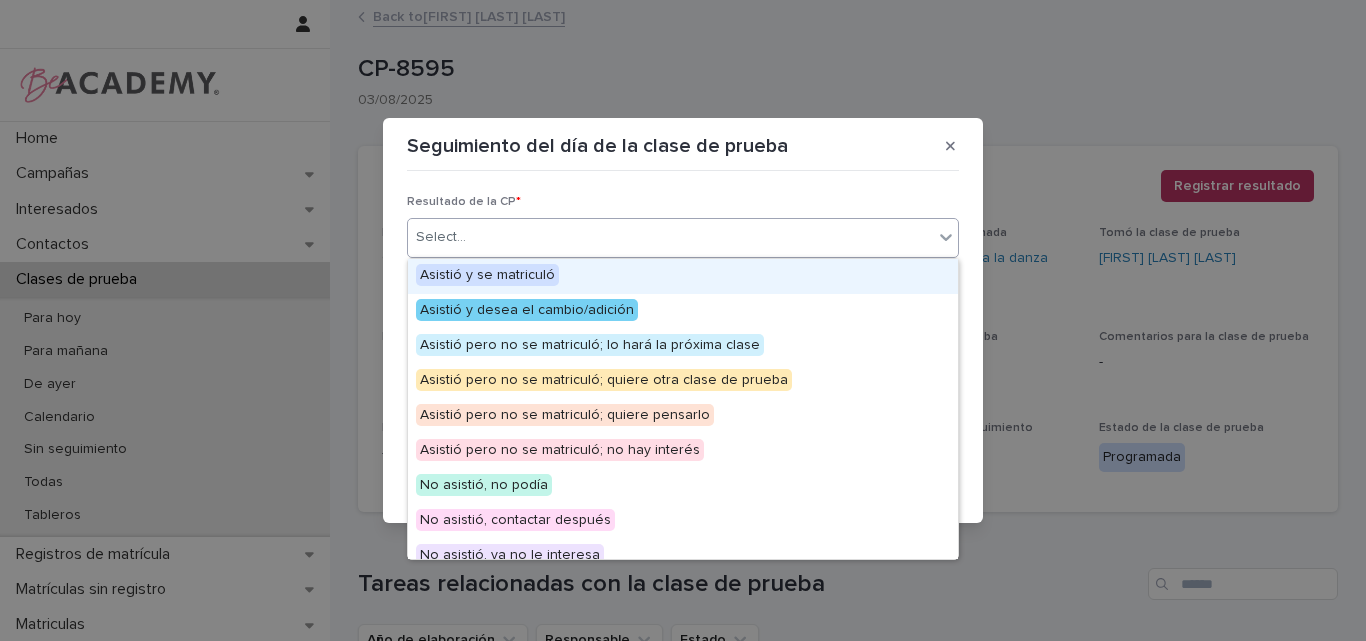 click on "Select..." at bounding box center [670, 237] 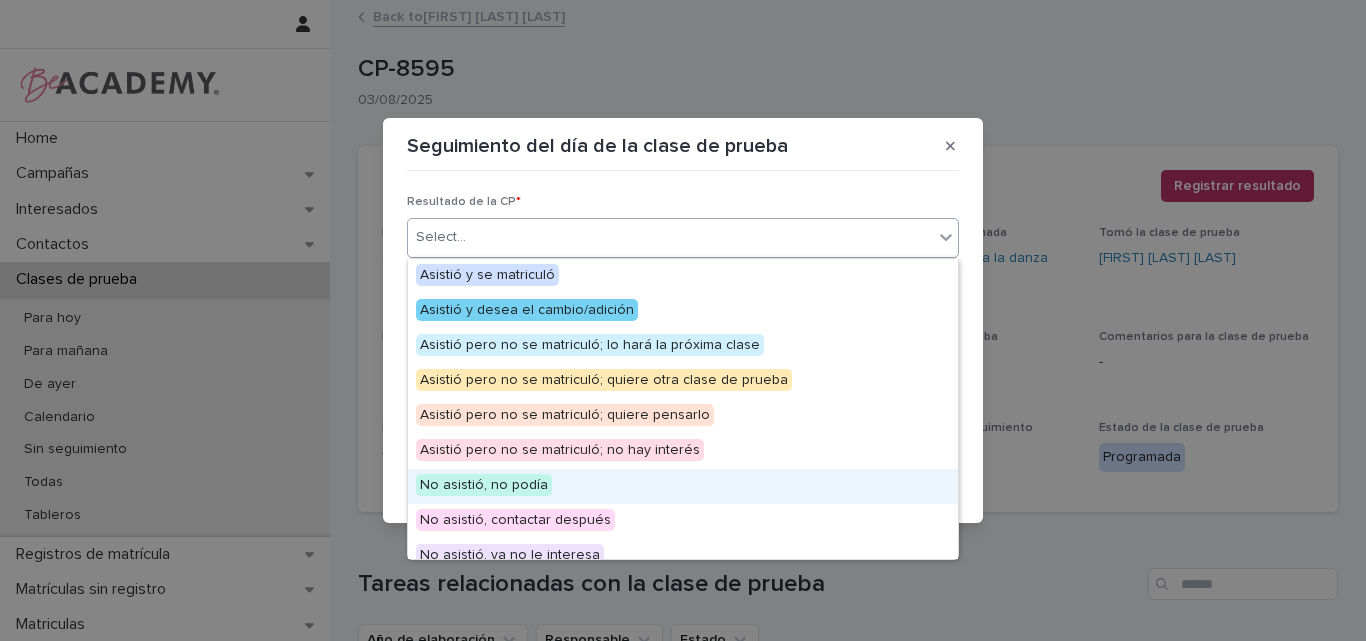 scroll, scrollTop: 100, scrollLeft: 0, axis: vertical 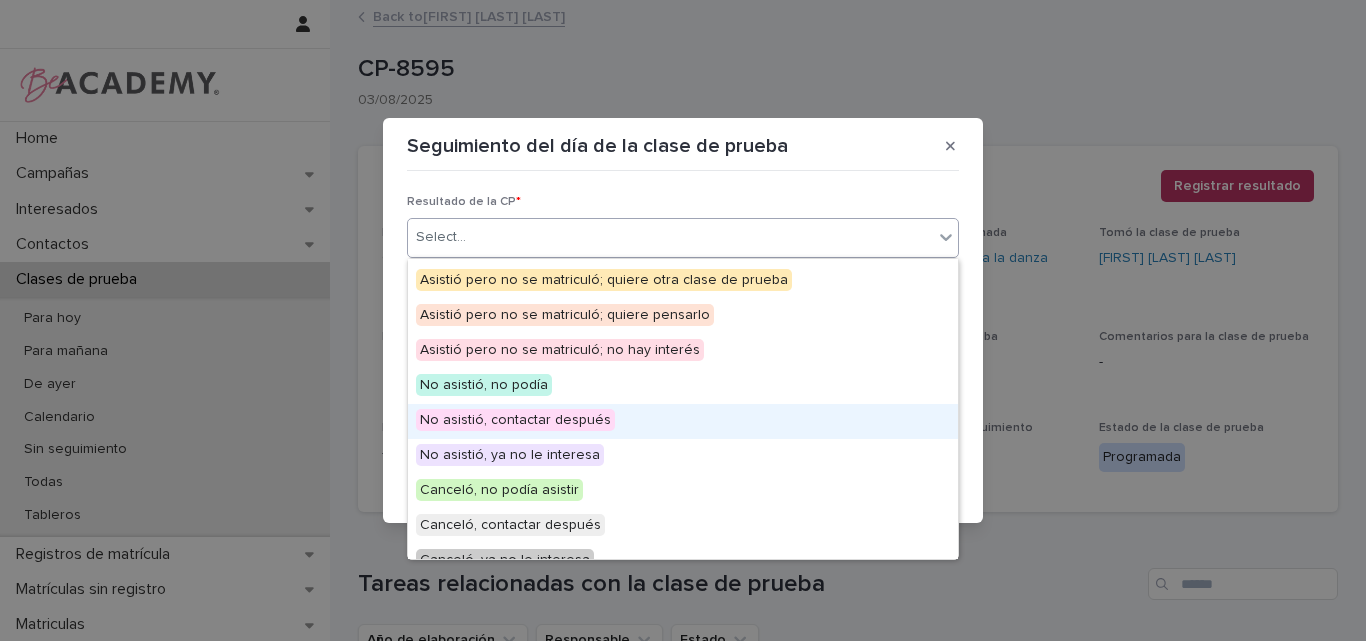 click on "No asistió, contactar después" at bounding box center (515, 420) 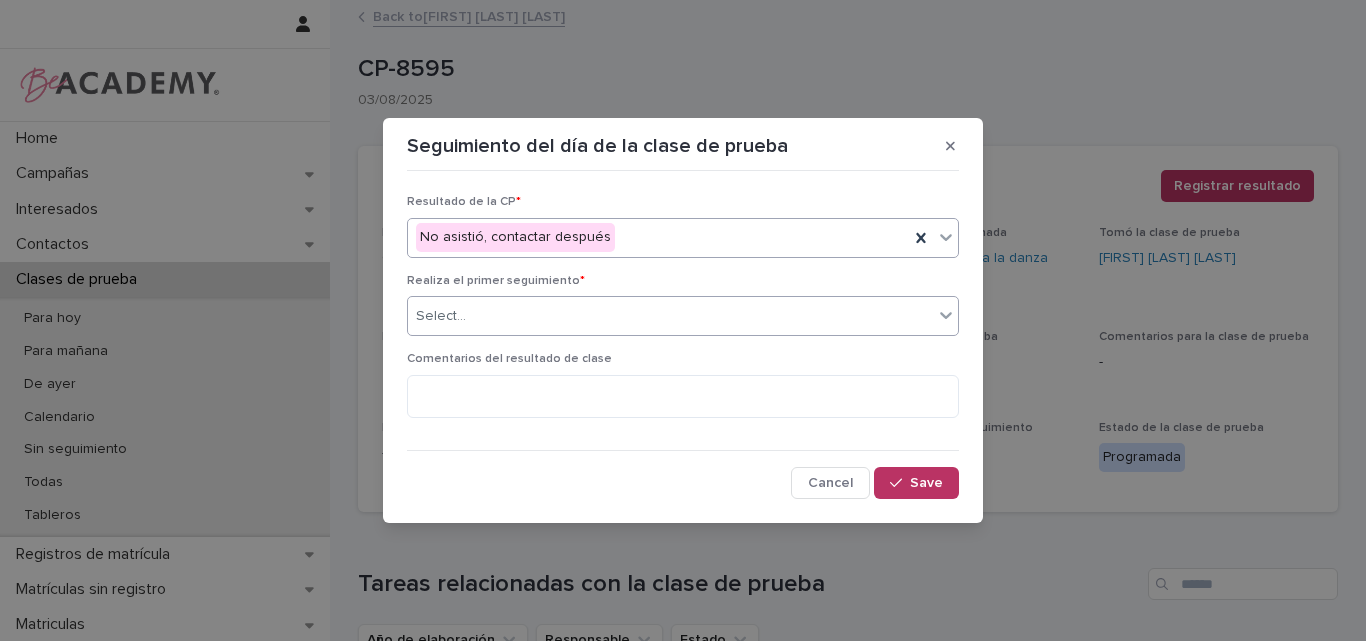 click on "Select..." at bounding box center (670, 316) 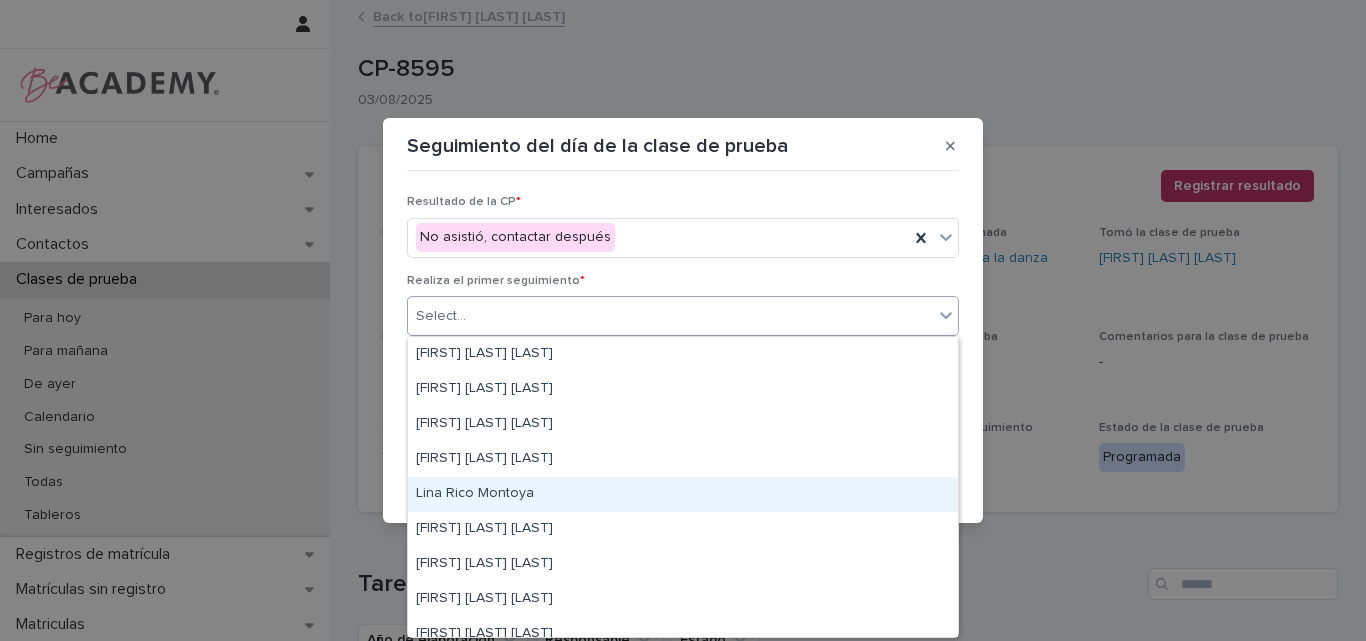 click on "Lina Rico Montoya" at bounding box center [683, 494] 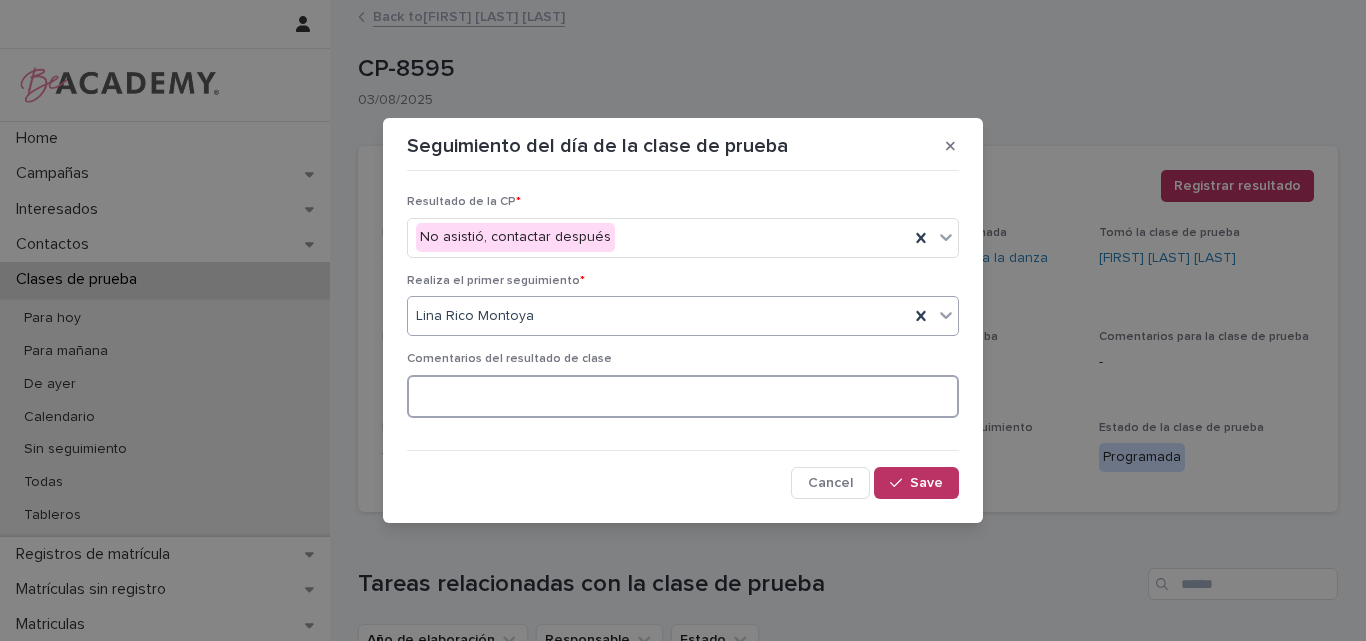 click at bounding box center (683, 396) 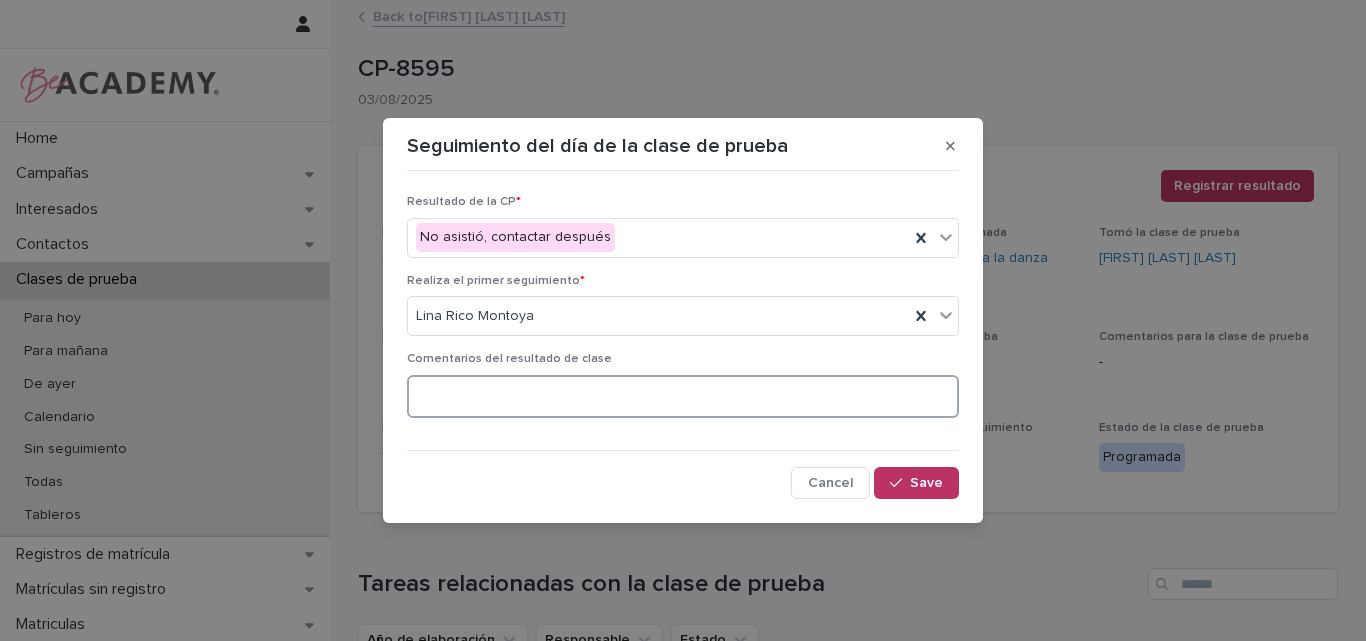 type on "*" 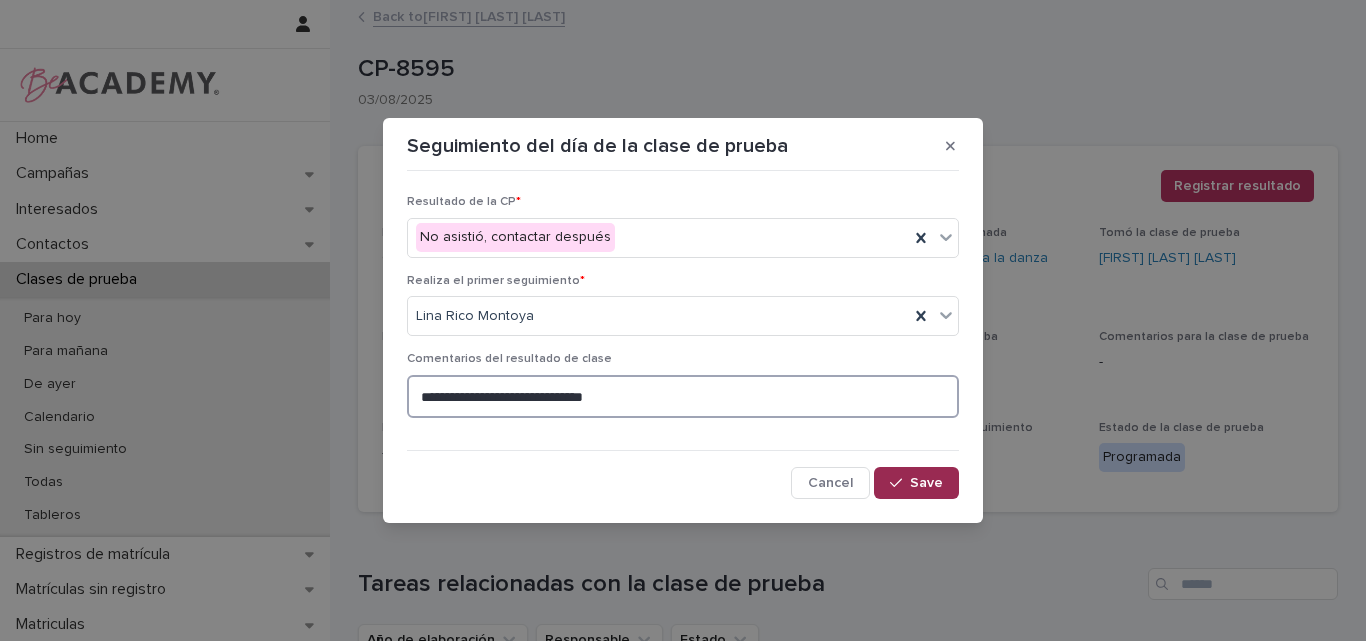 type on "**********" 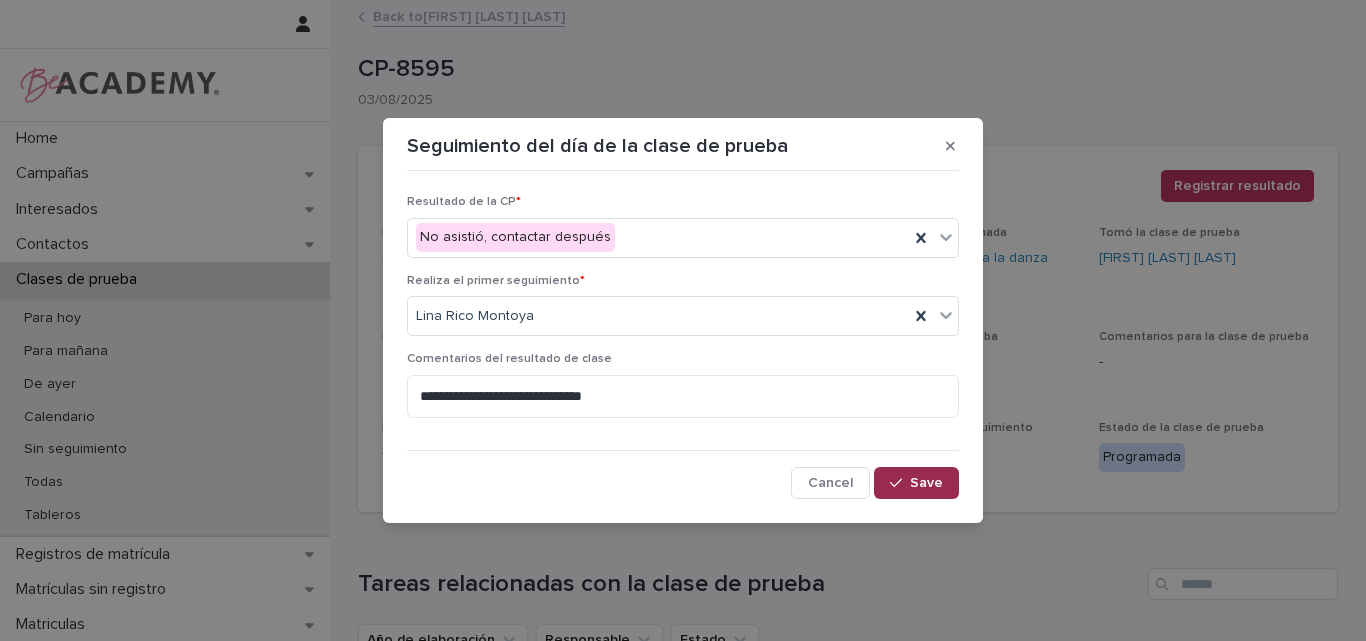 click on "Save" at bounding box center (926, 483) 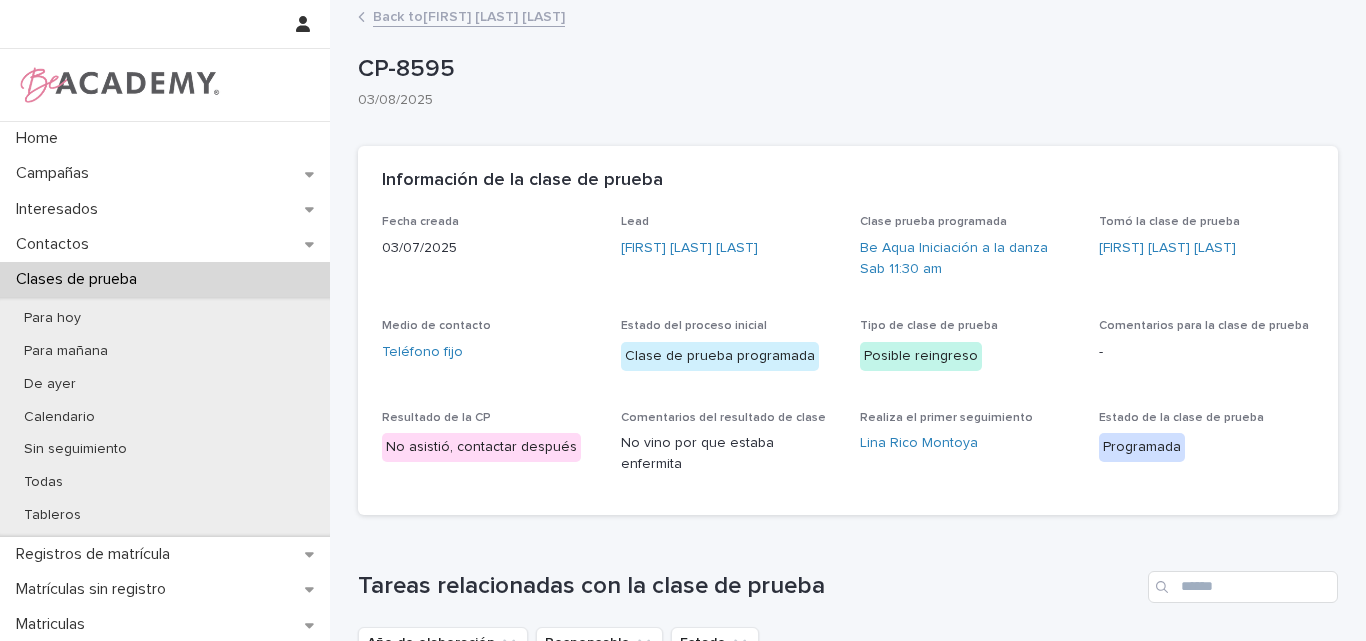 click on "Back to  Luciana Galeano Marulanda" at bounding box center [469, 15] 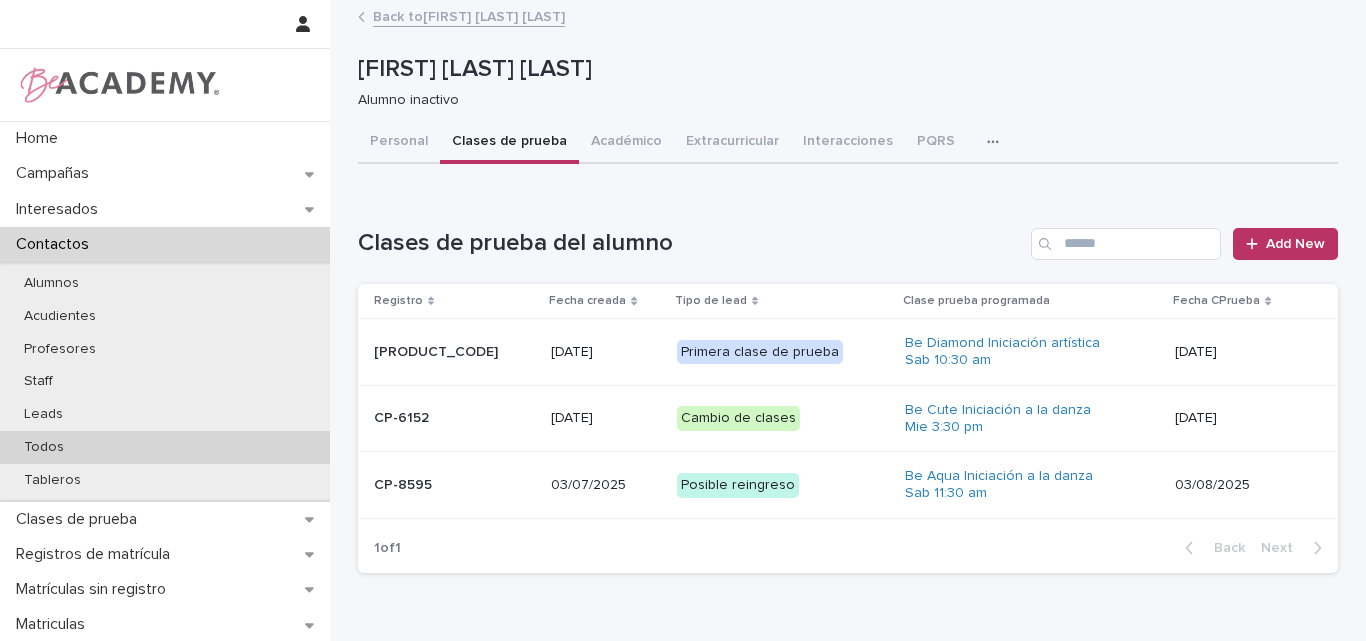 click on "Todos" at bounding box center (44, 447) 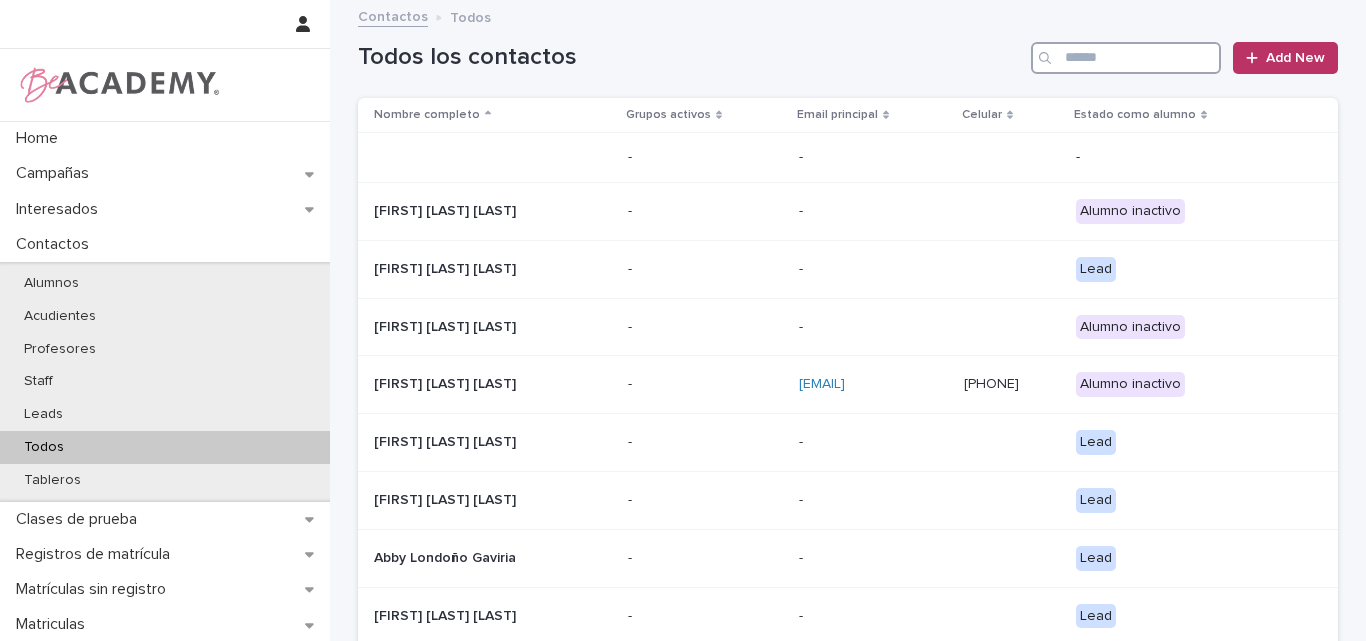 click at bounding box center (1126, 58) 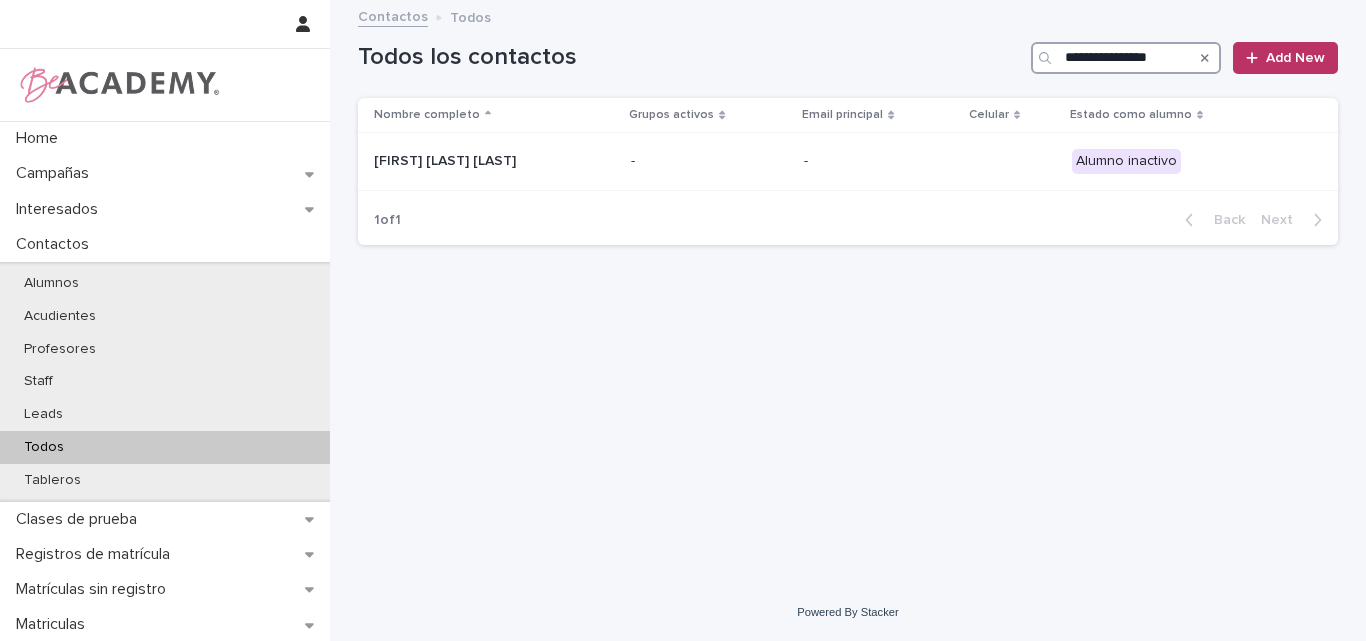 type on "**********" 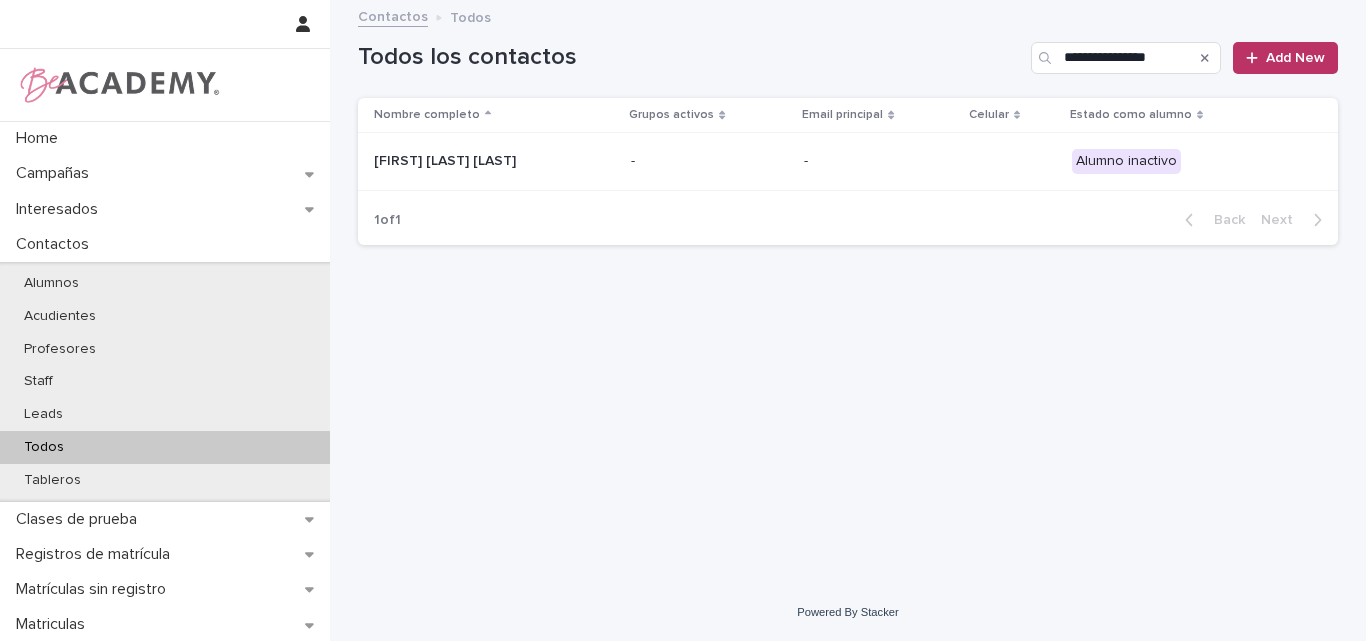 click 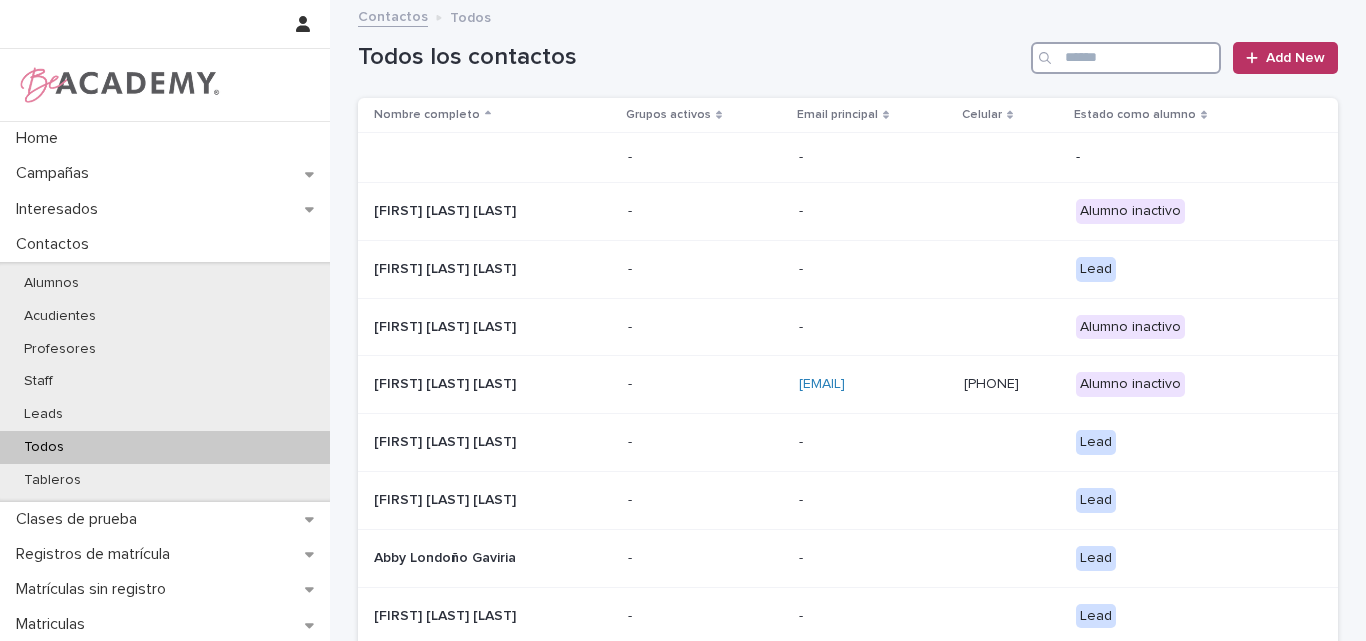 click at bounding box center (1126, 58) 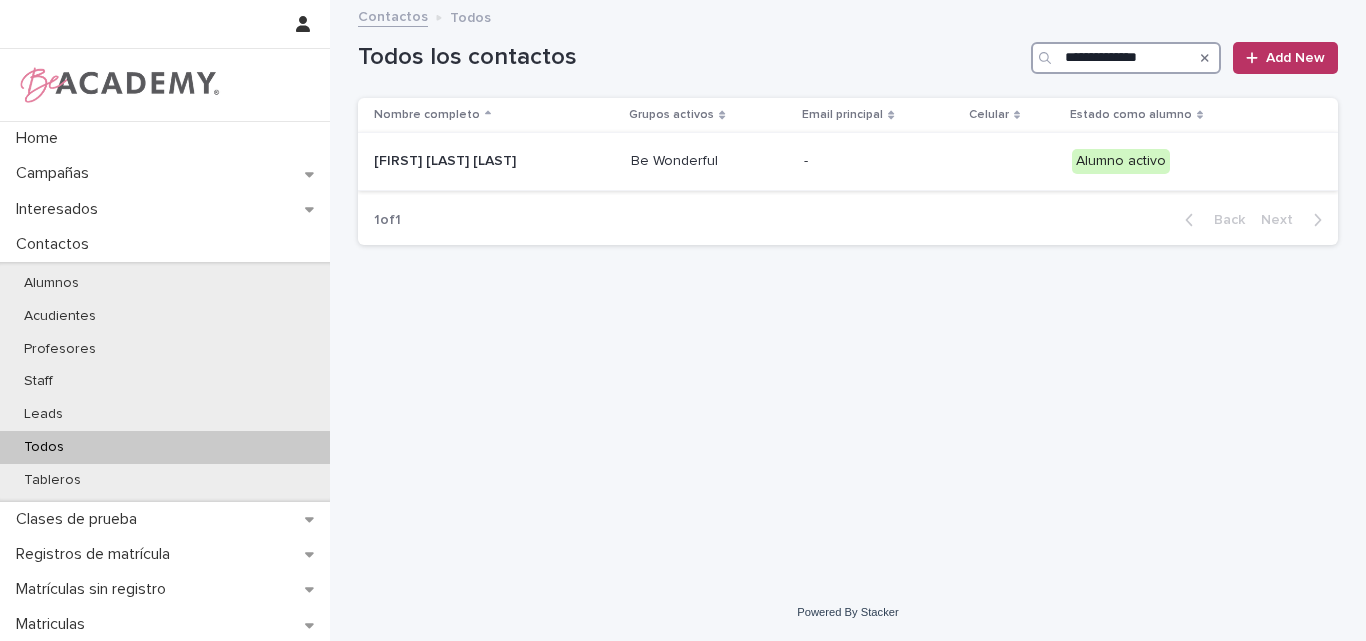 type on "**********" 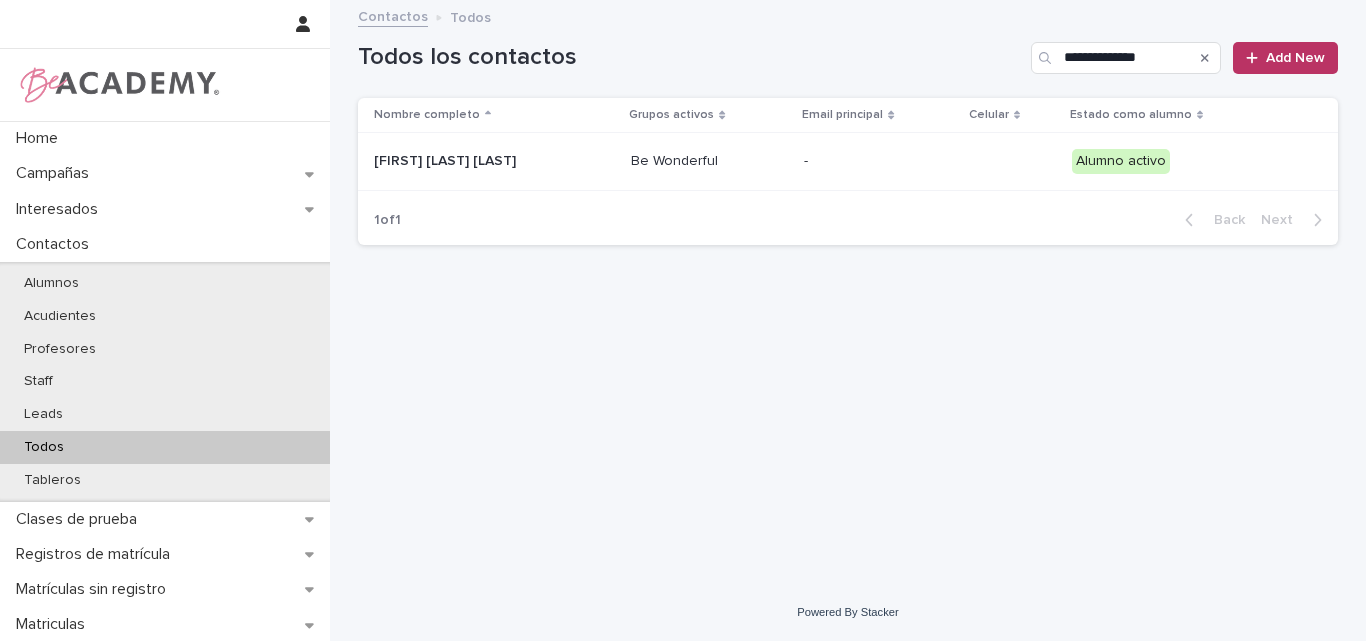 click on "Emiliana Bustamante Zapata" at bounding box center (474, 161) 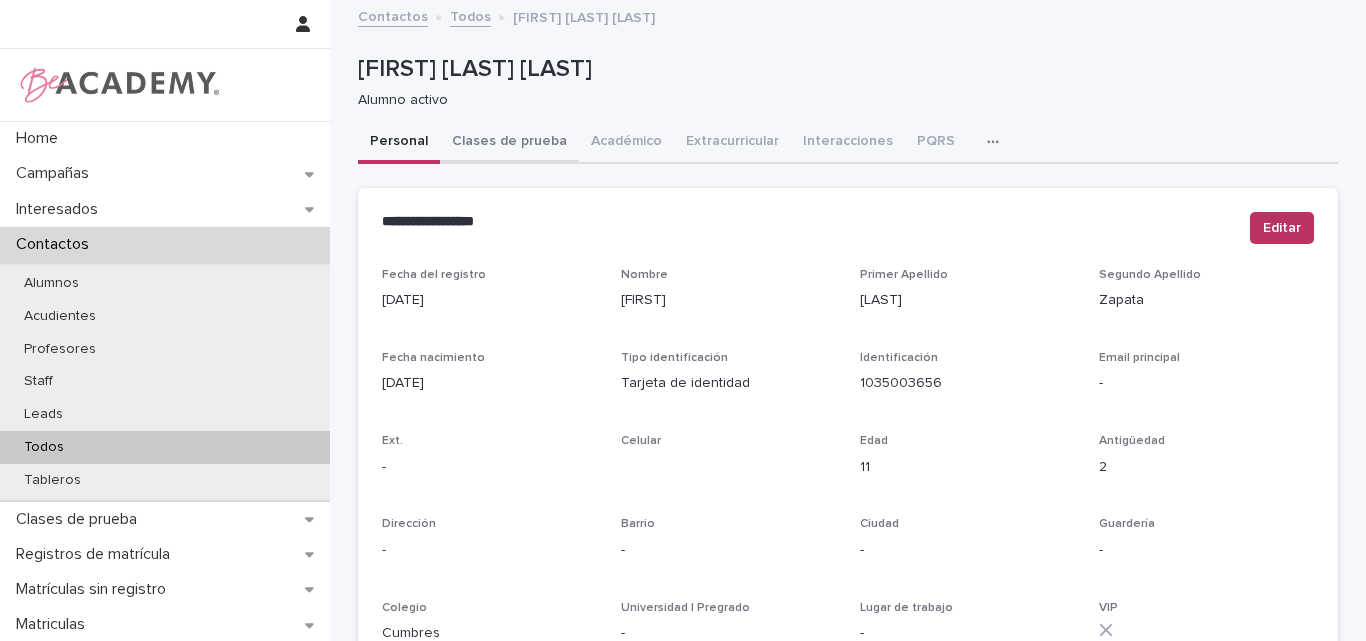 click on "Clases de prueba" at bounding box center [509, 143] 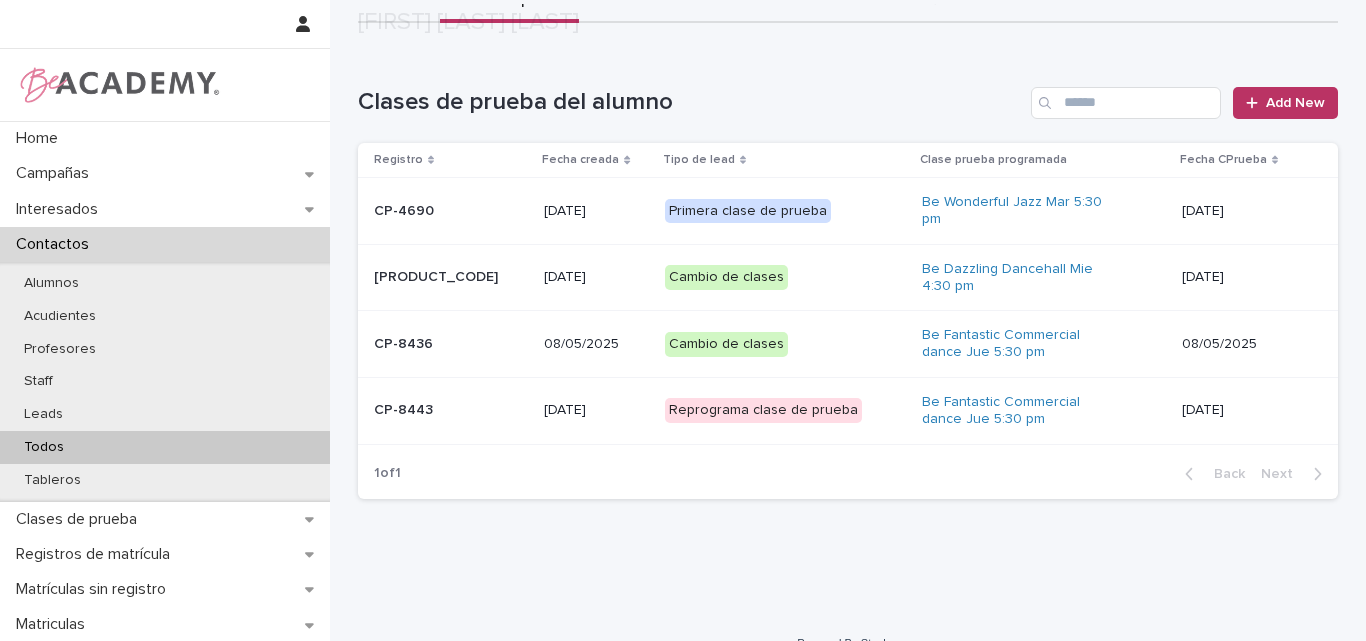 scroll, scrollTop: 163, scrollLeft: 0, axis: vertical 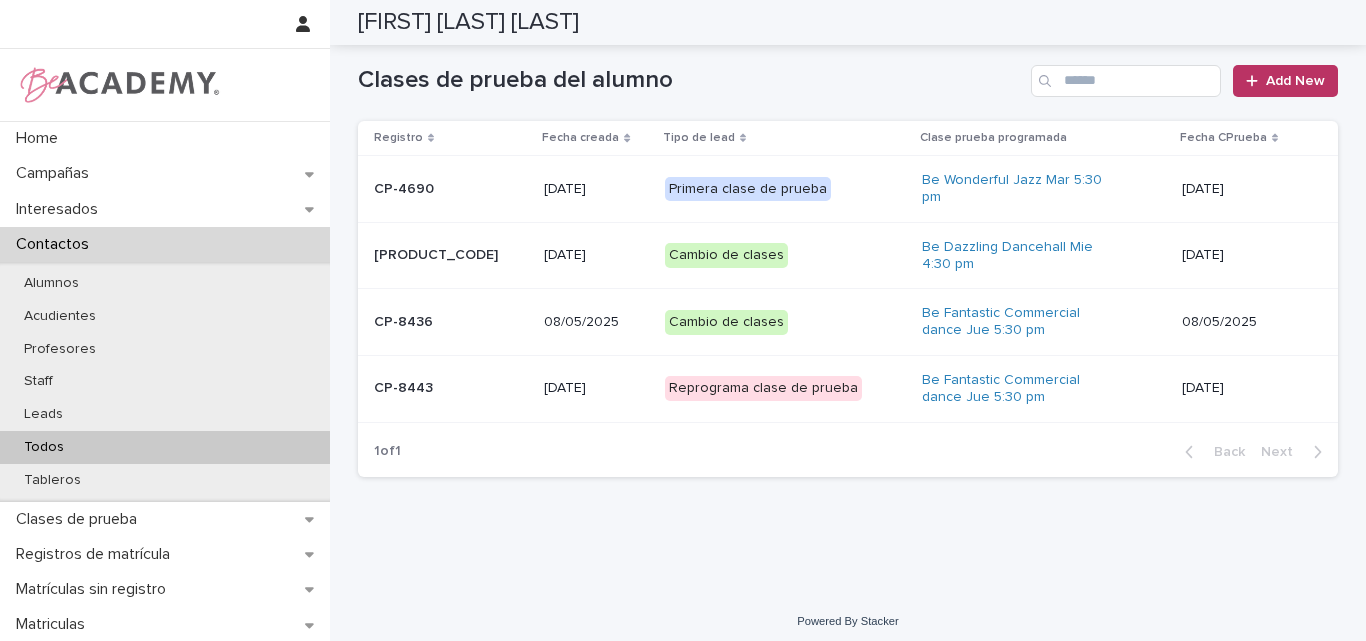 click on "Todos" at bounding box center (44, 447) 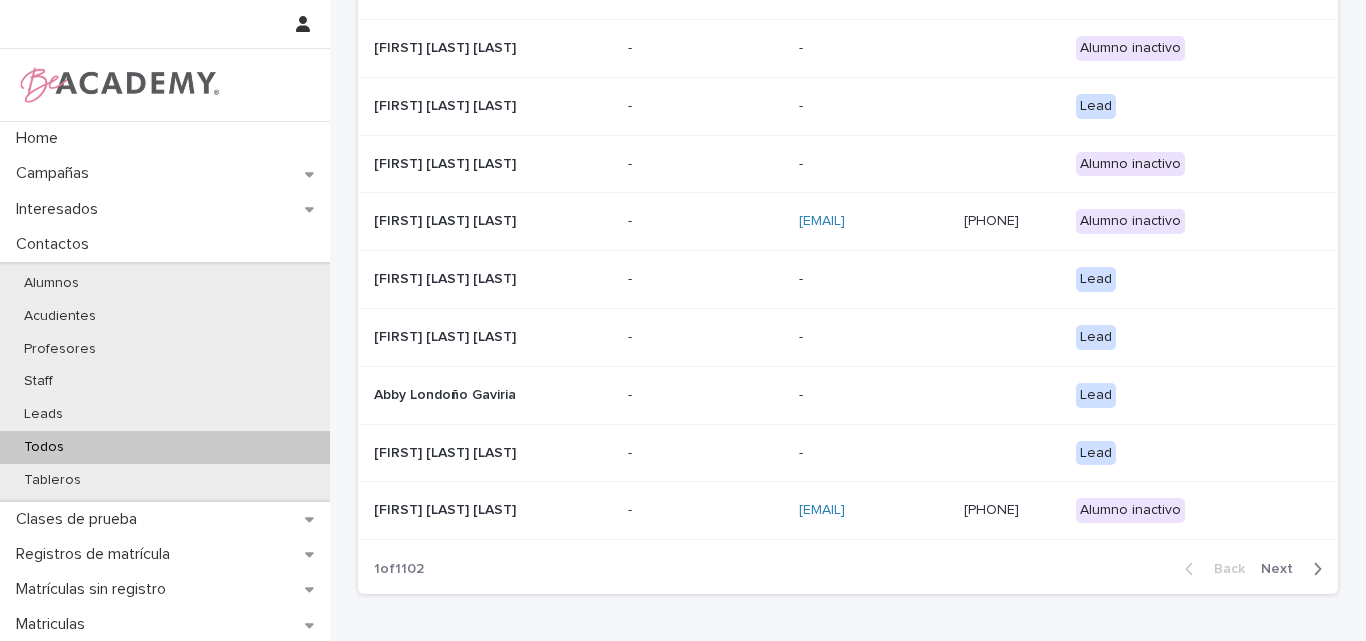 scroll, scrollTop: 0, scrollLeft: 0, axis: both 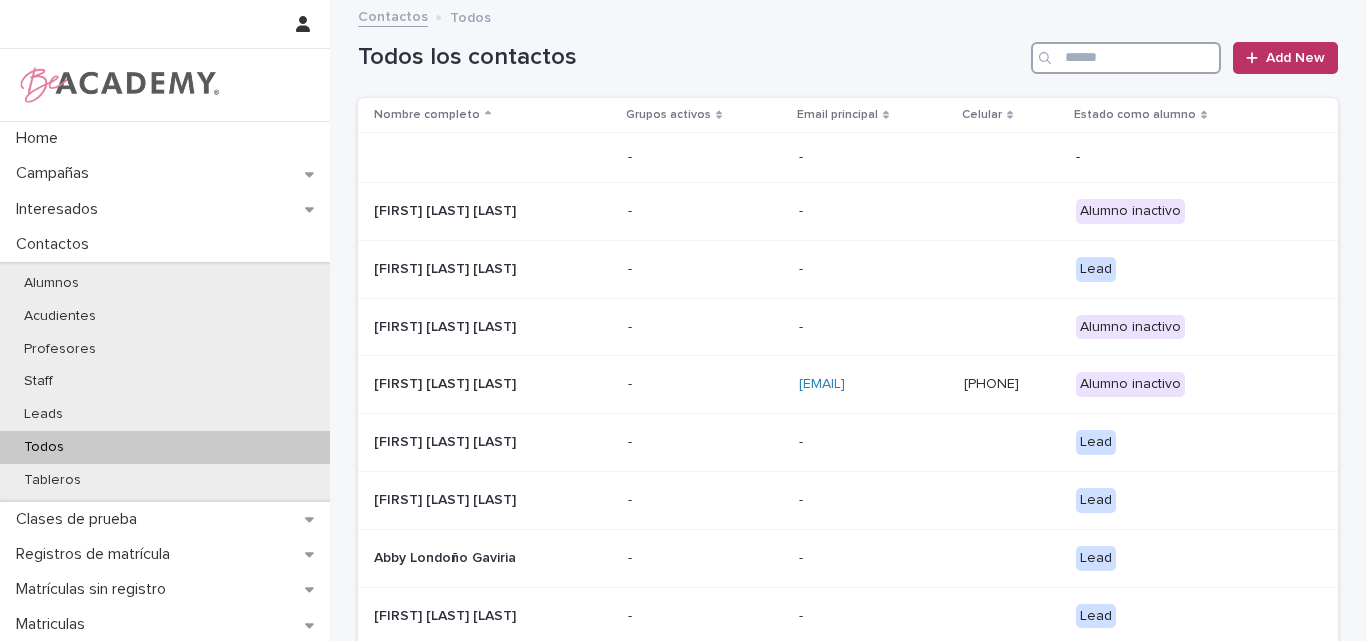click at bounding box center [1126, 58] 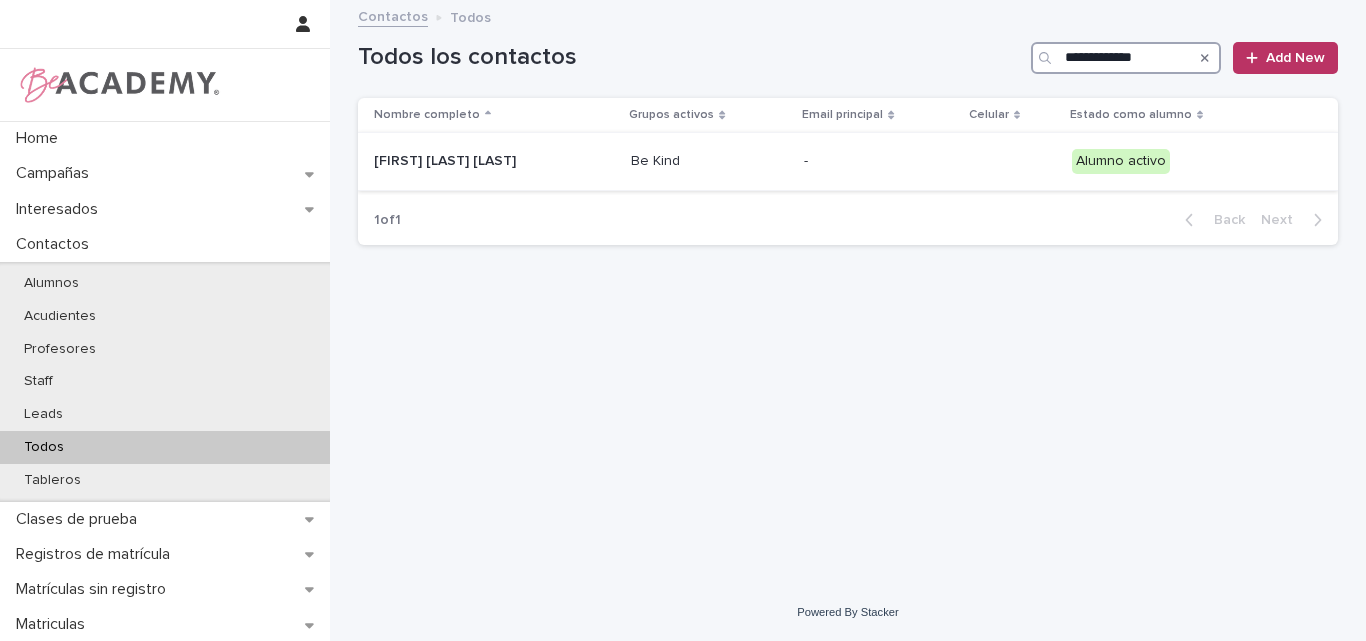 type on "**********" 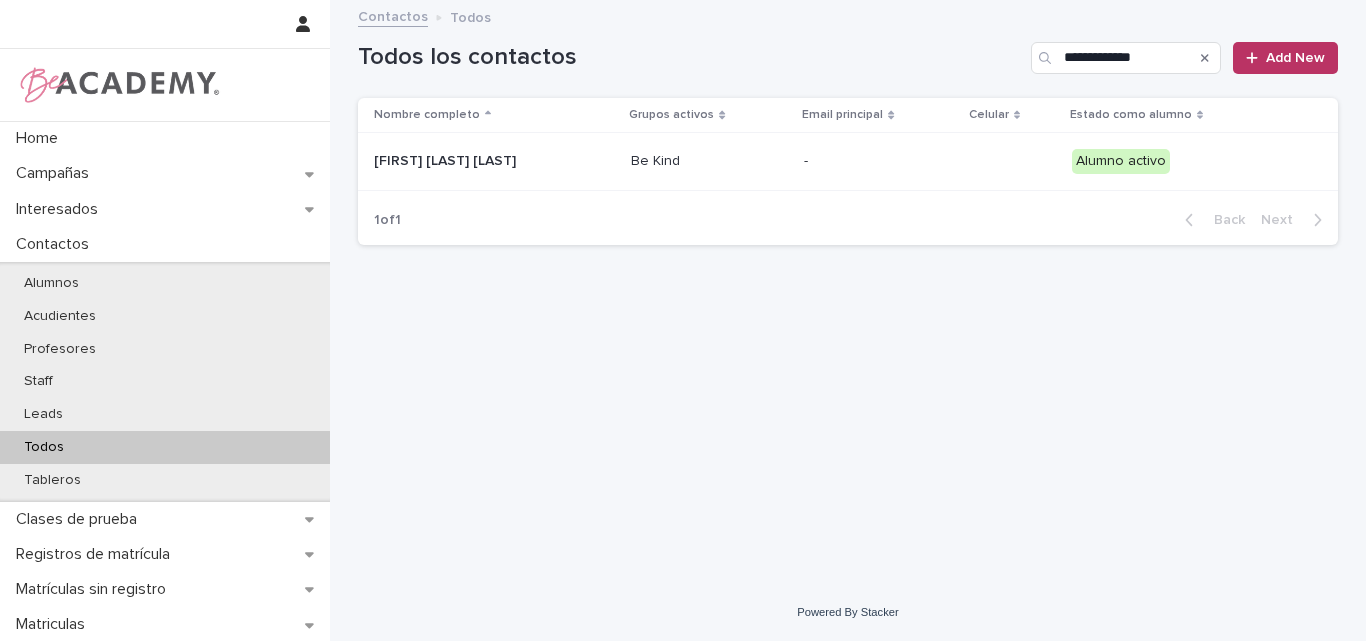 click on "Martina Trujillo Arbelaez" at bounding box center [474, 161] 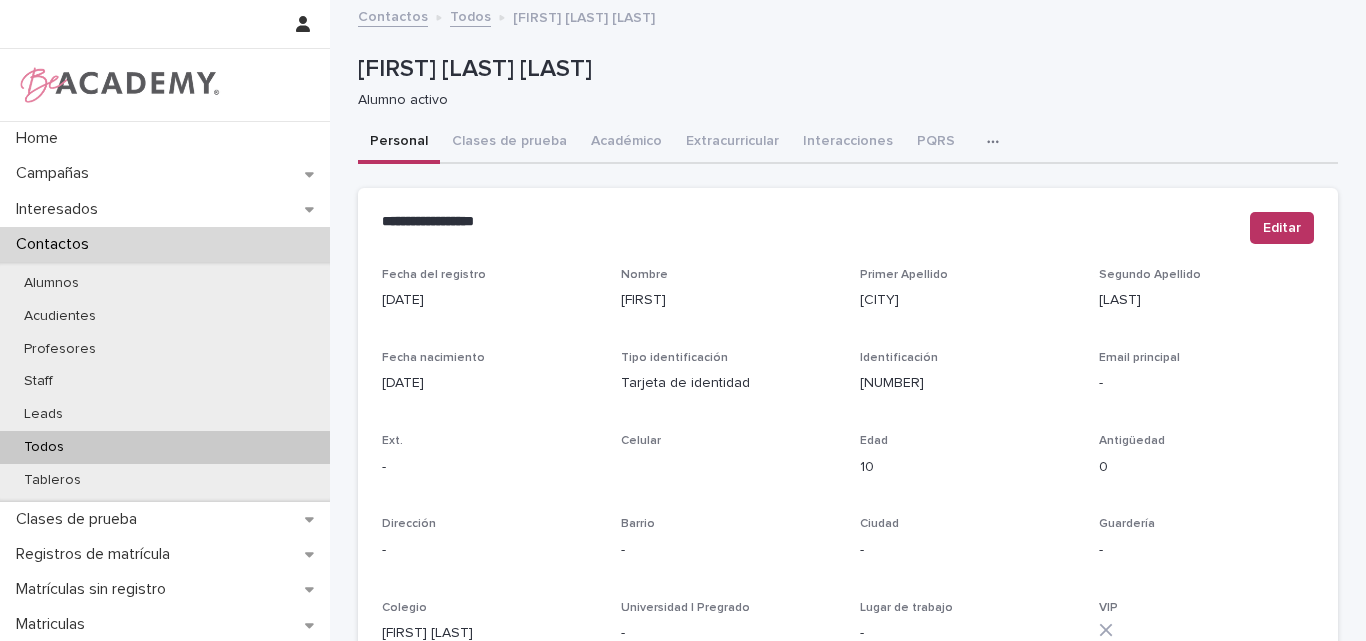 click on "Todos" at bounding box center (165, 447) 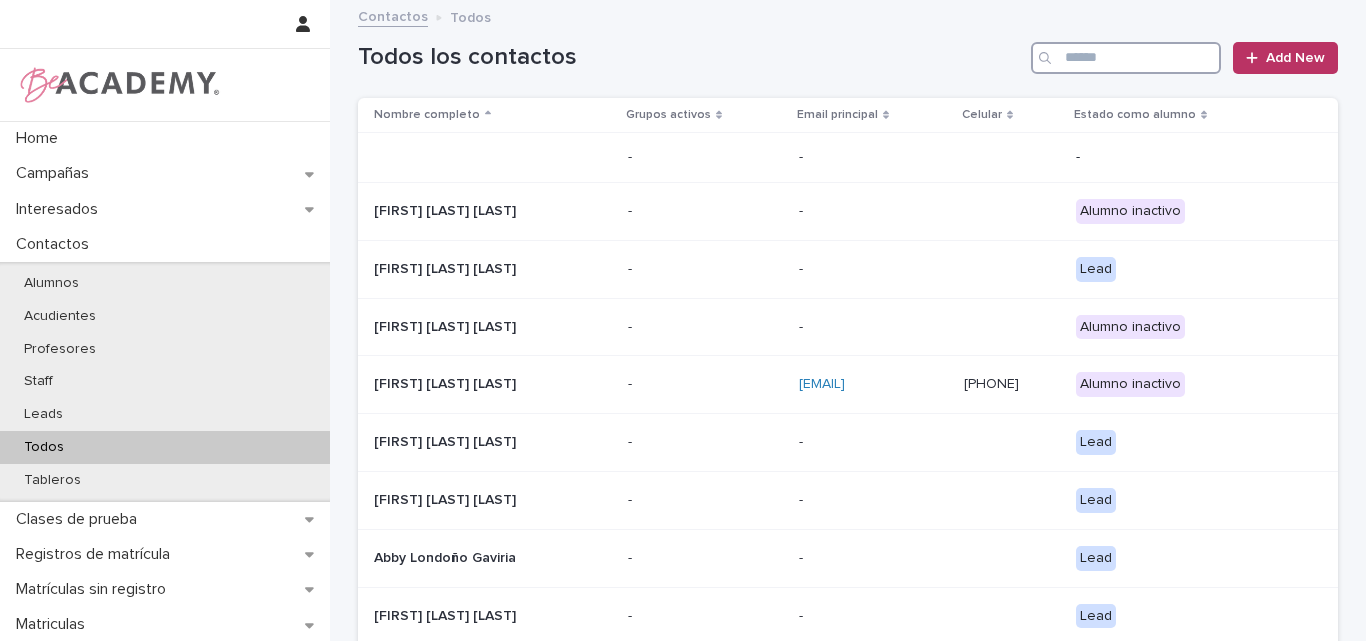 click at bounding box center (1126, 58) 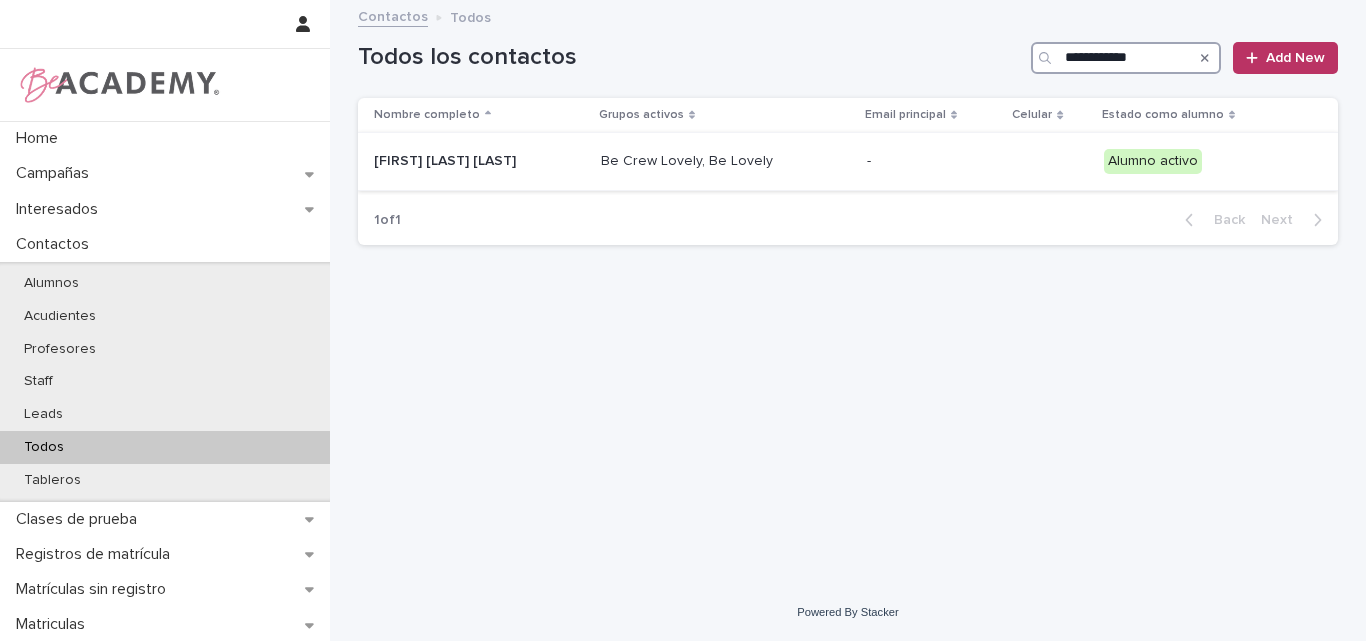 type on "**********" 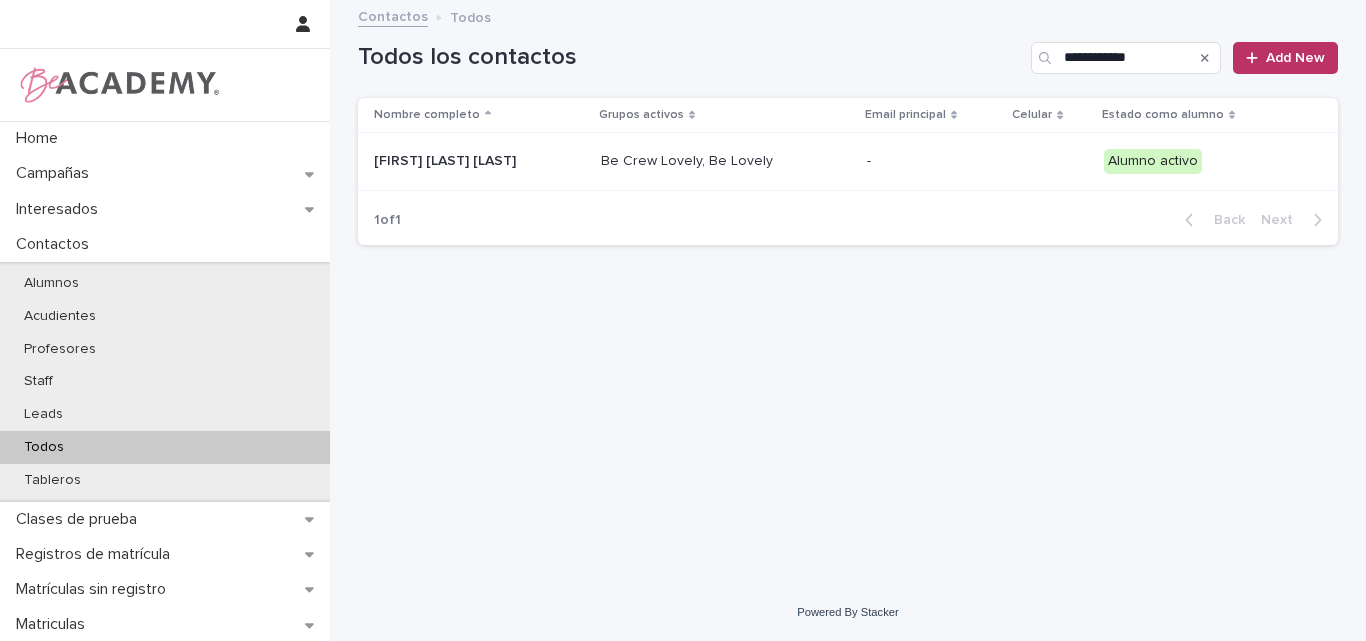 click on "Miranda Rivera Gil" at bounding box center (479, 161) 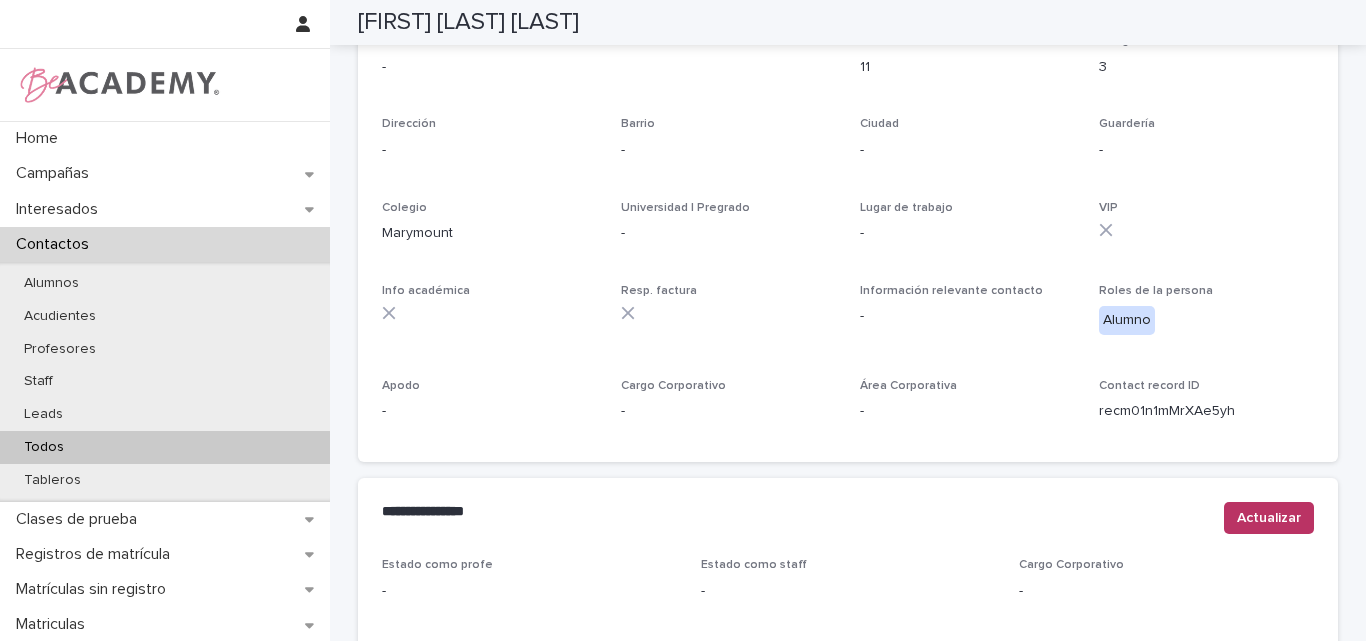 scroll, scrollTop: 0, scrollLeft: 0, axis: both 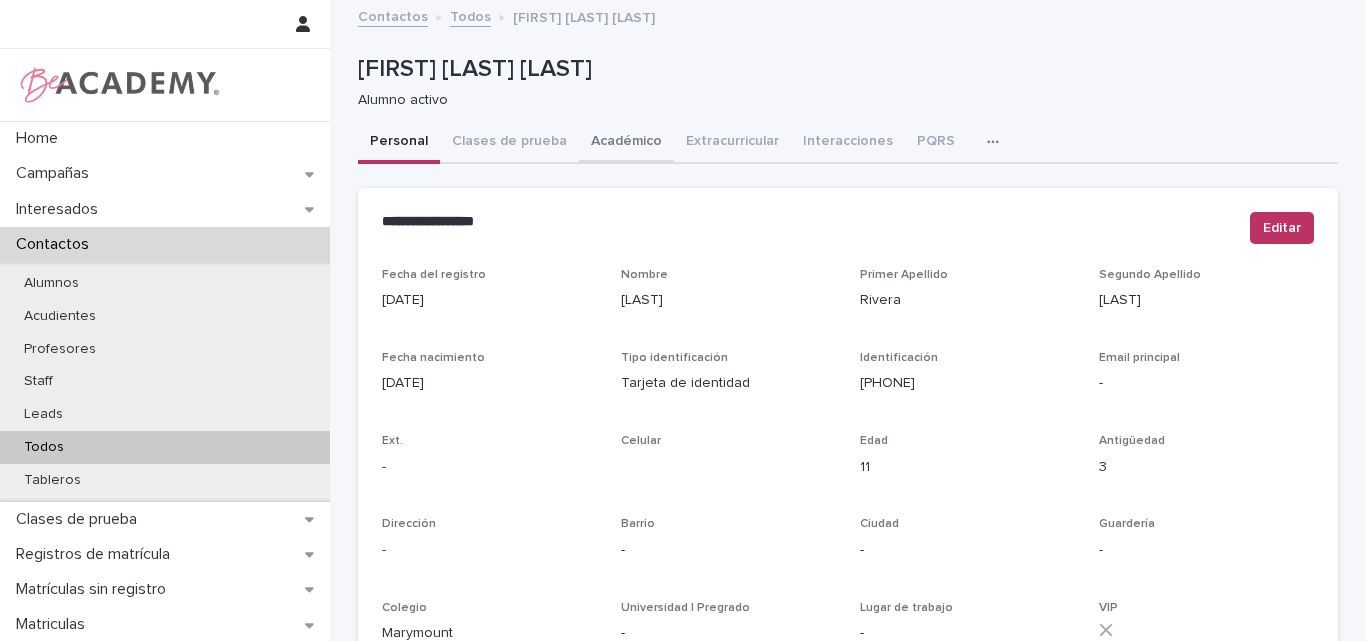 click on "Académico" at bounding box center (626, 143) 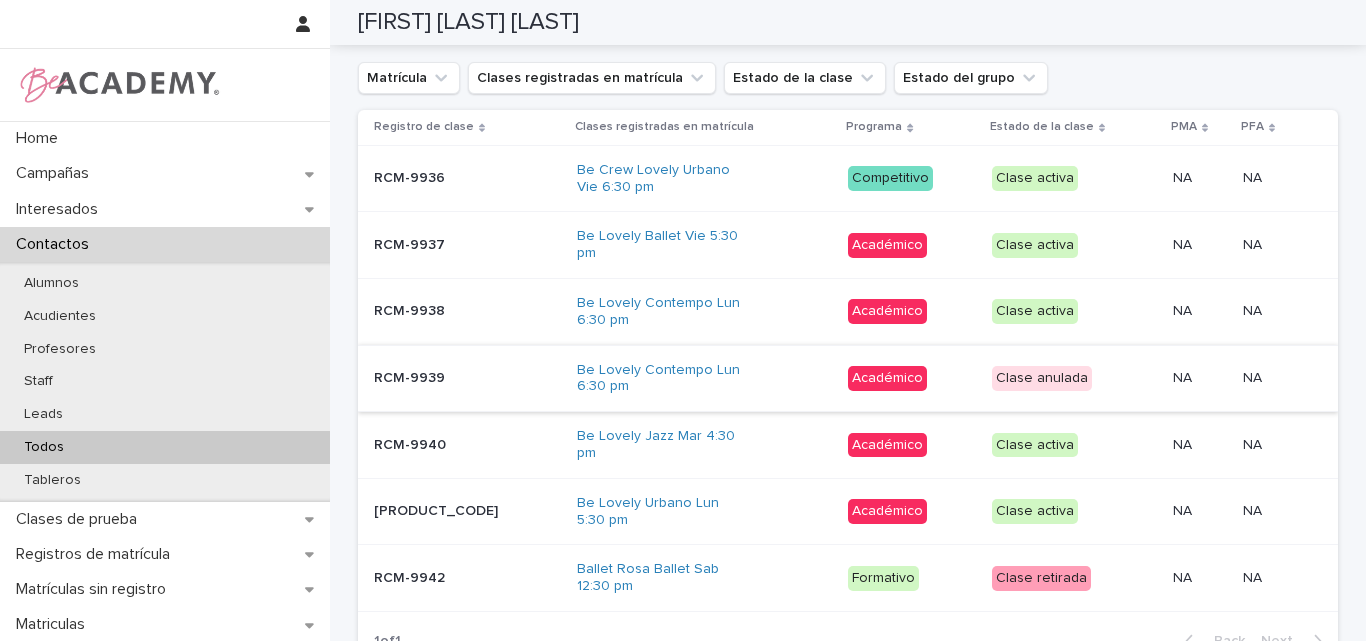scroll, scrollTop: 1000, scrollLeft: 0, axis: vertical 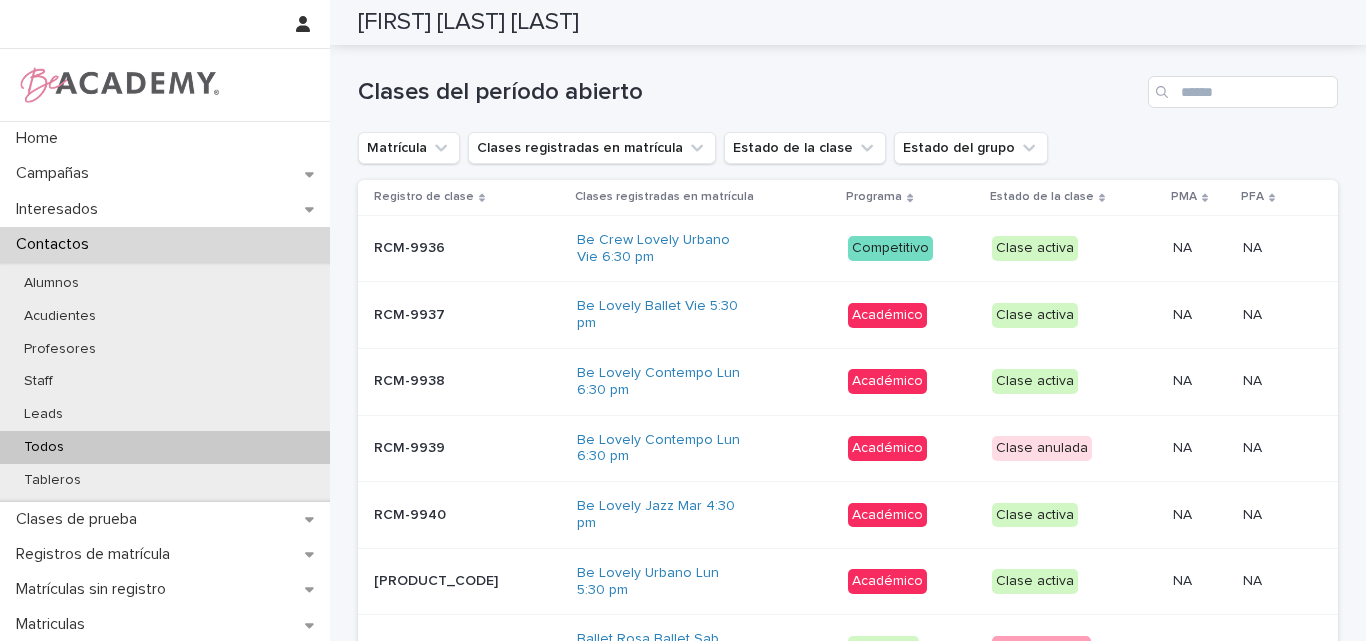 click on "Todos" at bounding box center (165, 447) 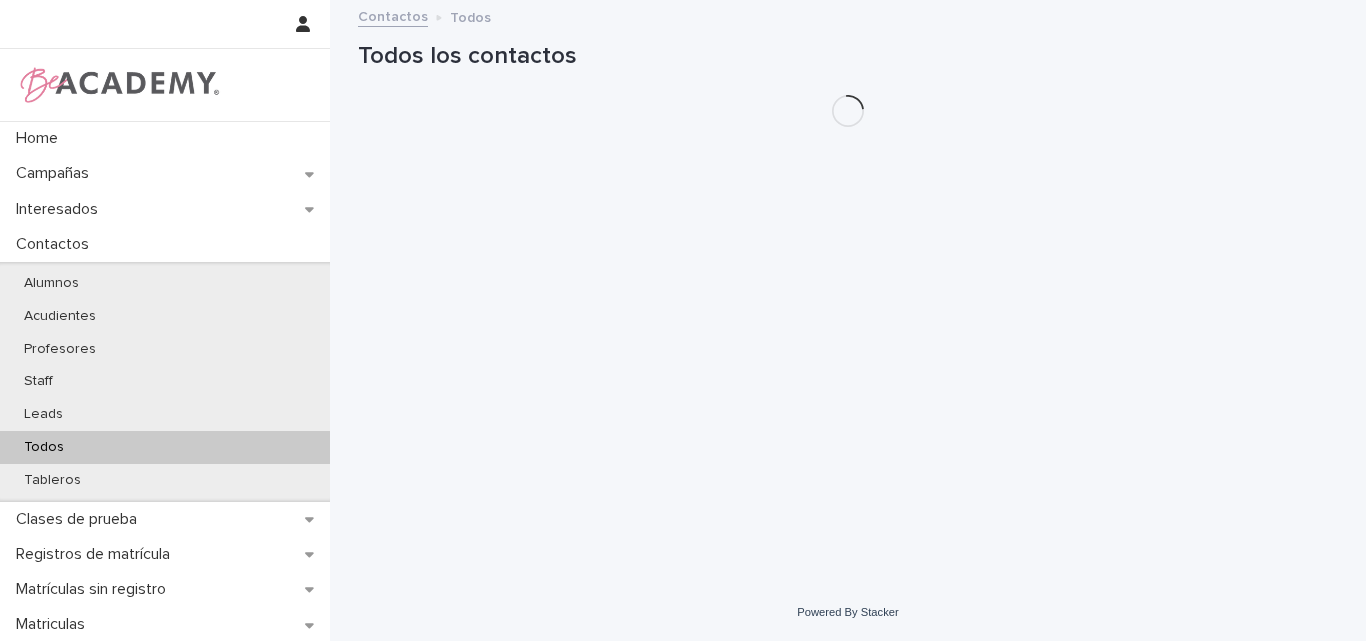 scroll, scrollTop: 0, scrollLeft: 0, axis: both 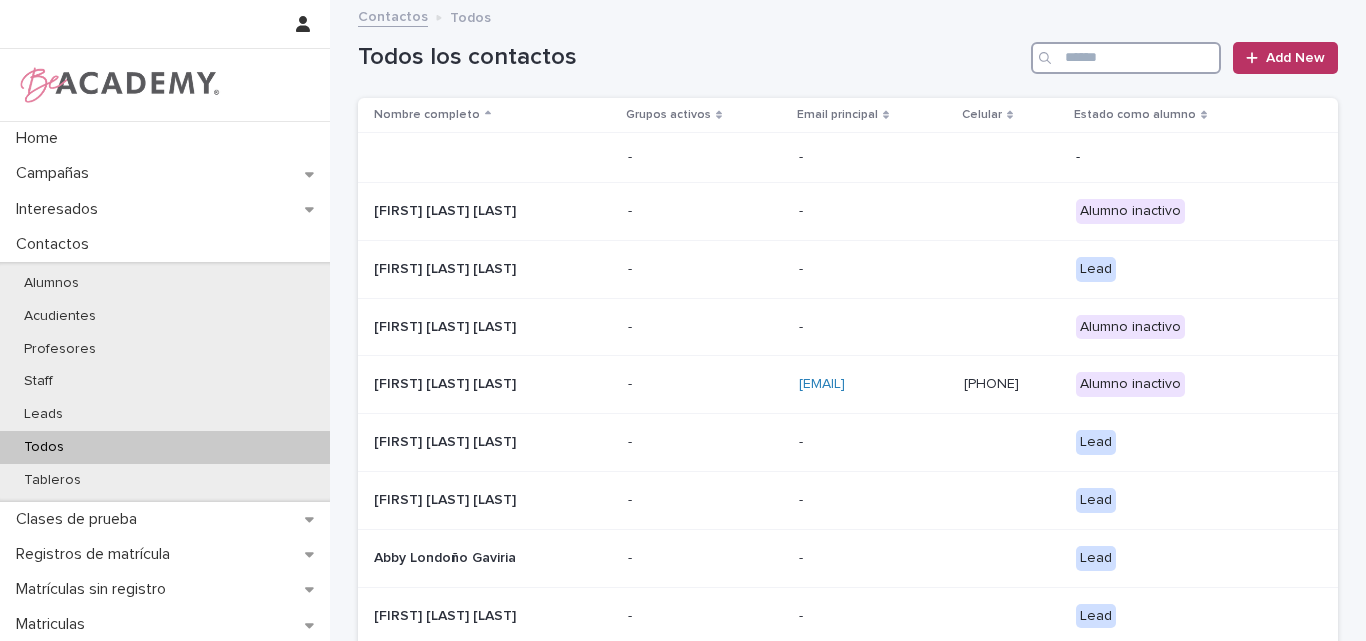 click at bounding box center [1126, 58] 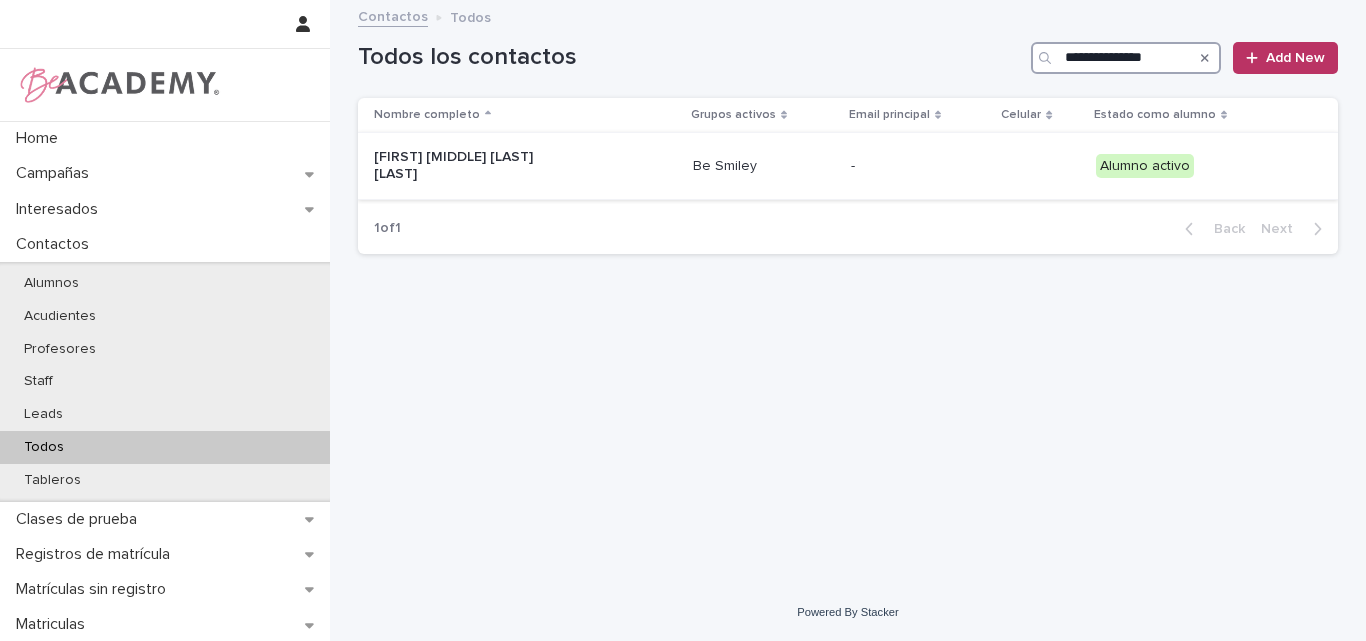 type on "**********" 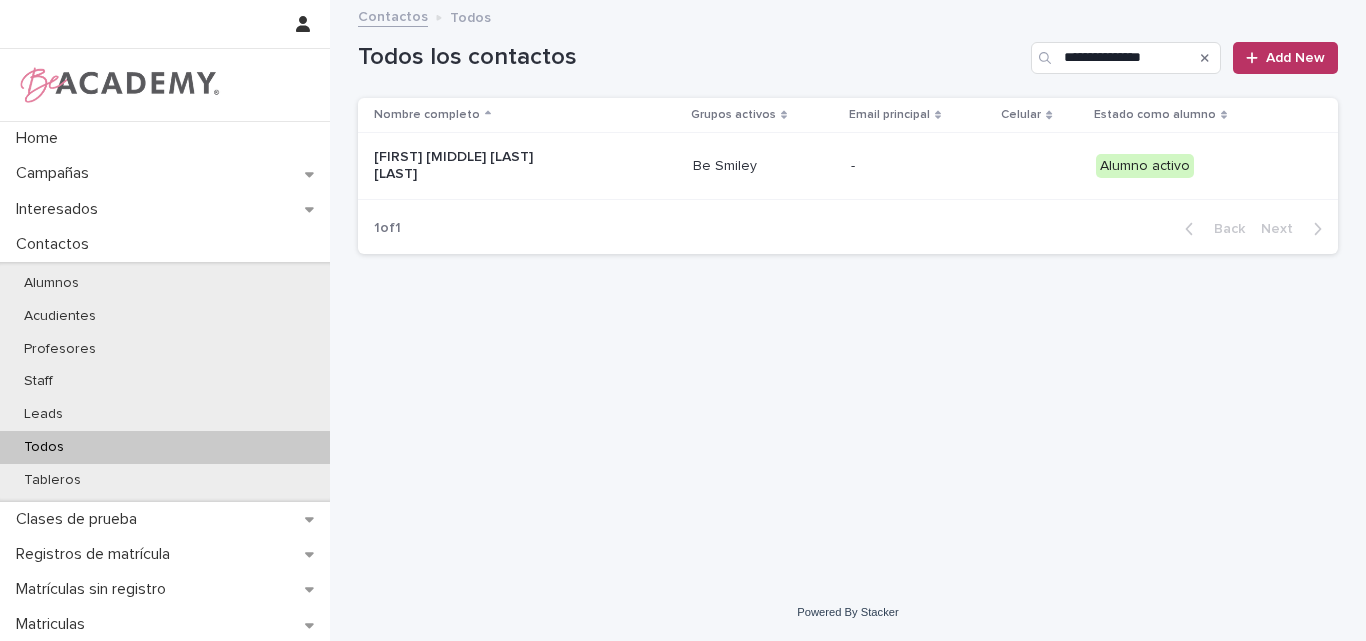 click on "Maria Paula Duran Bayona" at bounding box center (474, 166) 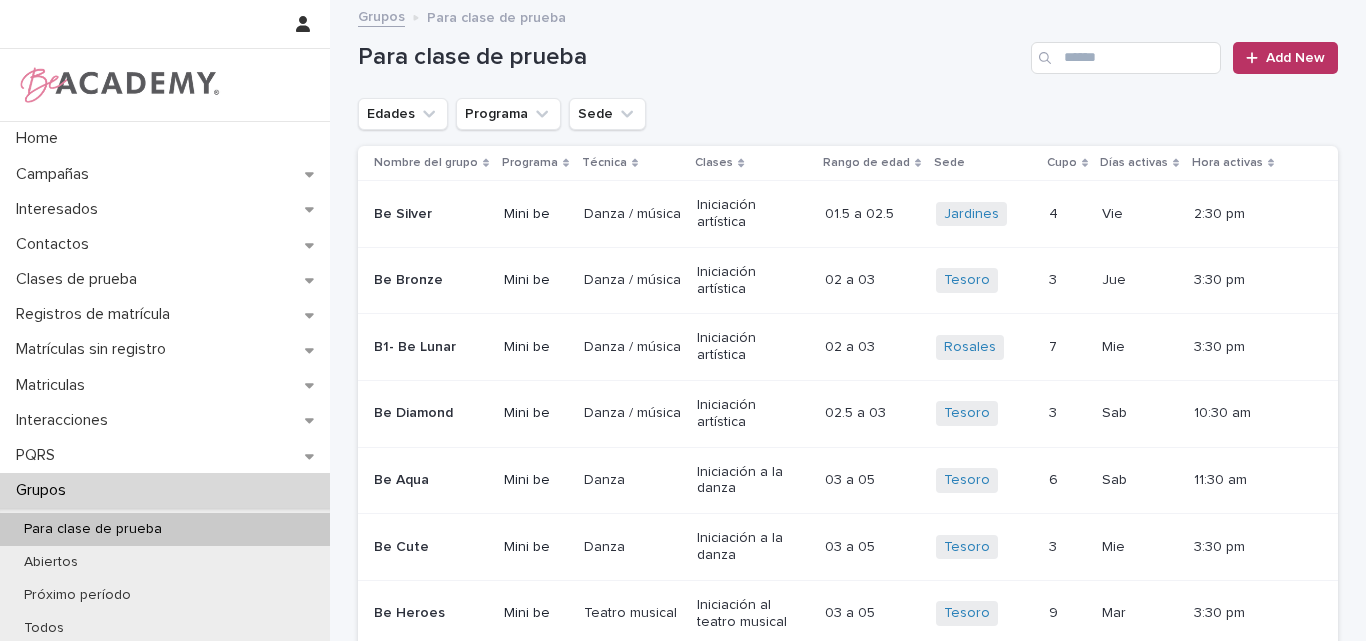 scroll, scrollTop: 0, scrollLeft: 0, axis: both 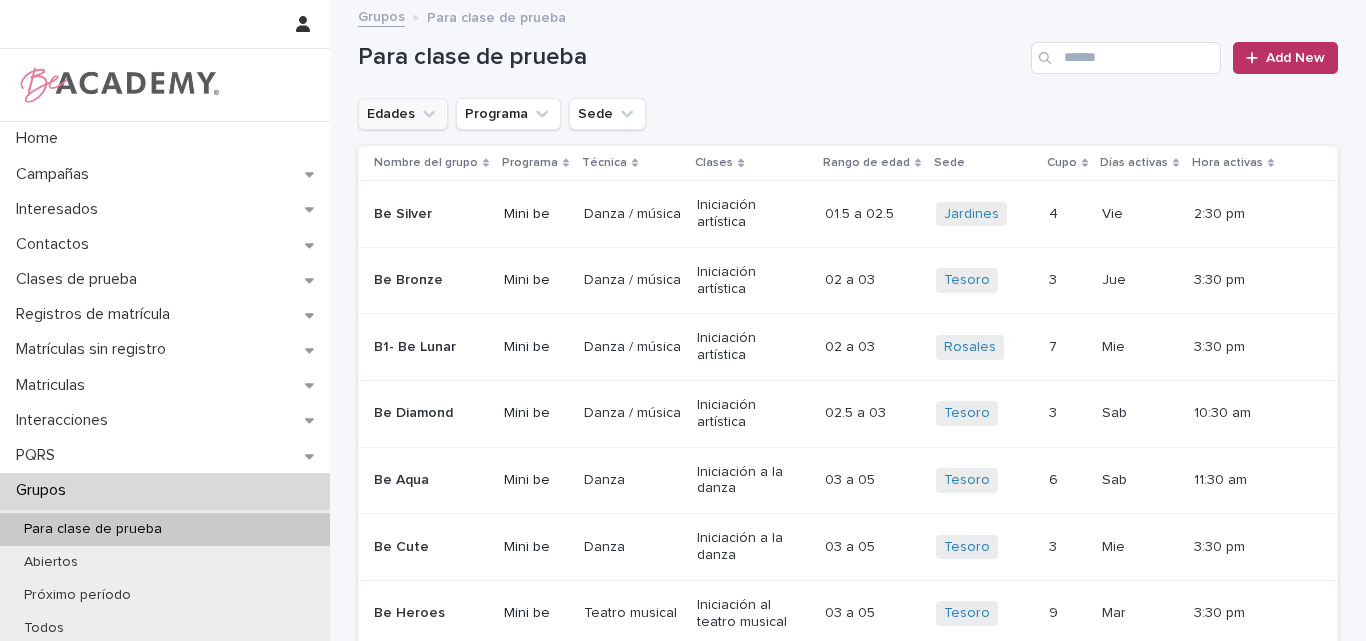click 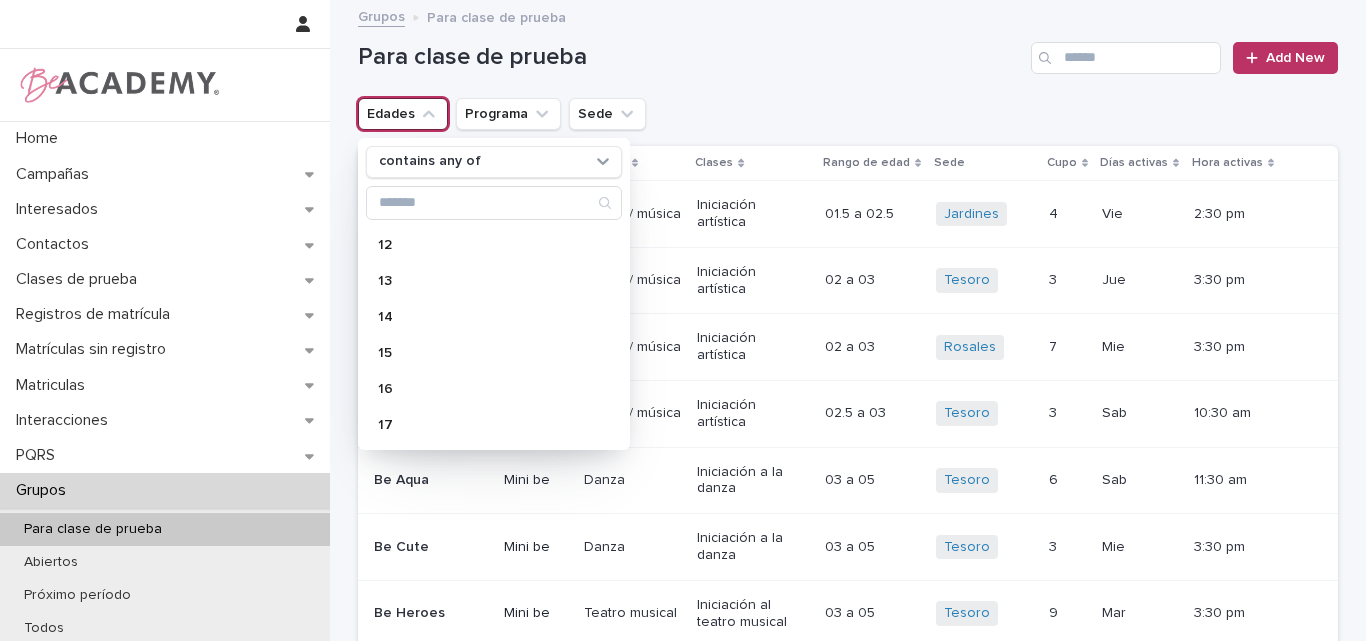 scroll, scrollTop: 500, scrollLeft: 0, axis: vertical 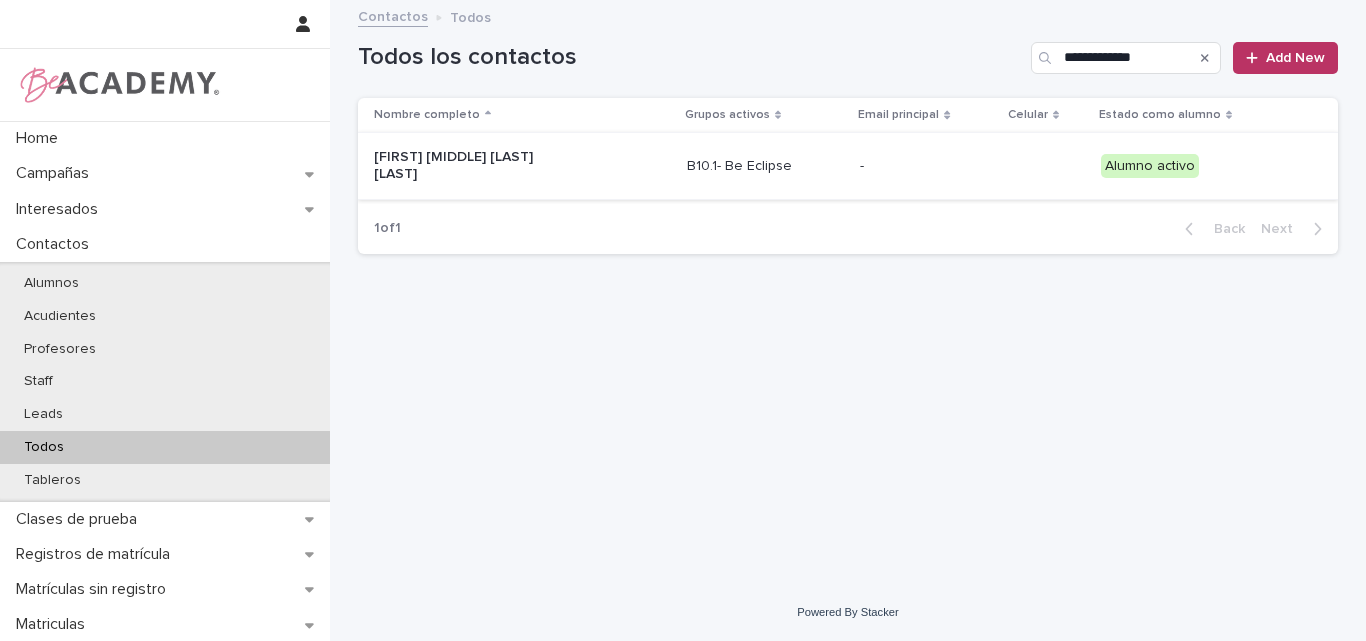 type on "**********" 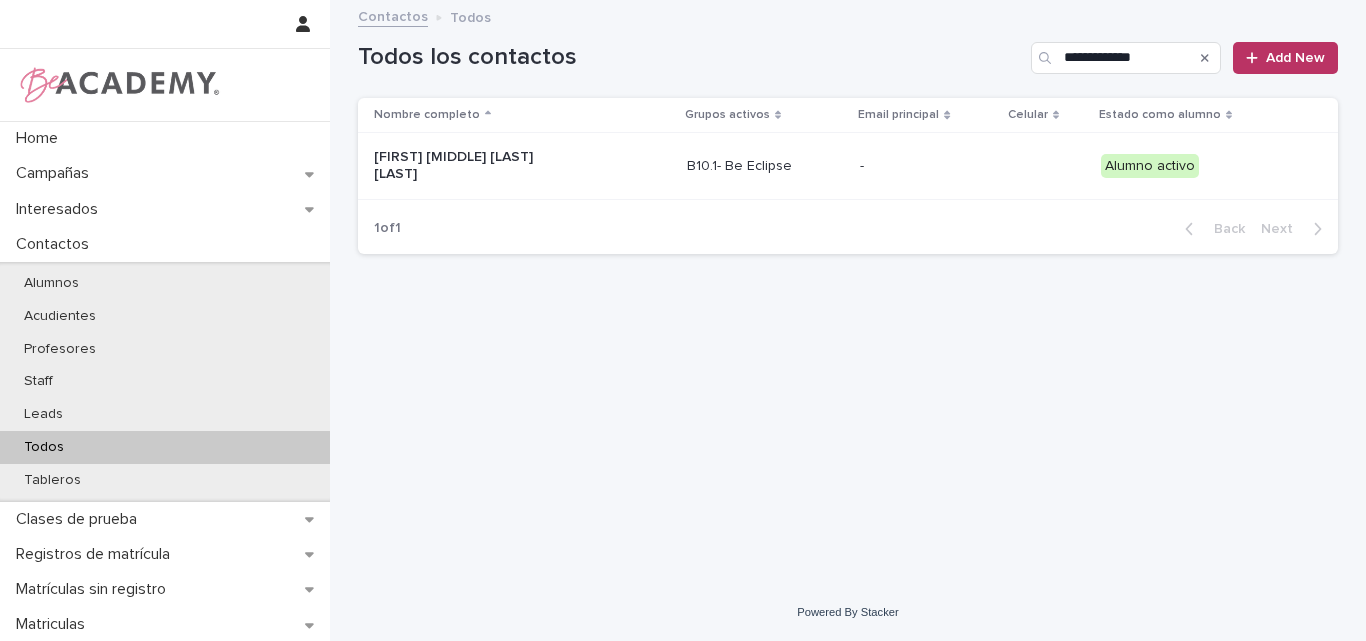 click on "[FIRST] [MIDDLE] [LAST] [LAST]" at bounding box center [522, 166] 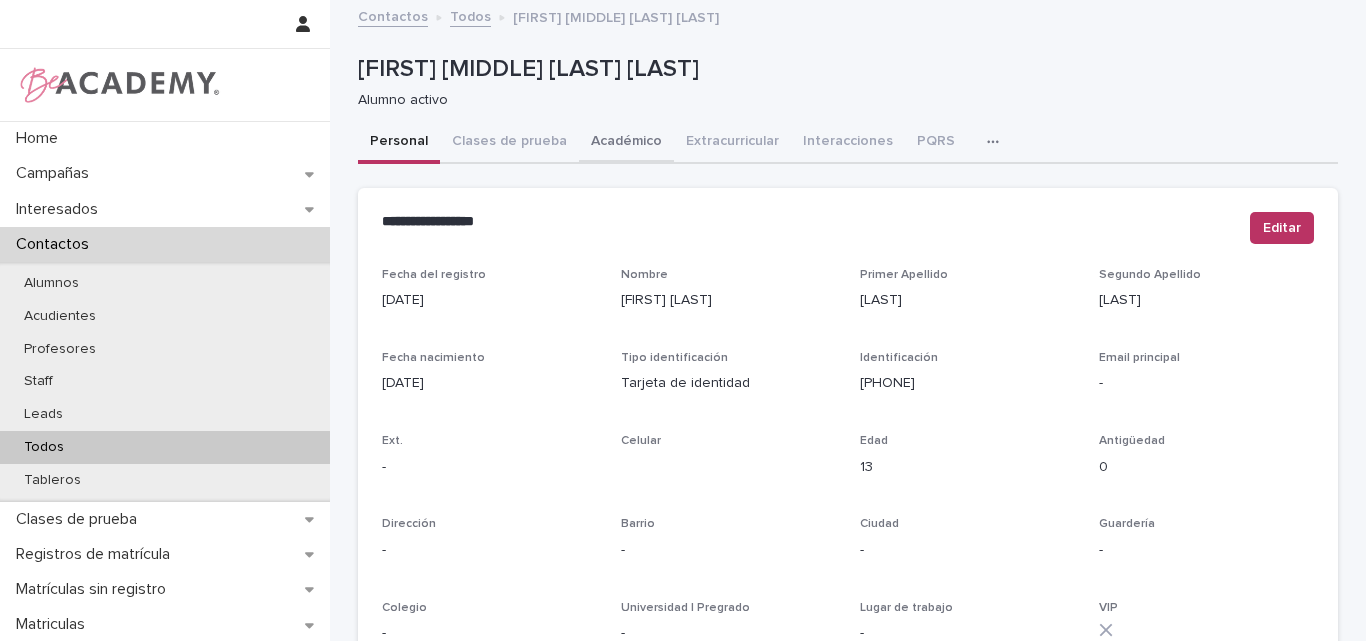 click on "Académico" at bounding box center (626, 143) 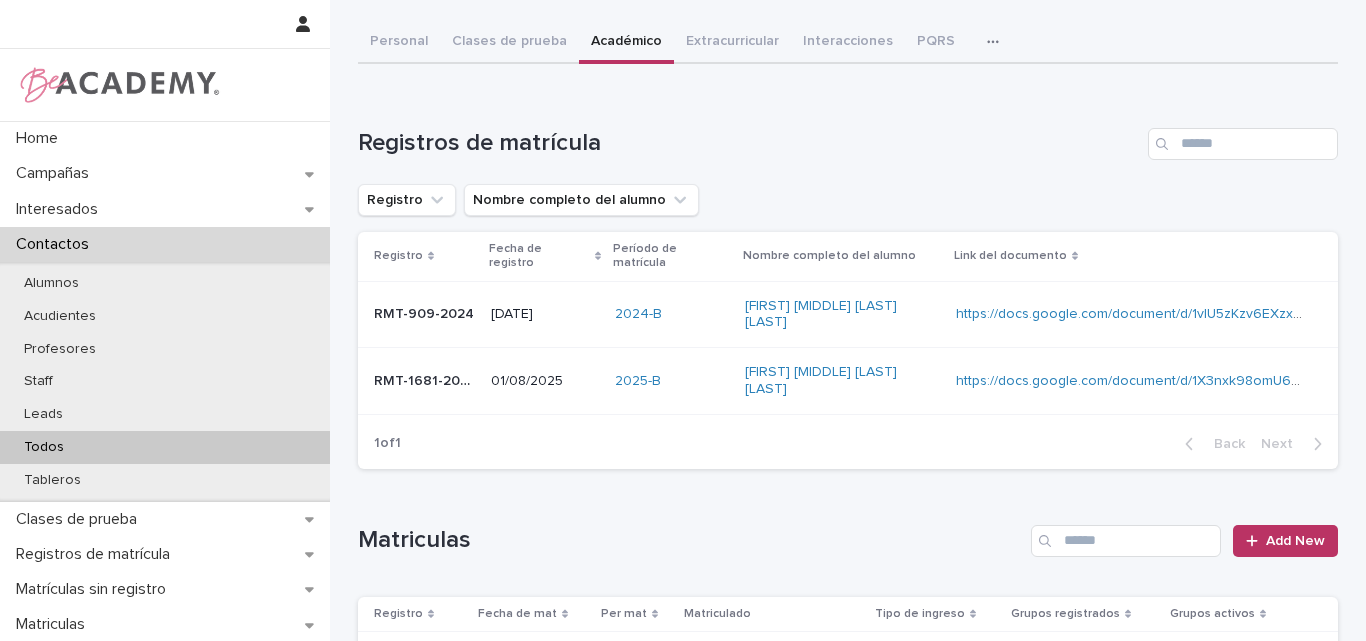 scroll, scrollTop: 0, scrollLeft: 0, axis: both 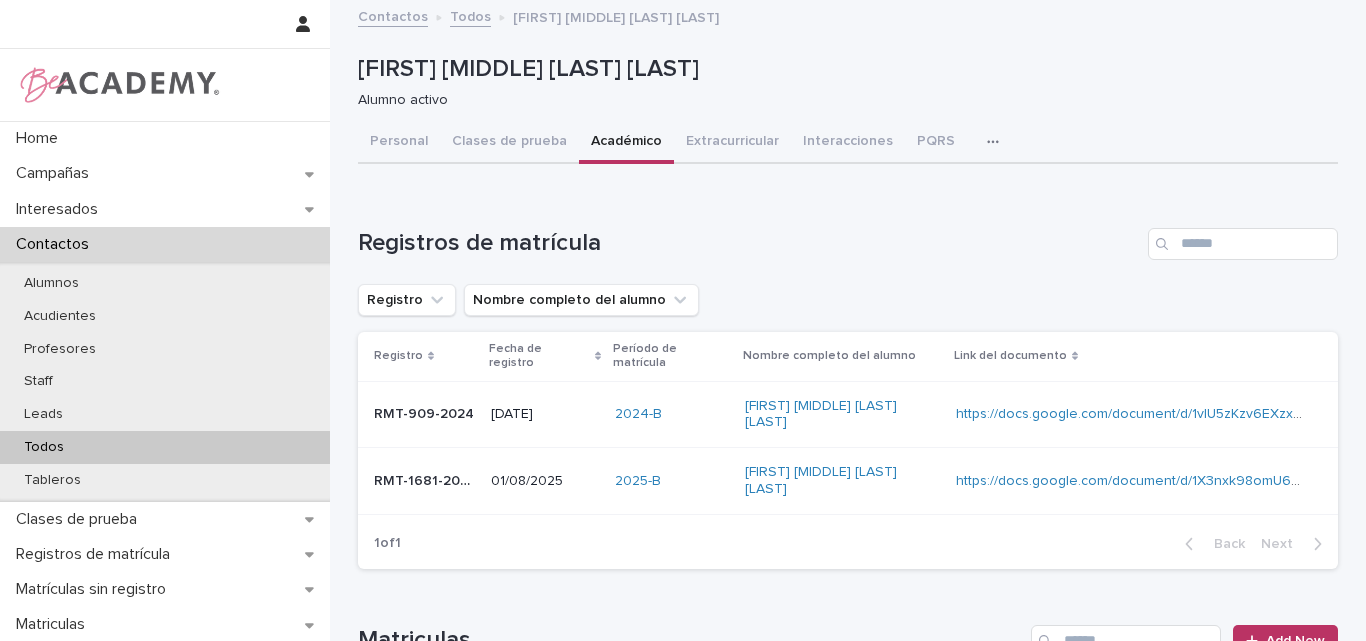 click on "Todos" at bounding box center (165, 447) 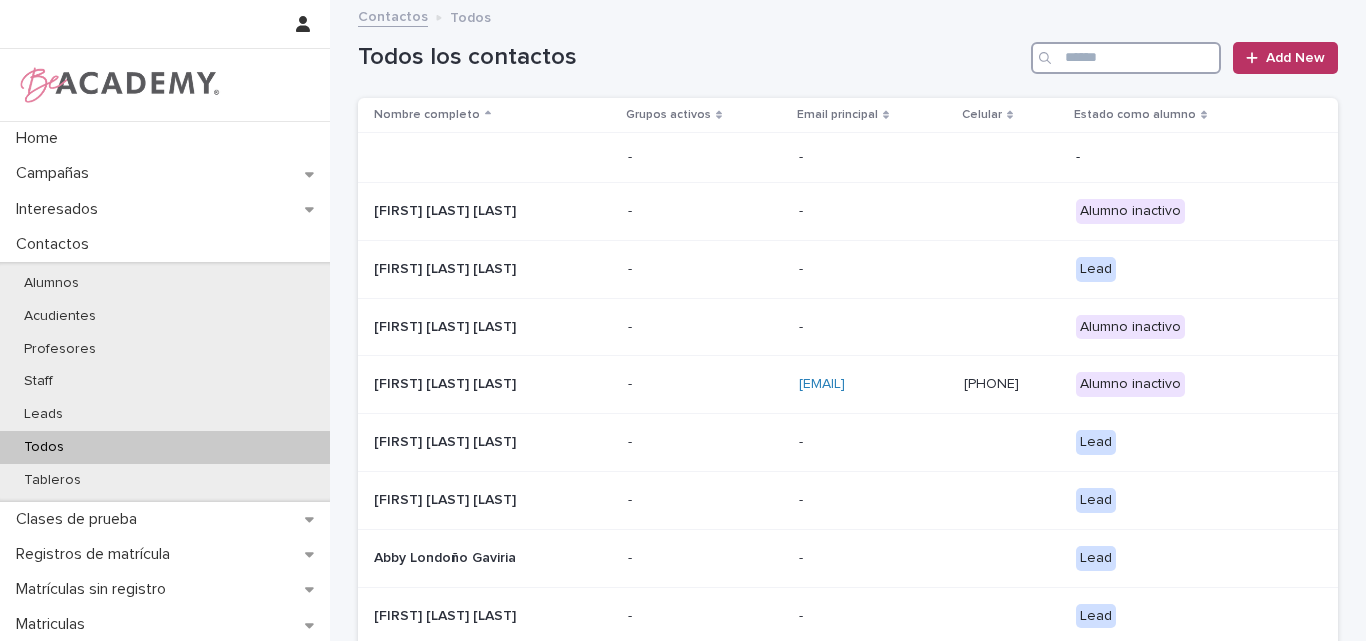 click at bounding box center (1126, 58) 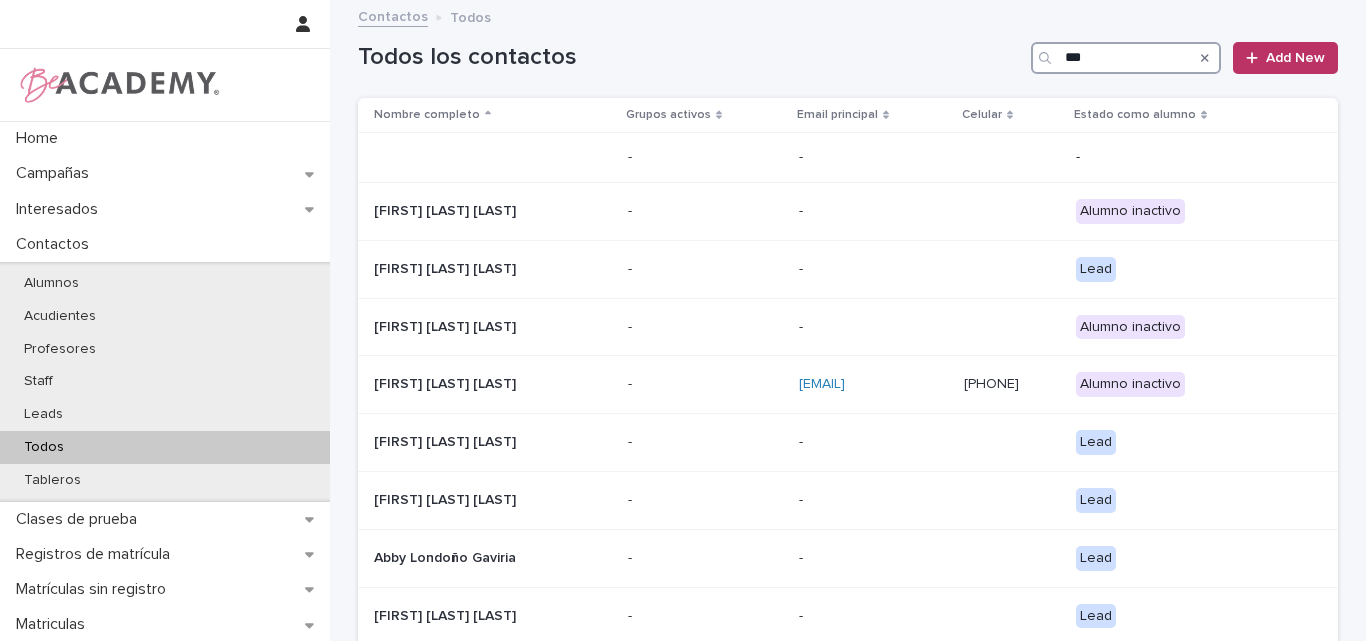 type on "****" 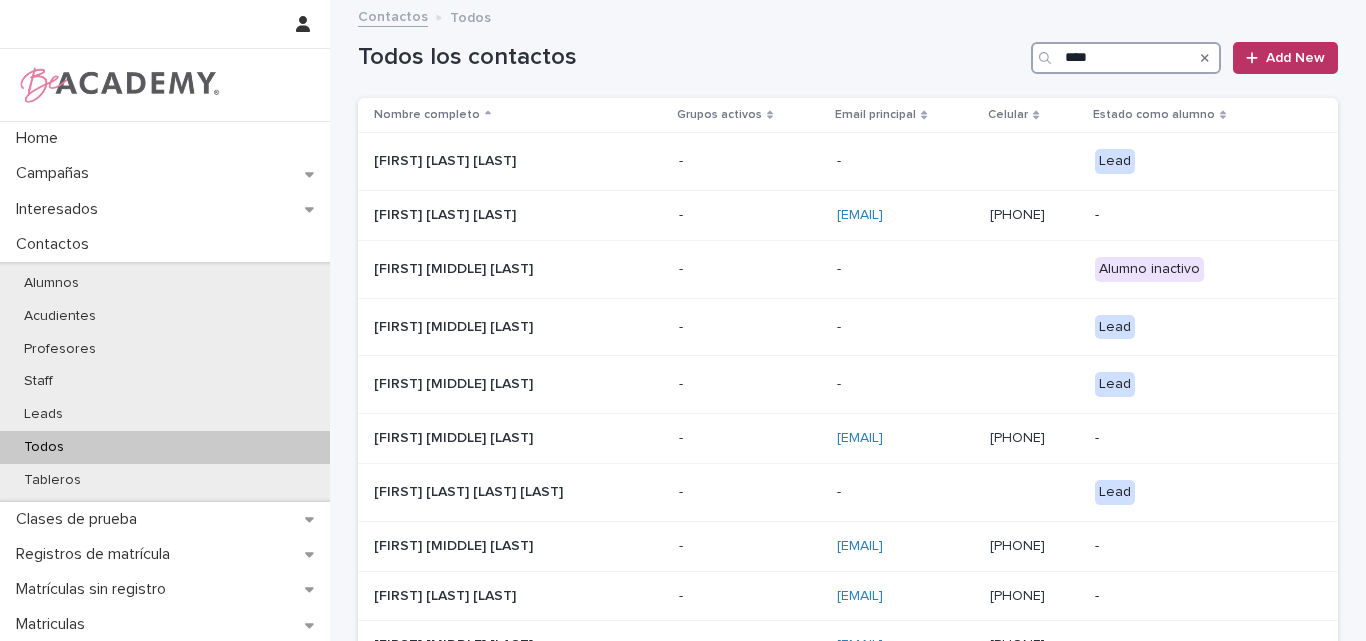 type 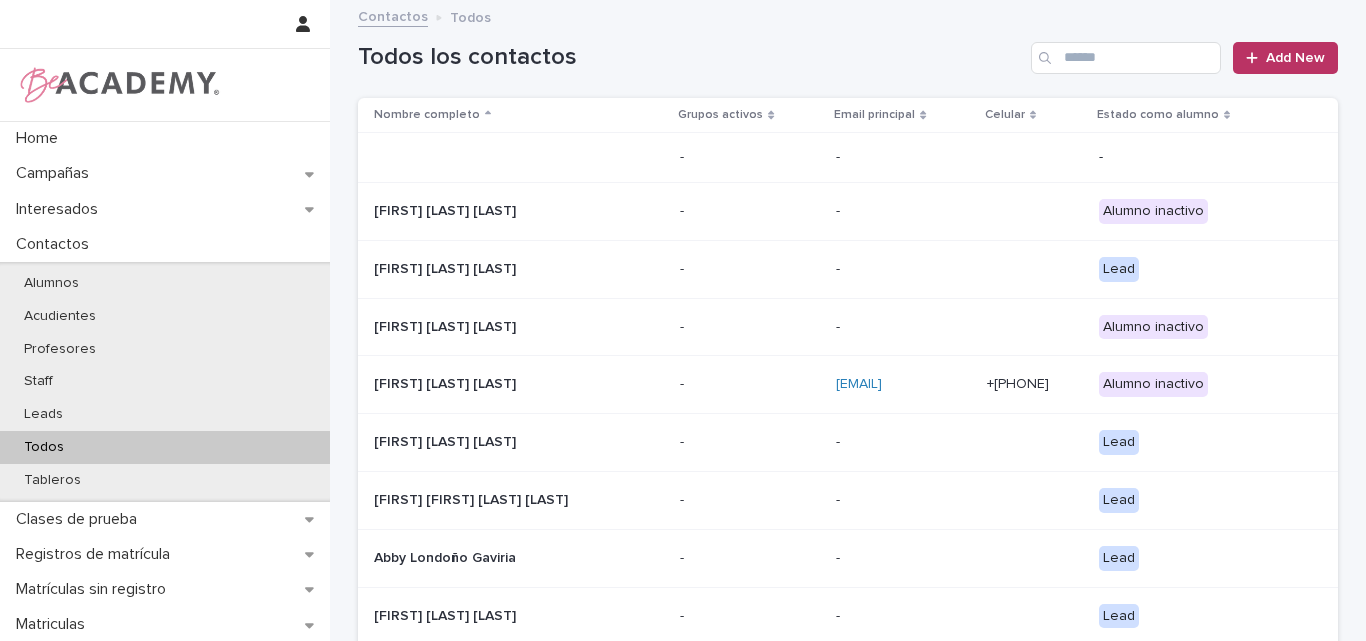 scroll, scrollTop: 0, scrollLeft: 0, axis: both 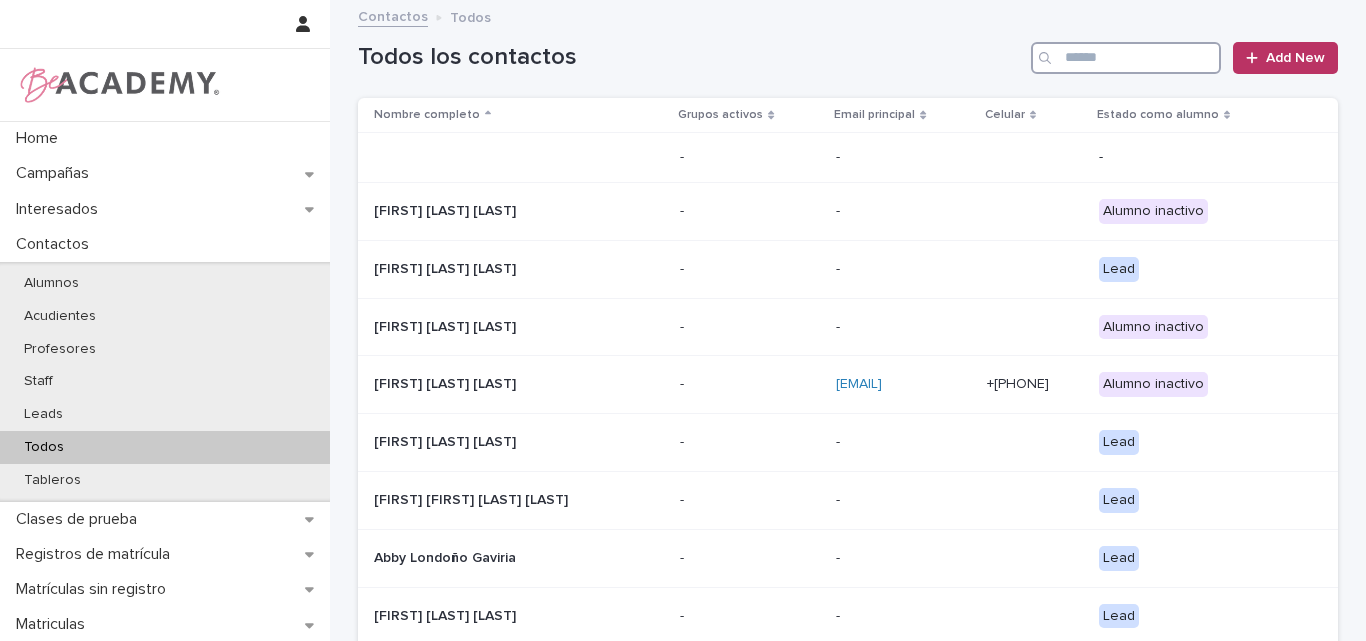 click at bounding box center [1126, 58] 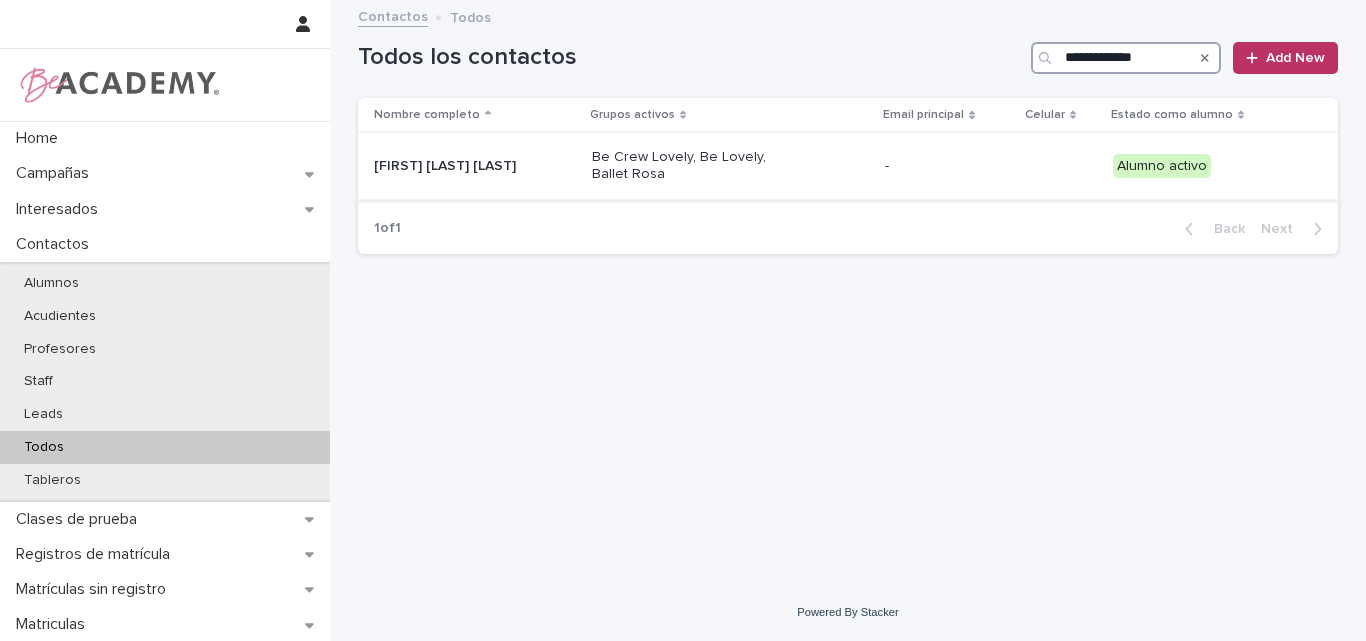 type on "**********" 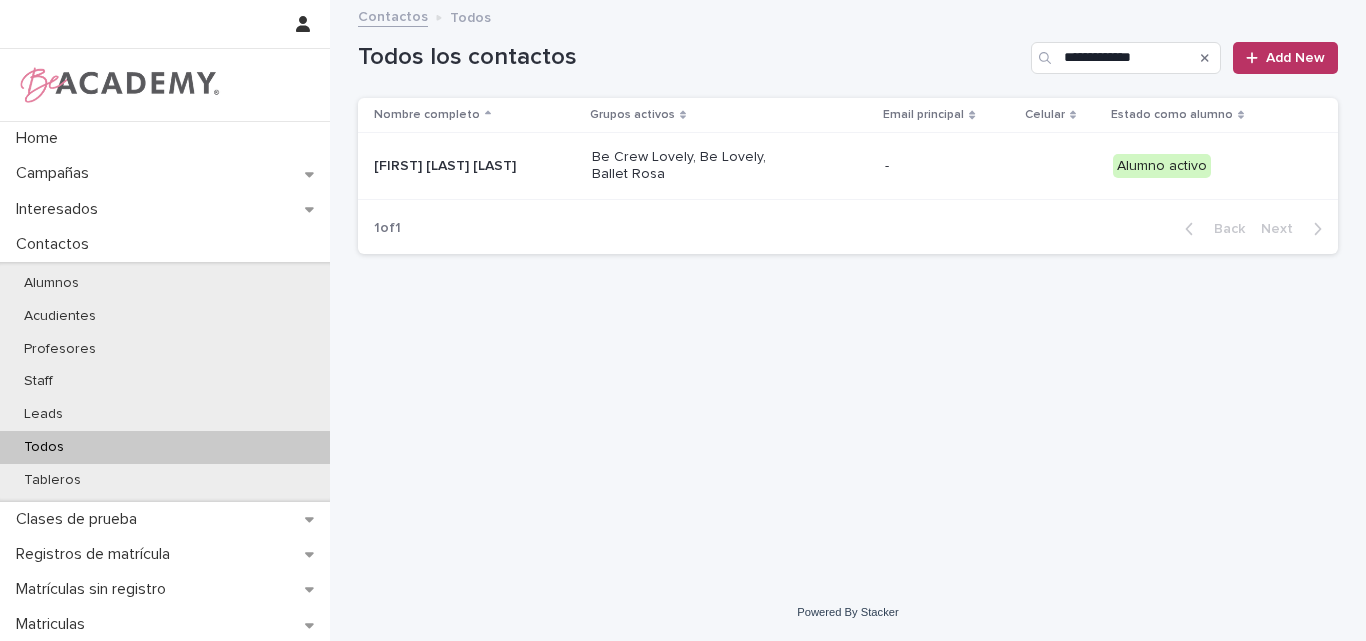 click on "[FIRST] [LAST] [LAST]" at bounding box center (475, 166) 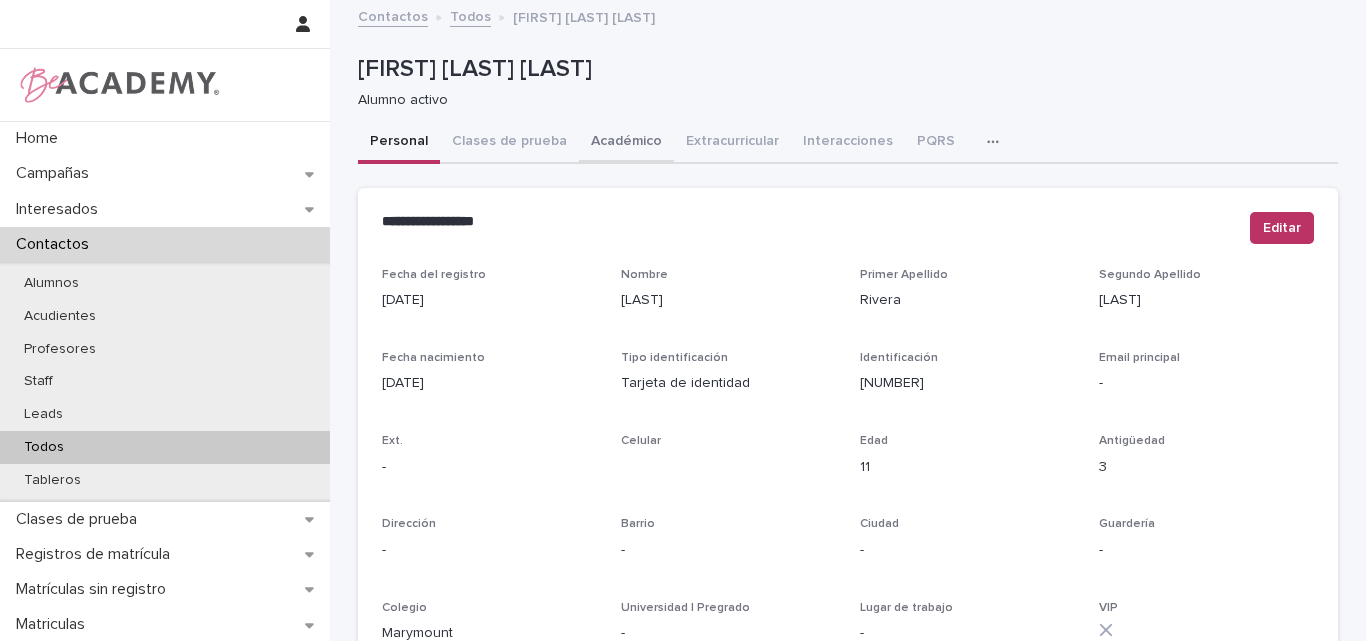 click on "Académico" at bounding box center [626, 143] 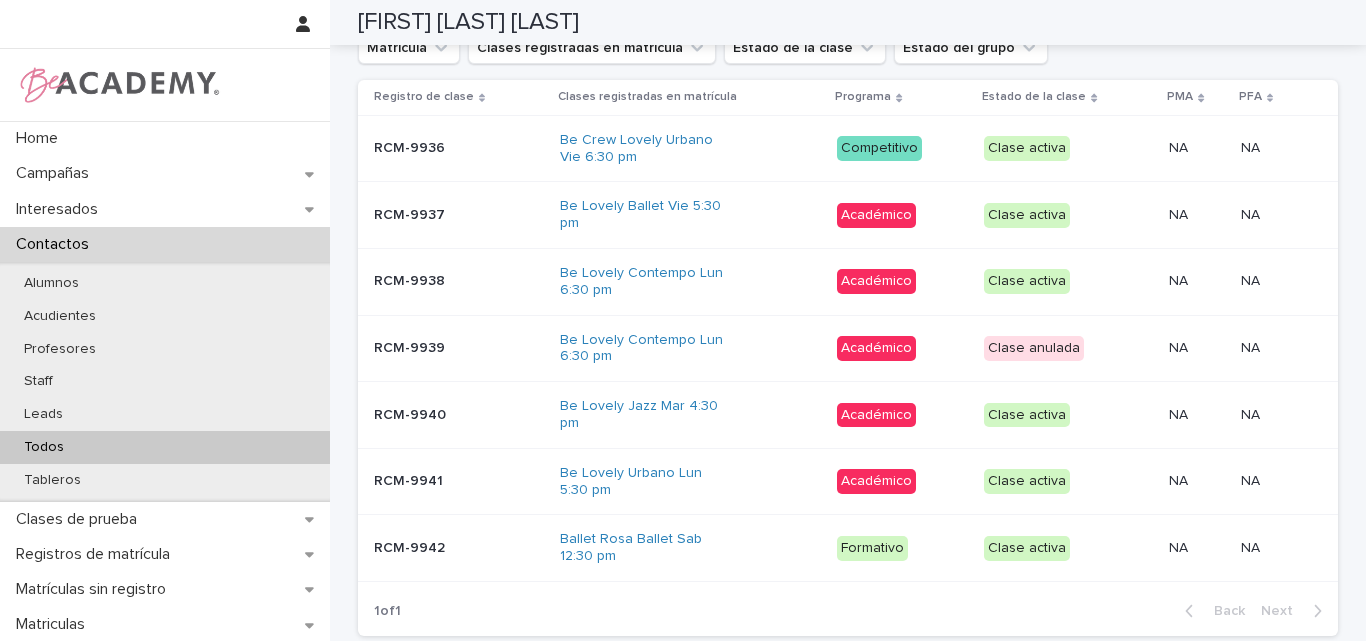 scroll, scrollTop: 1100, scrollLeft: 0, axis: vertical 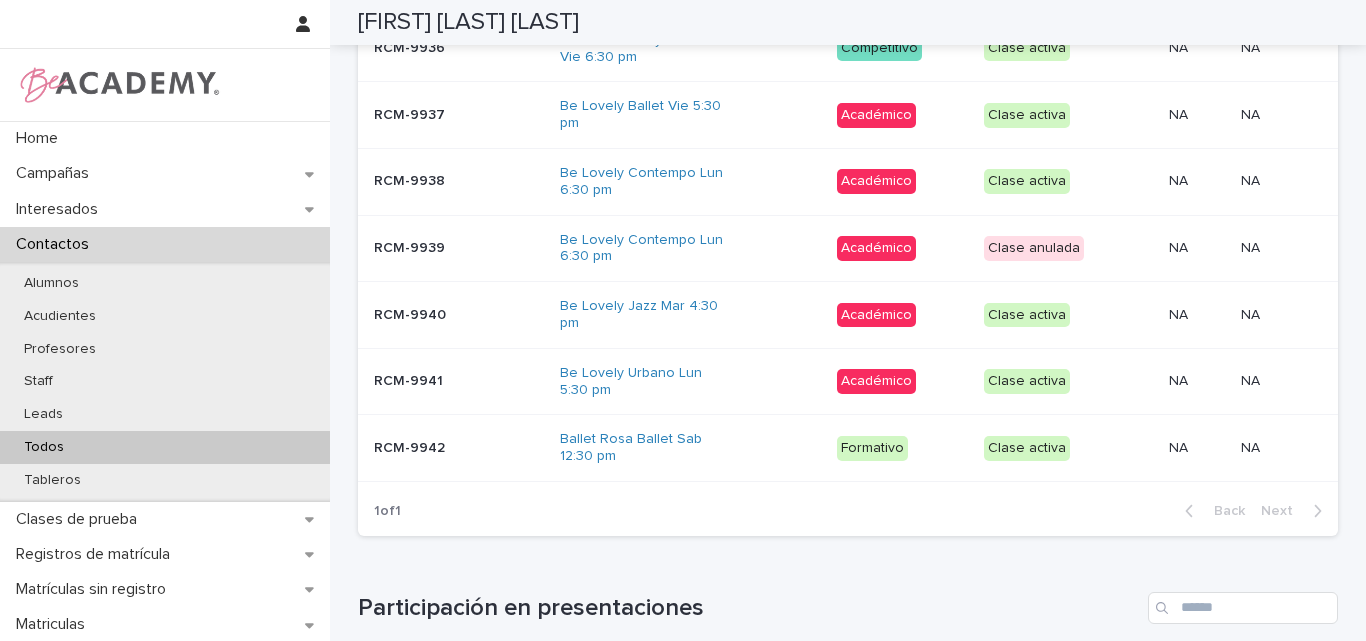 click on "RCM-9942 RCM-9942" at bounding box center (459, 448) 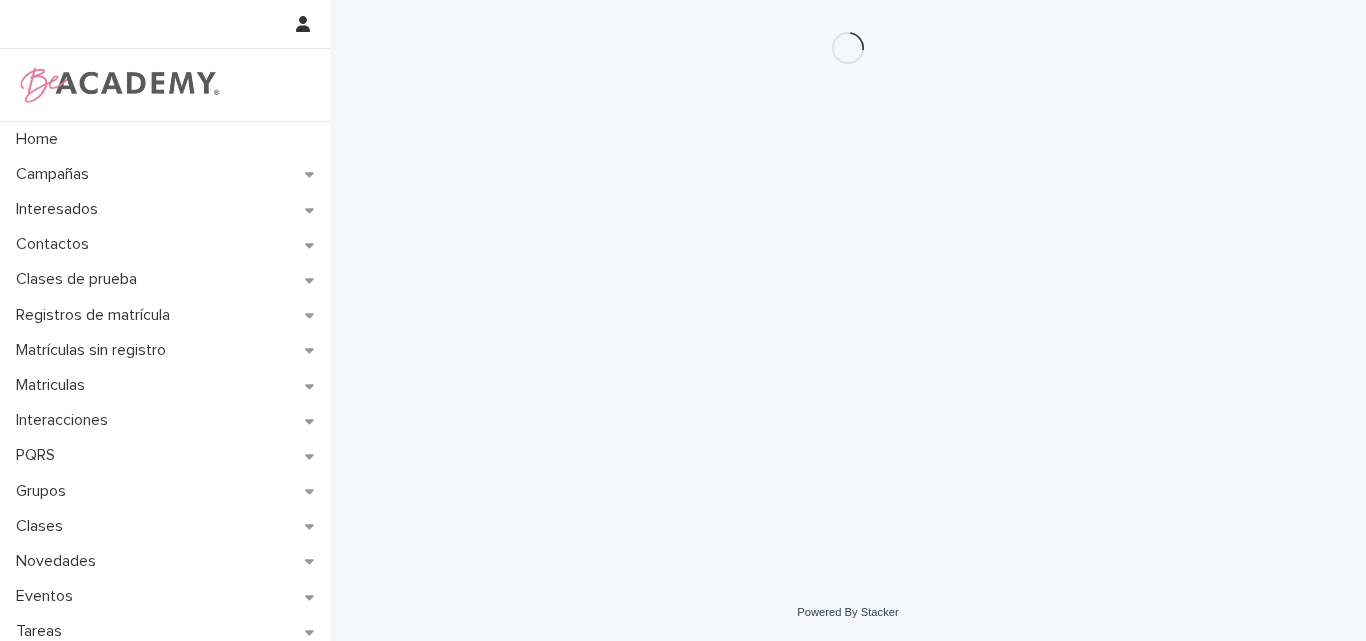 scroll, scrollTop: 0, scrollLeft: 0, axis: both 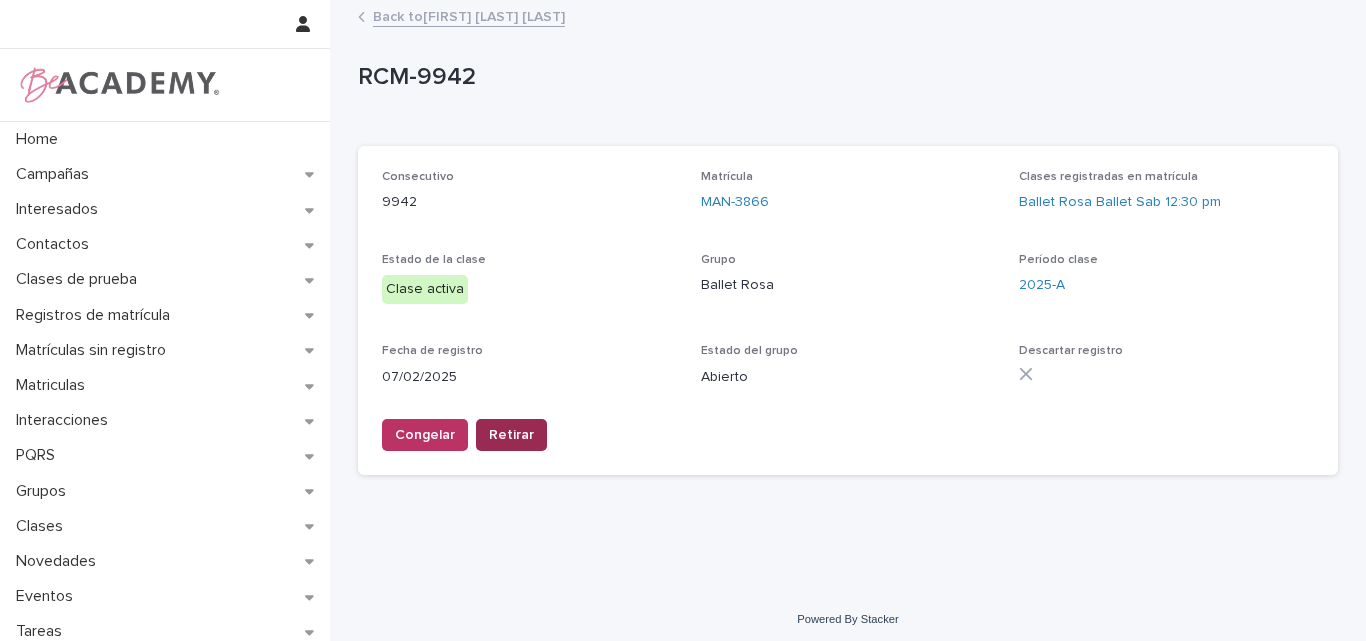 click on "Retirar" at bounding box center (511, 435) 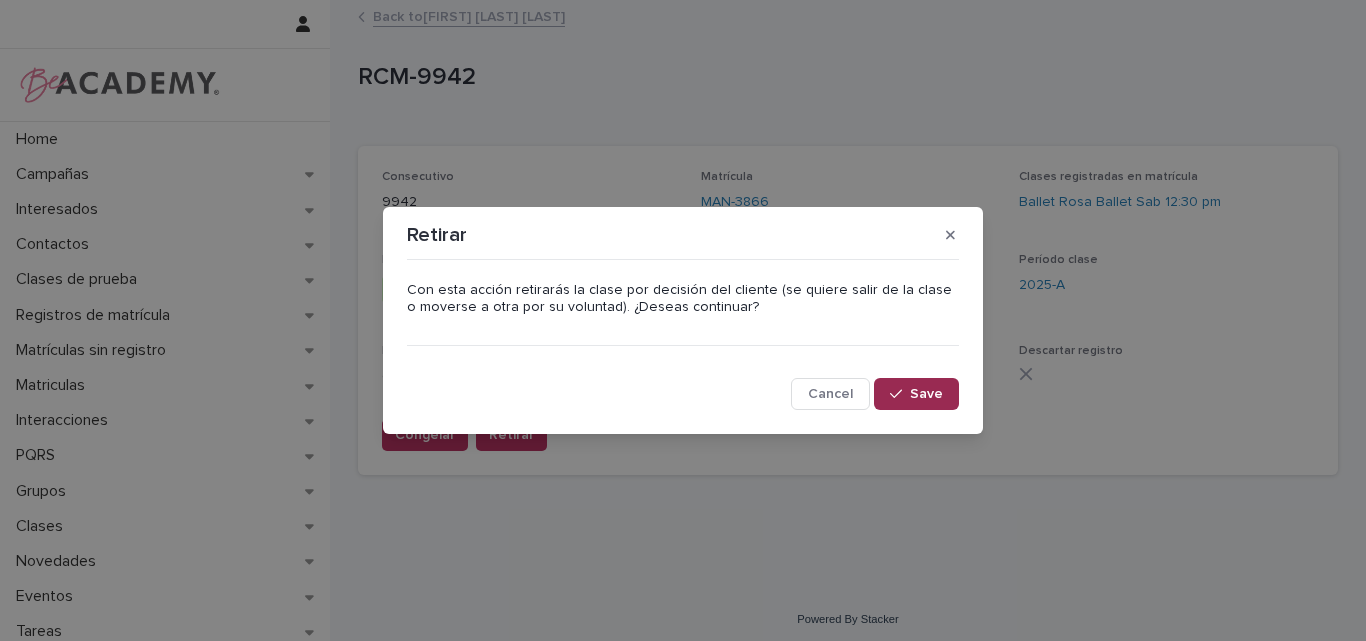 click on "Save" at bounding box center [926, 394] 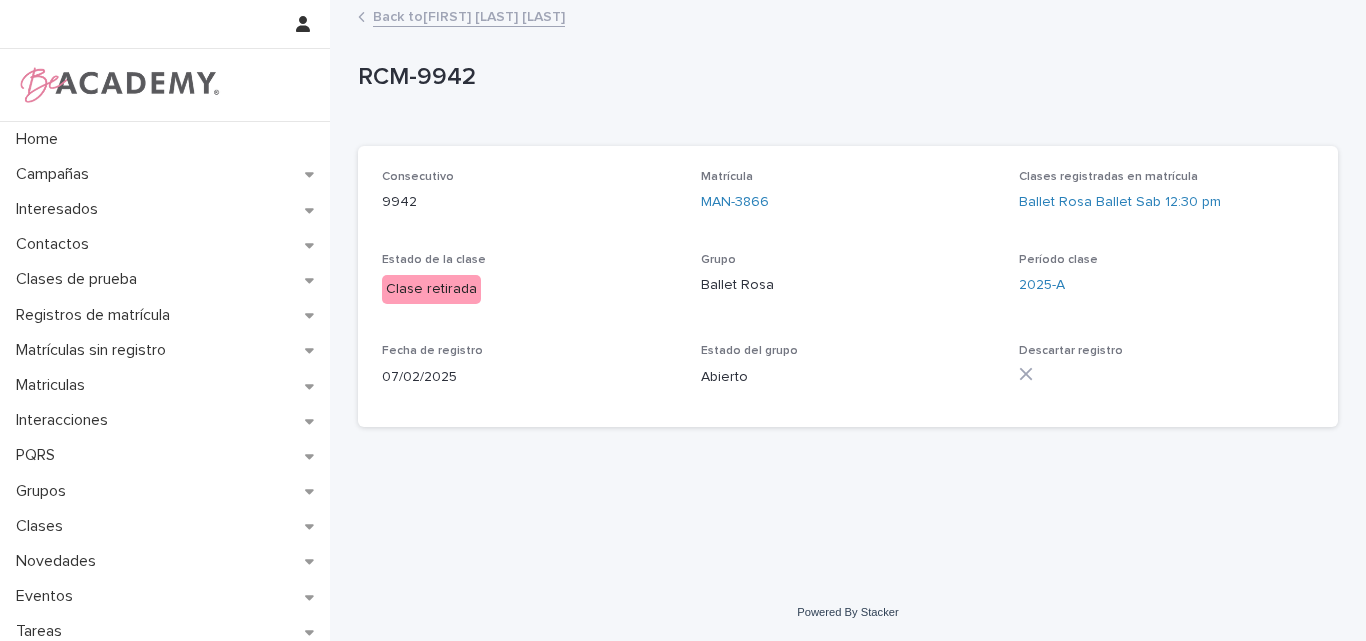 click on "Back to  Miranda Rivera Gil" at bounding box center [469, 15] 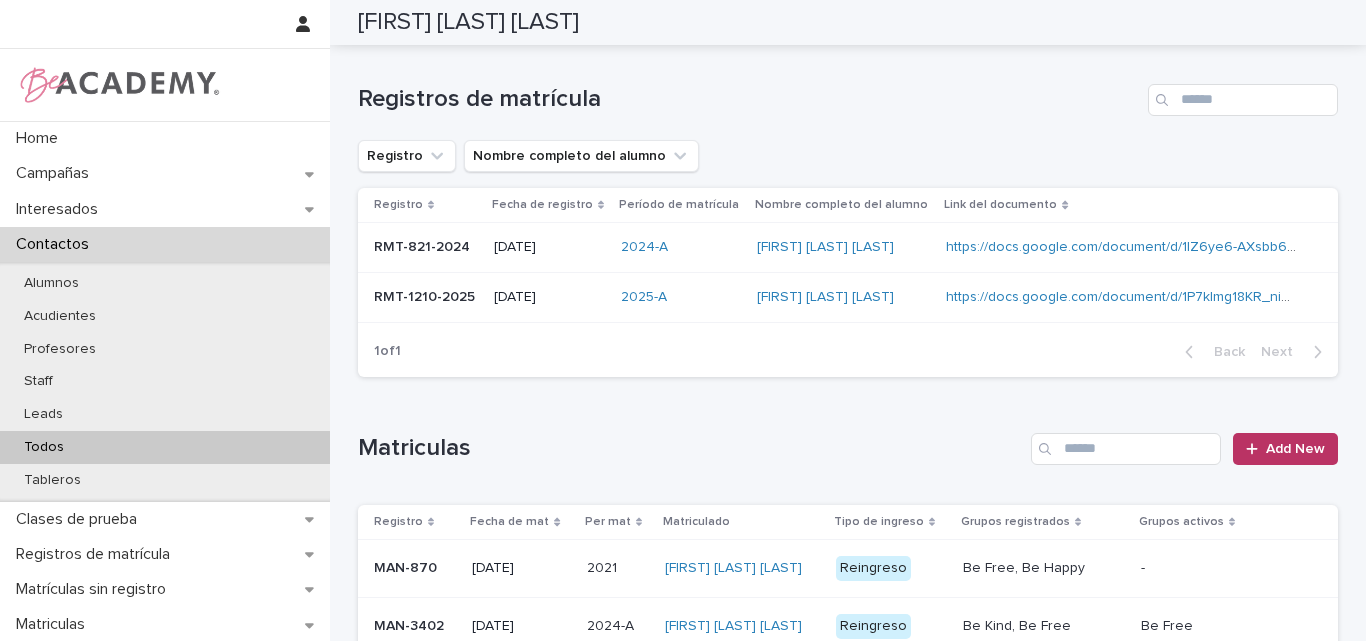 scroll, scrollTop: 0, scrollLeft: 0, axis: both 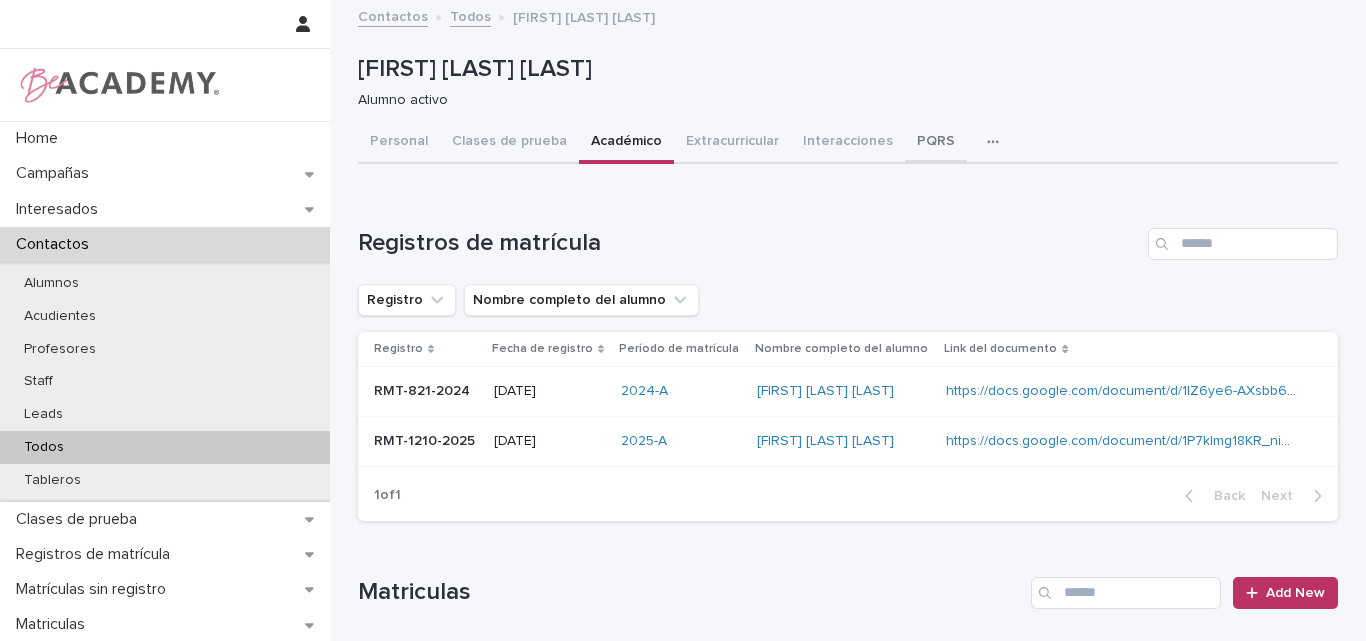 click on "PQRS" at bounding box center [936, 143] 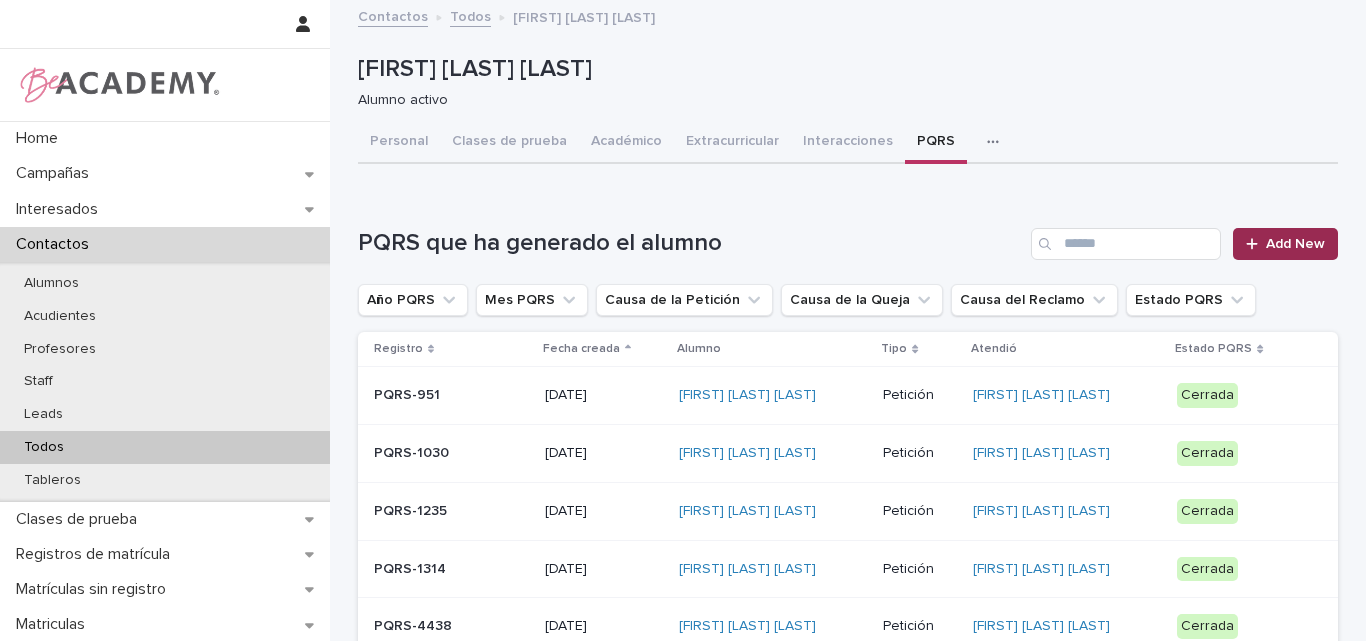 click on "Add New" at bounding box center [1295, 244] 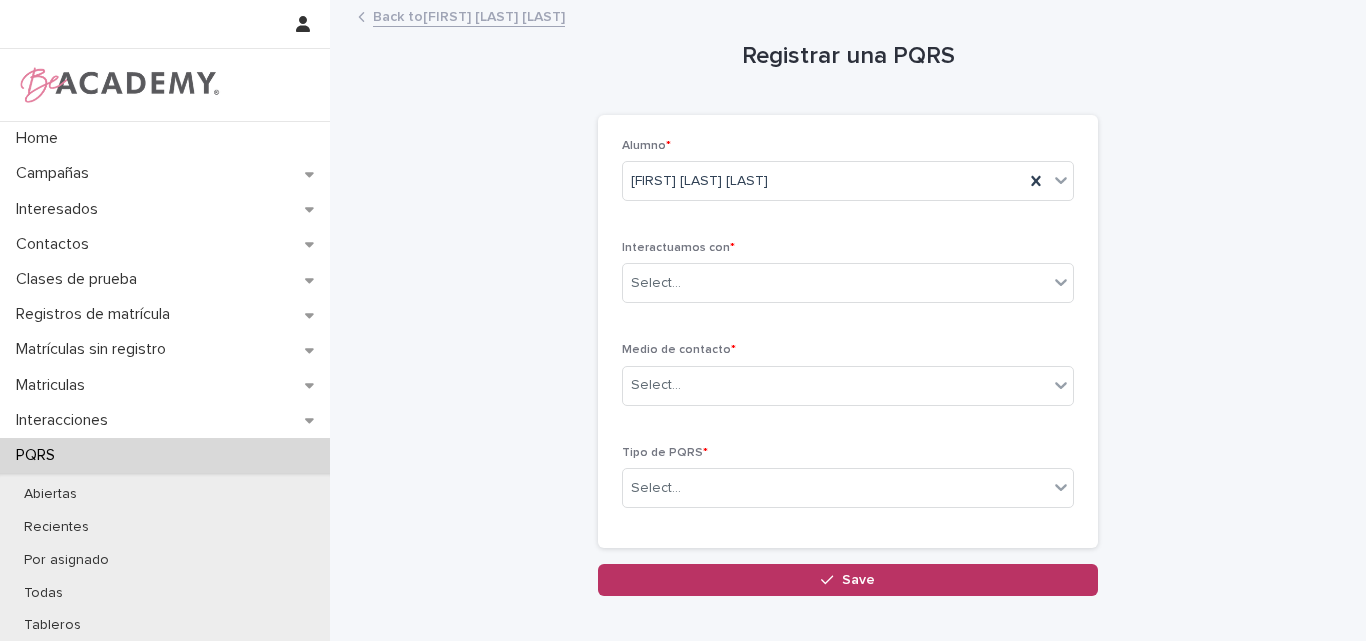 click on "Interactuamos con * Select..." at bounding box center (848, 280) 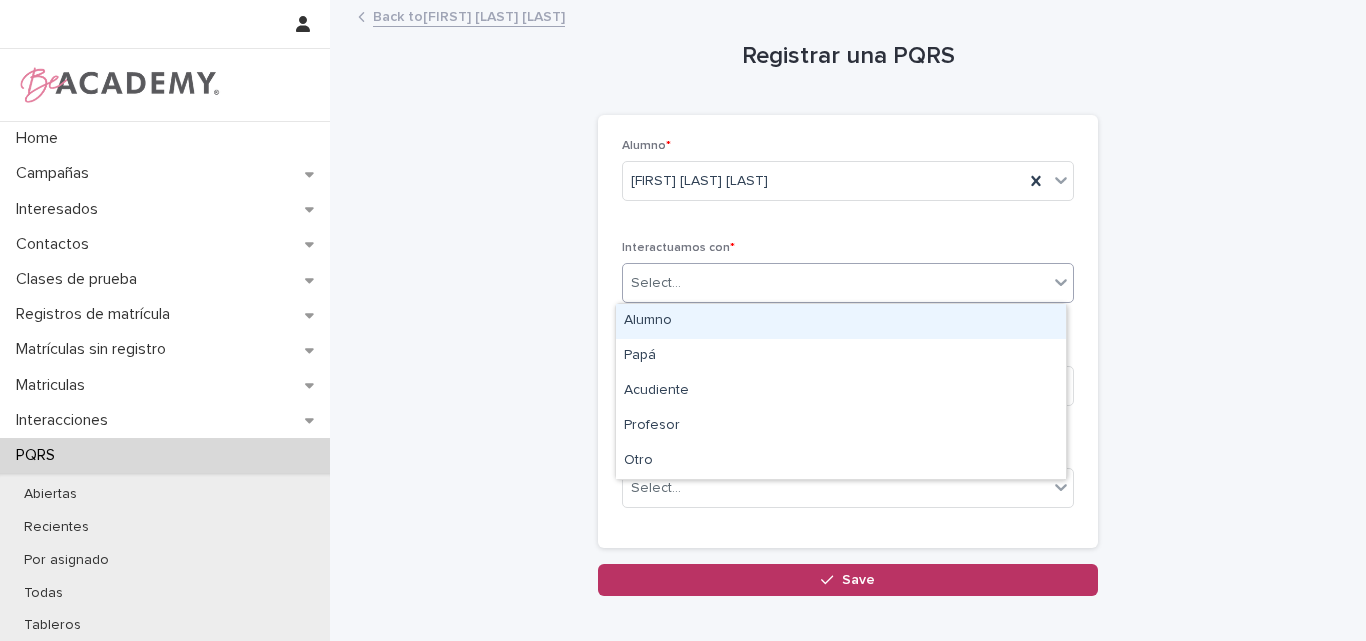 click on "Select..." at bounding box center (835, 283) 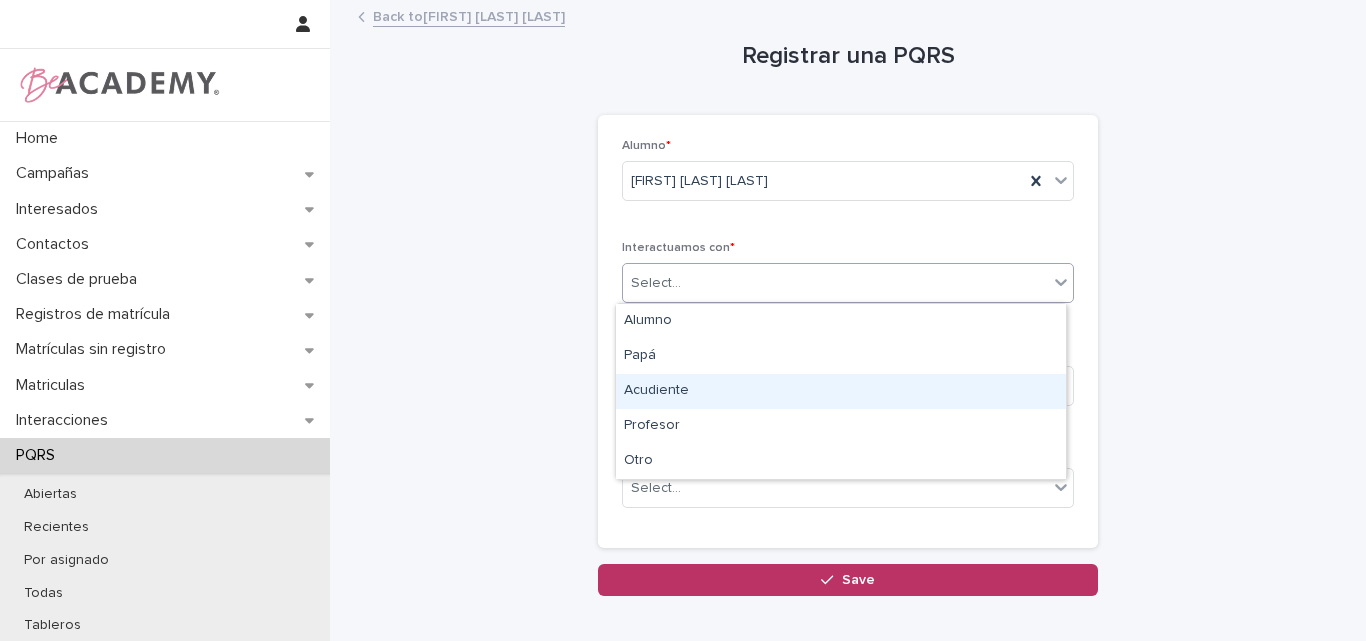 click on "Acudiente" at bounding box center (841, 391) 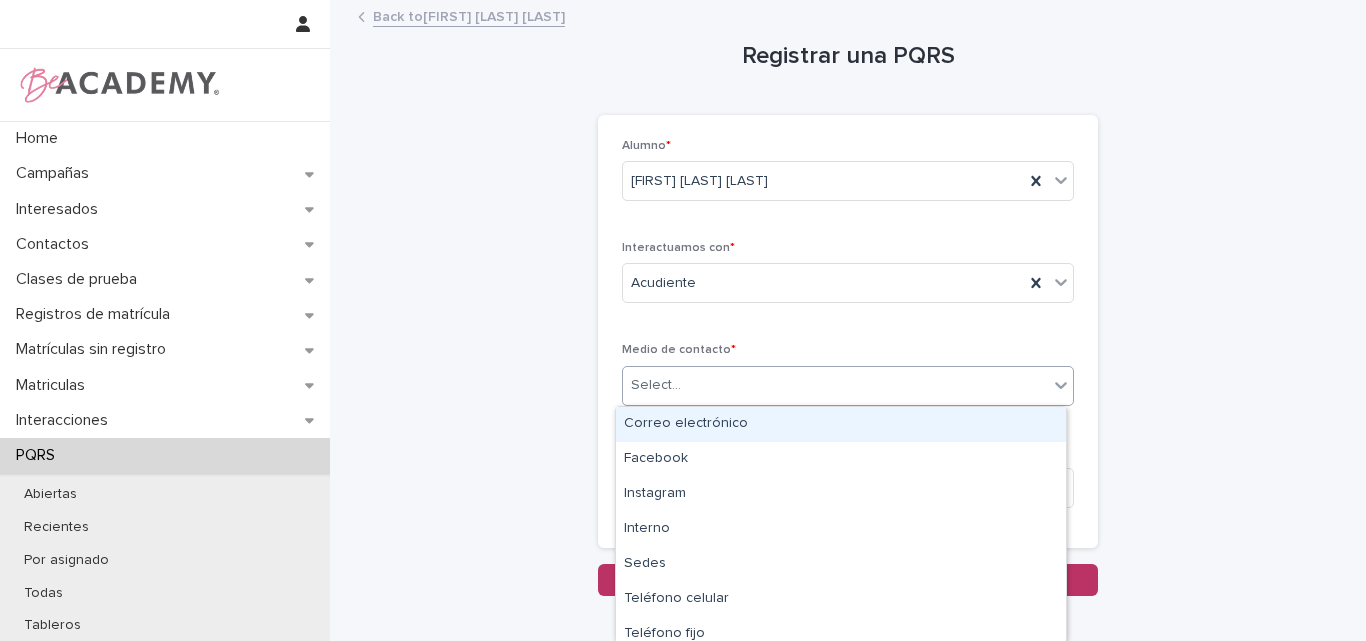 drag, startPoint x: 737, startPoint y: 383, endPoint x: 703, endPoint y: 386, distance: 34.132095 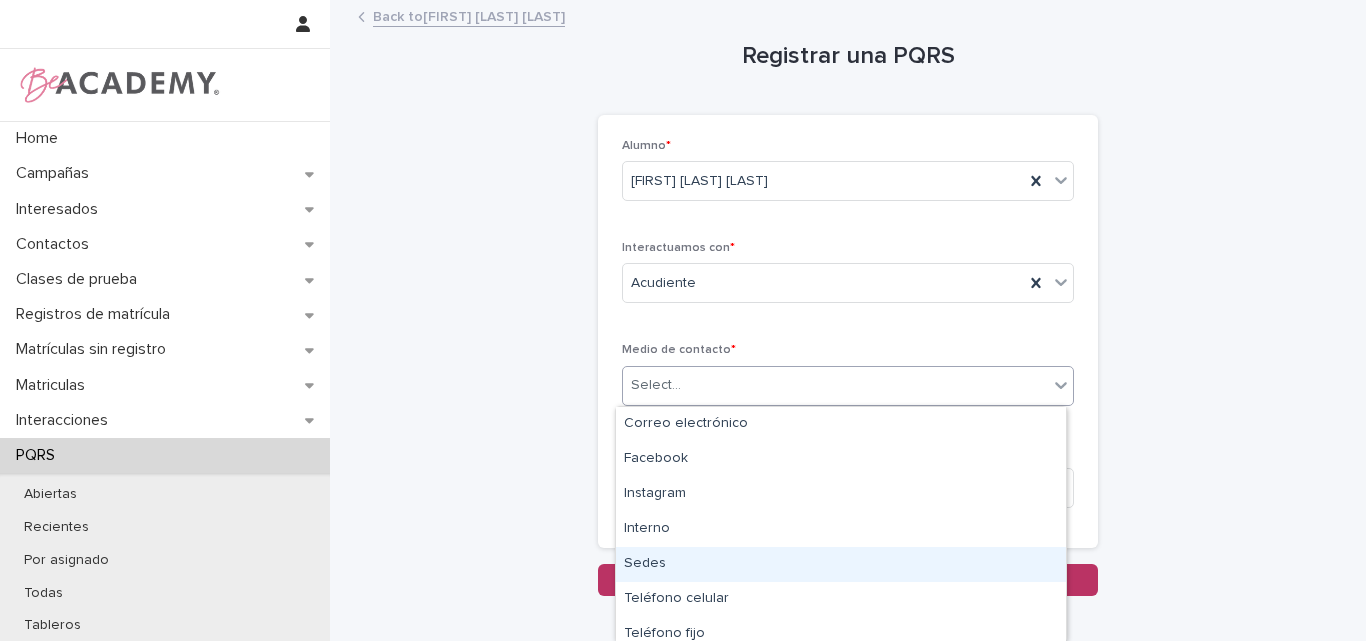 type on "*" 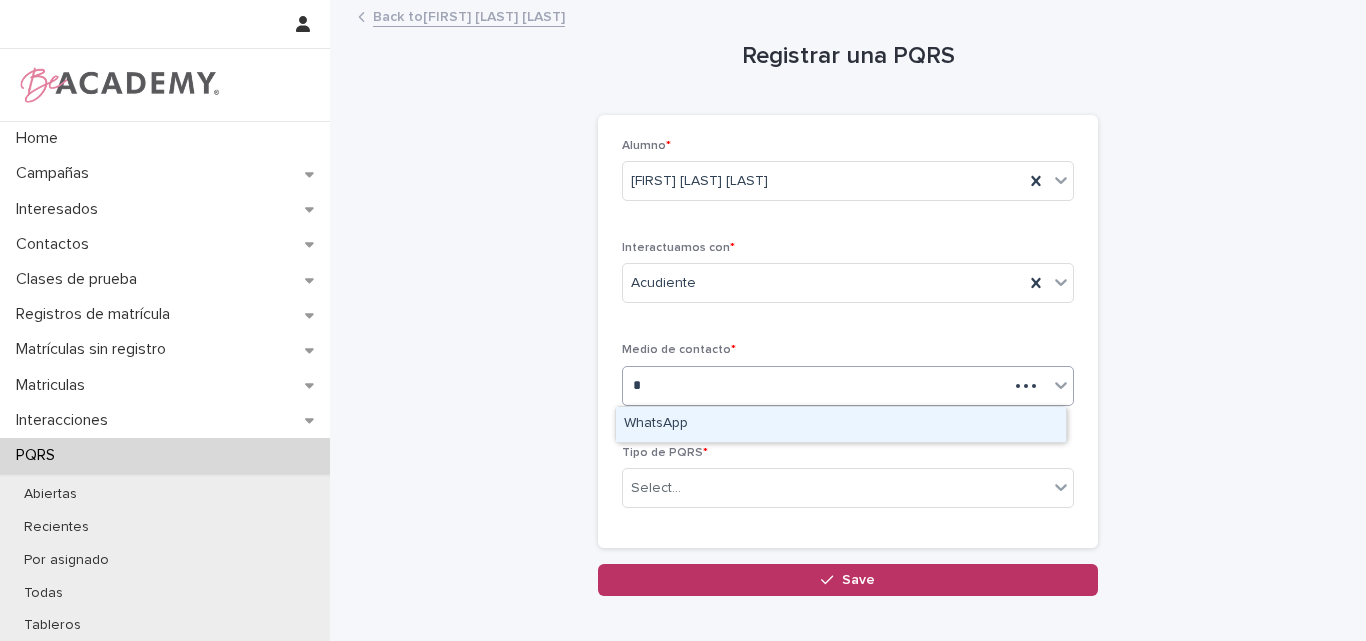 click on "WhatsApp" at bounding box center (841, 424) 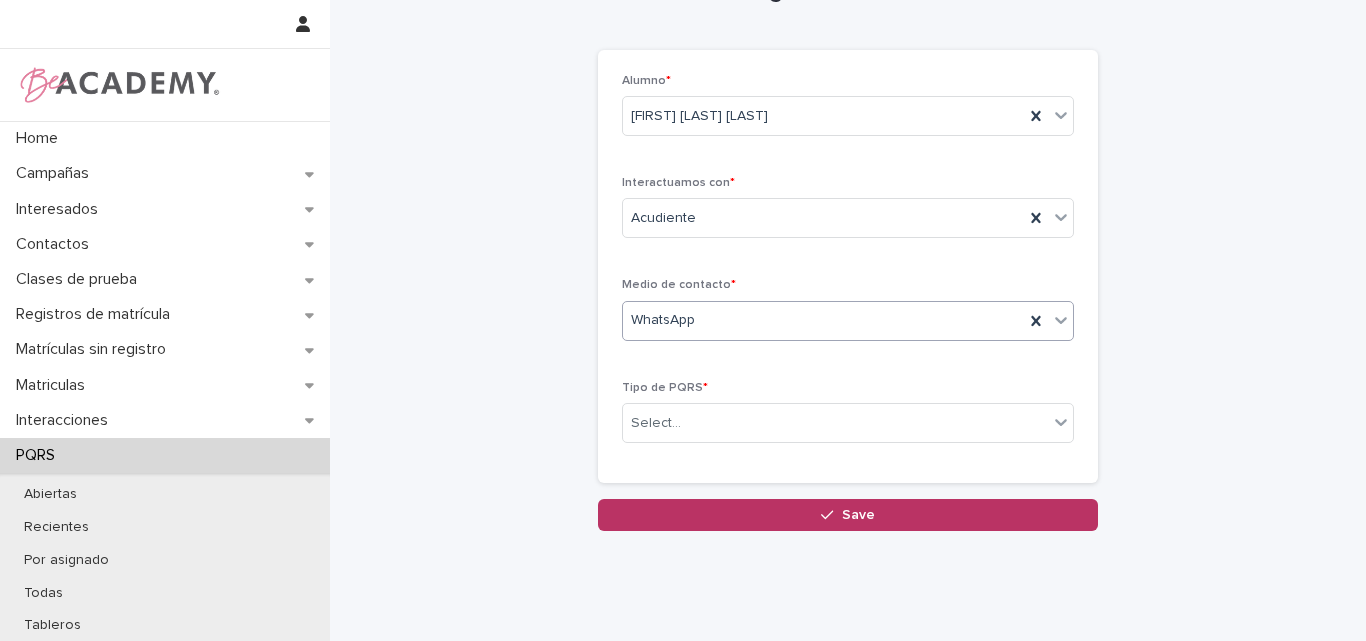 scroll, scrollTop: 100, scrollLeft: 0, axis: vertical 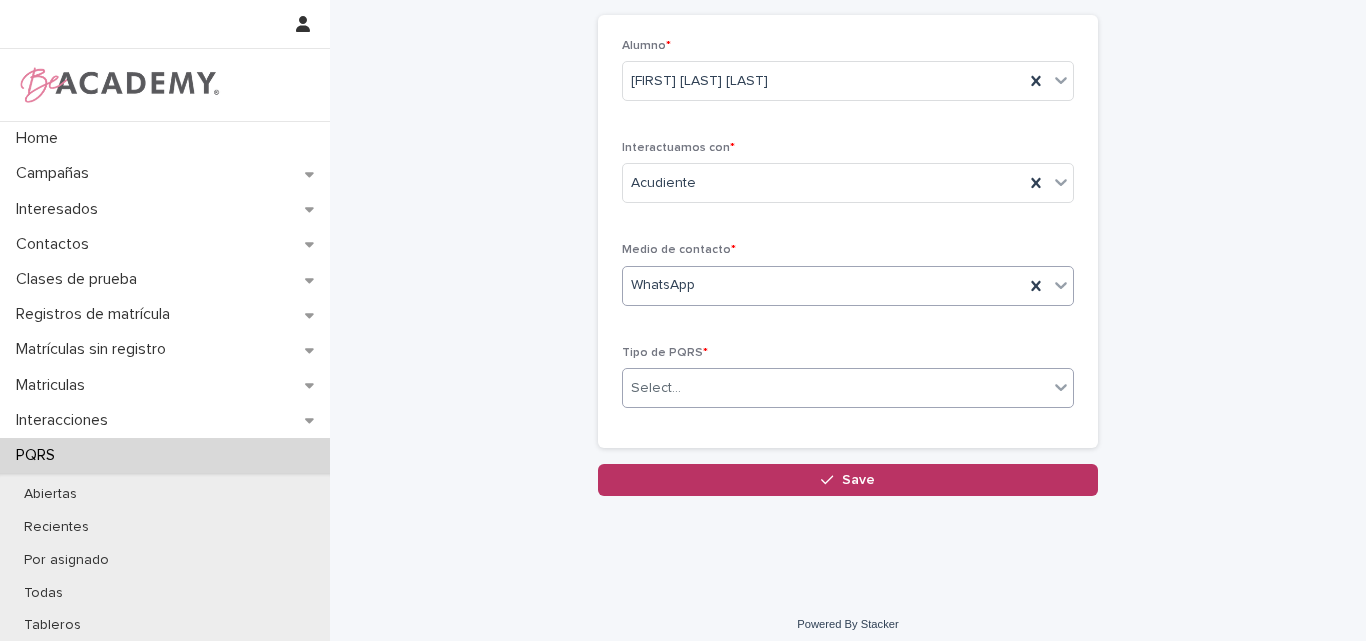 click on "Select..." at bounding box center [835, 388] 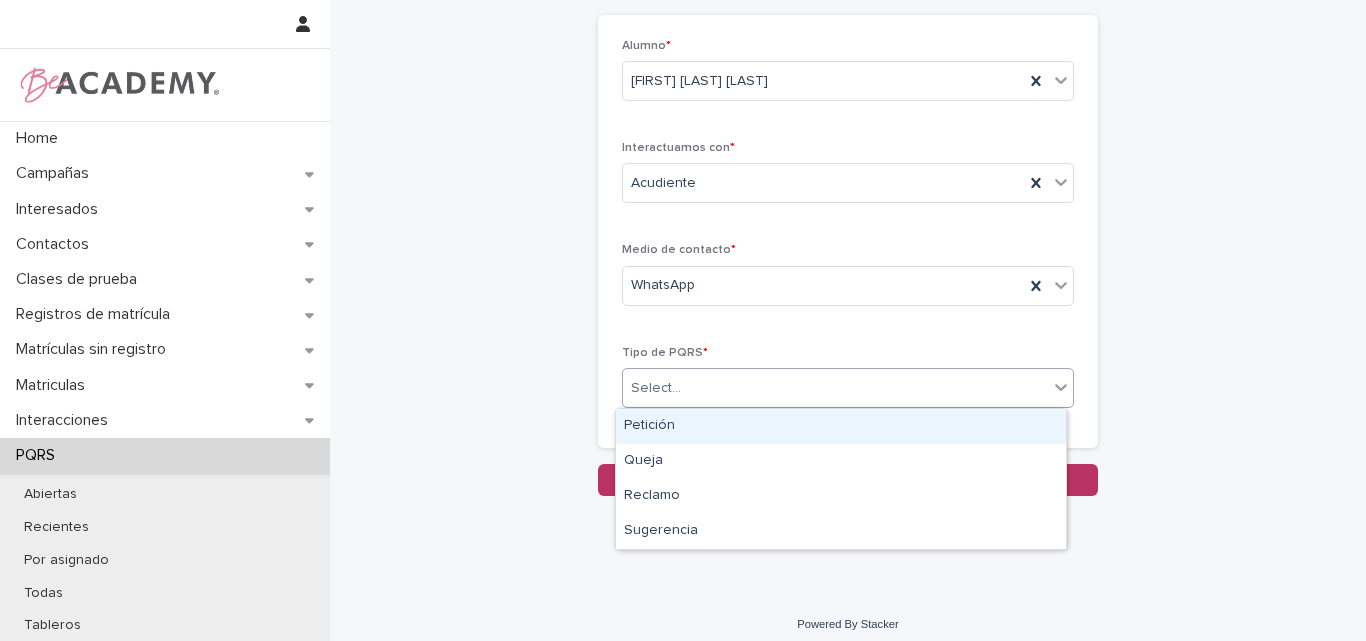 click on "Petición" at bounding box center [841, 426] 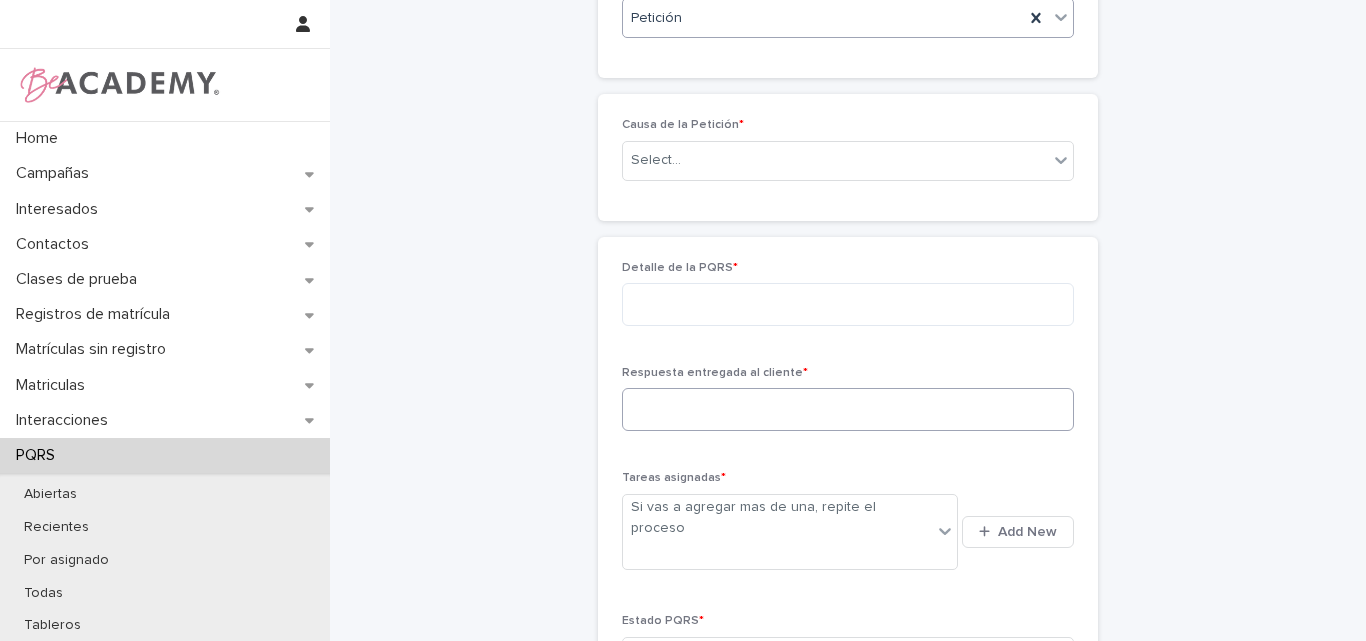 scroll, scrollTop: 452, scrollLeft: 0, axis: vertical 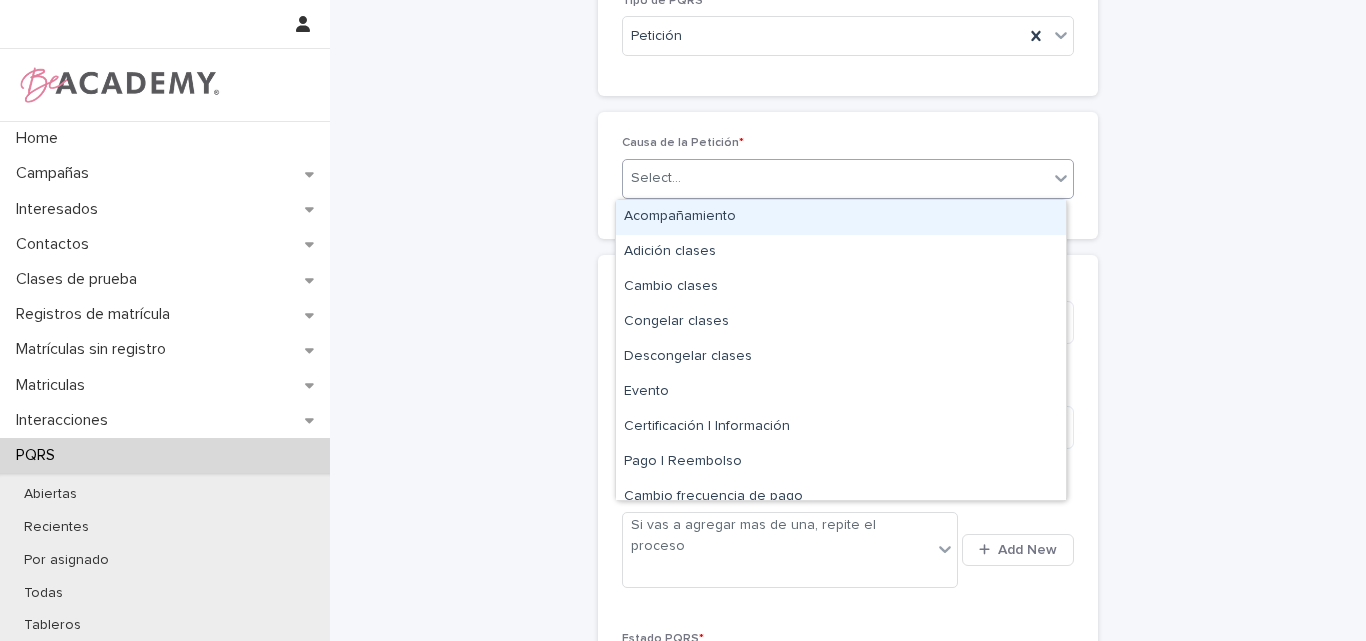 click on "Select..." at bounding box center [656, 178] 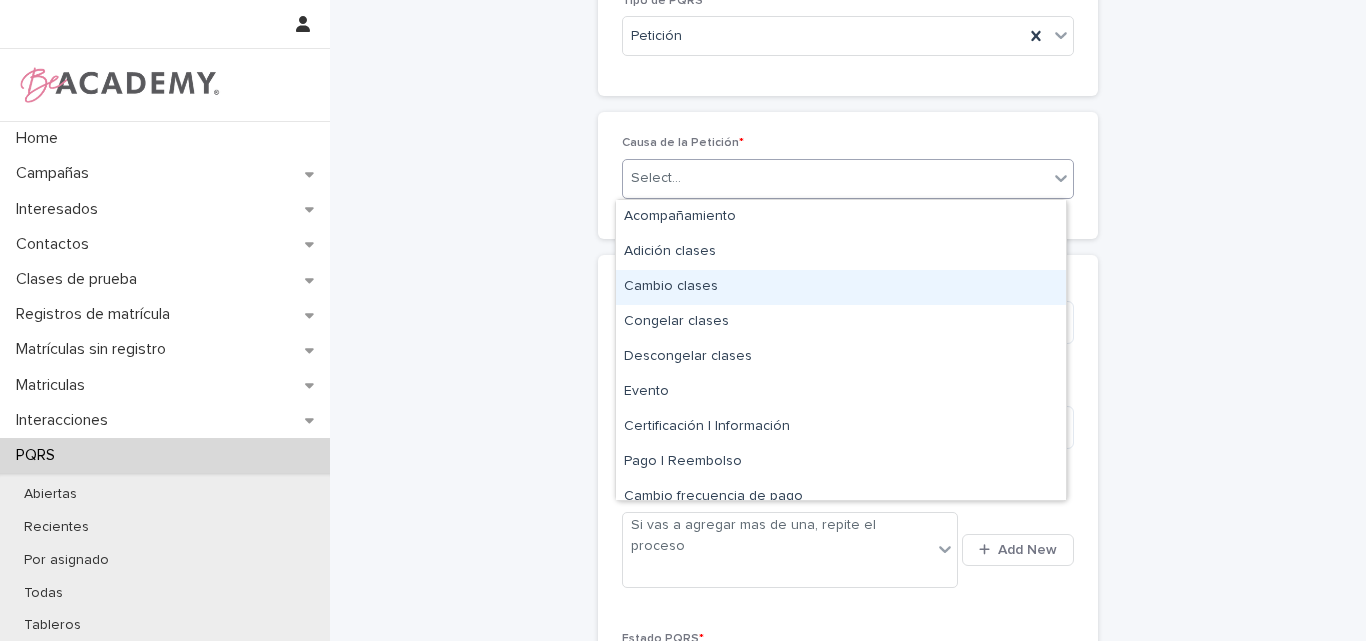 click on "Cambio clases" at bounding box center [841, 287] 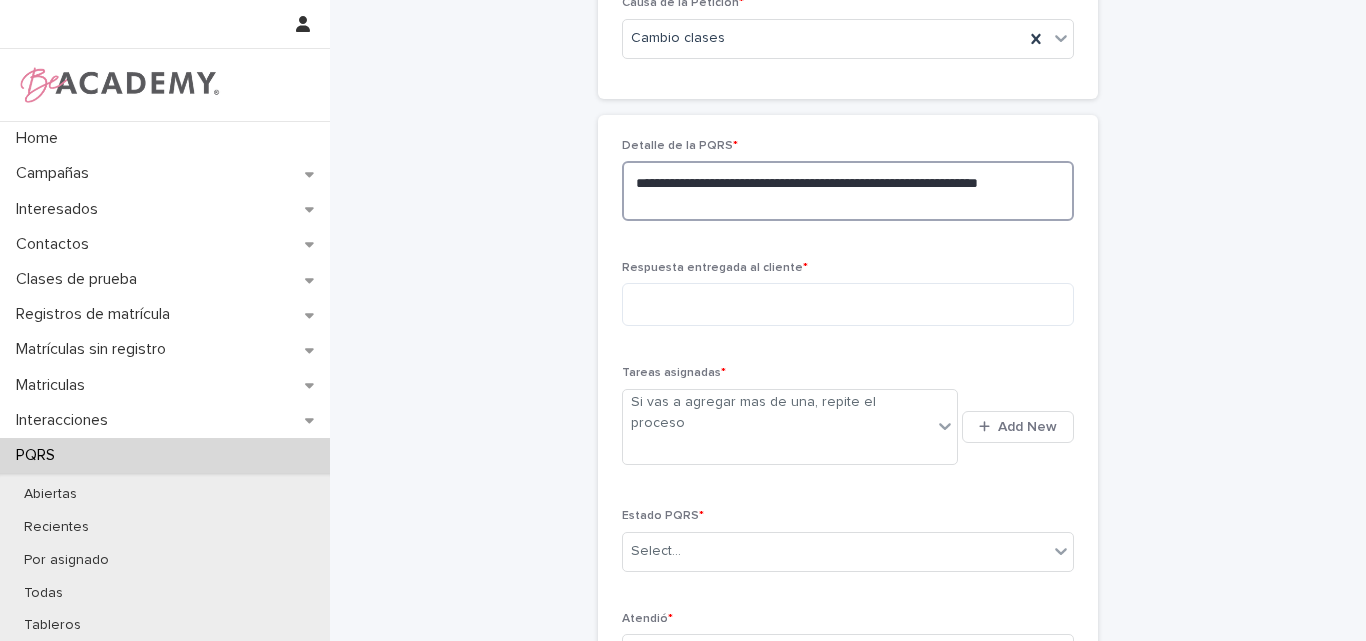 scroll, scrollTop: 600, scrollLeft: 0, axis: vertical 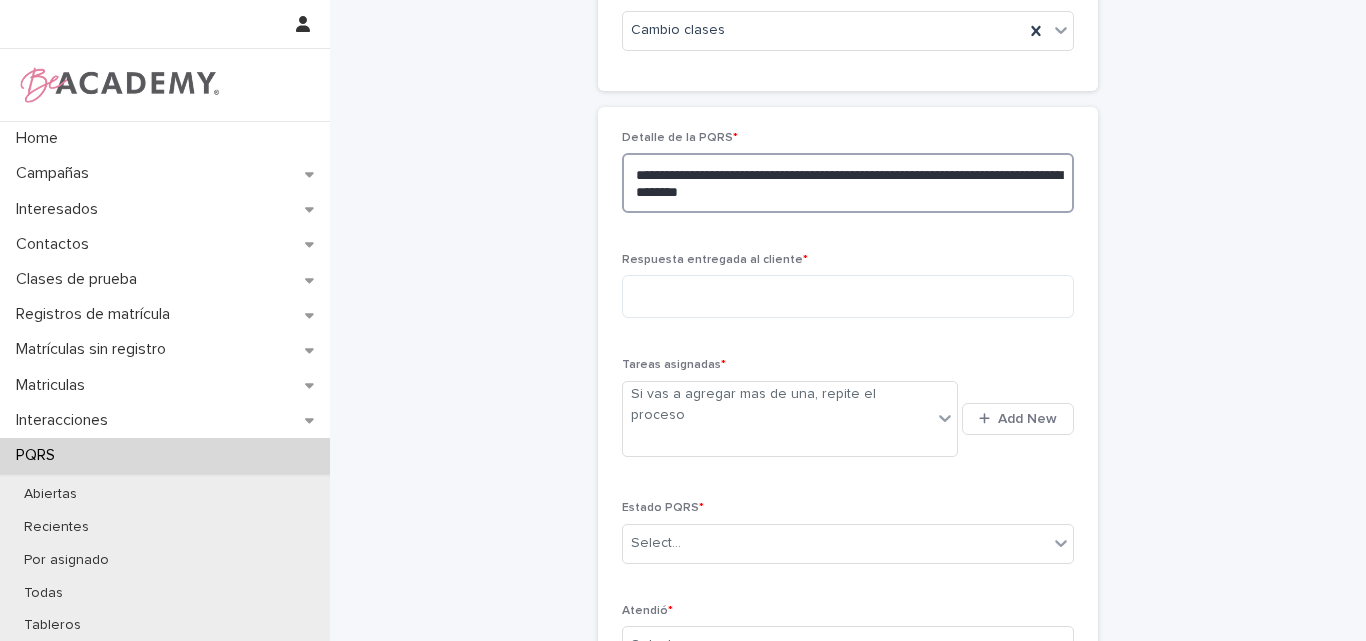 click on "**********" at bounding box center (848, 183) 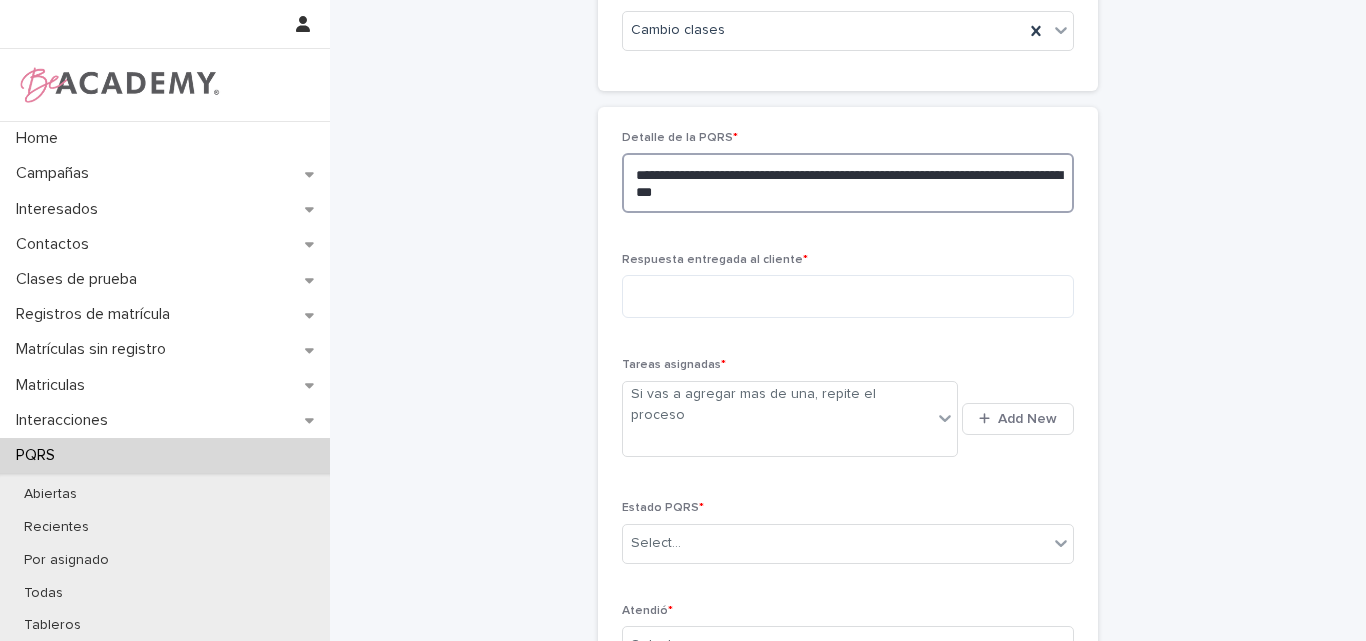 click on "**********" at bounding box center (848, 183) 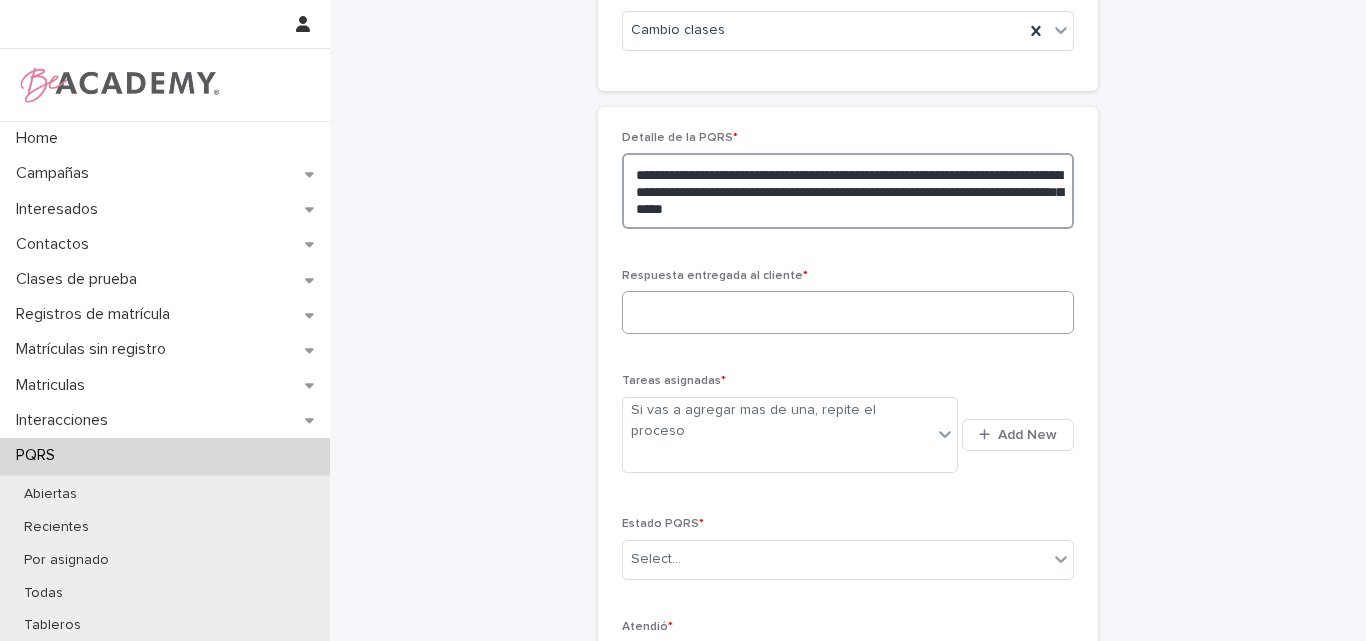 type on "**********" 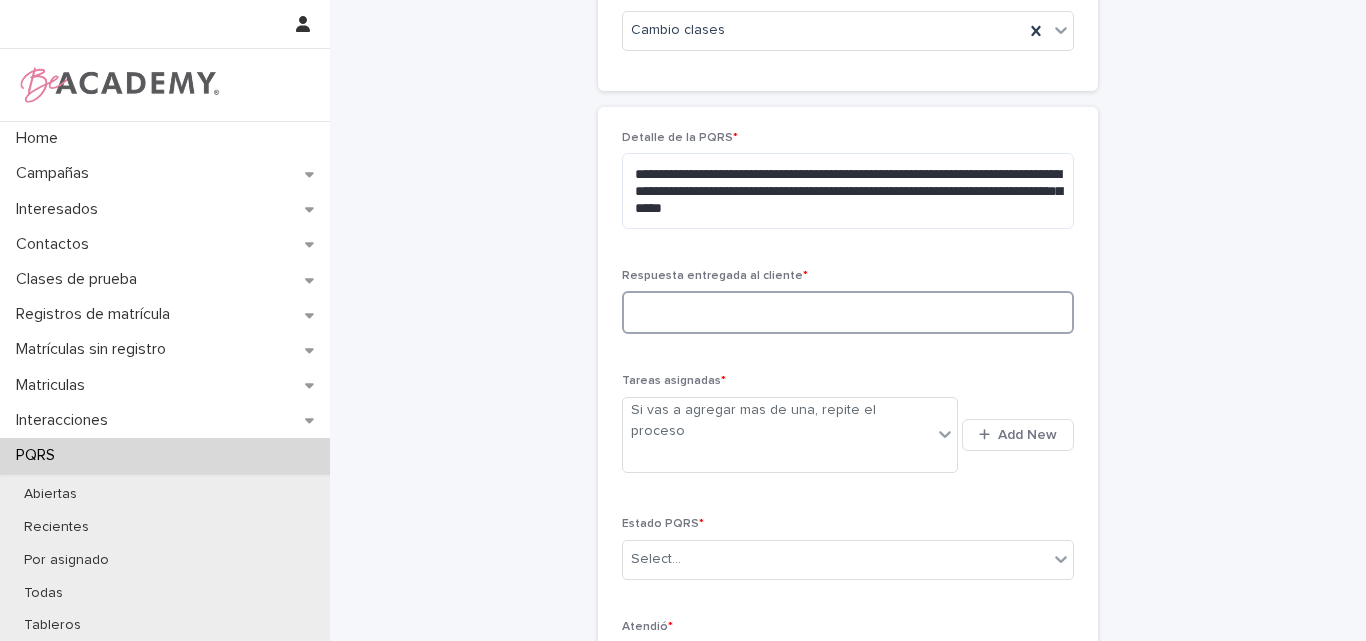 click at bounding box center (848, 312) 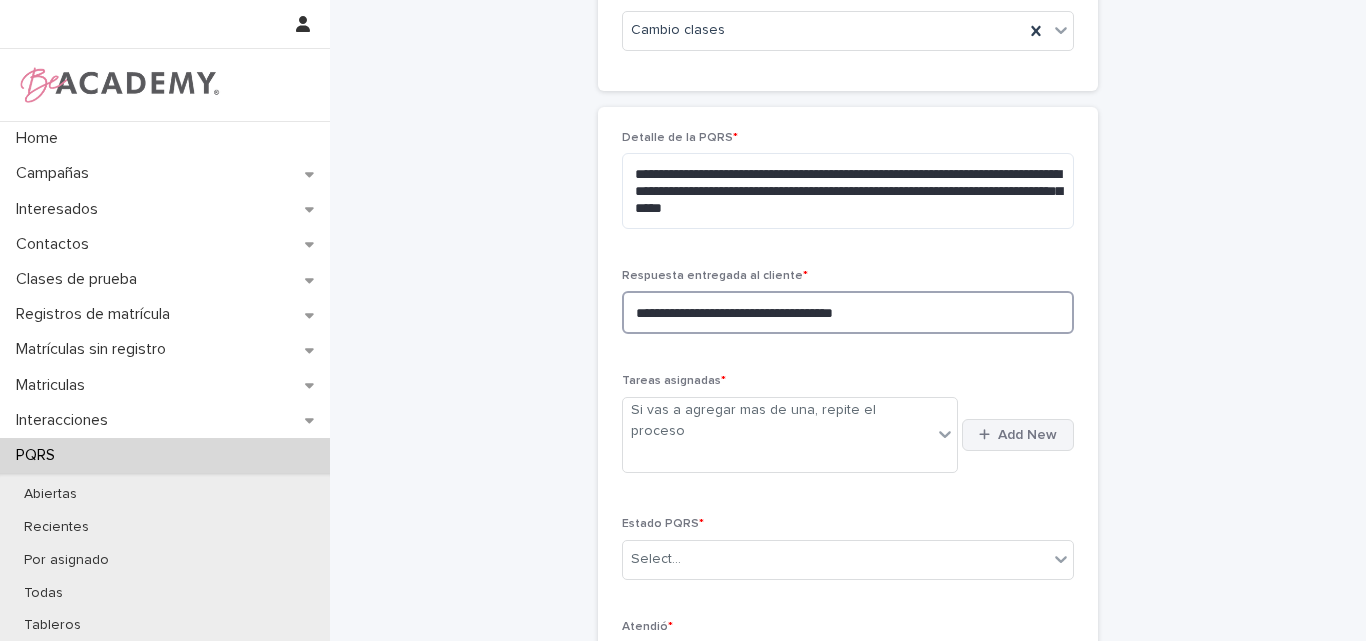 type on "**********" 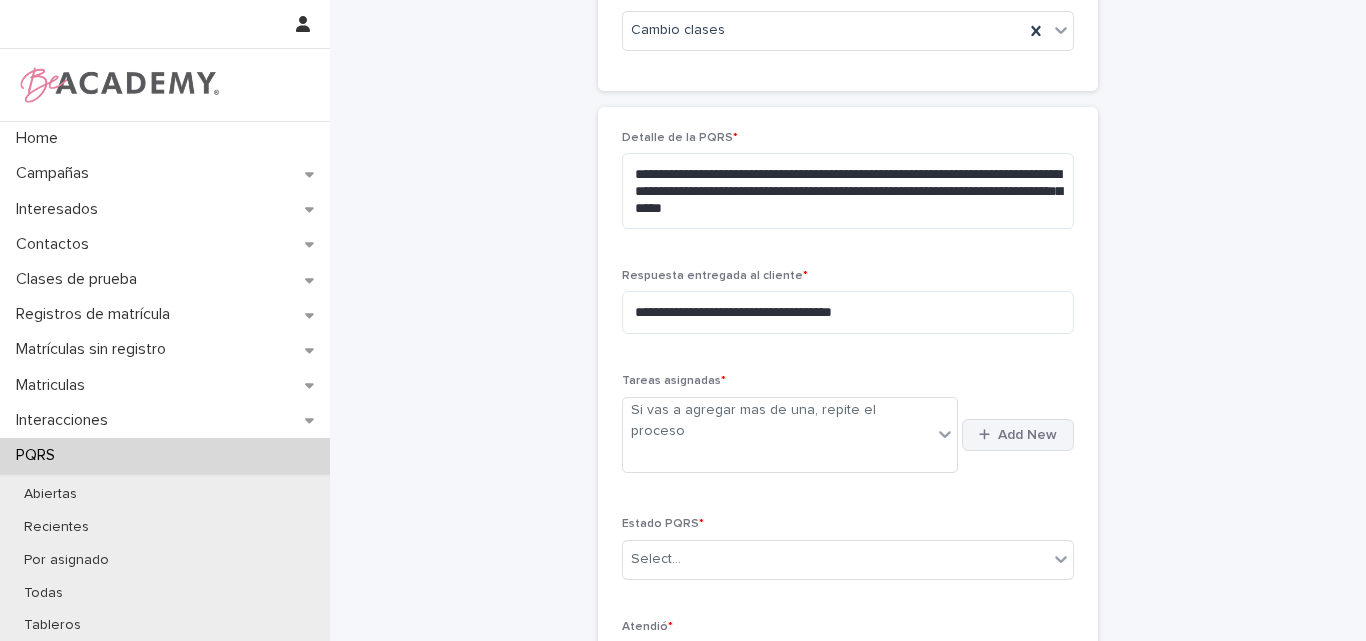click on "Add New" at bounding box center [1027, 435] 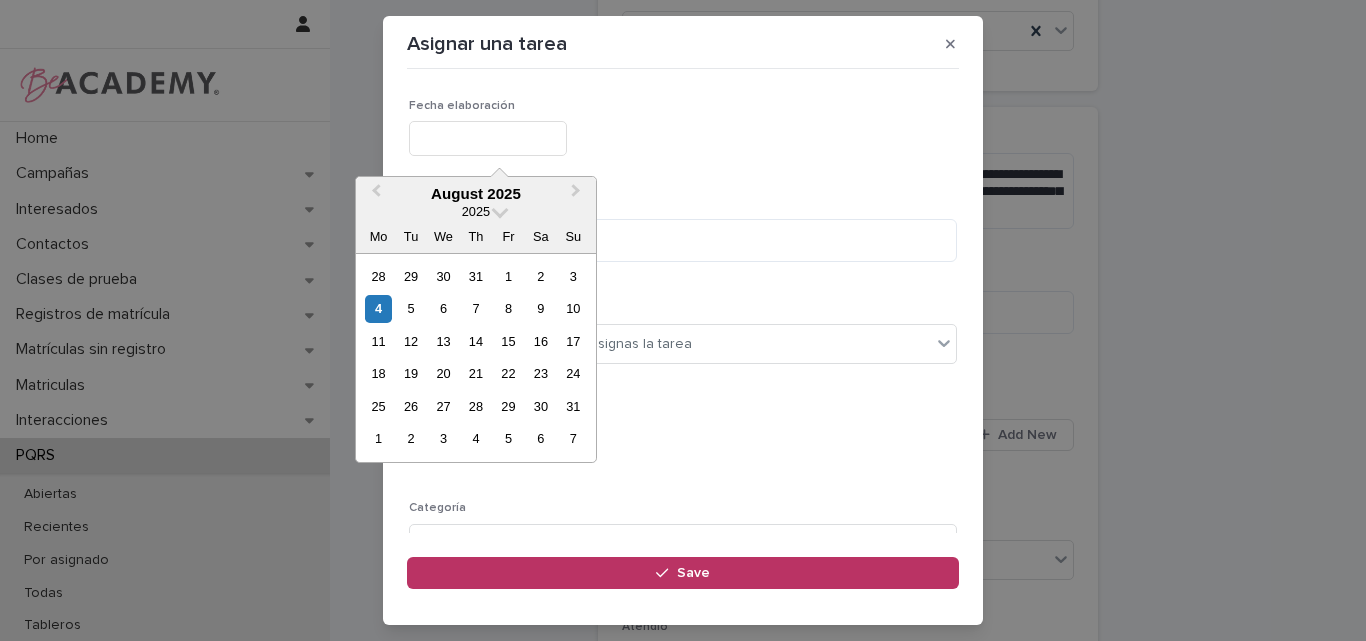 type on "**********" 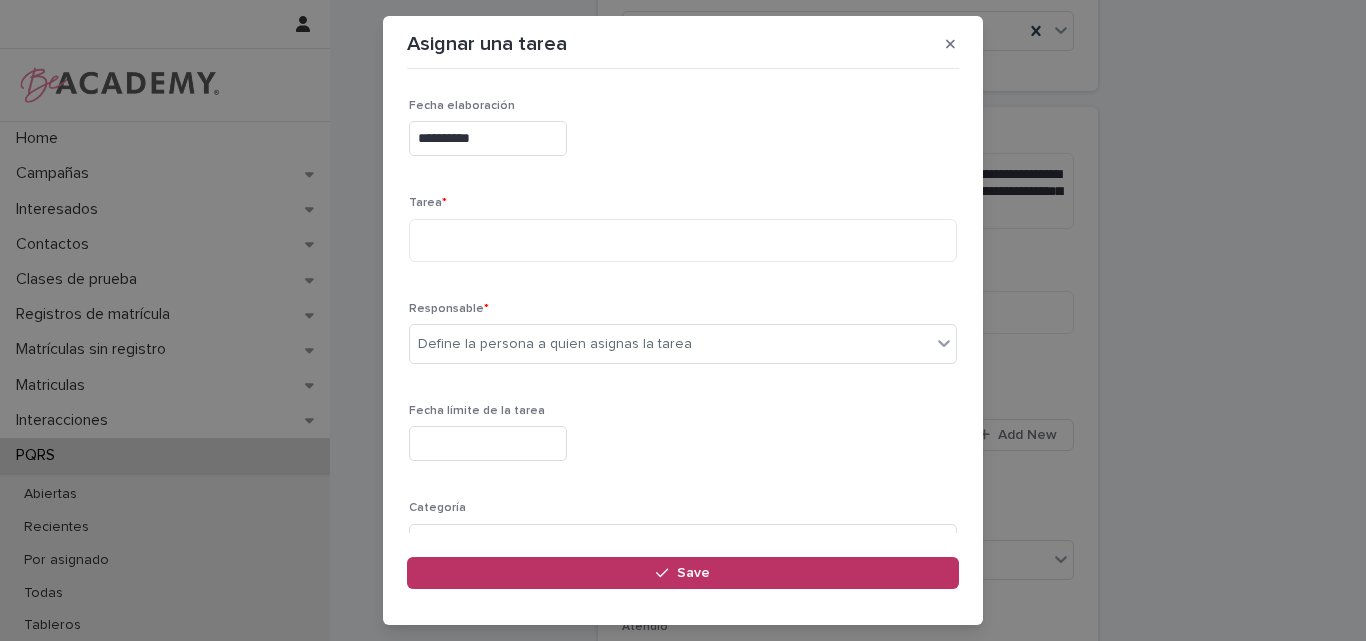 click on "**********" at bounding box center (488, 138) 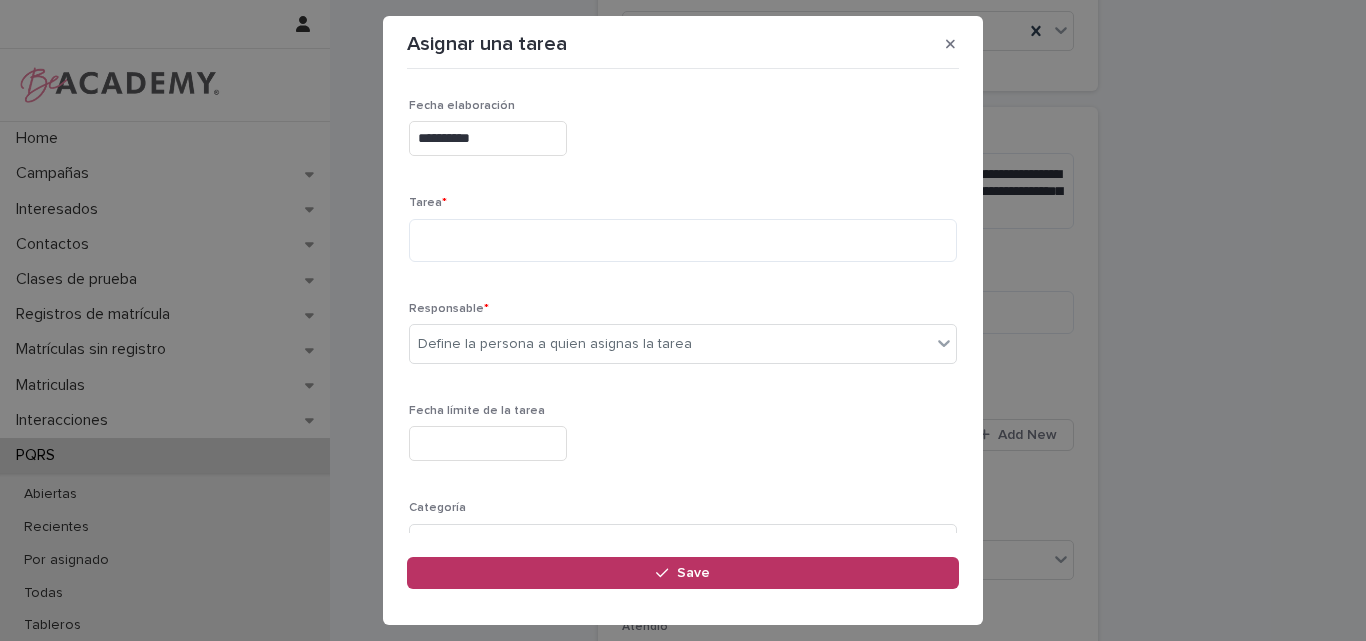 click on "**********" at bounding box center [683, 135] 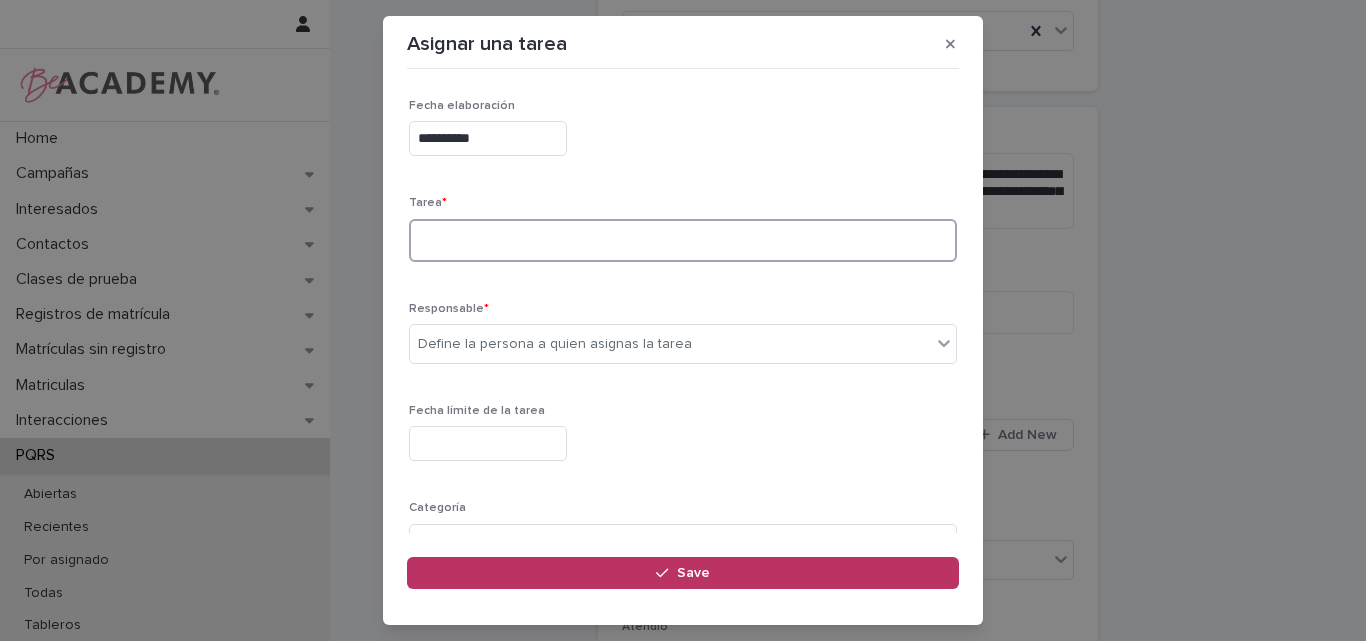 click at bounding box center [683, 240] 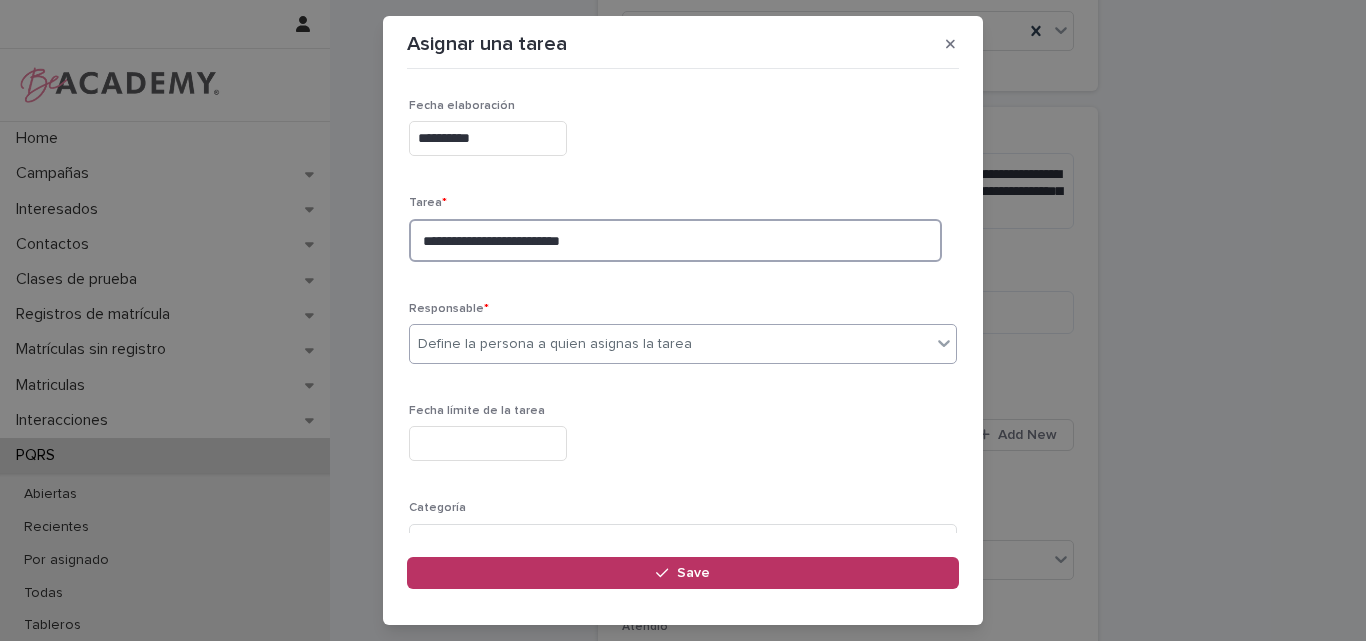 type on "**********" 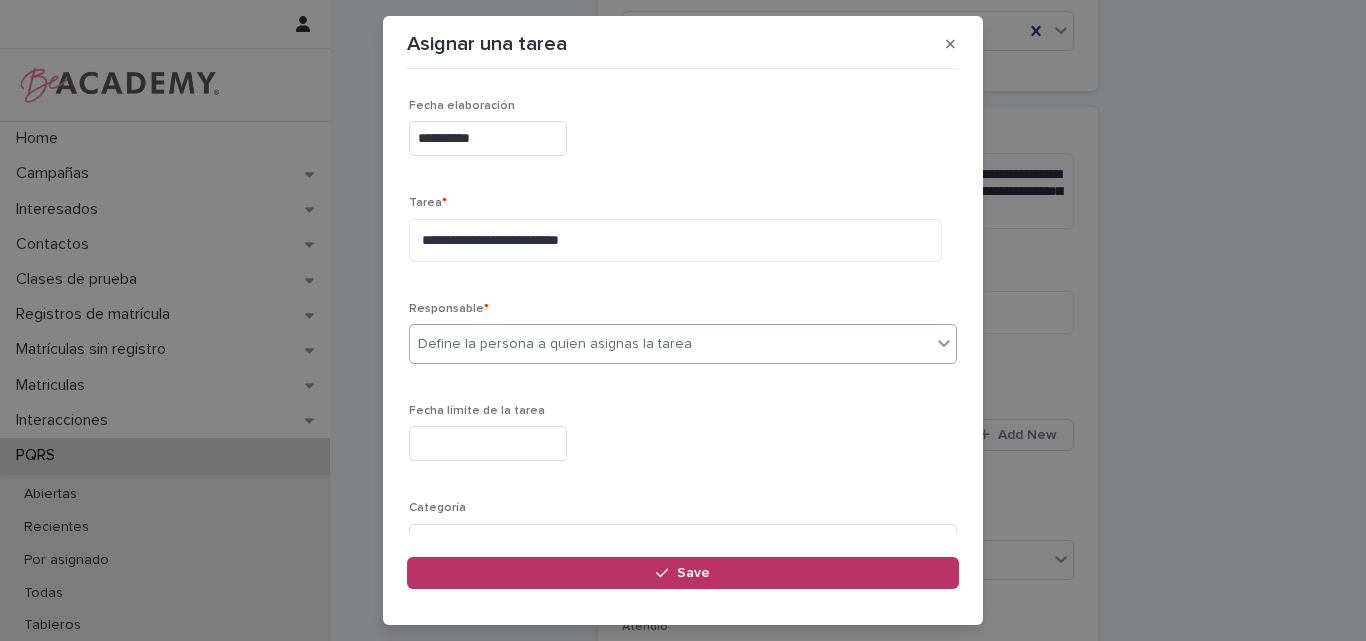 click on "Define la persona a quien asignas la tarea" at bounding box center [670, 344] 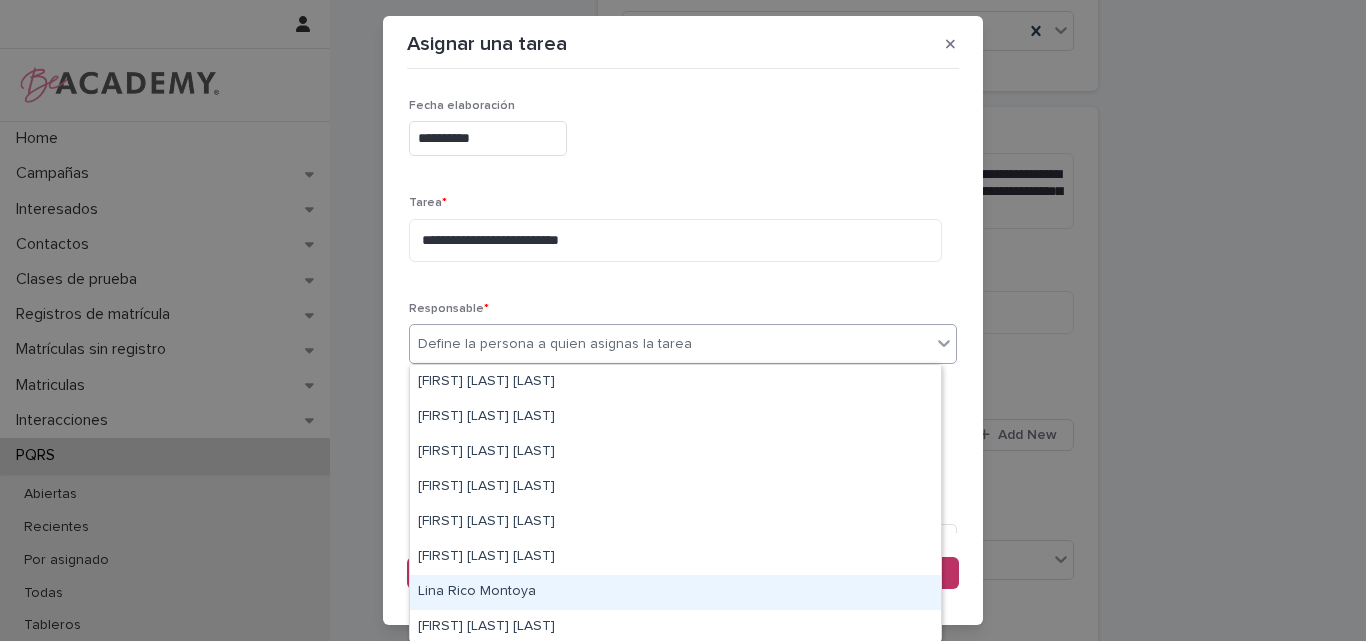 drag, startPoint x: 498, startPoint y: 570, endPoint x: 498, endPoint y: 581, distance: 11 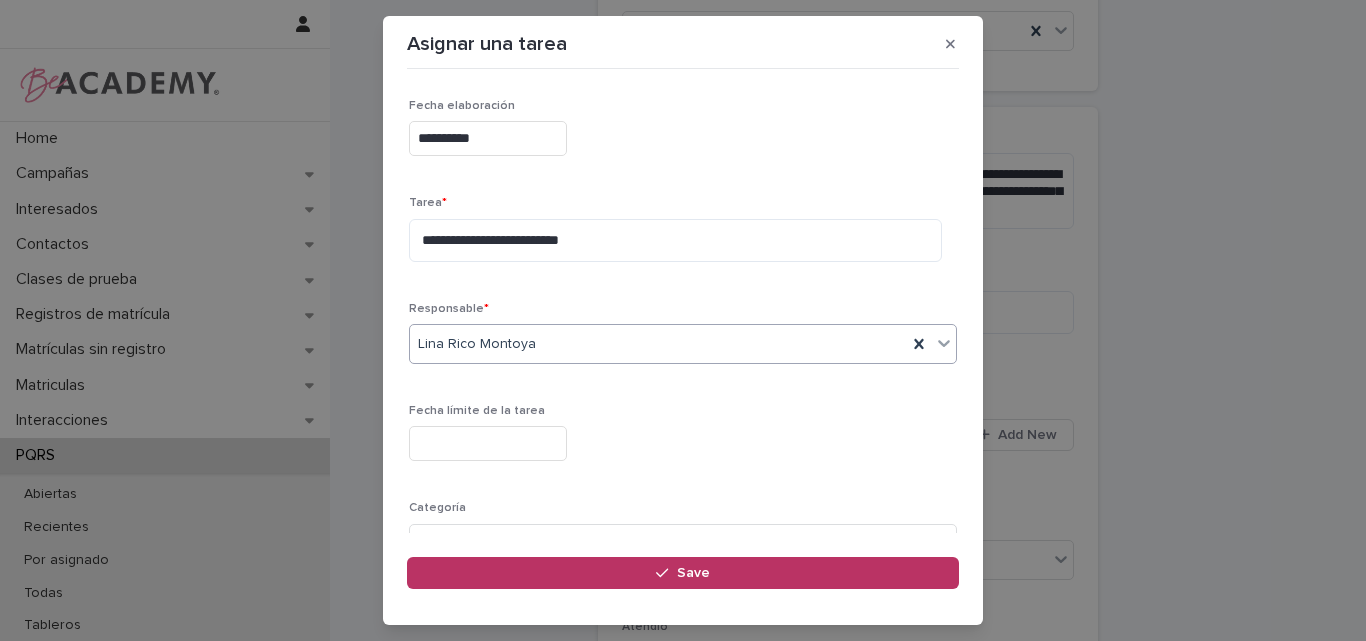 click at bounding box center (488, 443) 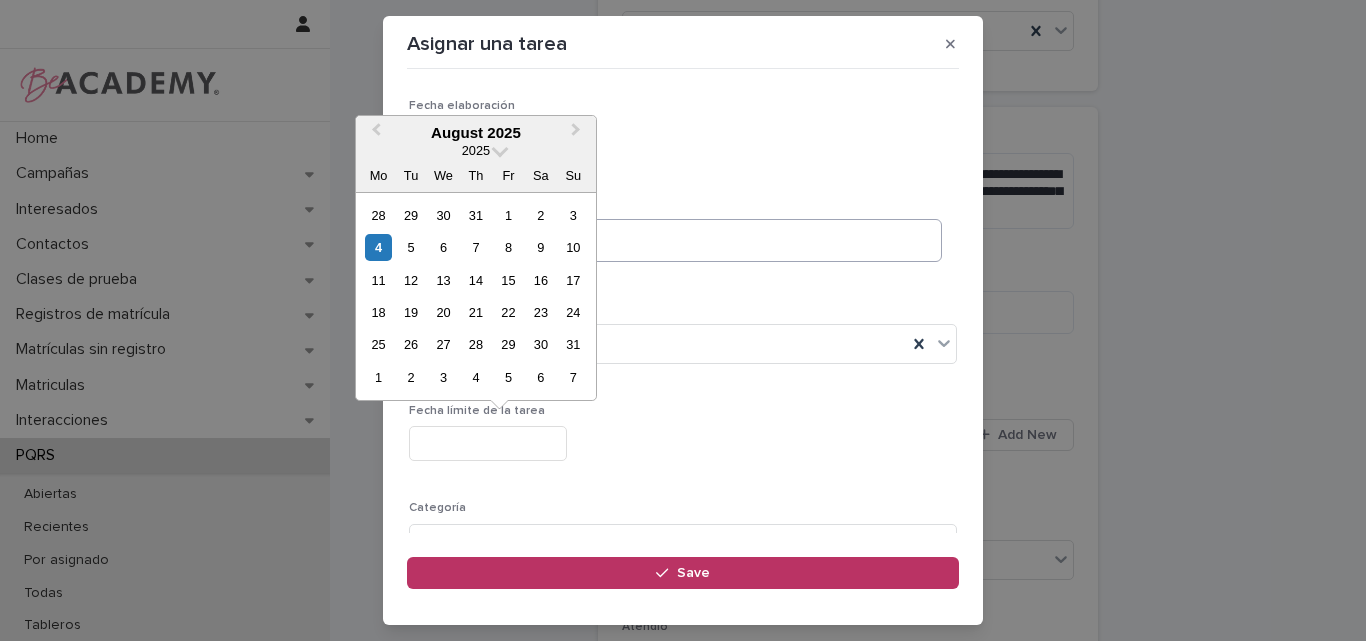 click on "6" at bounding box center [443, 247] 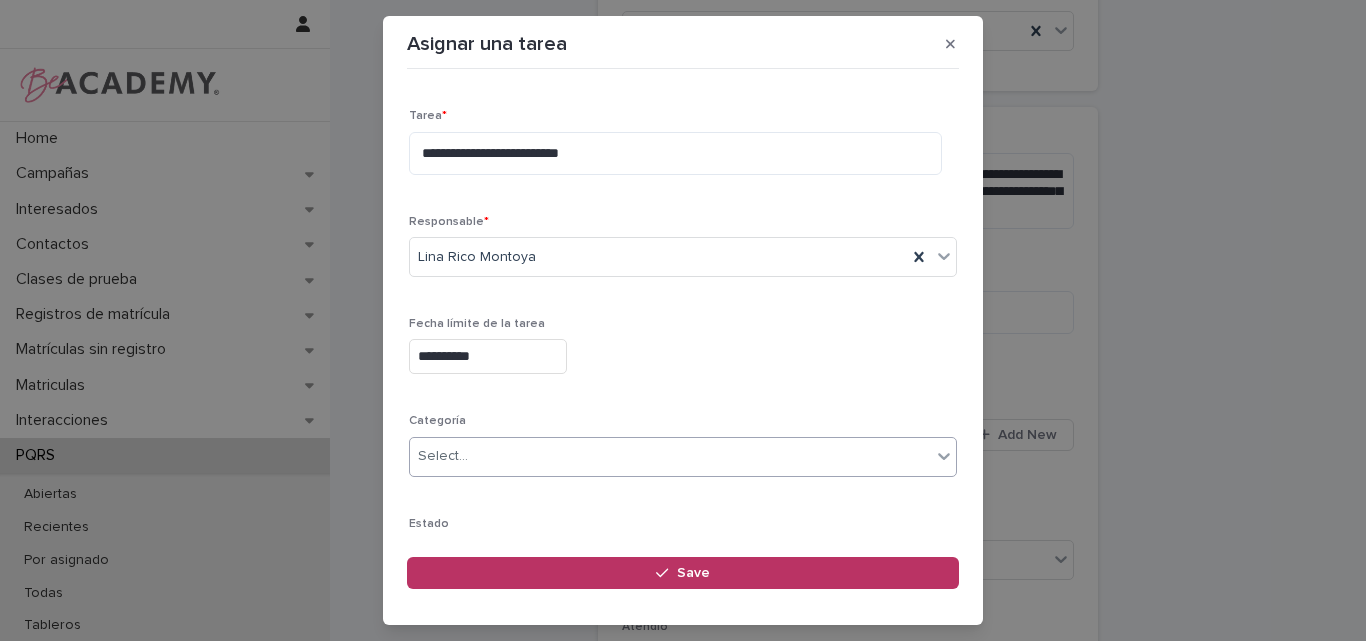 scroll, scrollTop: 195, scrollLeft: 0, axis: vertical 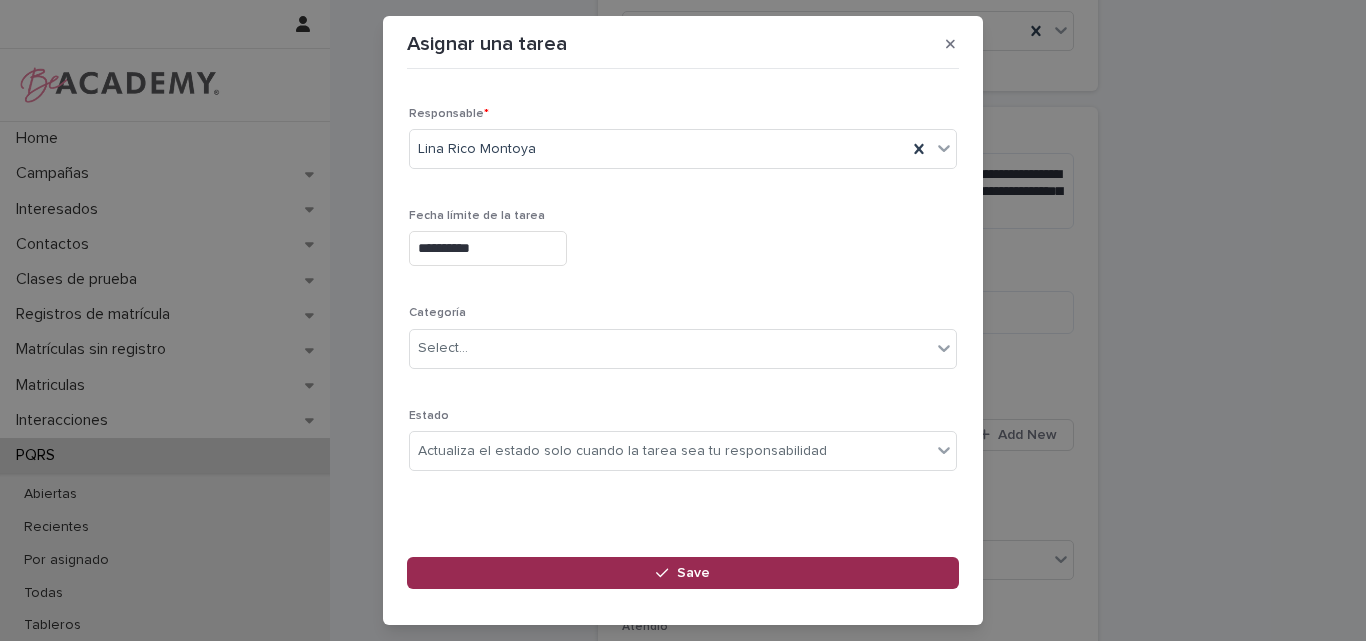 click on "Save" at bounding box center (693, 573) 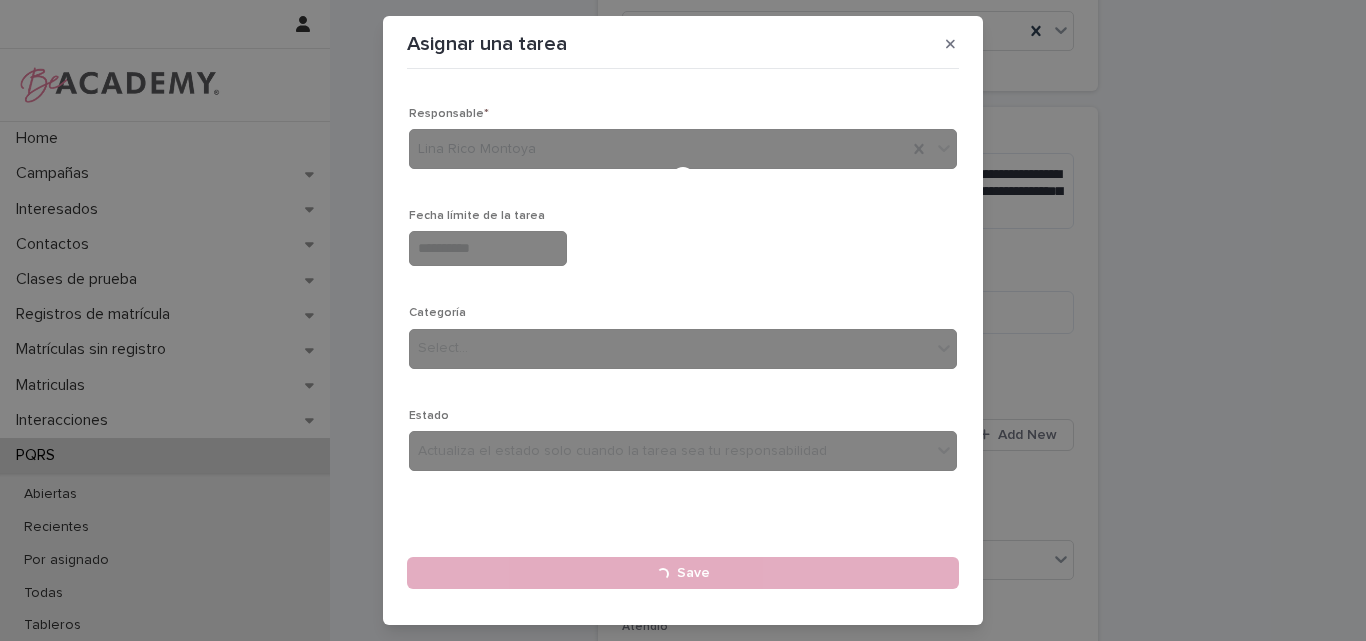 type 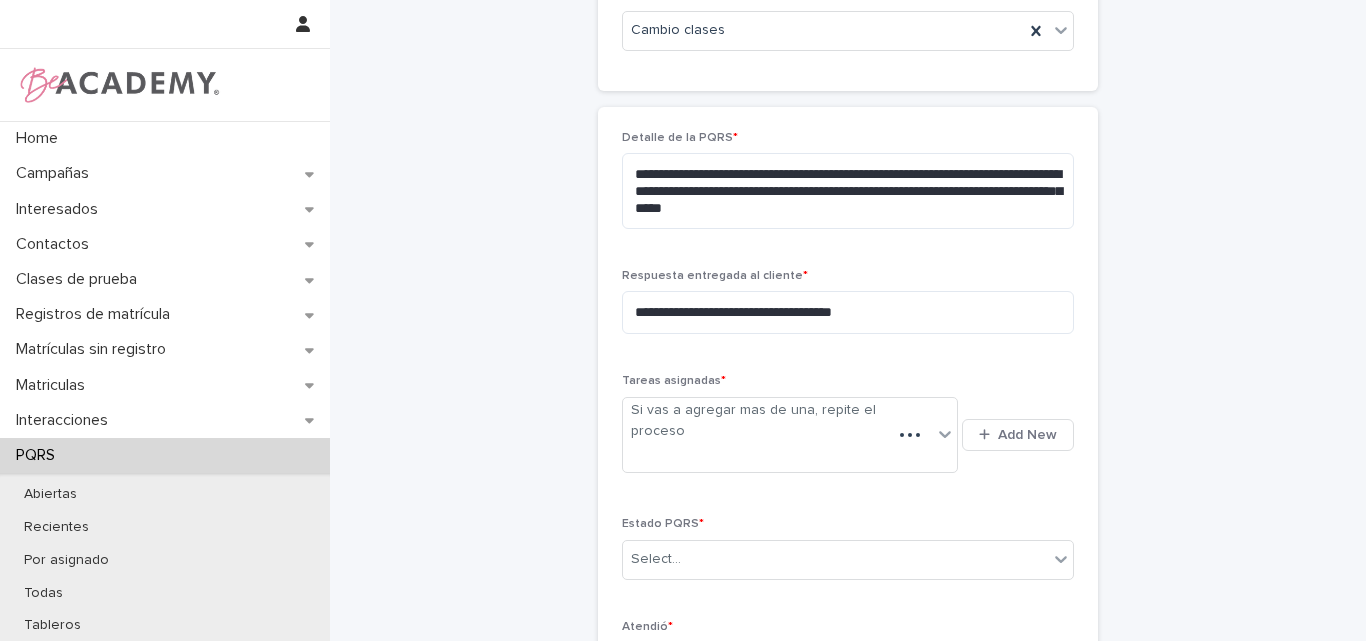 scroll, scrollTop: 600, scrollLeft: 0, axis: vertical 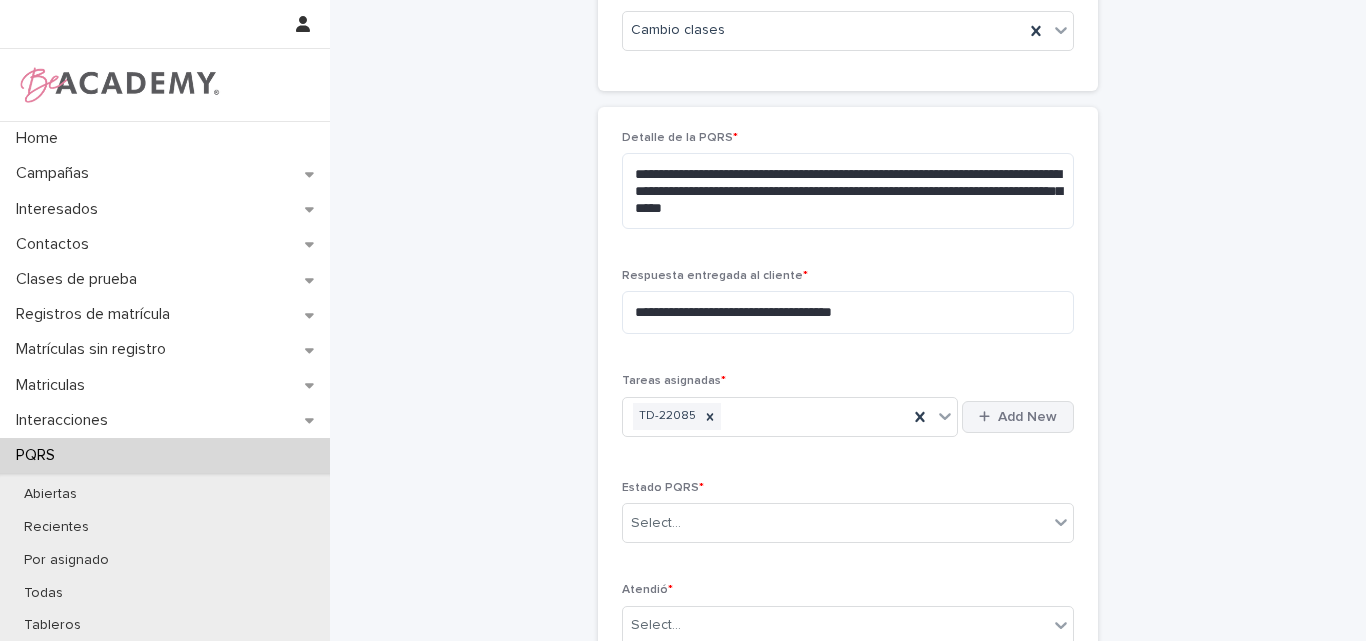 click on "Add New" at bounding box center [1027, 417] 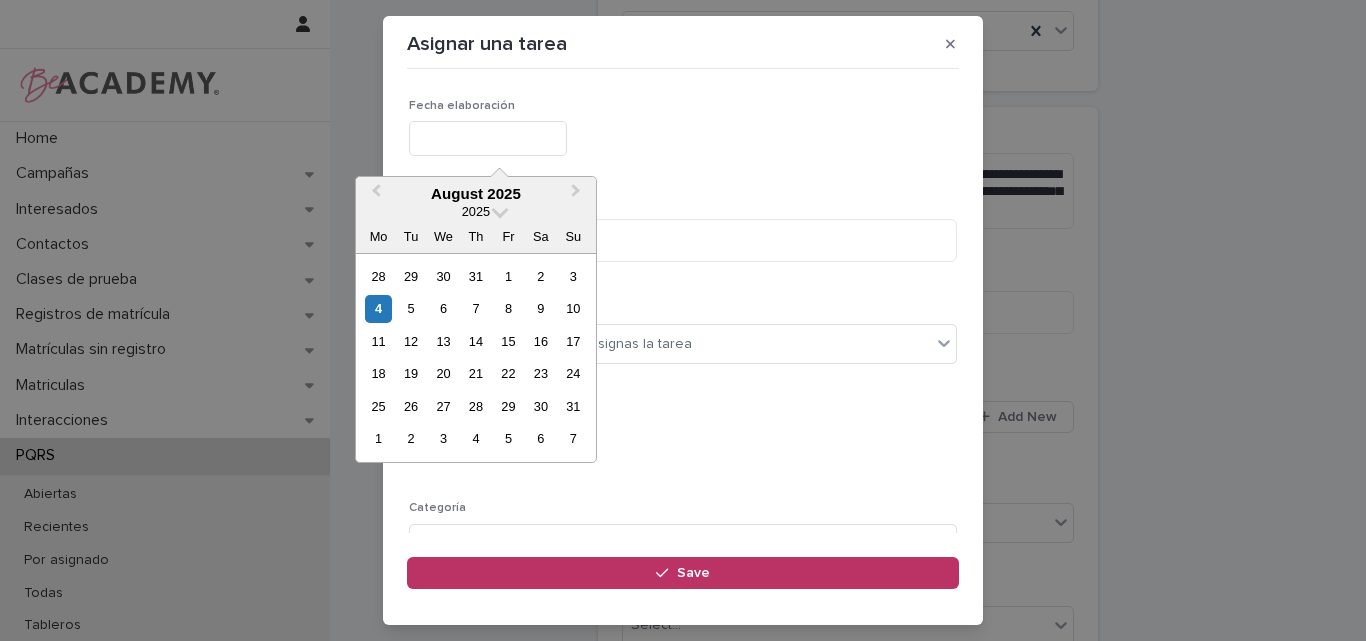 click at bounding box center (488, 138) 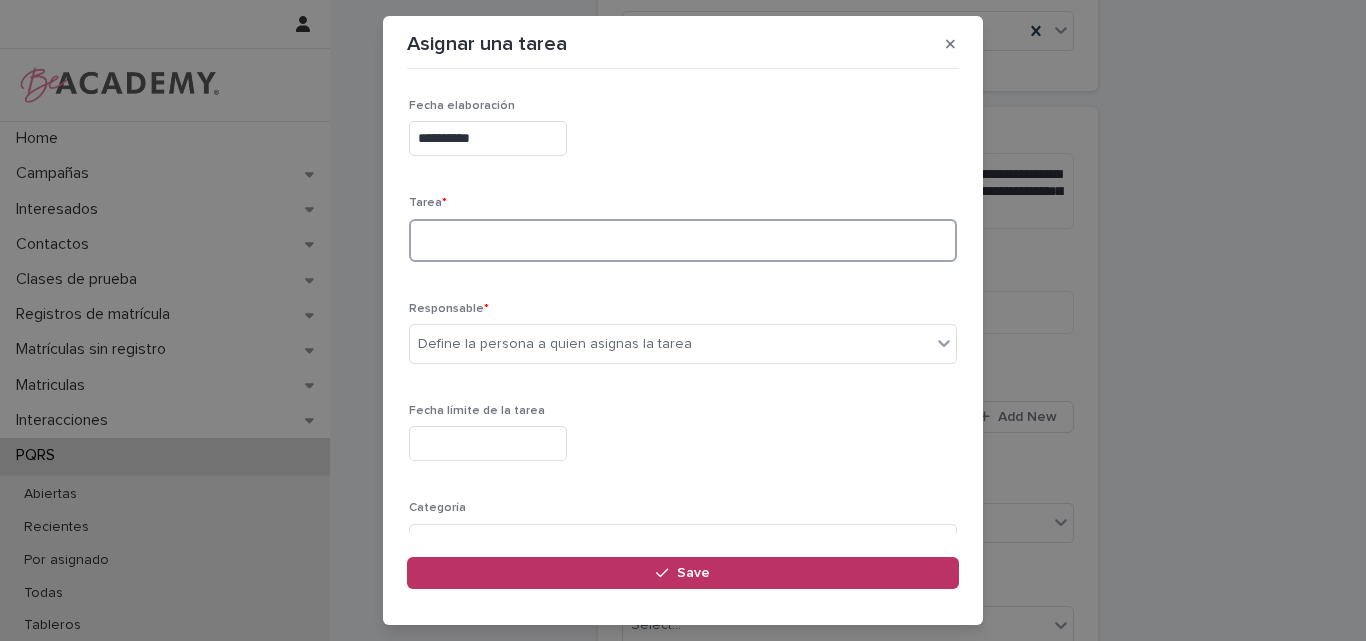 click at bounding box center [683, 240] 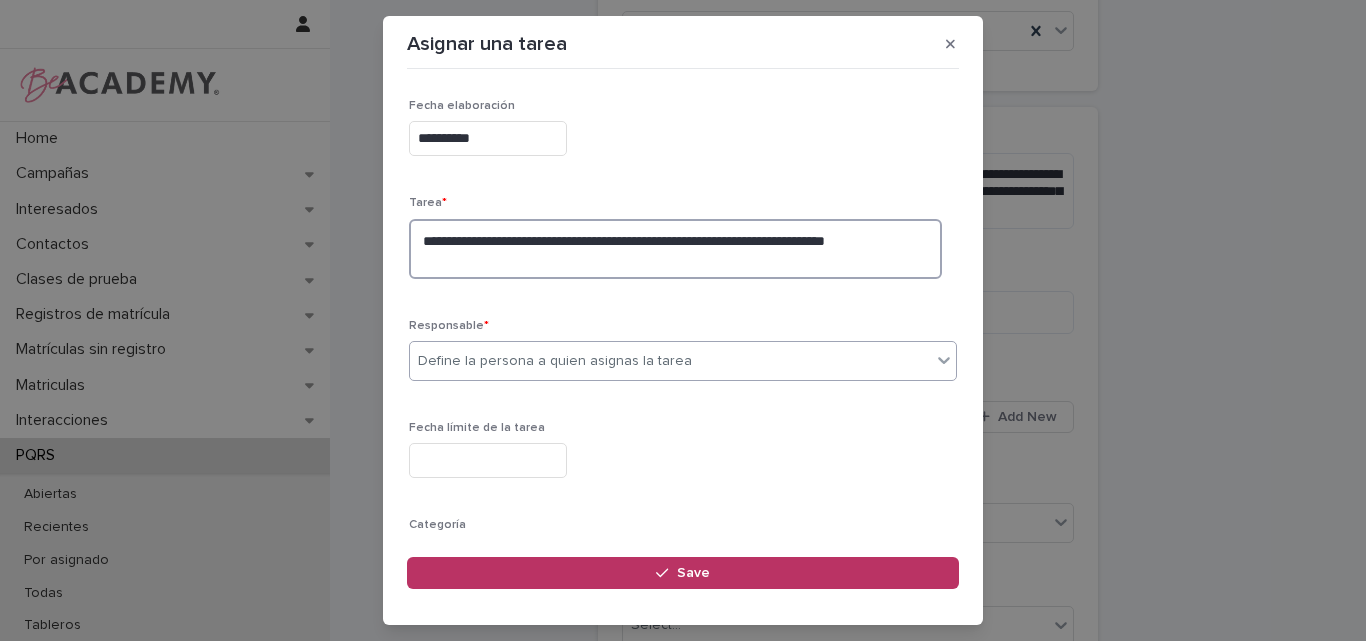 type on "**********" 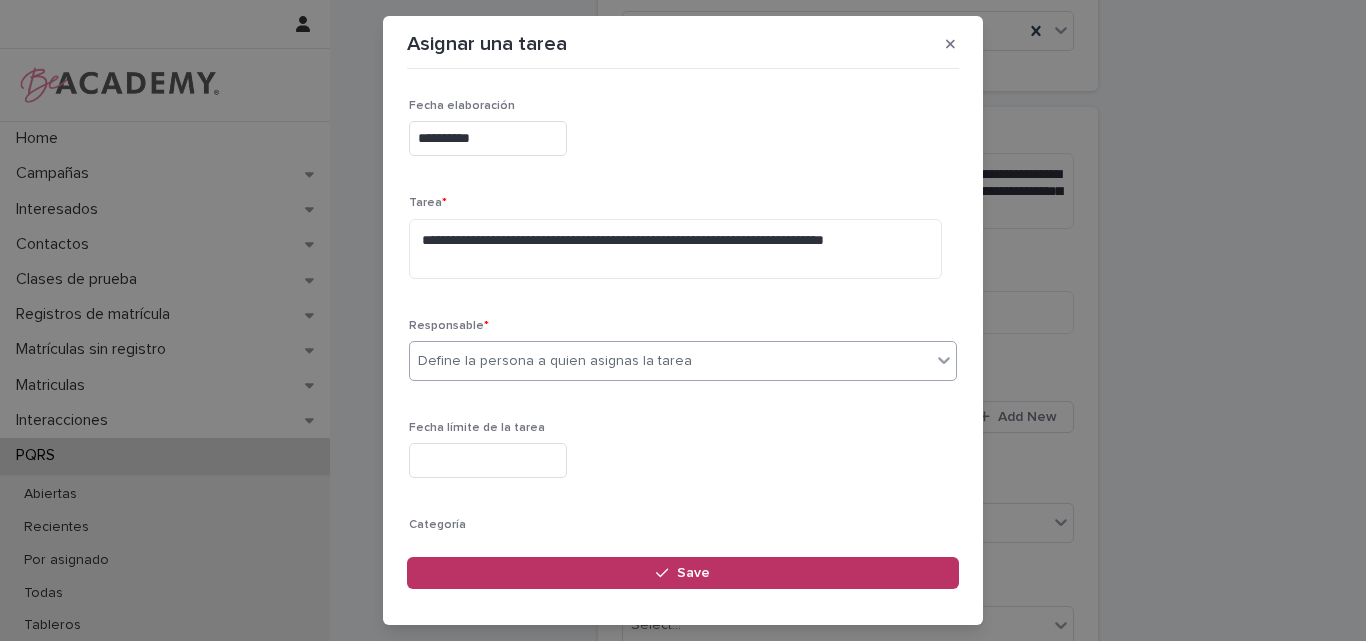 click on "Define la persona a quien asignas la tarea" at bounding box center (670, 361) 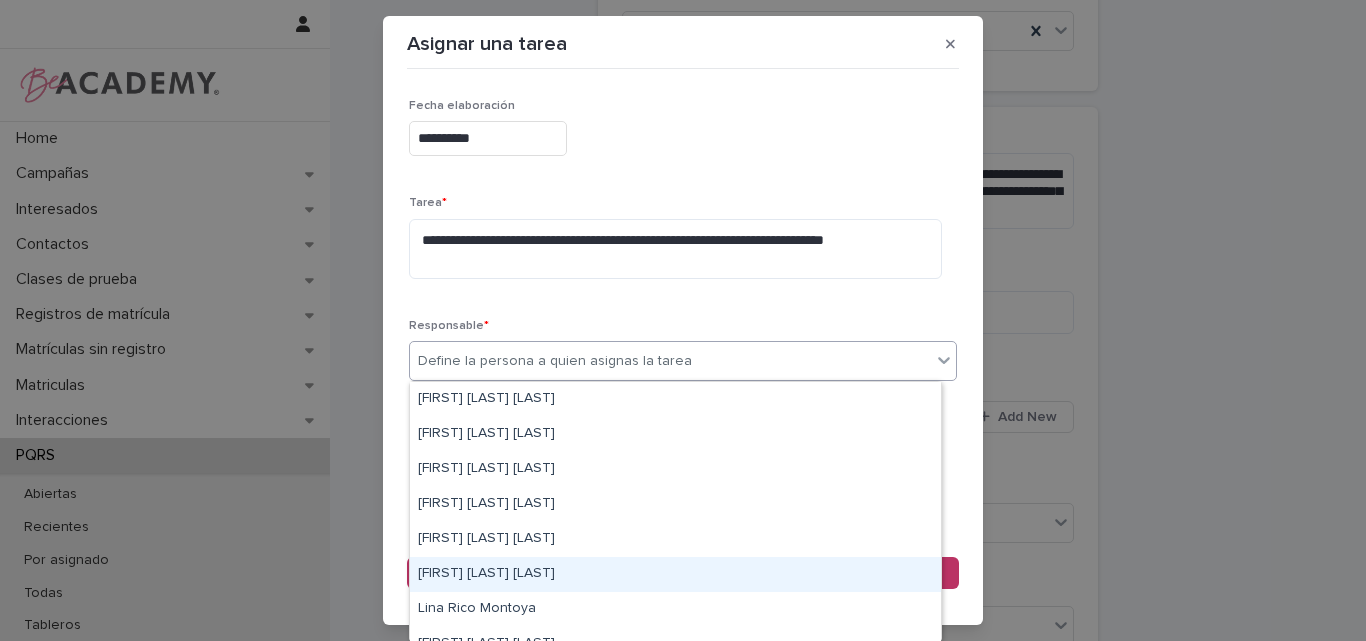 click on "Leidy Mesa Alvarez" at bounding box center (675, 574) 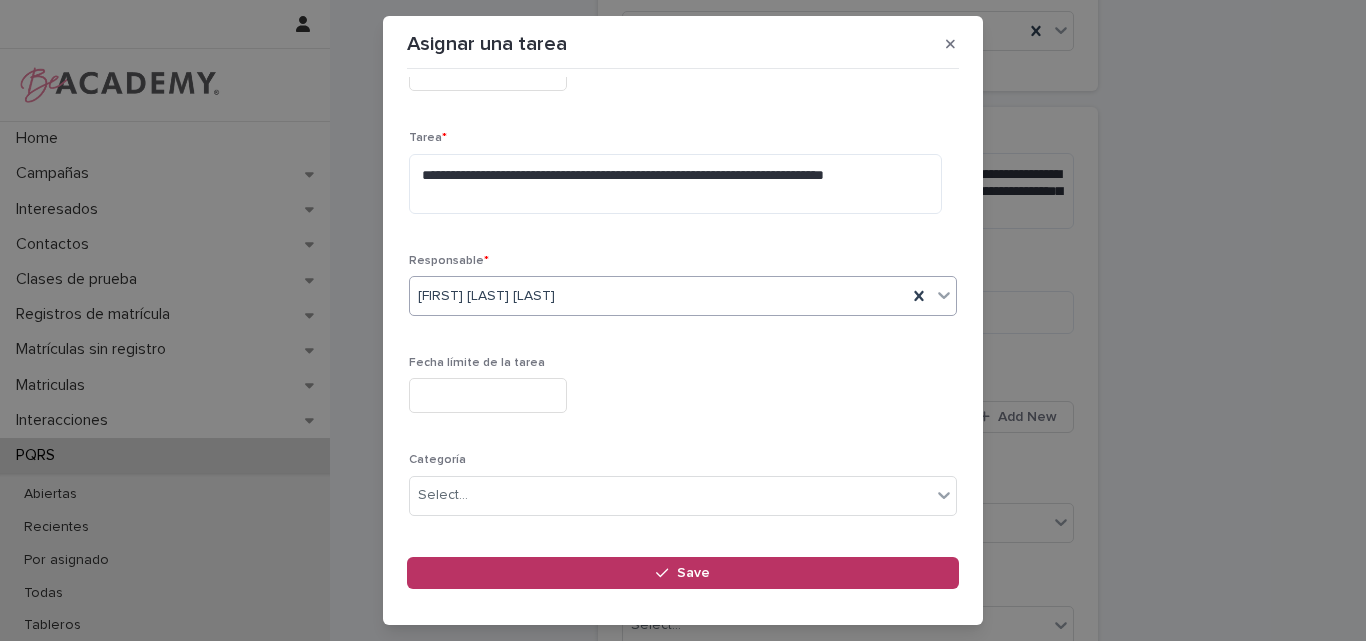 scroll, scrollTop: 100, scrollLeft: 0, axis: vertical 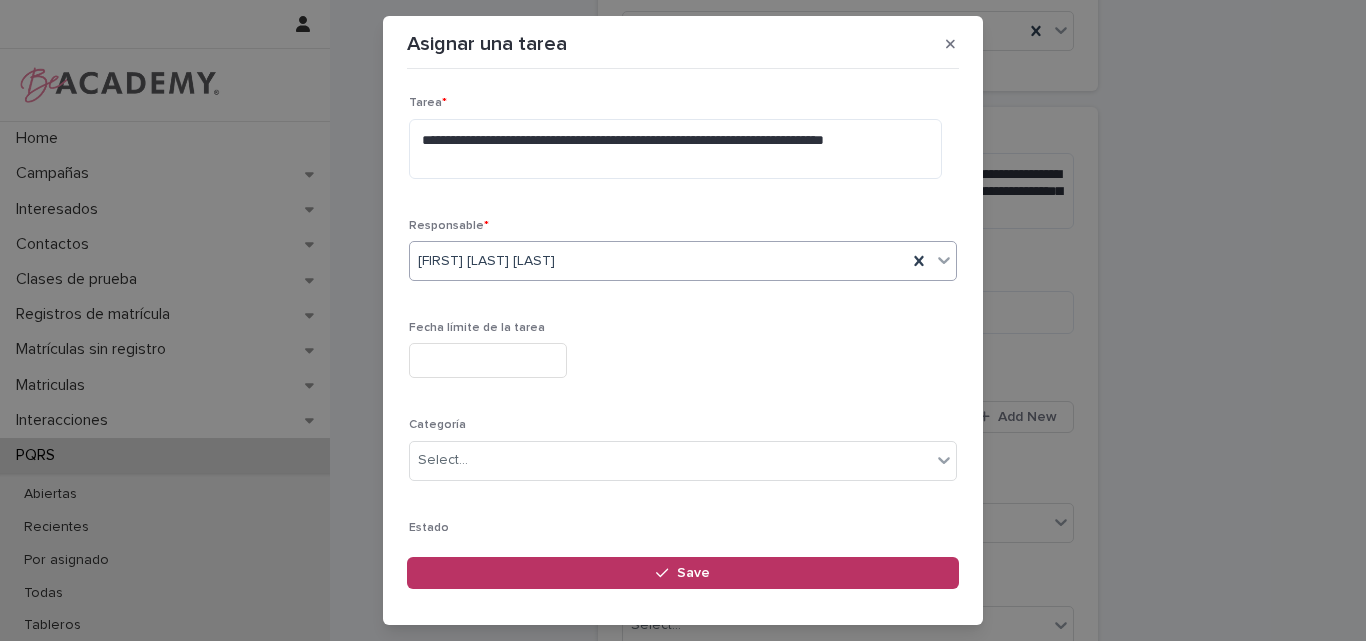 click at bounding box center [488, 360] 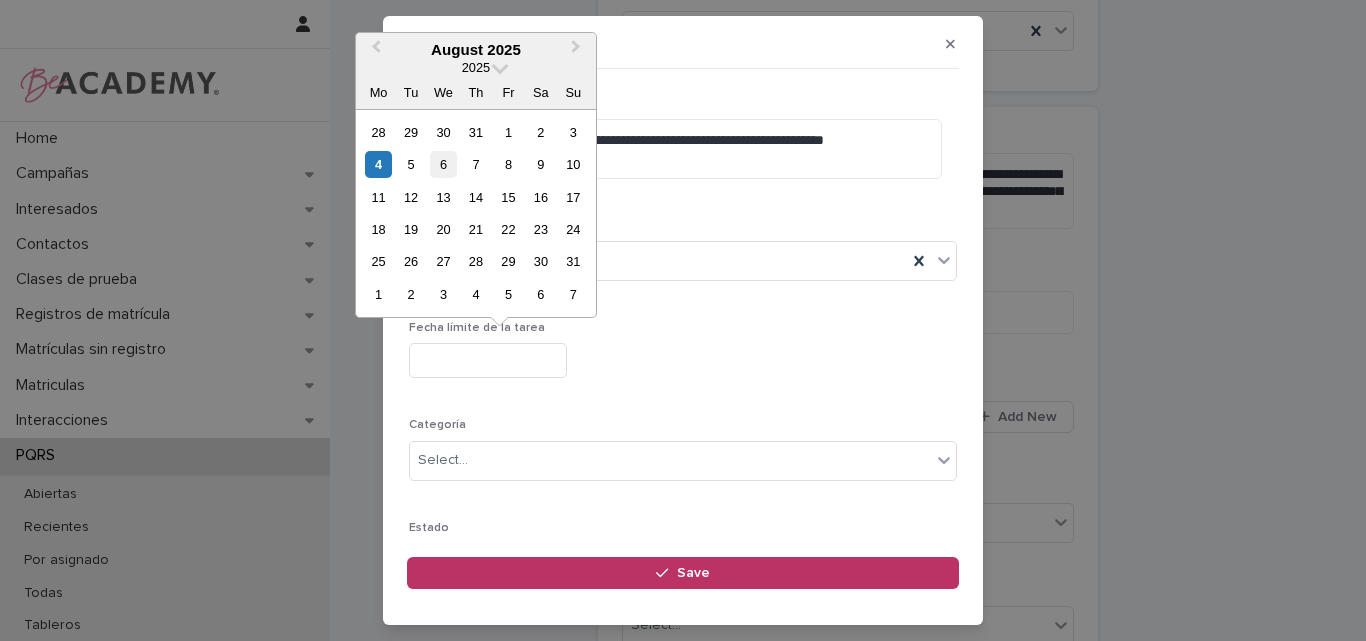 click on "6" at bounding box center (443, 164) 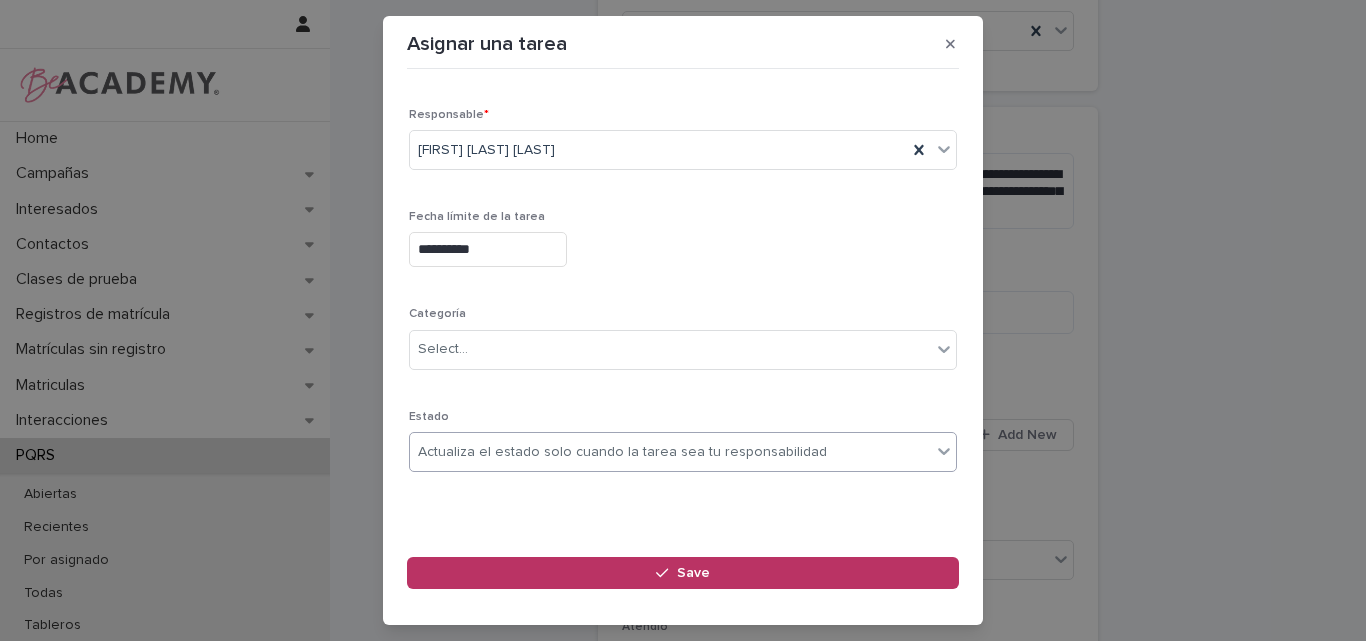 scroll, scrollTop: 212, scrollLeft: 0, axis: vertical 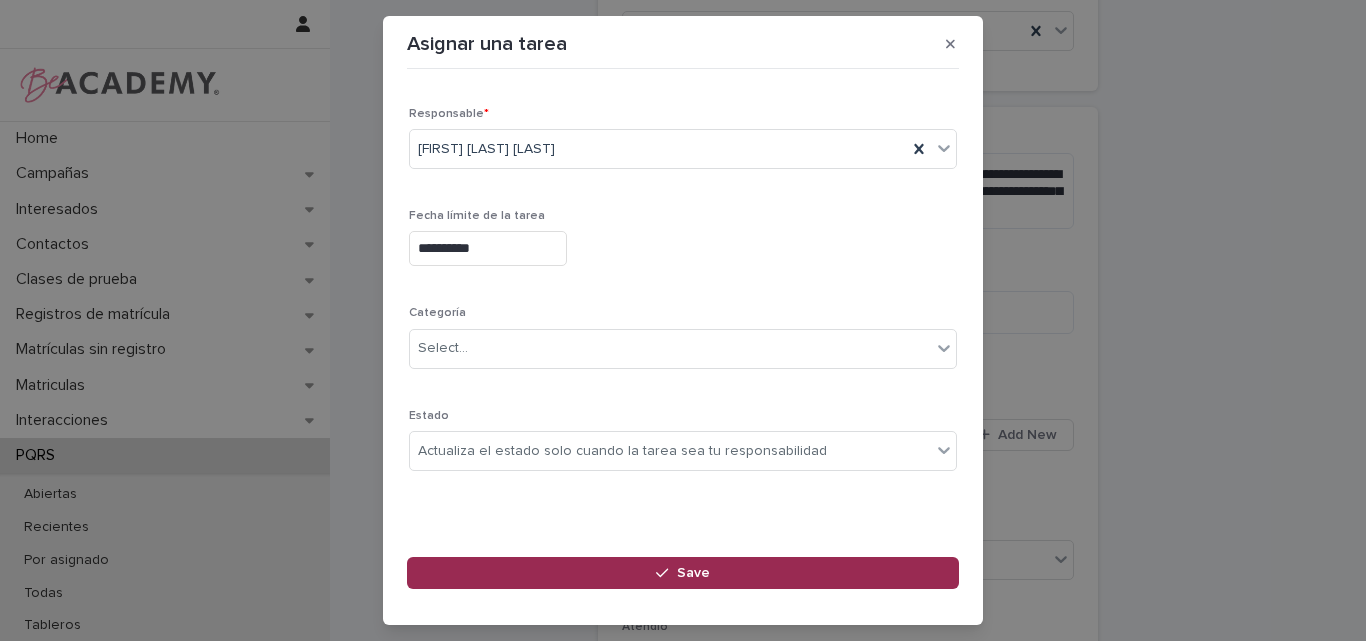 click on "Save" at bounding box center [683, 573] 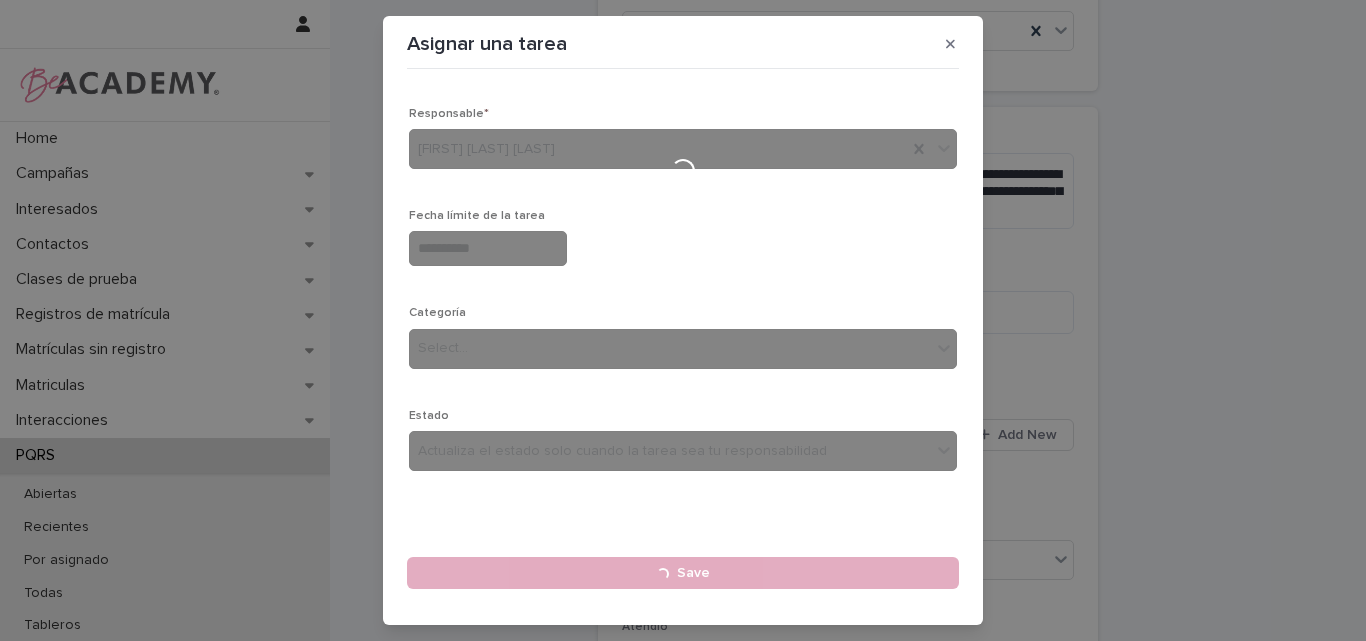type 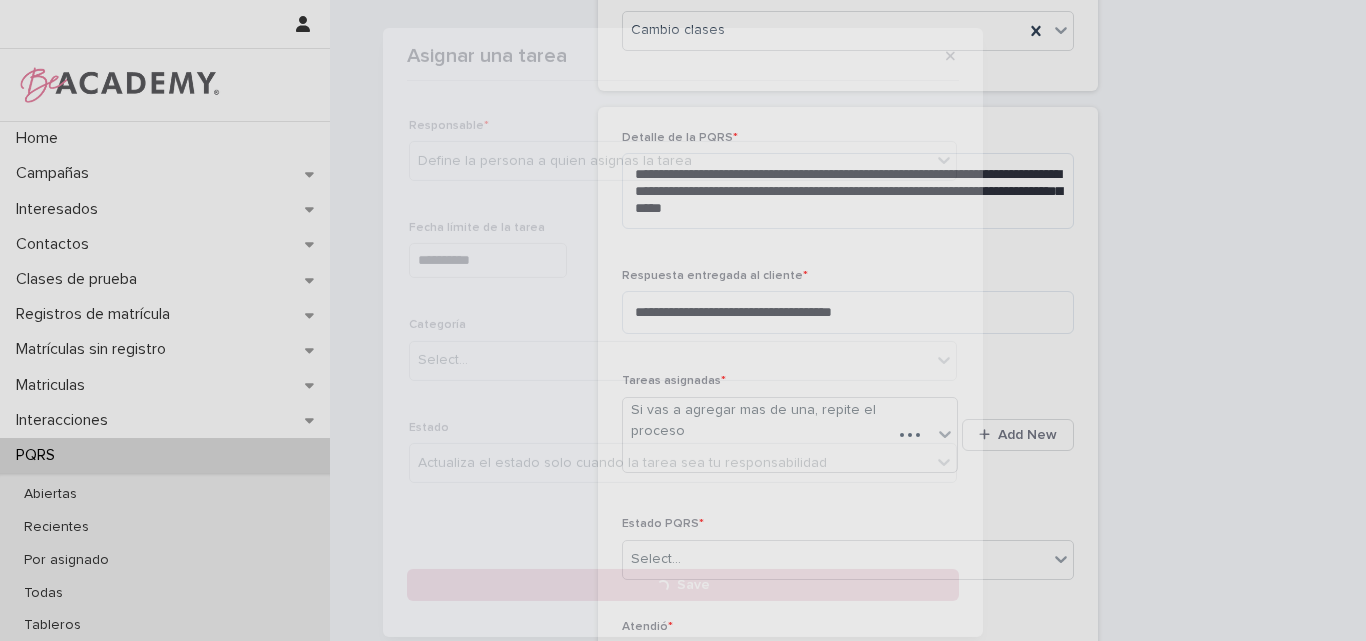 scroll, scrollTop: 618, scrollLeft: 0, axis: vertical 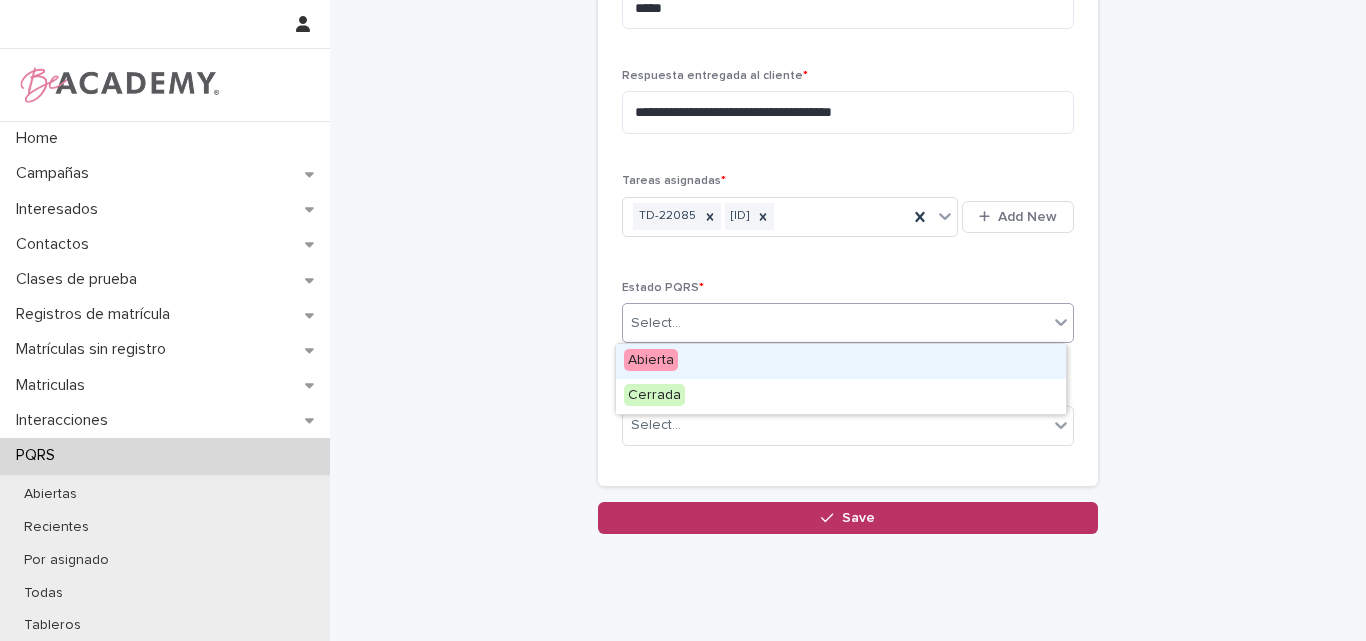 drag, startPoint x: 733, startPoint y: 319, endPoint x: 715, endPoint y: 337, distance: 25.455845 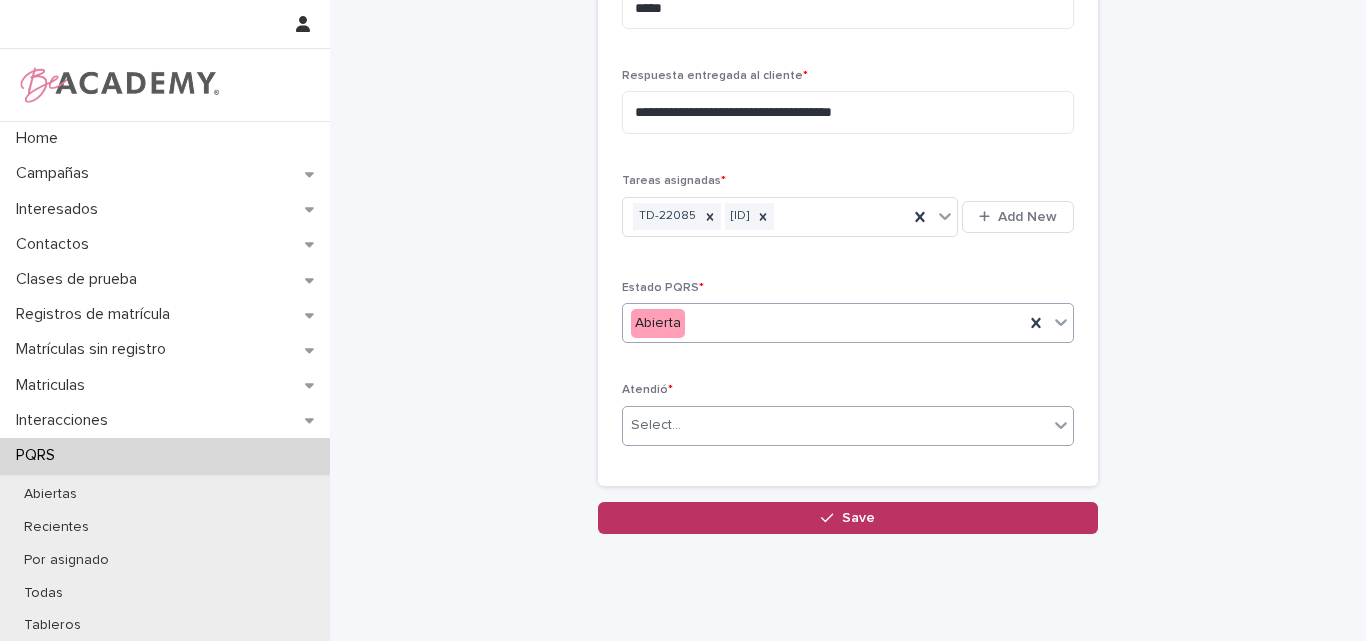 click on "Select..." at bounding box center [835, 425] 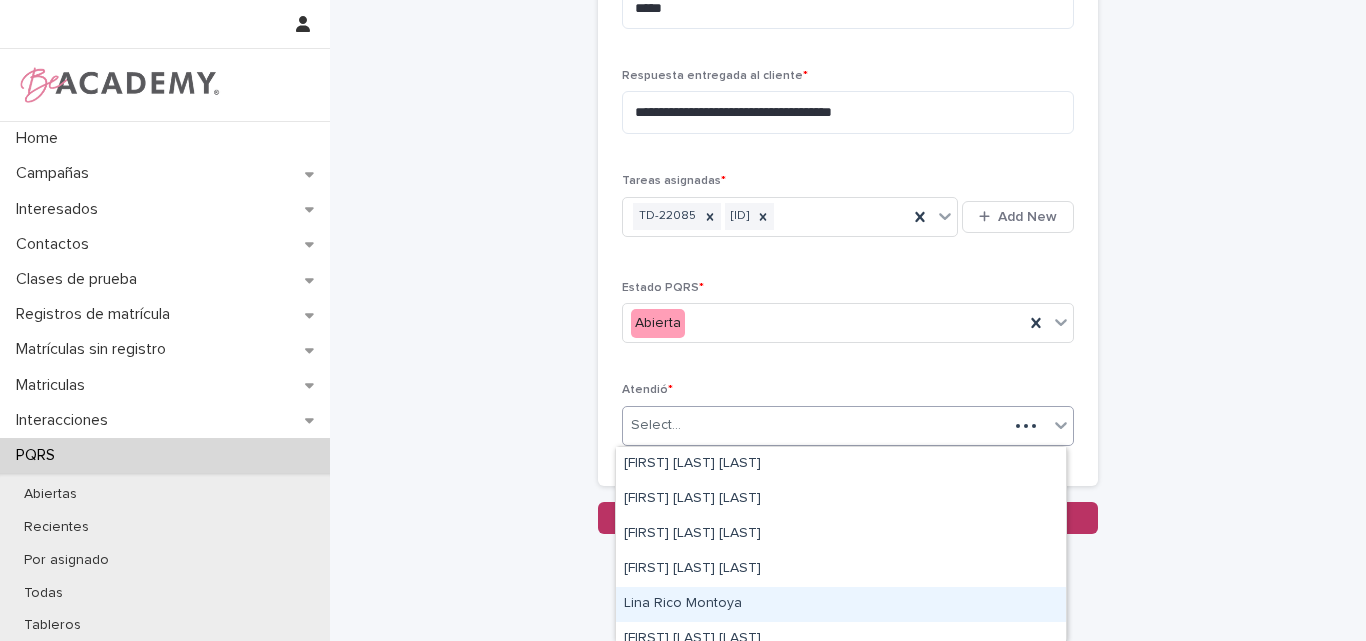 click on "Lina Rico Montoya" at bounding box center (841, 604) 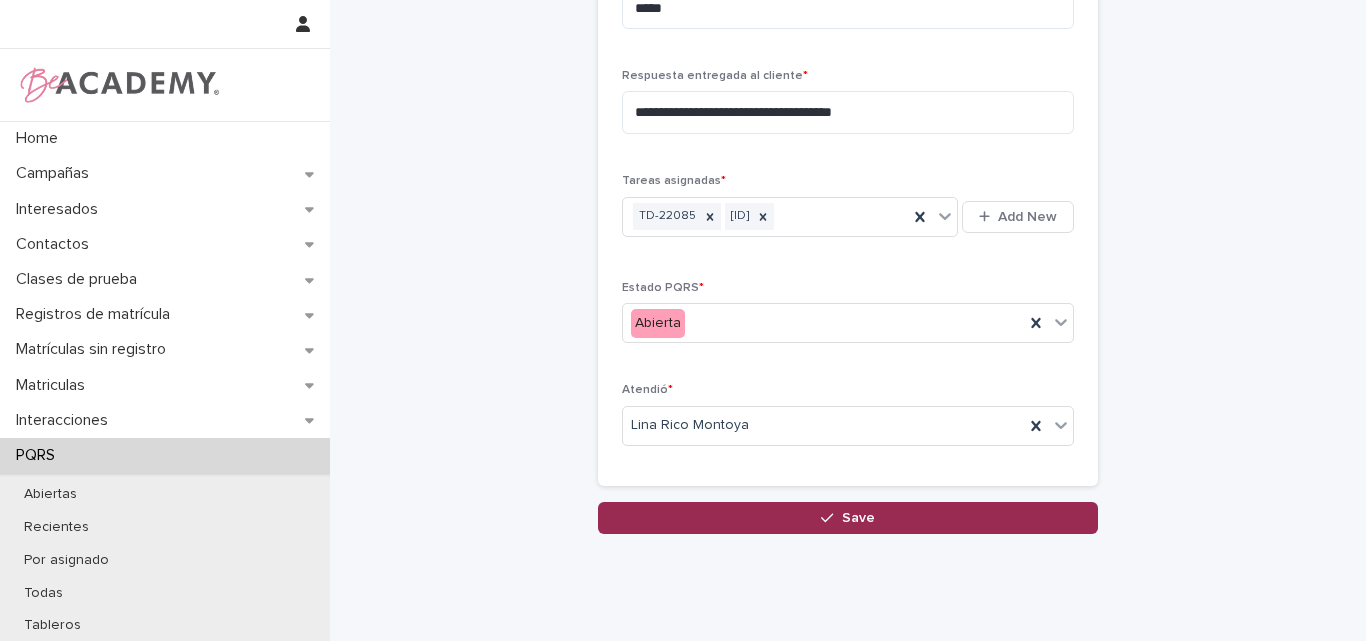 click on "Save" at bounding box center [848, 518] 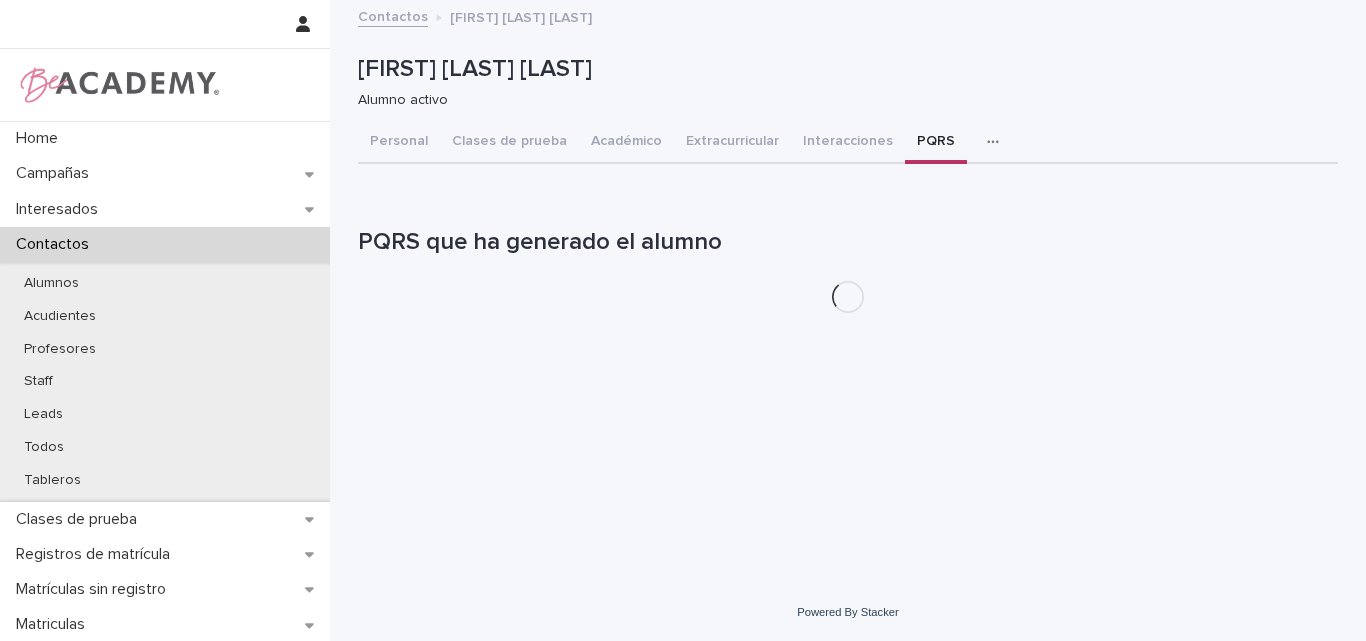 scroll, scrollTop: 0, scrollLeft: 0, axis: both 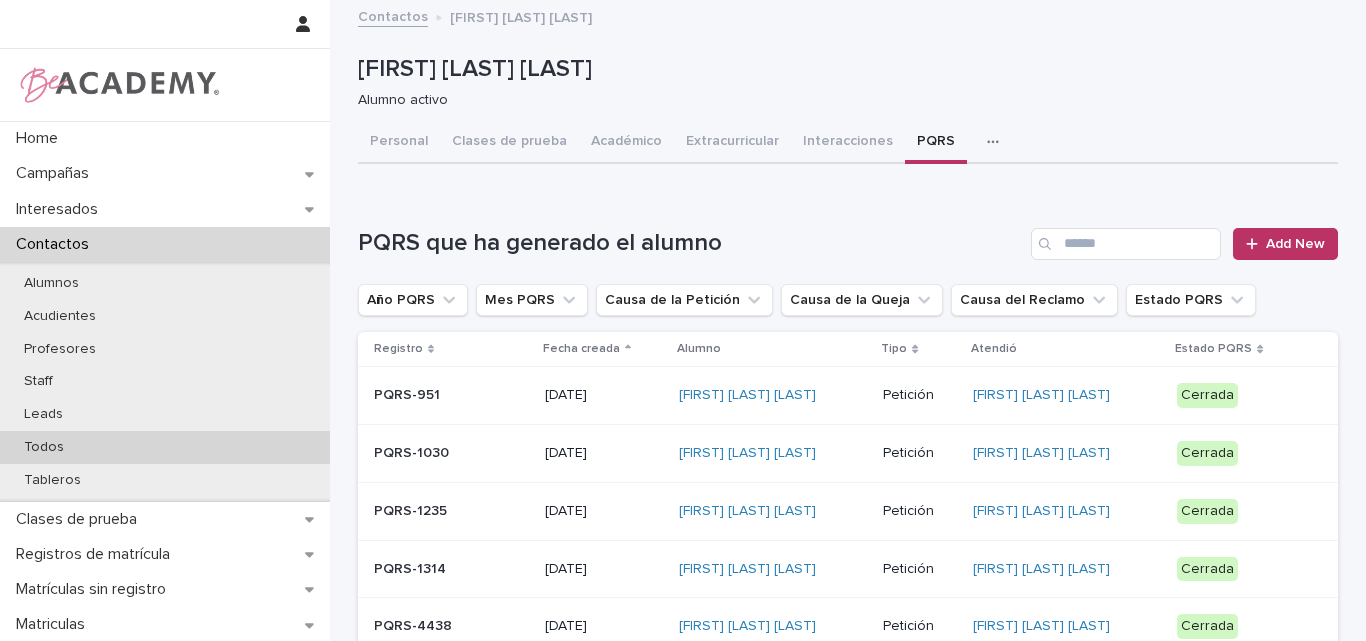 click on "Todos" at bounding box center (165, 447) 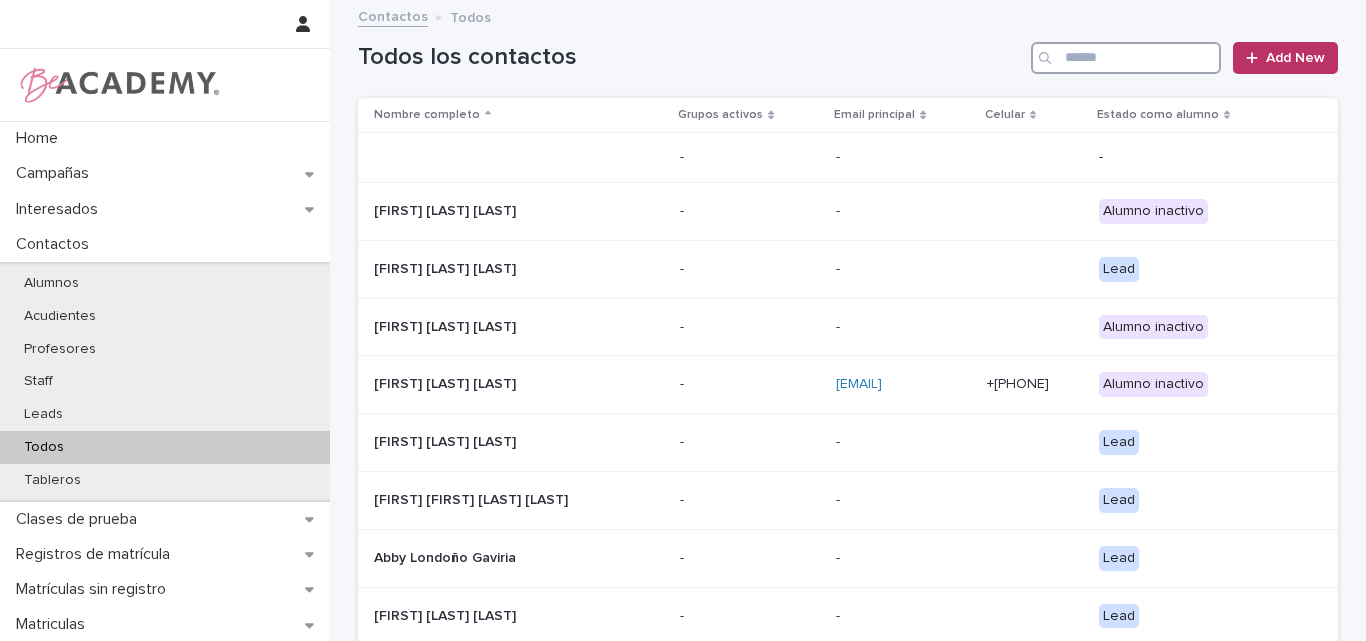 click at bounding box center (1126, 58) 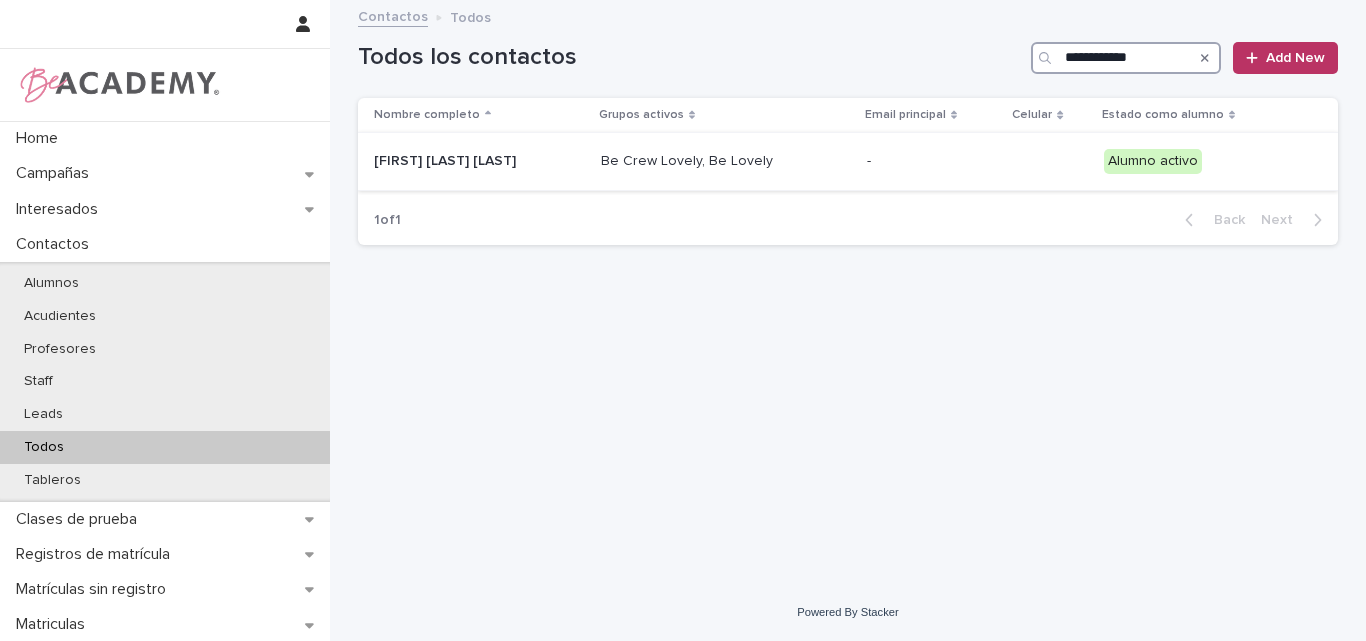 type on "**********" 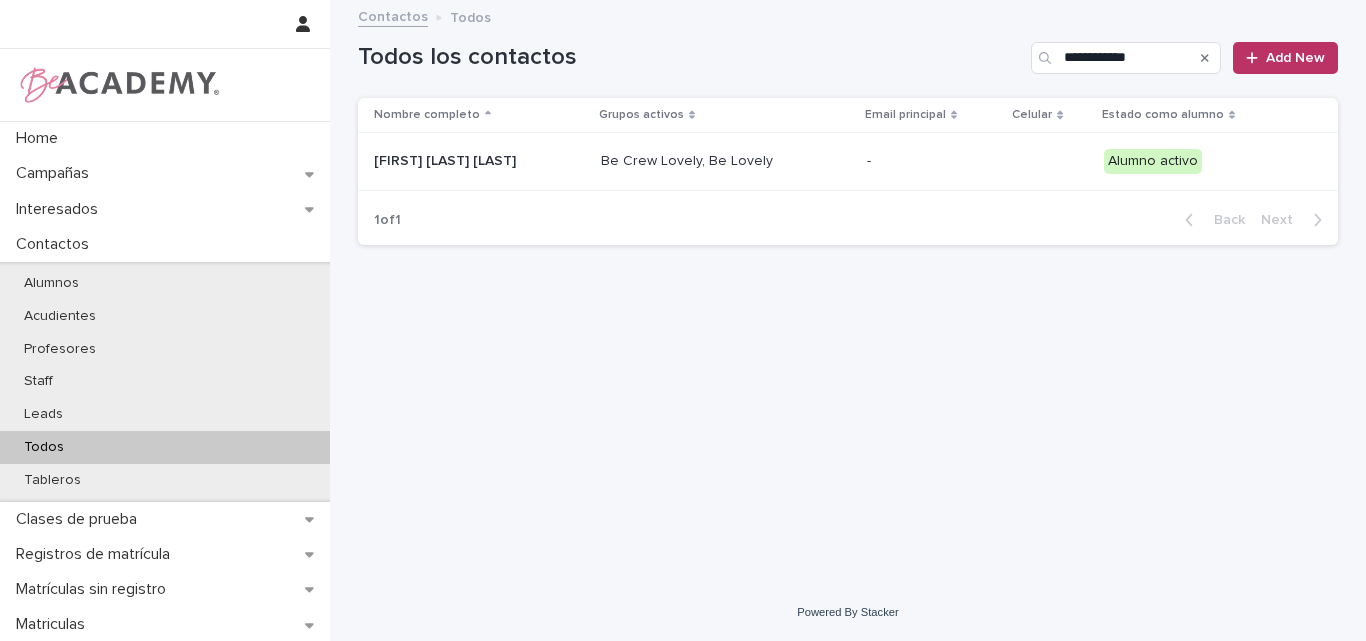 click on "Miranda Rivera Gil" at bounding box center [474, 161] 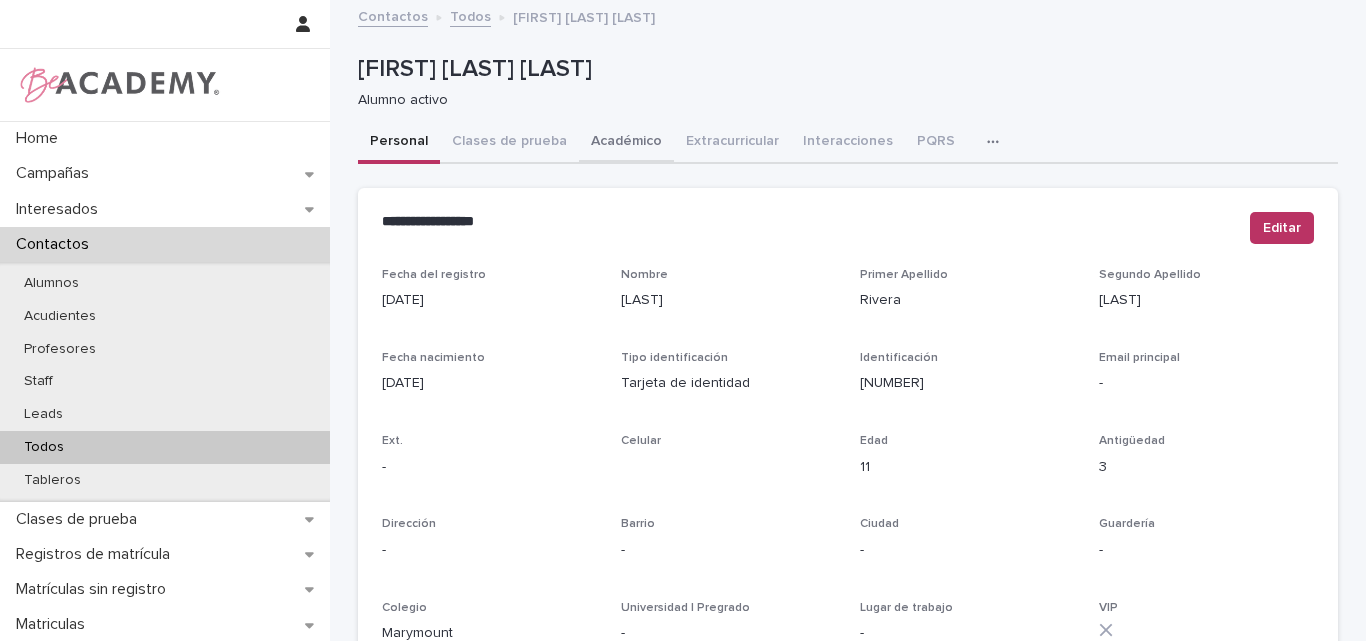 click on "Académico" at bounding box center [626, 143] 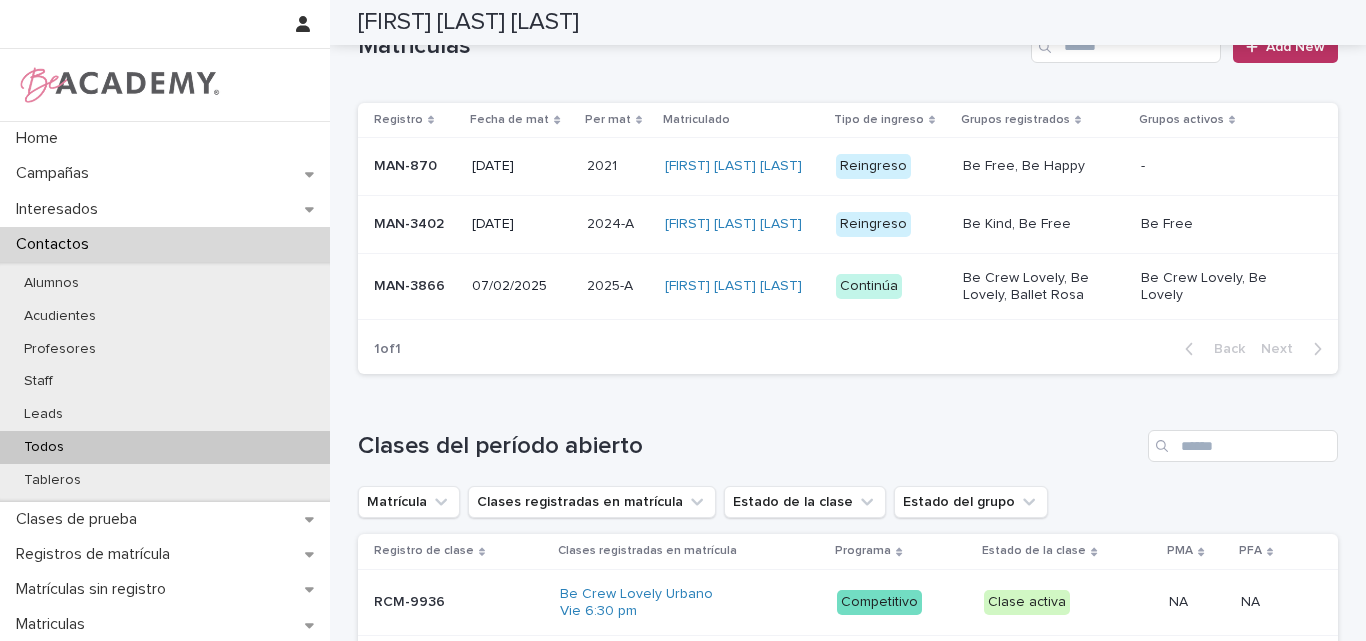 scroll, scrollTop: 300, scrollLeft: 0, axis: vertical 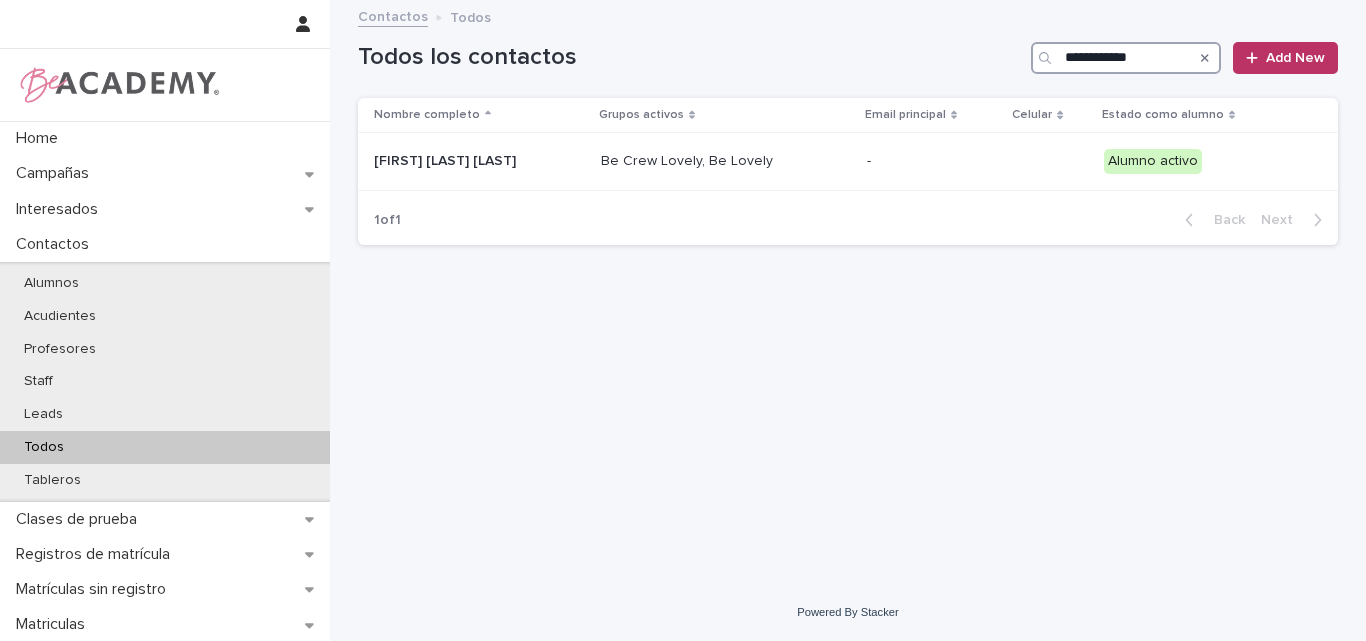 drag, startPoint x: 1150, startPoint y: 62, endPoint x: 1050, endPoint y: 62, distance: 100 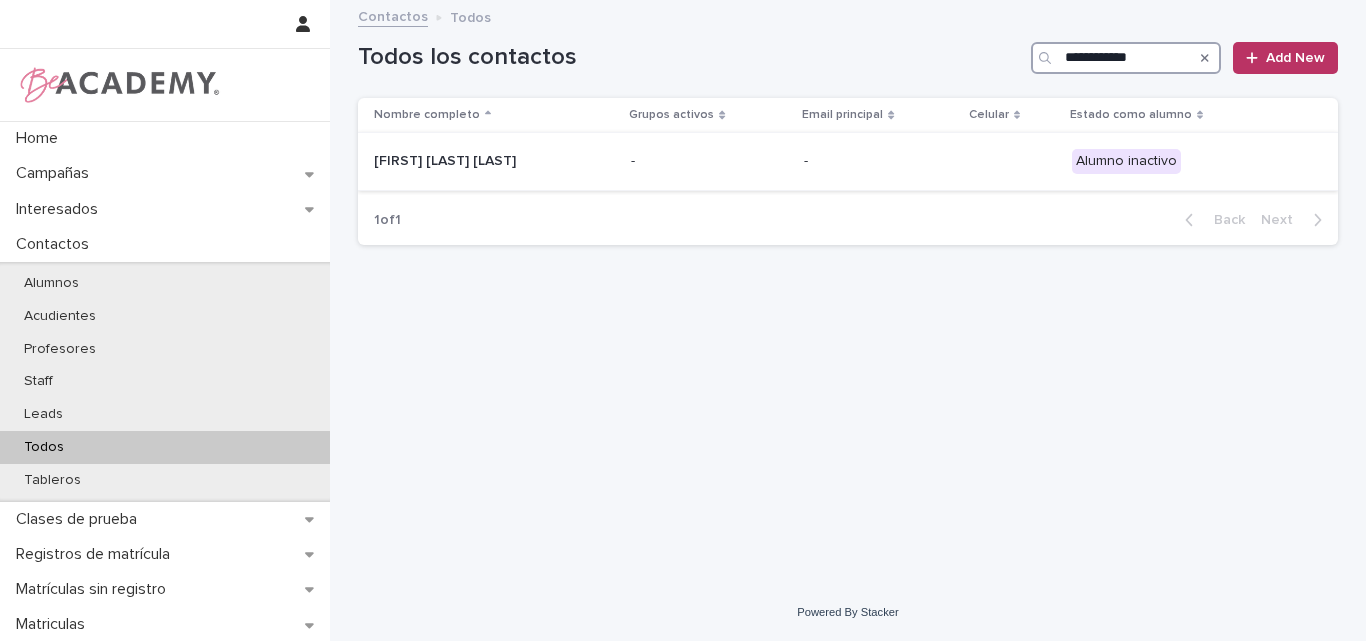 type on "**********" 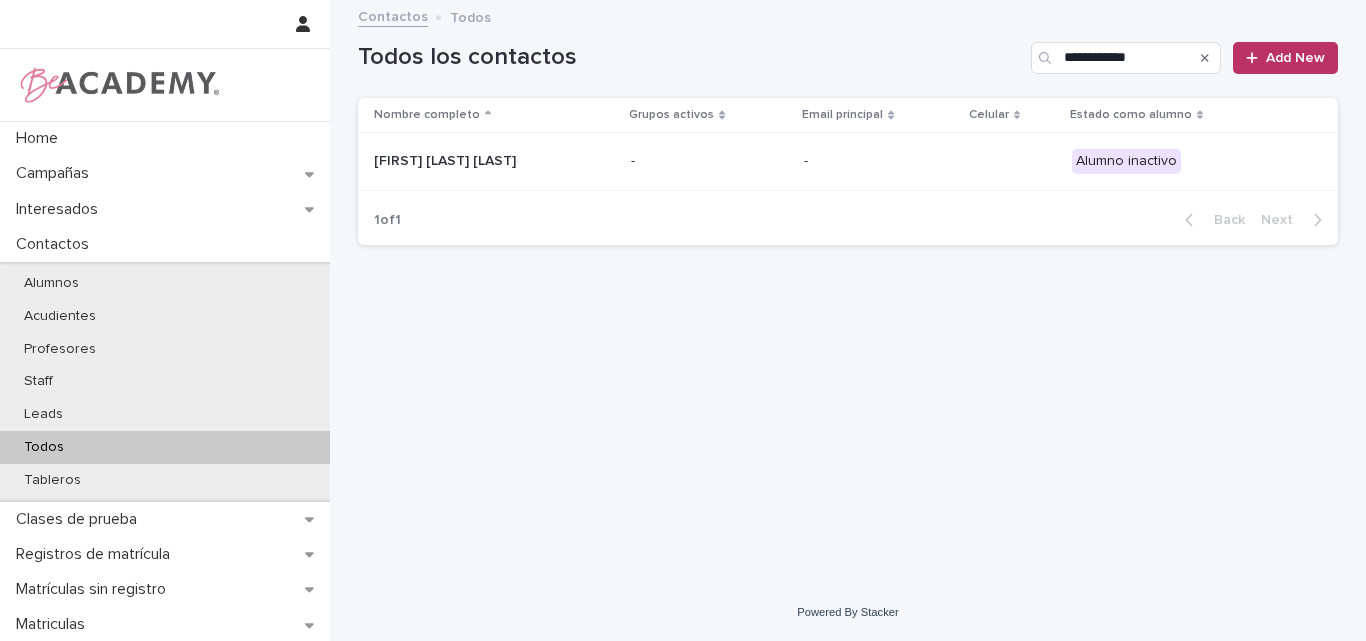 click on "Rosario Velasquez Cano" at bounding box center [494, 161] 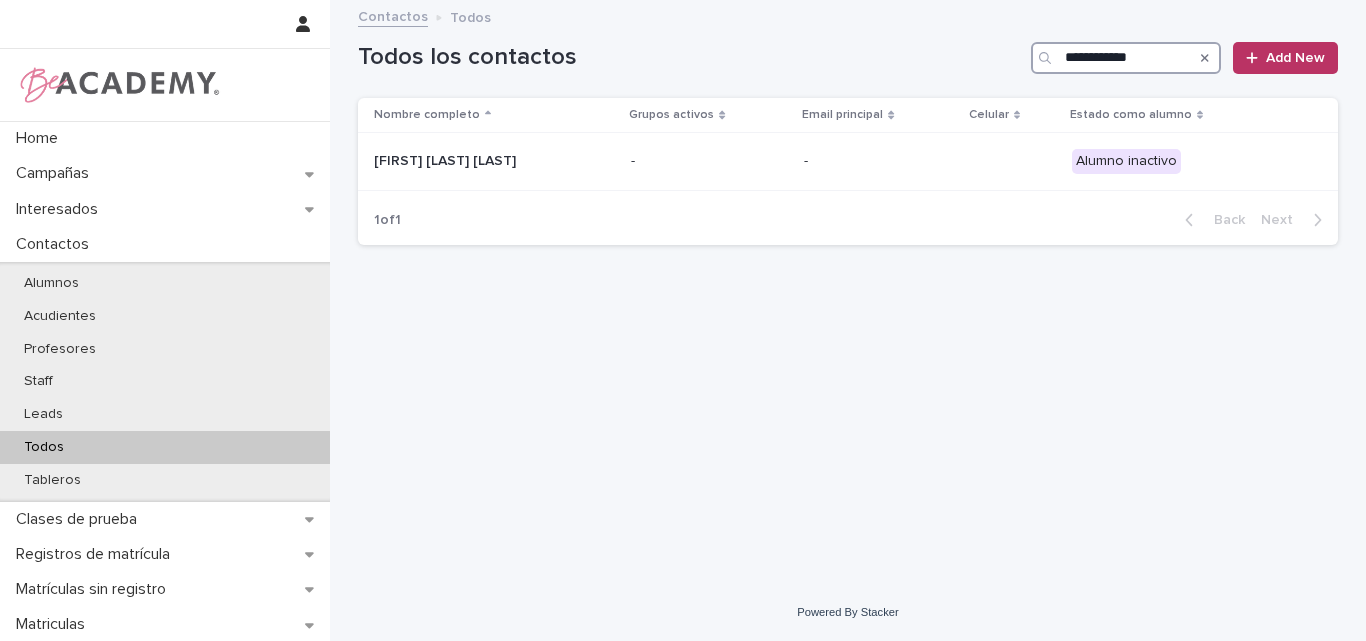 click on "**********" at bounding box center [1126, 58] 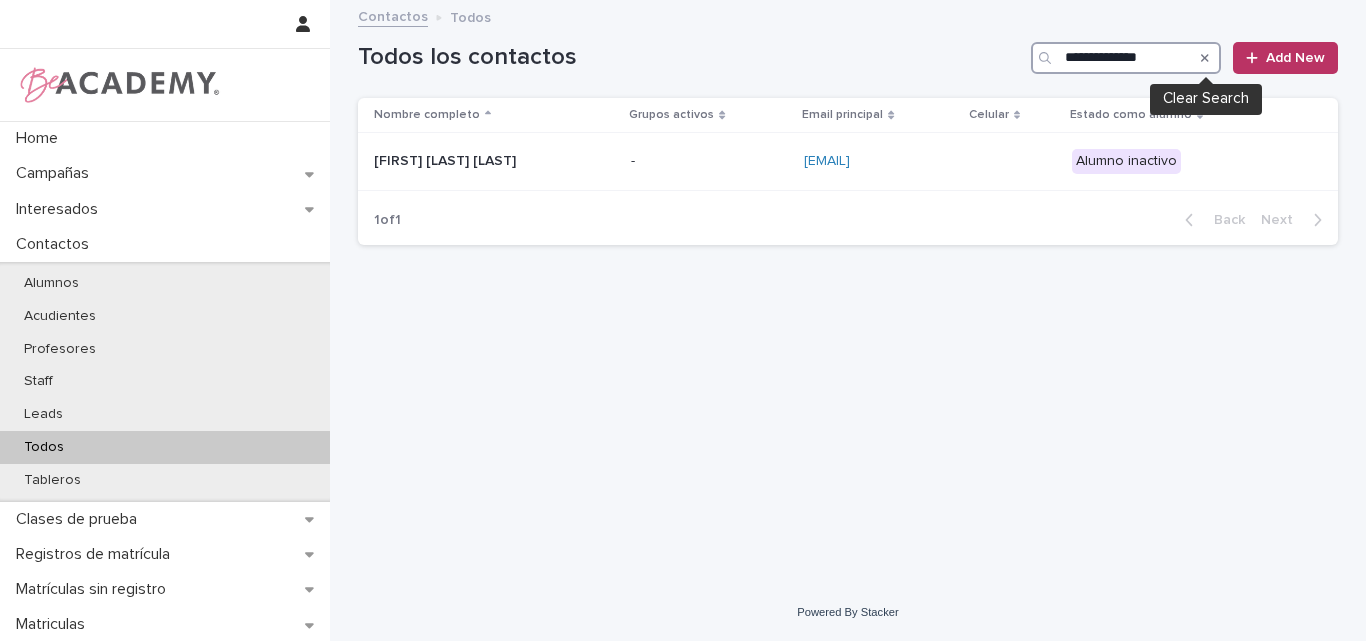 type on "**********" 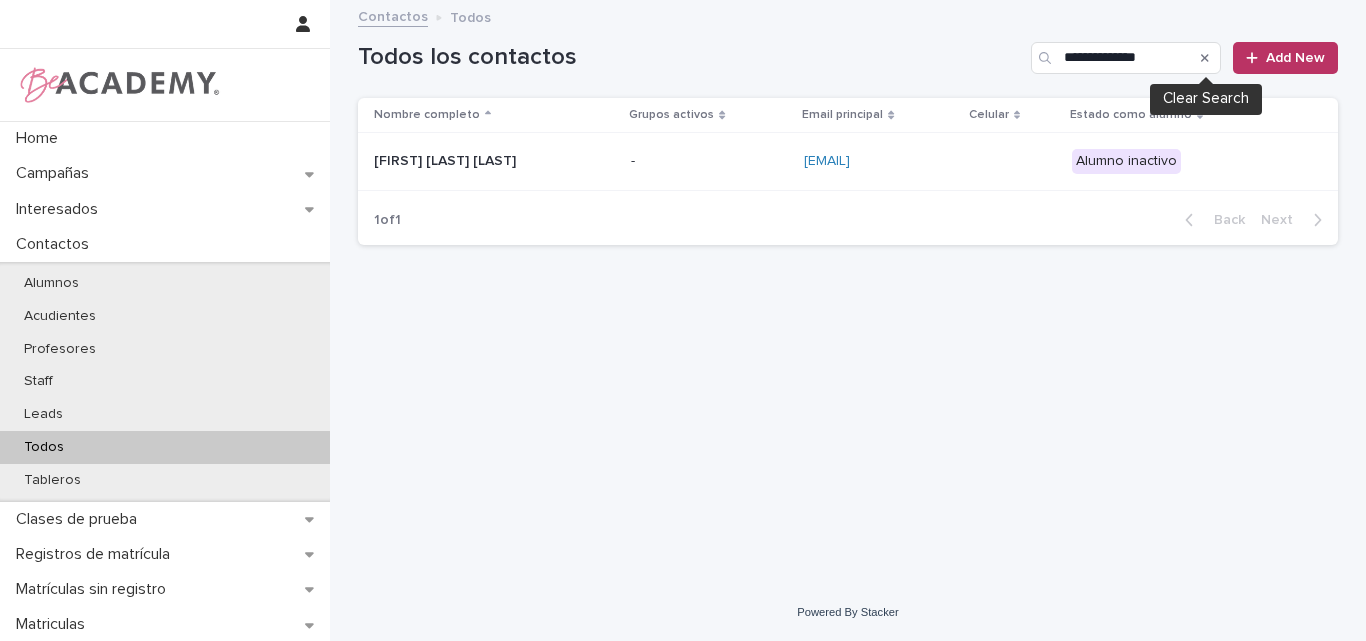 click 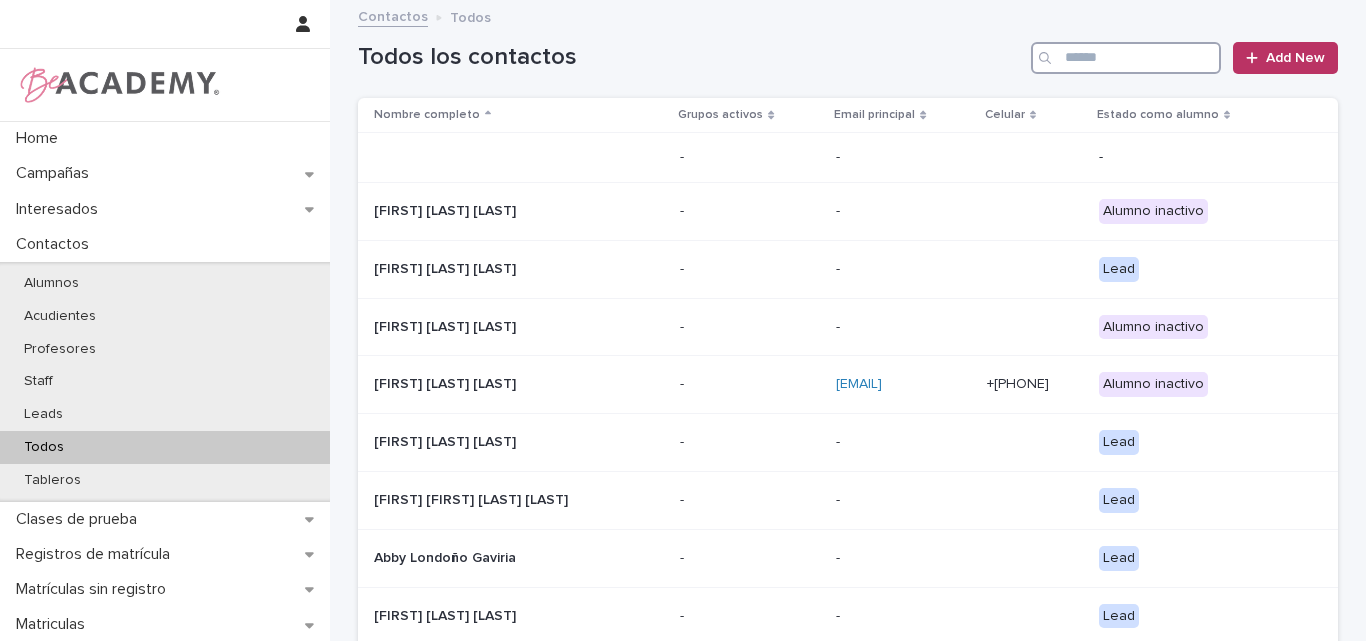 click at bounding box center [1126, 58] 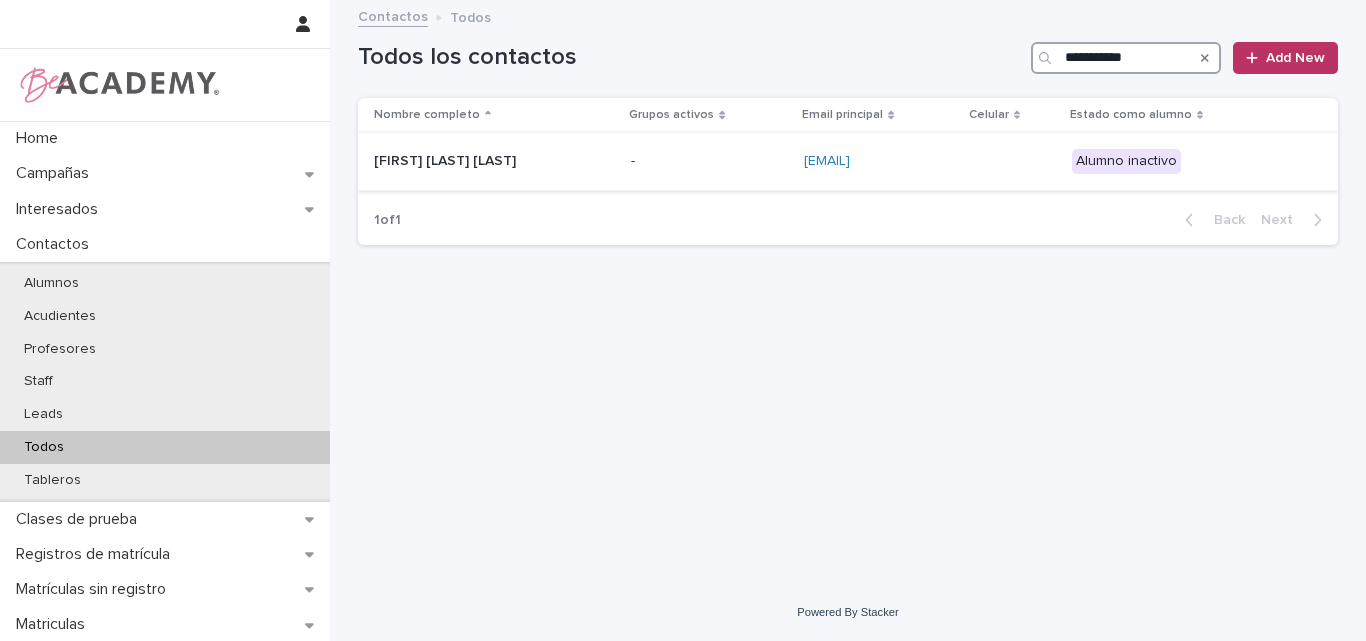 type on "**********" 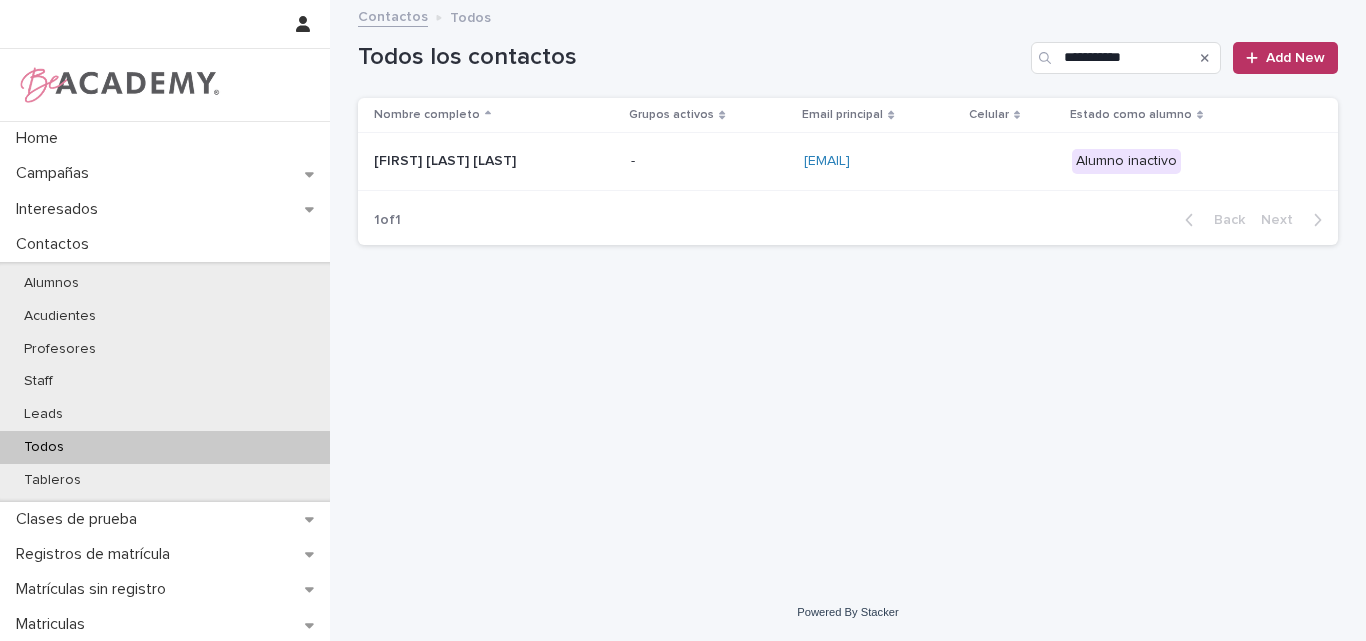 click on "Rosario Pelaez Pineda" at bounding box center [474, 161] 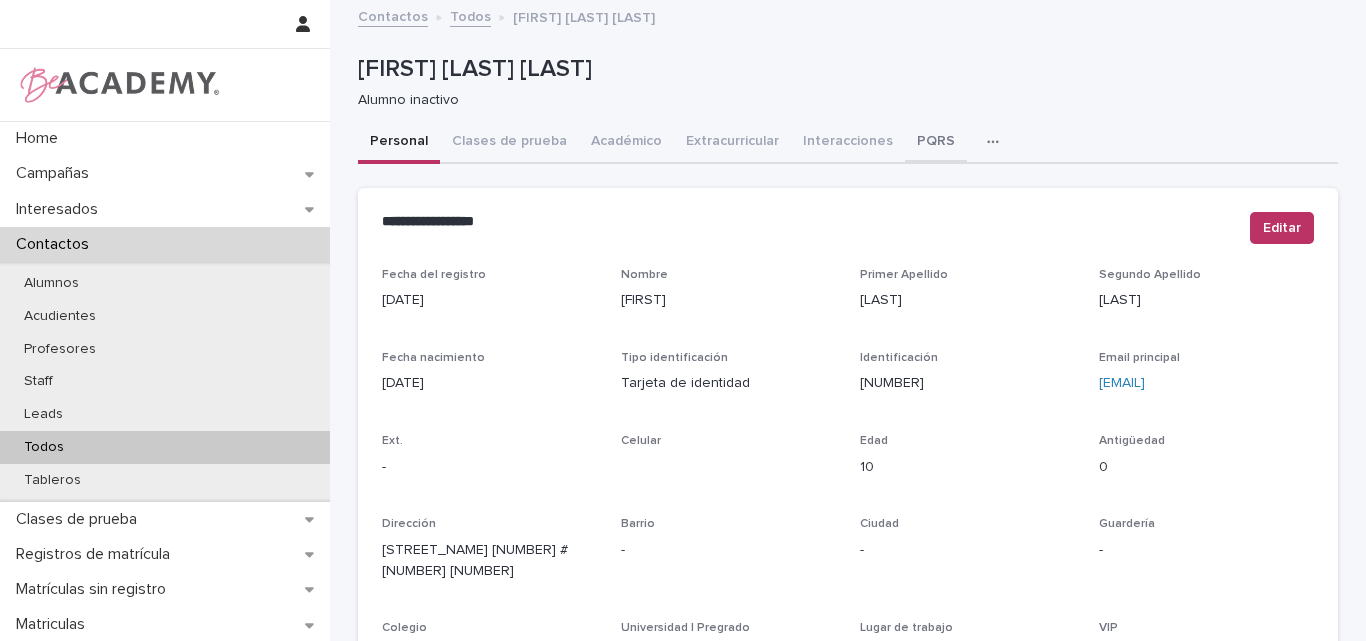 click on "PQRS" at bounding box center (936, 143) 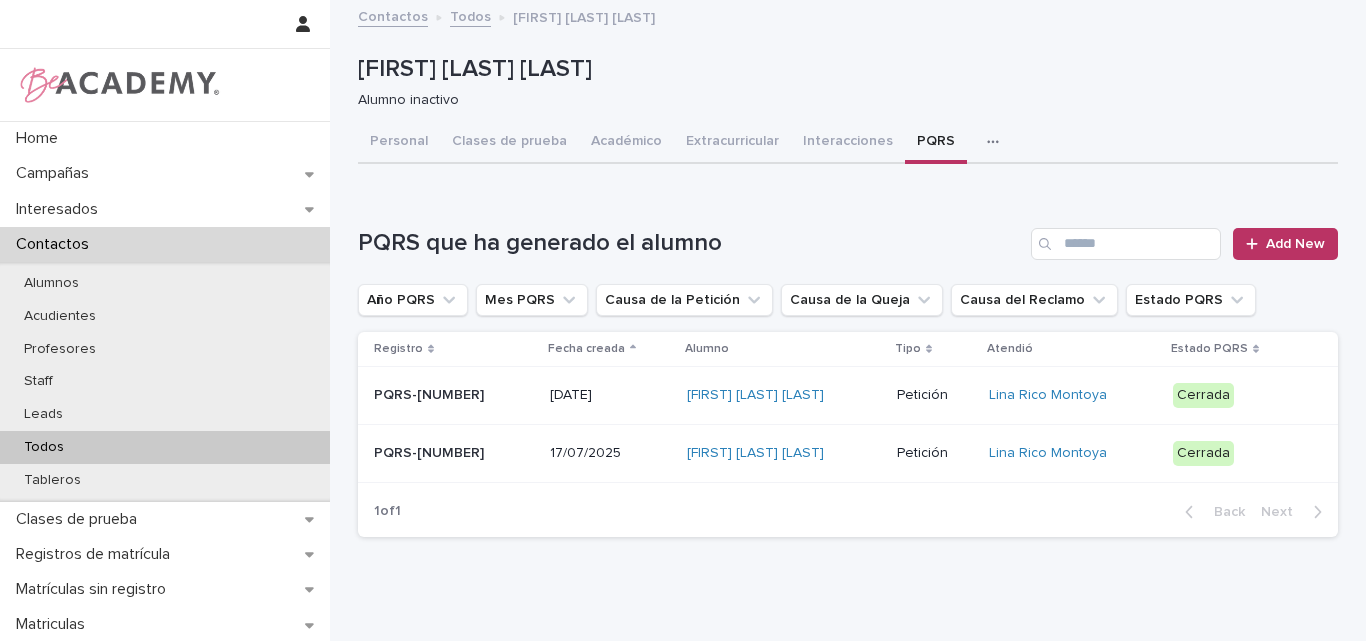 click on "PQRS-5197" at bounding box center (454, 453) 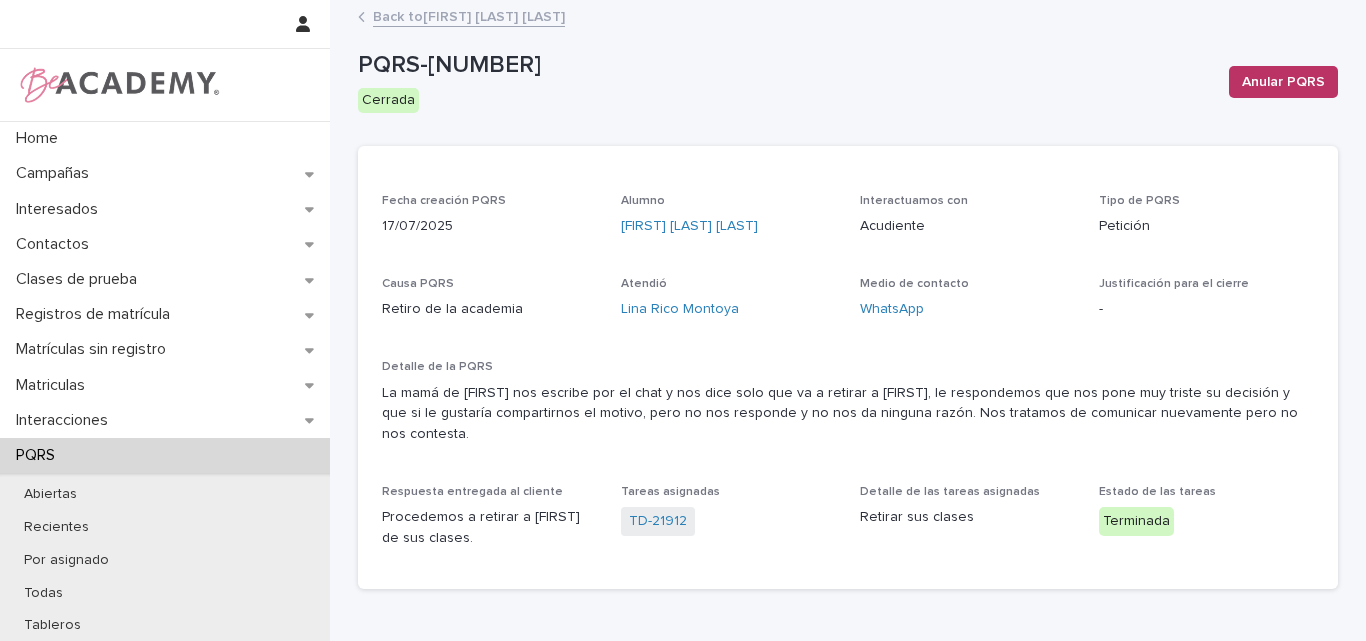 click on "Back to  Rosario Pelaez Pineda" at bounding box center (469, 15) 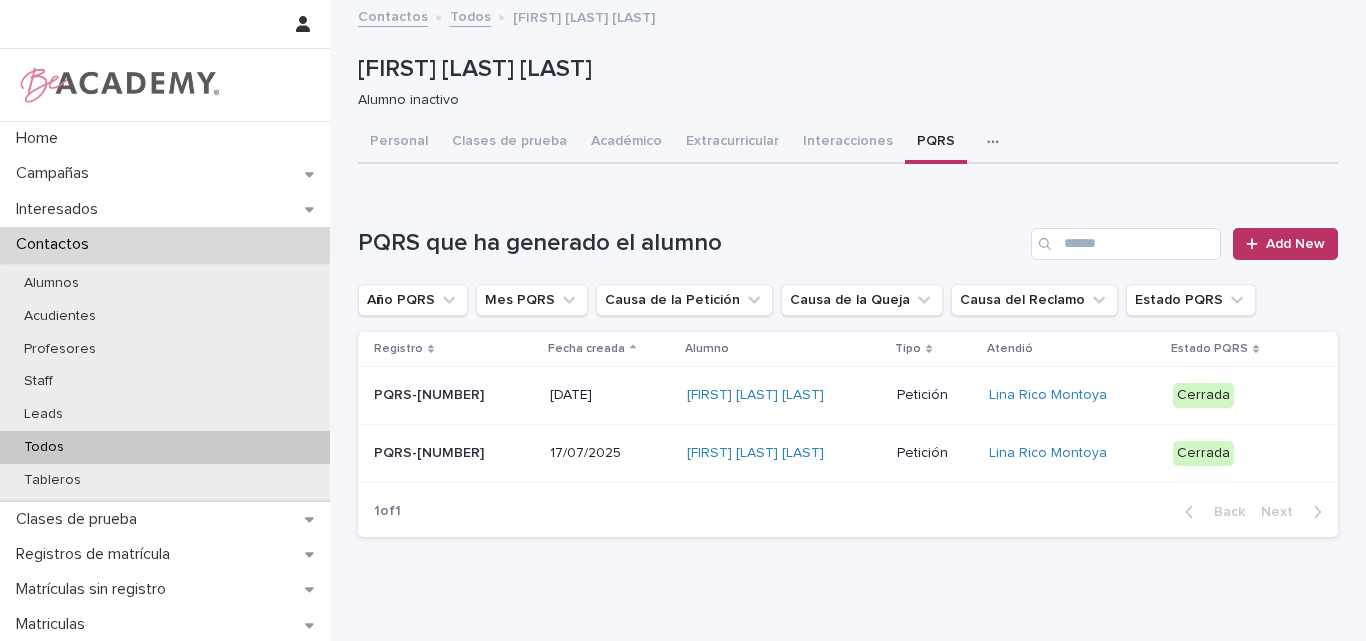click on "Todos" at bounding box center [44, 447] 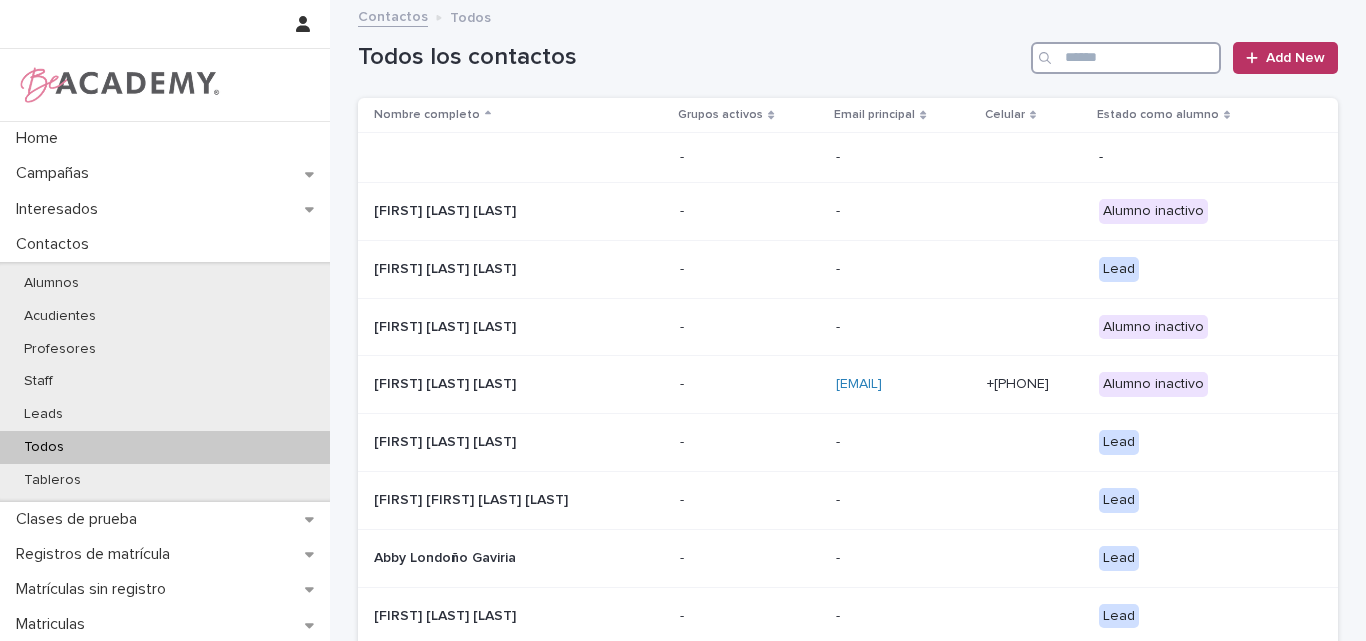 click at bounding box center (1126, 58) 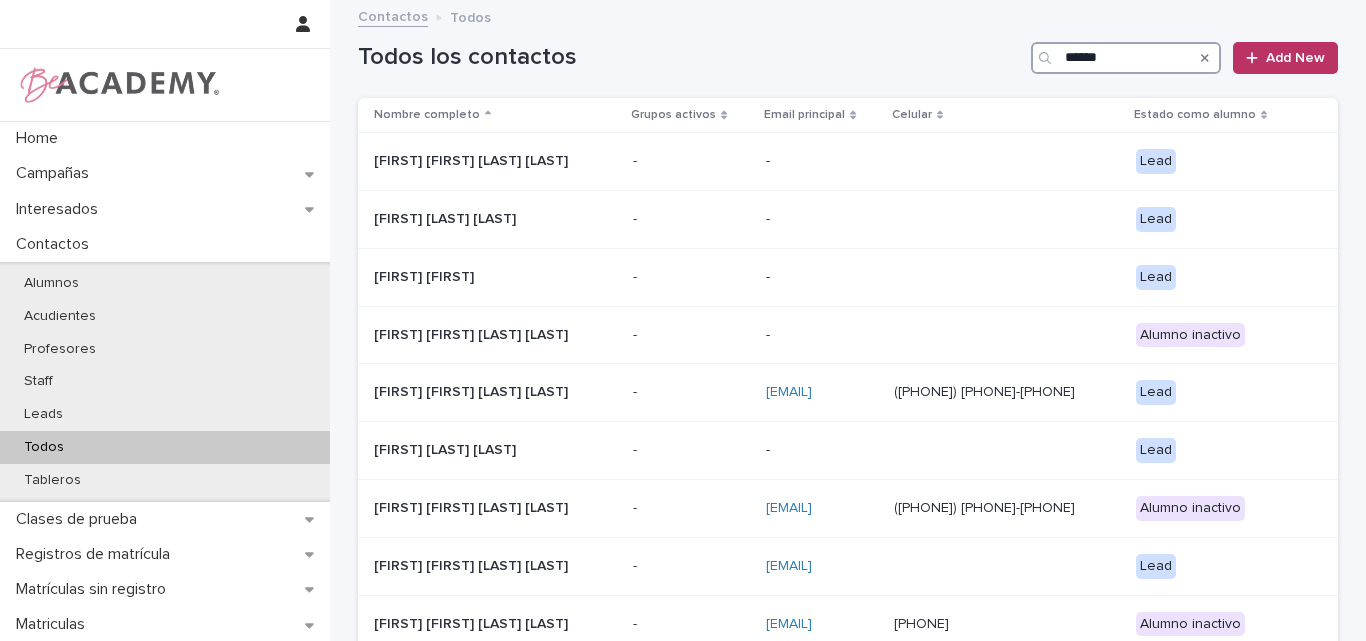 click on "*****" at bounding box center [1126, 58] 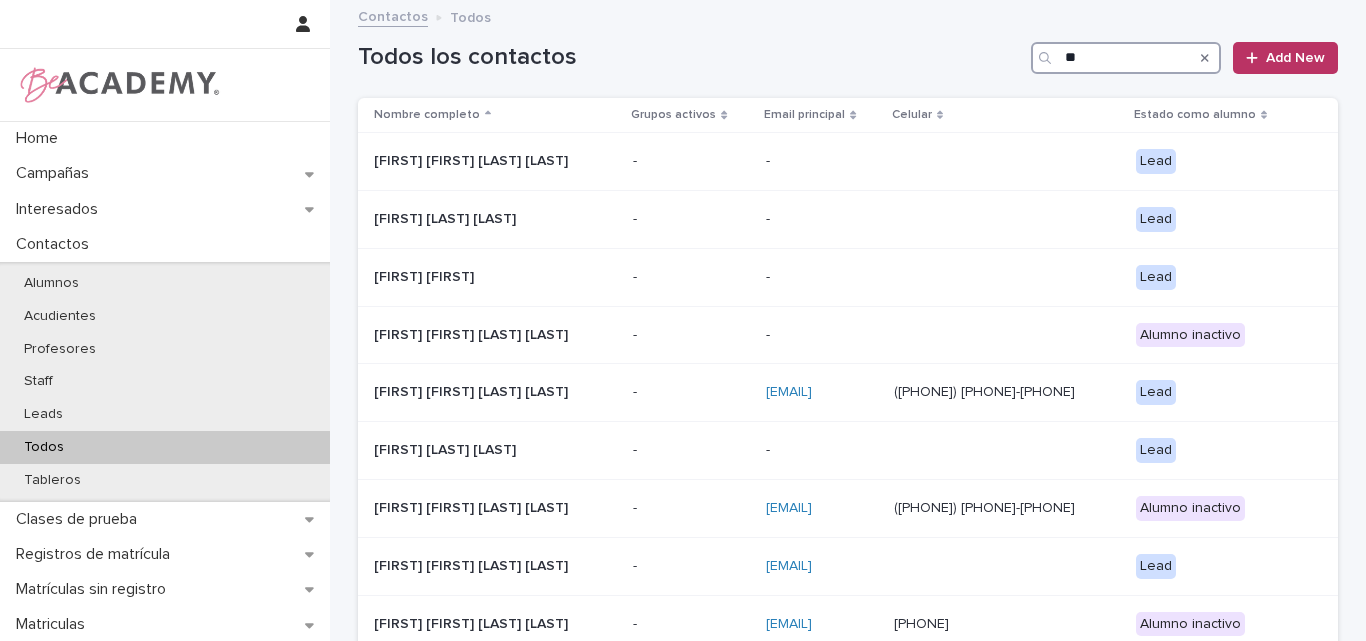 type on "*" 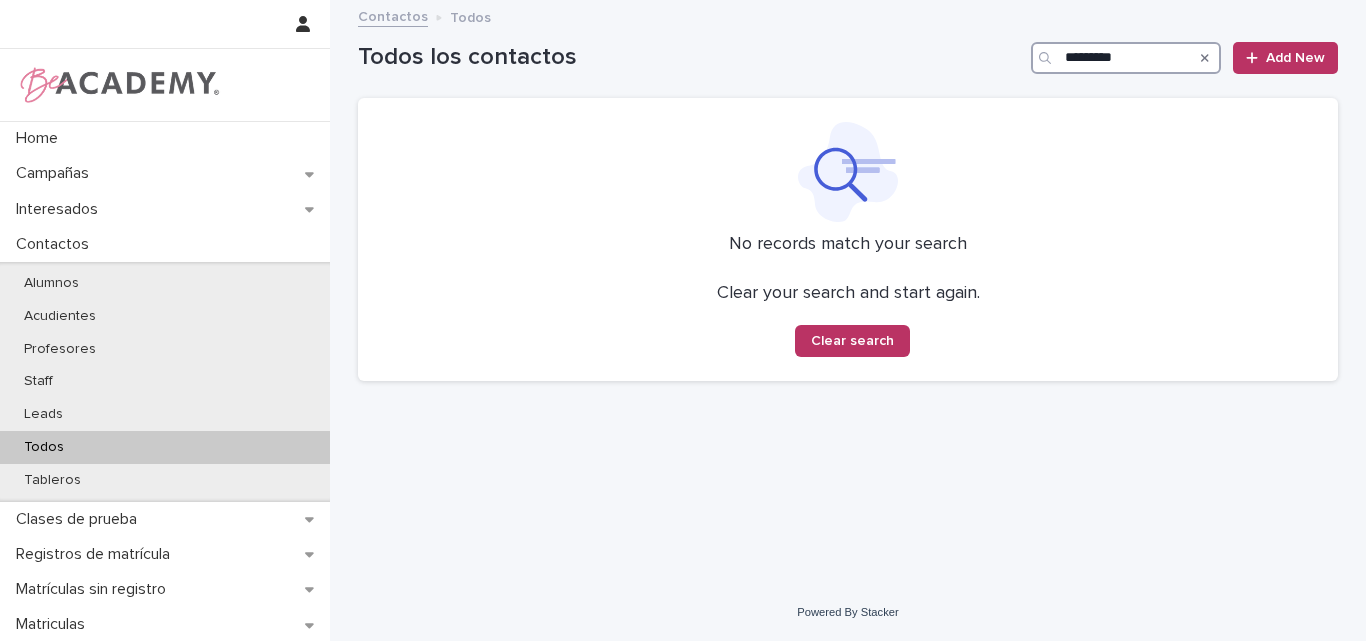 click on "*********" at bounding box center [1126, 58] 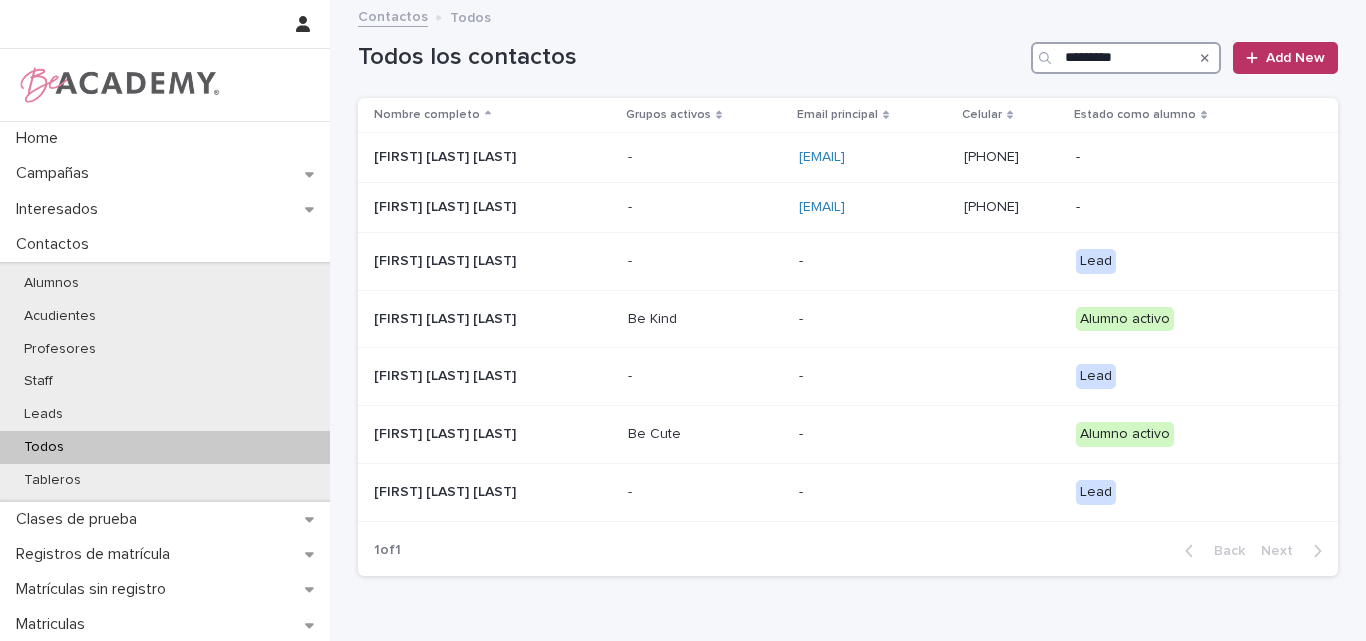 click on "*********" at bounding box center [1126, 58] 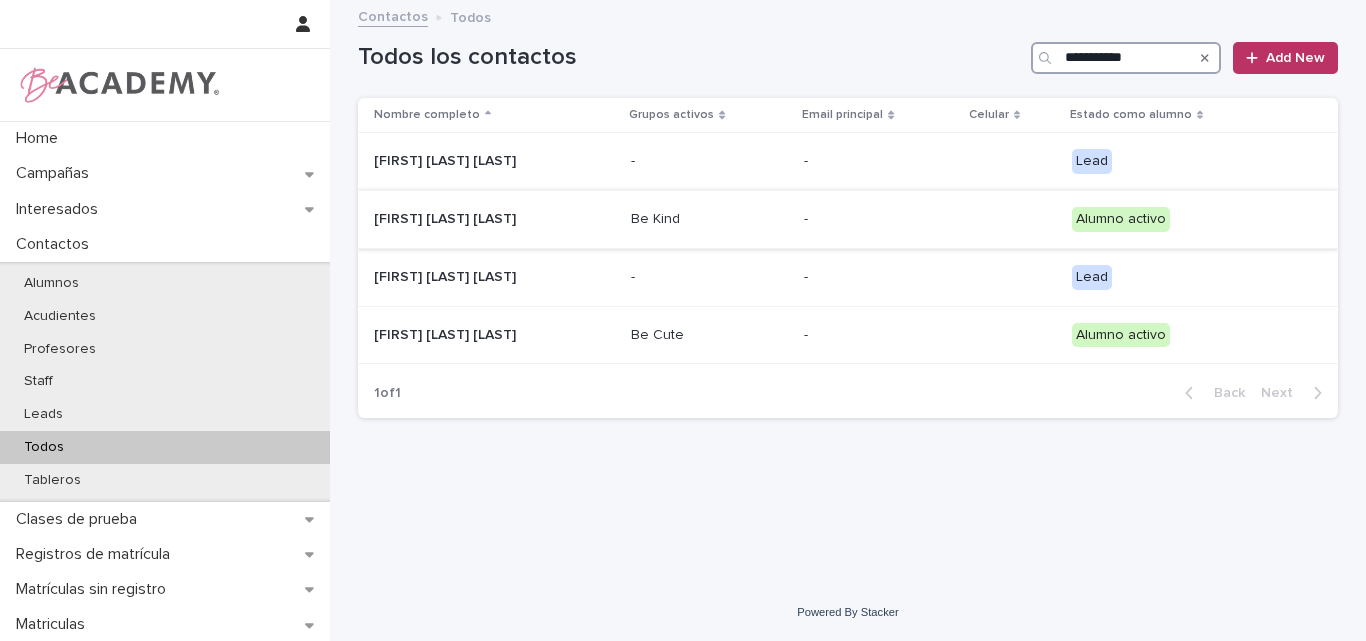 type on "**********" 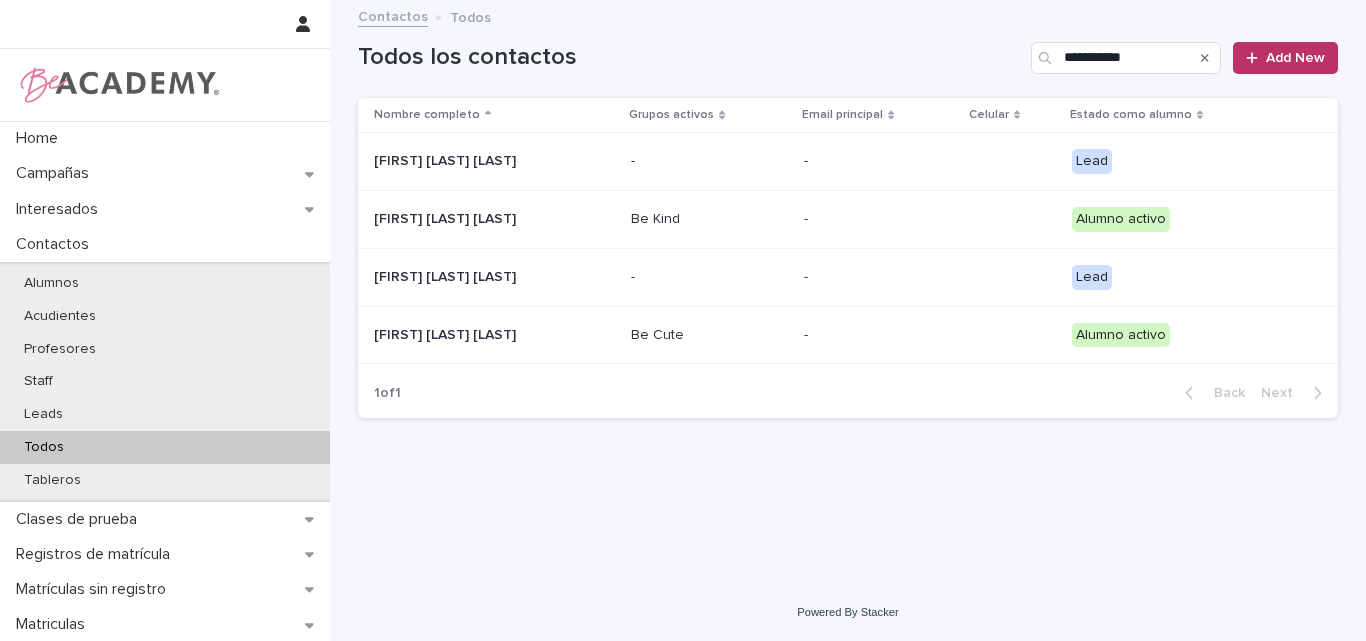 click on "[FIRST] [LAST] [LAST]" at bounding box center (474, 219) 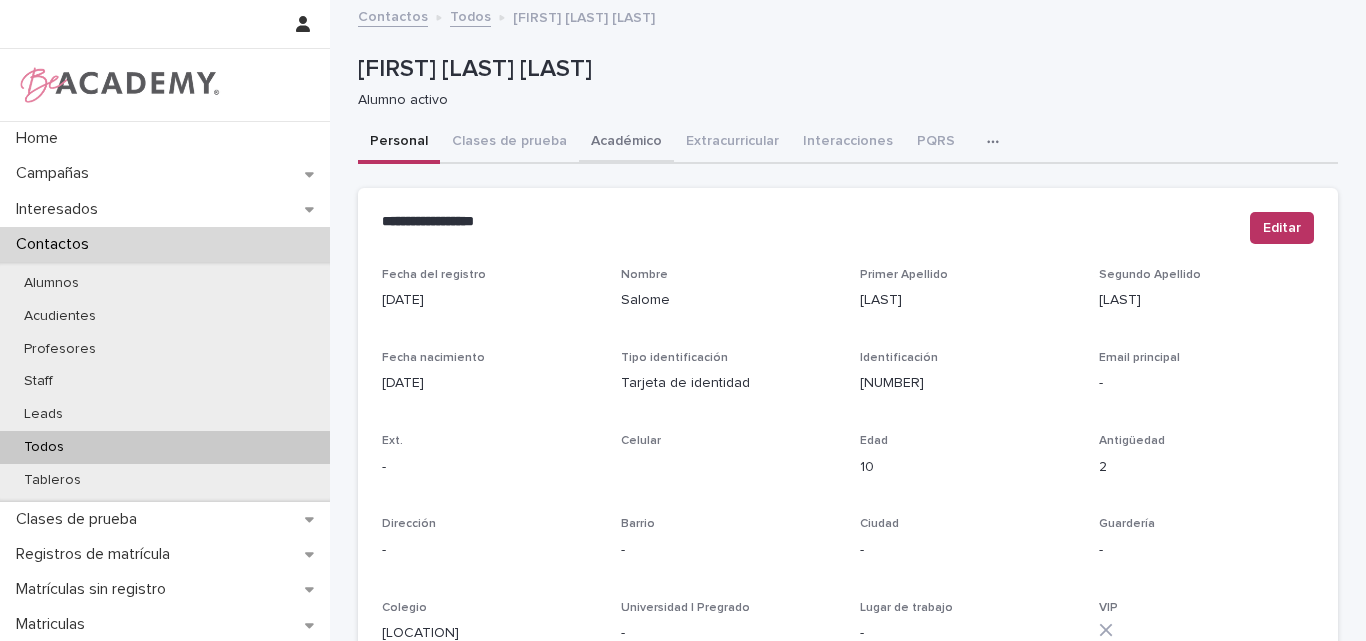 click on "Académico" at bounding box center [626, 143] 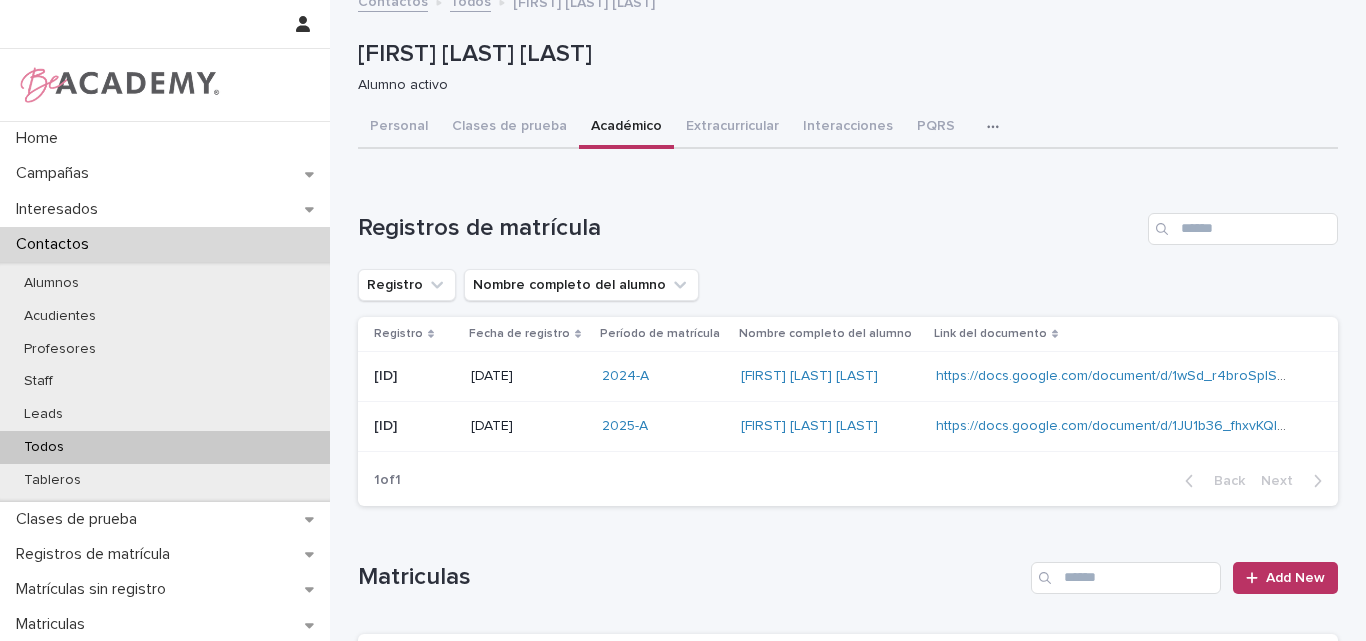 scroll, scrollTop: 0, scrollLeft: 0, axis: both 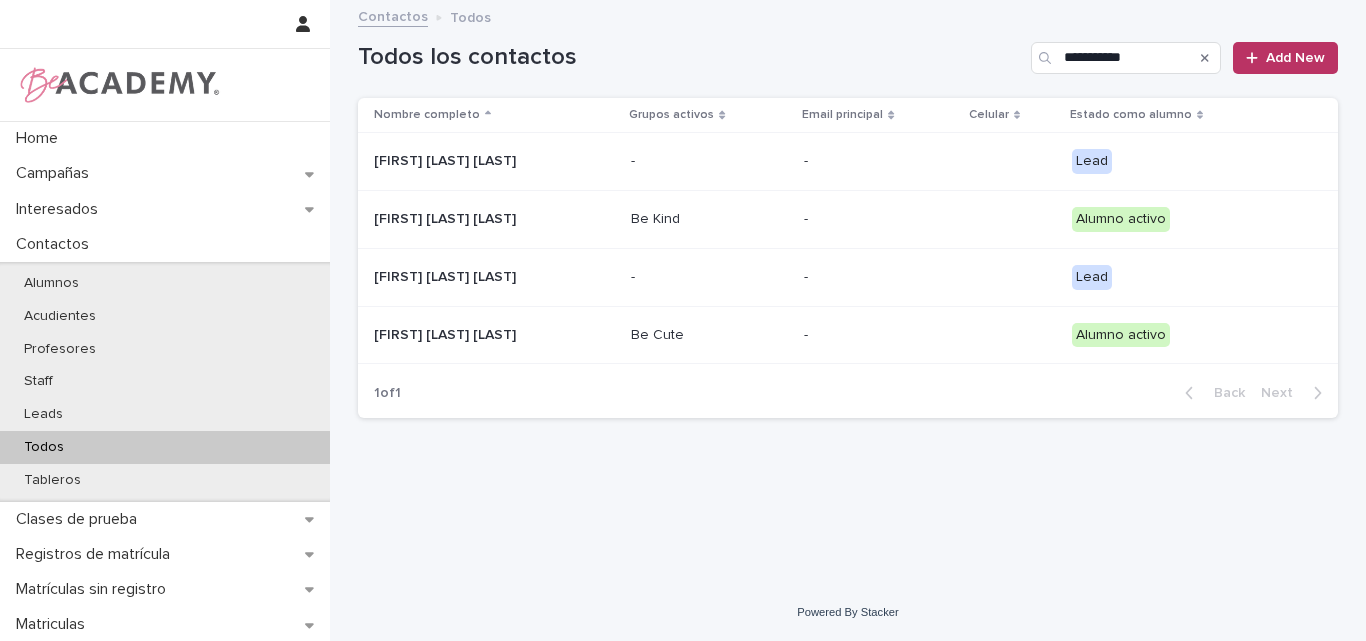 click on "[FIRST] [LAST] [LAST]" at bounding box center (494, 335) 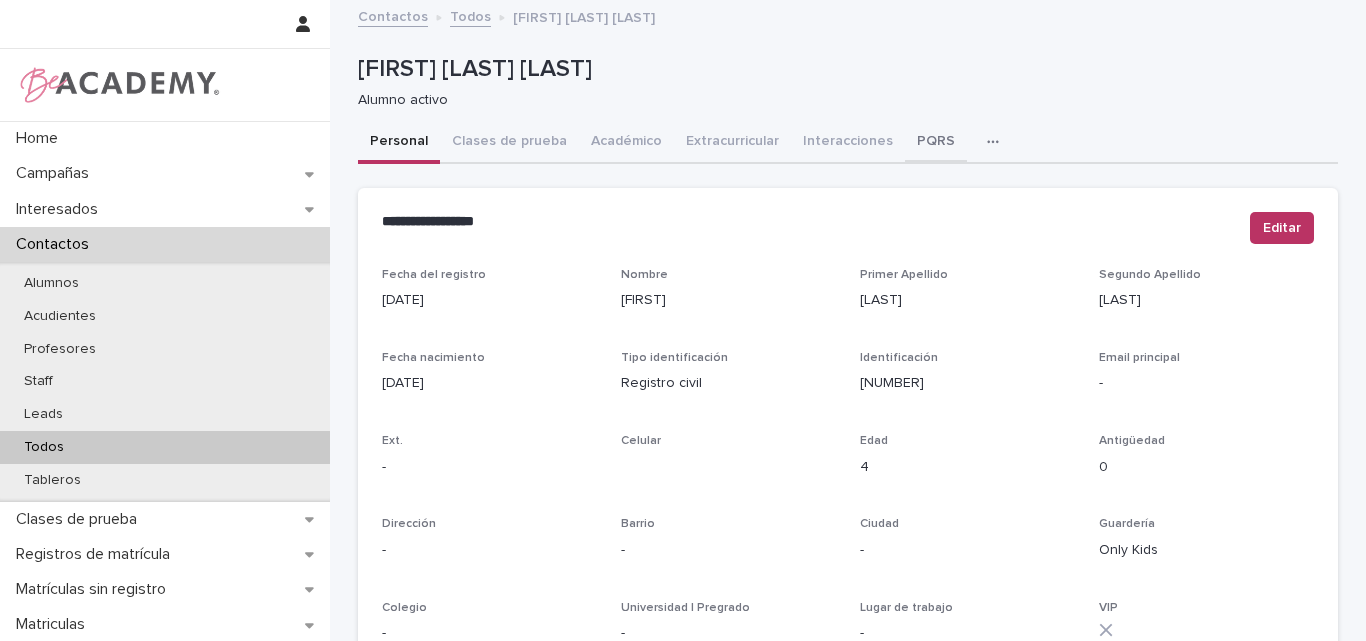 click on "PQRS" at bounding box center (936, 143) 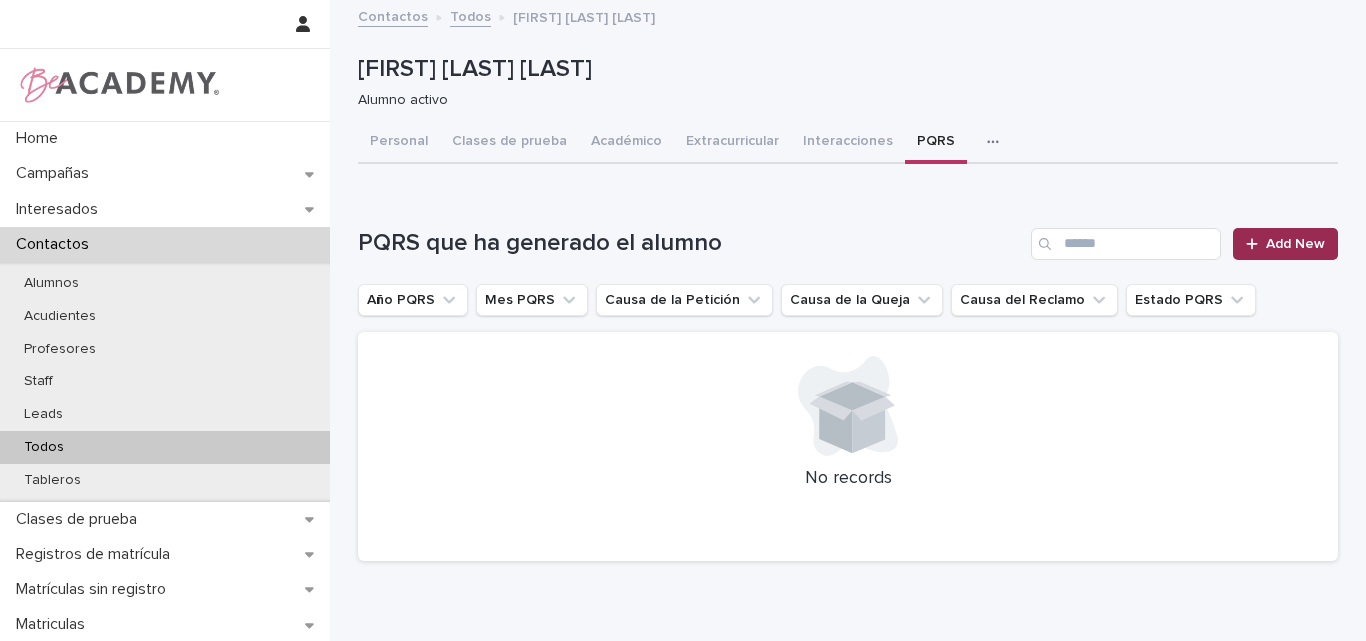 click on "Add New" at bounding box center [1285, 244] 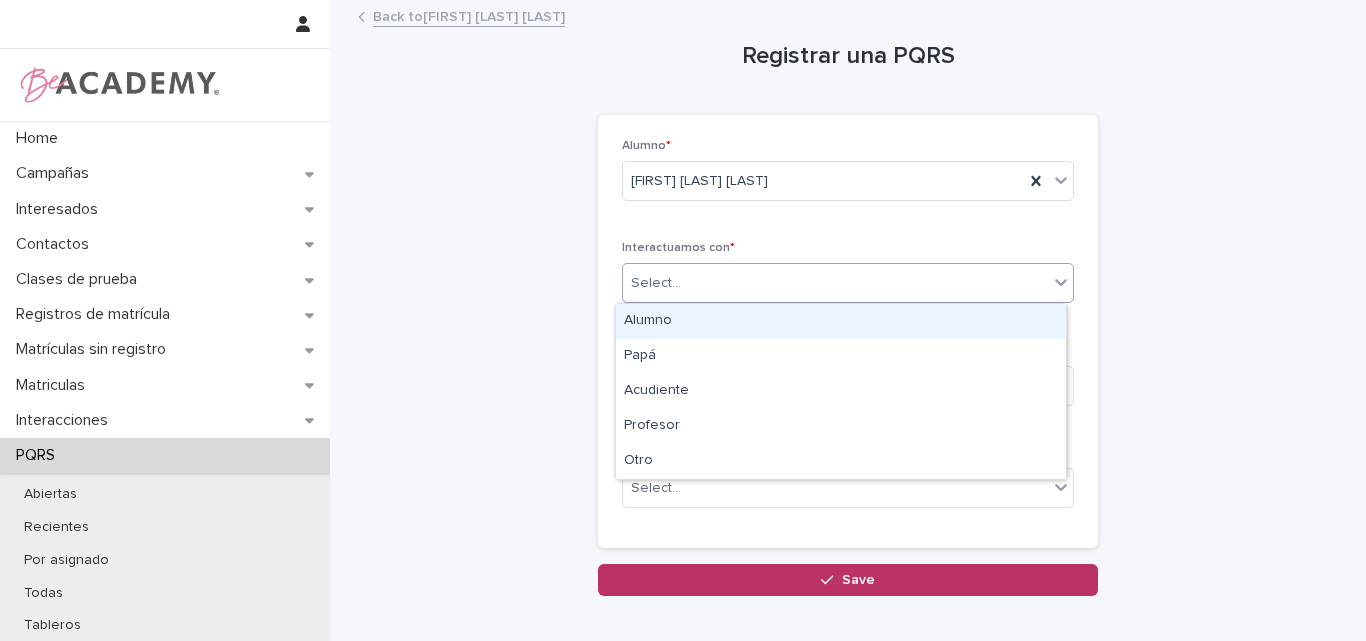 click 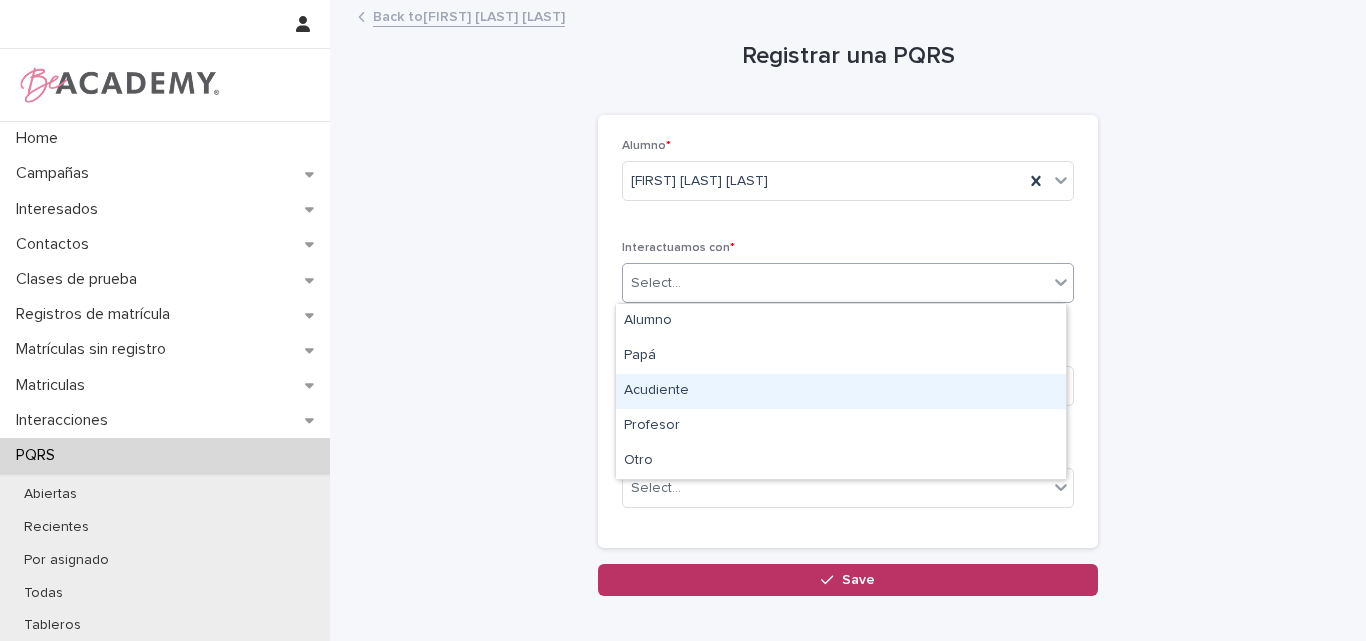 click on "Acudiente" at bounding box center [841, 391] 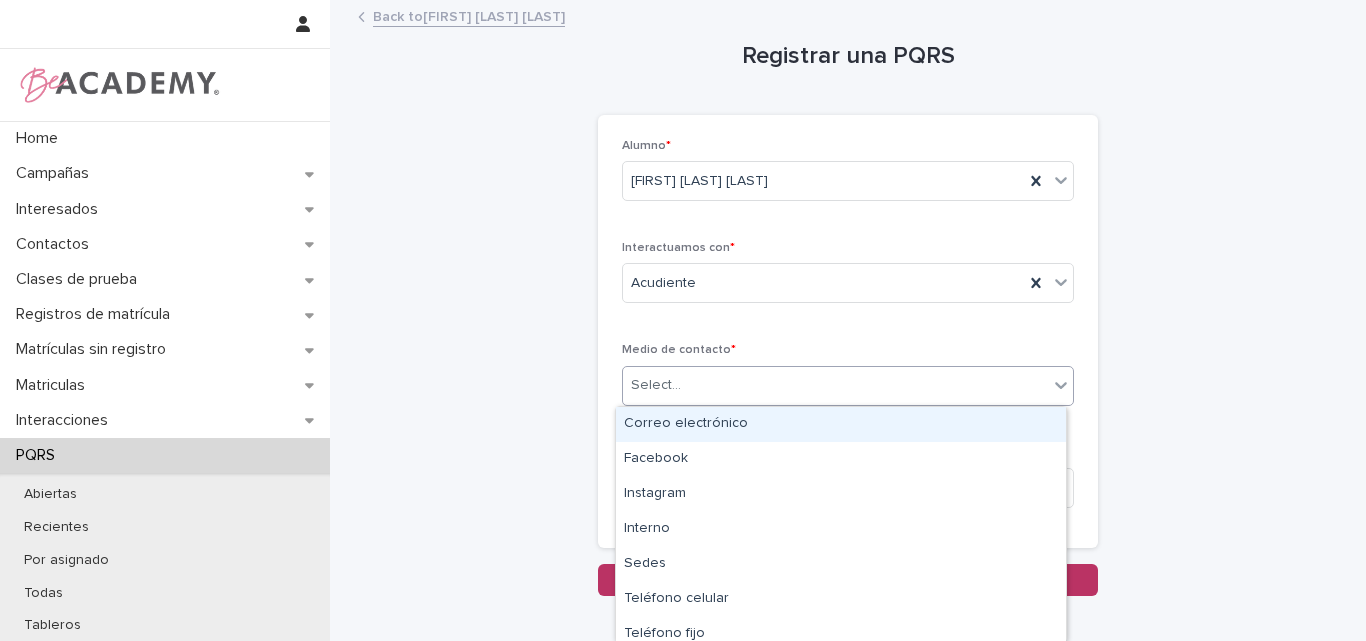 click on "Select..." at bounding box center [835, 385] 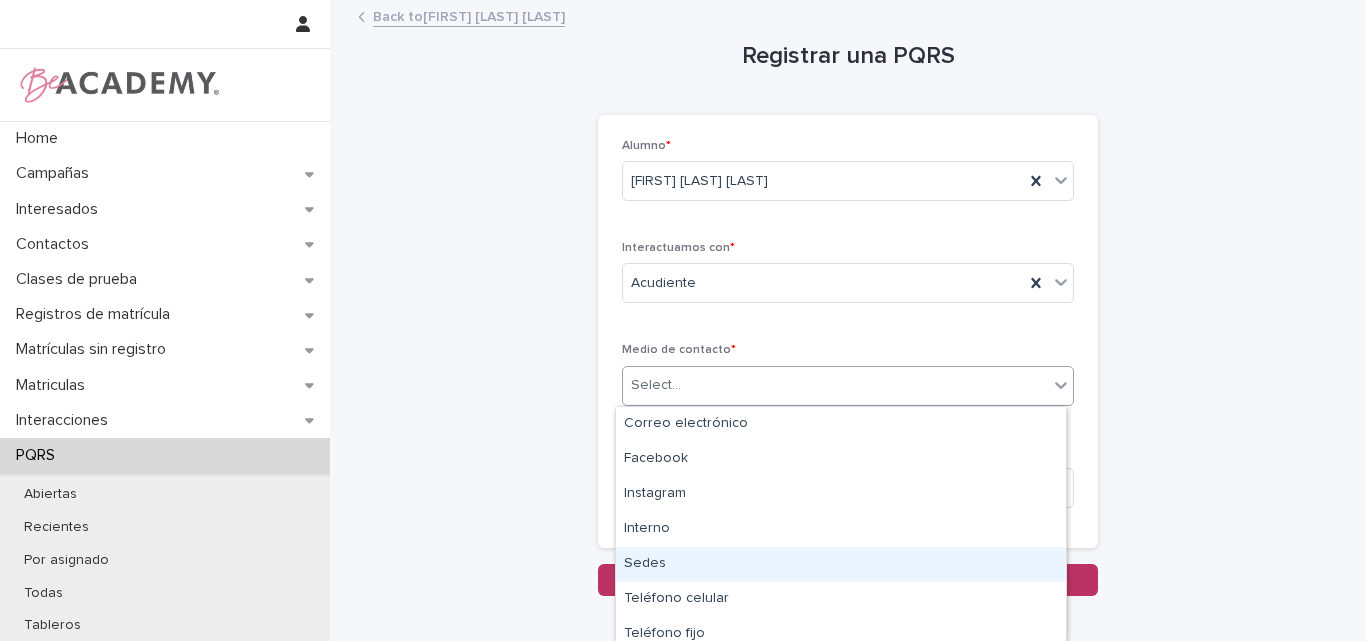 click on "Sedes" at bounding box center (841, 564) 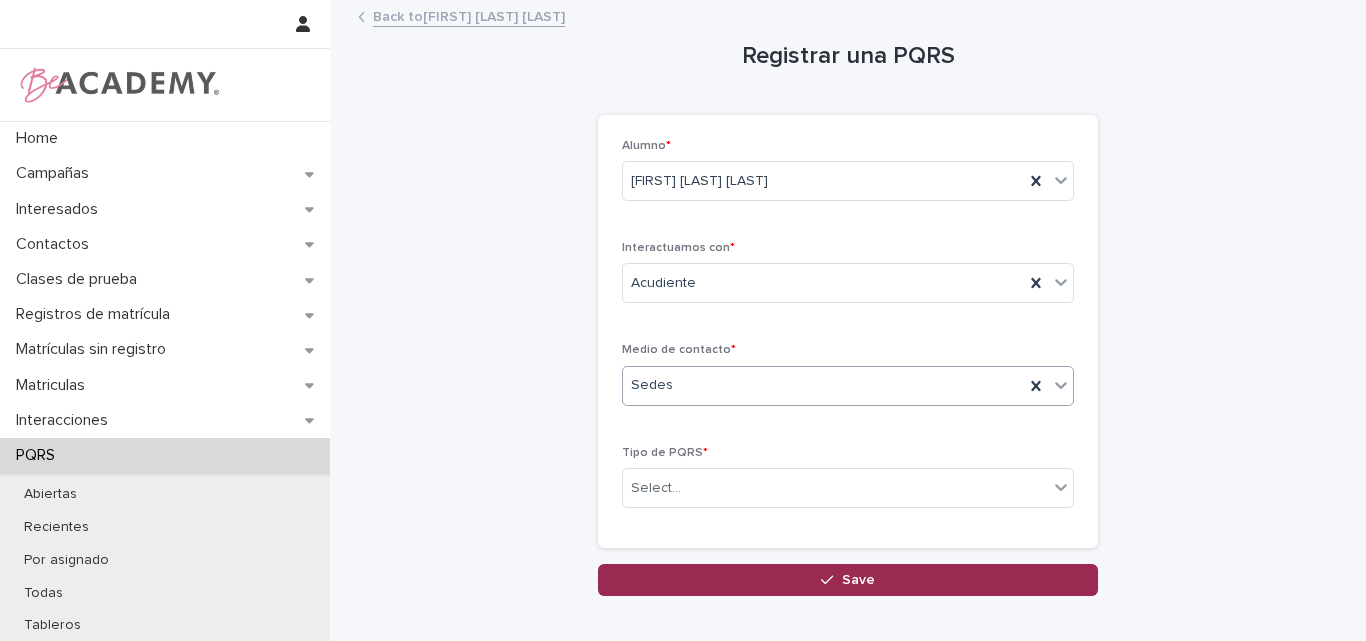 scroll, scrollTop: 100, scrollLeft: 0, axis: vertical 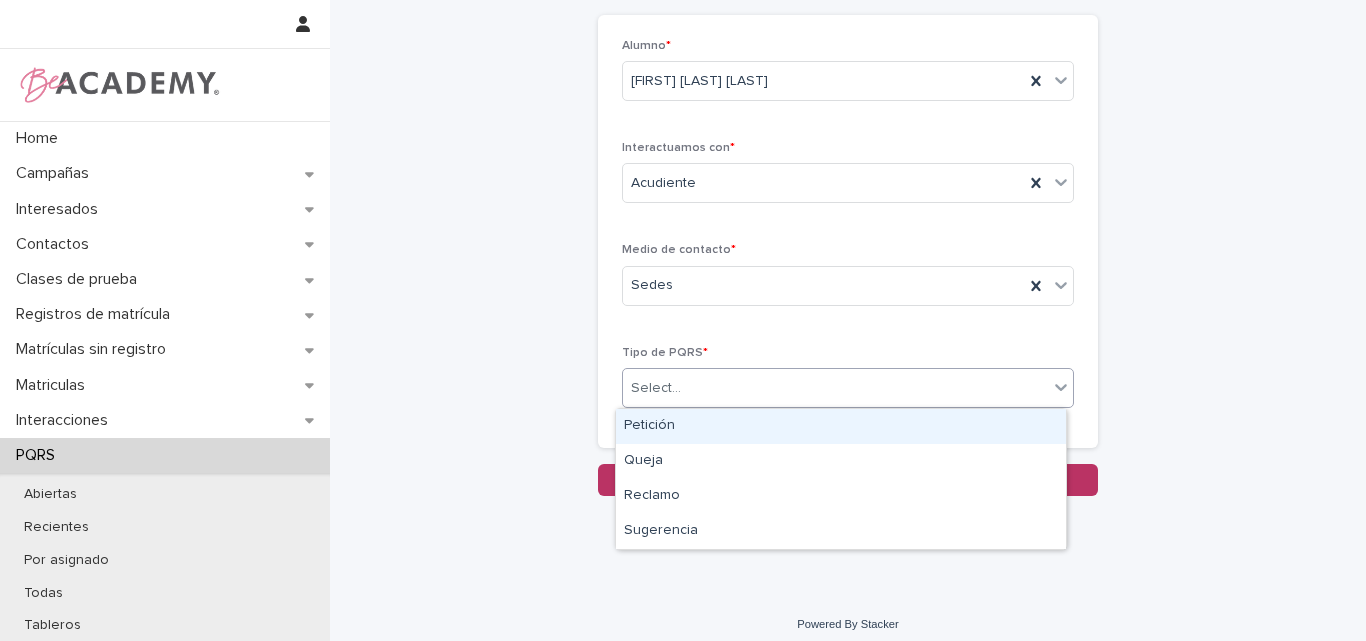 click on "Select..." at bounding box center (835, 388) 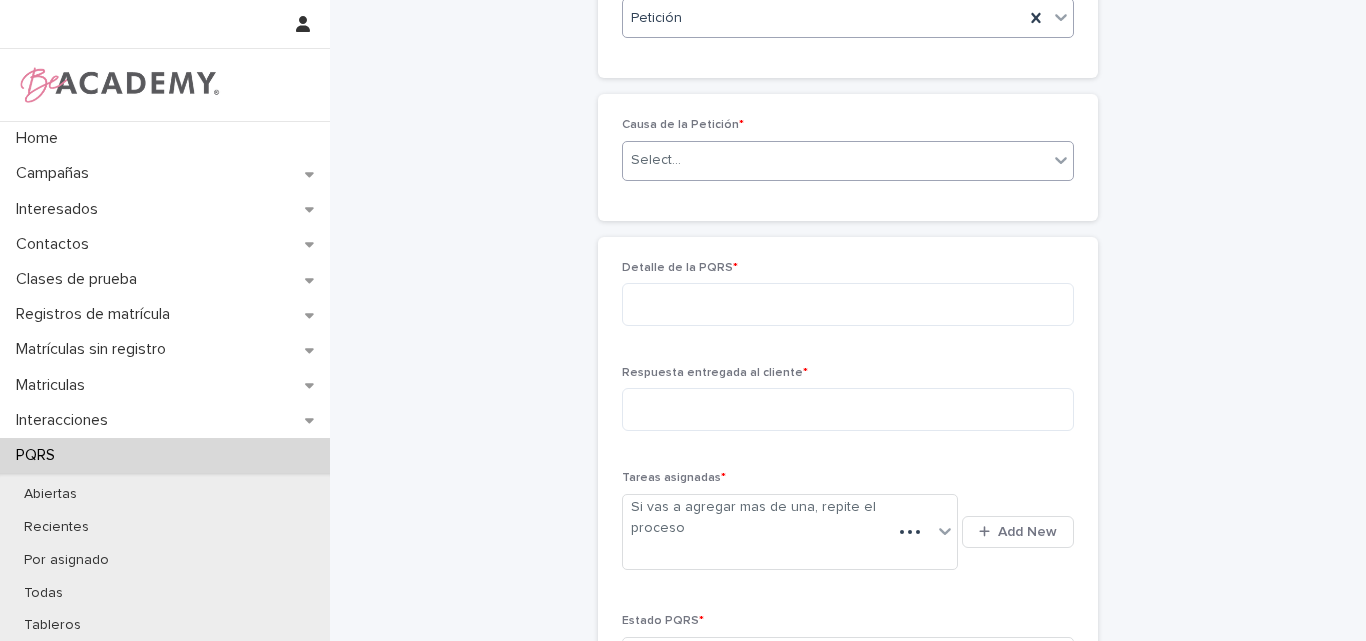 click on "Select..." at bounding box center (835, 160) 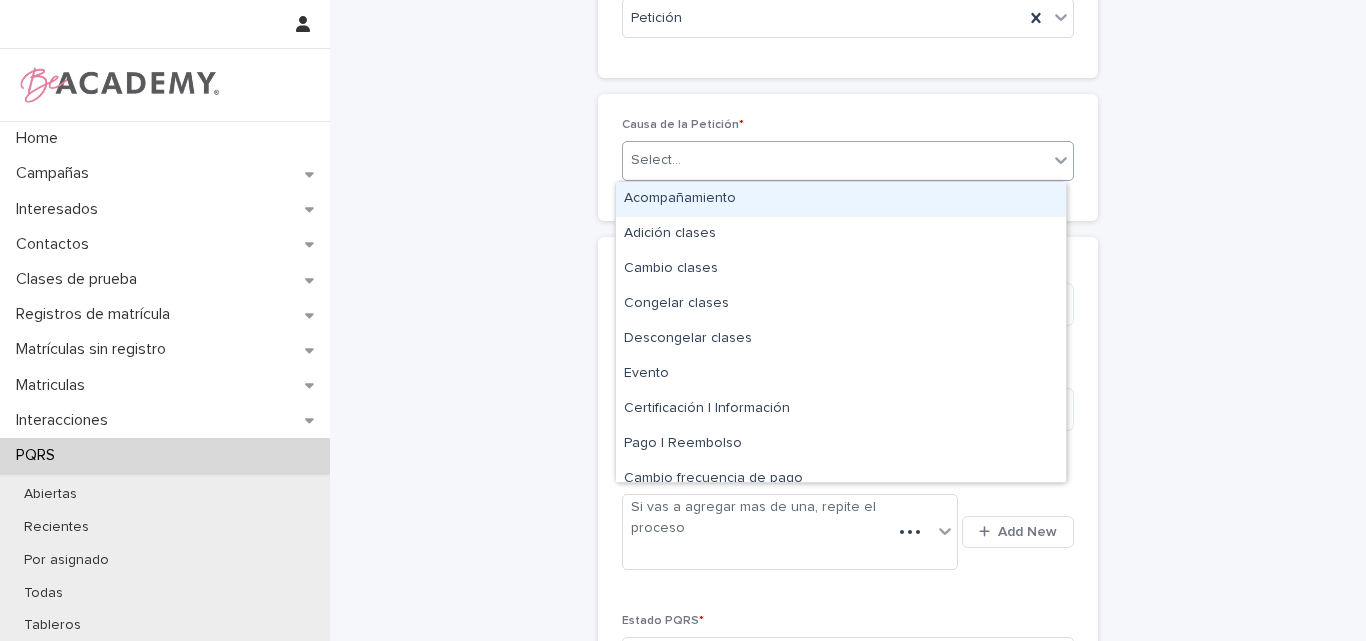 scroll, scrollTop: 452, scrollLeft: 0, axis: vertical 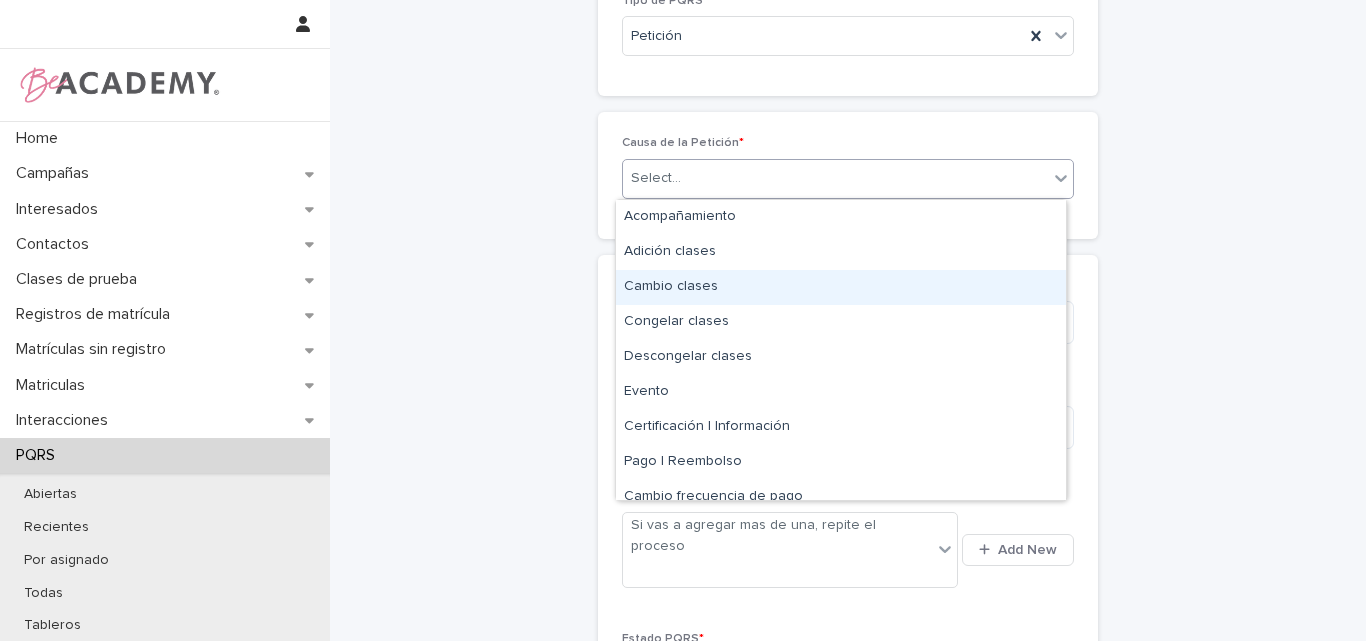 click on "Cambio clases" at bounding box center (841, 287) 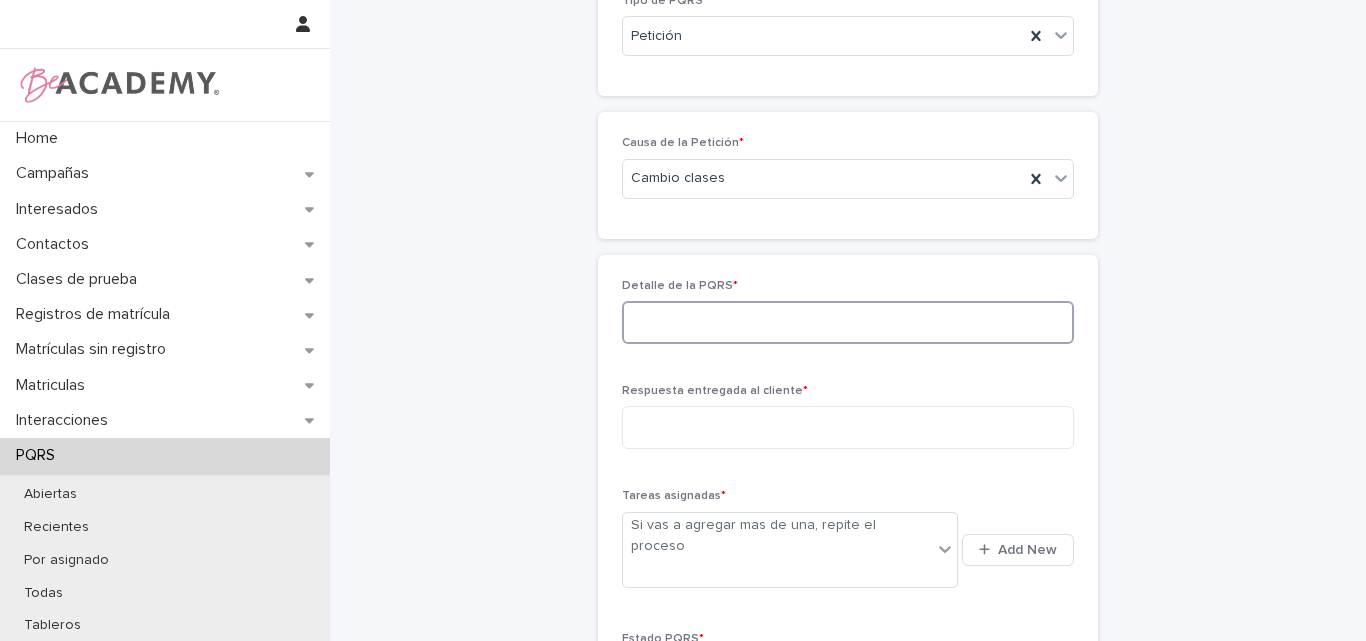 click at bounding box center (848, 322) 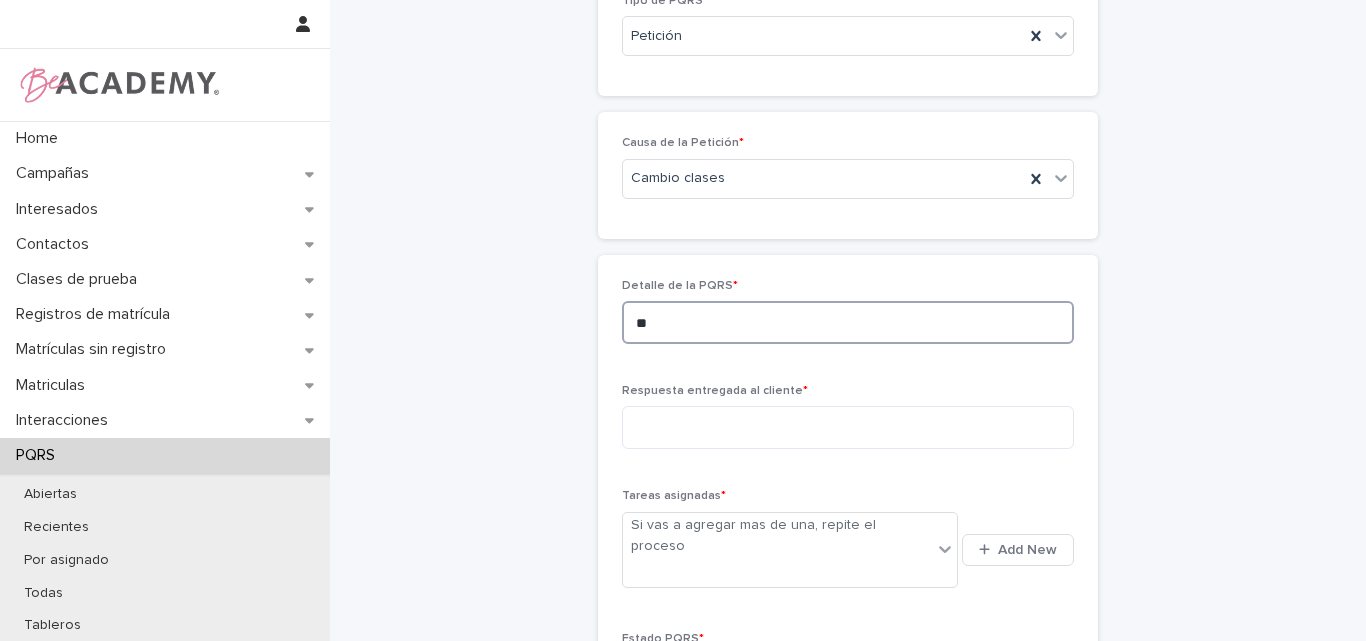 type on "*" 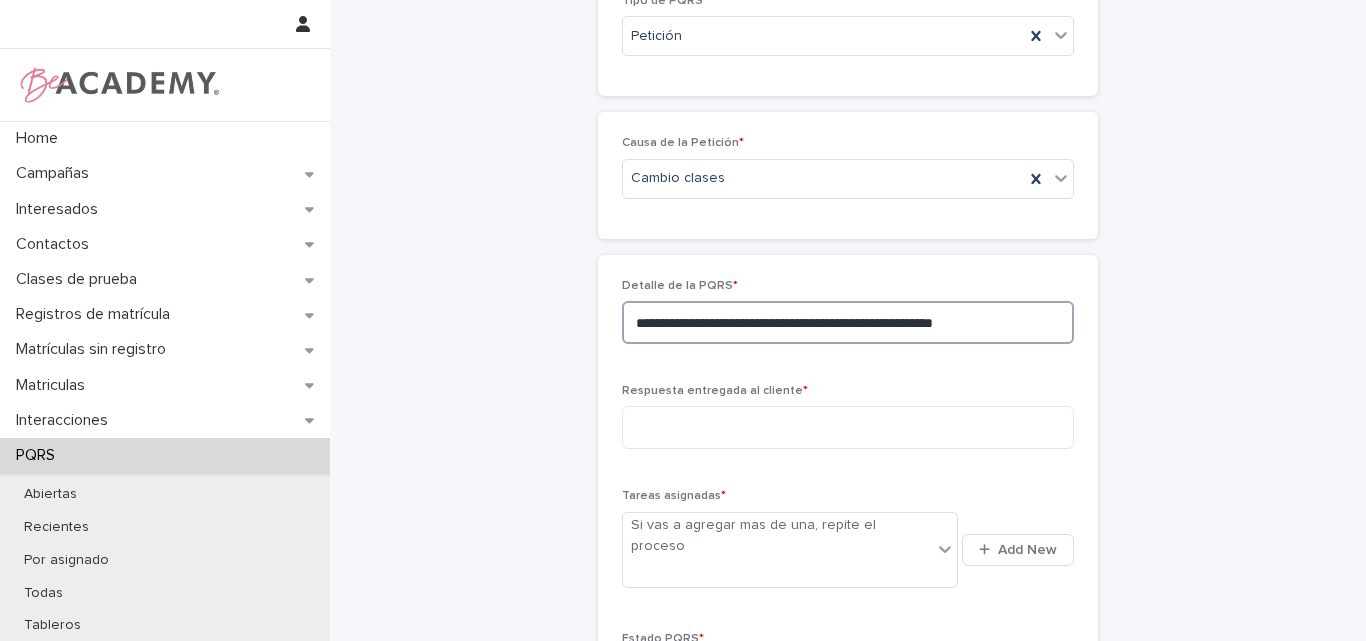 click on "**********" at bounding box center (848, 322) 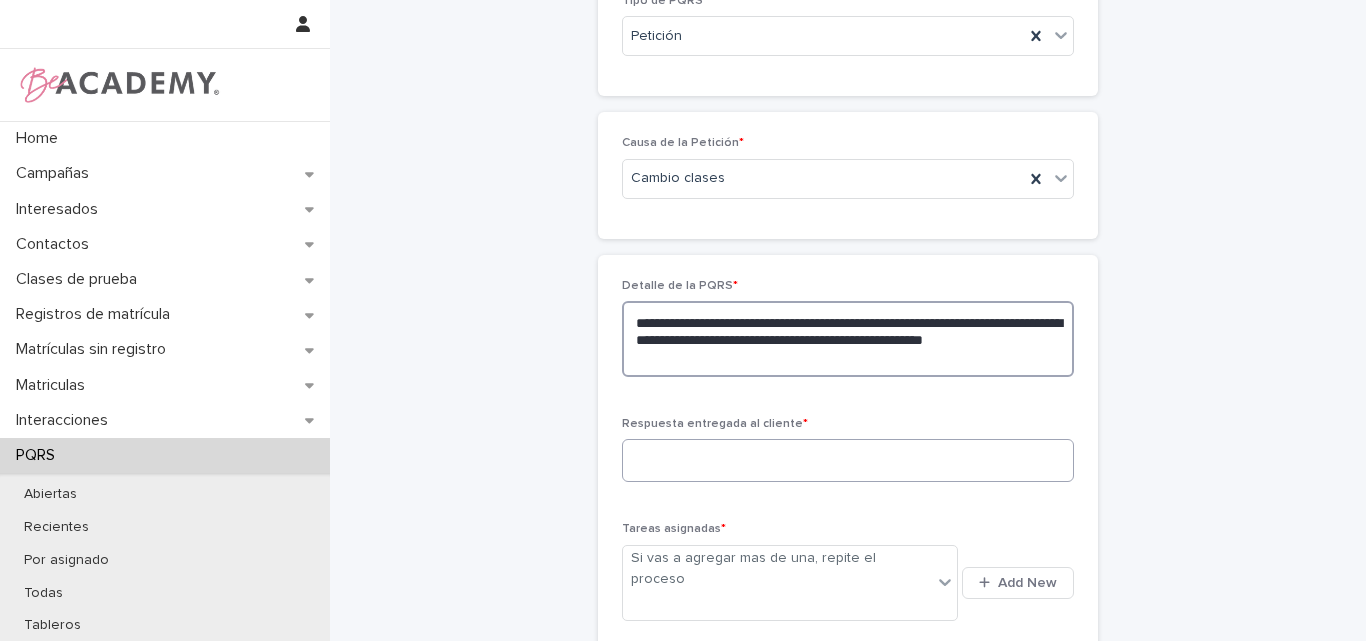type on "**********" 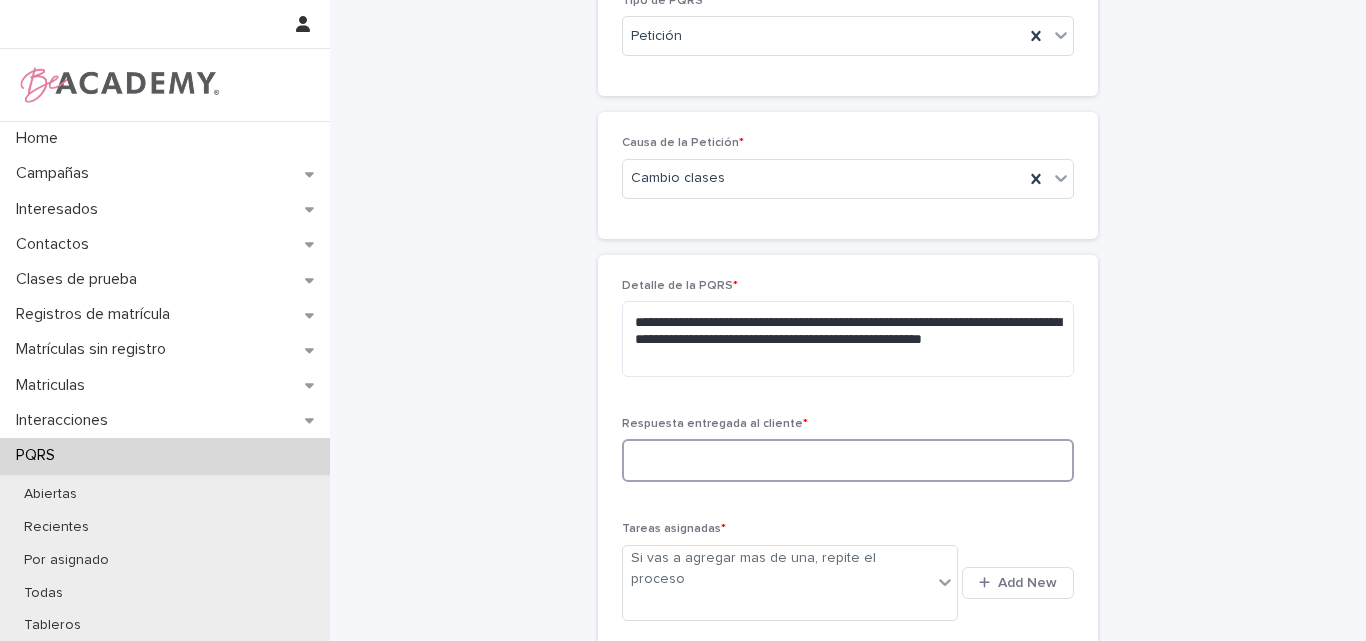 click at bounding box center (848, 460) 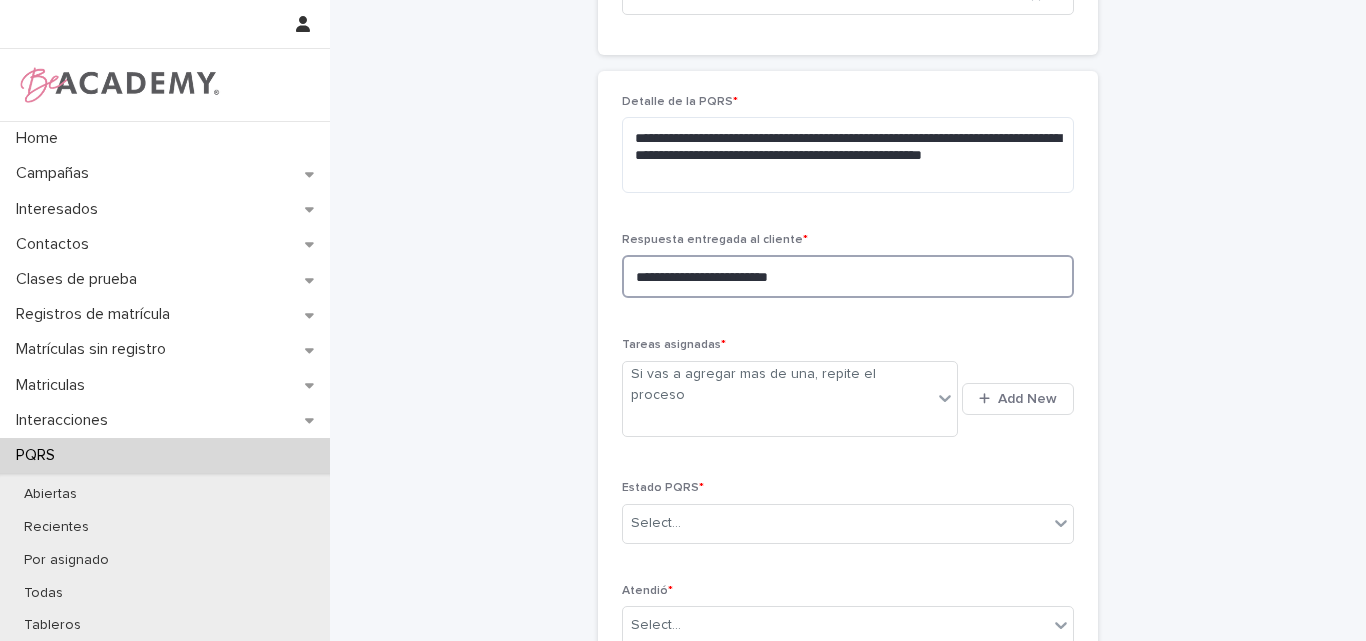 scroll, scrollTop: 652, scrollLeft: 0, axis: vertical 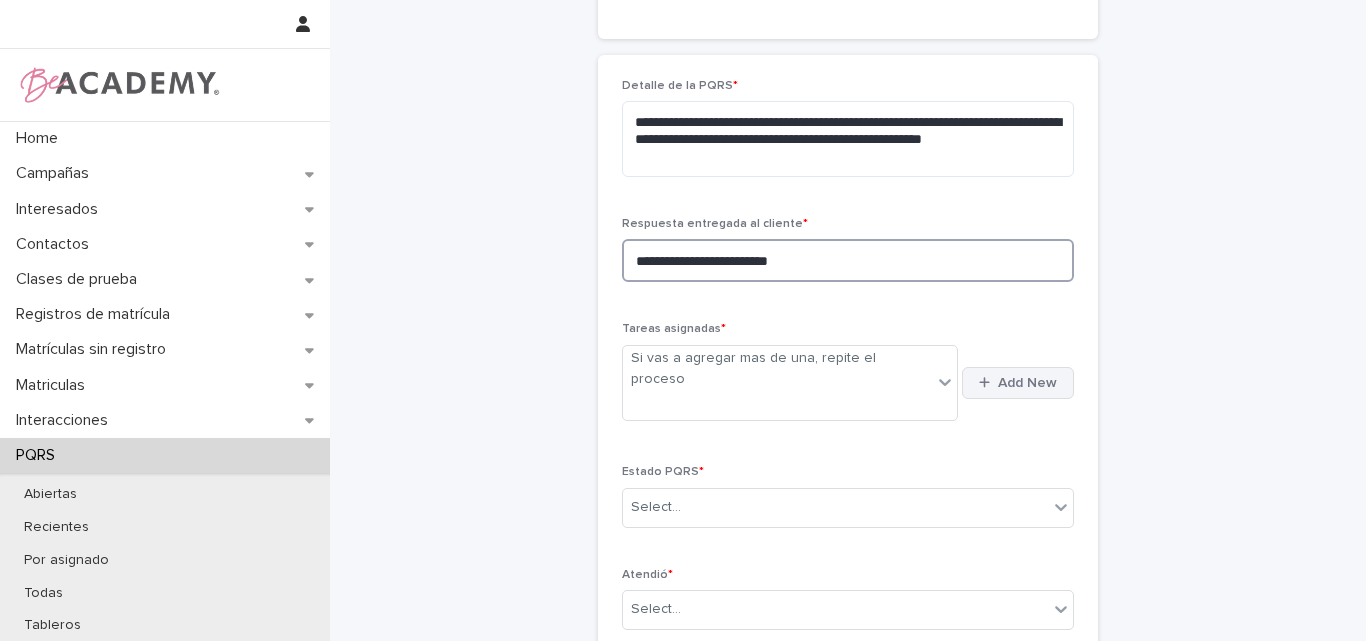 type on "**********" 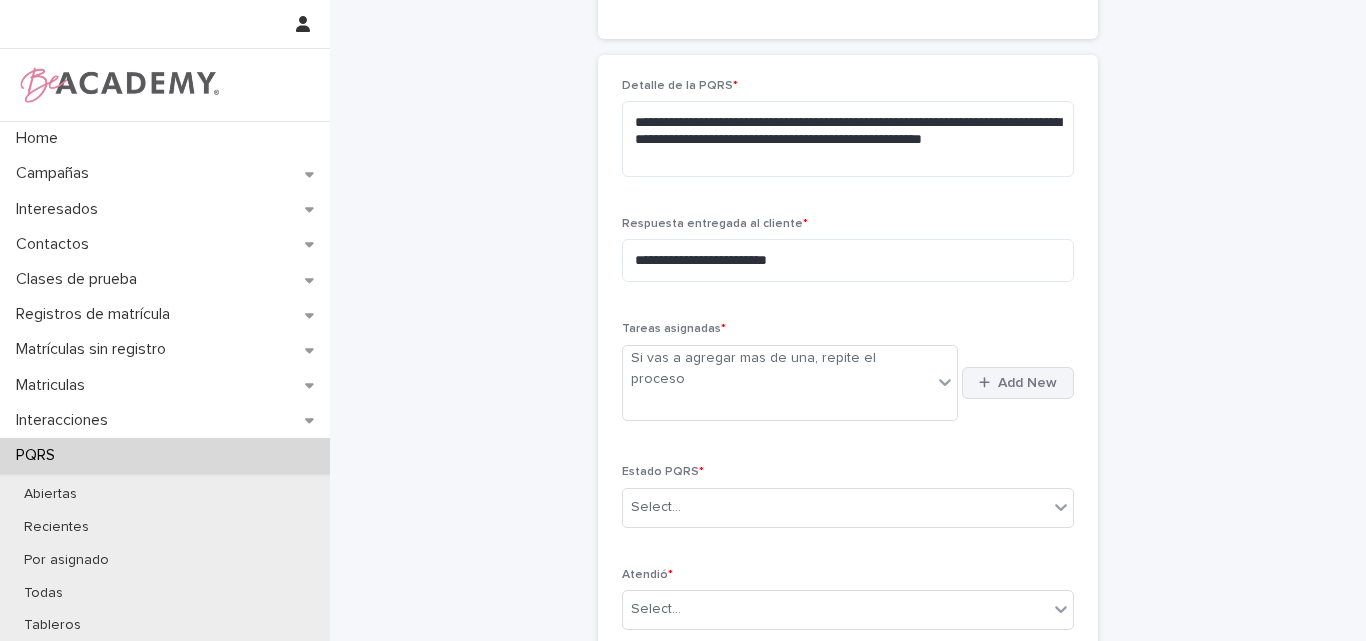 click on "Add New" at bounding box center [1027, 383] 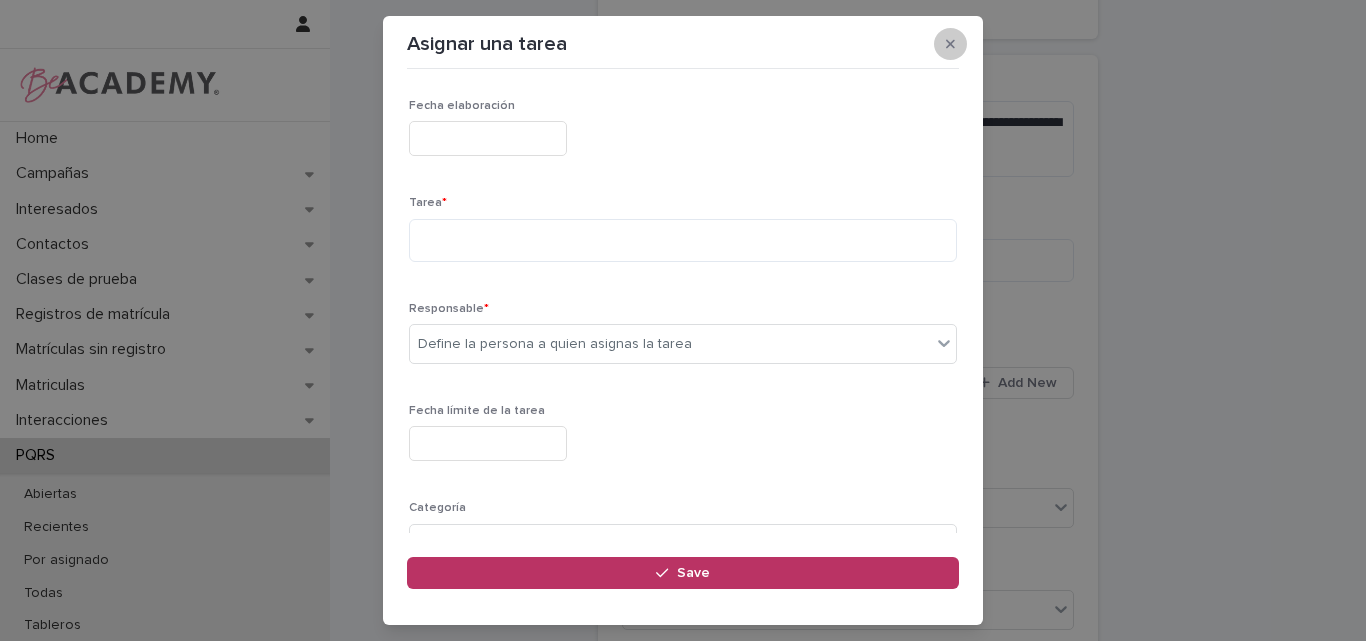 click at bounding box center [950, 44] 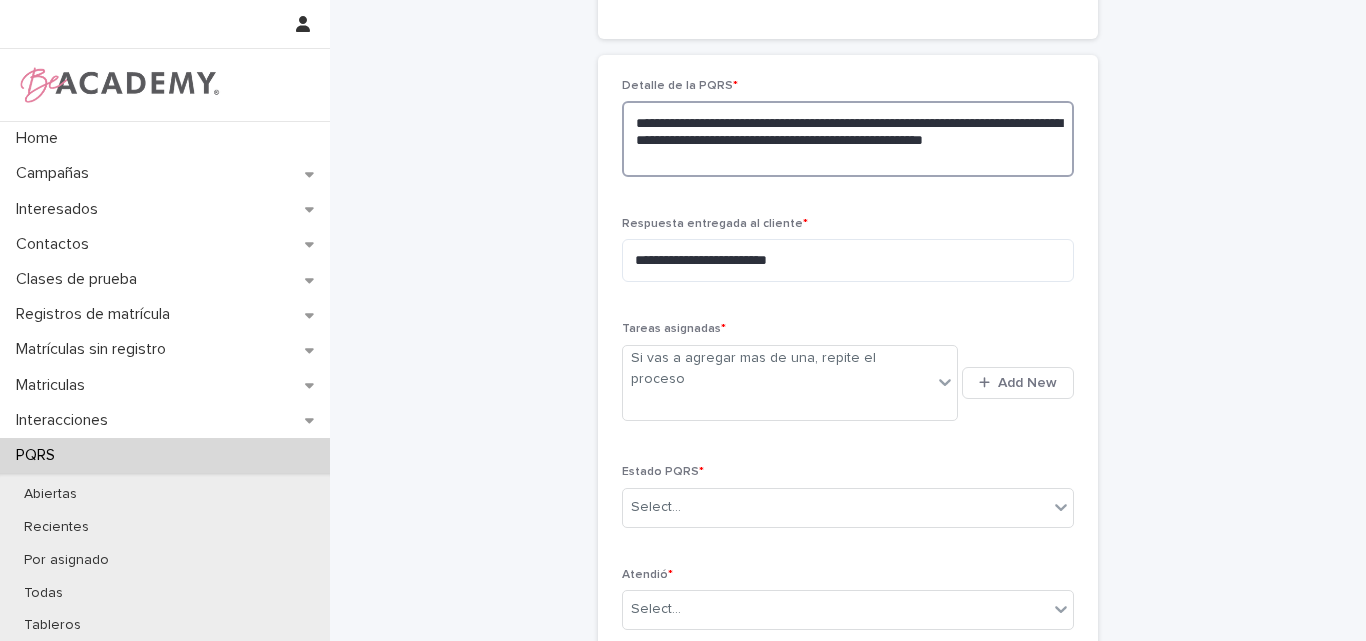 drag, startPoint x: 757, startPoint y: 155, endPoint x: 626, endPoint y: 120, distance: 135.59499 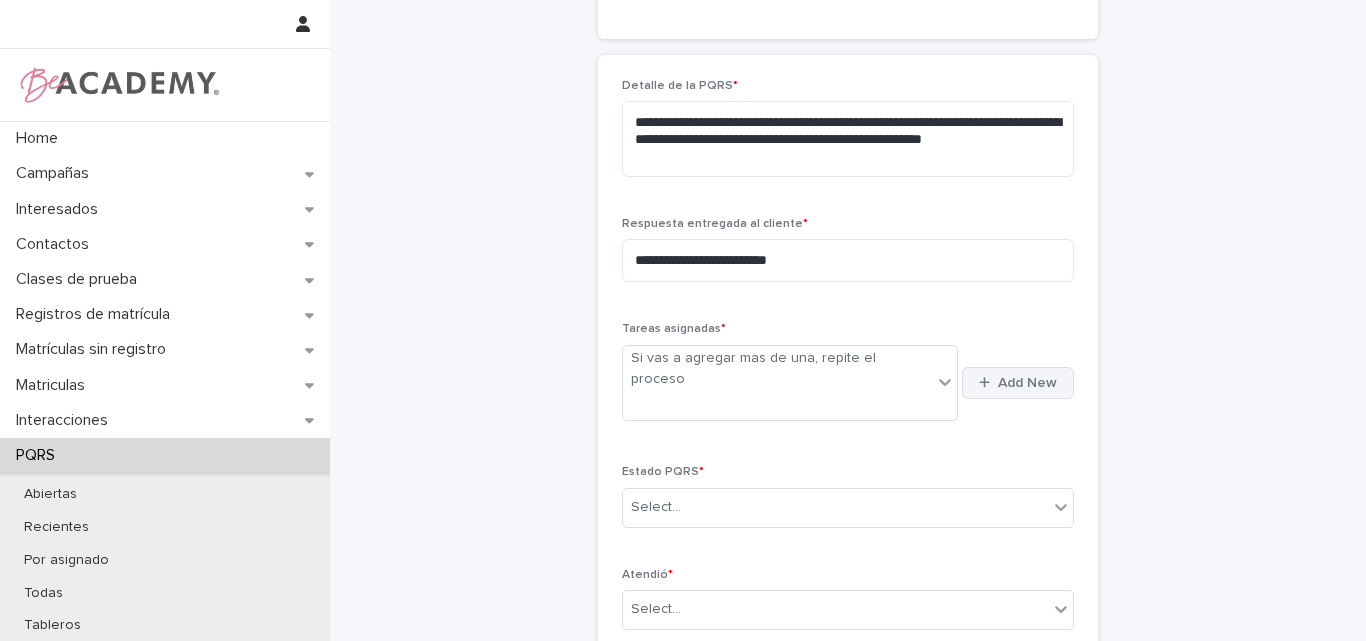 click on "Add New" at bounding box center (1027, 383) 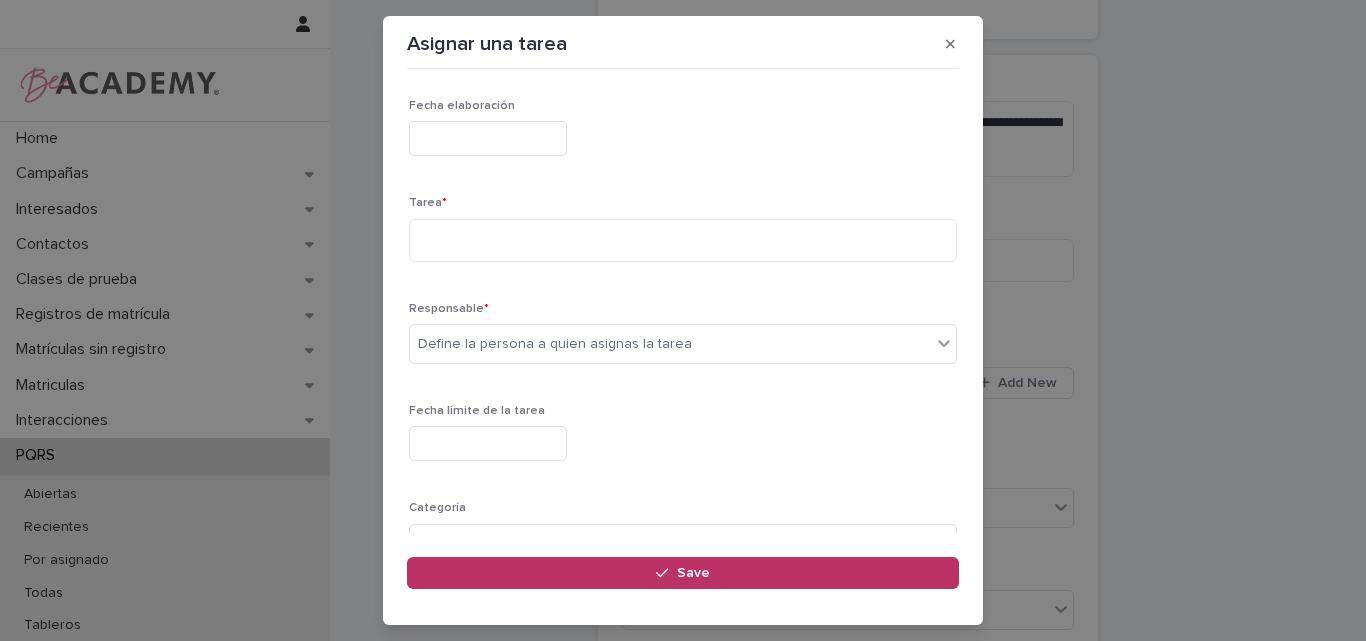 click at bounding box center [488, 138] 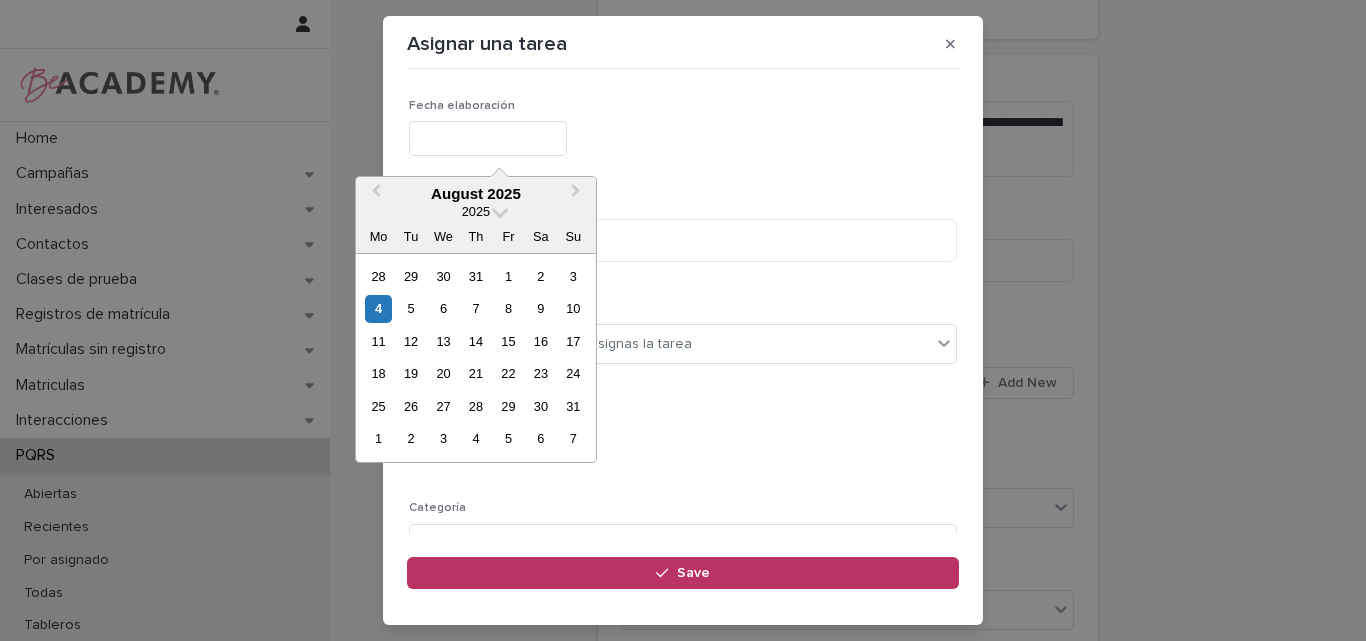 type on "**********" 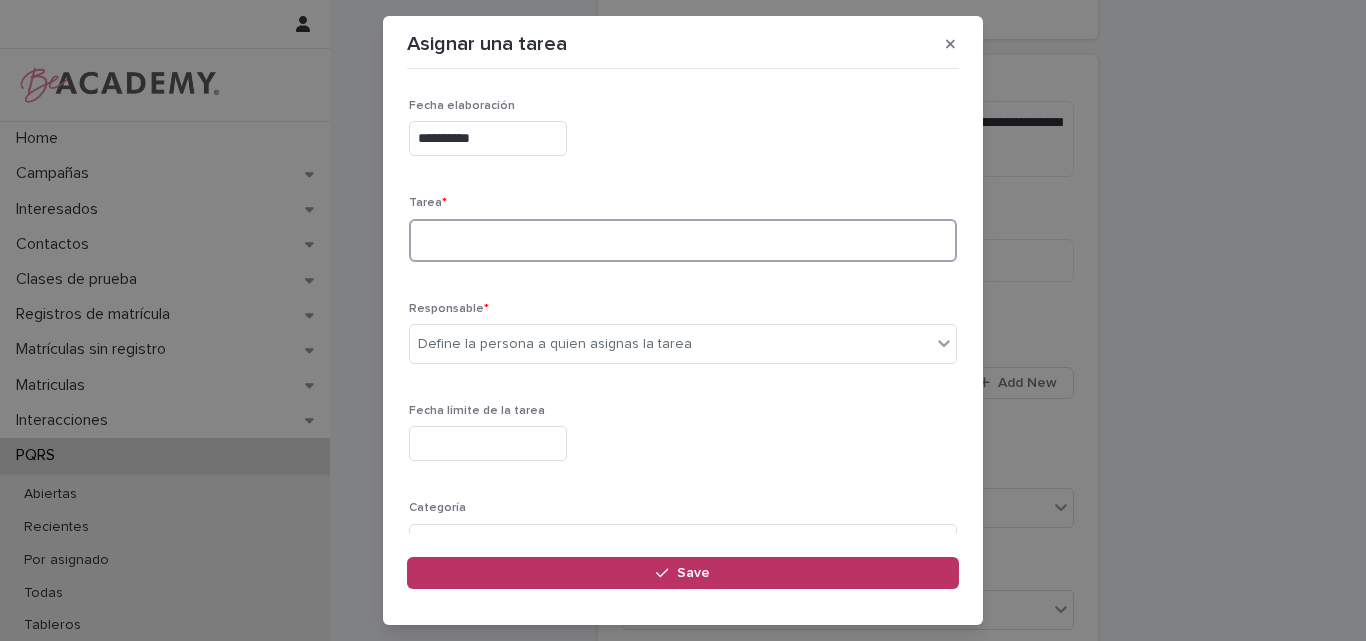 click at bounding box center (683, 240) 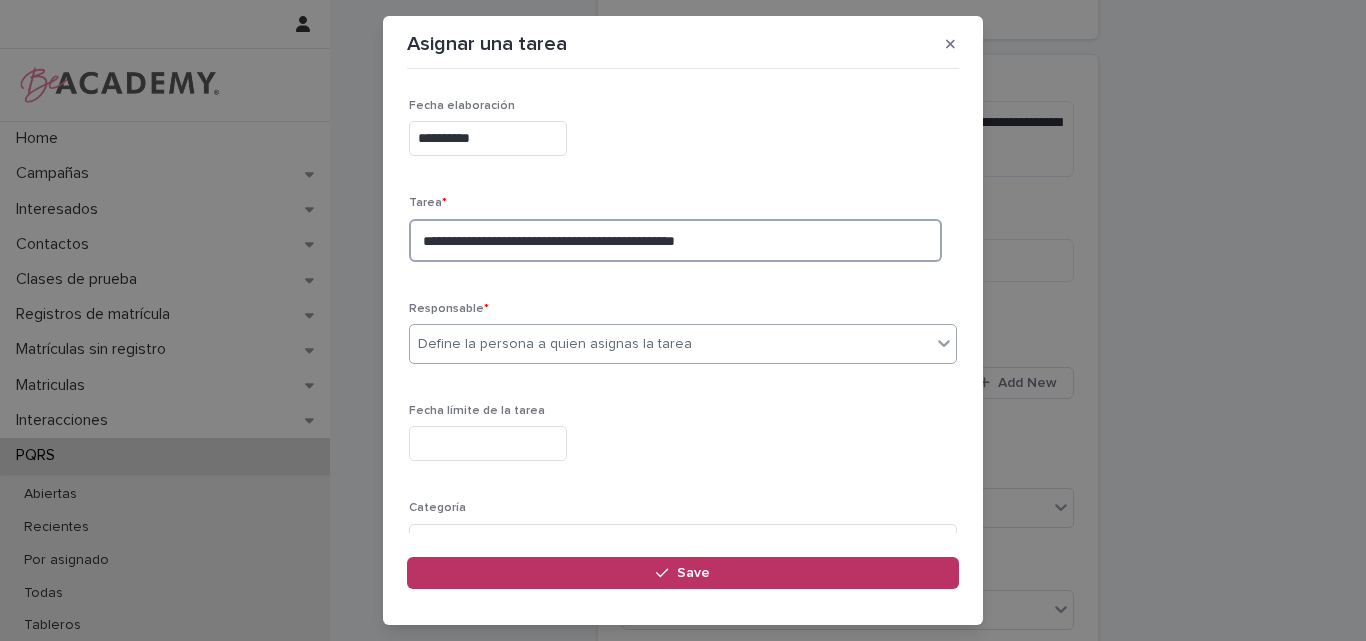 type on "**********" 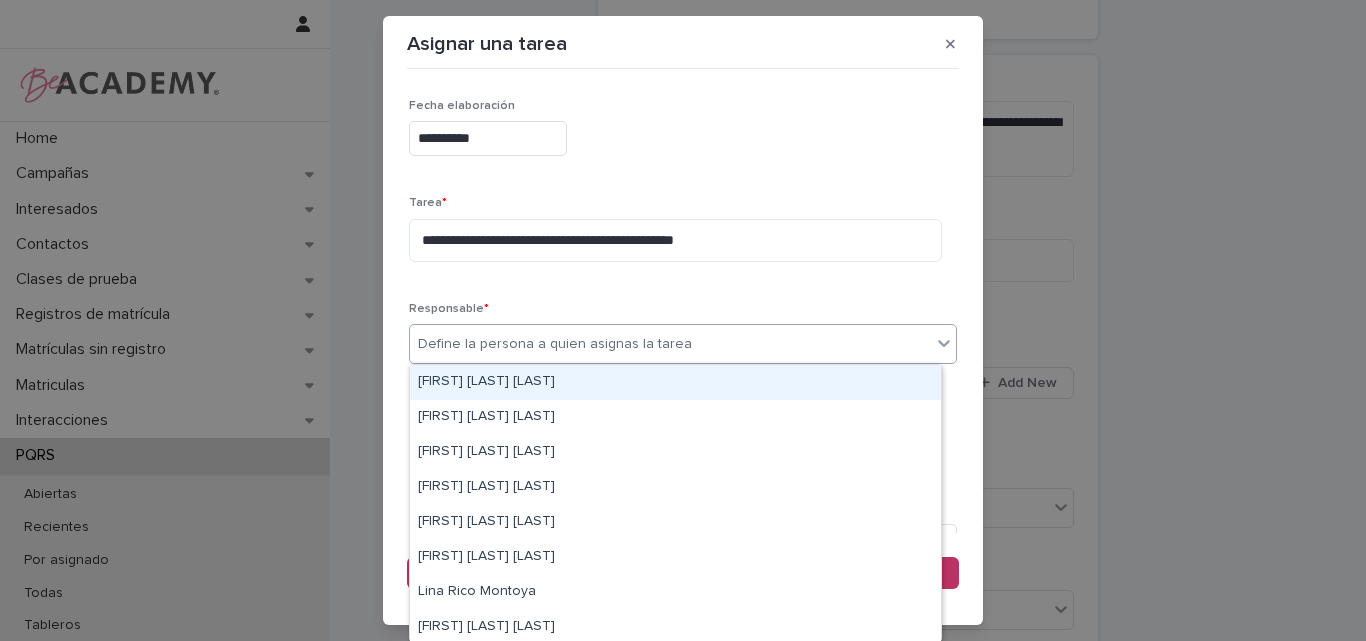 click on "Define la persona a quien asignas la tarea" at bounding box center (555, 344) 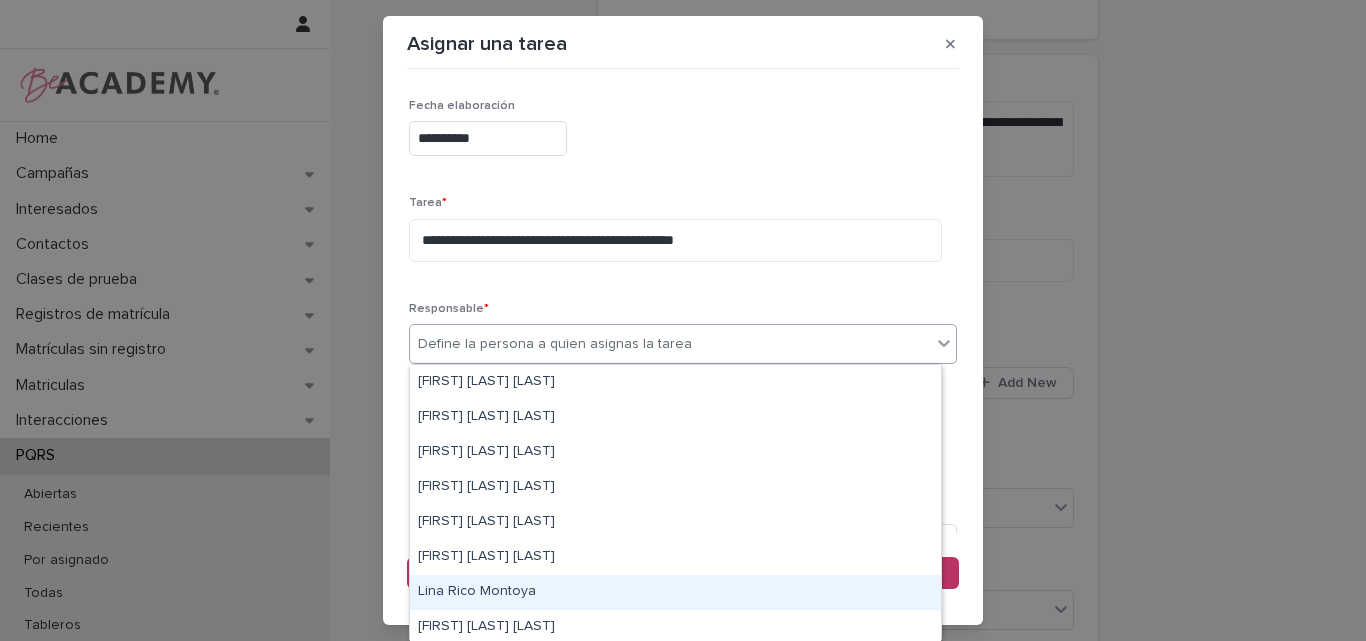 click on "Lina Rico Montoya" at bounding box center [675, 592] 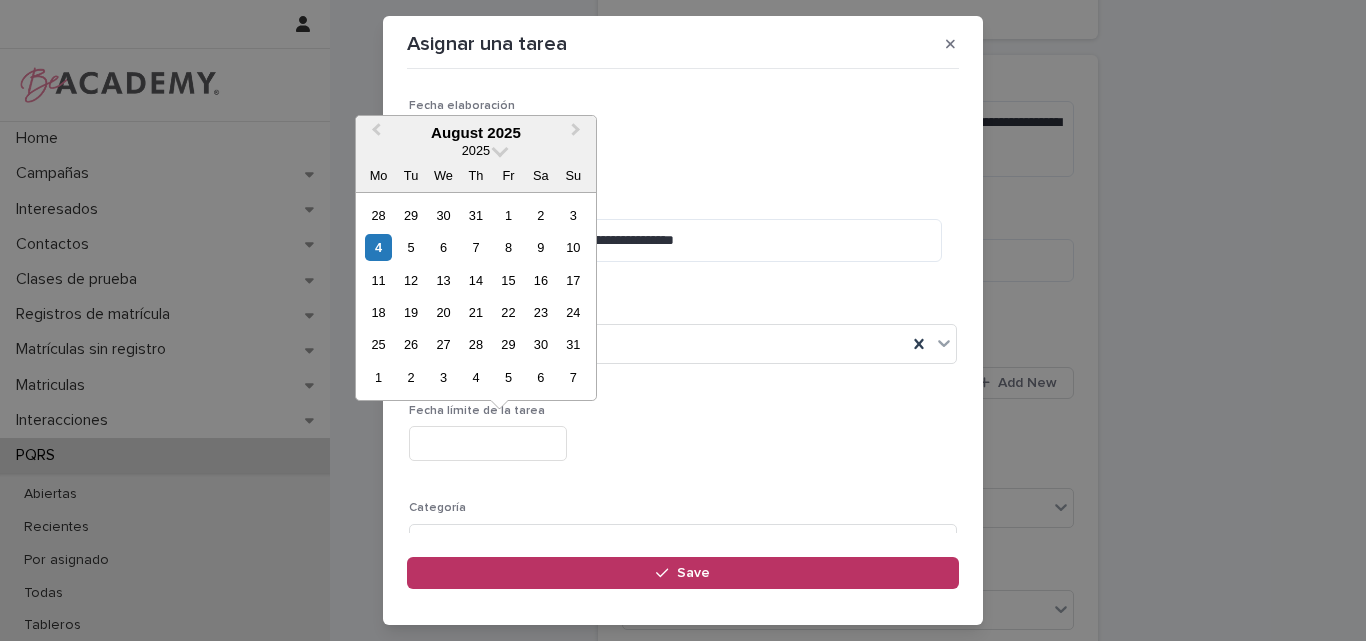 click at bounding box center (488, 443) 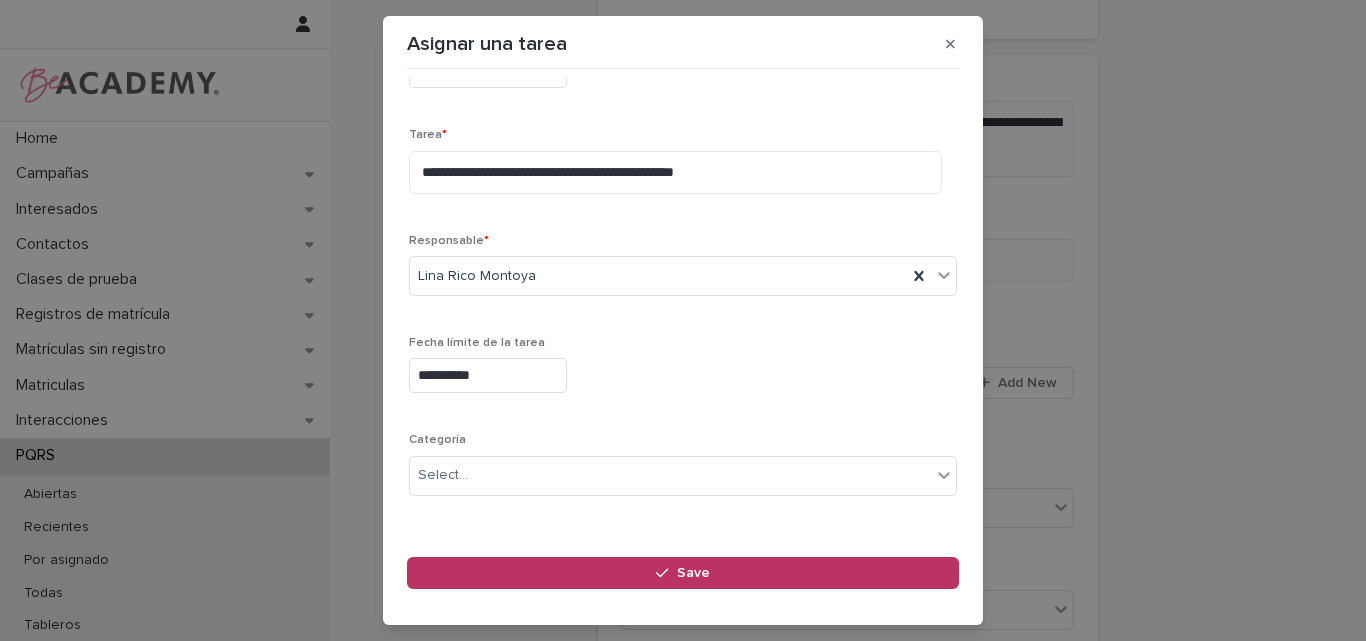 scroll, scrollTop: 195, scrollLeft: 0, axis: vertical 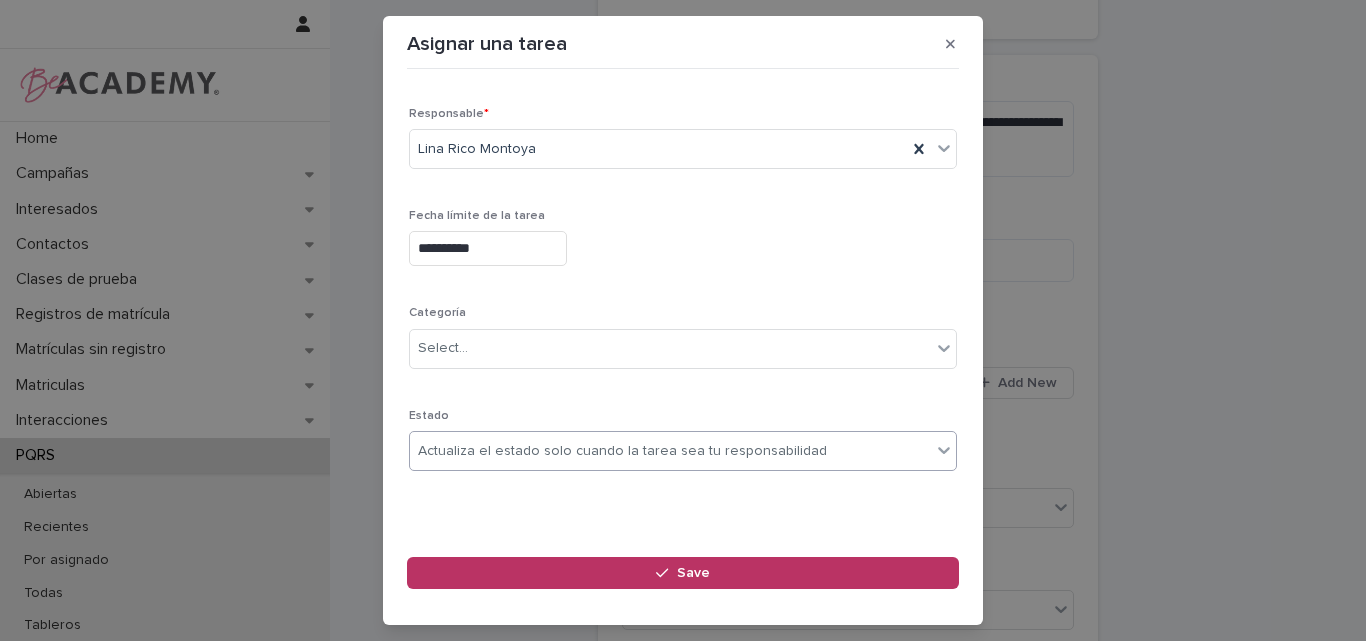 click on "Actualiza el estado solo cuando la tarea sea tu responsabilidad" at bounding box center (622, 451) 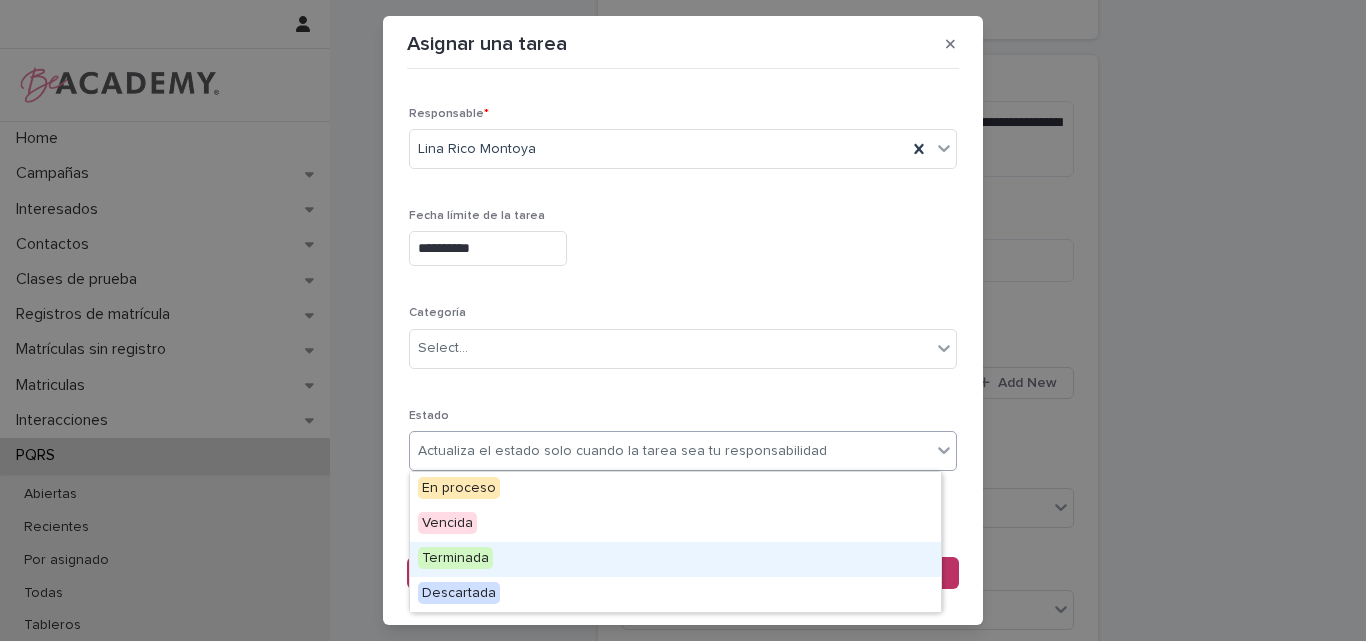 click on "Terminada" at bounding box center [675, 559] 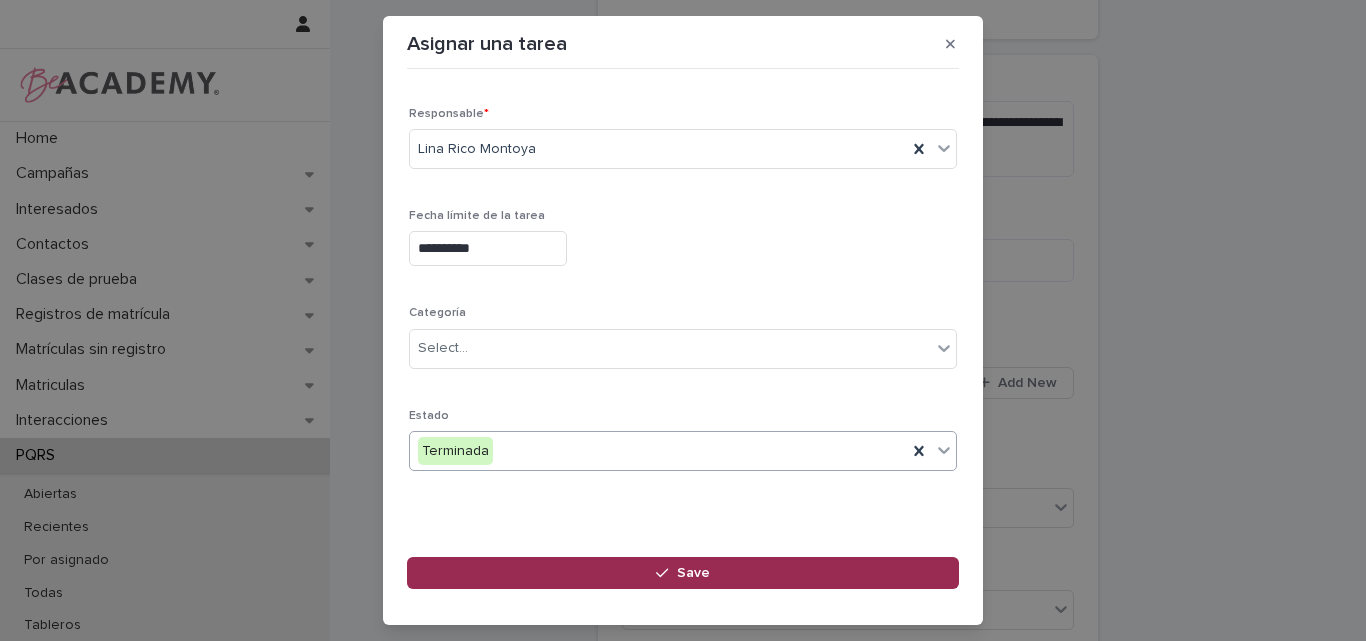 click on "Save" at bounding box center [693, 573] 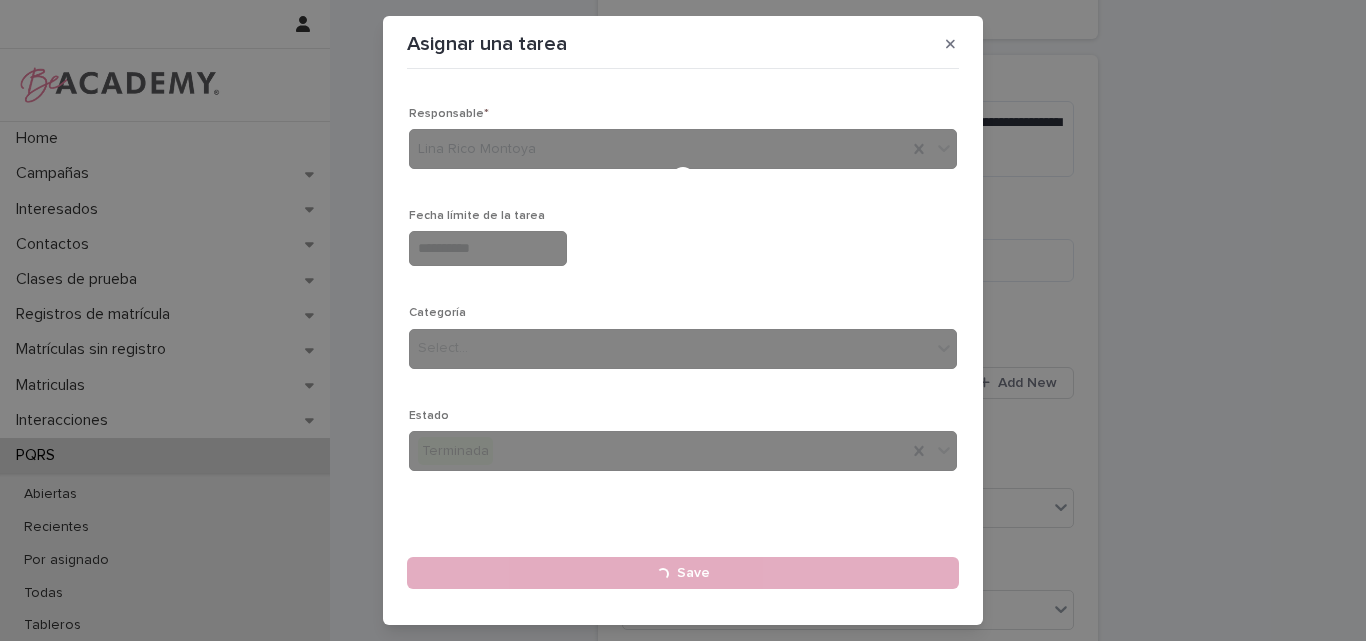 type 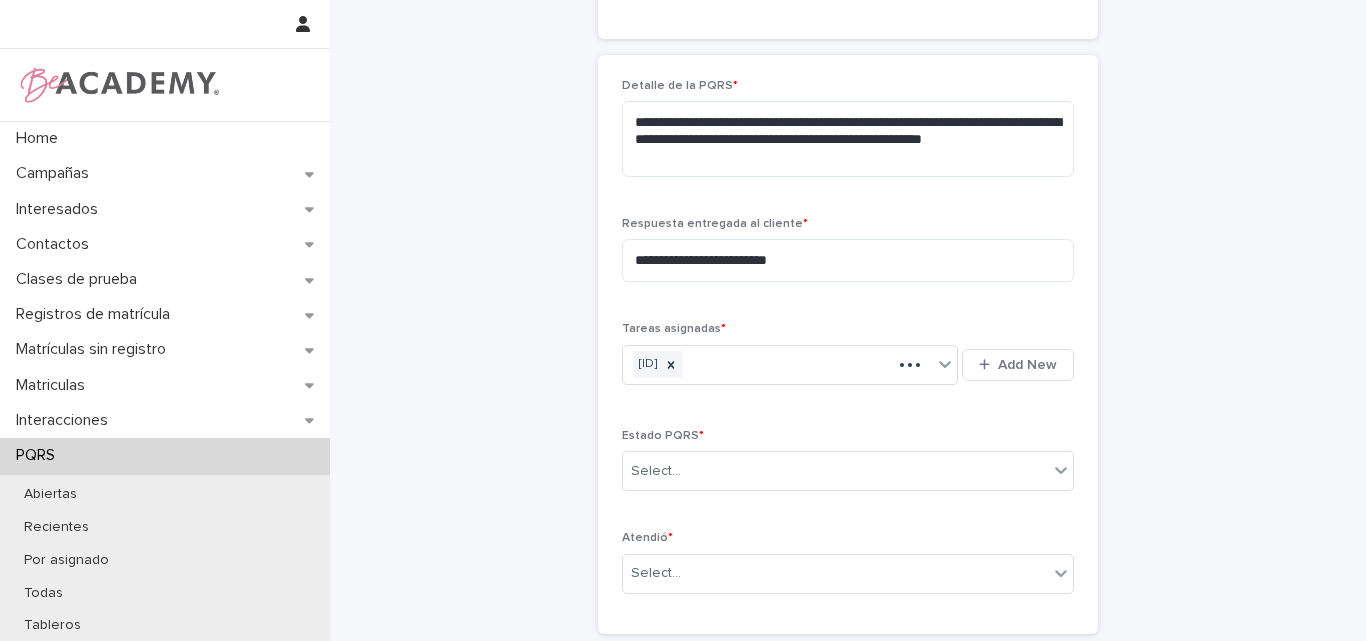 scroll, scrollTop: 652, scrollLeft: 0, axis: vertical 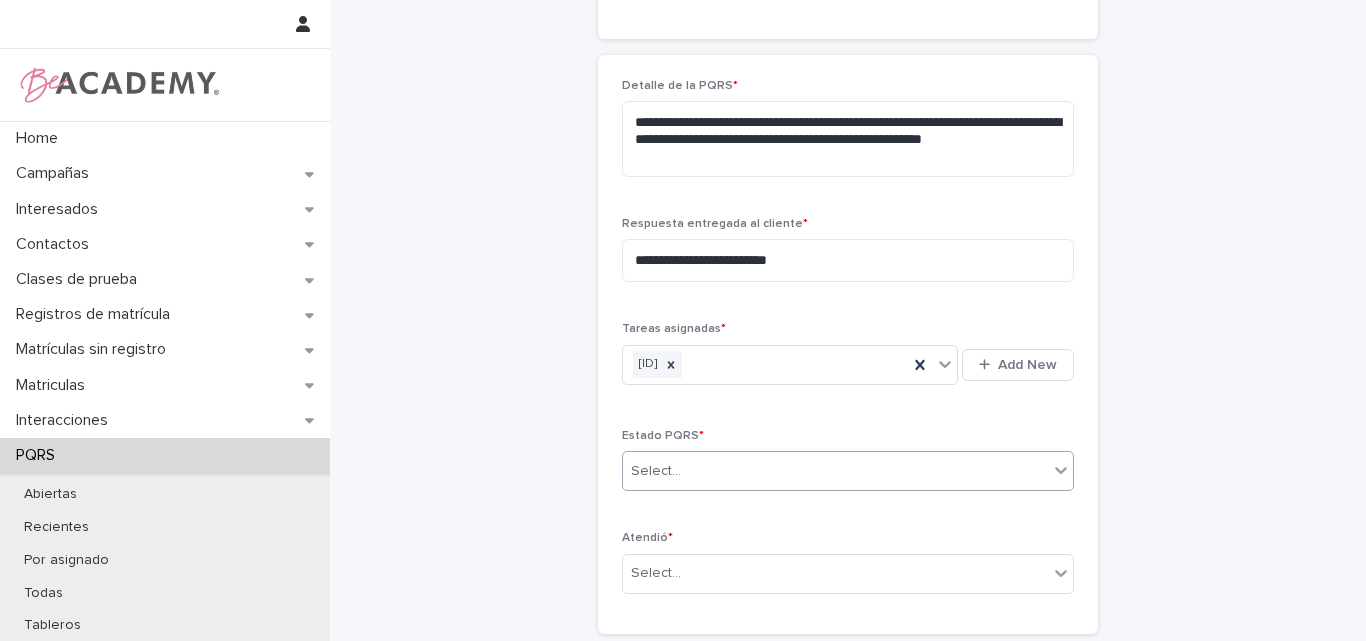 click on "Select..." at bounding box center [835, 471] 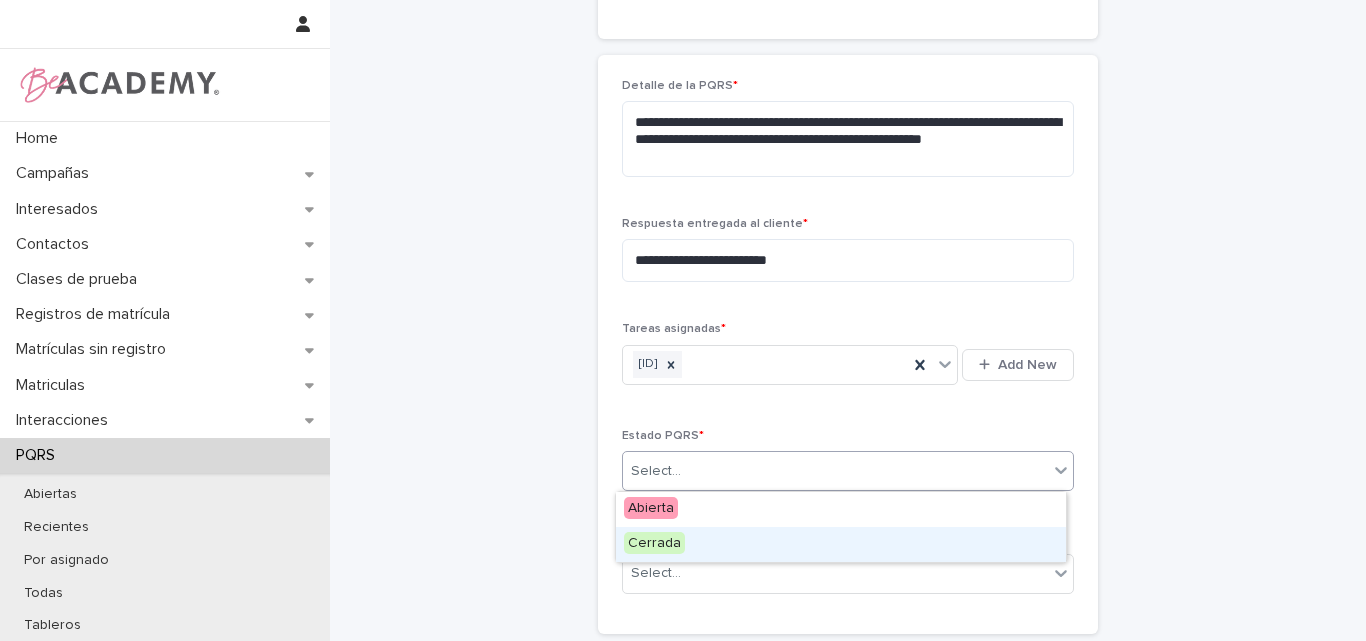 click on "Cerrada" at bounding box center (654, 543) 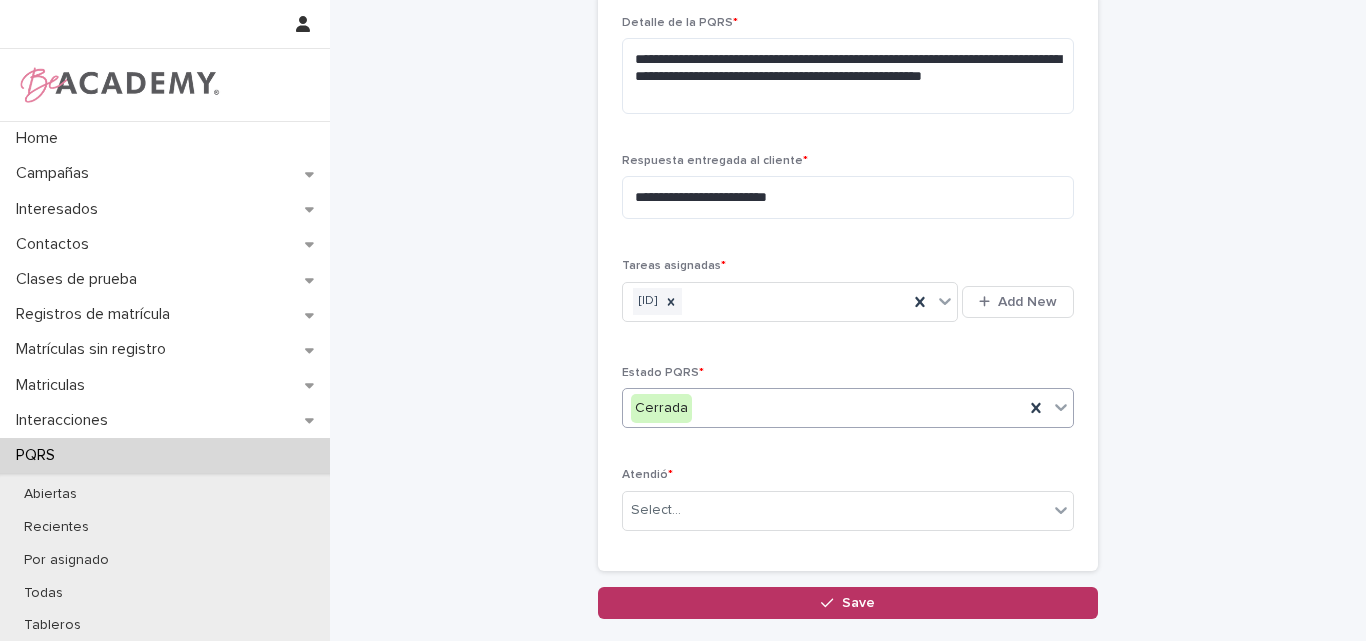 scroll, scrollTop: 849, scrollLeft: 0, axis: vertical 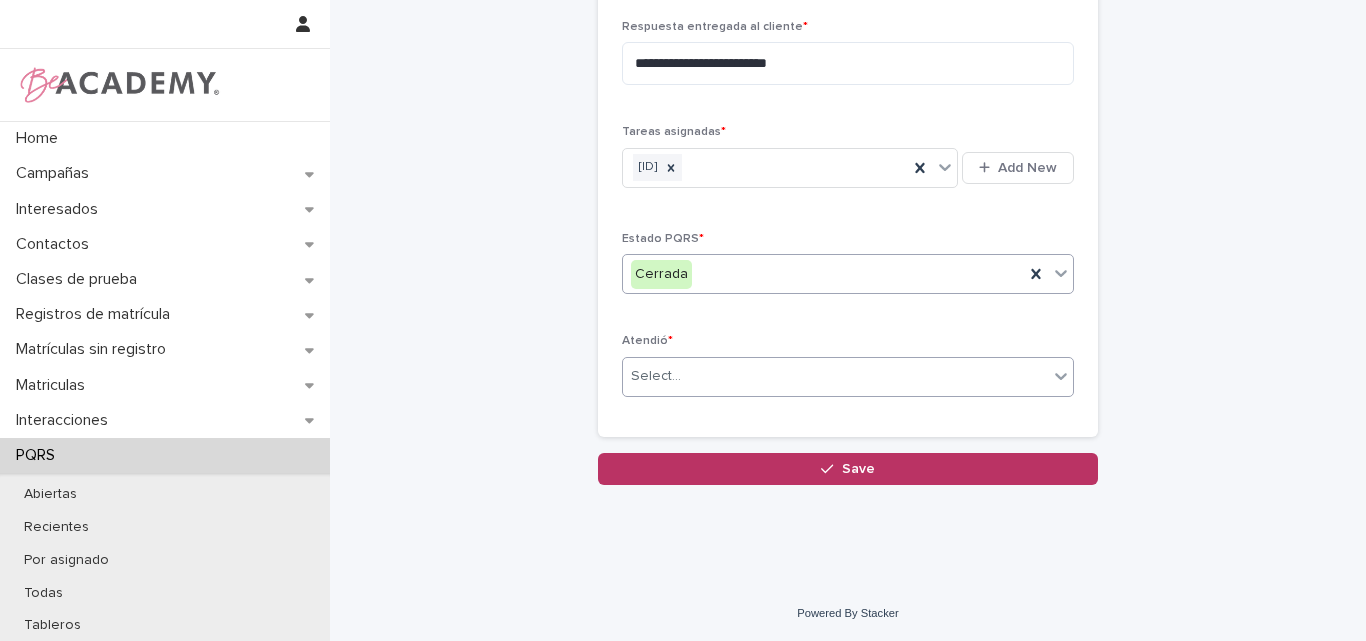 click on "Select..." at bounding box center [835, 376] 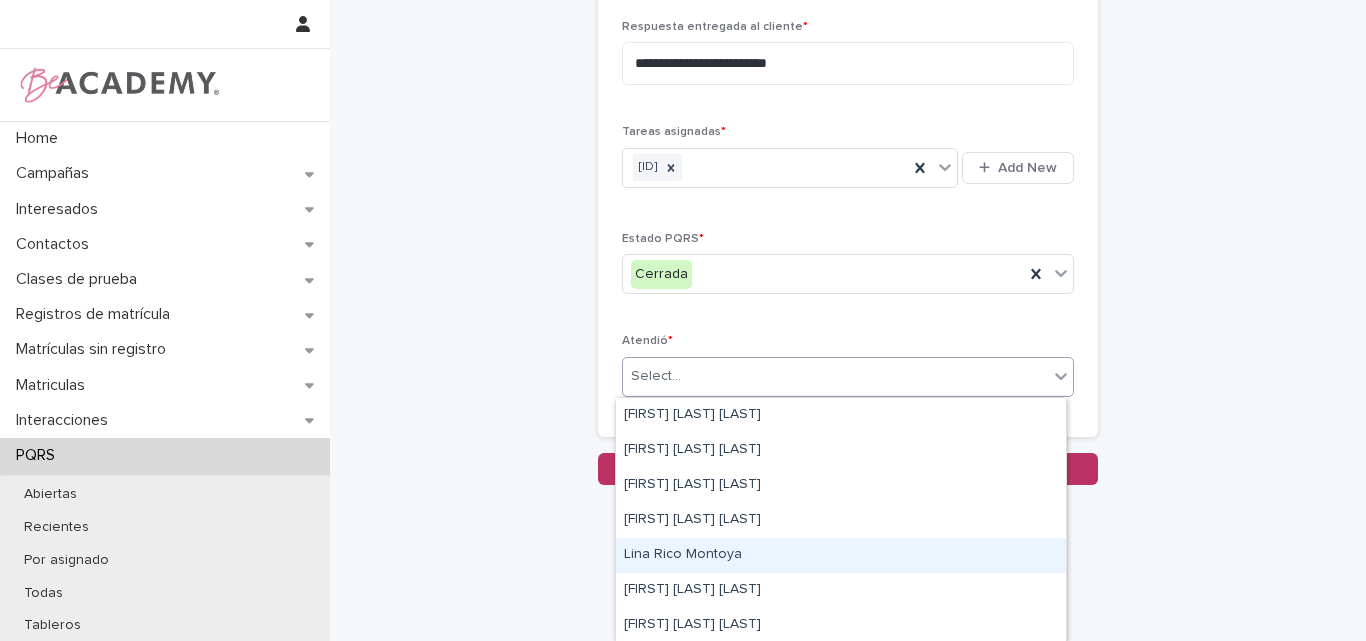 click on "Lina Rico Montoya" at bounding box center [841, 555] 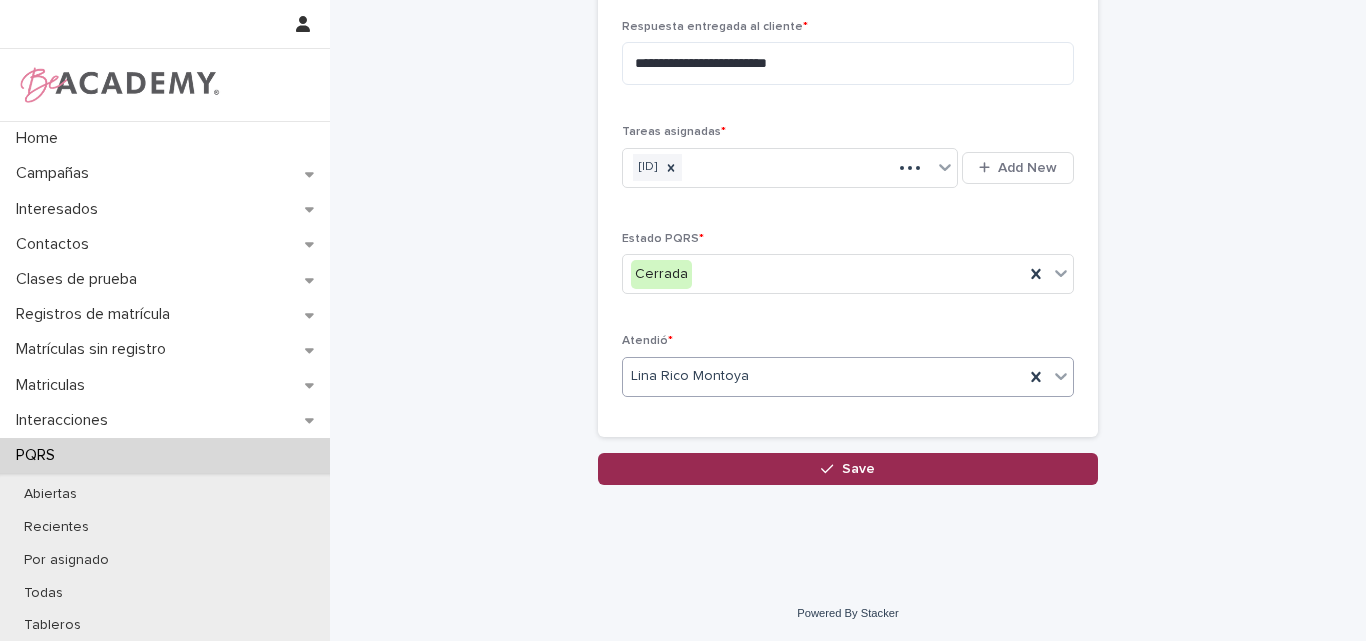 click on "Save" at bounding box center (858, 469) 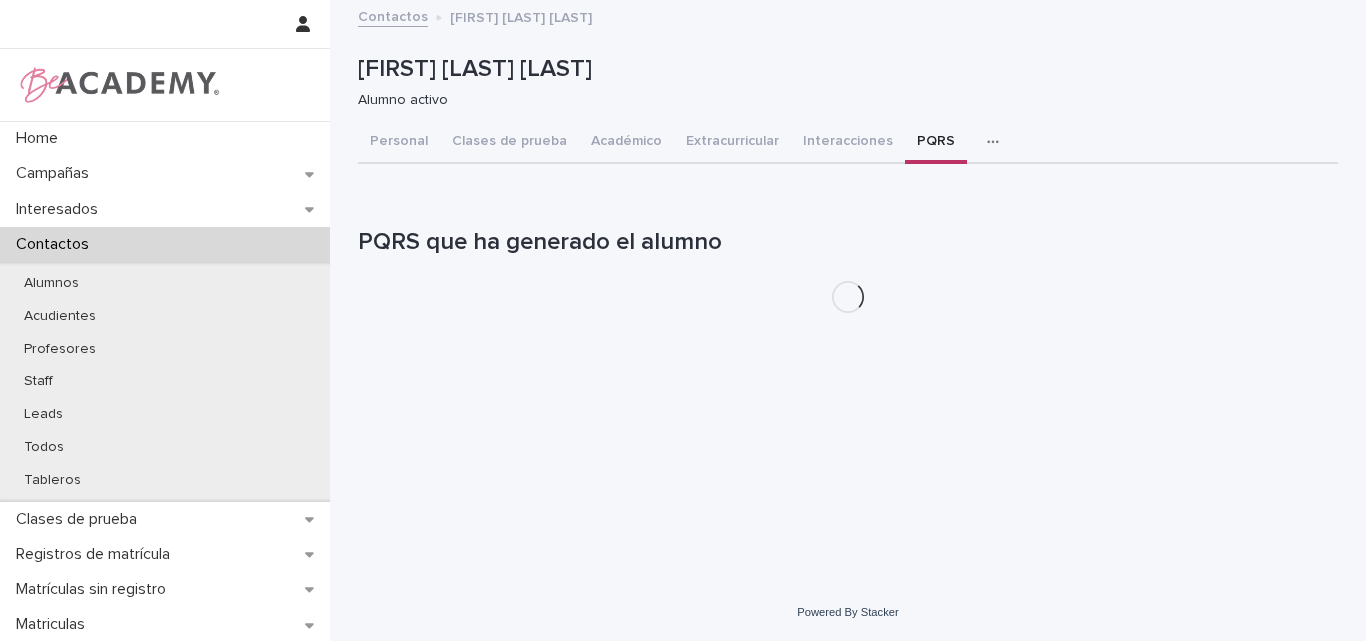 scroll, scrollTop: 0, scrollLeft: 0, axis: both 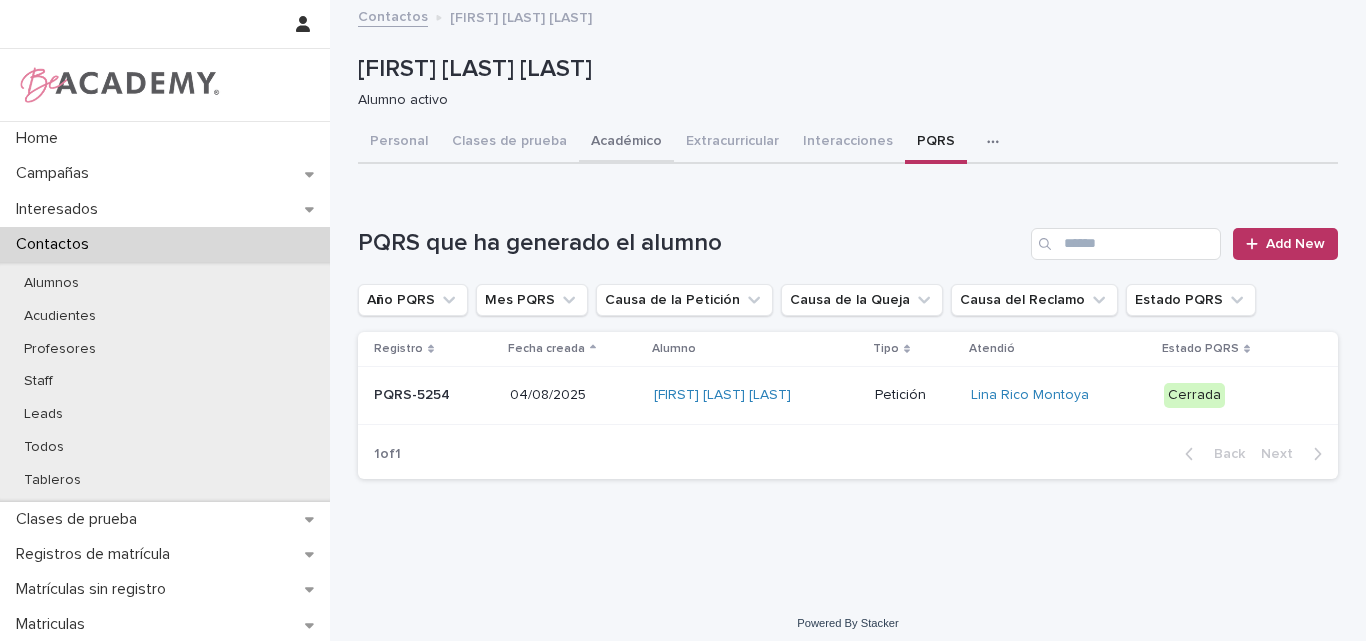 click on "Académico" at bounding box center (626, 143) 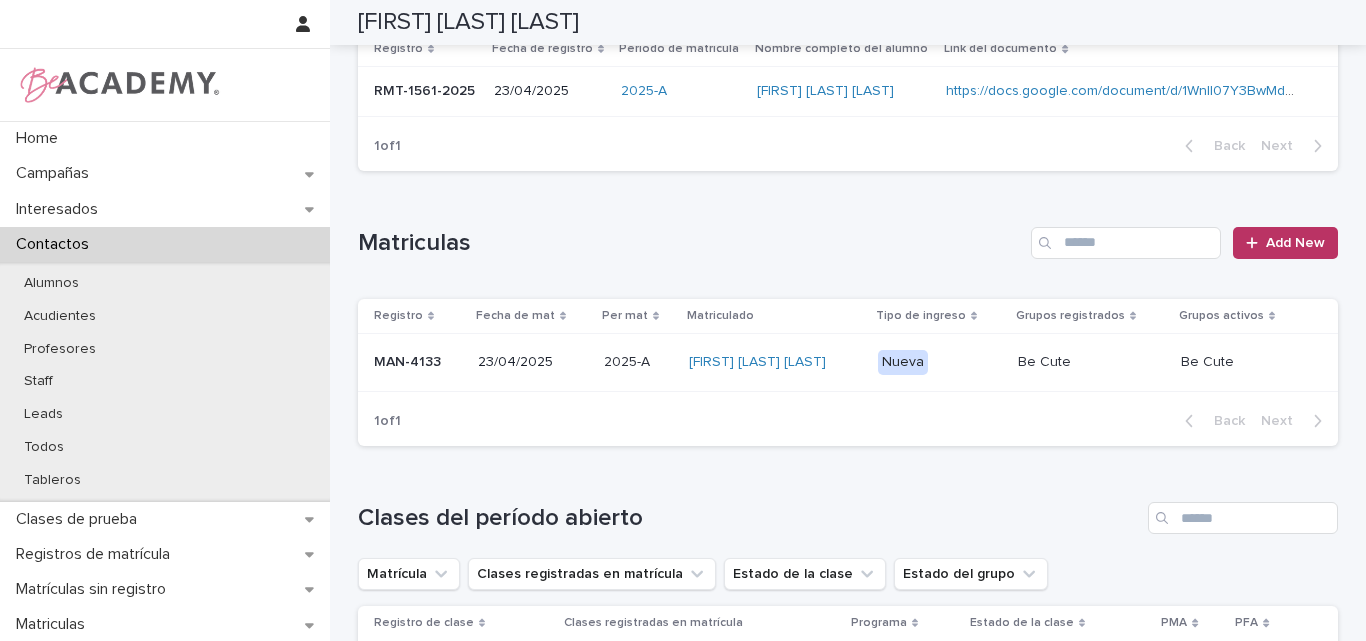 scroll, scrollTop: 600, scrollLeft: 0, axis: vertical 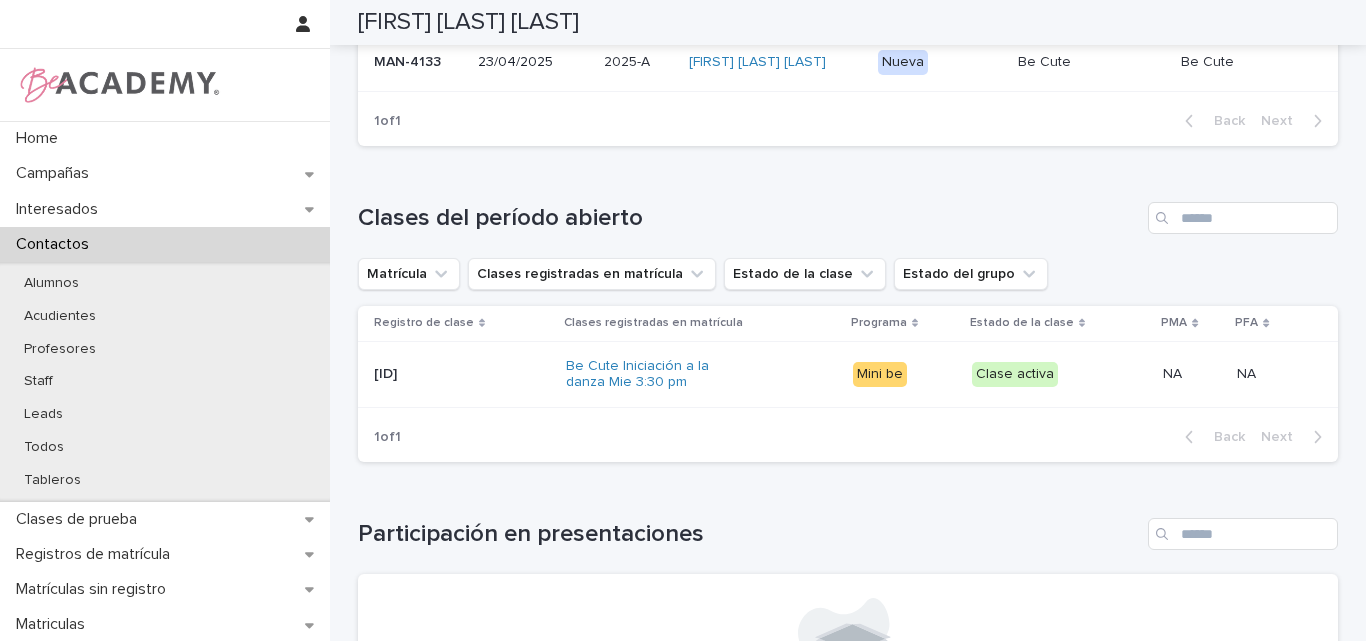 click at bounding box center (457, 374) 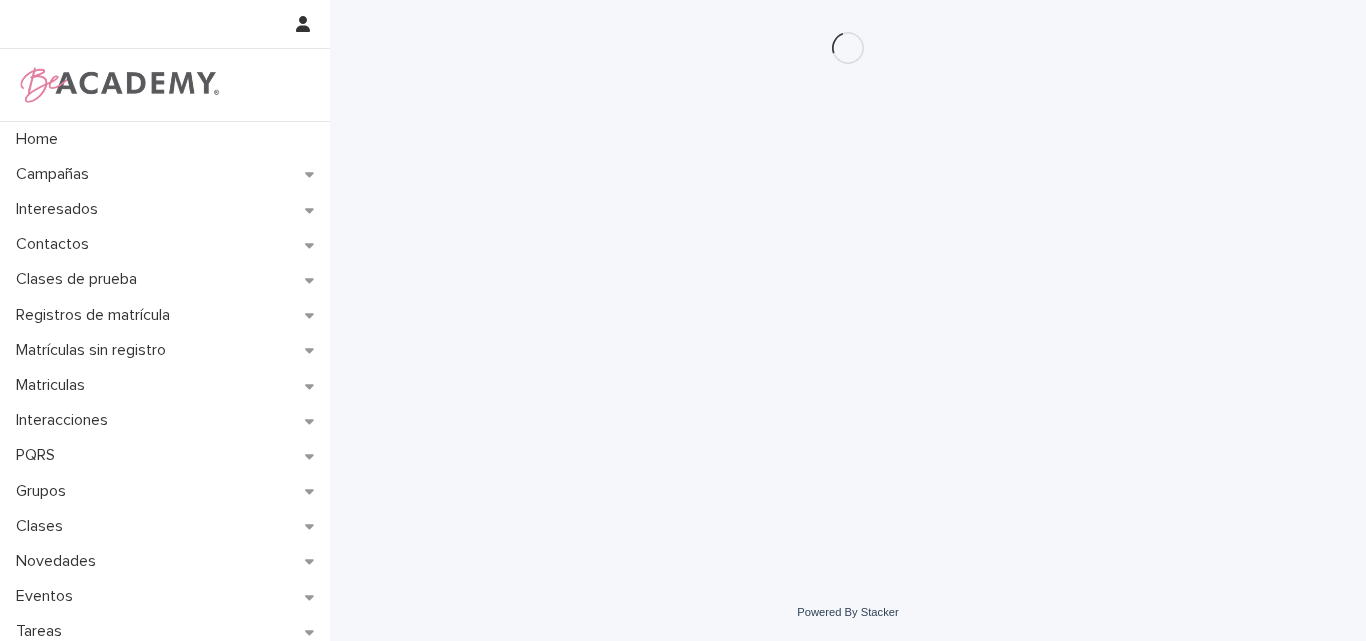 scroll, scrollTop: 0, scrollLeft: 0, axis: both 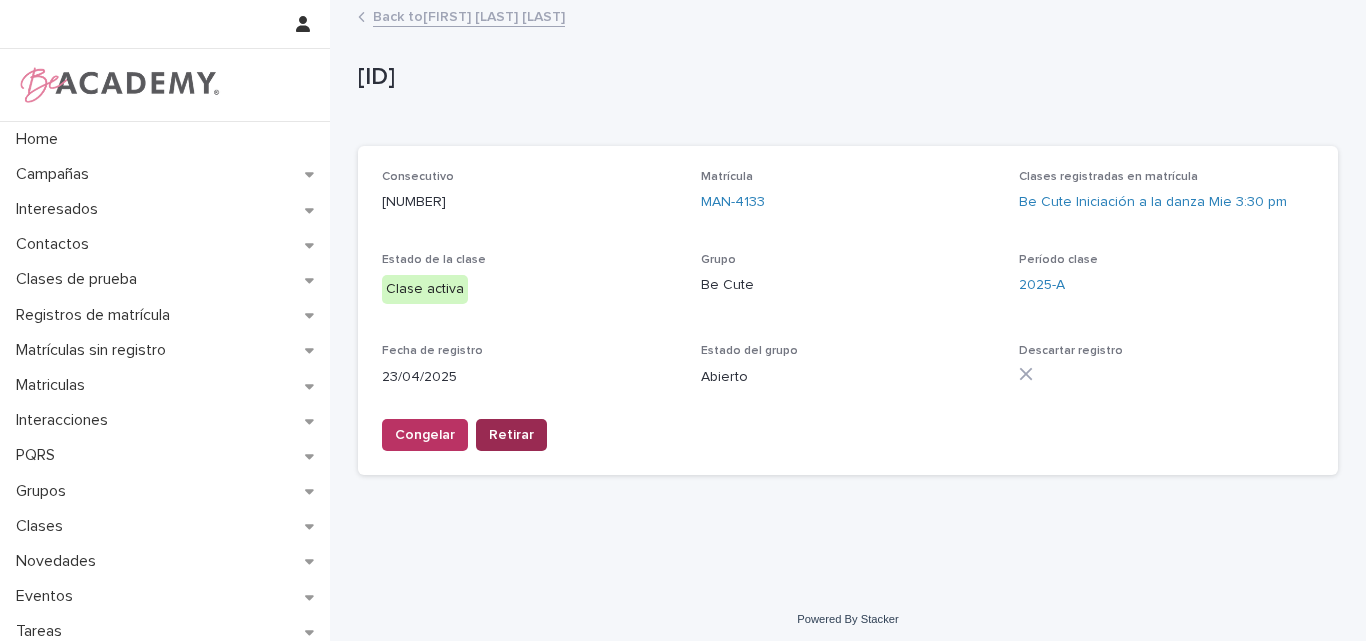 click on "Retirar" at bounding box center (511, 435) 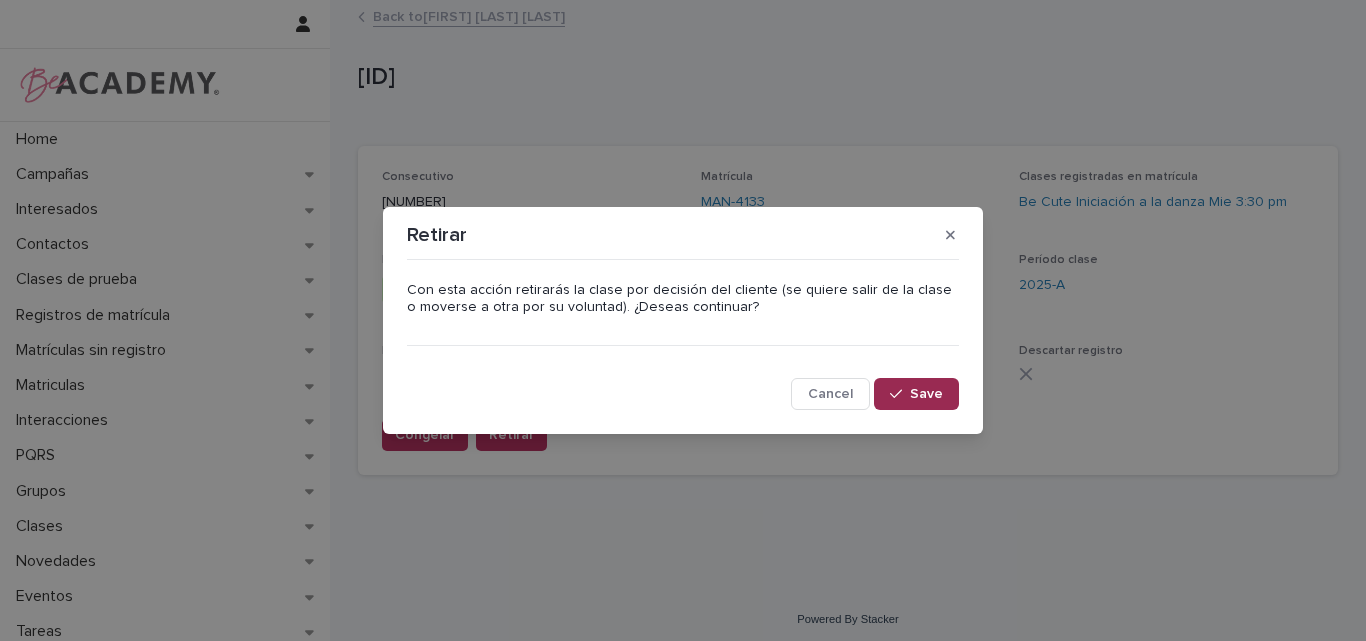 click at bounding box center (900, 394) 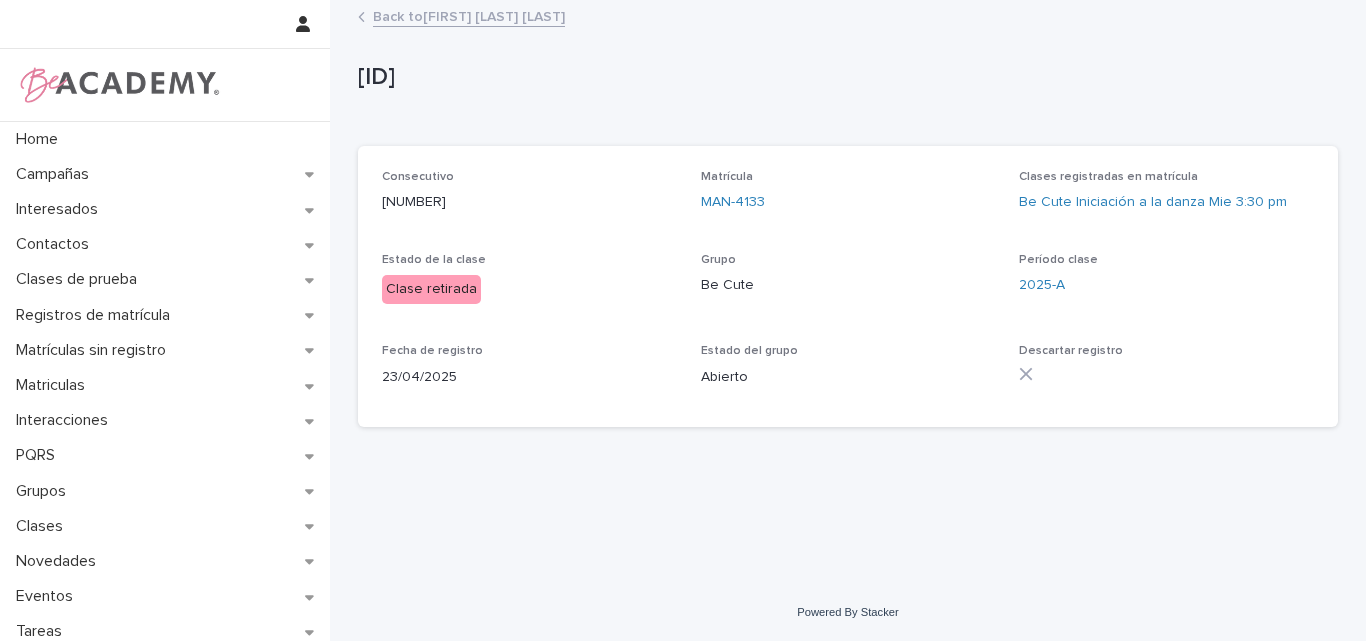 click on "Back to  Valeria Yepes Marin" at bounding box center [469, 15] 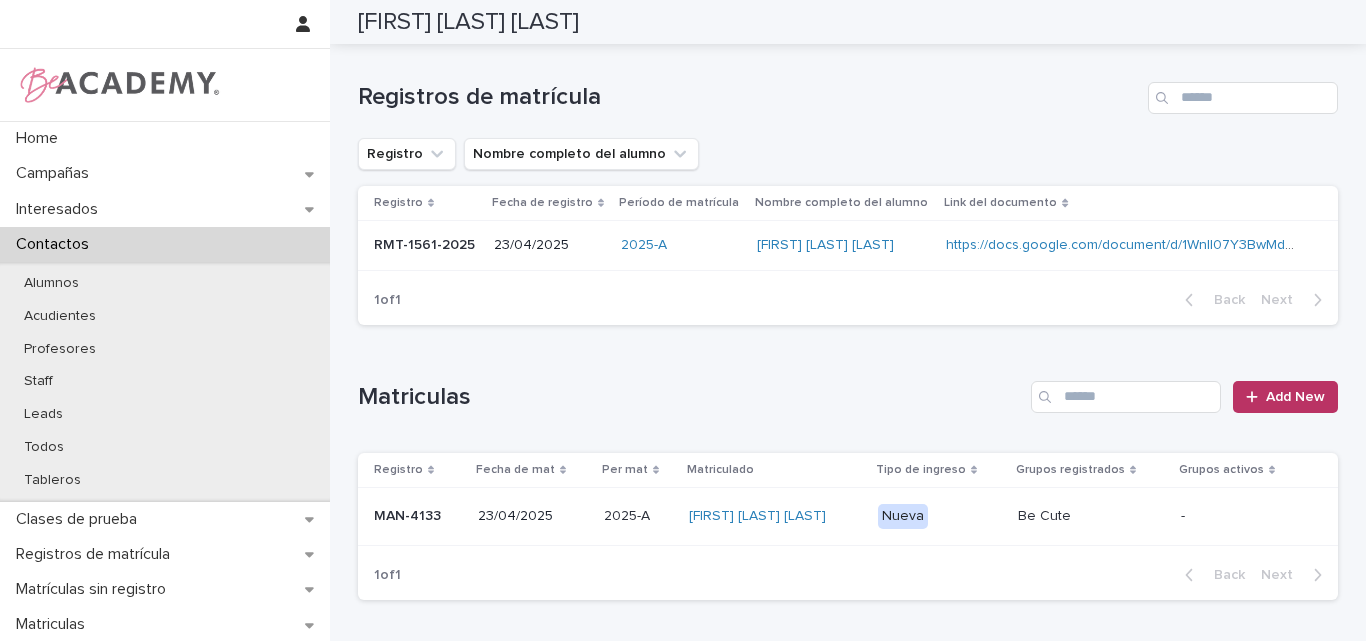 scroll, scrollTop: 100, scrollLeft: 0, axis: vertical 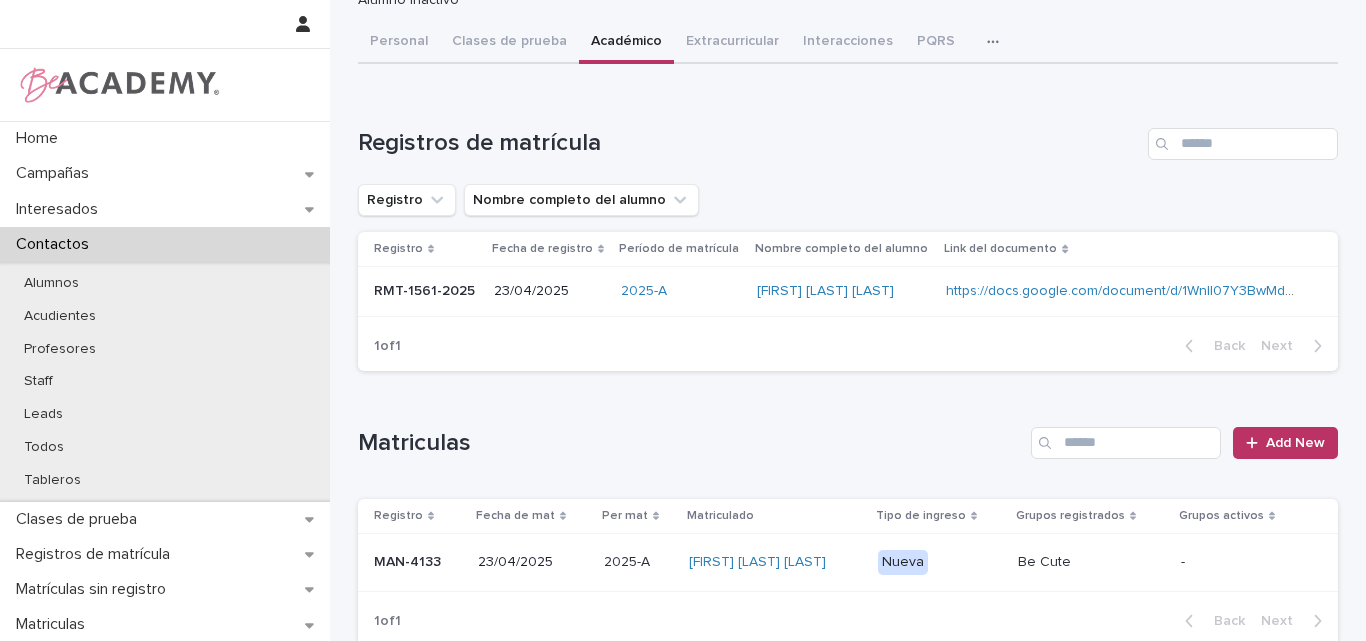 click on "RMT-1561-2025 RMT-1561-2025" at bounding box center [426, 291] 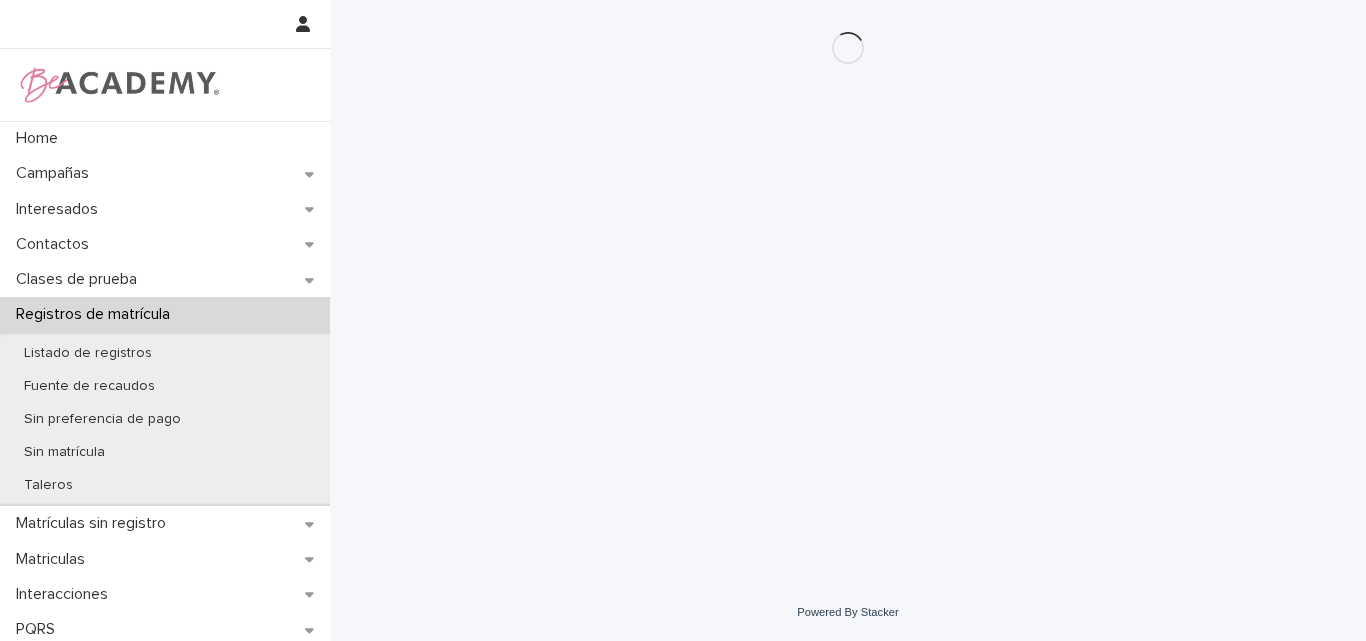 scroll, scrollTop: 0, scrollLeft: 0, axis: both 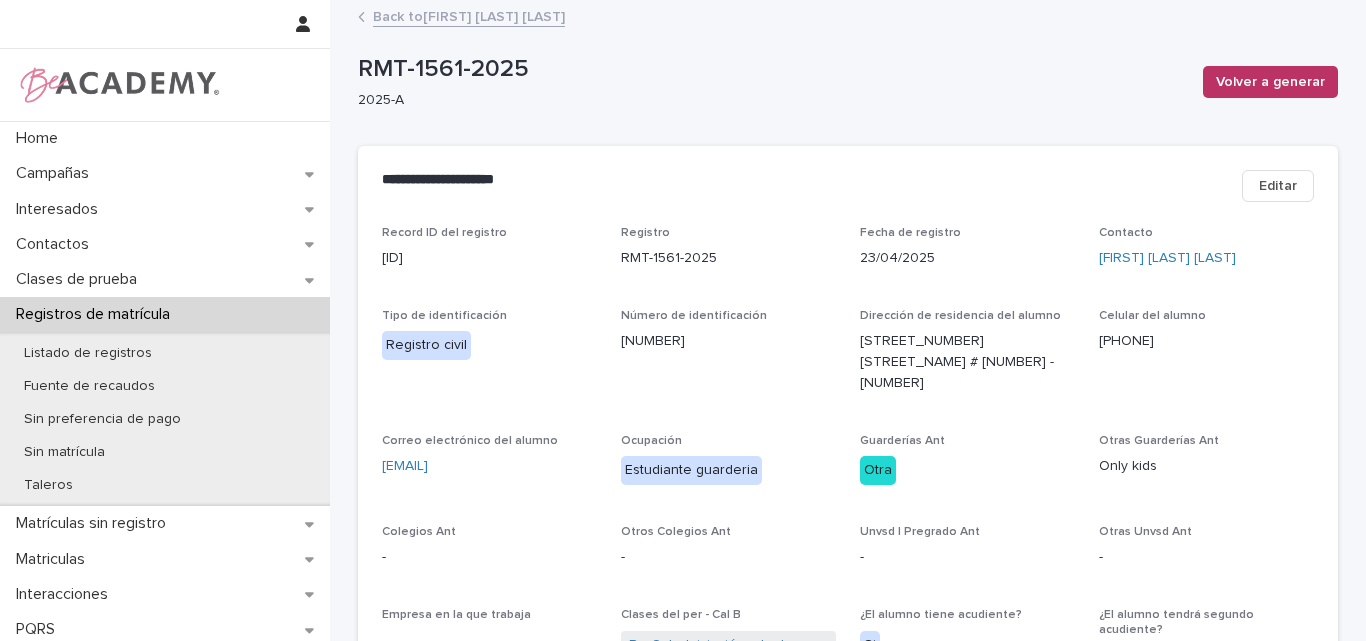 click on "Back to  Valeria Yepes Marin" at bounding box center (469, 15) 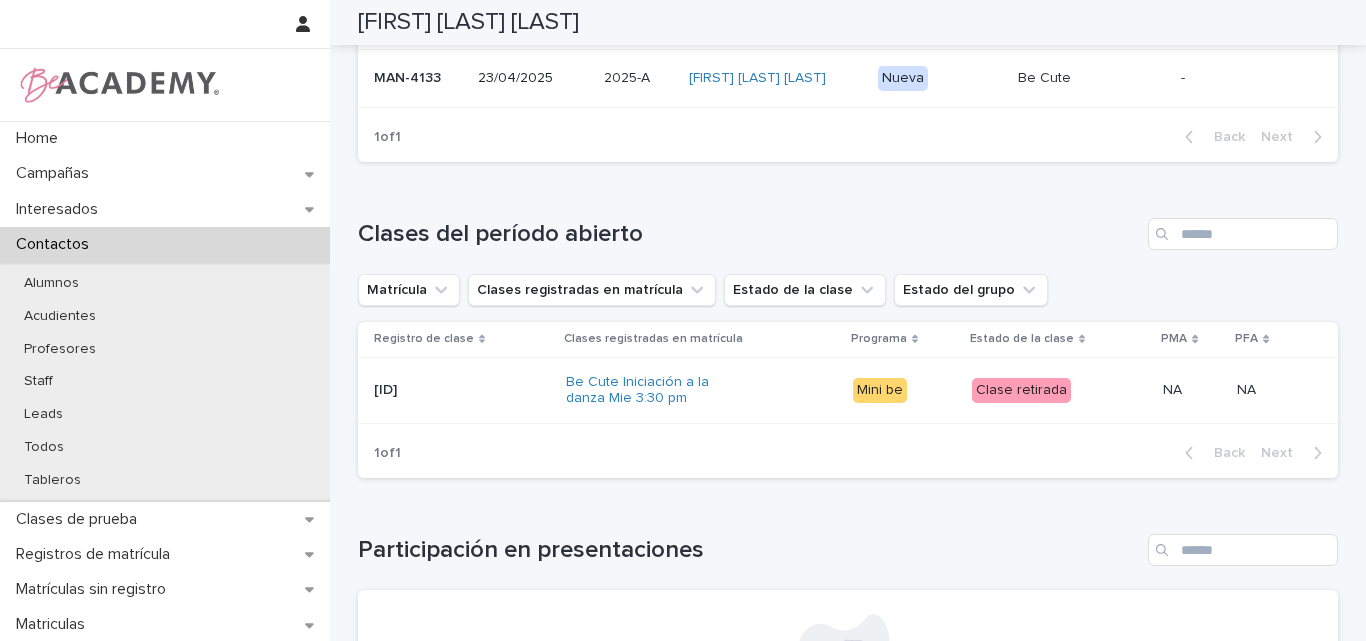 scroll, scrollTop: 400, scrollLeft: 0, axis: vertical 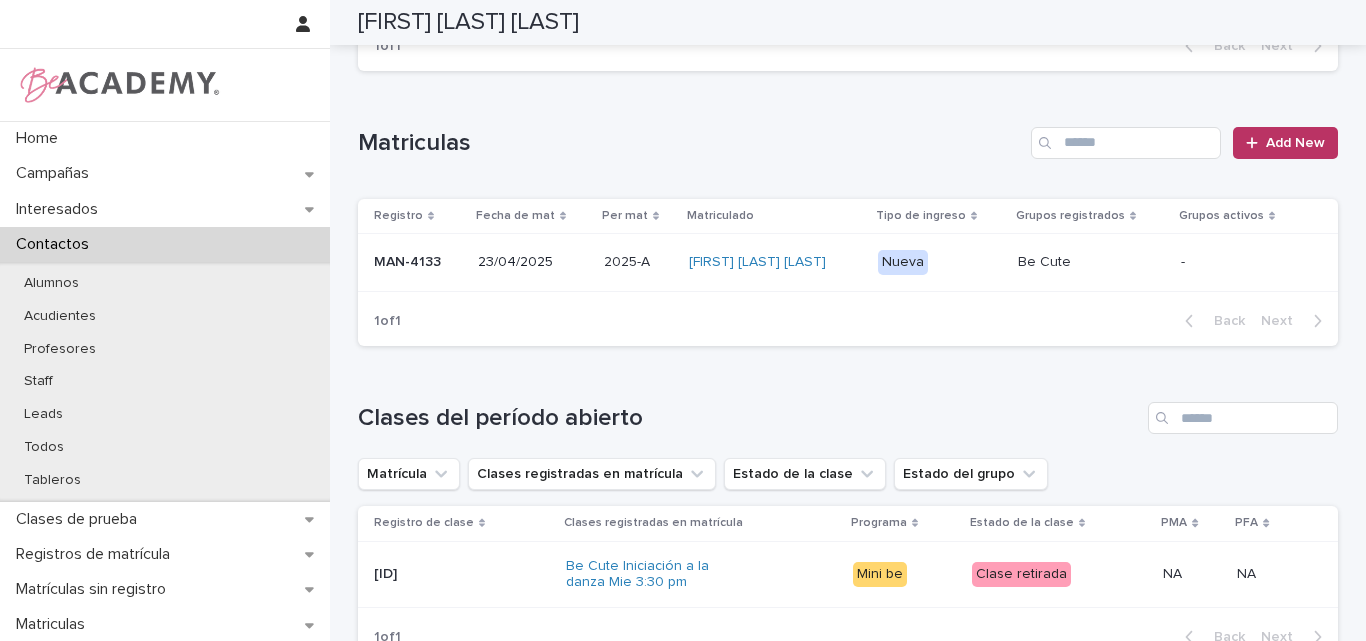 click on "MAN-4133" at bounding box center [418, 262] 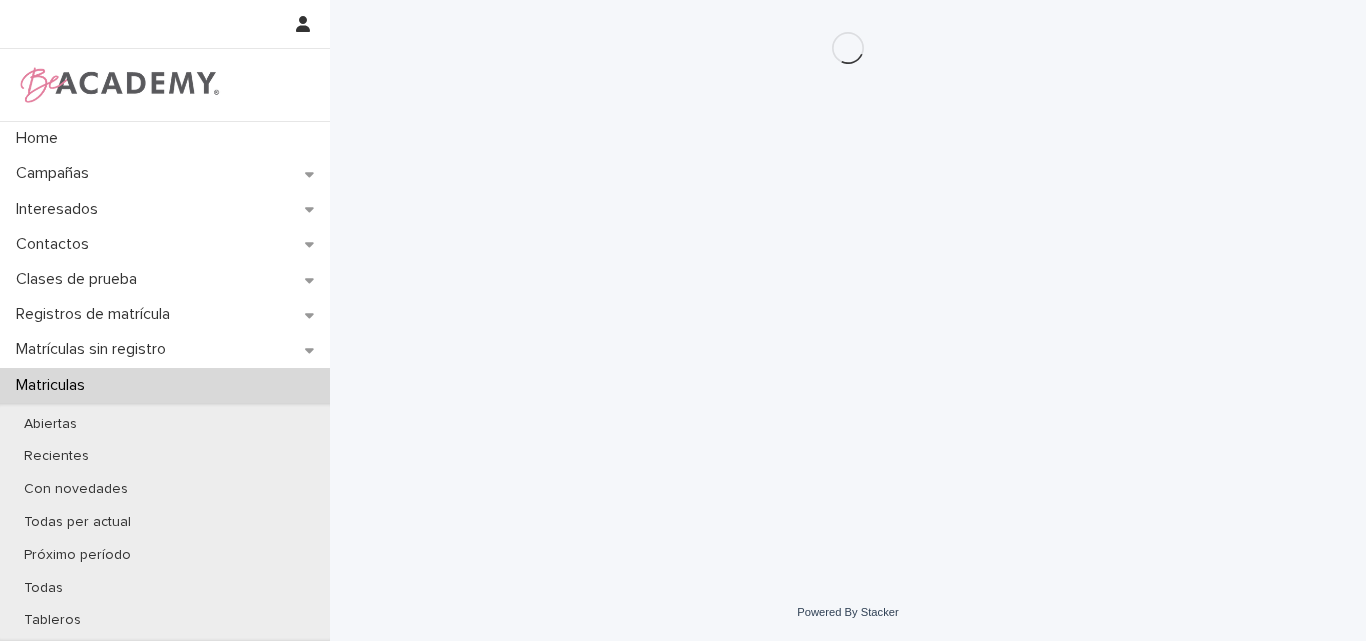 scroll, scrollTop: 0, scrollLeft: 0, axis: both 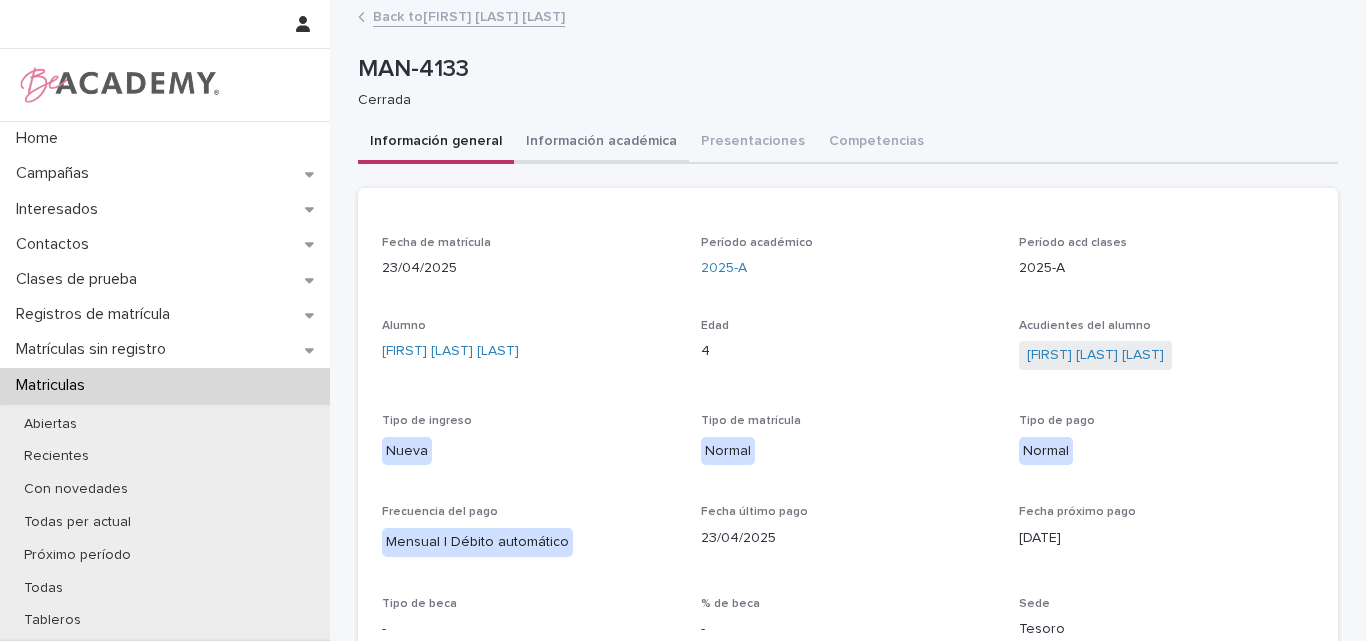 click on "Información académica" at bounding box center (601, 143) 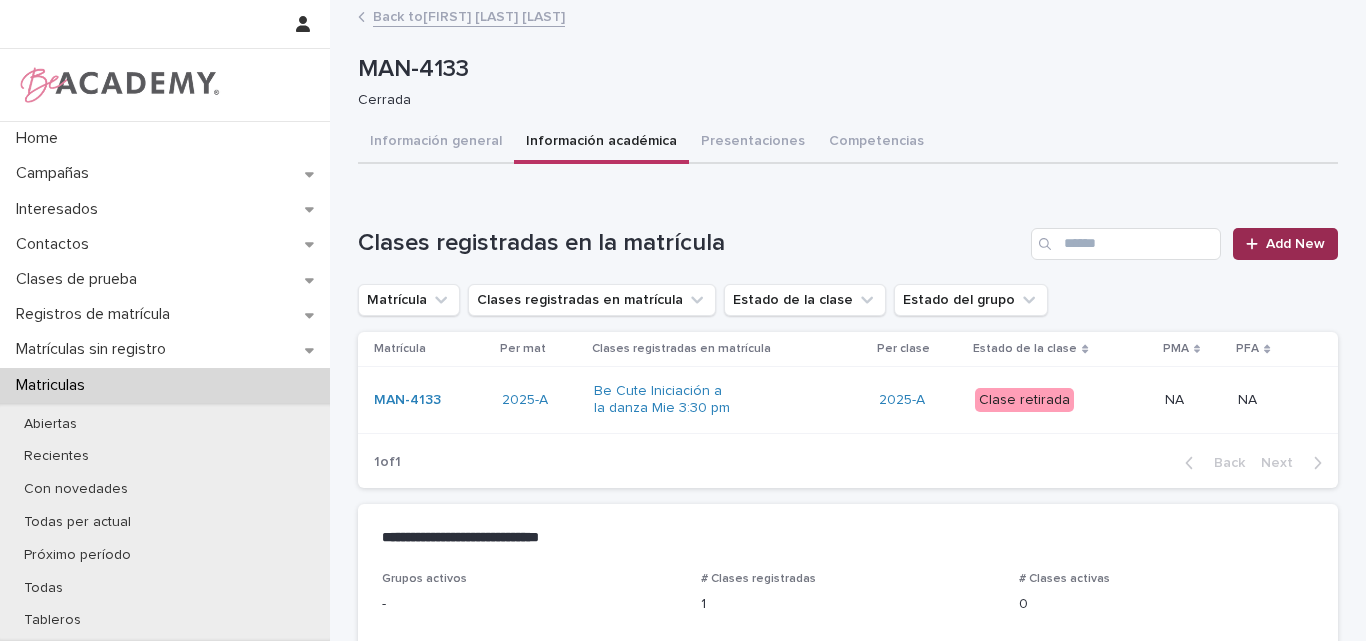 click on "Add New" at bounding box center [1295, 244] 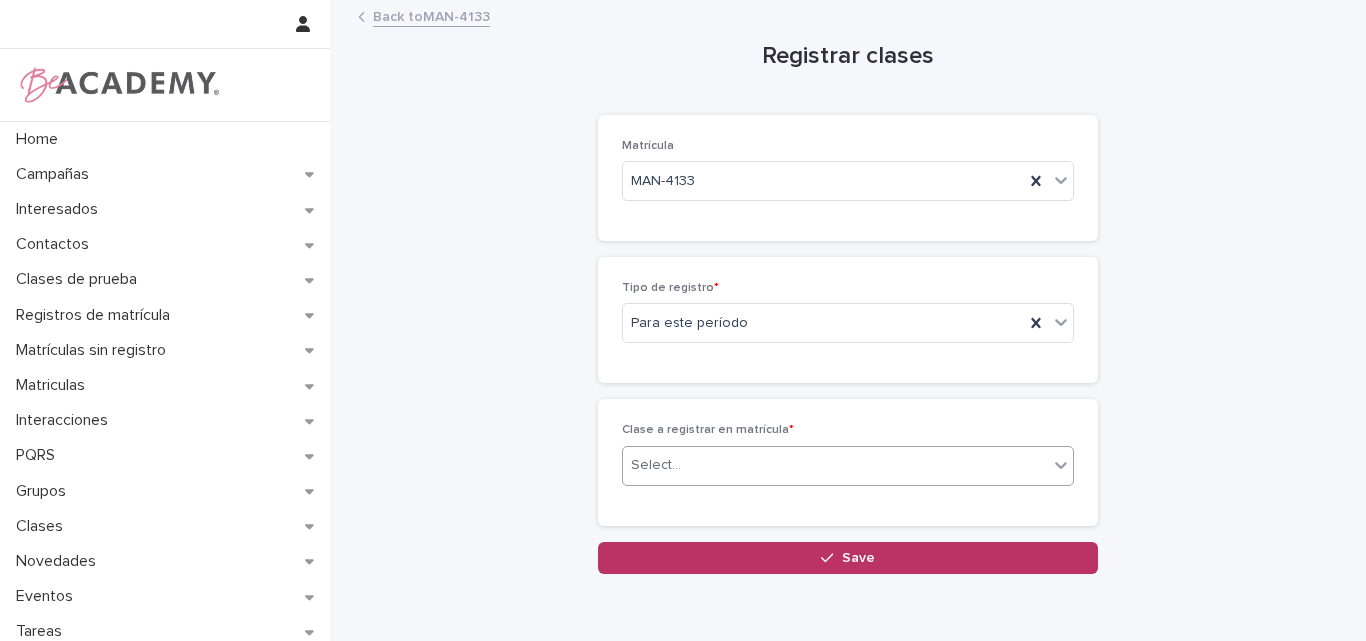 click on "Select..." at bounding box center (835, 465) 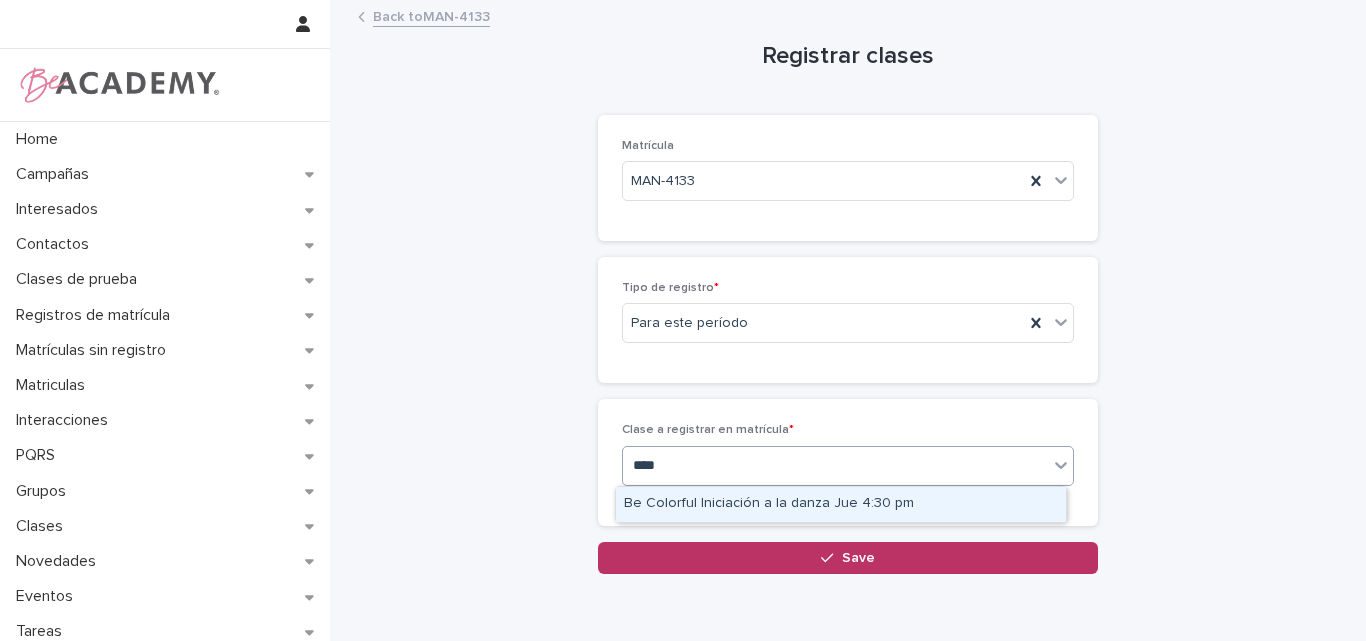 type on "*****" 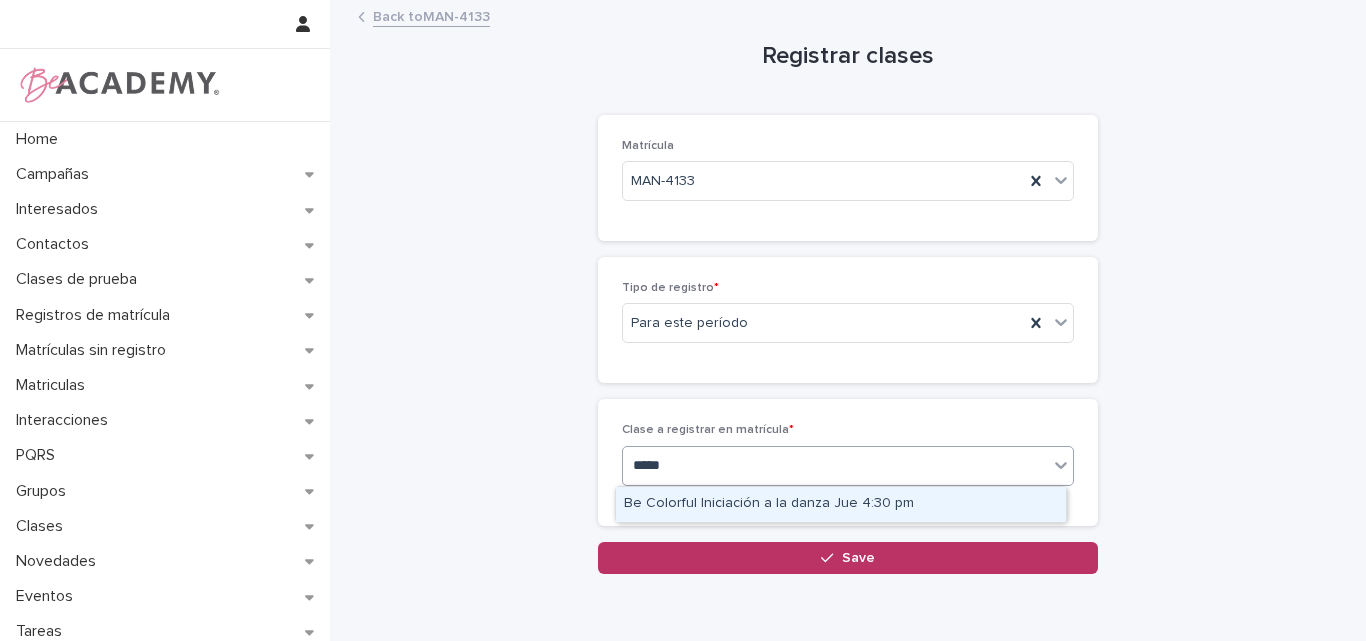 click on "Be Colorful Iniciación a la danza Jue 4:30 pm" at bounding box center [841, 504] 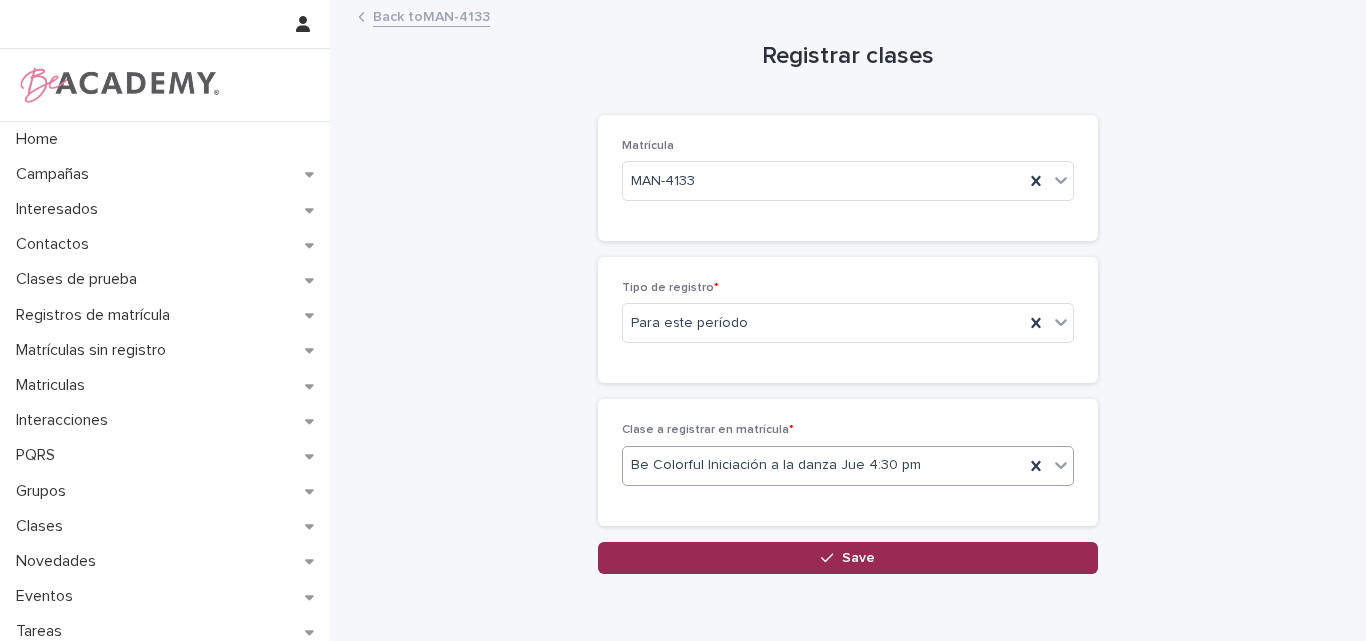 click on "Save" at bounding box center (858, 558) 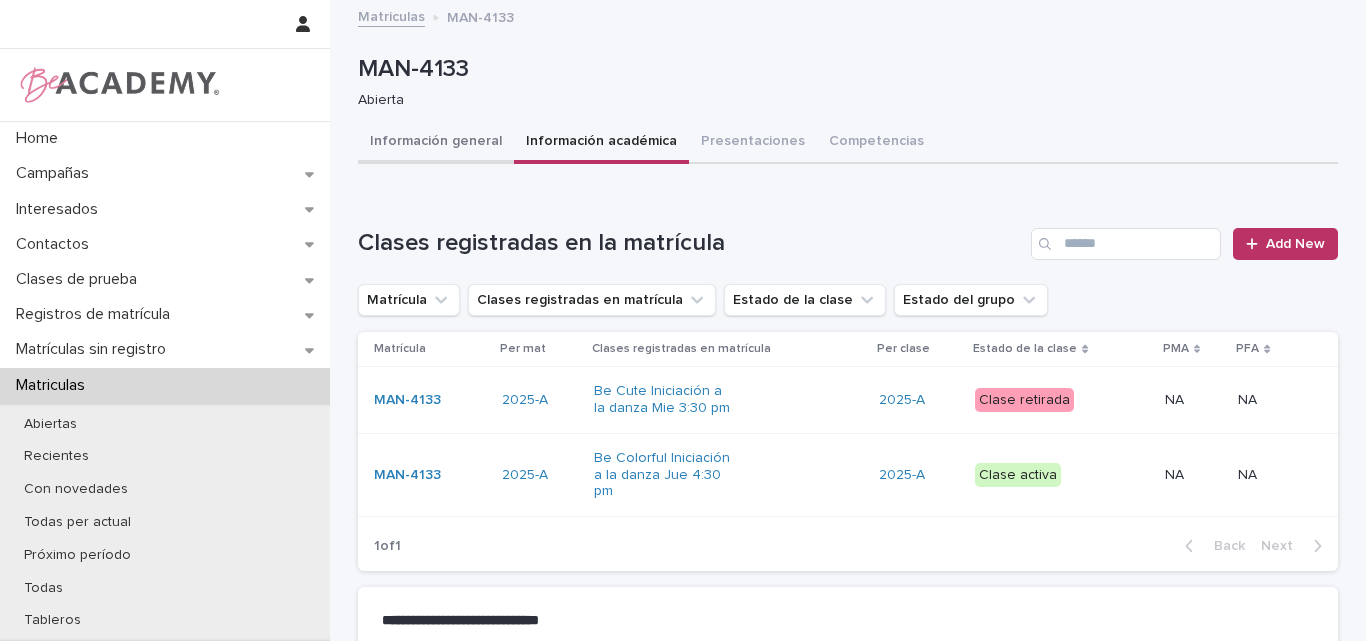 click on "Información general" at bounding box center [436, 143] 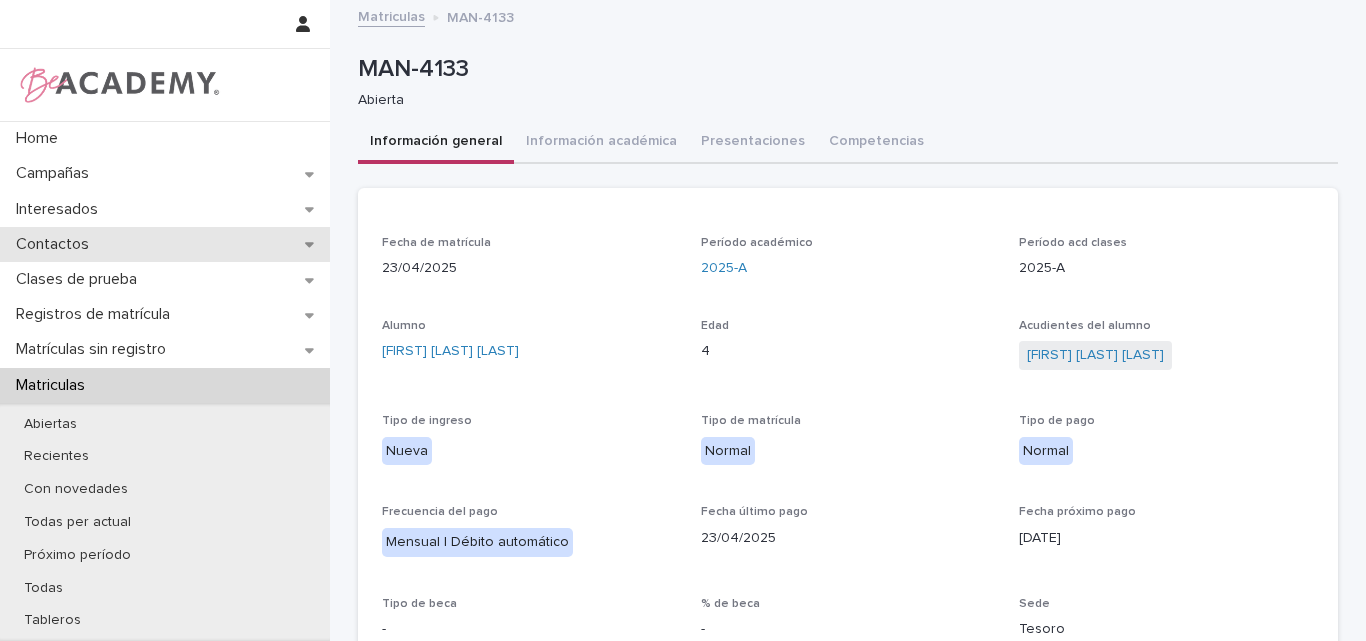 click on "Contactos" at bounding box center (56, 244) 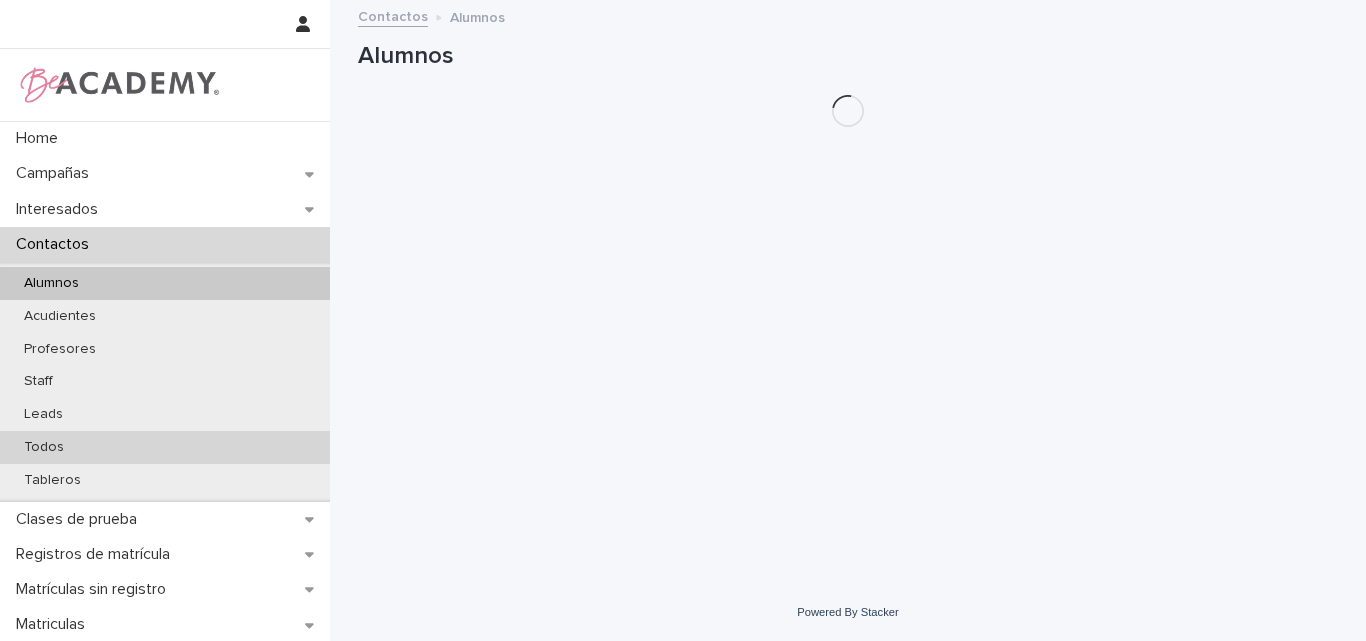 click on "Todos" at bounding box center [44, 447] 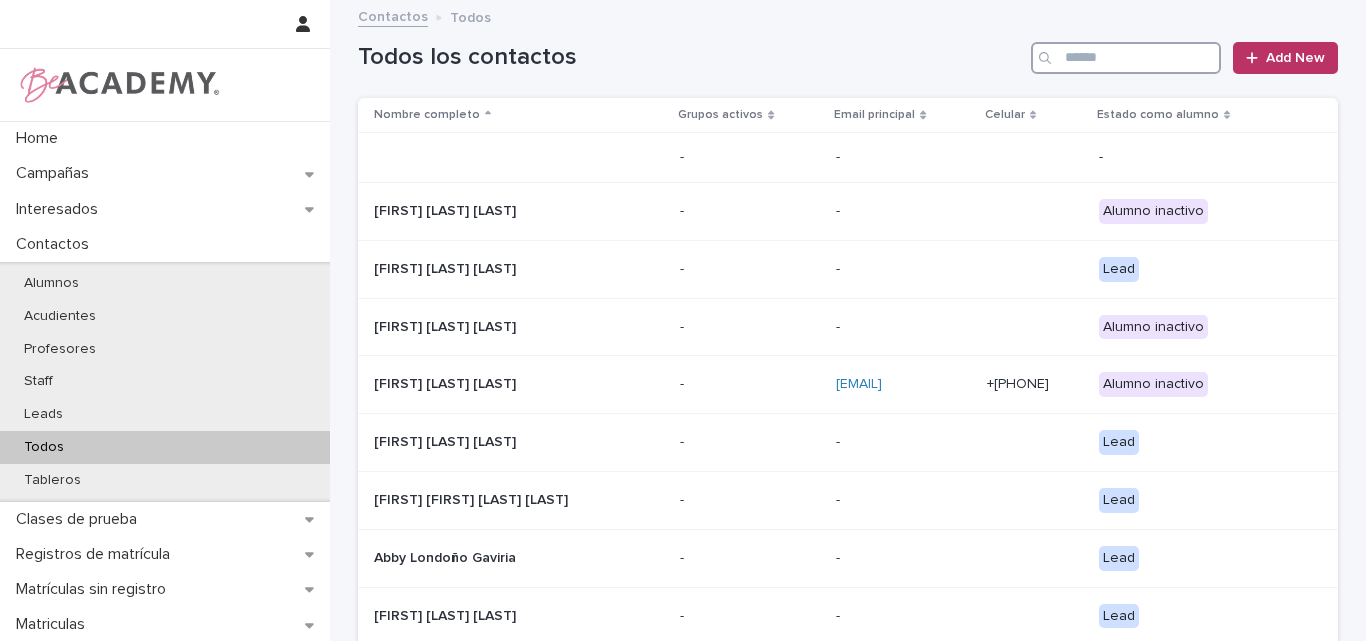 click at bounding box center (1126, 58) 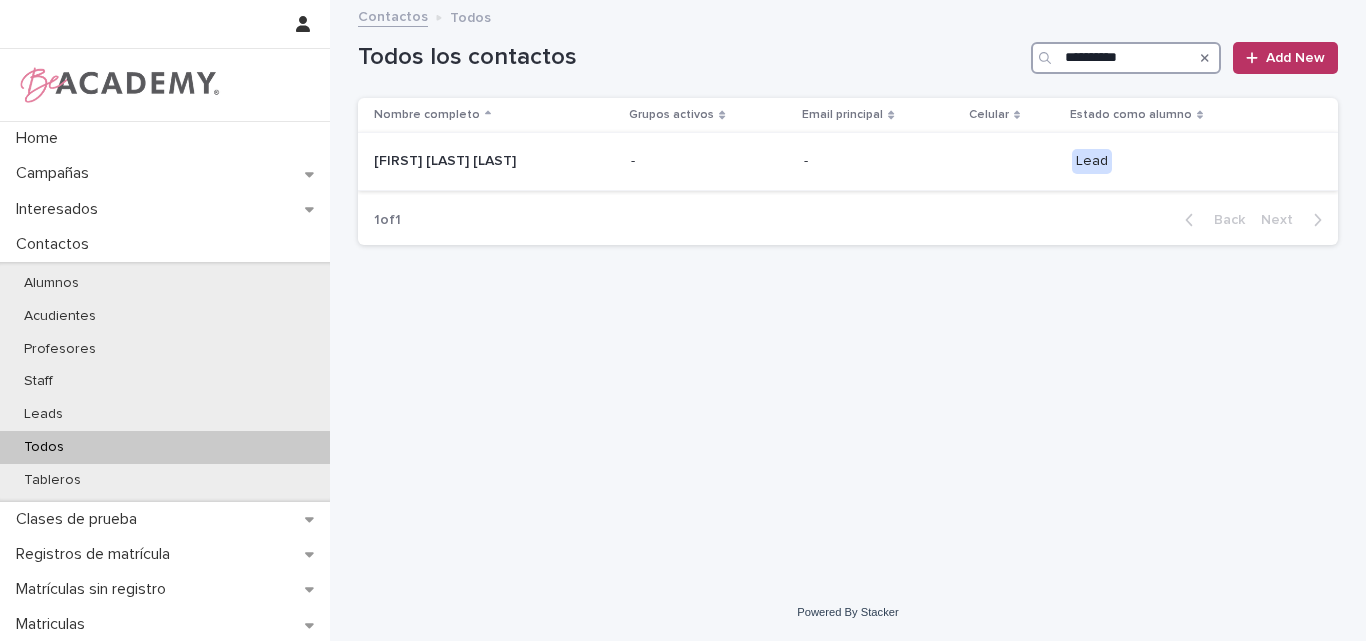 type on "**********" 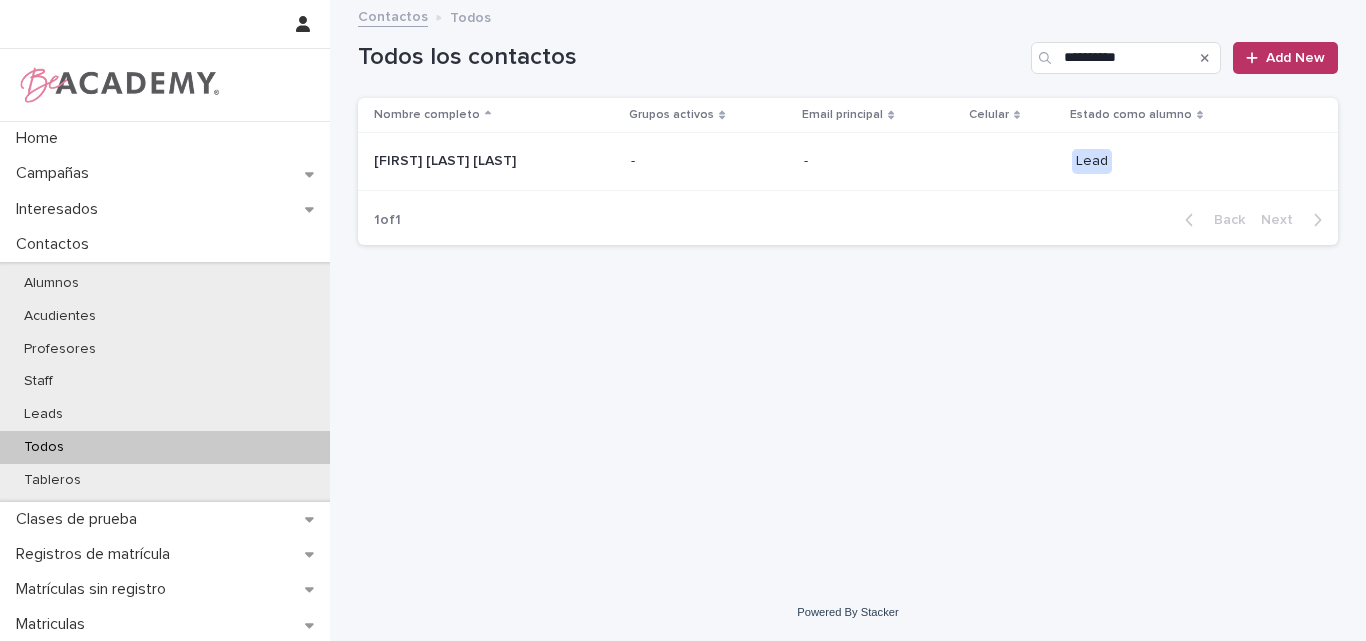 click on "Emily Salazar Giraldo" at bounding box center (474, 159) 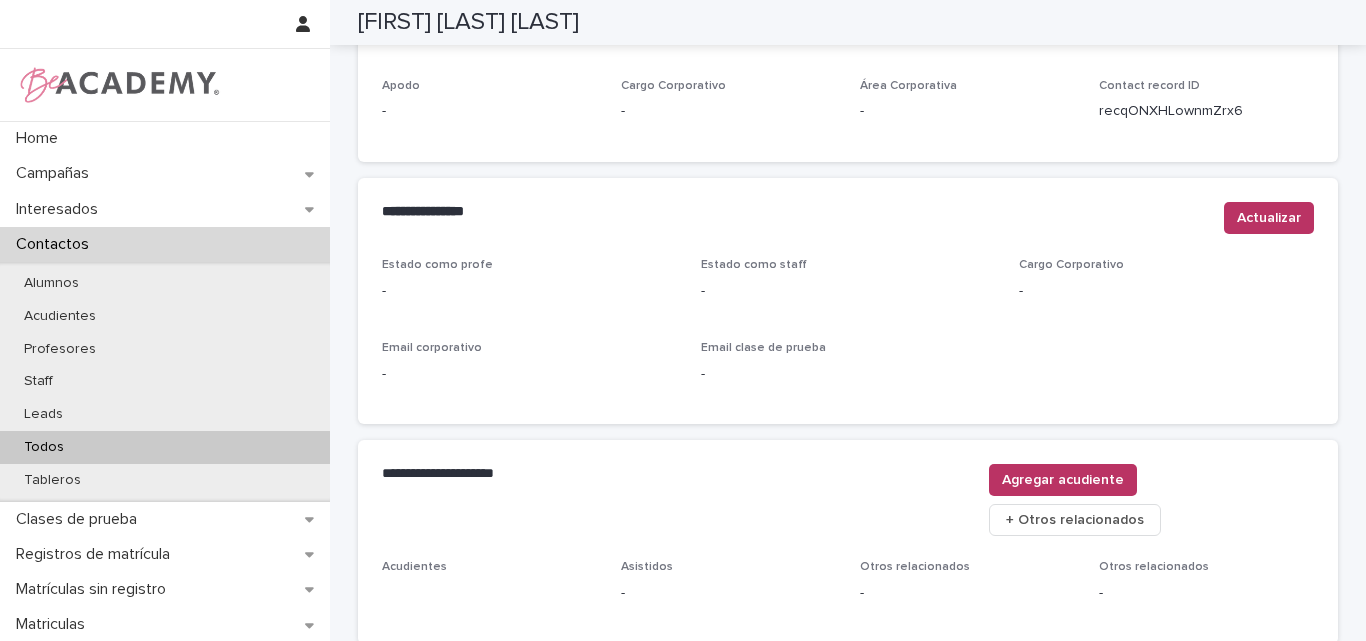 scroll, scrollTop: 706, scrollLeft: 0, axis: vertical 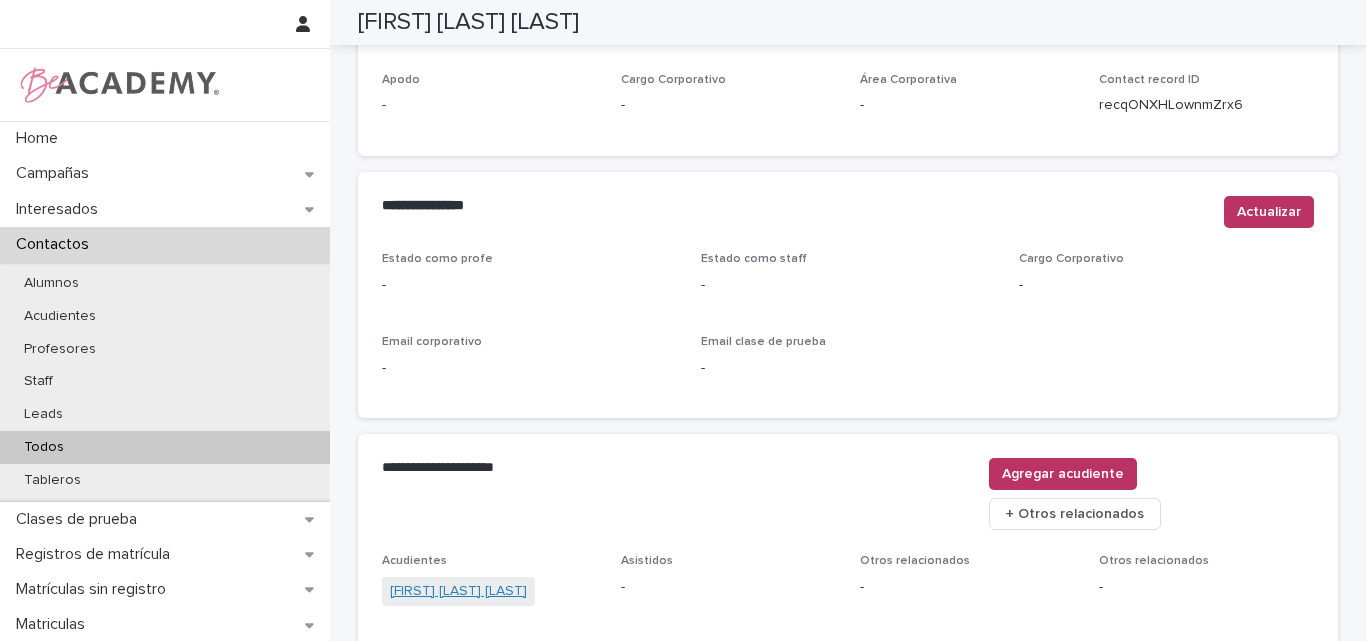 click on "Erika Giraldo Marin" at bounding box center (458, 591) 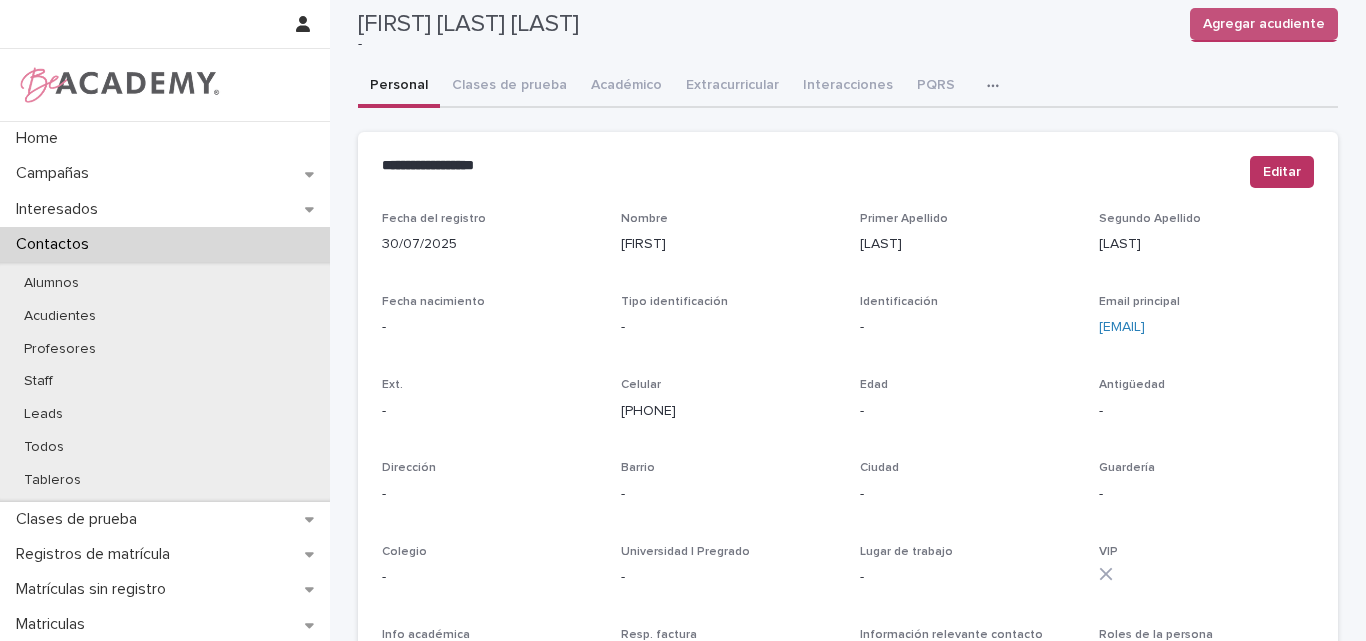 scroll, scrollTop: 0, scrollLeft: 0, axis: both 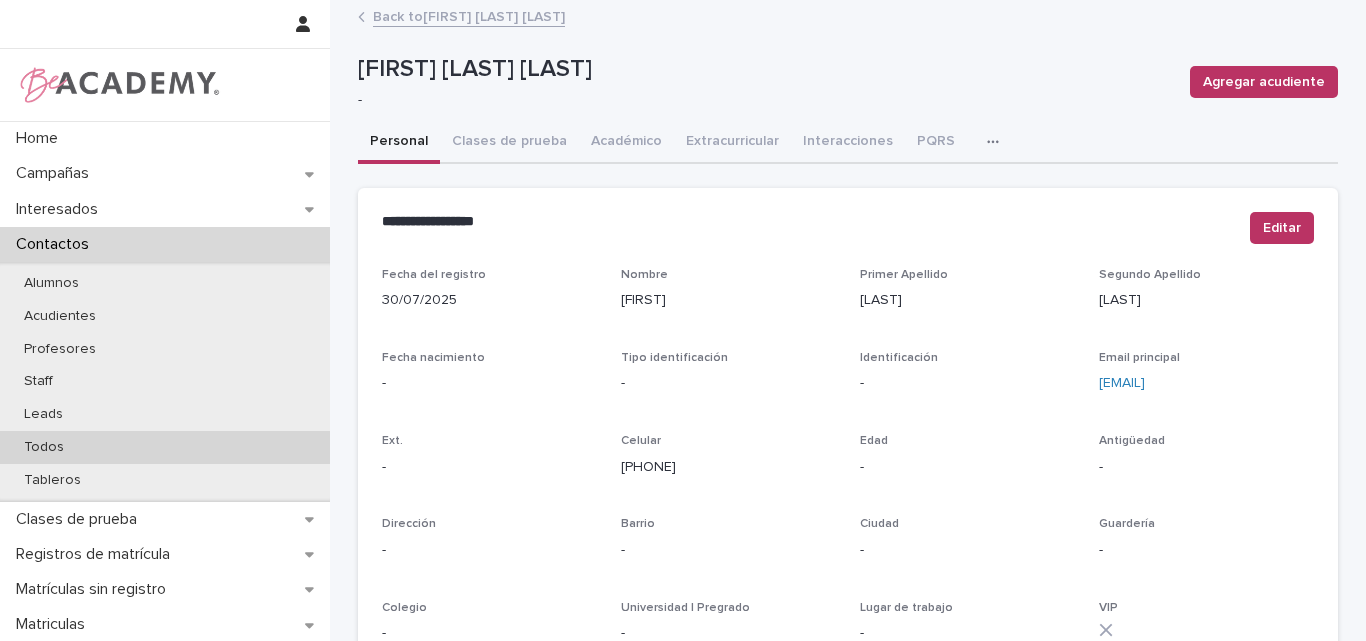 click on "Todos" at bounding box center [44, 447] 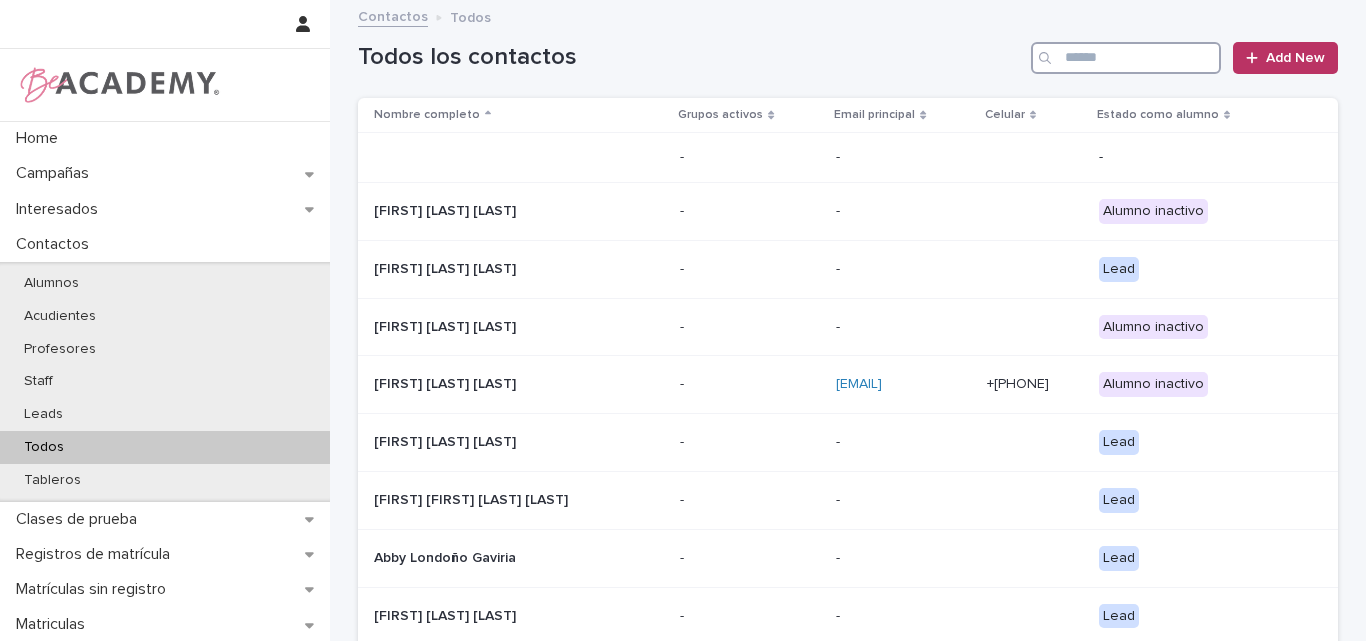 click at bounding box center (1126, 58) 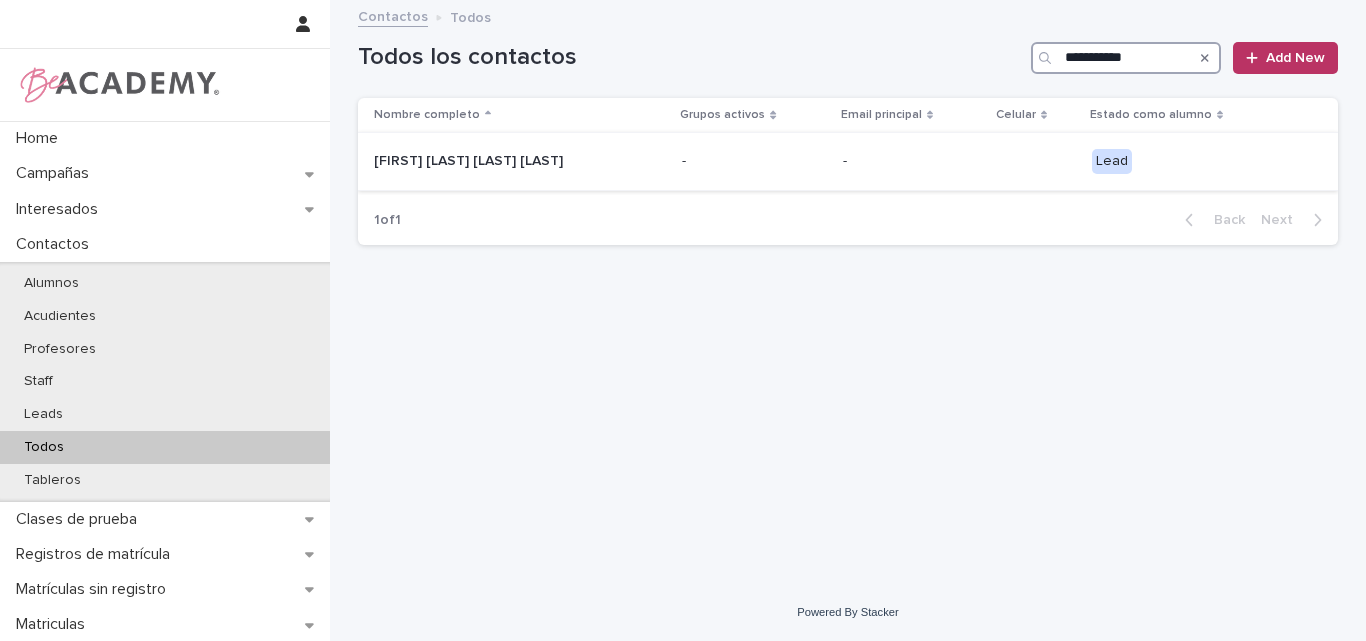 type on "**********" 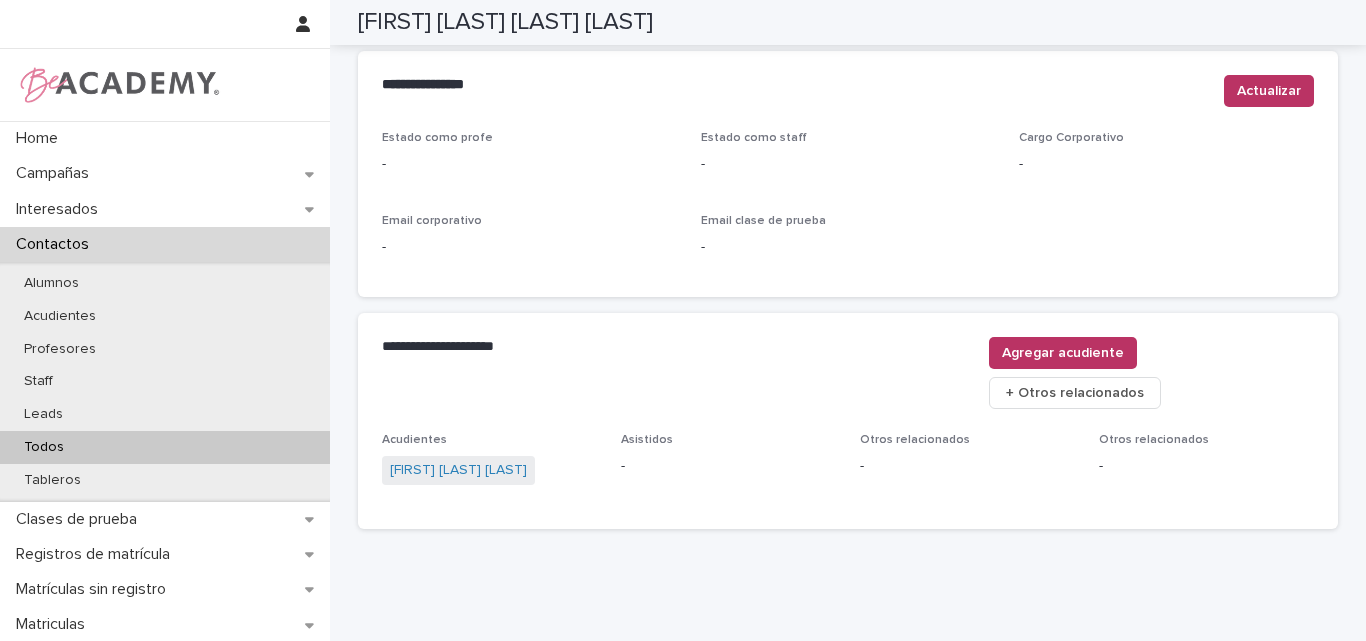 scroll, scrollTop: 847, scrollLeft: 0, axis: vertical 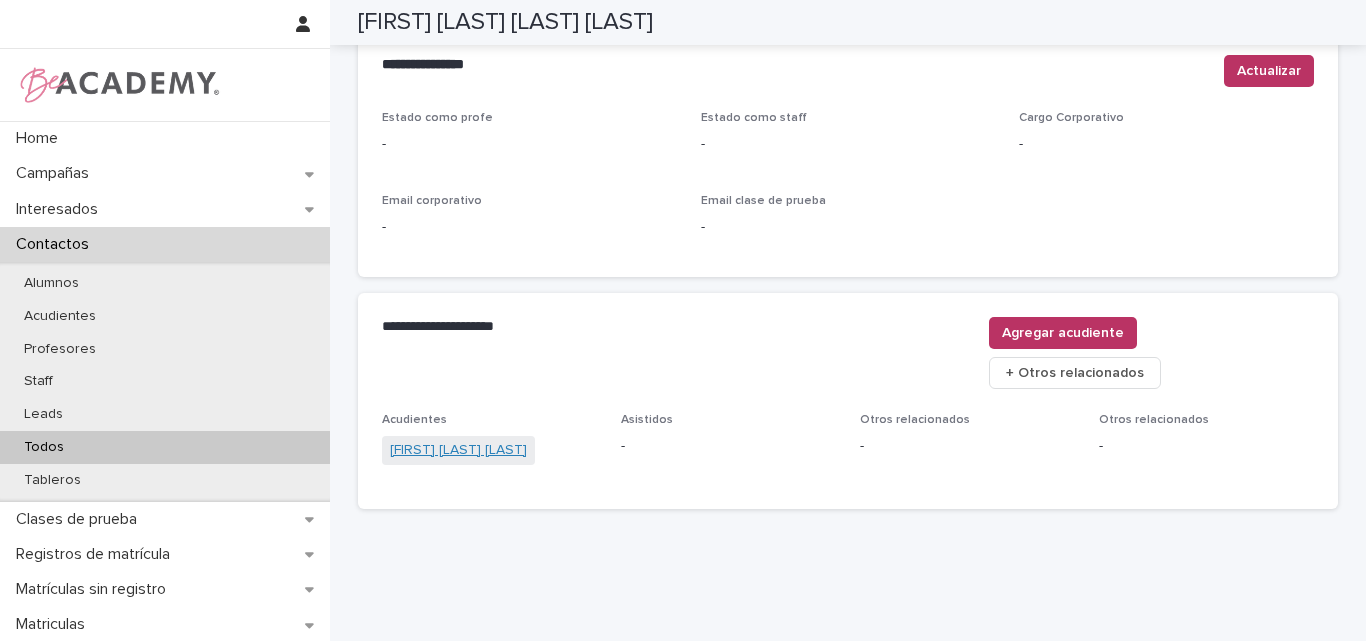 click on "Julieth Montoya Tovar" at bounding box center [458, 450] 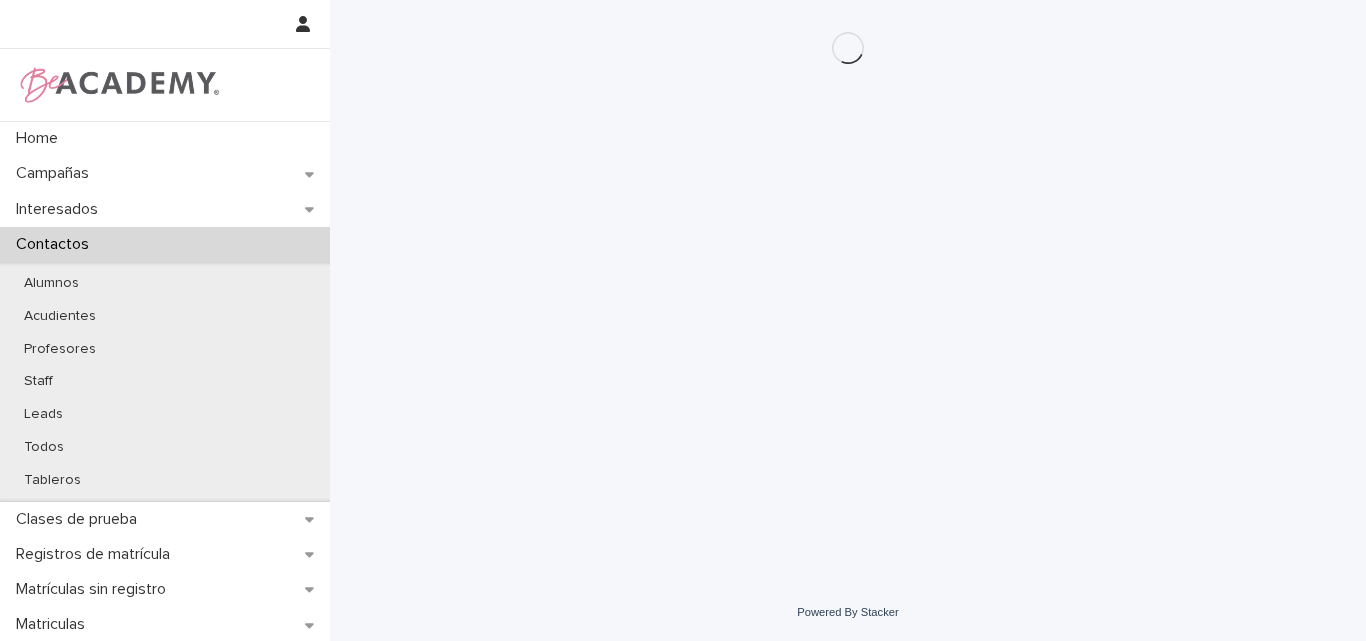 scroll, scrollTop: 0, scrollLeft: 0, axis: both 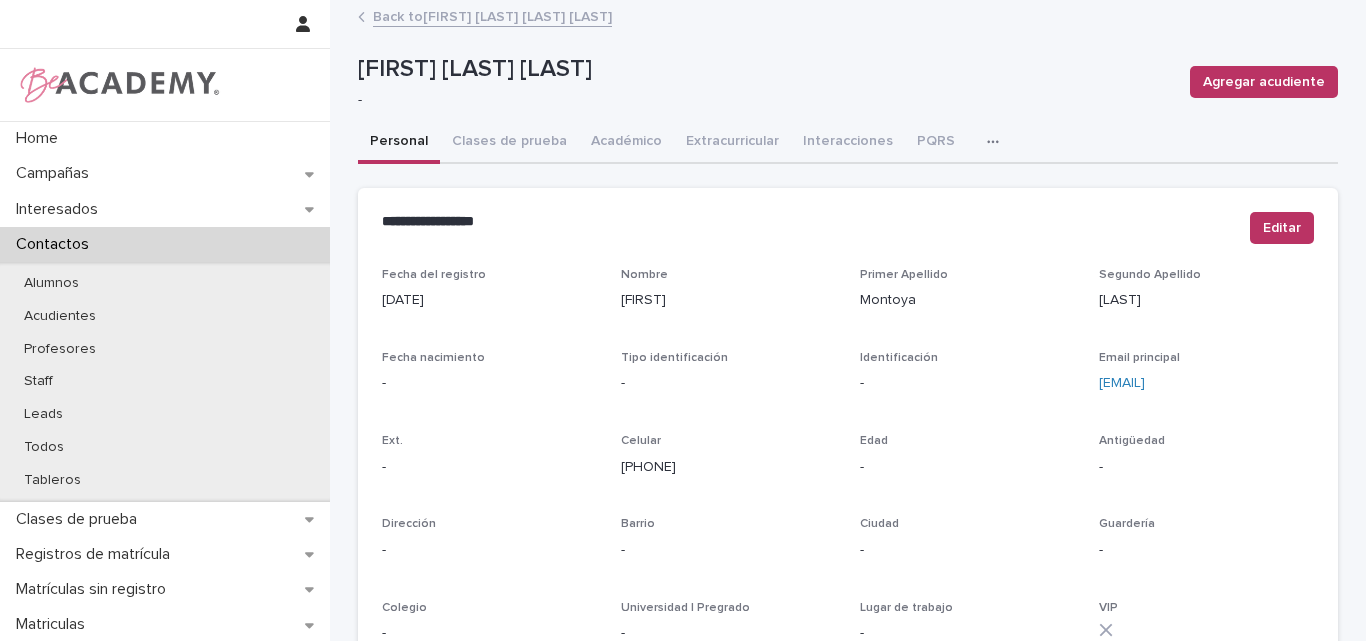 drag, startPoint x: 697, startPoint y: 473, endPoint x: 612, endPoint y: 476, distance: 85.052925 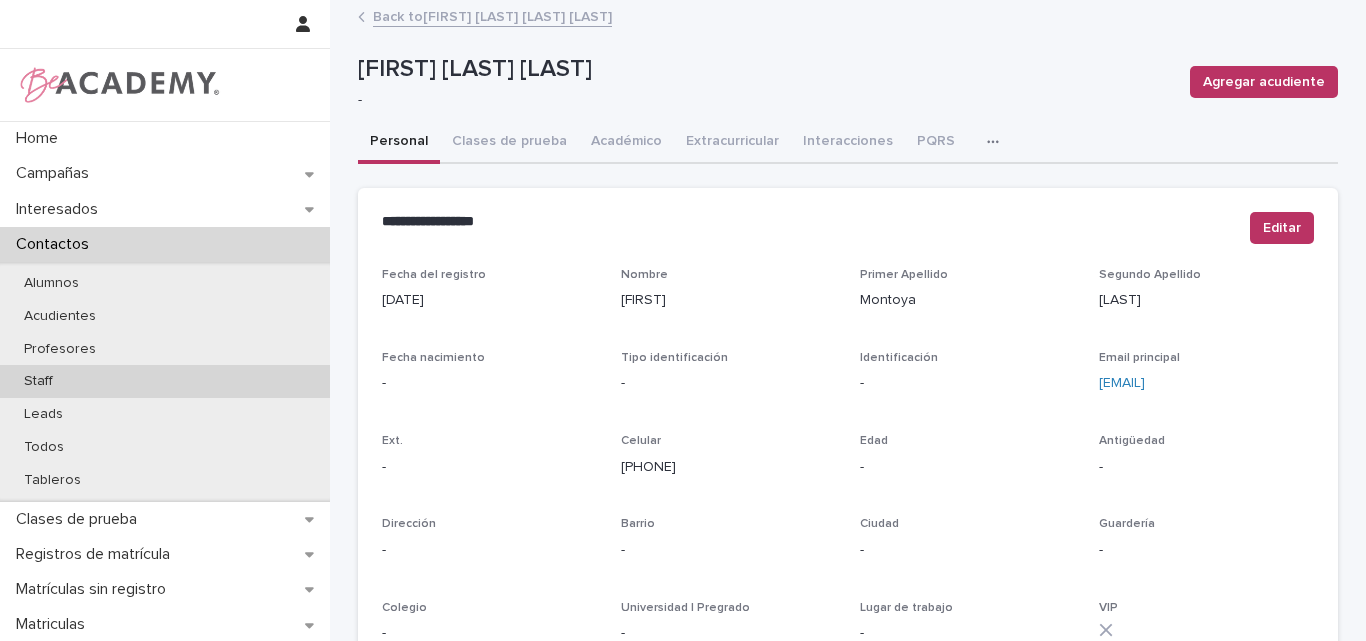 click on "Staff" at bounding box center [165, 381] 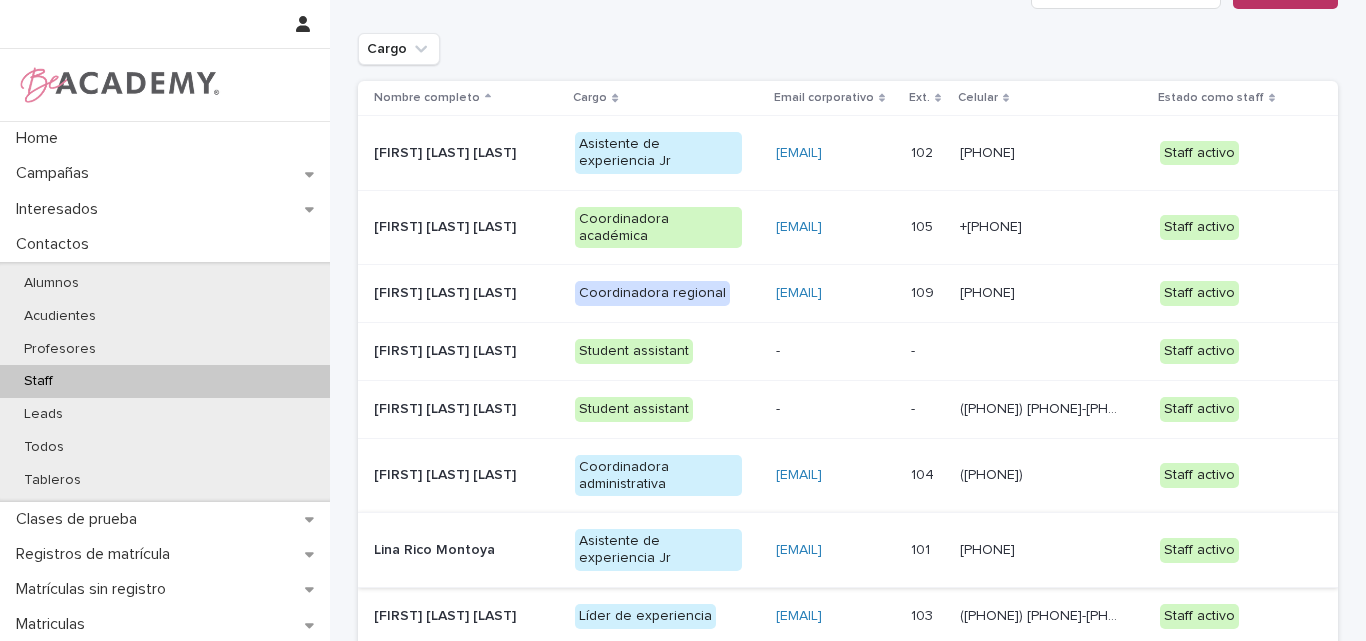 scroll, scrollTop: 100, scrollLeft: 0, axis: vertical 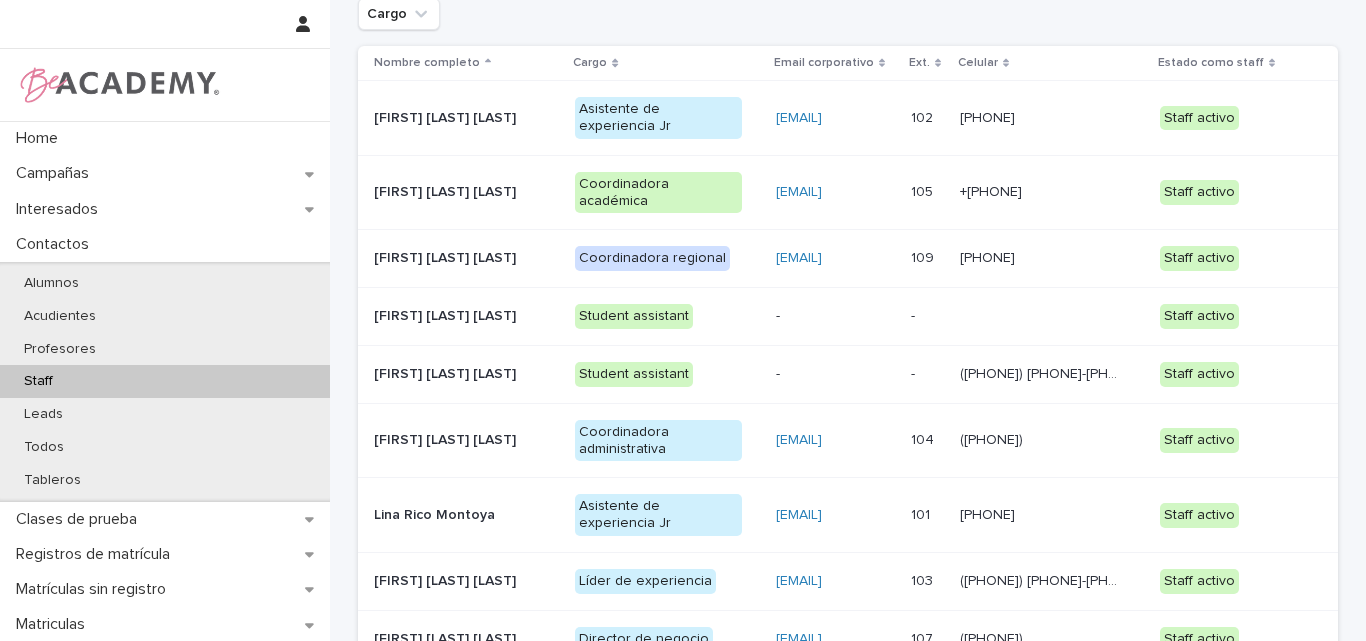click on "Lina Rico Montoya" at bounding box center [457, 515] 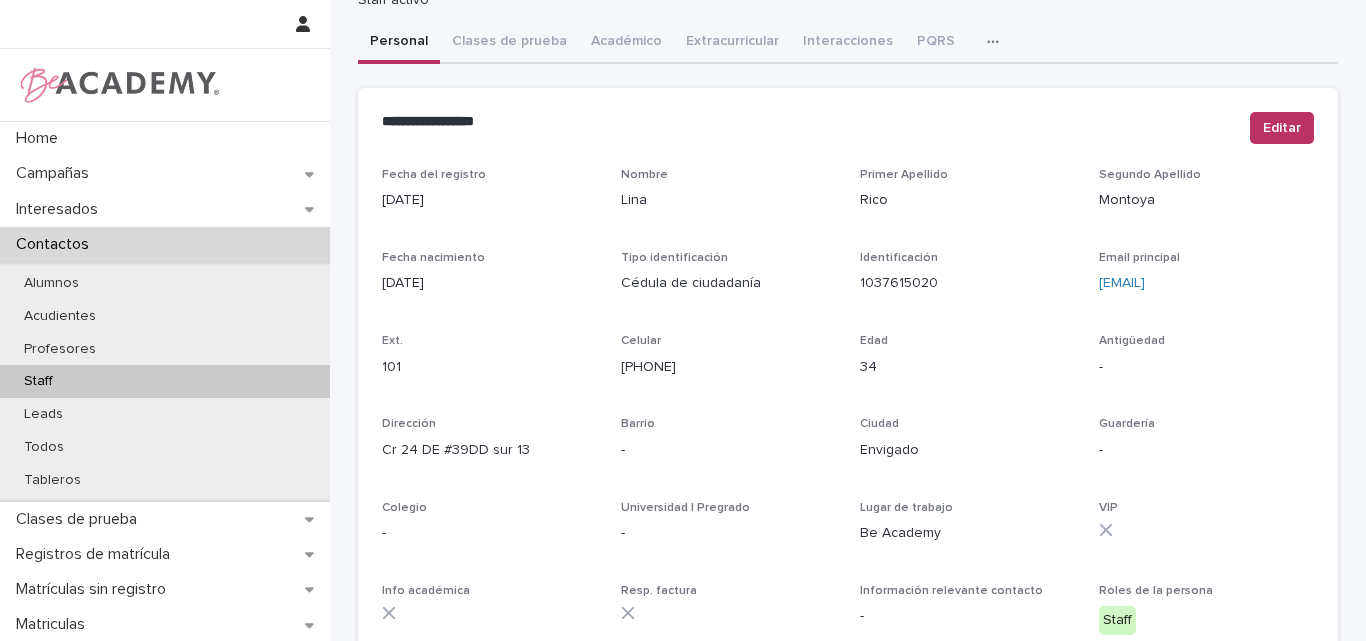 scroll, scrollTop: 106, scrollLeft: 0, axis: vertical 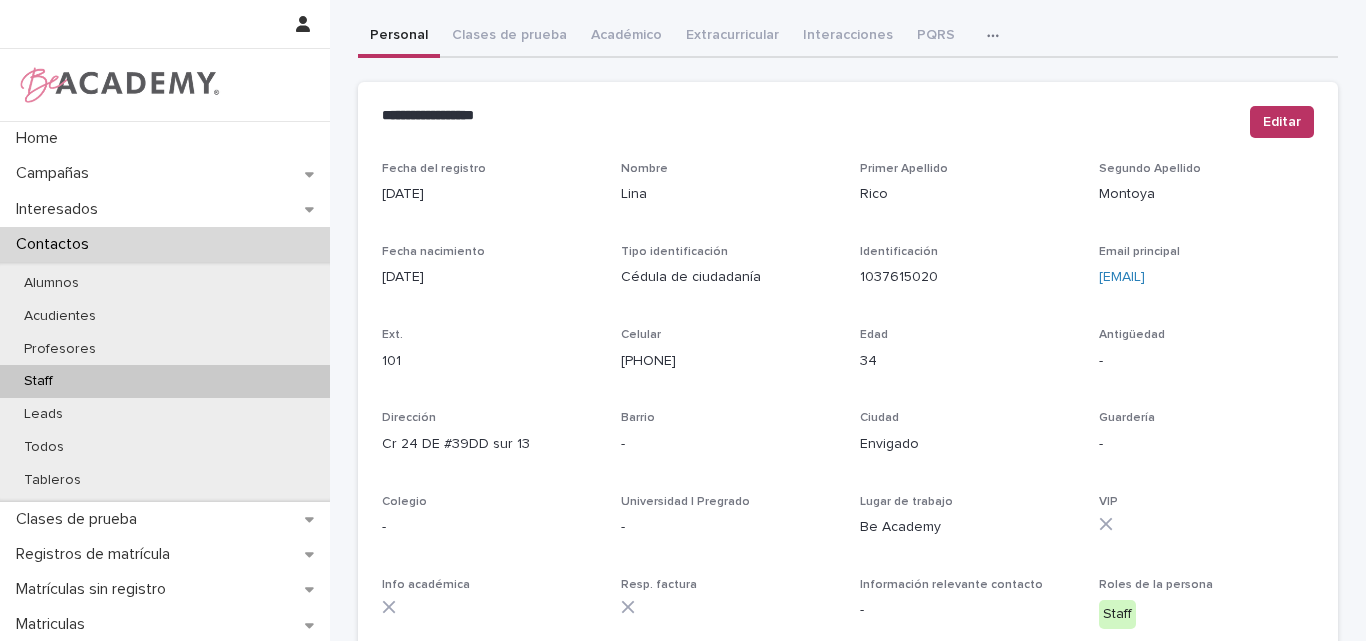 click at bounding box center [997, 36] 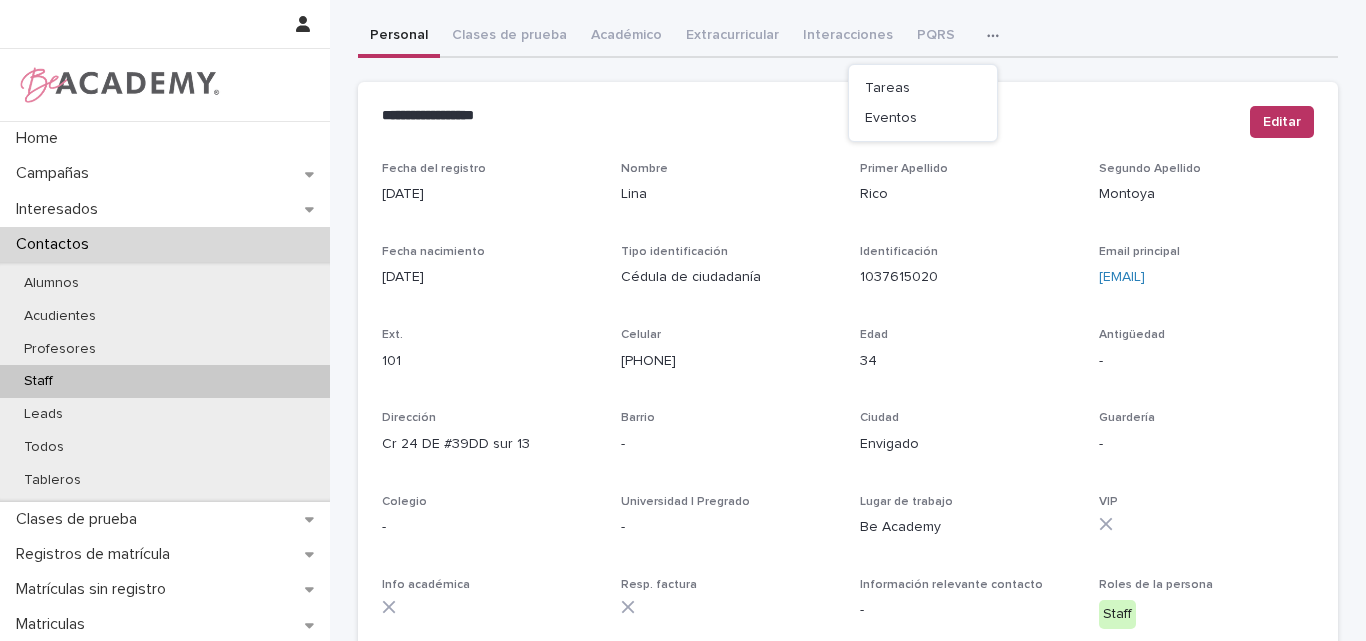 click on "Tareas" at bounding box center [923, 88] 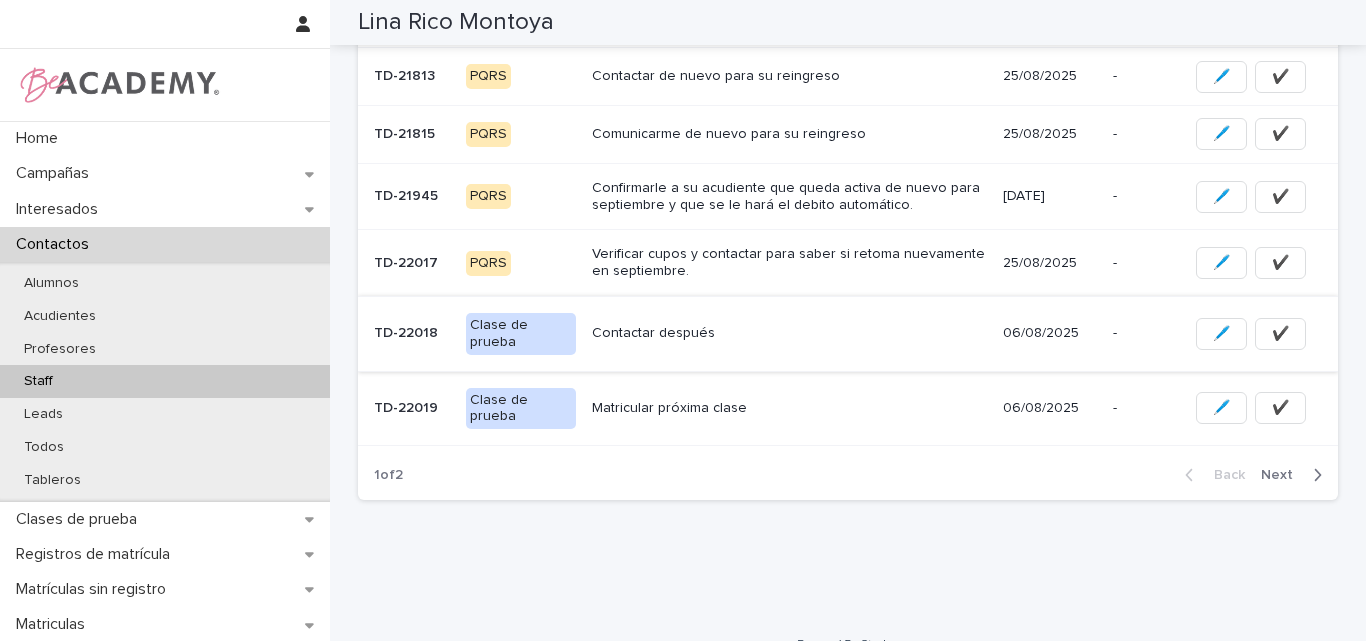 scroll, scrollTop: 613, scrollLeft: 0, axis: vertical 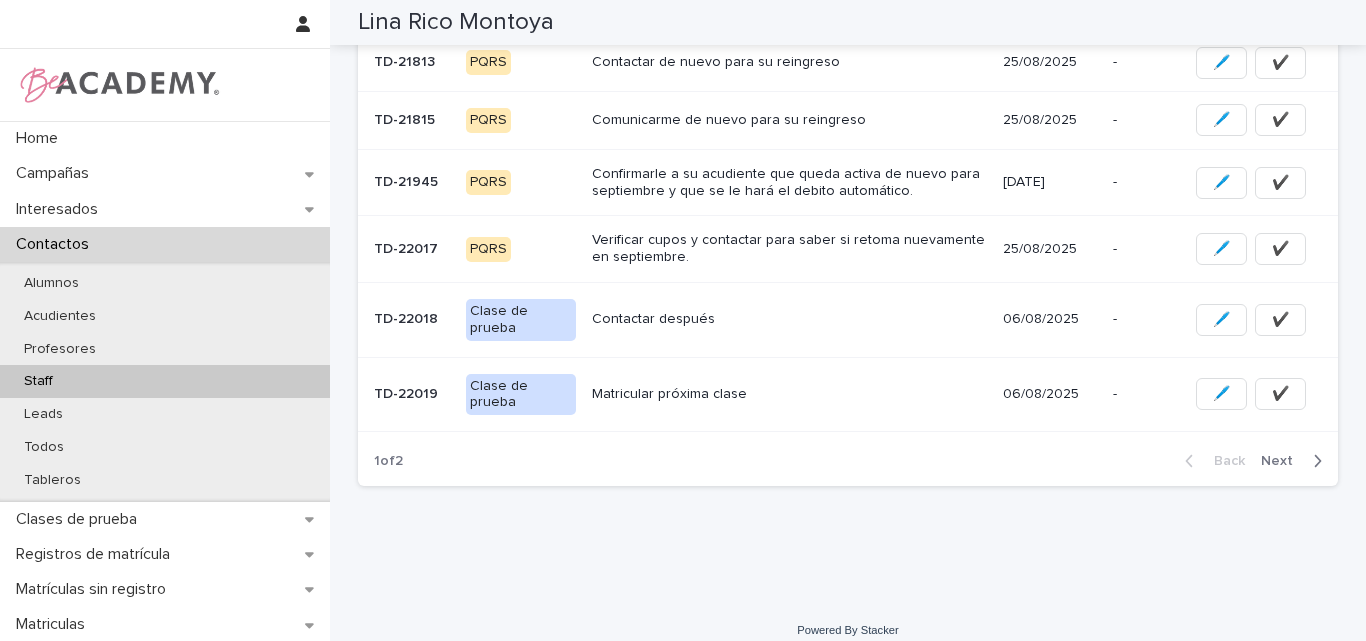 drag, startPoint x: 1281, startPoint y: 443, endPoint x: 1277, endPoint y: 432, distance: 11.7046995 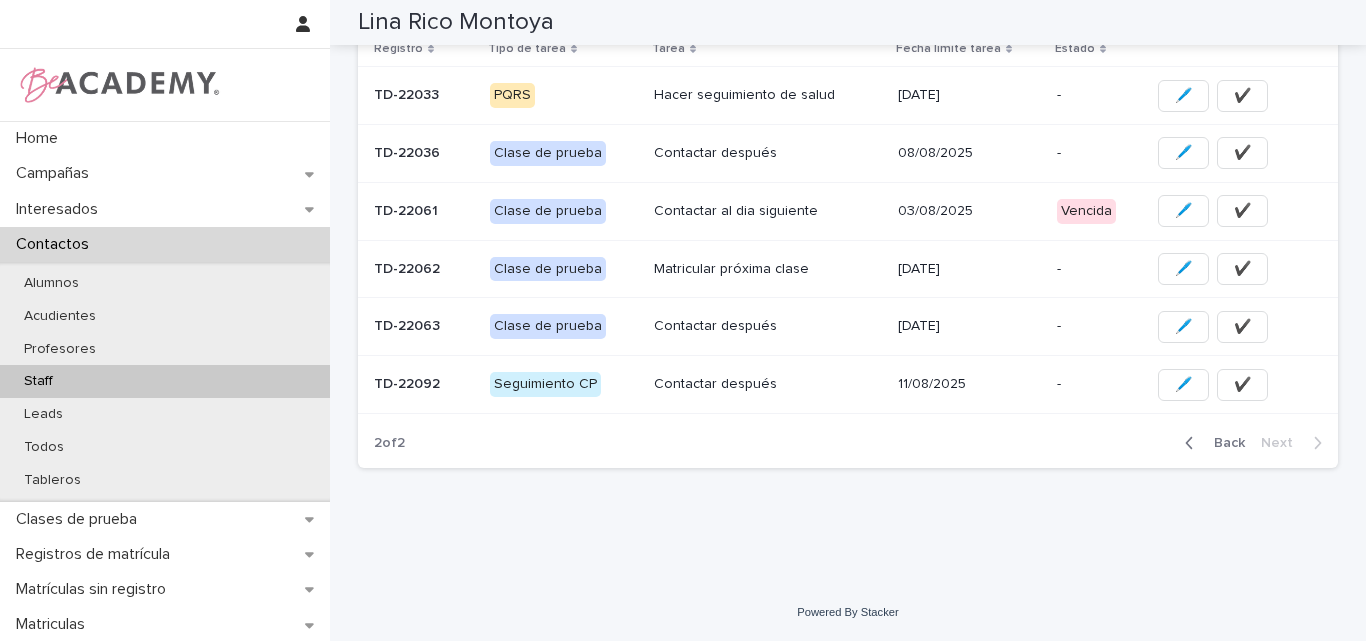 scroll, scrollTop: 300, scrollLeft: 0, axis: vertical 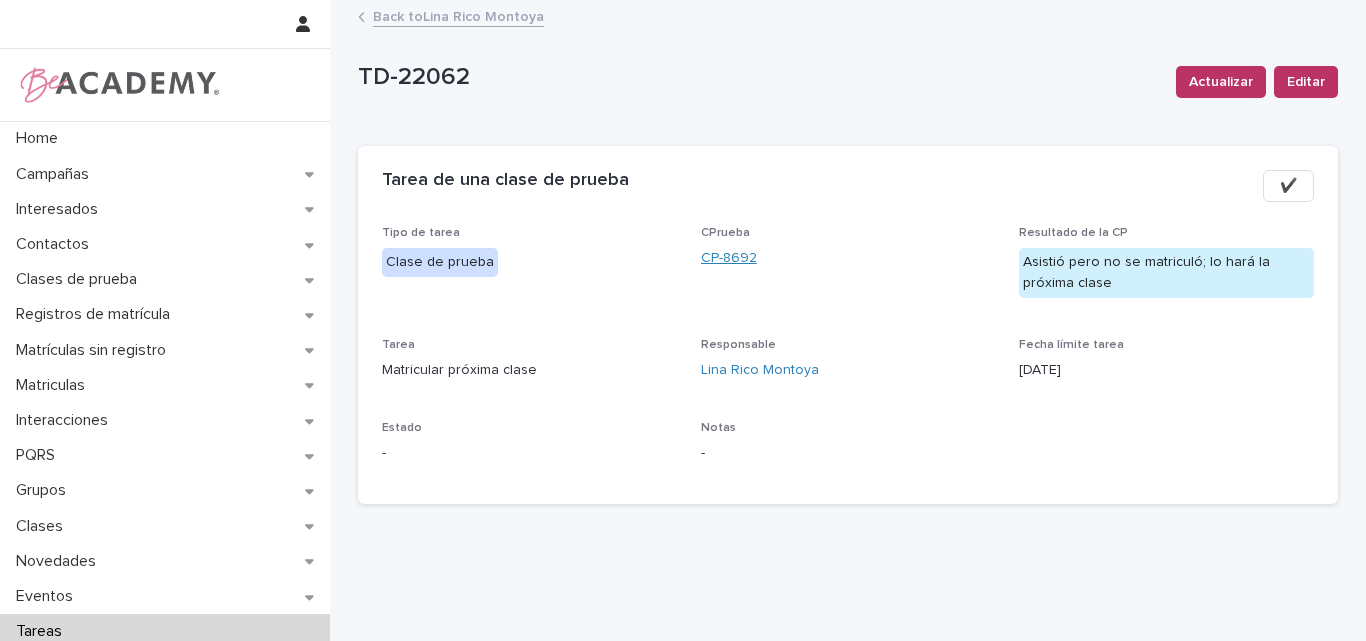 click on "CP-8692" at bounding box center [729, 258] 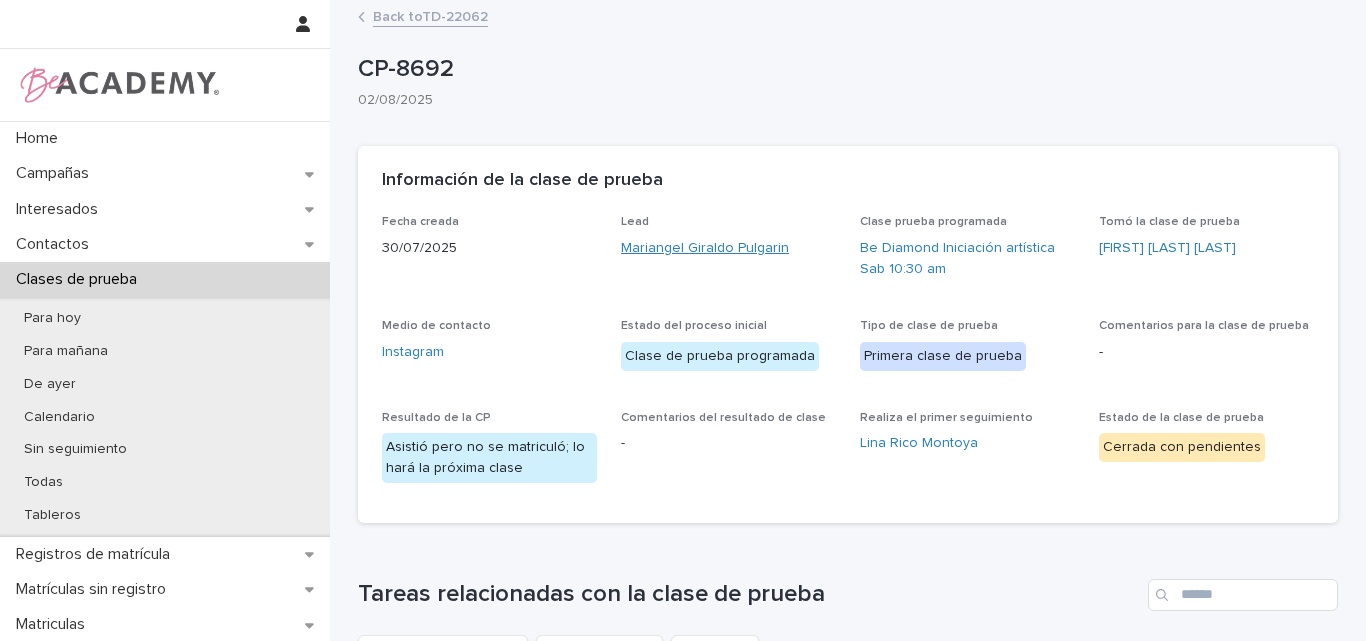 click on "Mariangel Giraldo Pulgarin" at bounding box center [705, 248] 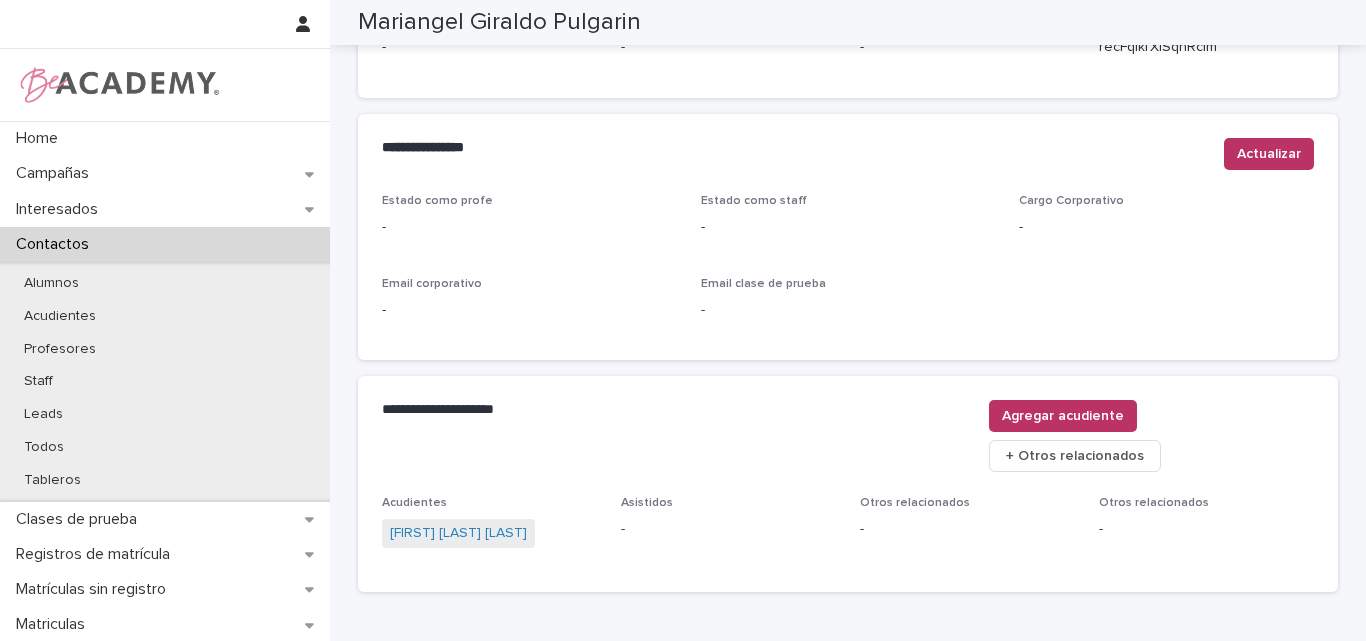scroll, scrollTop: 847, scrollLeft: 0, axis: vertical 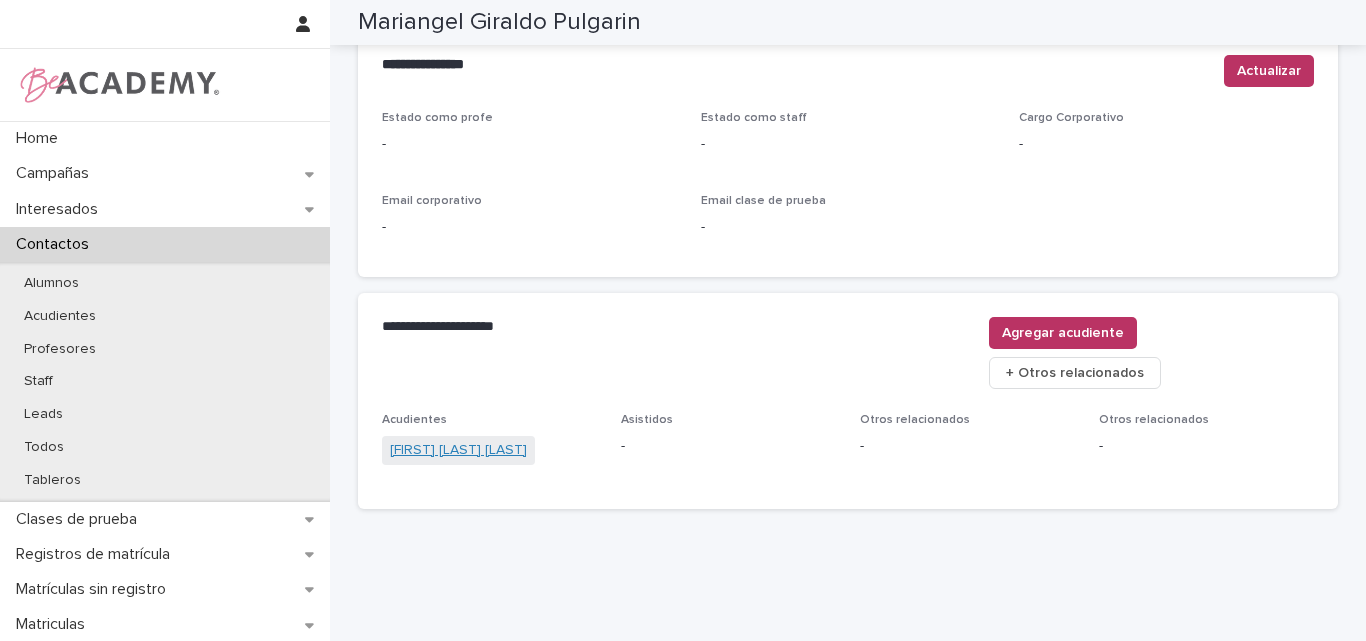 click on "Erika Pulgarin Arango" at bounding box center [458, 450] 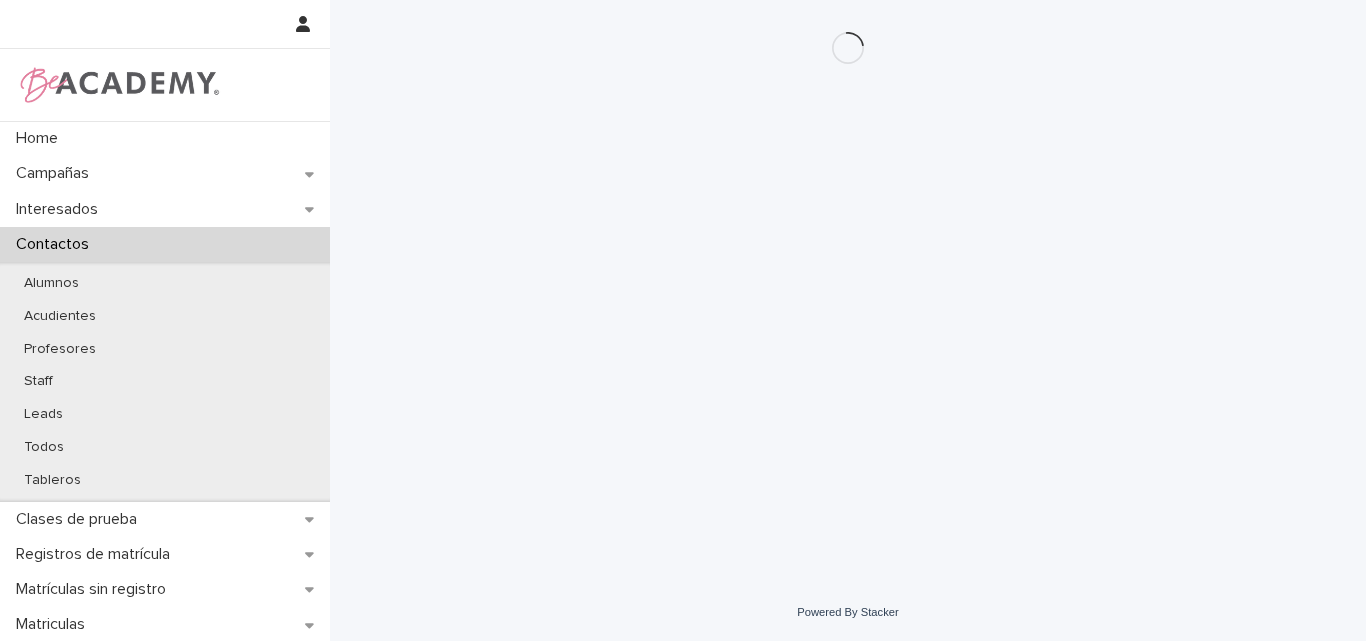scroll, scrollTop: 0, scrollLeft: 0, axis: both 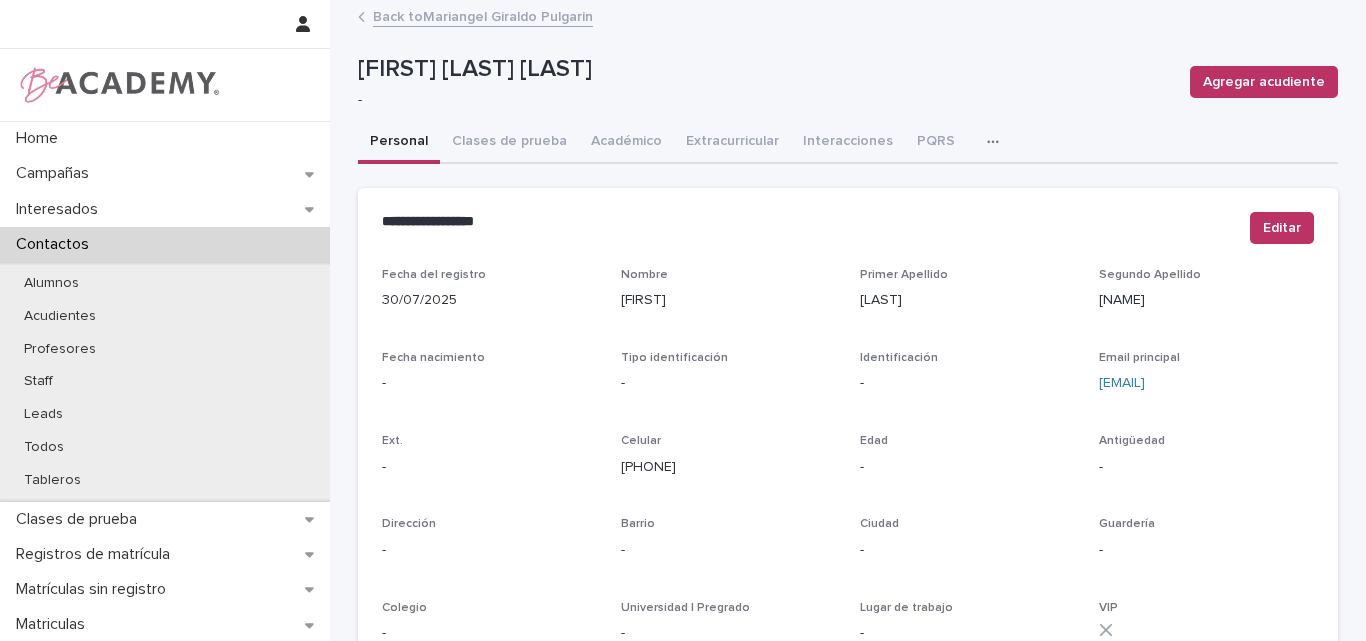 drag, startPoint x: 720, startPoint y: 475, endPoint x: 615, endPoint y: 476, distance: 105.00476 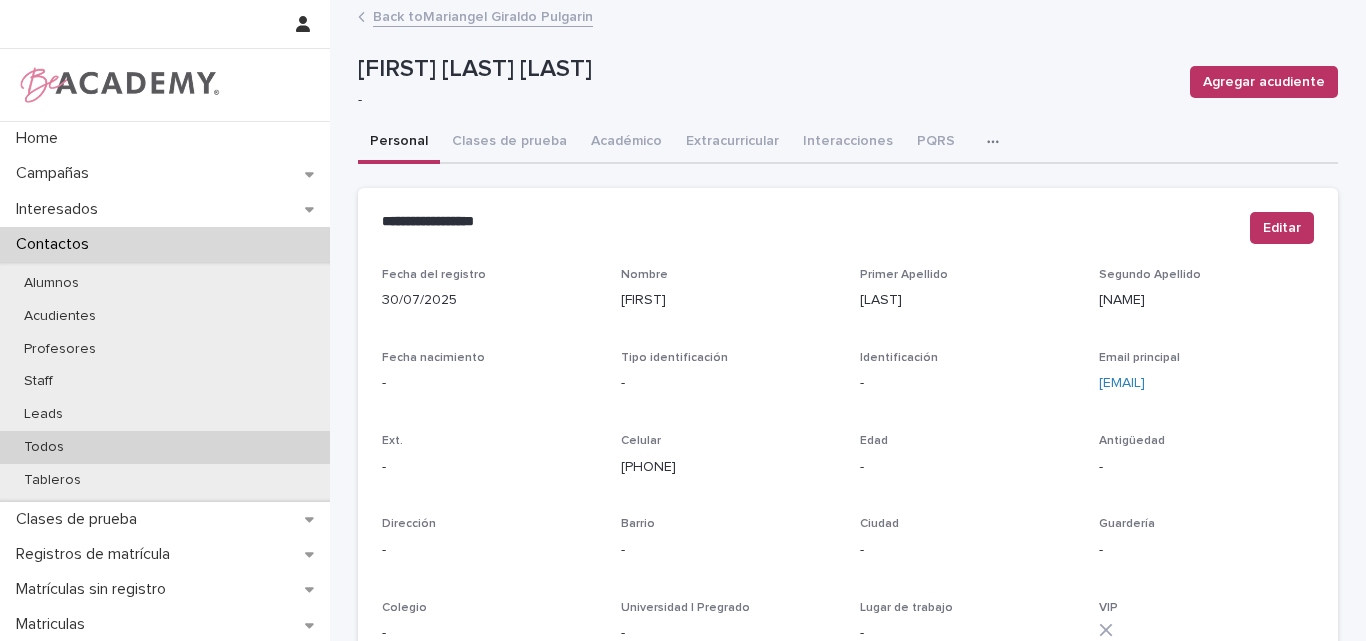 click on "Todos" at bounding box center (165, 447) 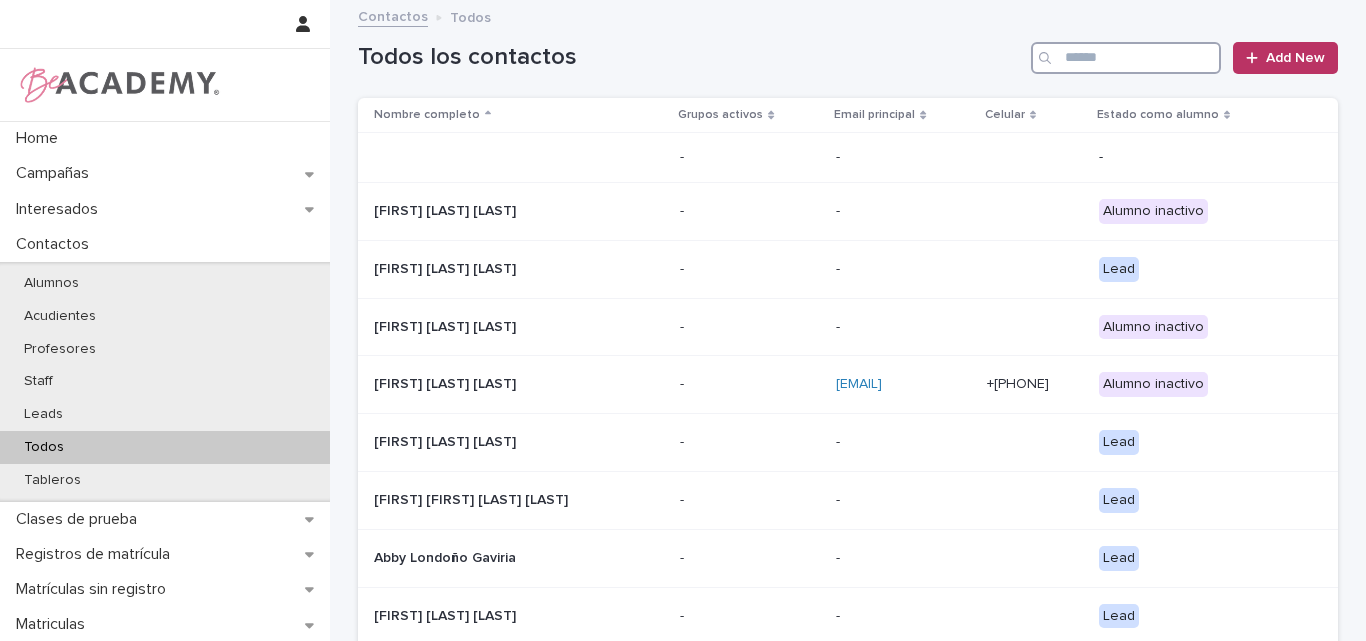 click at bounding box center [1126, 58] 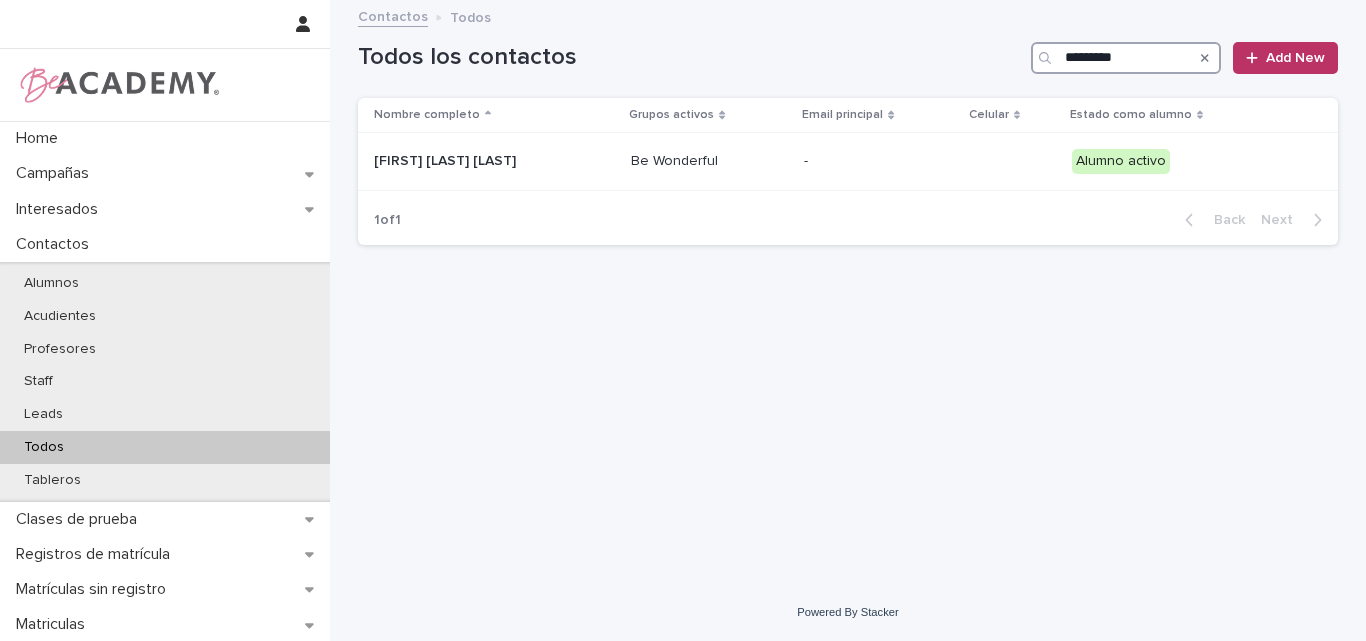 type on "*********" 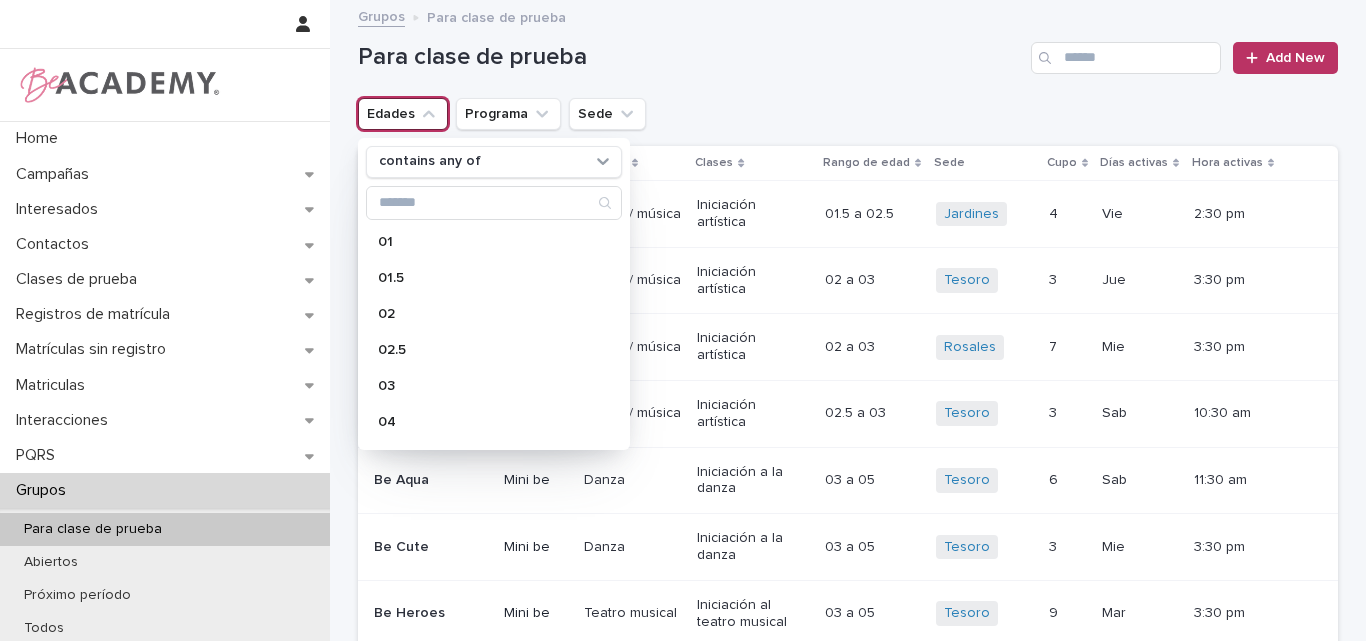 scroll, scrollTop: 0, scrollLeft: 0, axis: both 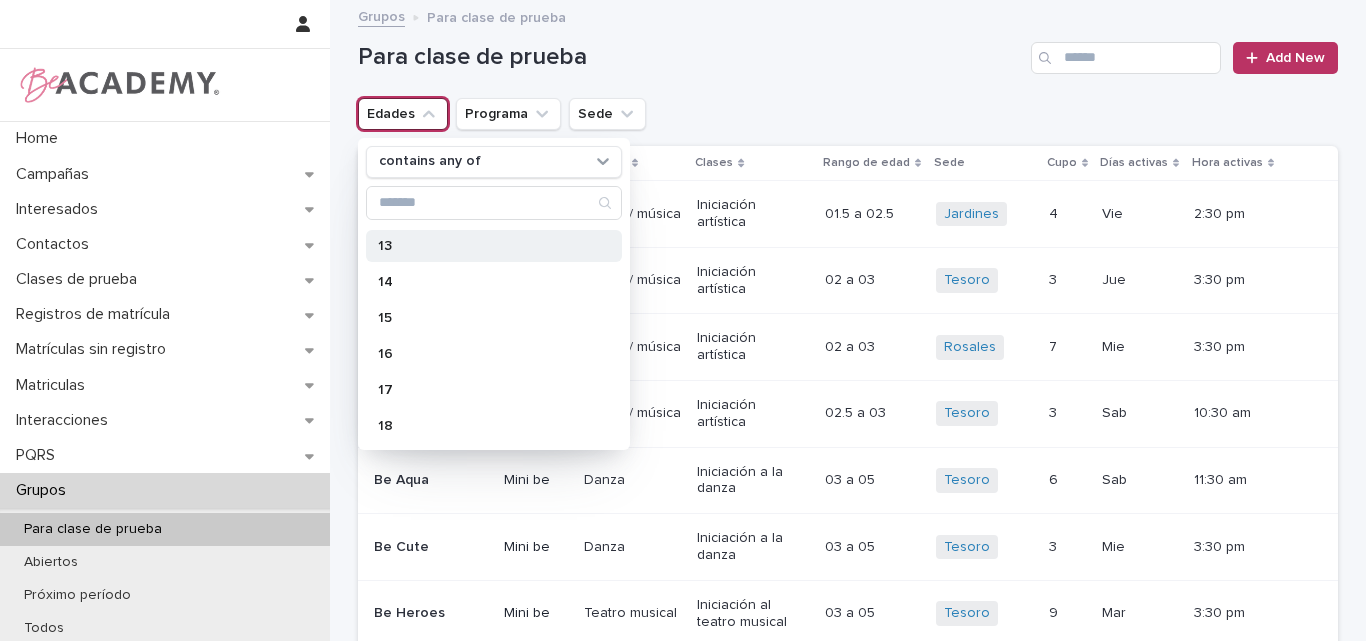 click on "13" at bounding box center [484, 246] 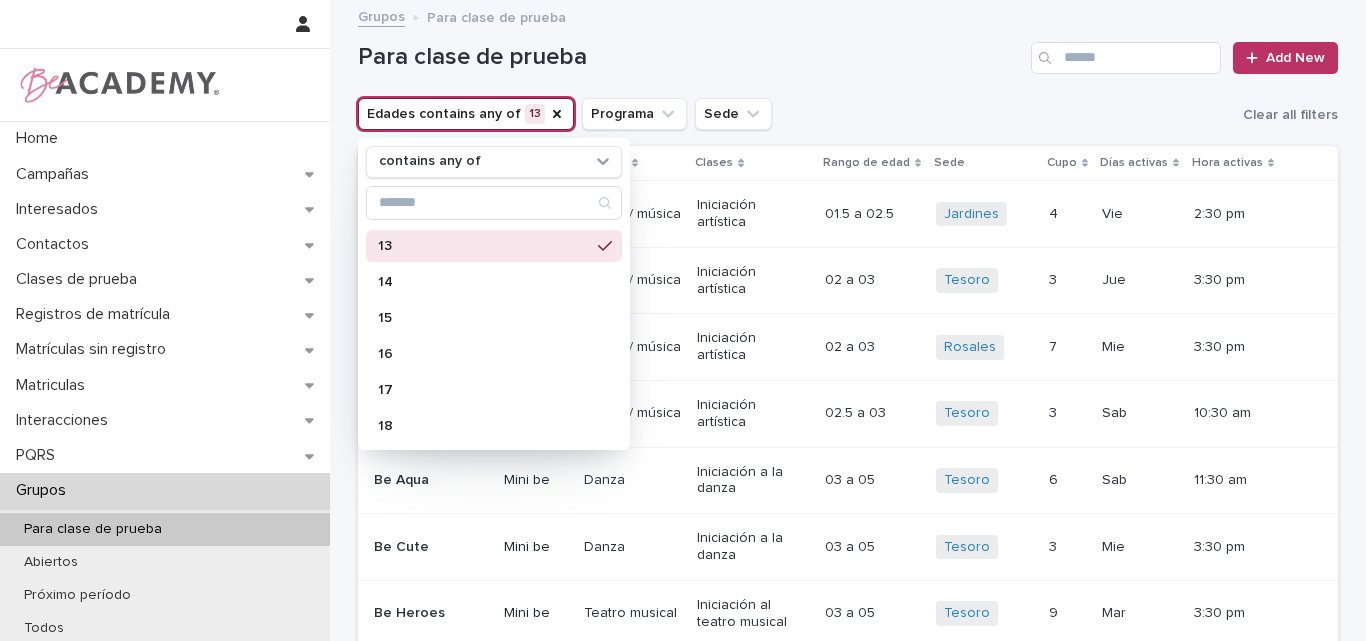 drag, startPoint x: 830, startPoint y: 83, endPoint x: 856, endPoint y: 108, distance: 36.069378 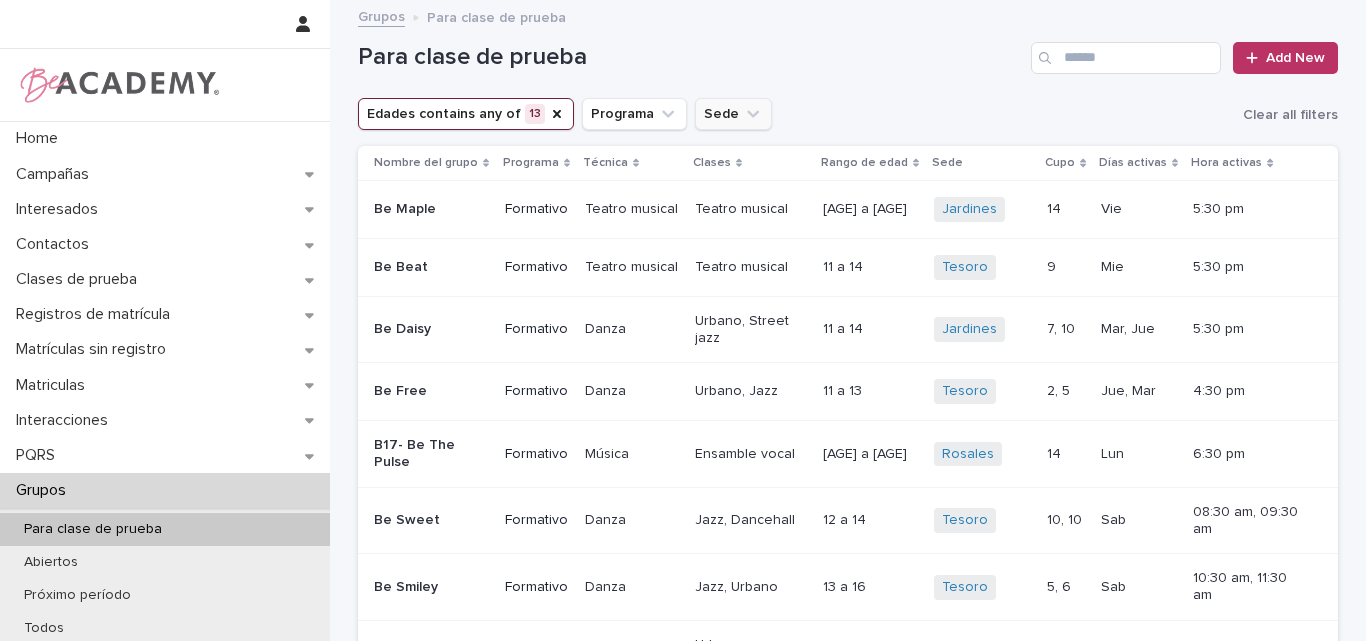 click on "Sede" at bounding box center [733, 114] 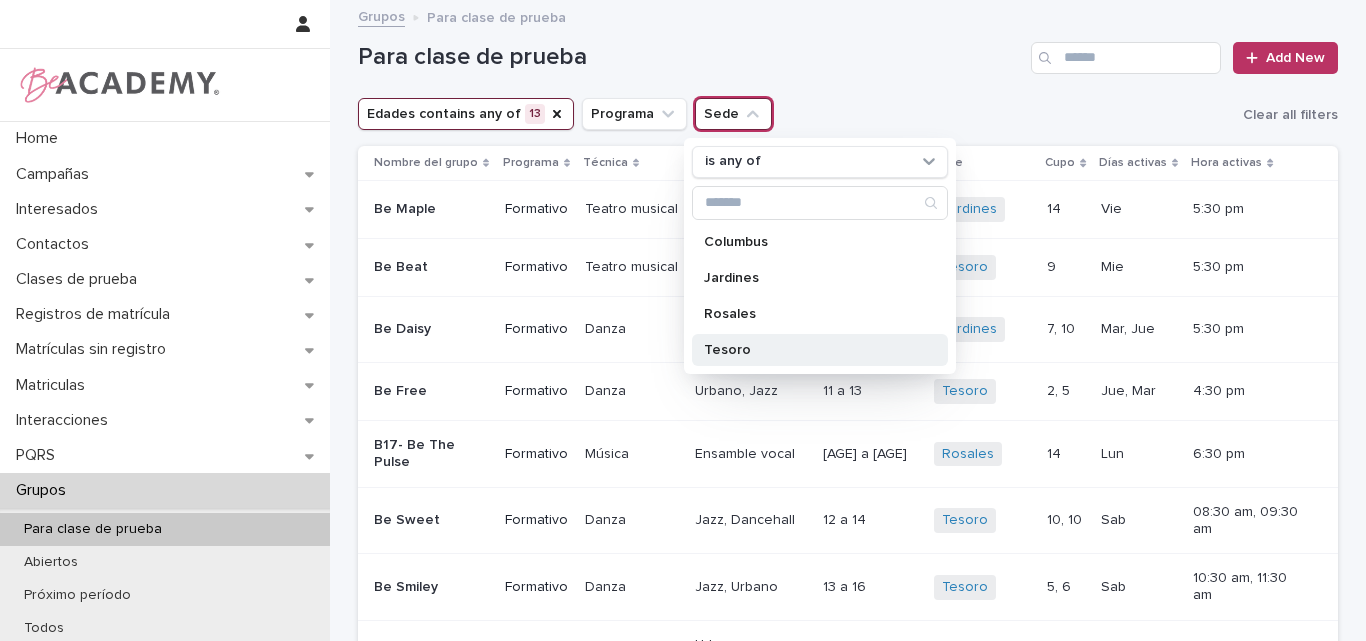 click on "Tesoro" at bounding box center [820, 350] 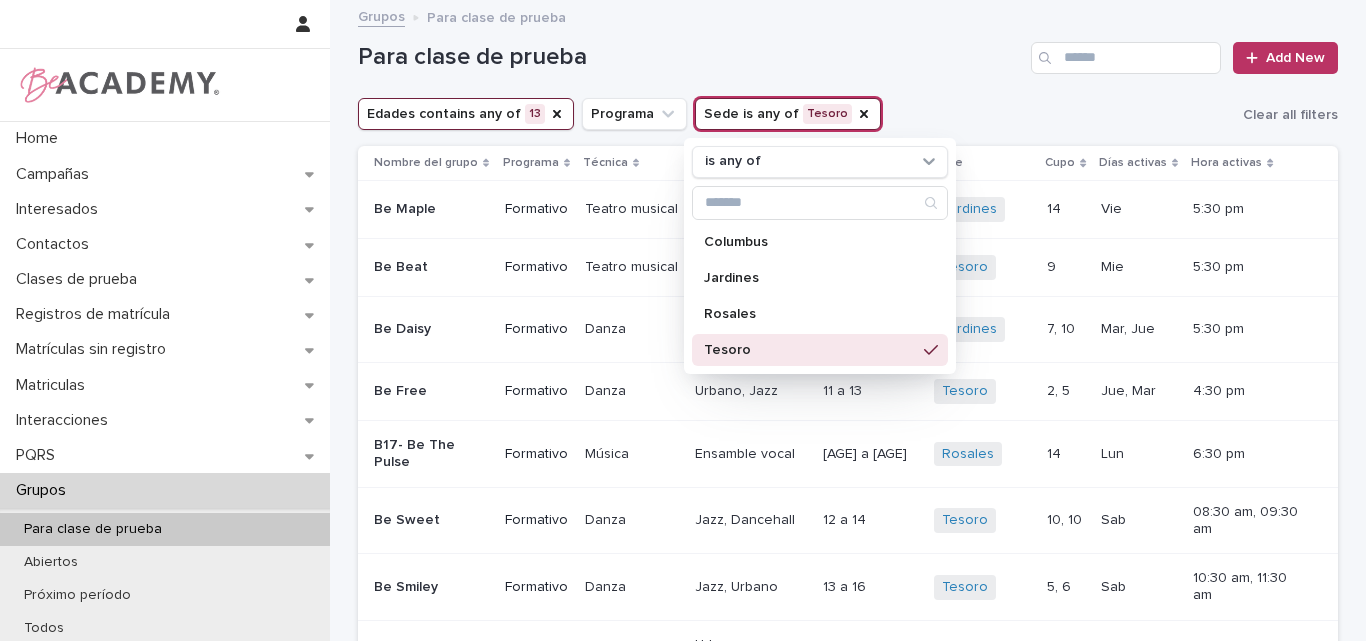 click on "Para clase de prueba Add New" at bounding box center [848, 50] 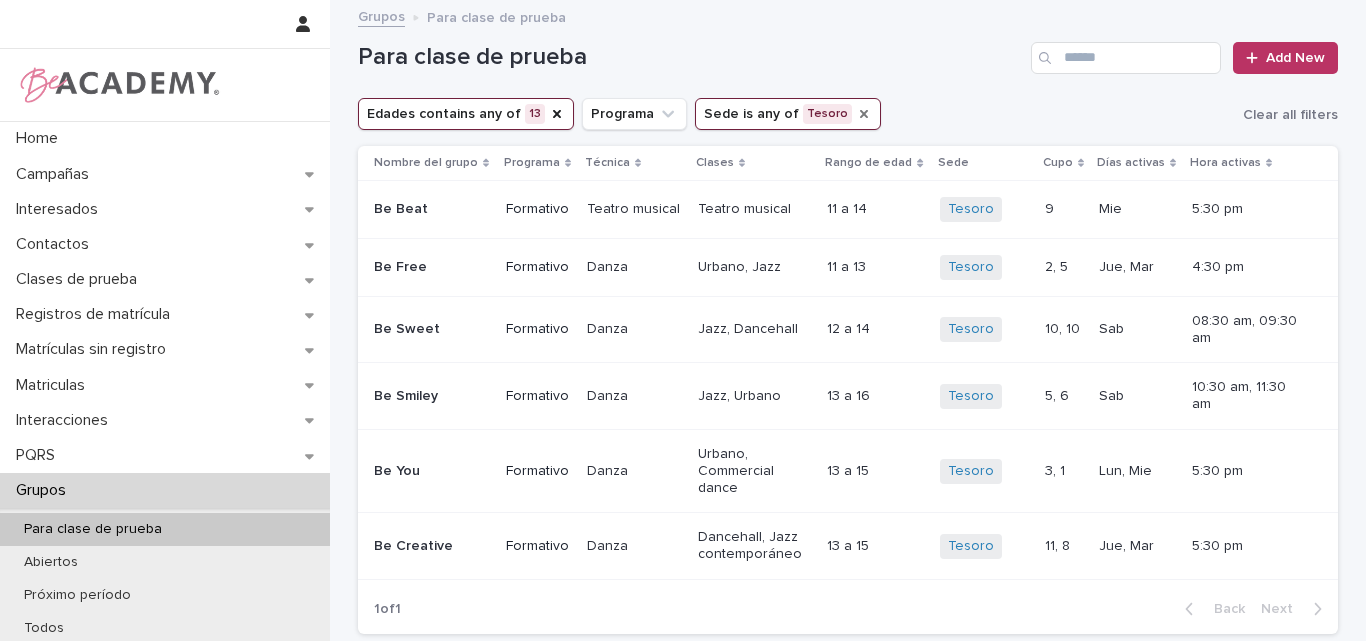 click 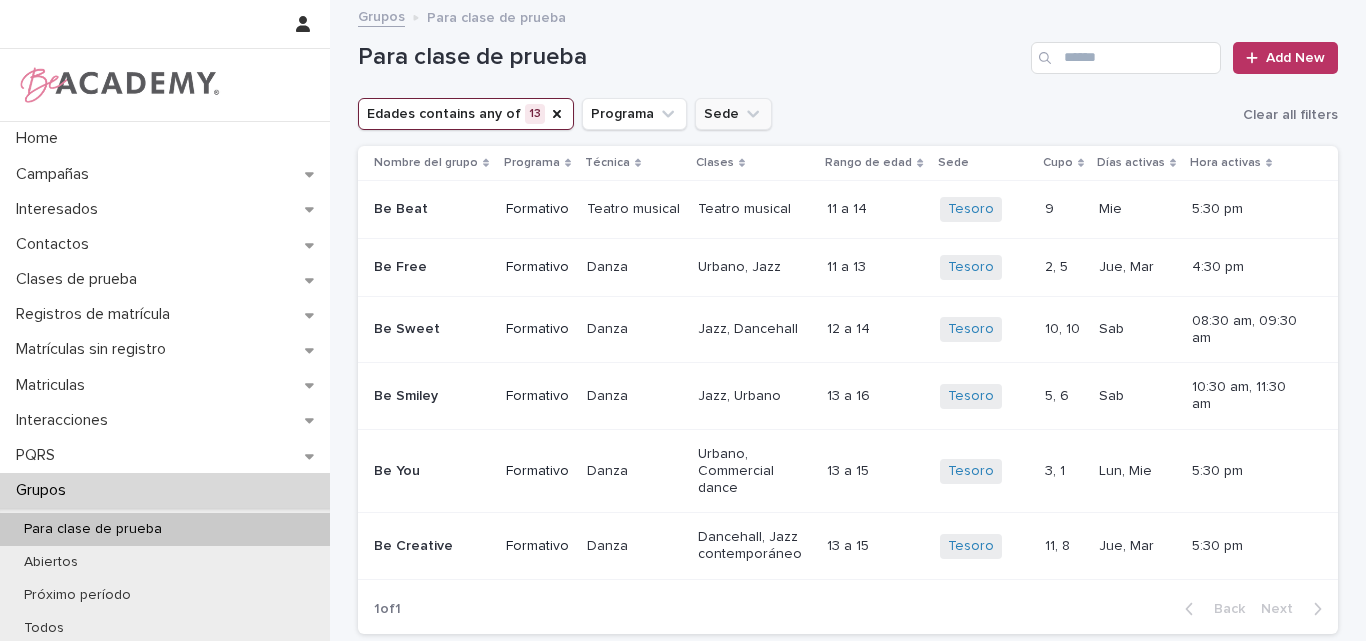 click 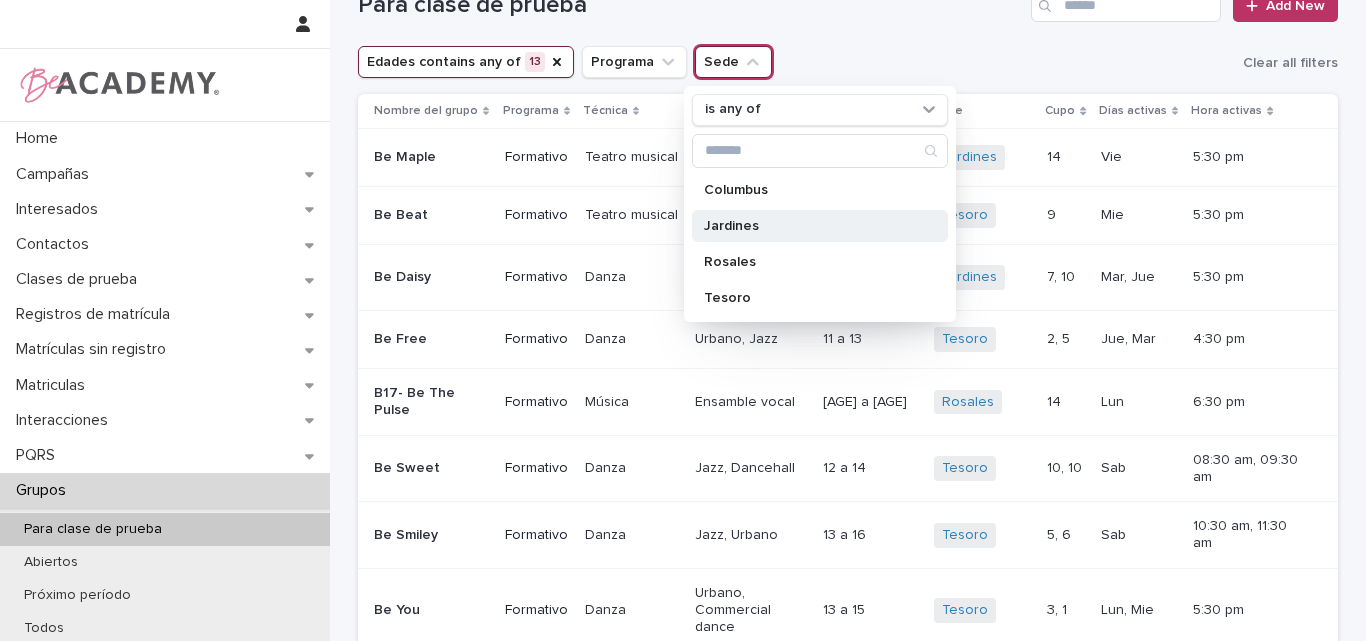 scroll, scrollTop: 100, scrollLeft: 0, axis: vertical 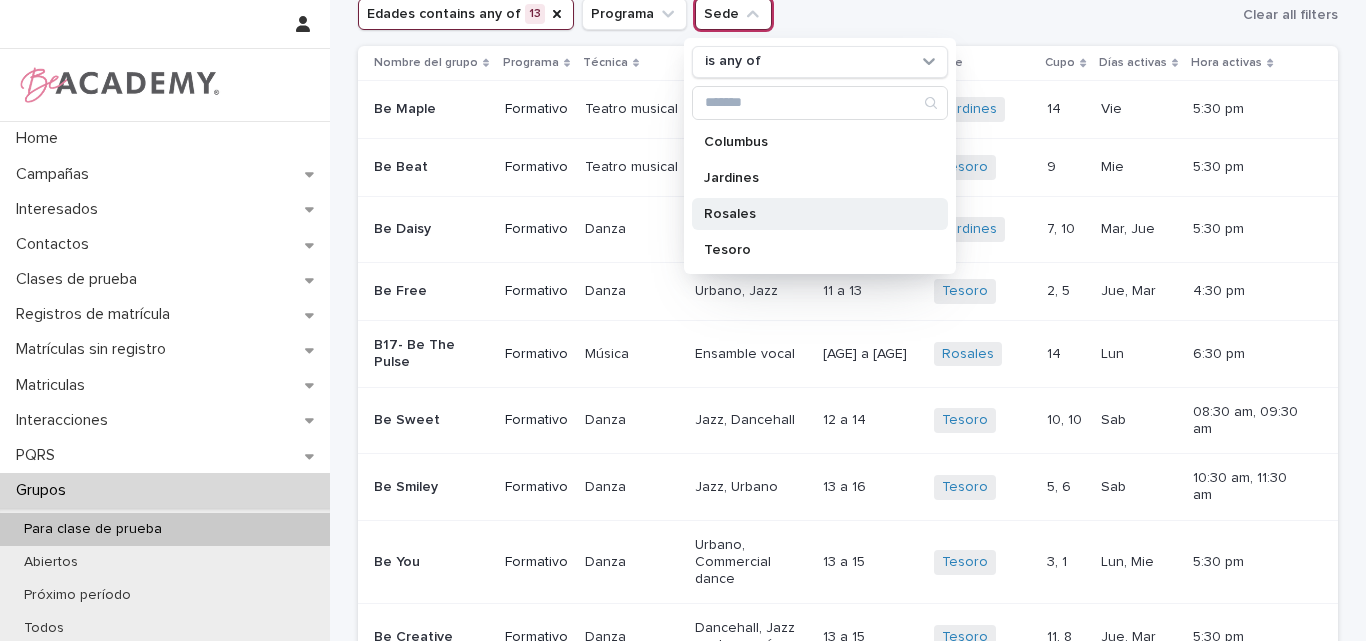 click on "Rosales" at bounding box center (820, 214) 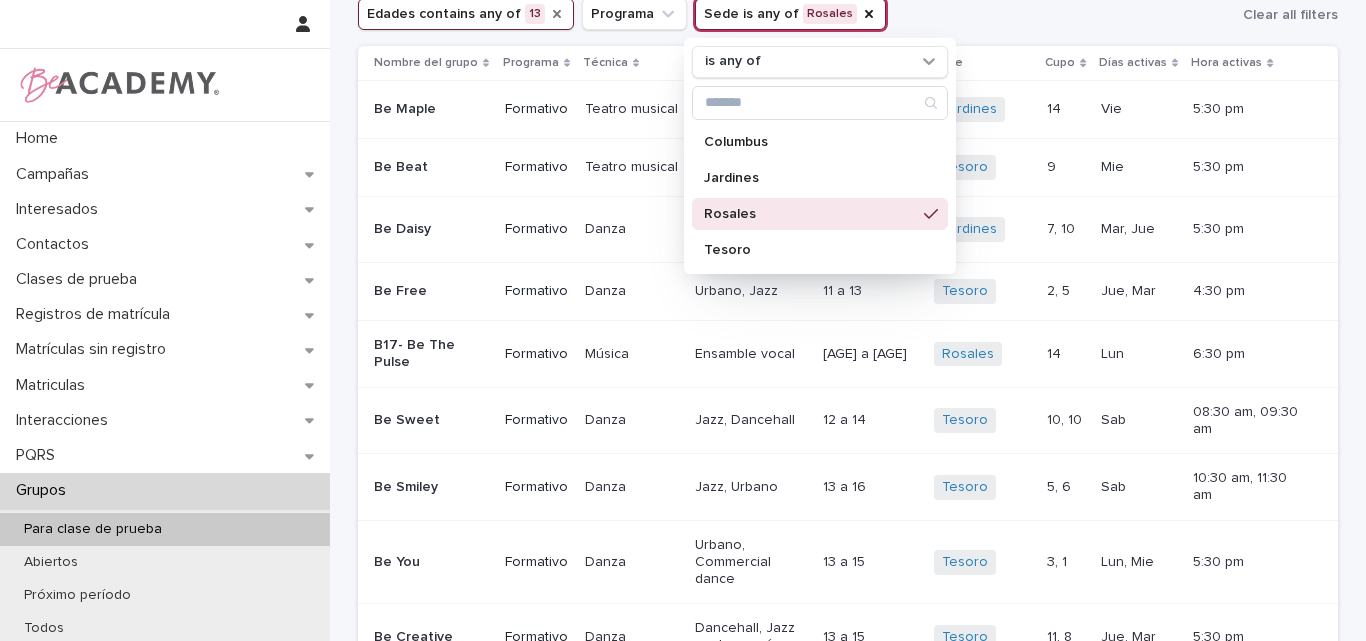 click 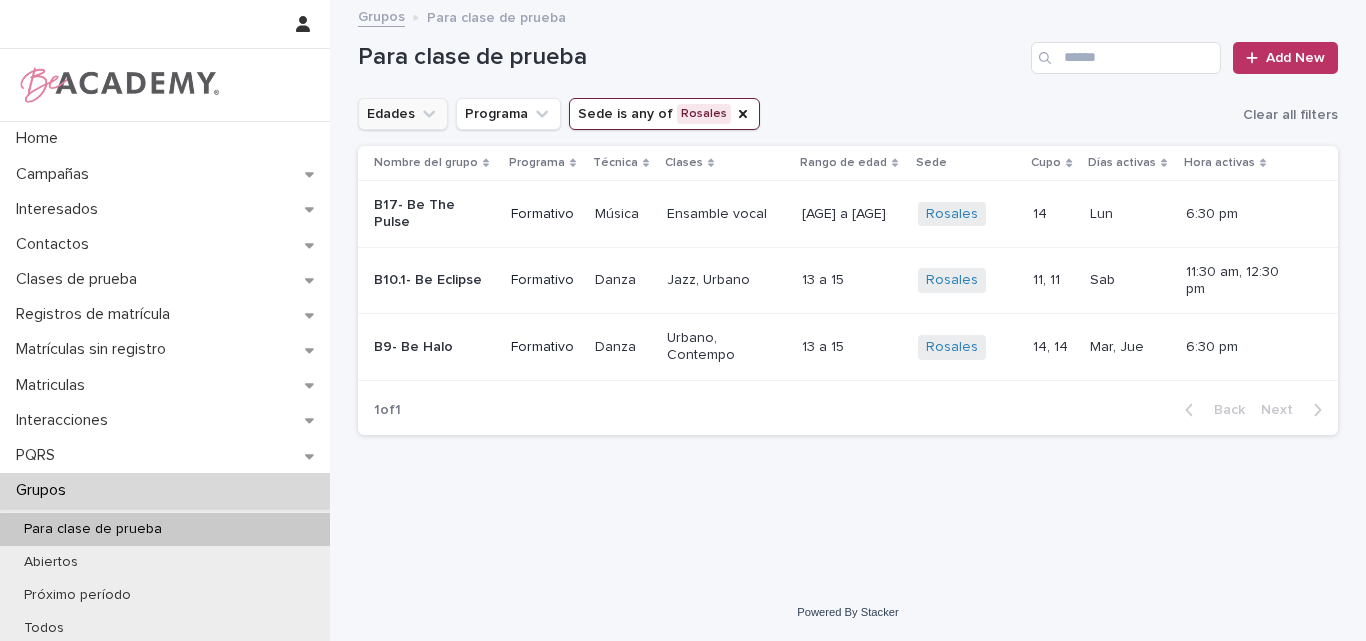 scroll, scrollTop: 0, scrollLeft: 0, axis: both 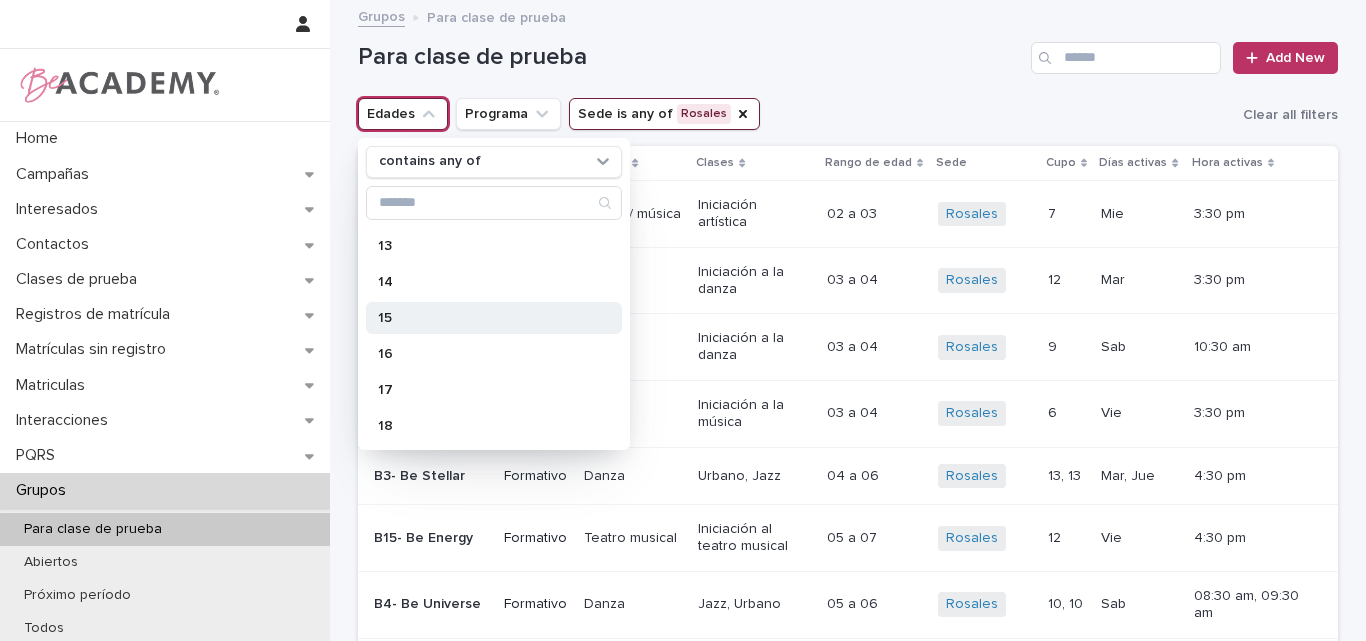 click on "15" at bounding box center (484, 318) 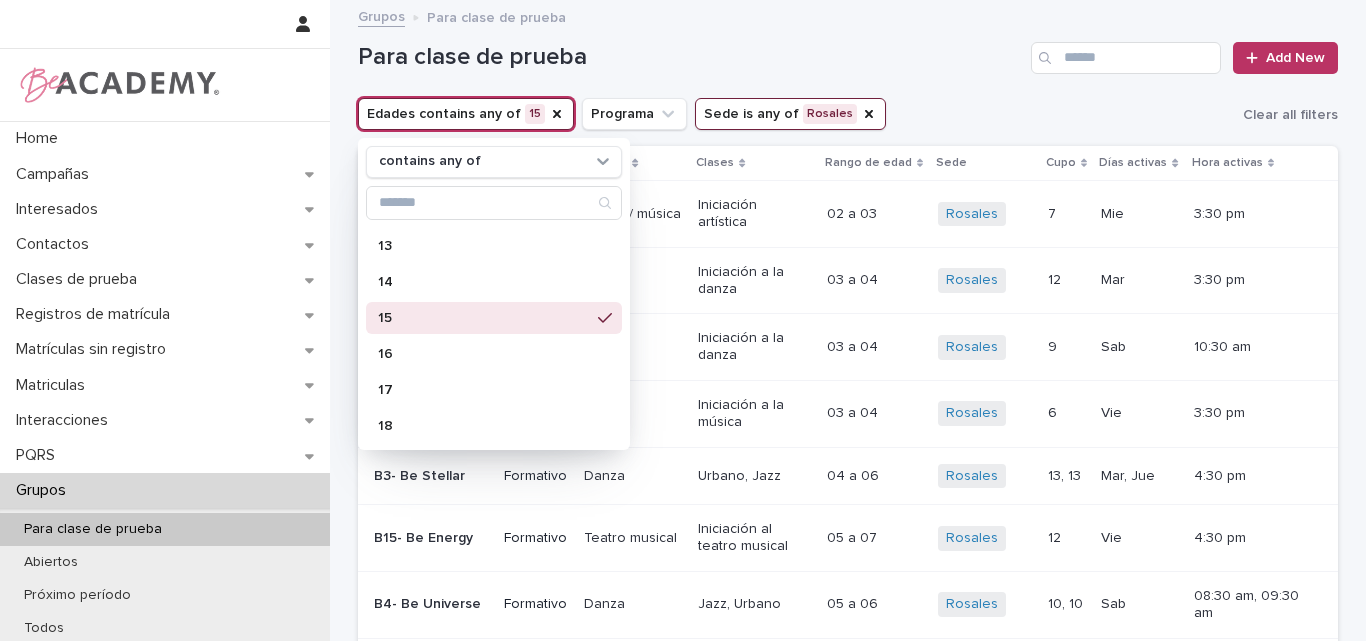 click on "Para clase de prueba" at bounding box center [690, 57] 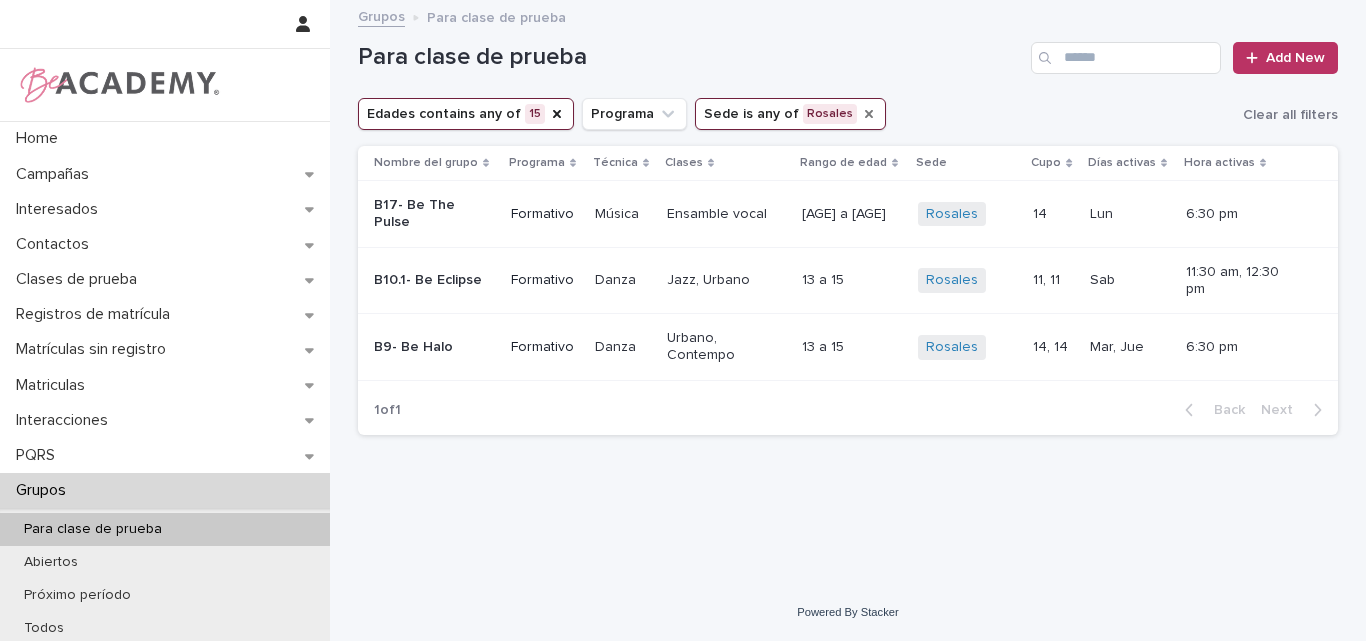 click 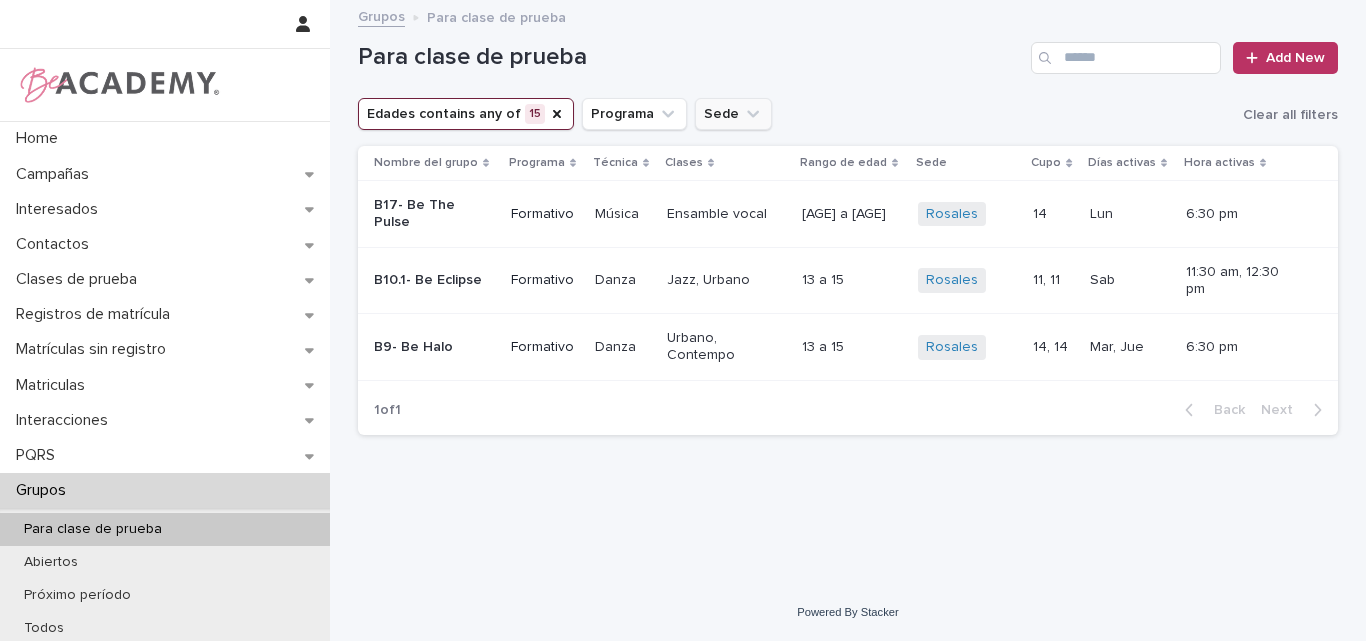 click 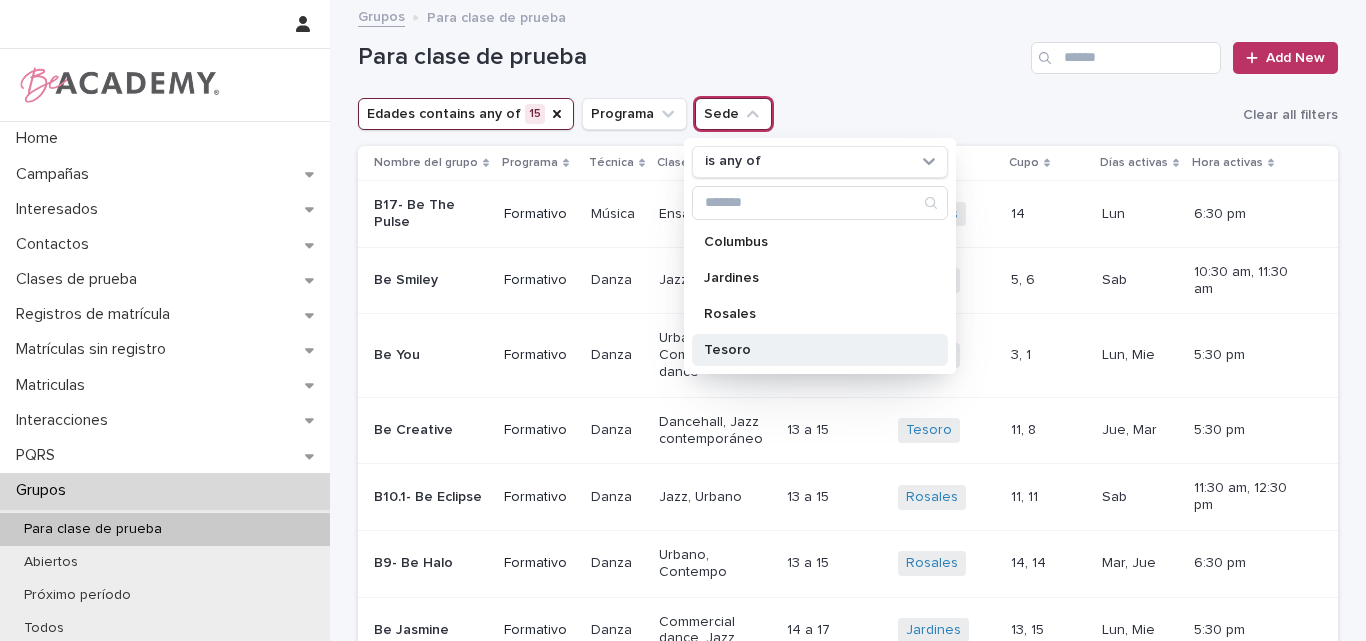 click on "Tesoro" at bounding box center [810, 350] 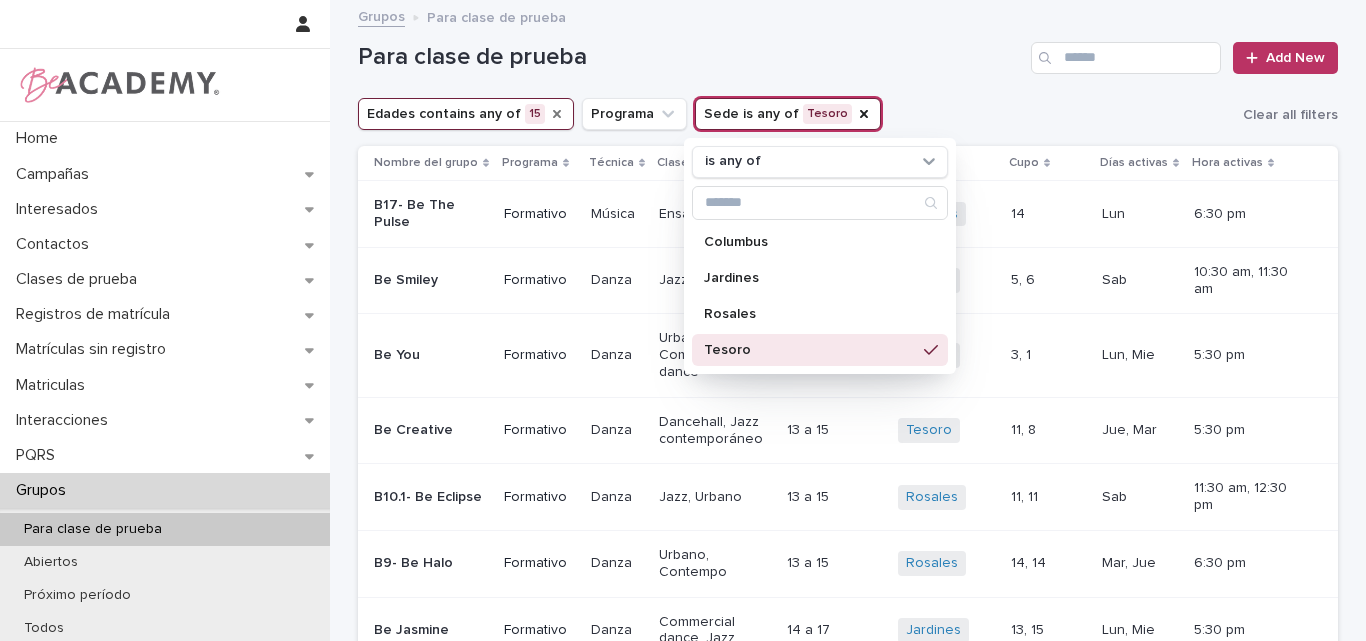 click 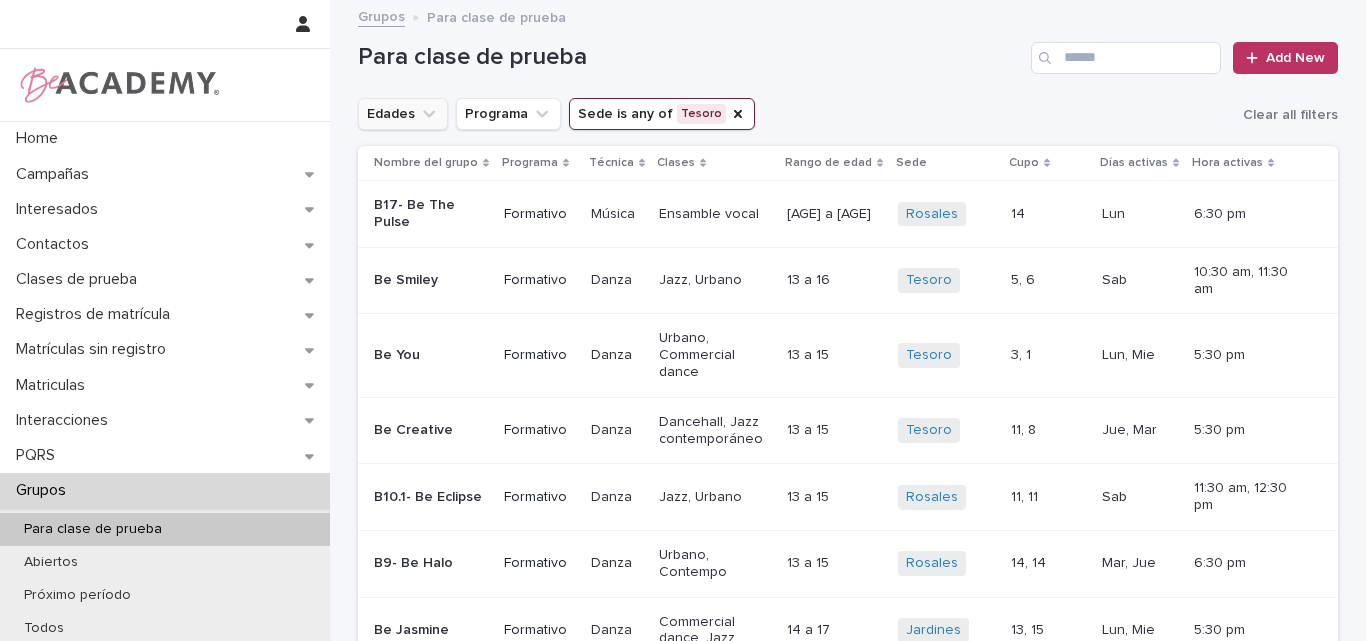 click 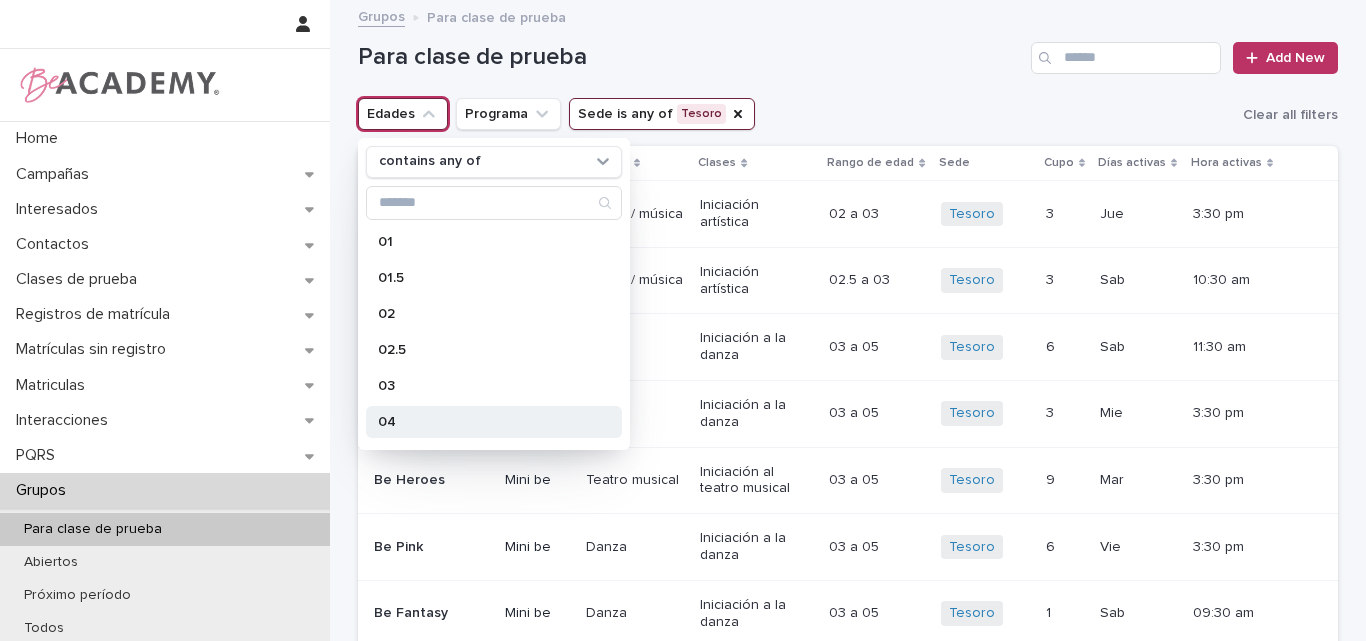 click on "04" at bounding box center (484, 422) 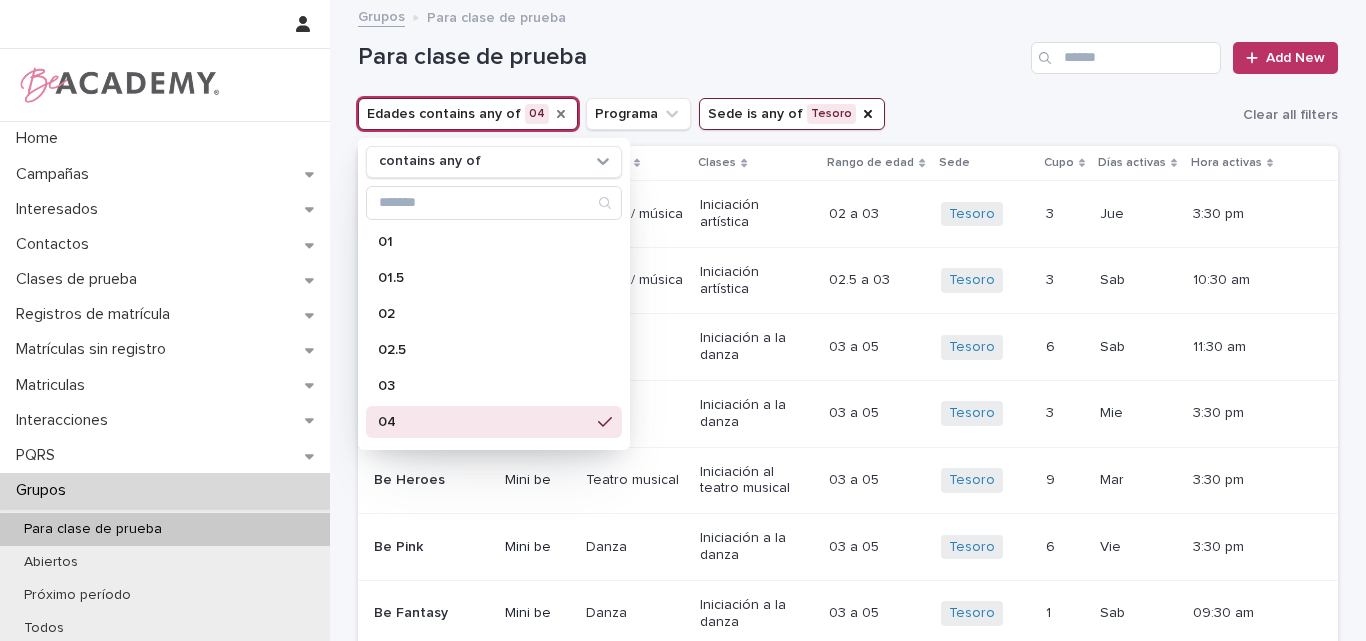 click on "Para clase de prueba Add New" at bounding box center [848, 50] 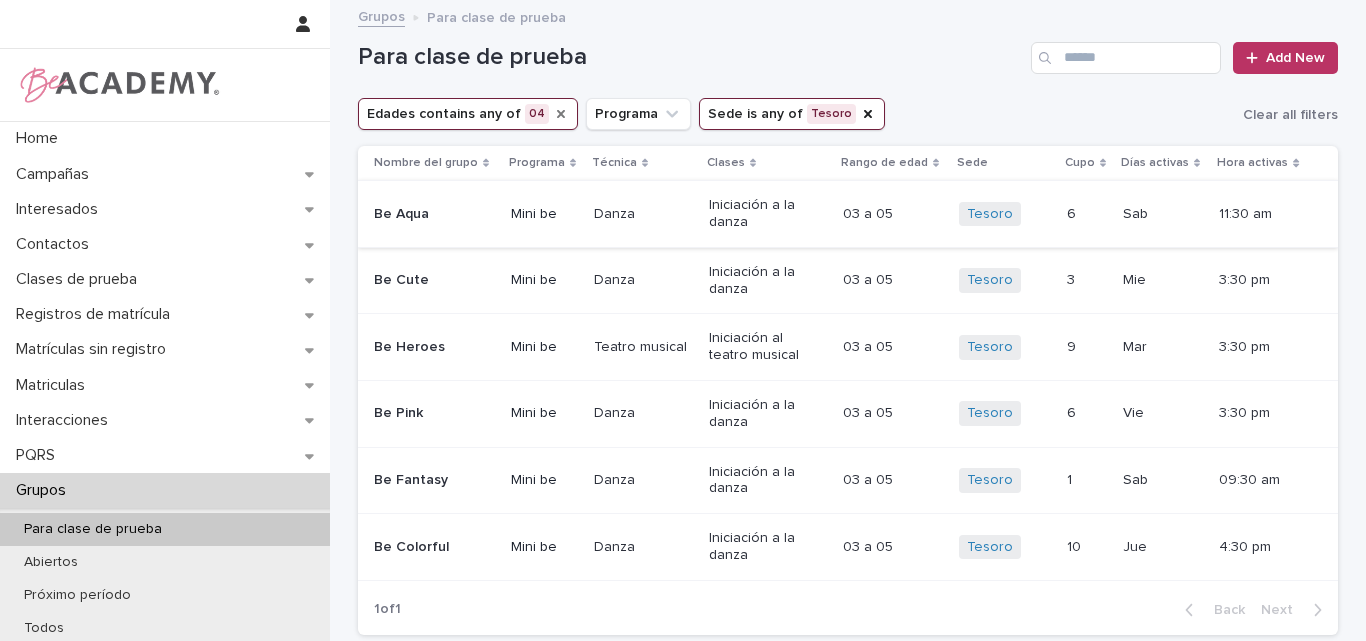 scroll, scrollTop: 100, scrollLeft: 0, axis: vertical 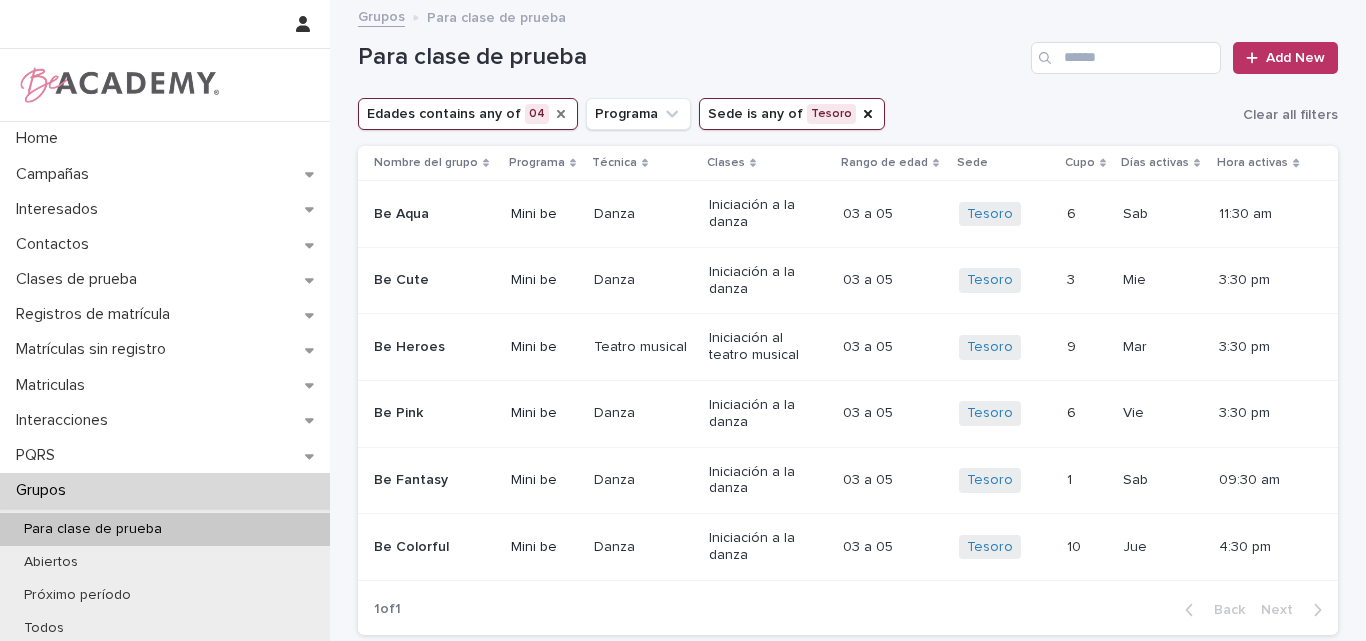 click 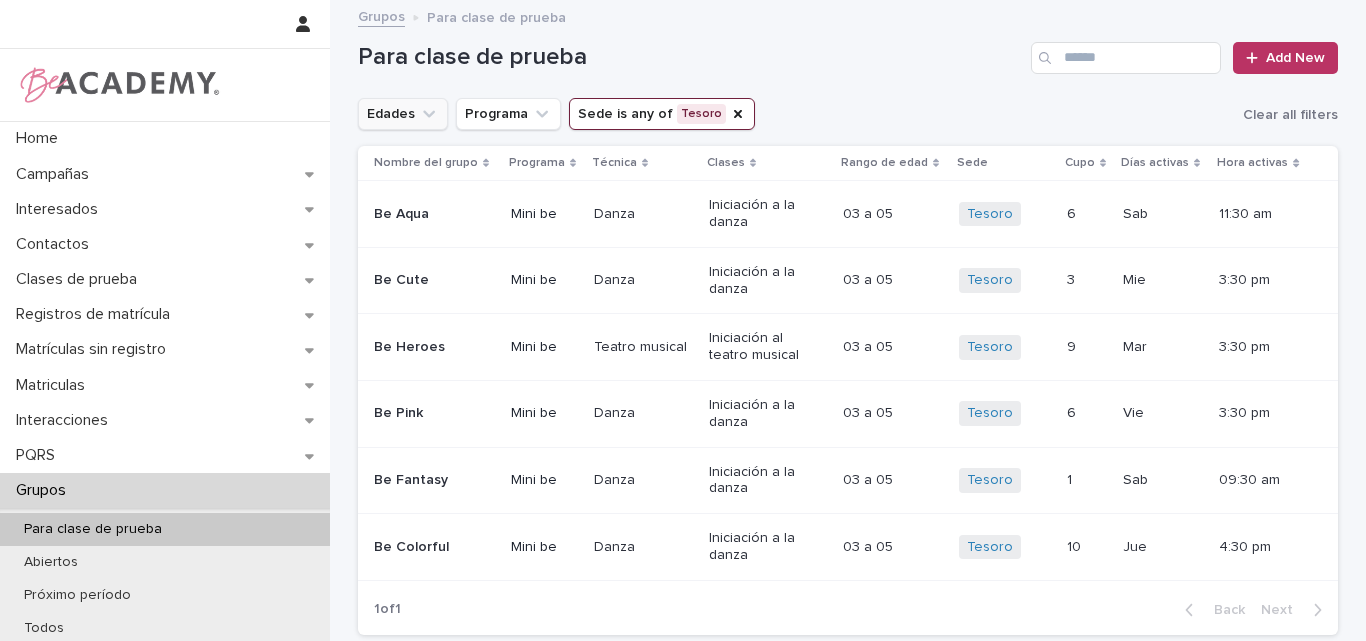 click 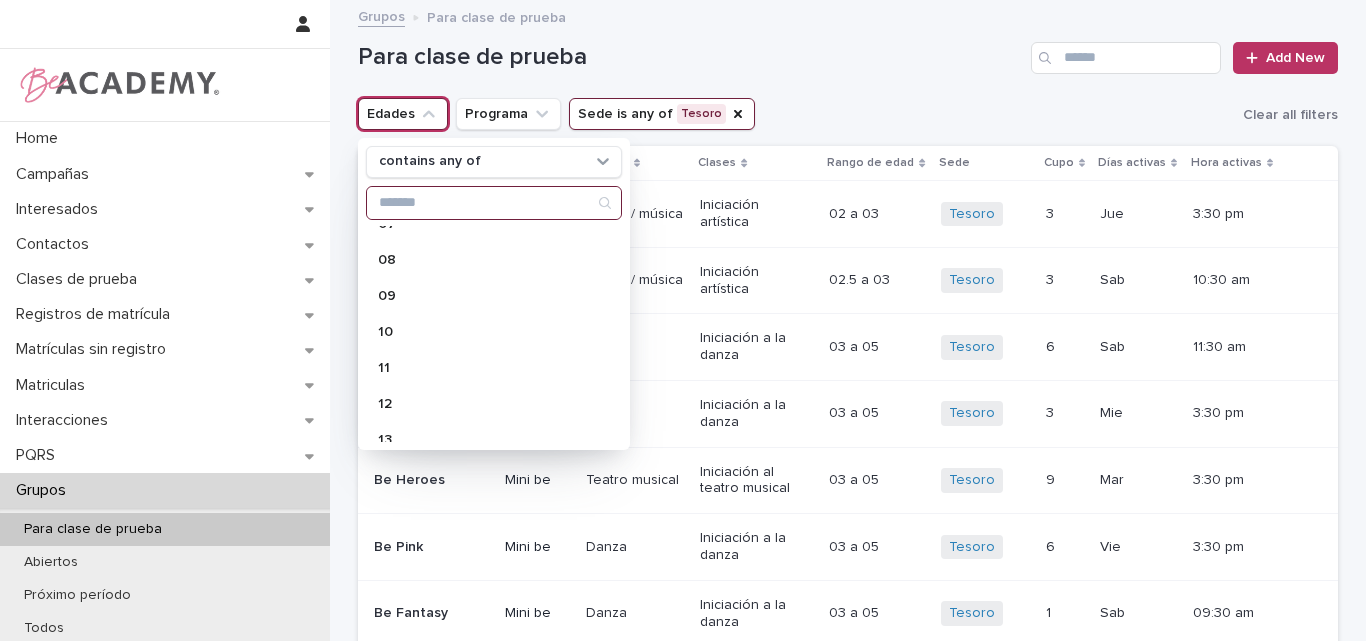 scroll, scrollTop: 300, scrollLeft: 0, axis: vertical 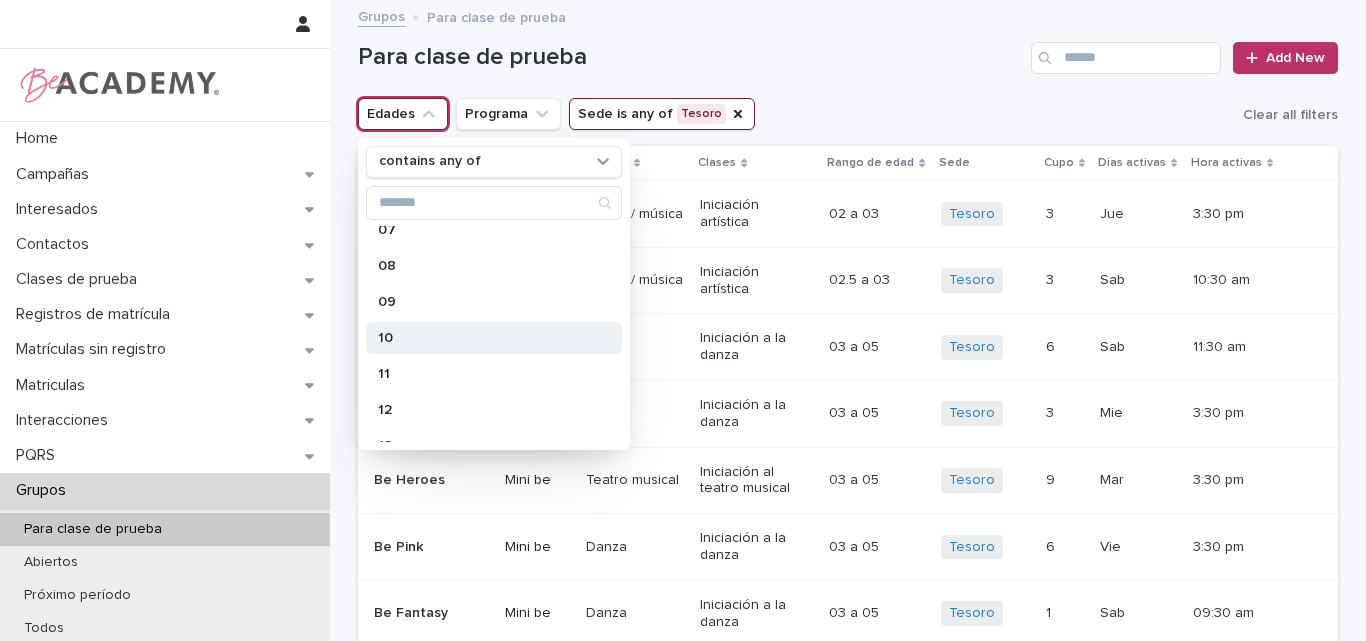 click on "10" at bounding box center (484, 338) 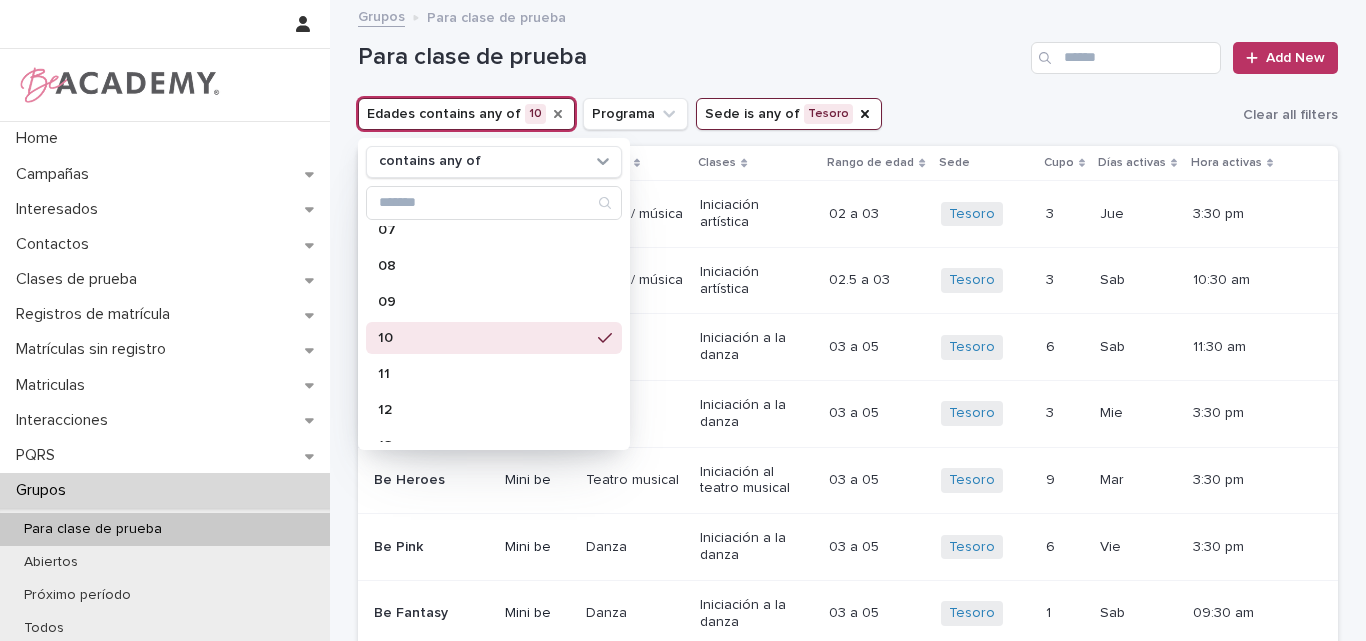click on "Para clase de prueba" at bounding box center [690, 57] 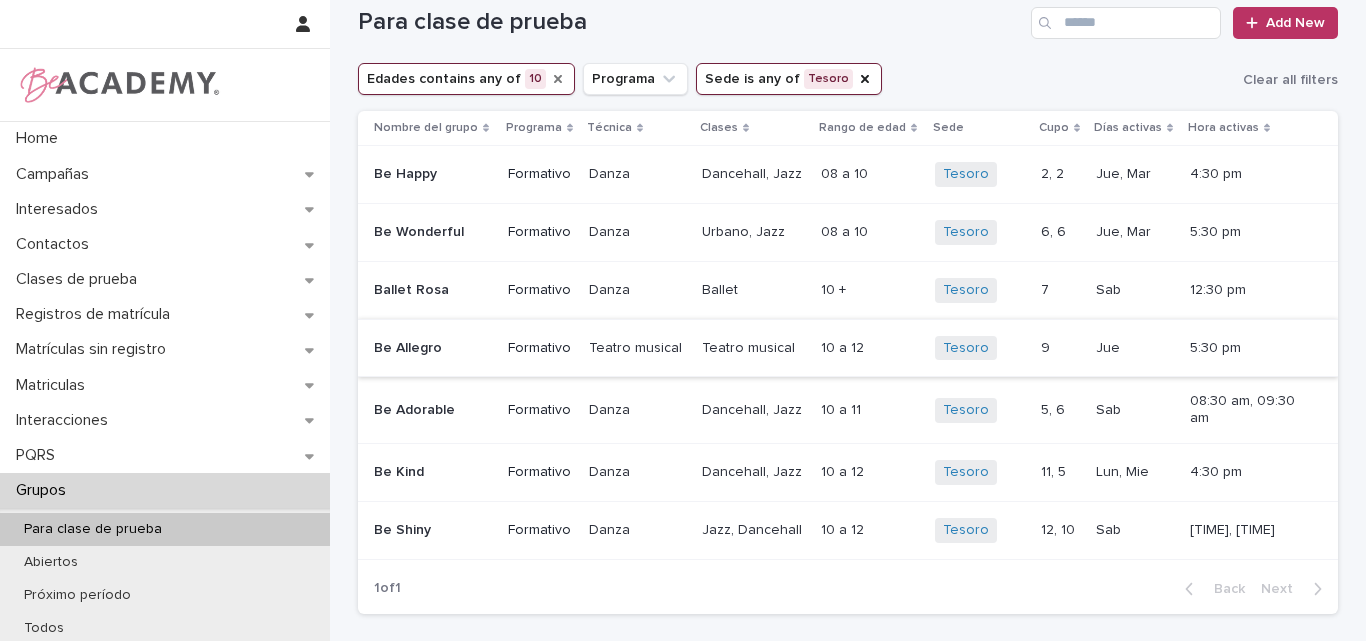scroll, scrollTop: 0, scrollLeft: 0, axis: both 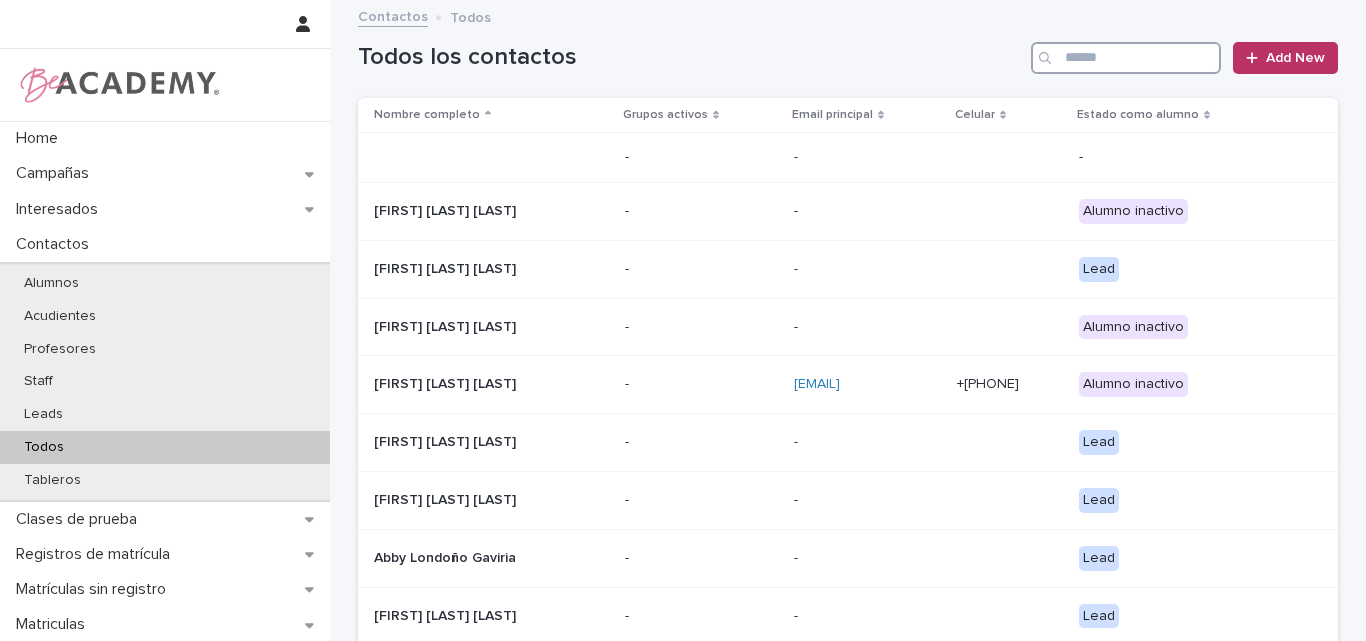 click at bounding box center (1126, 58) 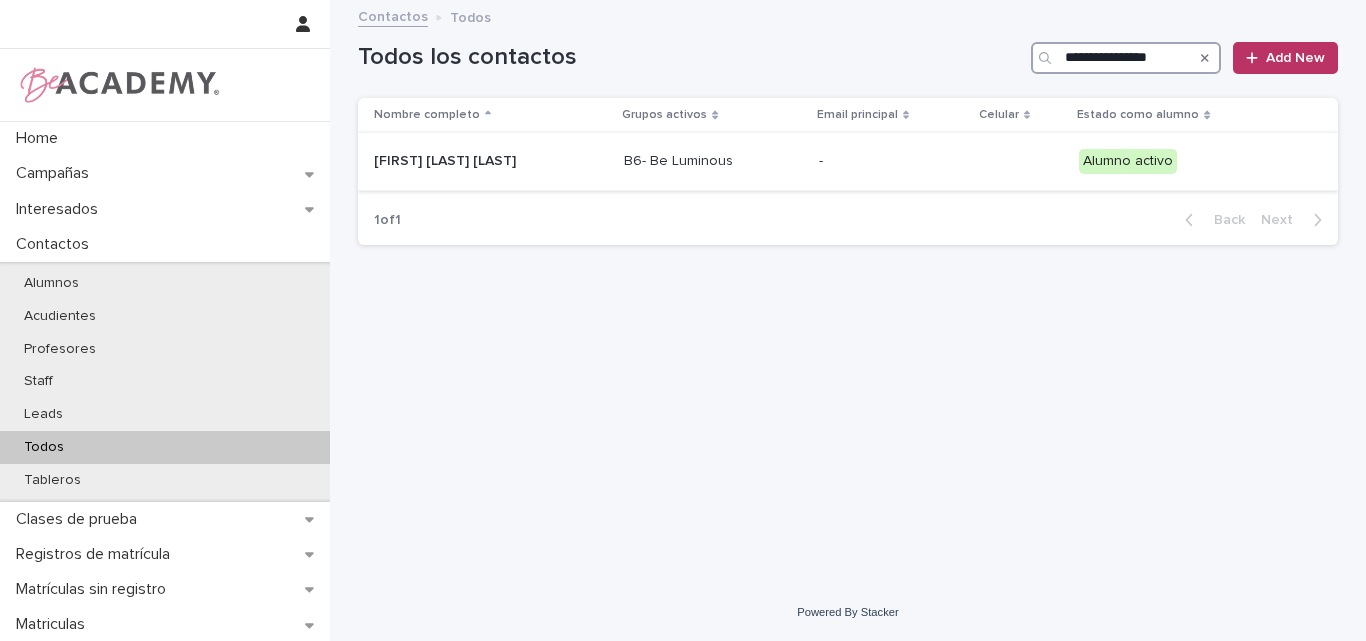 type on "**********" 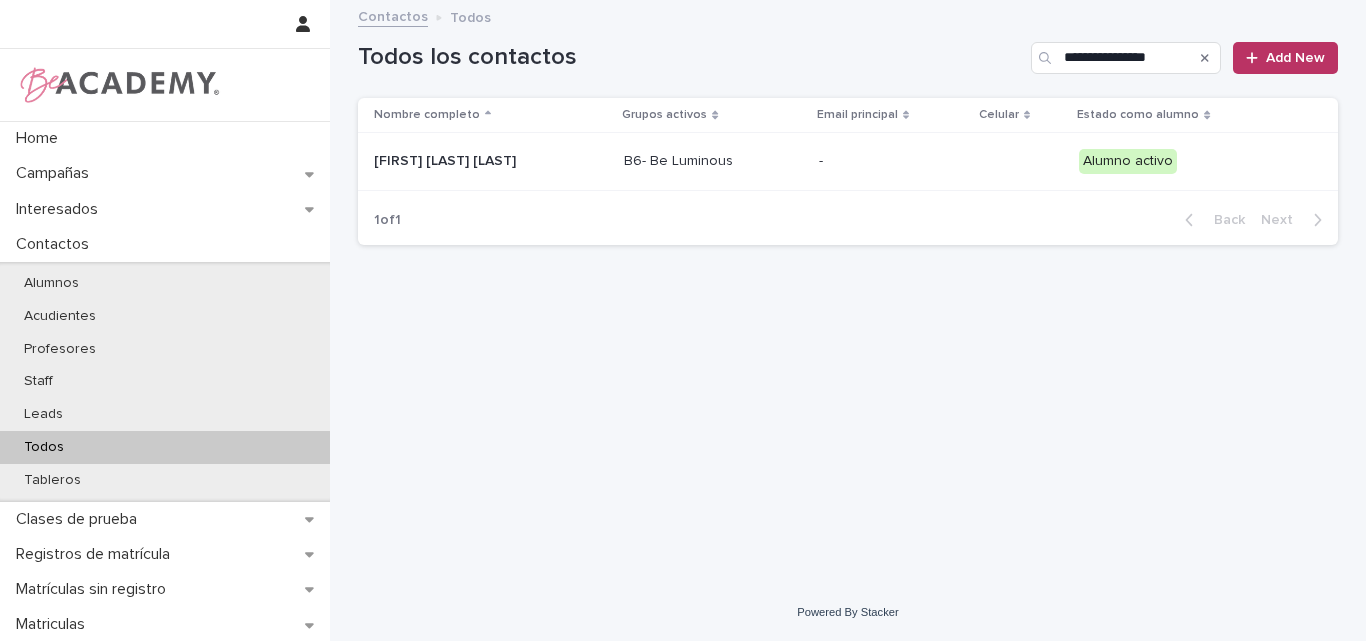 click on "[FIRST] [LAST] [LAST]" at bounding box center (474, 161) 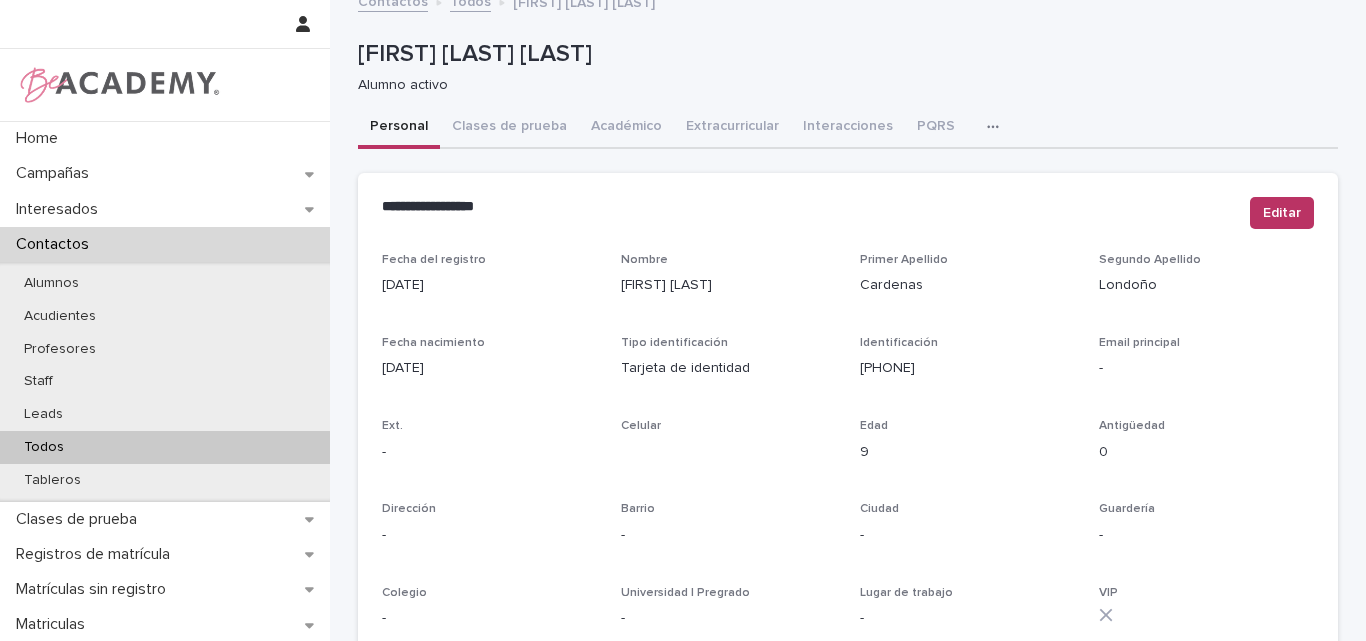 scroll, scrollTop: 0, scrollLeft: 0, axis: both 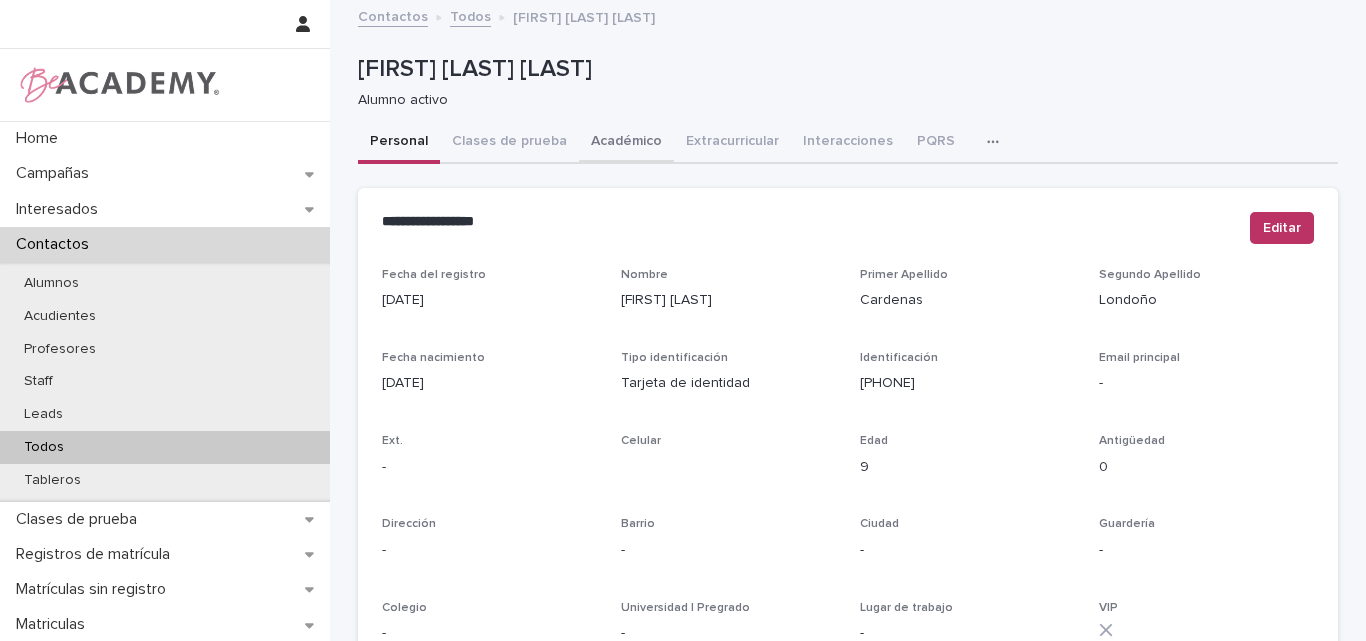 click on "Académico" at bounding box center [626, 143] 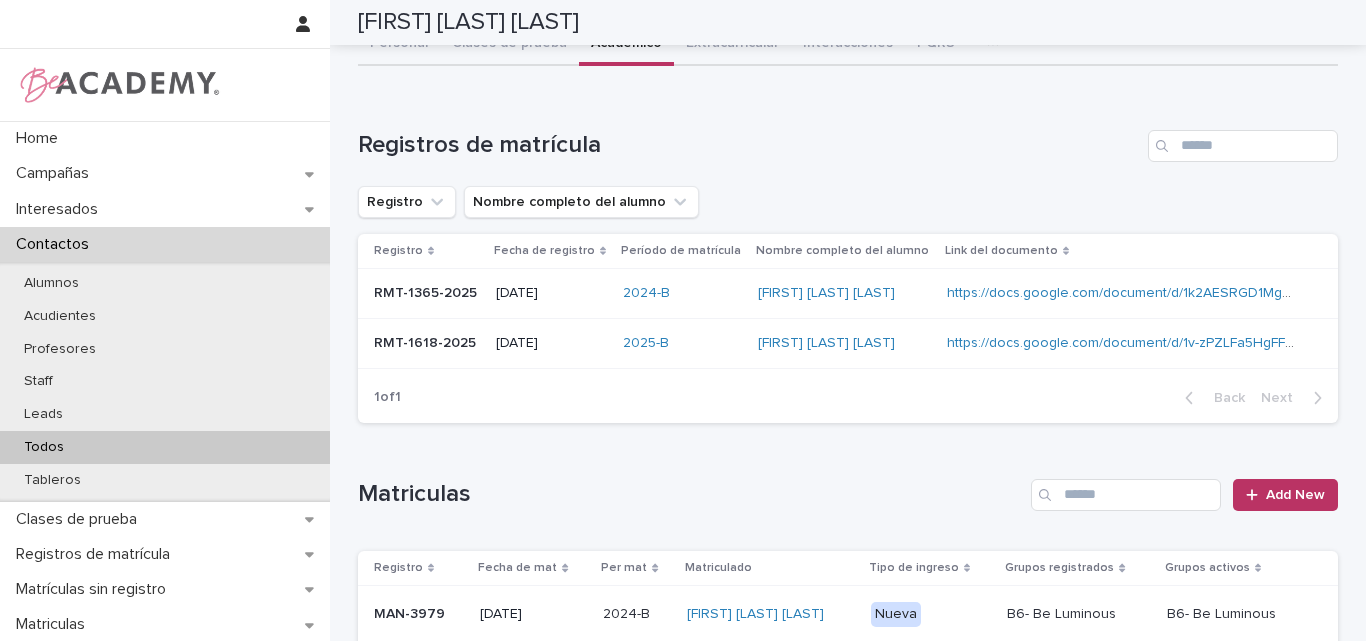 scroll, scrollTop: 0, scrollLeft: 0, axis: both 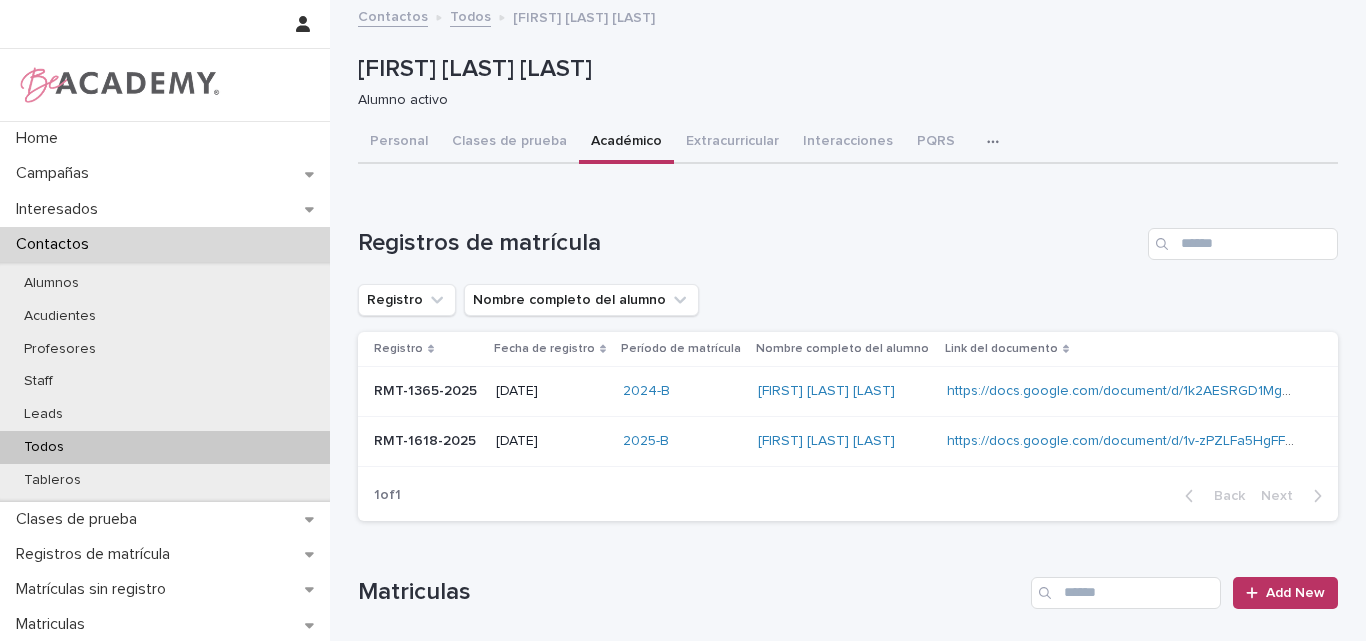 click on "Todos" at bounding box center (165, 447) 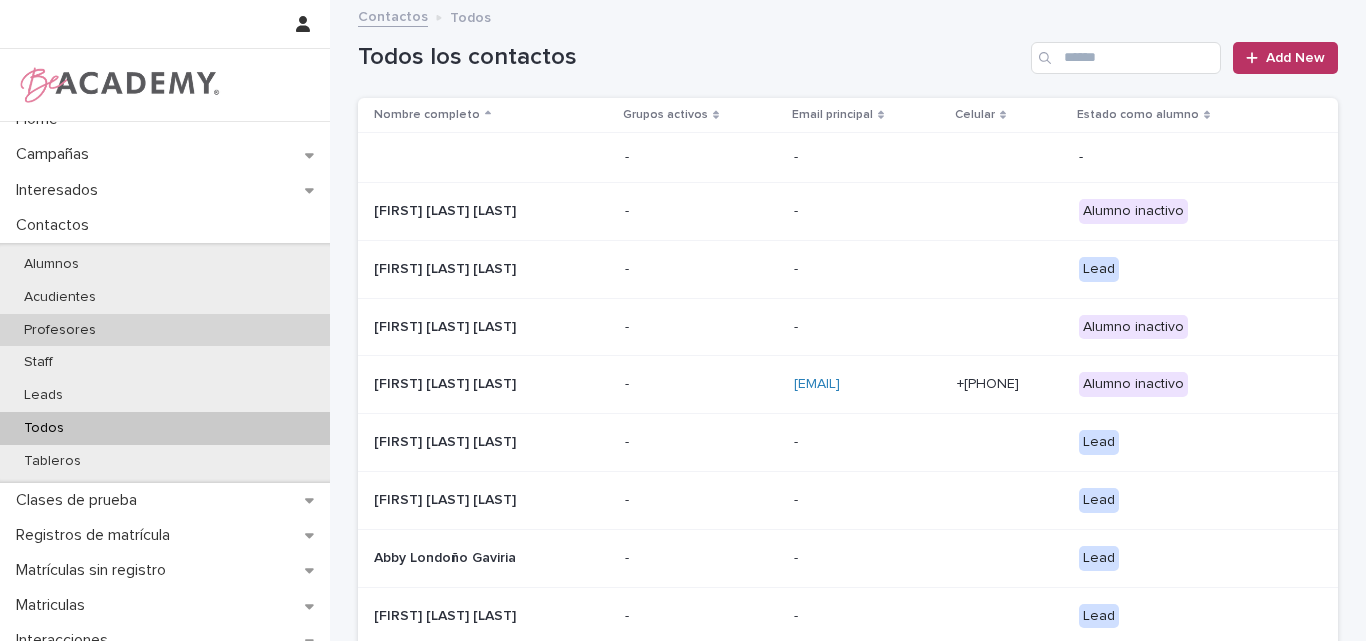 scroll, scrollTop: 0, scrollLeft: 0, axis: both 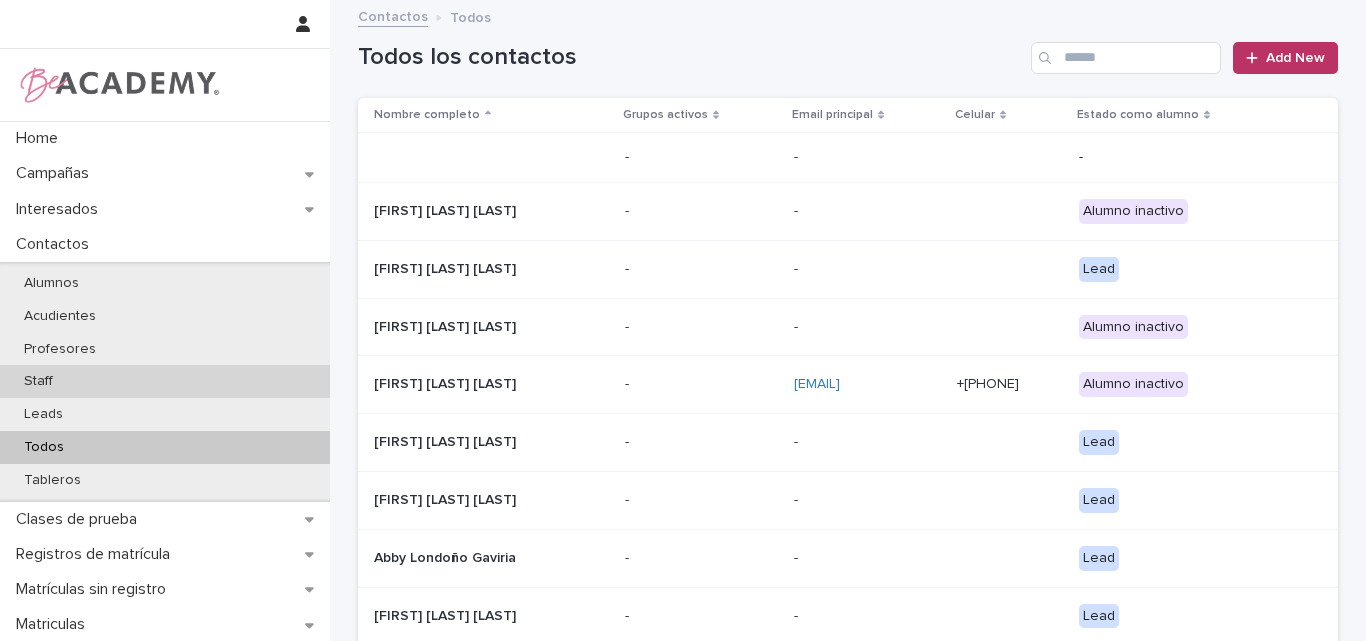 click on "Staff" at bounding box center [38, 381] 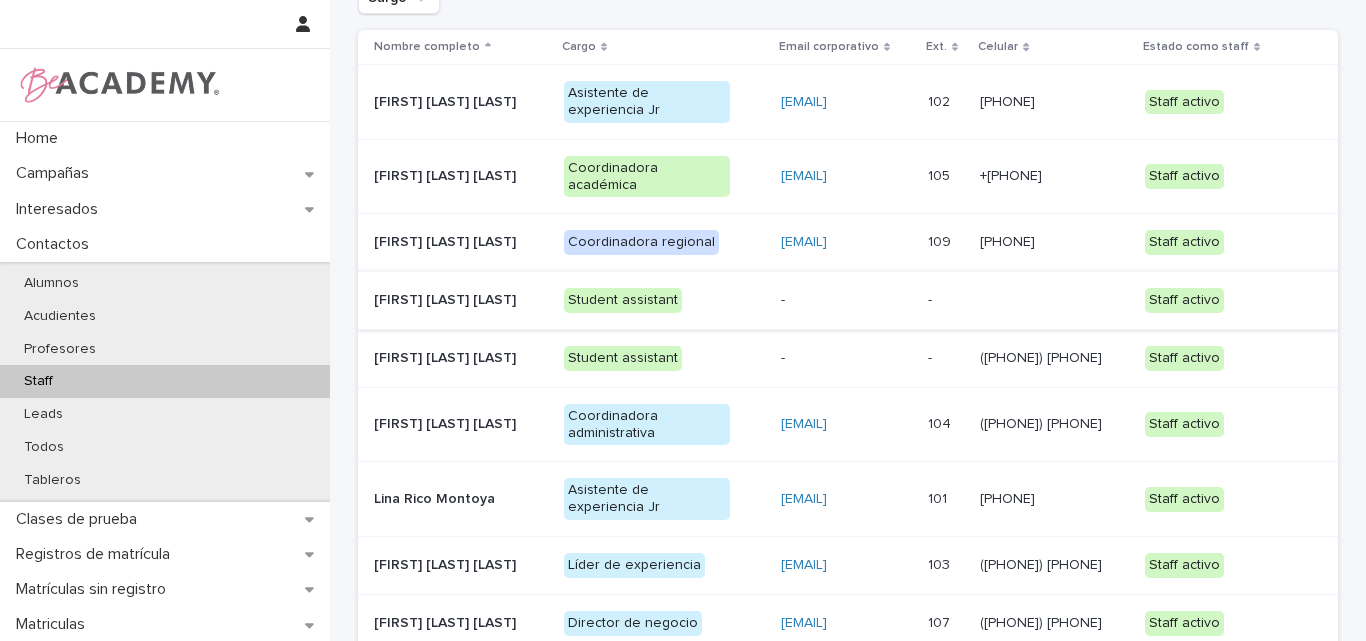 scroll, scrollTop: 200, scrollLeft: 0, axis: vertical 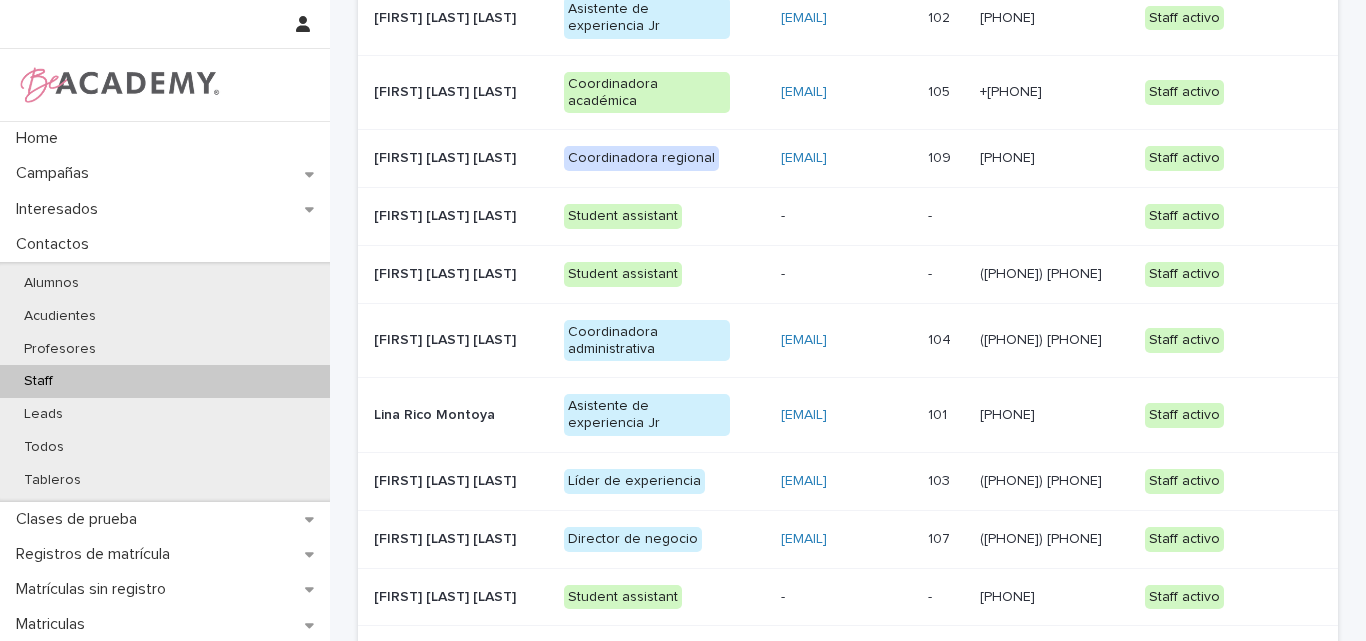 click on "Lina Rico Montoya" at bounding box center [457, 415] 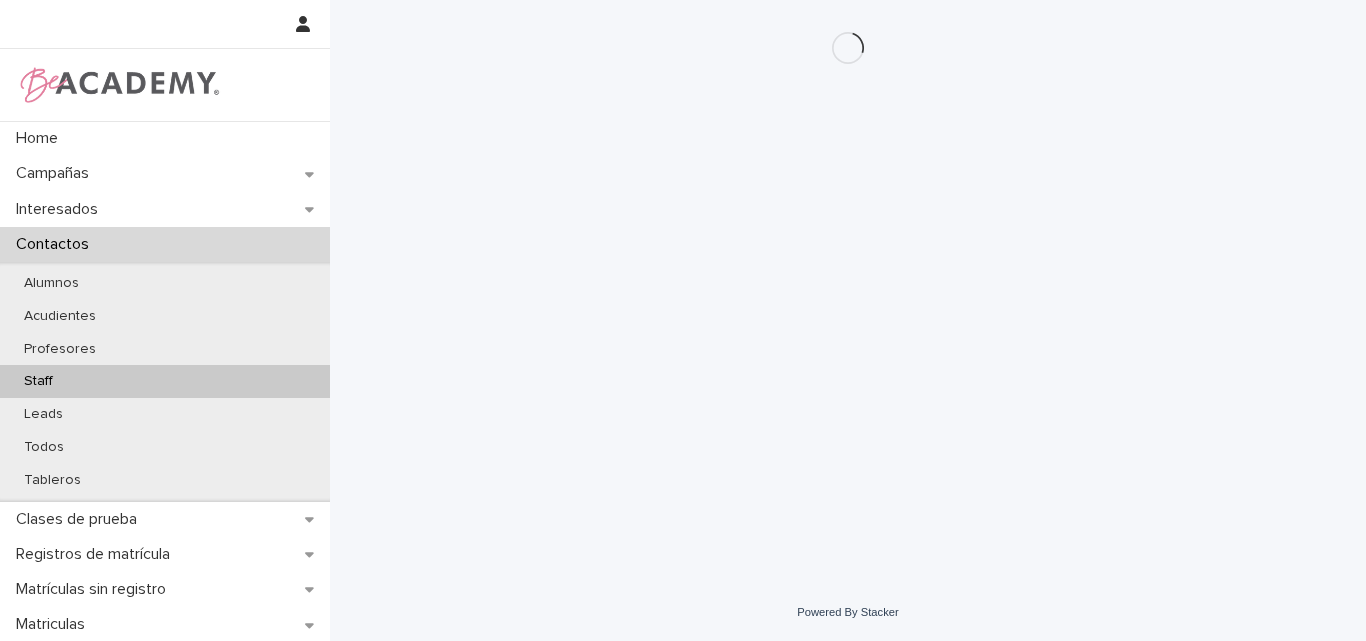 scroll, scrollTop: 0, scrollLeft: 0, axis: both 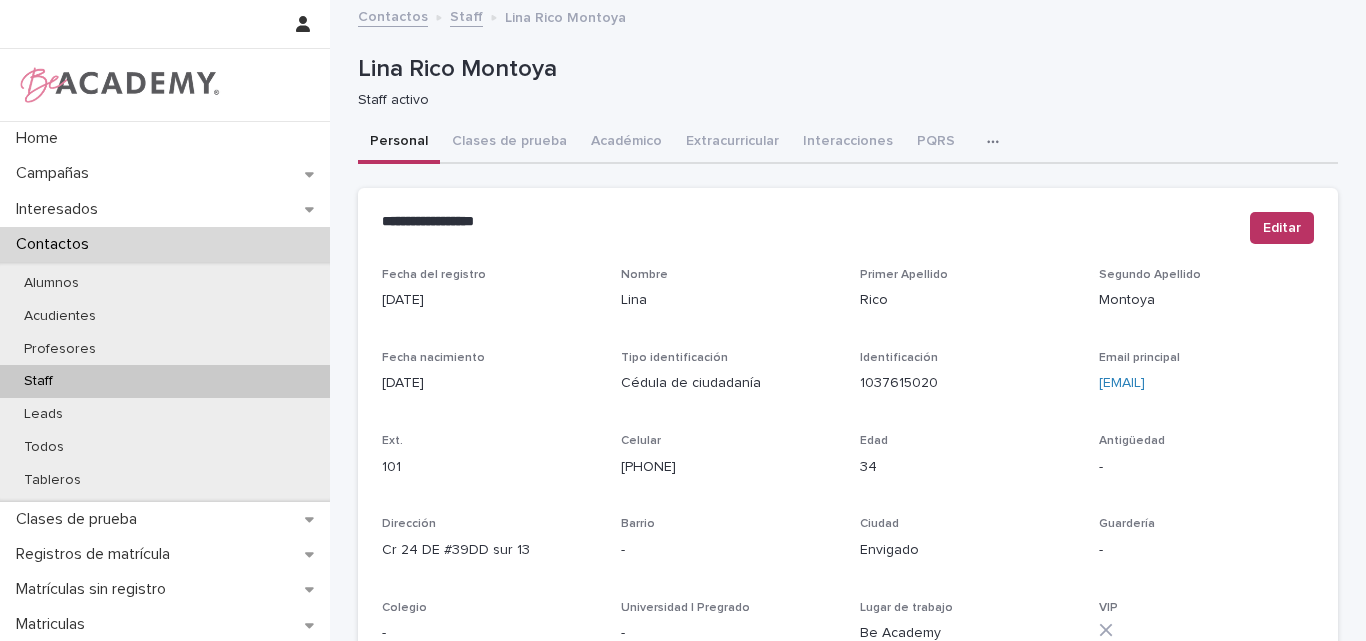 click 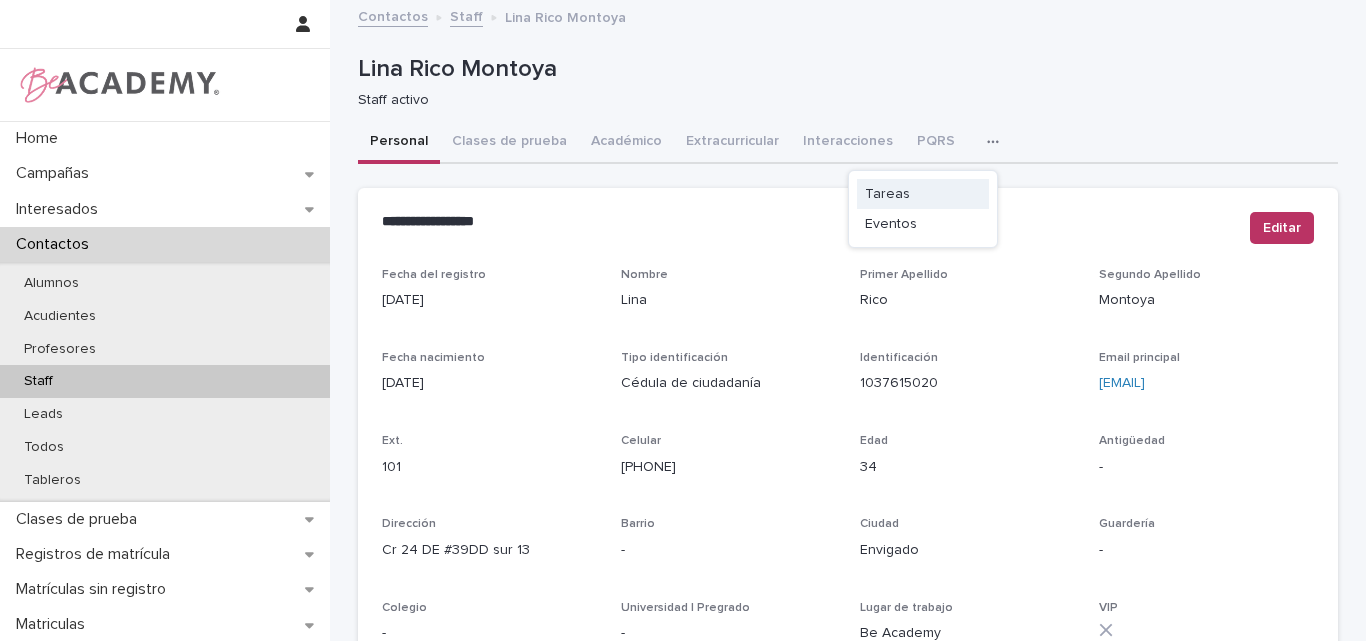 click on "Tareas" at bounding box center [923, 194] 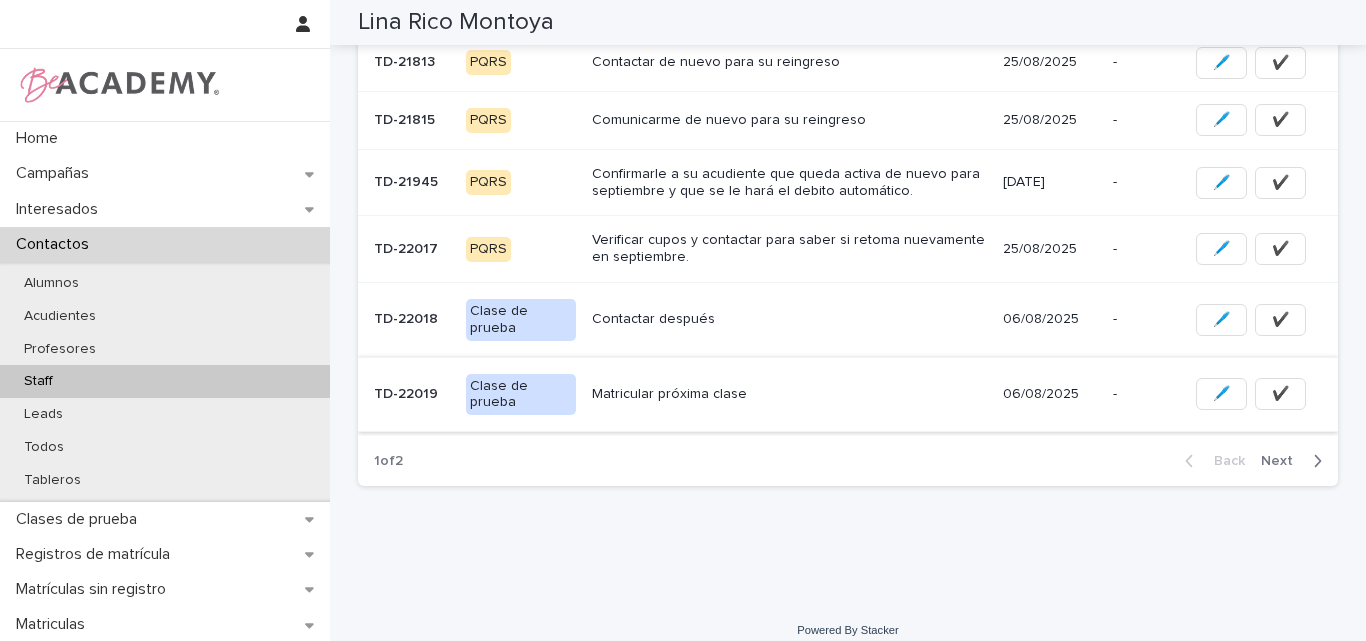 scroll, scrollTop: 513, scrollLeft: 0, axis: vertical 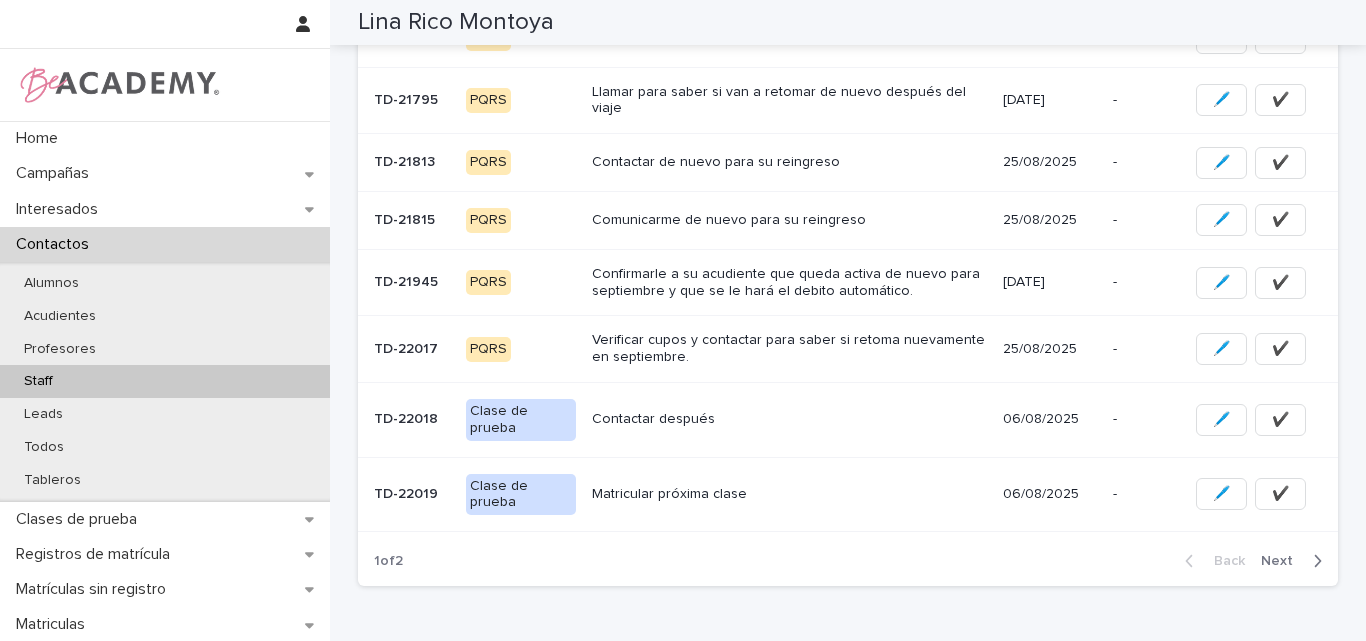 click on "Next" at bounding box center [1283, 561] 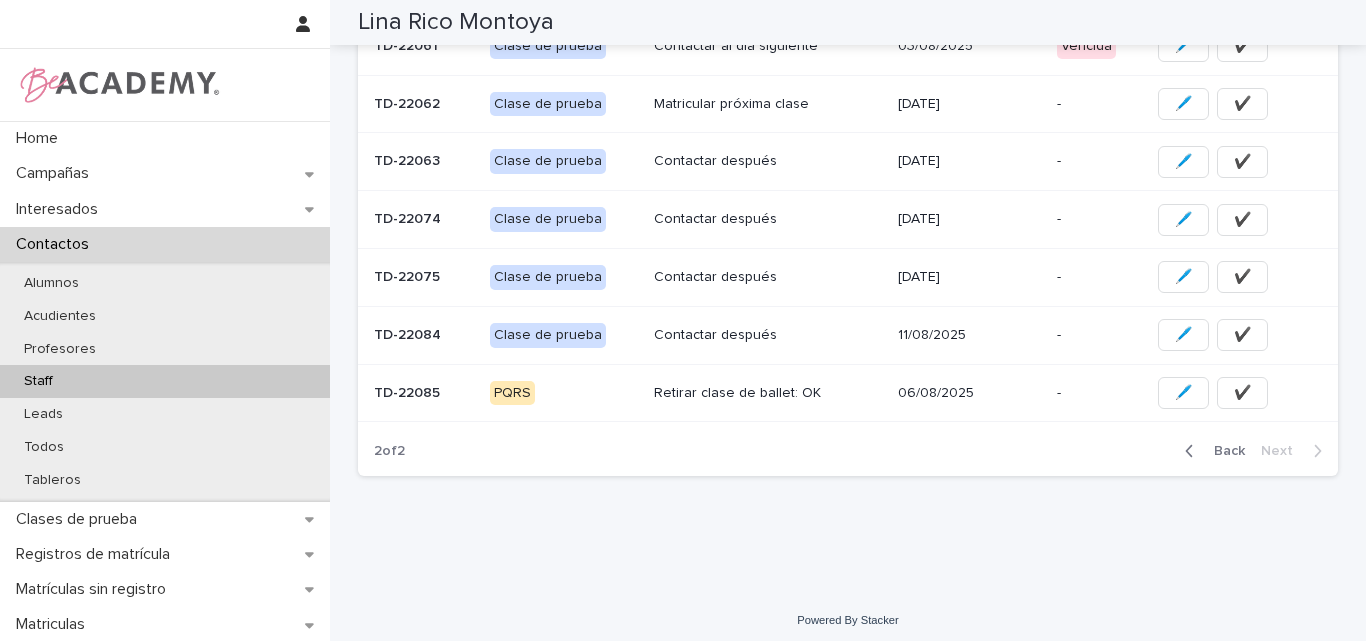 scroll, scrollTop: 473, scrollLeft: 0, axis: vertical 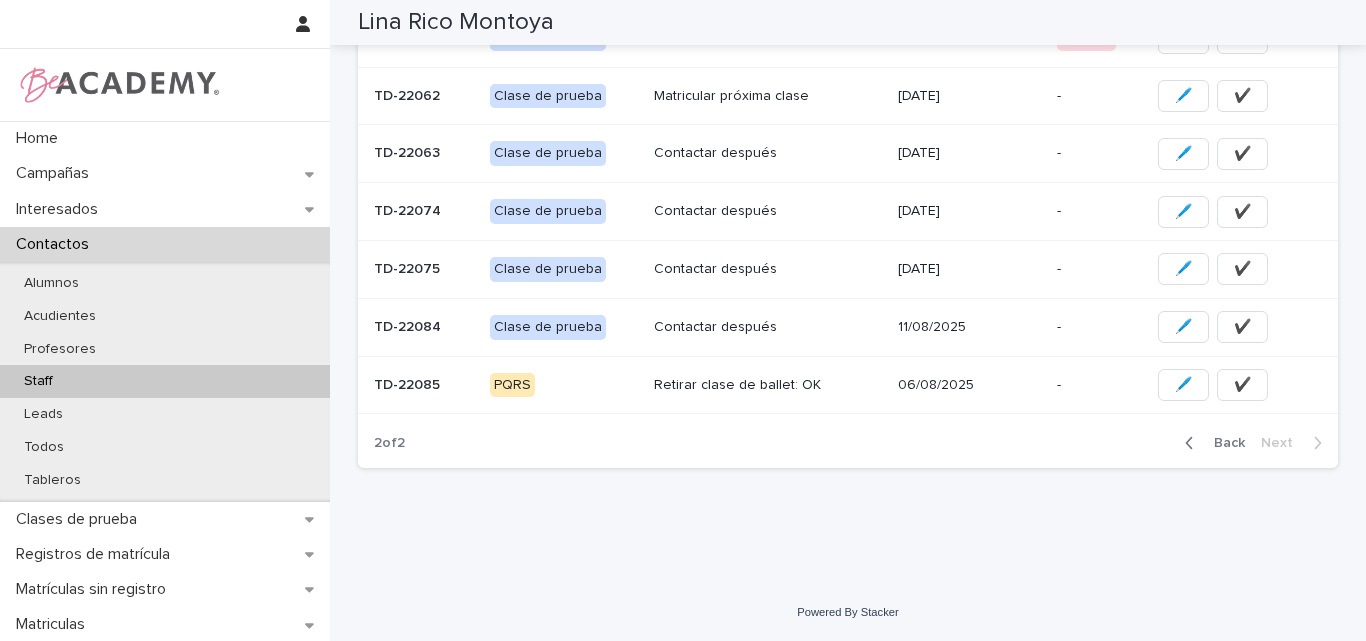 click on "Retirar clase de ballet: OK" at bounding box center (768, 385) 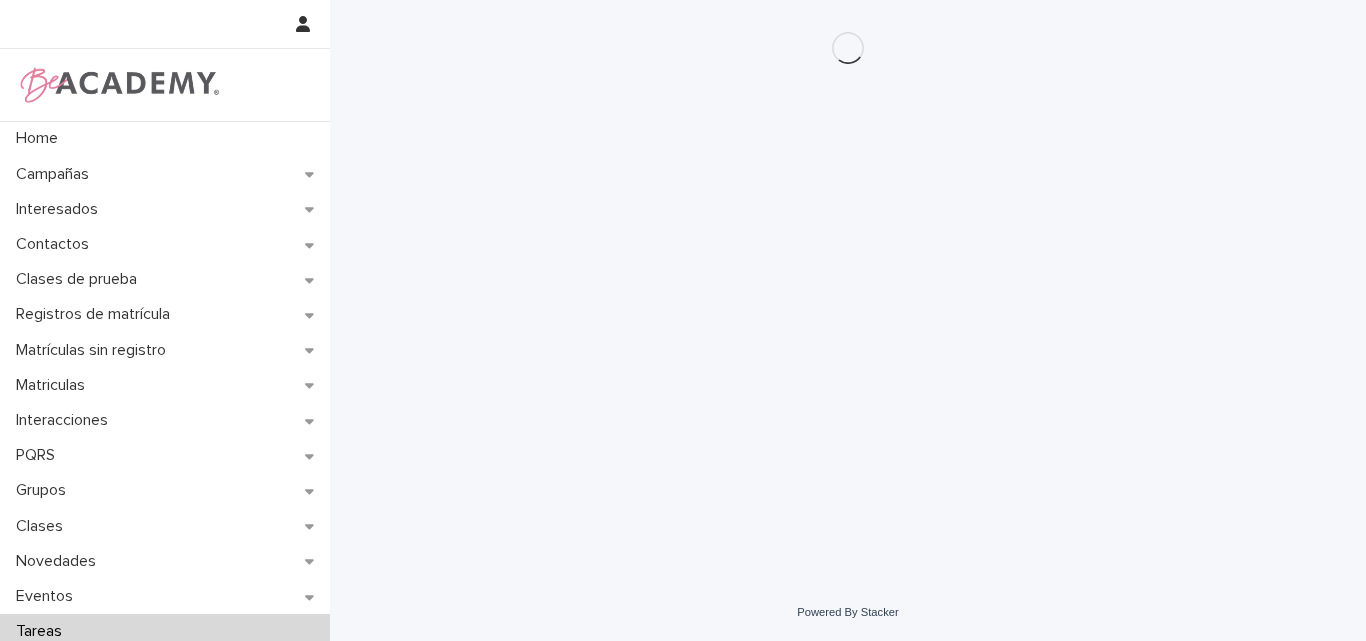 scroll, scrollTop: 0, scrollLeft: 0, axis: both 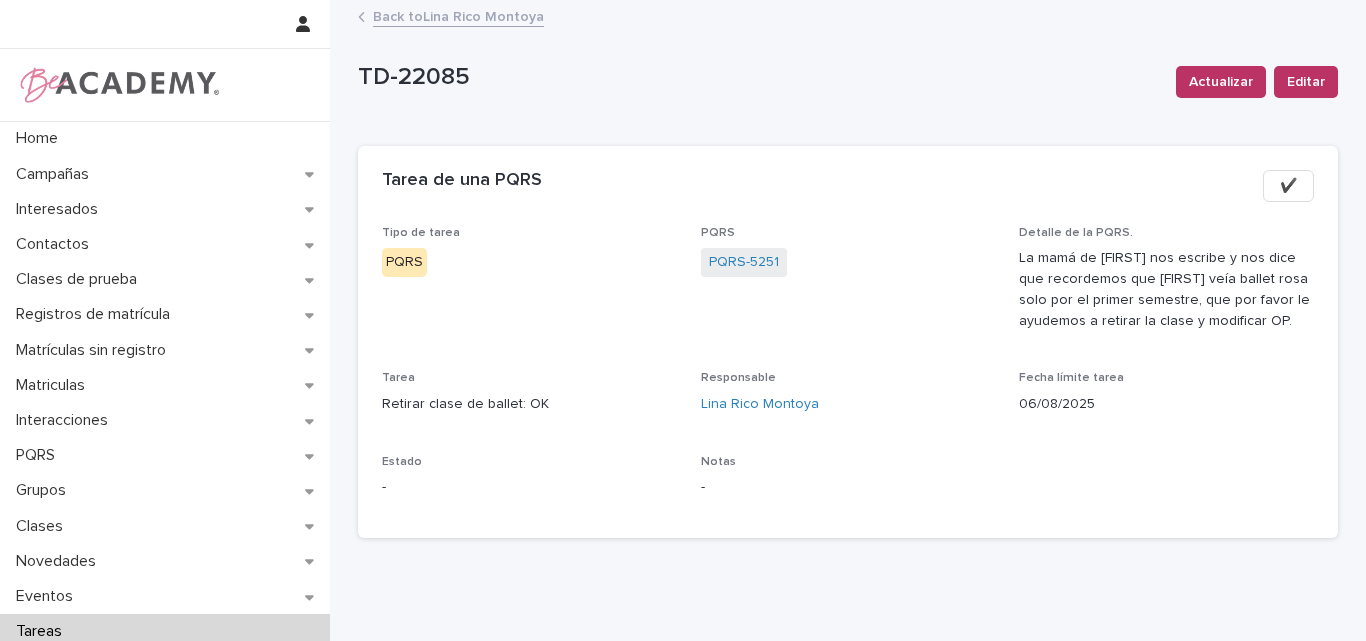 click on "✔️" at bounding box center [1288, 186] 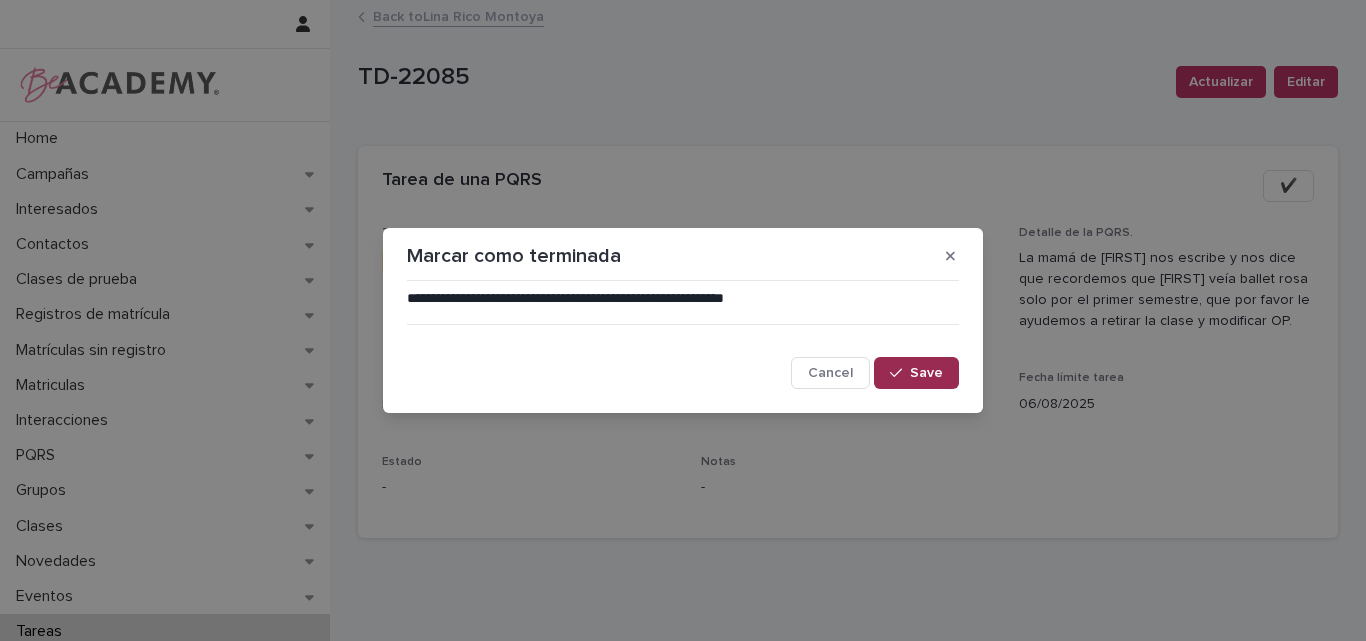 click on "Save" at bounding box center [916, 373] 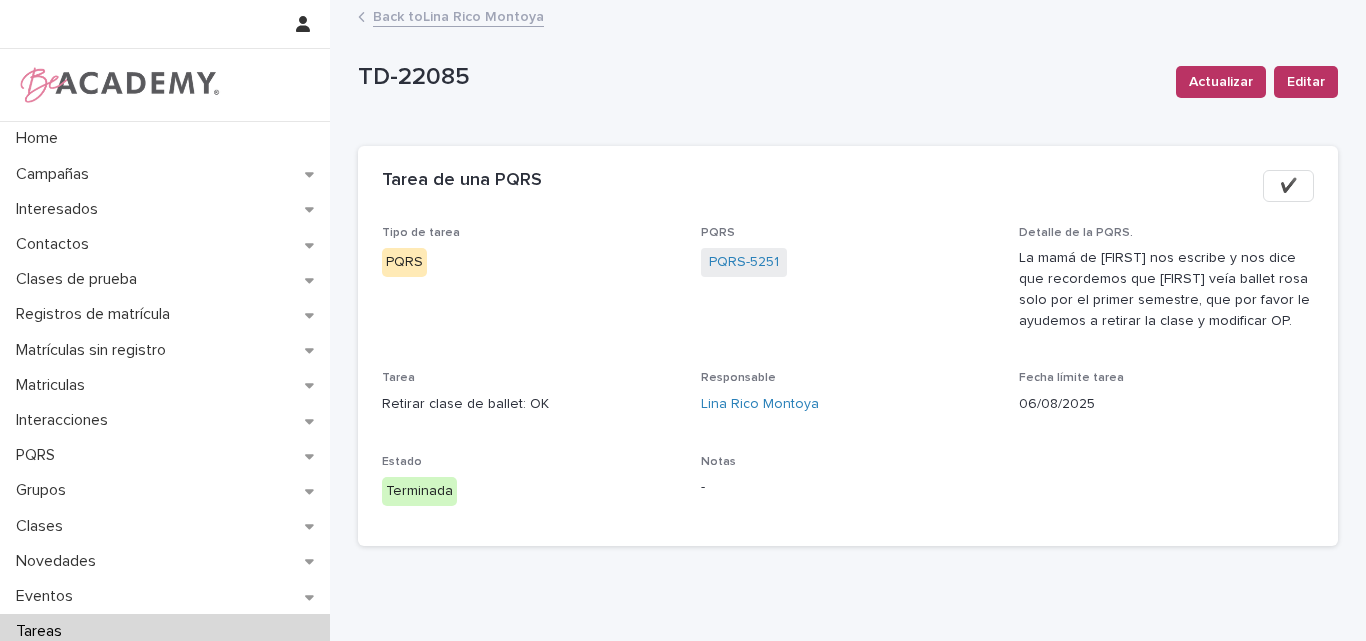 click on "Back to  [FIRST] [LAST] [LAST]" at bounding box center (458, 15) 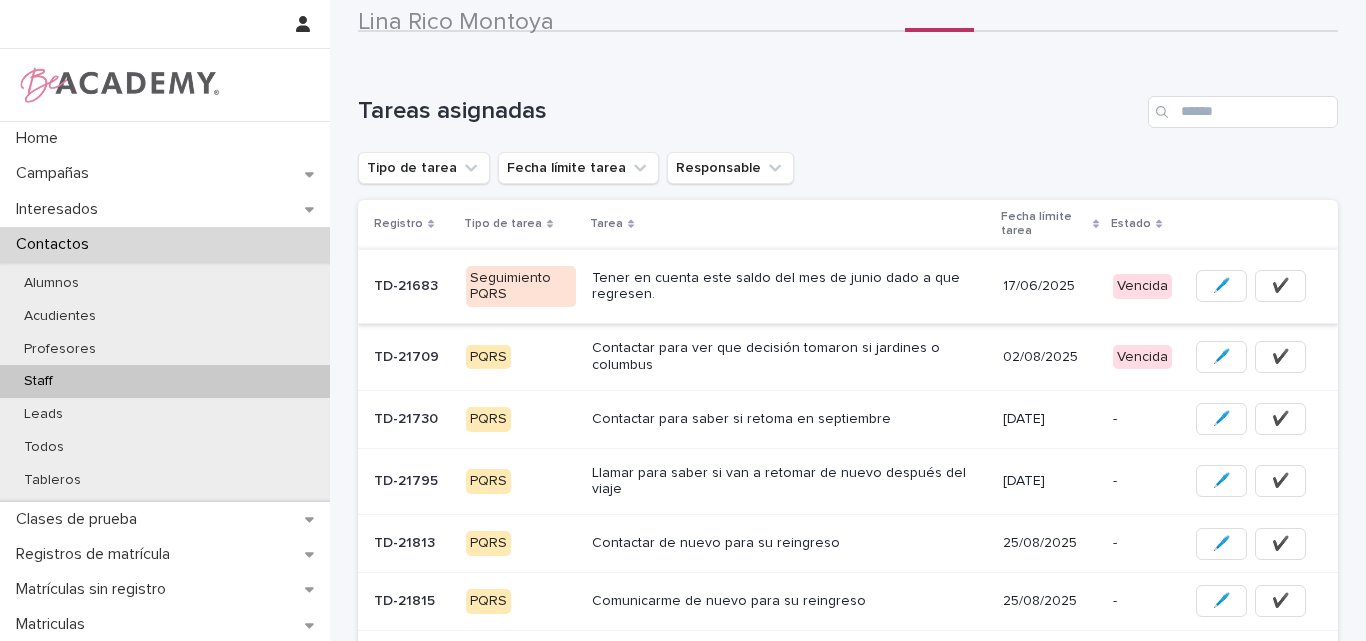 scroll, scrollTop: 613, scrollLeft: 0, axis: vertical 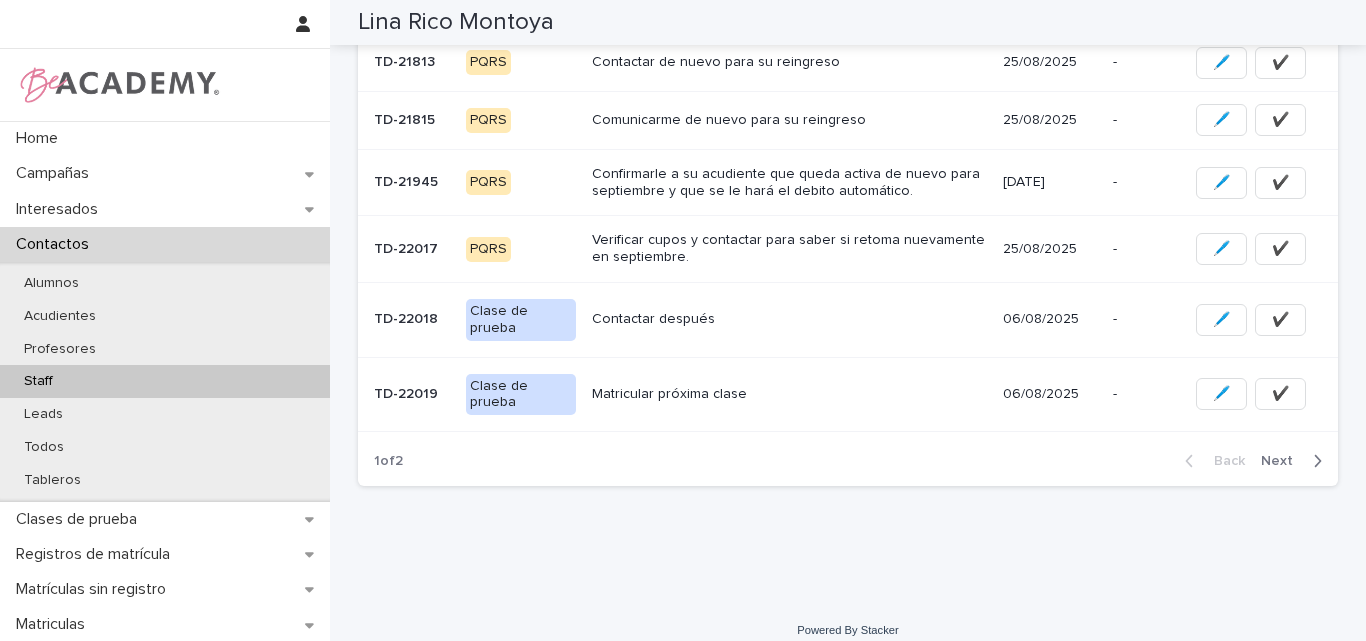 click on "Next" at bounding box center (1283, 461) 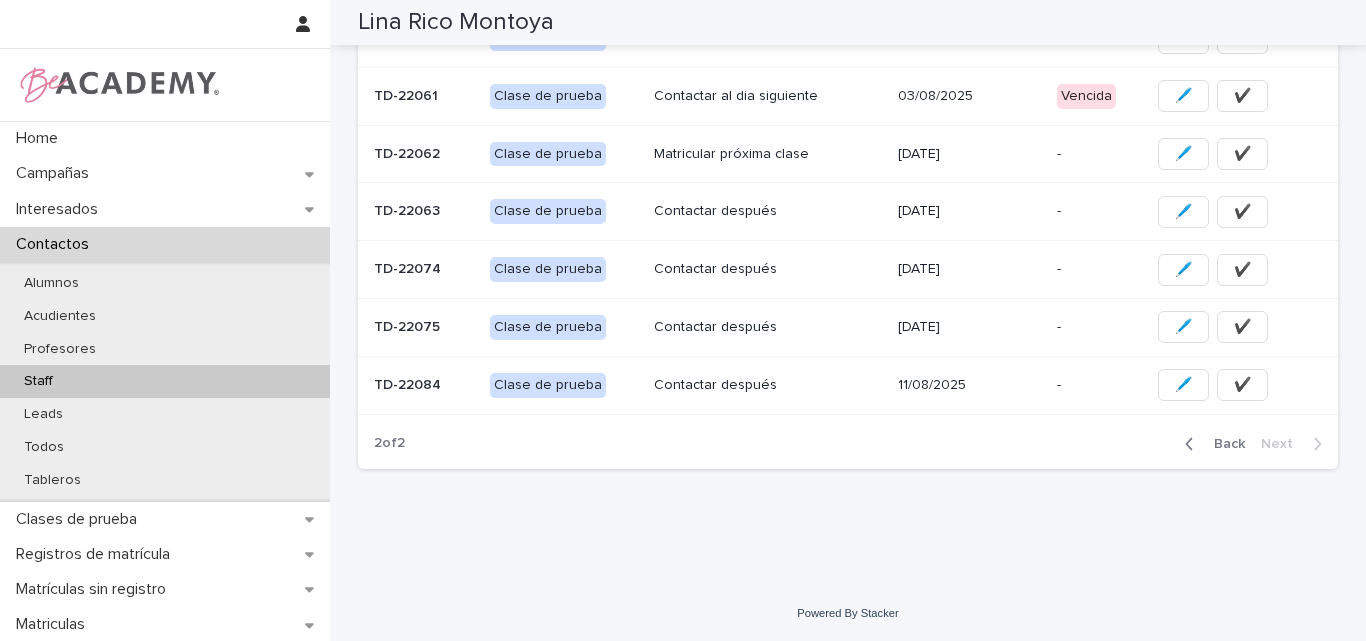 scroll, scrollTop: 415, scrollLeft: 0, axis: vertical 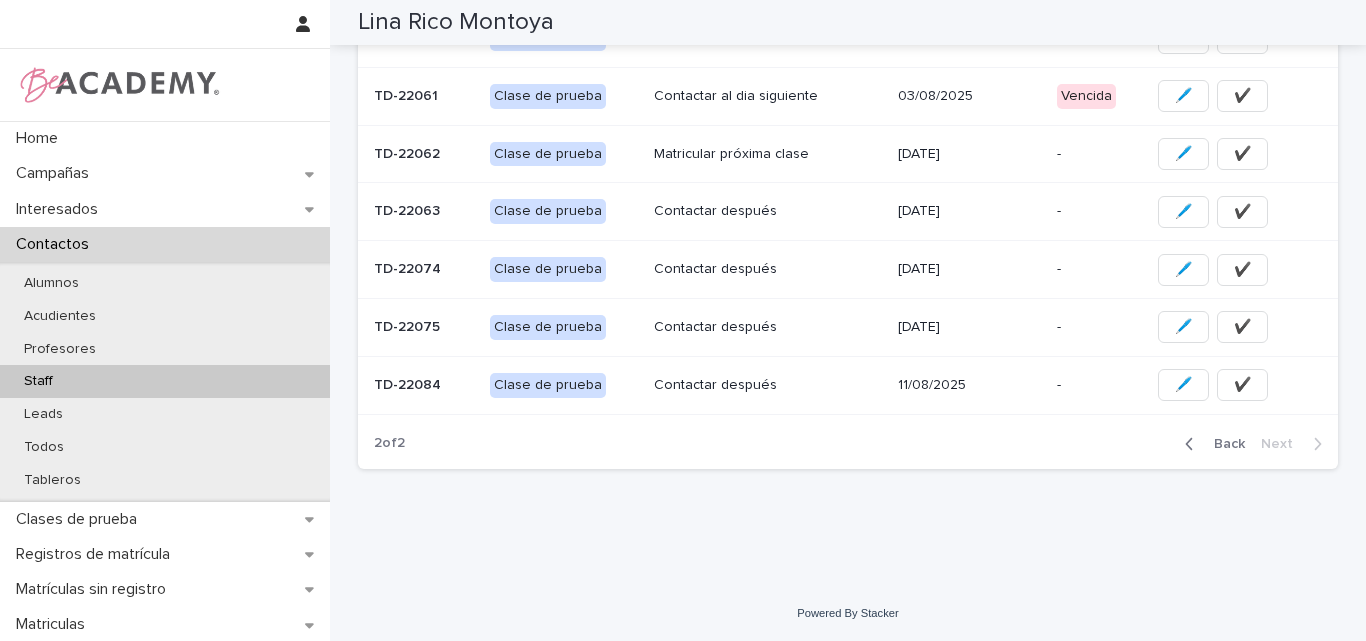 click at bounding box center (424, 385) 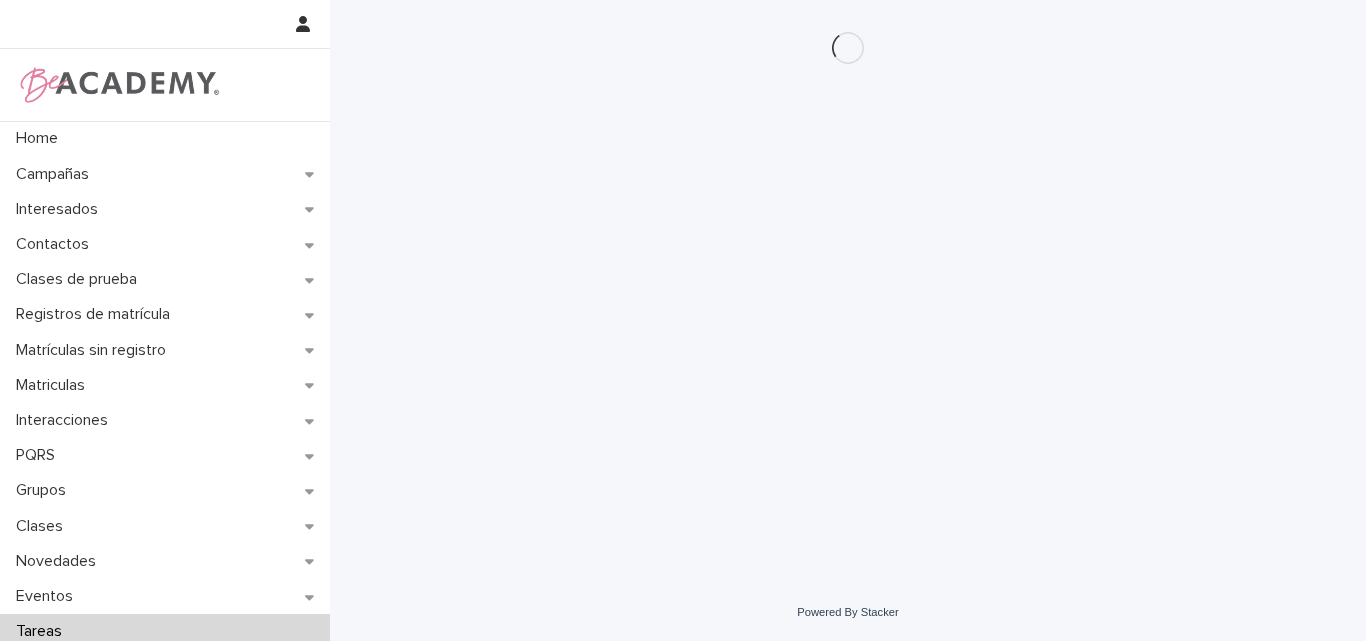 scroll, scrollTop: 0, scrollLeft: 0, axis: both 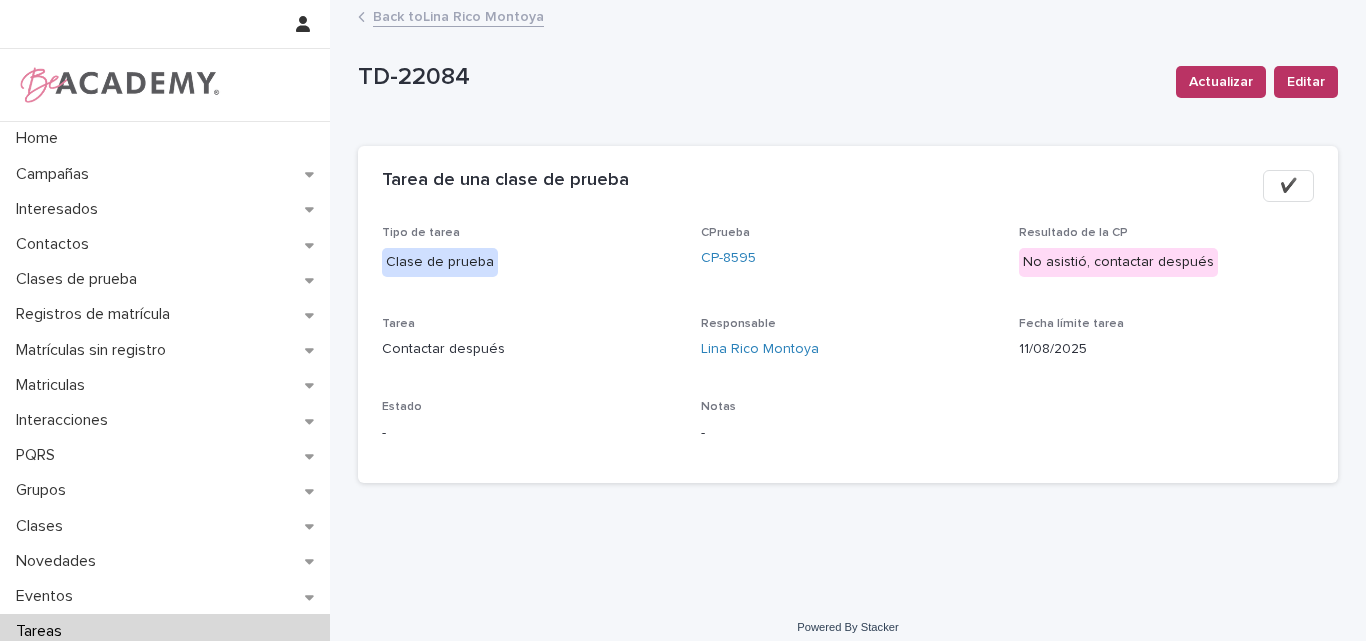 click on "CPrueba CP-8595" at bounding box center (848, 255) 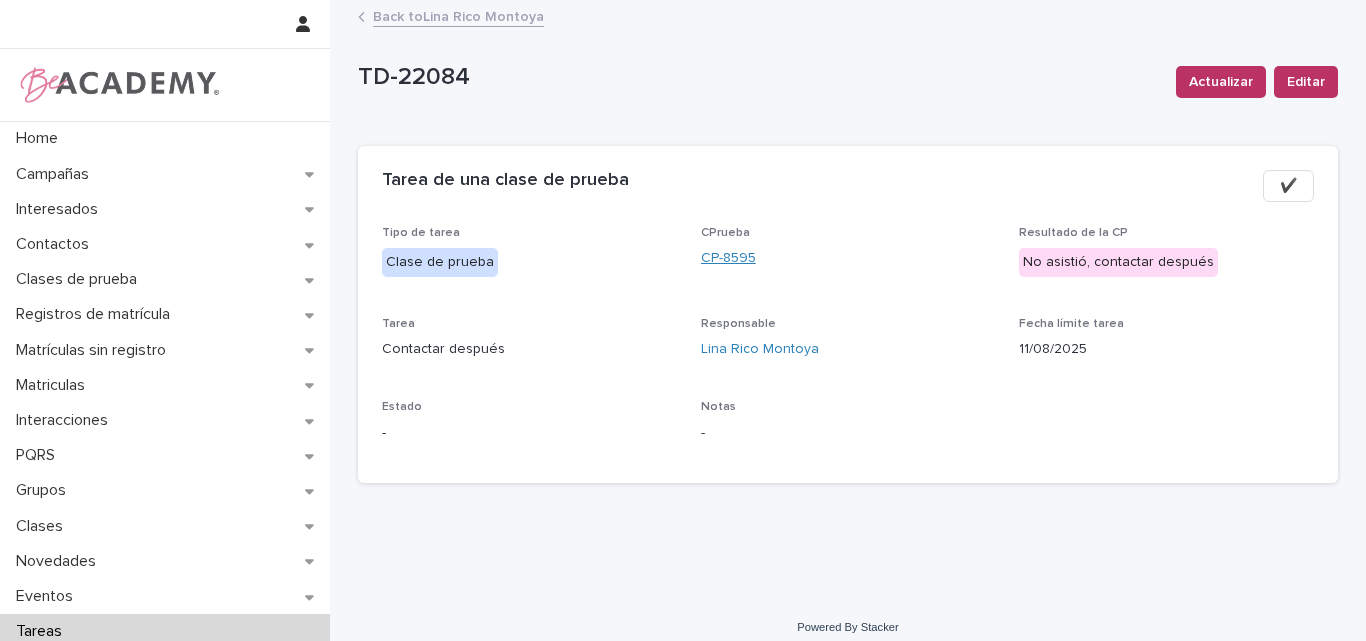 click on "CP-8595" at bounding box center (728, 258) 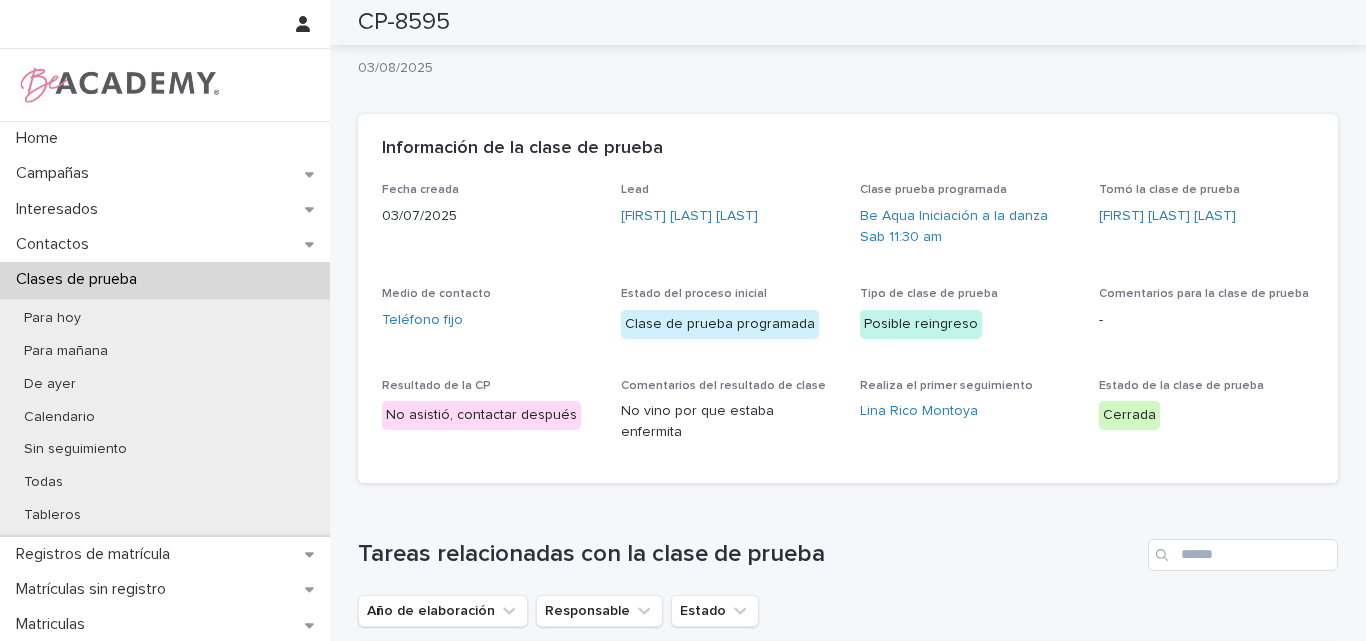 scroll, scrollTop: 0, scrollLeft: 0, axis: both 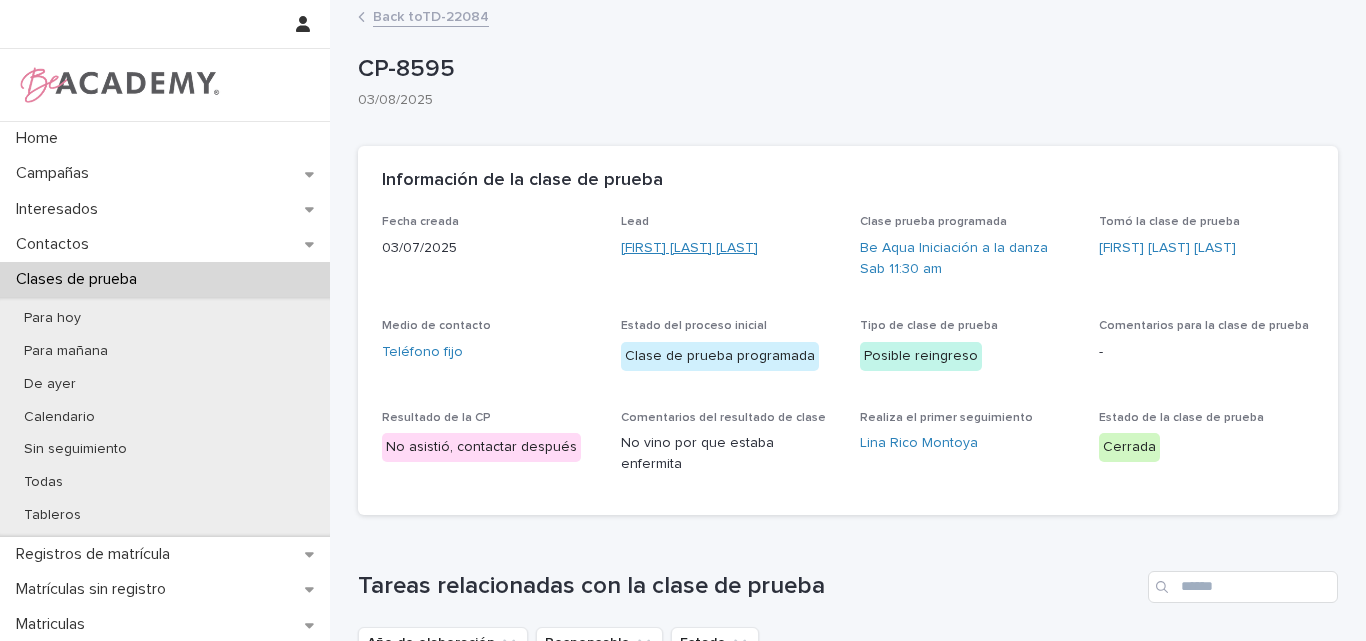 click on "Luciana Galeano Marulanda" at bounding box center [689, 248] 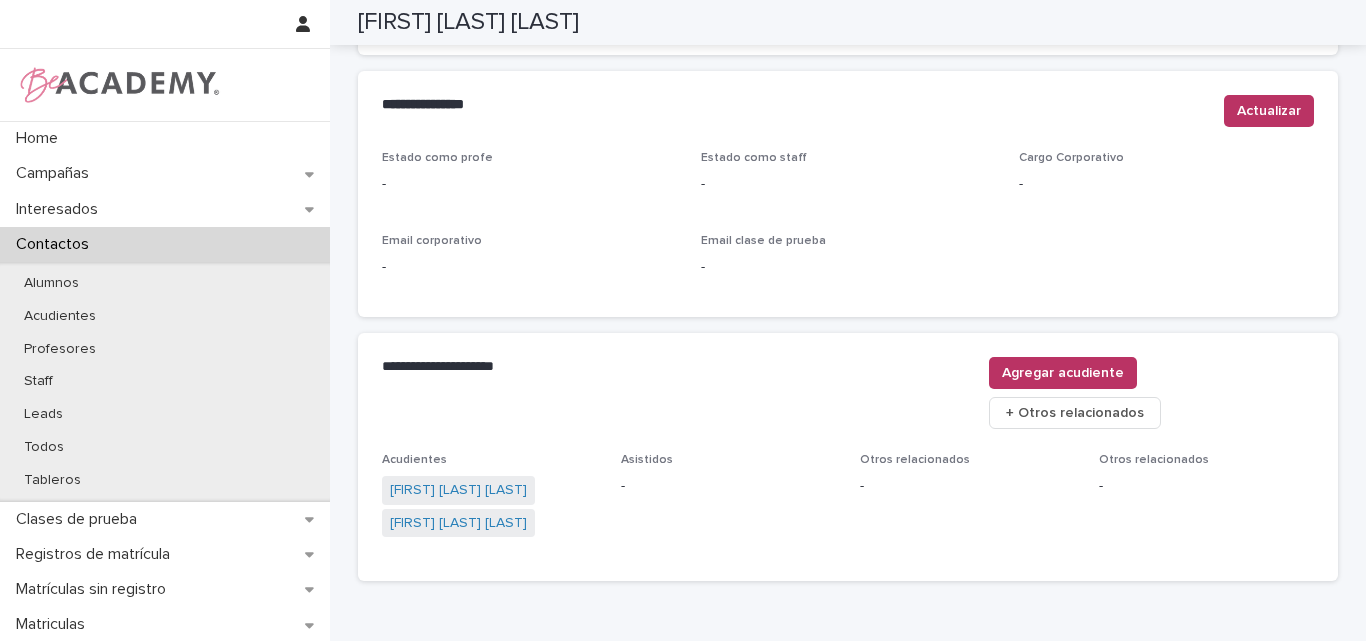 scroll, scrollTop: 880, scrollLeft: 0, axis: vertical 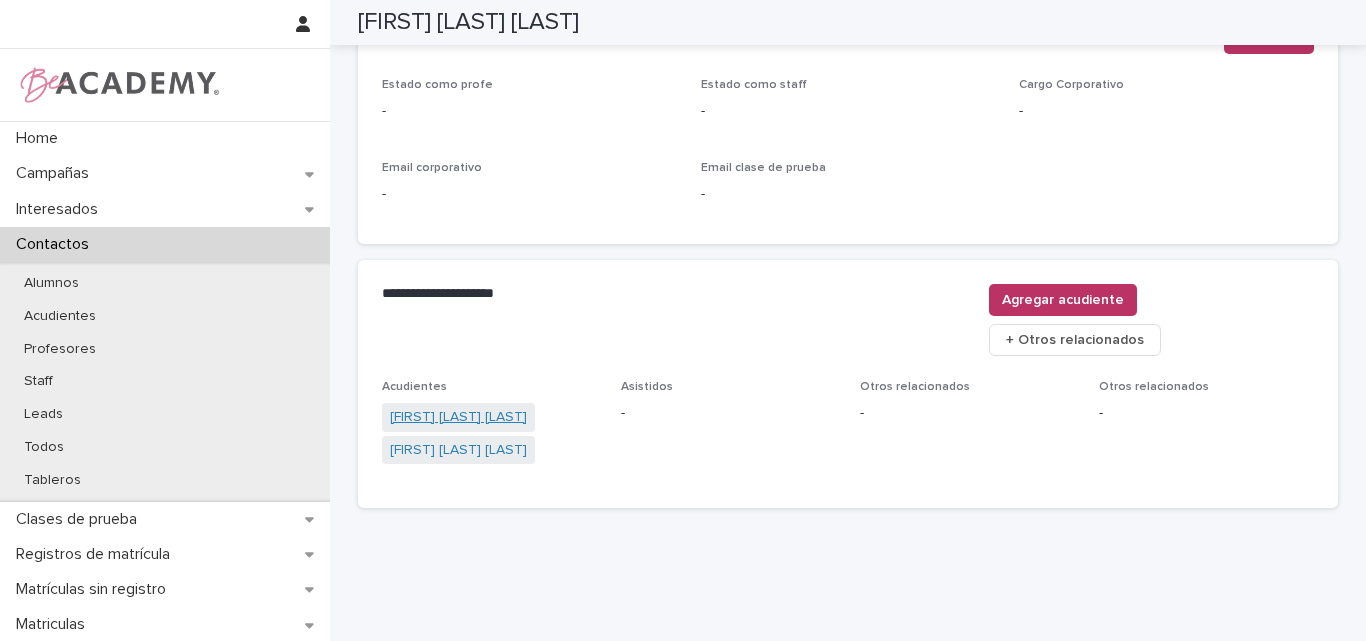 click on "Natalia Marulanda Miranda" at bounding box center (458, 417) 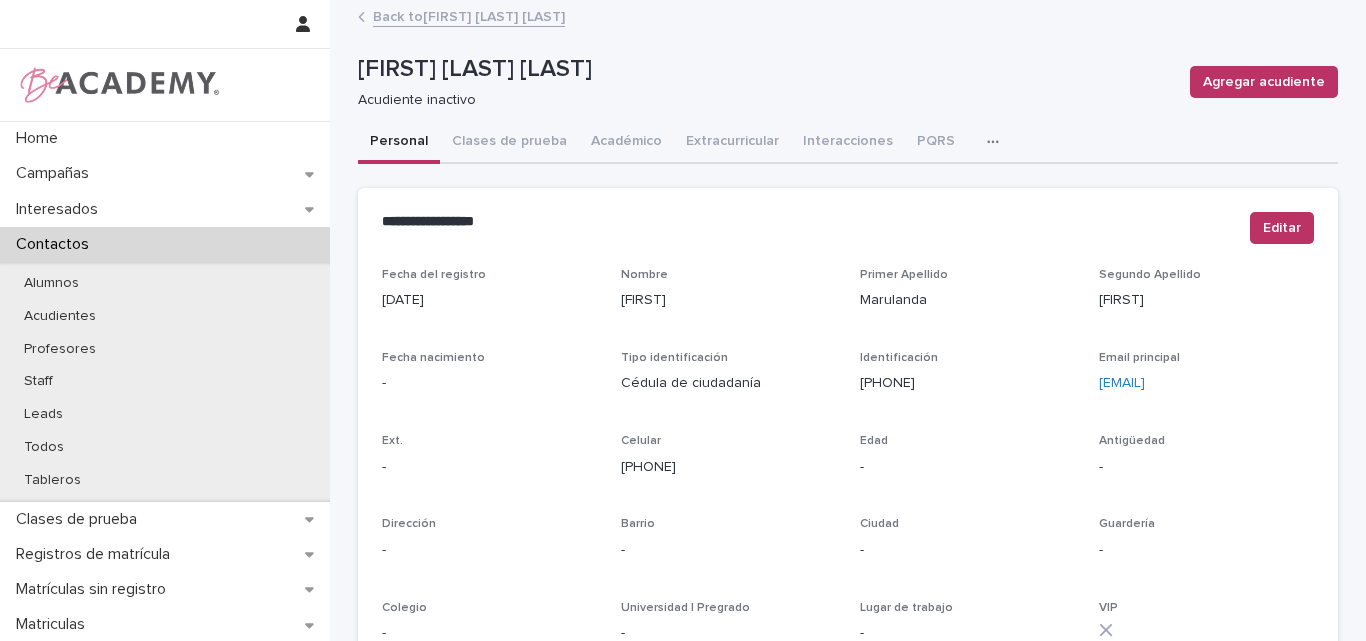 click on "Natalia Marulanda Miranda" at bounding box center [766, 69] 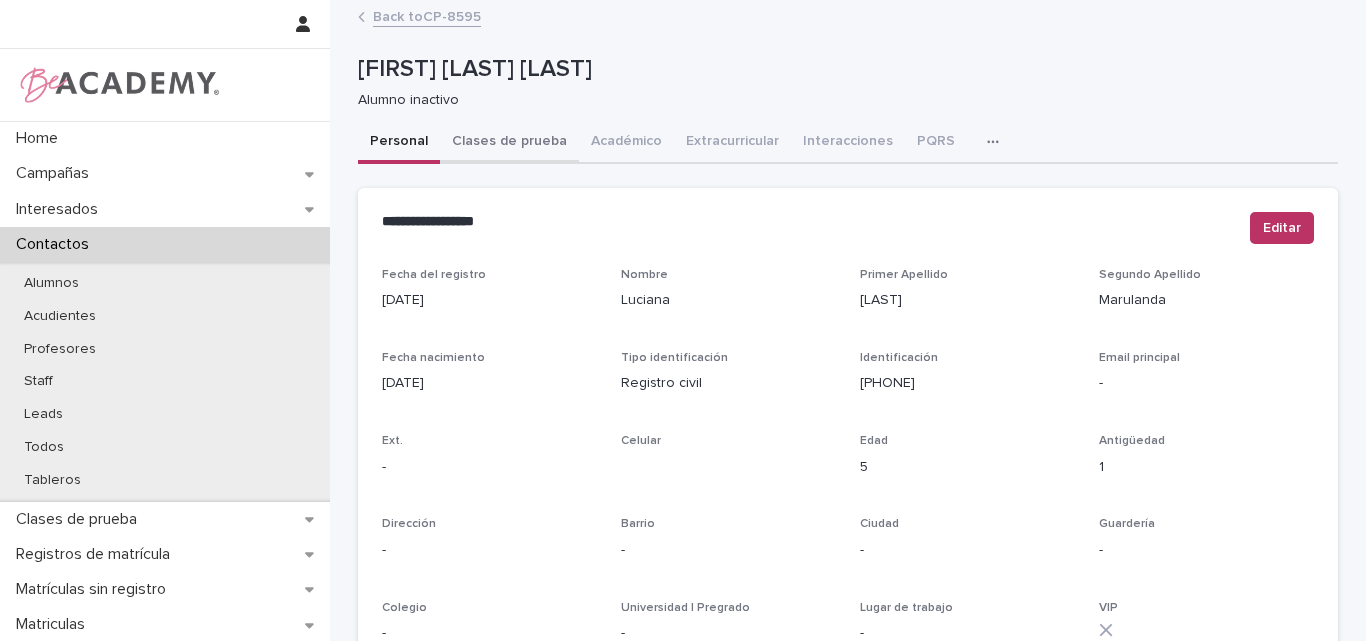 click on "Clases de prueba" at bounding box center [509, 143] 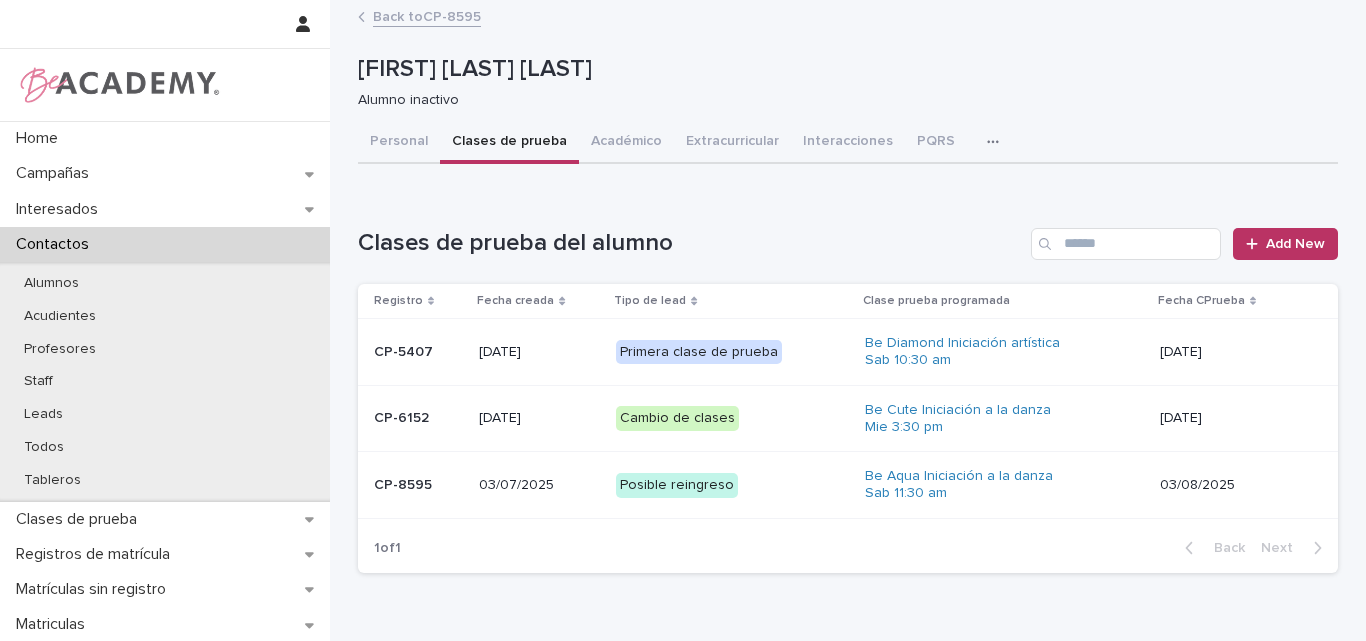 click on "CP-8595" at bounding box center (418, 485) 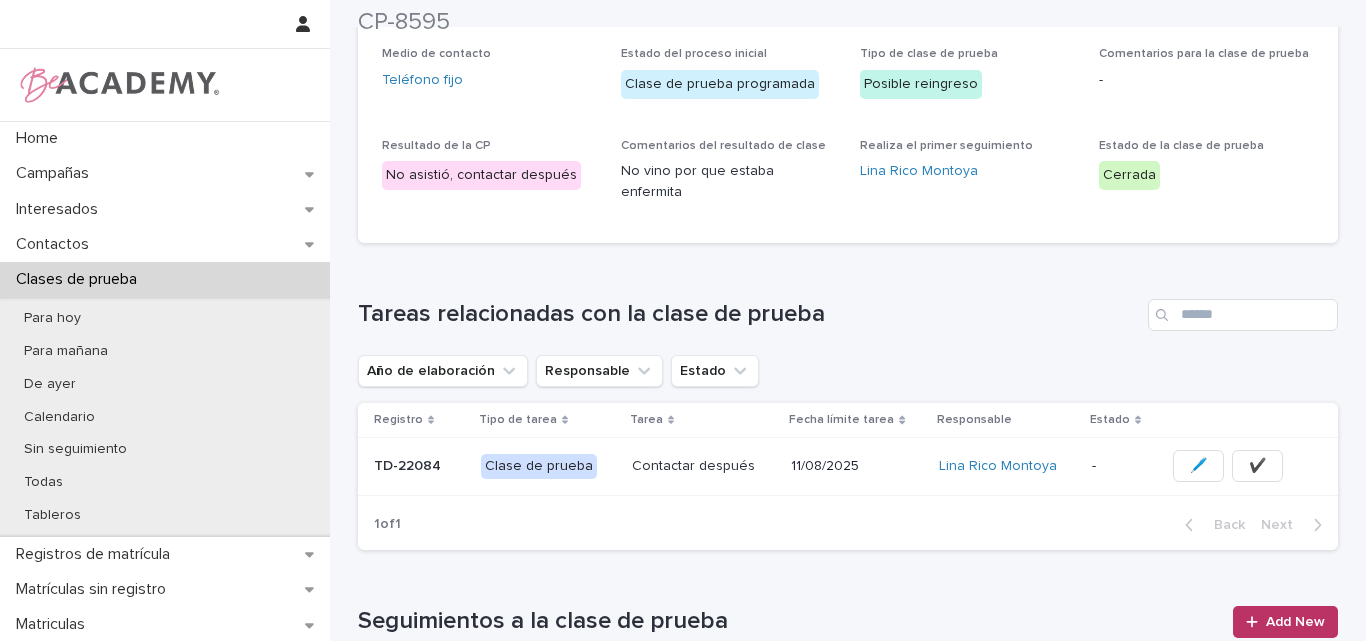 scroll, scrollTop: 300, scrollLeft: 0, axis: vertical 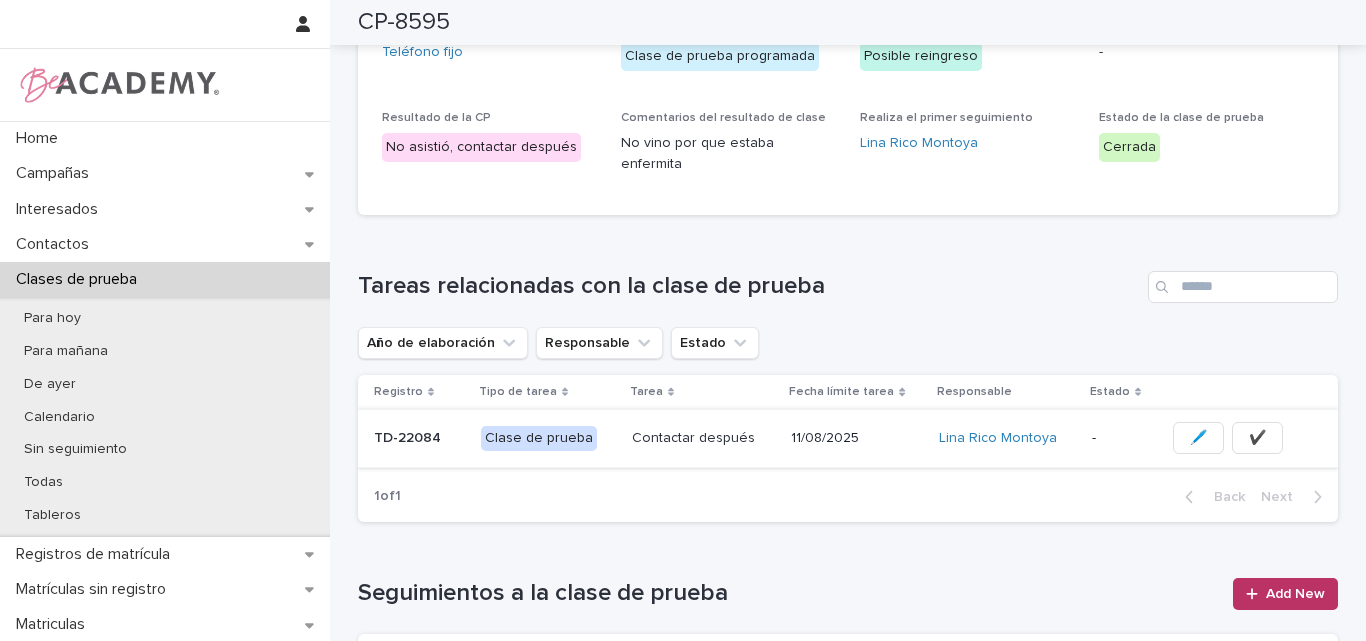 click on "✔️" at bounding box center (1257, 438) 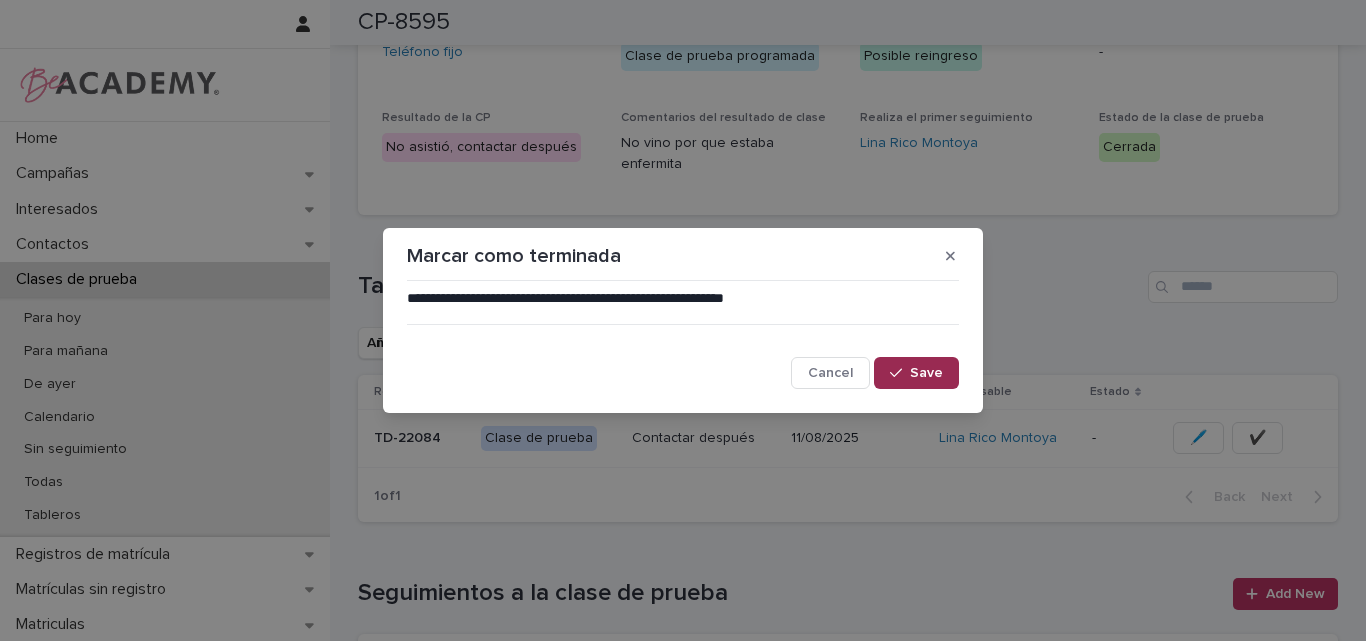 drag, startPoint x: 925, startPoint y: 360, endPoint x: 922, endPoint y: 378, distance: 18.248287 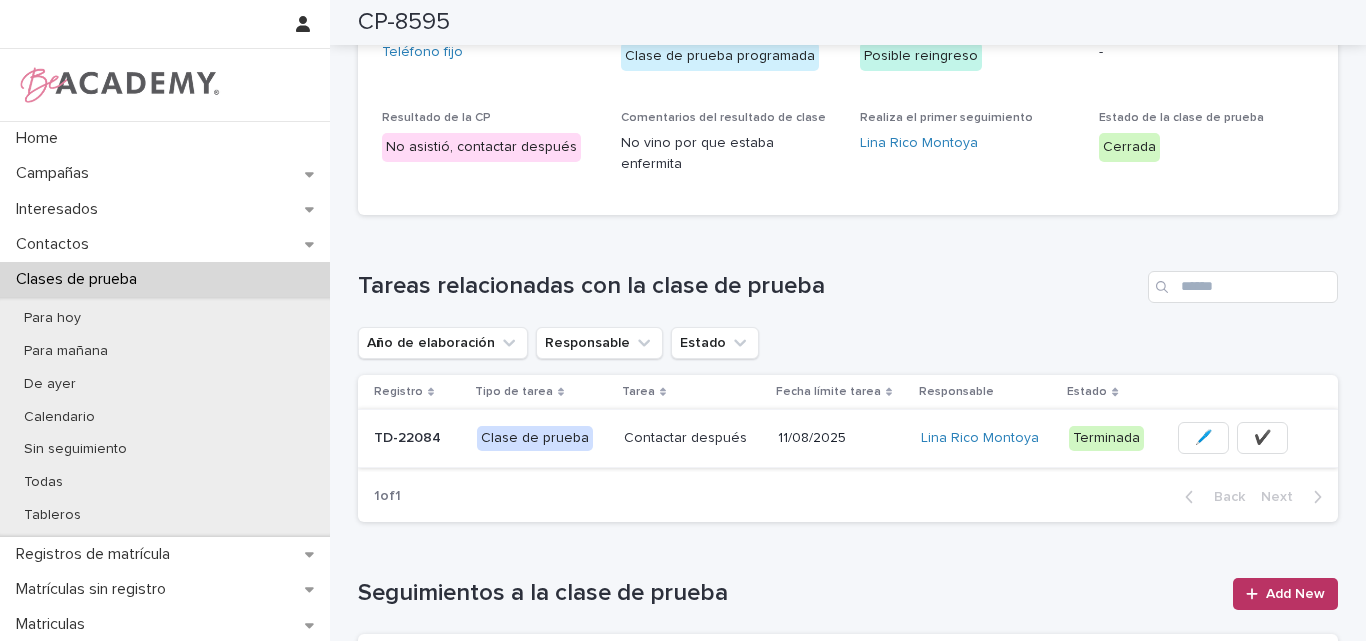 click on "🖊️" at bounding box center [1203, 438] 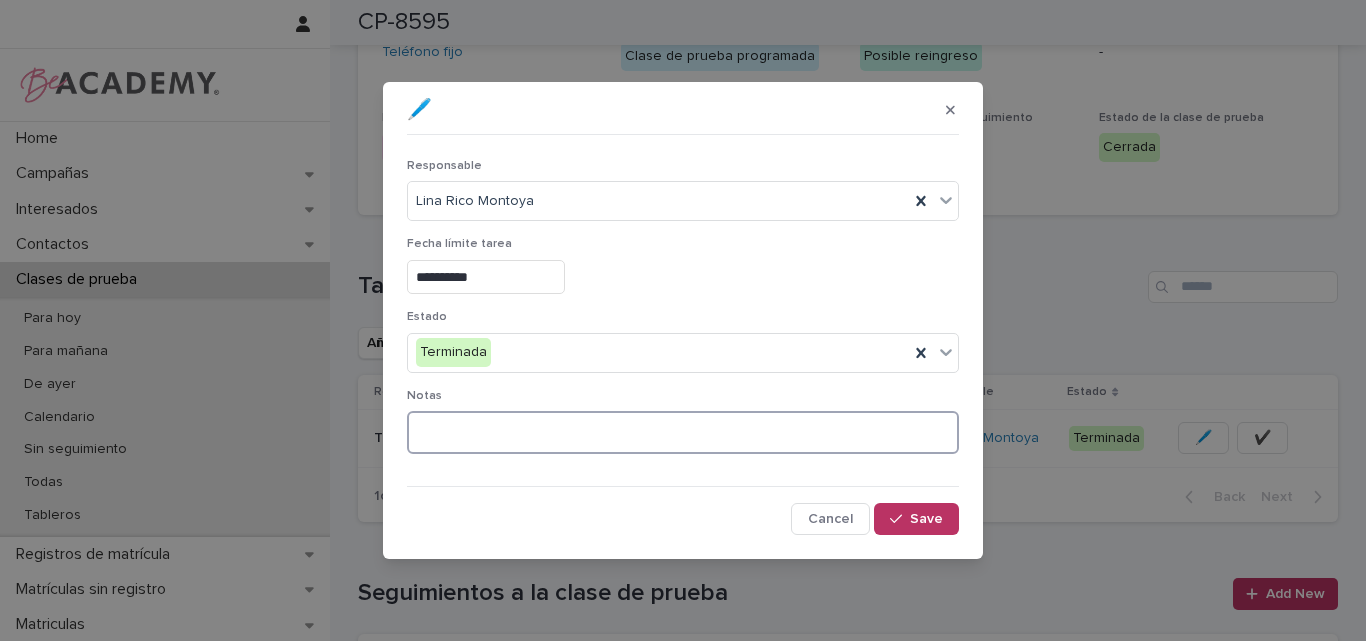 click at bounding box center [683, 432] 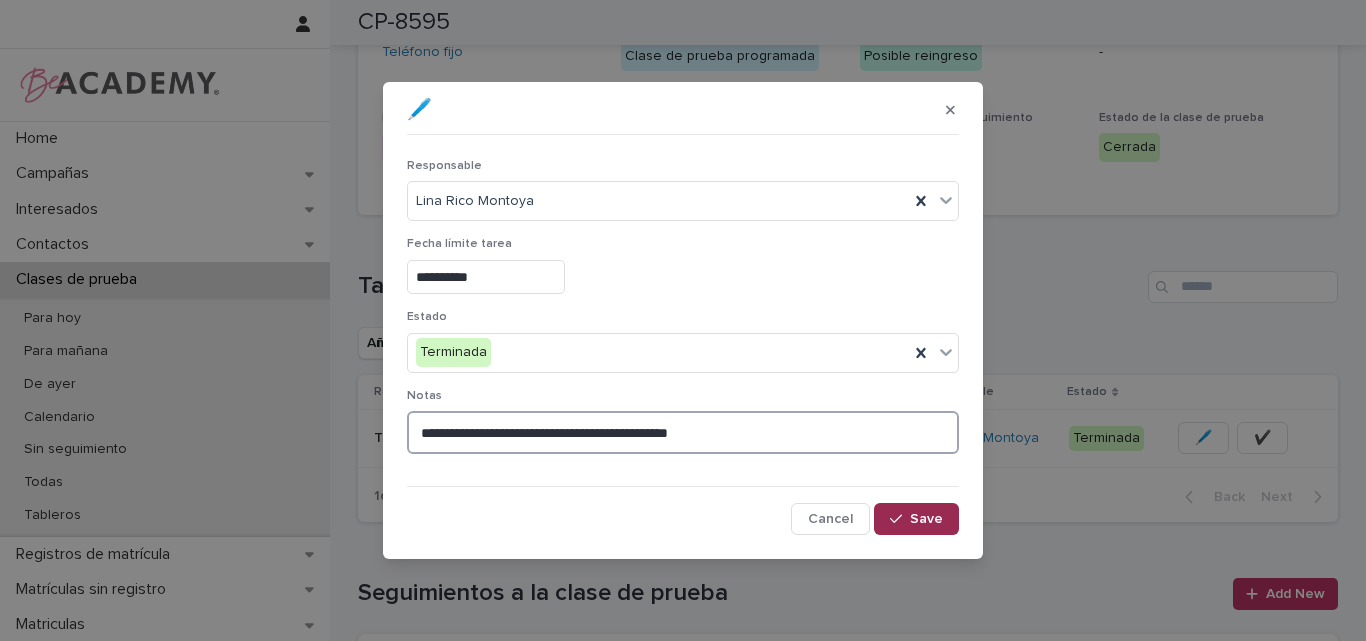 type on "**********" 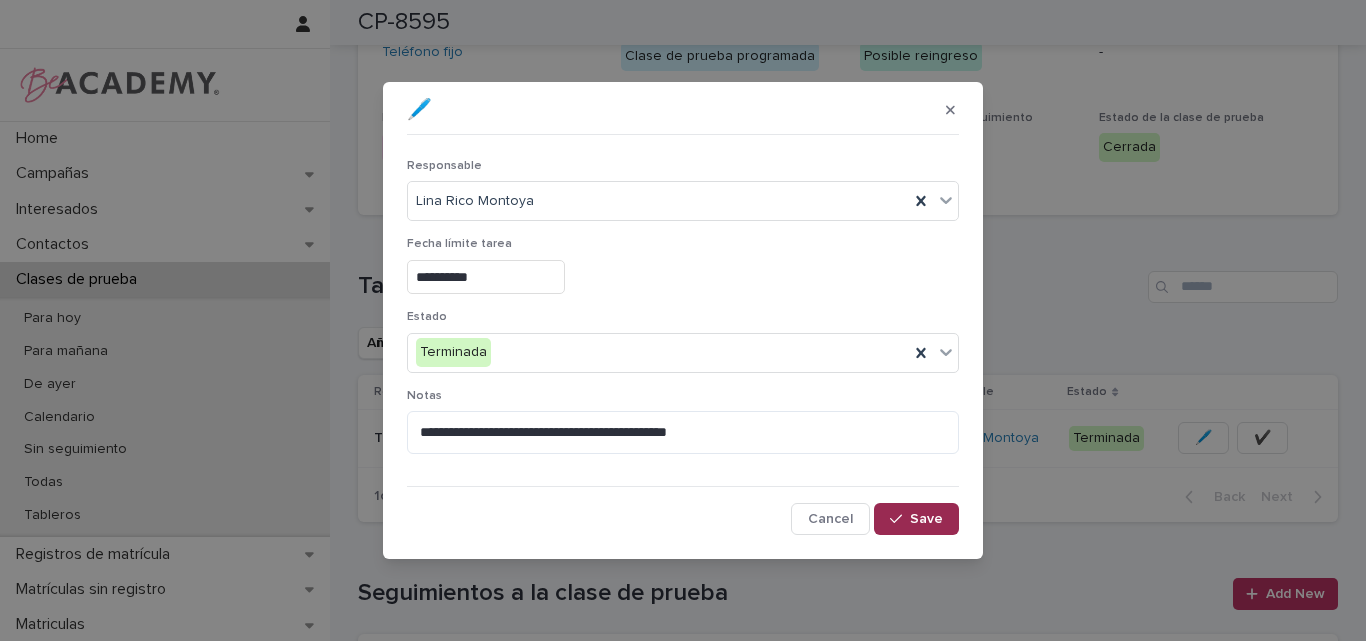 click on "Save" at bounding box center [926, 519] 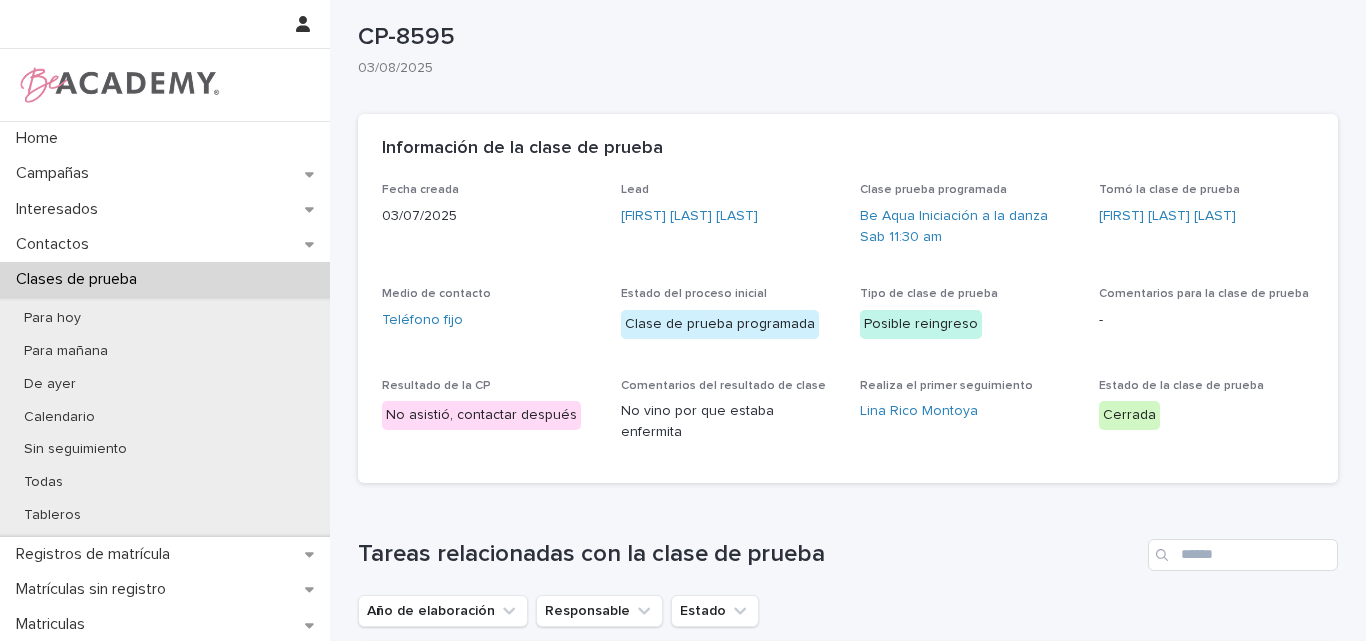 scroll, scrollTop: 0, scrollLeft: 0, axis: both 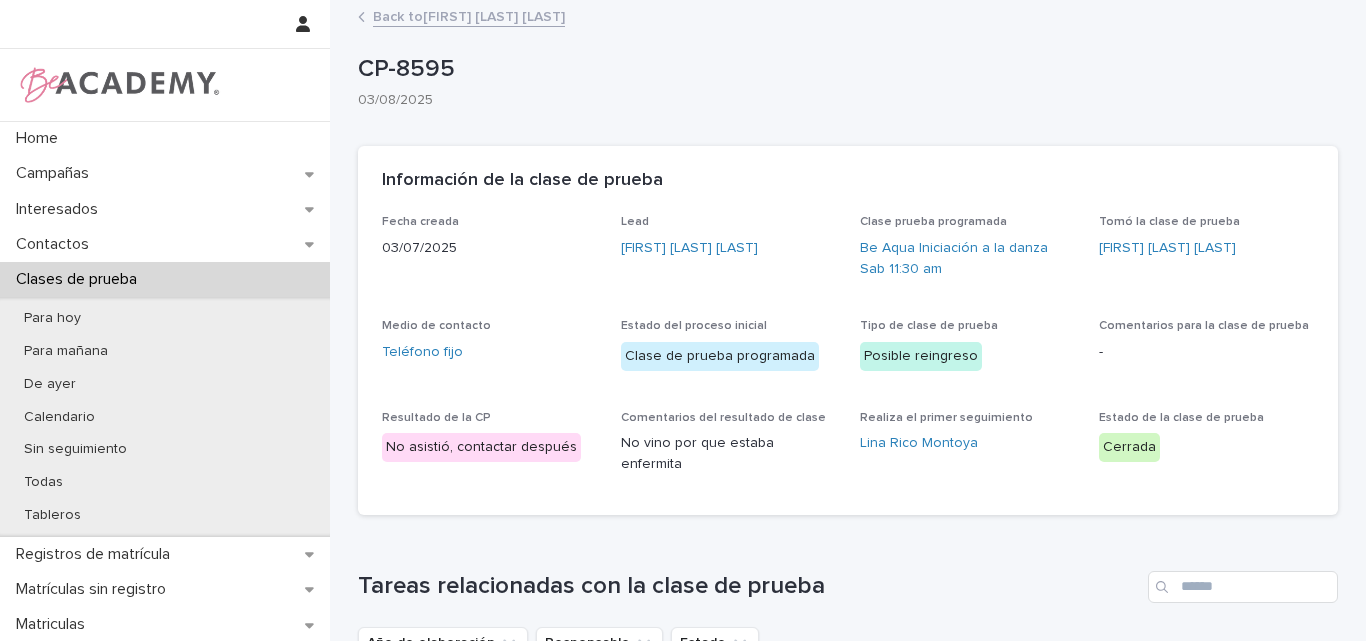click on "Back to  Luciana Galeano Marulanda" at bounding box center [469, 15] 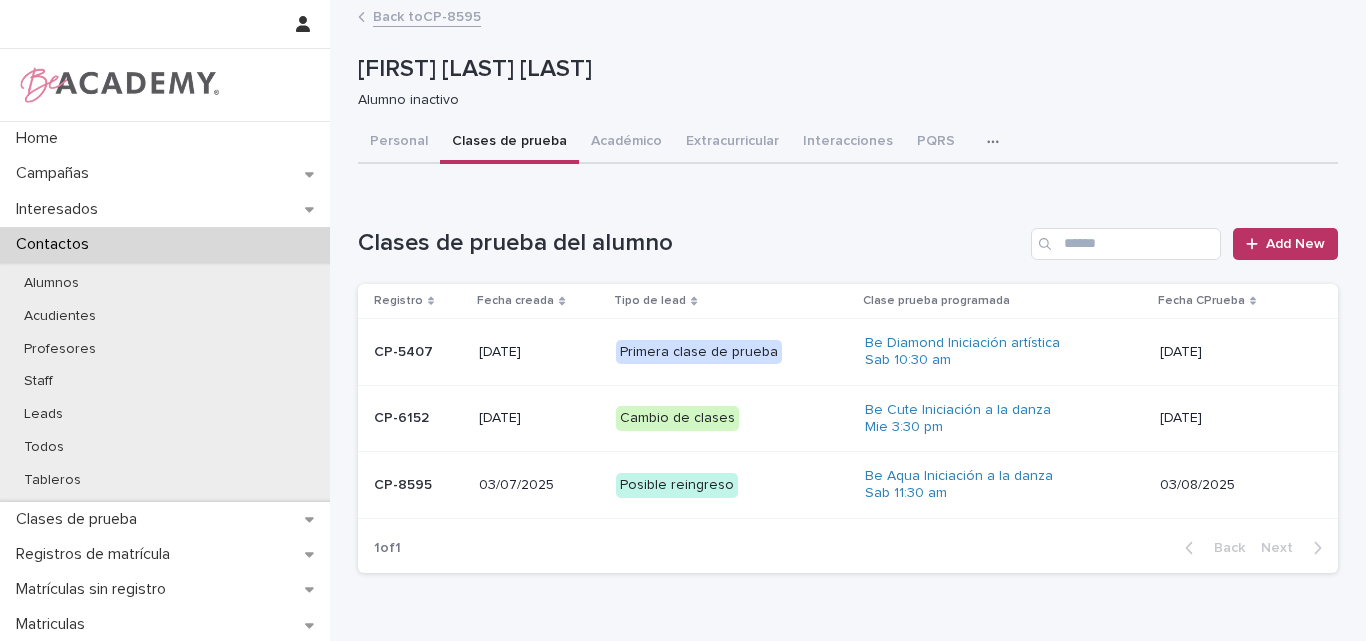 click on "Back to  CP-8595" at bounding box center (427, 15) 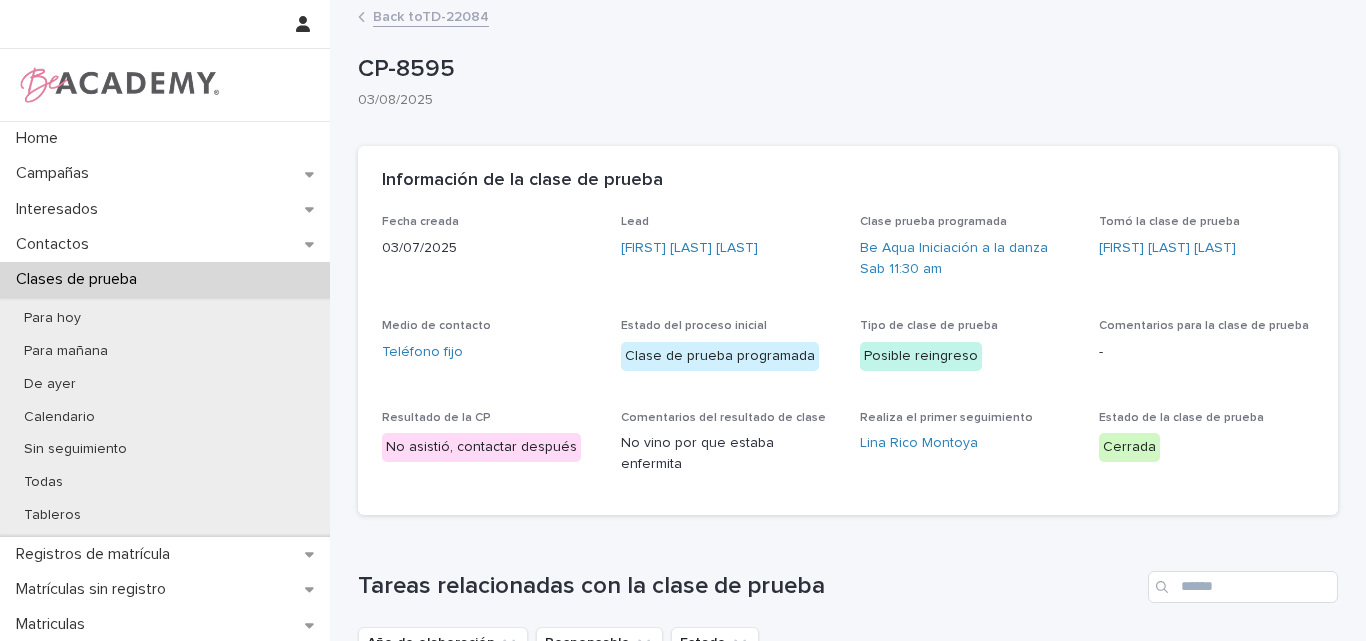click on "Back to  TD-22084" at bounding box center [431, 15] 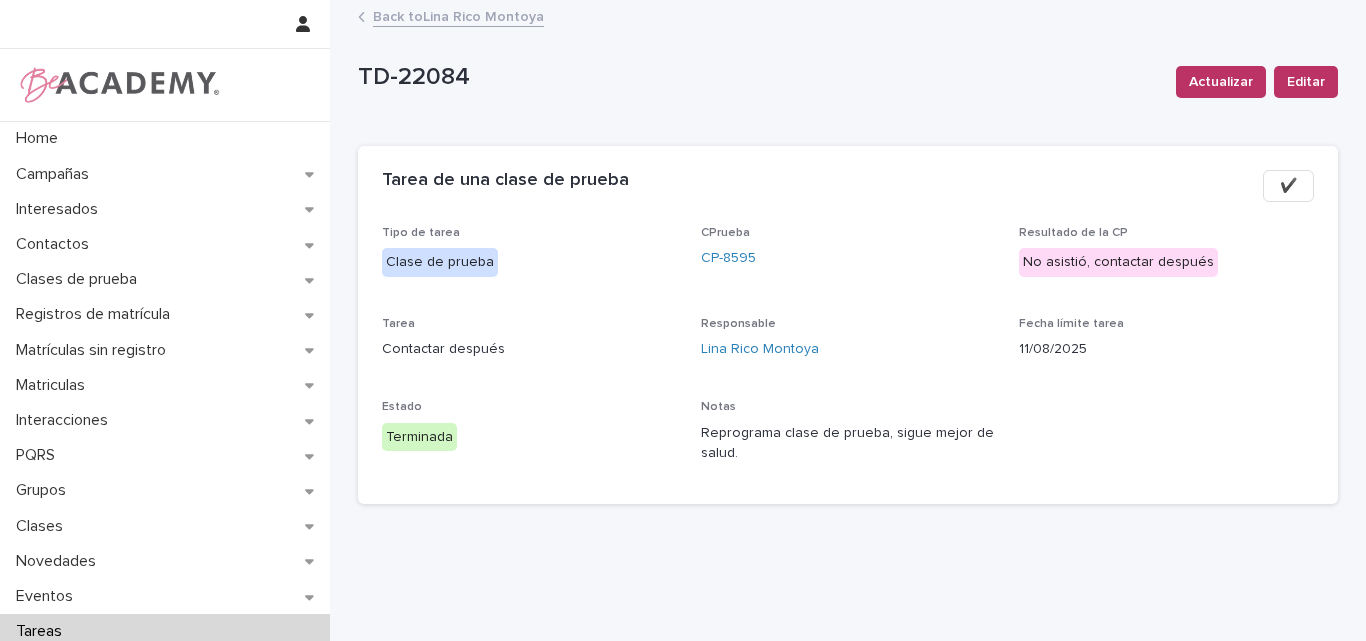 click on "Back to  Lina Rico Montoya" at bounding box center (458, 15) 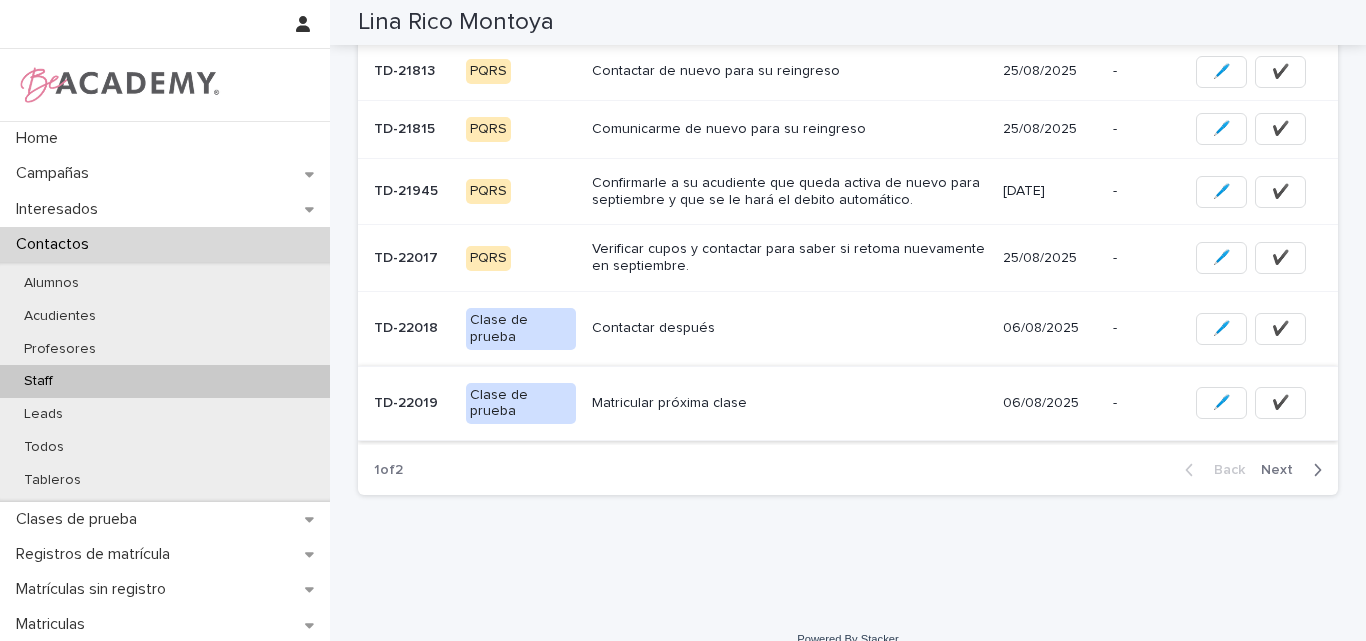 scroll, scrollTop: 613, scrollLeft: 0, axis: vertical 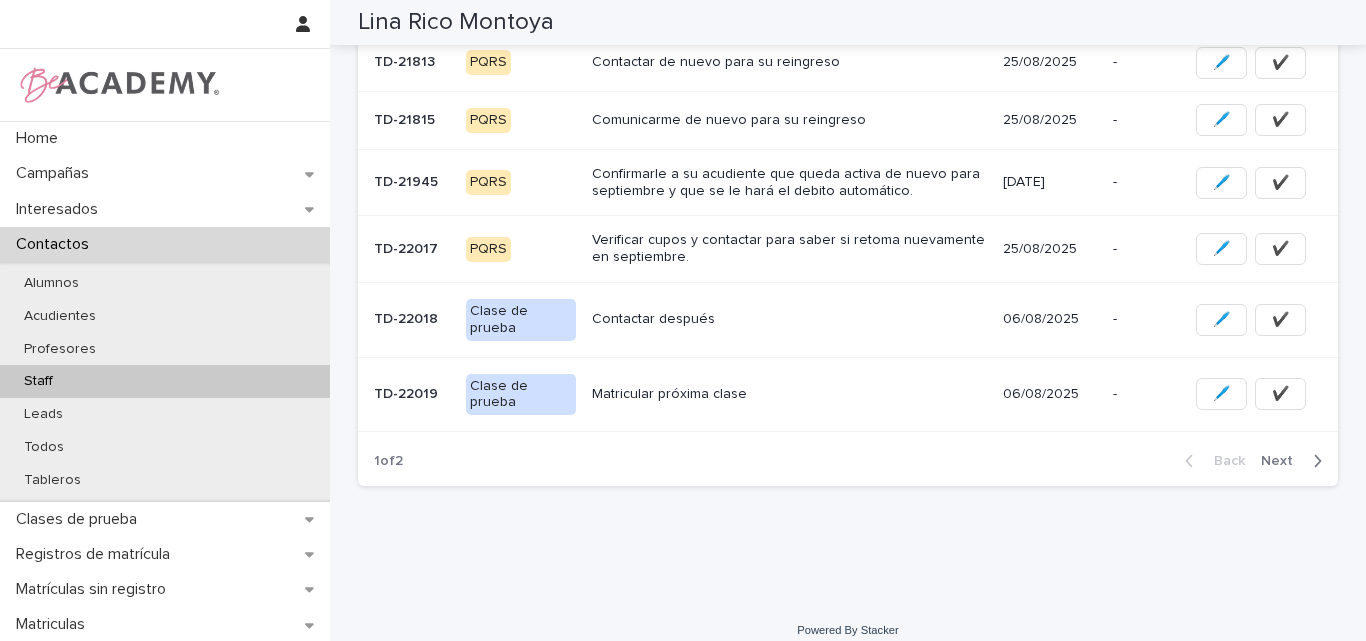 click on "Next" at bounding box center [1283, 461] 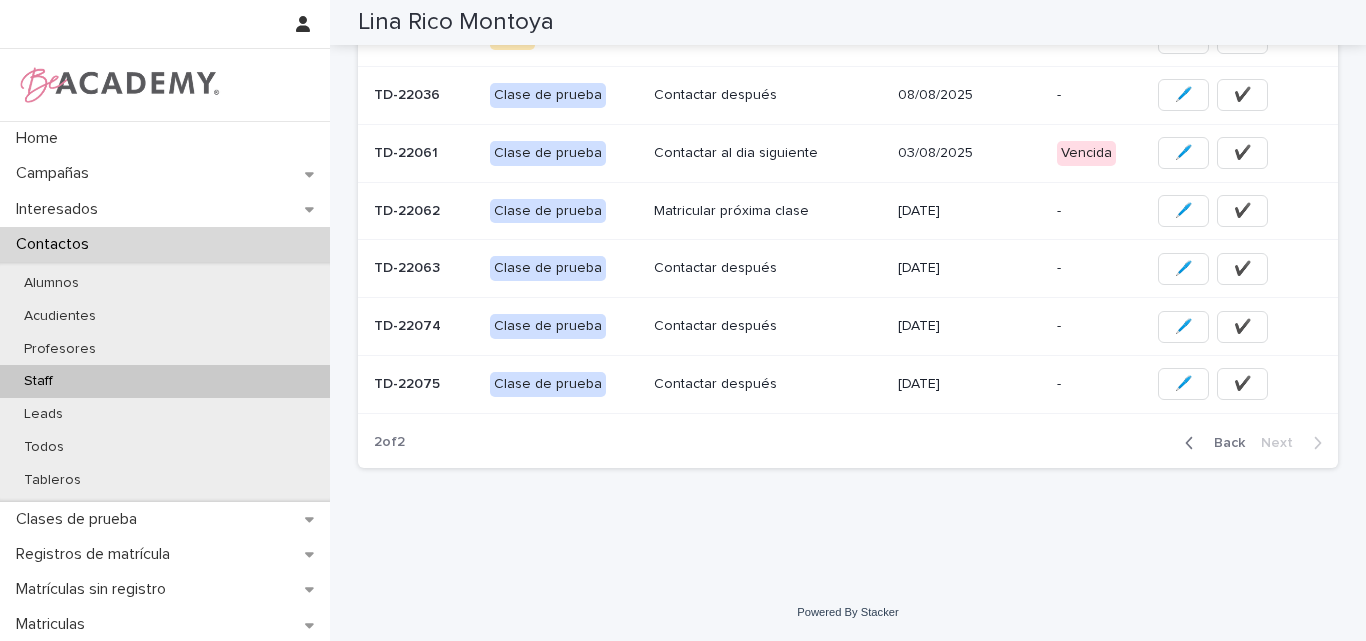 scroll, scrollTop: 358, scrollLeft: 0, axis: vertical 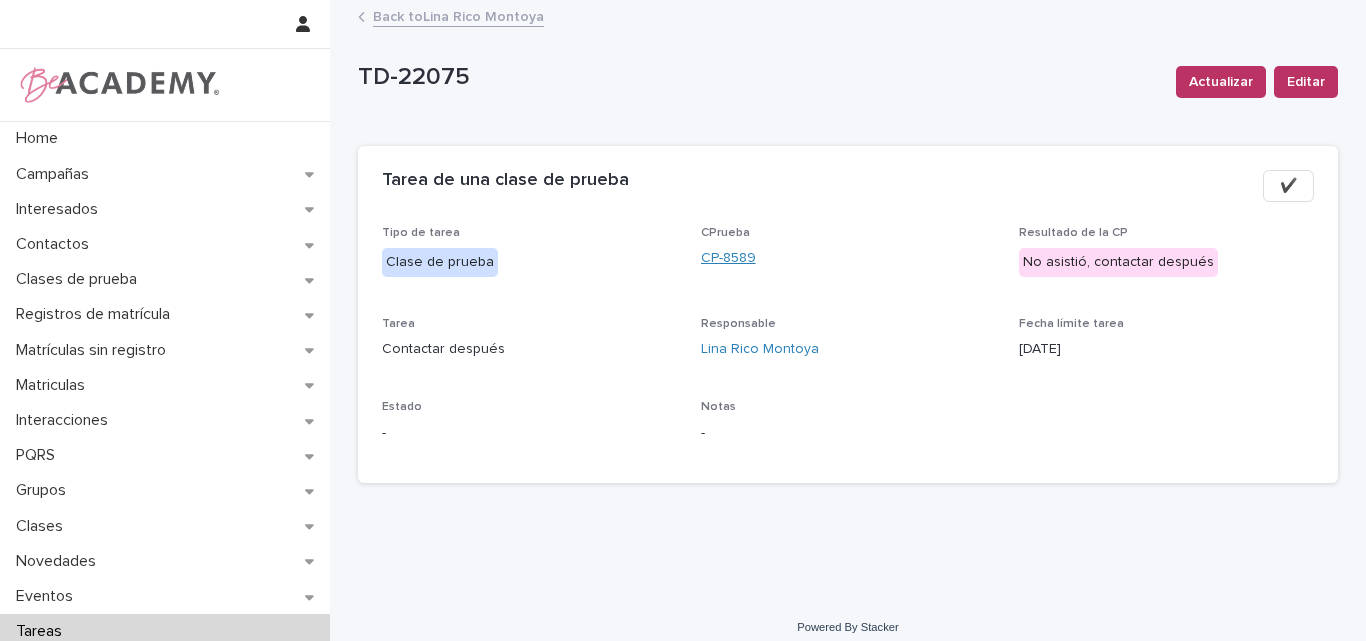 click on "CP-8589" at bounding box center (728, 258) 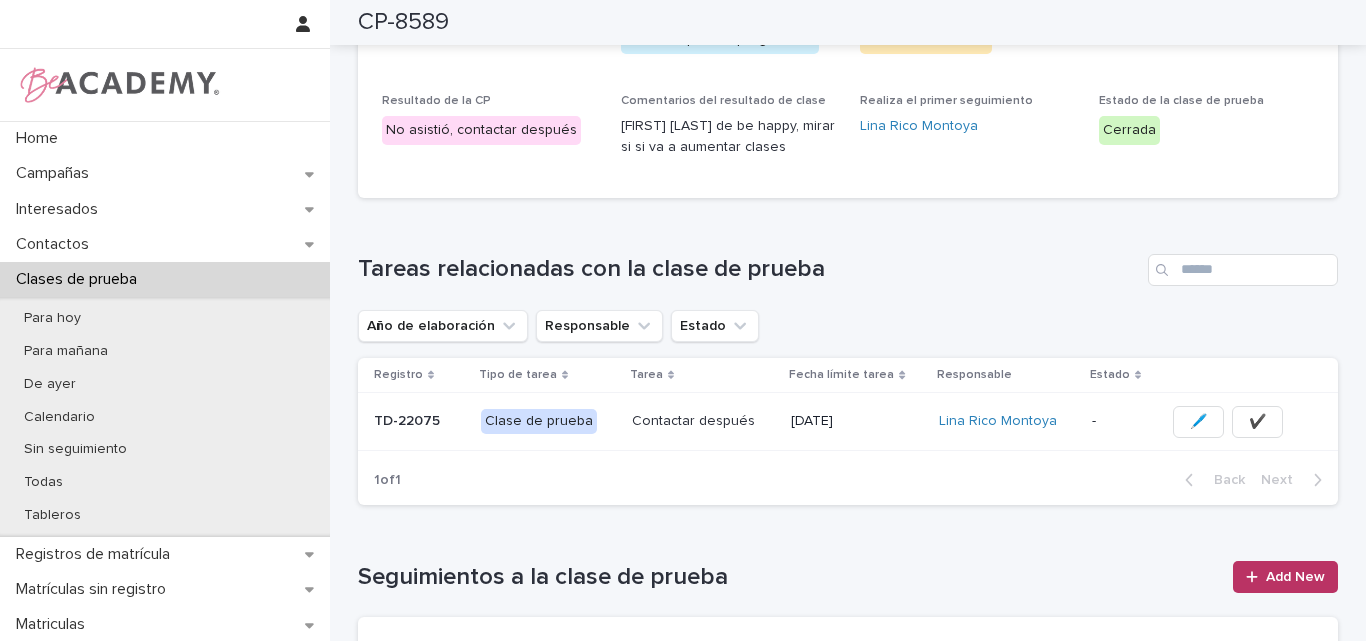 scroll, scrollTop: 300, scrollLeft: 0, axis: vertical 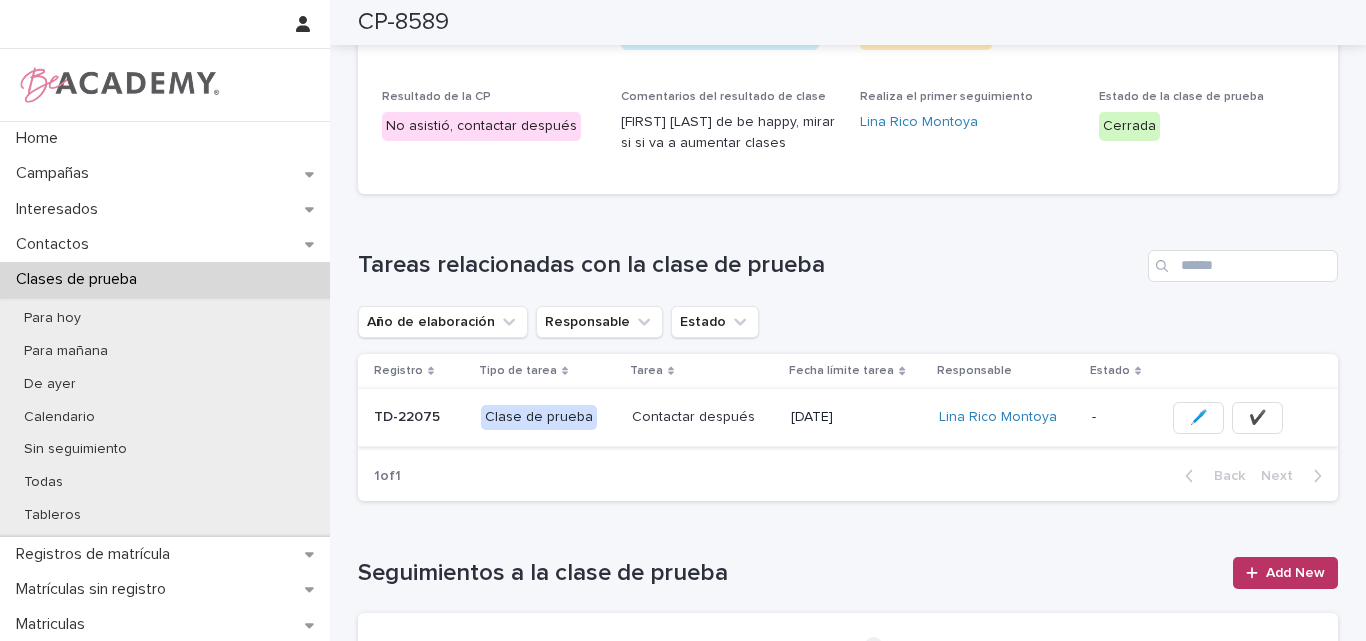 click on "✔️" at bounding box center (1257, 418) 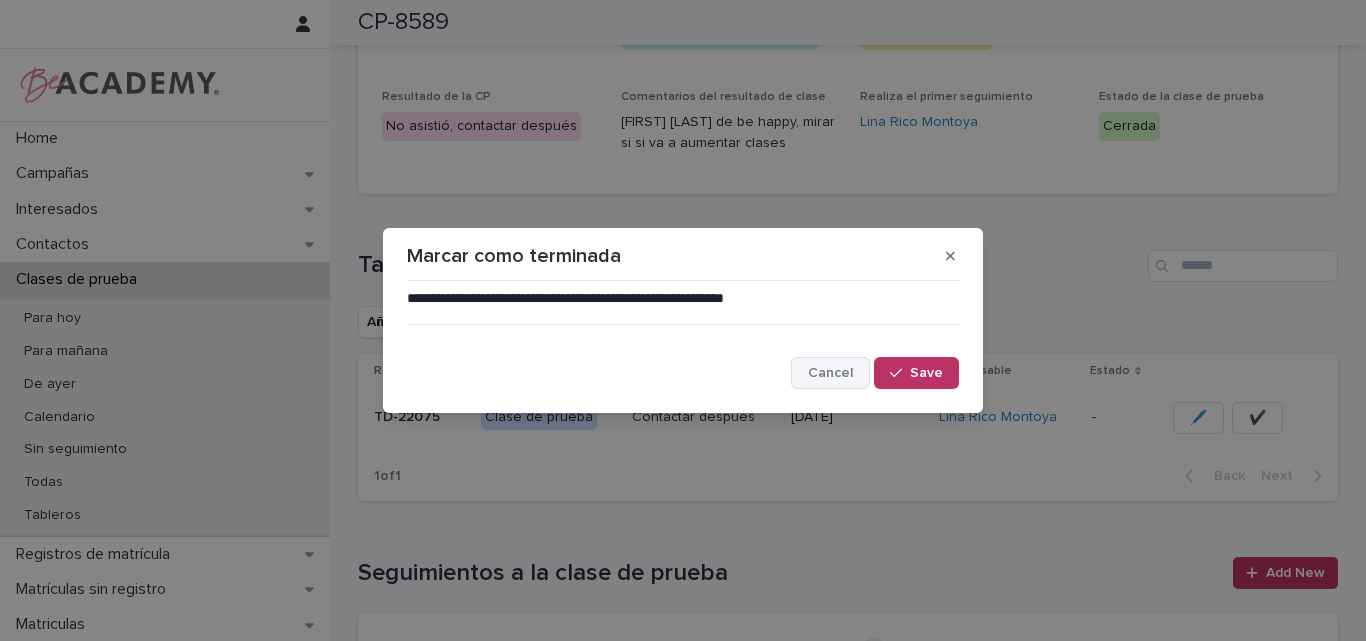click on "Cancel" at bounding box center (830, 373) 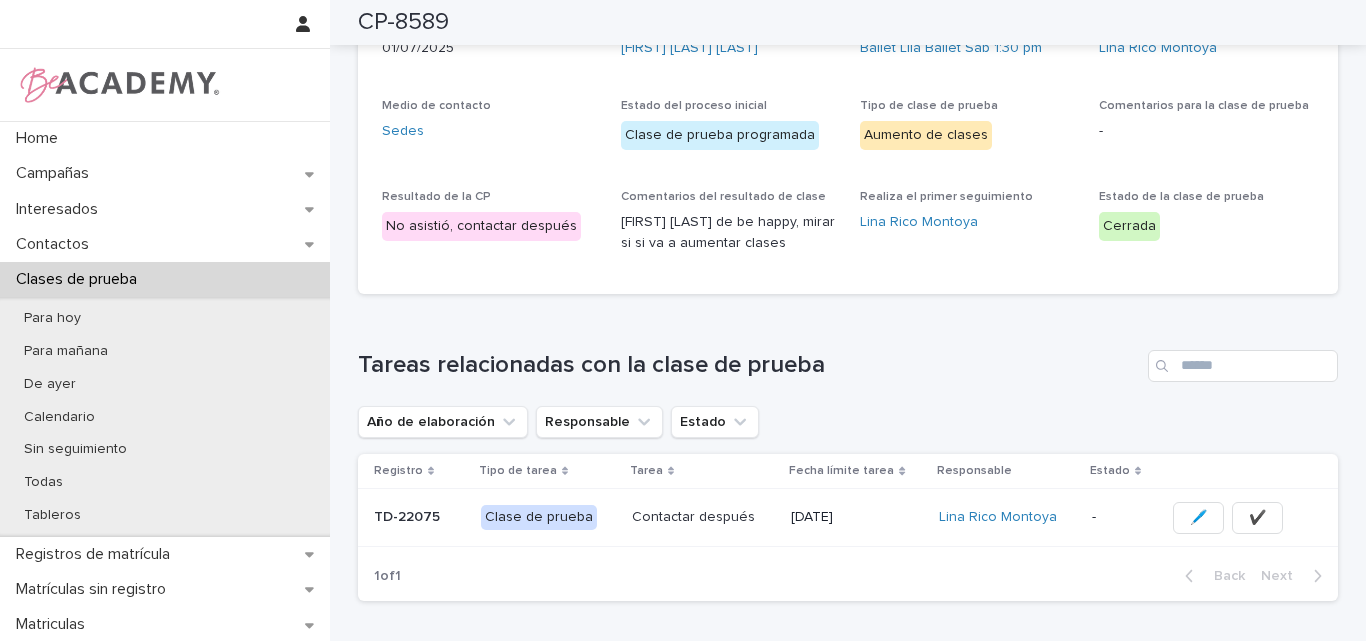 scroll, scrollTop: 0, scrollLeft: 0, axis: both 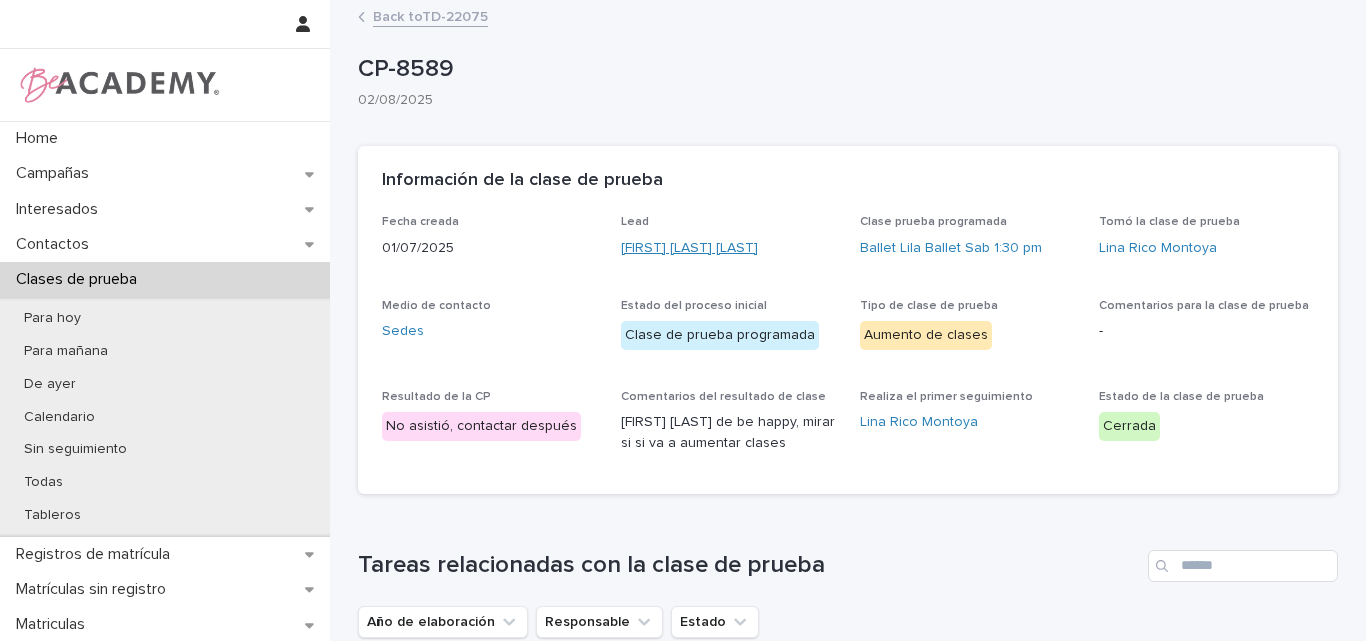 click on "Luciana Muñoz Valencia" at bounding box center (689, 248) 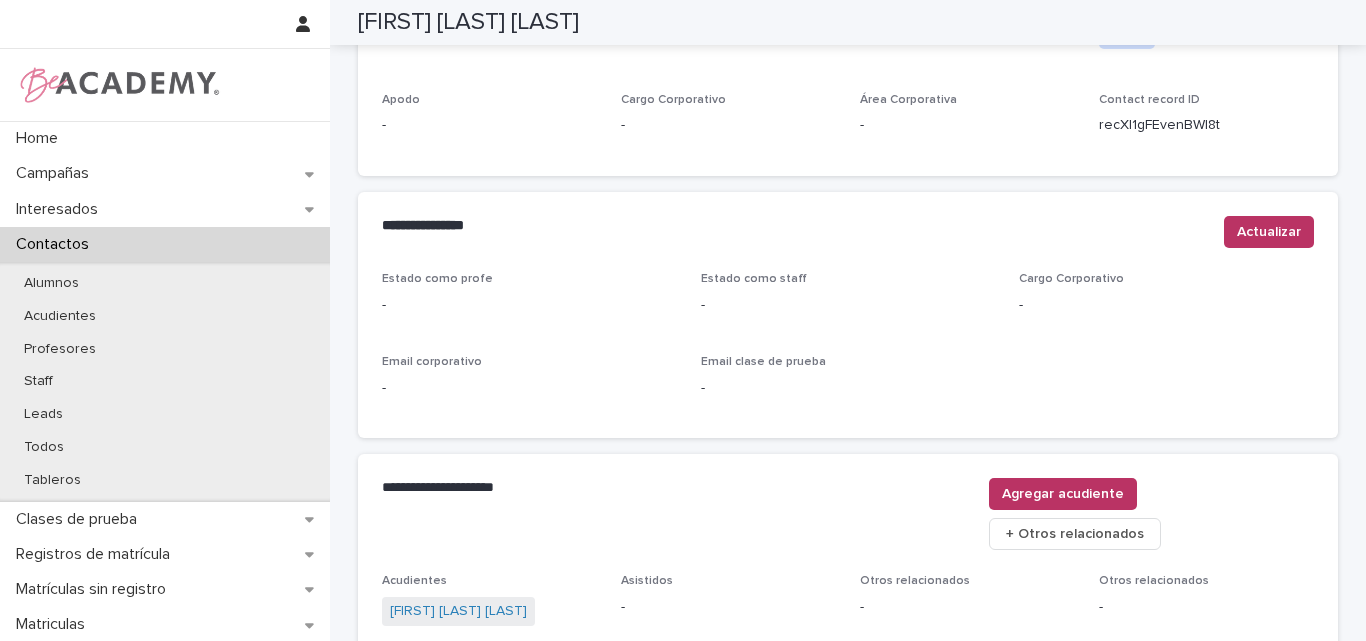 scroll, scrollTop: 700, scrollLeft: 0, axis: vertical 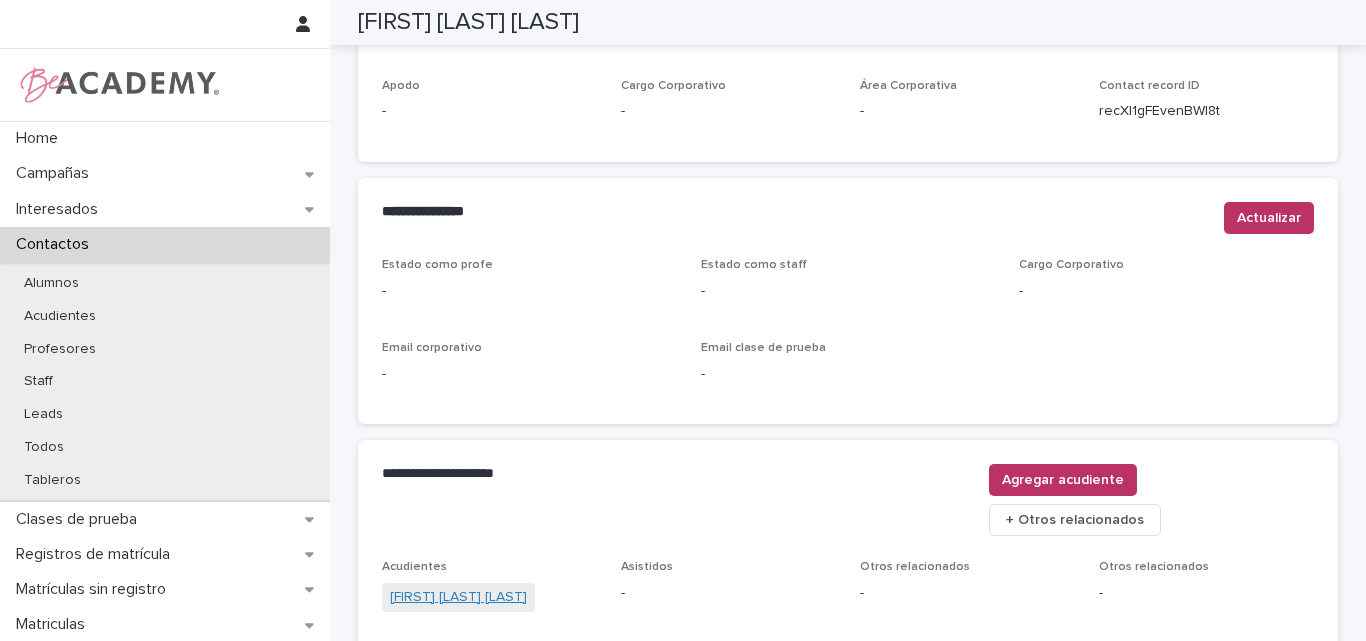 click on "Veronica Valencia Avendaño" at bounding box center [458, 597] 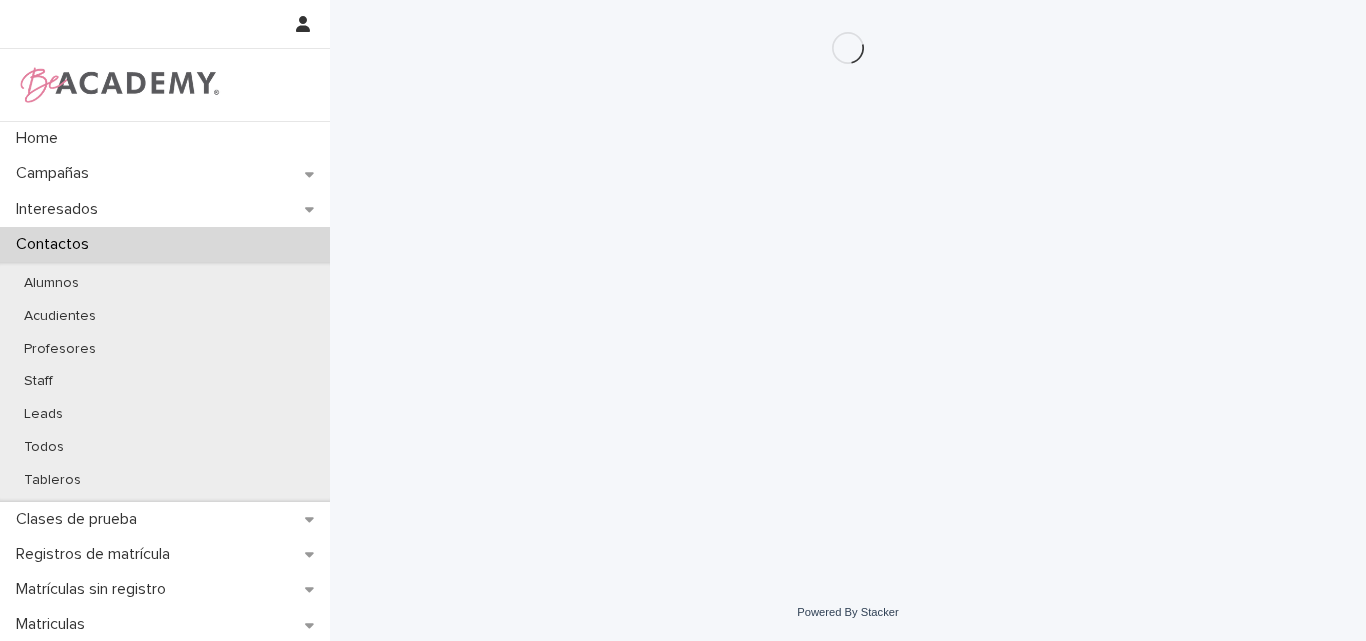 scroll, scrollTop: 0, scrollLeft: 0, axis: both 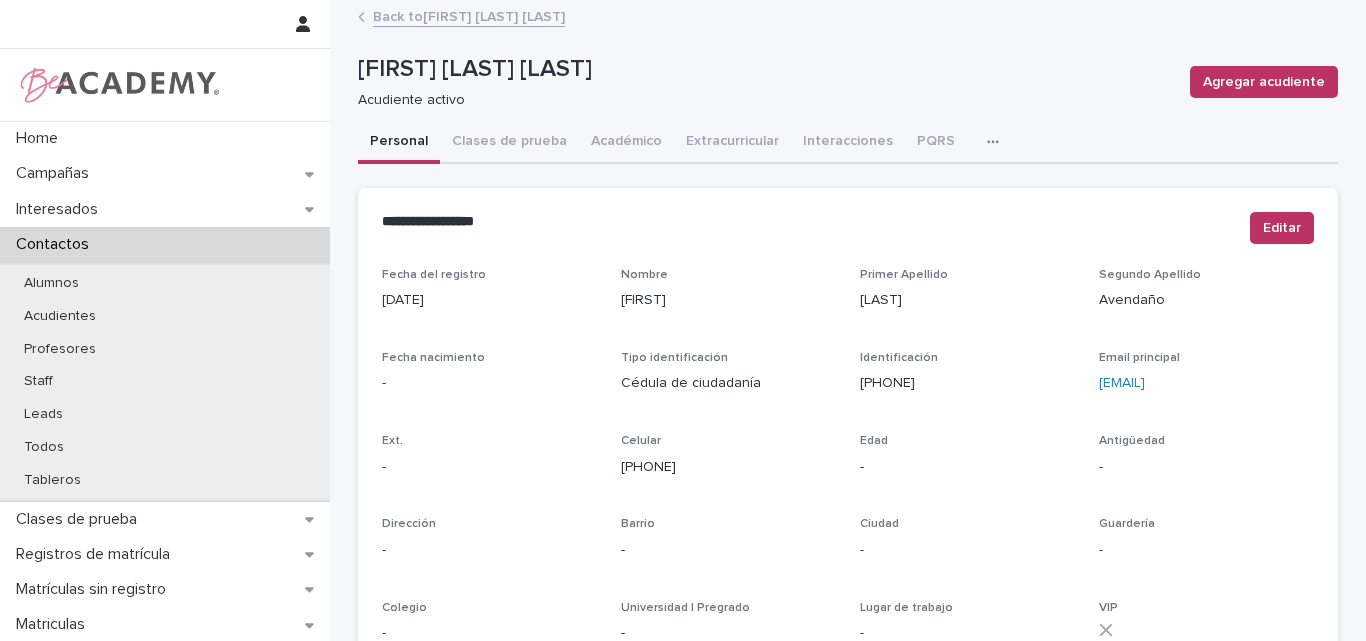 drag, startPoint x: 707, startPoint y: 468, endPoint x: 610, endPoint y: 481, distance: 97.867256 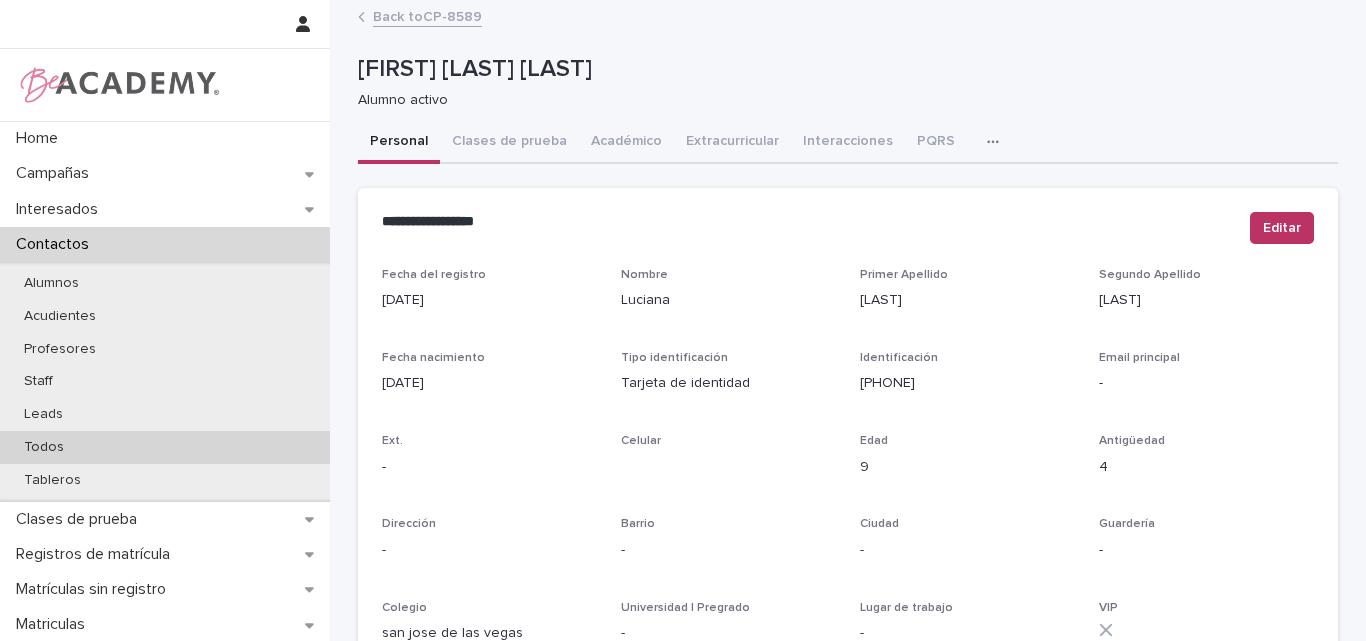 click on "Todos" at bounding box center [44, 447] 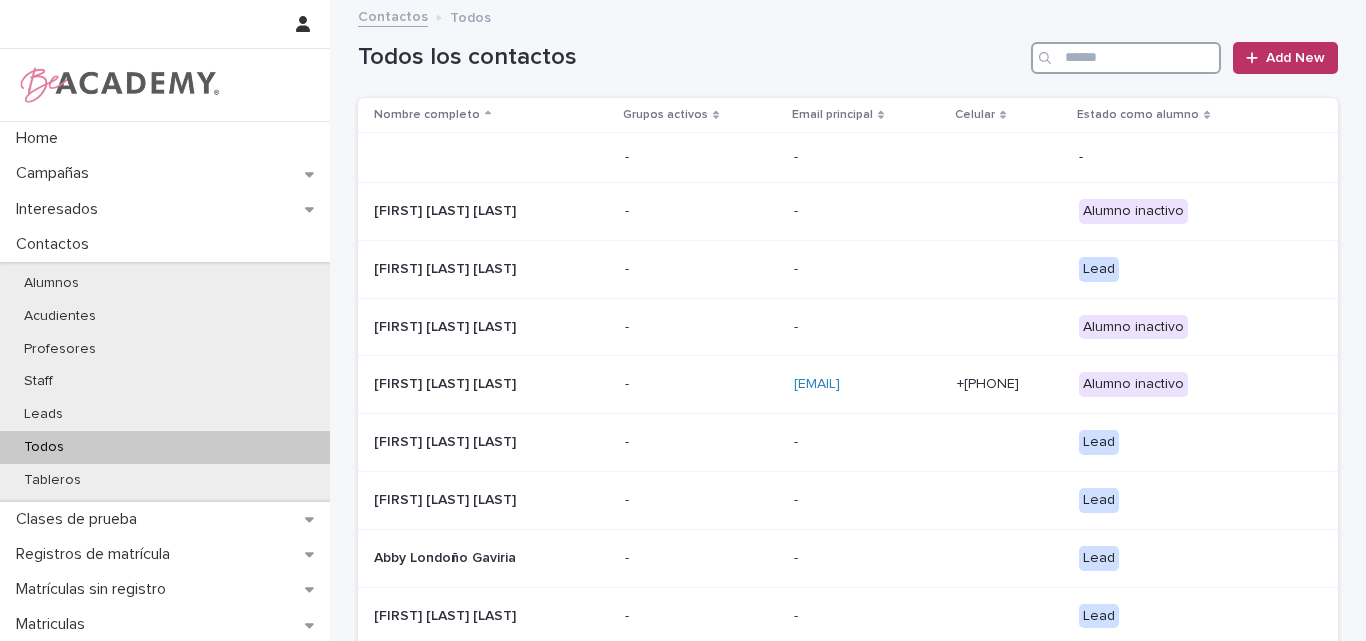 click at bounding box center [1126, 58] 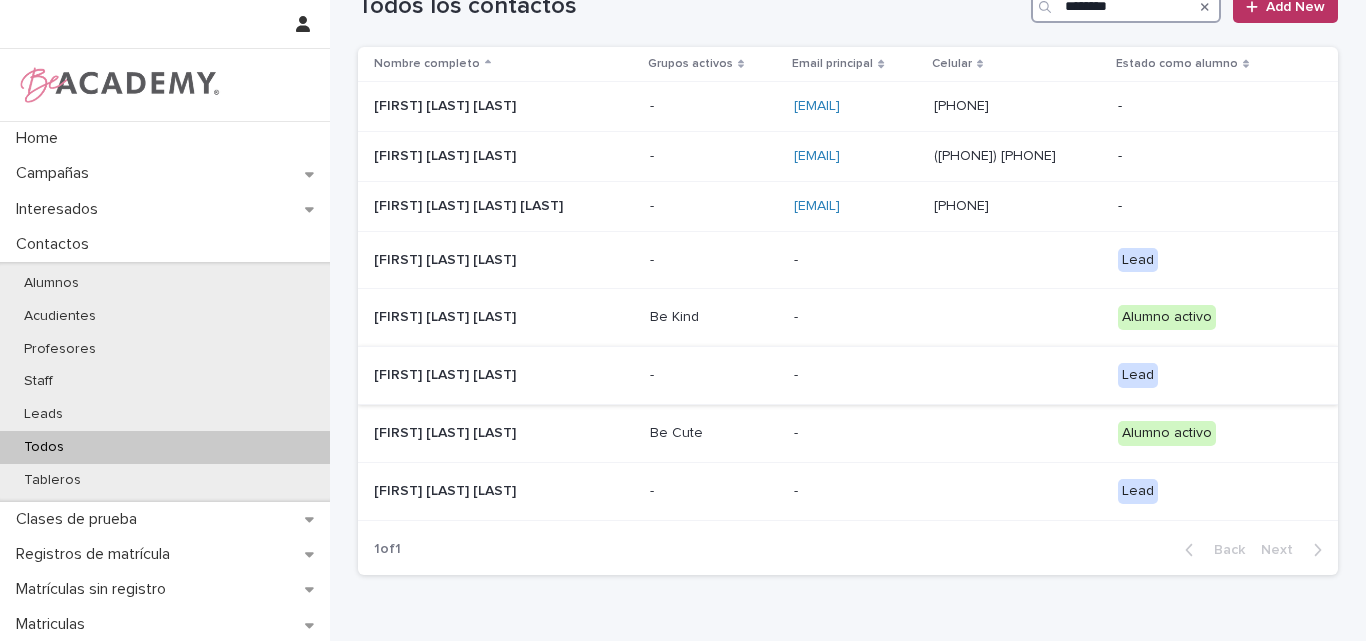 scroll, scrollTop: 100, scrollLeft: 0, axis: vertical 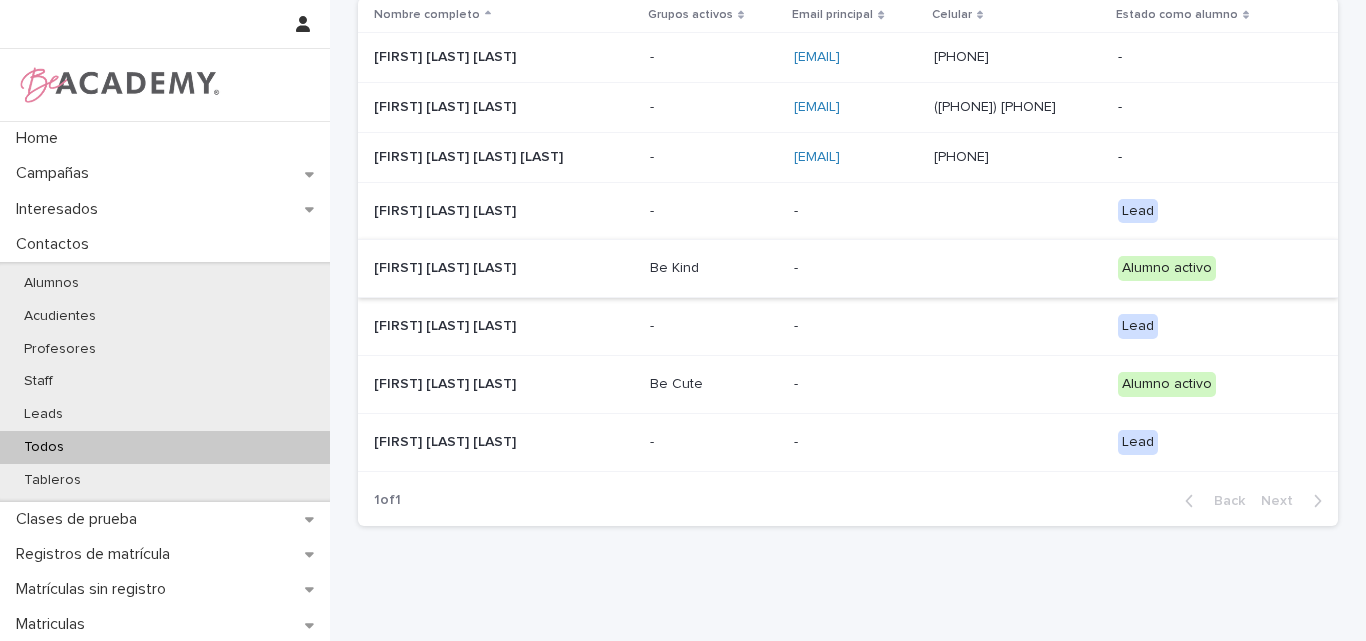 type on "********" 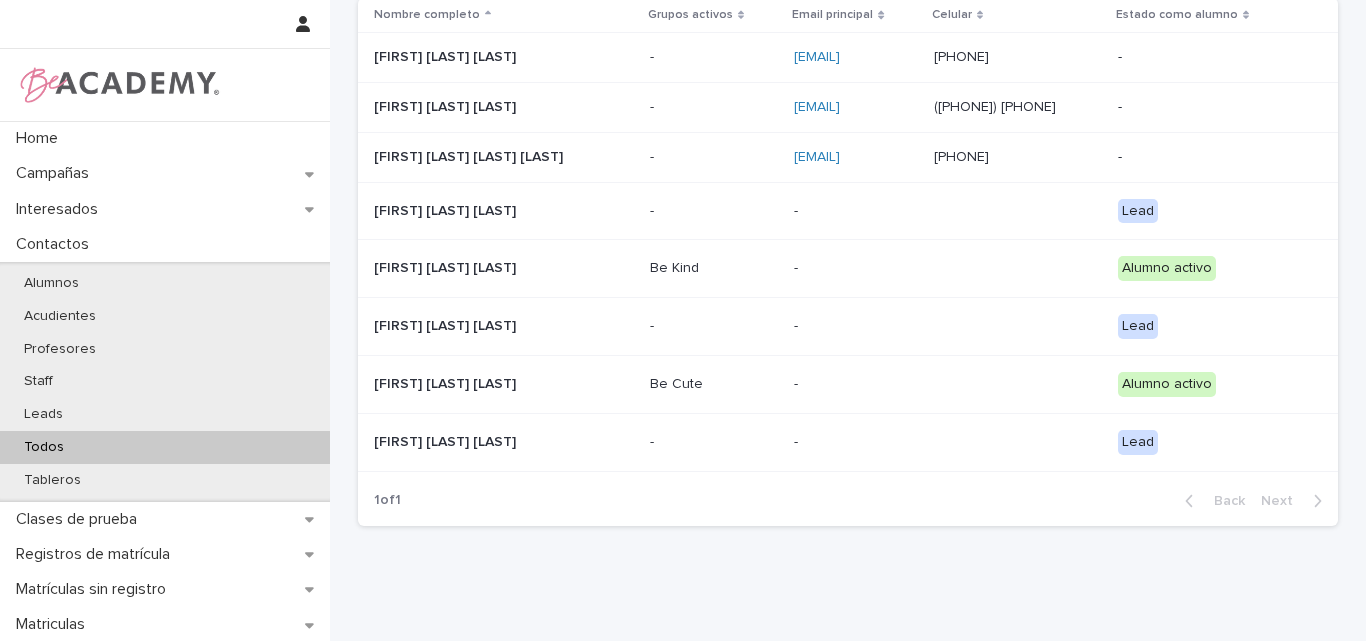 click on "Salome Yepes Marin" at bounding box center (474, 268) 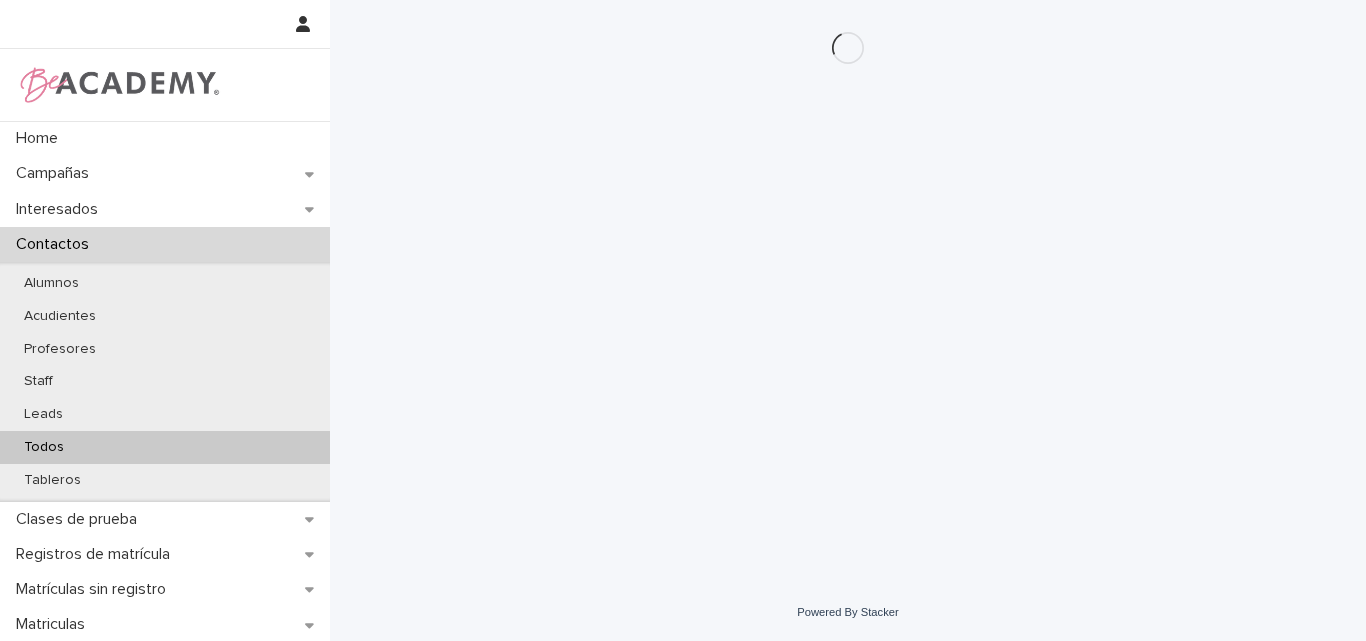 scroll, scrollTop: 0, scrollLeft: 0, axis: both 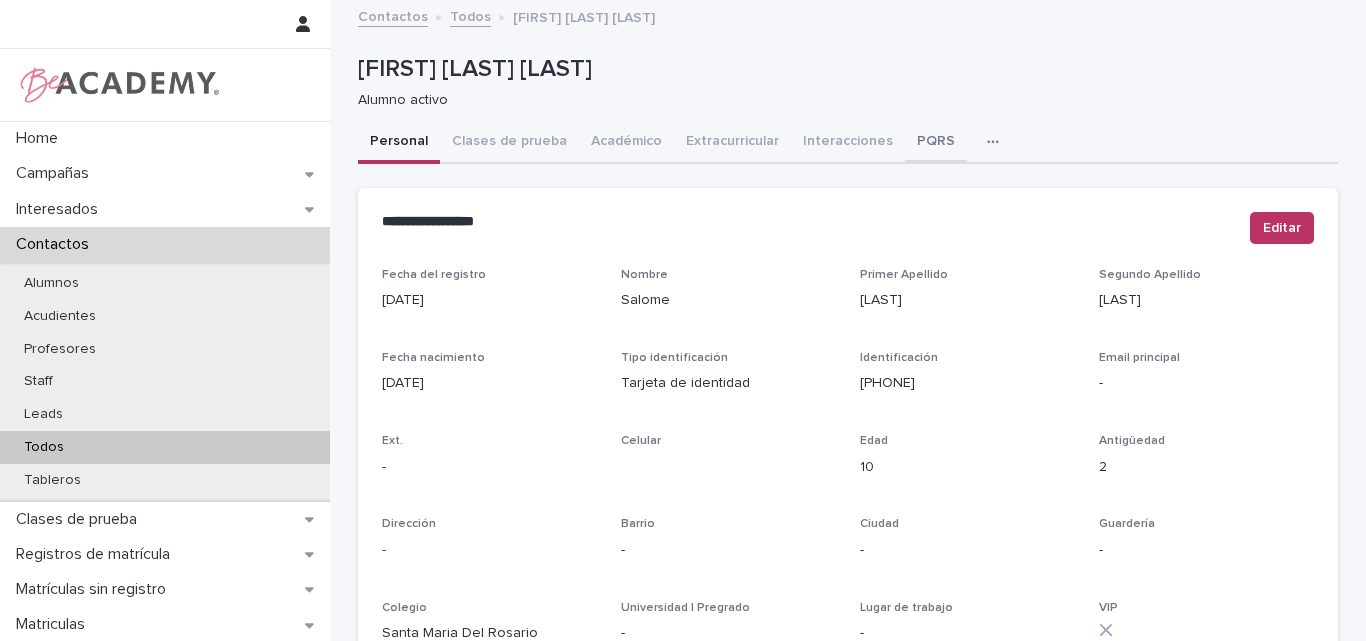 click on "PQRS" at bounding box center (936, 143) 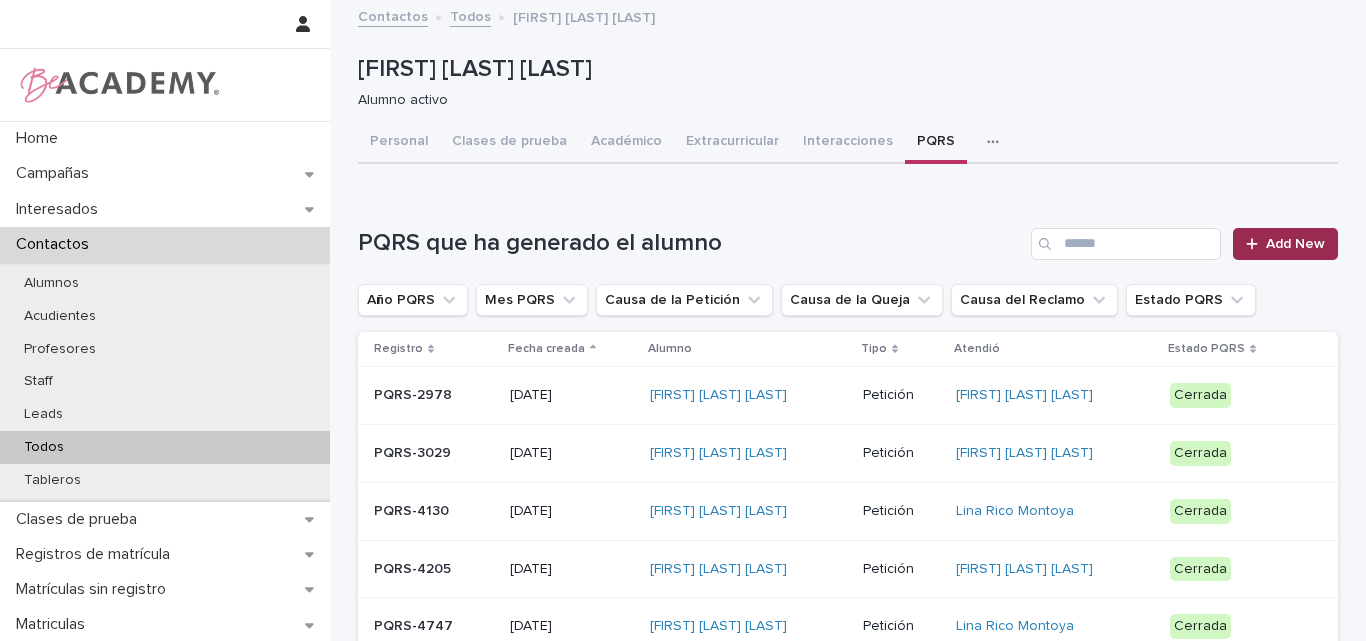 click on "Add New" at bounding box center [1295, 244] 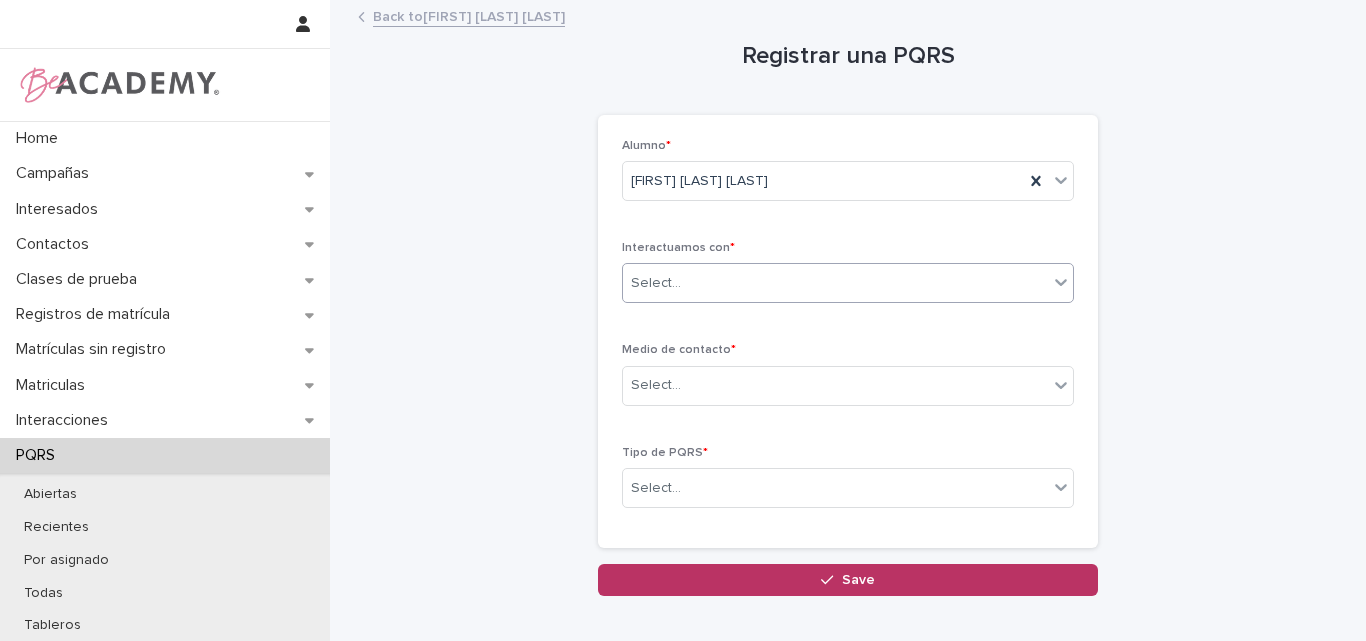 click on "Select..." at bounding box center [835, 283] 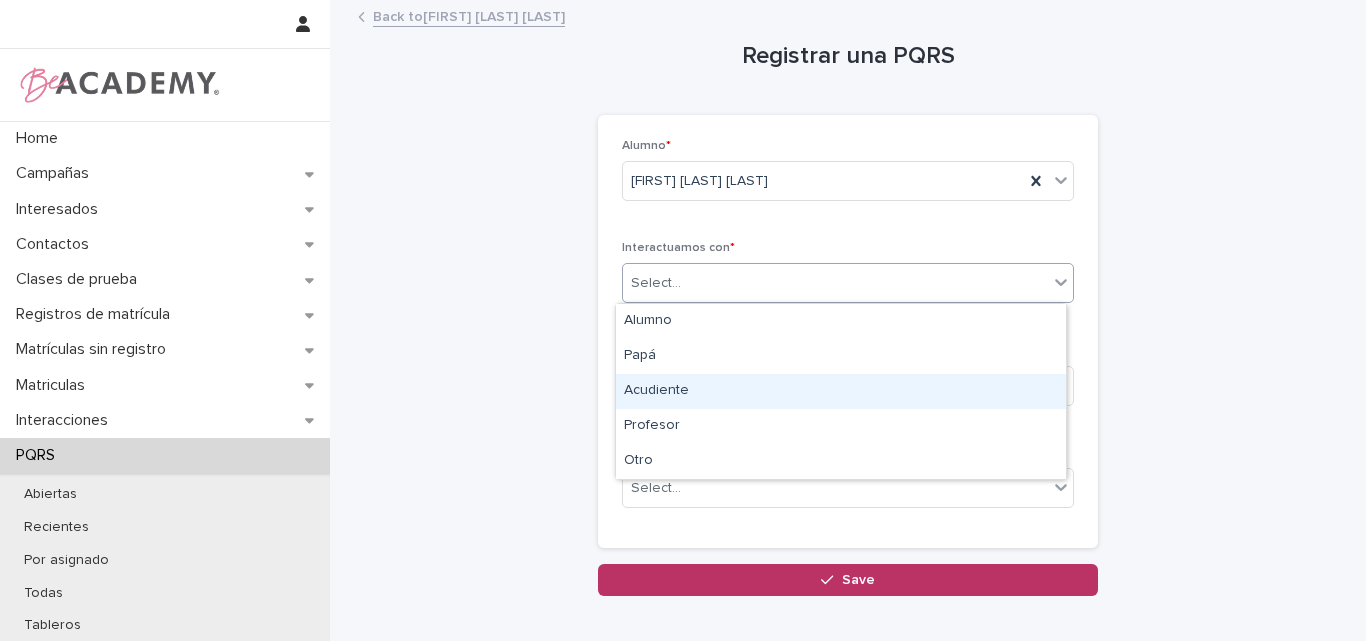 click on "Acudiente" at bounding box center (841, 391) 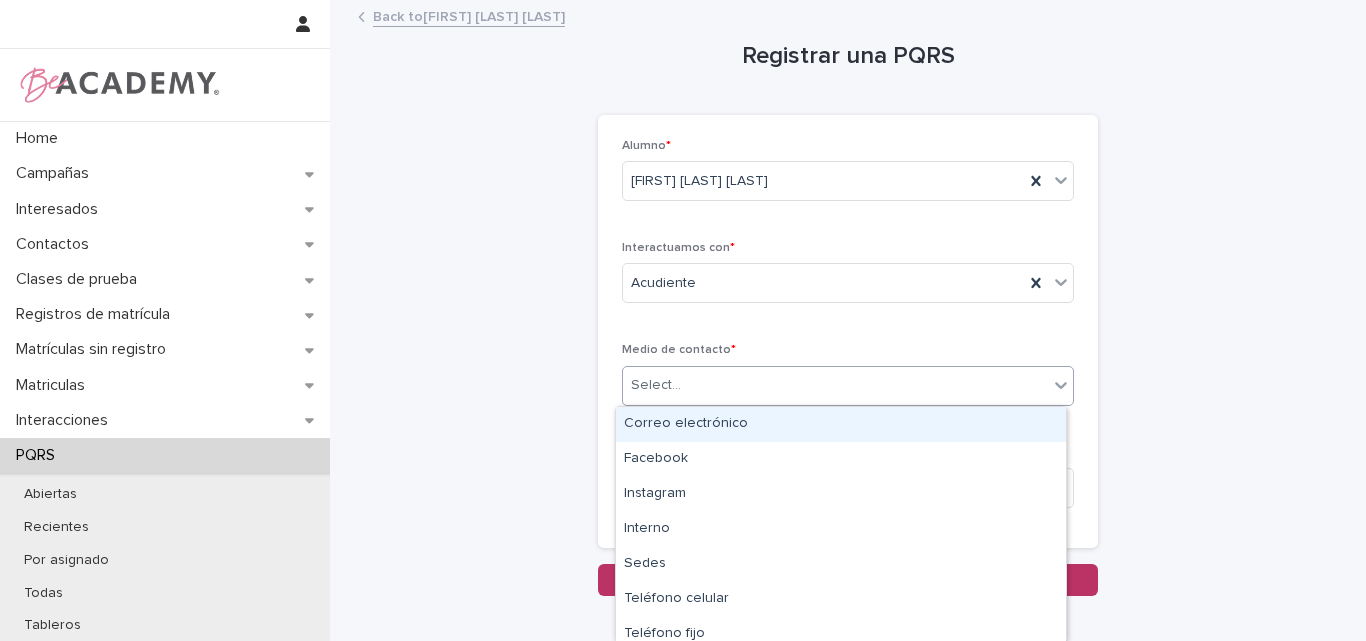 click on "Select..." at bounding box center [835, 385] 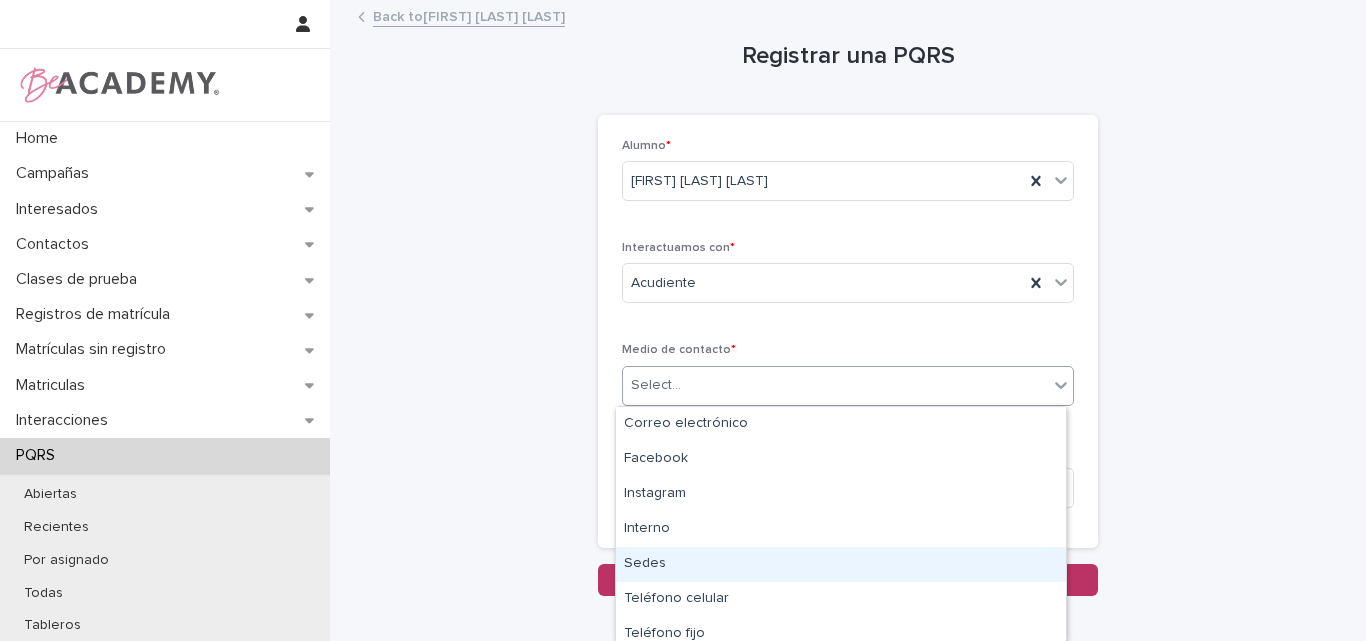click on "Sedes" at bounding box center [841, 564] 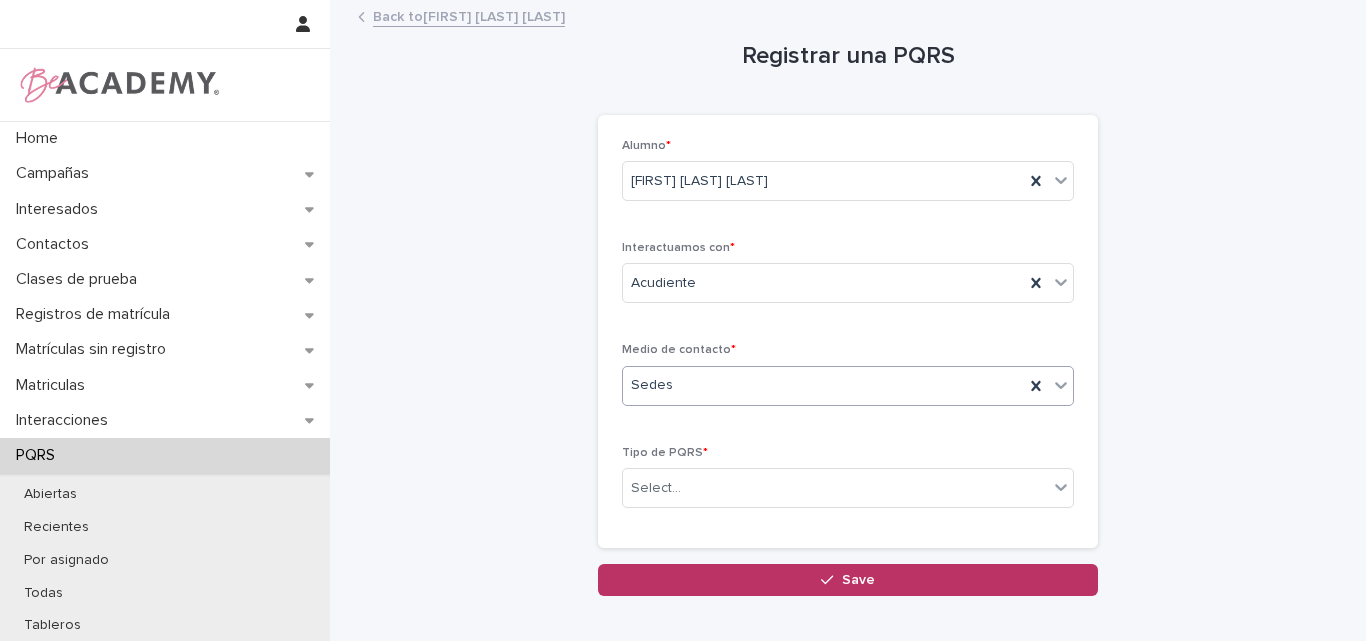 scroll, scrollTop: 100, scrollLeft: 0, axis: vertical 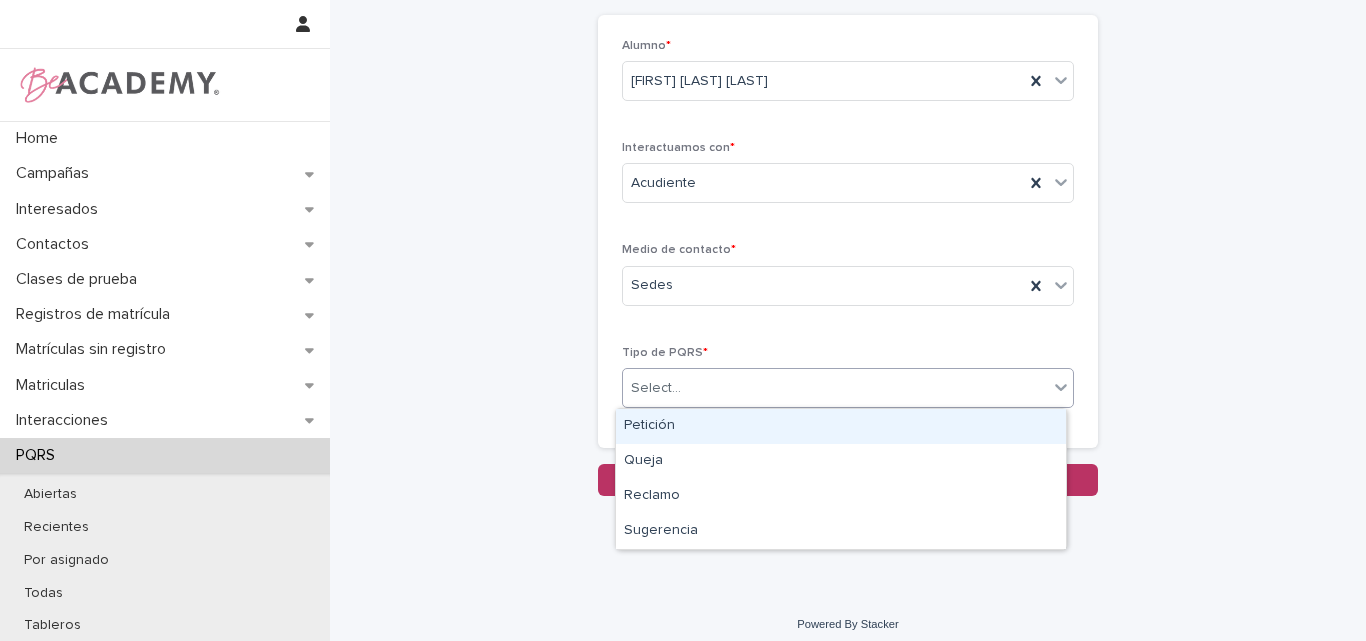 click on "Select..." at bounding box center [835, 388] 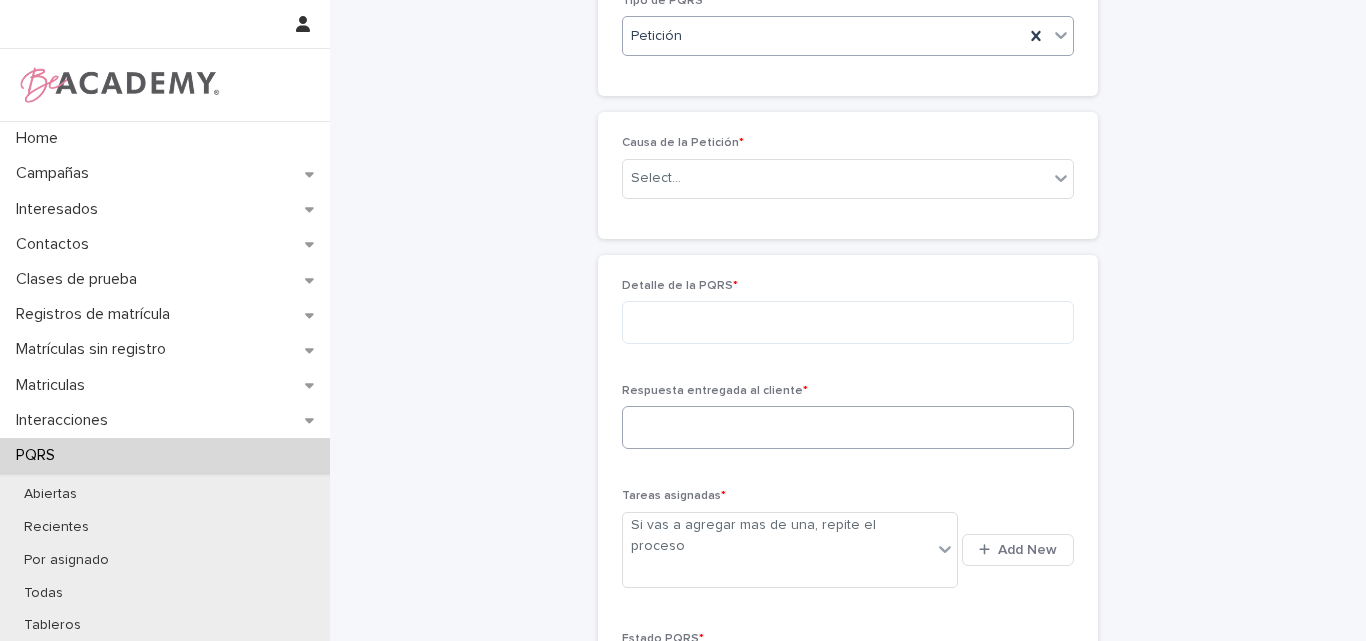 scroll, scrollTop: 552, scrollLeft: 0, axis: vertical 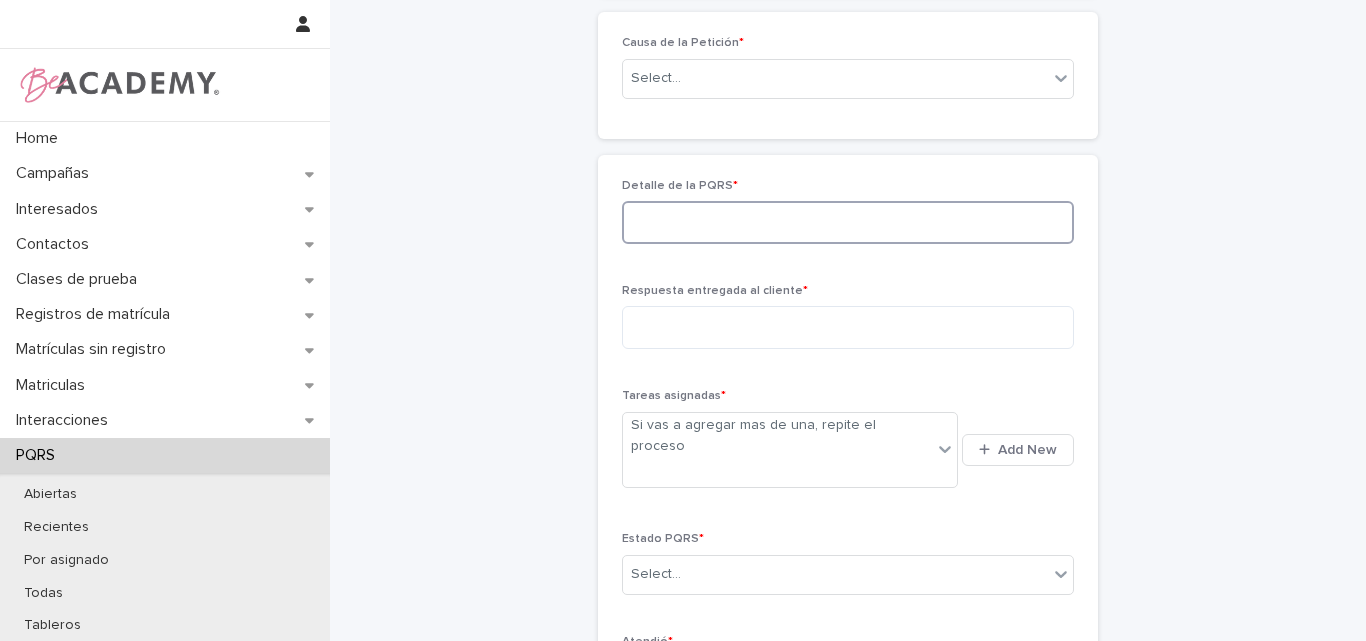 click at bounding box center (848, 222) 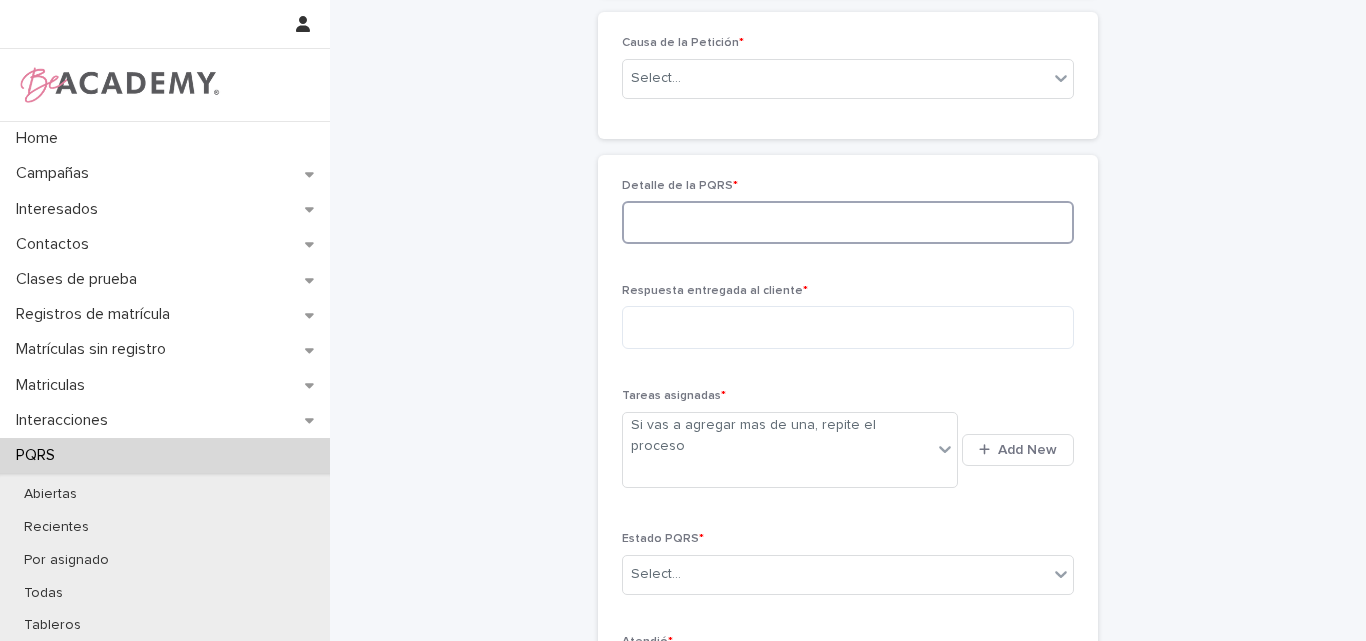 paste on "**********" 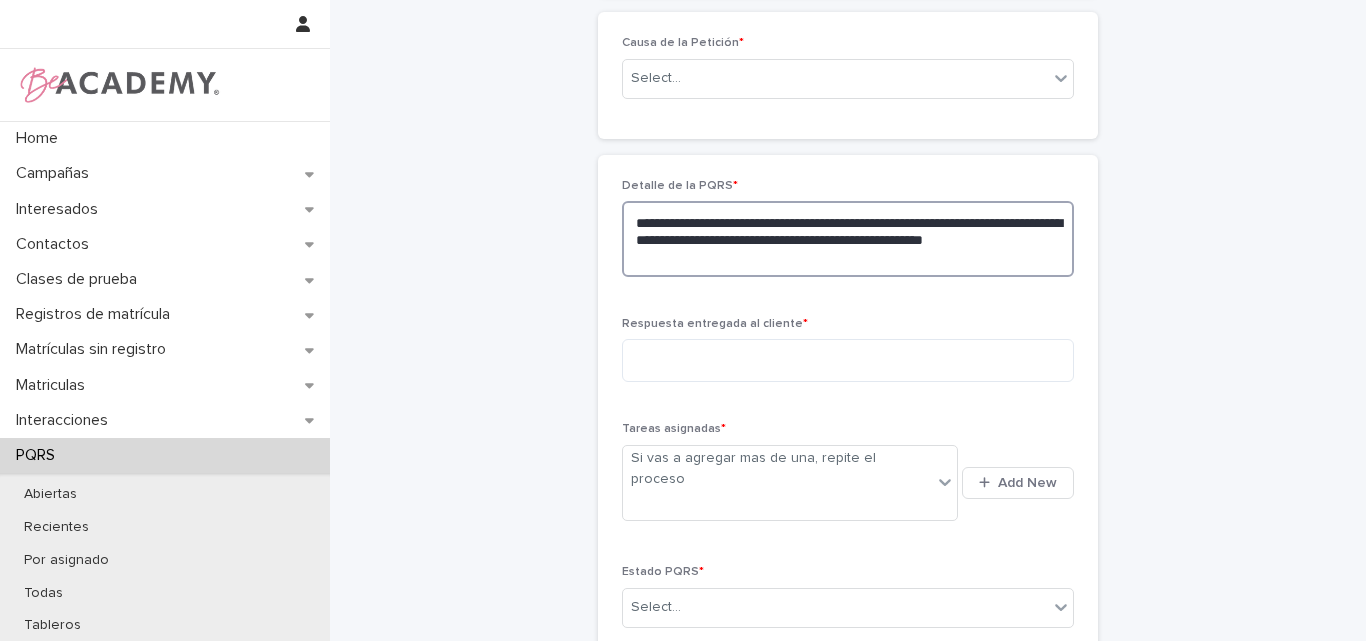 click on "**********" at bounding box center (848, 239) 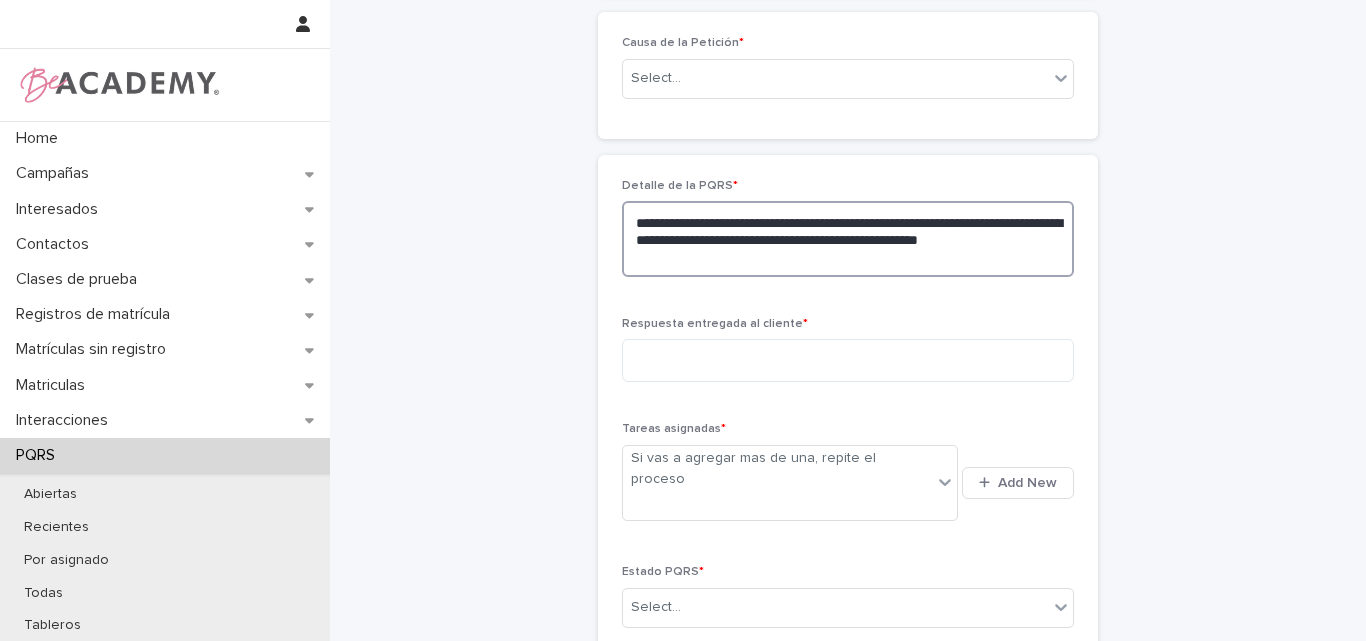 click on "**********" at bounding box center (848, 239) 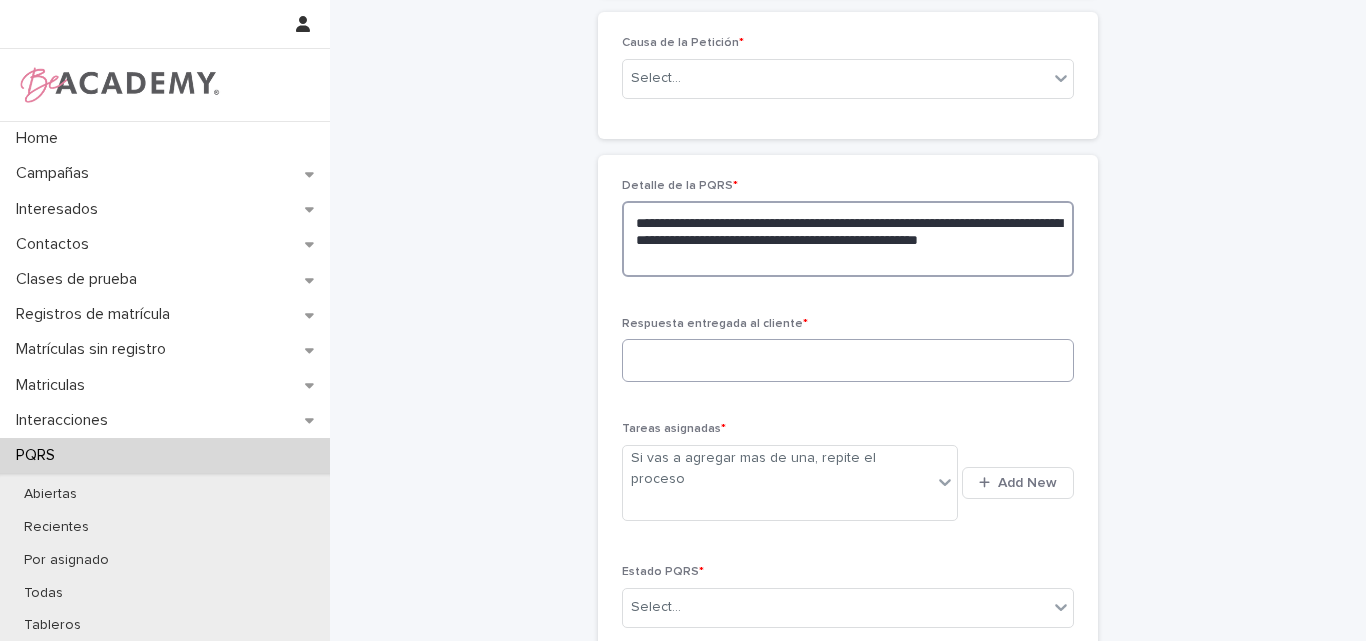 type on "**********" 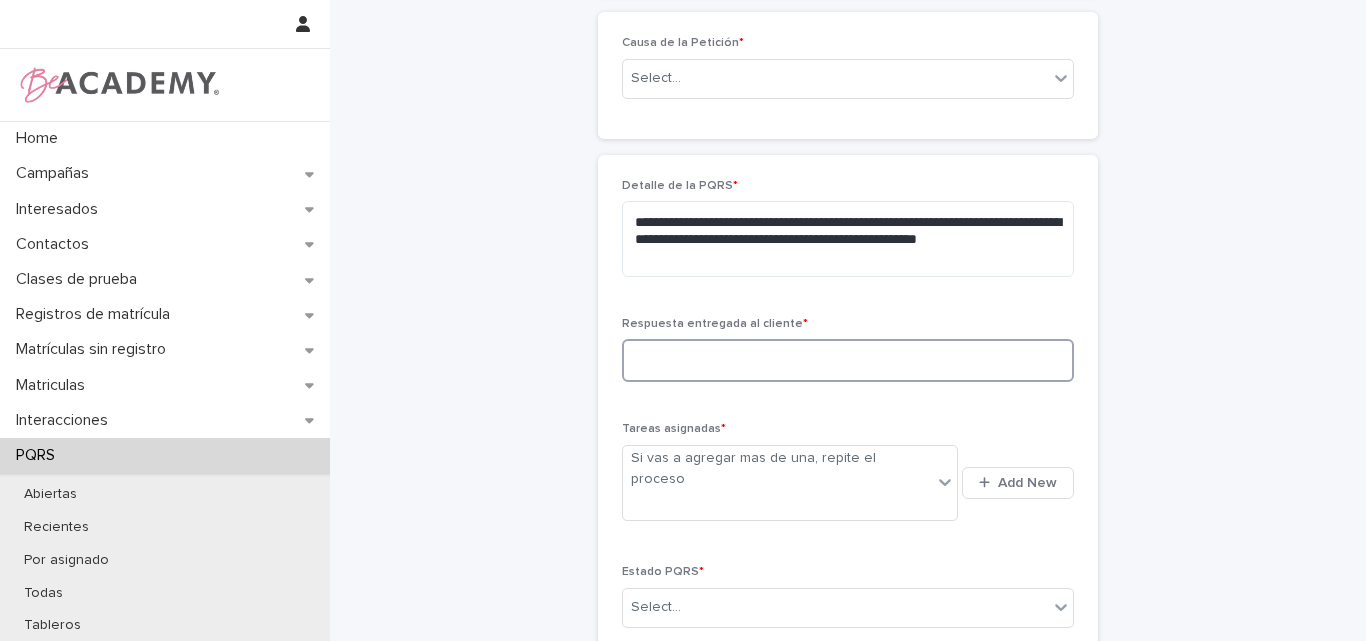 click at bounding box center (848, 360) 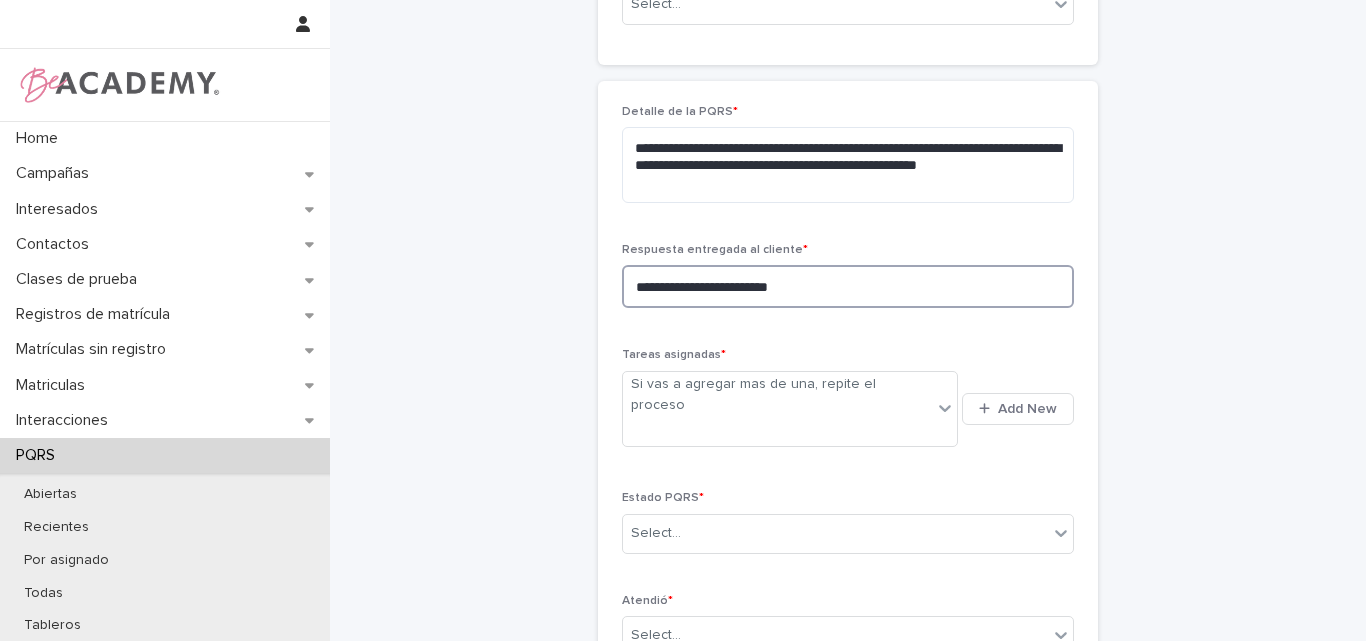 scroll, scrollTop: 752, scrollLeft: 0, axis: vertical 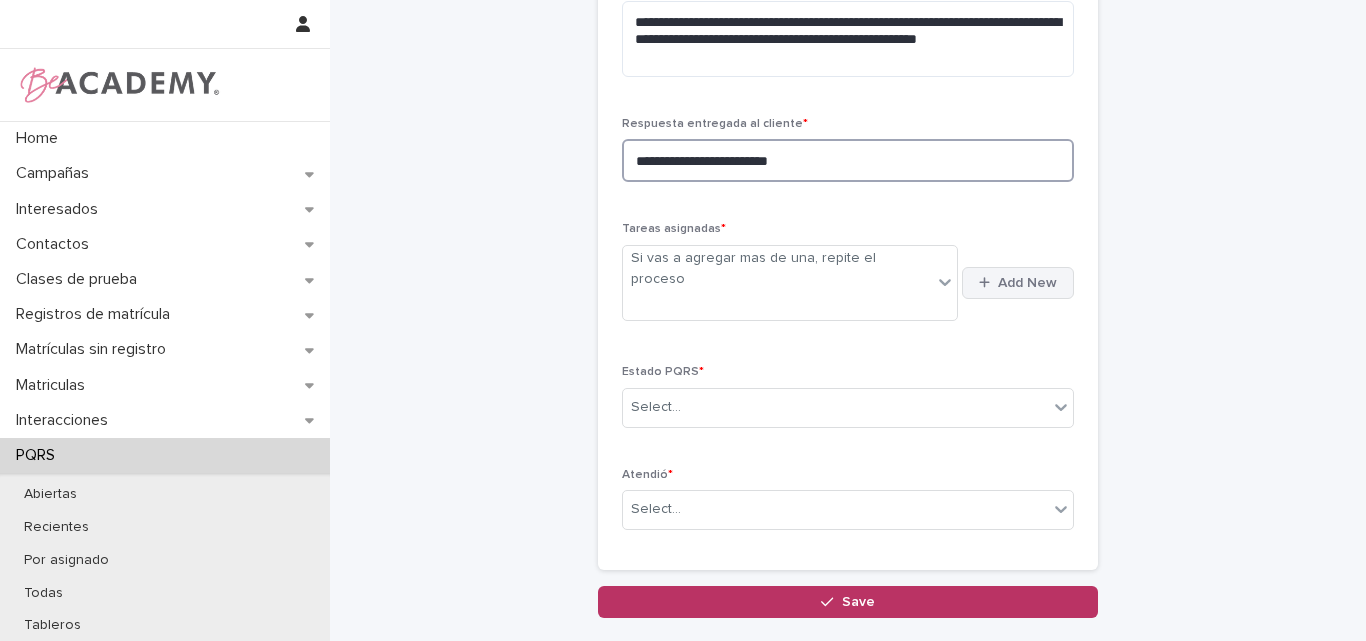 type on "**********" 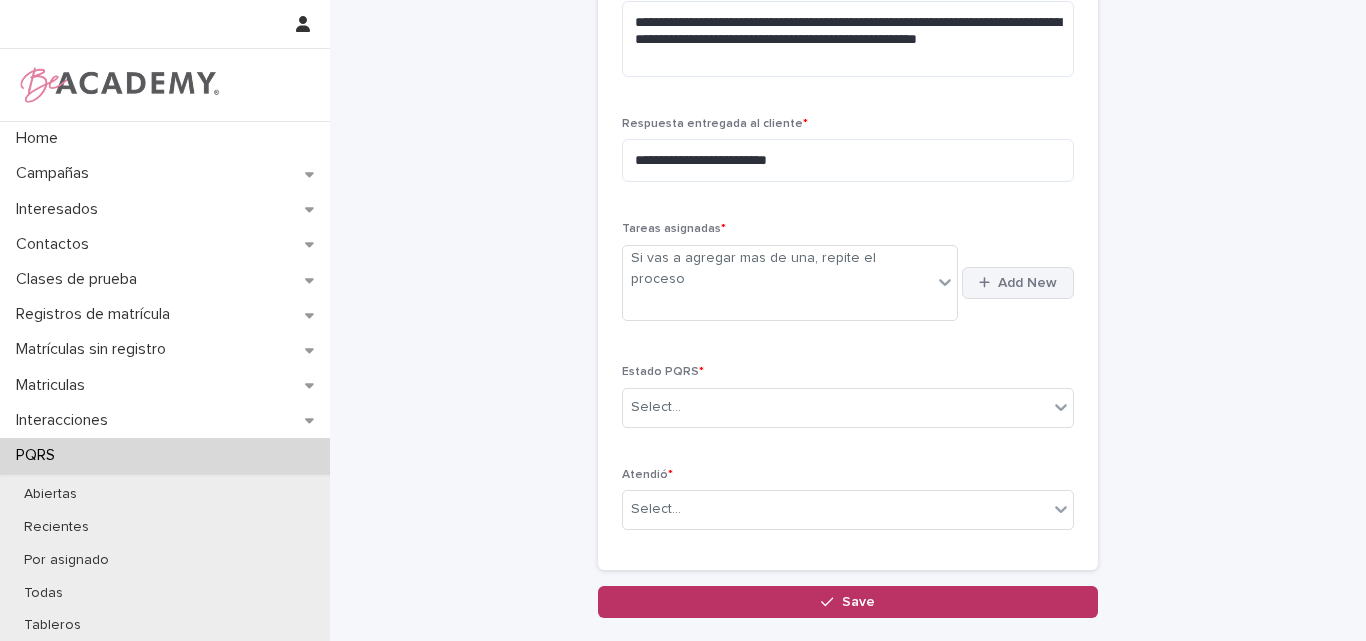 click on "Add New" at bounding box center (1027, 283) 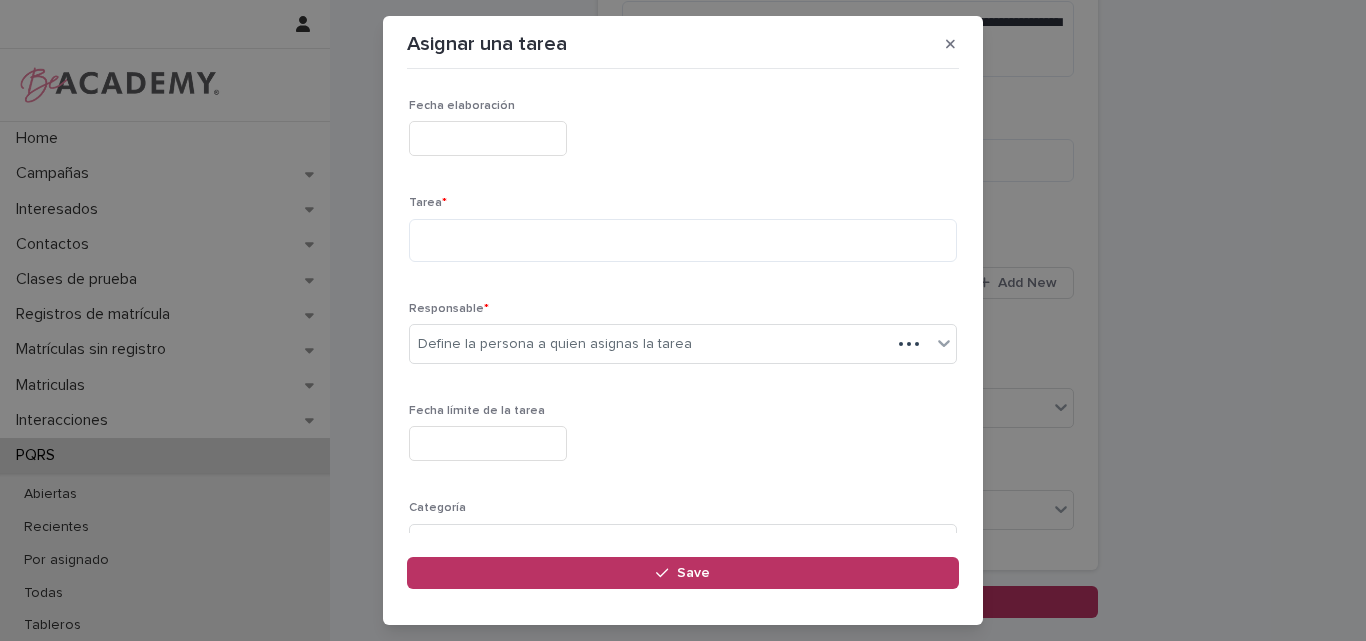 click at bounding box center (488, 138) 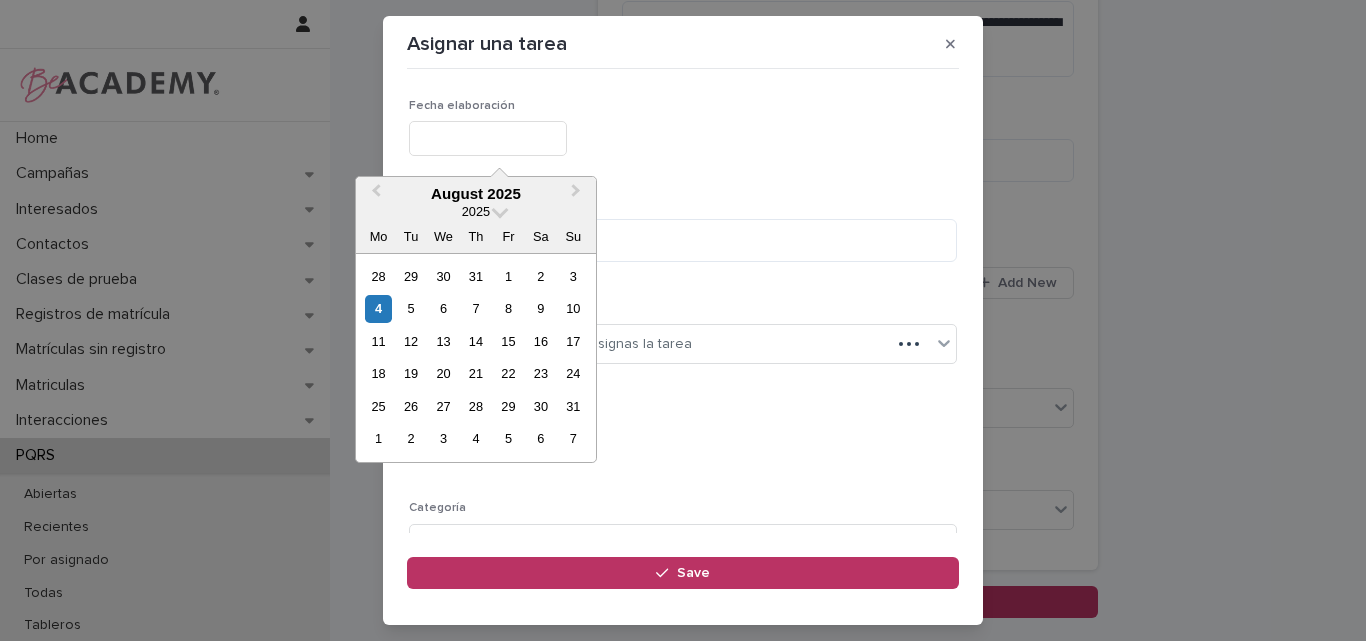 type on "**********" 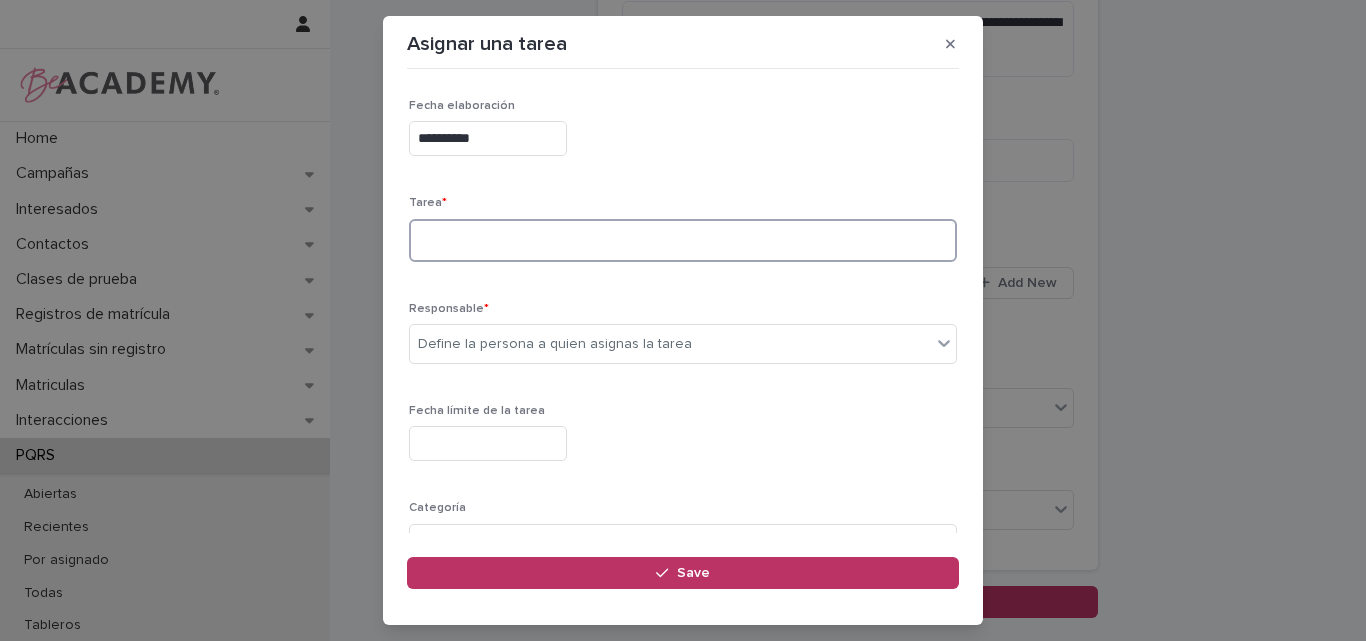click at bounding box center (683, 240) 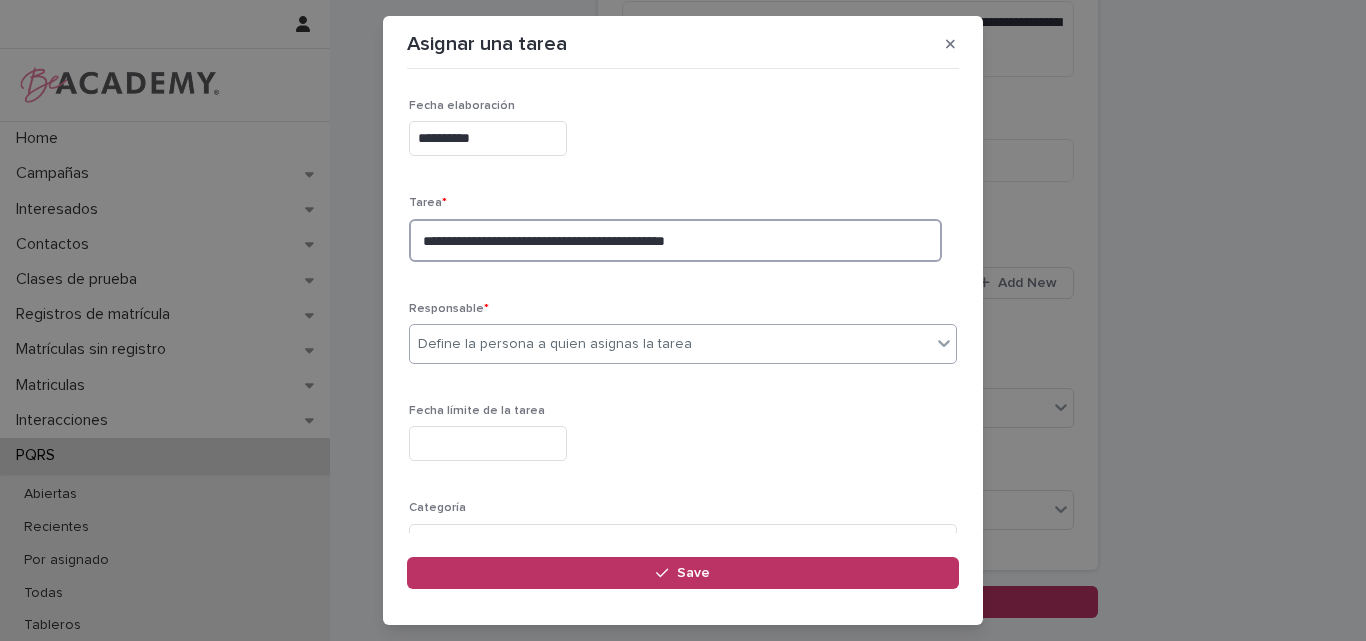 type on "**********" 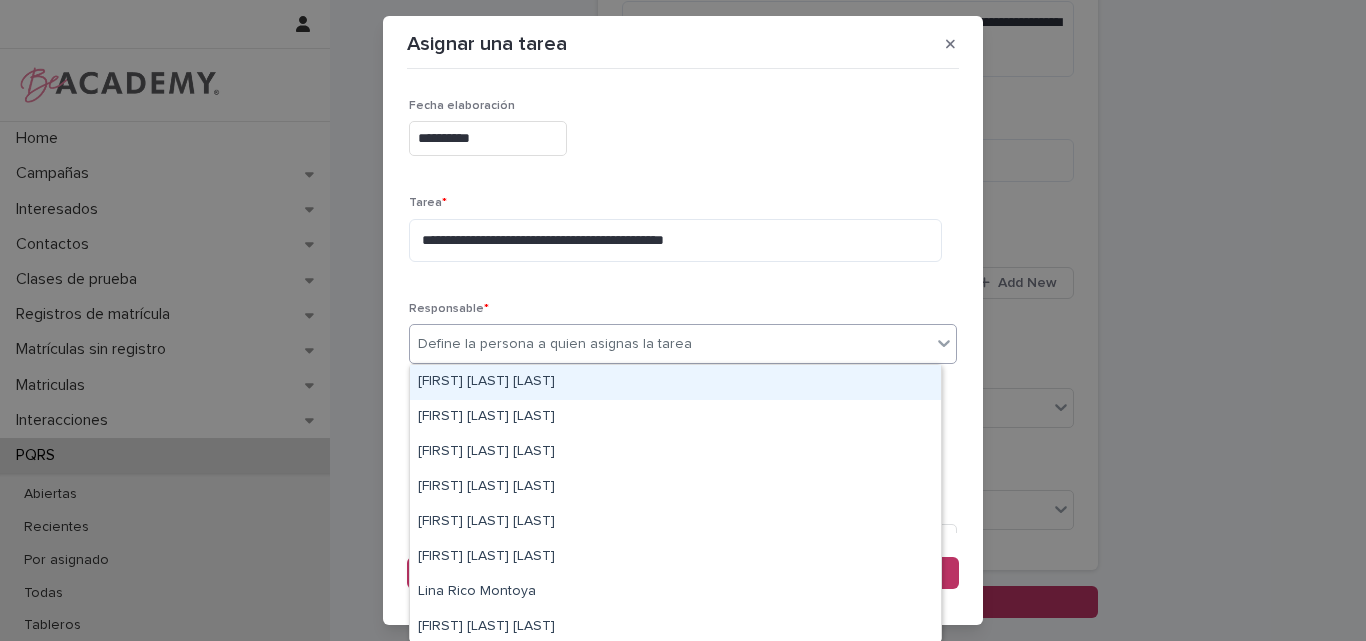 click on "Define la persona a quien asignas la tarea" at bounding box center (555, 344) 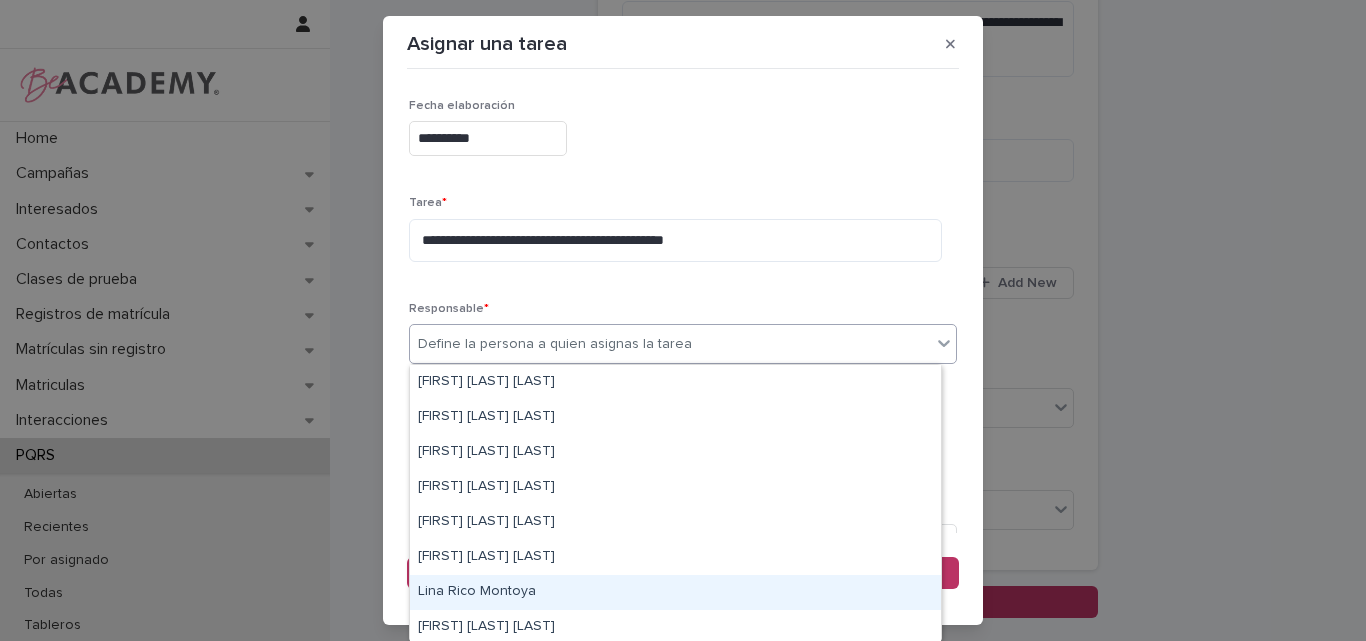 drag, startPoint x: 514, startPoint y: 574, endPoint x: 498, endPoint y: 596, distance: 27.202942 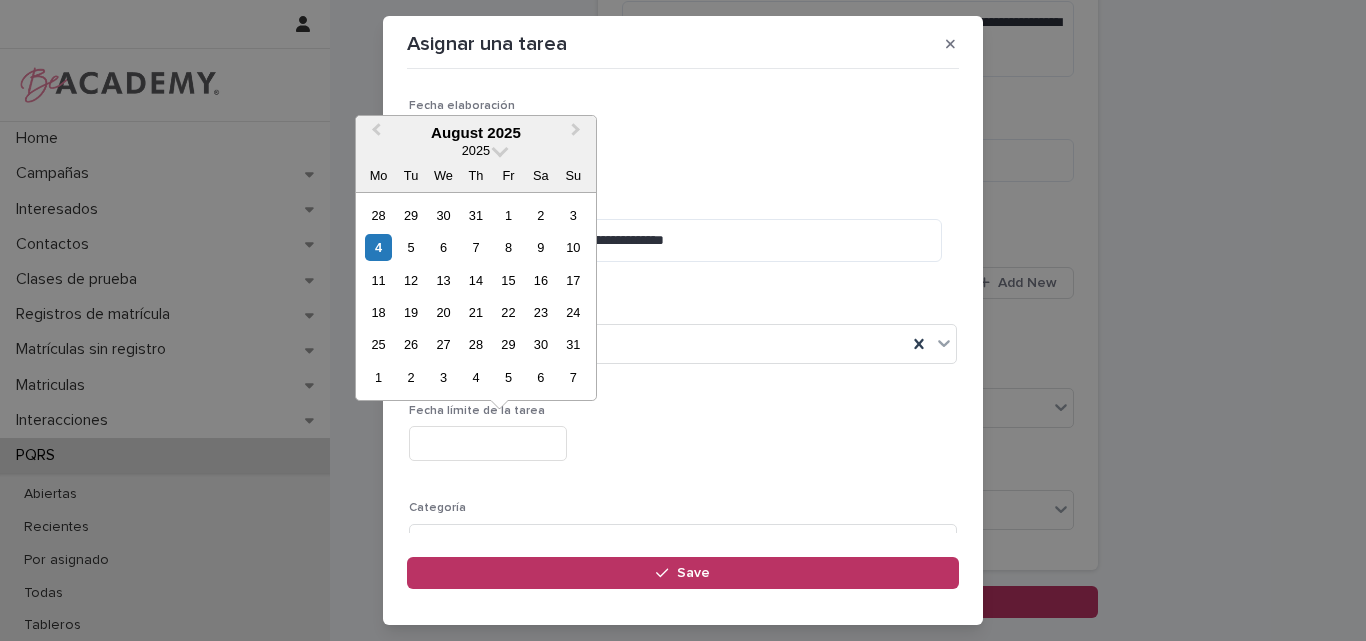 click at bounding box center (488, 443) 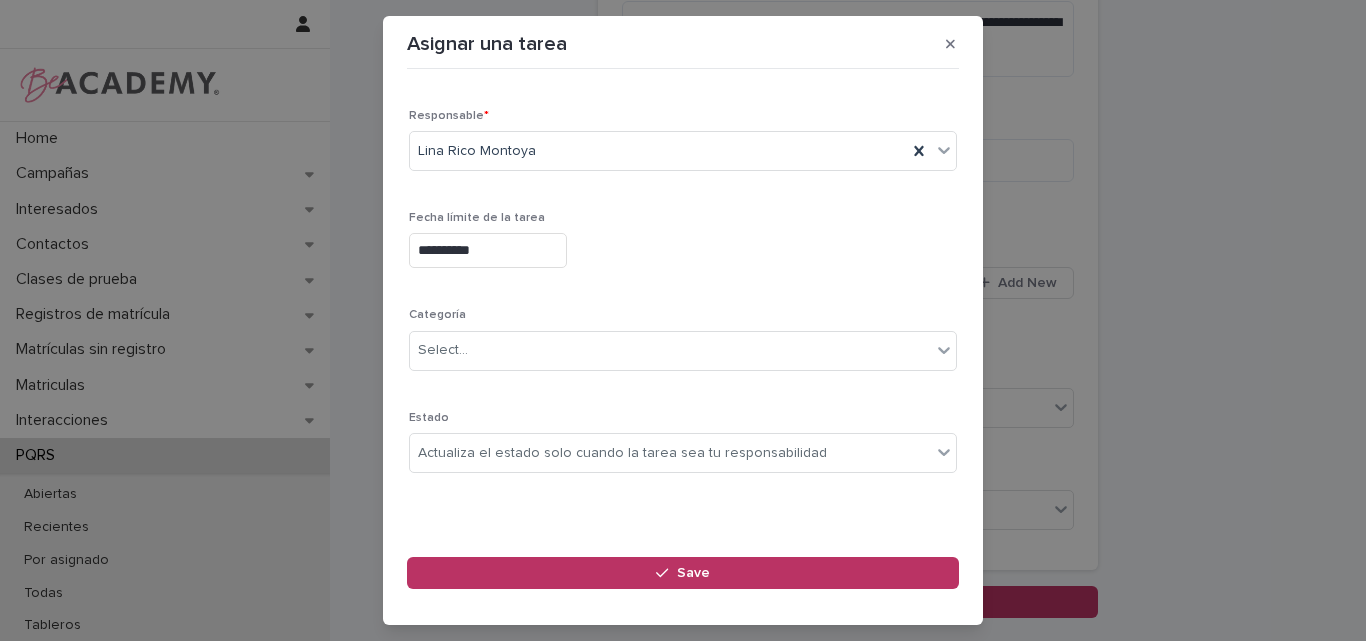 scroll, scrollTop: 195, scrollLeft: 0, axis: vertical 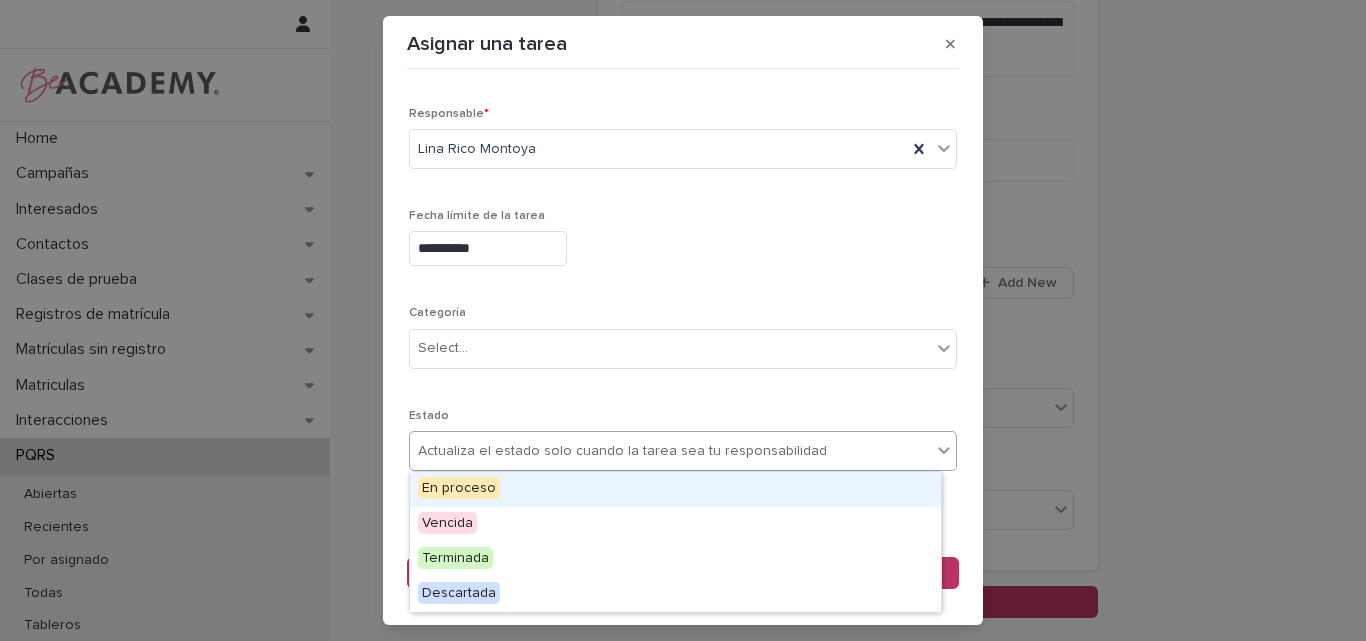 click on "Actualiza el estado solo cuando la tarea sea tu responsabilidad" at bounding box center [622, 451] 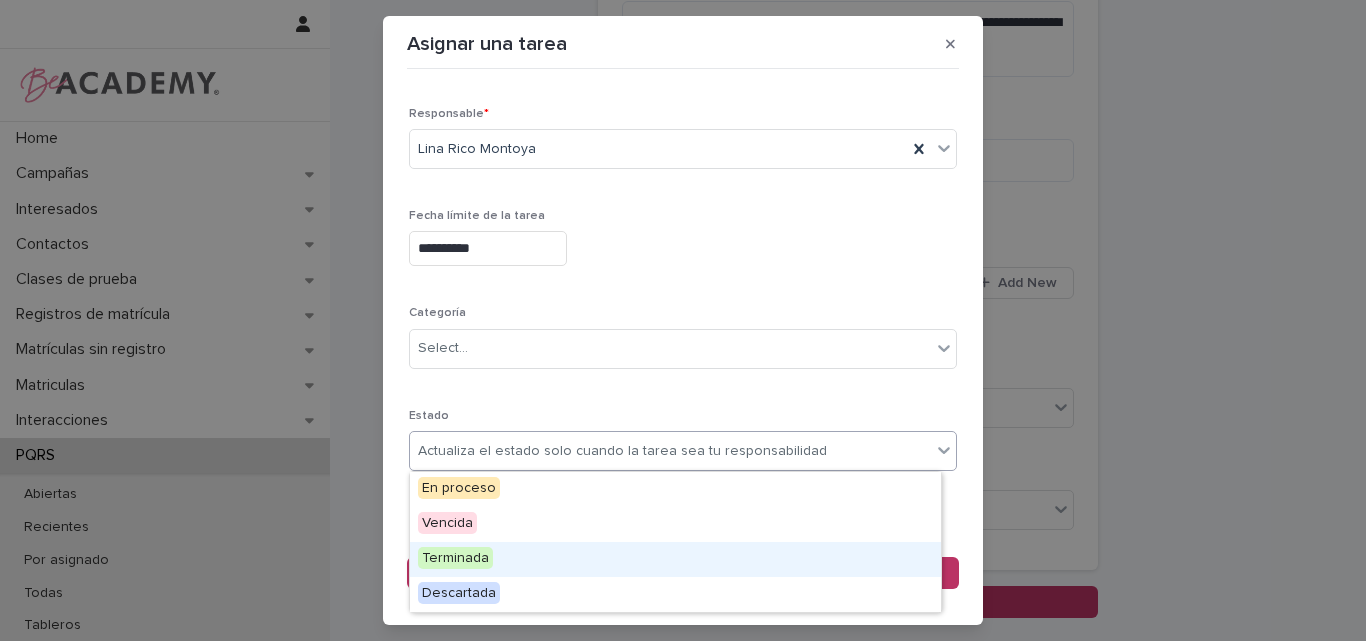 click on "Terminada" at bounding box center (675, 559) 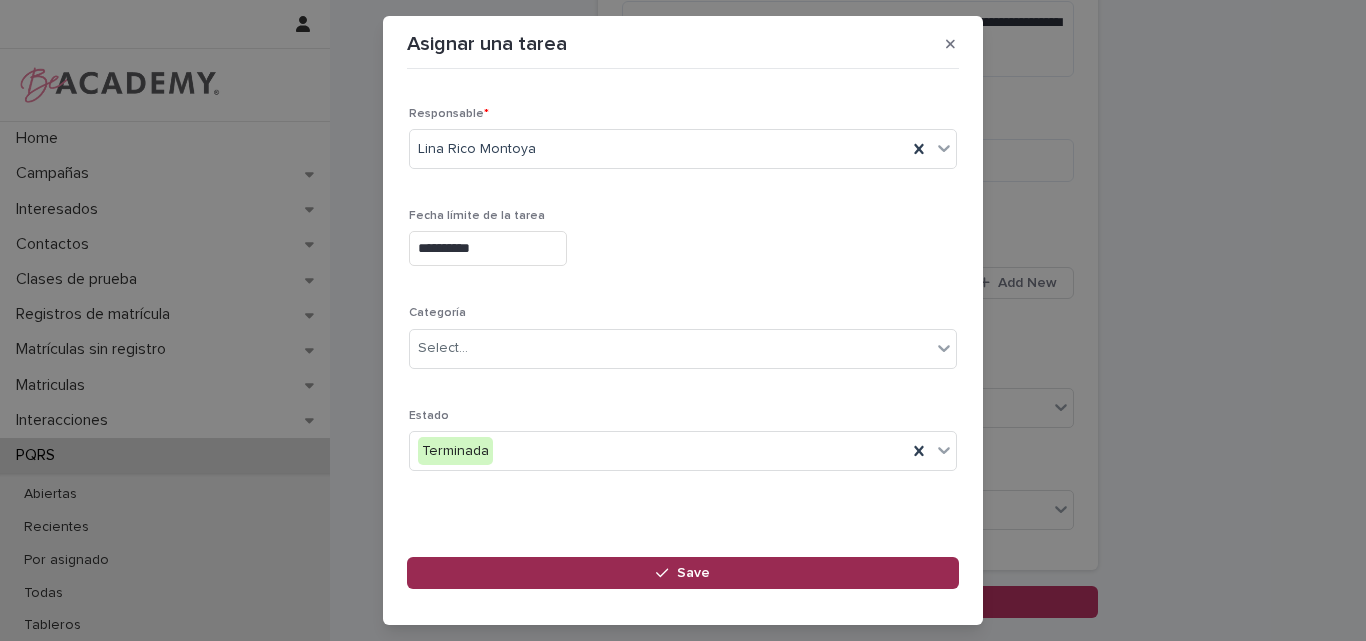 click on "Save" at bounding box center (693, 573) 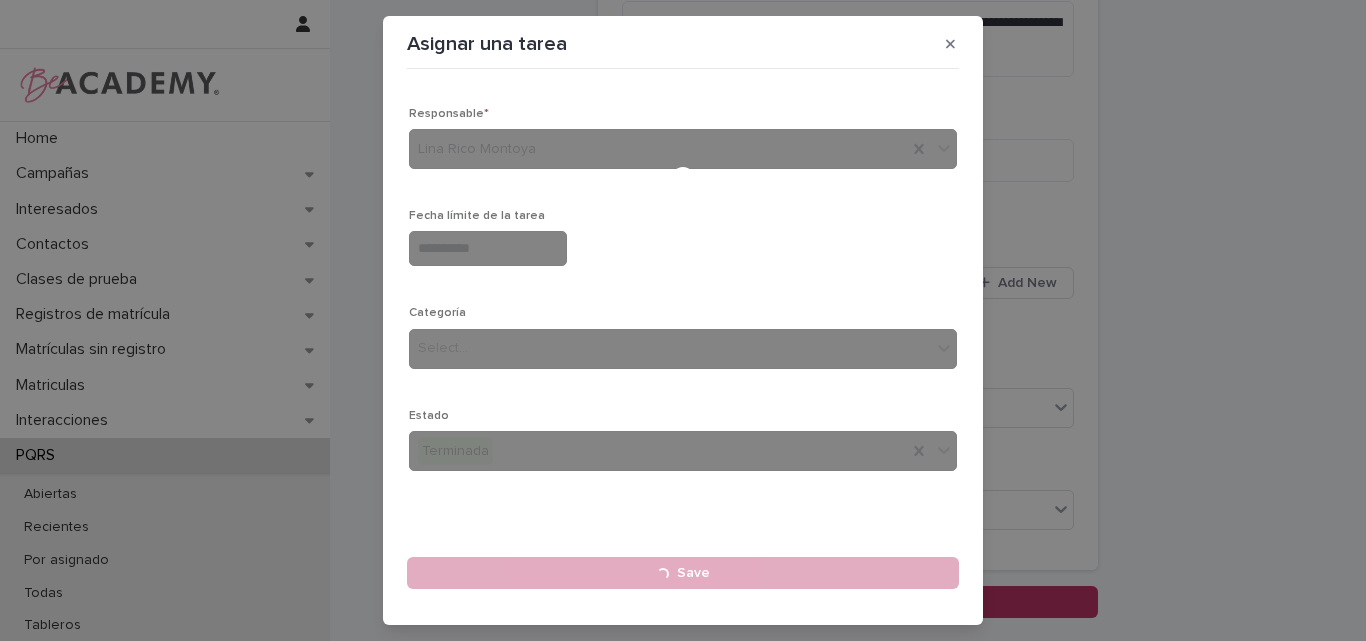 type 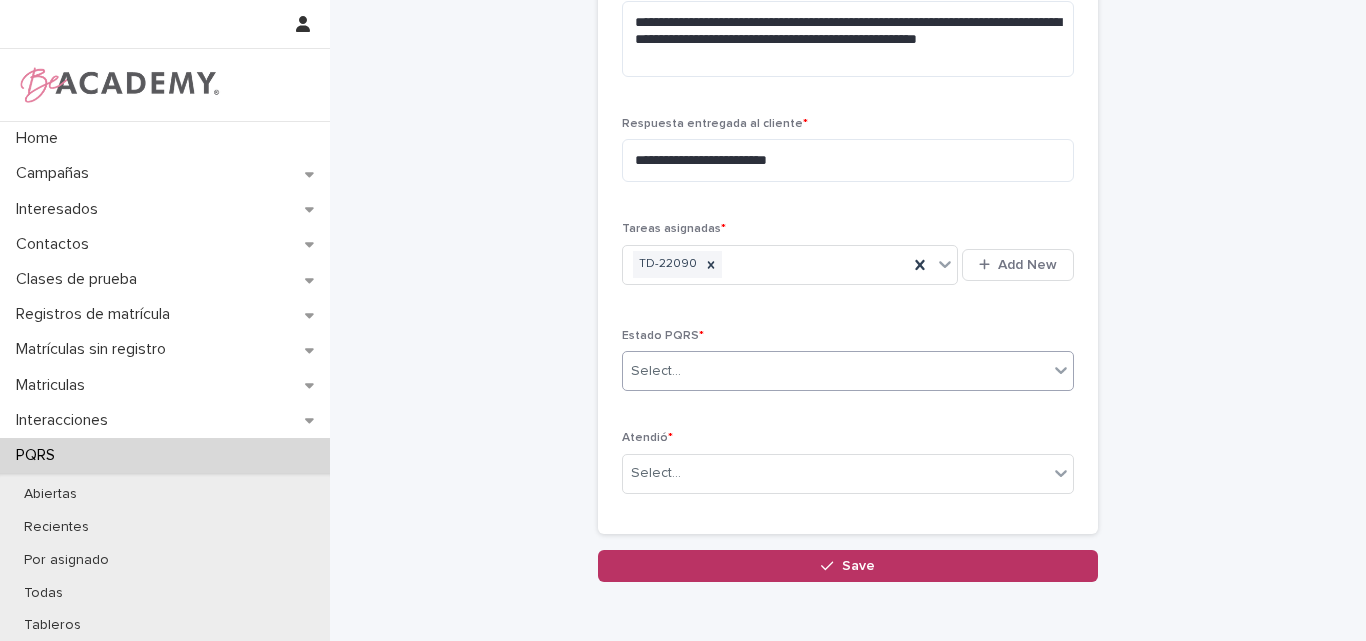 click on "Select..." at bounding box center (835, 371) 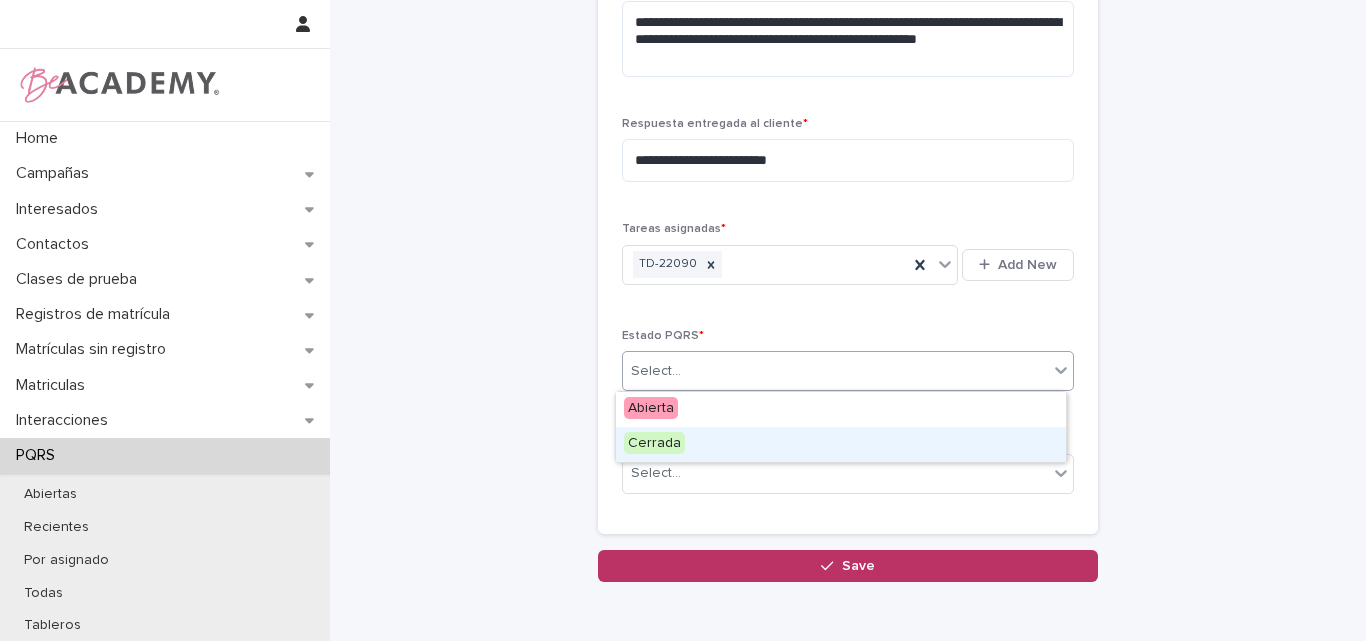 click on "Cerrada" at bounding box center (841, 444) 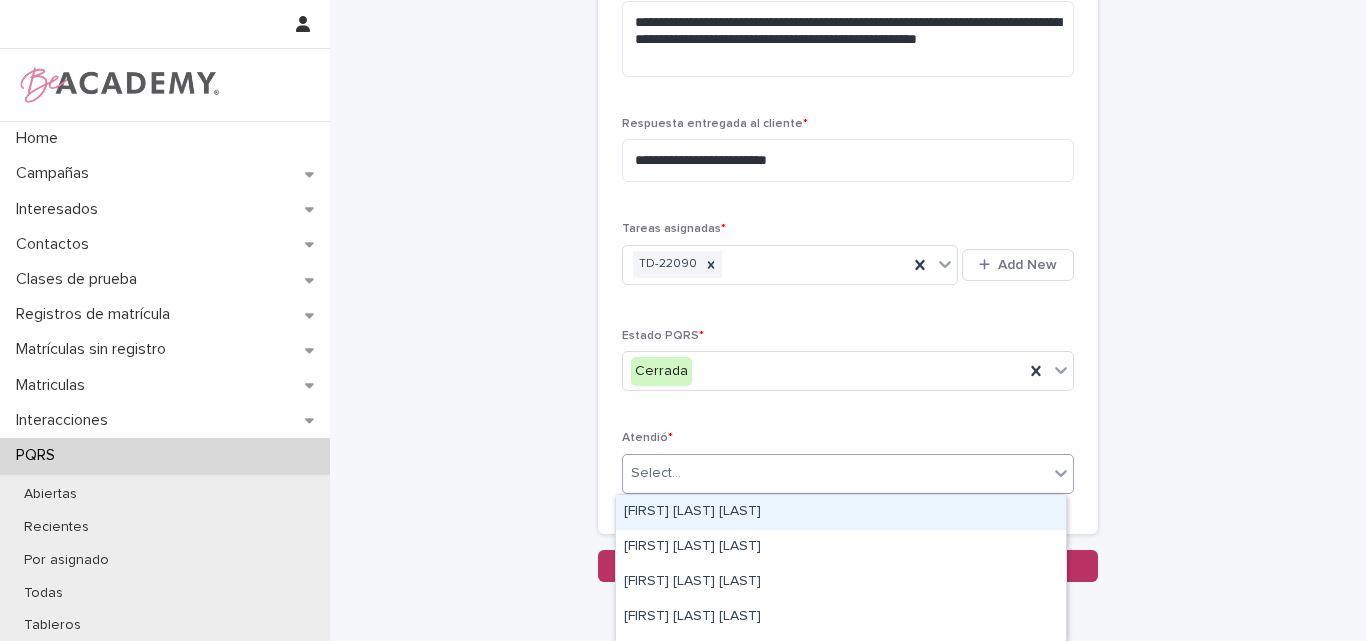 click on "Select..." at bounding box center [835, 473] 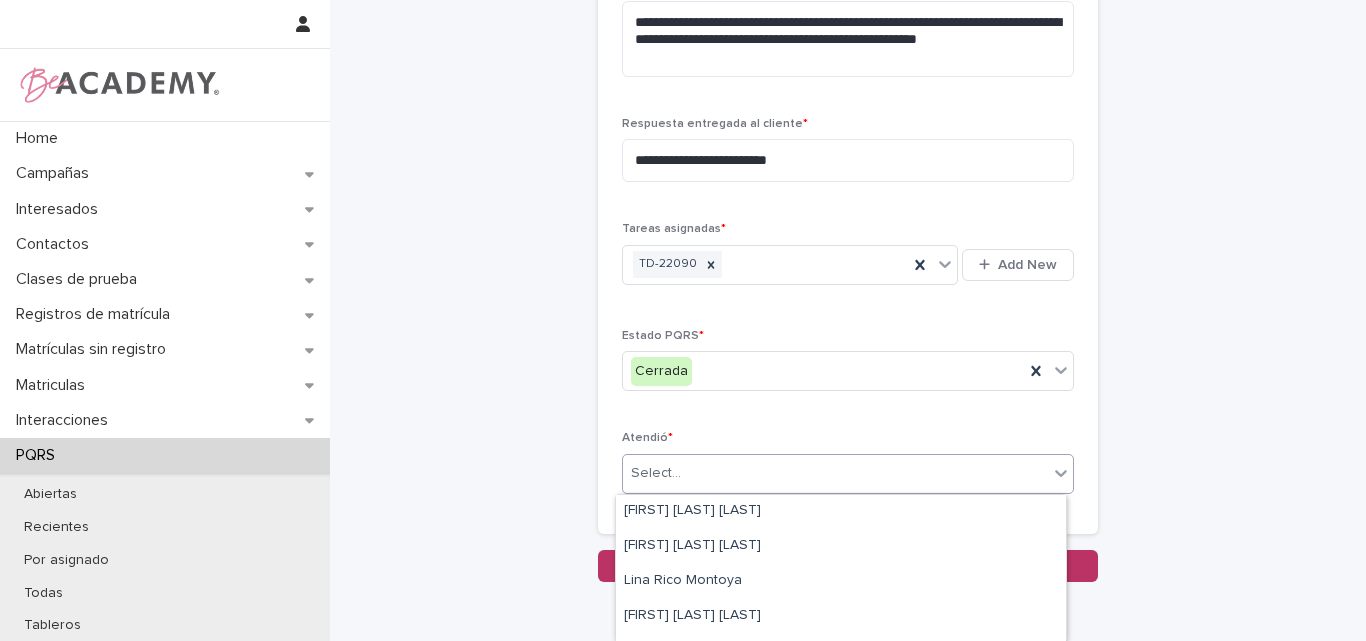 scroll, scrollTop: 100, scrollLeft: 0, axis: vertical 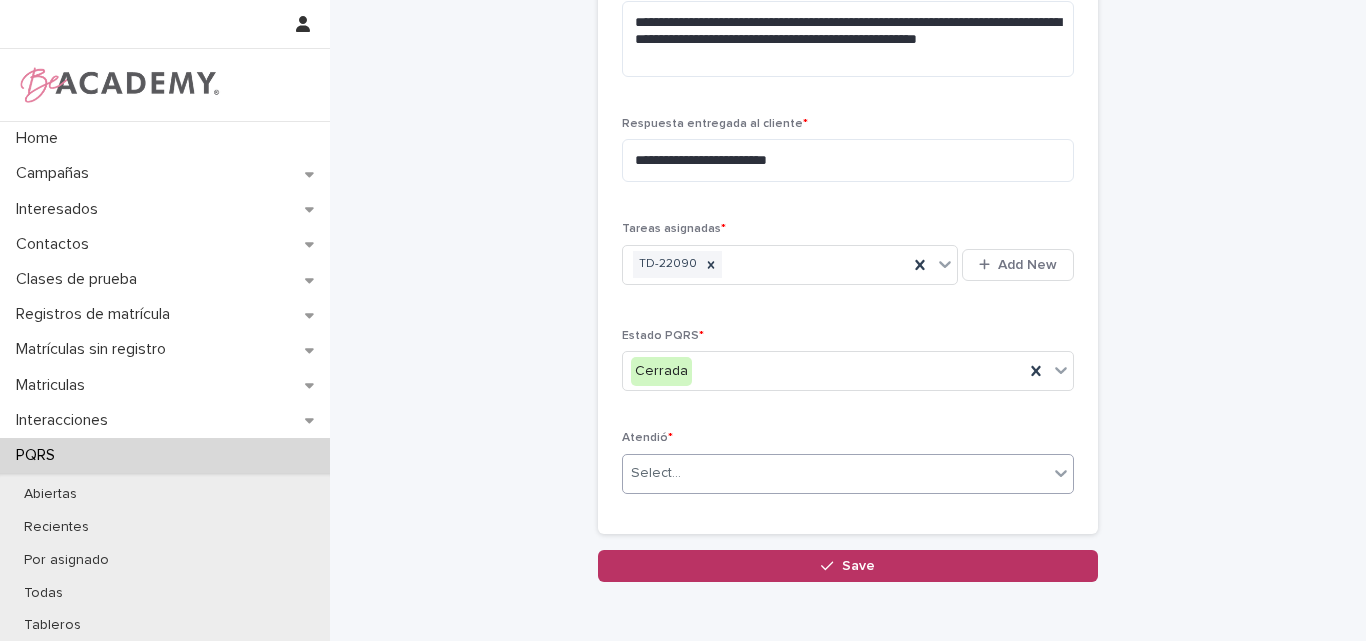 click on "Select..." at bounding box center (835, 473) 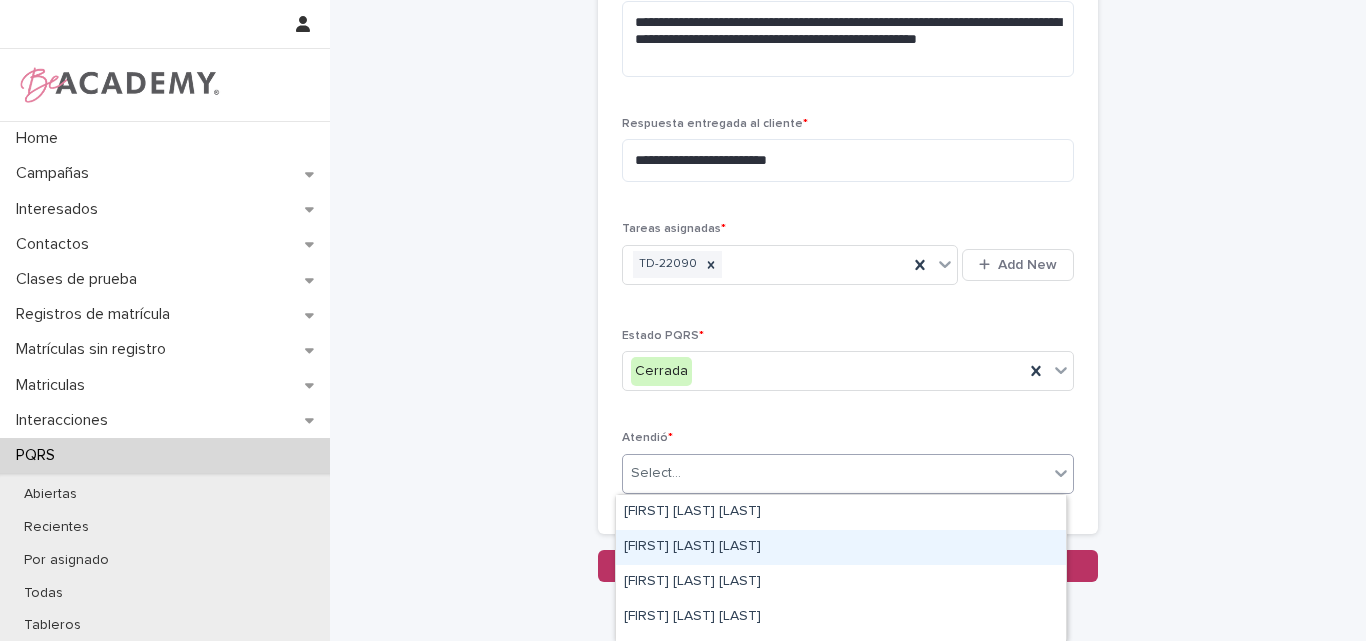 scroll, scrollTop: 100, scrollLeft: 0, axis: vertical 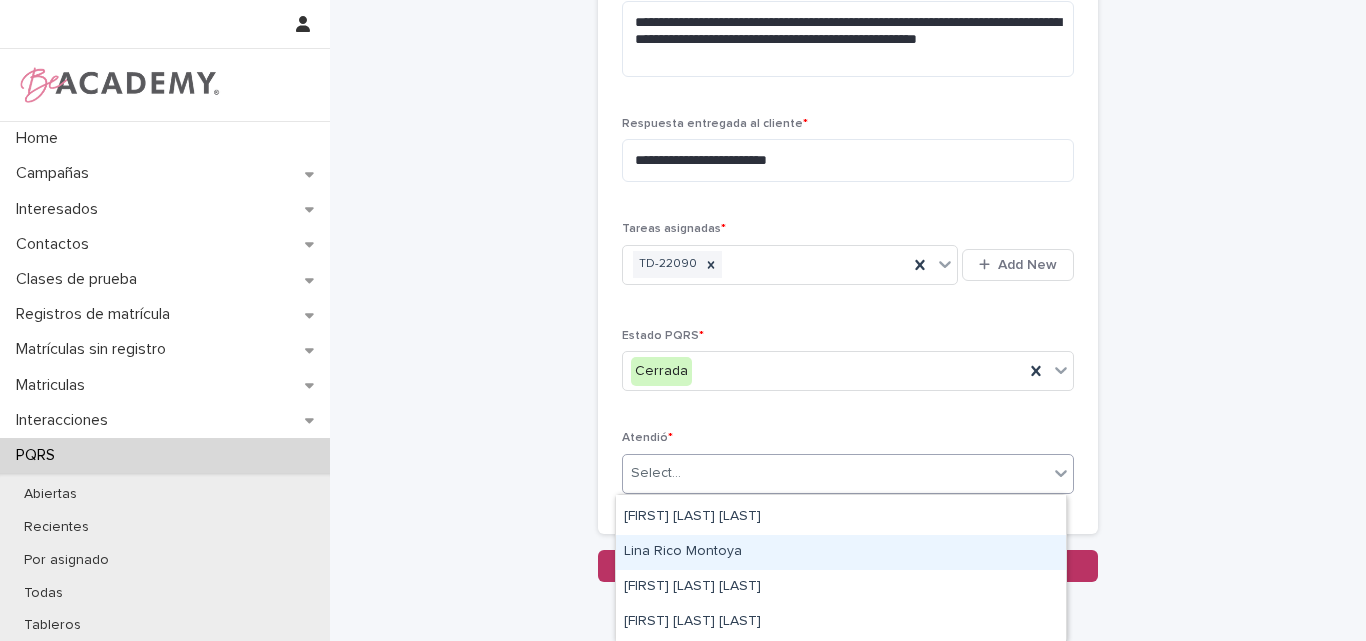 click on "Lina Rico Montoya" at bounding box center (841, 552) 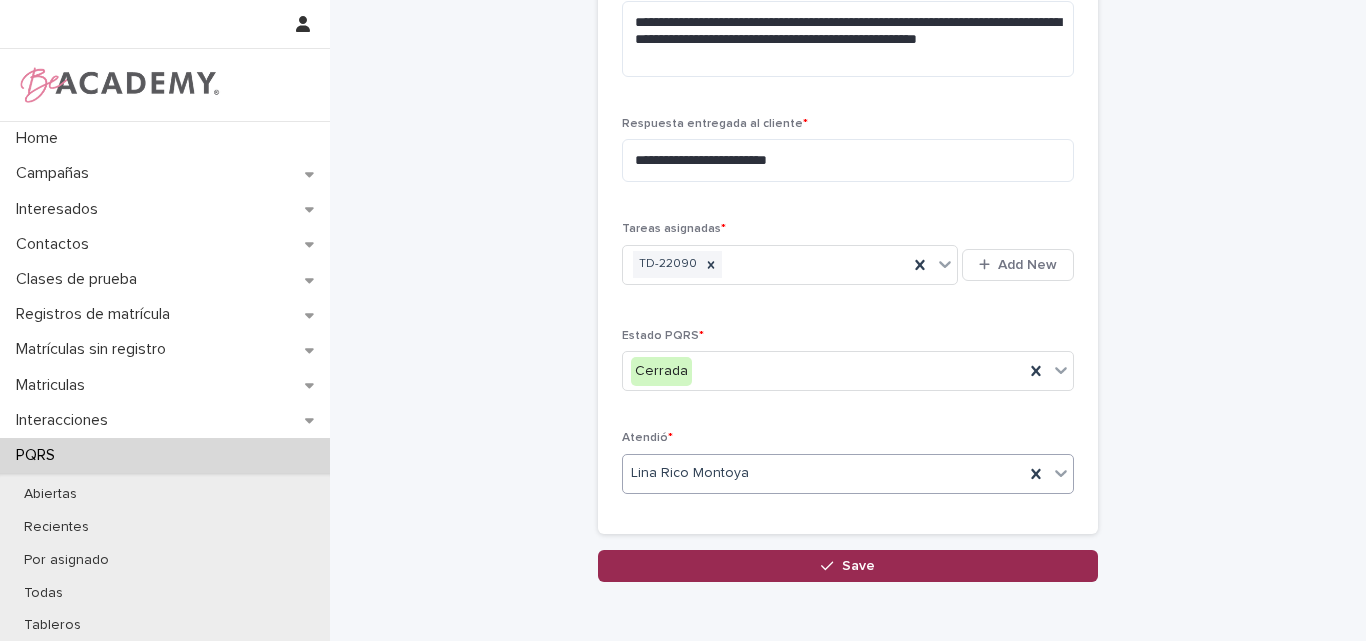 click on "Save" at bounding box center (858, 566) 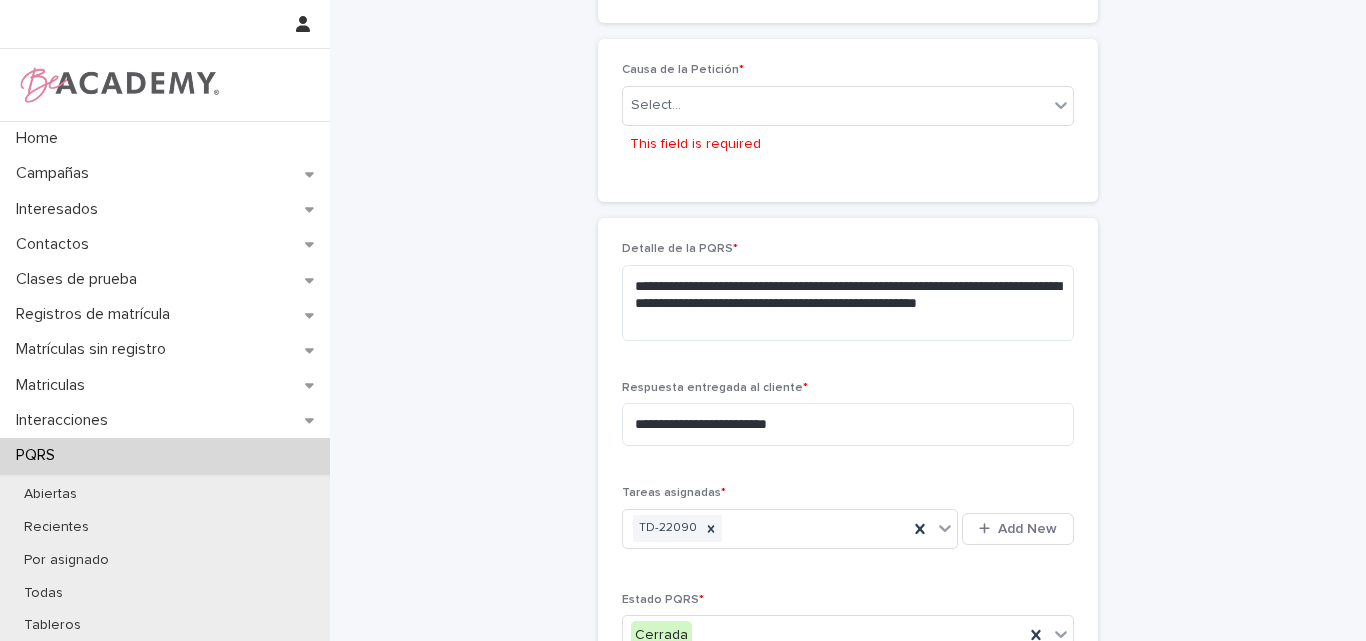 scroll, scrollTop: 502, scrollLeft: 0, axis: vertical 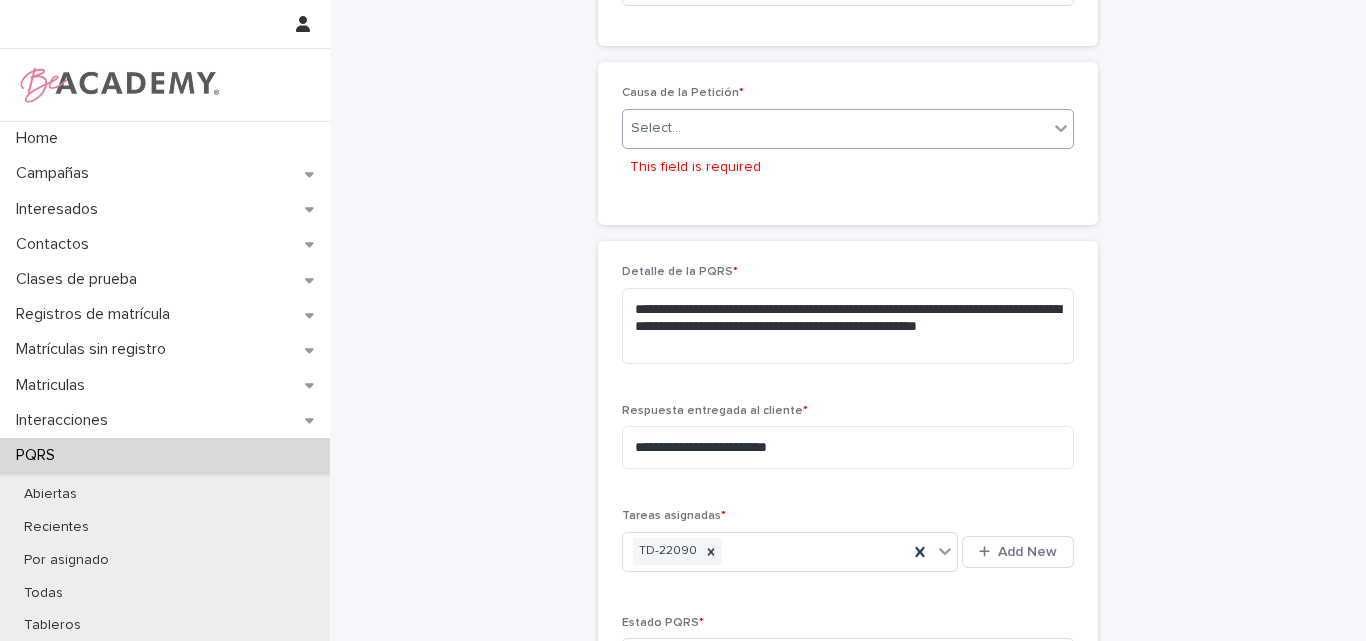 click on "Select..." at bounding box center (835, 128) 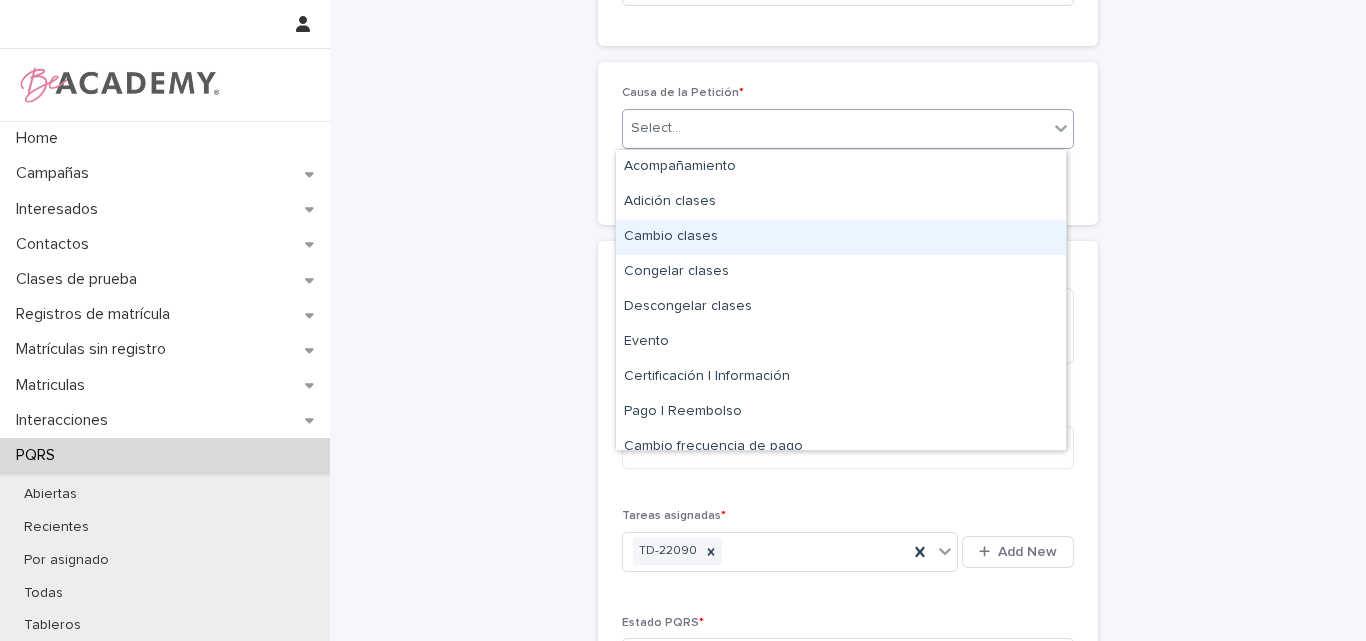 click on "Cambio clases" at bounding box center [841, 237] 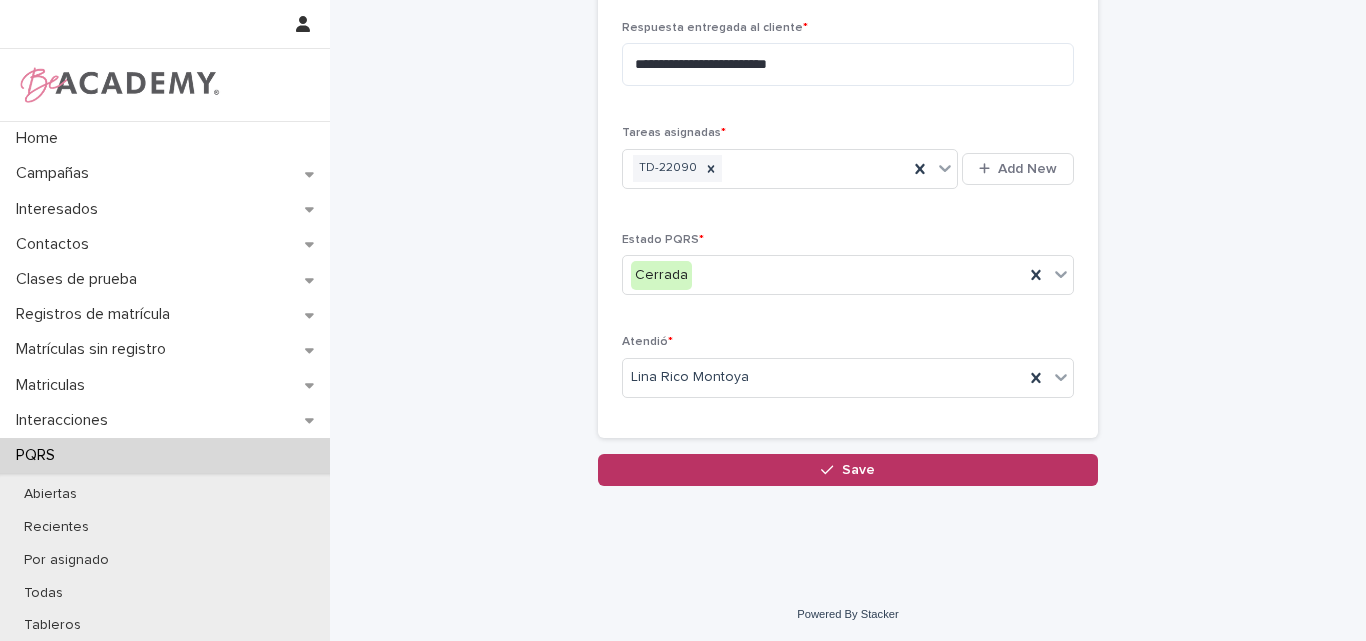 scroll, scrollTop: 849, scrollLeft: 0, axis: vertical 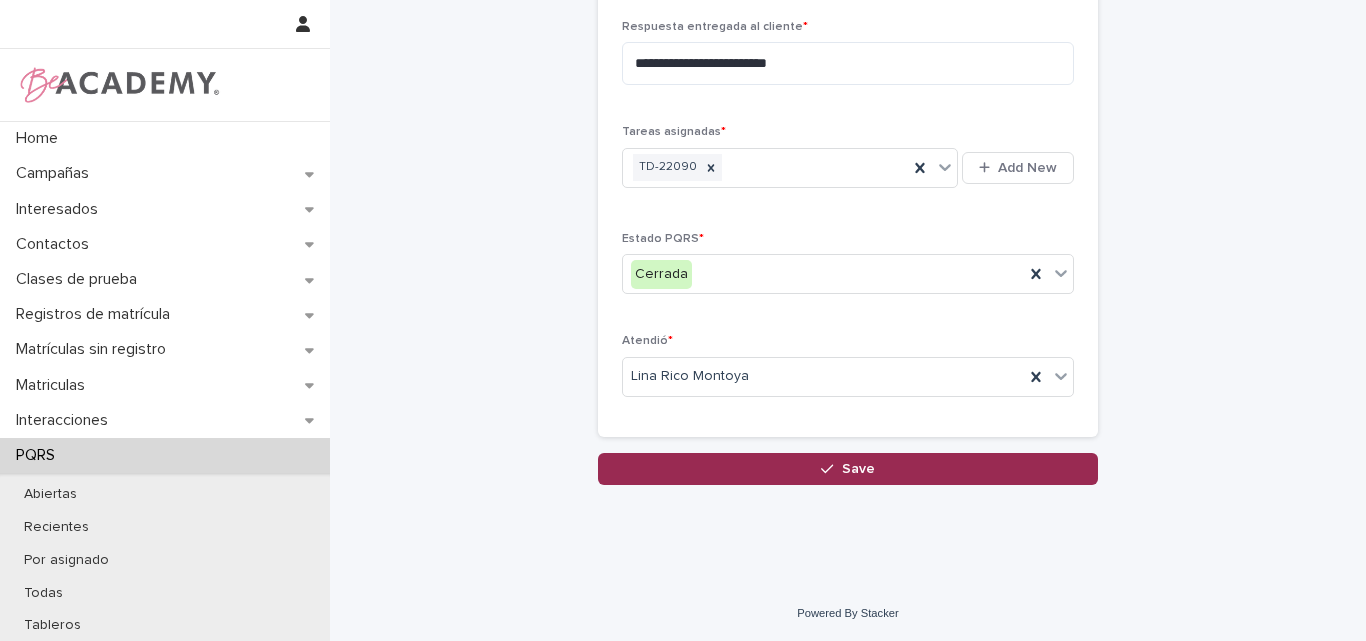 click on "Save" at bounding box center [858, 469] 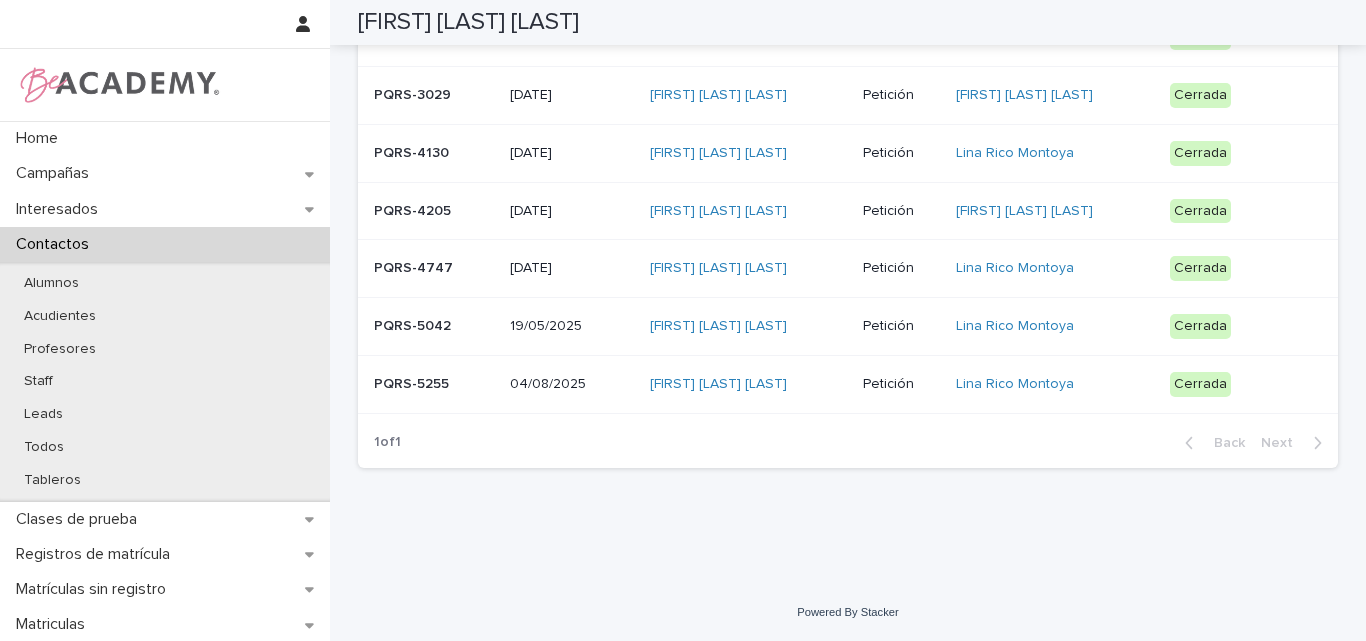 scroll, scrollTop: 0, scrollLeft: 0, axis: both 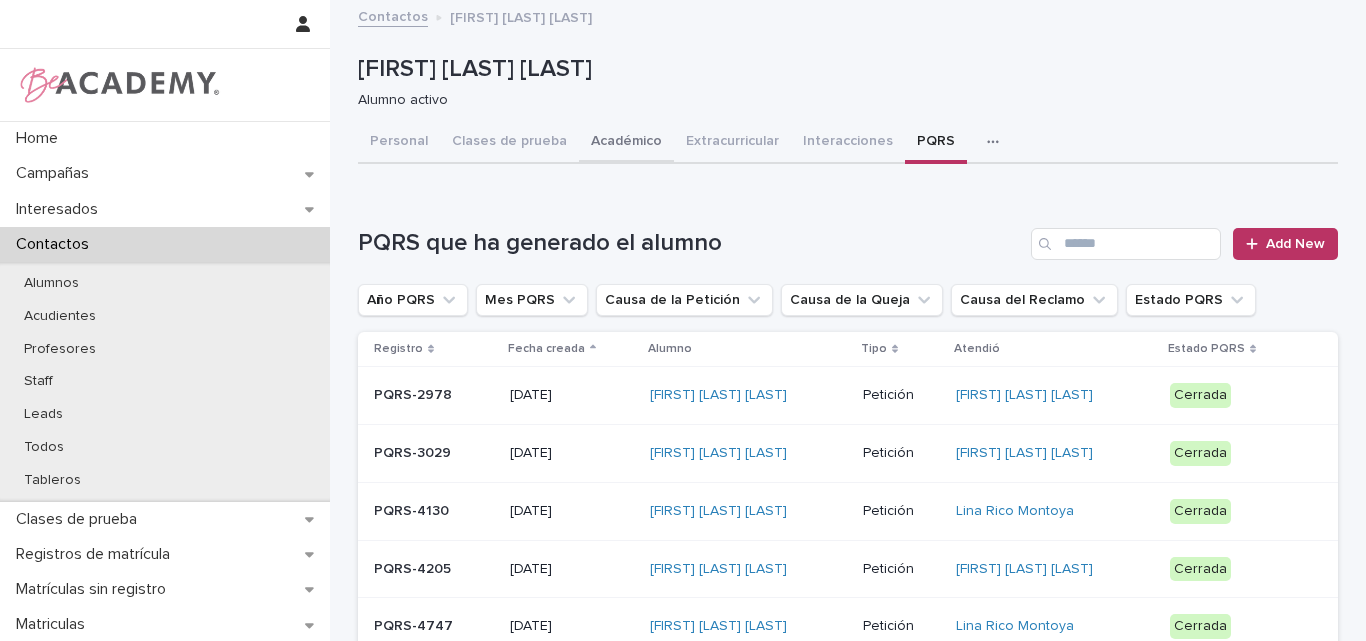 click on "Académico" at bounding box center [626, 143] 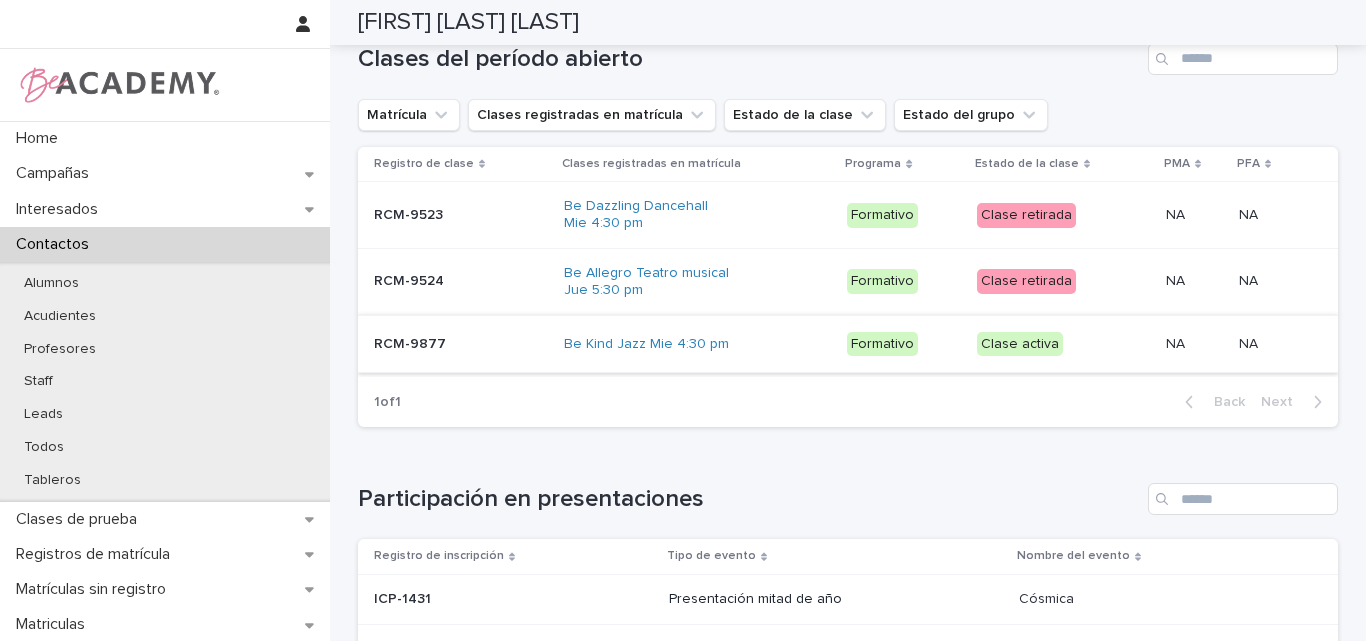 scroll, scrollTop: 900, scrollLeft: 0, axis: vertical 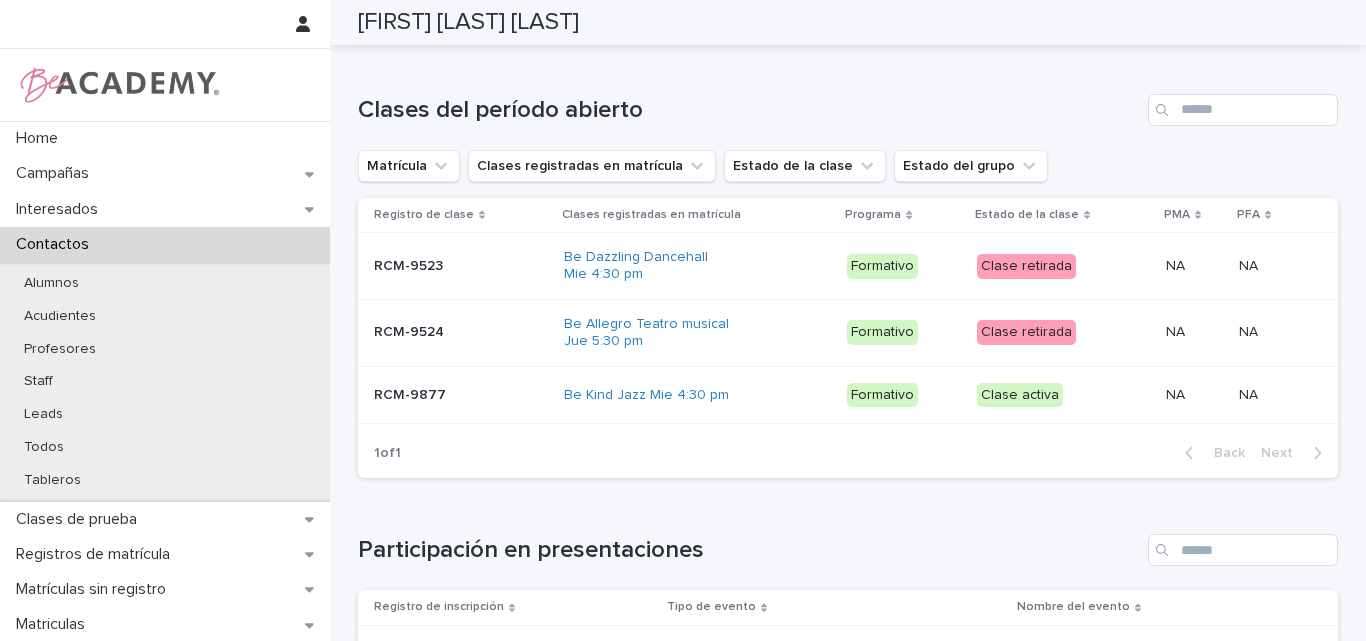 click on "RCM-9877" at bounding box center [412, 393] 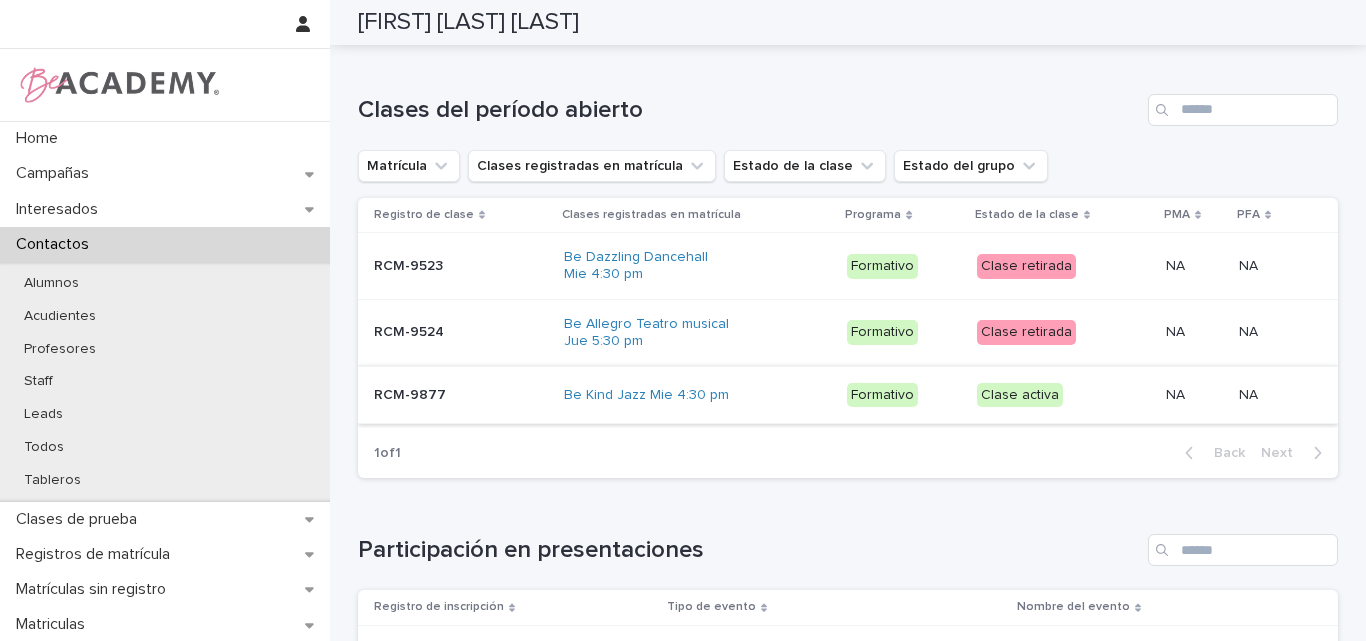 scroll, scrollTop: 0, scrollLeft: 0, axis: both 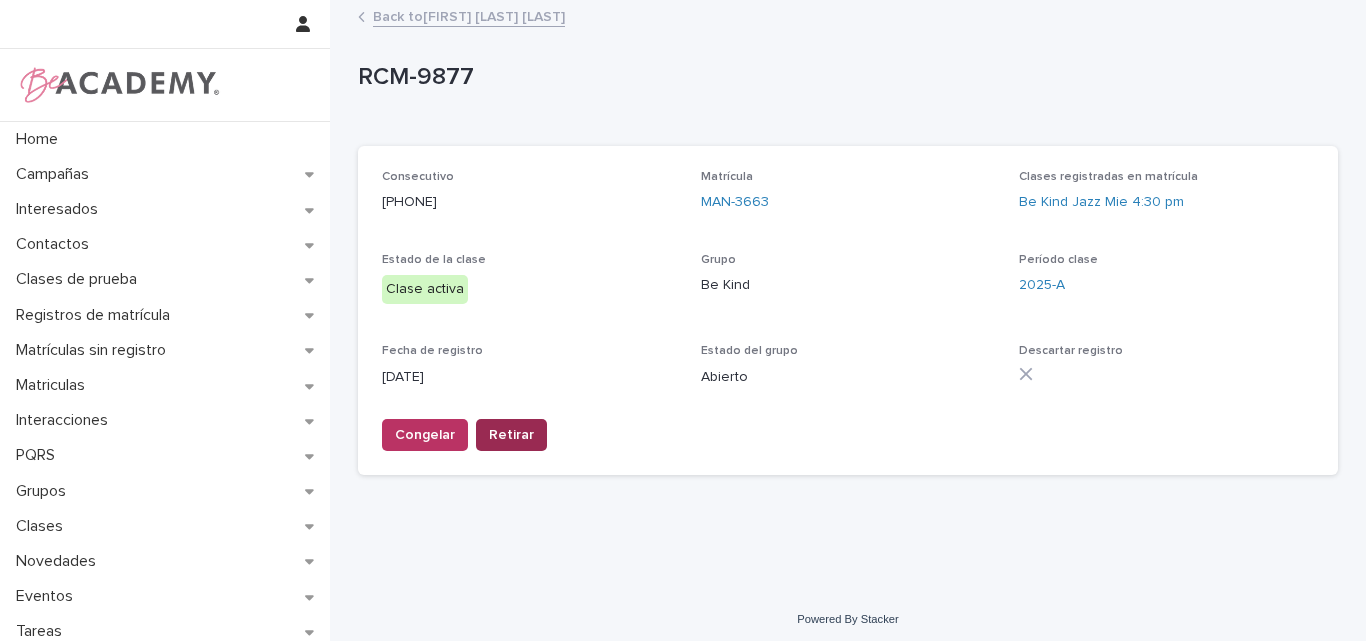 click on "Retirar" at bounding box center (511, 435) 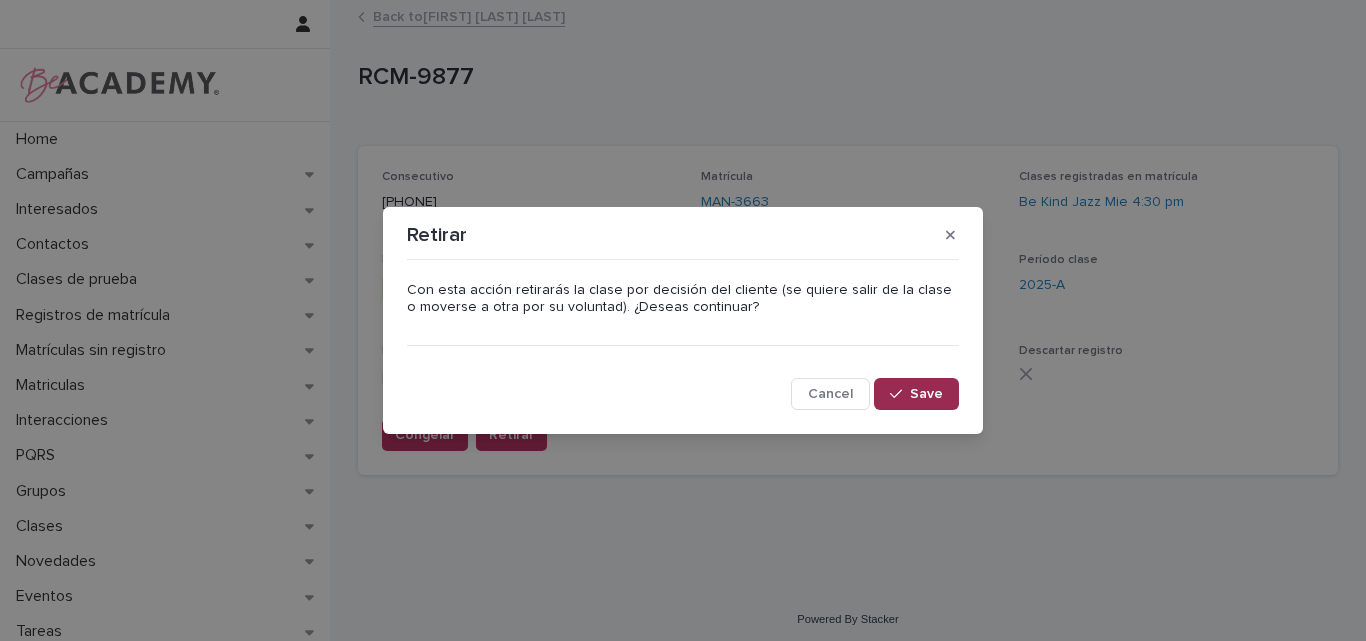 click at bounding box center (900, 394) 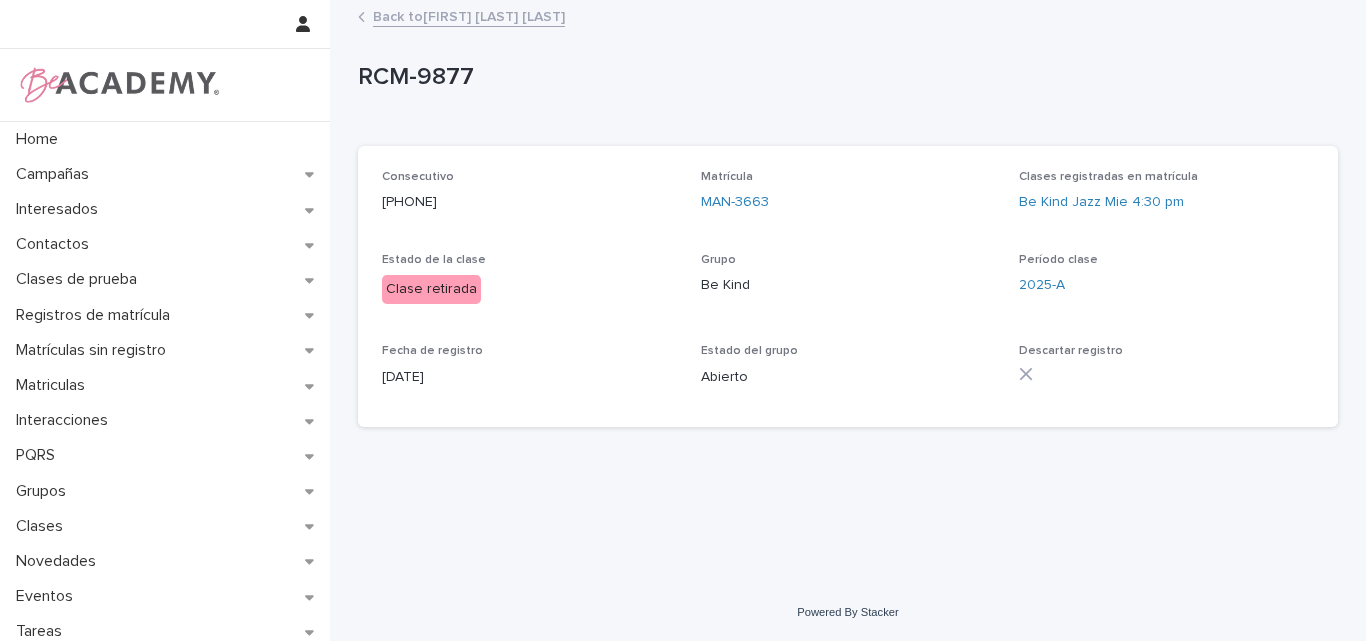 click on "Back to  Salome Yepes Marin" at bounding box center [469, 15] 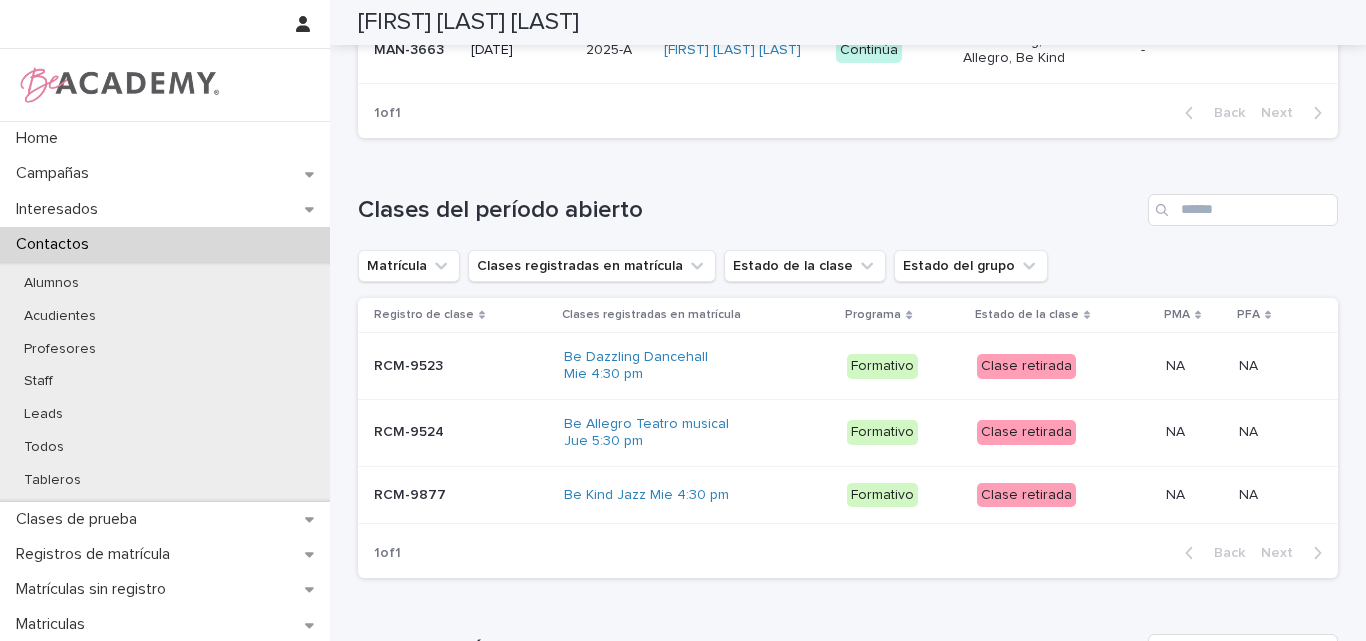 scroll, scrollTop: 700, scrollLeft: 0, axis: vertical 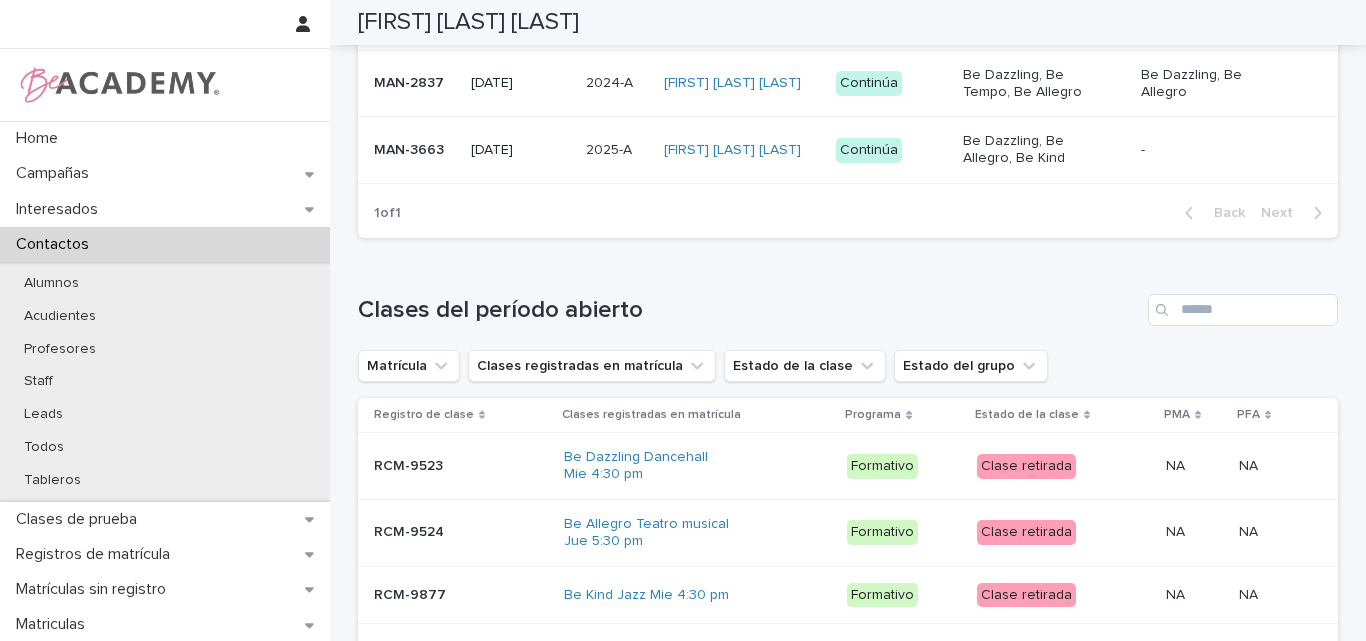 click on "MAN-3663" at bounding box center (414, 150) 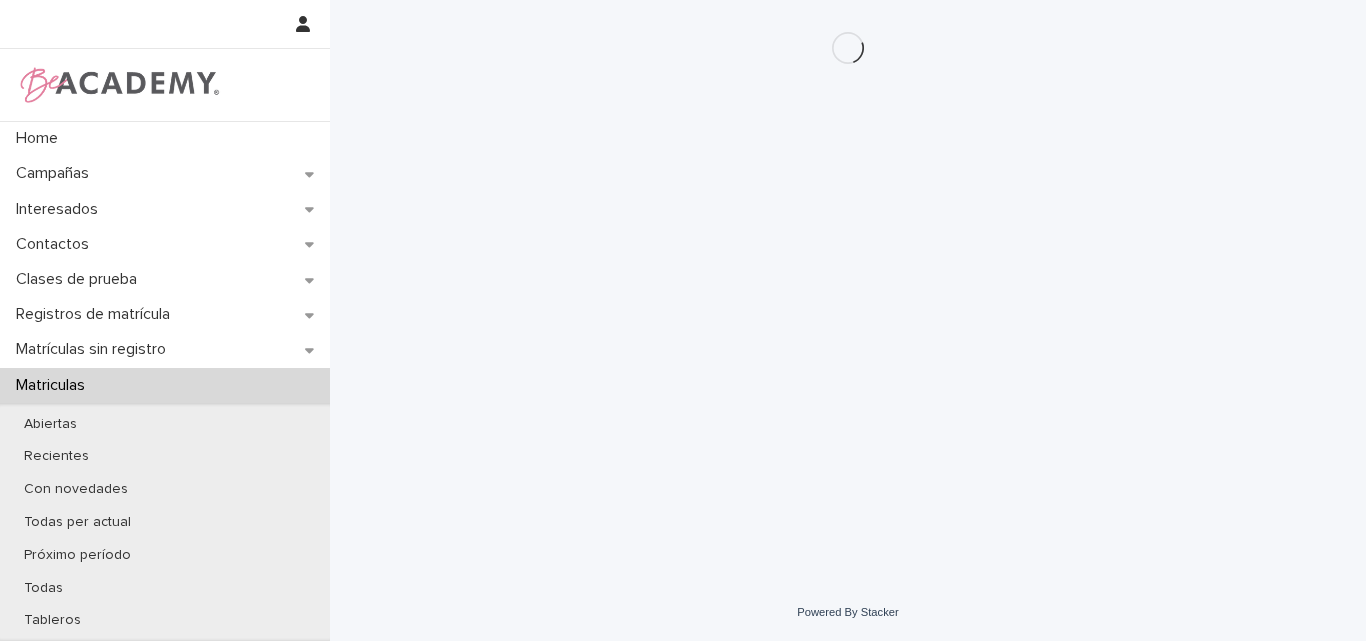 scroll, scrollTop: 0, scrollLeft: 0, axis: both 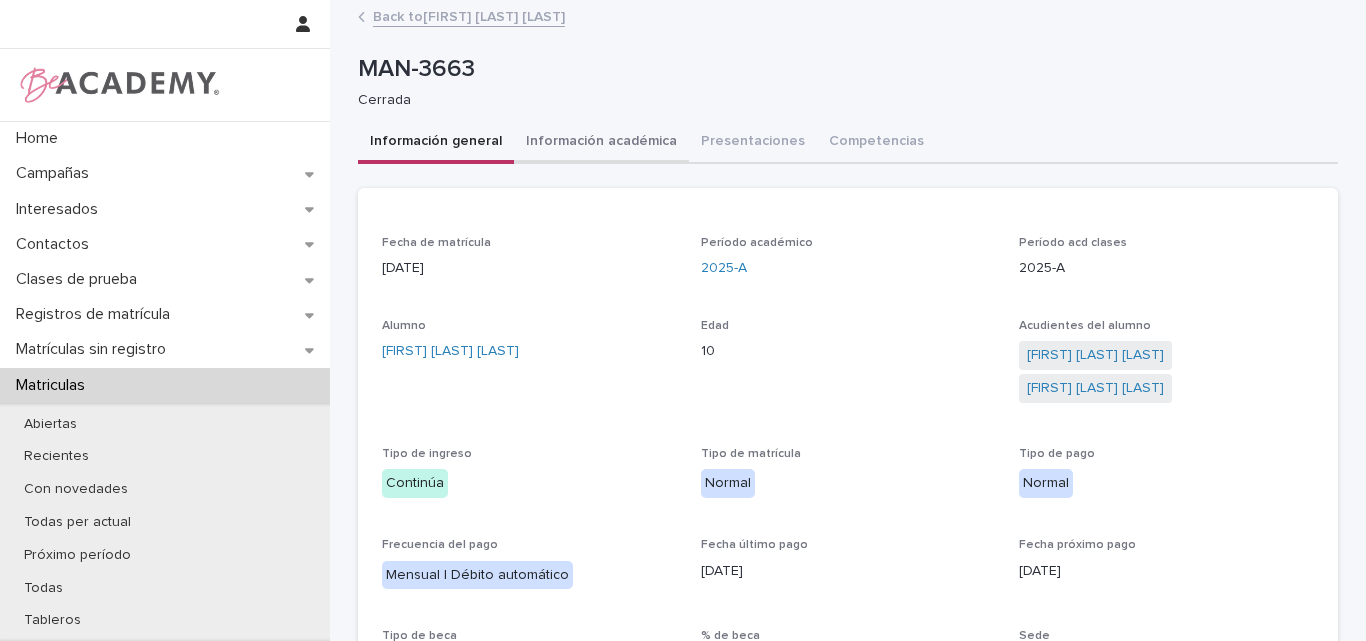click on "Información académica" at bounding box center [601, 143] 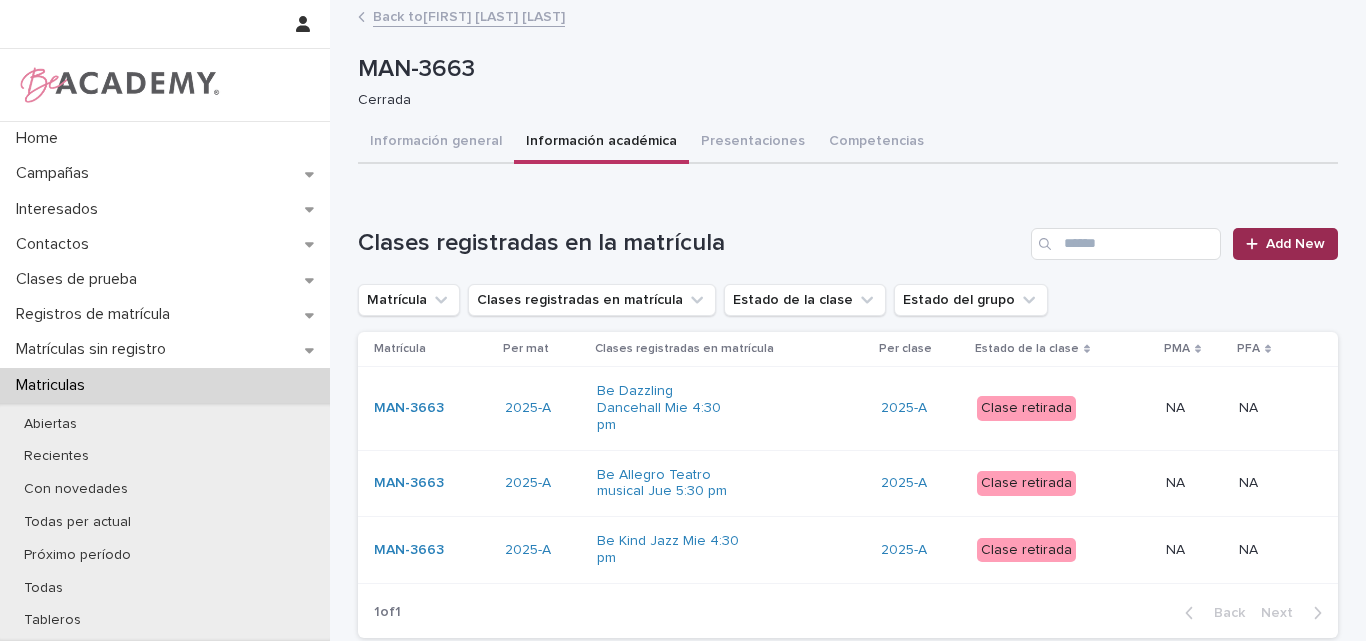 click on "Add New" at bounding box center [1295, 244] 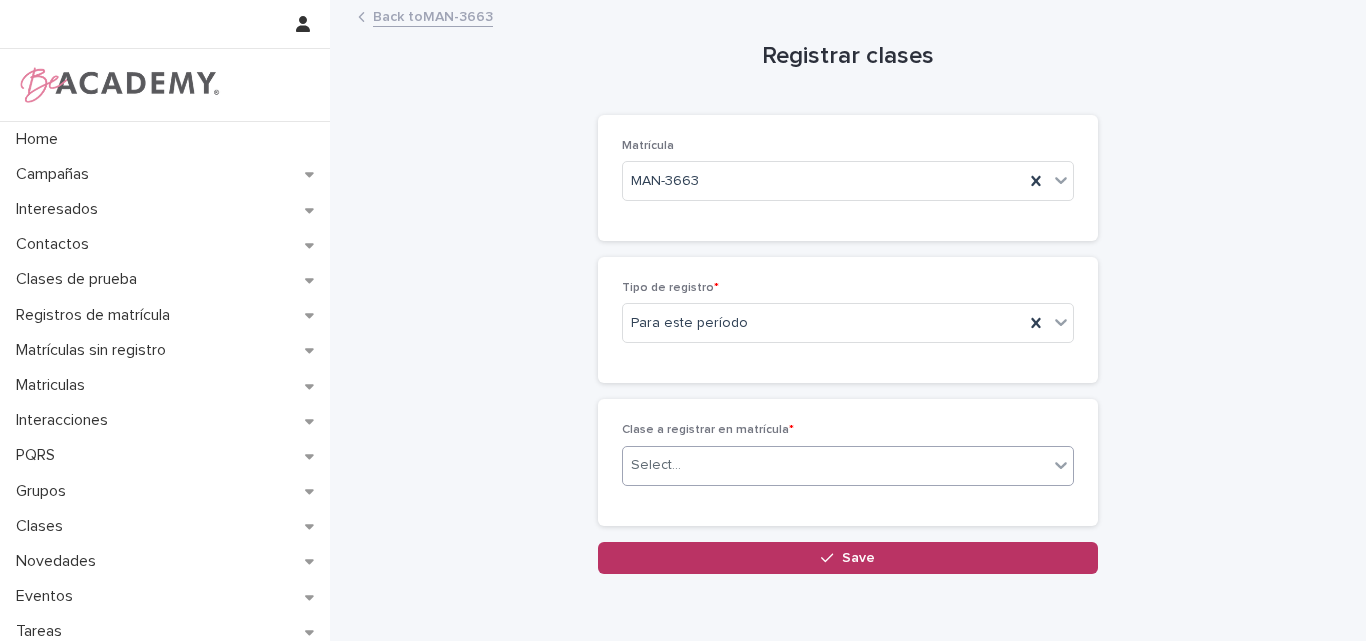 click on "Select..." at bounding box center [835, 465] 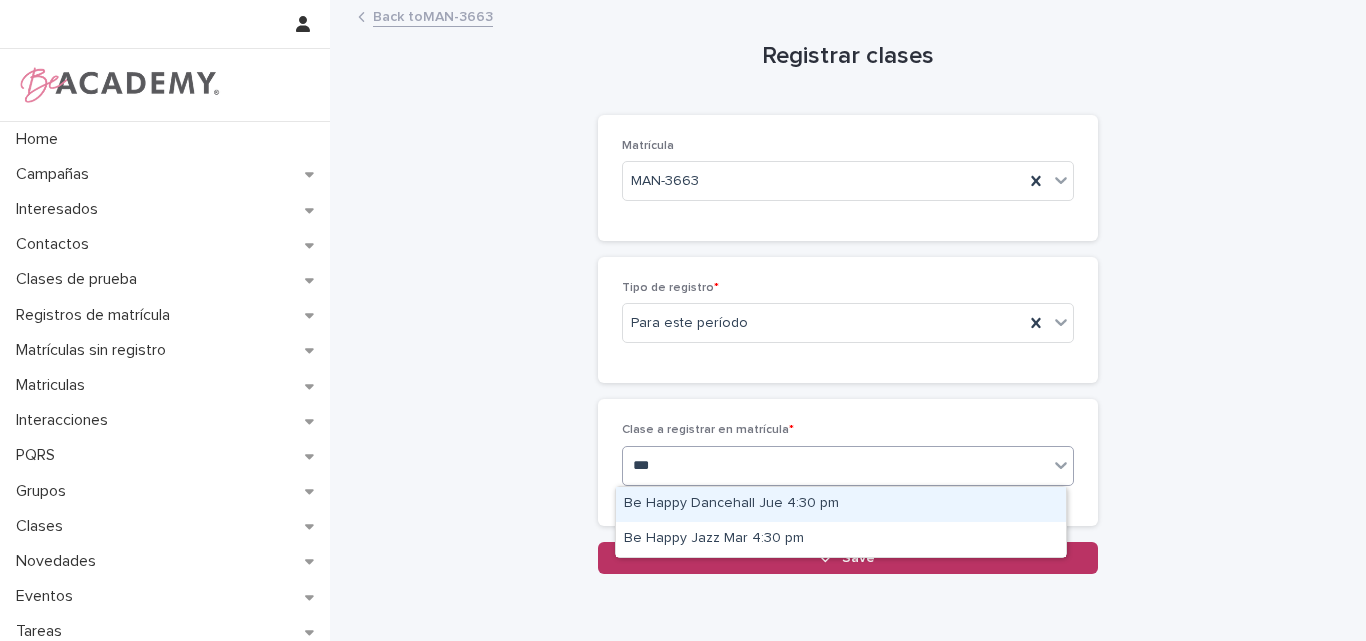 type on "****" 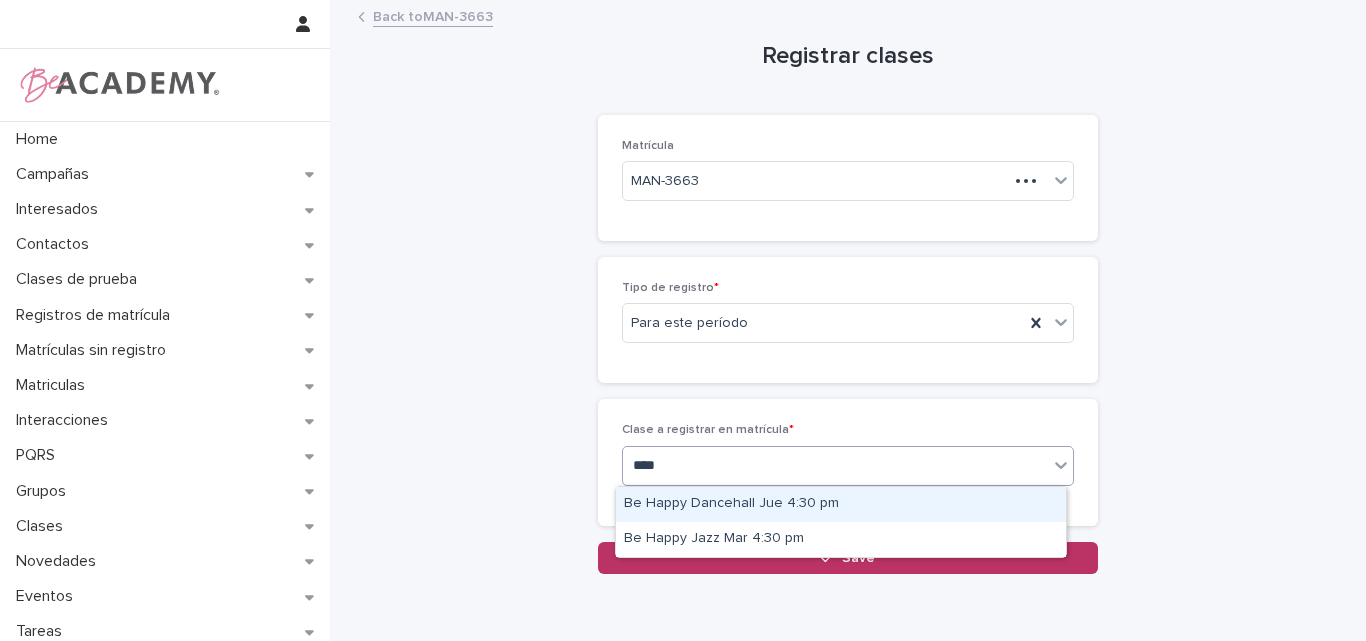 click on "Be Happy Dancehall Jue 4:30 pm" at bounding box center (841, 504) 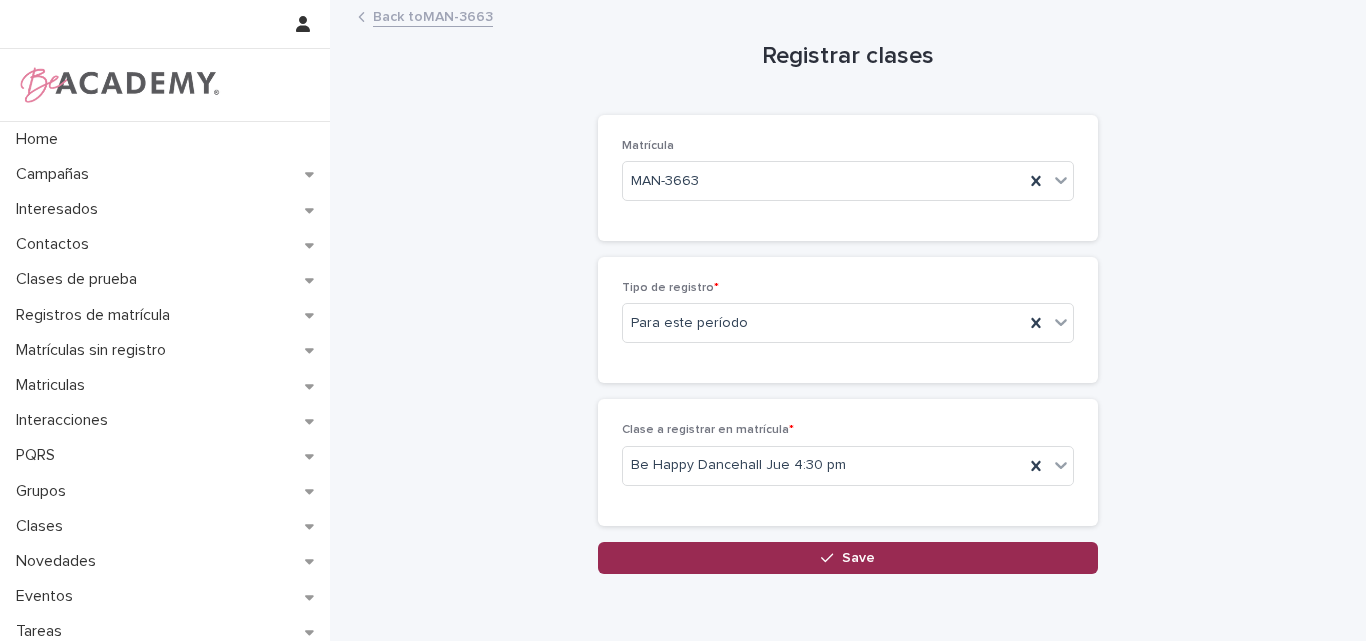 click on "Save" at bounding box center [848, 558] 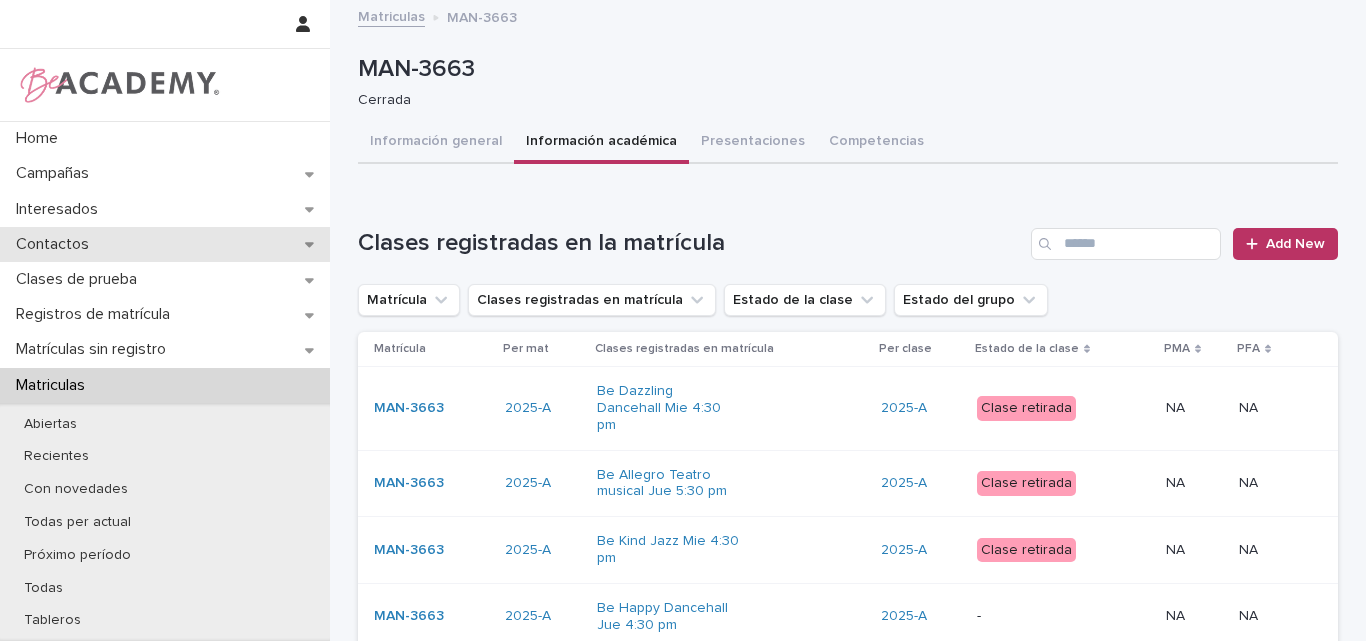 click on "Contactos" at bounding box center (56, 244) 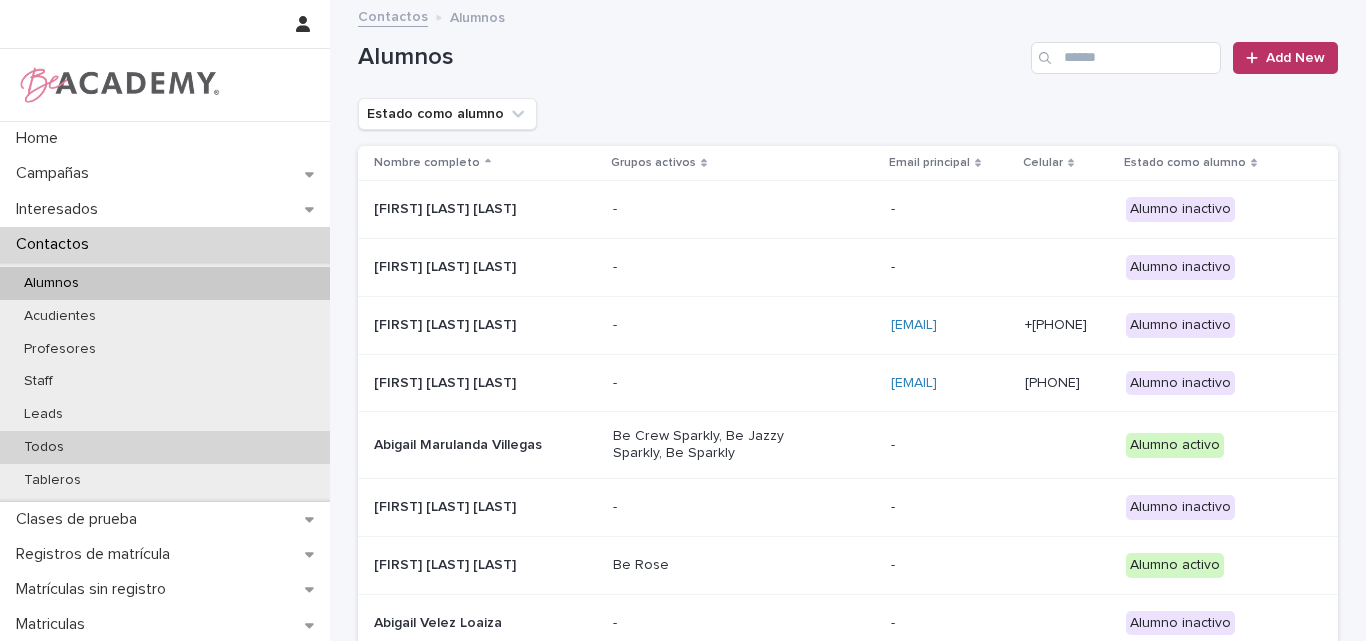 click on "Todos" at bounding box center [44, 447] 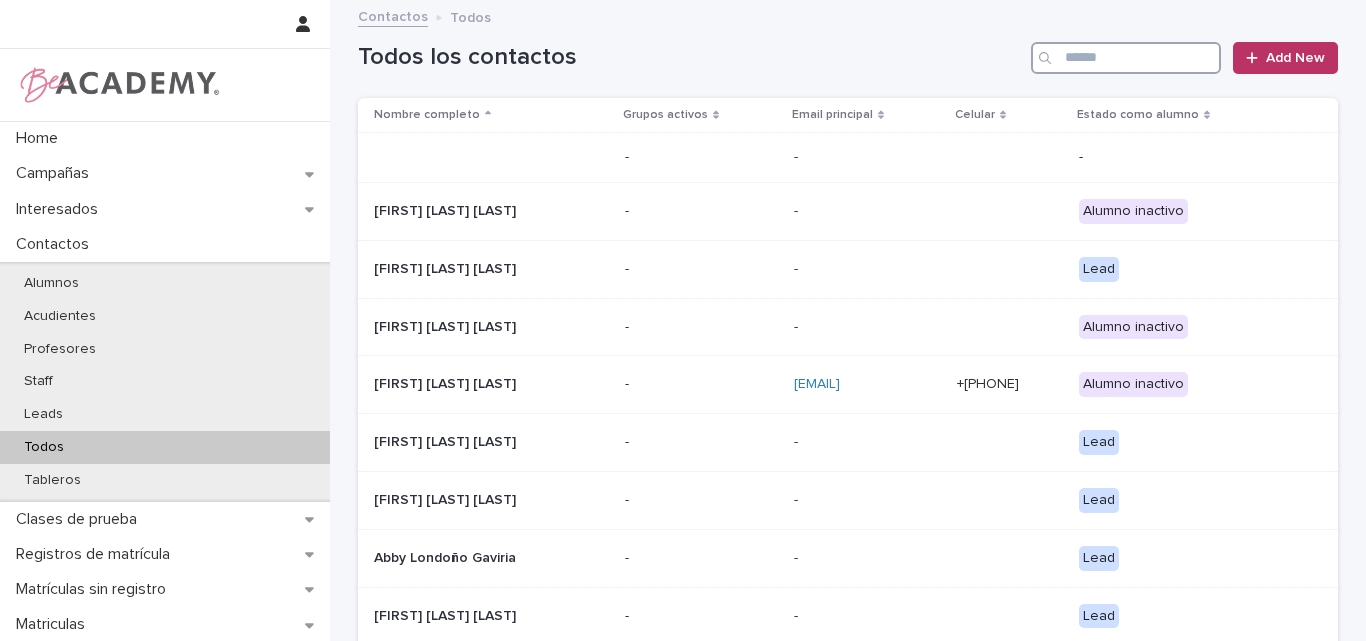 click at bounding box center [1126, 58] 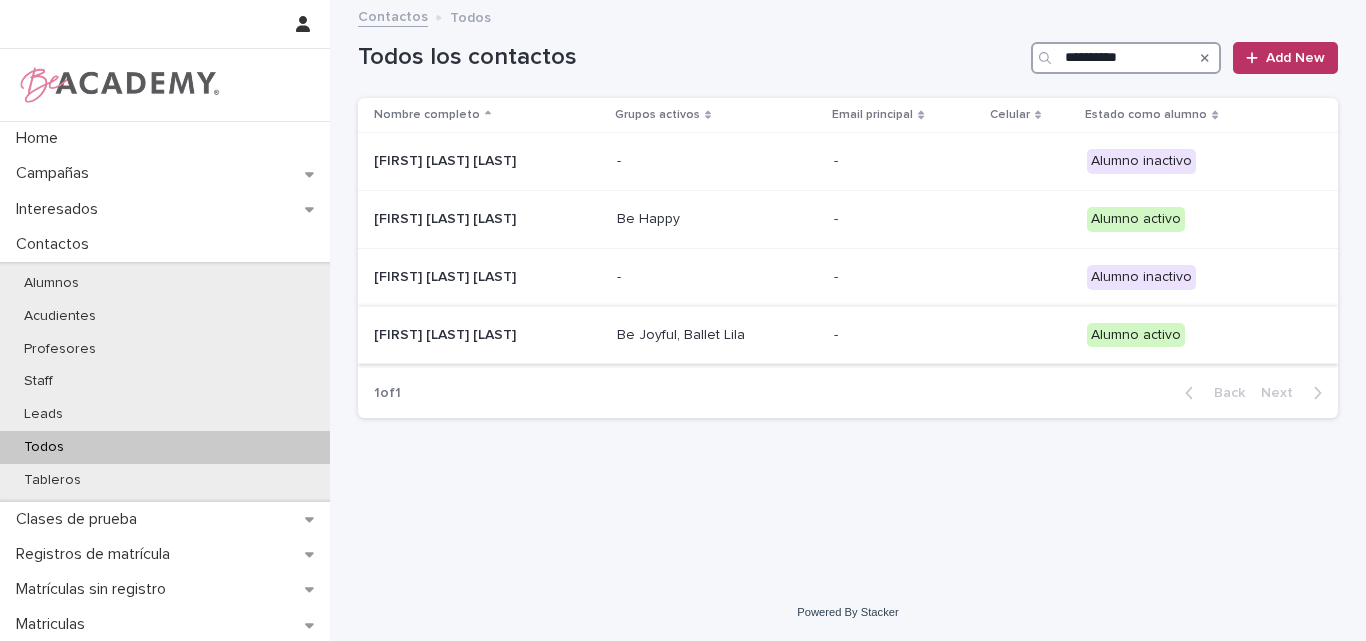 type on "**********" 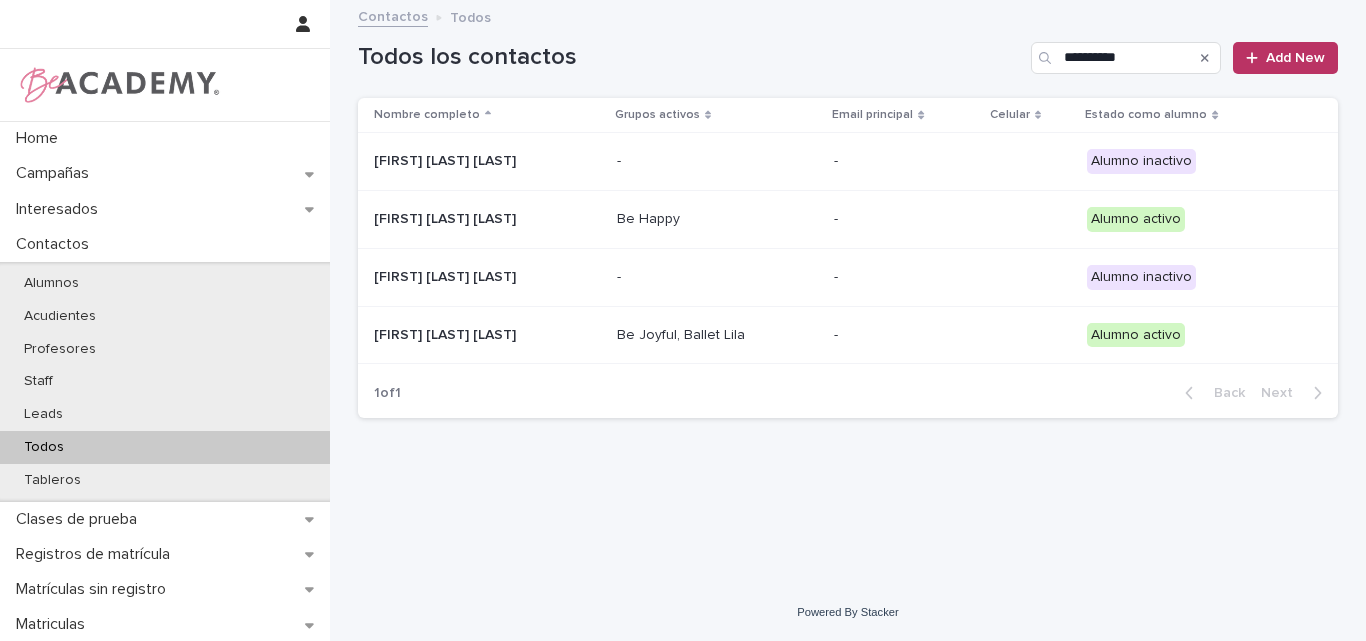 click on "Emilia Giraldo Zuluaga" at bounding box center [487, 335] 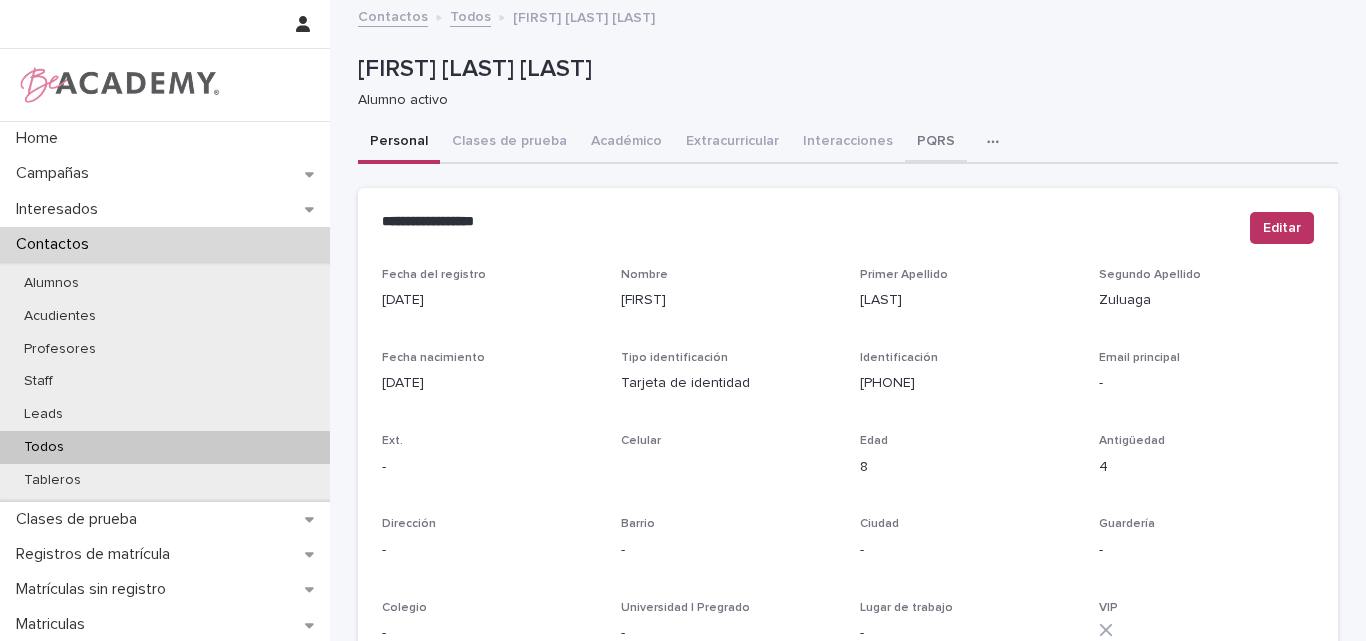 click on "PQRS" at bounding box center [936, 143] 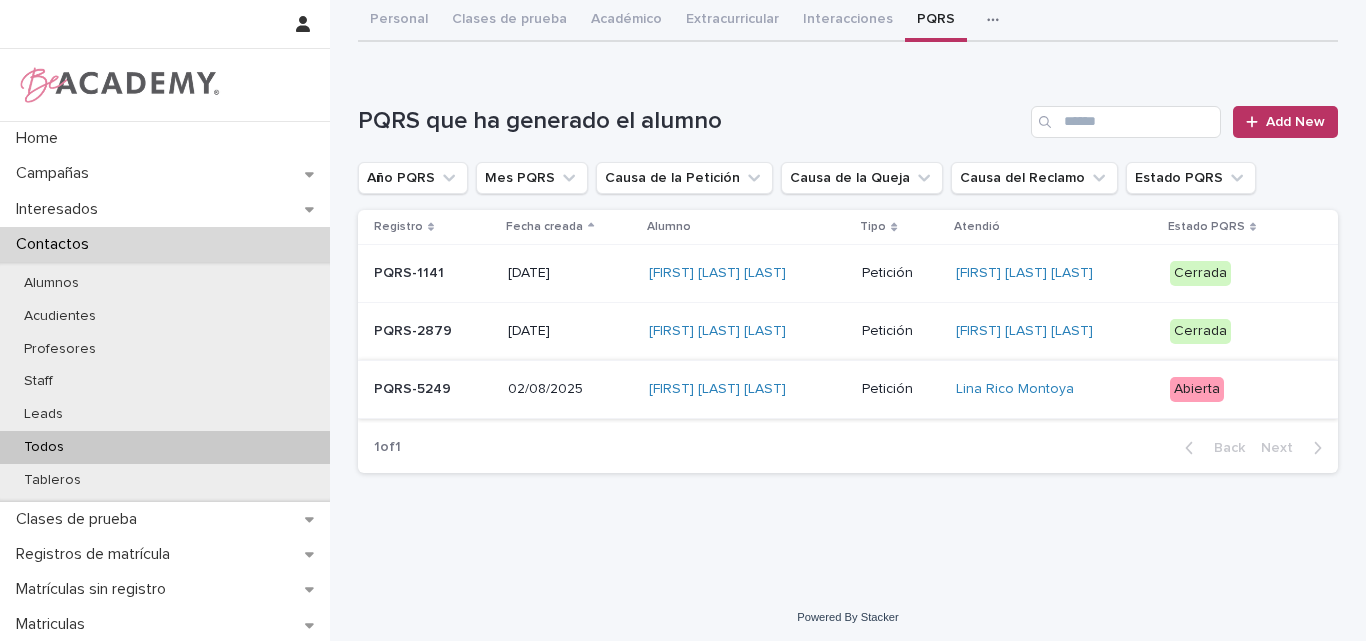 scroll, scrollTop: 126, scrollLeft: 0, axis: vertical 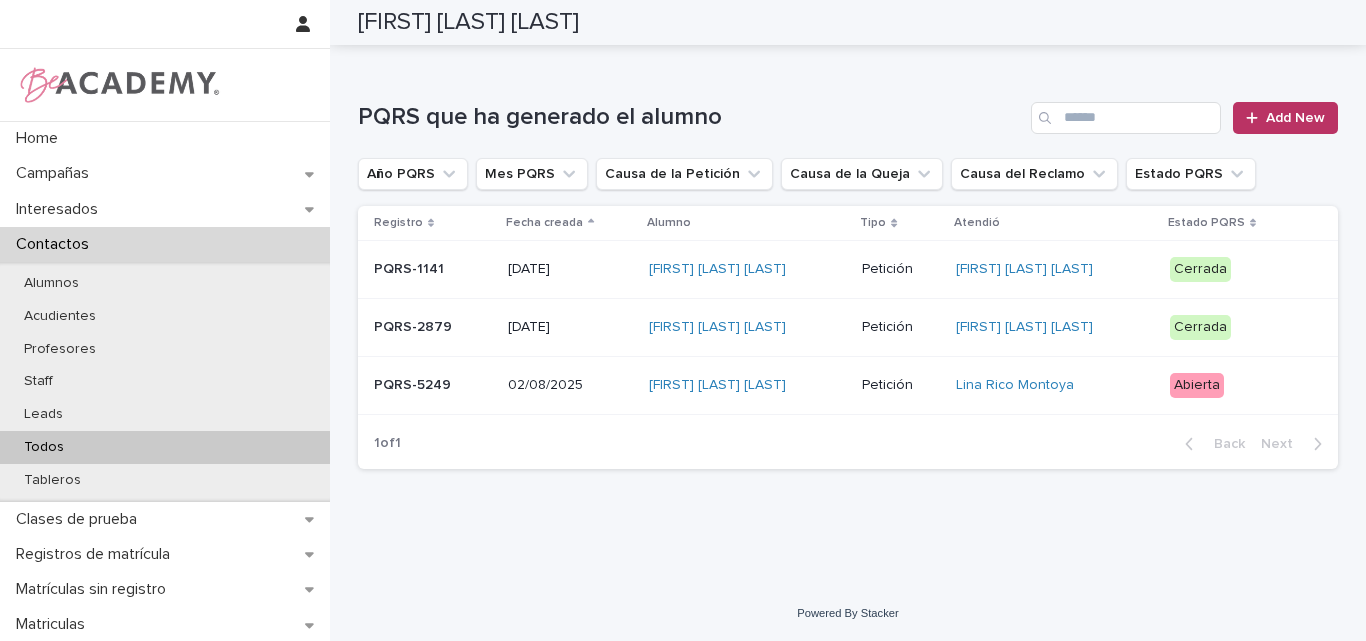 click on "PQRS-5249" at bounding box center (433, 385) 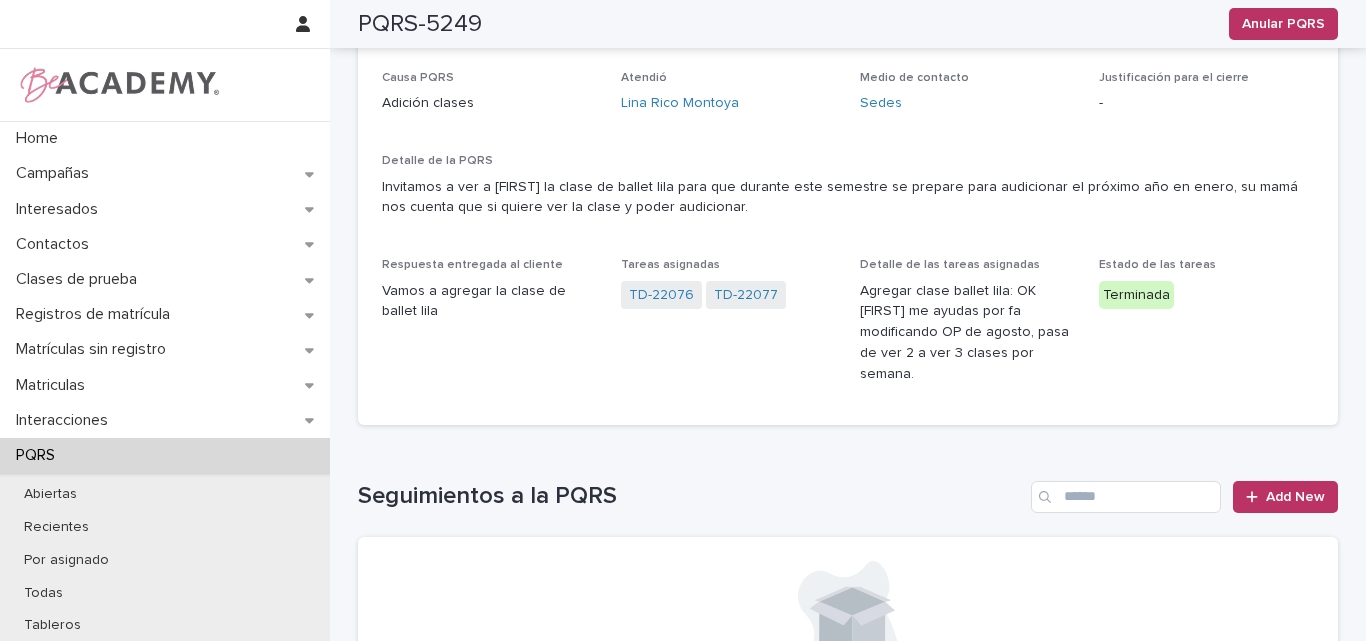 scroll, scrollTop: 200, scrollLeft: 0, axis: vertical 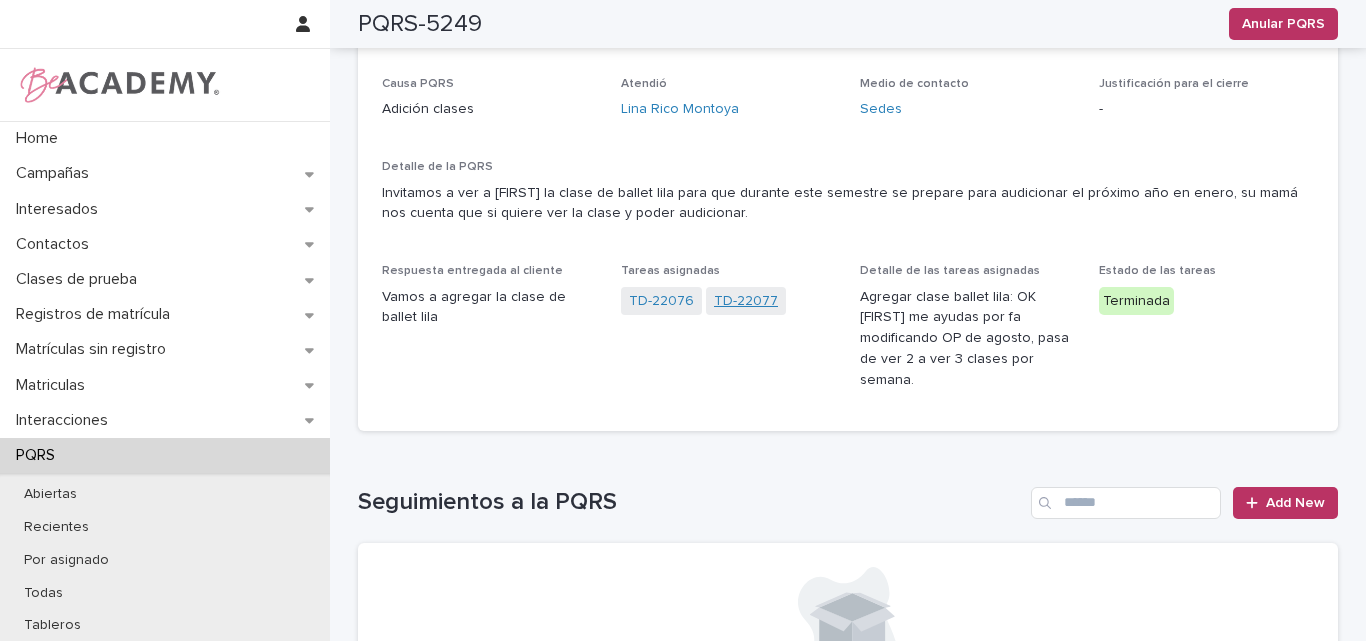 click on "TD-22077" at bounding box center (746, 301) 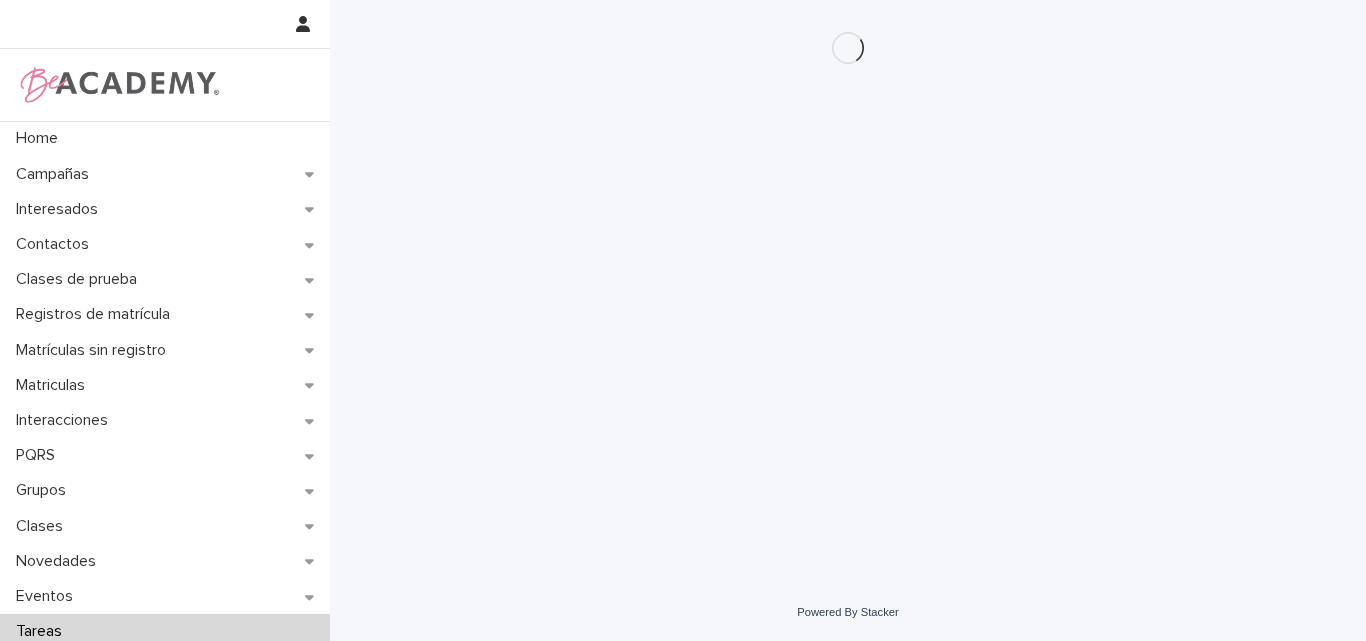 scroll, scrollTop: 0, scrollLeft: 0, axis: both 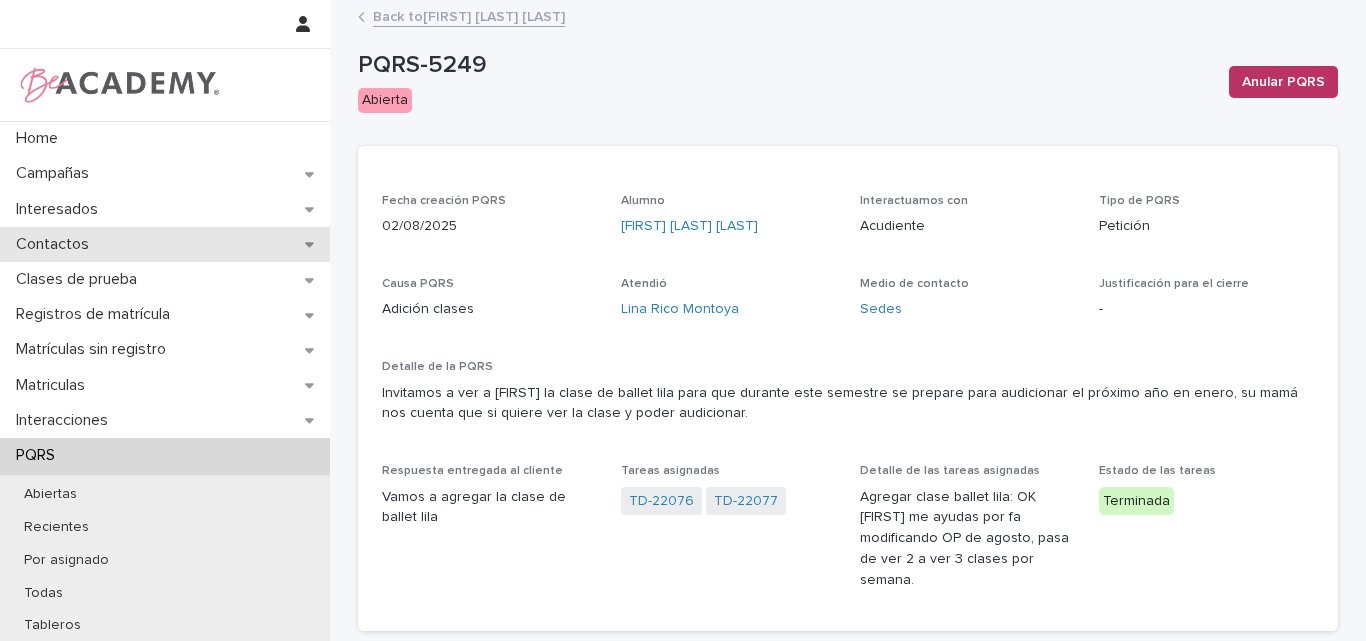 click on "Contactos" at bounding box center [56, 244] 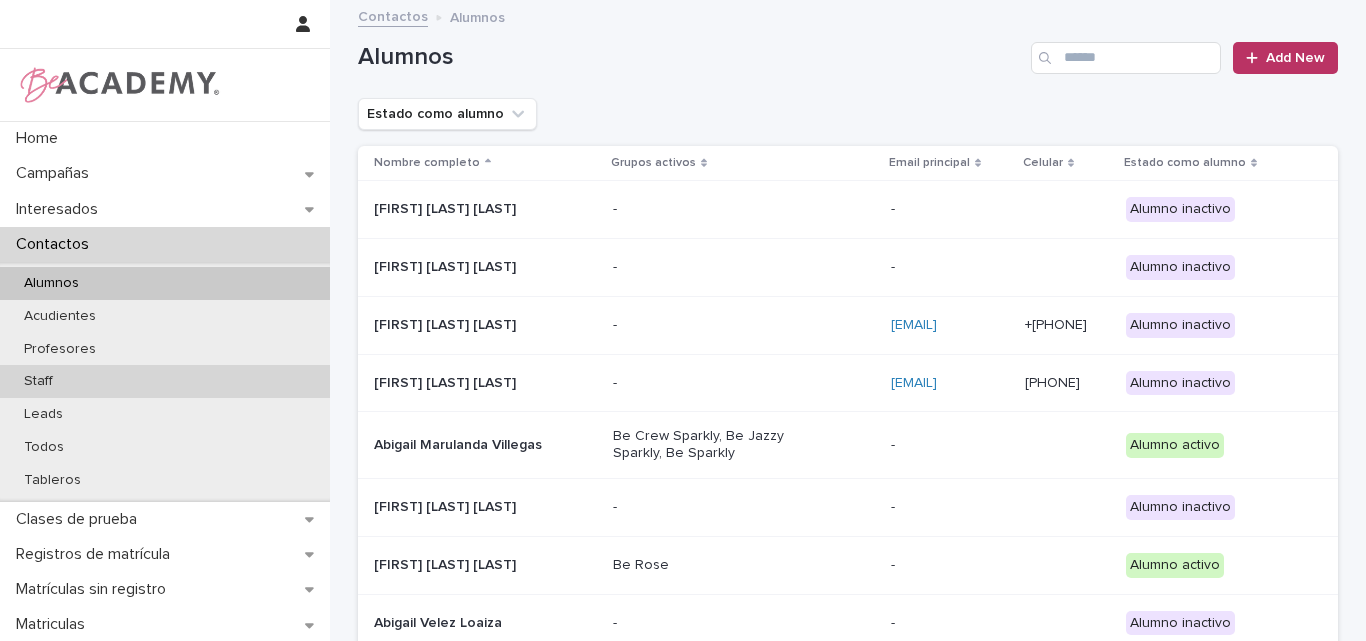 click on "Staff" at bounding box center [165, 381] 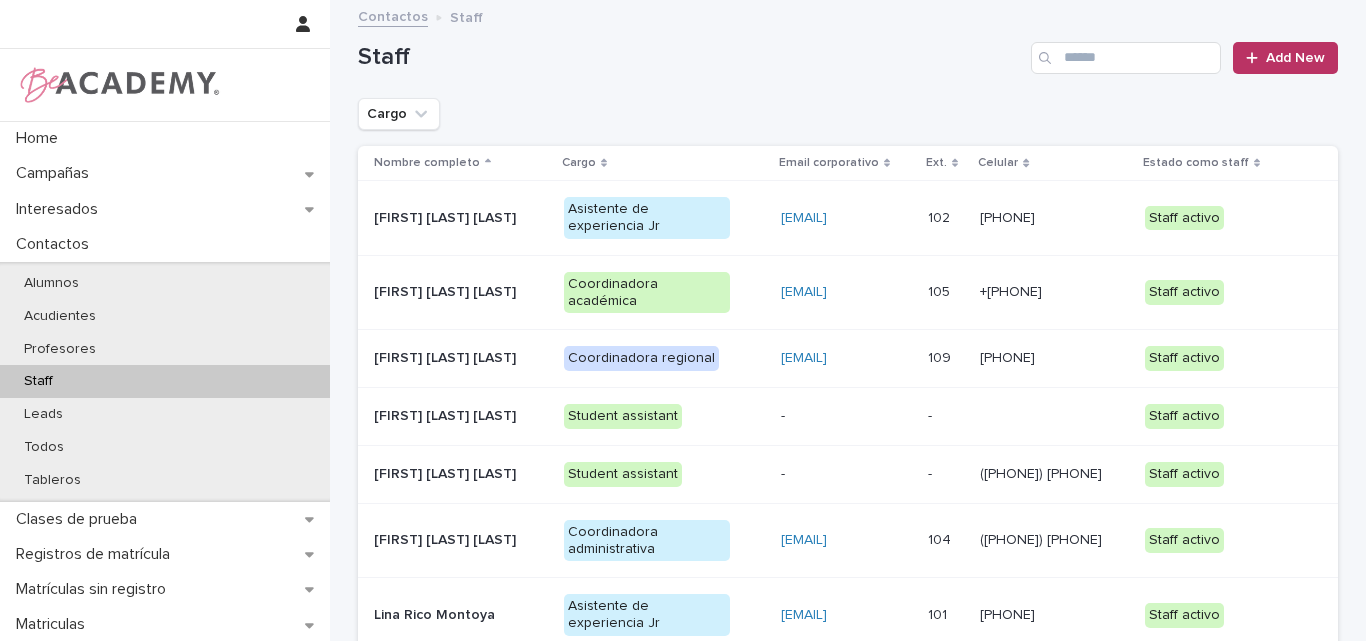 click on "Lina Rico Montoya" at bounding box center (457, 615) 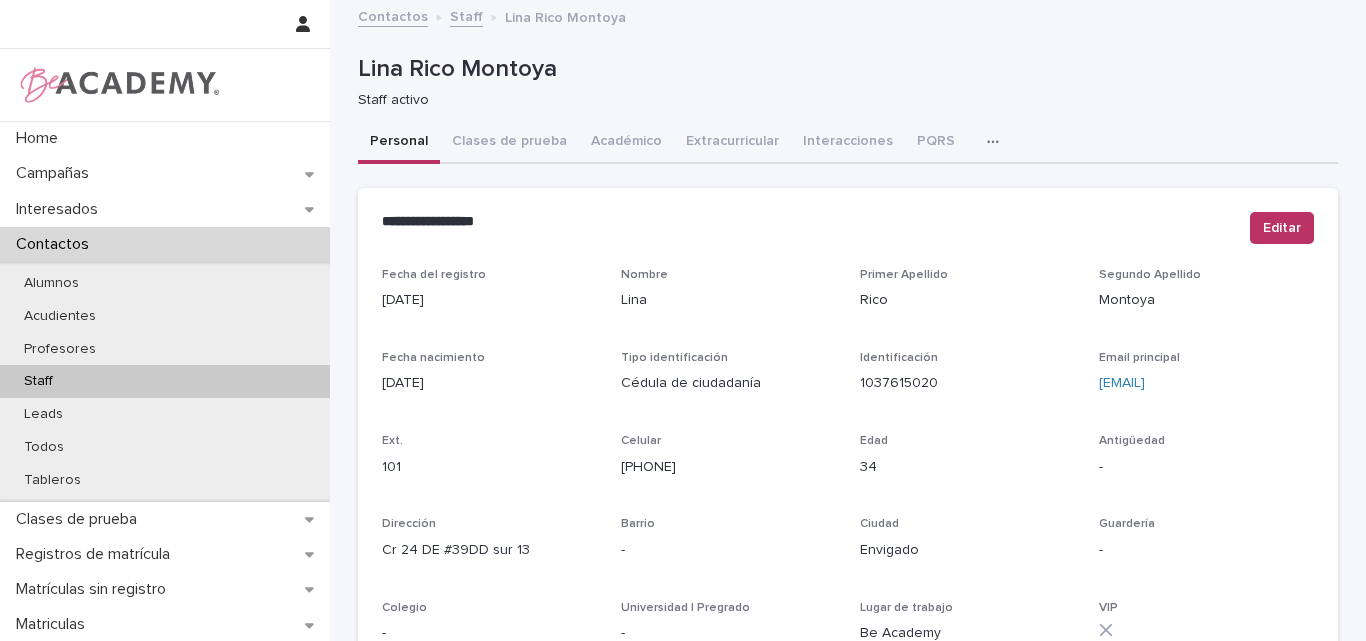 click at bounding box center (997, 142) 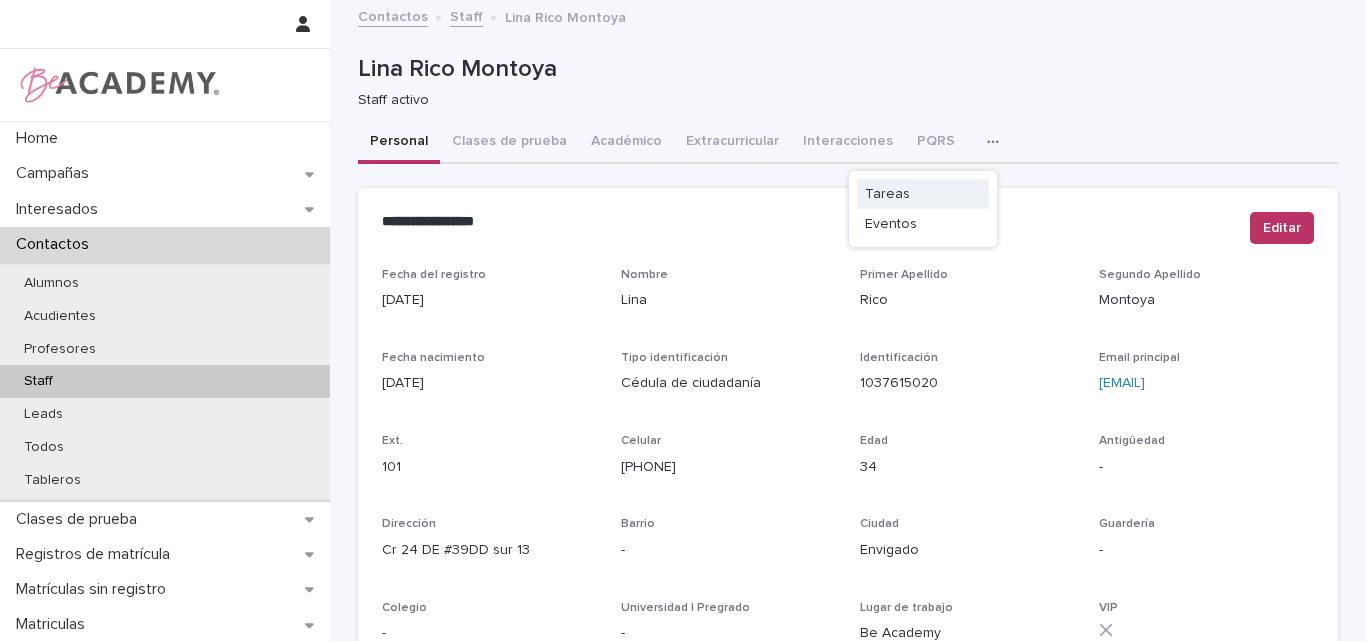click on "Tareas" at bounding box center (923, 194) 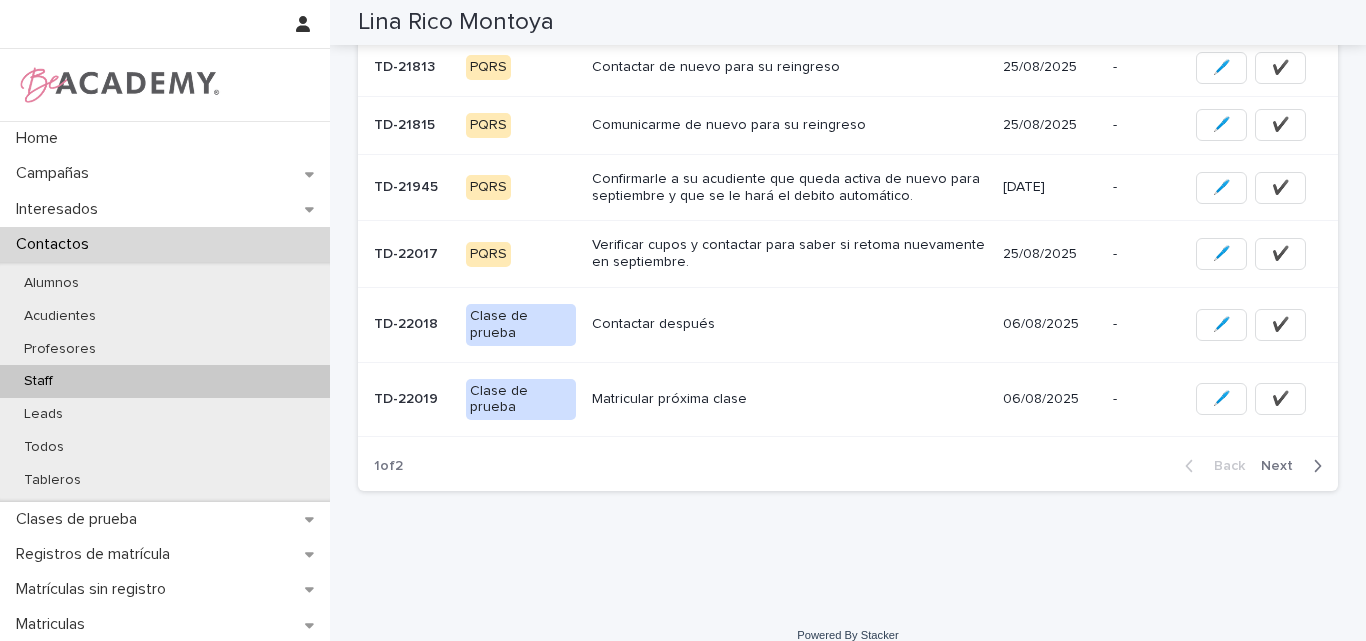 scroll, scrollTop: 613, scrollLeft: 0, axis: vertical 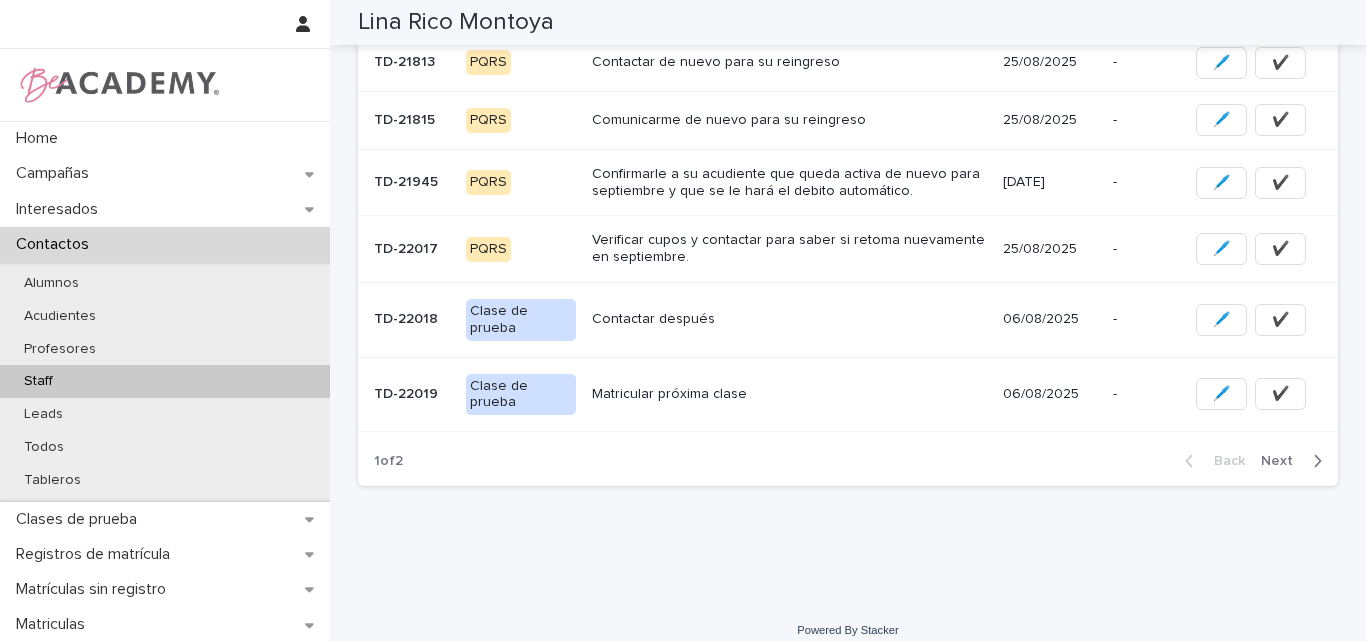 click on "Next" at bounding box center (1283, 461) 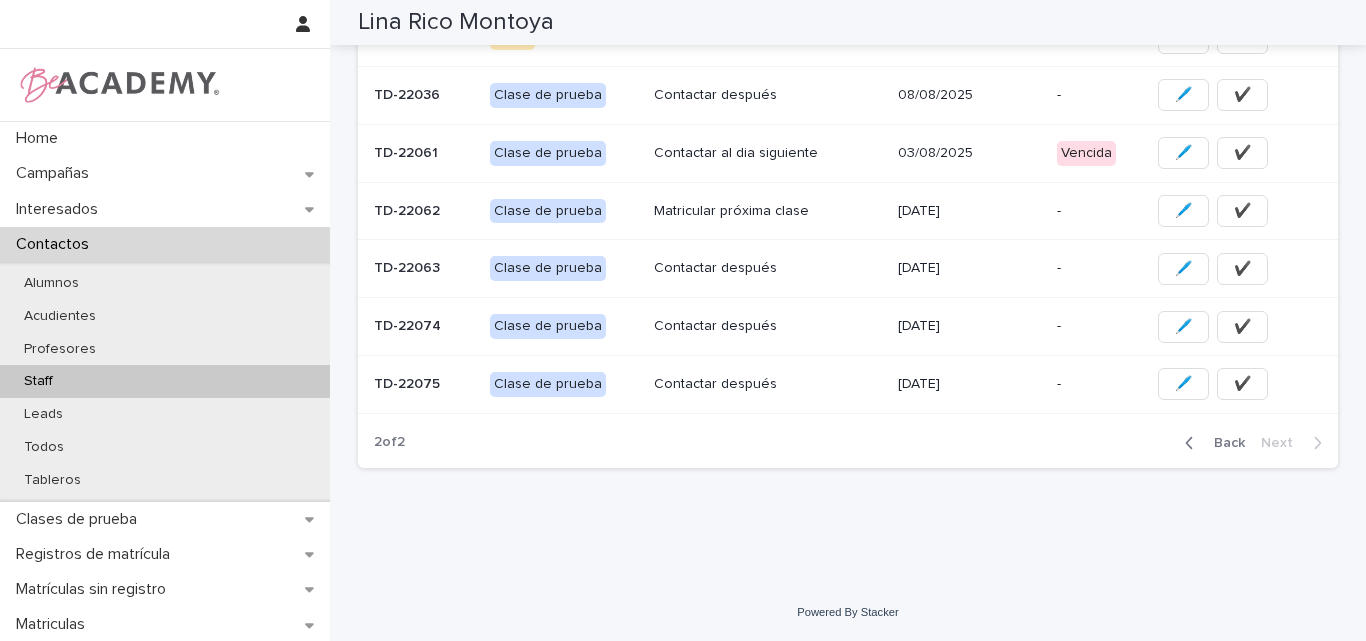 scroll, scrollTop: 358, scrollLeft: 0, axis: vertical 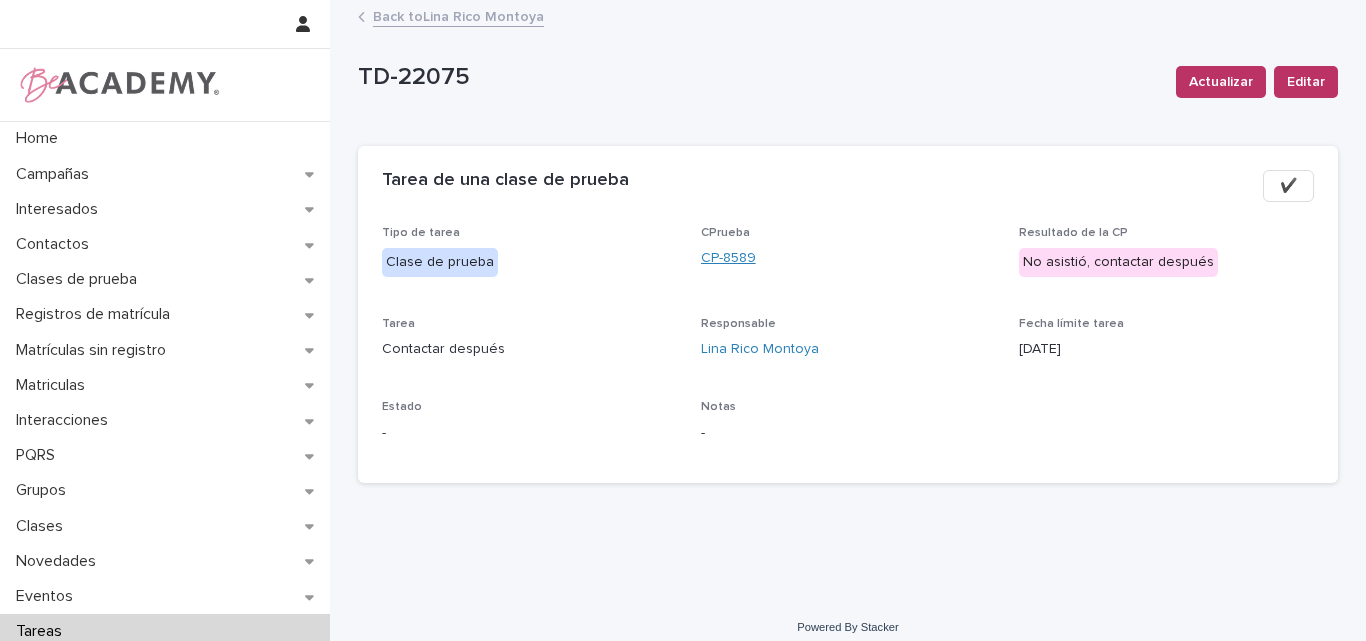 click on "CP-8589" at bounding box center [728, 258] 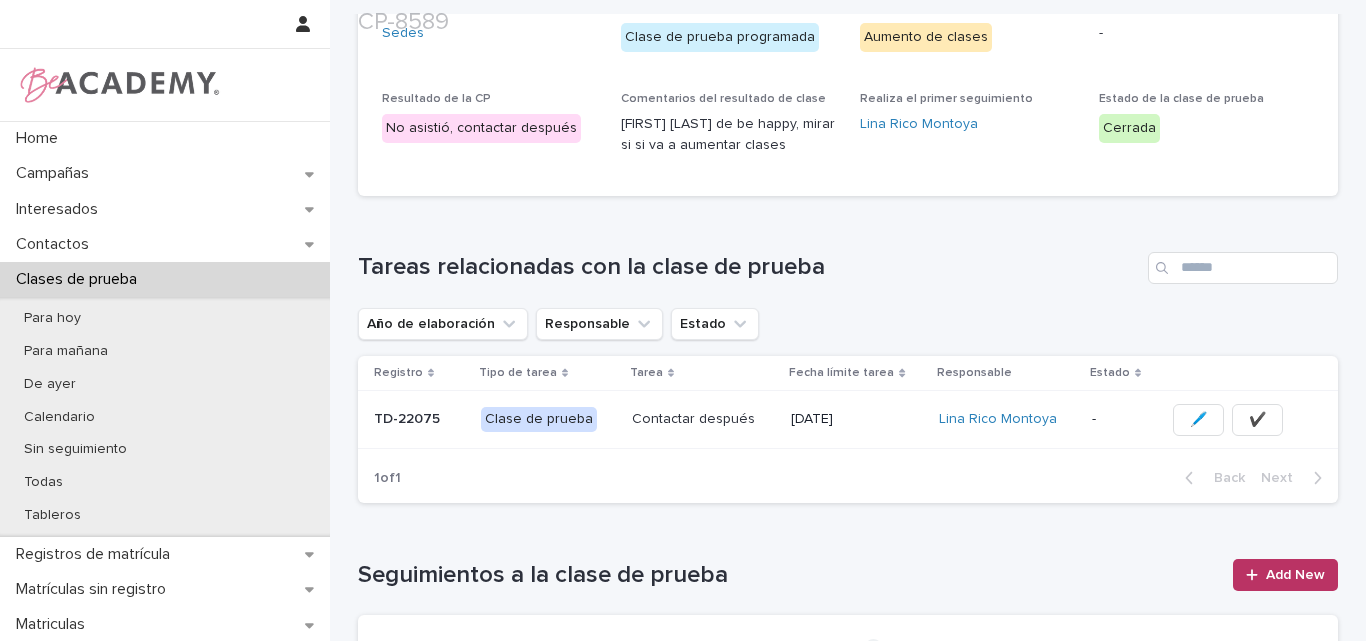 scroll, scrollTop: 300, scrollLeft: 0, axis: vertical 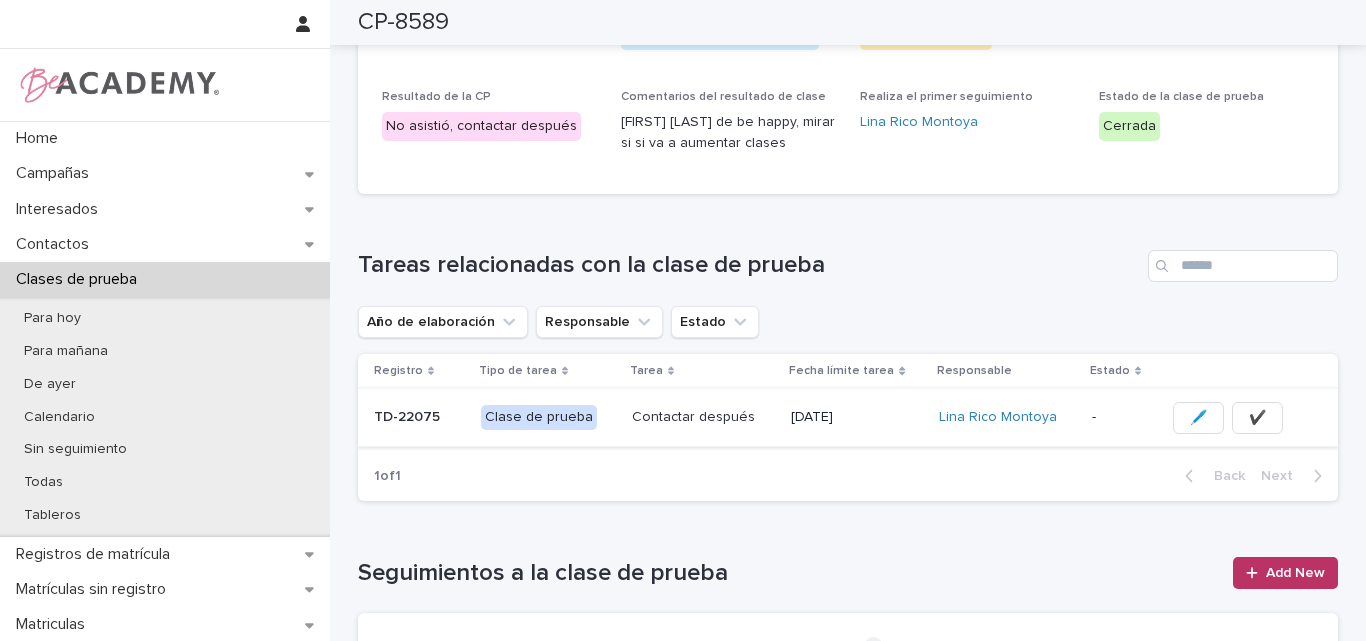click on "✔️" at bounding box center (1257, 418) 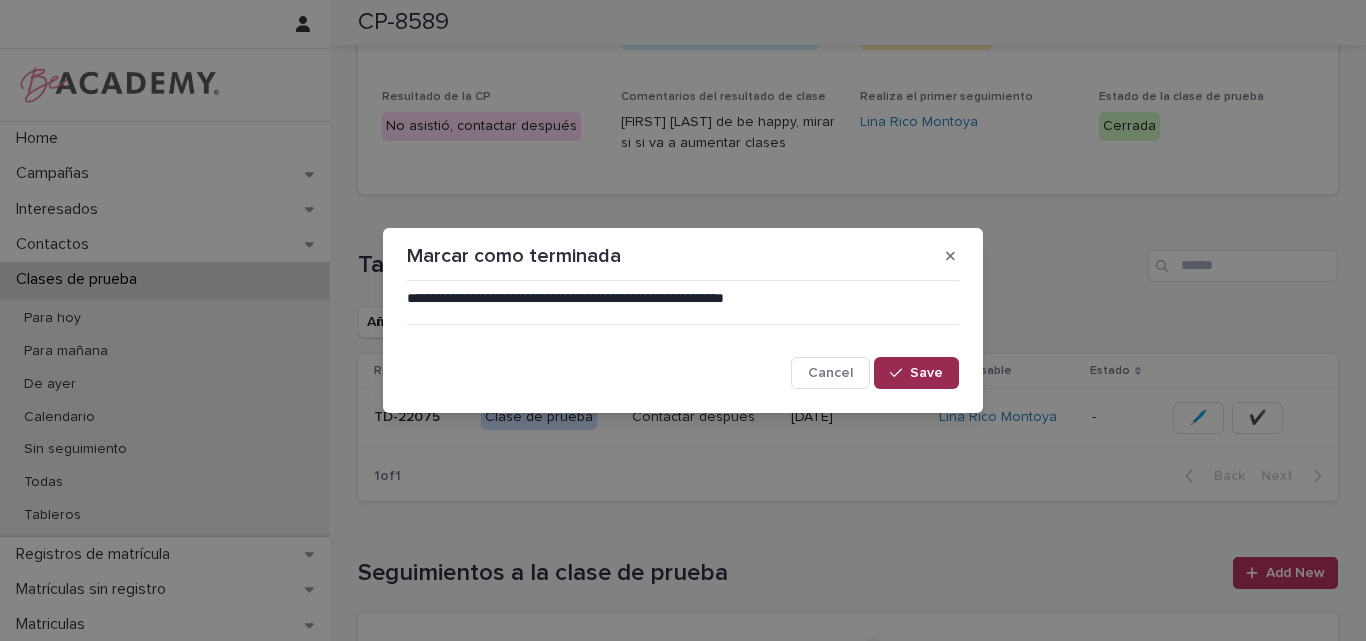 click on "Save" at bounding box center [916, 373] 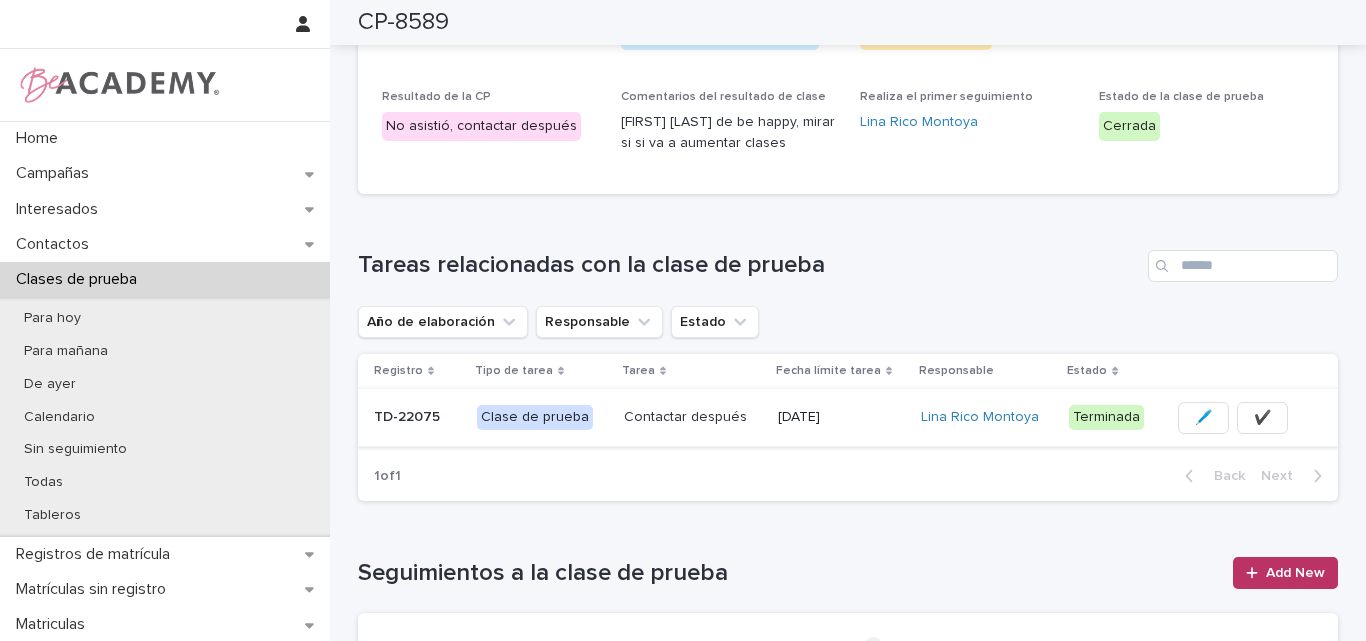 click on "🖊️" at bounding box center (1203, 418) 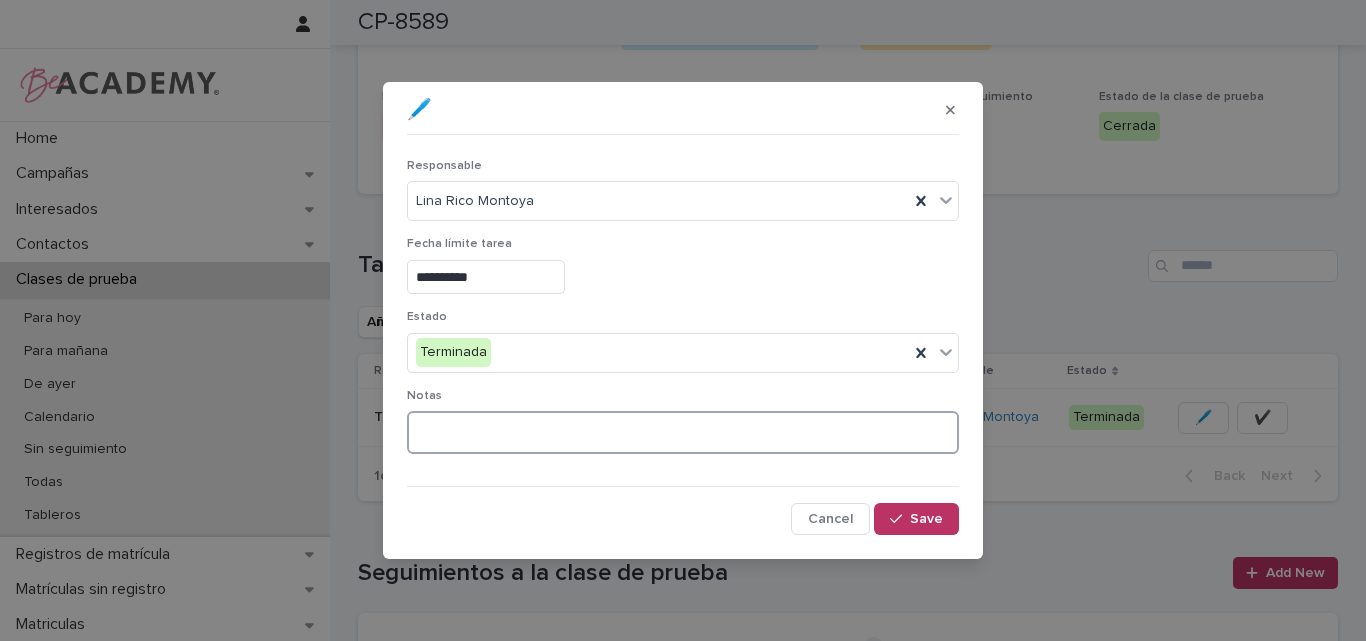 click at bounding box center (683, 432) 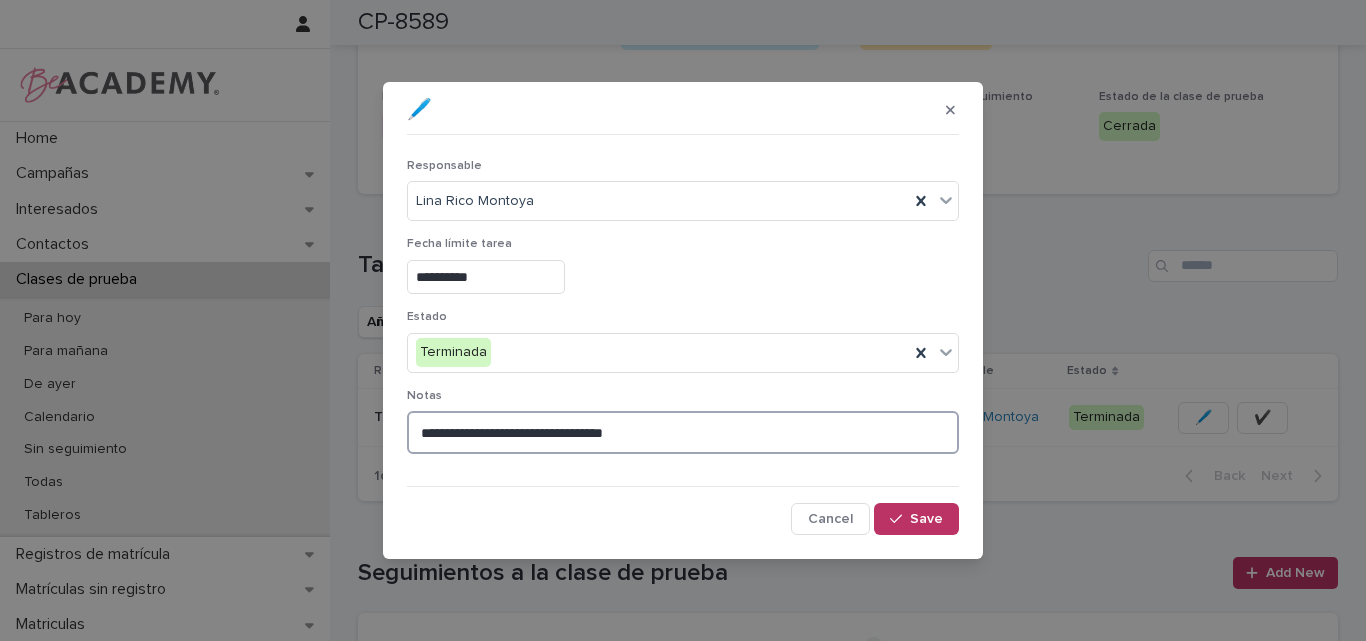 click on "**********" at bounding box center [683, 432] 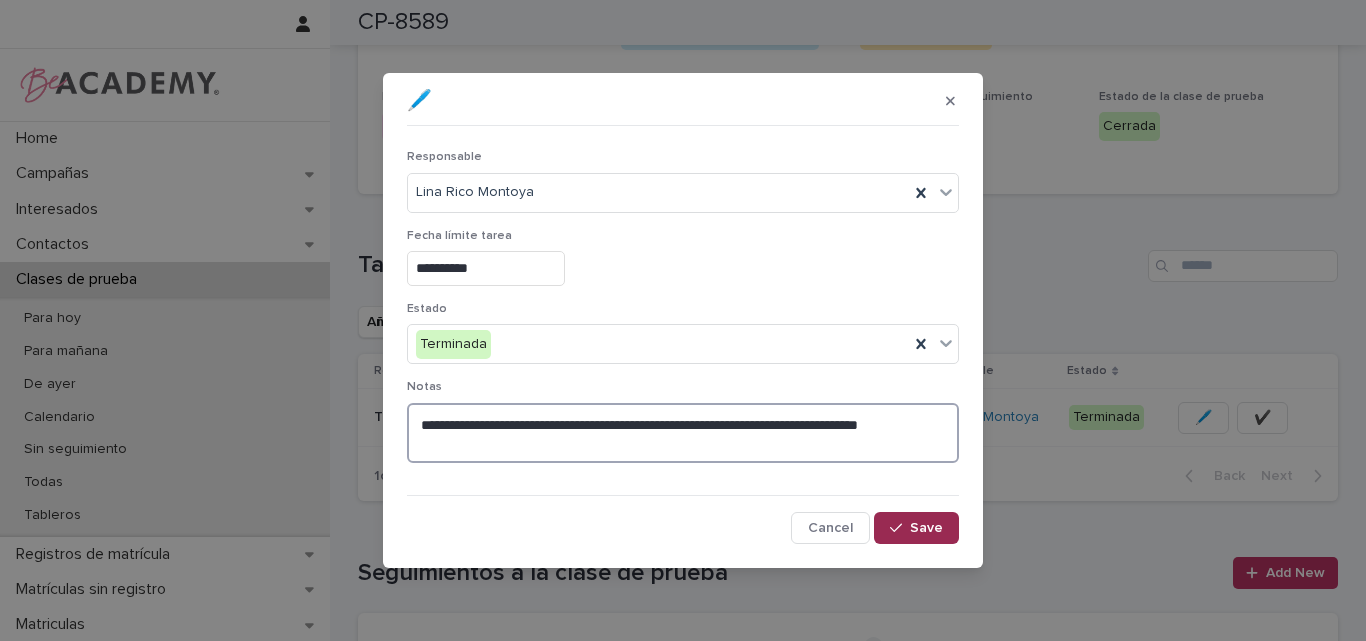type on "**********" 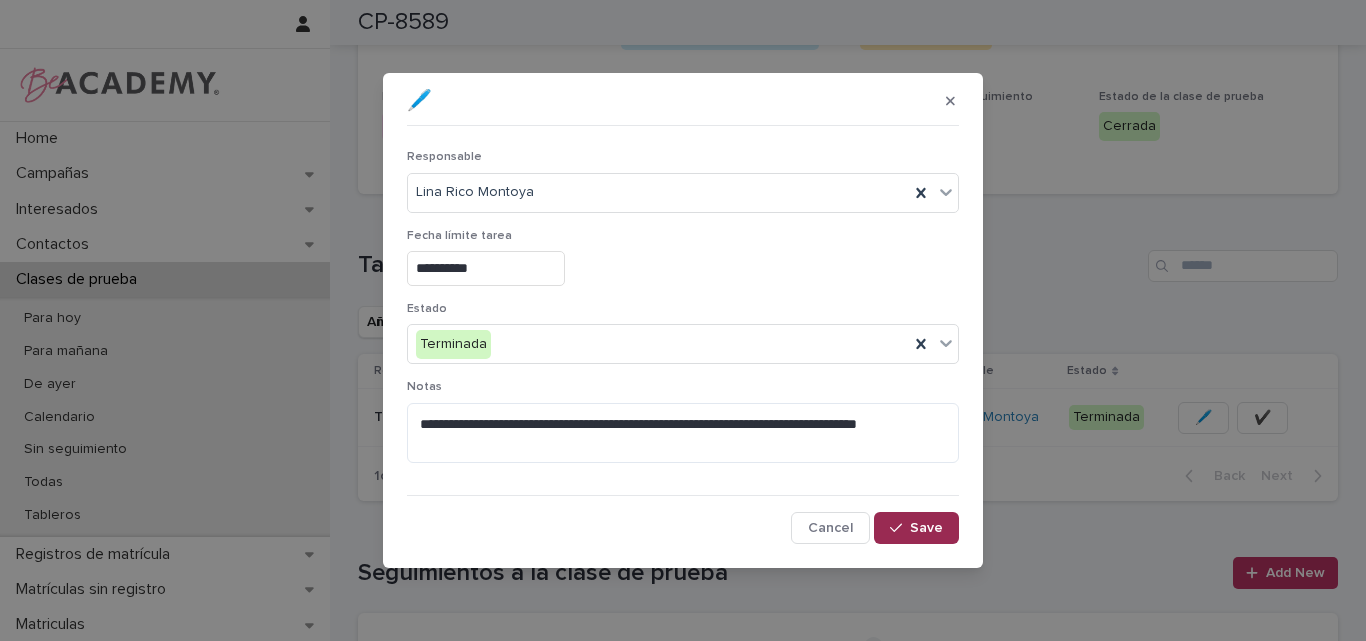 click on "Save" at bounding box center (916, 528) 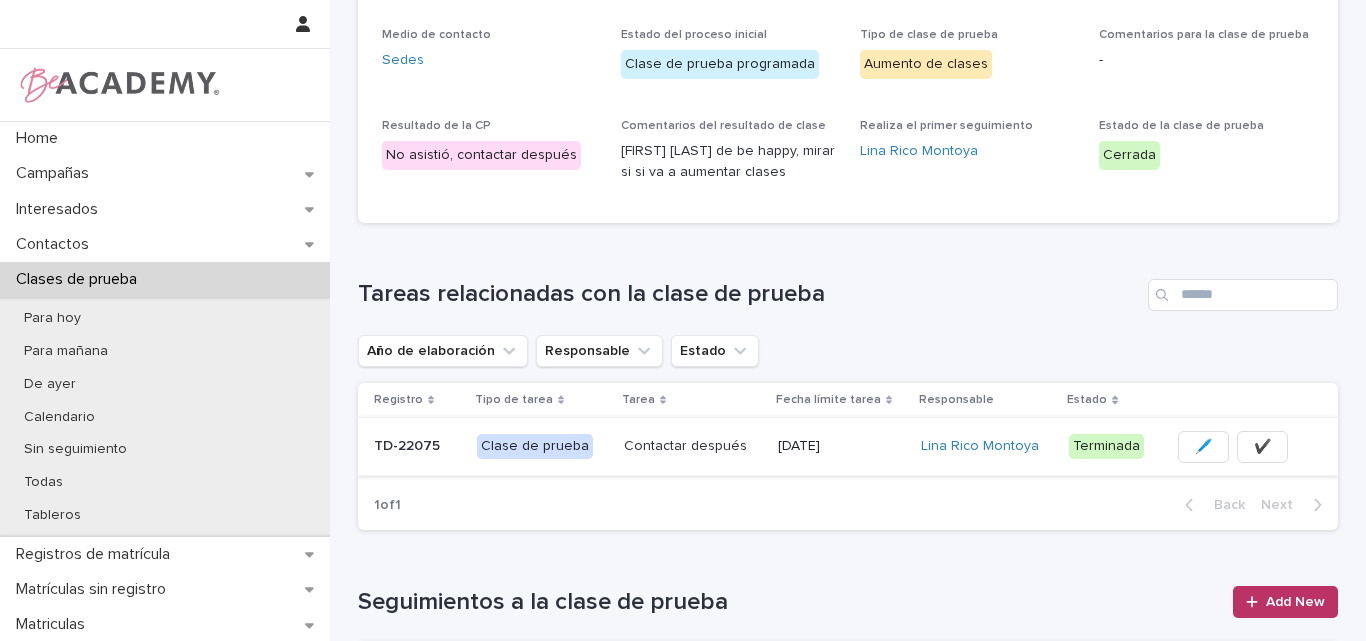 scroll, scrollTop: 300, scrollLeft: 0, axis: vertical 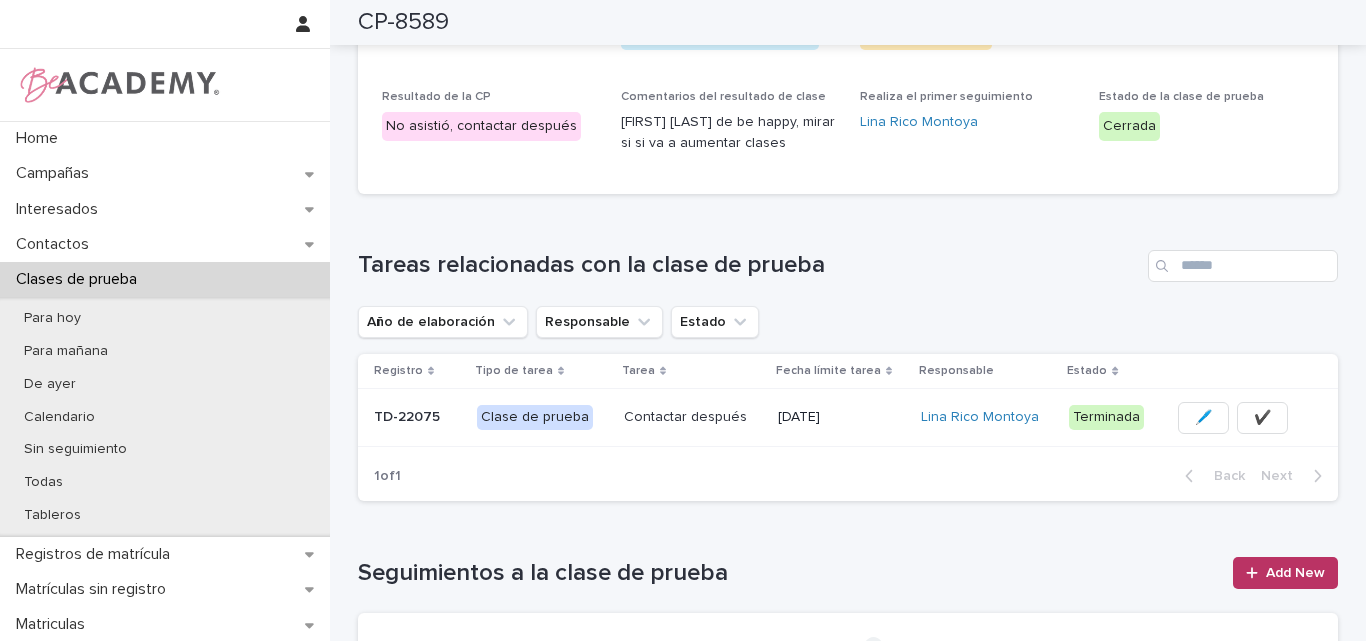 click on "TD-22075" at bounding box center (409, 415) 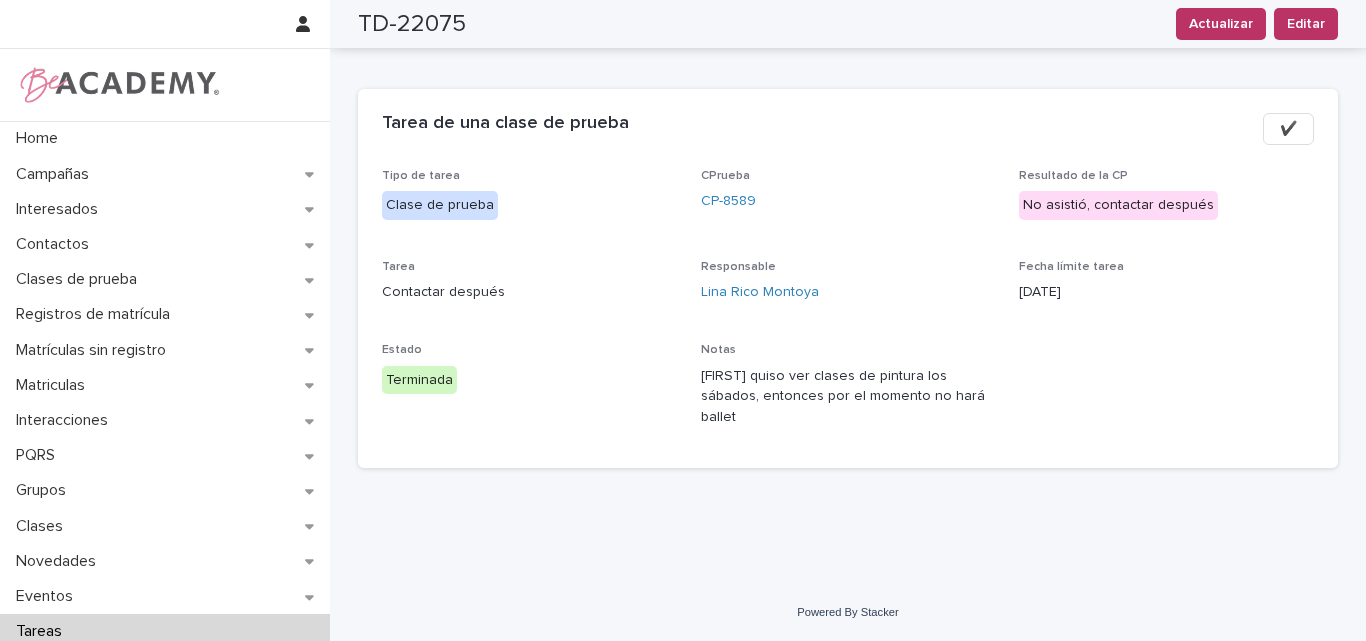 scroll, scrollTop: 57, scrollLeft: 0, axis: vertical 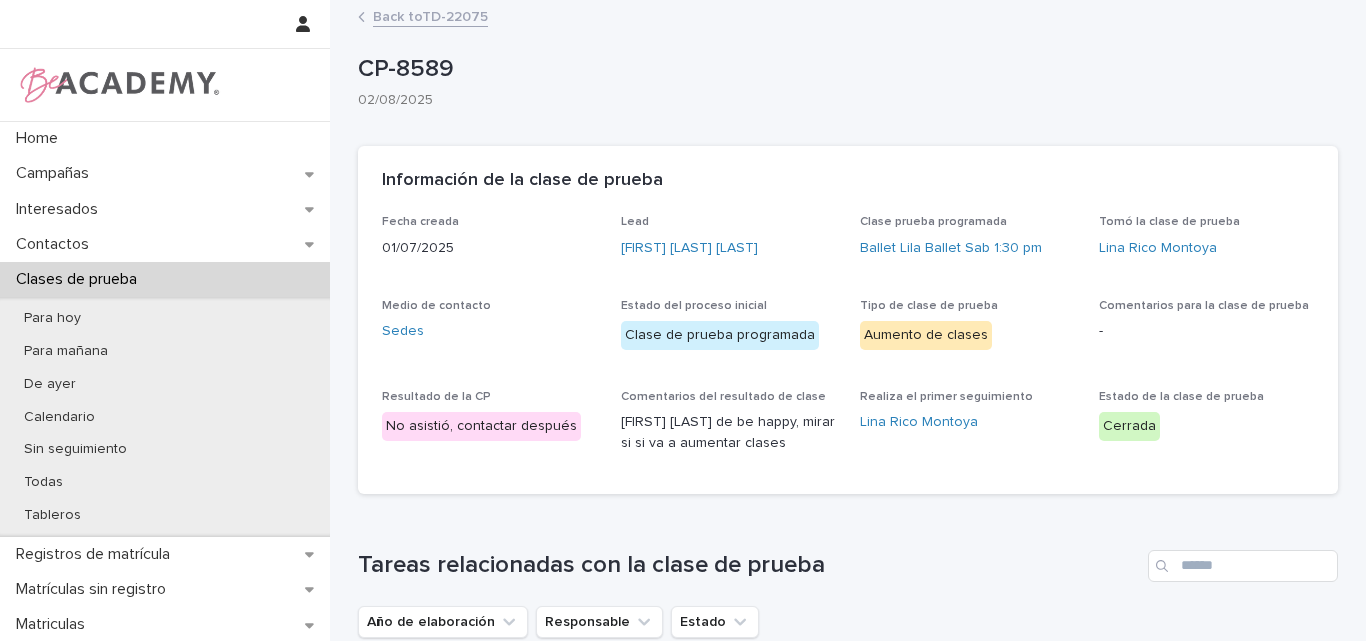 click on "Back to  TD-22075" at bounding box center (430, 15) 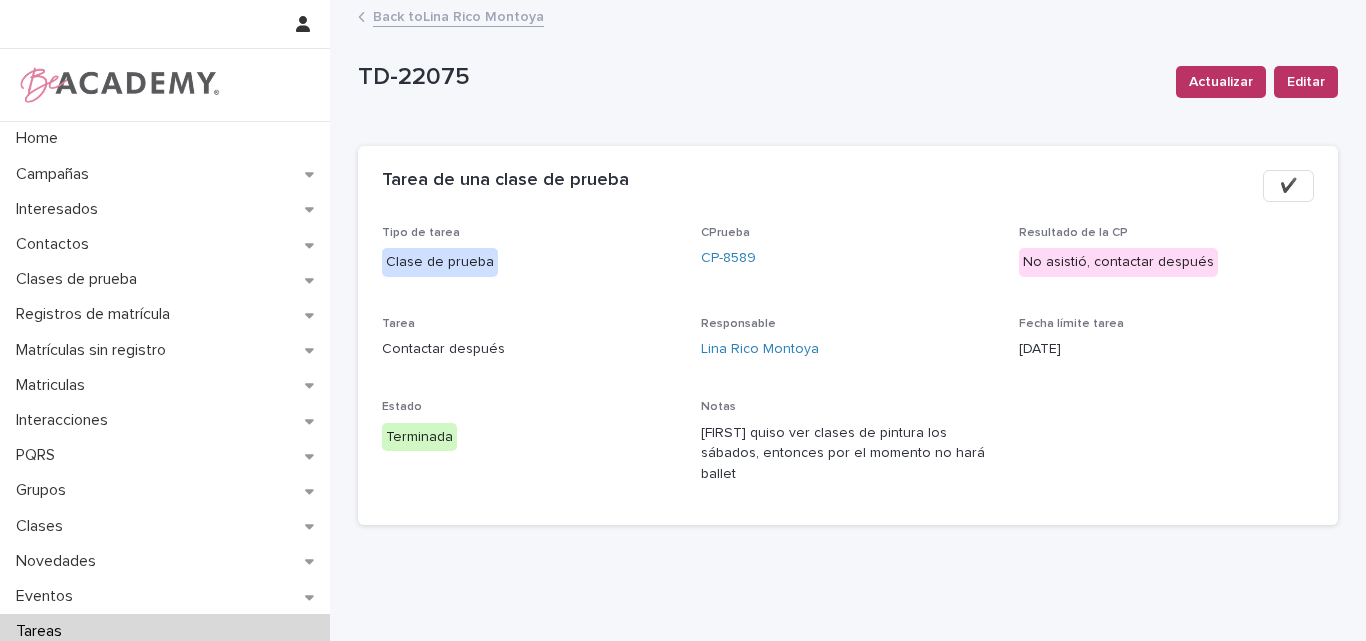 click on "Back to  [FIRST] [LAST]" at bounding box center [458, 15] 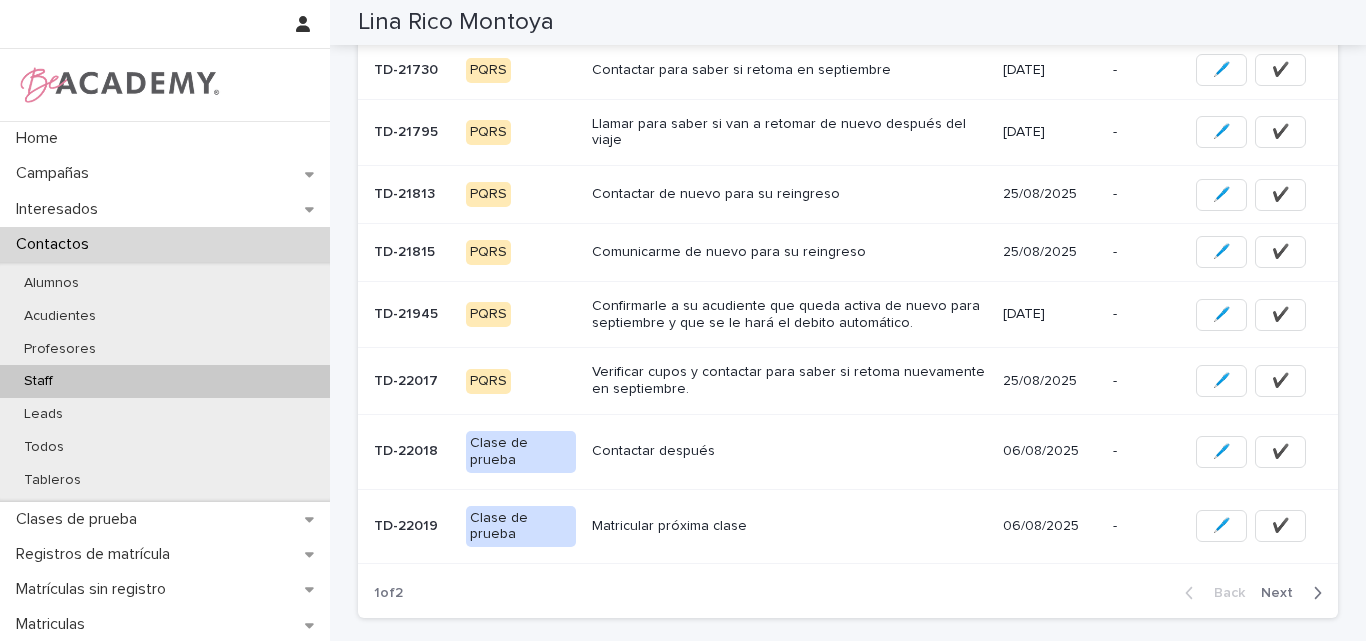 scroll, scrollTop: 613, scrollLeft: 0, axis: vertical 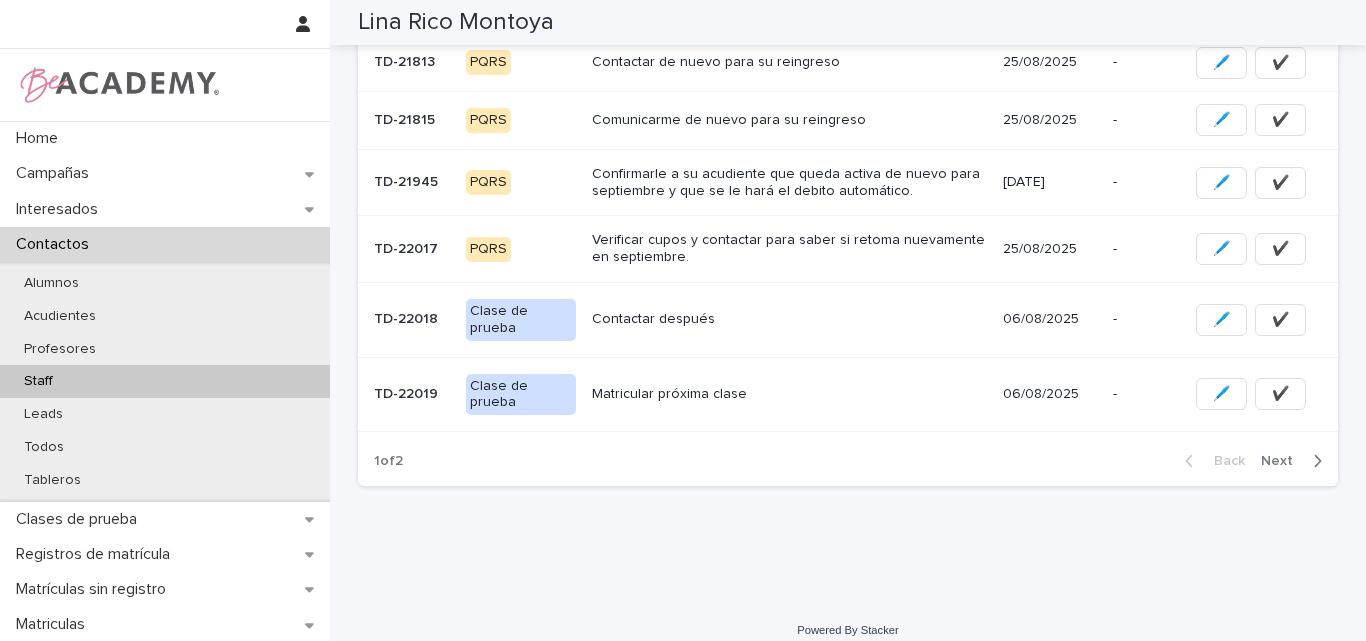 click on "Next" at bounding box center (1283, 461) 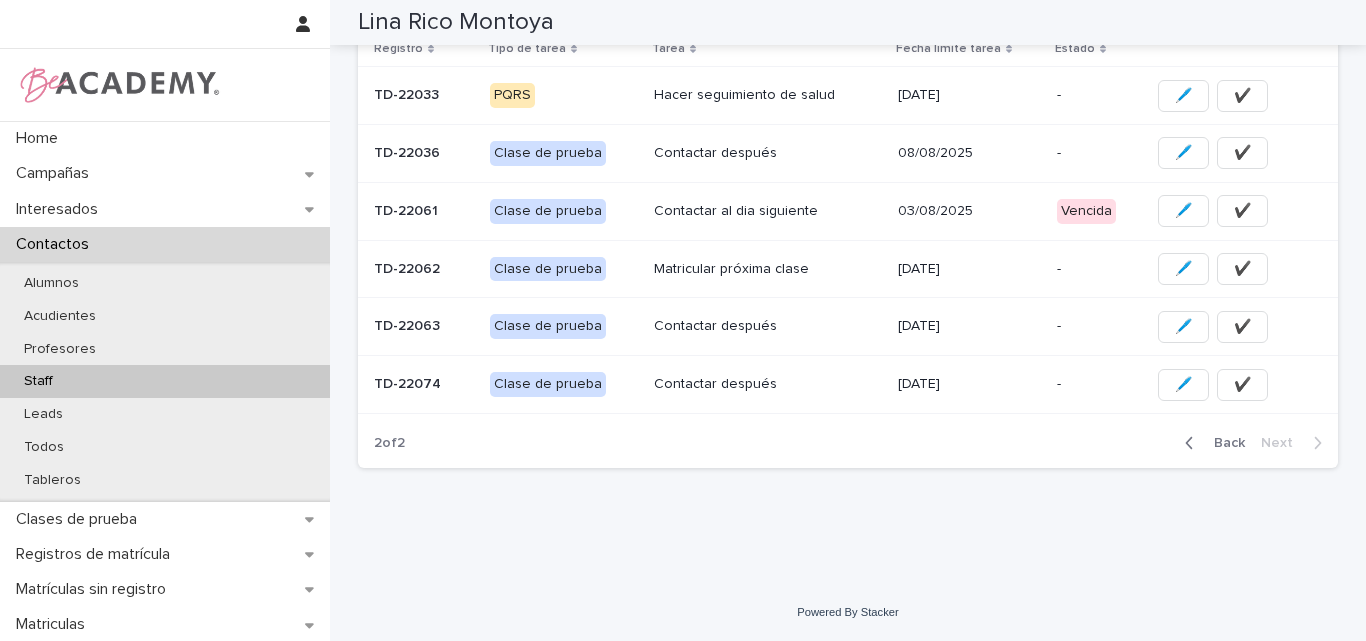 scroll, scrollTop: 300, scrollLeft: 0, axis: vertical 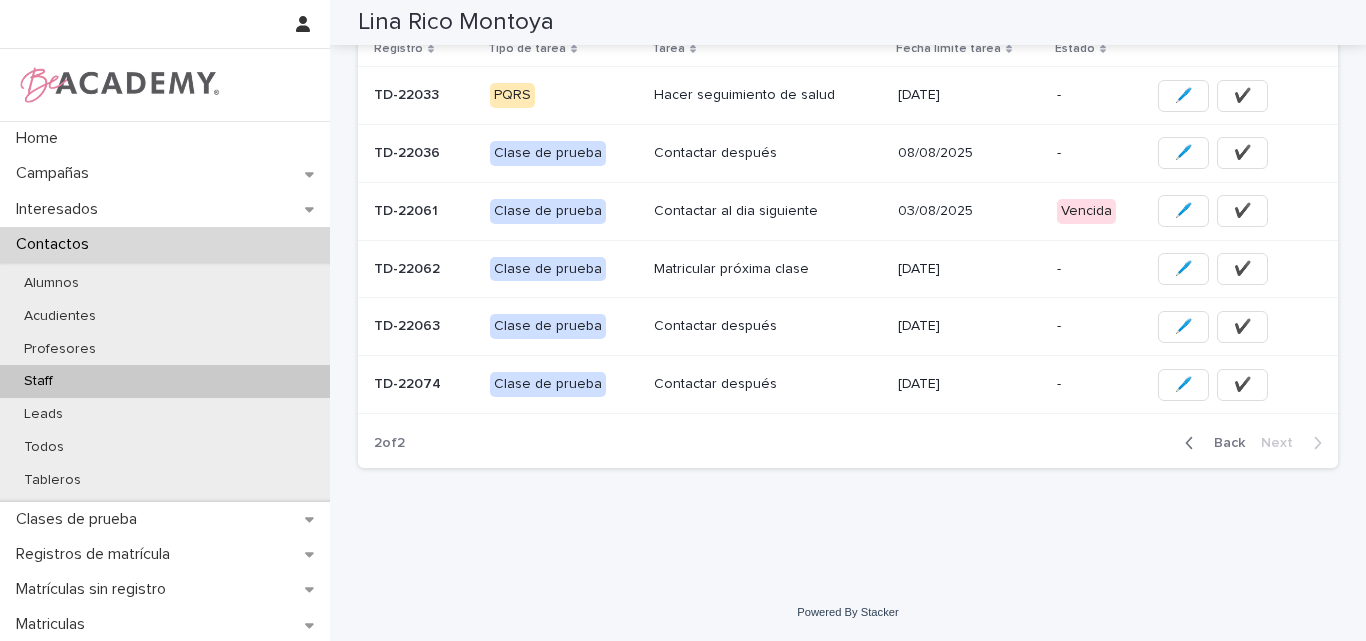 click on "TD-22074" at bounding box center (409, 382) 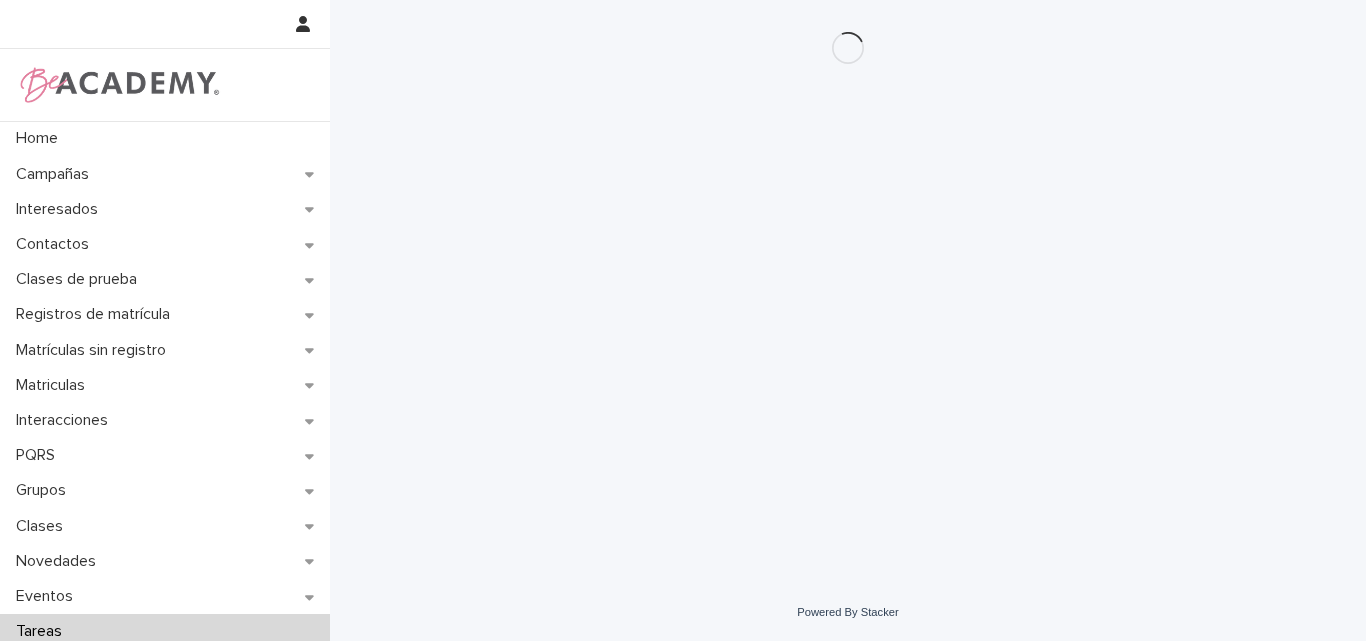scroll, scrollTop: 0, scrollLeft: 0, axis: both 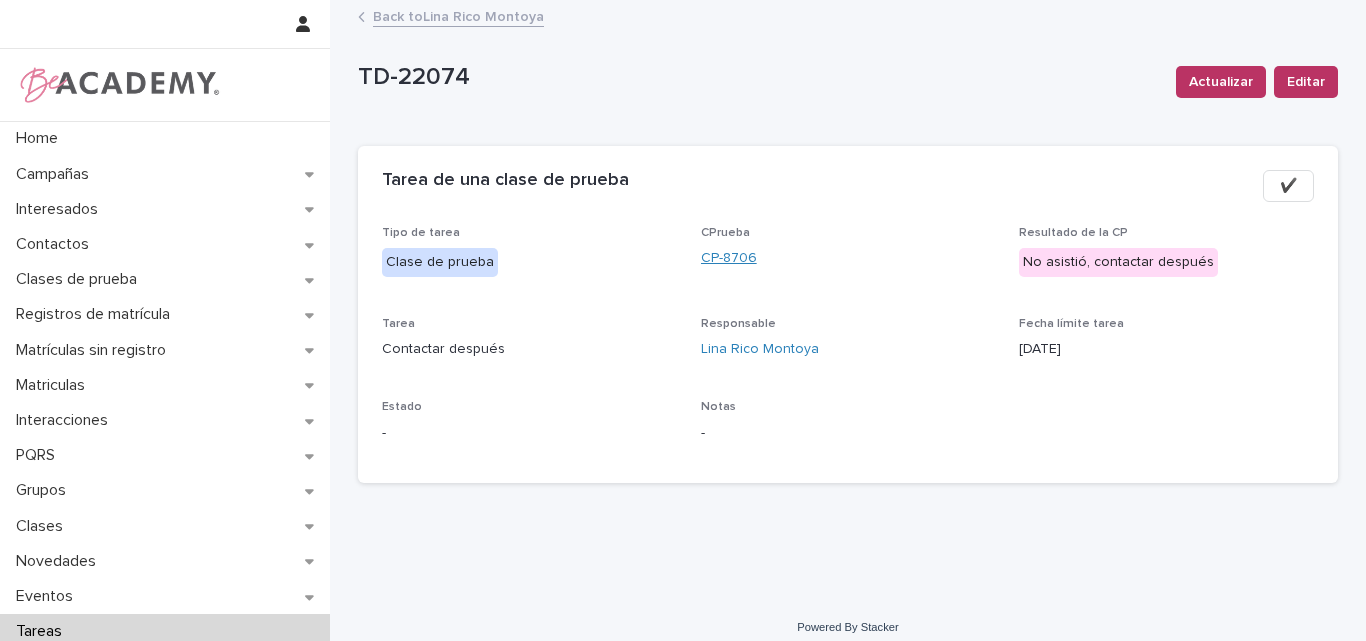 click on "CP-8706" at bounding box center [729, 258] 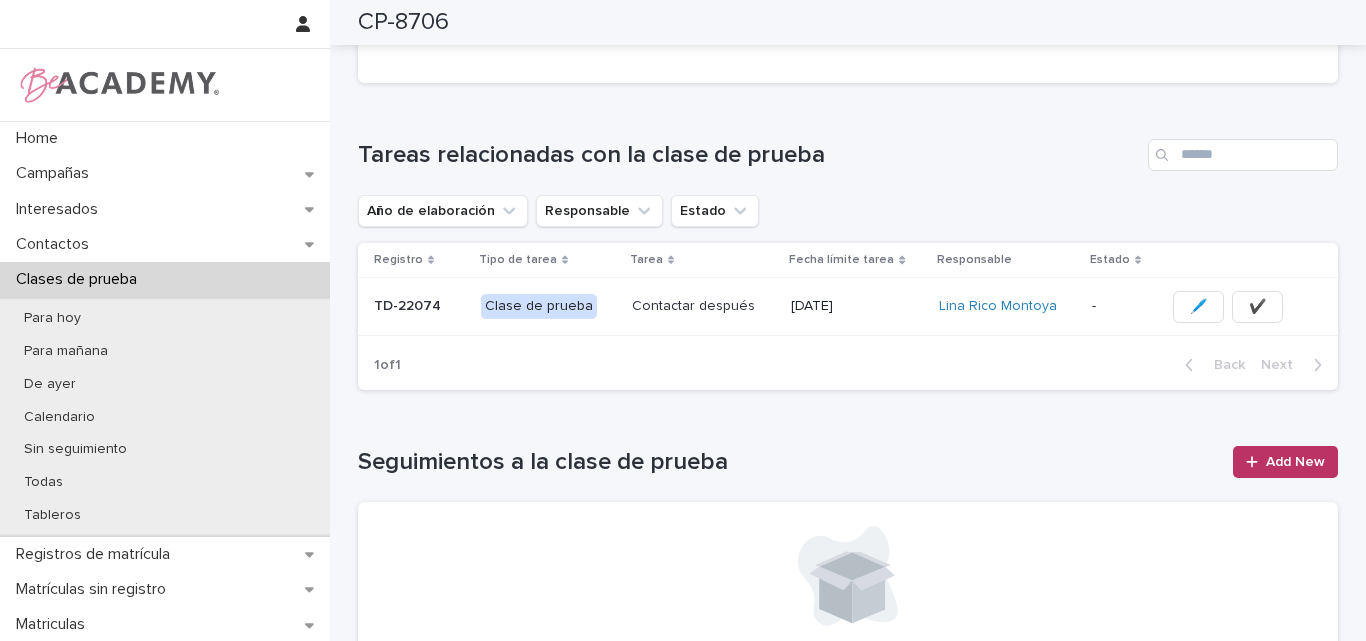 scroll, scrollTop: 400, scrollLeft: 0, axis: vertical 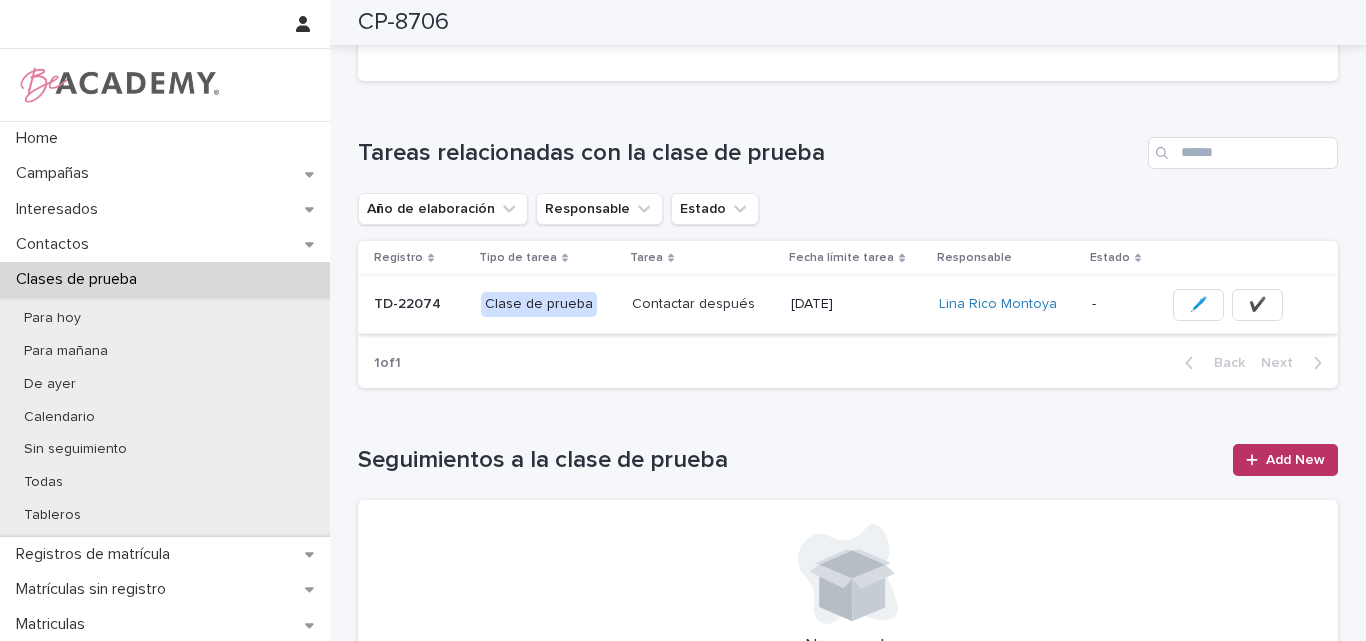 click on "✔️" at bounding box center [1257, 305] 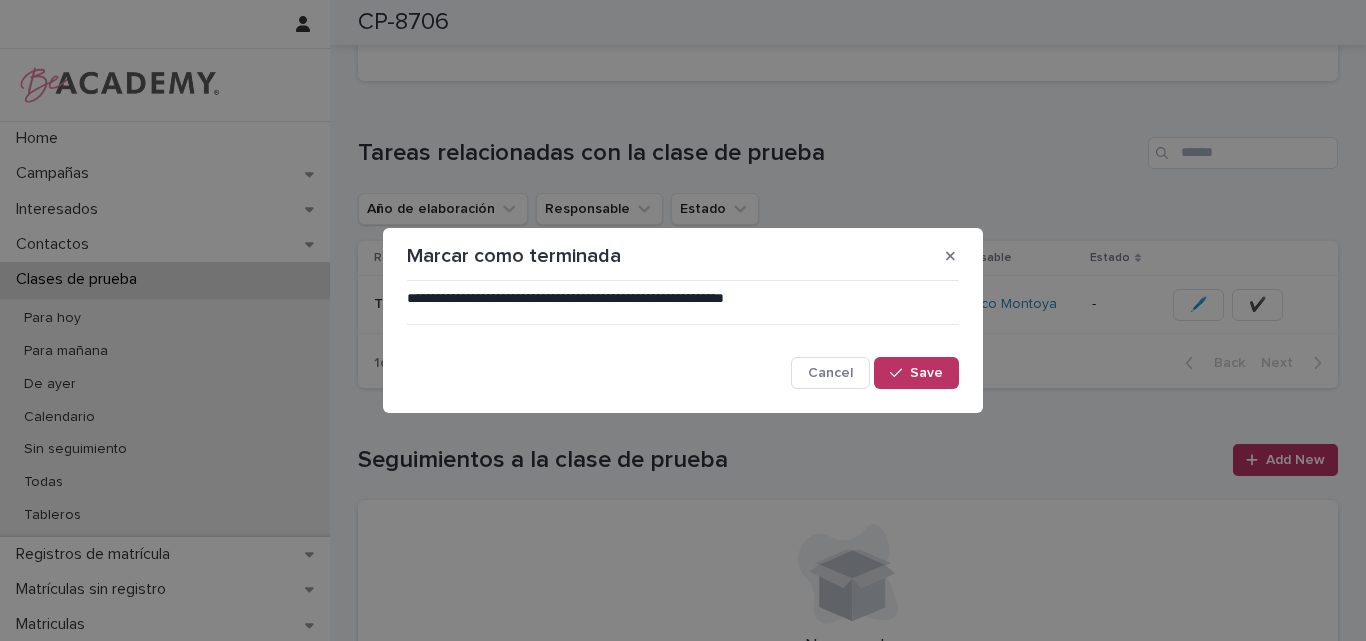click on "**********" at bounding box center (683, 339) 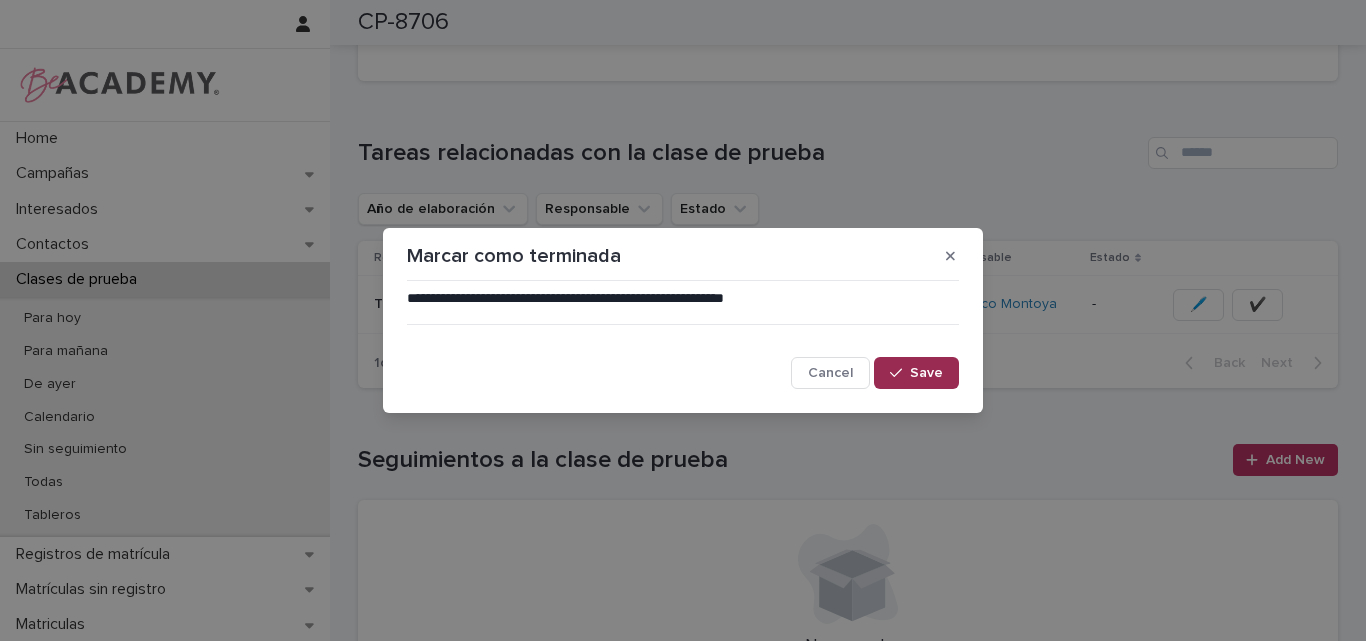 click 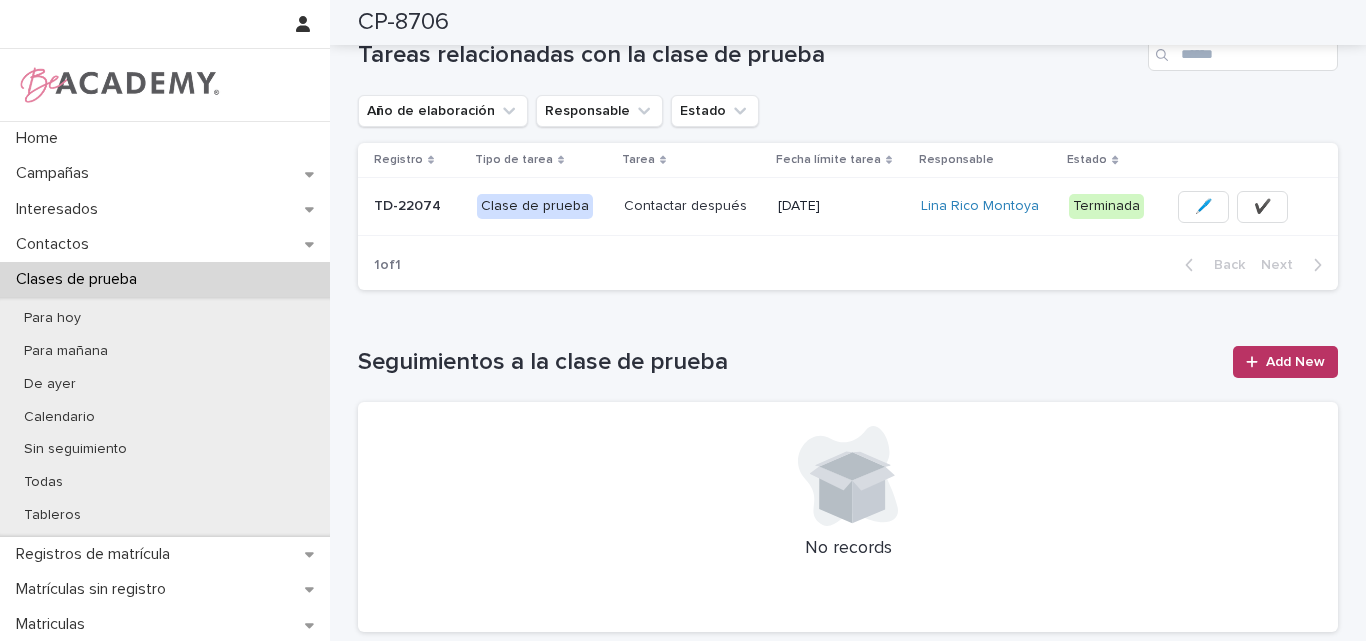 scroll, scrollTop: 500, scrollLeft: 0, axis: vertical 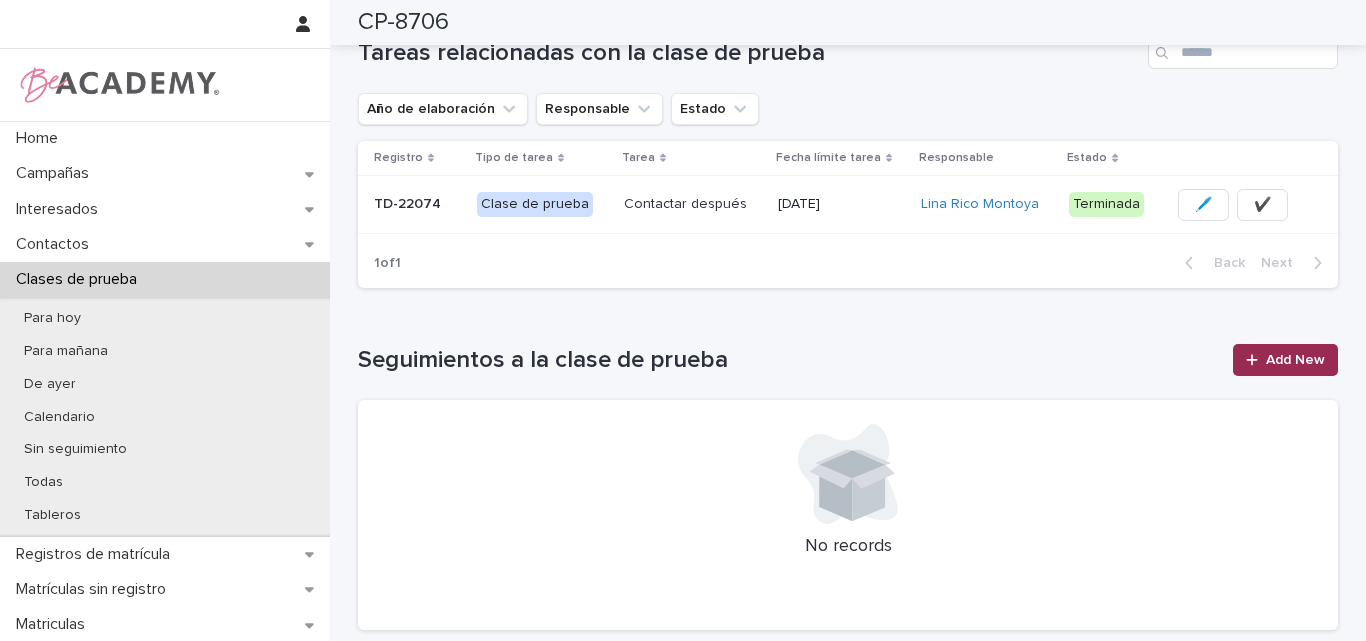 click on "Add New" at bounding box center (1285, 360) 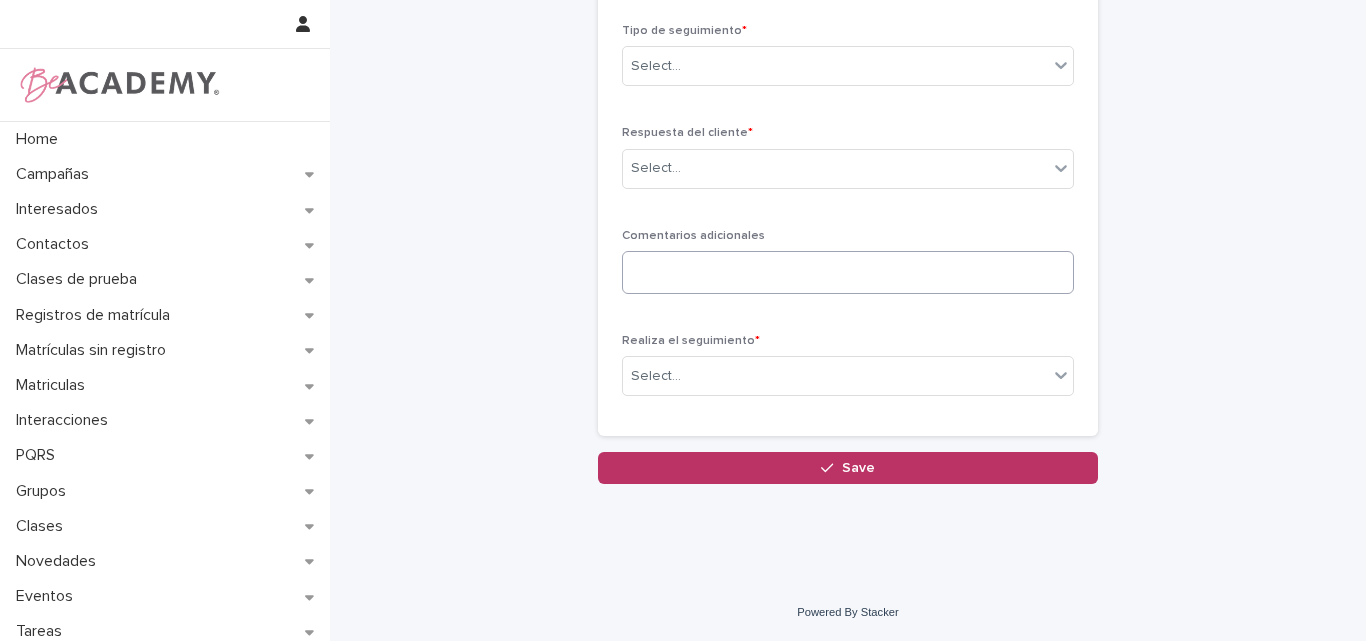 scroll, scrollTop: 12, scrollLeft: 0, axis: vertical 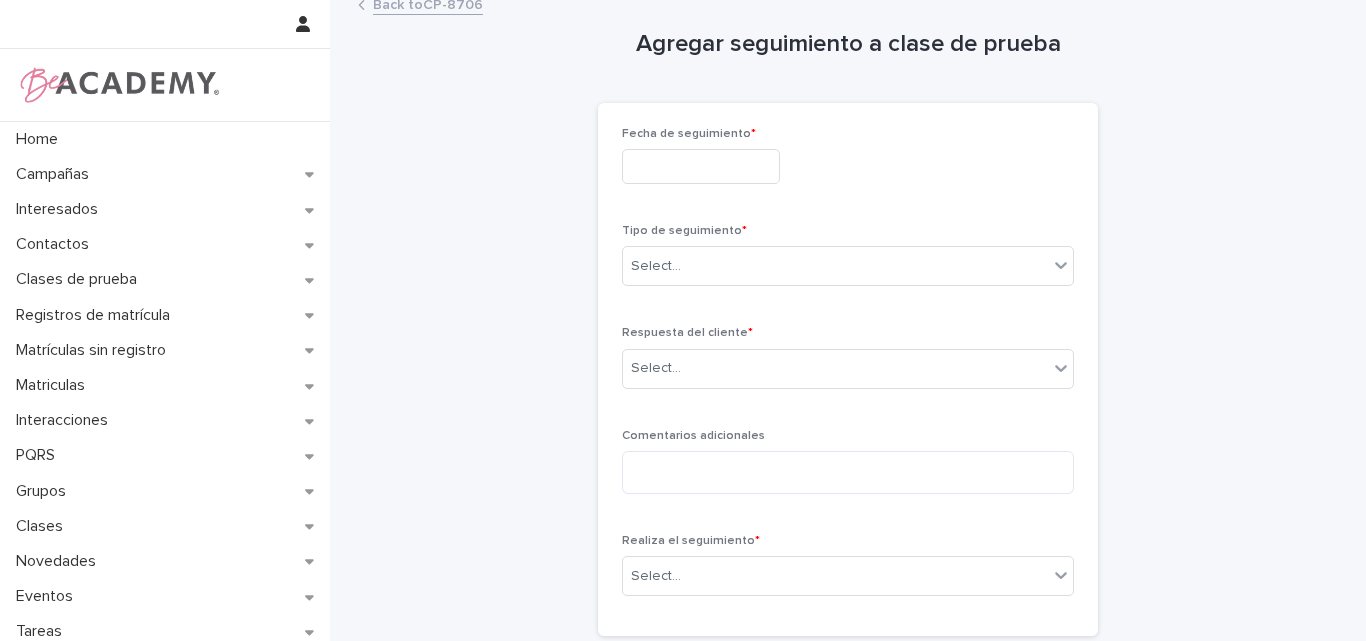 click at bounding box center [701, 166] 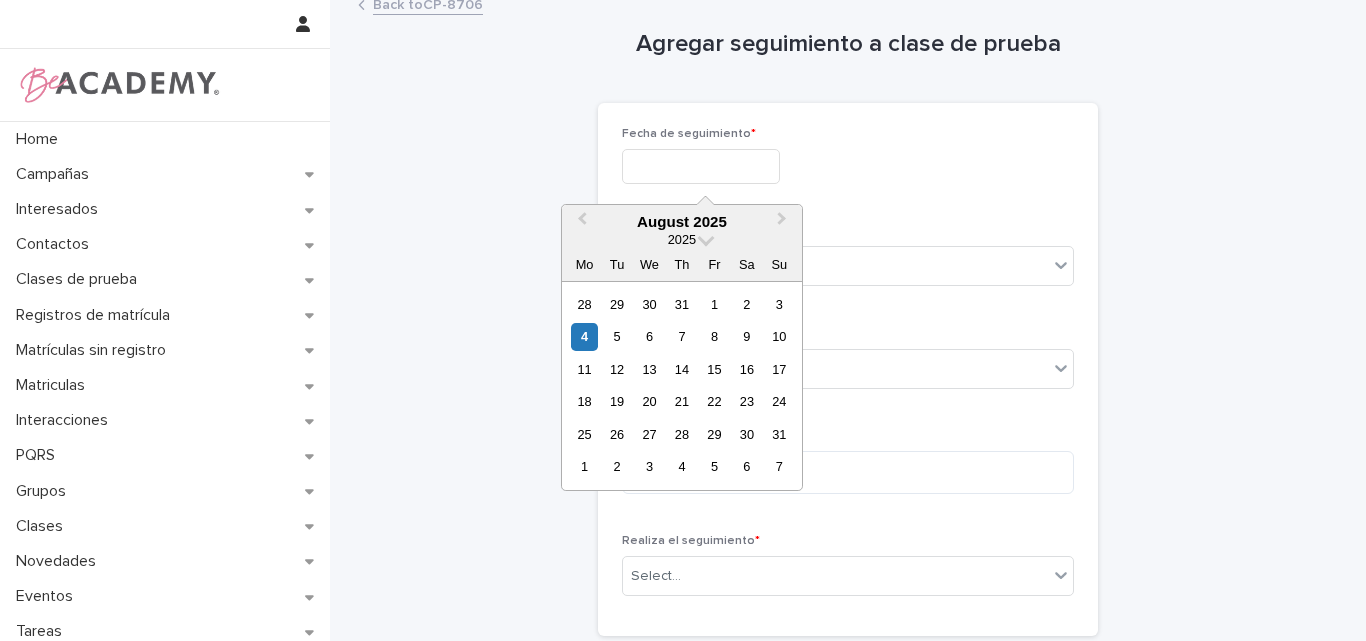 type on "**********" 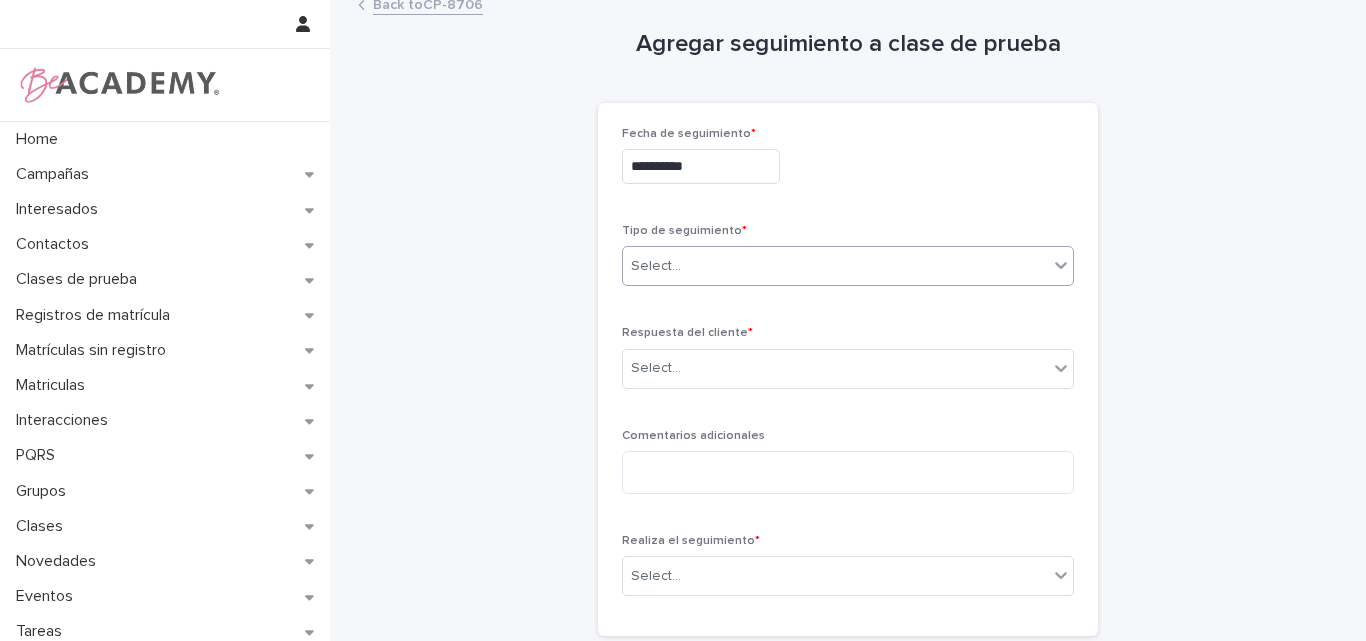 click on "Select..." at bounding box center [835, 266] 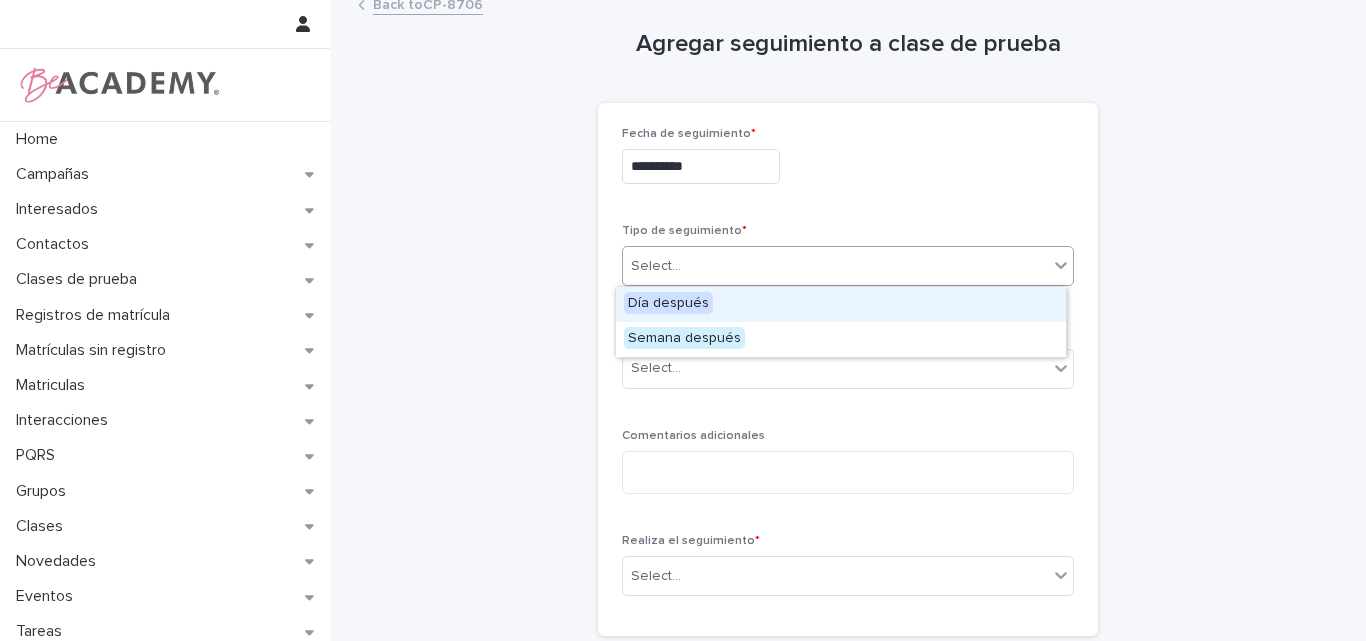 click on "Día después" at bounding box center (841, 304) 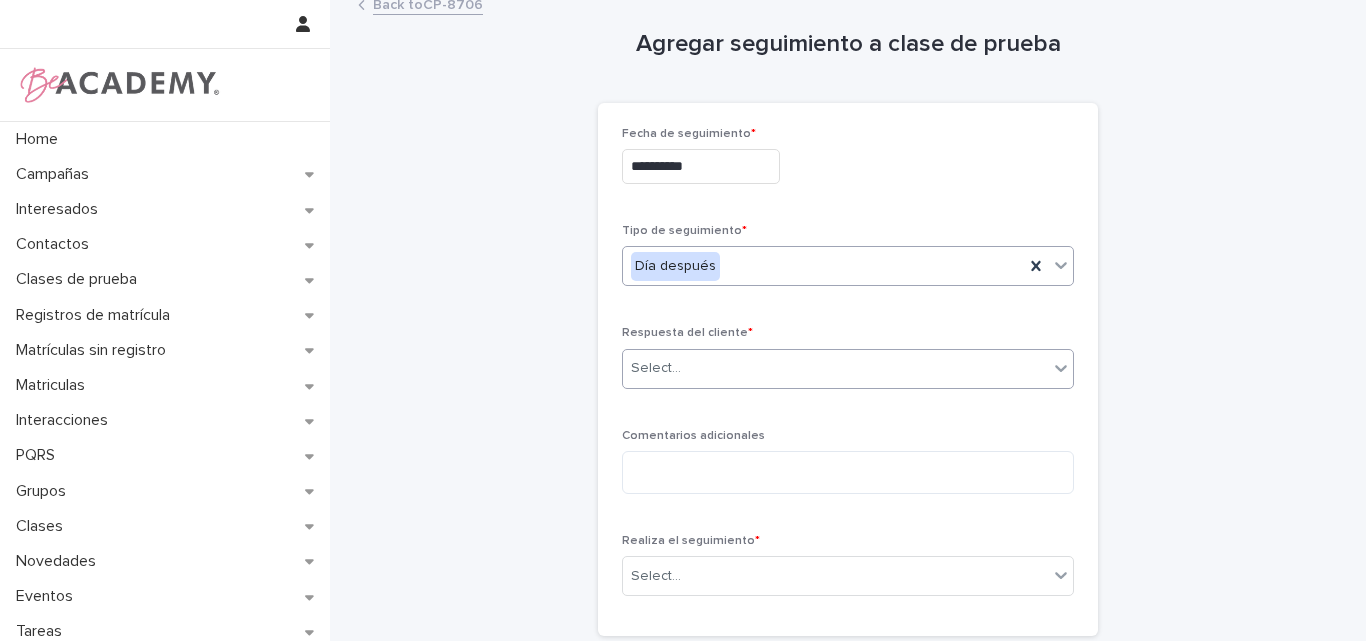 click on "Select..." at bounding box center [835, 368] 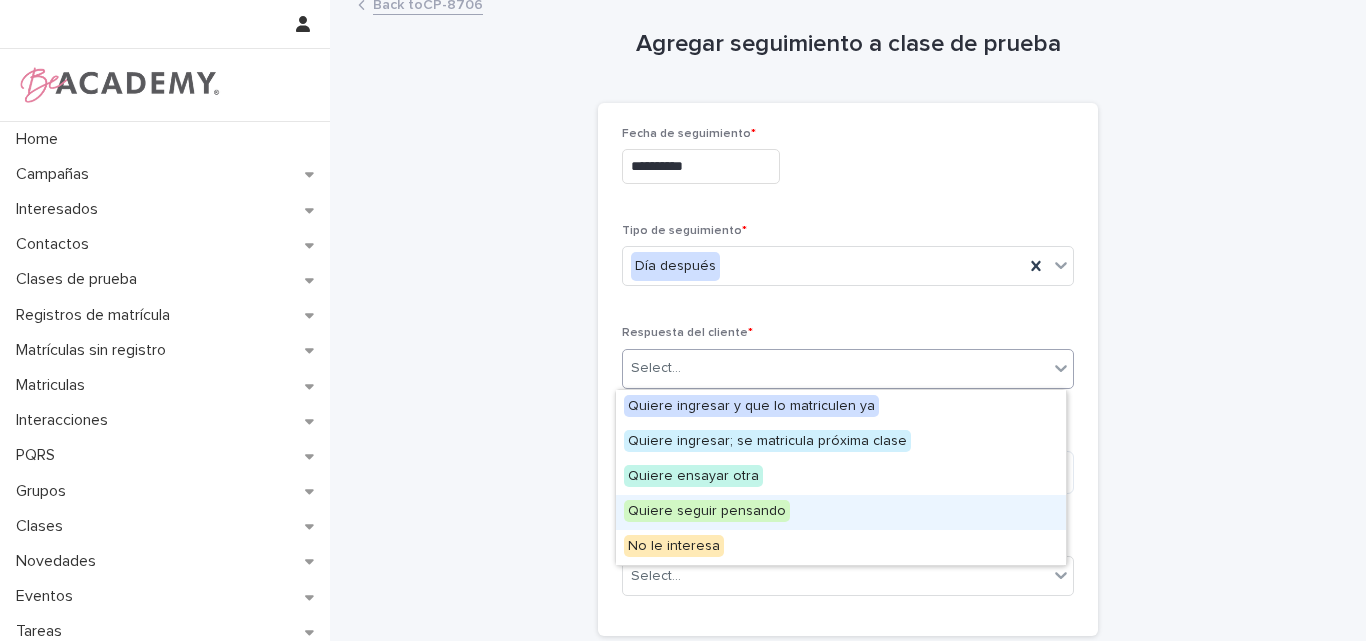 drag, startPoint x: 715, startPoint y: 494, endPoint x: 715, endPoint y: 515, distance: 21 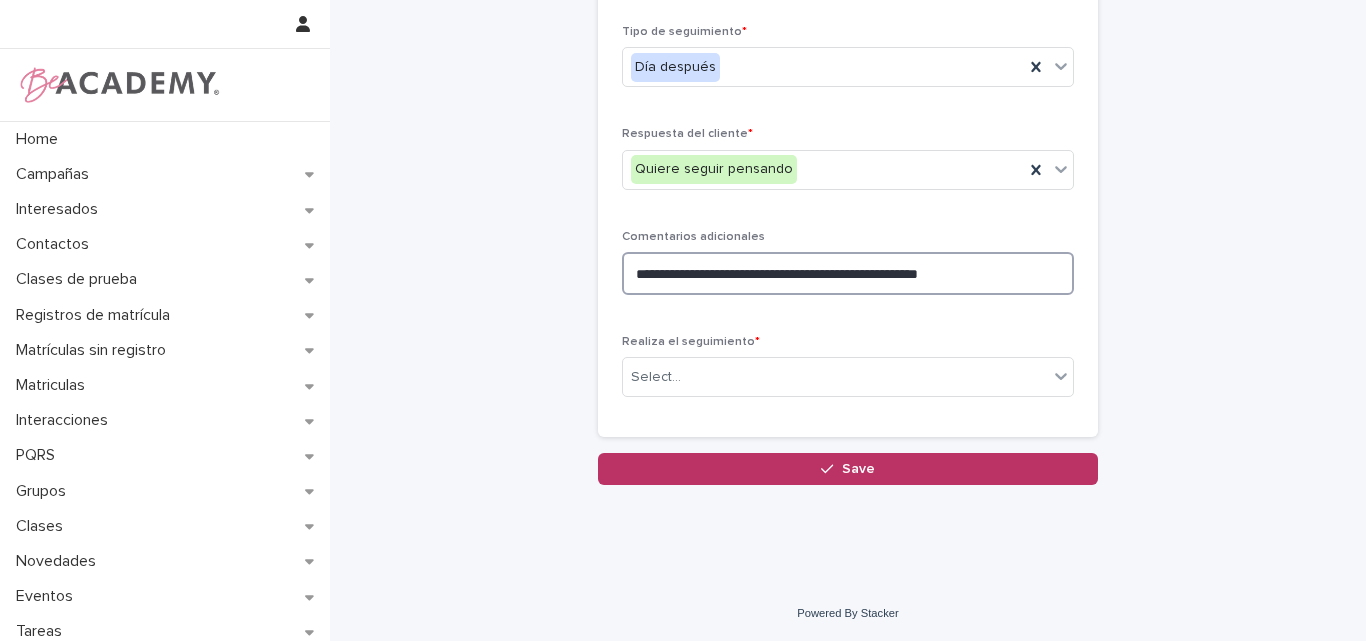 scroll, scrollTop: 212, scrollLeft: 0, axis: vertical 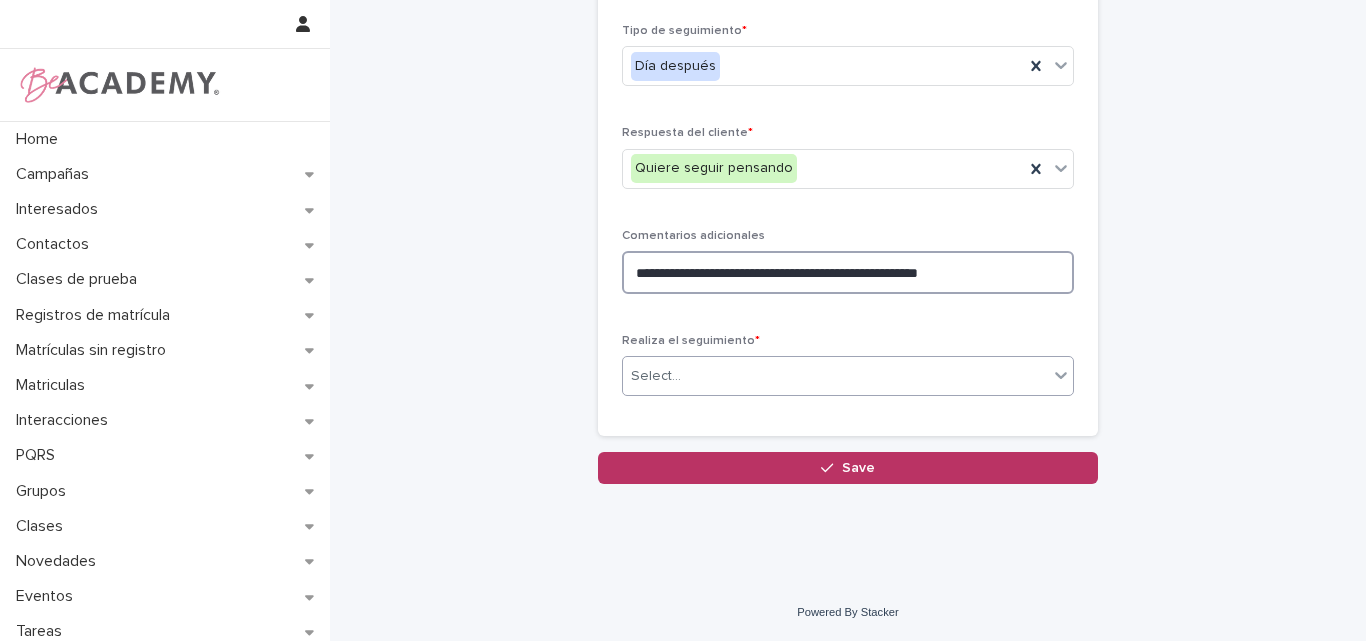 type on "**********" 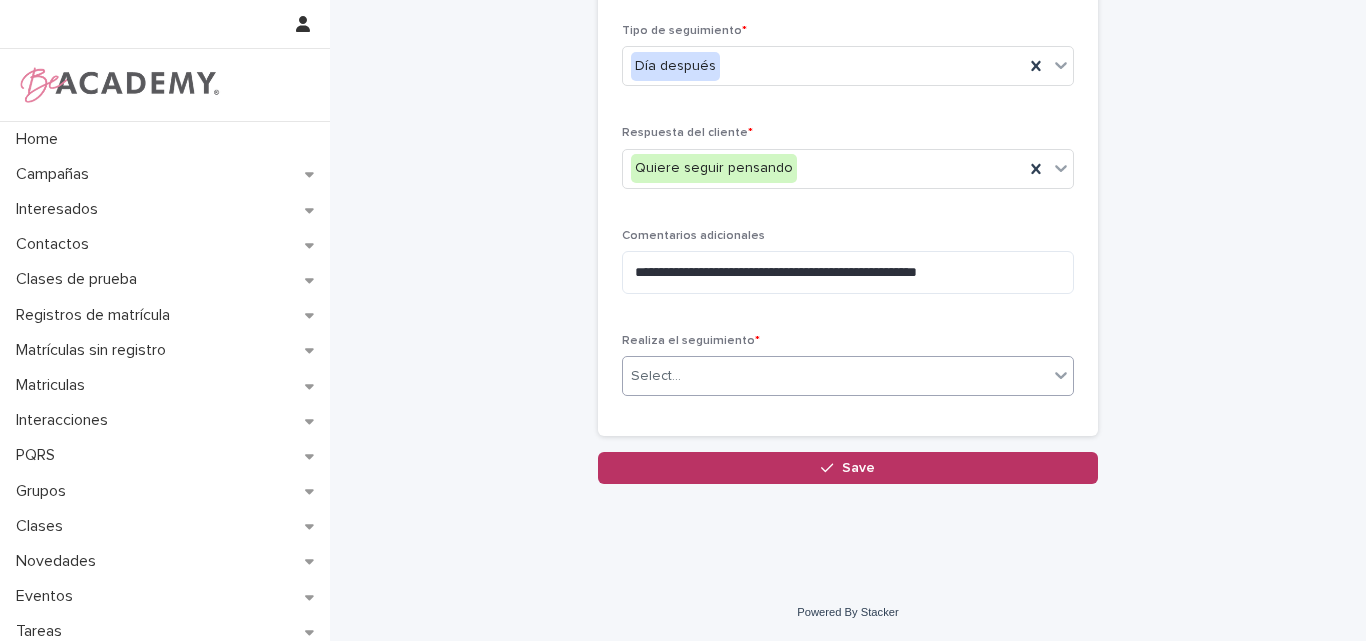 click on "Select..." at bounding box center [835, 376] 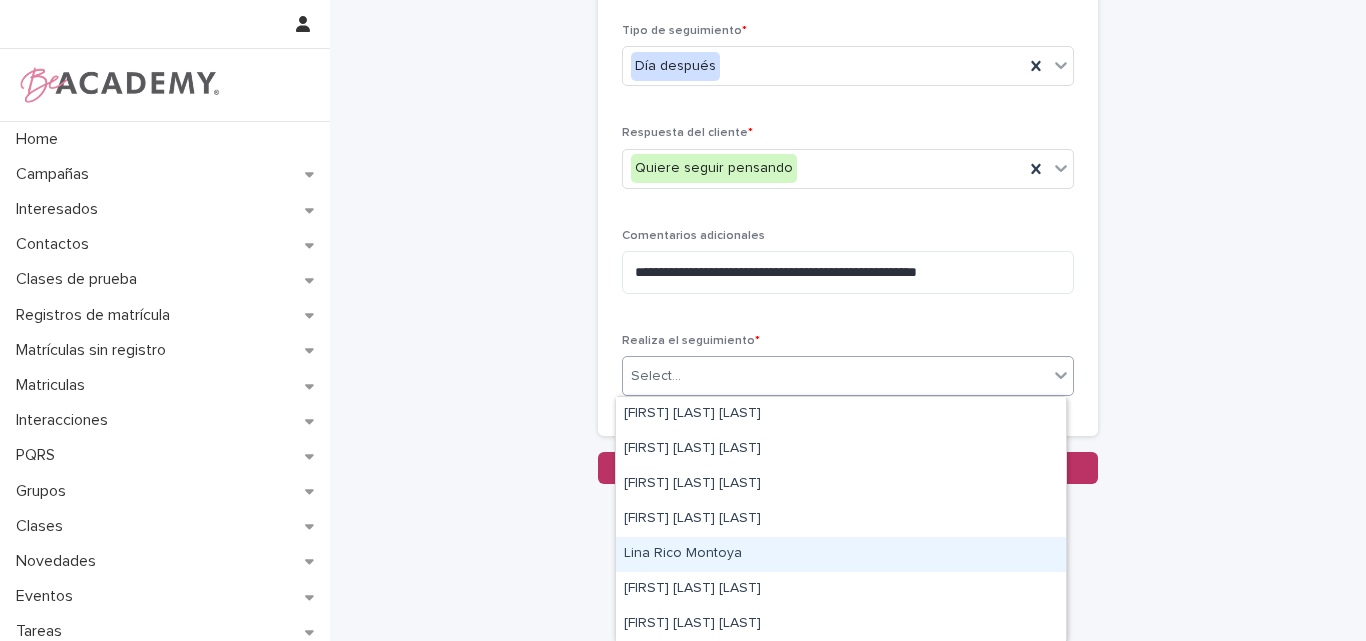 click on "Lina Rico Montoya" at bounding box center (841, 554) 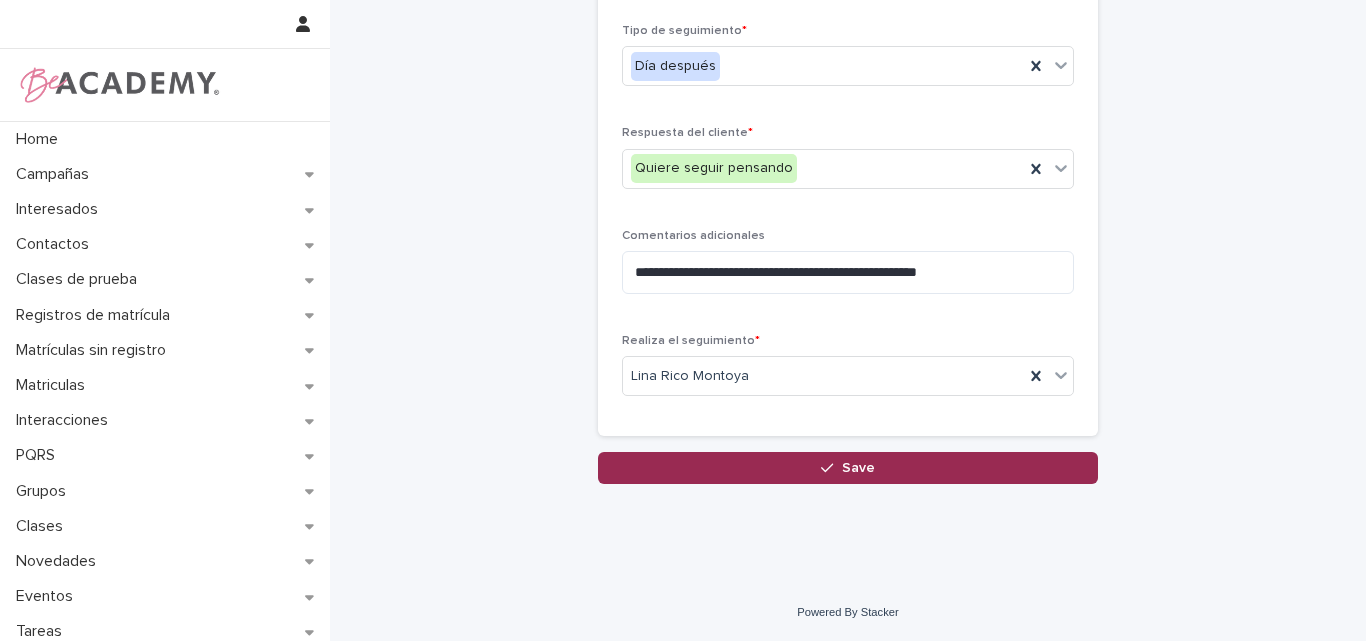 click 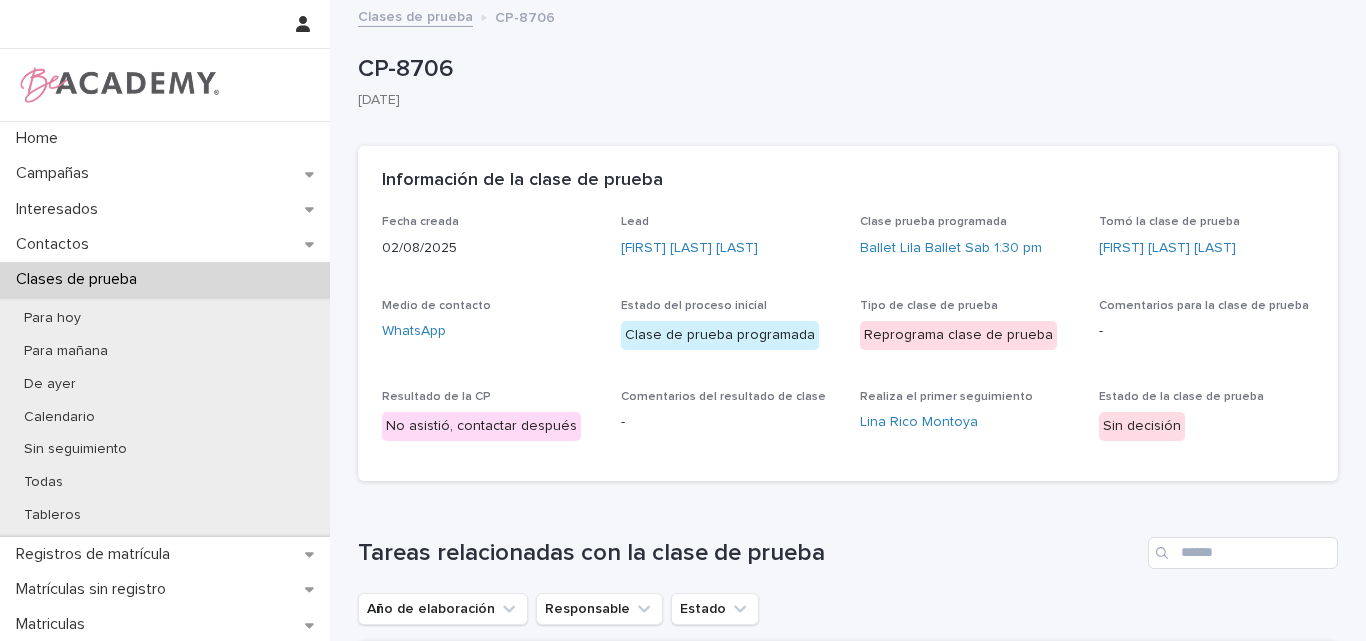scroll, scrollTop: 0, scrollLeft: 0, axis: both 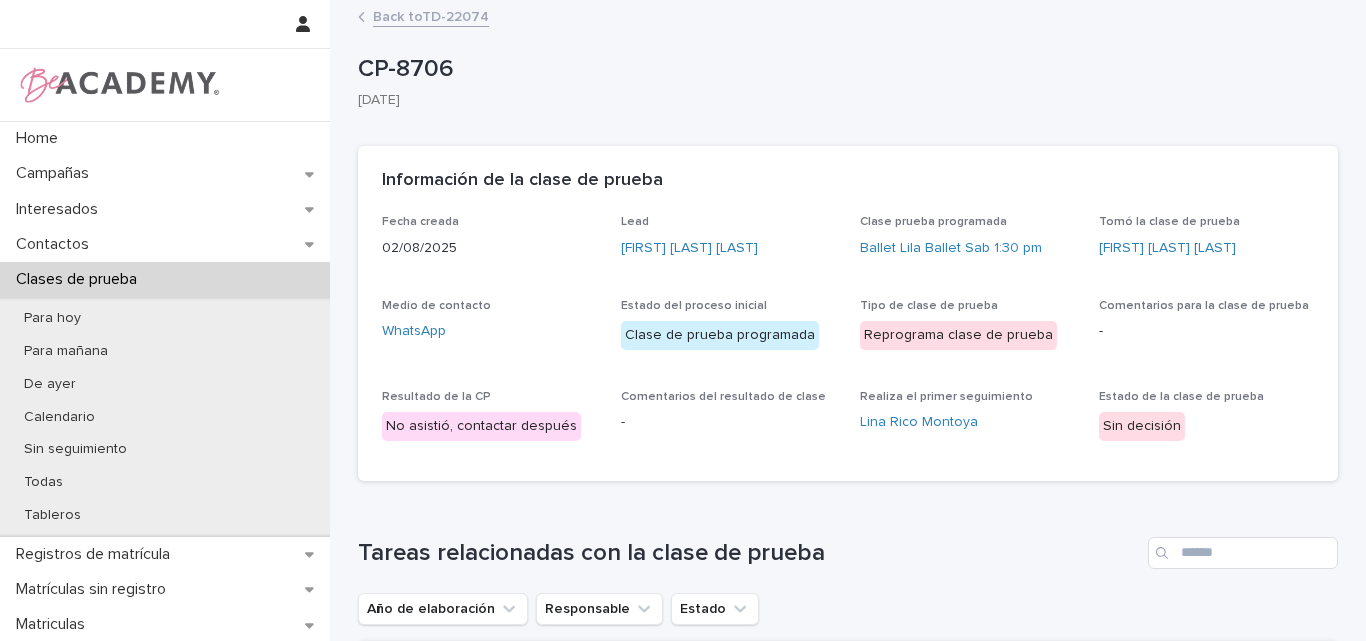 click on "Back to  TD-22074" at bounding box center (431, 15) 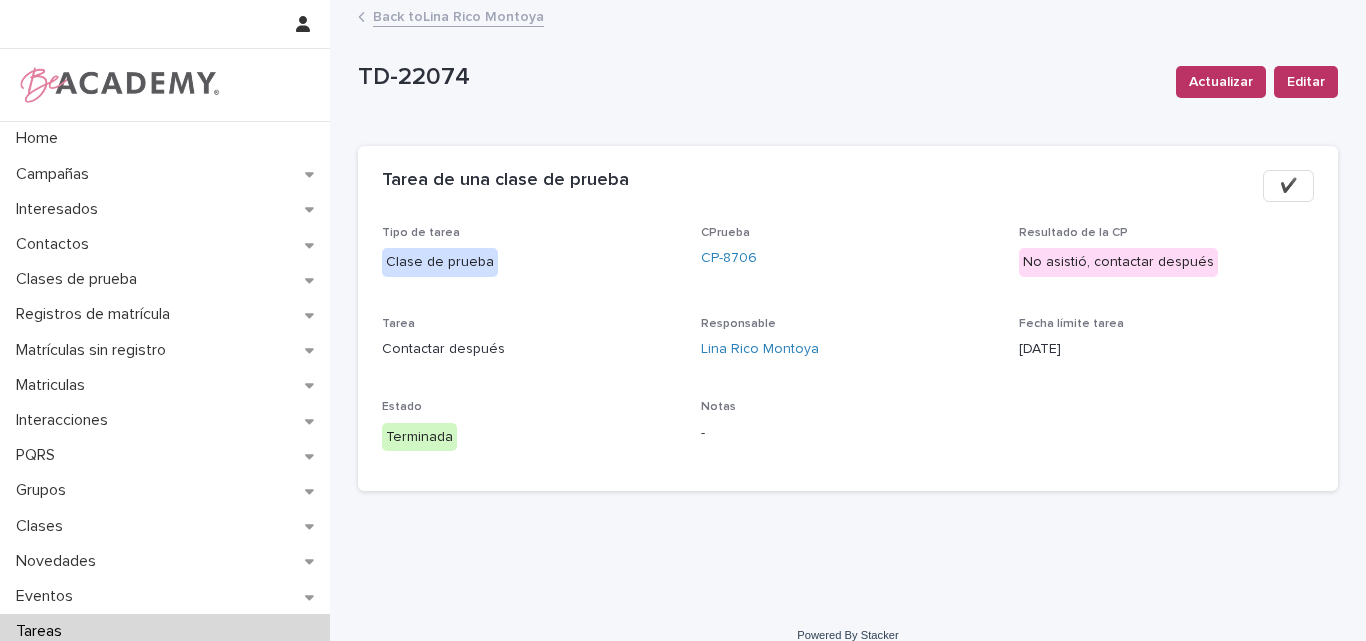 click on "Back to  Lina Rico Montoya" at bounding box center (458, 15) 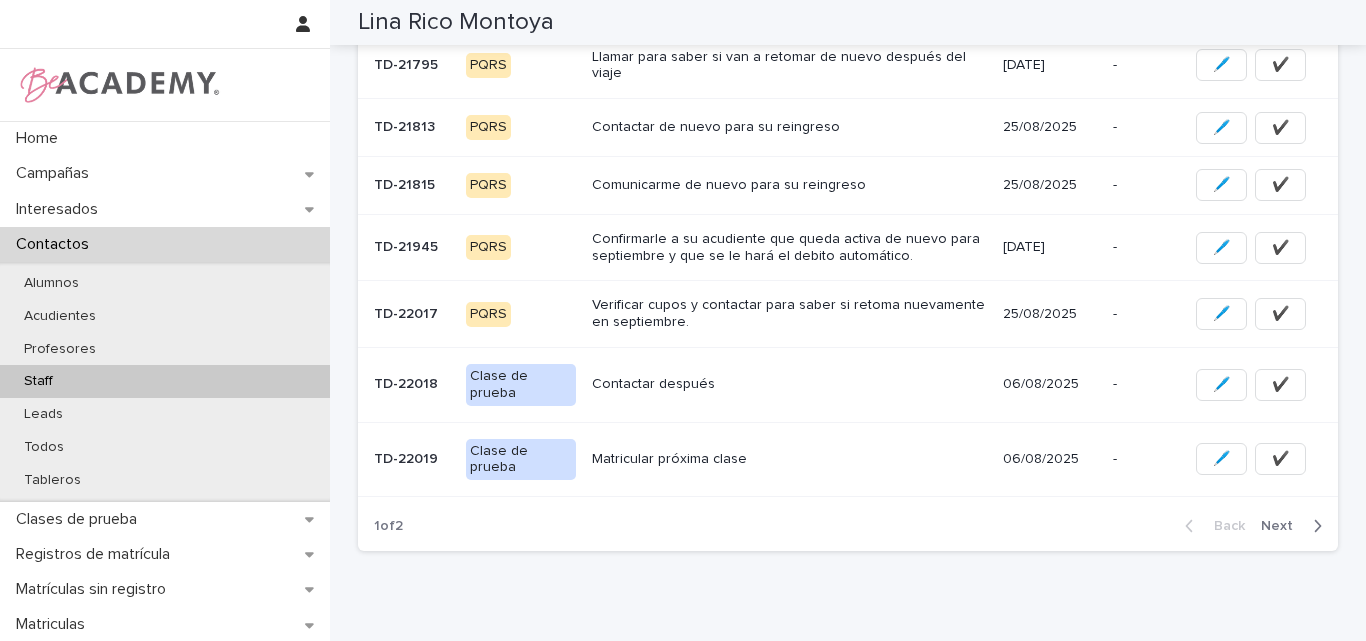 scroll, scrollTop: 613, scrollLeft: 0, axis: vertical 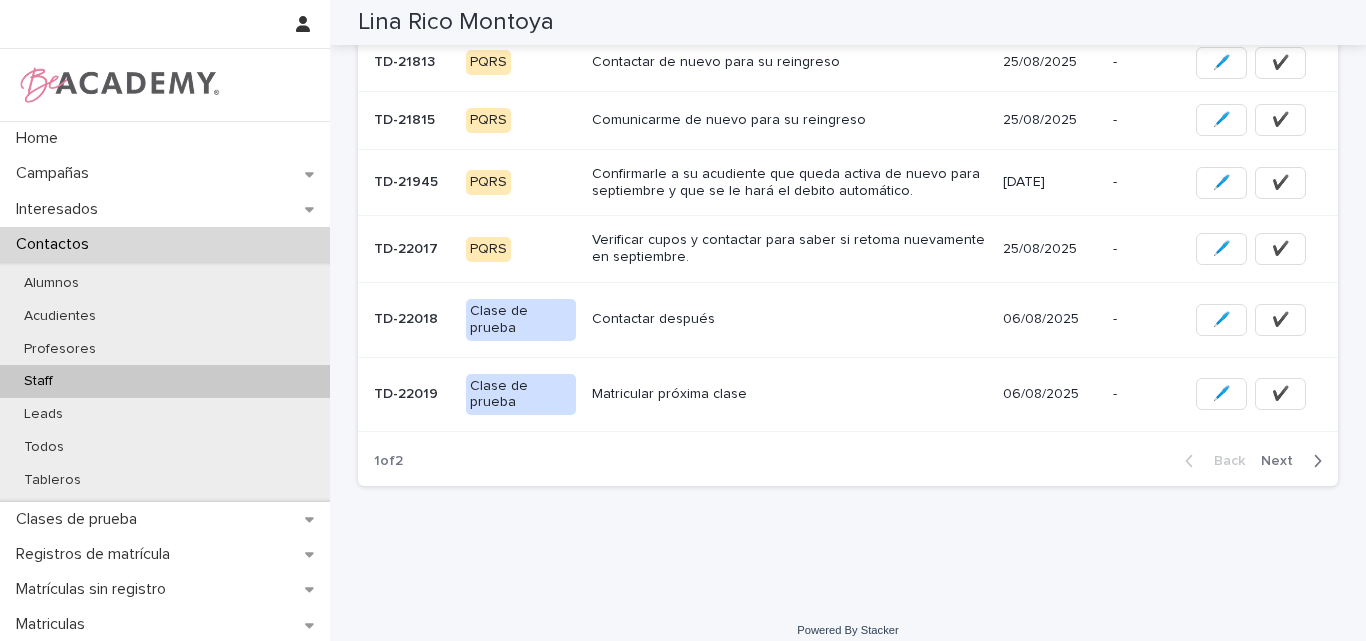 click on "Next" at bounding box center [1283, 461] 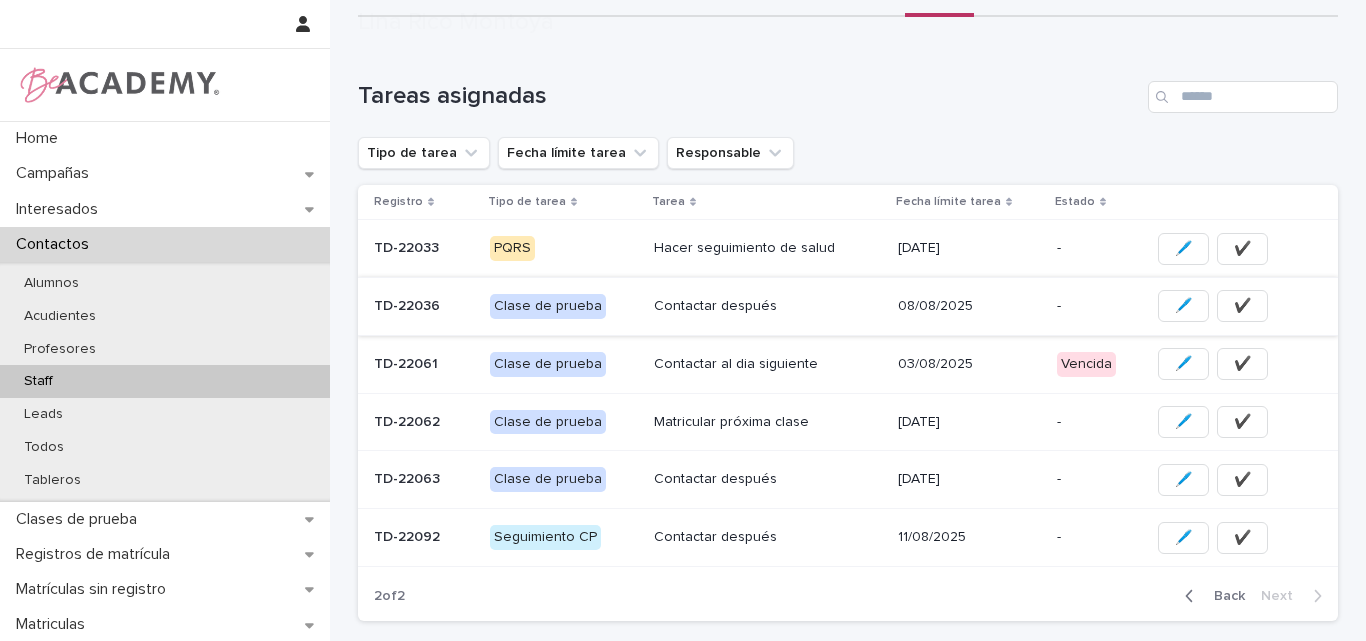 scroll, scrollTop: 200, scrollLeft: 0, axis: vertical 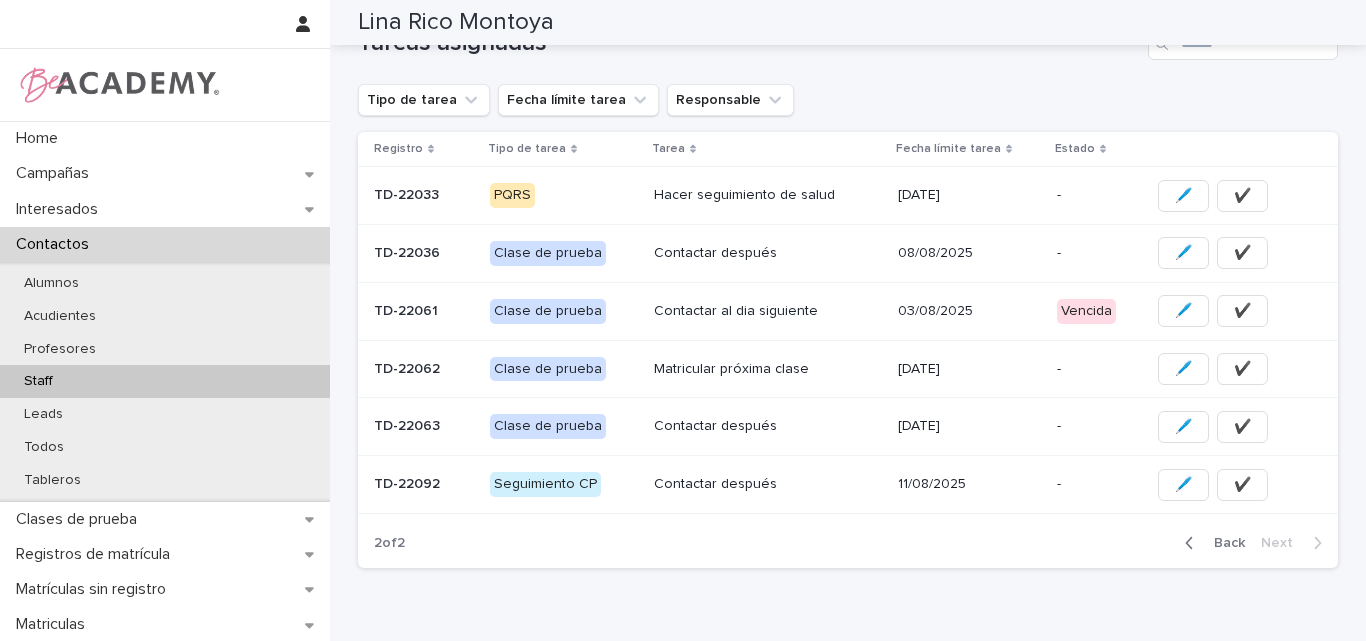 click at bounding box center (424, 426) 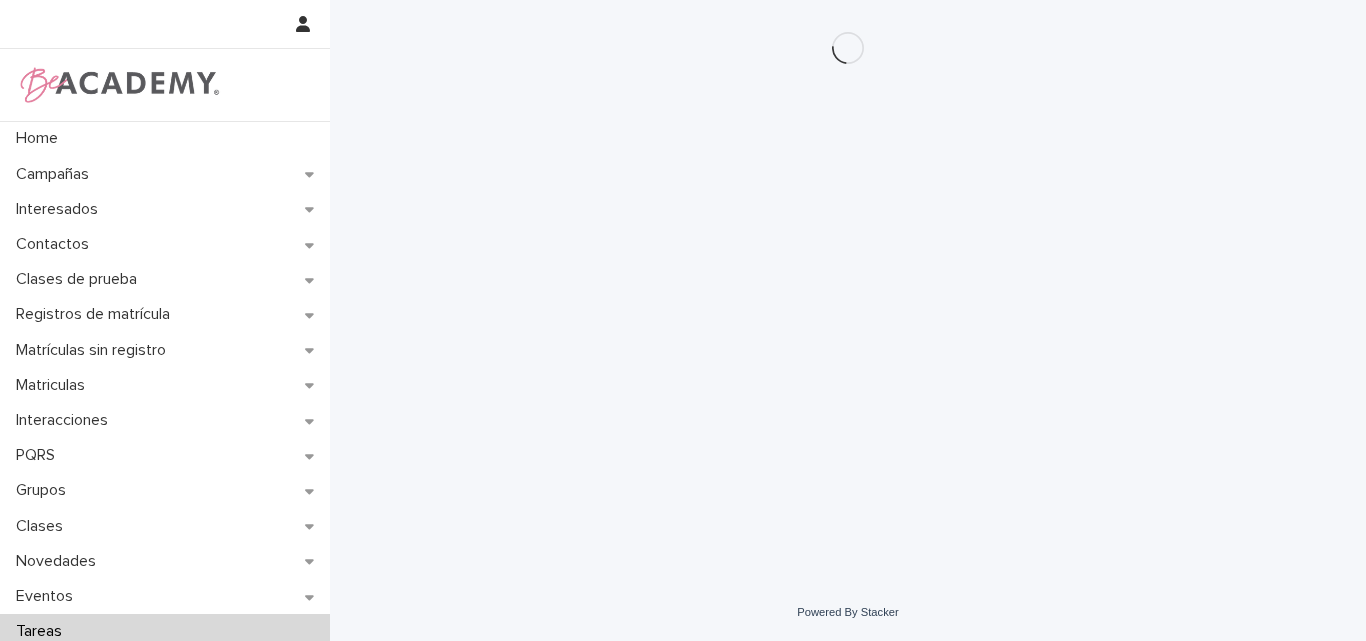 scroll, scrollTop: 0, scrollLeft: 0, axis: both 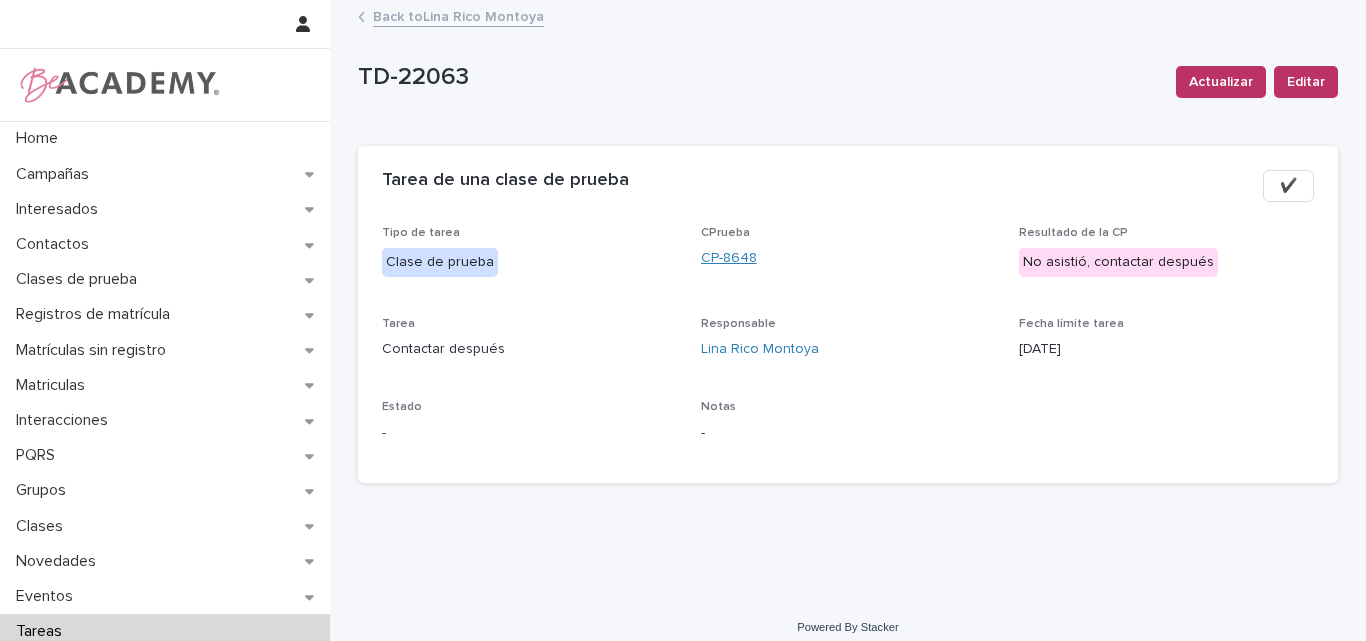click on "CP-8648" at bounding box center (729, 258) 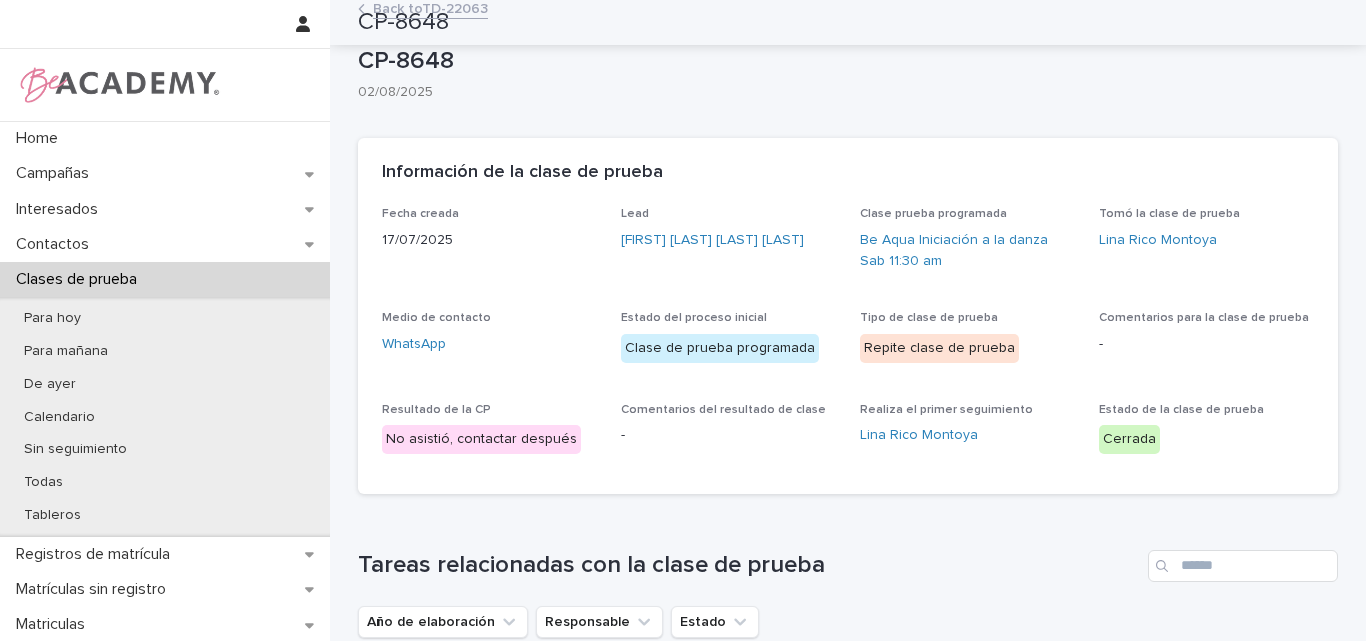 scroll, scrollTop: 0, scrollLeft: 0, axis: both 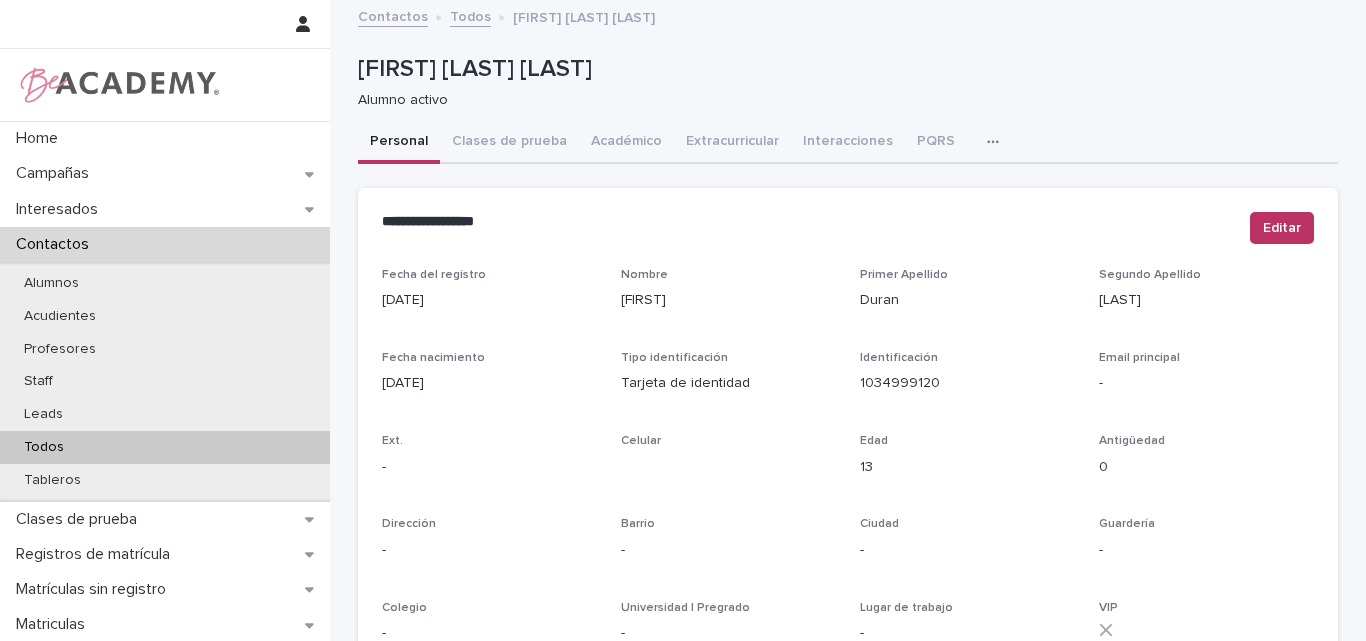 click on "Todos" at bounding box center (165, 447) 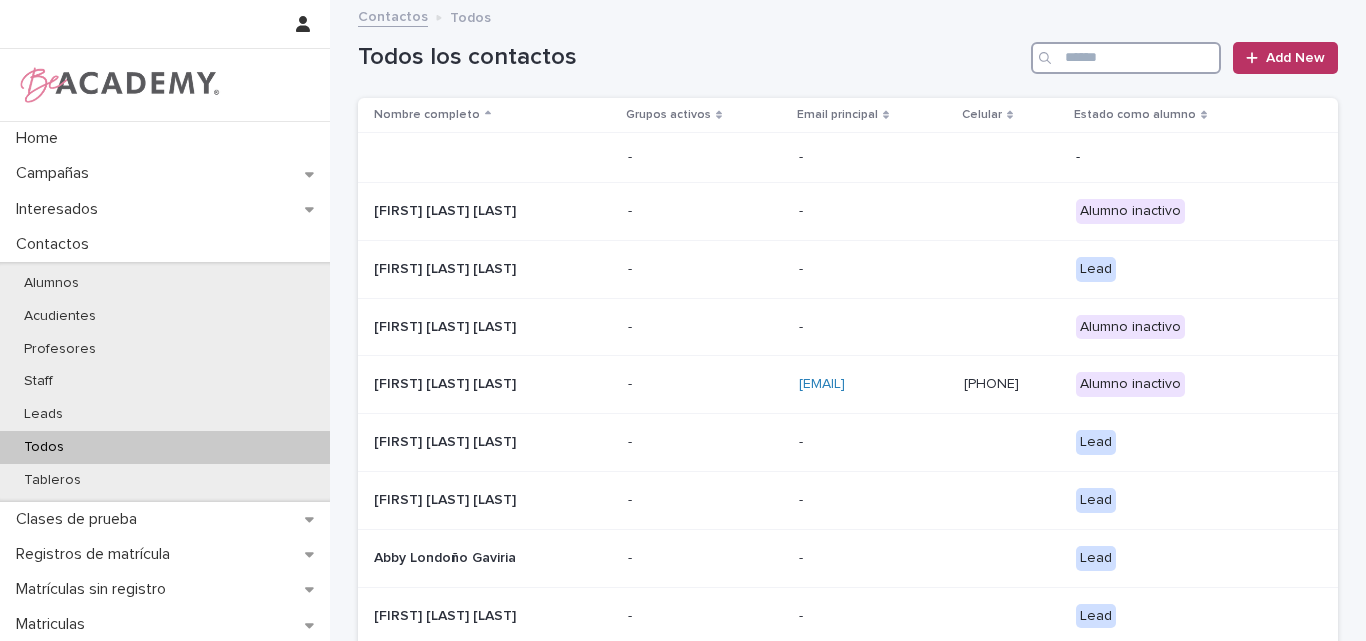 click at bounding box center (1126, 58) 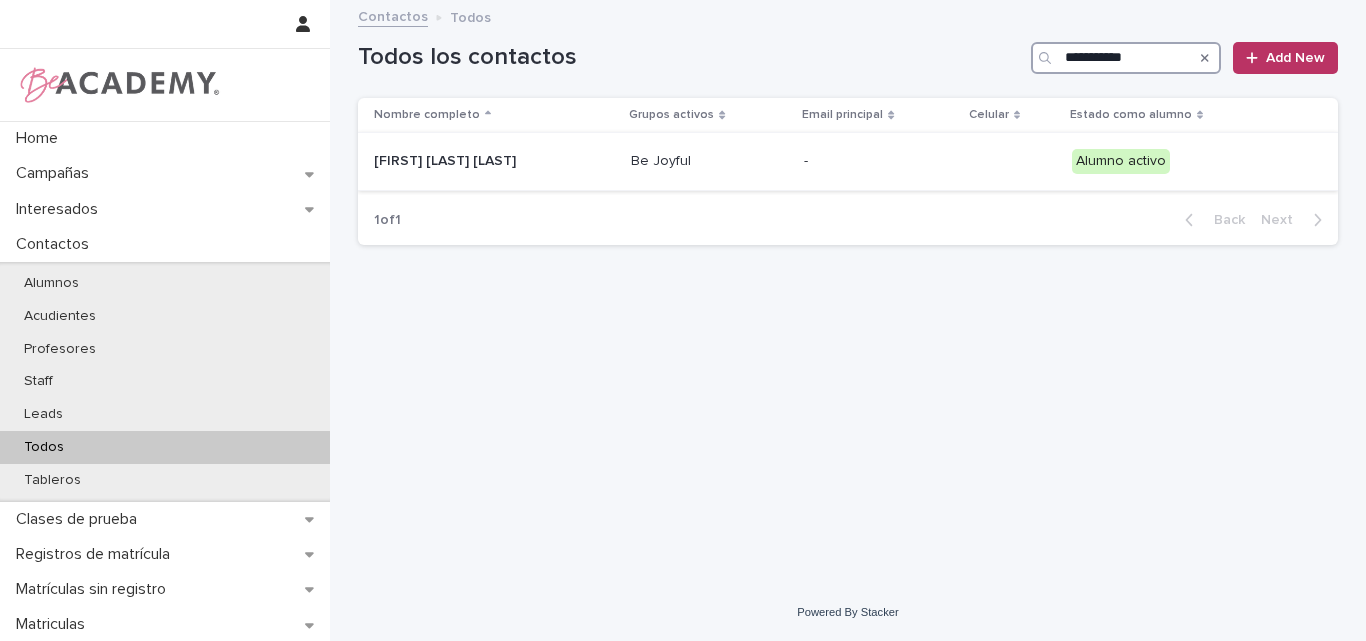 type on "**********" 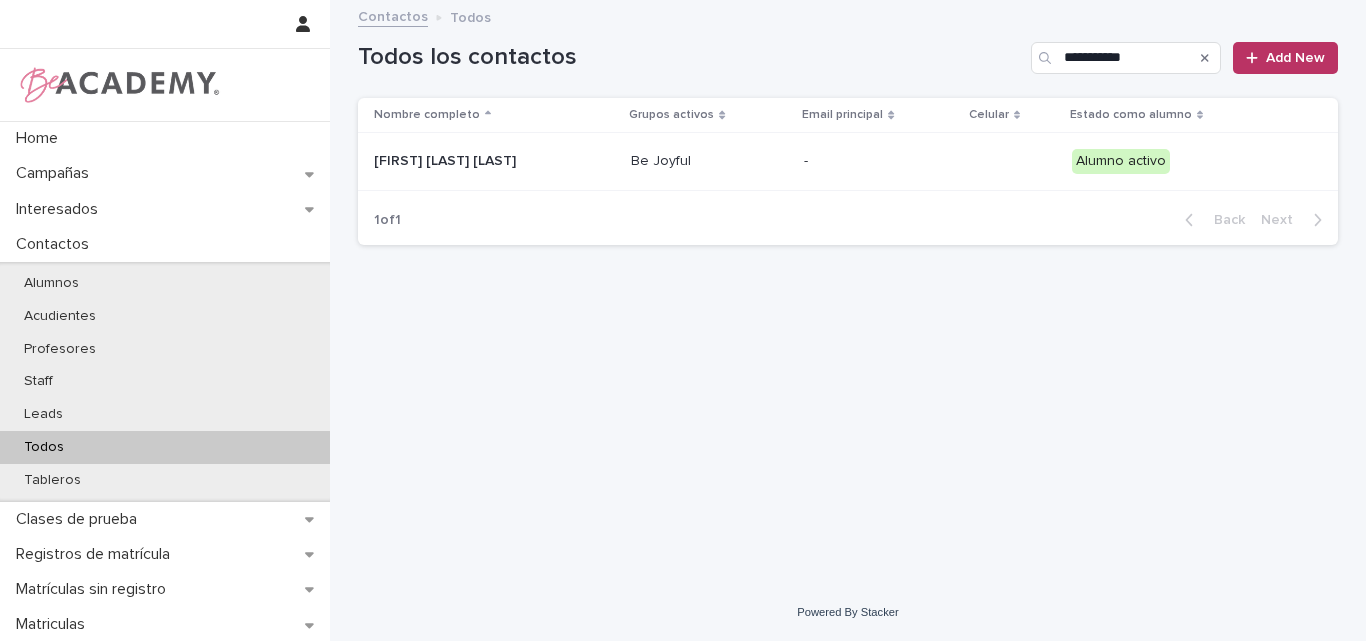 click on "[FIRST] [LAST] [LAST]" at bounding box center [474, 161] 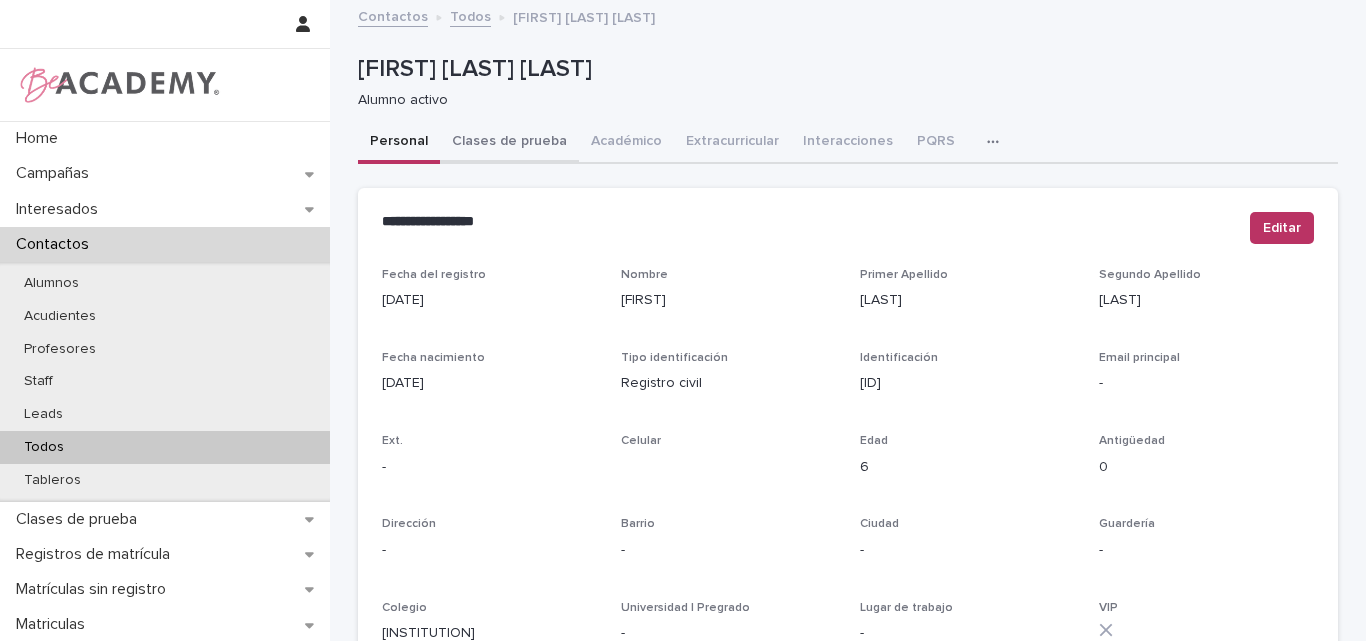 click on "Clases de prueba" at bounding box center (509, 143) 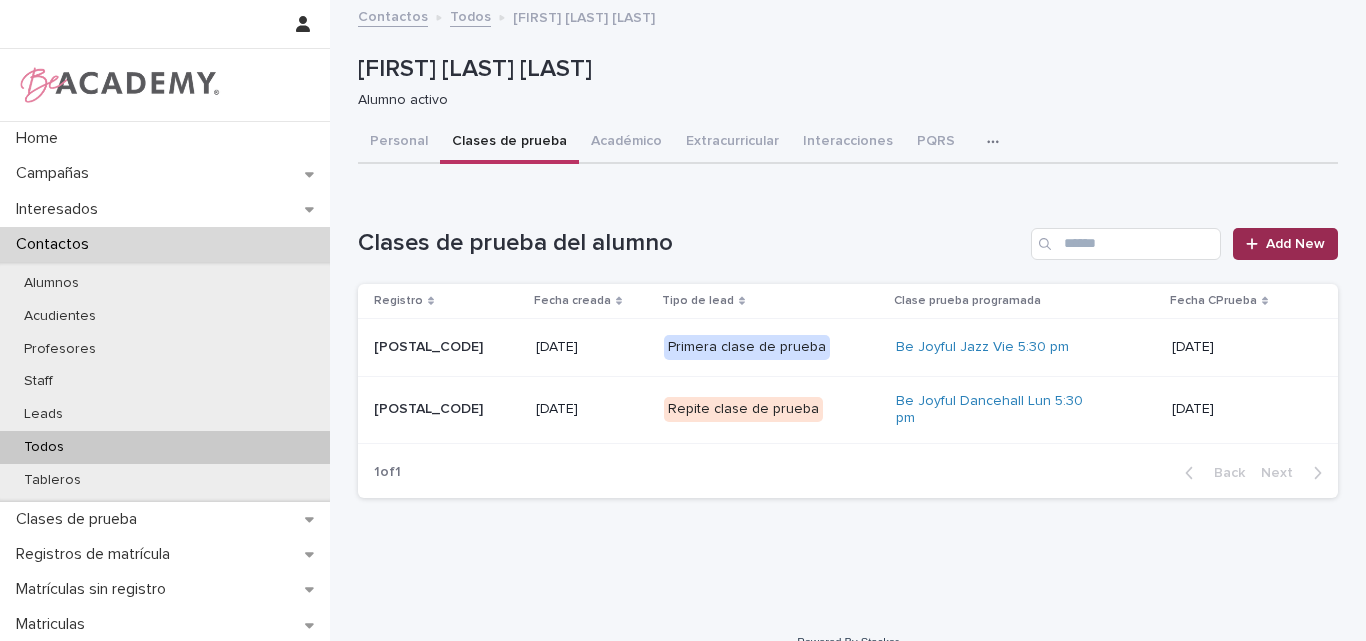 click on "Add New" at bounding box center [1295, 244] 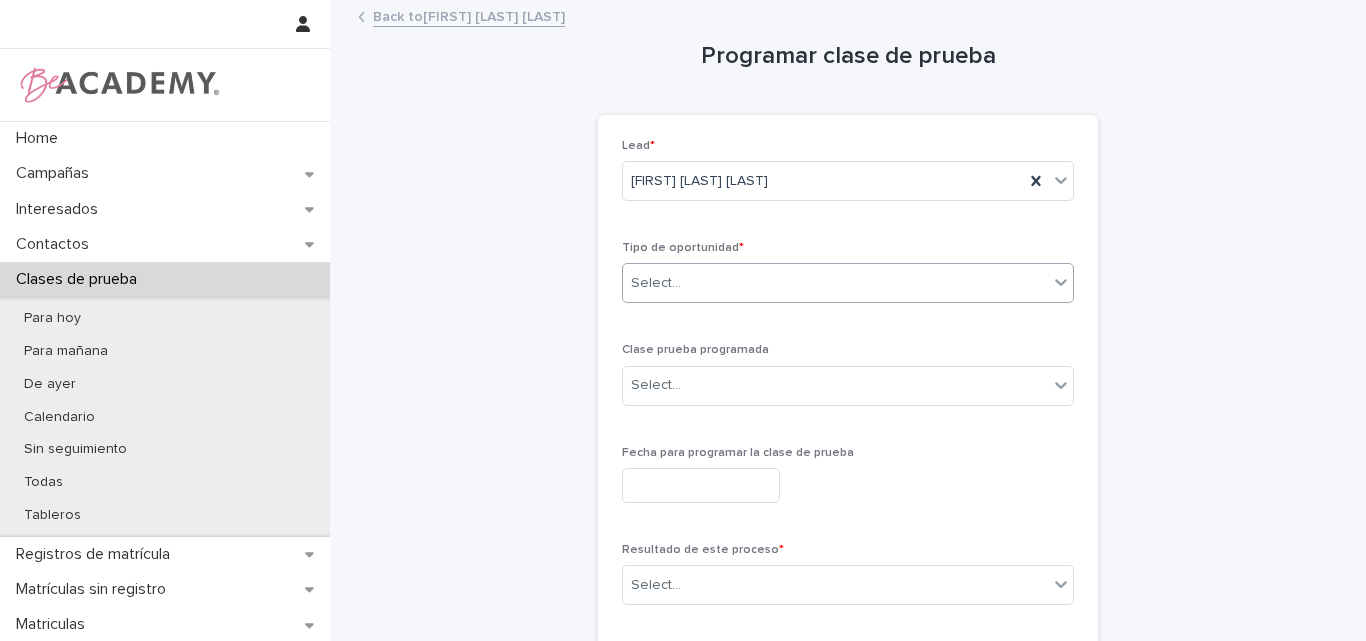 click on "Select..." at bounding box center (835, 283) 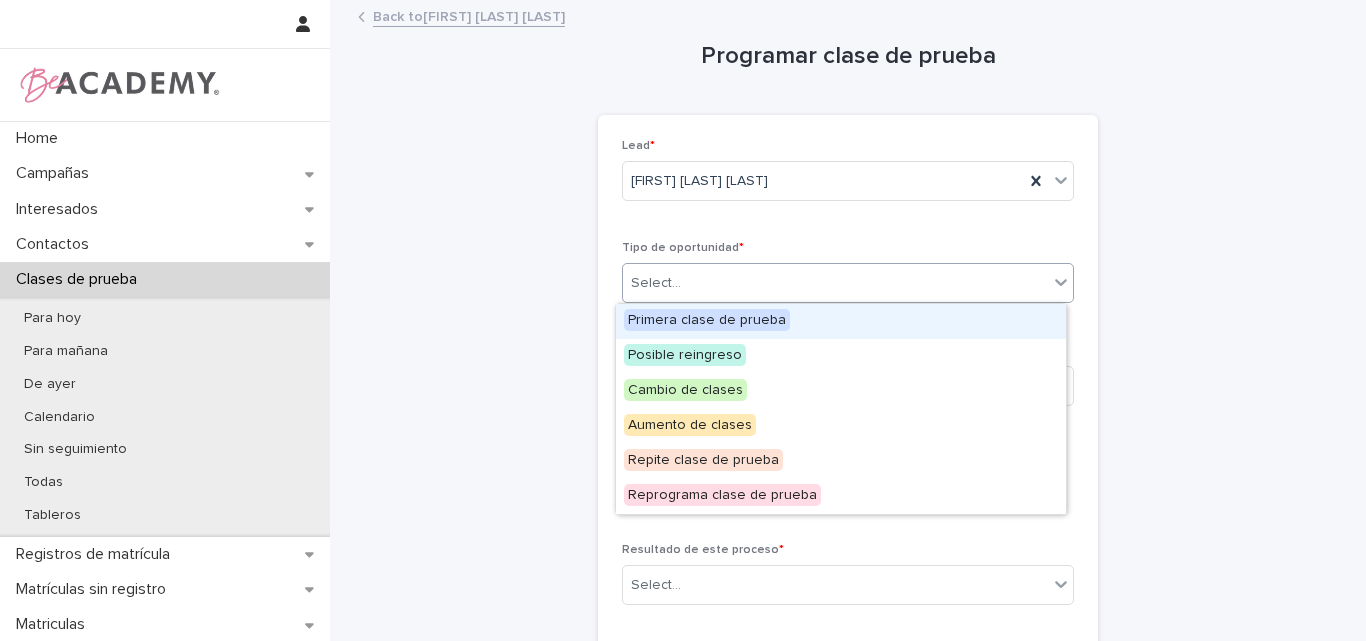click on "Primera clase de prueba" at bounding box center (707, 320) 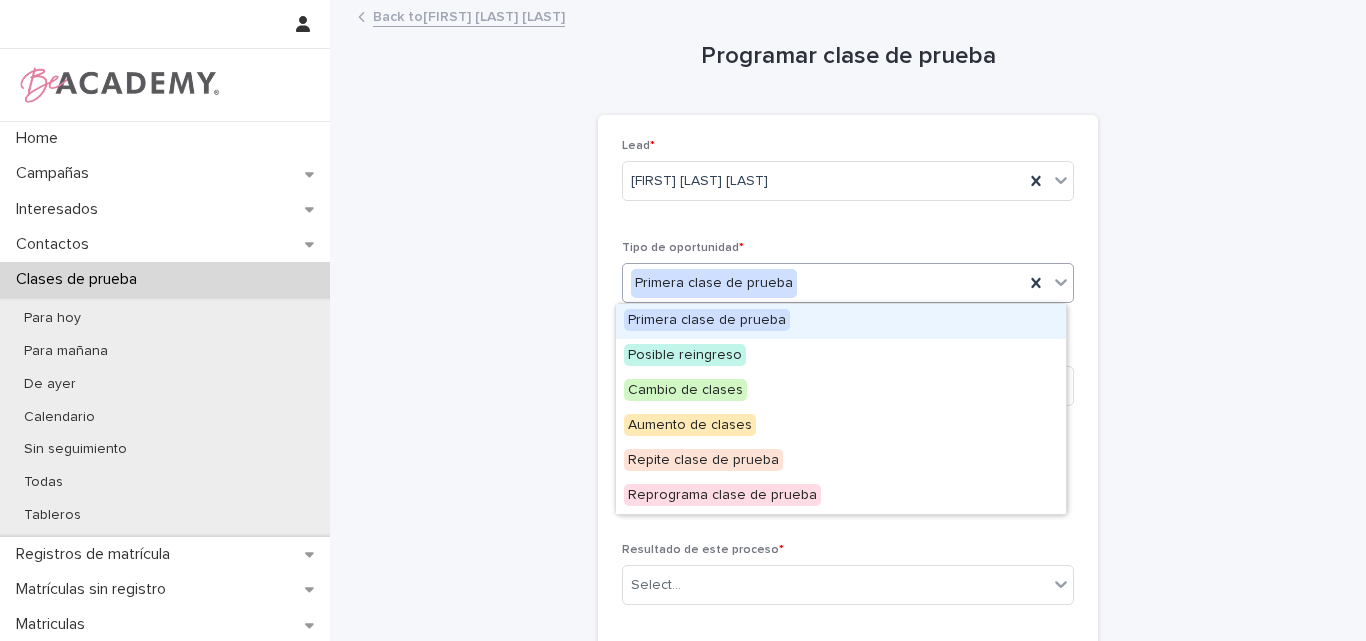 click on "Primera clase de prueba" at bounding box center [823, 283] 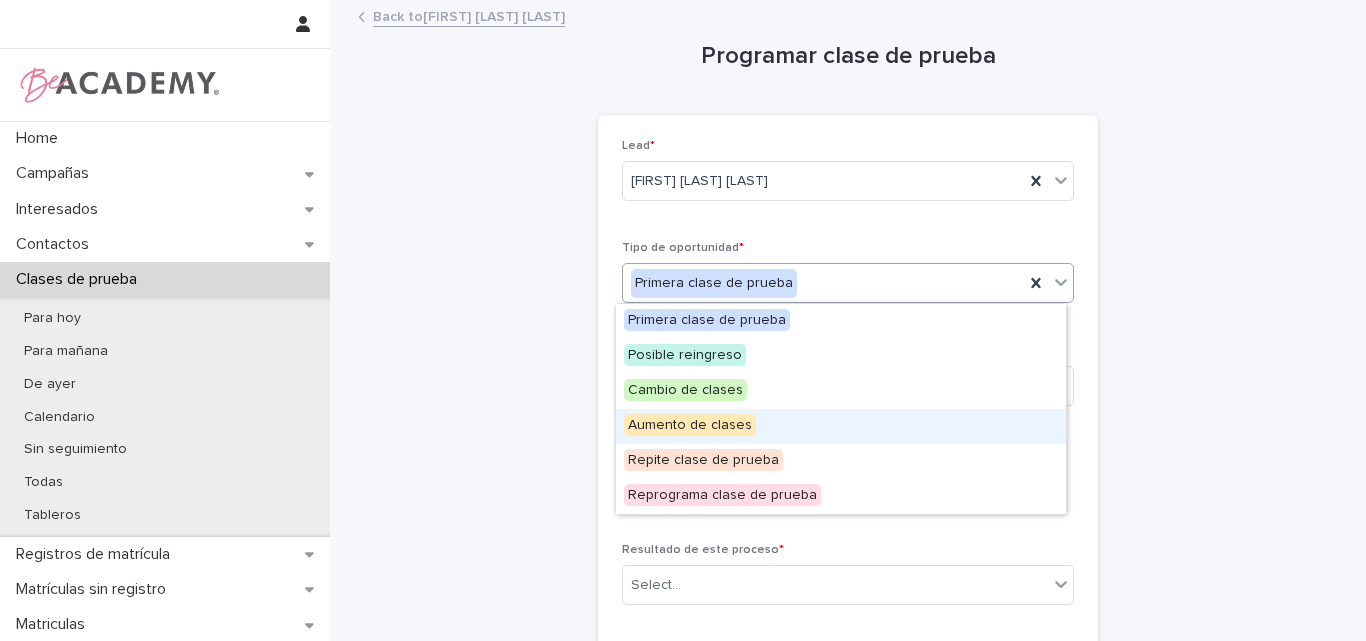 click on "Aumento de clases" at bounding box center [690, 425] 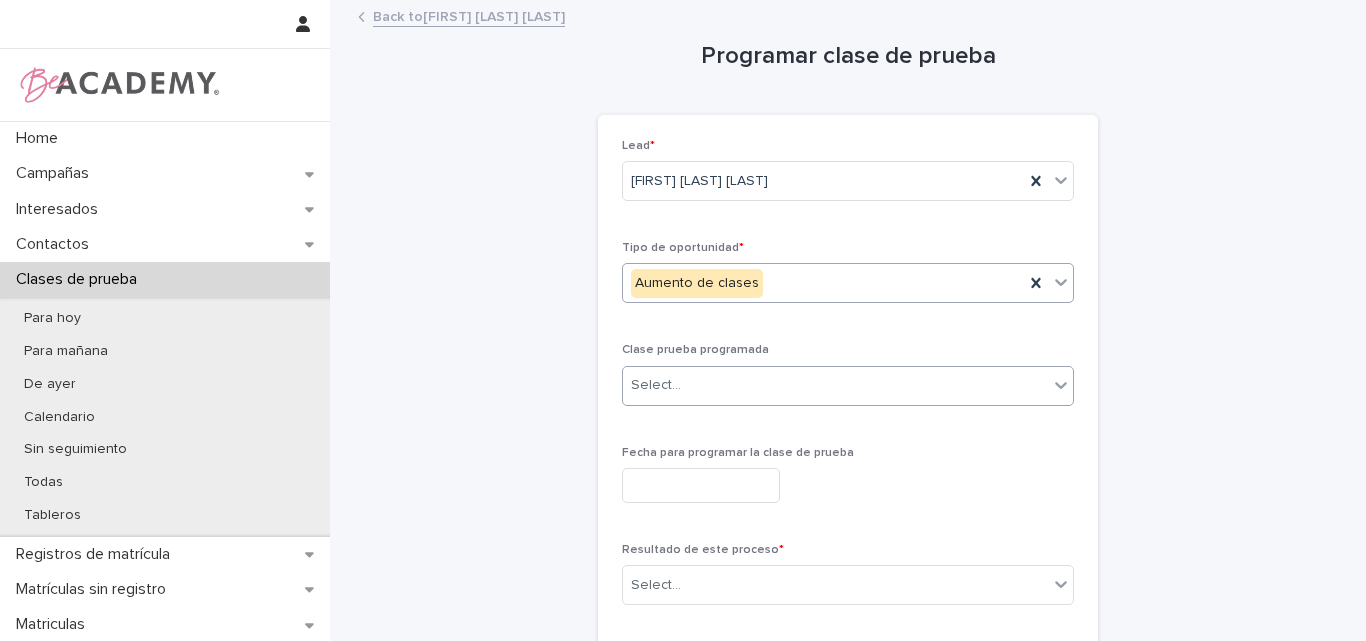 click on "Select..." at bounding box center (835, 385) 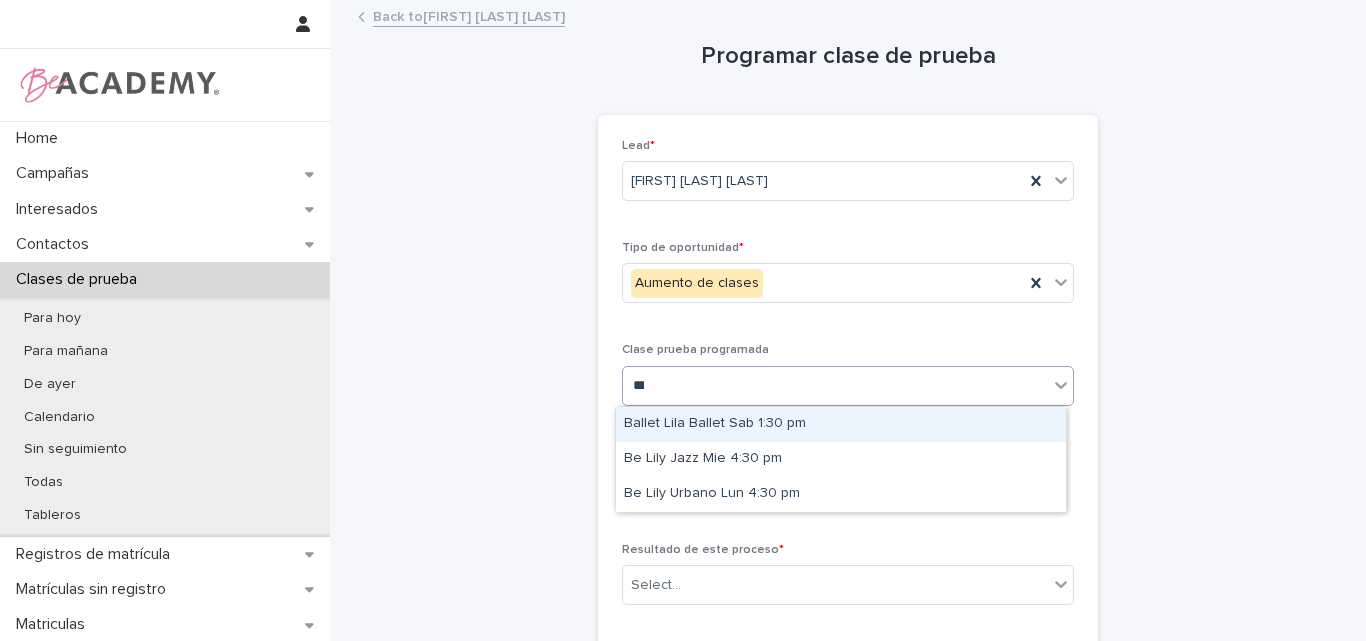 type on "****" 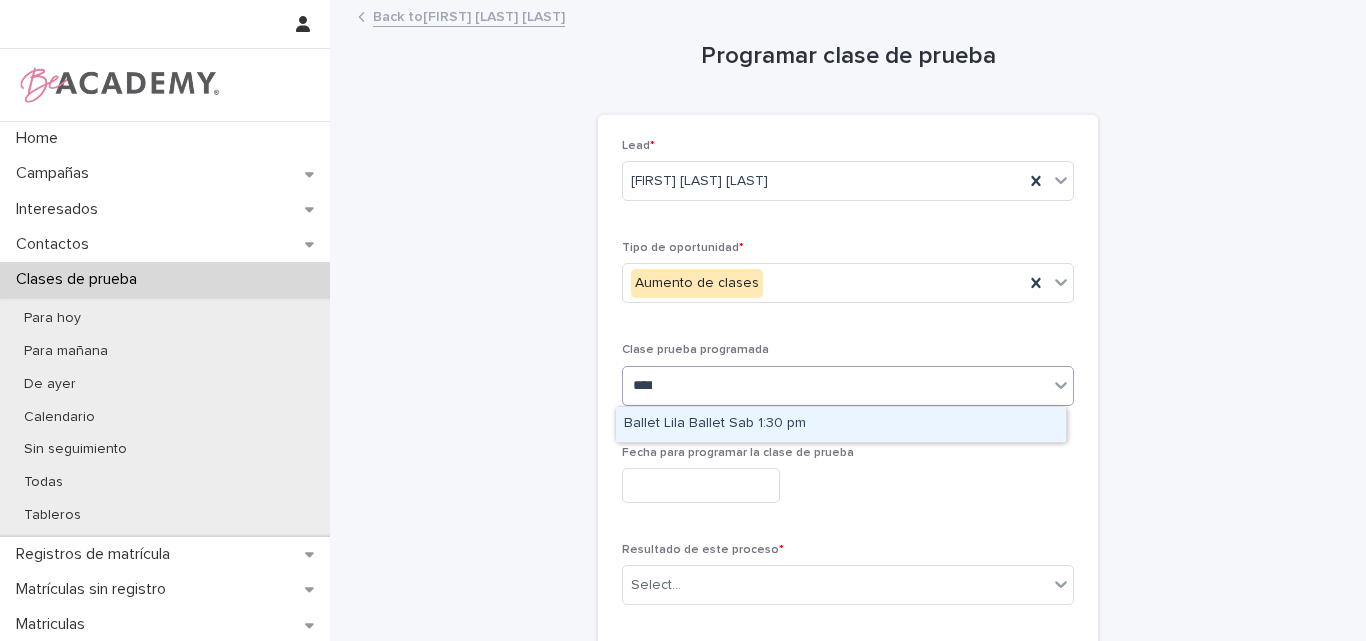 click on "Ballet Lila Ballet Sab 1:30 pm" at bounding box center [841, 424] 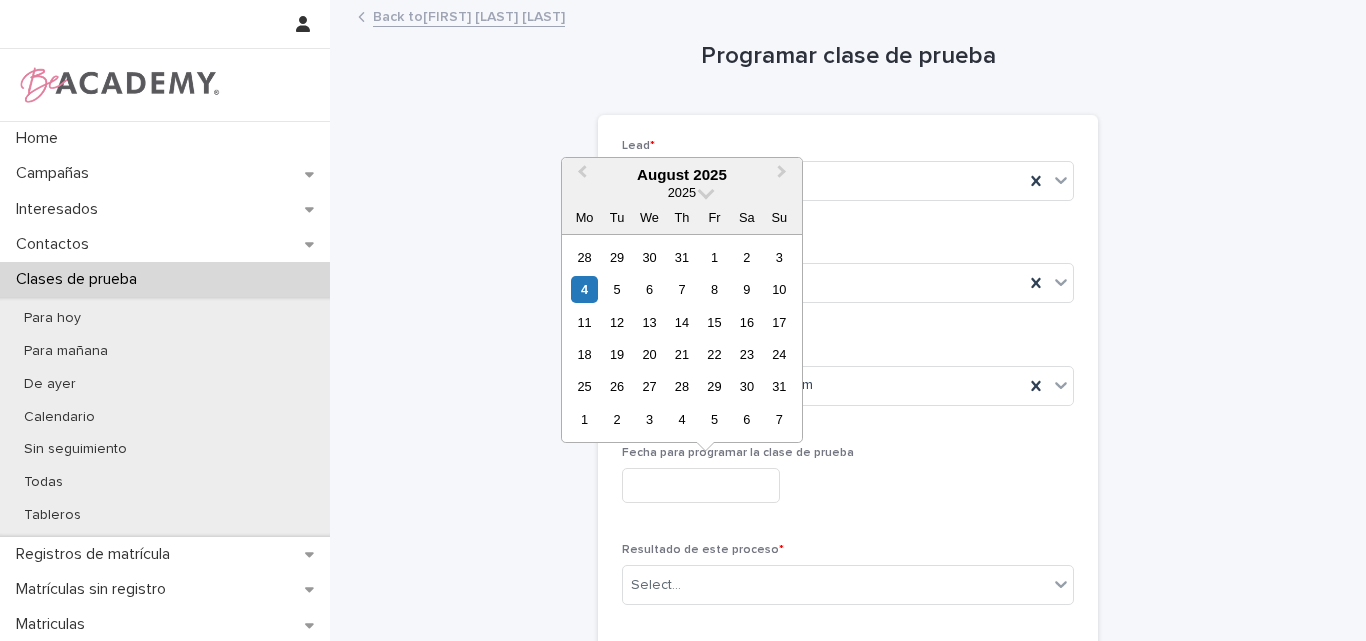 click at bounding box center [701, 485] 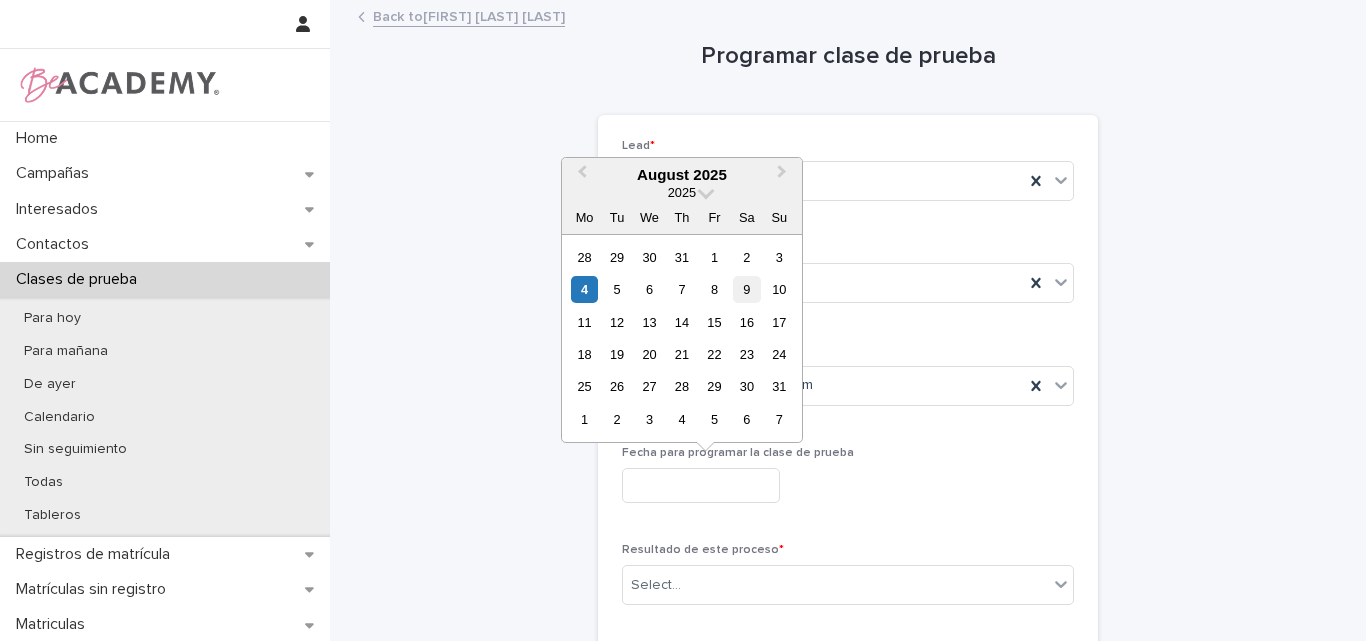 click on "9" at bounding box center [746, 289] 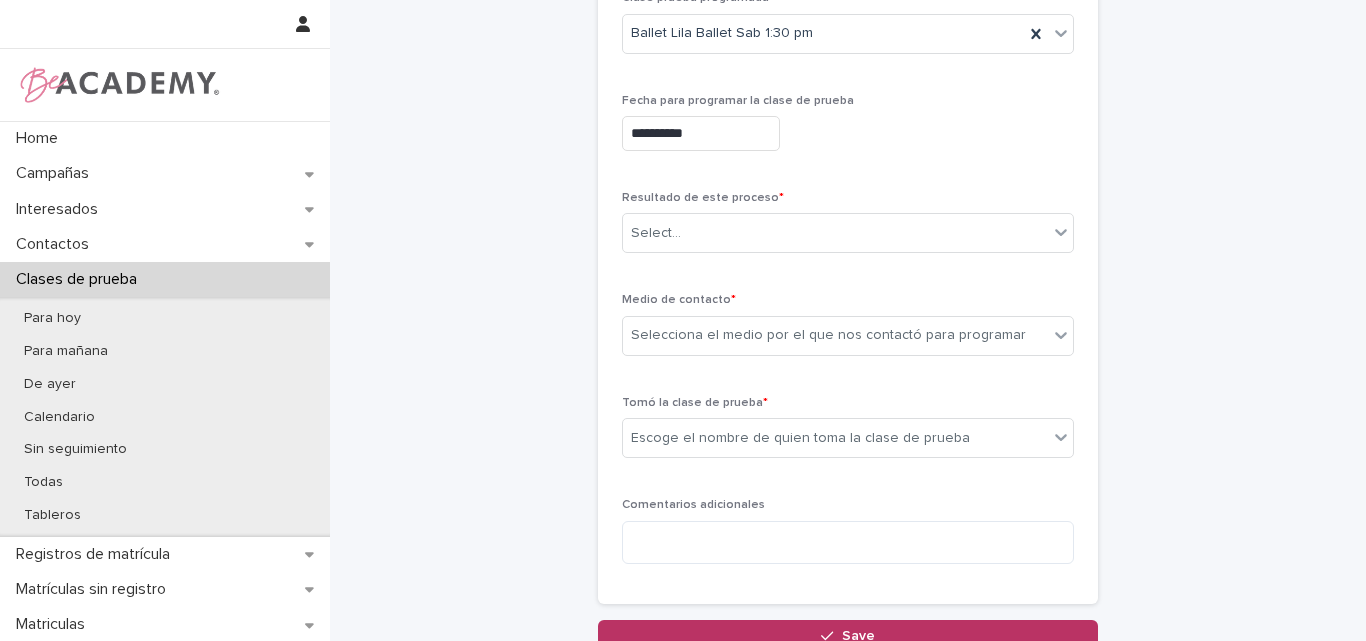 scroll, scrollTop: 400, scrollLeft: 0, axis: vertical 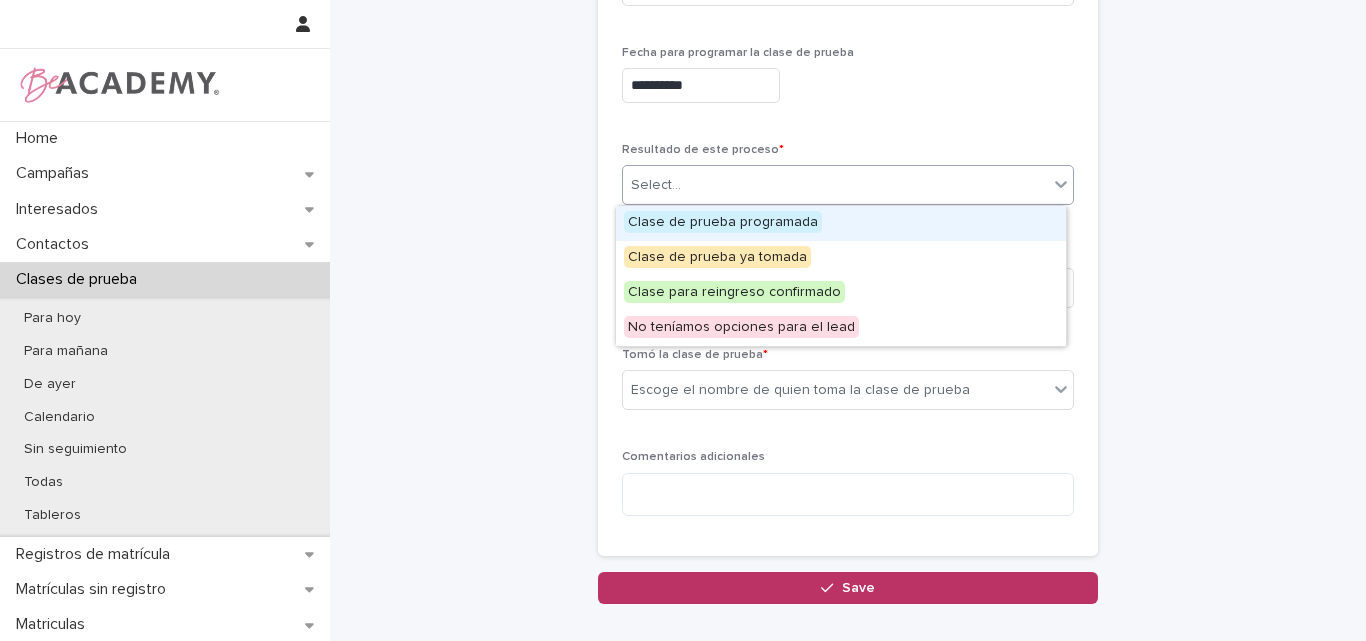 click on "Select..." at bounding box center [835, 185] 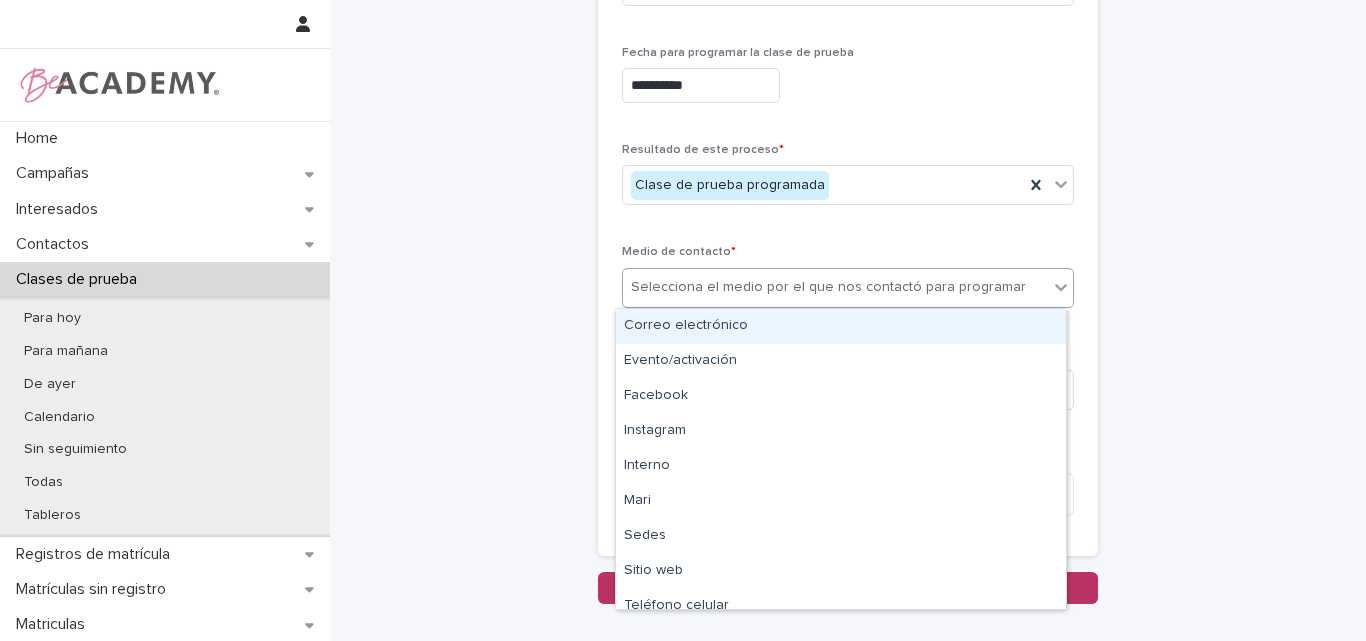 click on "Selecciona el medio por el que nos contactó para programar" at bounding box center (828, 287) 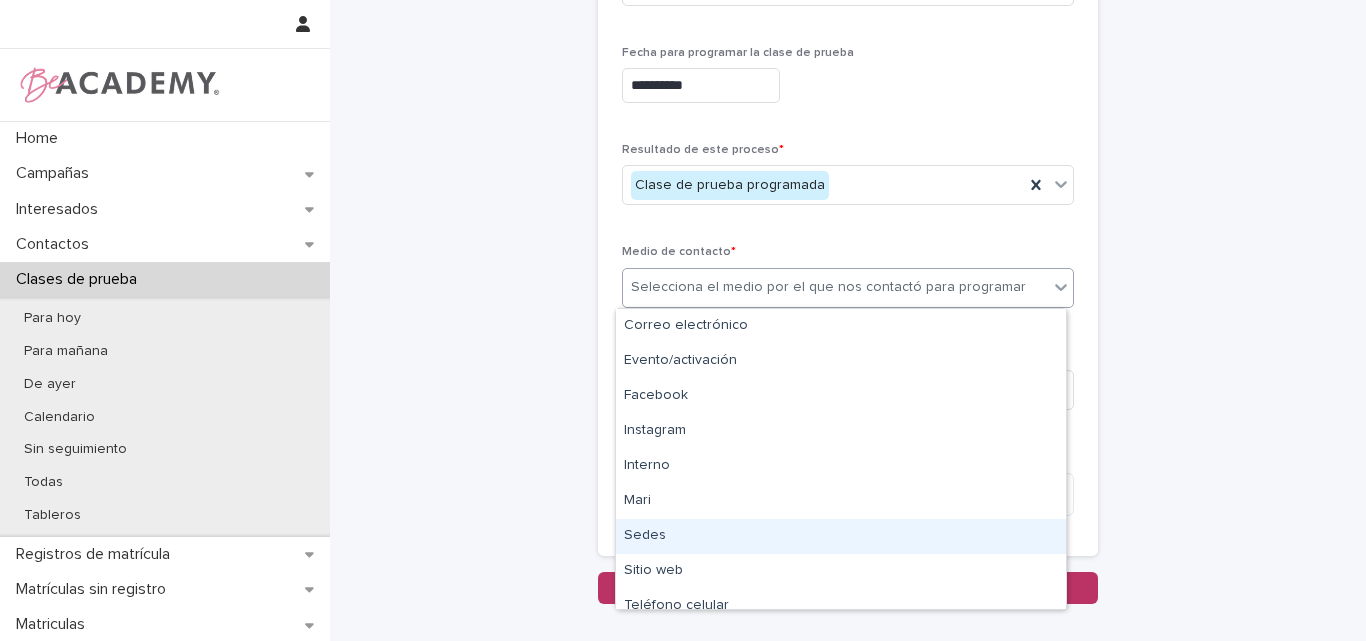 click on "Sedes" at bounding box center (841, 536) 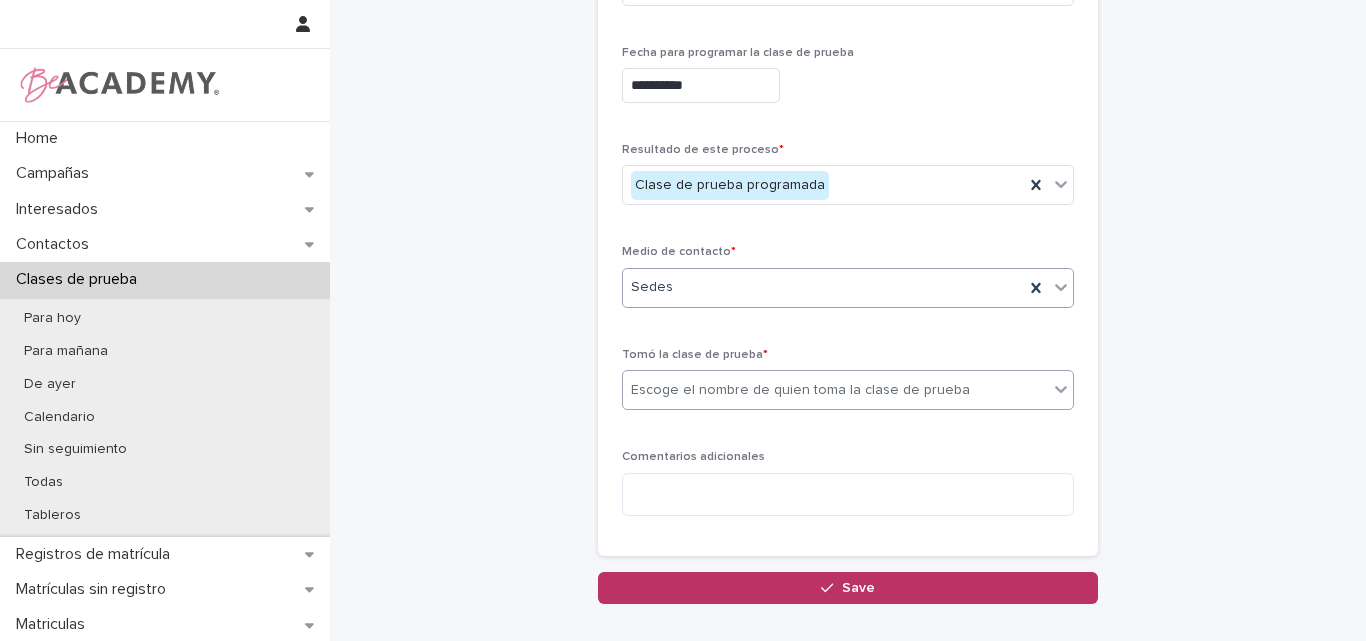 click on "Escoge el nombre de quien toma la clase de prueba" at bounding box center [800, 390] 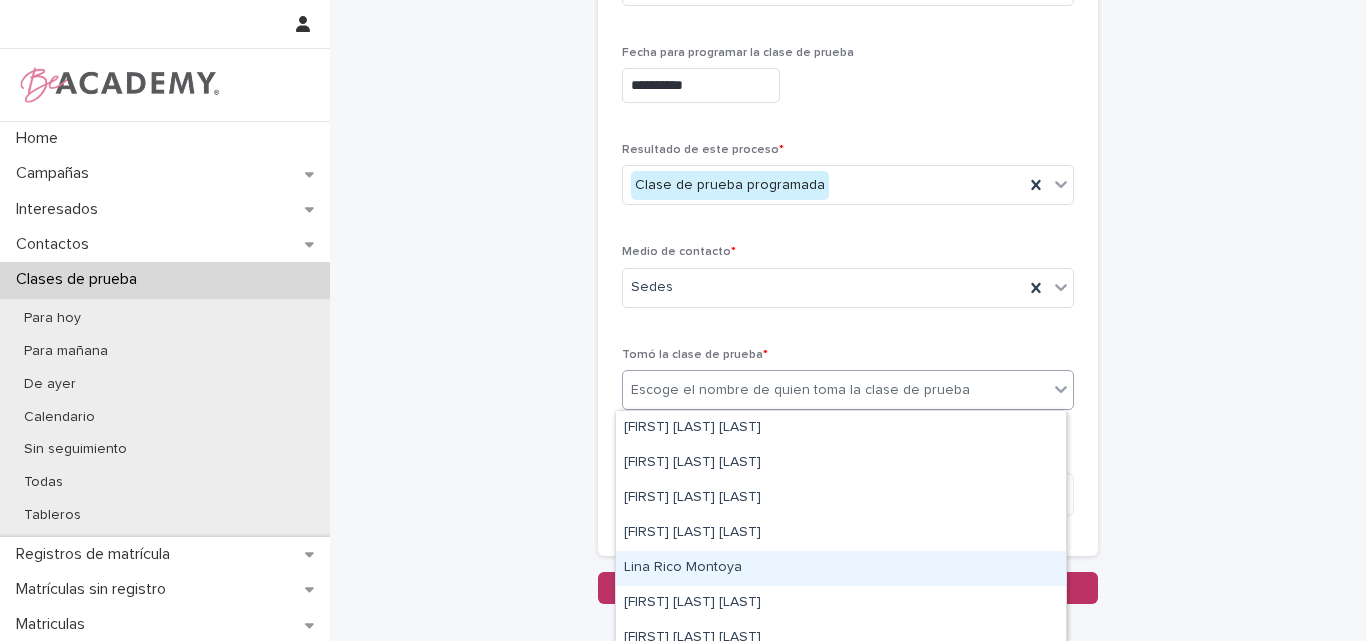 click on "Lina Rico Montoya" at bounding box center [841, 568] 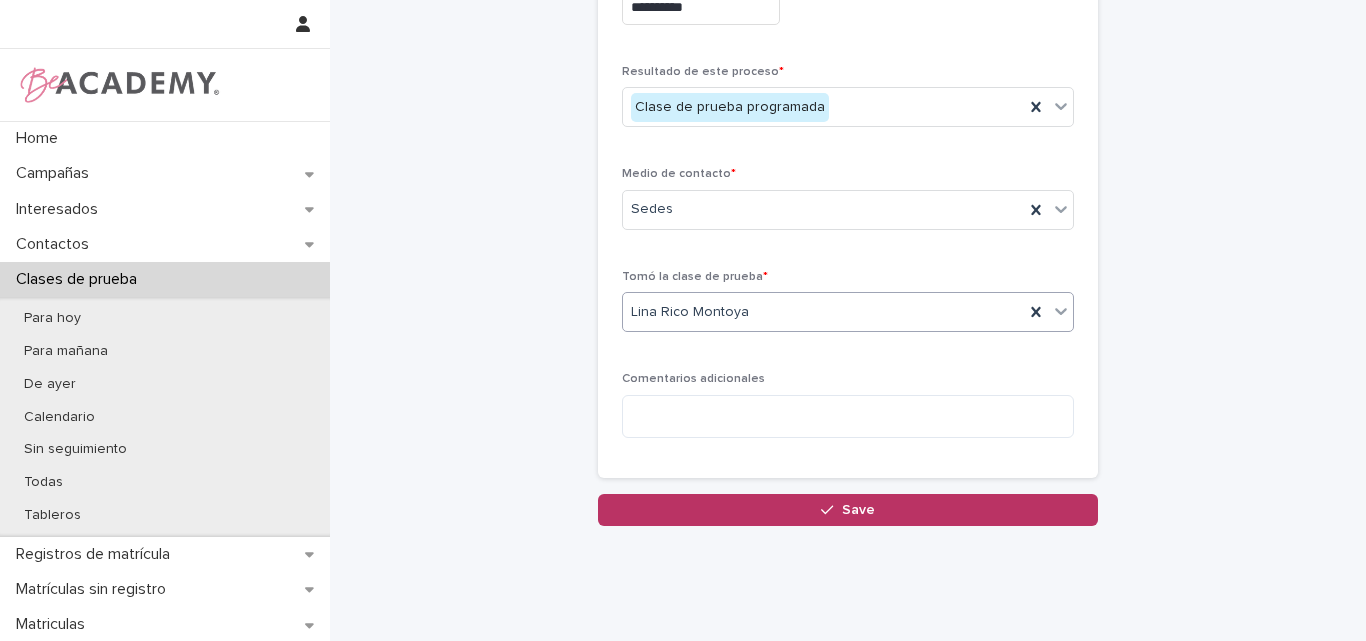 scroll, scrollTop: 500, scrollLeft: 0, axis: vertical 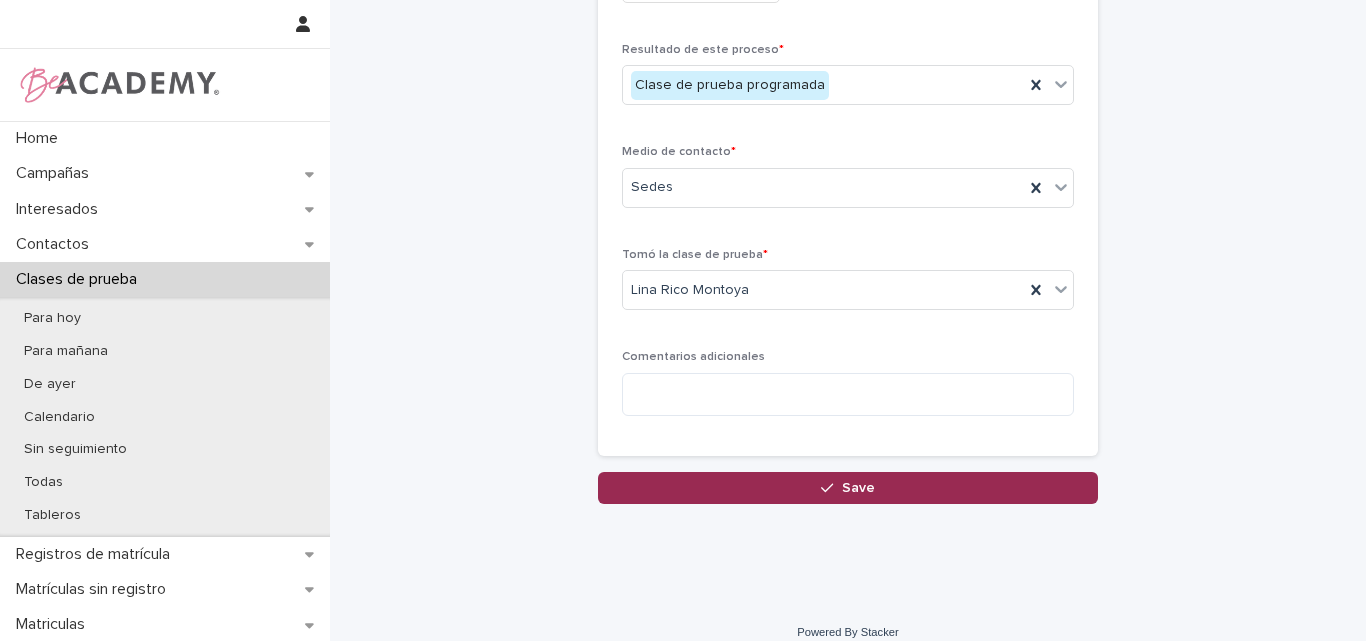 click on "Save" at bounding box center [858, 488] 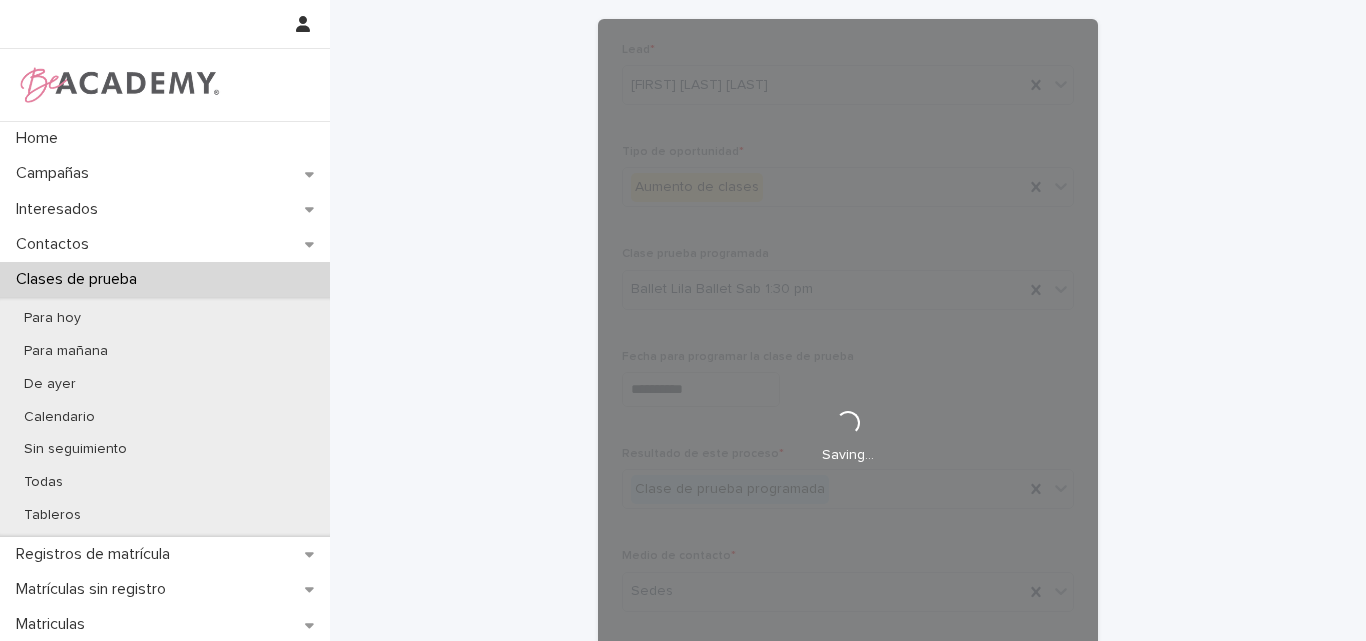scroll, scrollTop: 100, scrollLeft: 0, axis: vertical 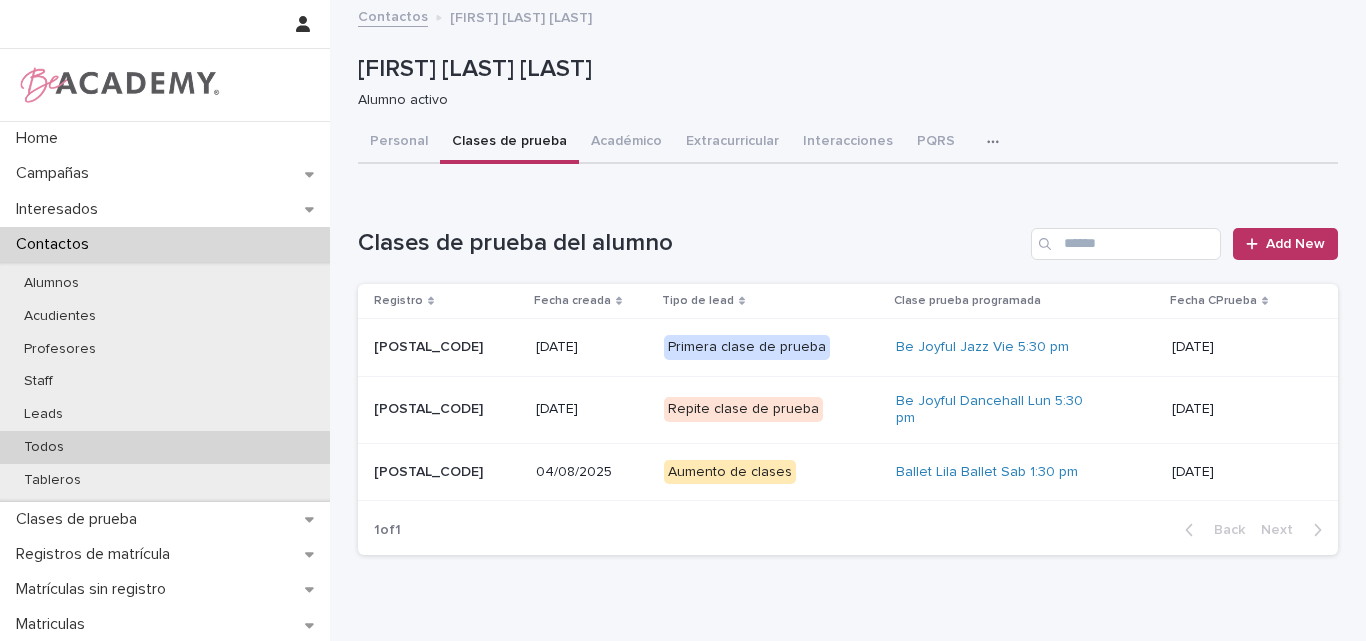 click on "Todos" at bounding box center [44, 447] 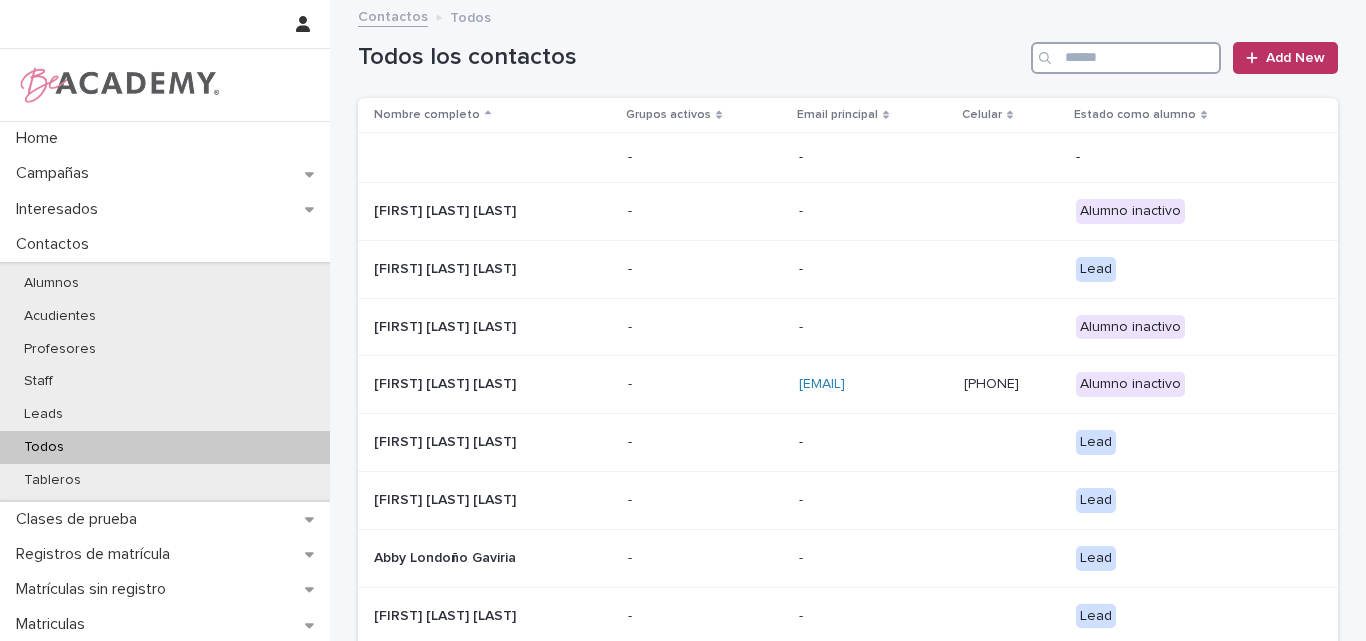 click at bounding box center [1126, 58] 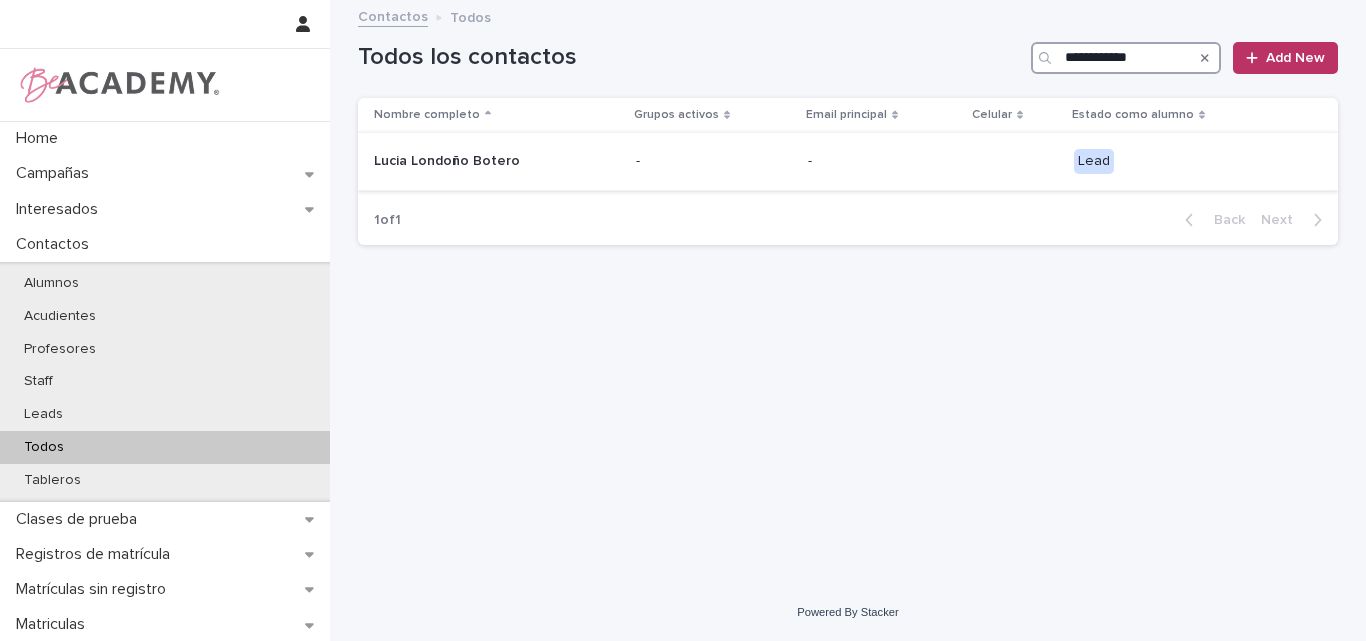 type on "**********" 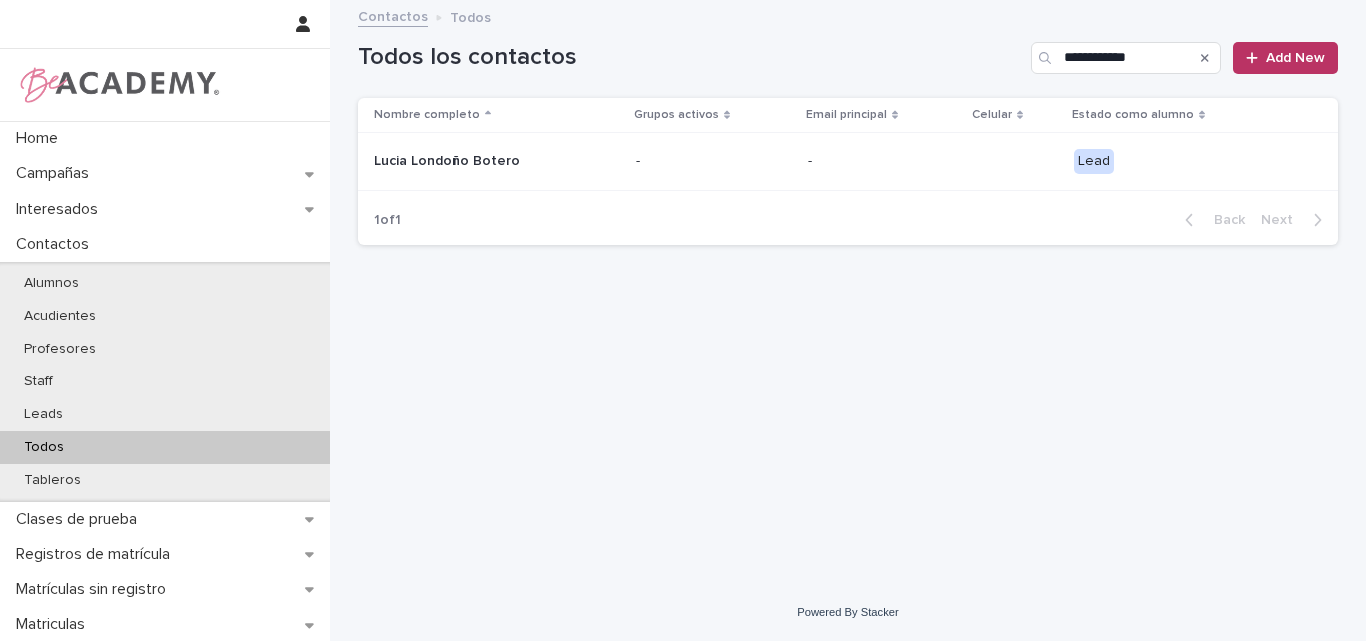 click on "Lucia Londoño Botero" at bounding box center (474, 161) 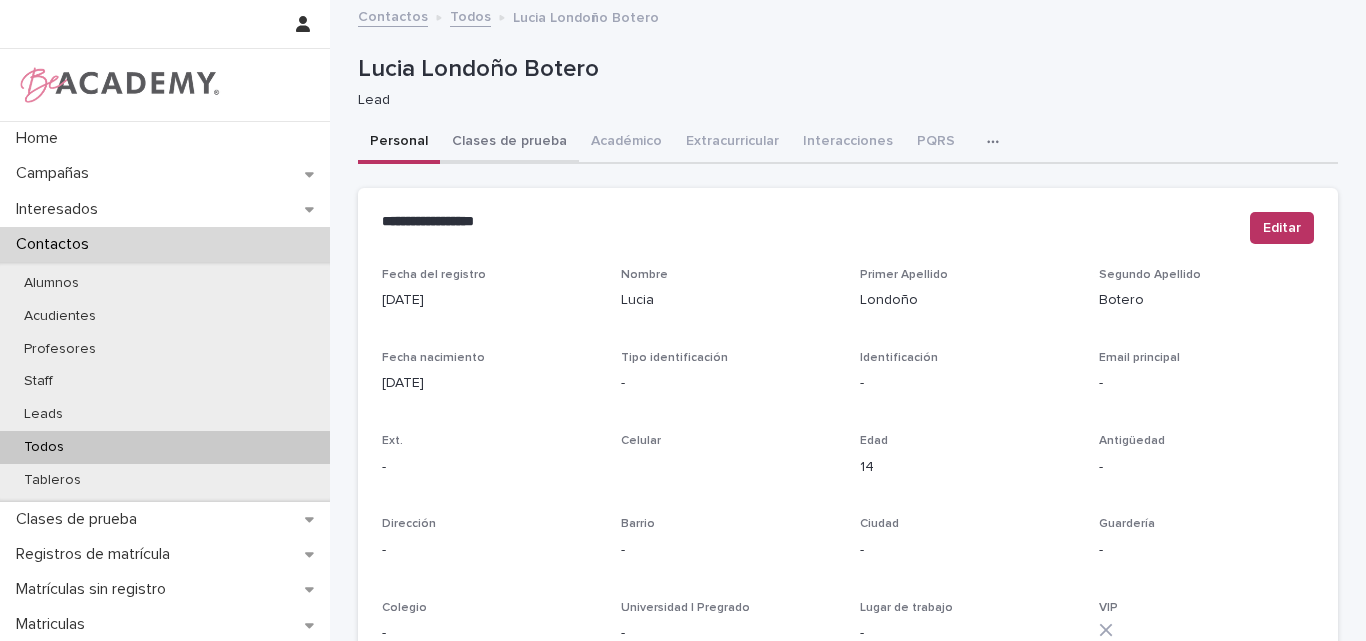 click on "Clases de prueba" at bounding box center [509, 143] 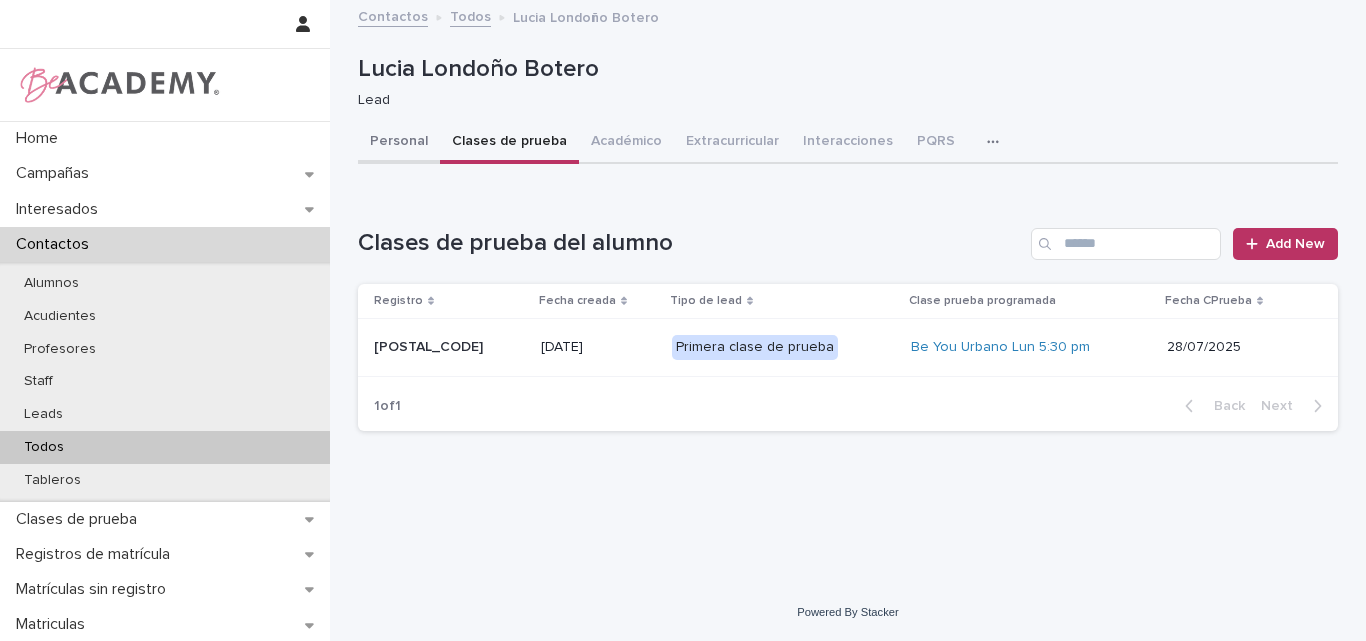 click on "Personal" at bounding box center (399, 143) 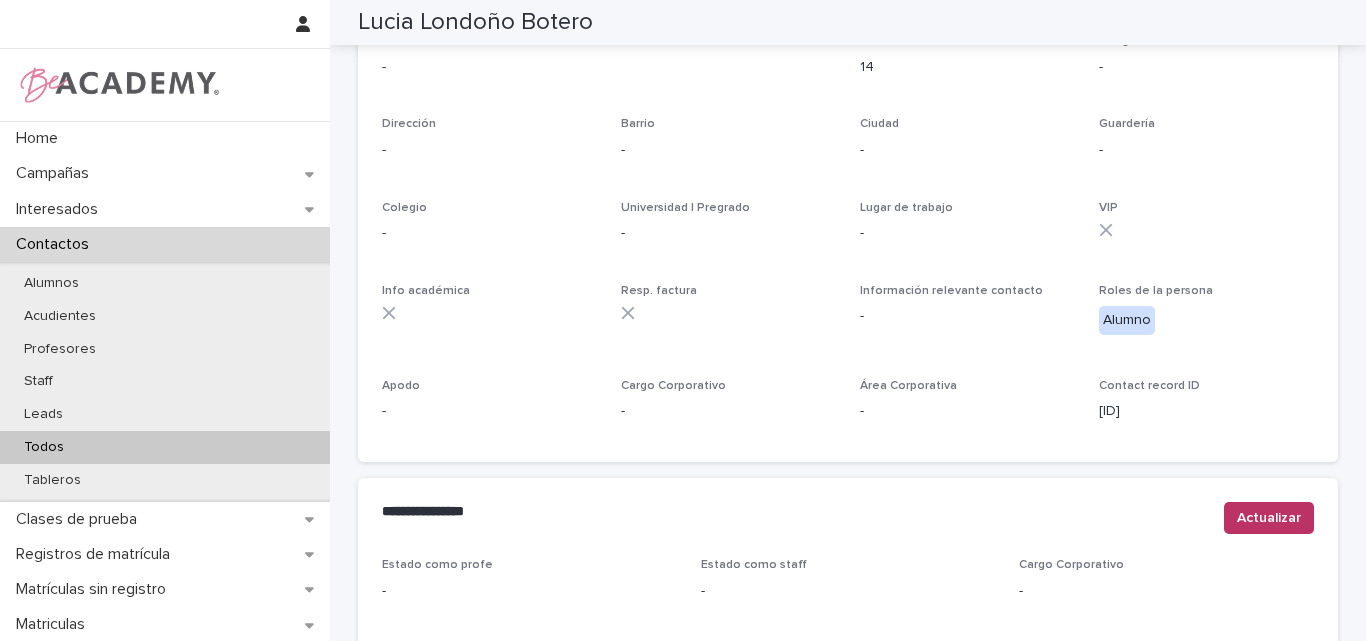 scroll, scrollTop: 0, scrollLeft: 0, axis: both 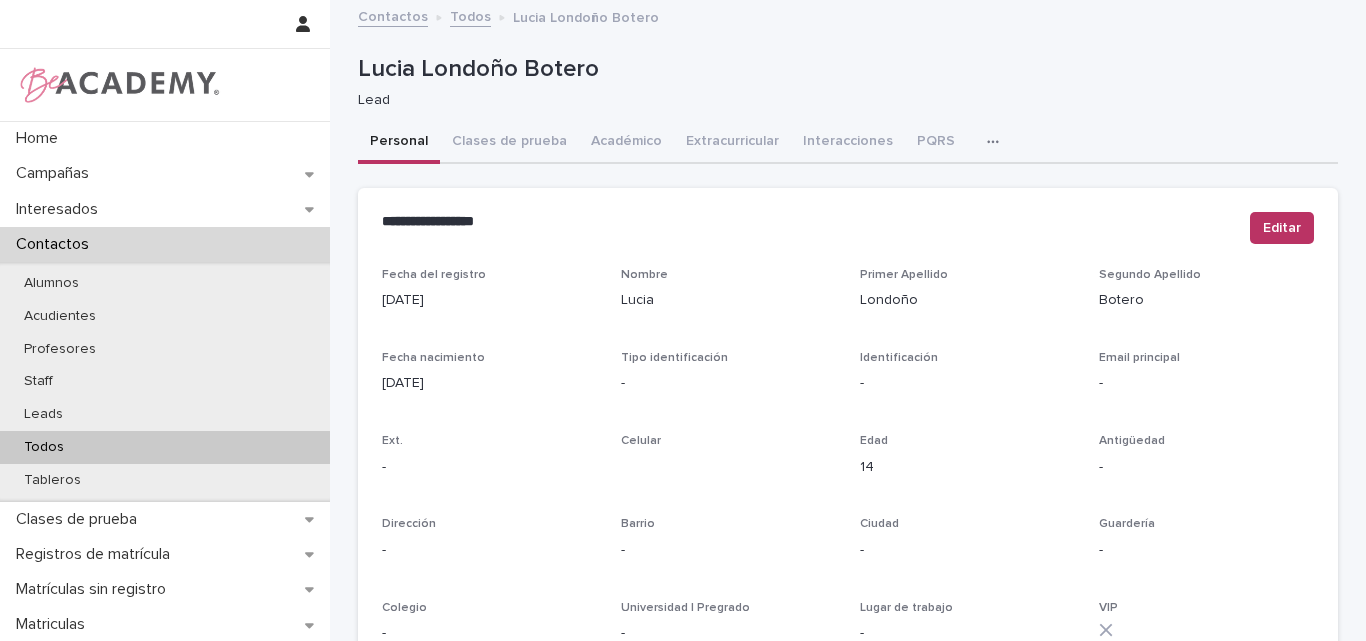 drag, startPoint x: 461, startPoint y: 380, endPoint x: 357, endPoint y: 387, distance: 104.23531 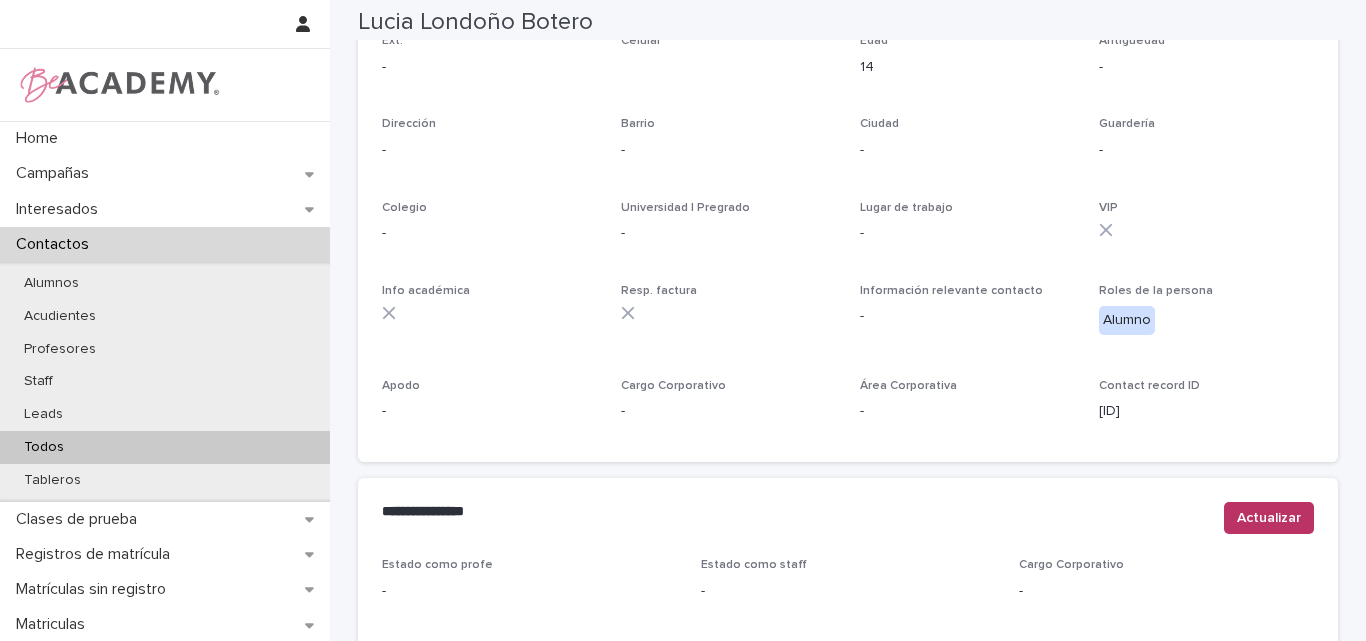 scroll, scrollTop: 847, scrollLeft: 0, axis: vertical 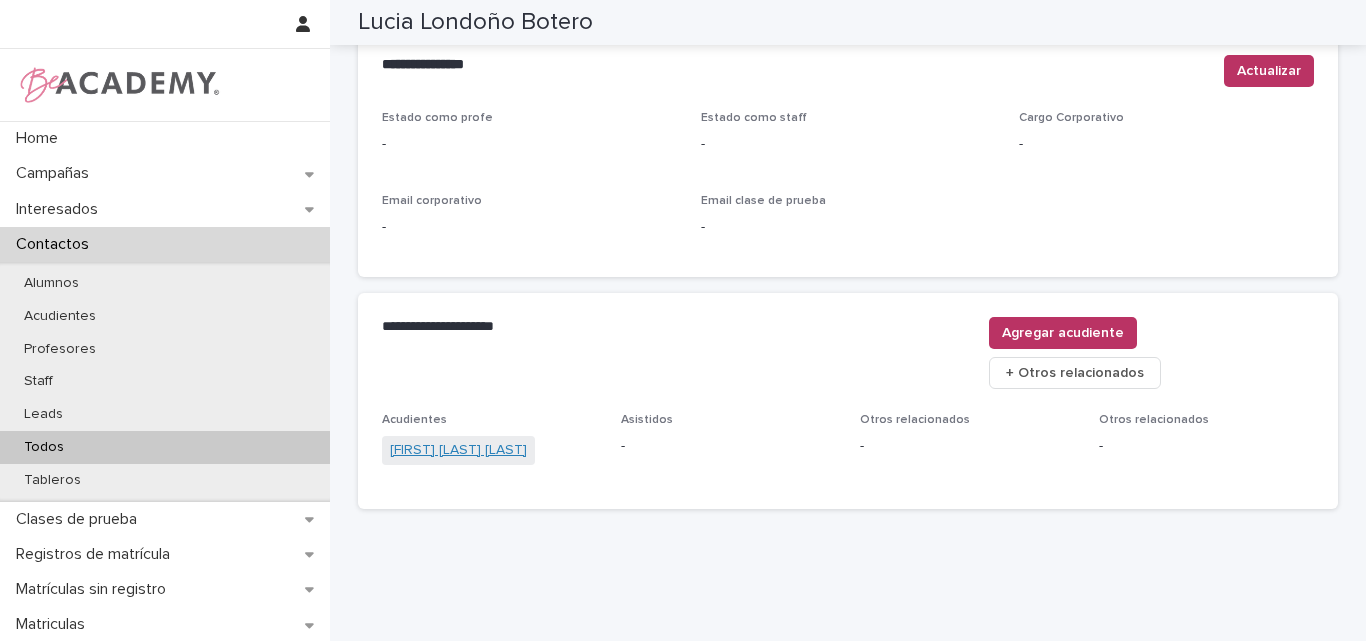 click on "[FIRST] [LAST] [LAST]" at bounding box center (458, 450) 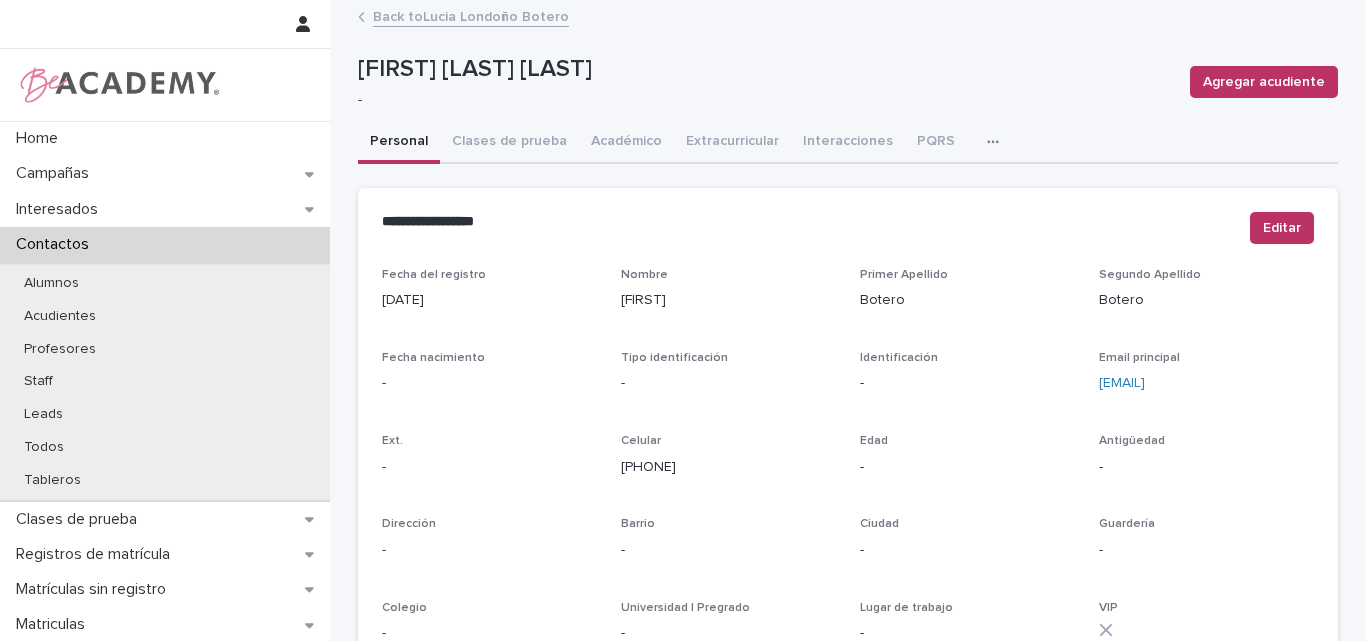 drag, startPoint x: 701, startPoint y: 470, endPoint x: 602, endPoint y: 474, distance: 99.08077 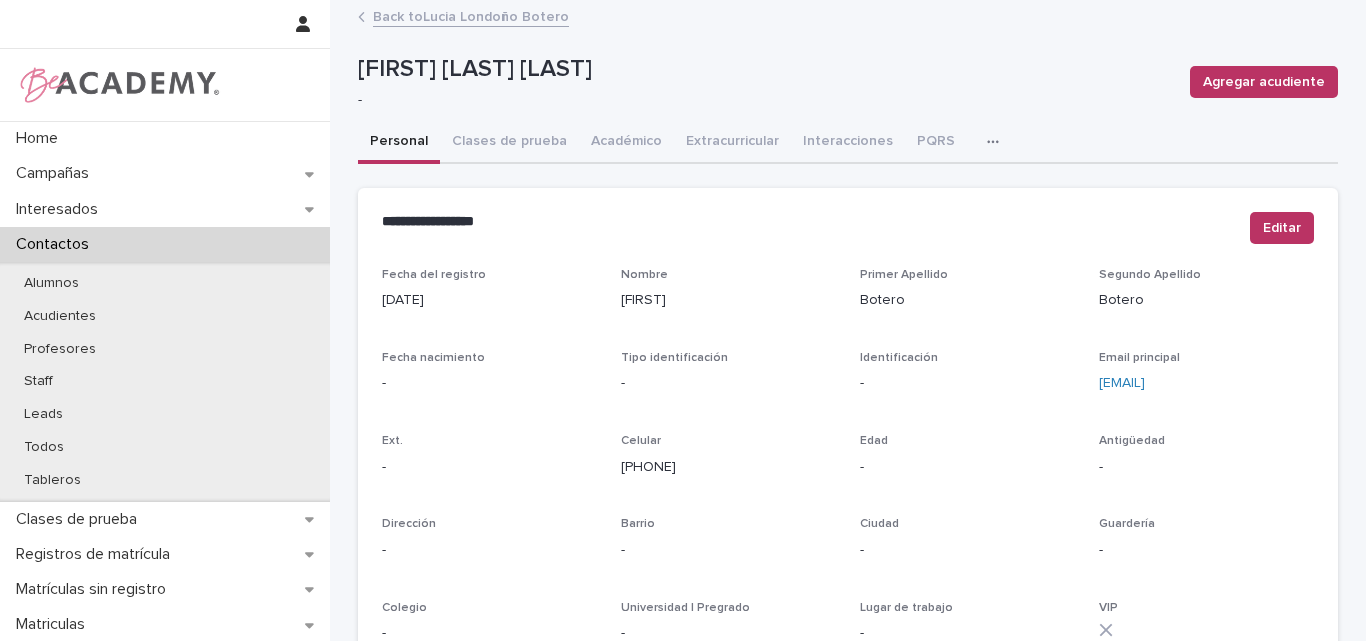 drag, startPoint x: 1276, startPoint y: 390, endPoint x: 1085, endPoint y: 402, distance: 191.37659 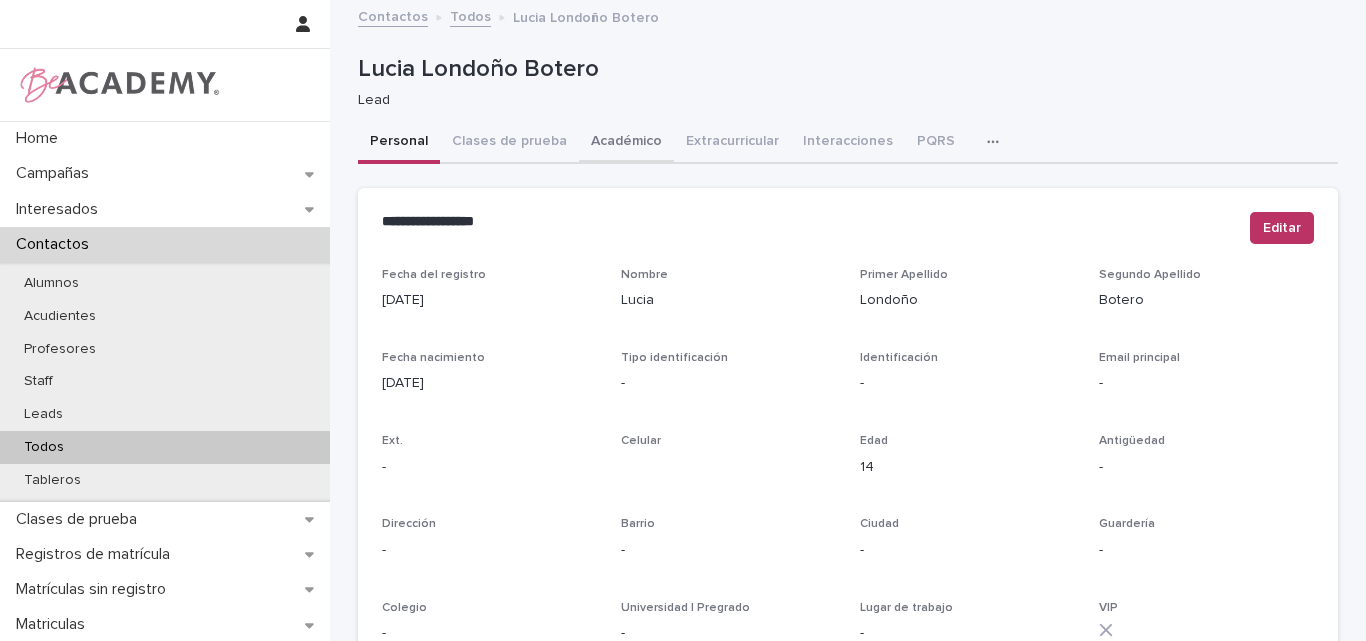 click on "Académico" at bounding box center [626, 143] 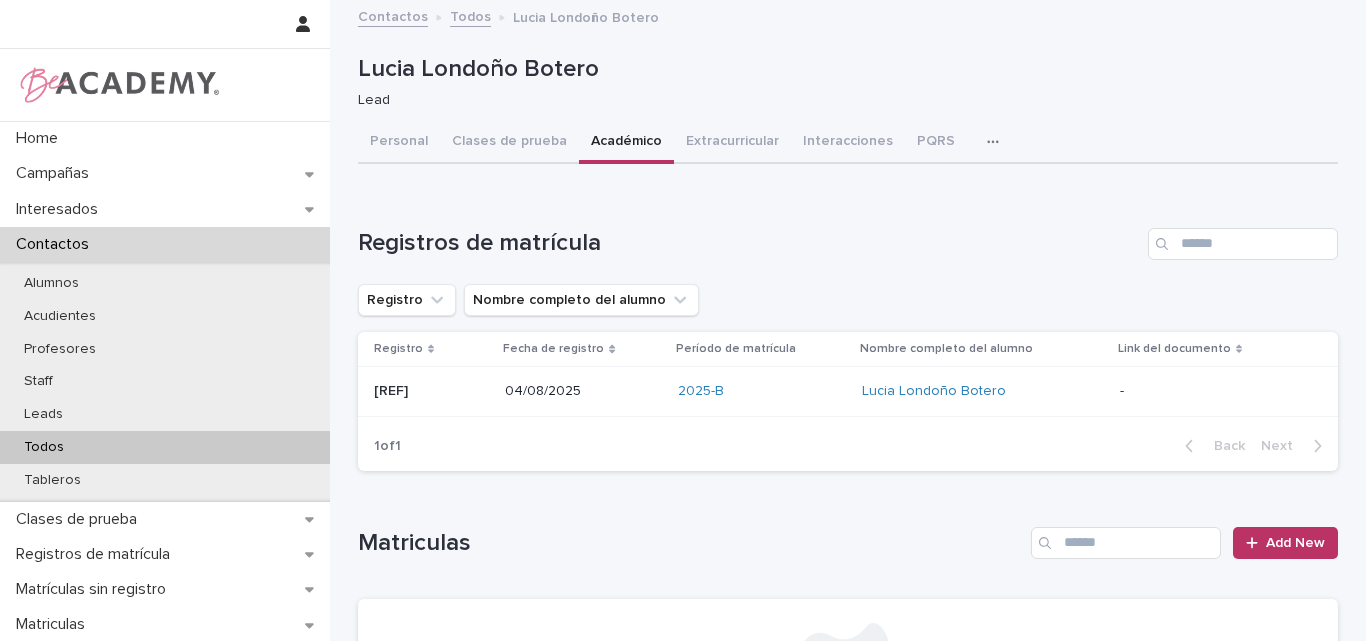 click at bounding box center (431, 391) 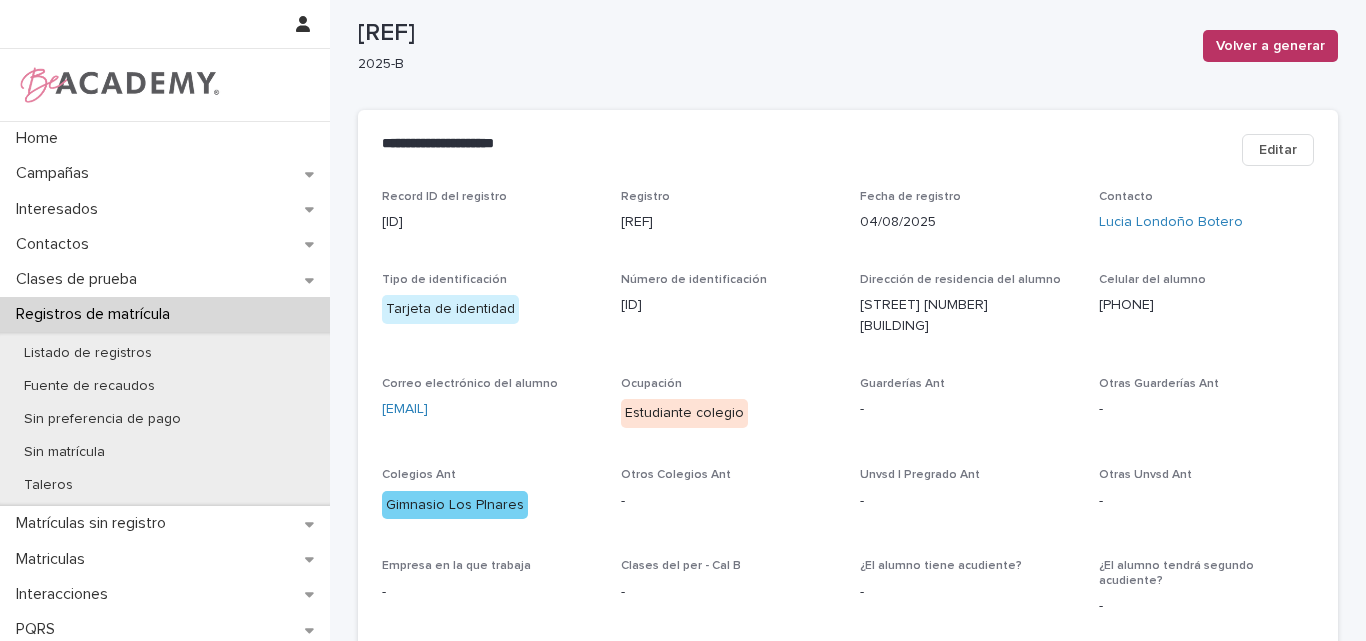 scroll, scrollTop: 0, scrollLeft: 0, axis: both 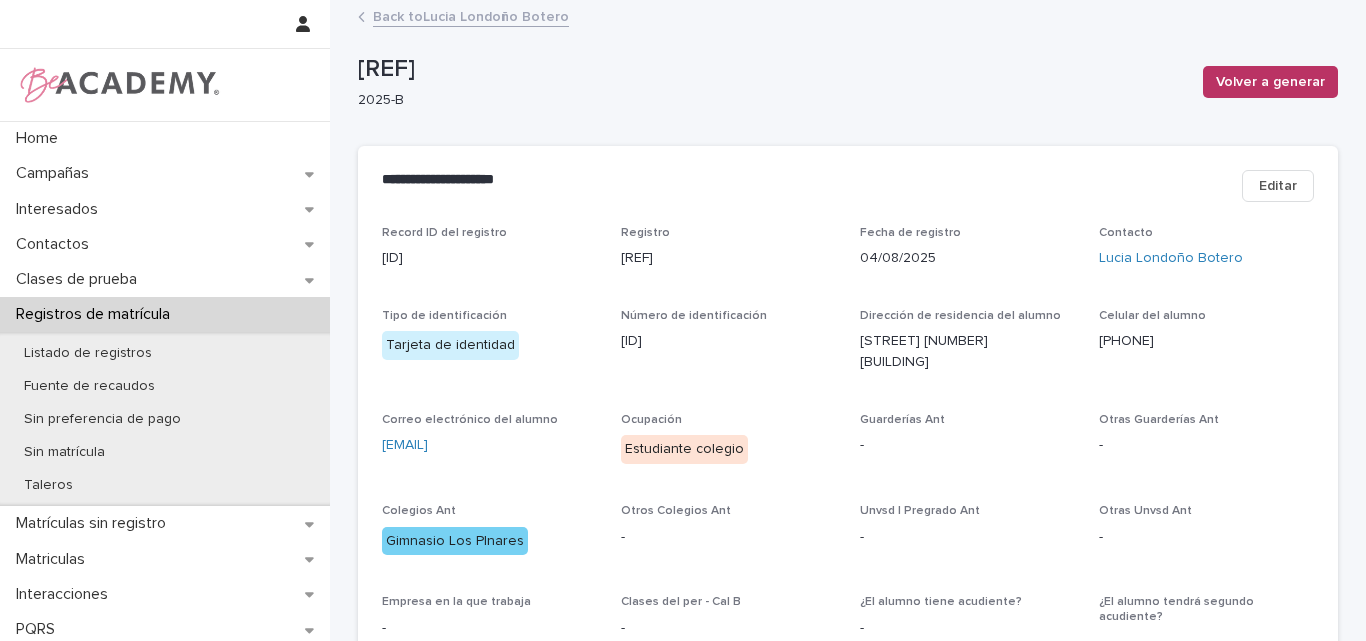 click on "Back to  Lucia Londoño Botero" at bounding box center (471, 15) 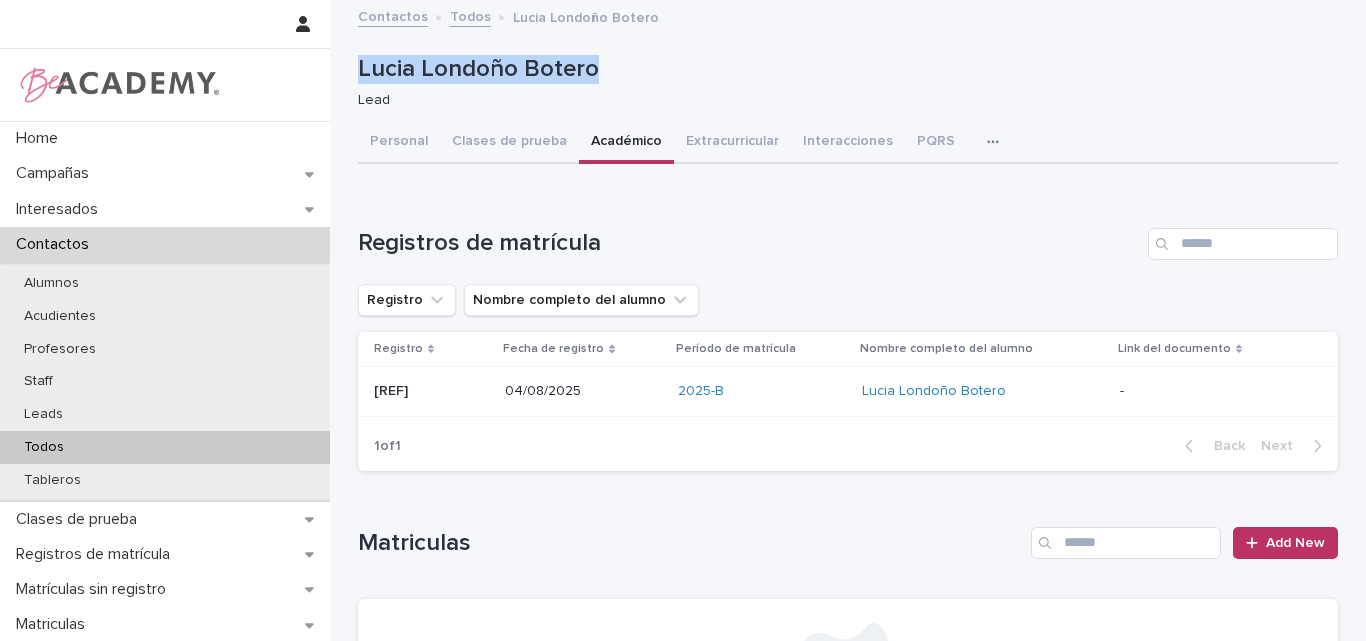 drag, startPoint x: 605, startPoint y: 76, endPoint x: 350, endPoint y: 82, distance: 255.07057 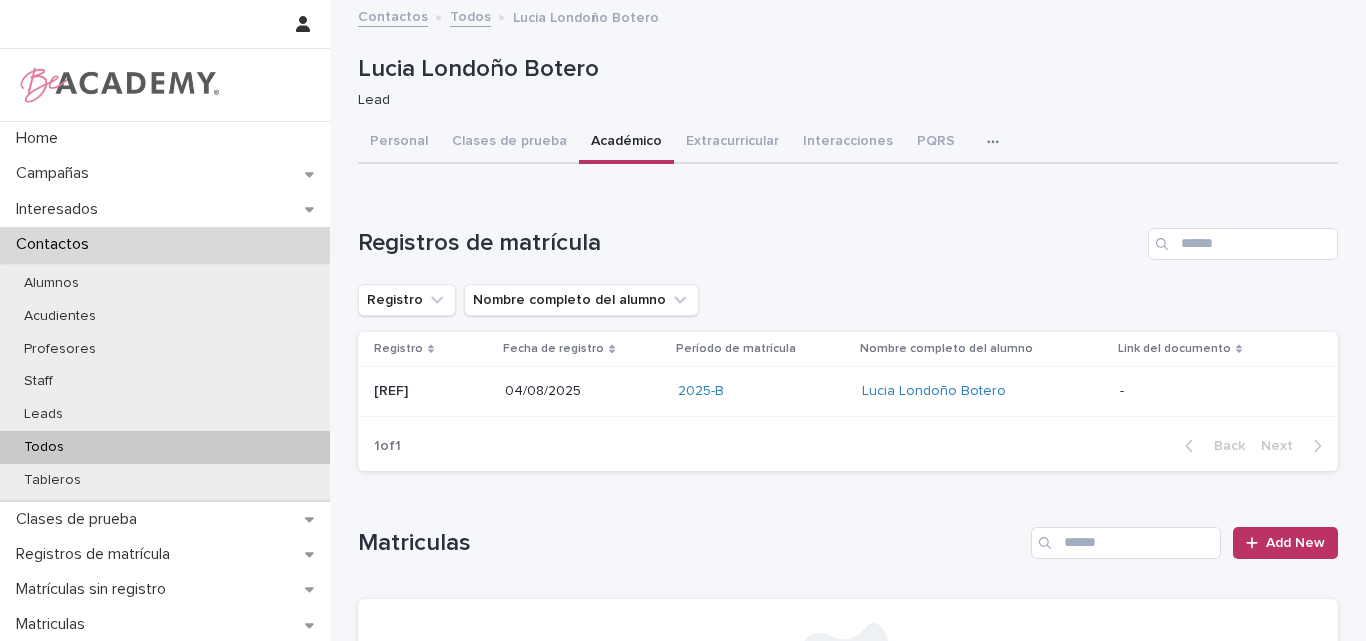 click on "RMT-1696-2025 RMT-1696-2025" at bounding box center [431, 391] 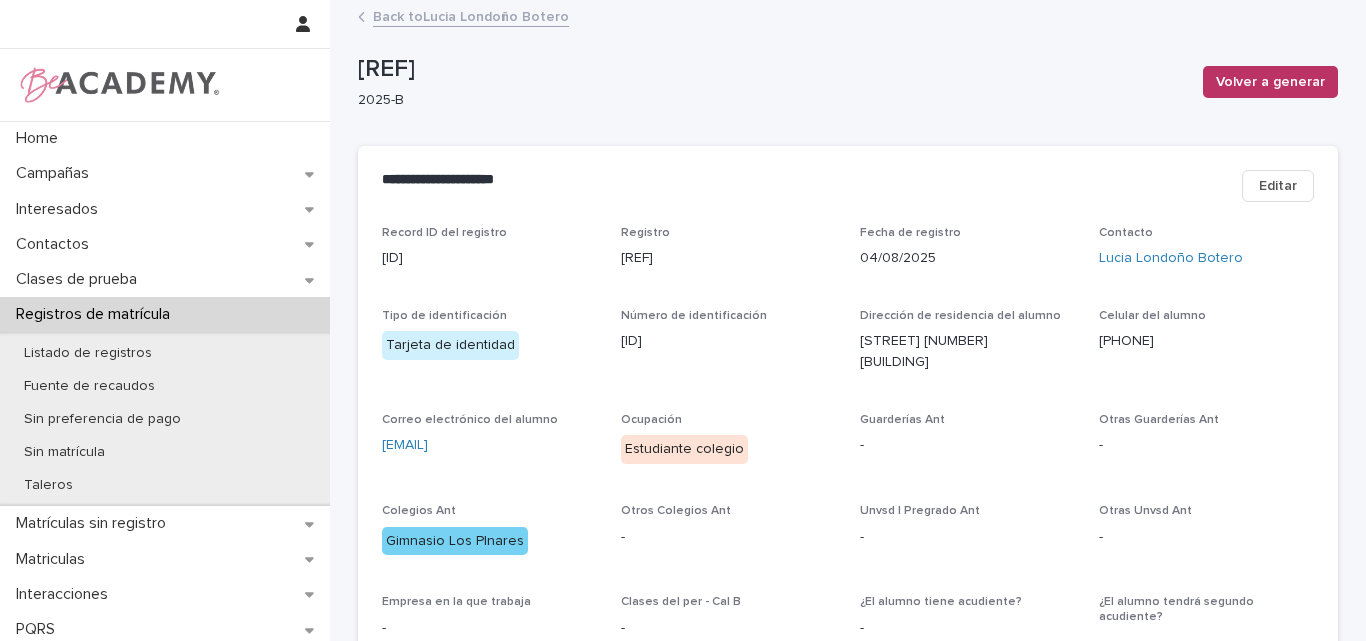drag, startPoint x: 691, startPoint y: 346, endPoint x: 610, endPoint y: 346, distance: 81 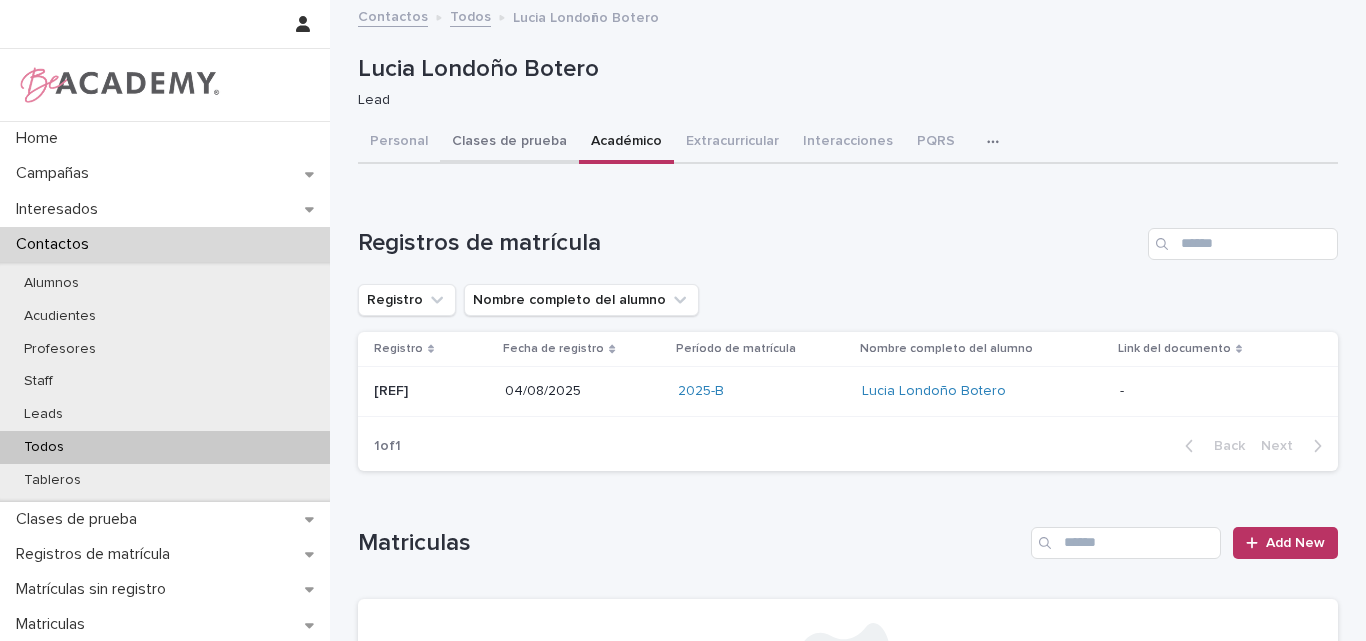 click on "Clases de prueba" at bounding box center [509, 143] 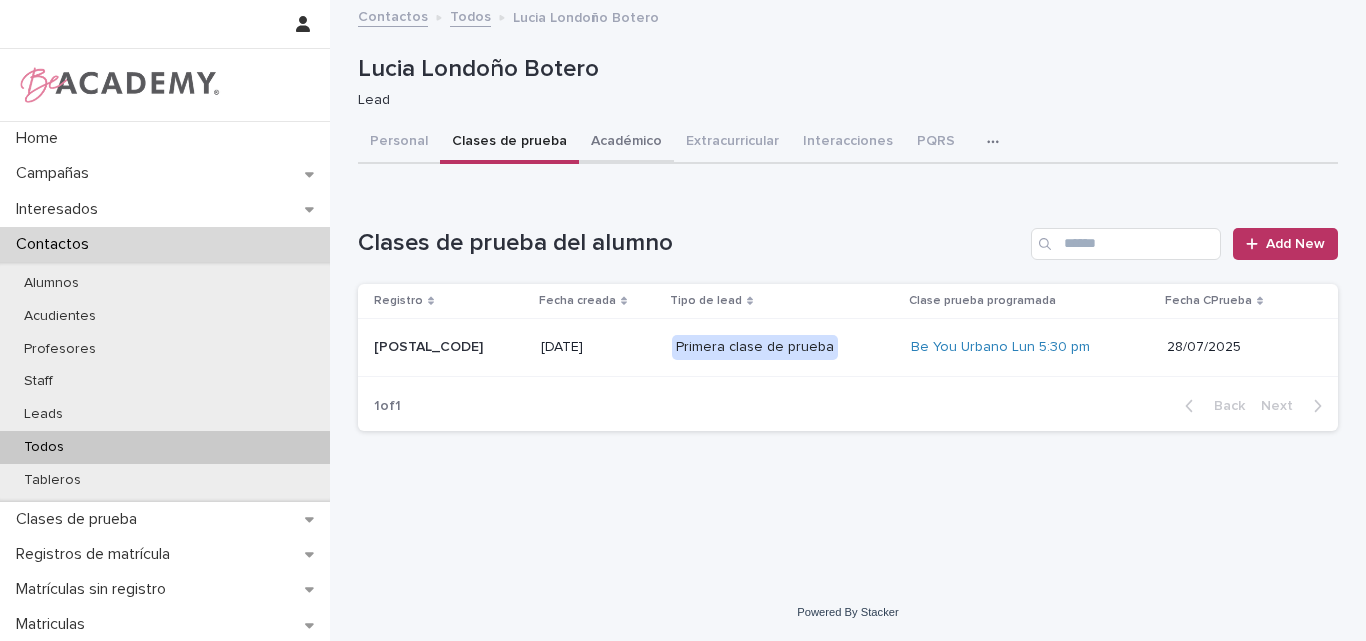 click on "Académico" at bounding box center (626, 143) 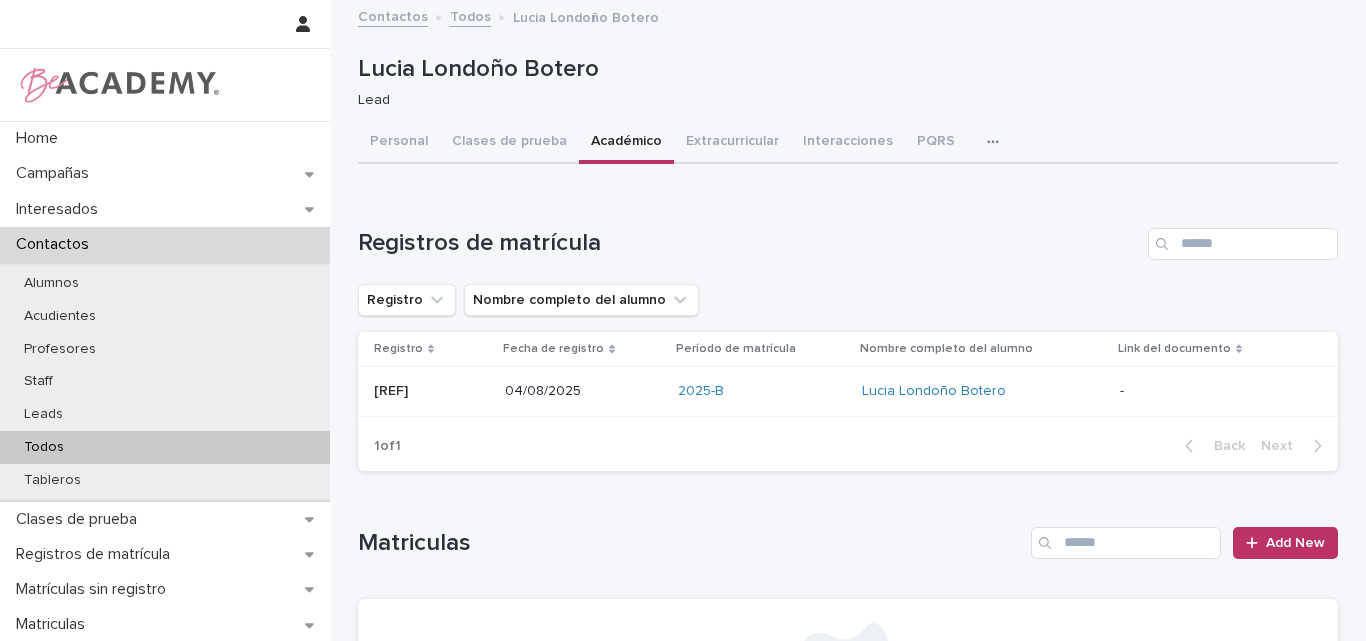 type 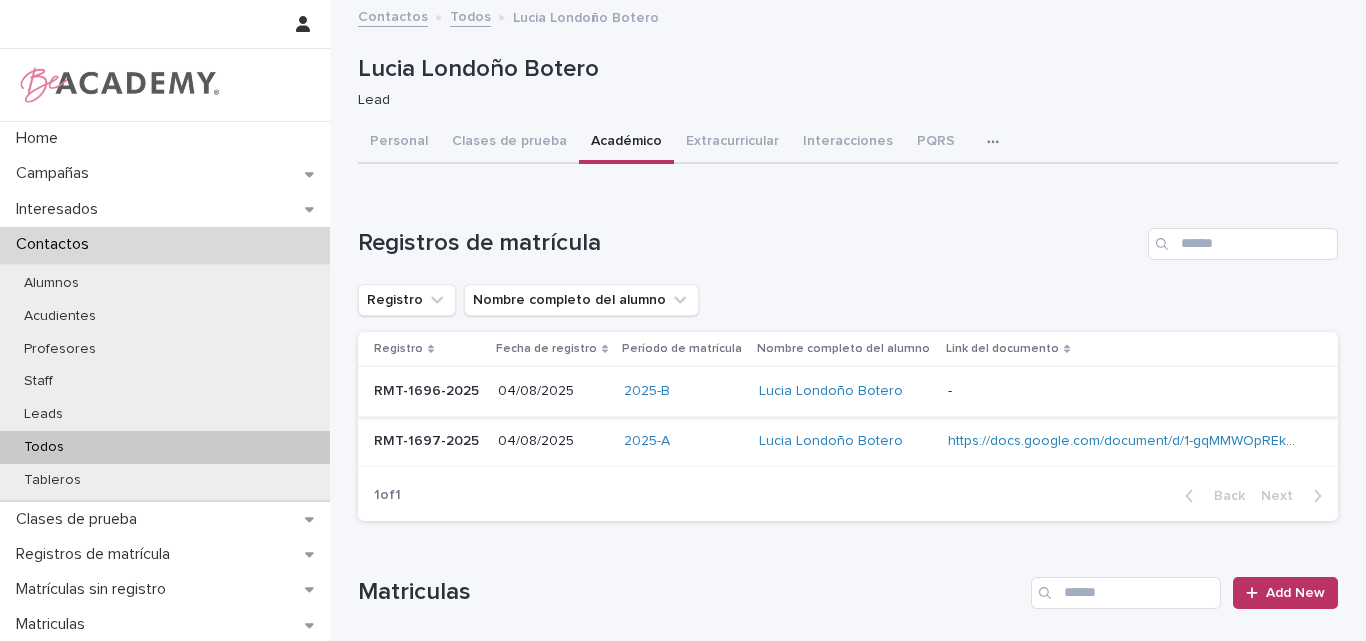scroll, scrollTop: 0, scrollLeft: 0, axis: both 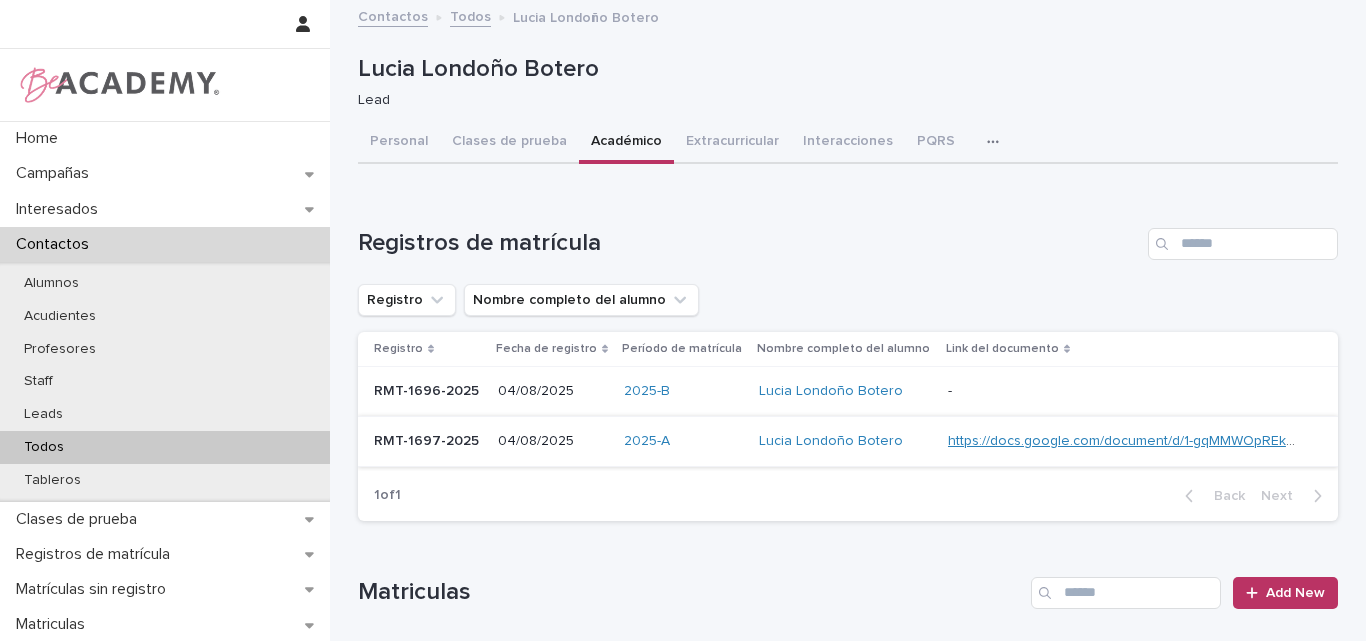 click on "https://docs.google.com/document/d/1-gqMMWOpREkKroZ6KRD6PaQSltXQopgkcqzVf-V0yHE" at bounding box center (1242, 441) 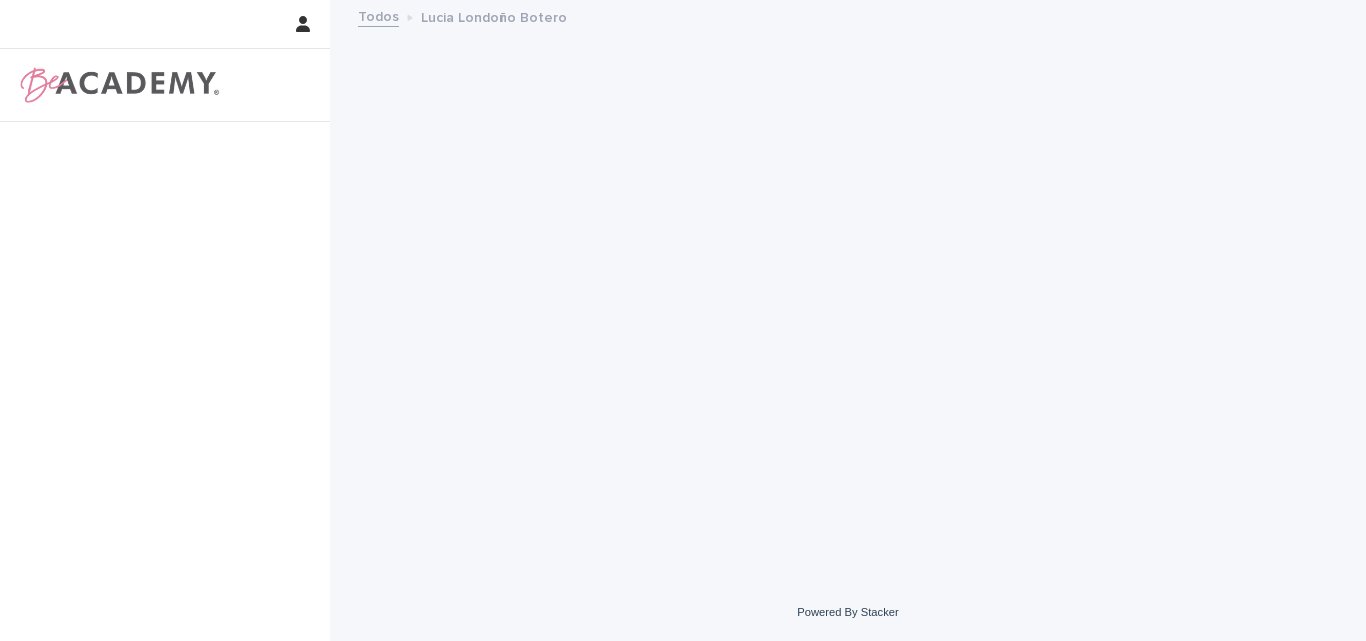 scroll, scrollTop: 0, scrollLeft: 0, axis: both 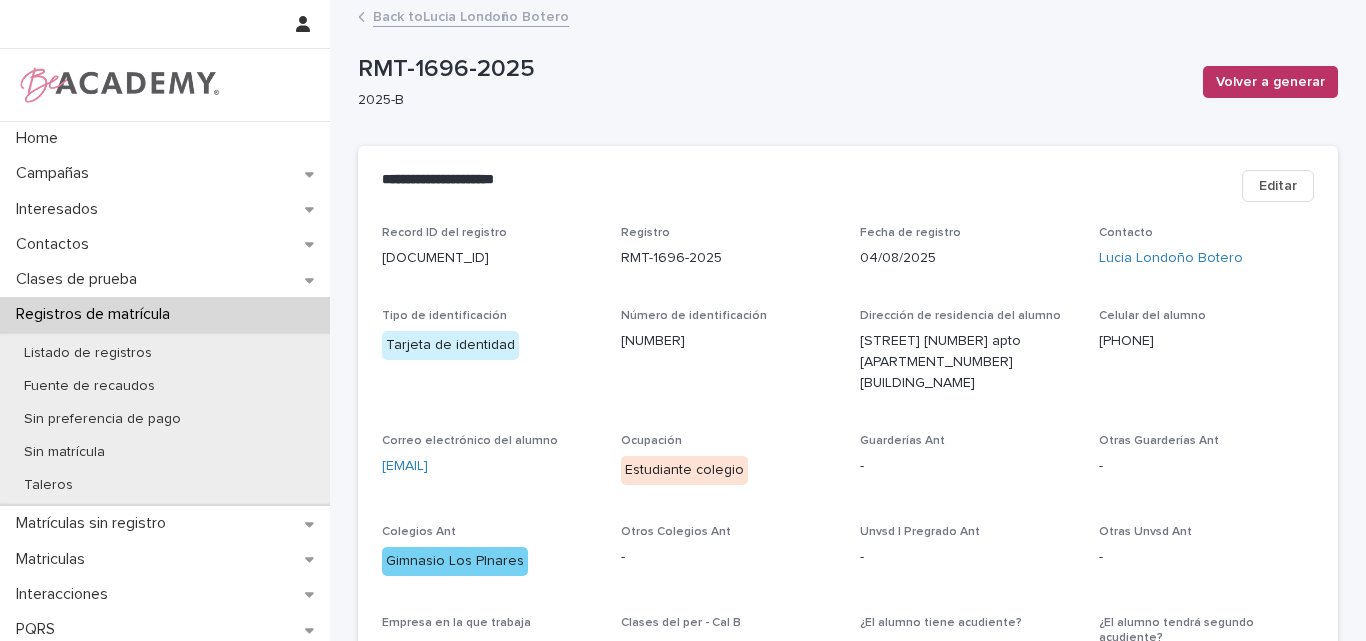click on "Back to  [FIRST] [LAST]" at bounding box center (471, 15) 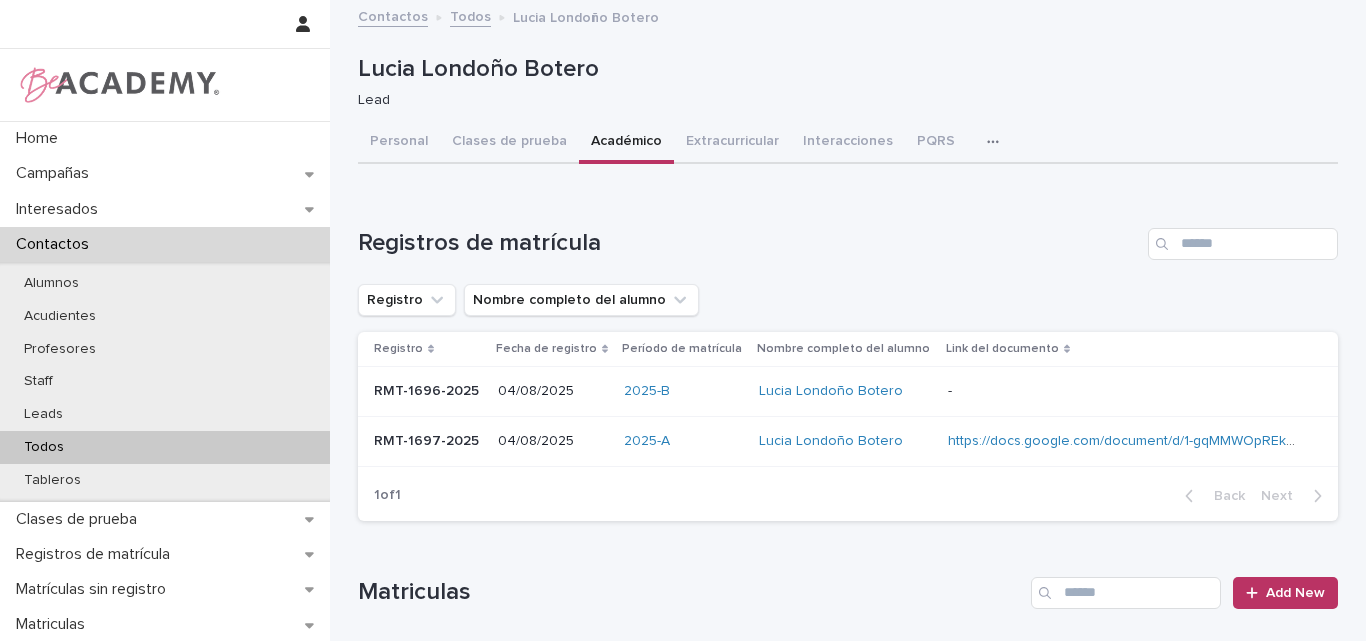 click on "Registros de matrícula" at bounding box center (749, 243) 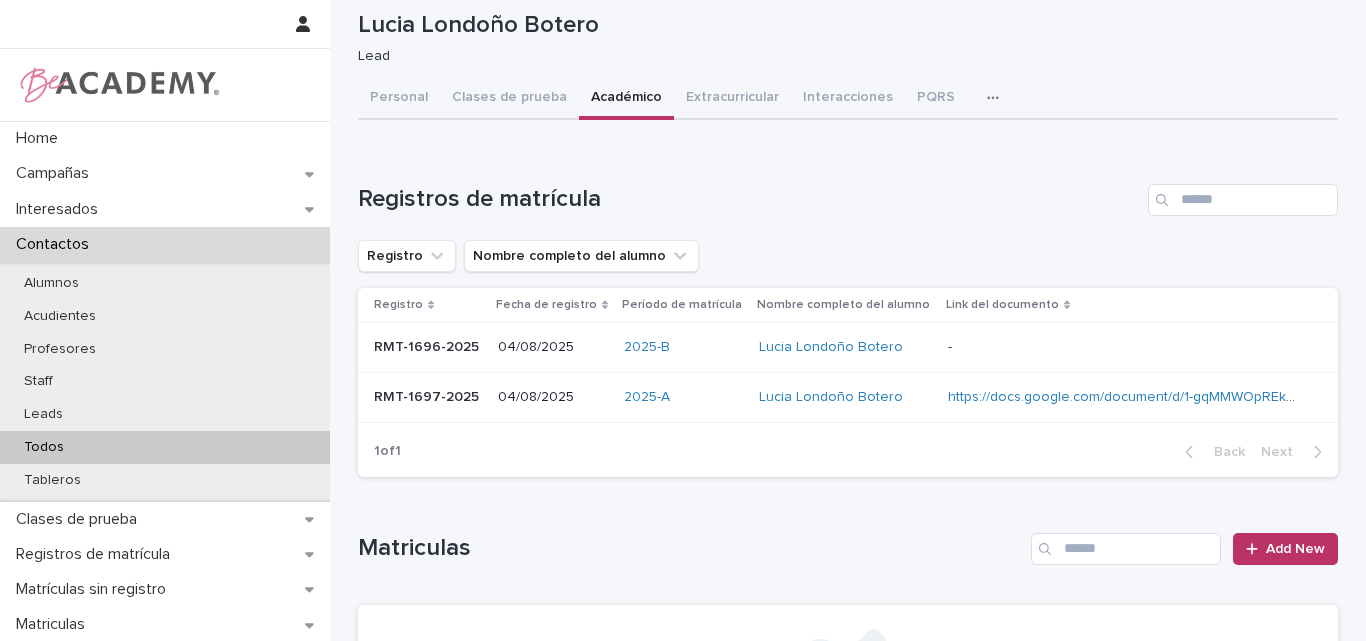 scroll, scrollTop: 0, scrollLeft: 0, axis: both 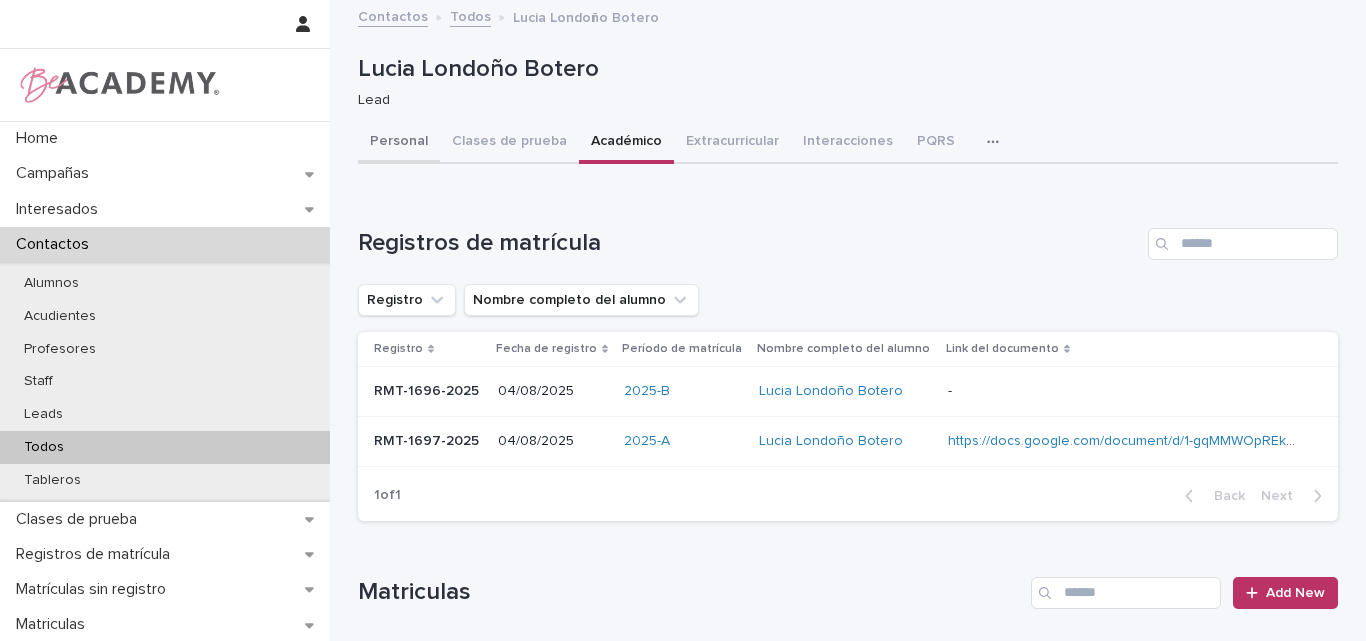 click on "Personal" at bounding box center [399, 143] 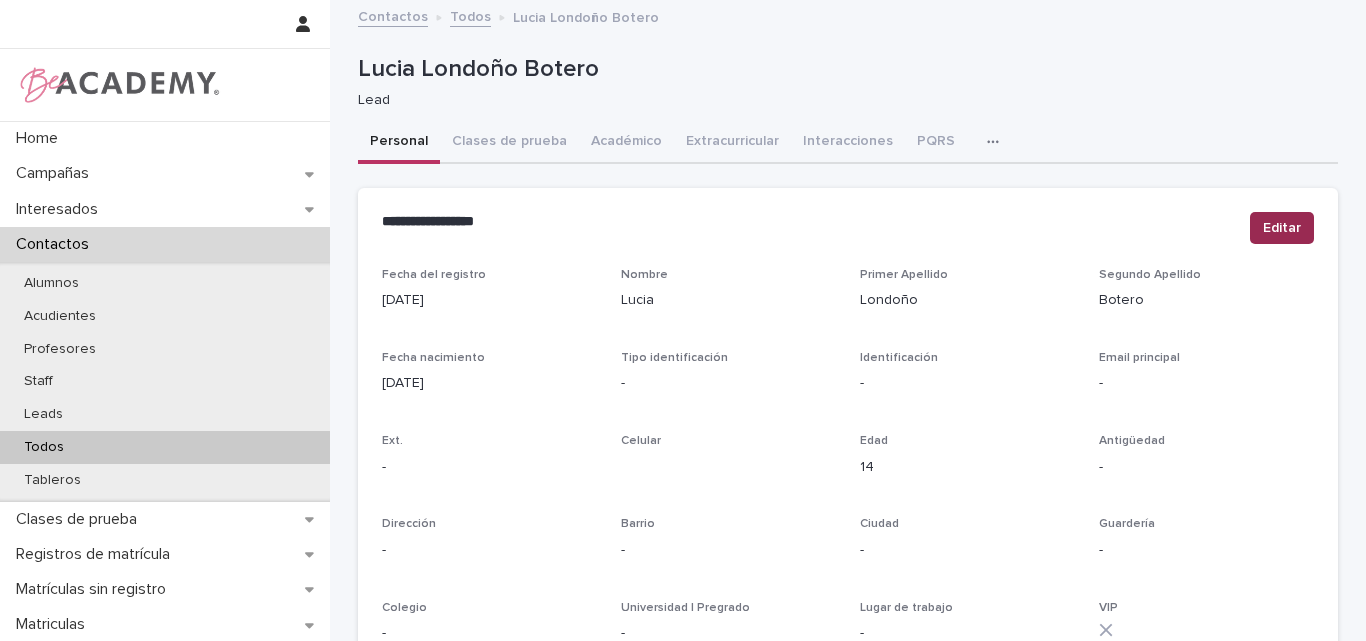 click on "Editar" at bounding box center [1282, 228] 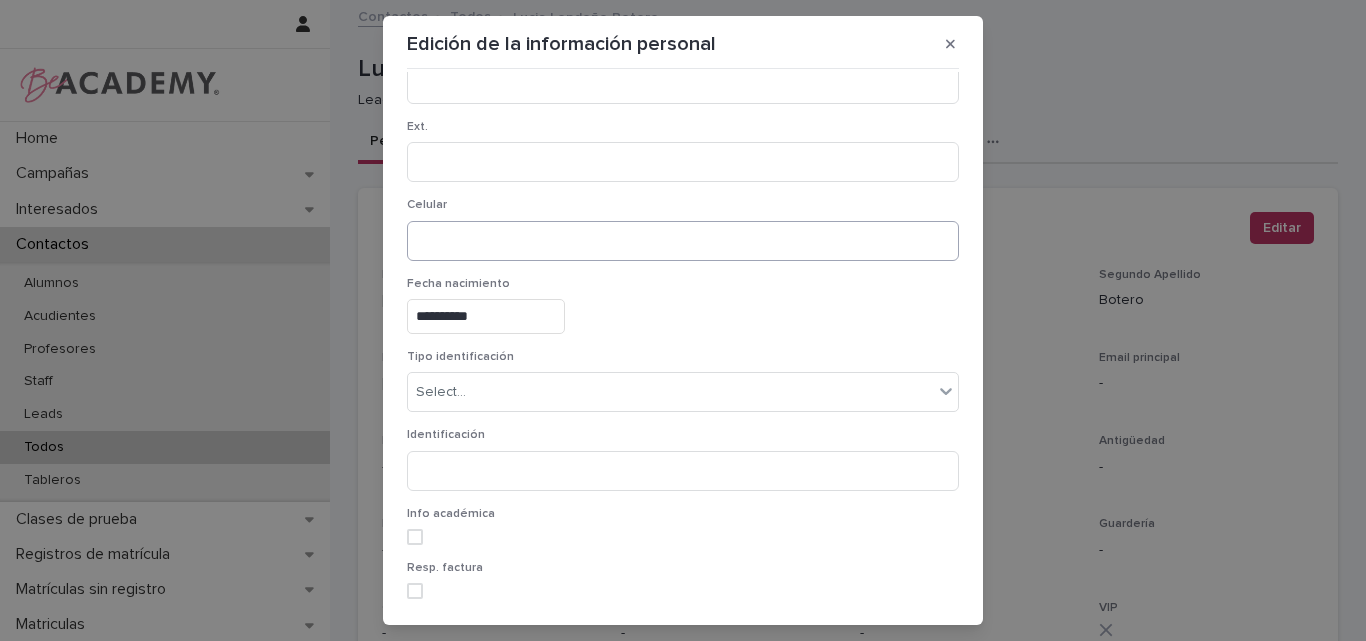 scroll, scrollTop: 500, scrollLeft: 0, axis: vertical 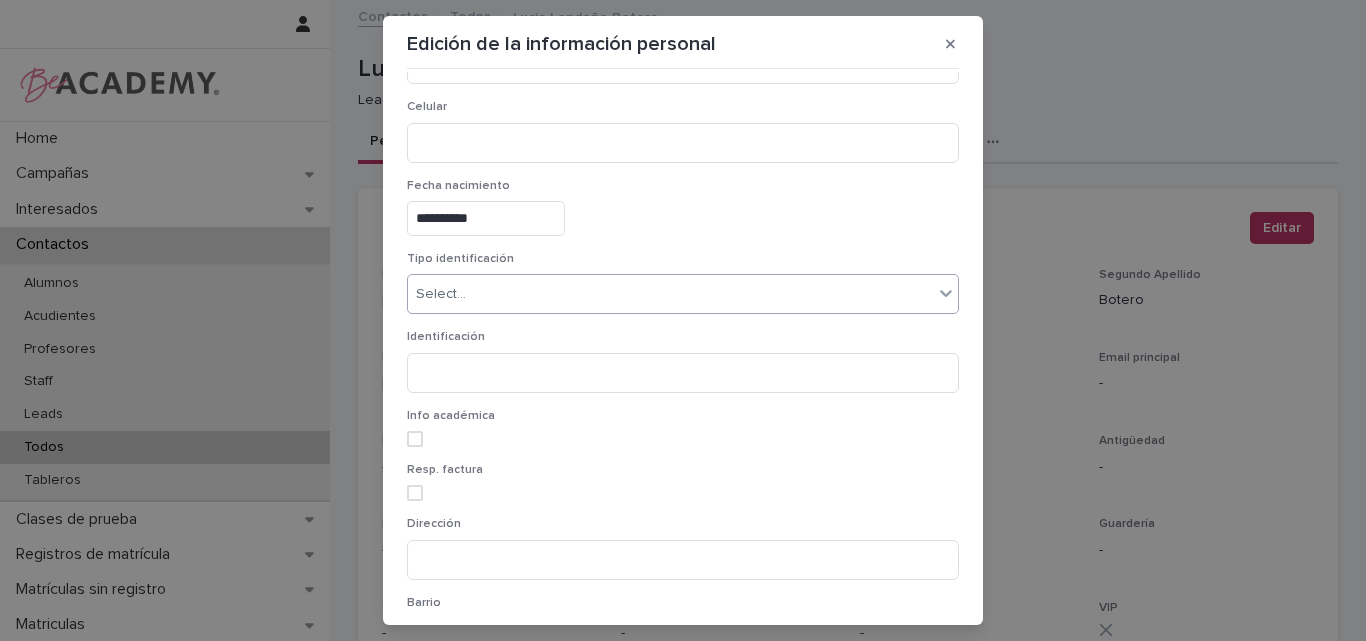 click on "Select..." at bounding box center (670, 294) 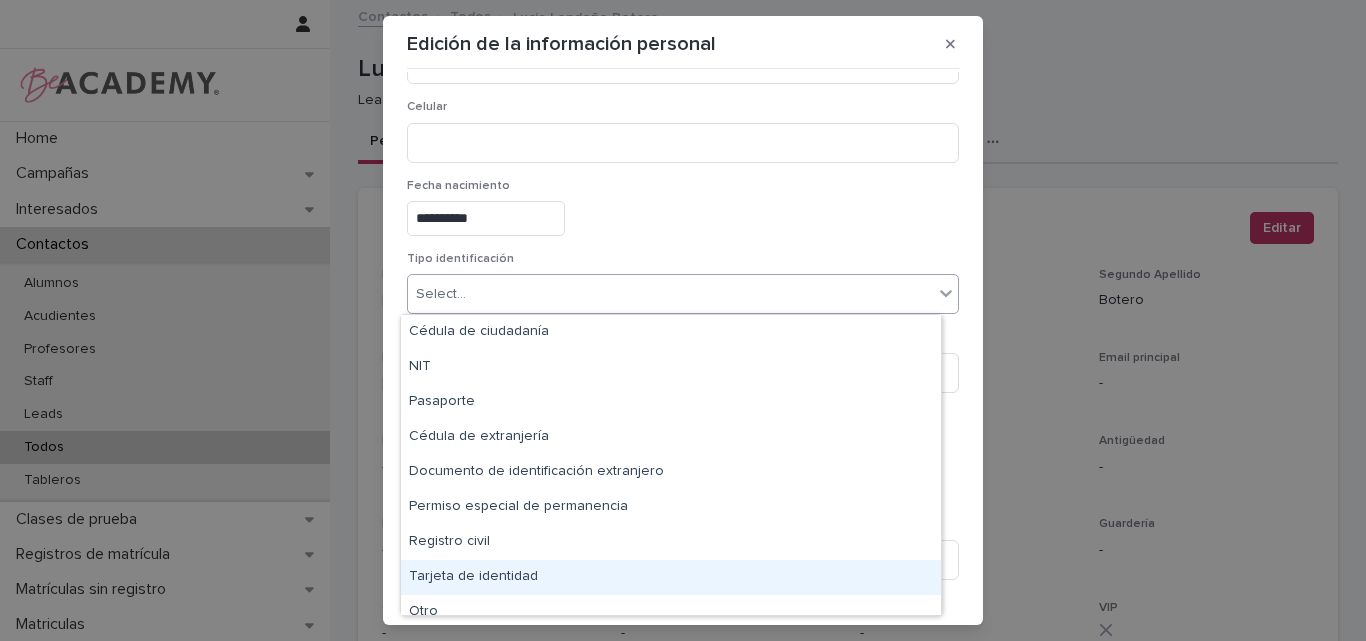 click on "Tarjeta de identidad" at bounding box center (671, 577) 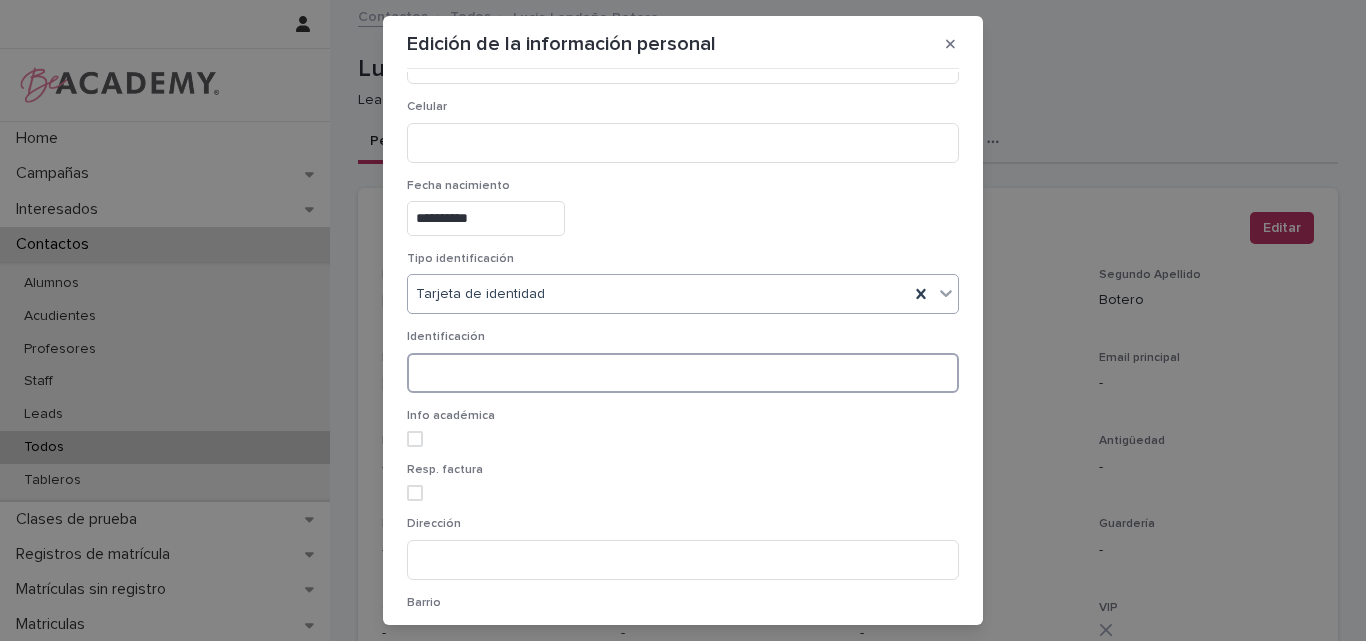 click at bounding box center [683, 373] 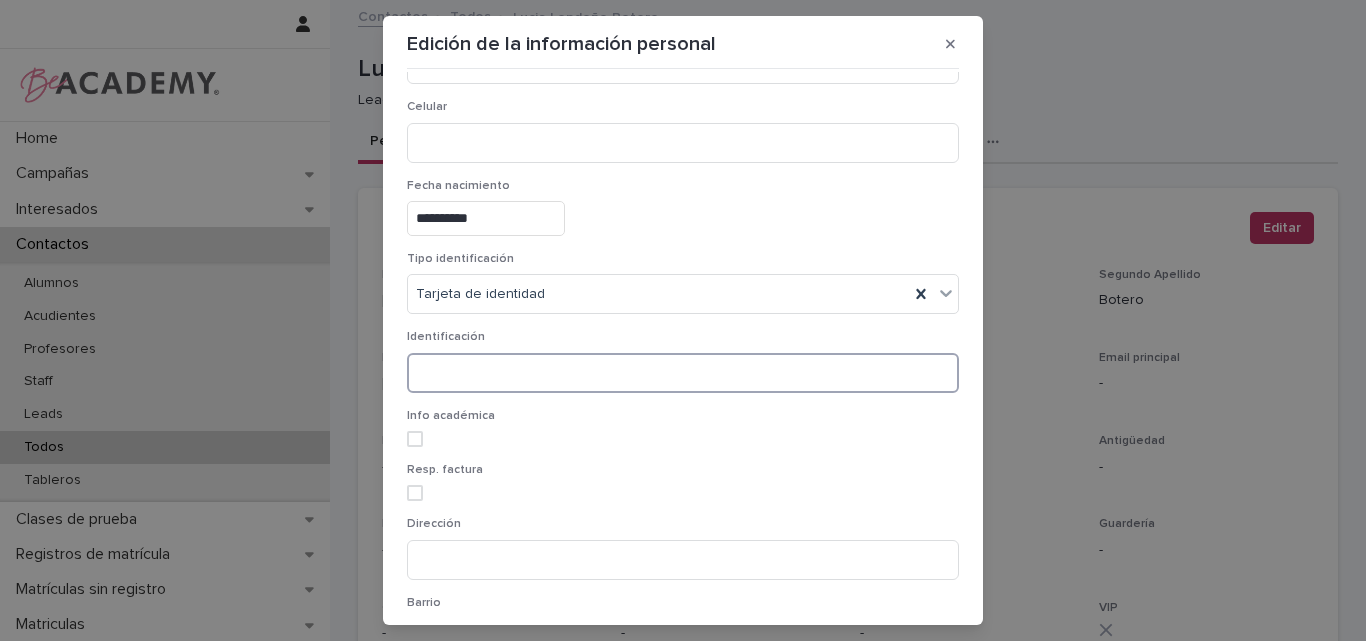 paste on "**********" 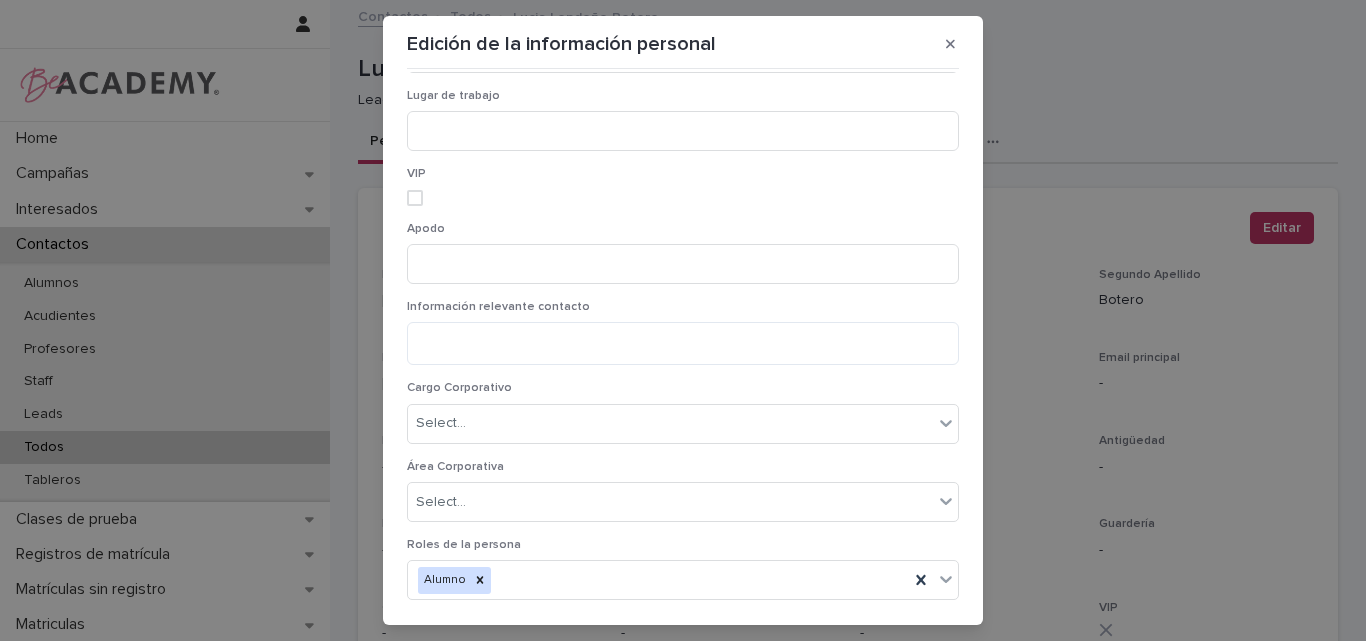 scroll, scrollTop: 1474, scrollLeft: 0, axis: vertical 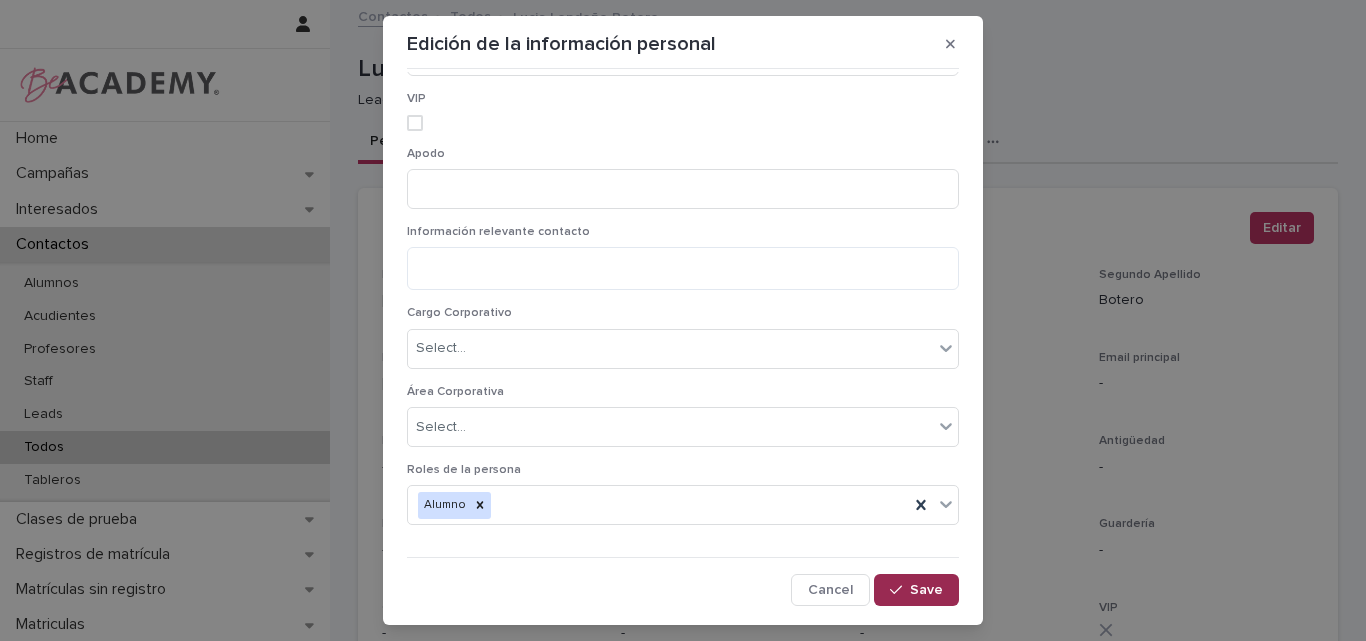 type on "**********" 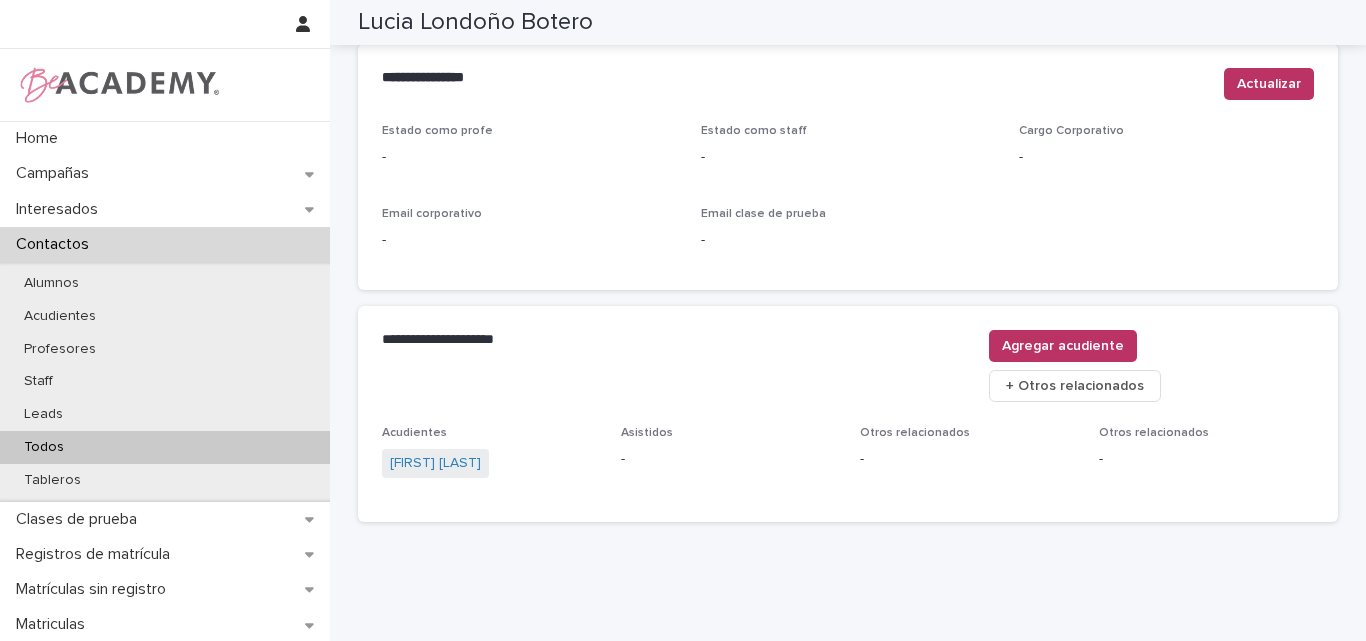scroll, scrollTop: 847, scrollLeft: 0, axis: vertical 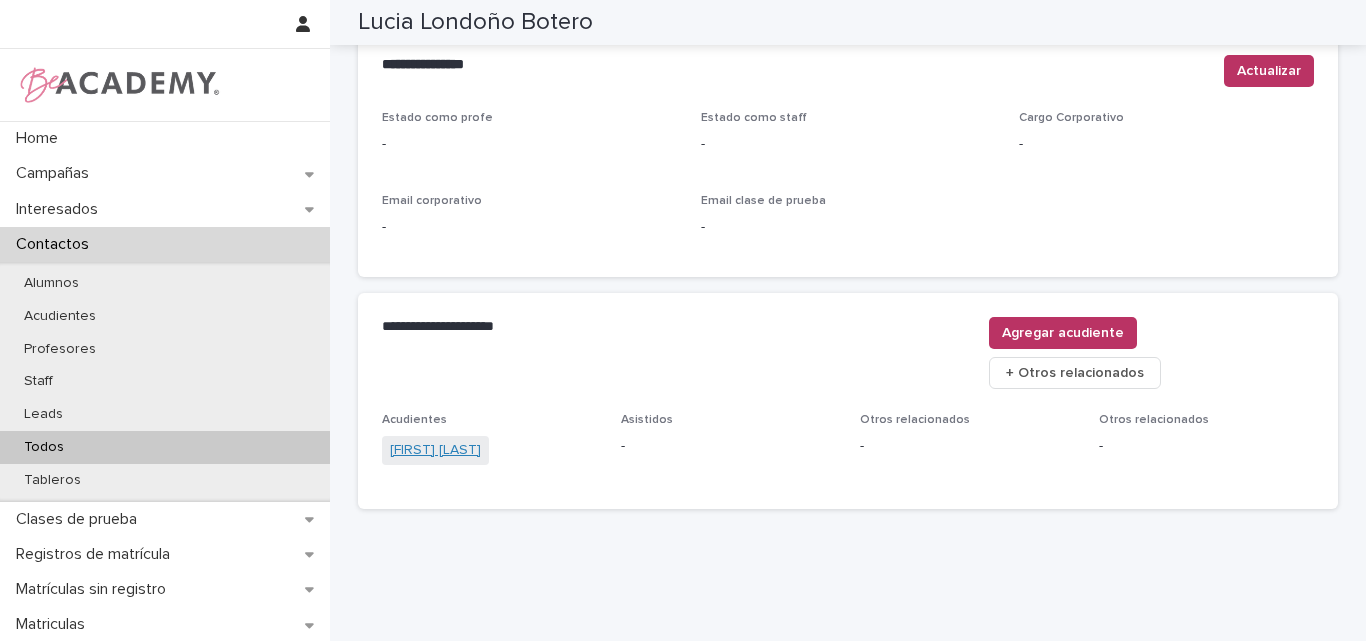 click on "Natalia Botero Botero" at bounding box center [435, 450] 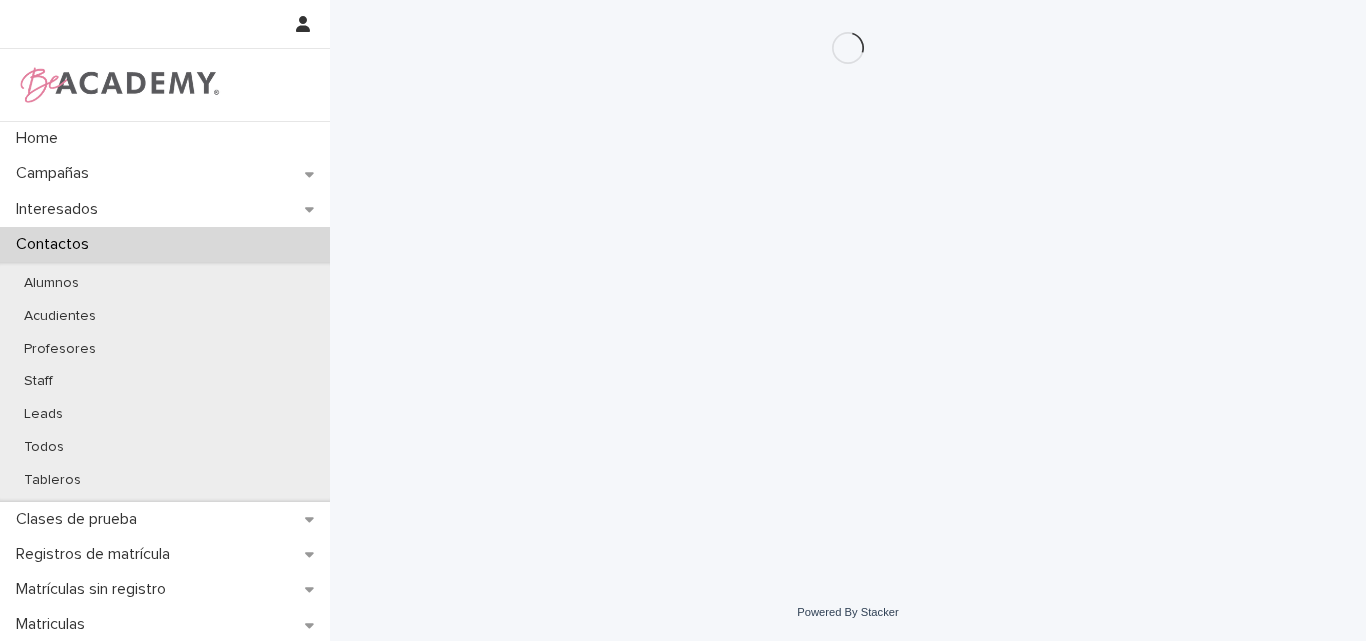 scroll, scrollTop: 0, scrollLeft: 0, axis: both 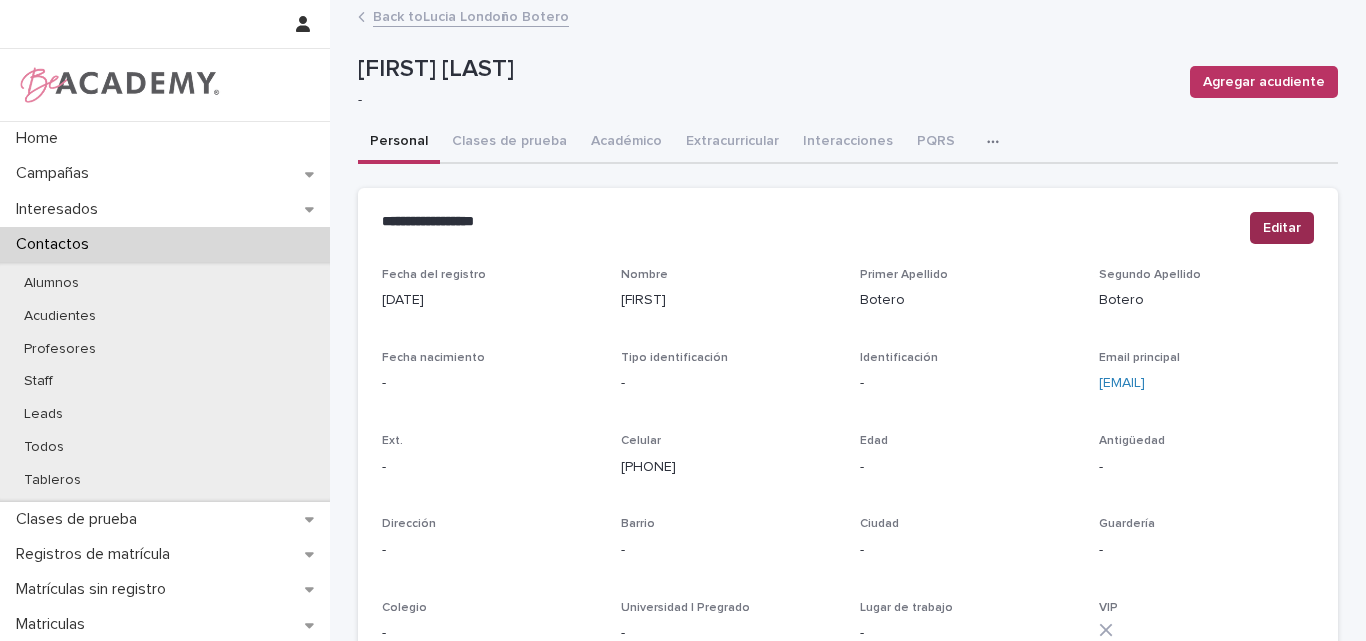 click on "Editar" at bounding box center (1282, 228) 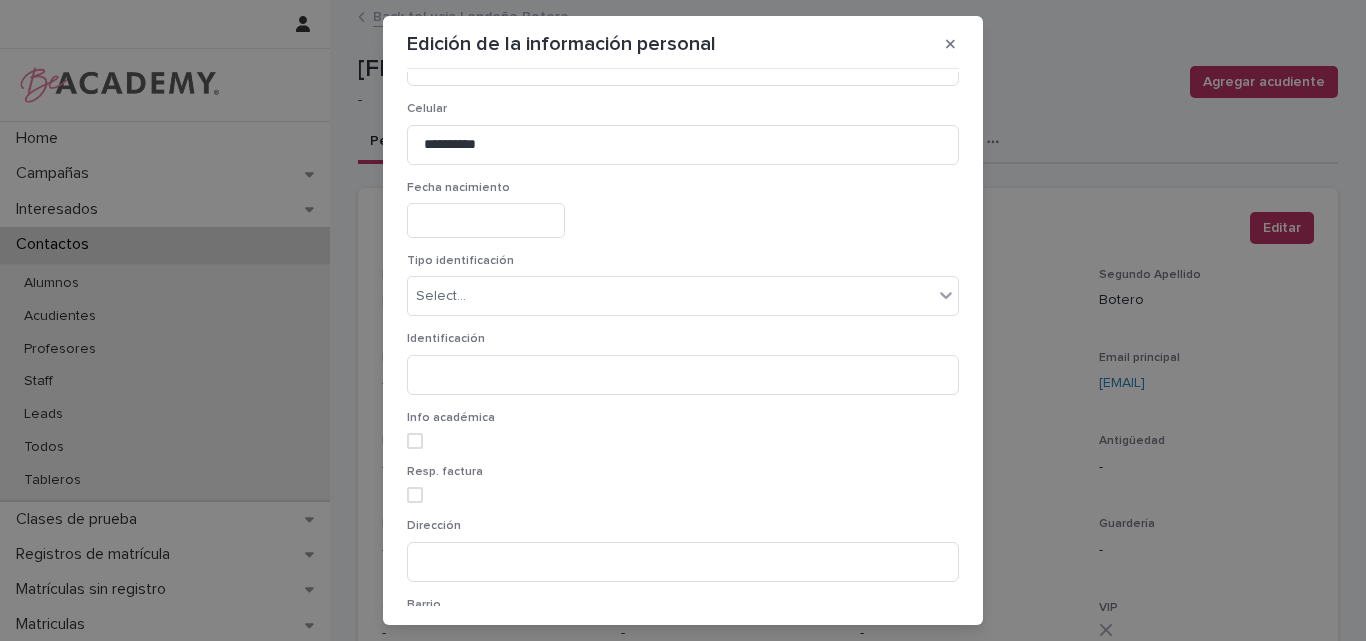 scroll, scrollTop: 500, scrollLeft: 0, axis: vertical 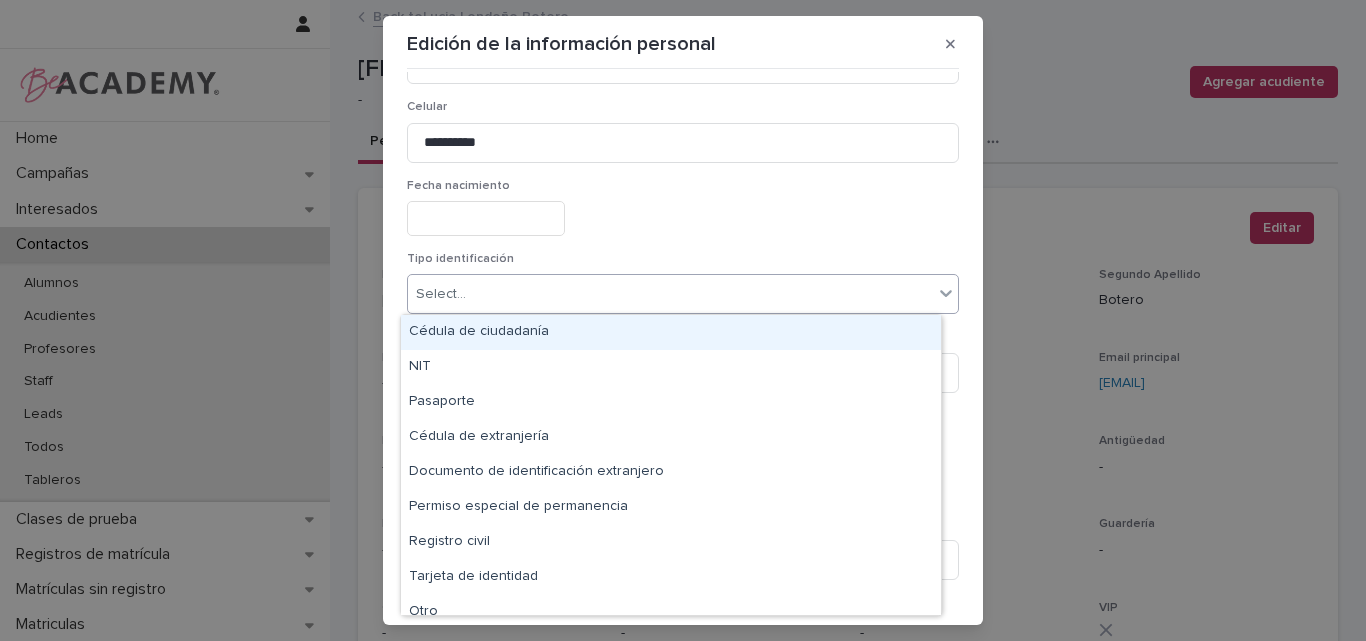 click on "Select..." at bounding box center [670, 294] 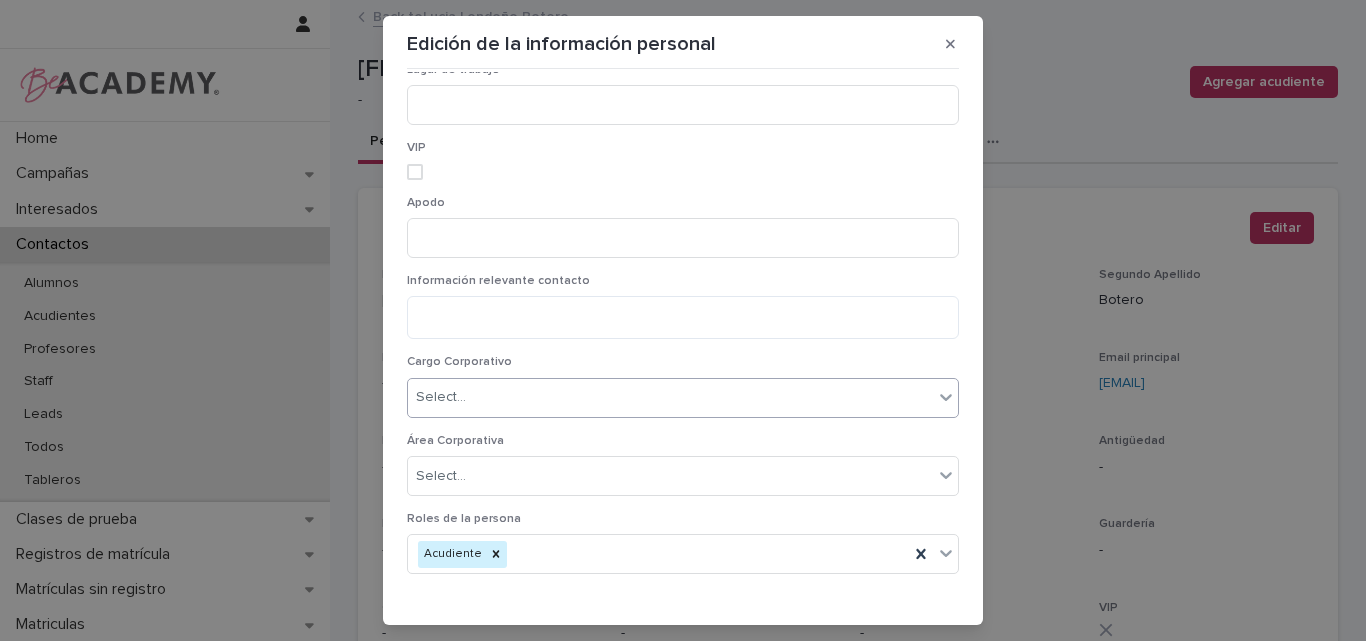 scroll, scrollTop: 1474, scrollLeft: 0, axis: vertical 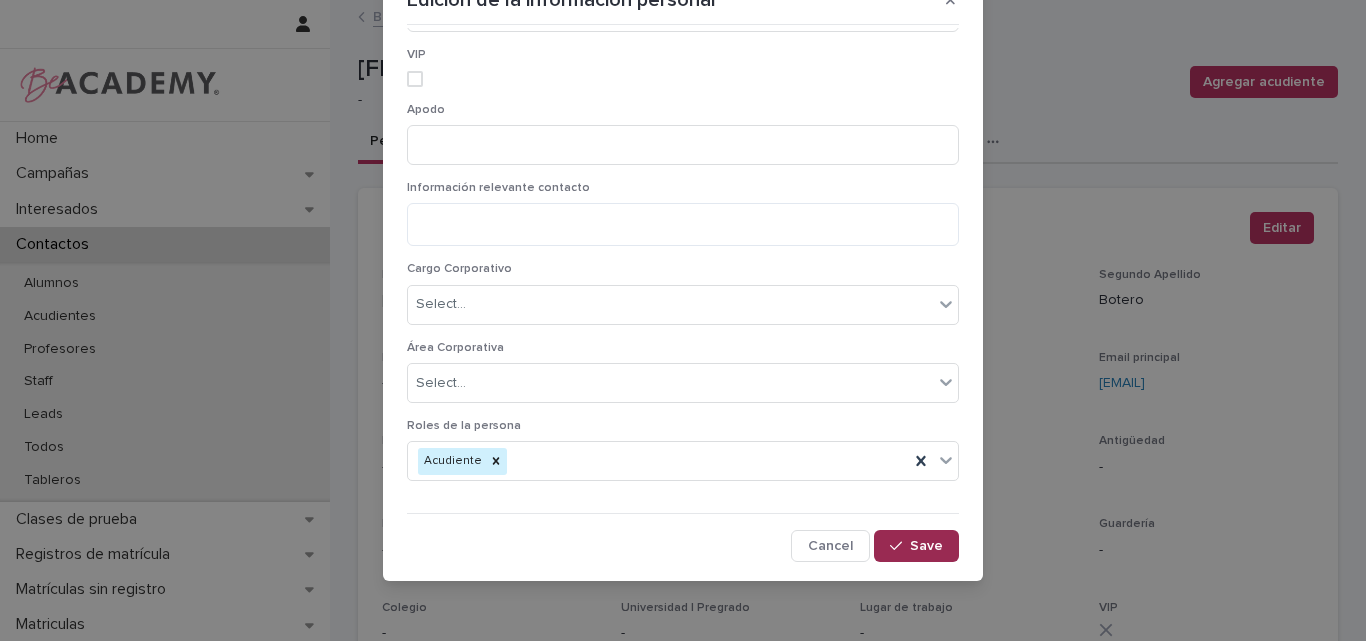 click on "Save" at bounding box center [926, 546] 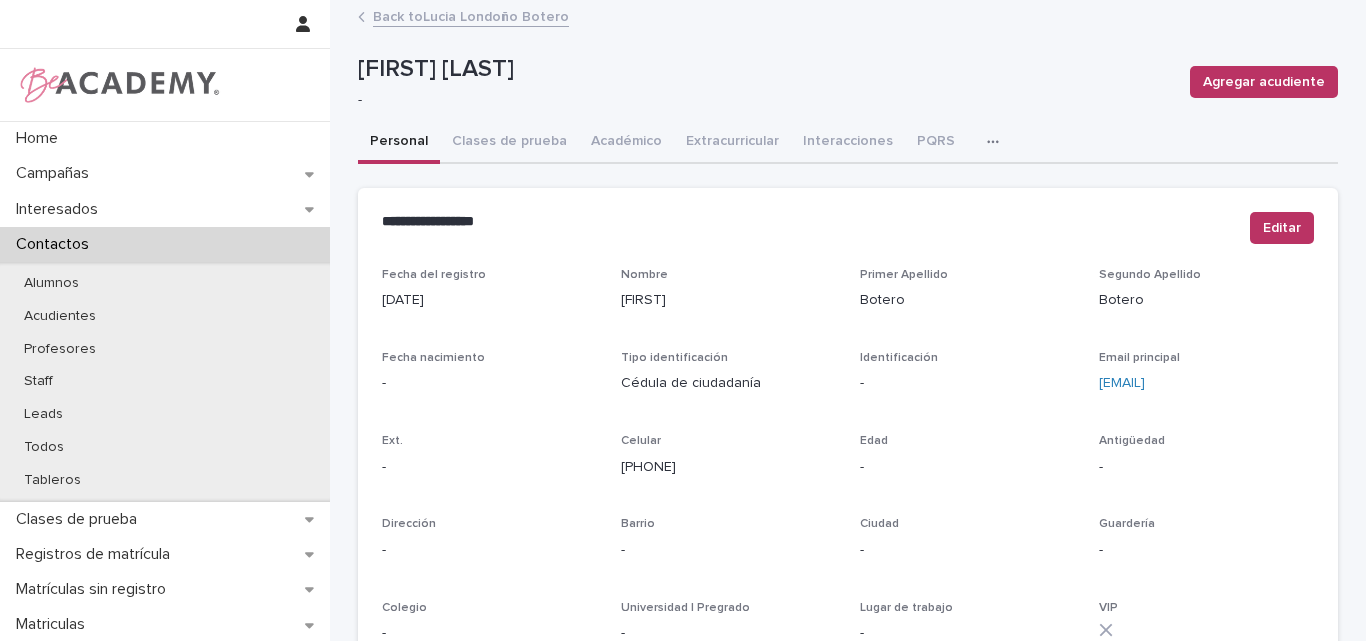 click on "Back to  Lucia Londoño Botero" at bounding box center [471, 15] 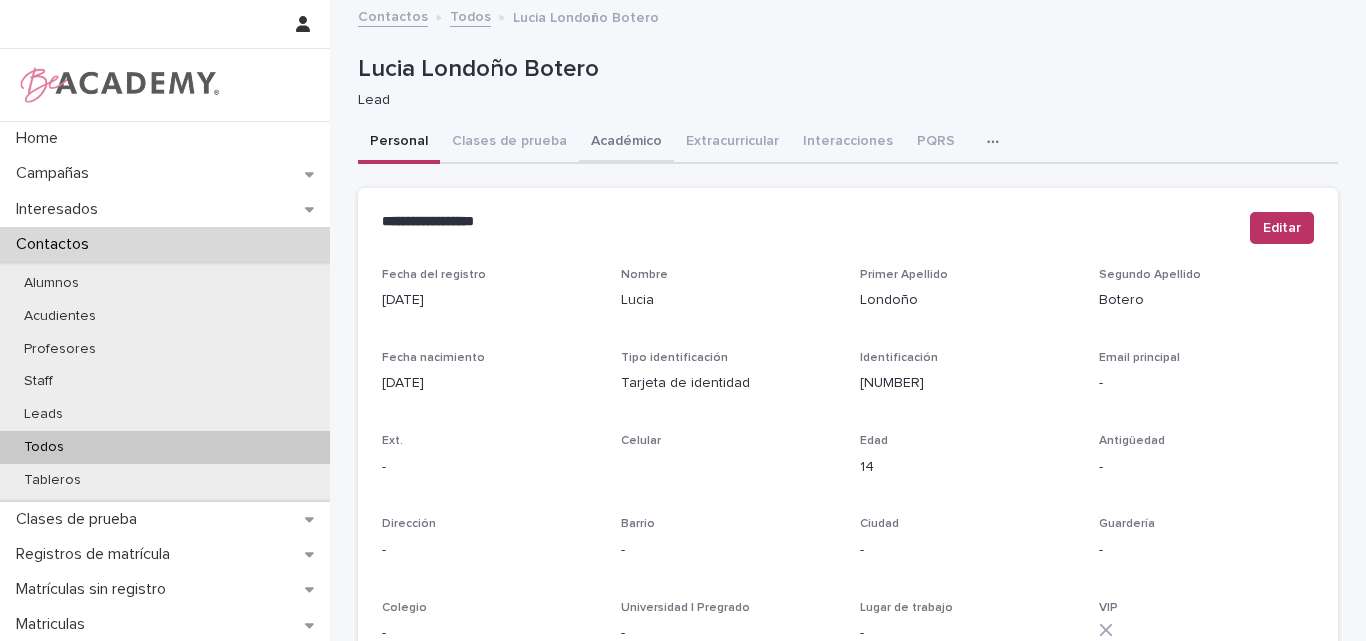 click on "Académico" at bounding box center (626, 143) 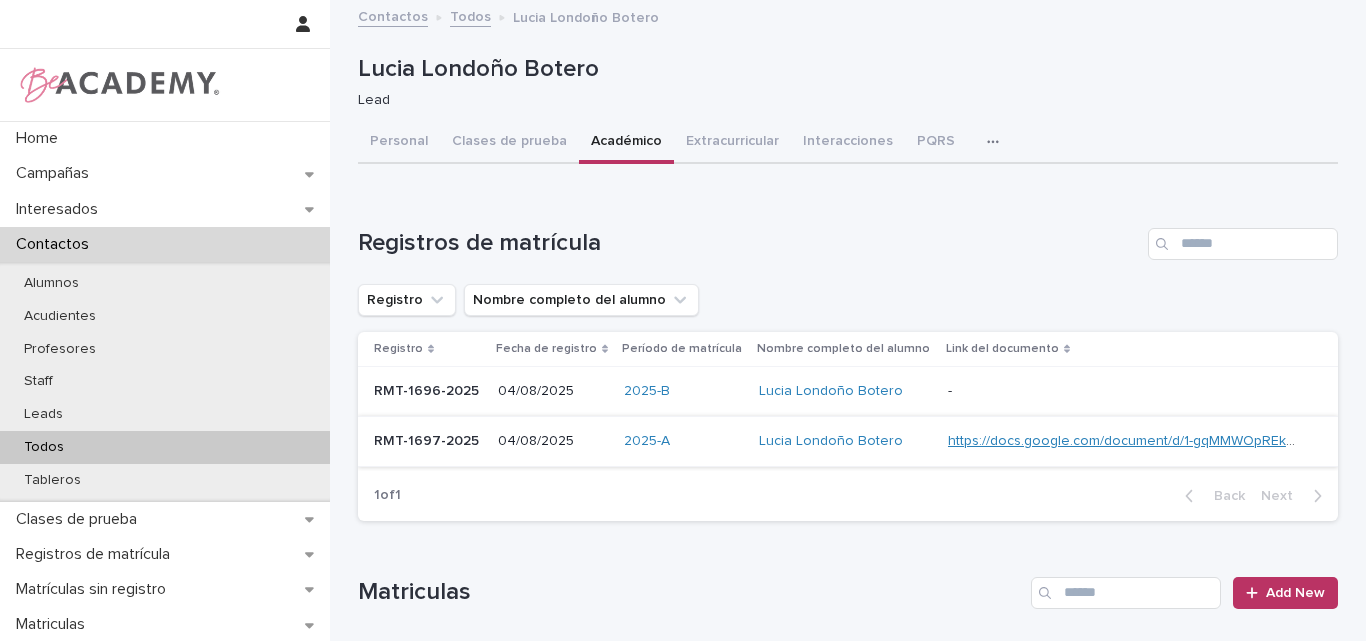click on "https://docs.google.com/document/d/1-gqMMWOpREkKroZ6KRD6PaQSltXQopgkcqzVf-V0yHE" at bounding box center [1242, 441] 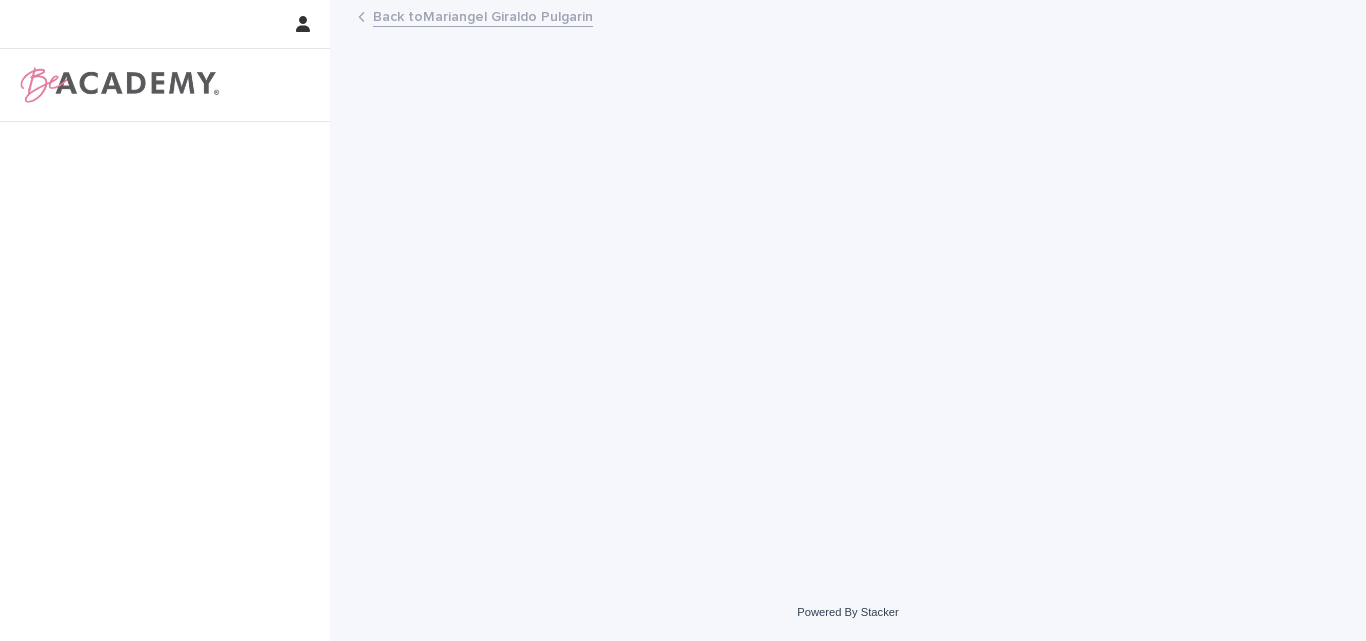 scroll, scrollTop: 0, scrollLeft: 0, axis: both 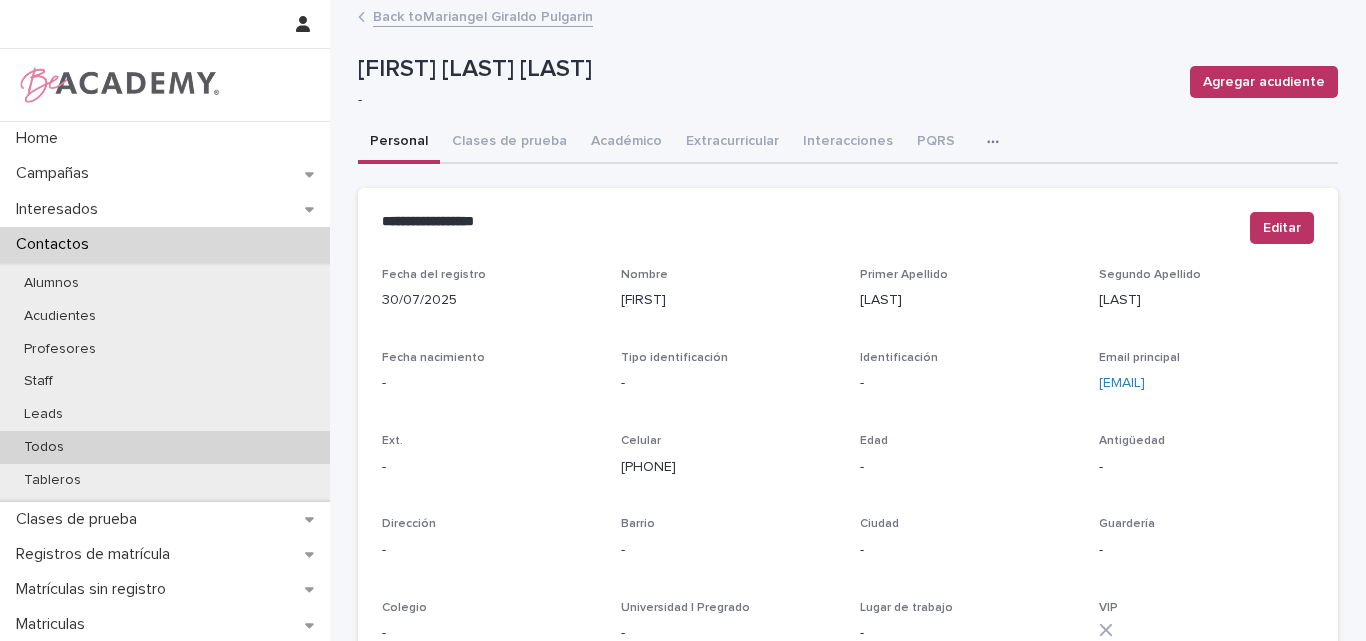 click on "Todos" at bounding box center [44, 447] 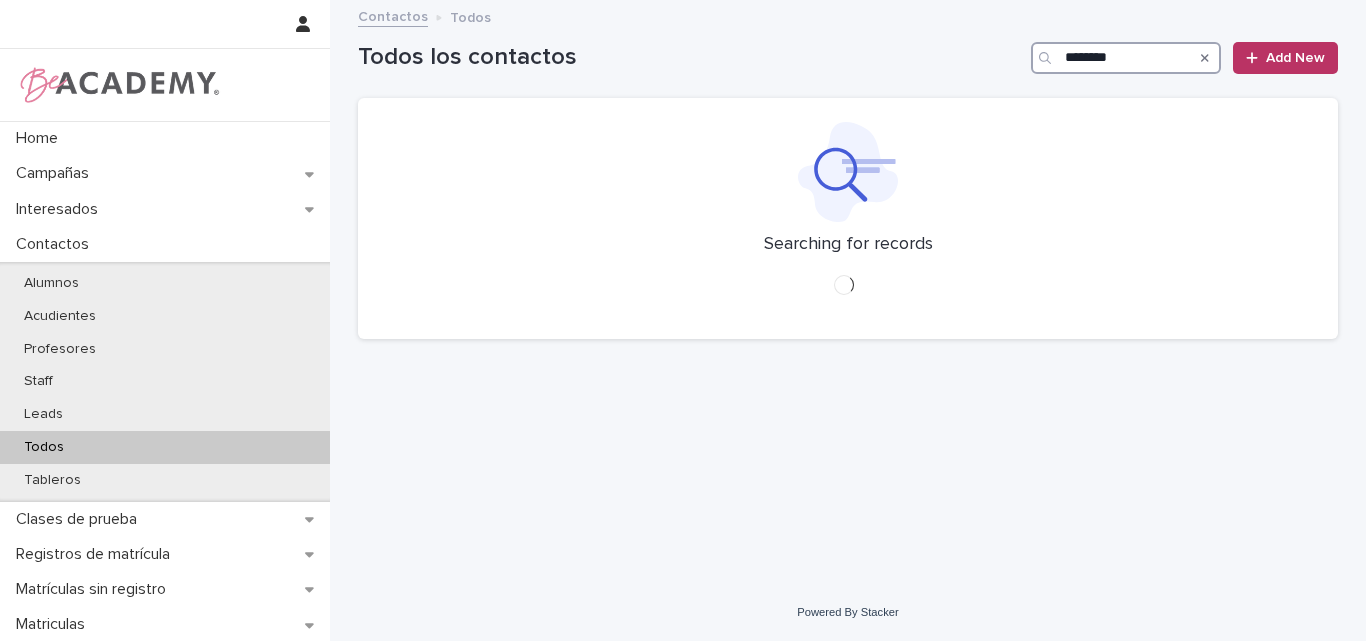 drag, startPoint x: 1110, startPoint y: 60, endPoint x: 1094, endPoint y: 194, distance: 134.95184 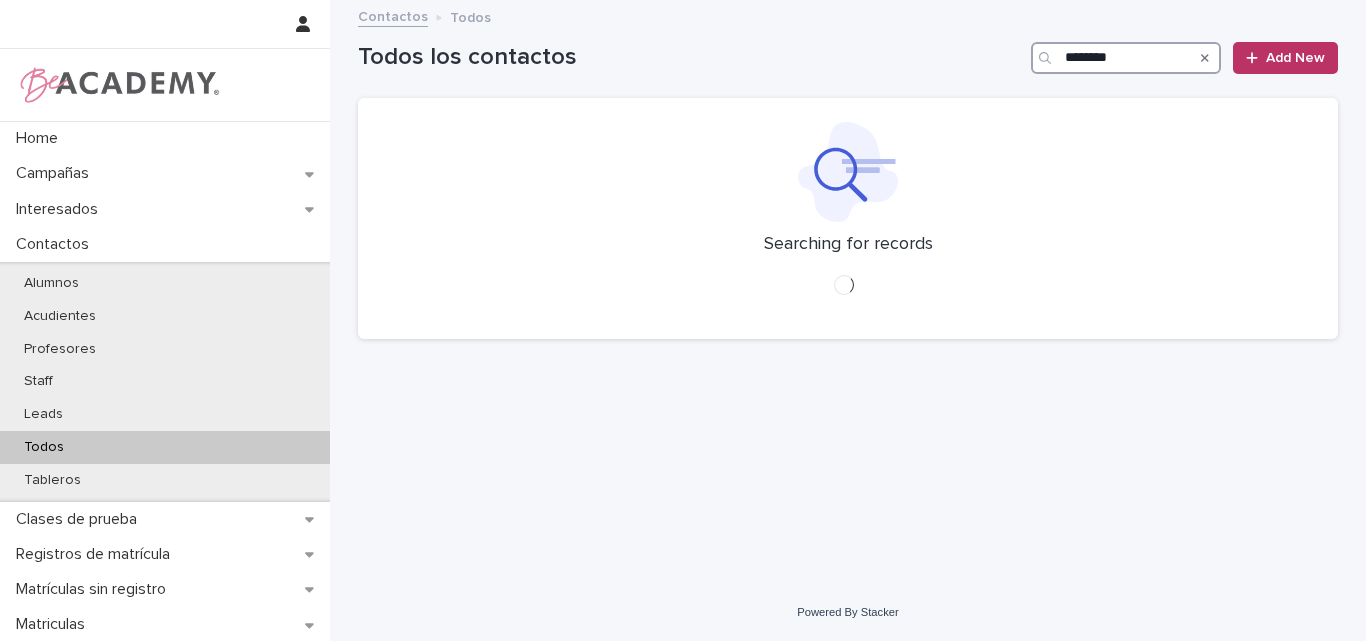 click on "*******" at bounding box center (1126, 58) 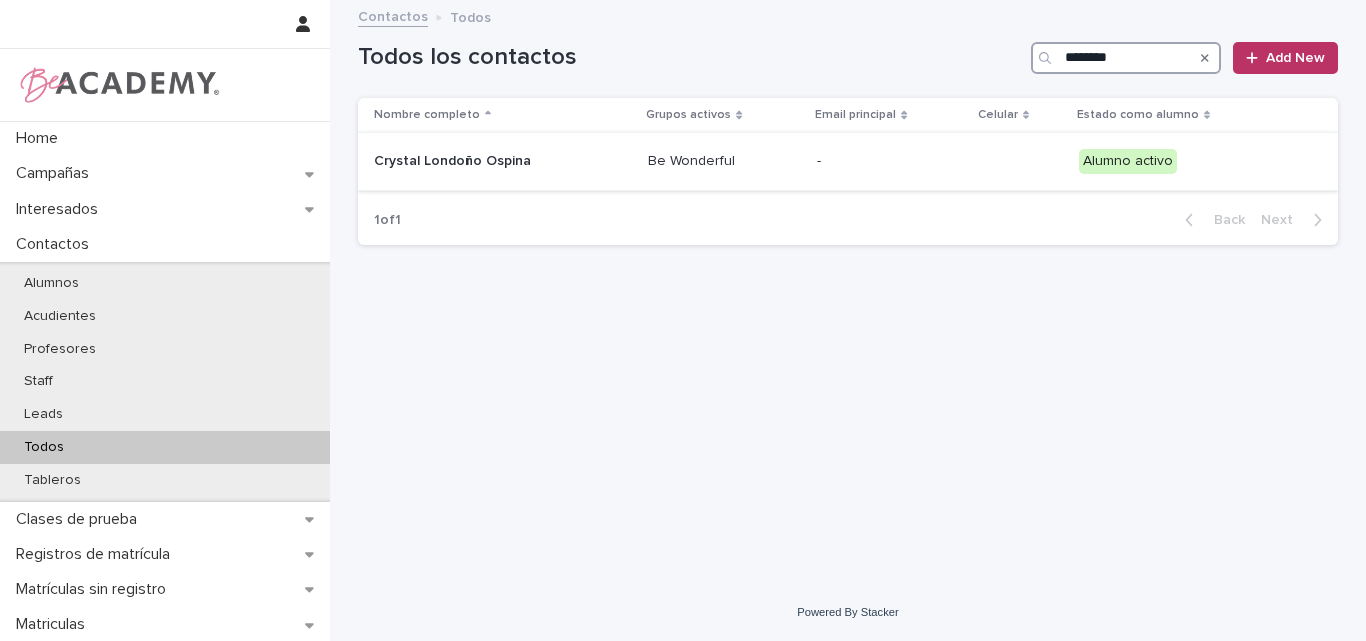 type on "*******" 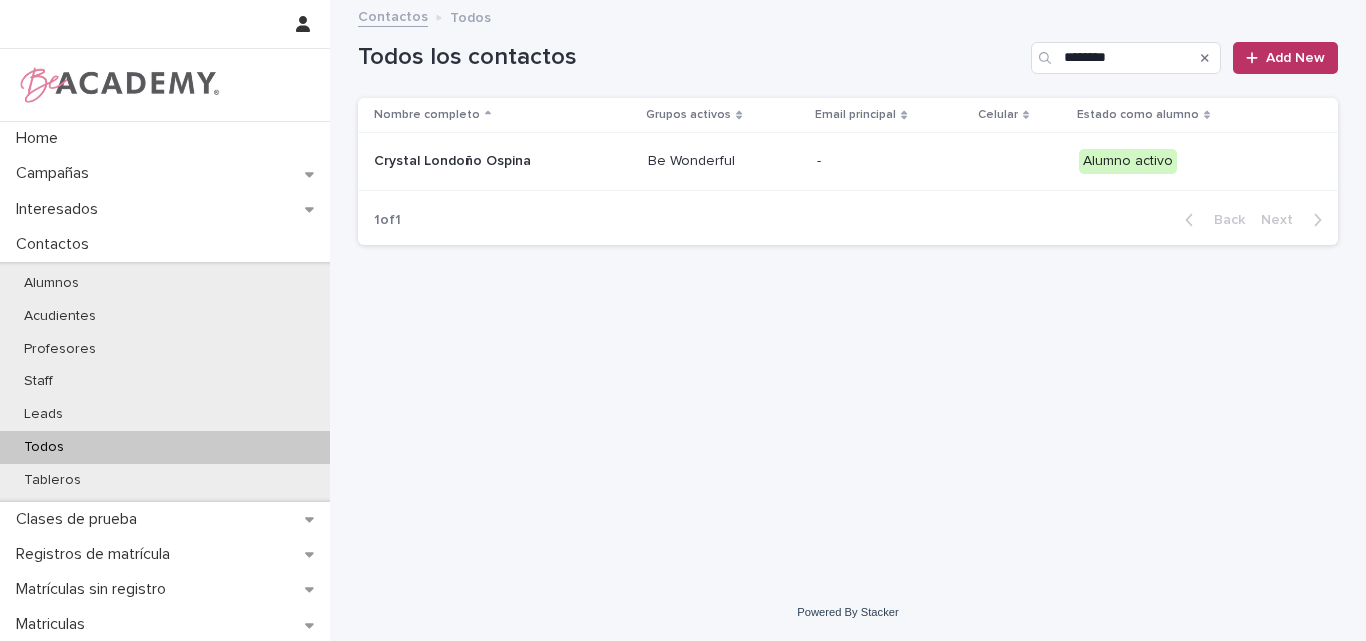 click on "Crystal Londoño Ospina" at bounding box center [474, 161] 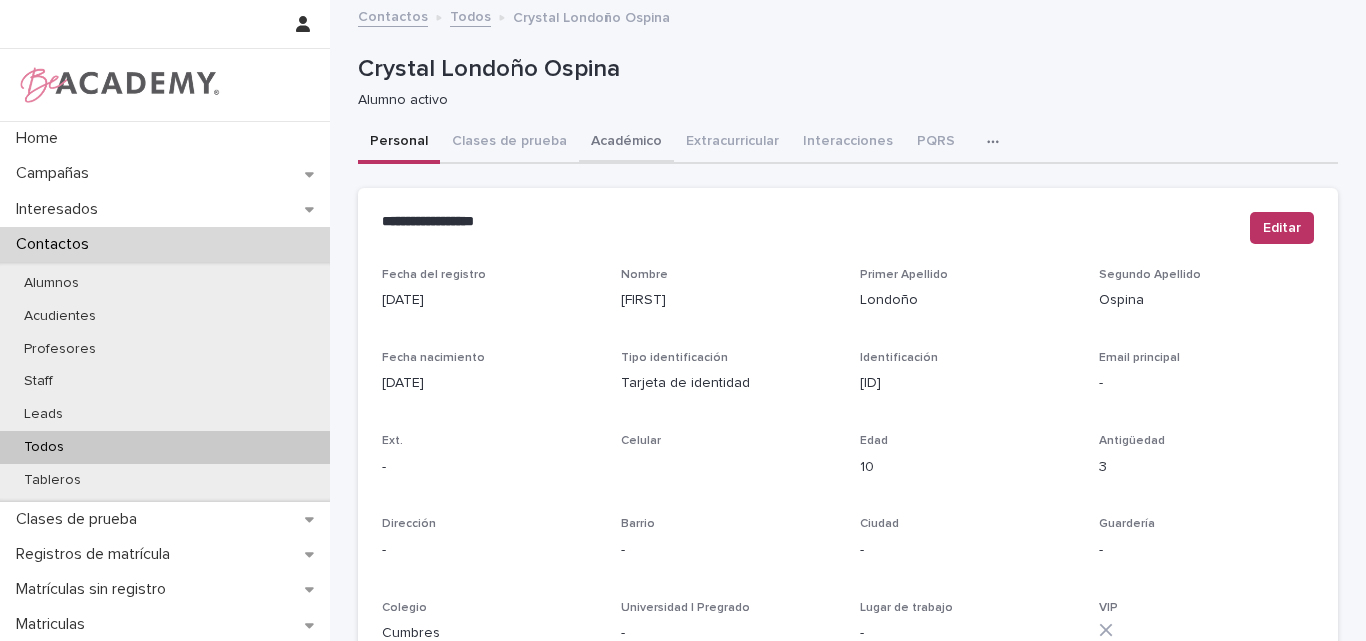 click on "Académico" at bounding box center [626, 143] 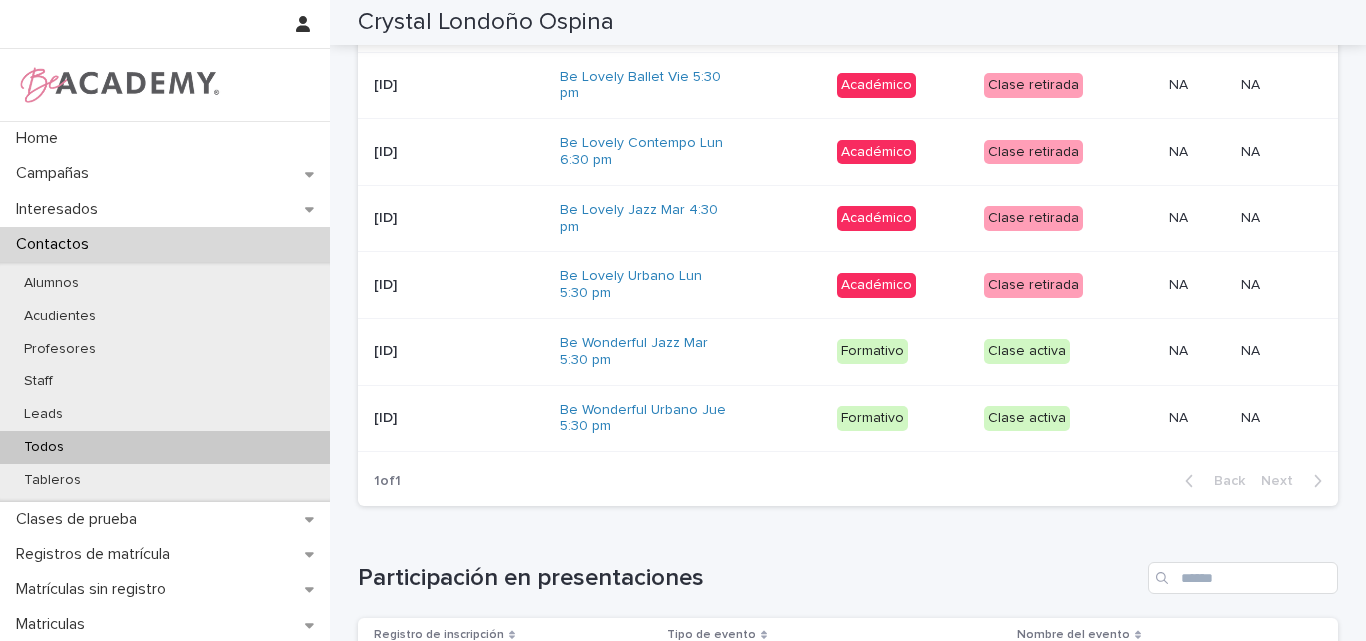 scroll, scrollTop: 1100, scrollLeft: 0, axis: vertical 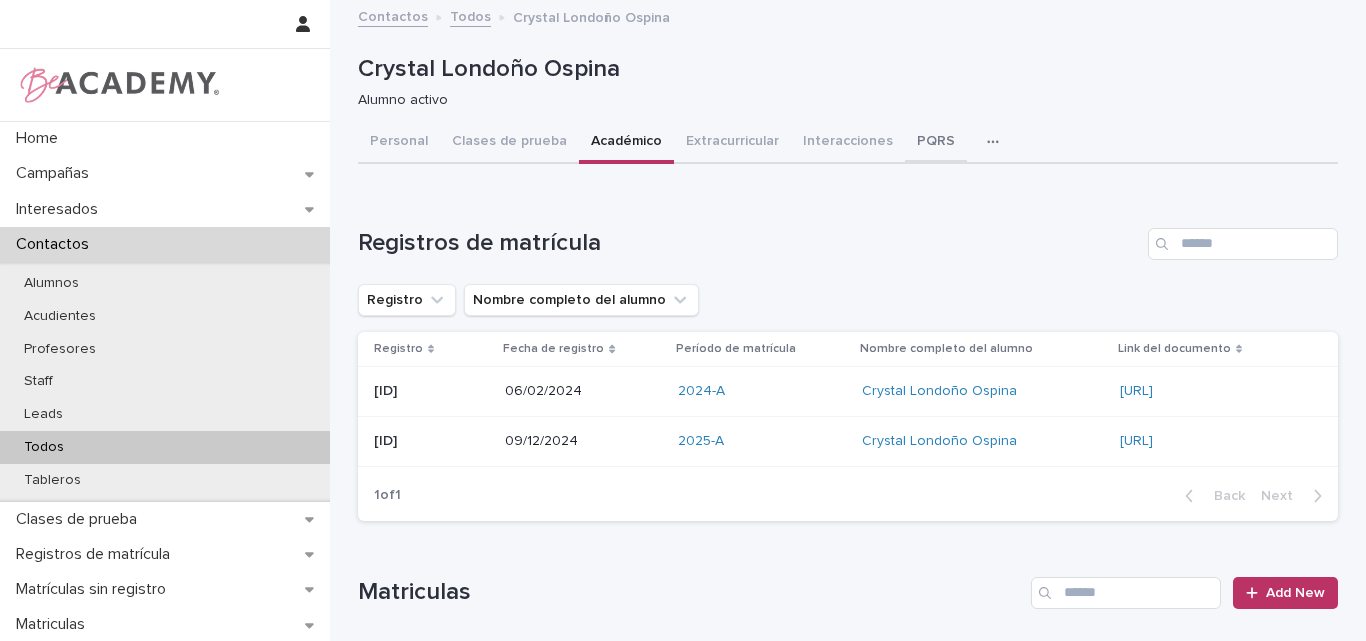 click on "PQRS" at bounding box center (936, 143) 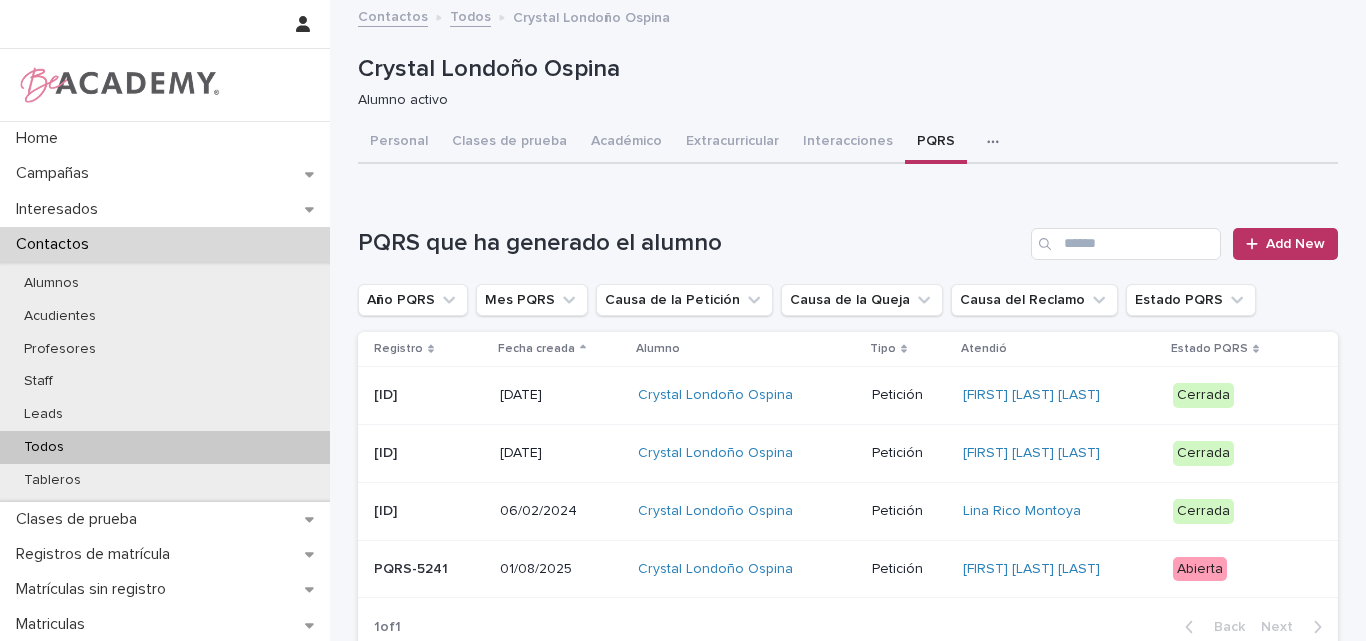 scroll, scrollTop: 184, scrollLeft: 0, axis: vertical 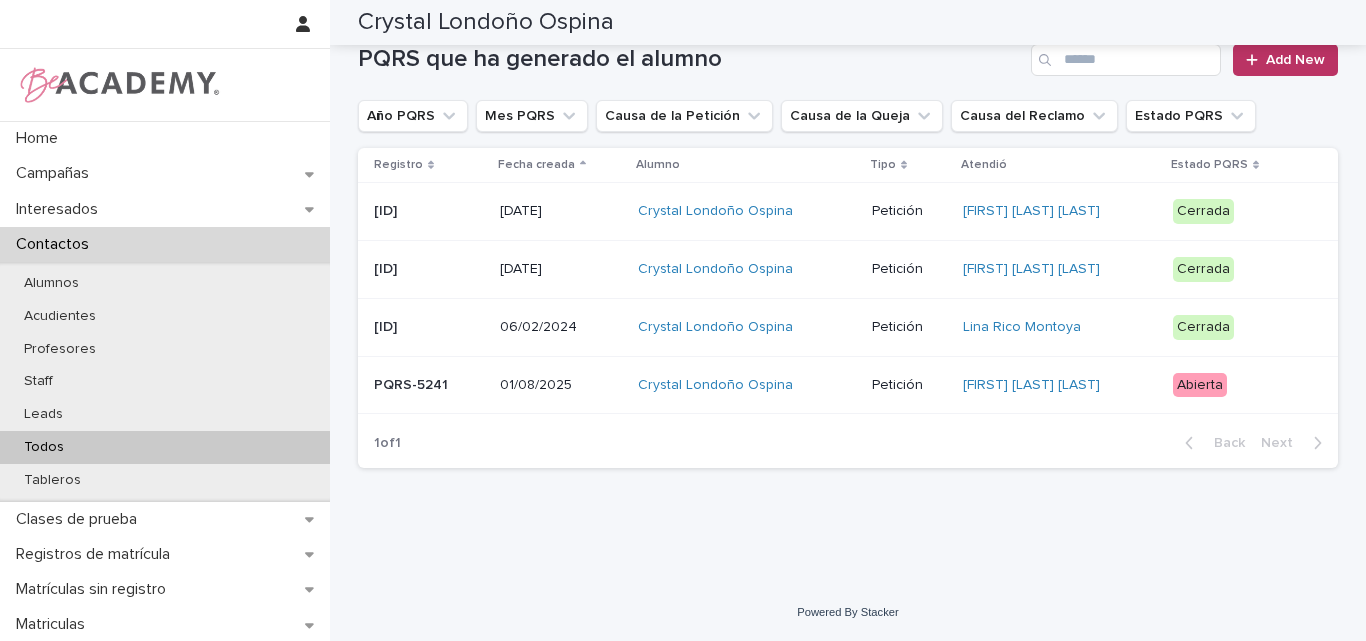click on "PQRS-5241" at bounding box center (429, 383) 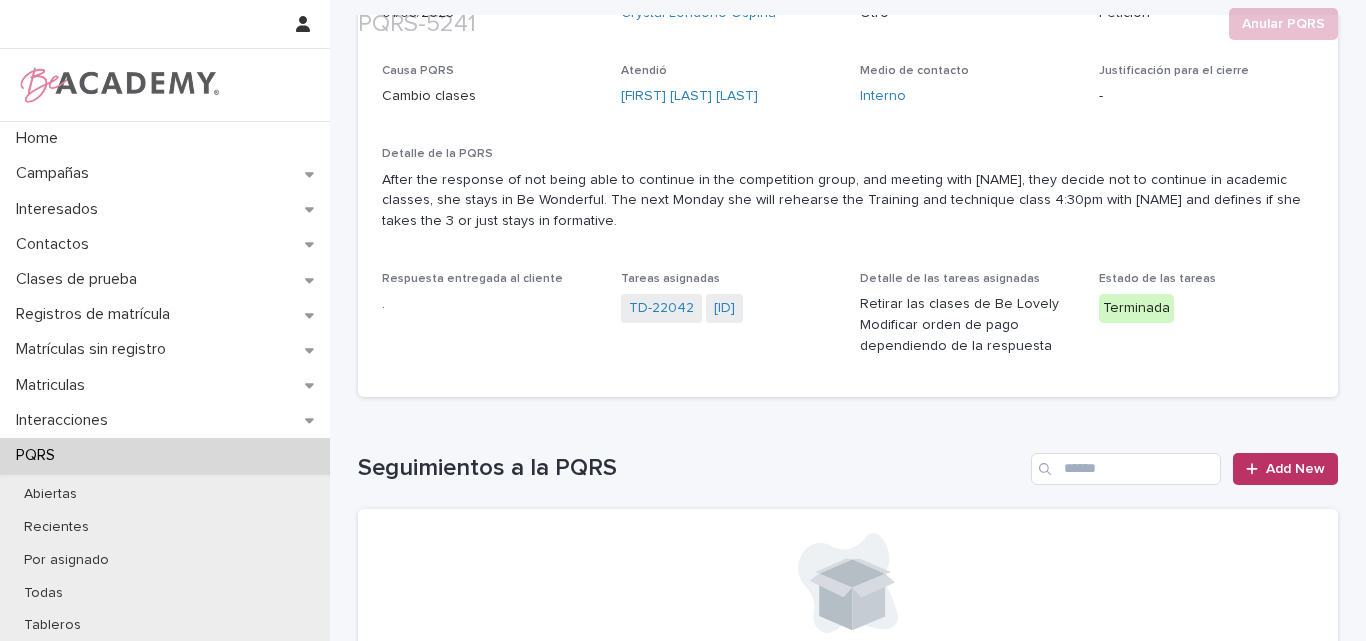 scroll, scrollTop: 300, scrollLeft: 0, axis: vertical 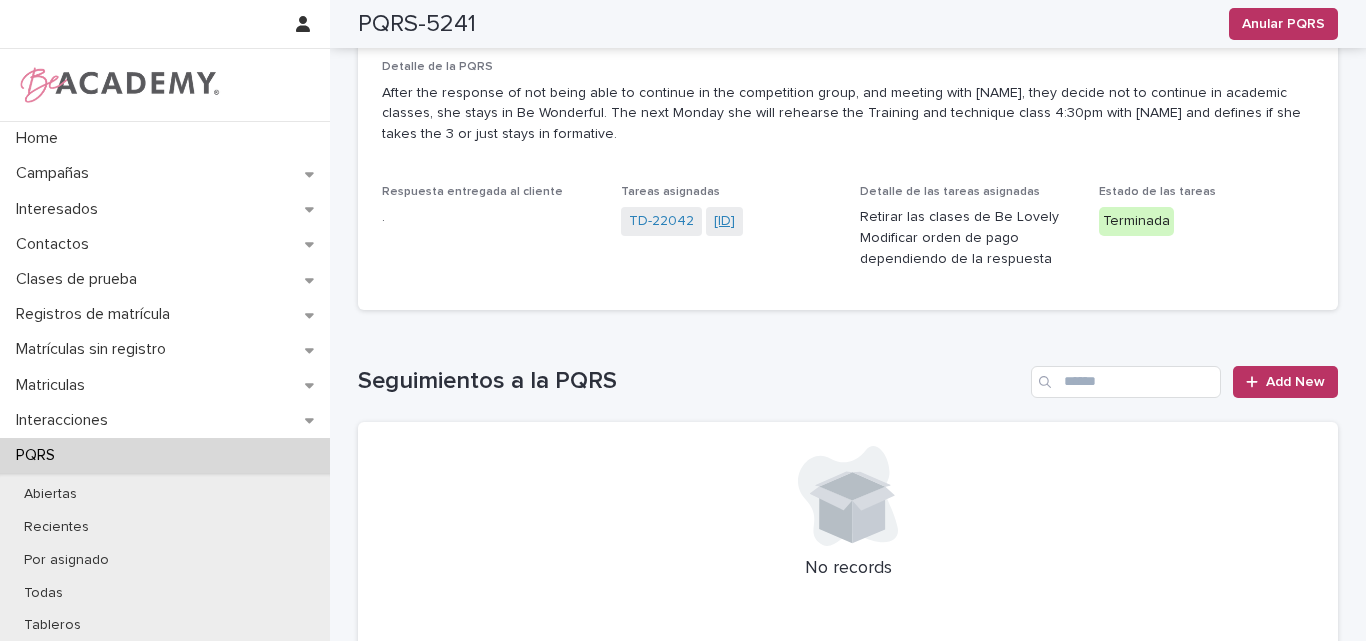 click on "TD-22043" at bounding box center [724, 221] 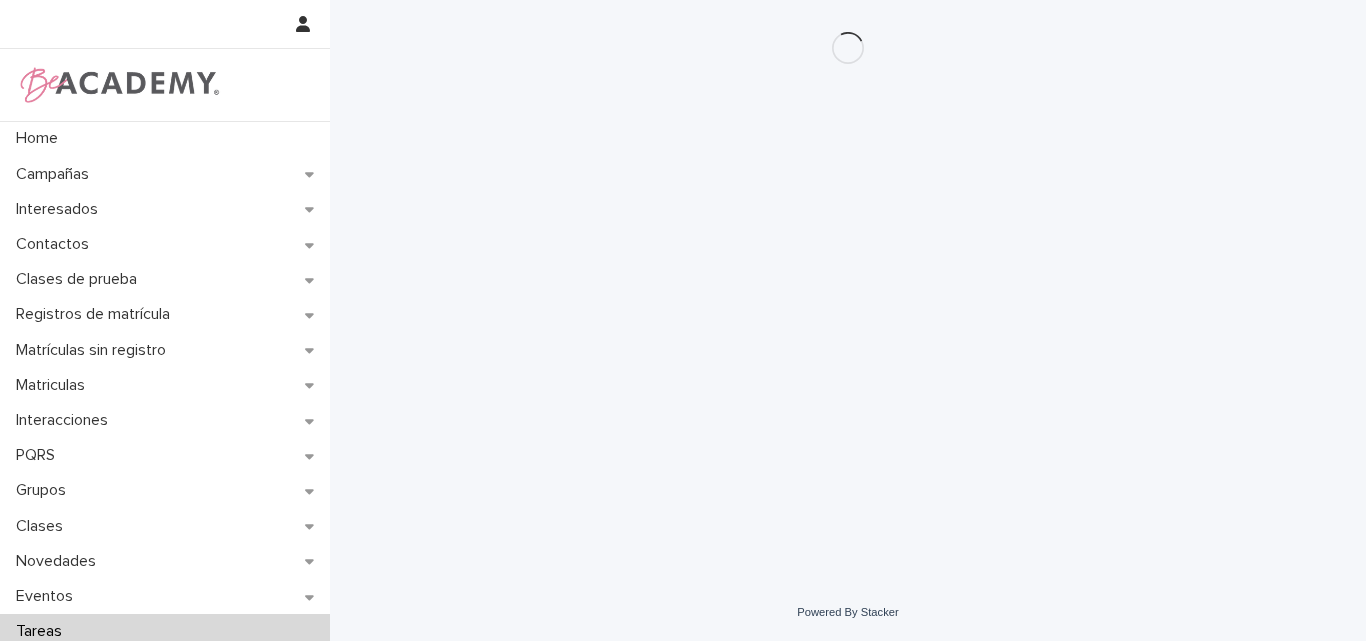 scroll, scrollTop: 0, scrollLeft: 0, axis: both 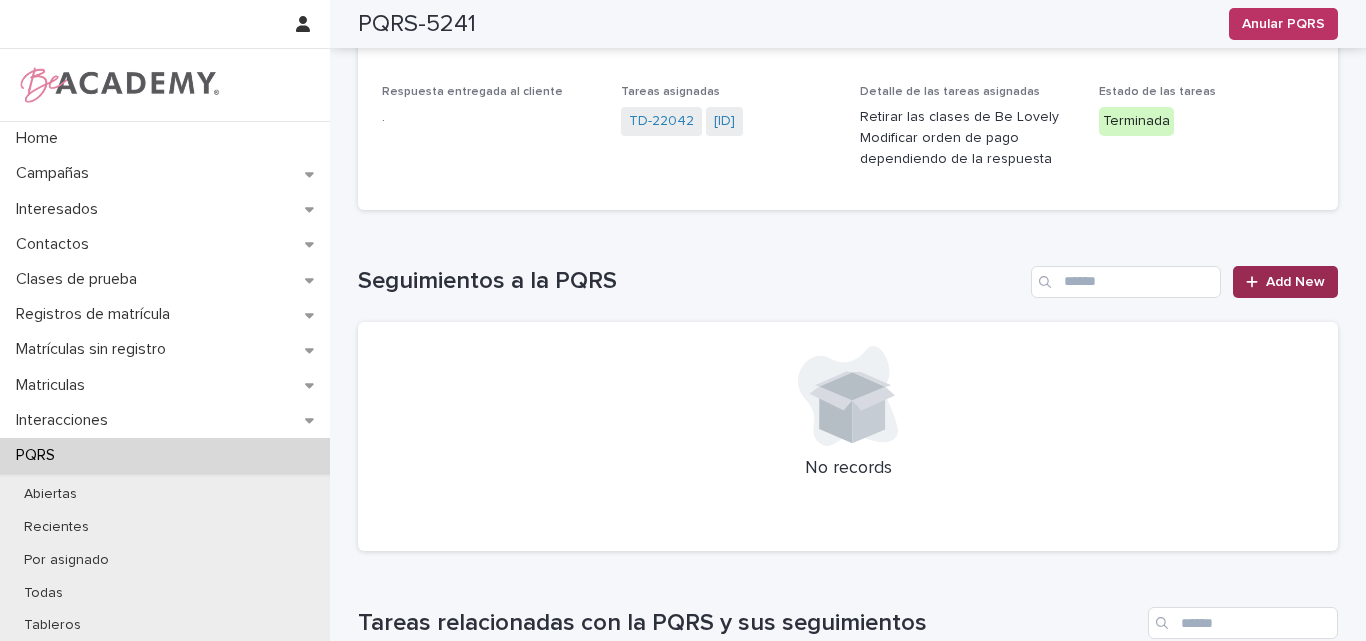click on "Add New" at bounding box center [1295, 282] 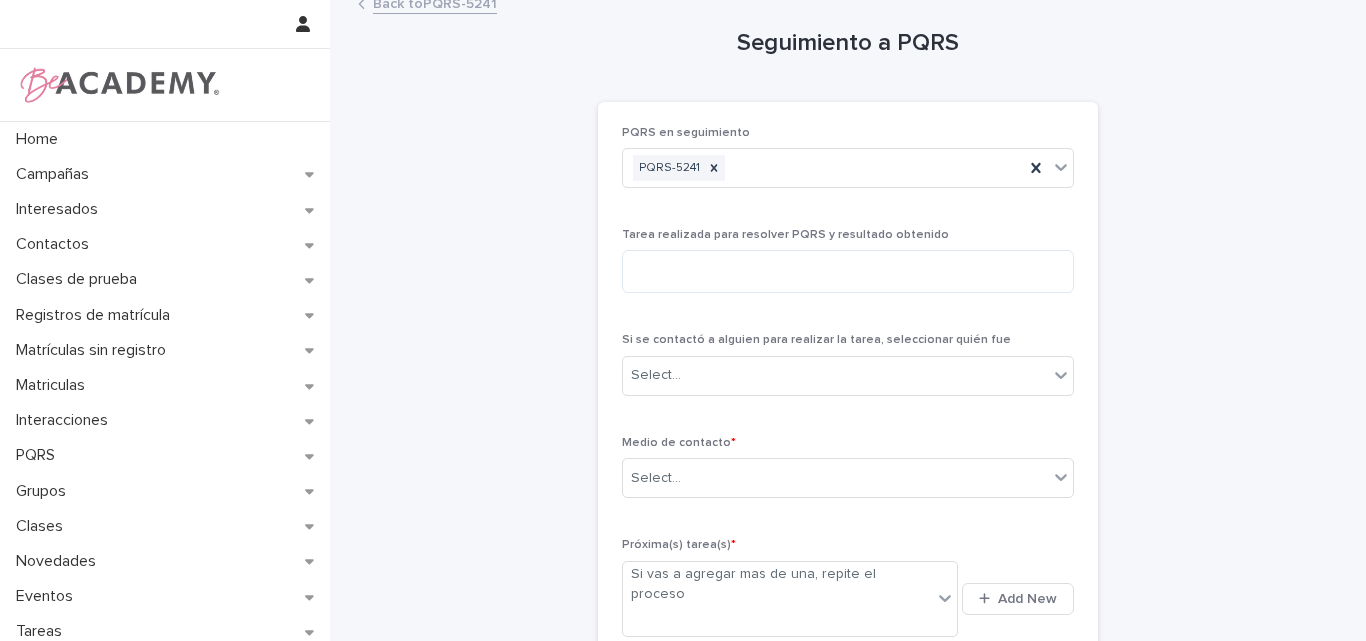 scroll, scrollTop: 0, scrollLeft: 0, axis: both 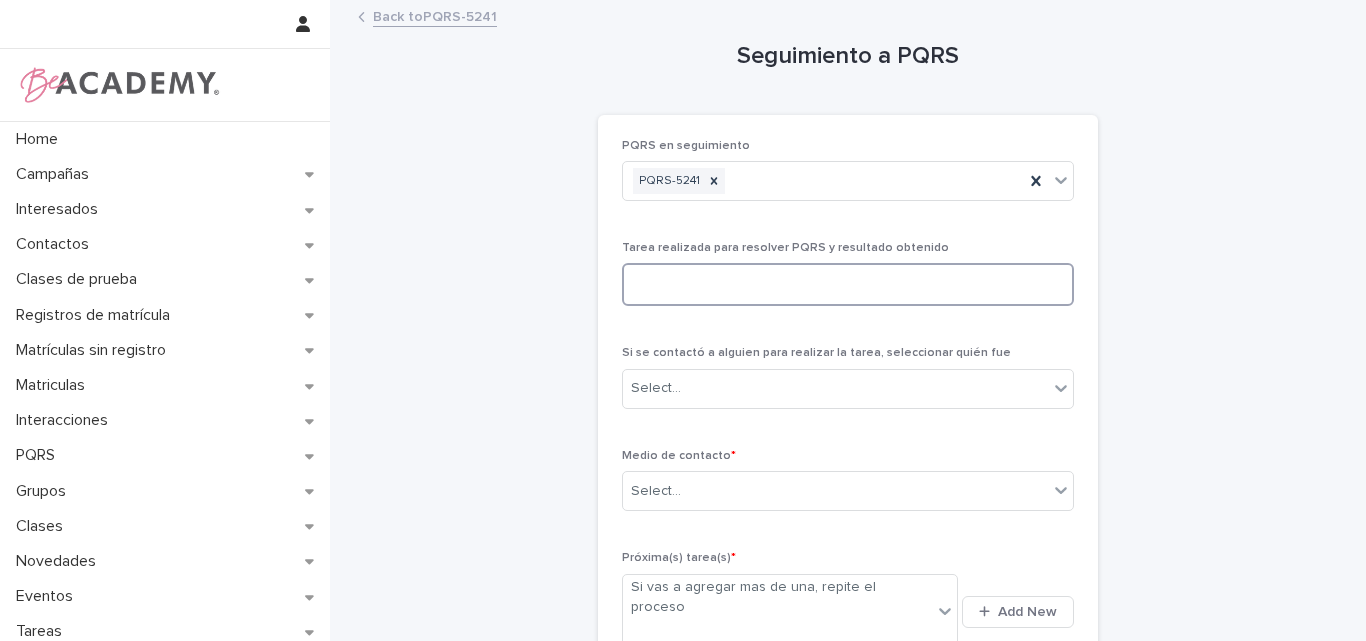 click at bounding box center (848, 284) 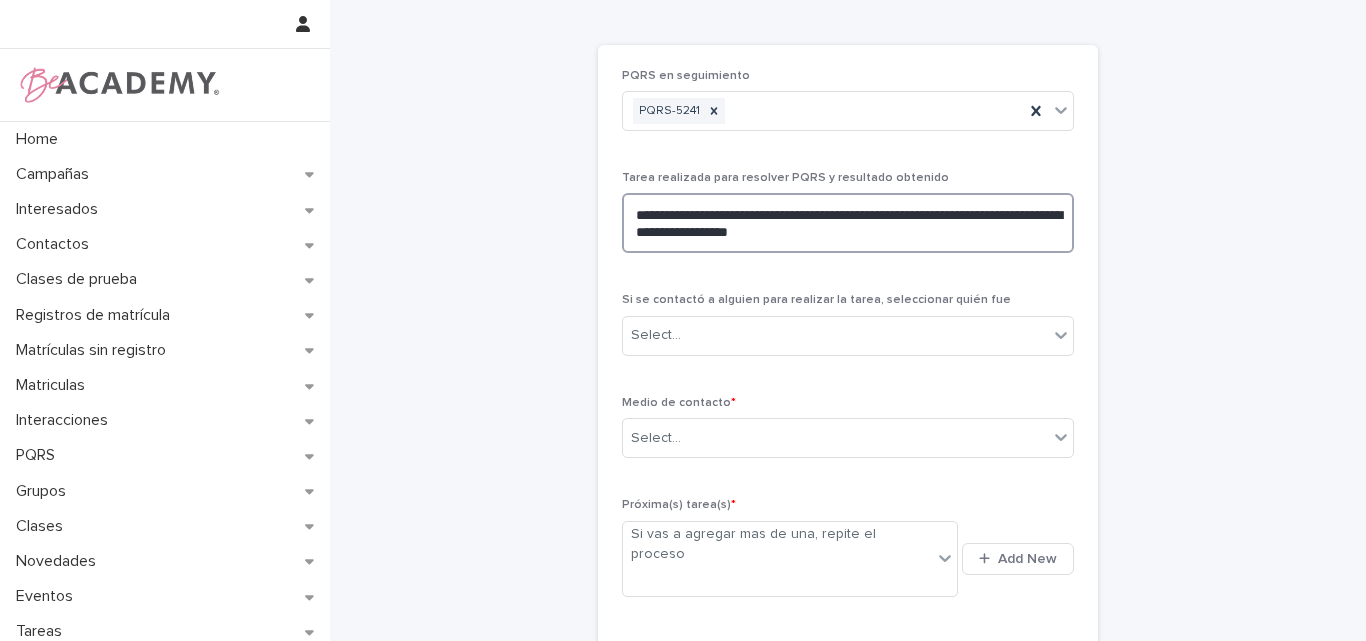 scroll, scrollTop: 100, scrollLeft: 0, axis: vertical 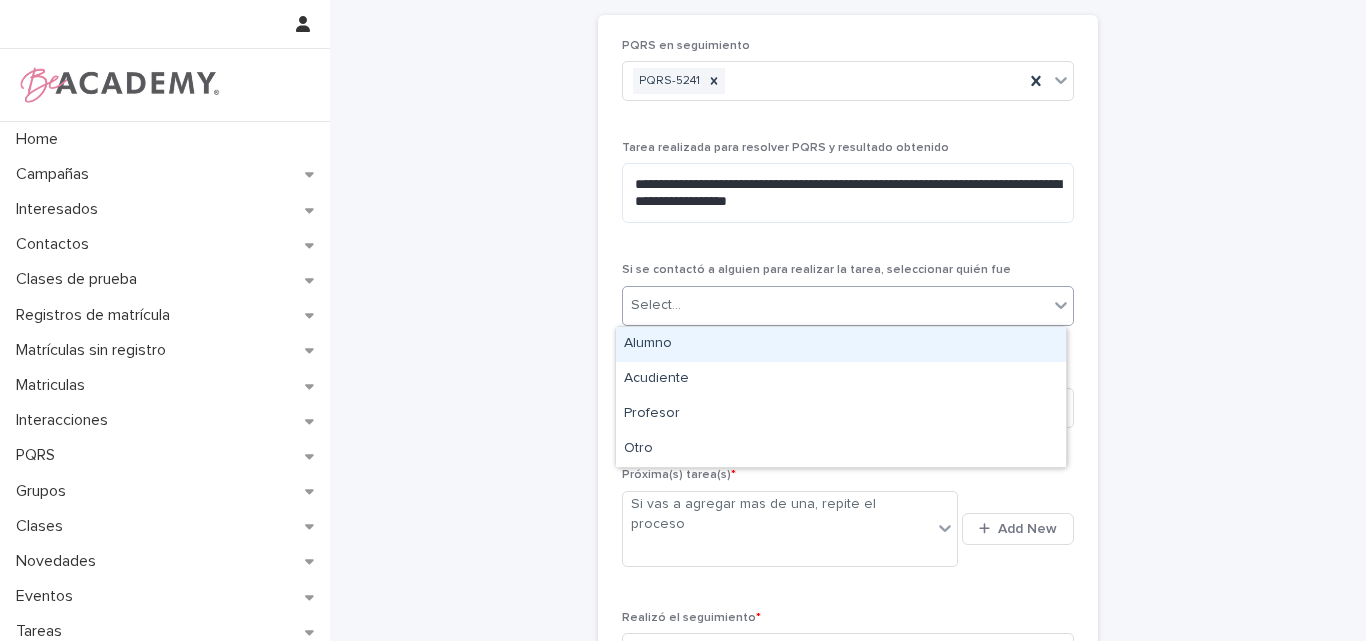 drag, startPoint x: 876, startPoint y: 299, endPoint x: 826, endPoint y: 320, distance: 54.230988 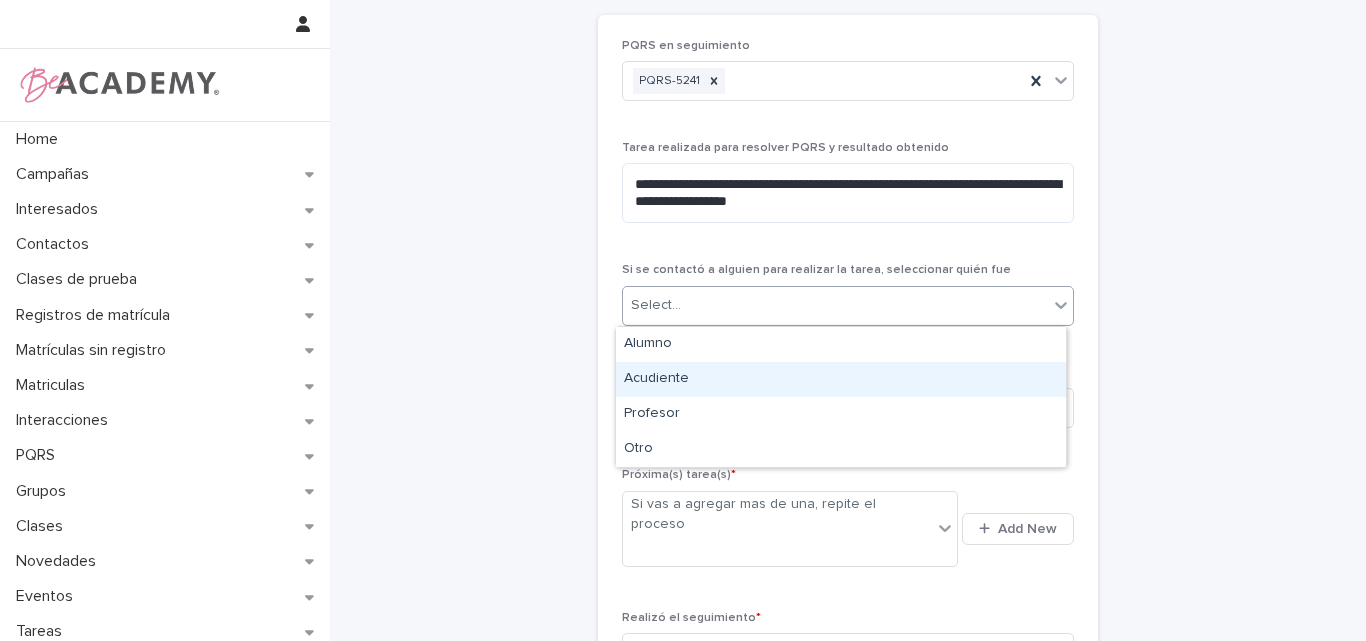 click on "Acudiente" at bounding box center [841, 379] 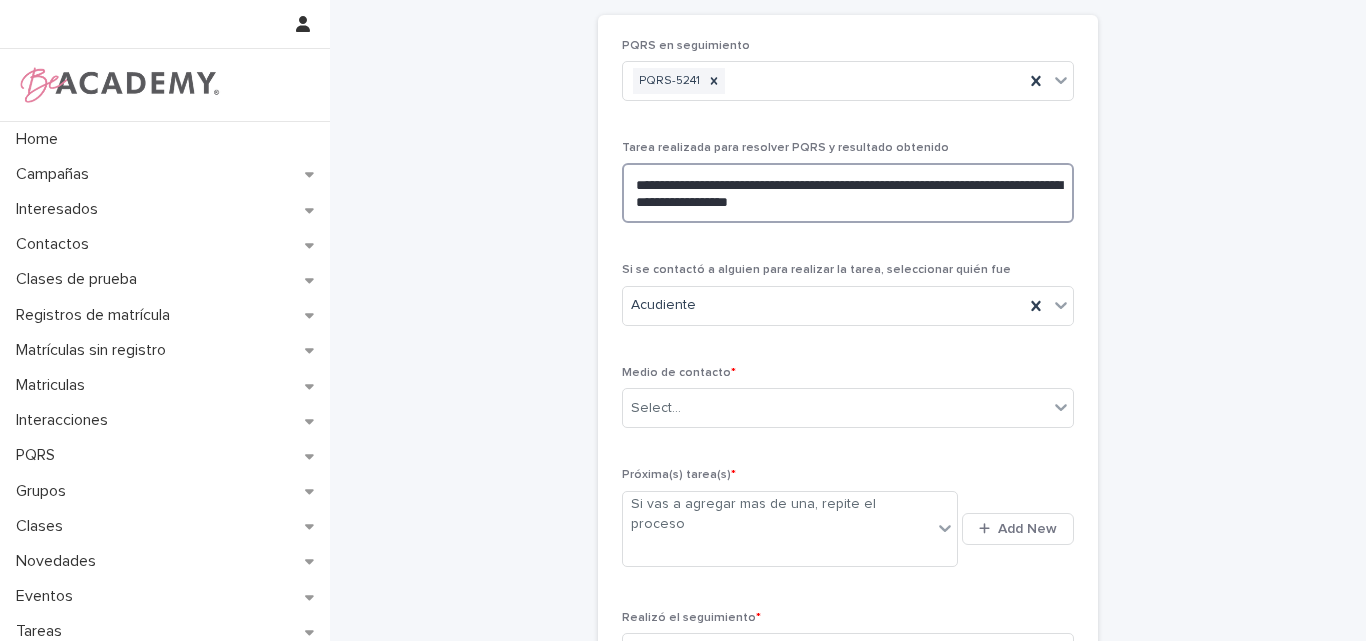 click on "**********" at bounding box center [848, 193] 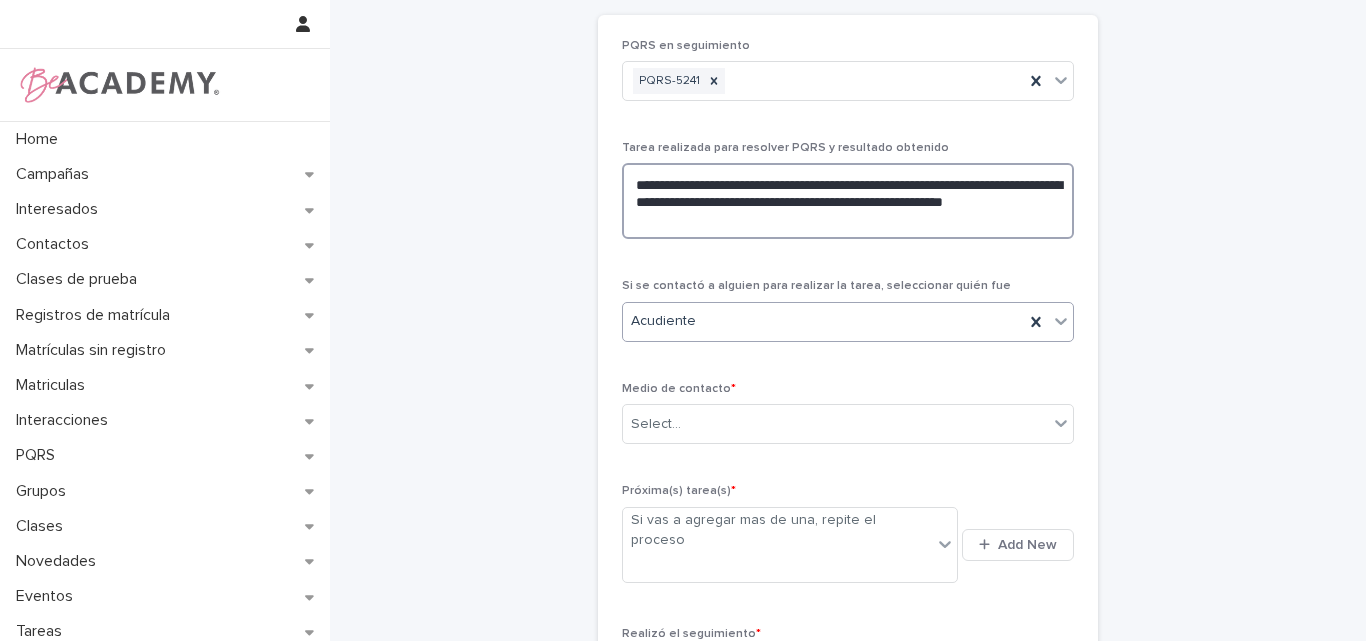 type on "**********" 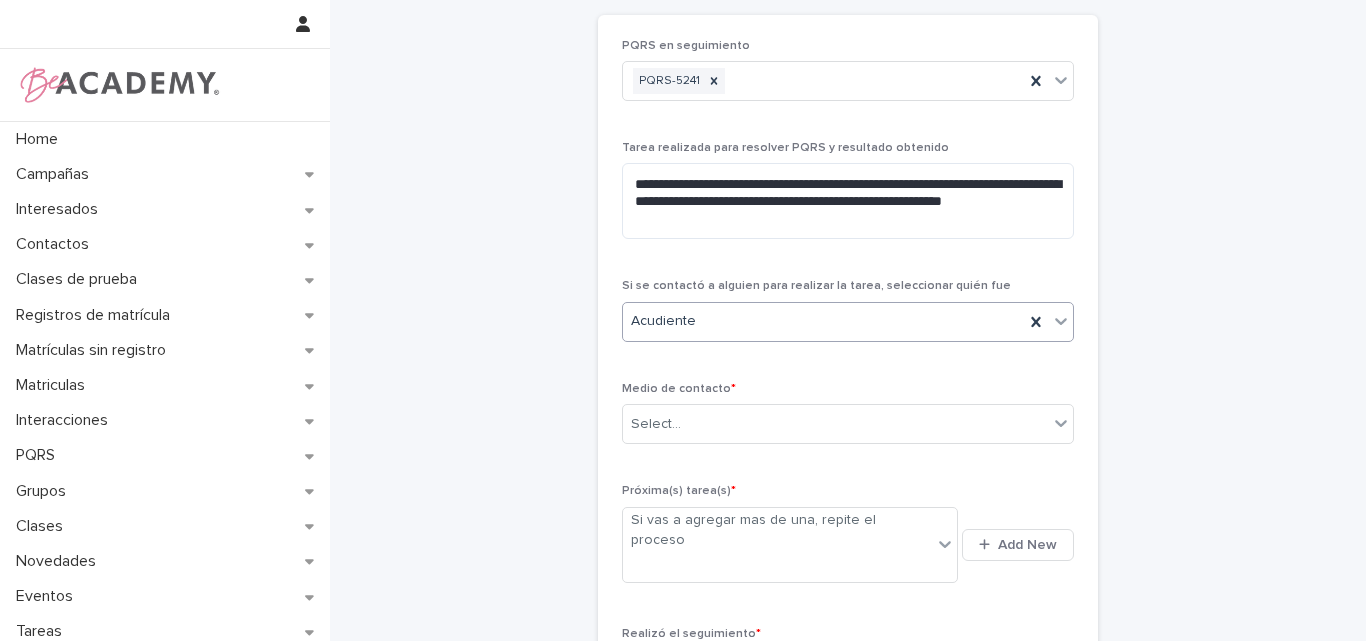 click on "Acudiente" at bounding box center (823, 321) 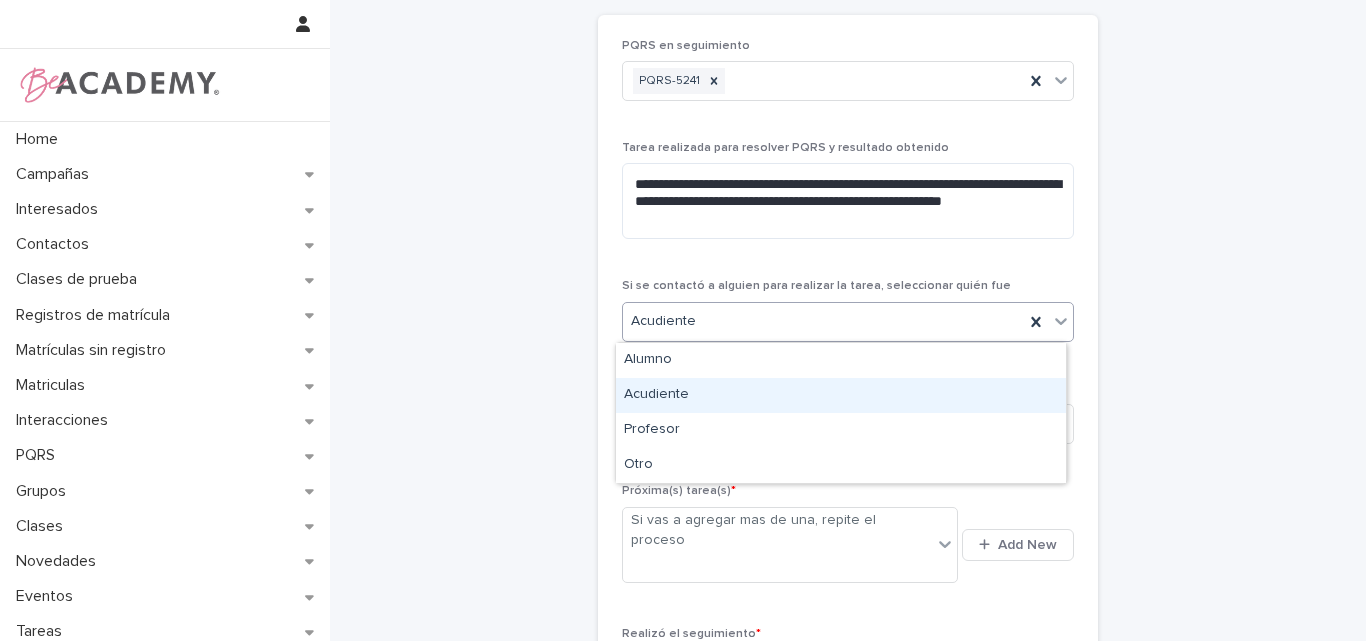 click on "Acudiente" at bounding box center (841, 395) 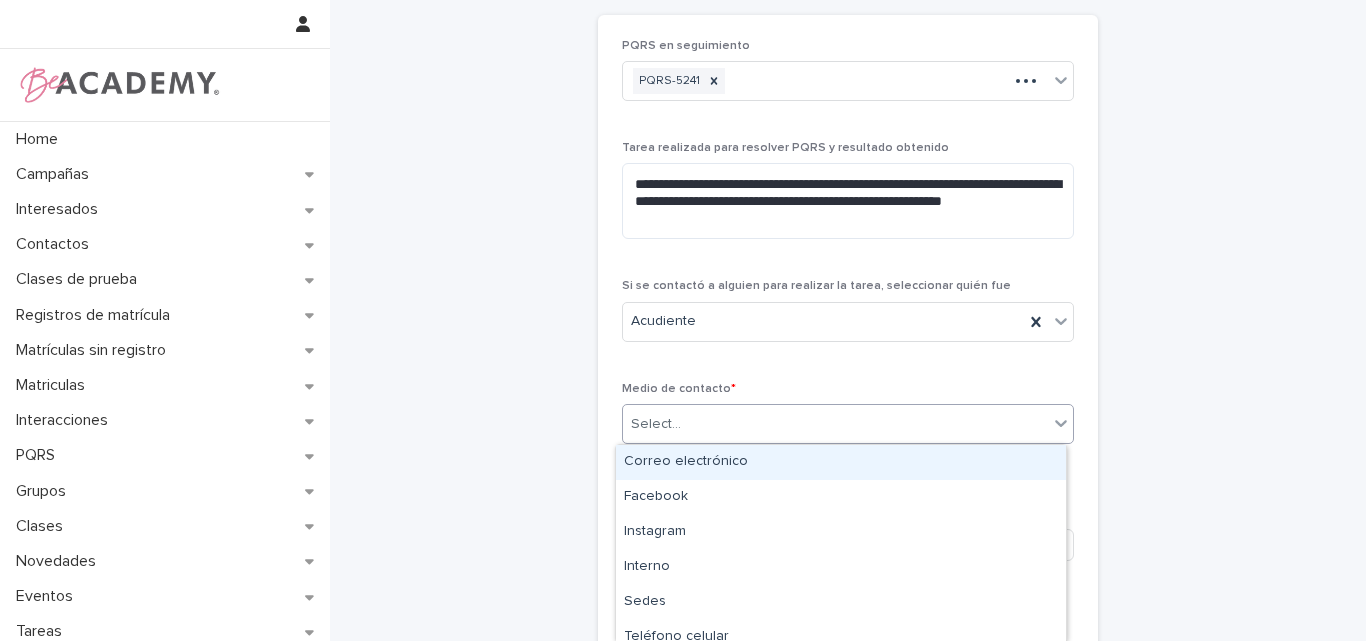 click on "Select..." at bounding box center (835, 424) 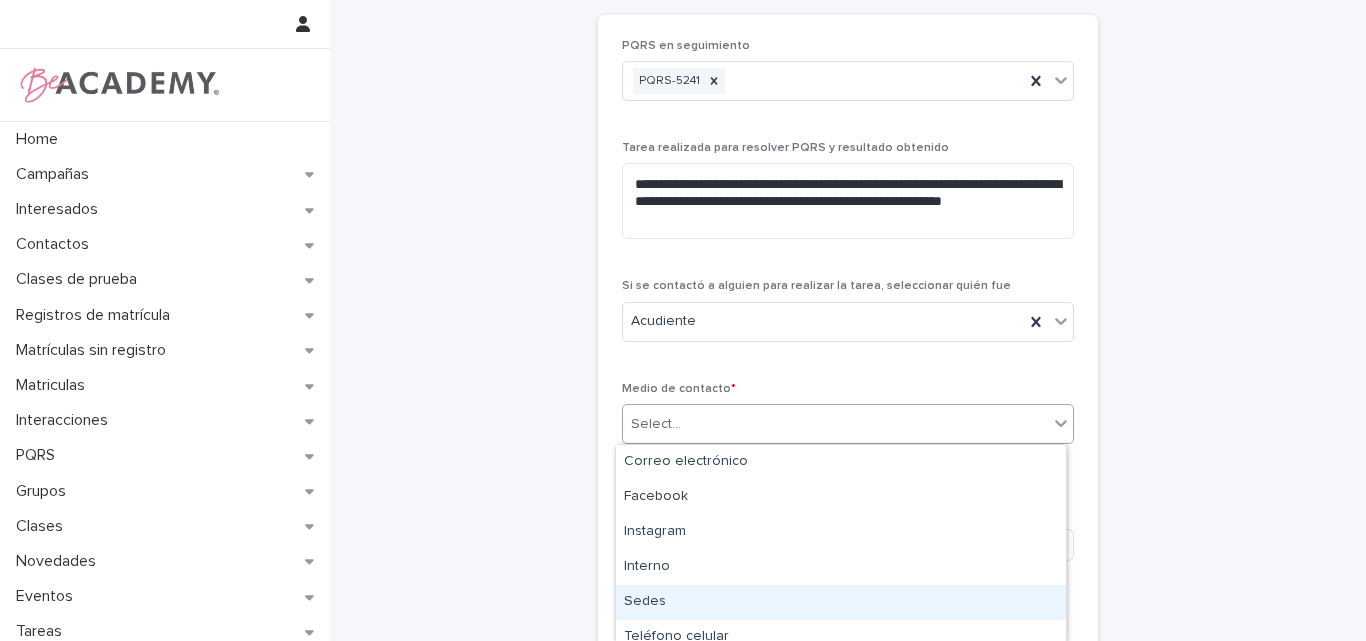 click on "Sedes" at bounding box center (841, 602) 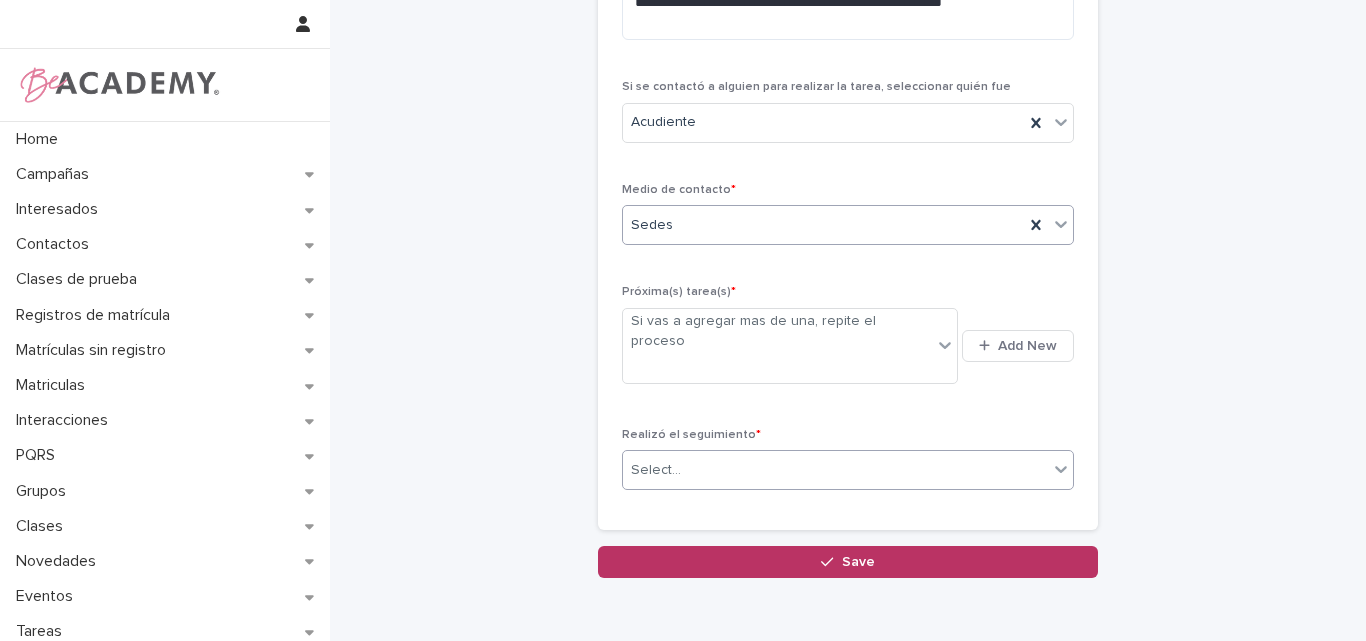 scroll, scrollTop: 300, scrollLeft: 0, axis: vertical 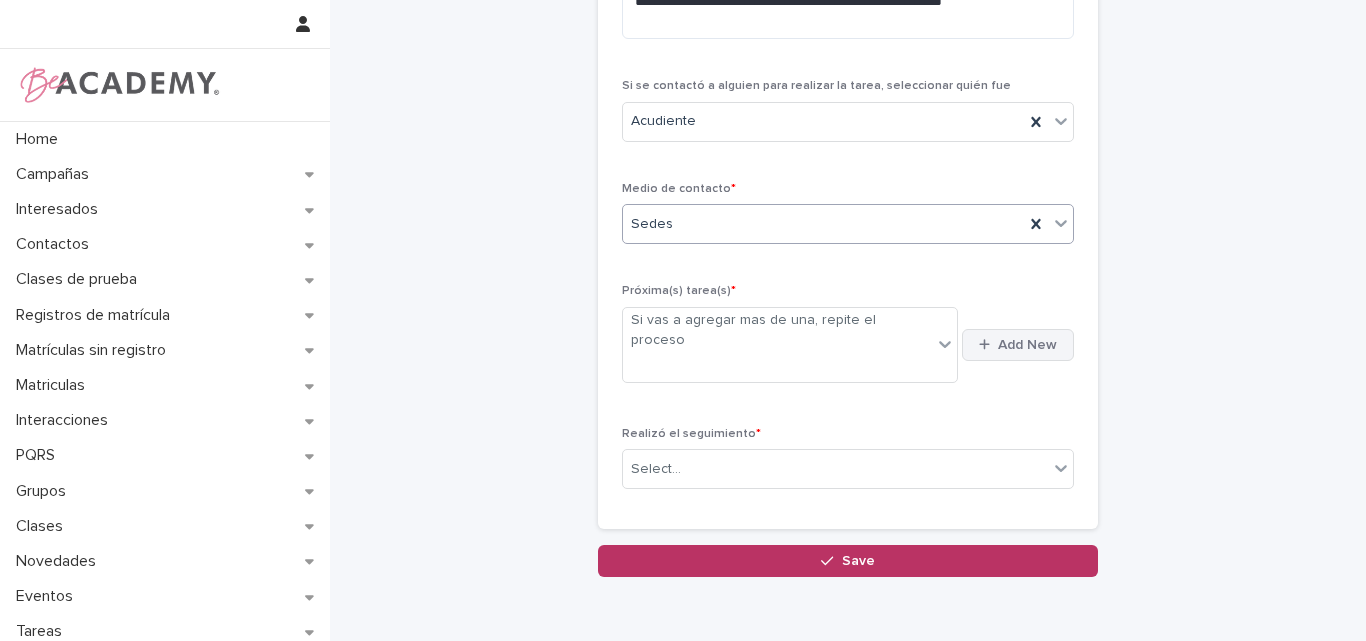 click on "Add New" at bounding box center [1027, 345] 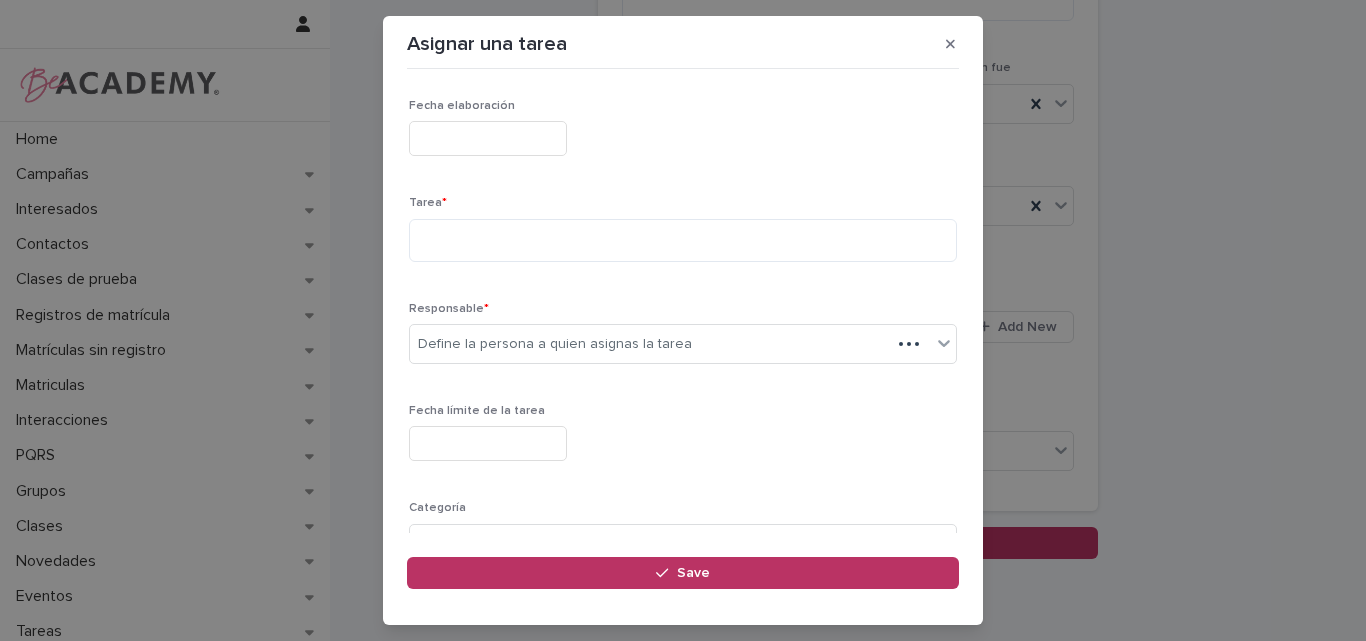 click on "Asignar una tarea Loading... Saving… Loading... Saving… Loading... Saving… Fecha elaboración Tarea * Responsable * Define la persona a quien asignas la tarea Fecha límite de la tarea Categoría Select... Estado Actualiza el estado solo cuando la tarea sea tu responsabilidad Sorry, there was an error saving your record. Please try again. Please fill out the required fields above. Save" at bounding box center [683, 320] 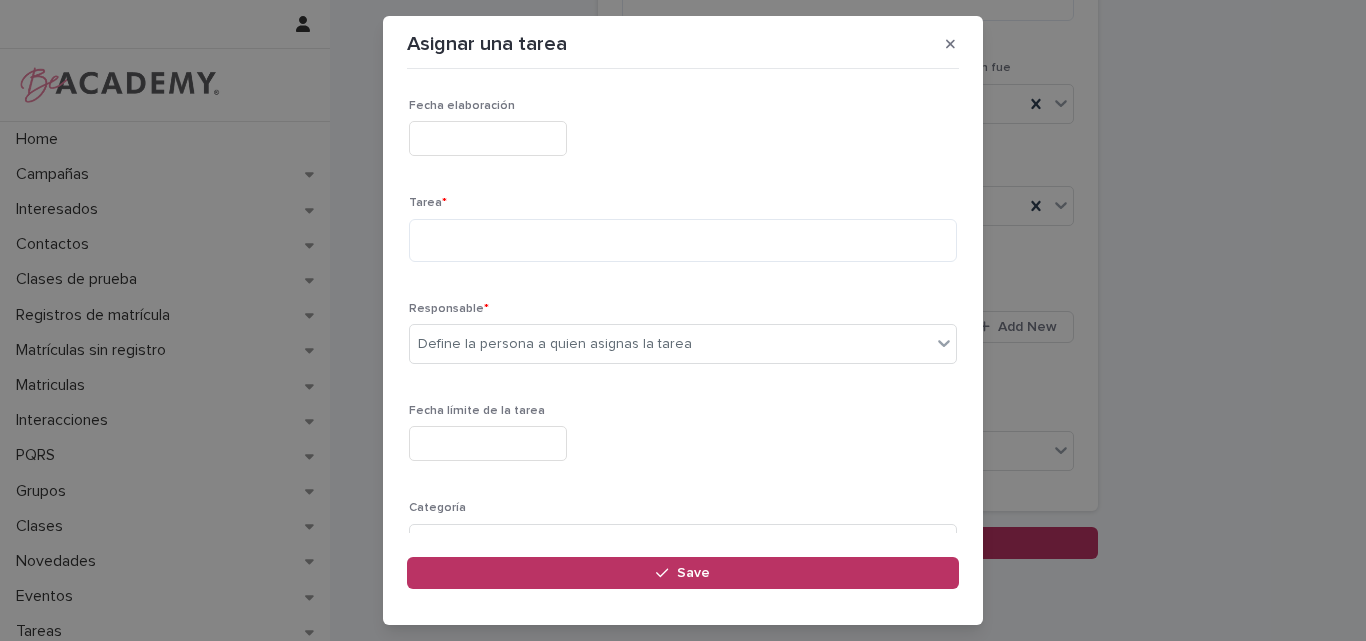 scroll, scrollTop: 300, scrollLeft: 0, axis: vertical 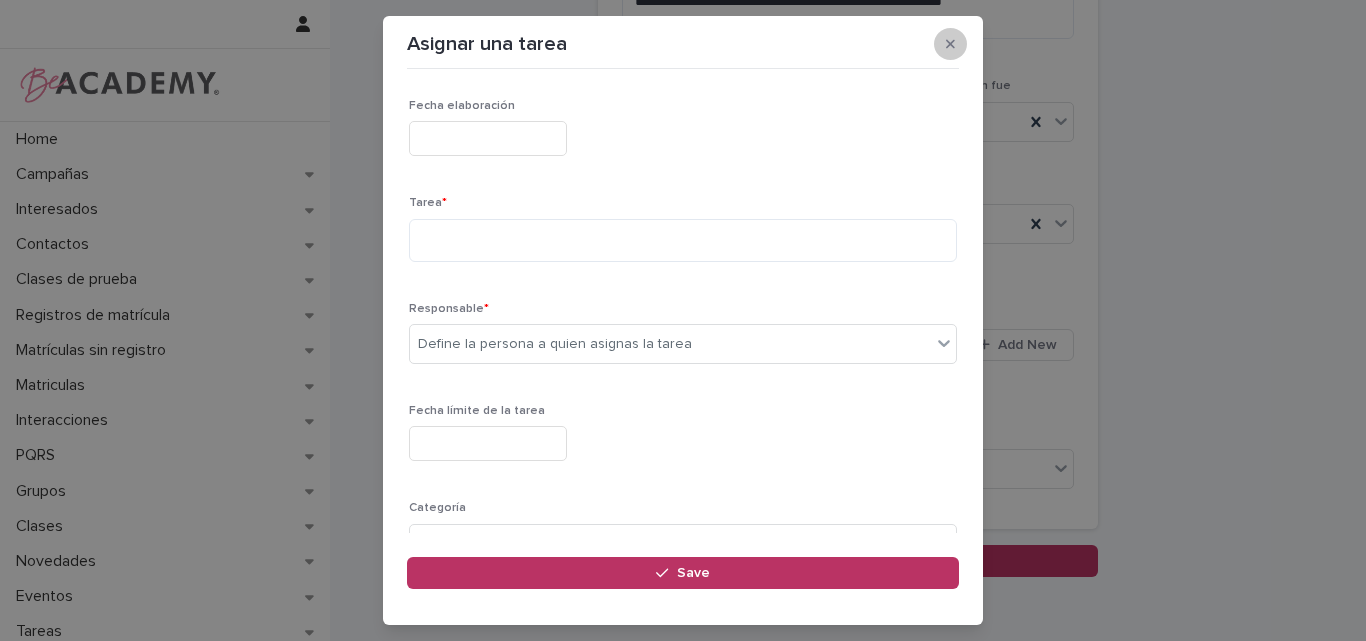 click at bounding box center [950, 44] 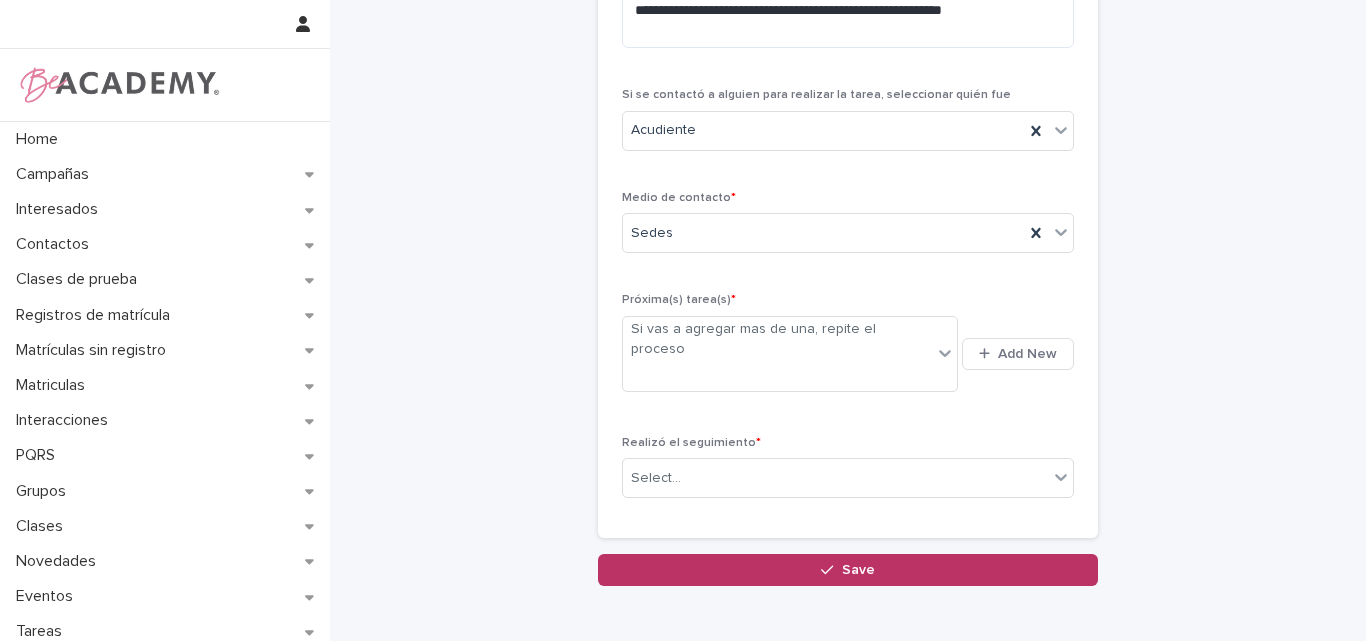scroll, scrollTop: 300, scrollLeft: 0, axis: vertical 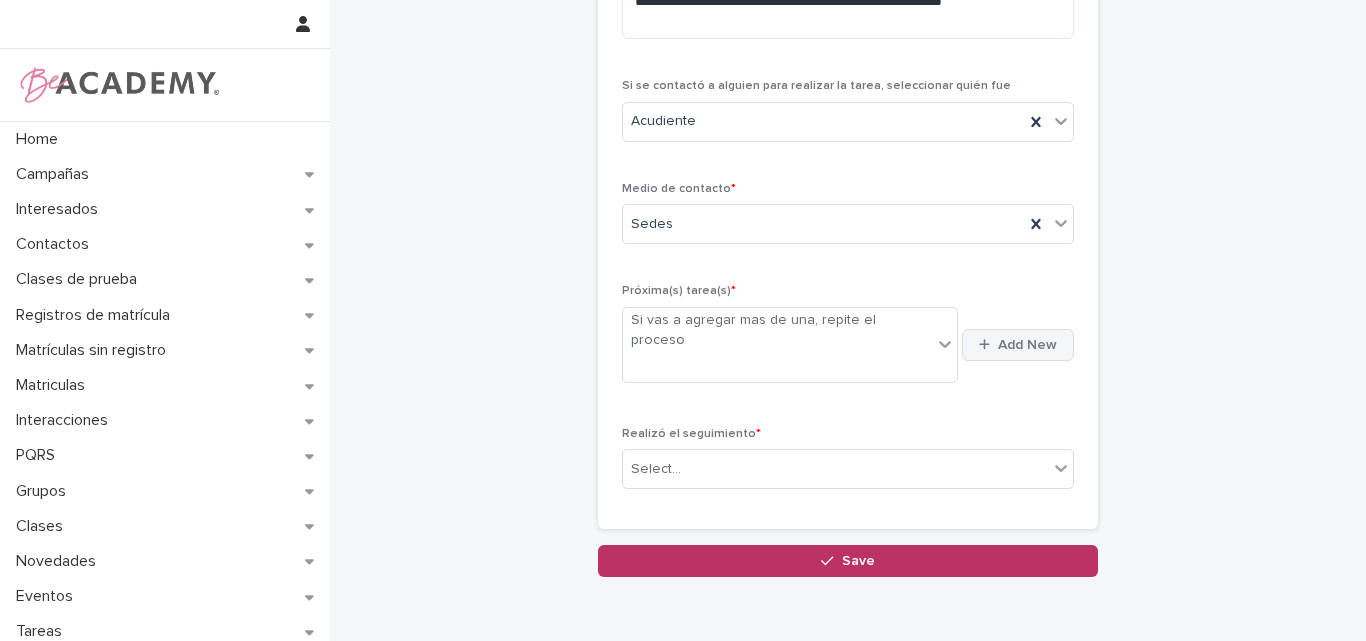 click on "Add New" at bounding box center (1027, 345) 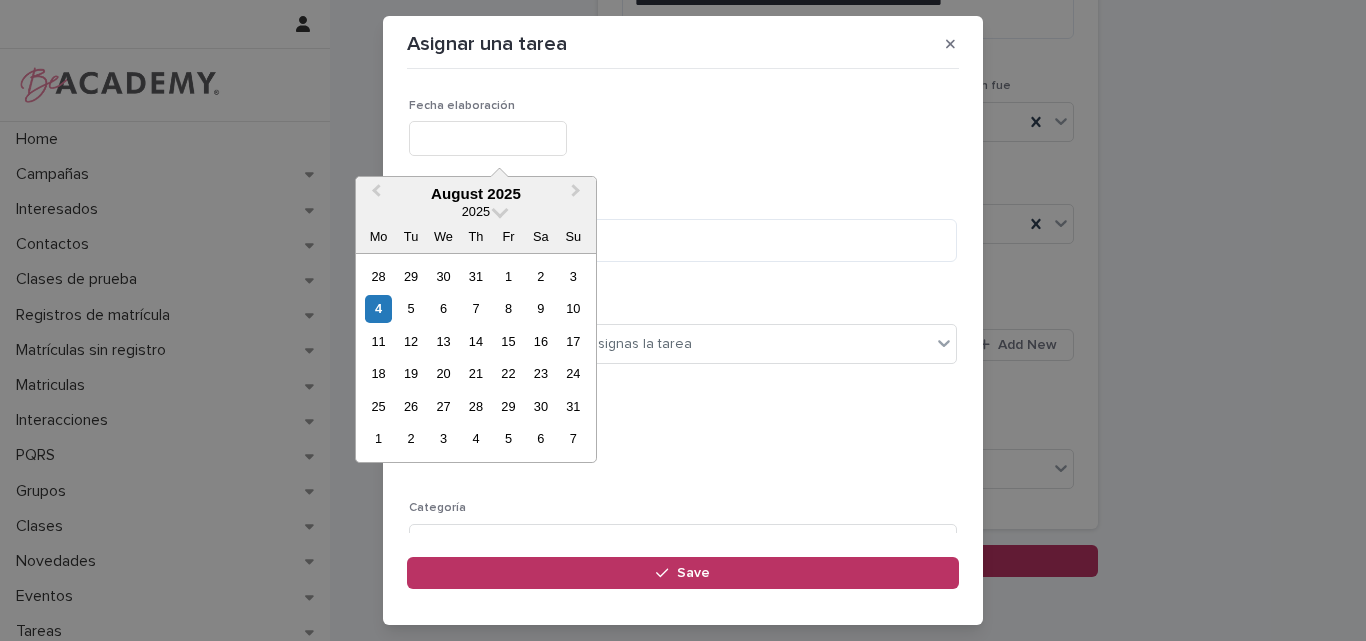 click at bounding box center [488, 138] 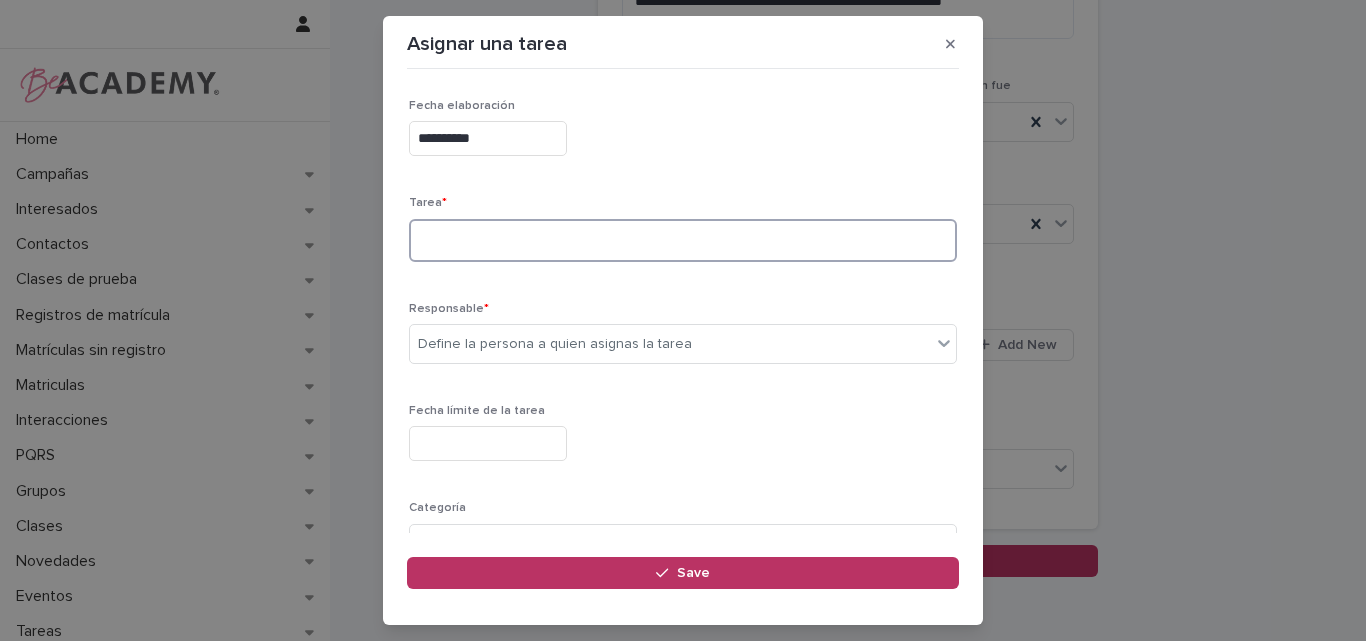 click at bounding box center (683, 240) 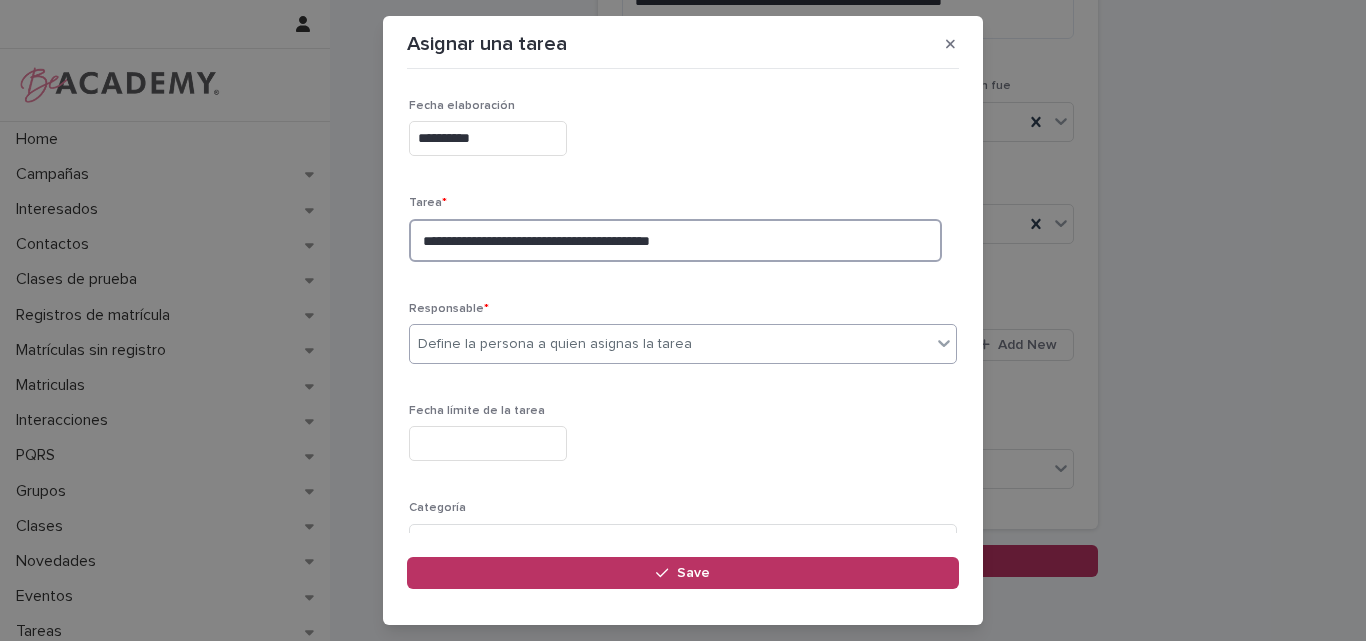 type on "**********" 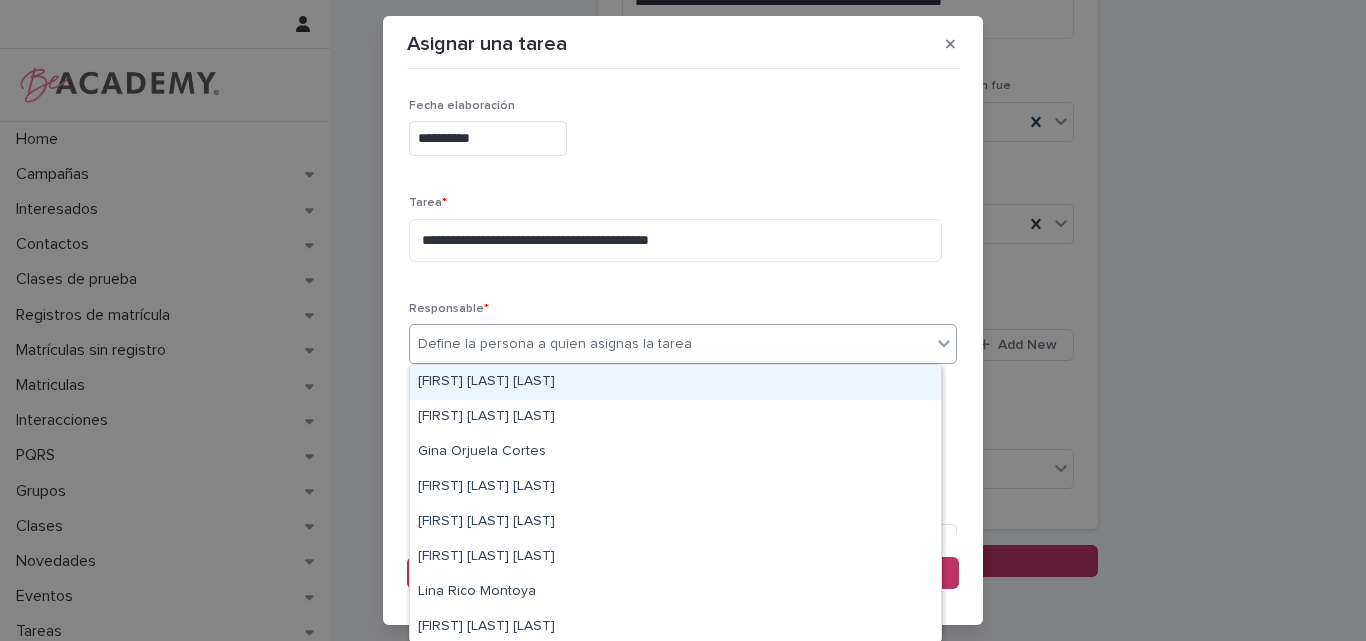 click on "Define la persona a quien asignas la tarea" at bounding box center [670, 344] 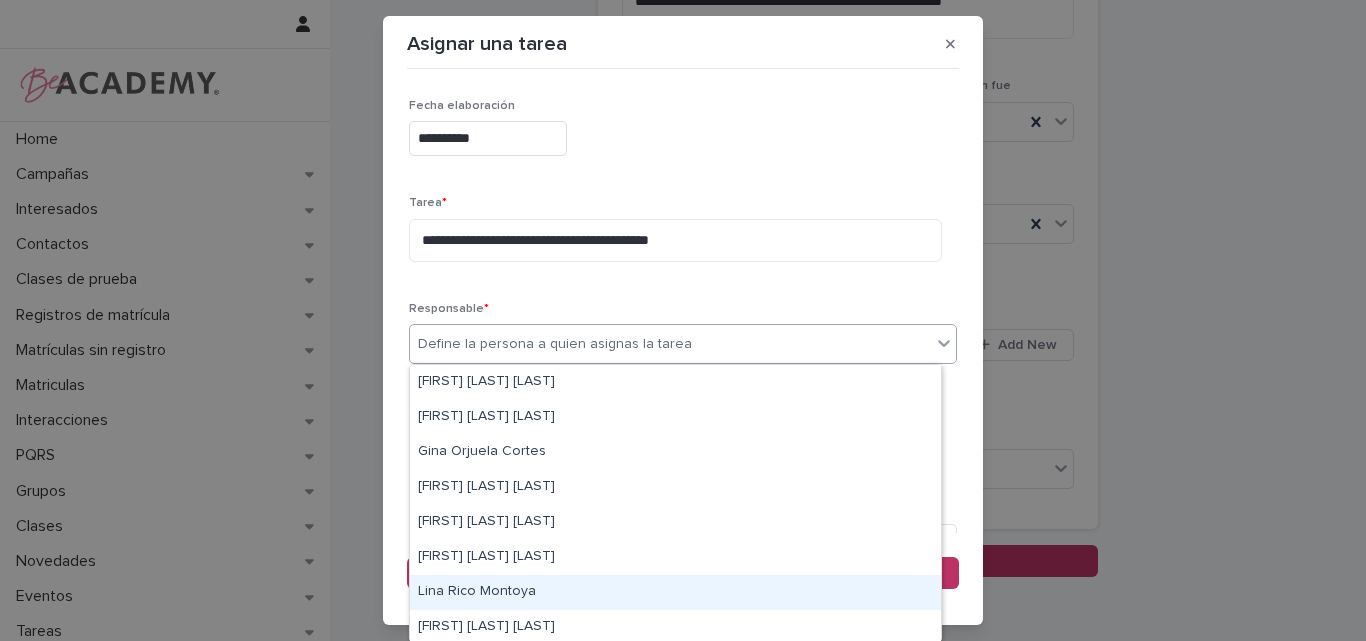 click on "Lina Rico Montoya" at bounding box center (675, 592) 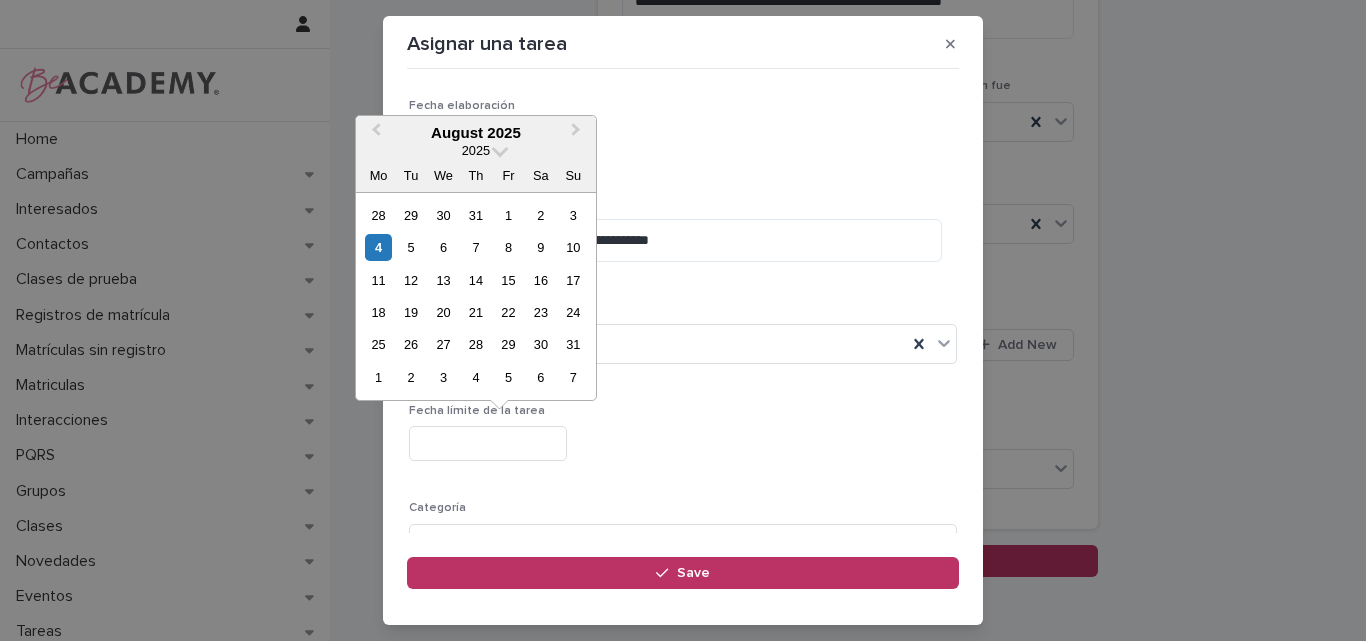 click at bounding box center [488, 443] 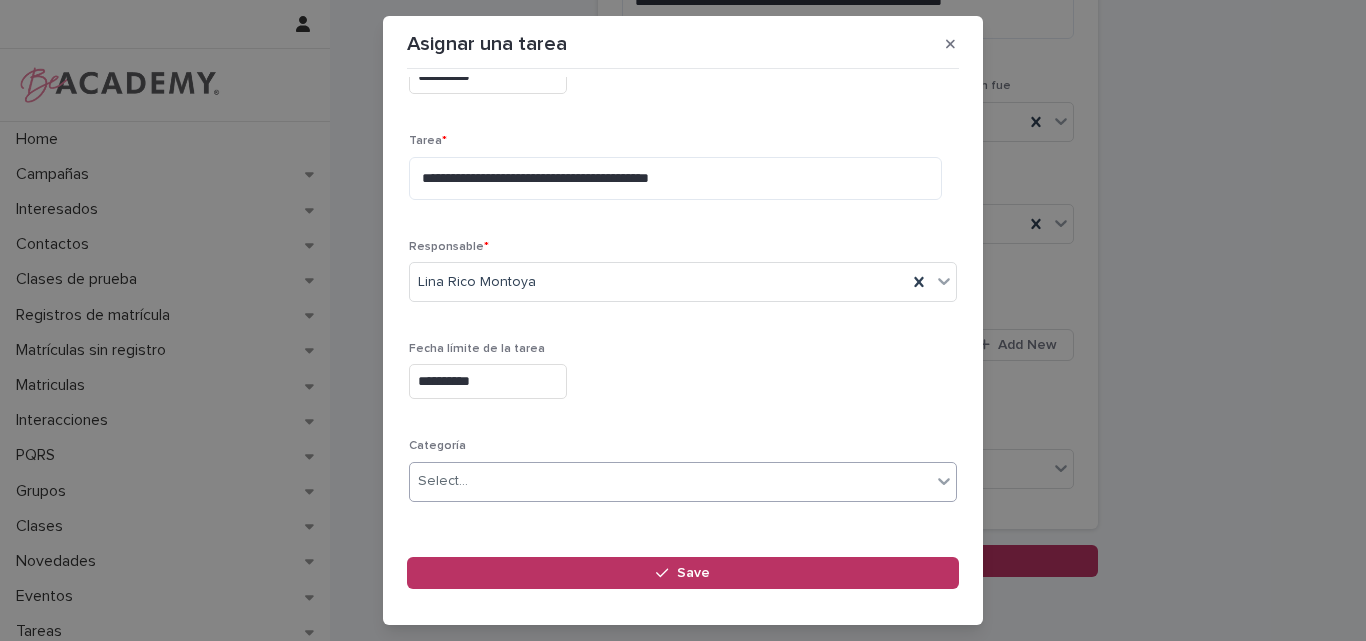scroll, scrollTop: 195, scrollLeft: 0, axis: vertical 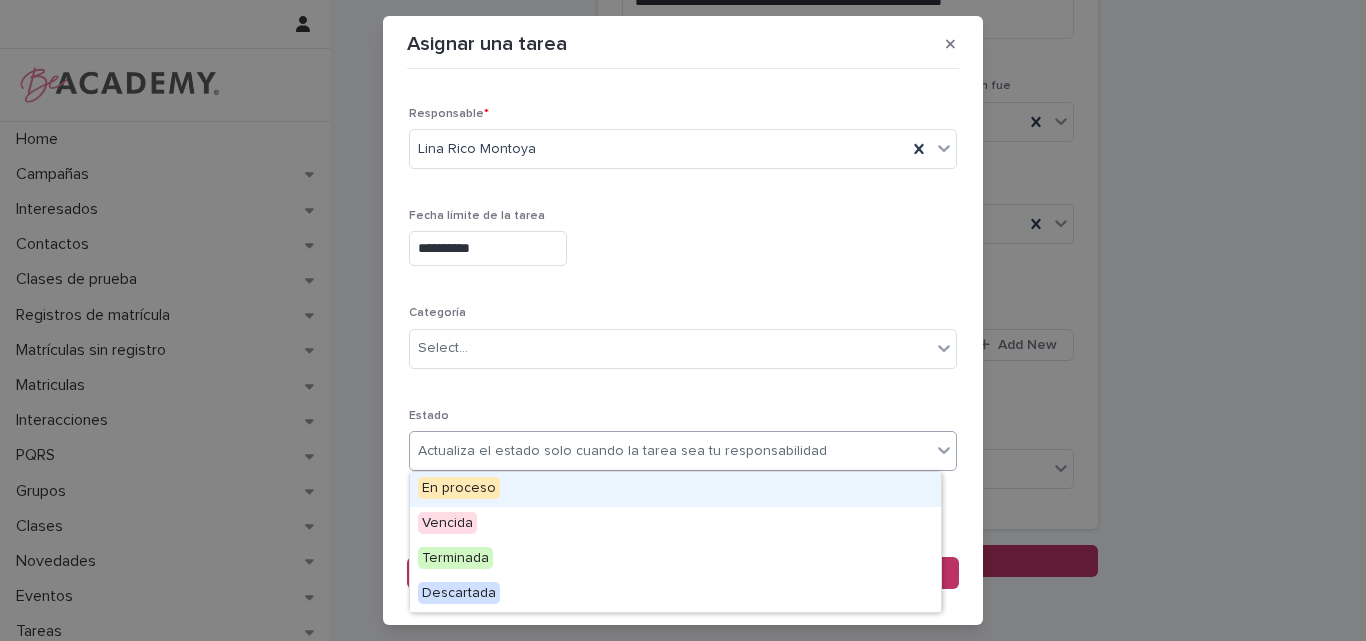 click on "Actualiza el estado solo cuando la tarea sea tu responsabilidad" at bounding box center (622, 451) 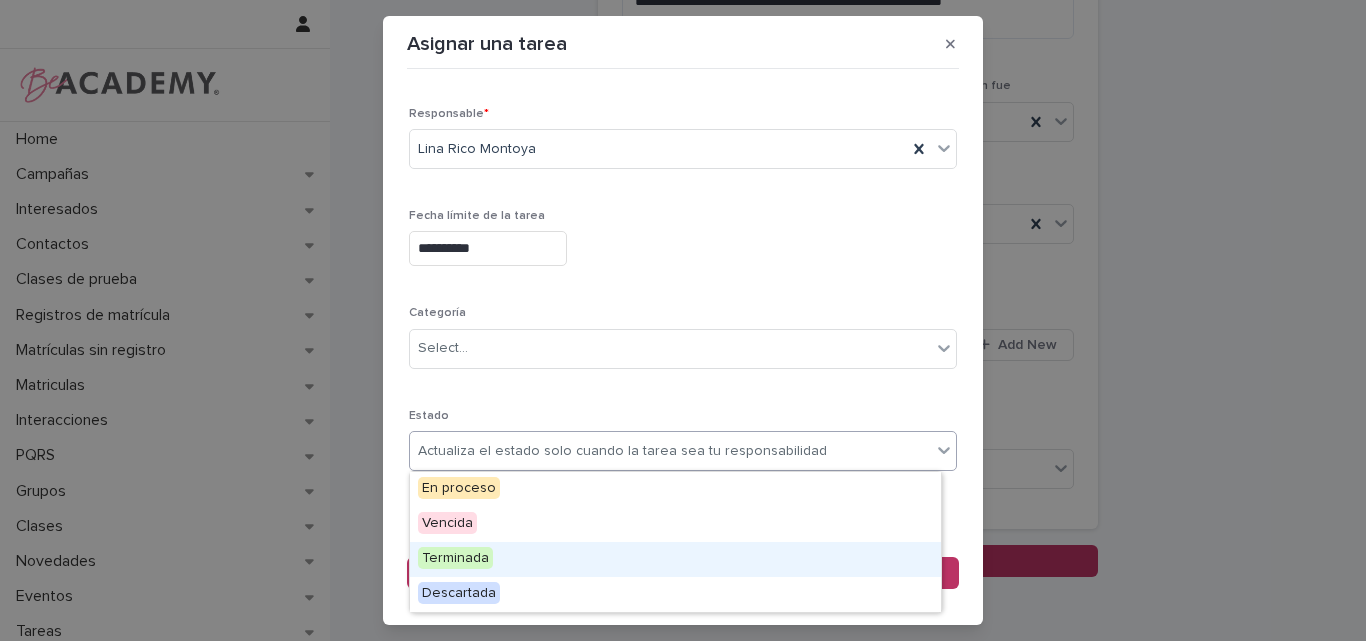 click on "Terminada" at bounding box center [455, 558] 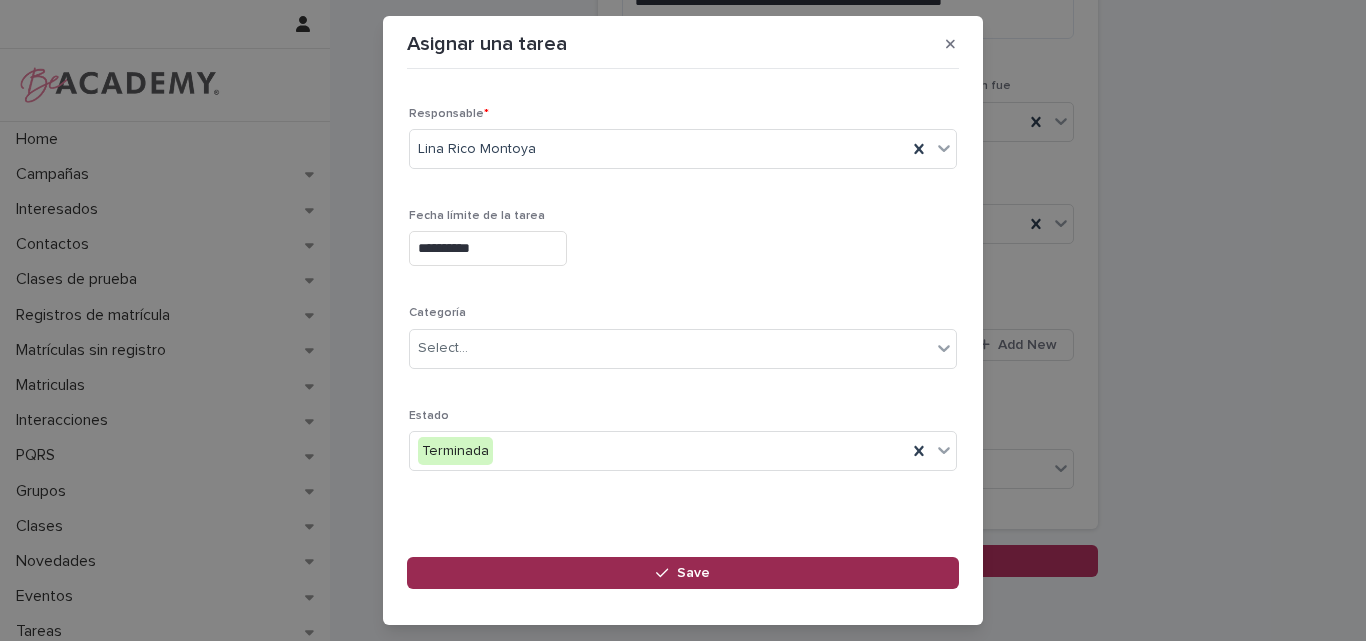 drag, startPoint x: 687, startPoint y: 574, endPoint x: 742, endPoint y: 542, distance: 63.631752 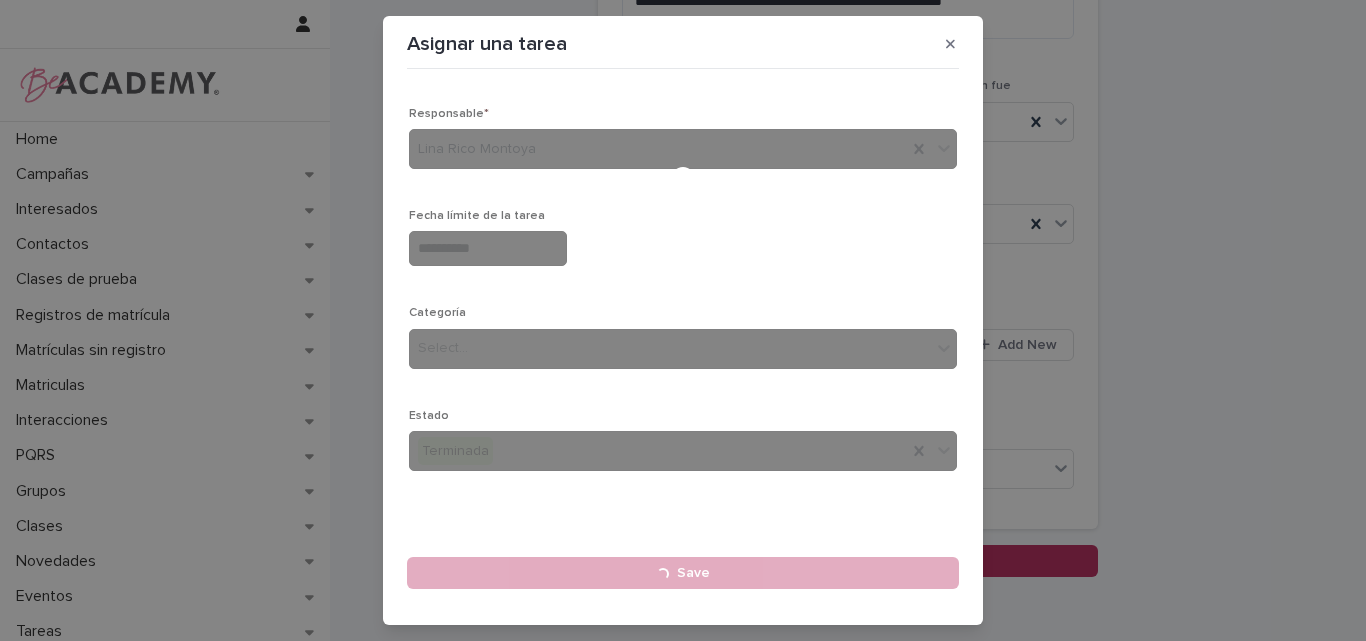 type 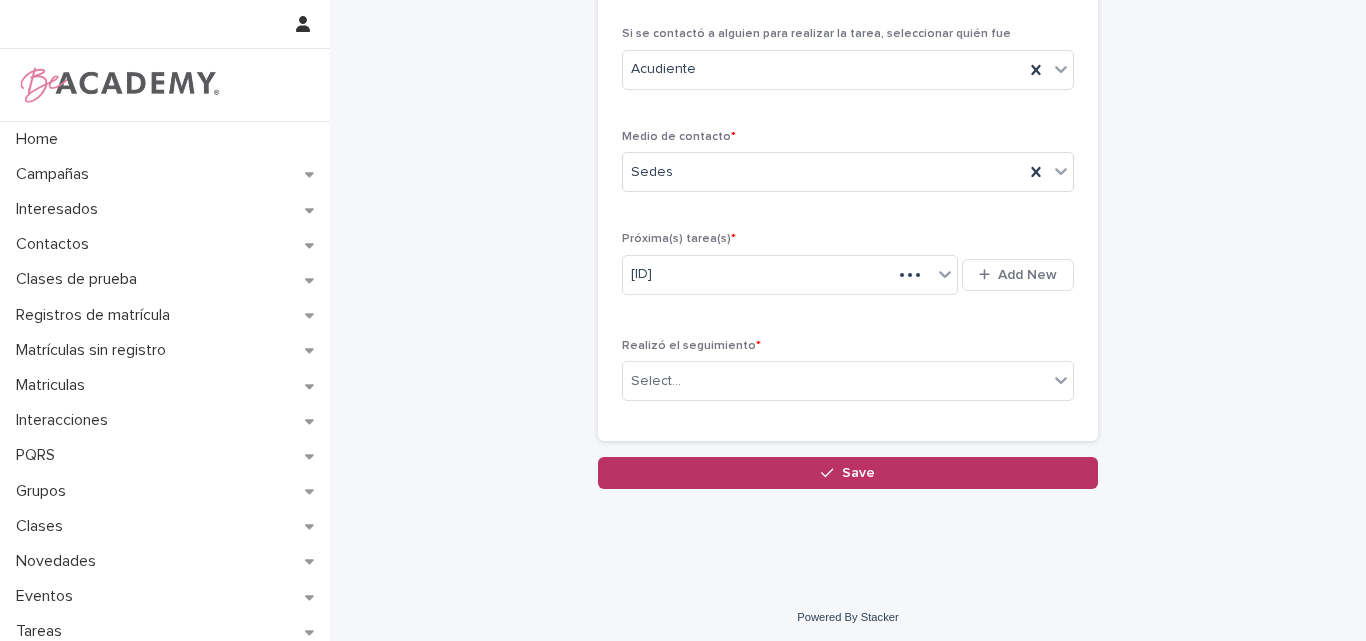 scroll, scrollTop: 357, scrollLeft: 0, axis: vertical 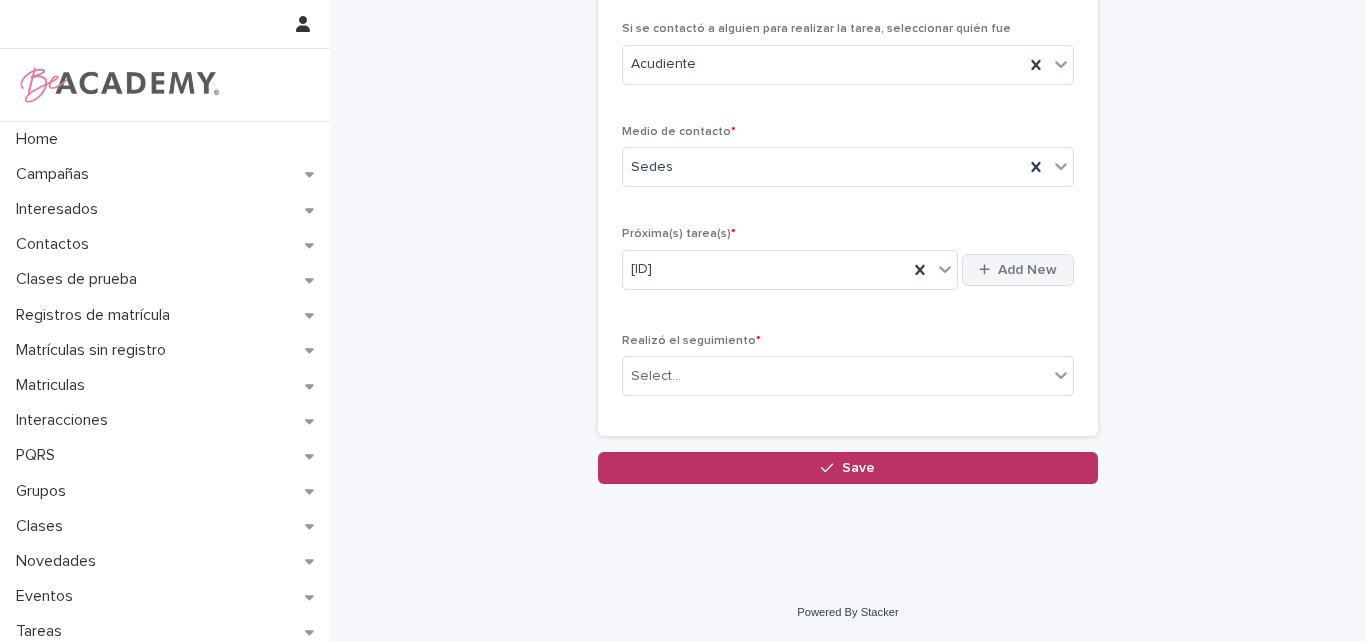 click on "Add New" at bounding box center (1027, 270) 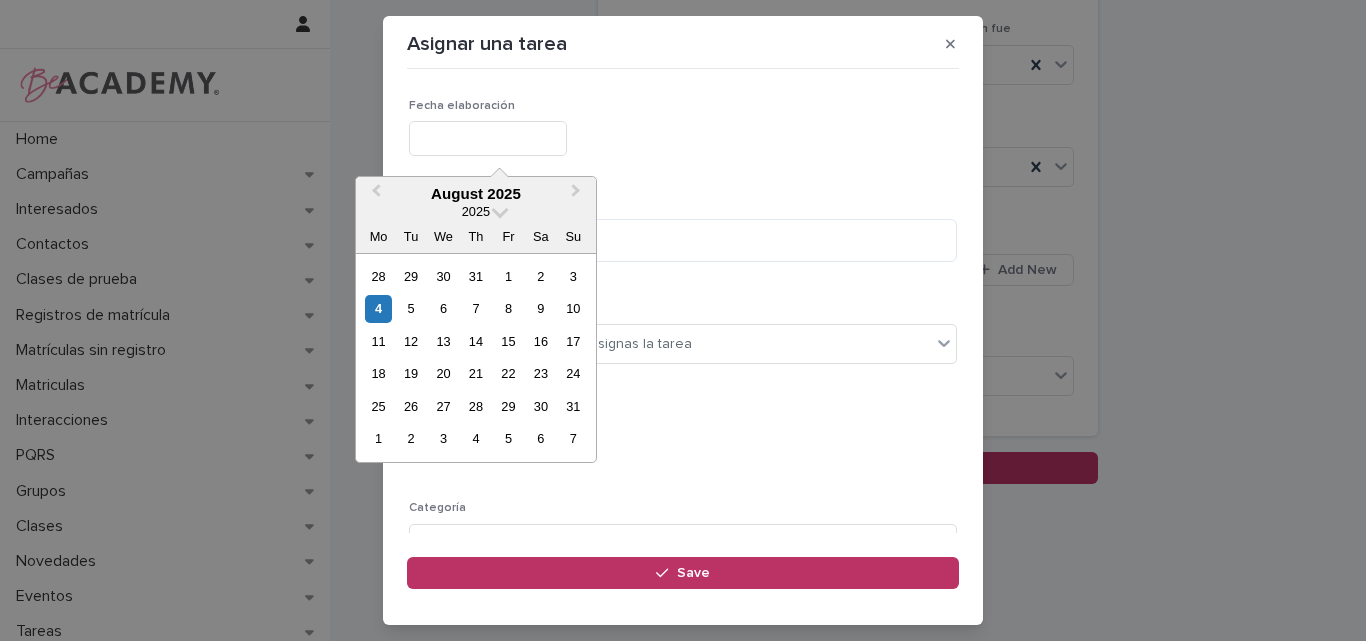 click at bounding box center (488, 138) 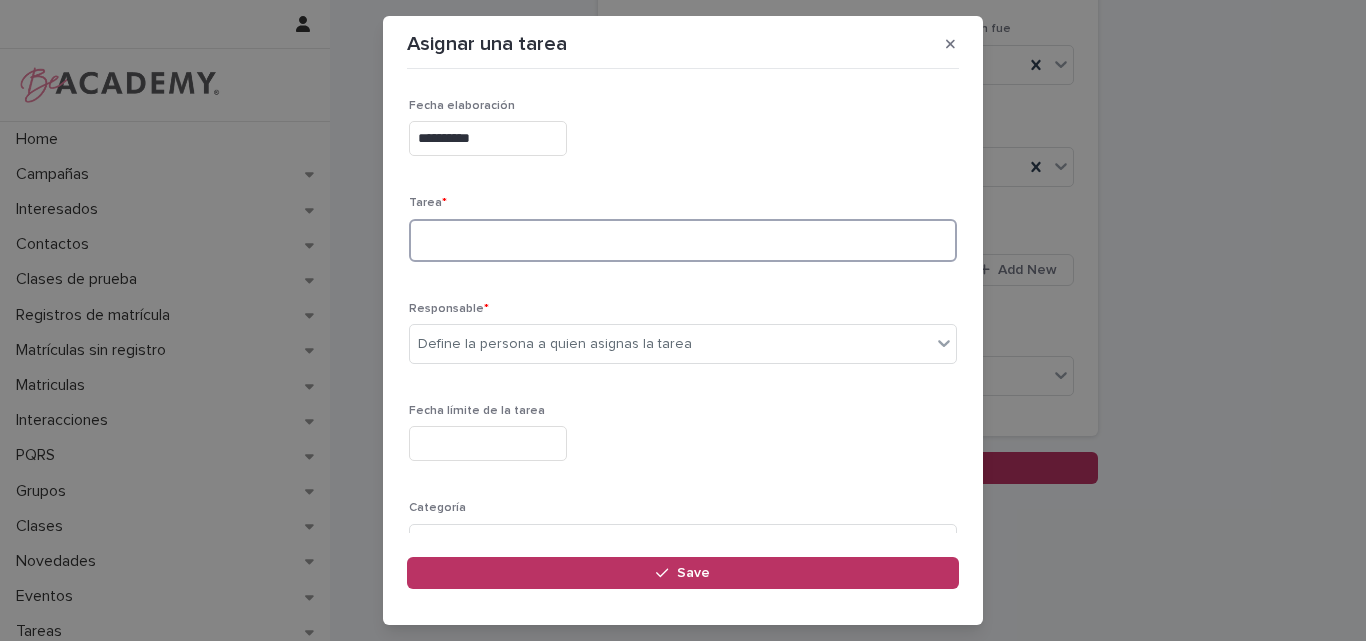 drag, startPoint x: 489, startPoint y: 239, endPoint x: 478, endPoint y: 243, distance: 11.7046995 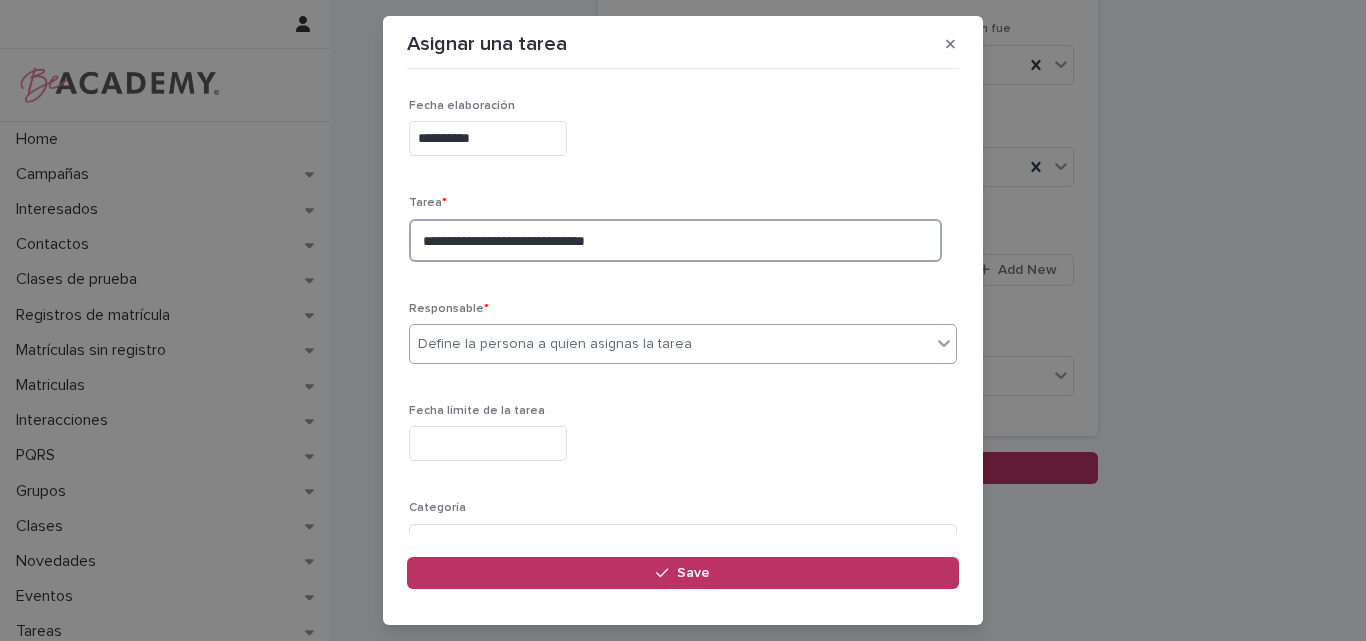 type on "**********" 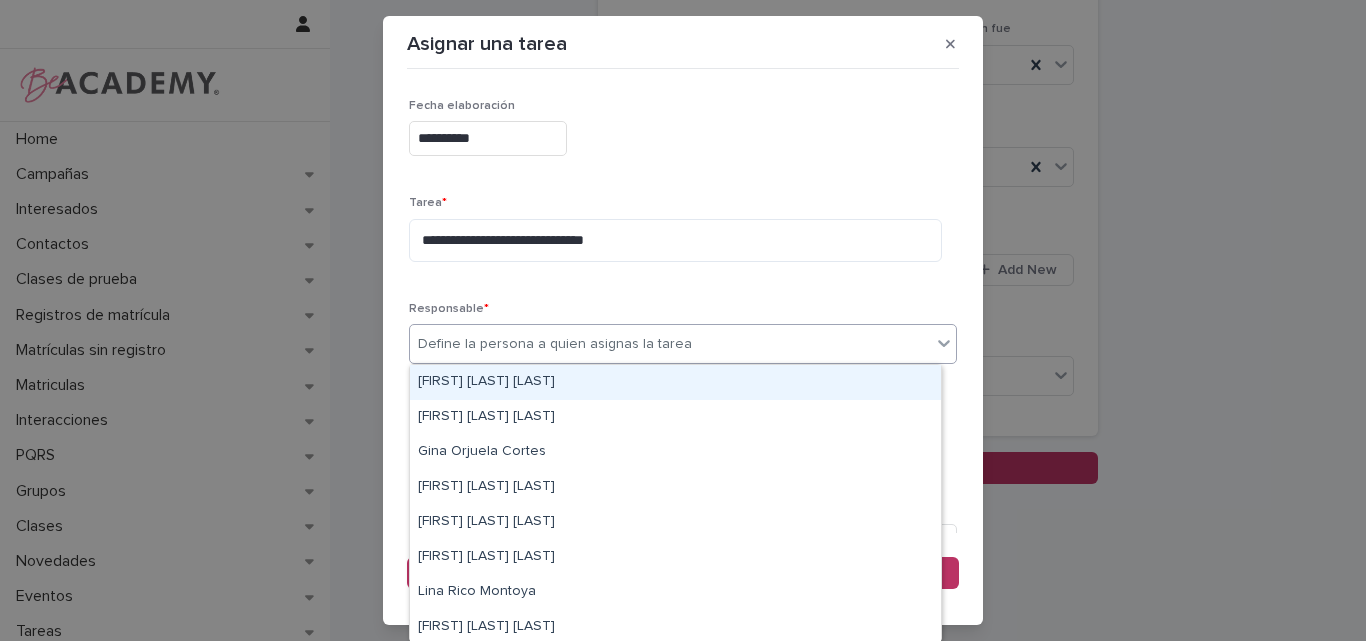 click on "Define la persona a quien asignas la tarea" at bounding box center (555, 344) 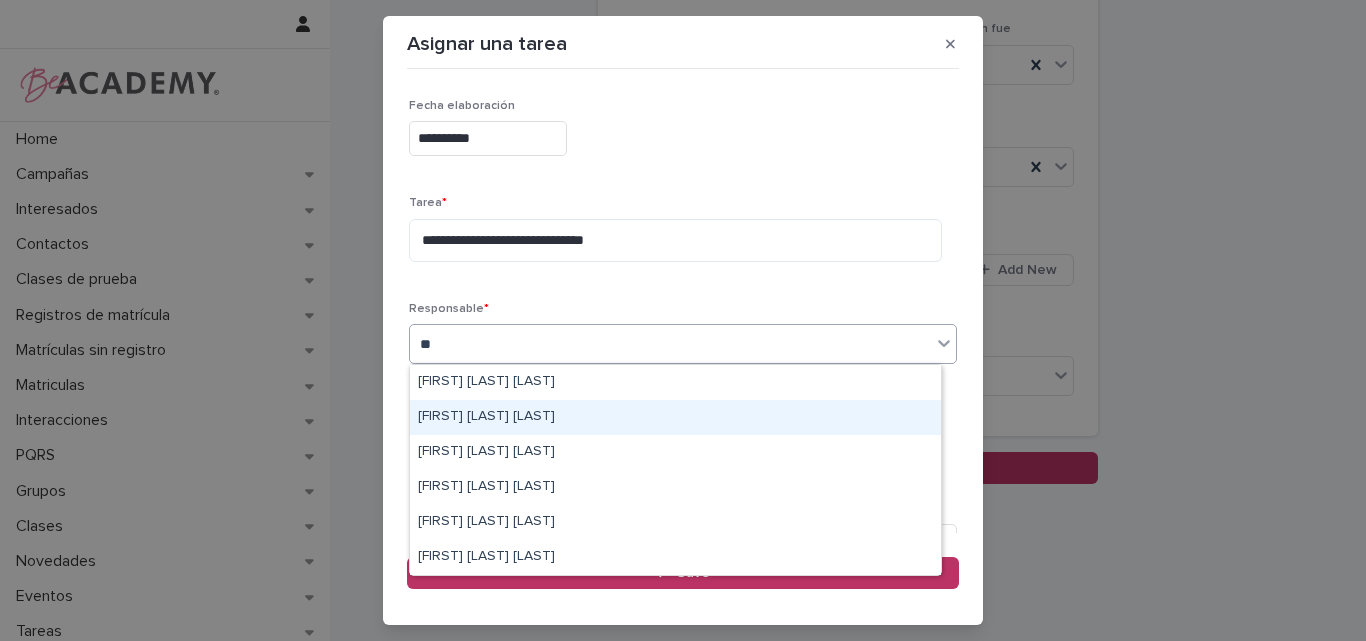 type on "***" 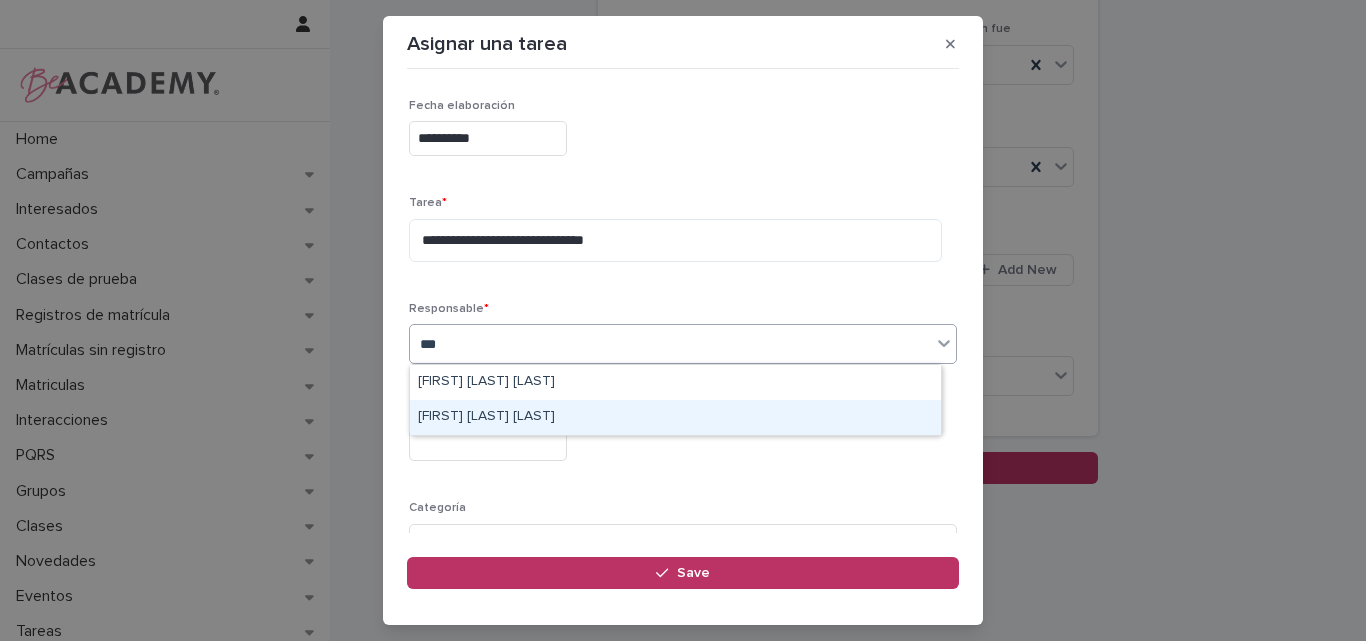 click on "Sara Velez Henao" at bounding box center [675, 417] 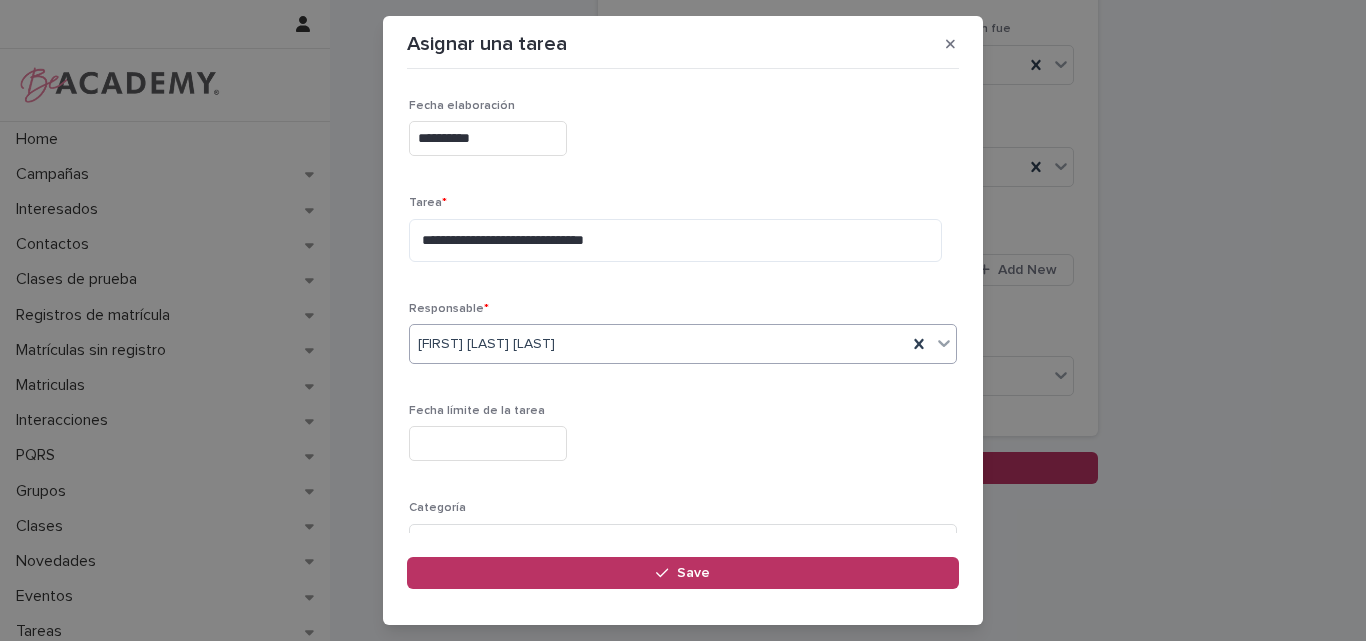 click at bounding box center (488, 443) 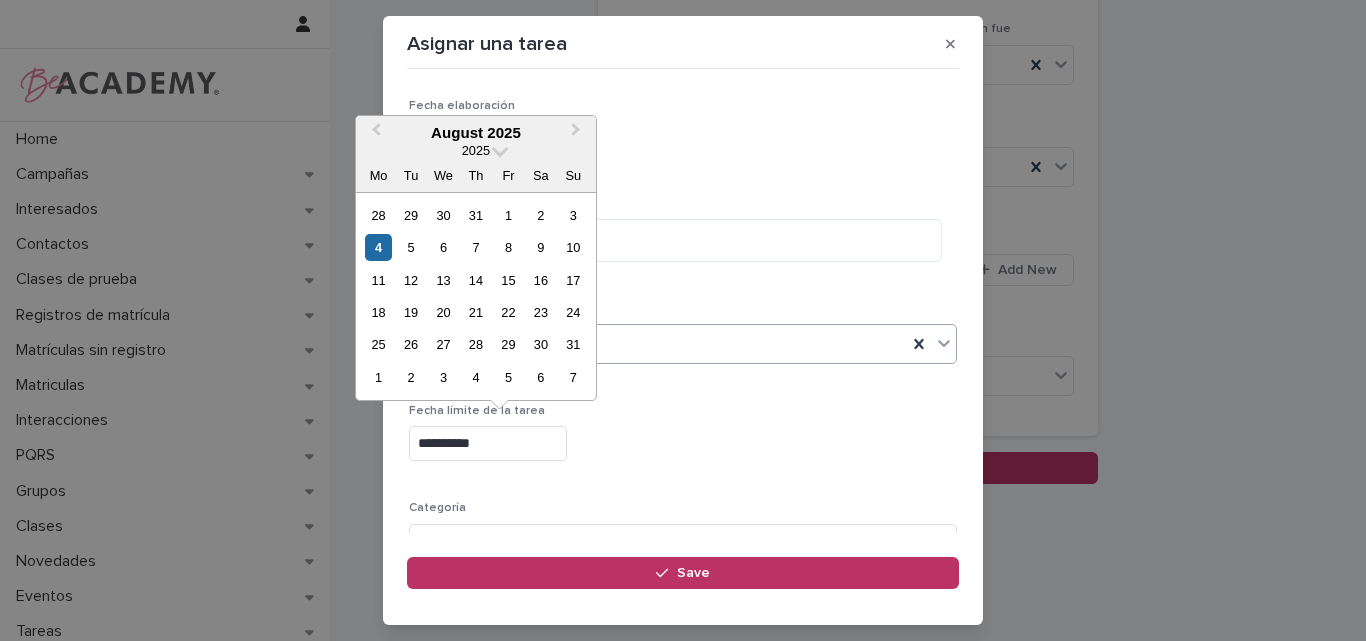 click on "**********" at bounding box center (488, 443) 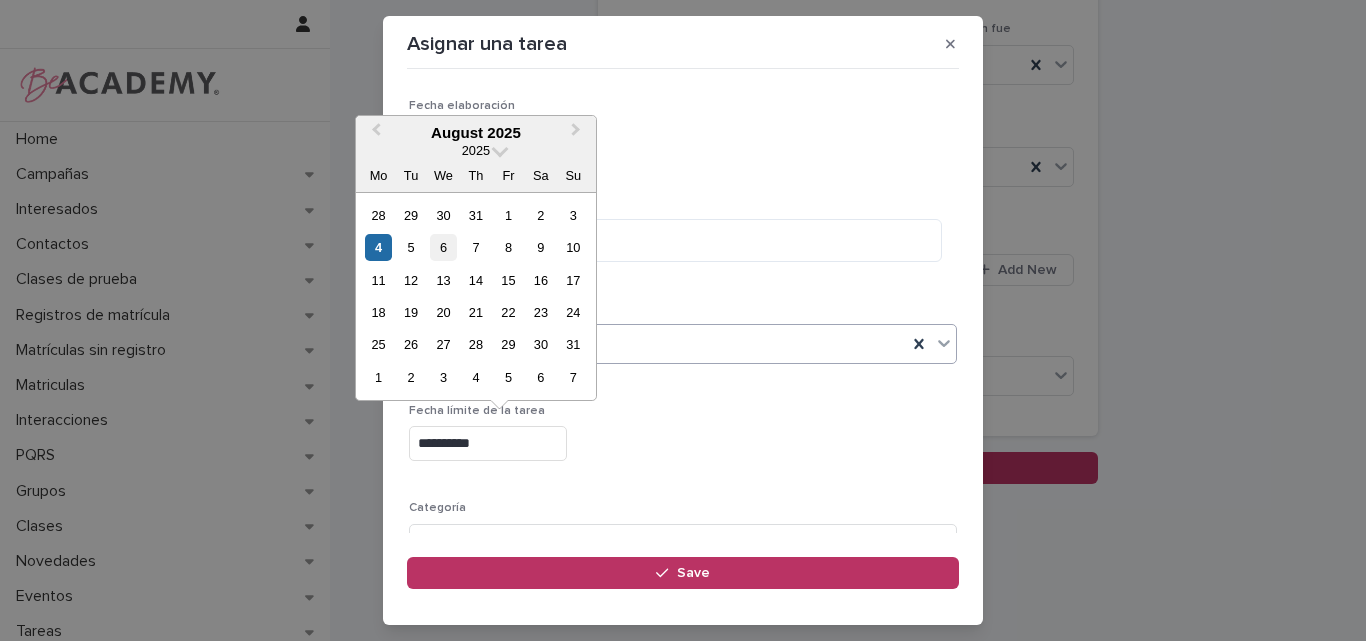 click on "6" at bounding box center [443, 247] 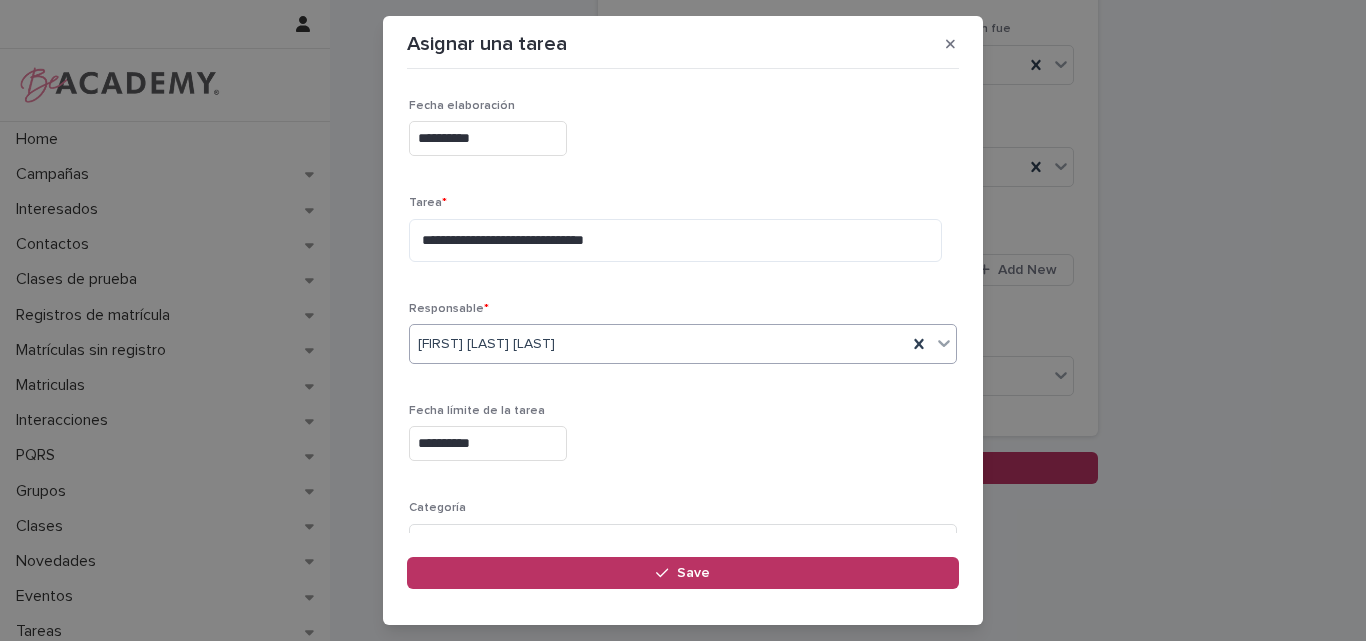 type on "**********" 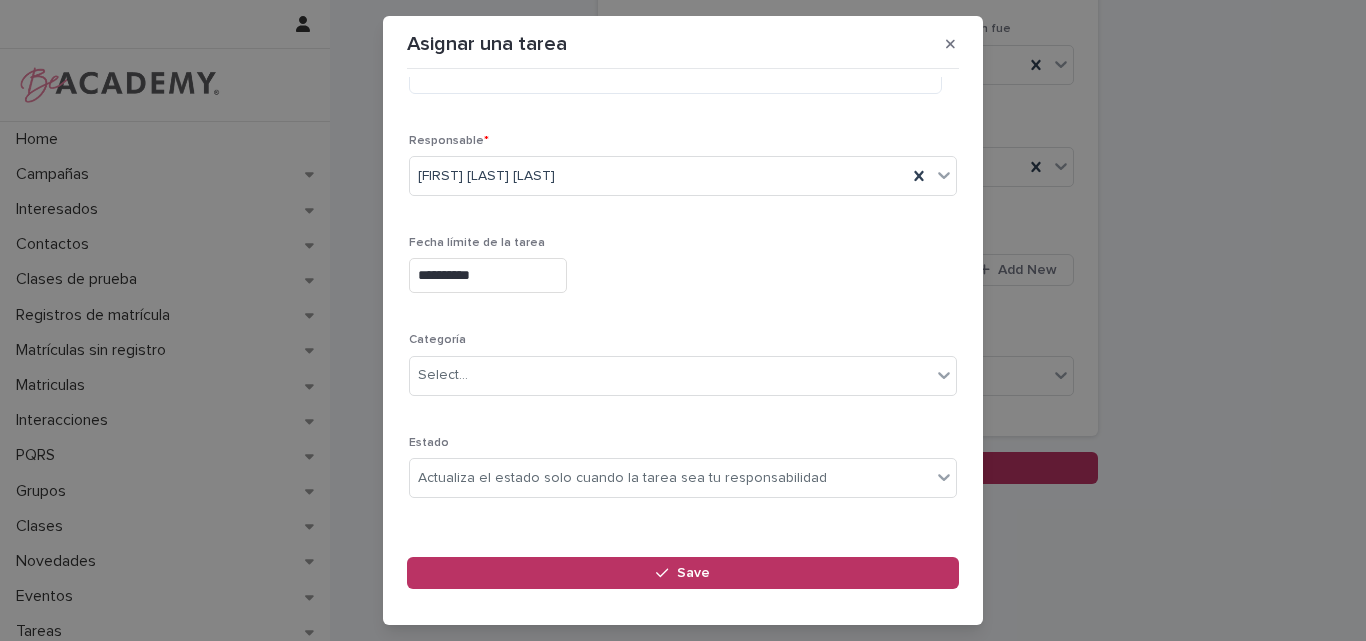 scroll, scrollTop: 195, scrollLeft: 0, axis: vertical 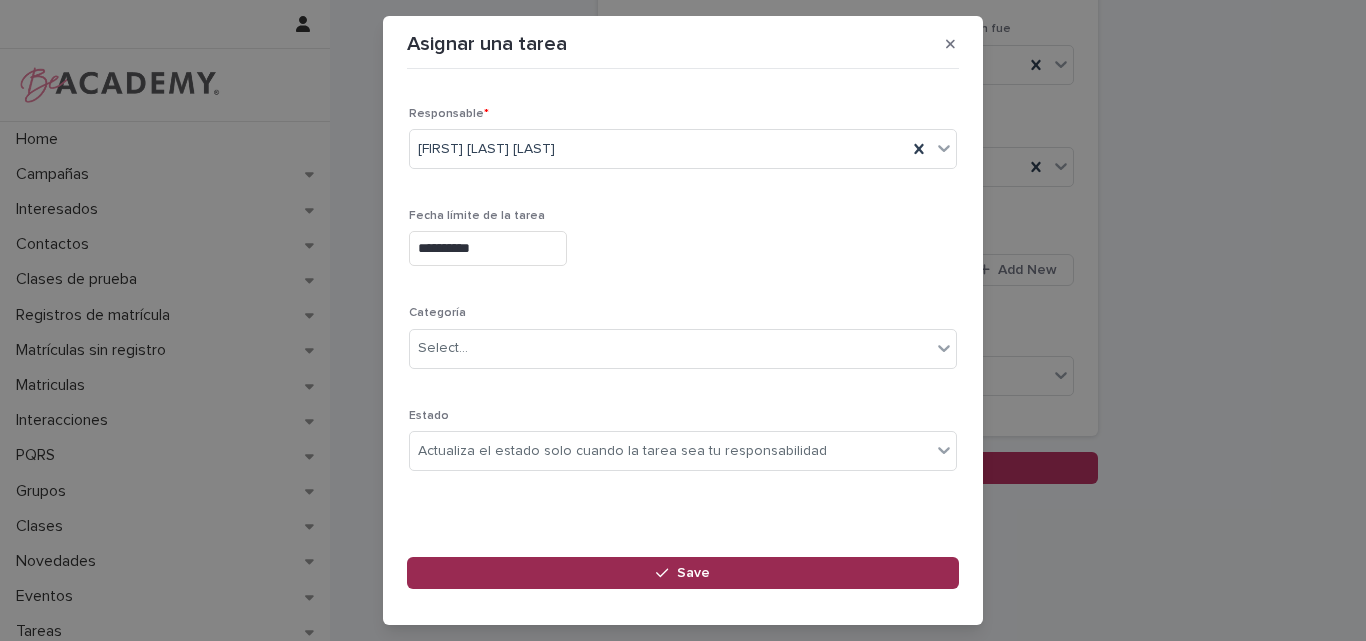 click at bounding box center (666, 573) 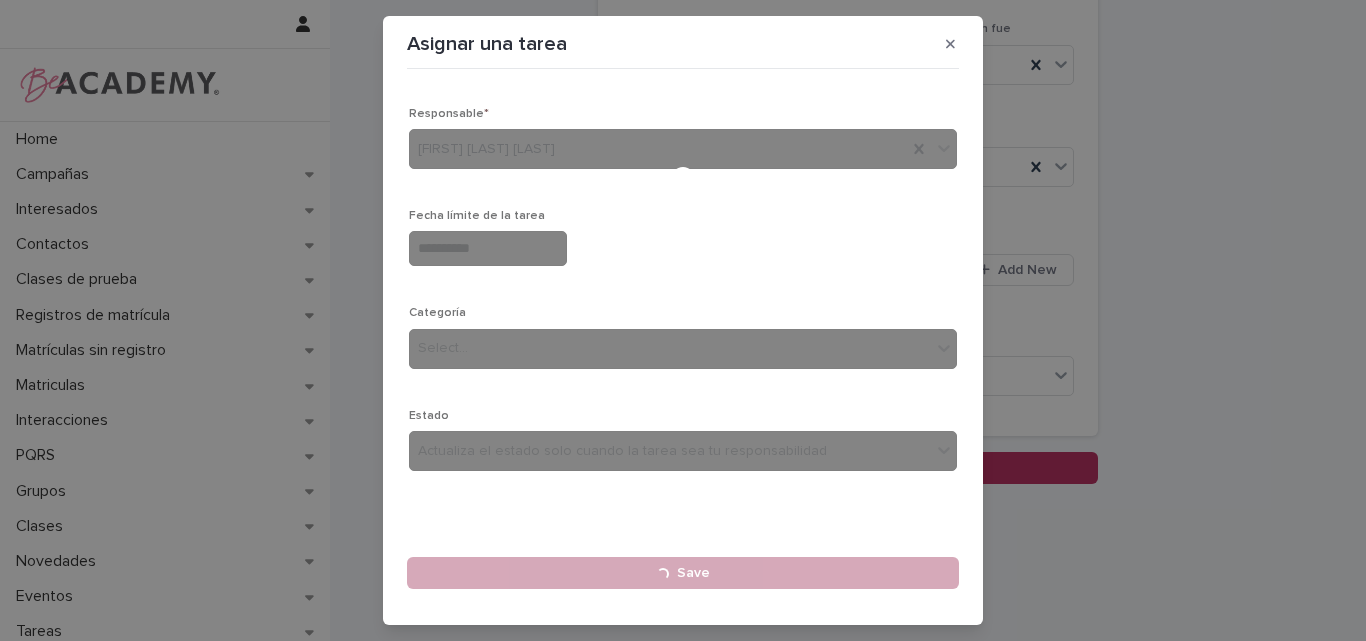 type 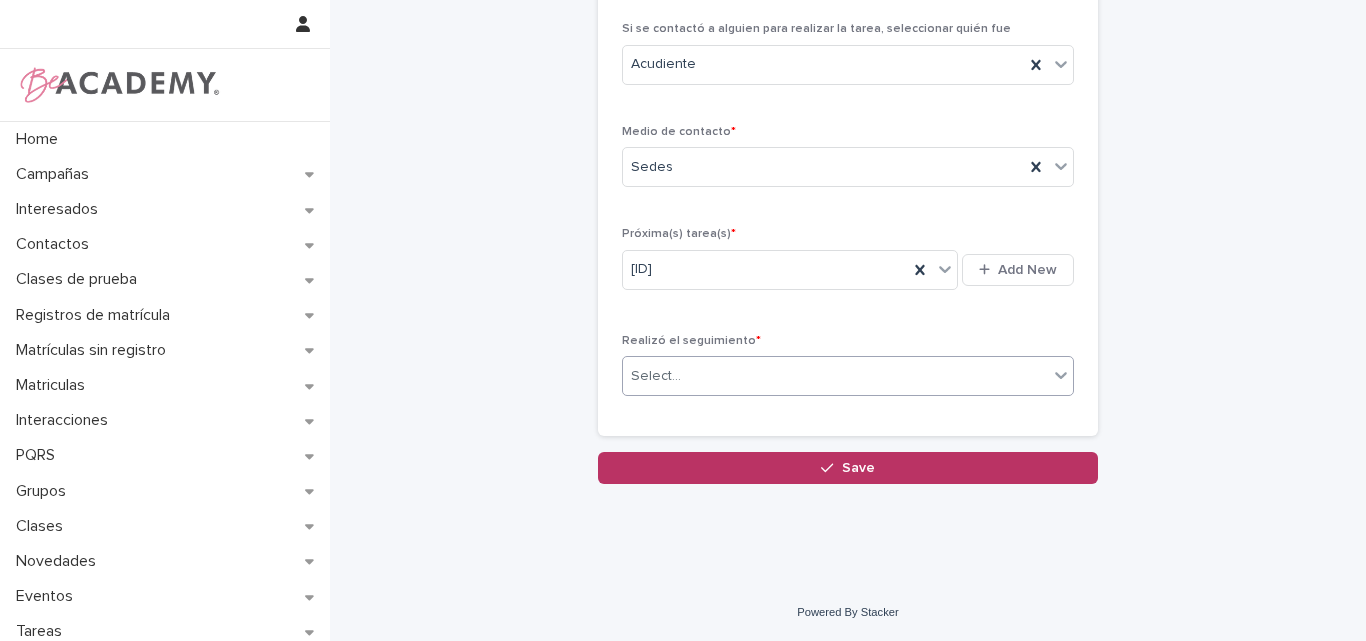 click on "Select..." at bounding box center [835, 376] 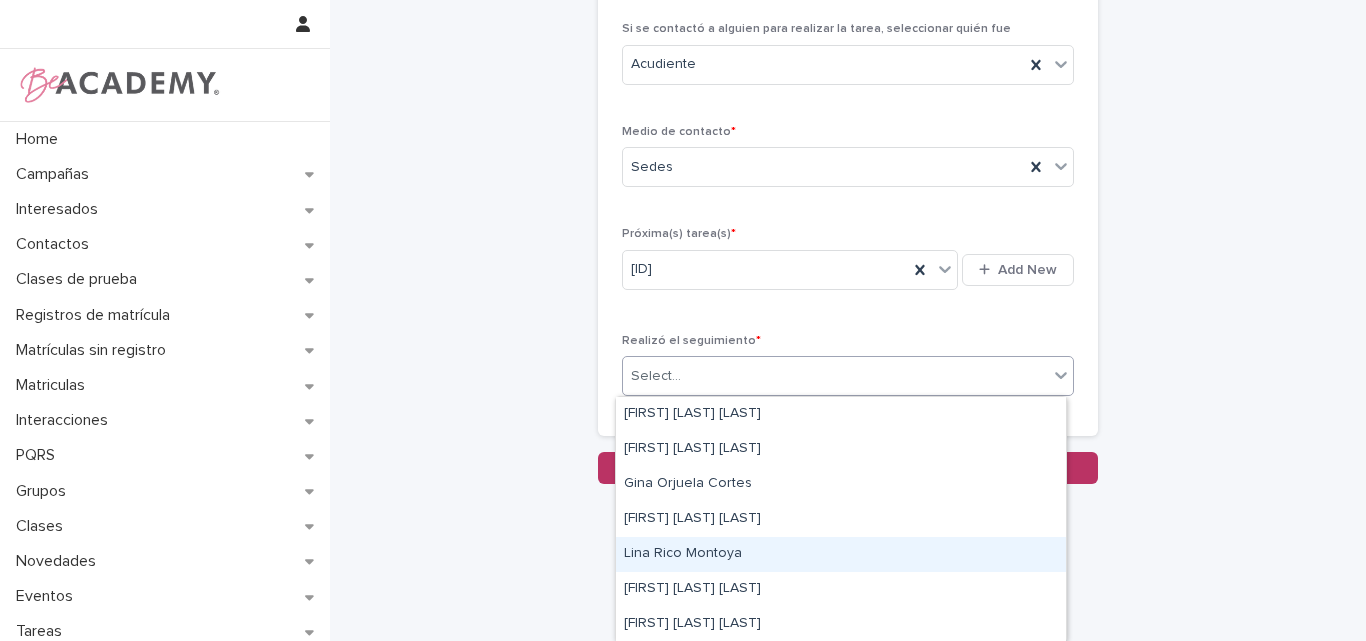 click on "Lina Rico Montoya" at bounding box center (841, 554) 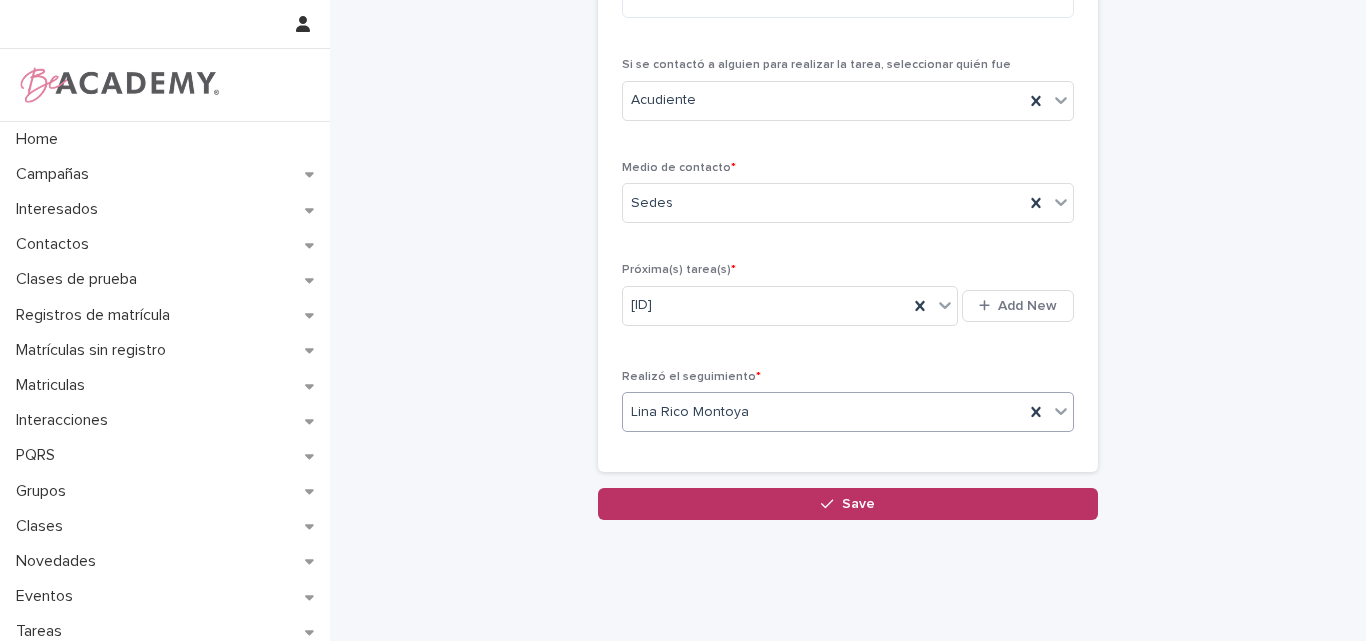 scroll, scrollTop: 357, scrollLeft: 0, axis: vertical 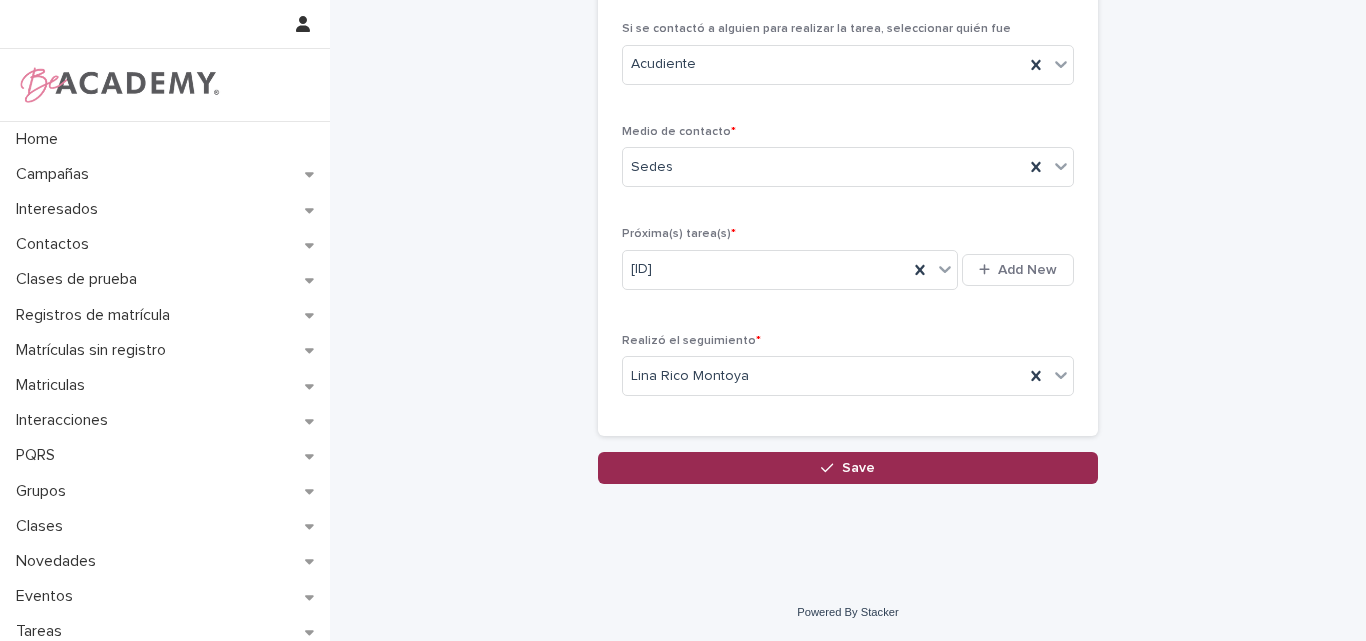 click on "Save" at bounding box center [858, 468] 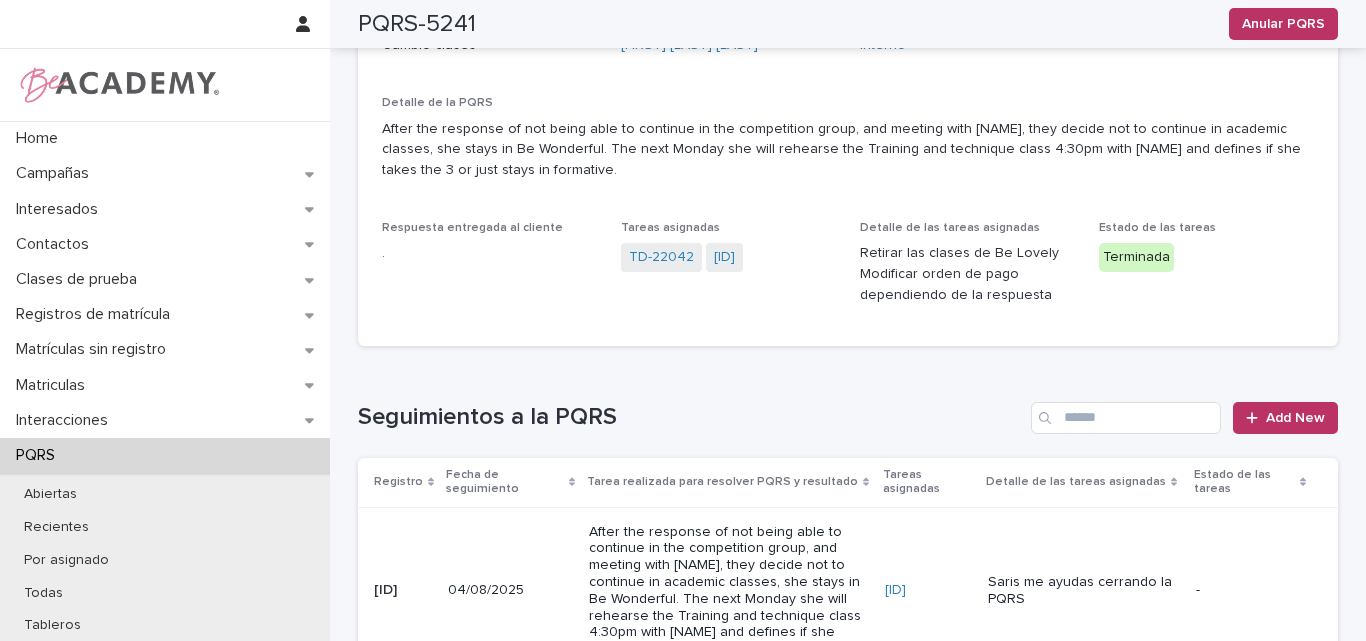scroll, scrollTop: 299, scrollLeft: 0, axis: vertical 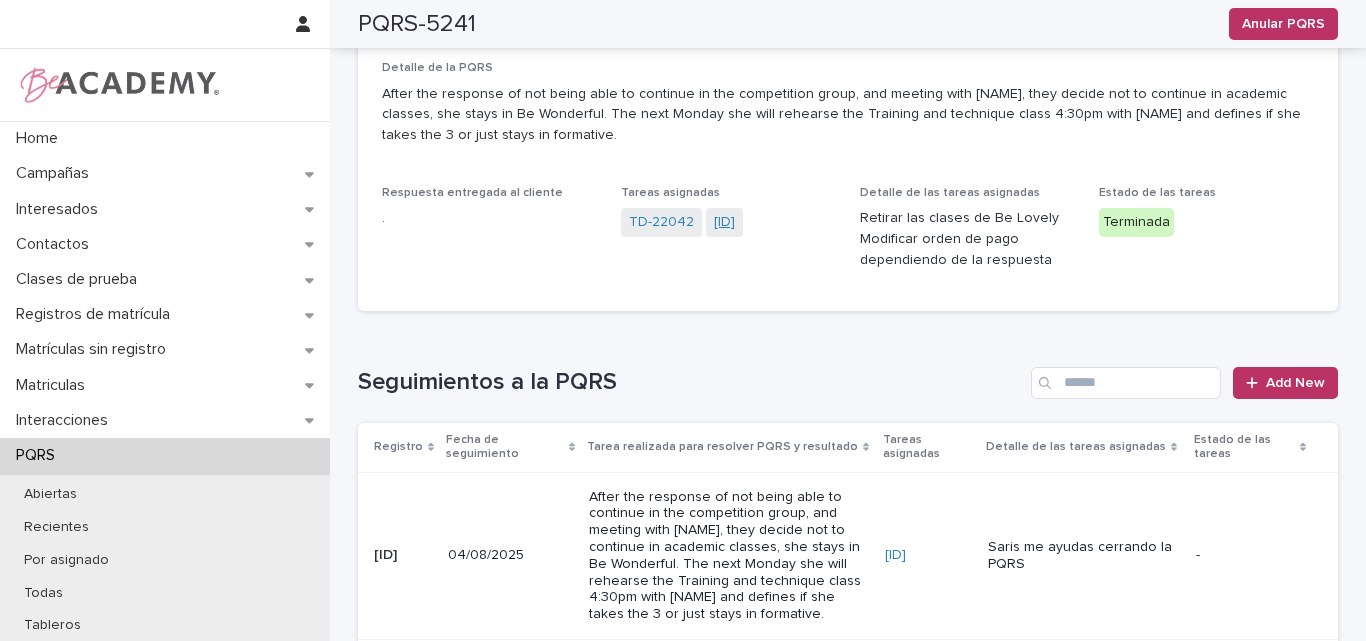 click on "TD-22043" at bounding box center (724, 222) 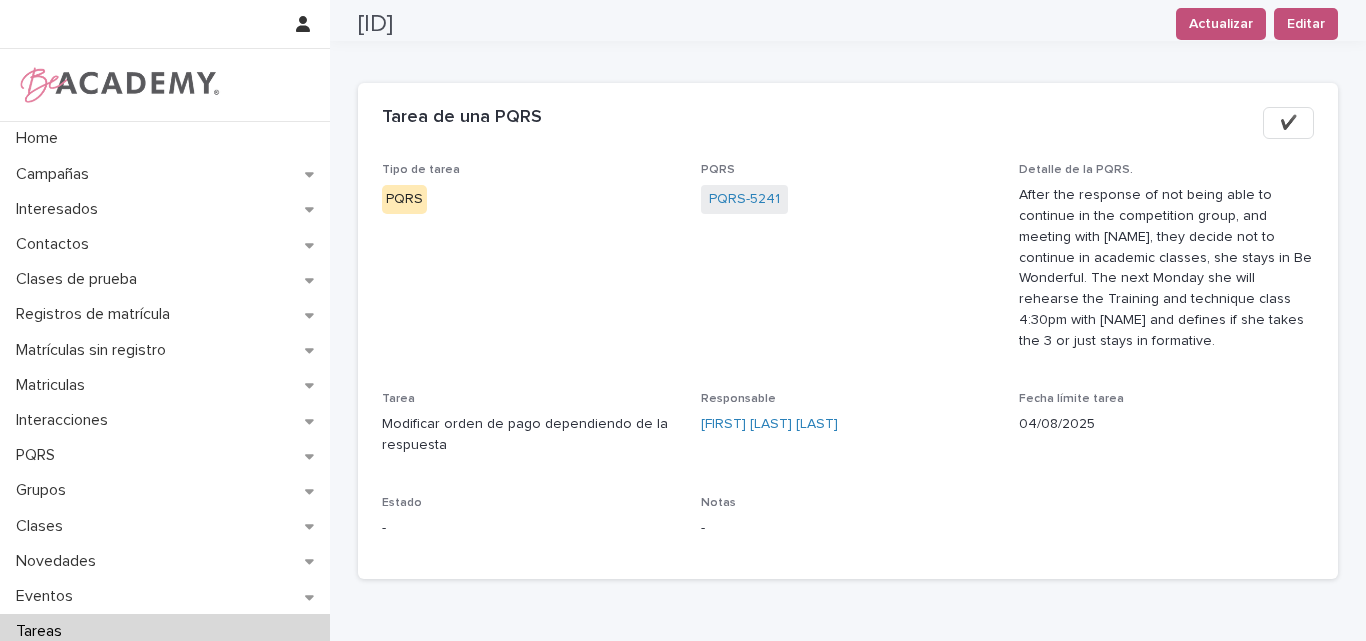 scroll, scrollTop: 45, scrollLeft: 0, axis: vertical 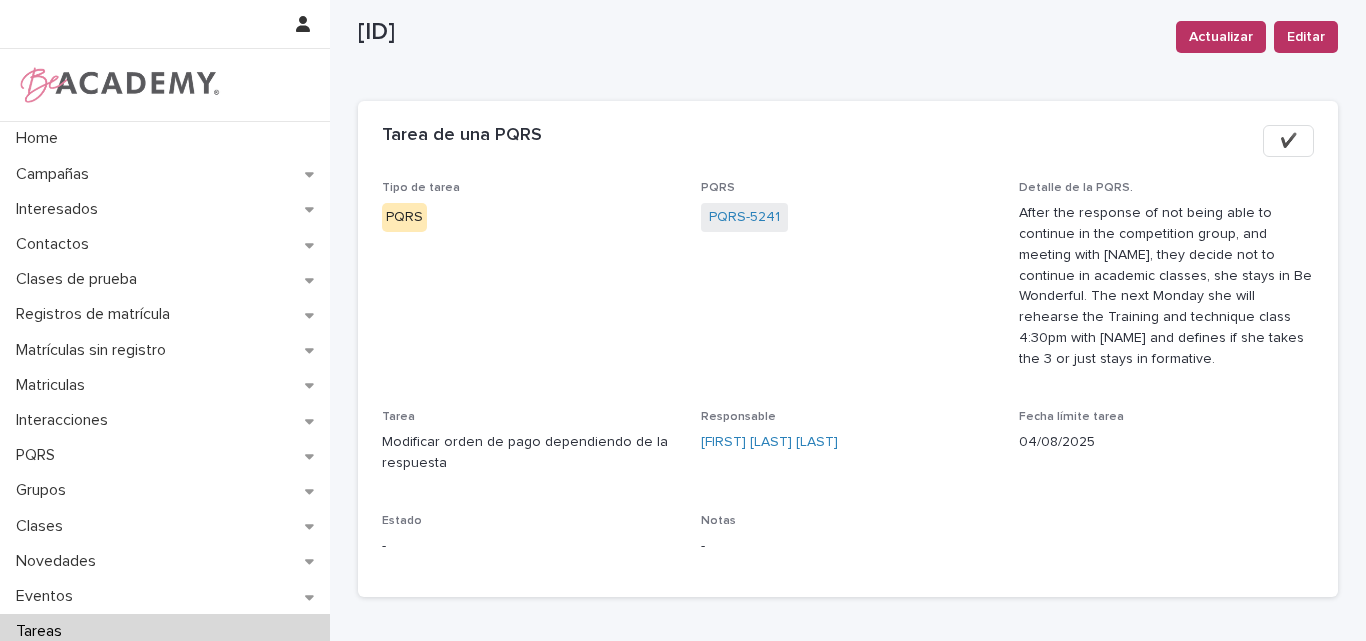 click on "✔️" at bounding box center (1288, 141) 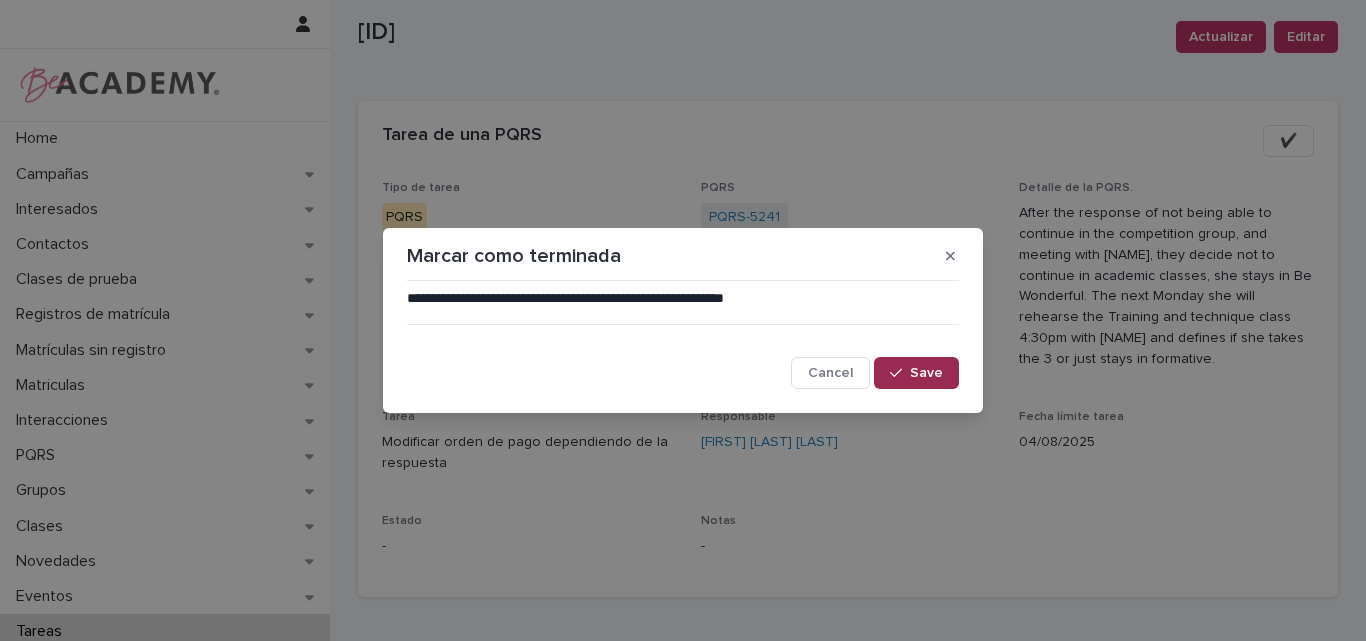 click on "Save" at bounding box center (926, 373) 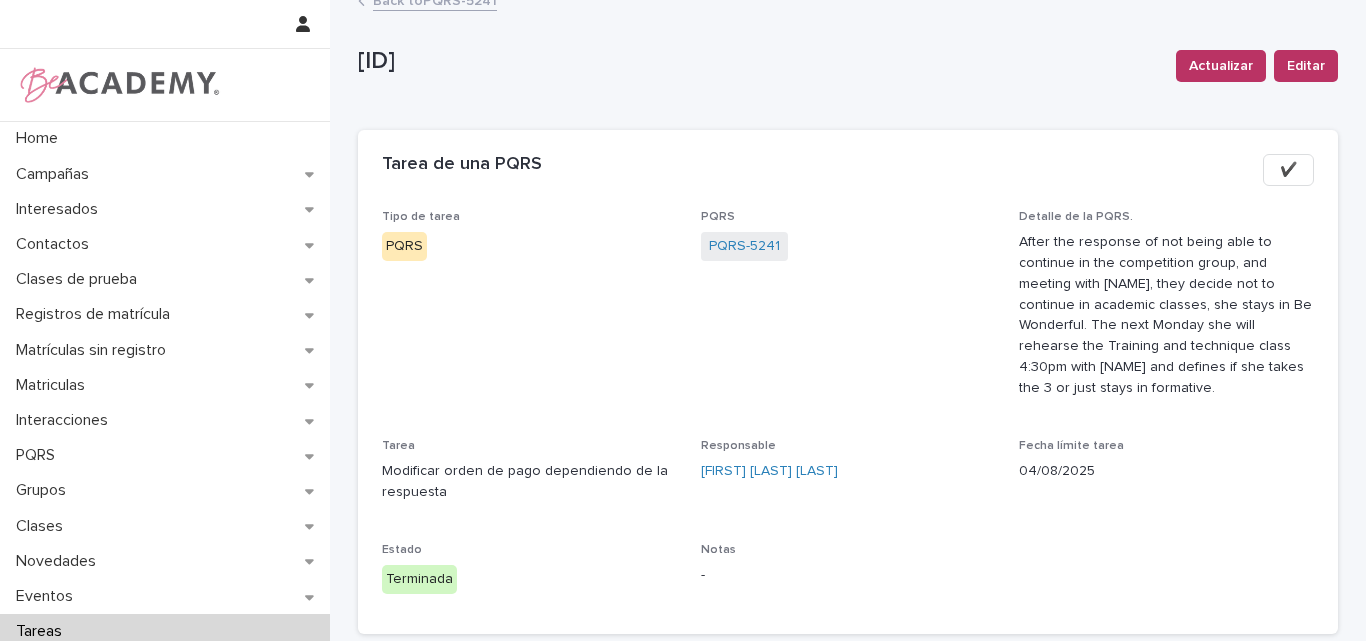 scroll, scrollTop: 0, scrollLeft: 0, axis: both 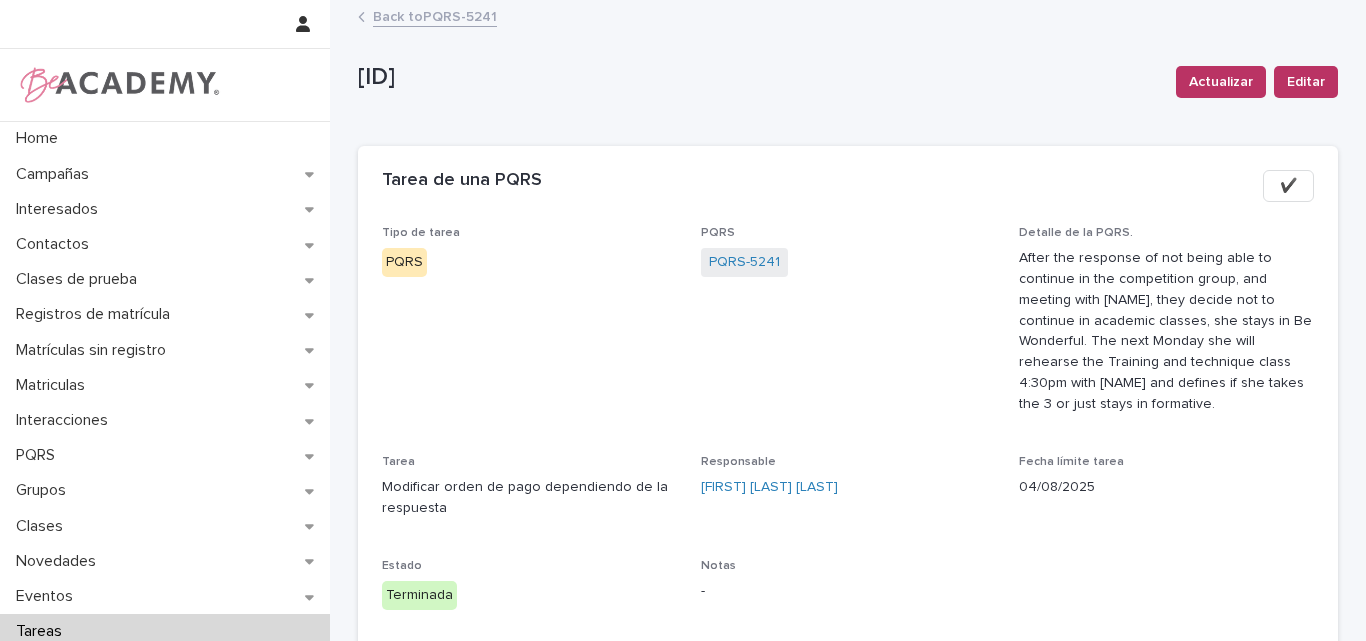 click on "Back to  PQRS-5241" at bounding box center [435, 15] 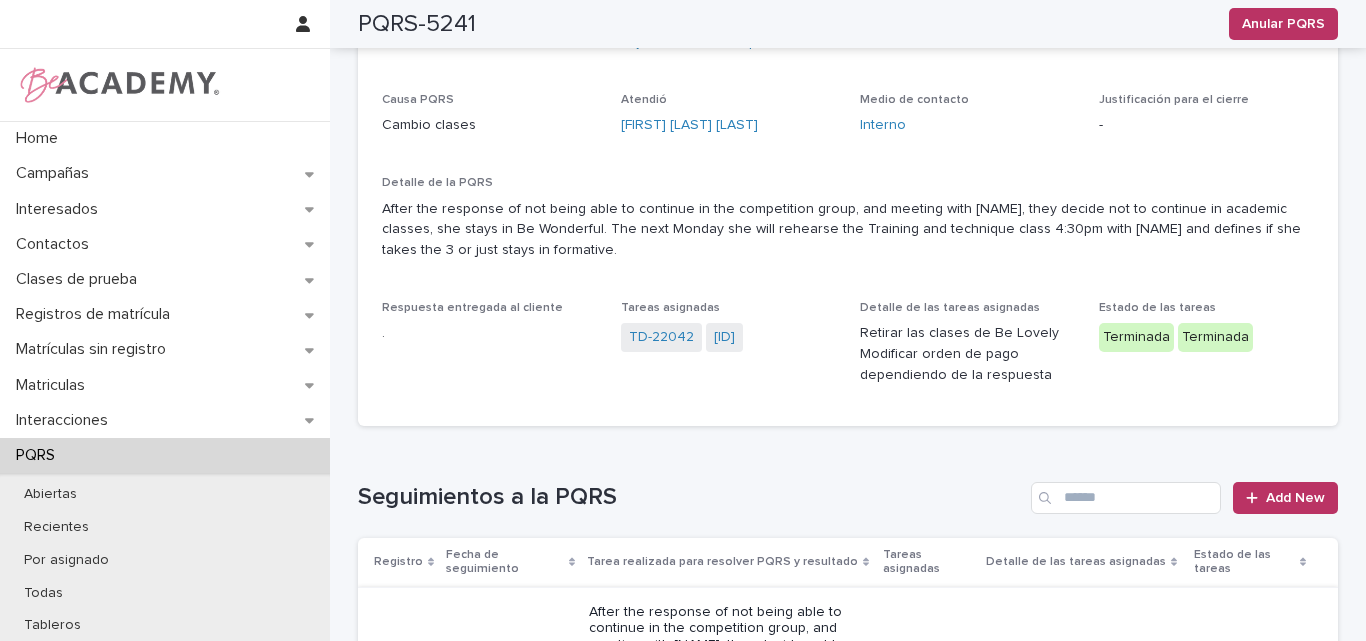 scroll, scrollTop: 0, scrollLeft: 0, axis: both 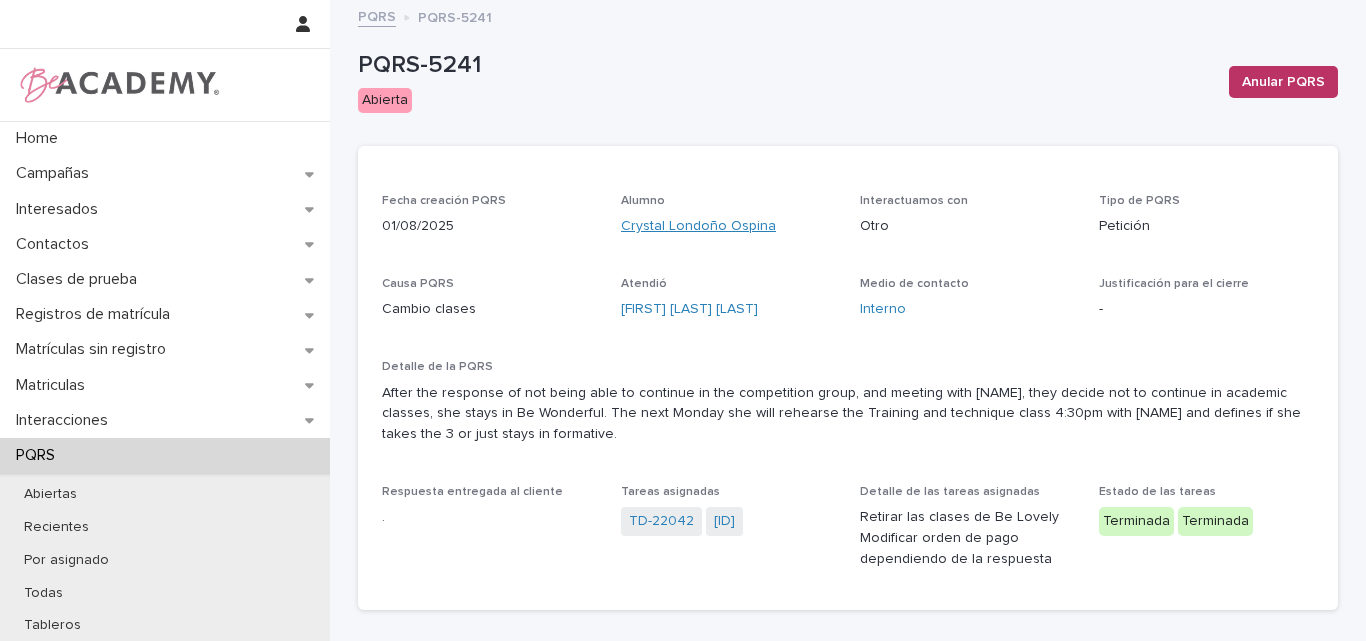 click on "Crystal Londoño Ospina" at bounding box center [698, 226] 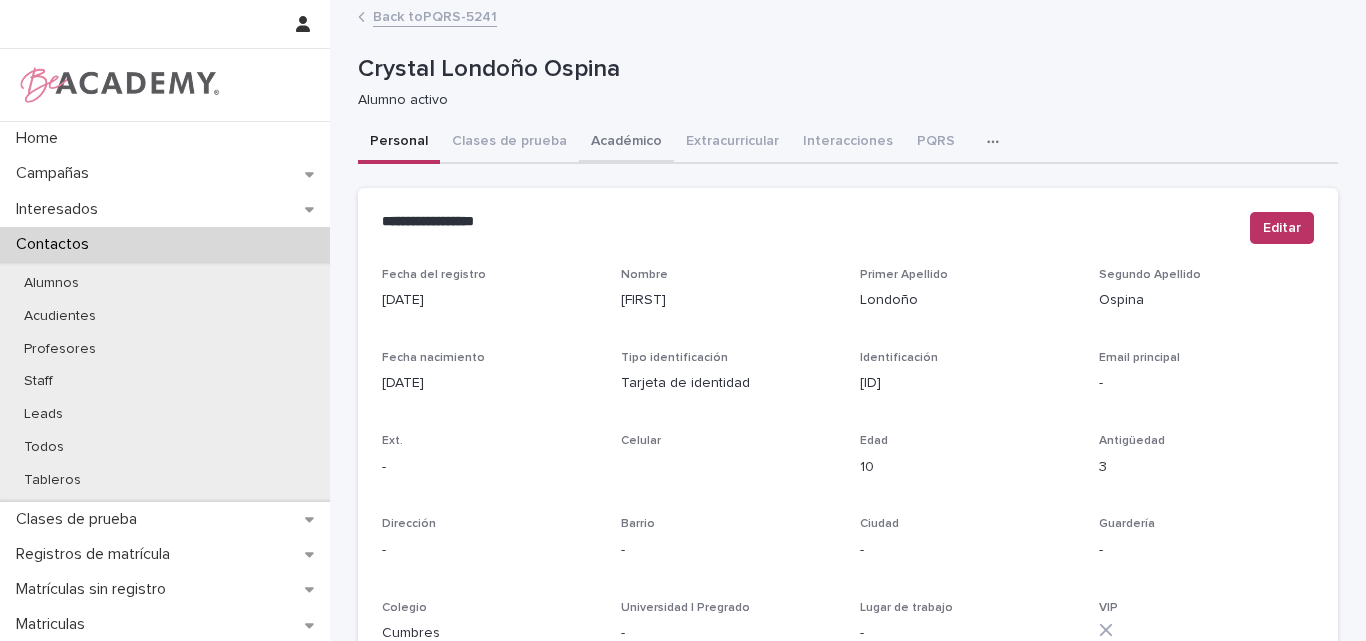 click on "Académico" at bounding box center (626, 143) 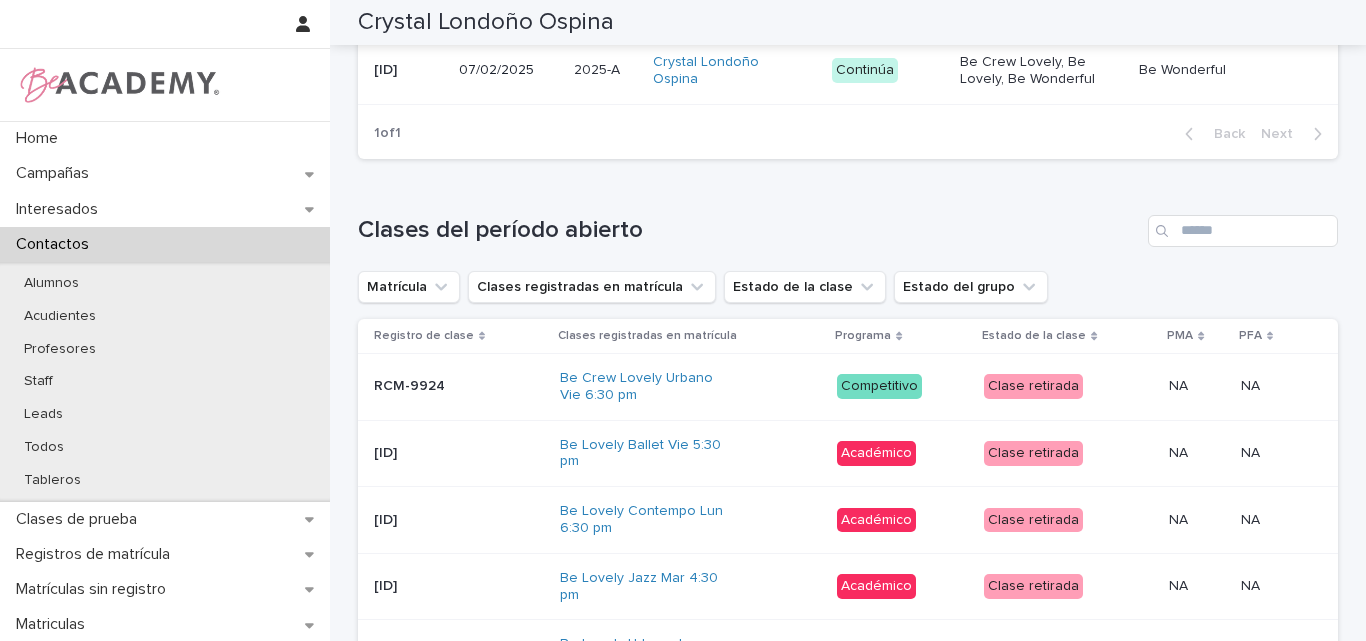 scroll, scrollTop: 800, scrollLeft: 0, axis: vertical 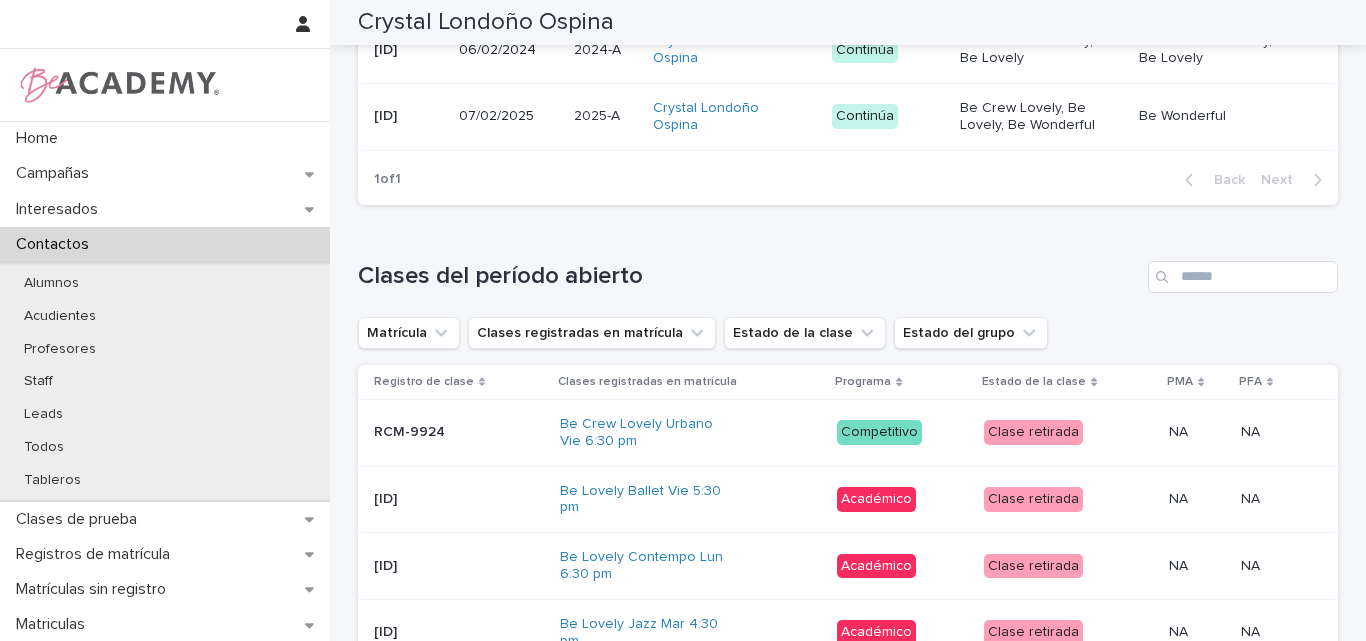 click on "MAN-3865" at bounding box center [408, 116] 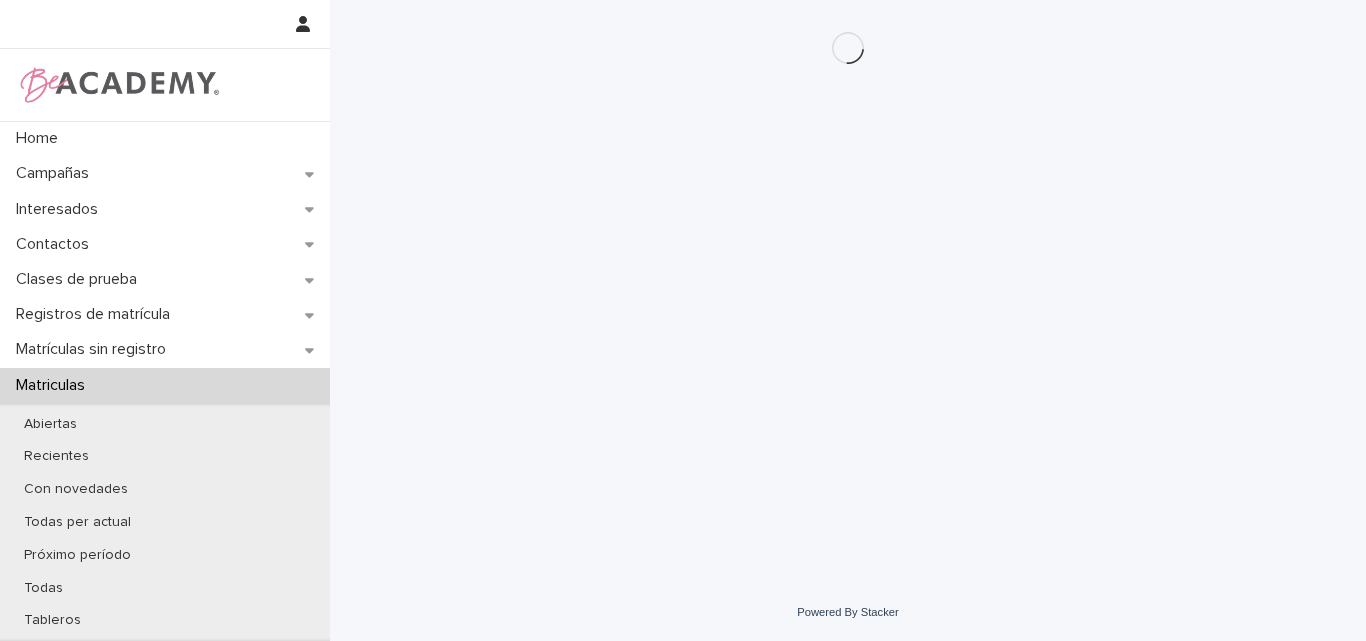 scroll, scrollTop: 0, scrollLeft: 0, axis: both 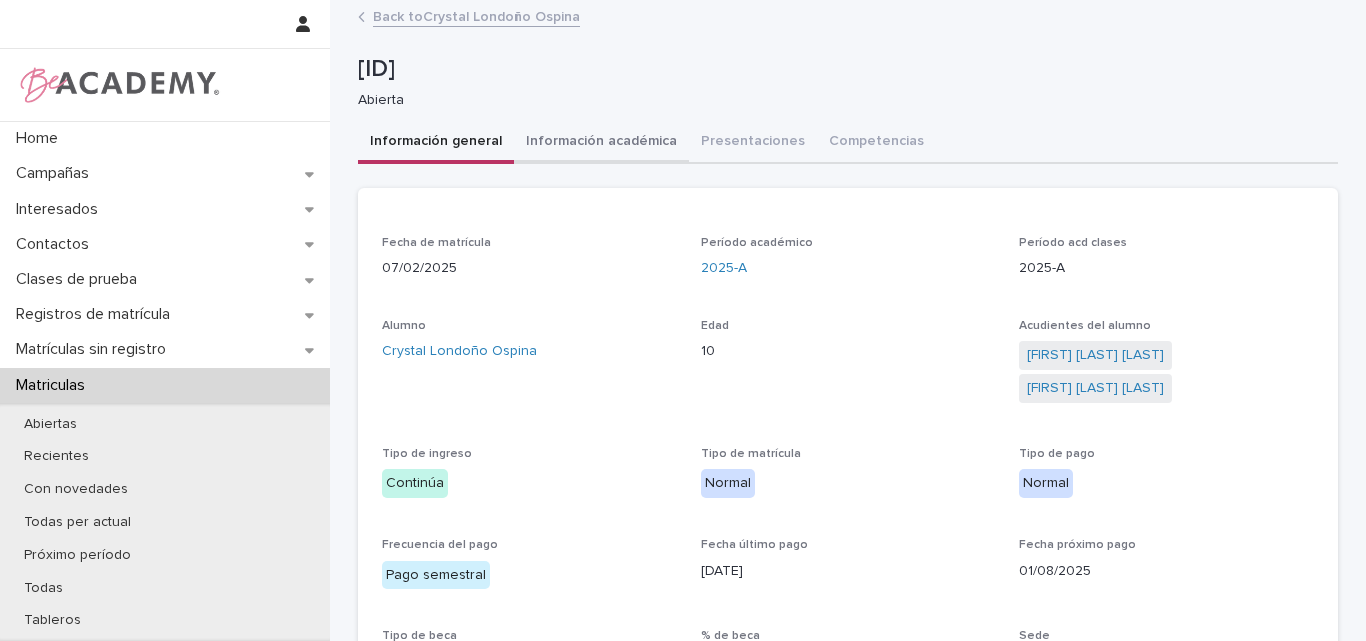 click on "Información académica" at bounding box center [601, 143] 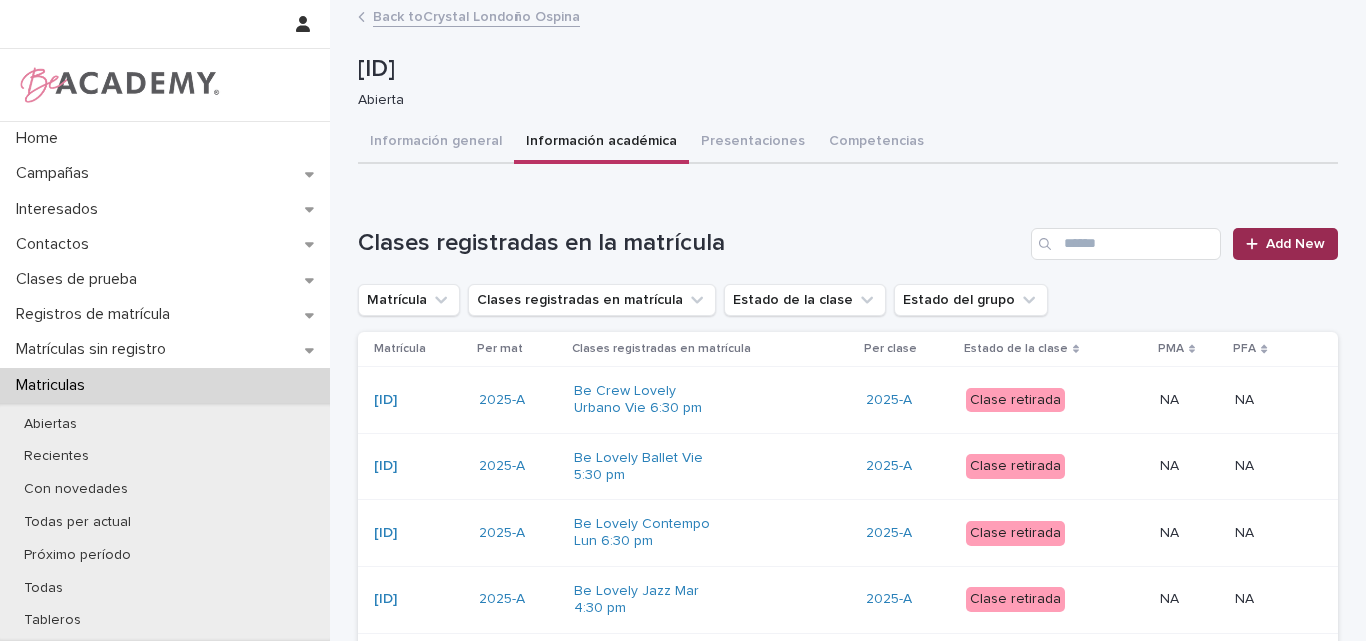 click on "Add New" at bounding box center [1295, 244] 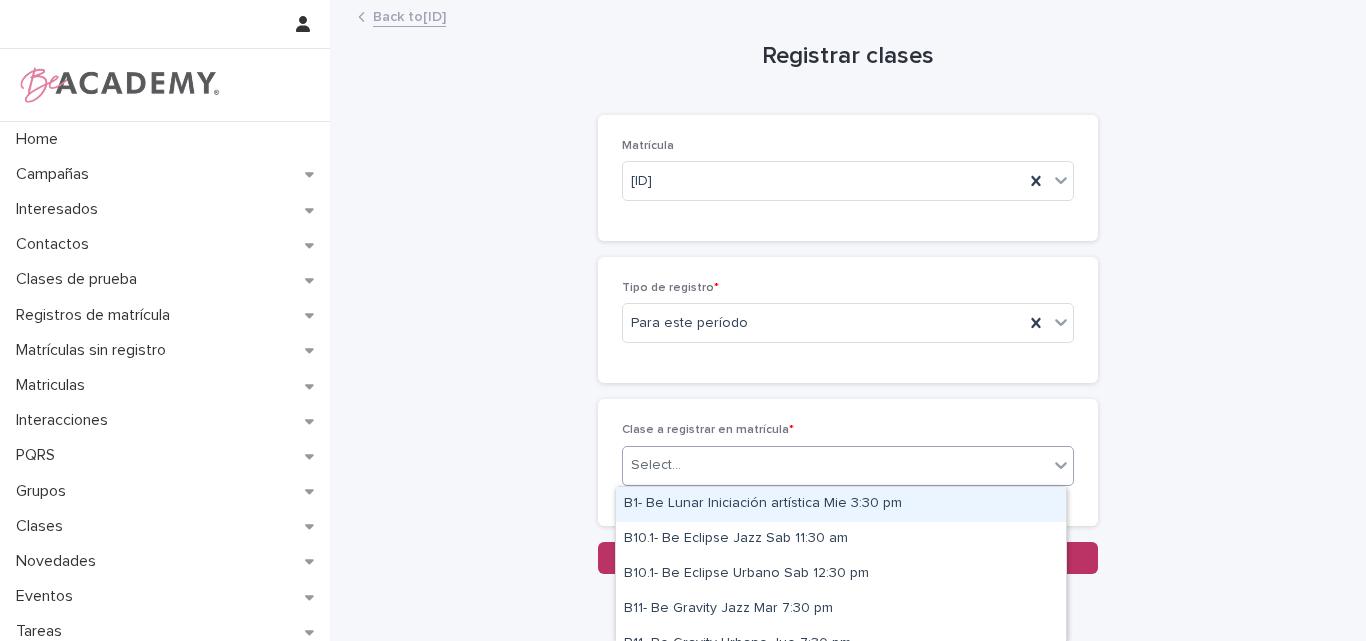 click on "Select..." at bounding box center (835, 465) 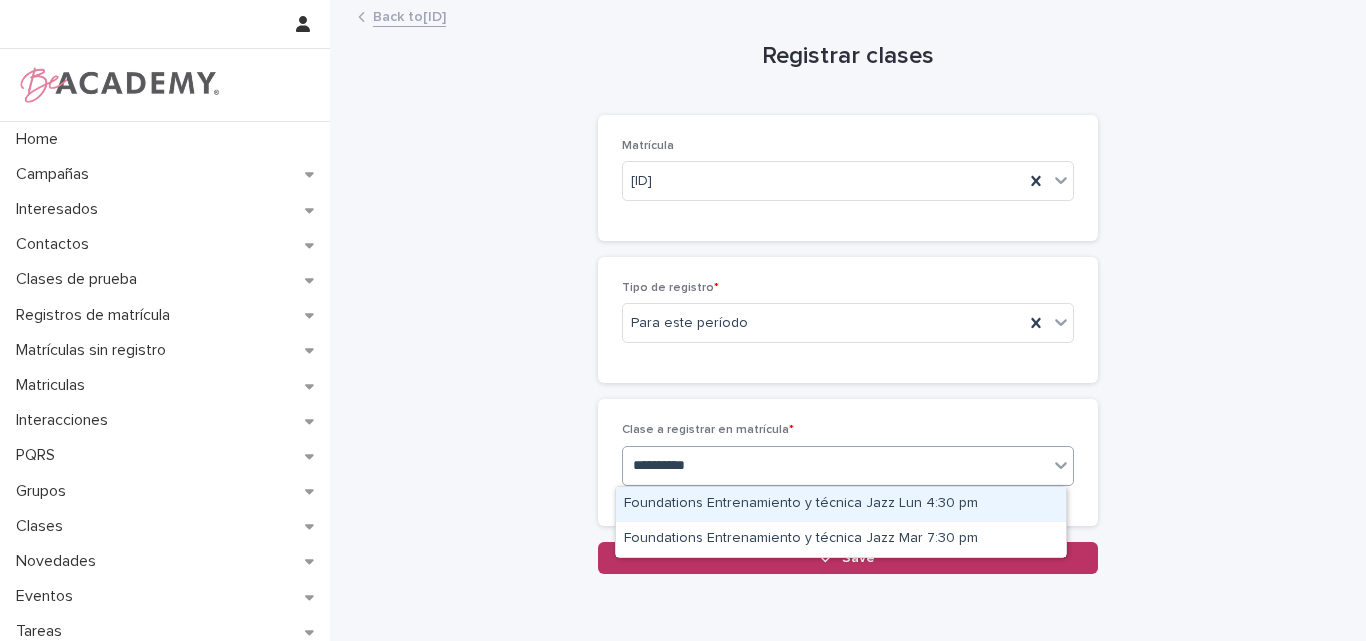 type on "**********" 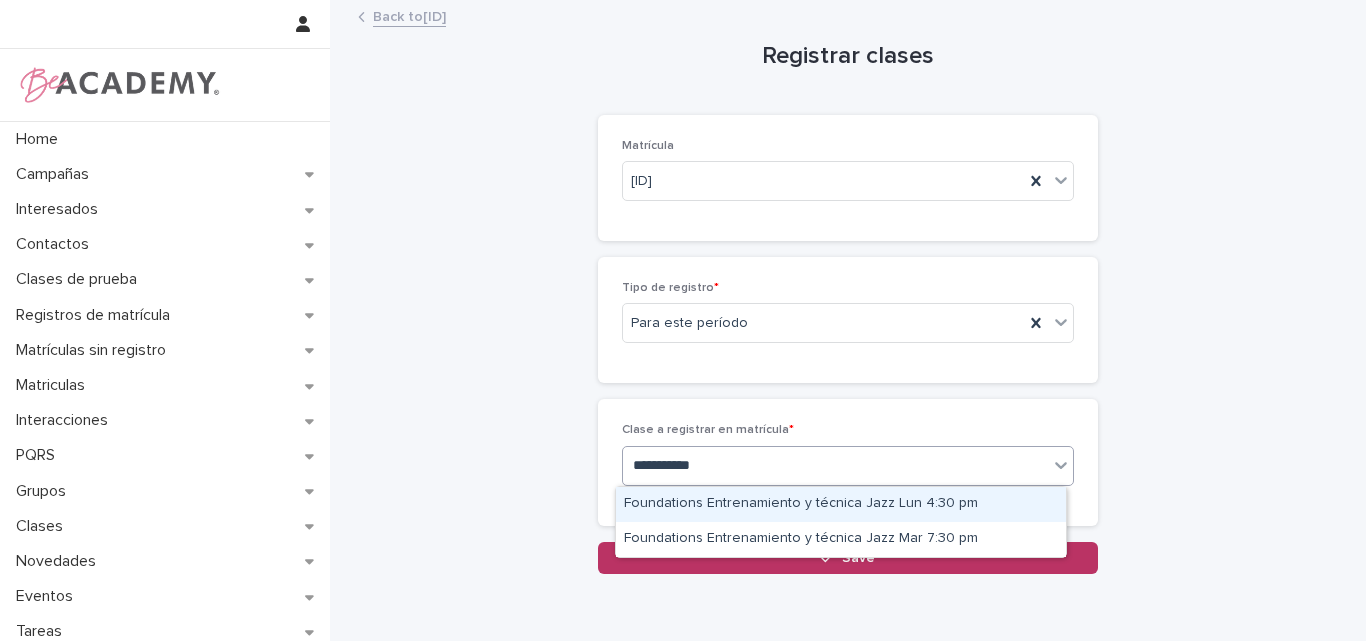 click on "Foundations Entrenamiento y técnica Jazz Lun 4:30 pm" at bounding box center [841, 504] 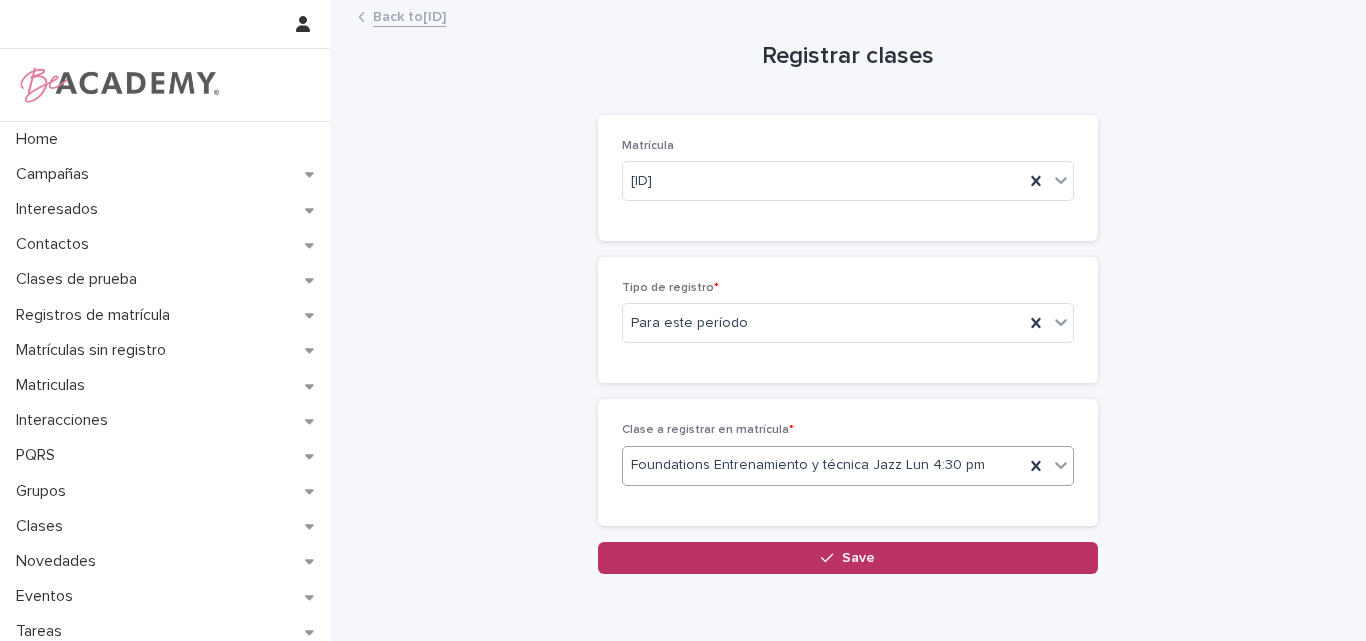 scroll, scrollTop: 90, scrollLeft: 0, axis: vertical 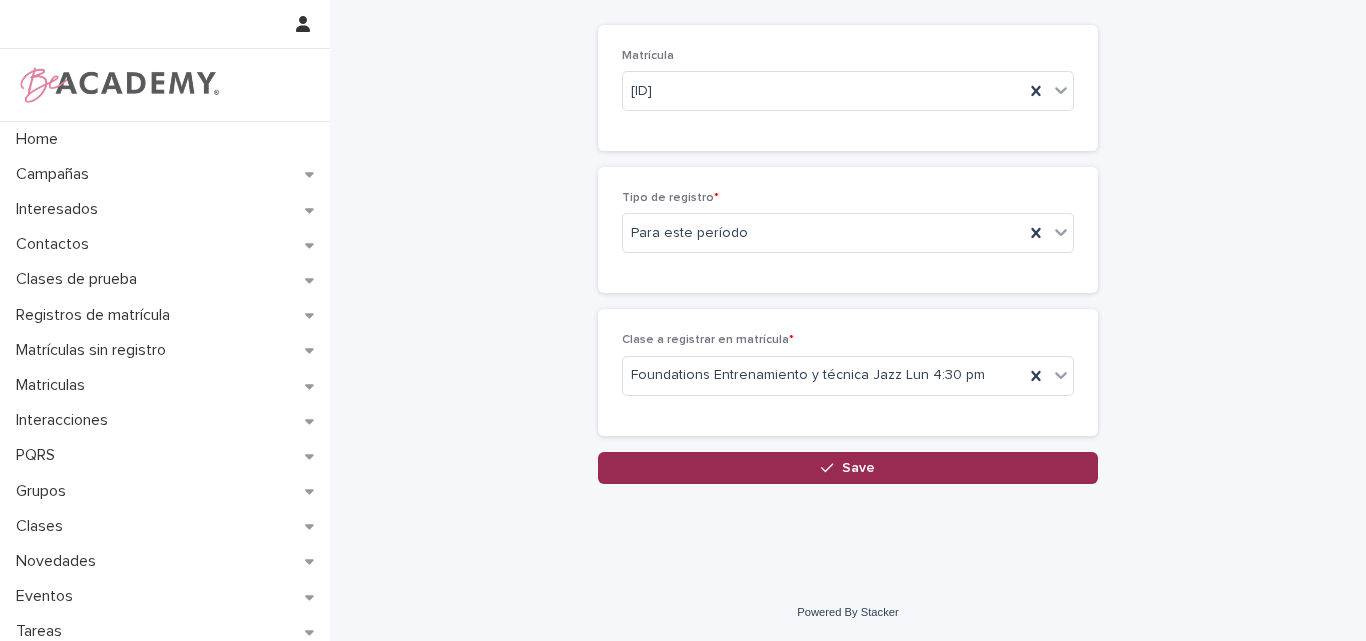 click at bounding box center [831, 468] 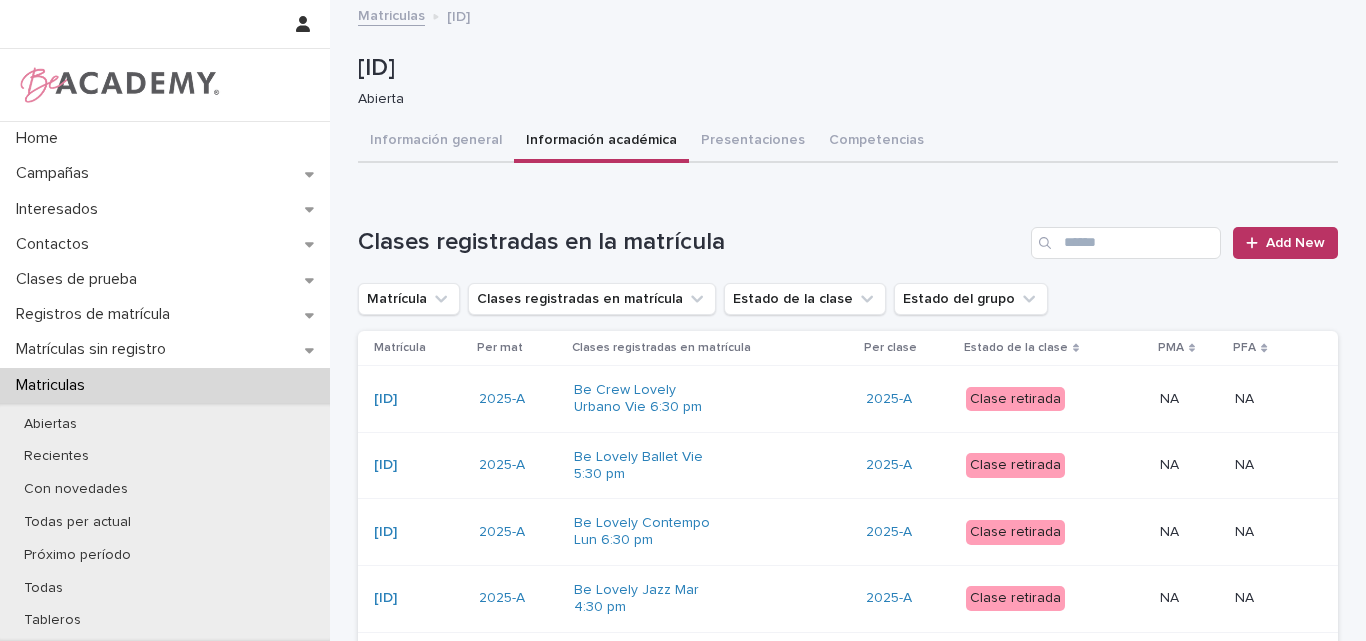 scroll, scrollTop: 0, scrollLeft: 0, axis: both 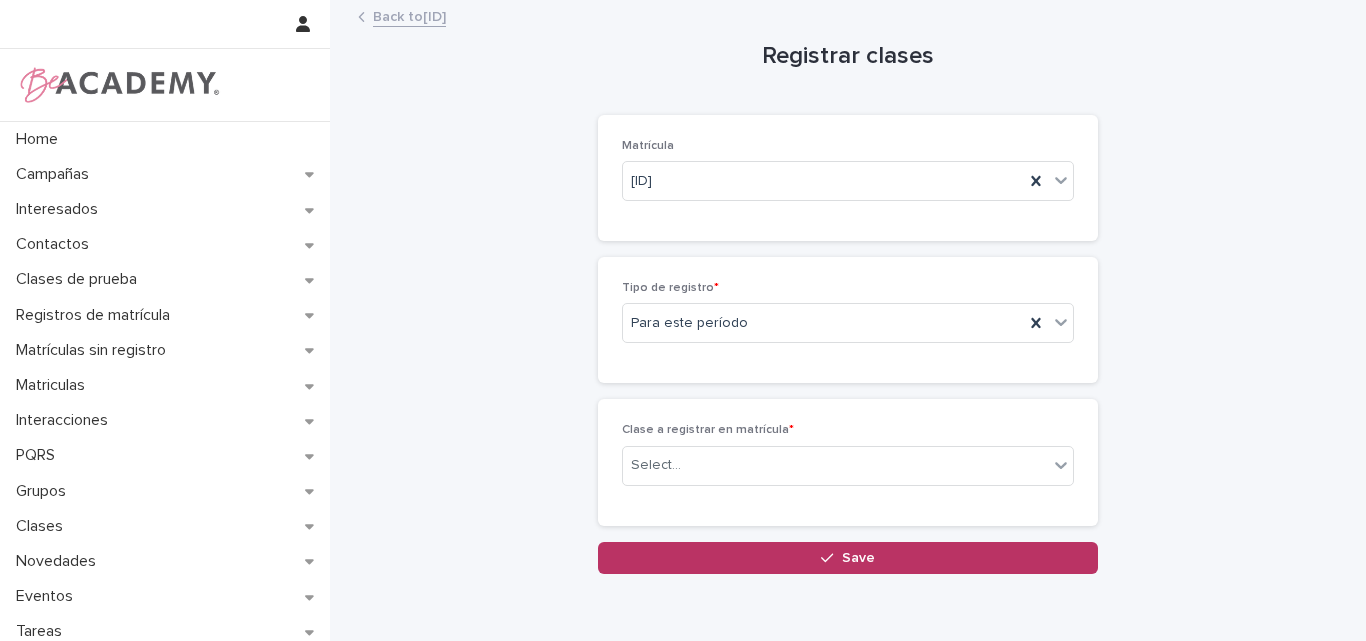 click on "Back to  MAN-3865" at bounding box center (409, 15) 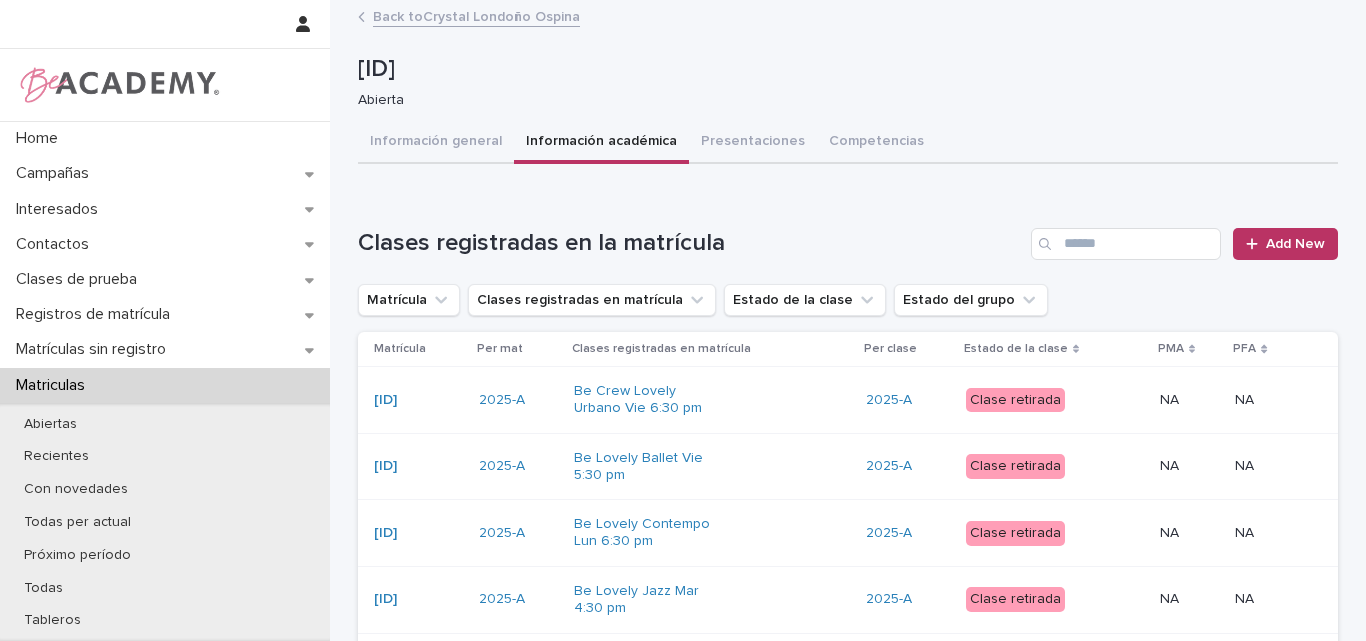 click on "Back to  Crystal Londoño Ospina" at bounding box center (476, 15) 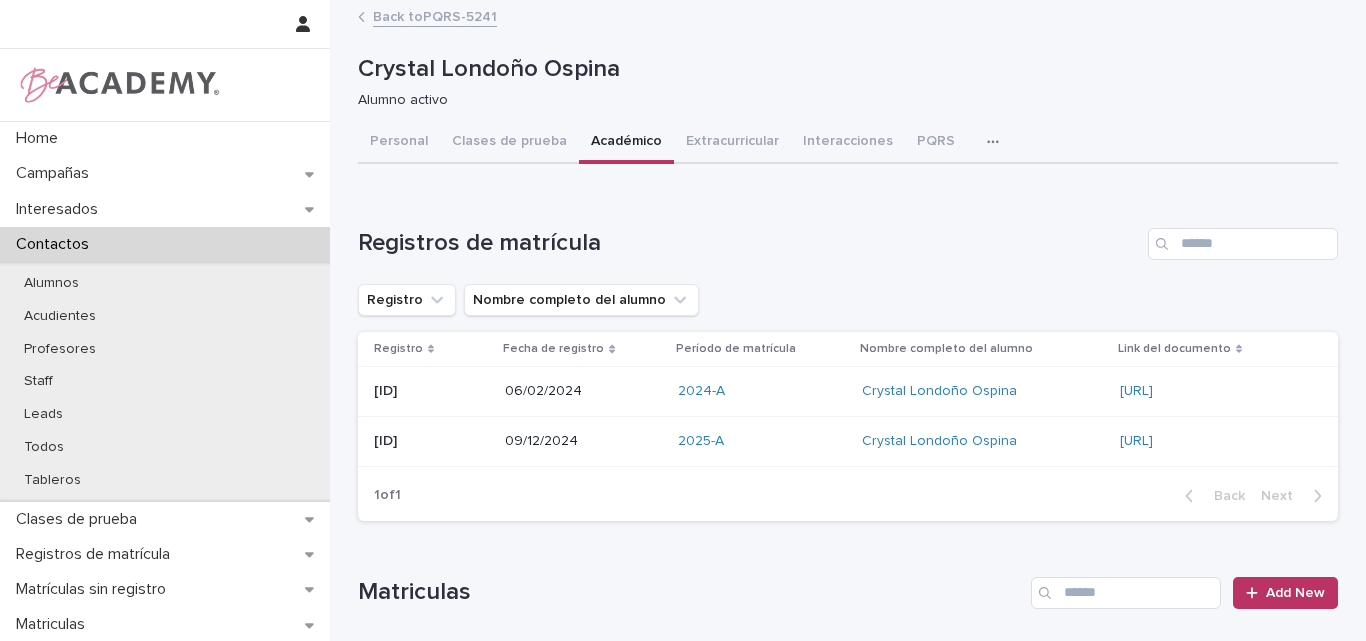 click on "Back to  PQRS-5241" at bounding box center [435, 15] 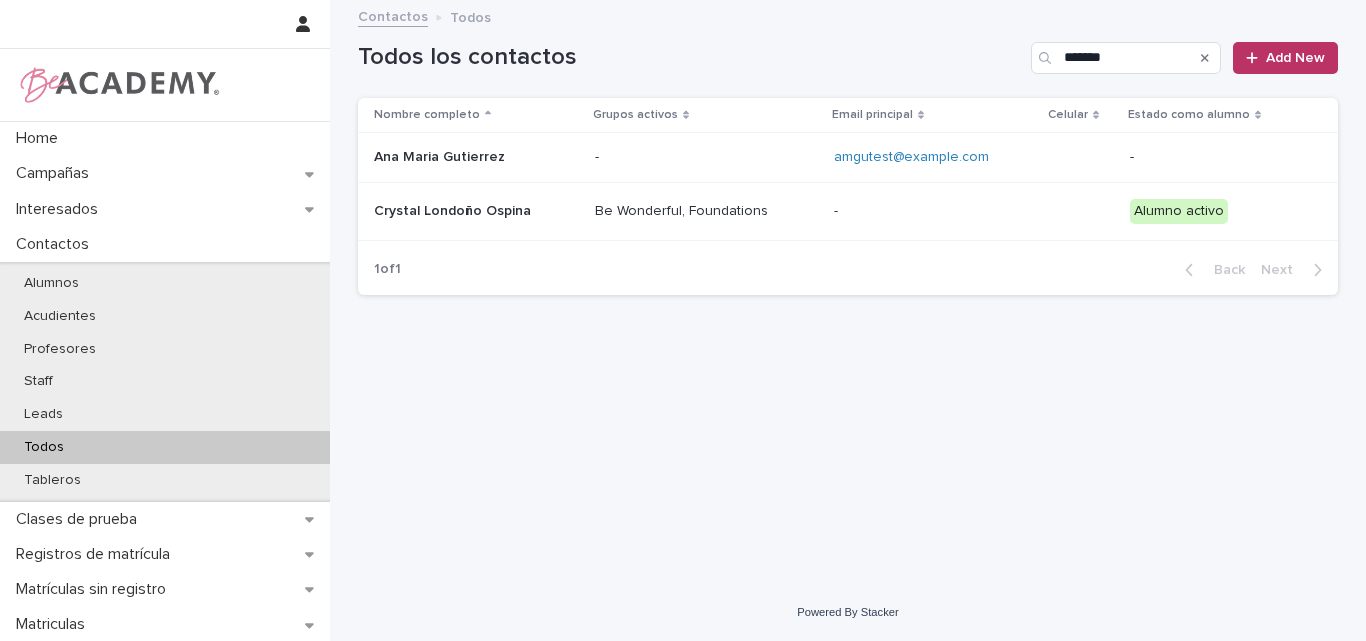 click at bounding box center (1205, 58) 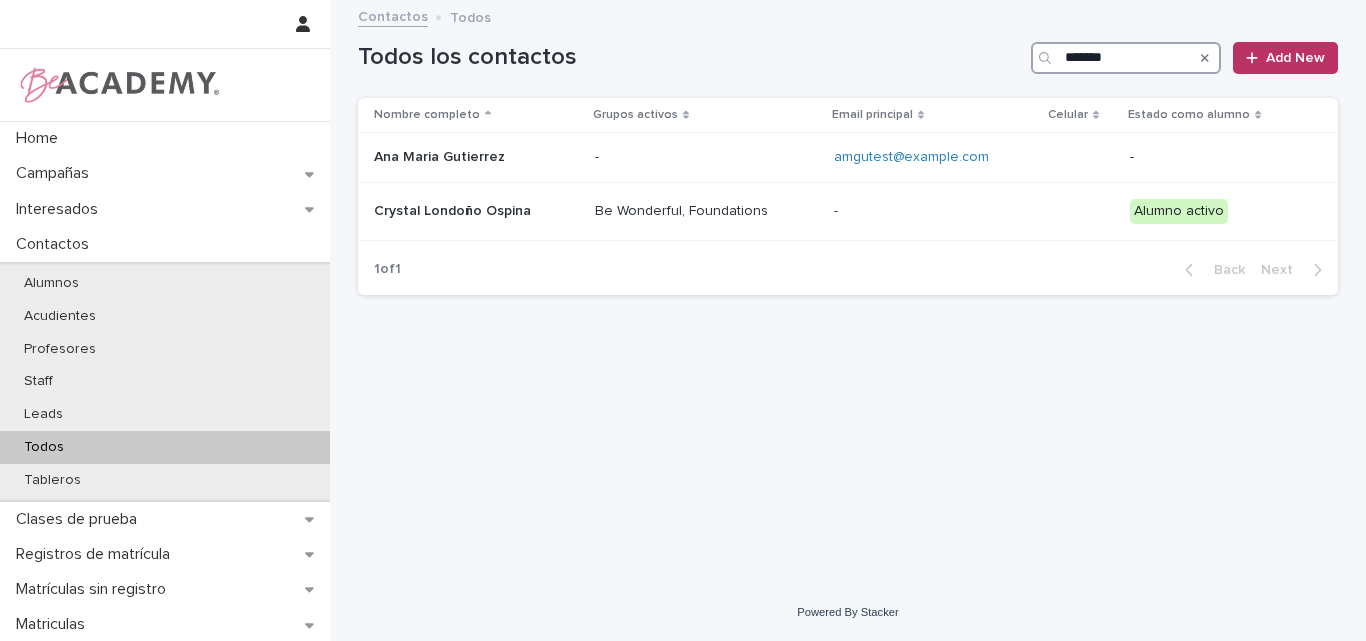 drag, startPoint x: 1141, startPoint y: 66, endPoint x: 1031, endPoint y: 65, distance: 110.00455 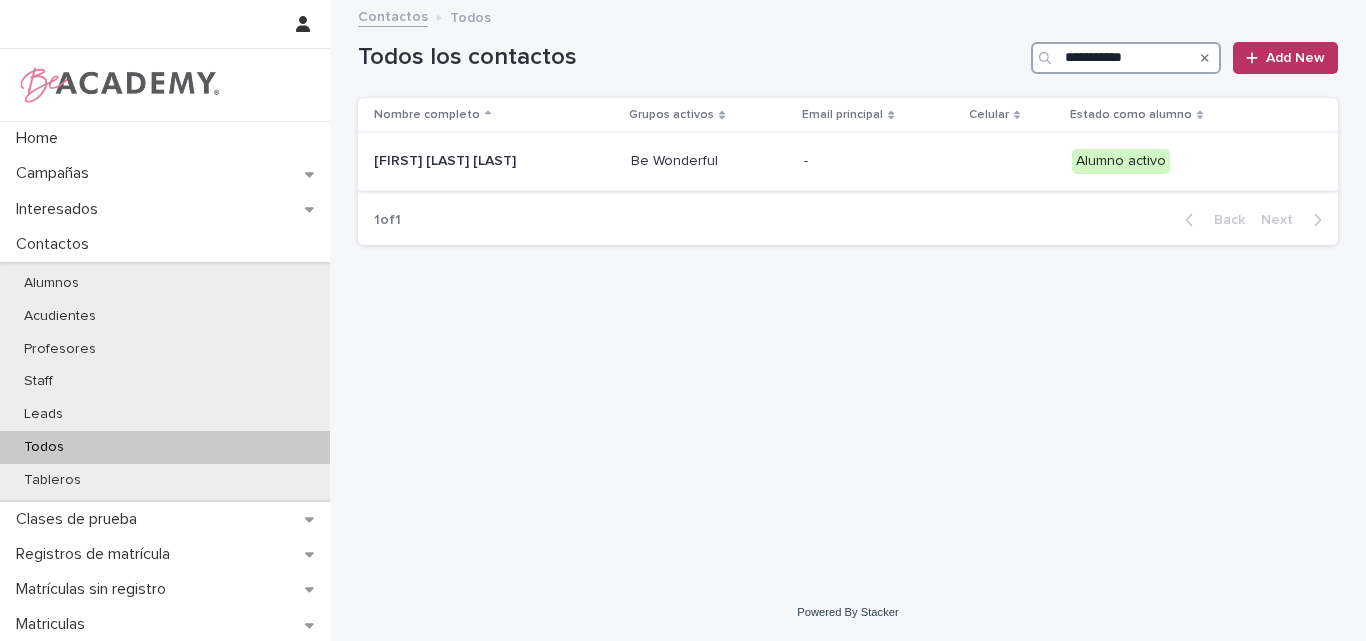 type on "**********" 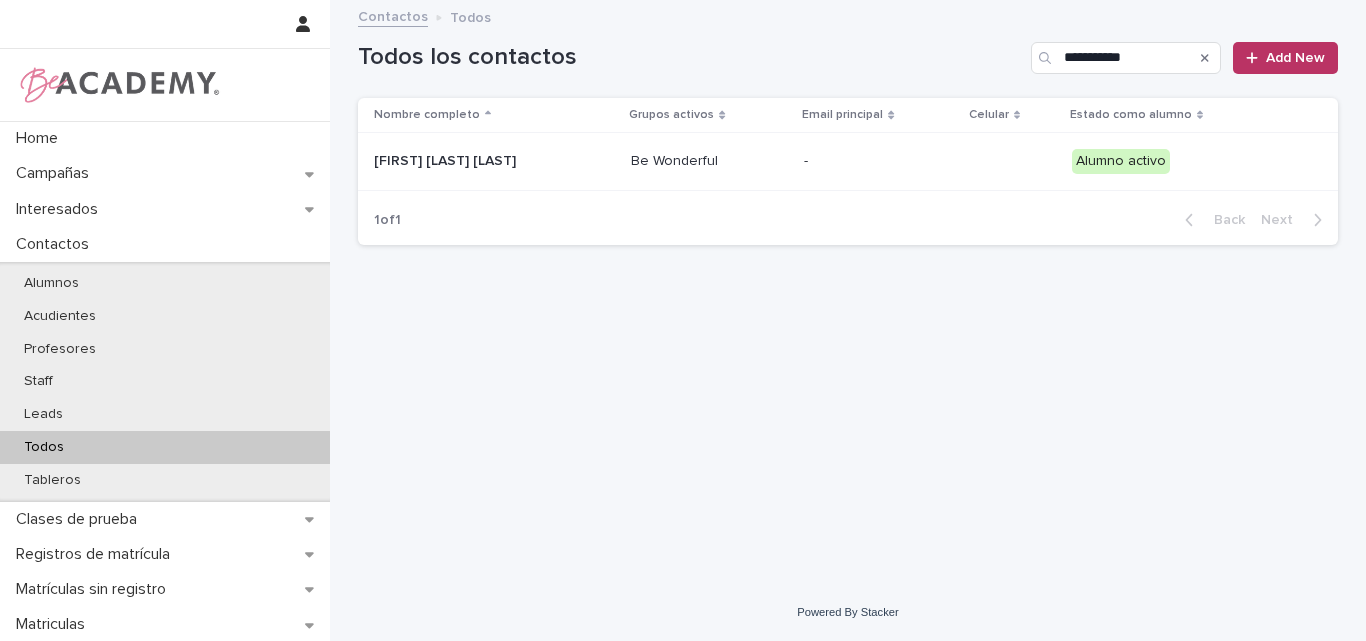 click on "Camila Pareja Ruiz" at bounding box center (474, 161) 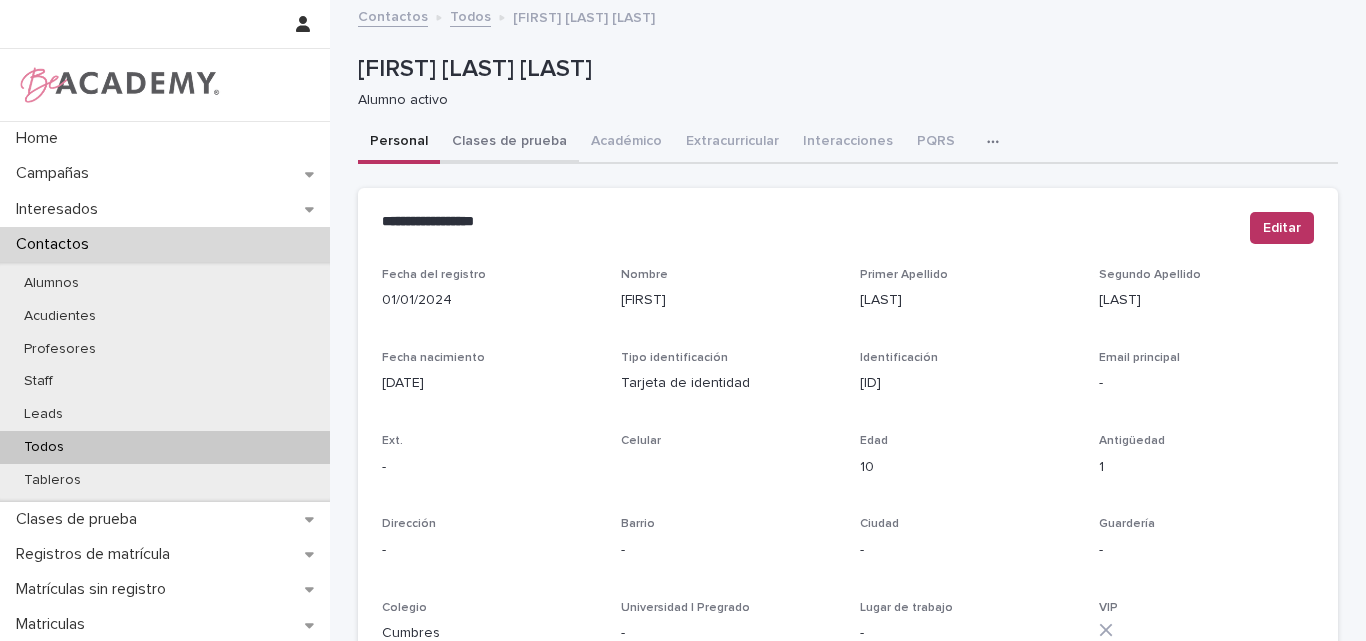click on "Clases de prueba" at bounding box center [509, 143] 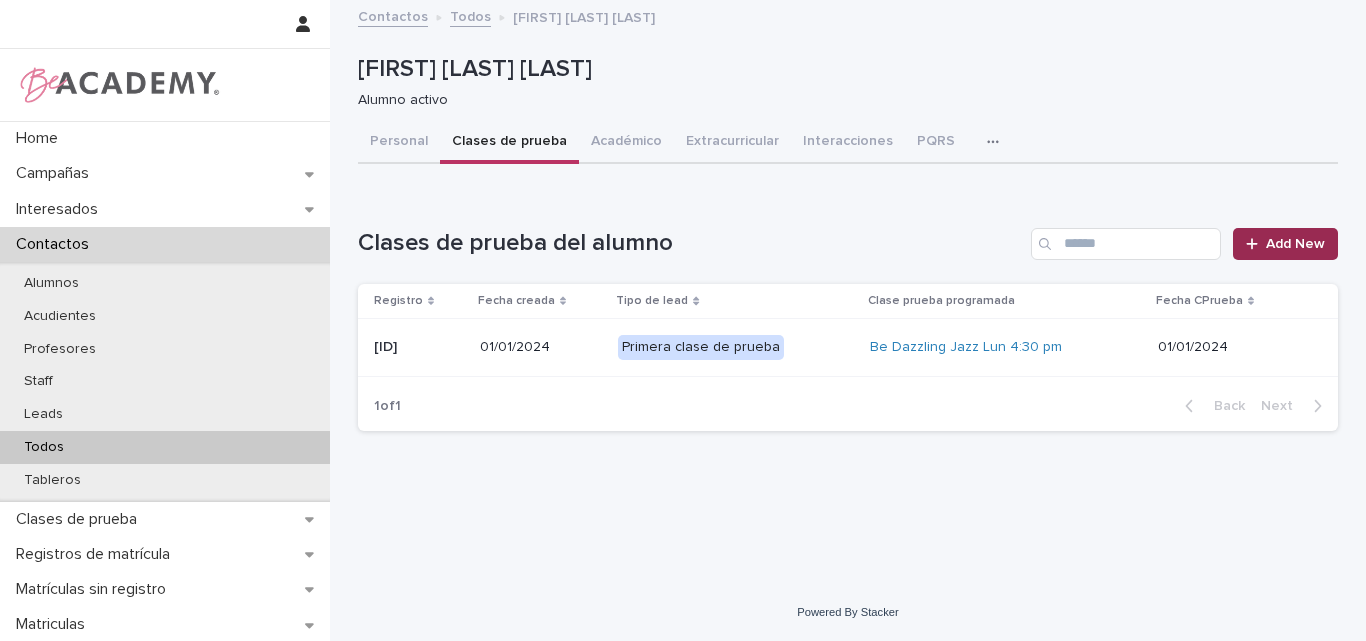 click on "Add New" at bounding box center [1295, 244] 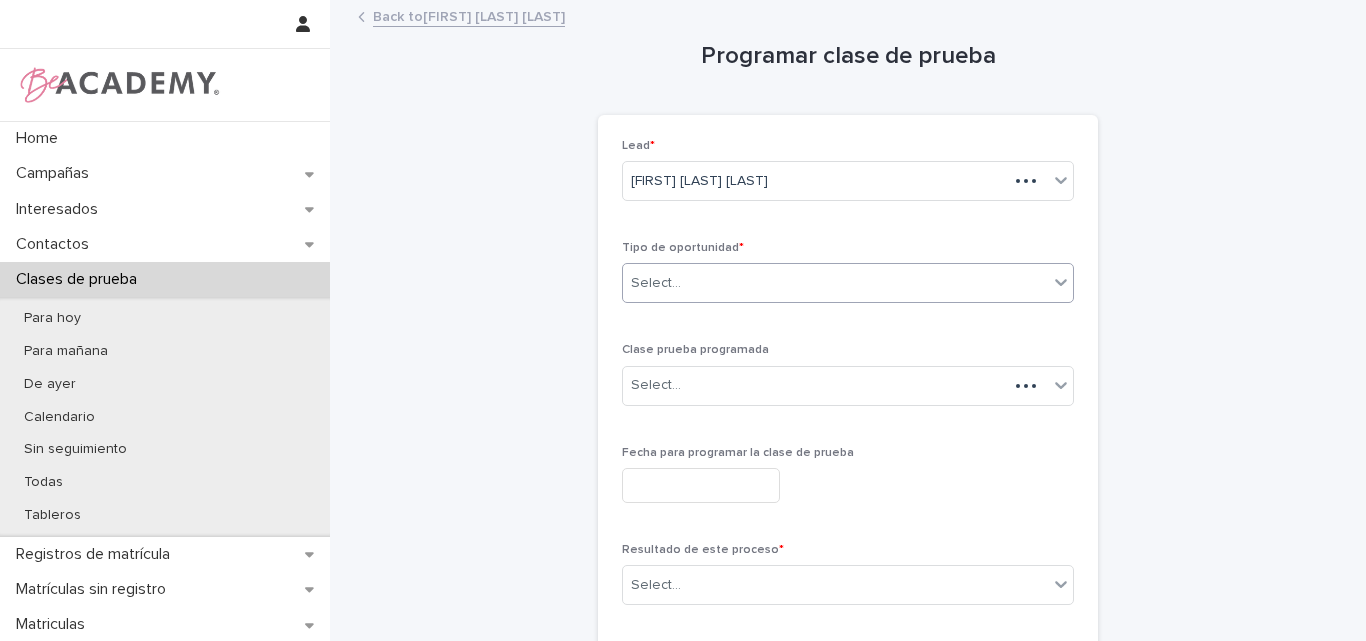 click on "Select..." at bounding box center (835, 283) 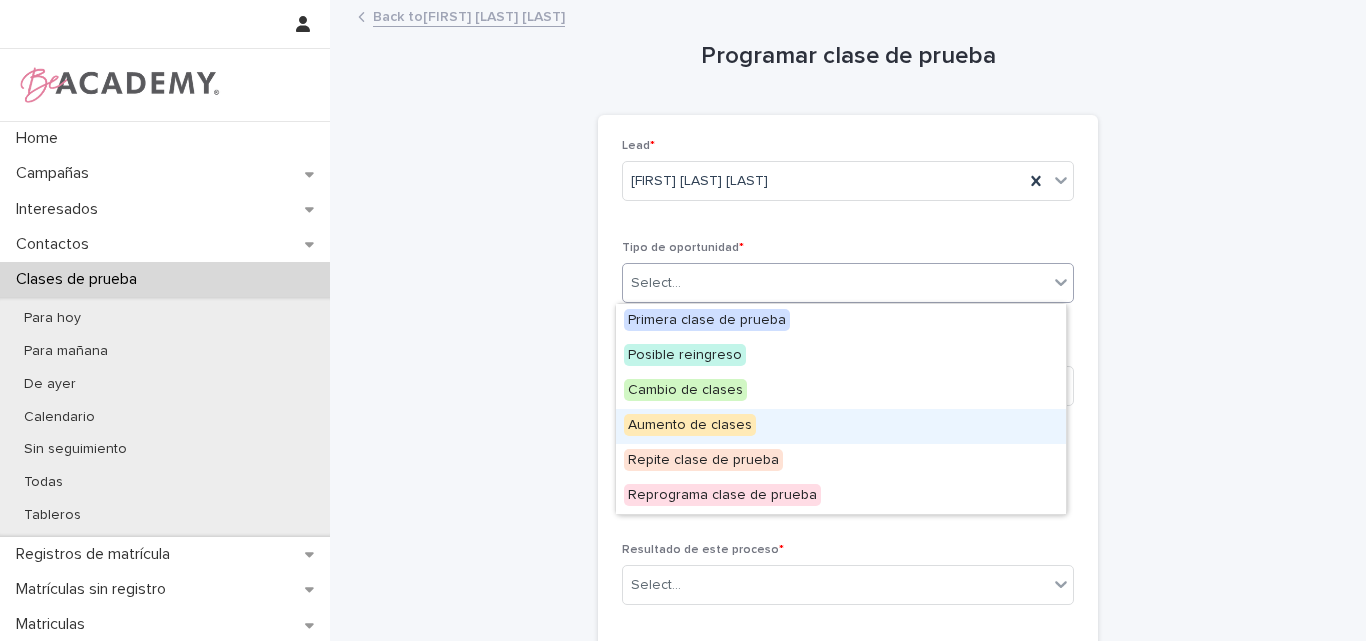 click on "Aumento de clases" at bounding box center [690, 425] 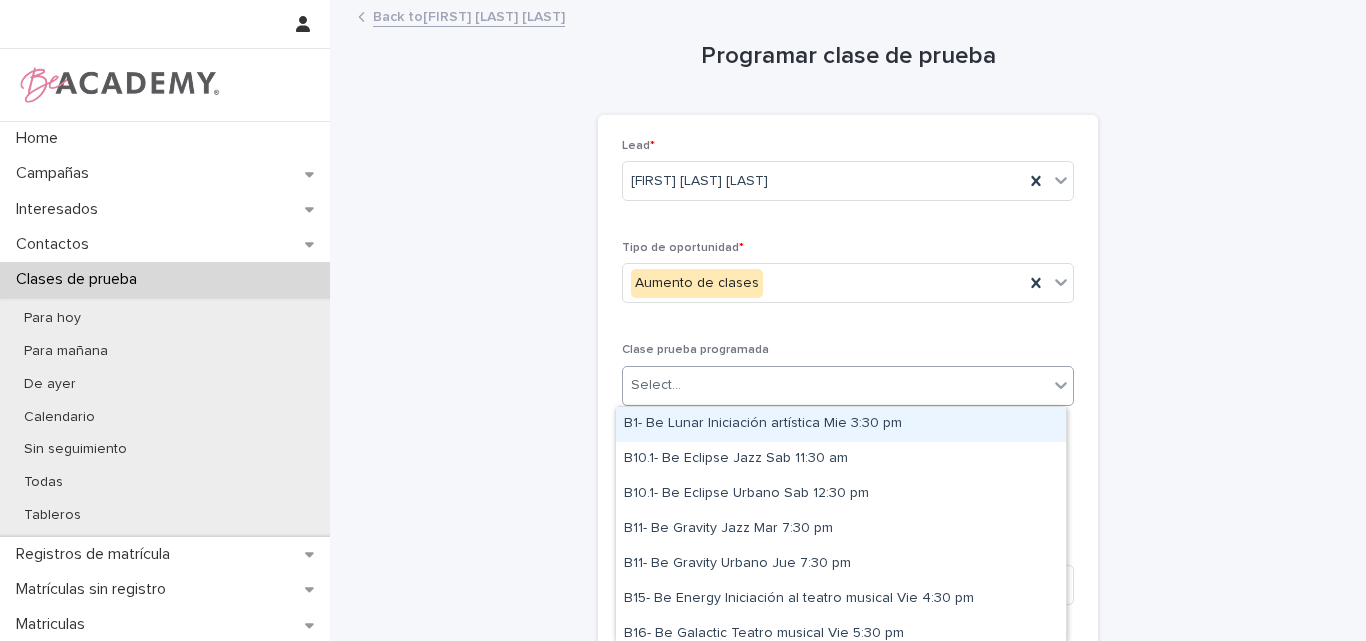 drag, startPoint x: 714, startPoint y: 387, endPoint x: 738, endPoint y: 390, distance: 24.186773 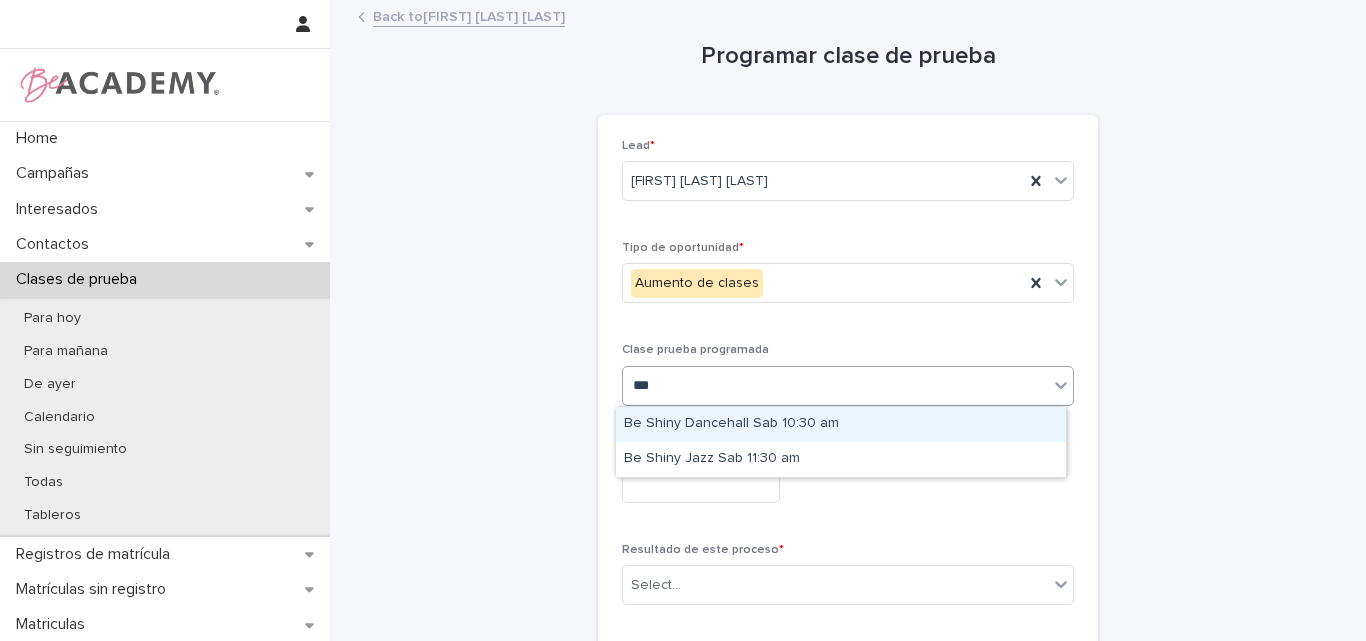type on "****" 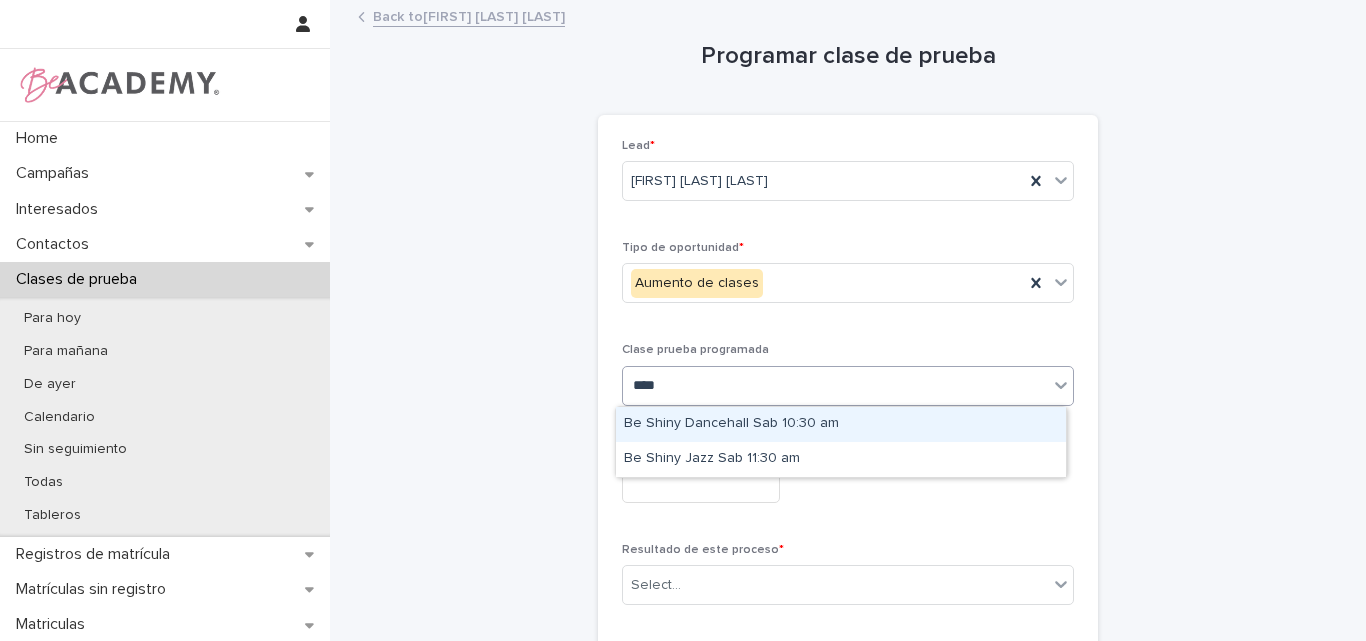 click on "Be Shiny Dancehall Sab 10:30 am" at bounding box center [841, 424] 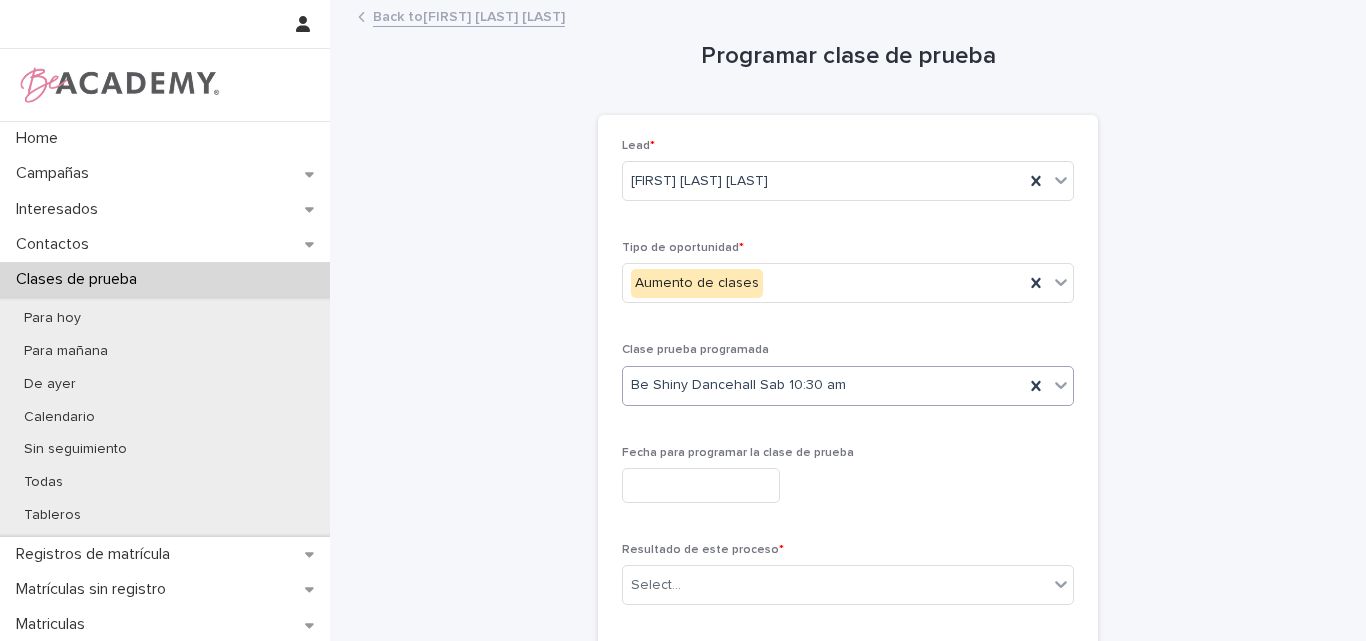 click at bounding box center (701, 485) 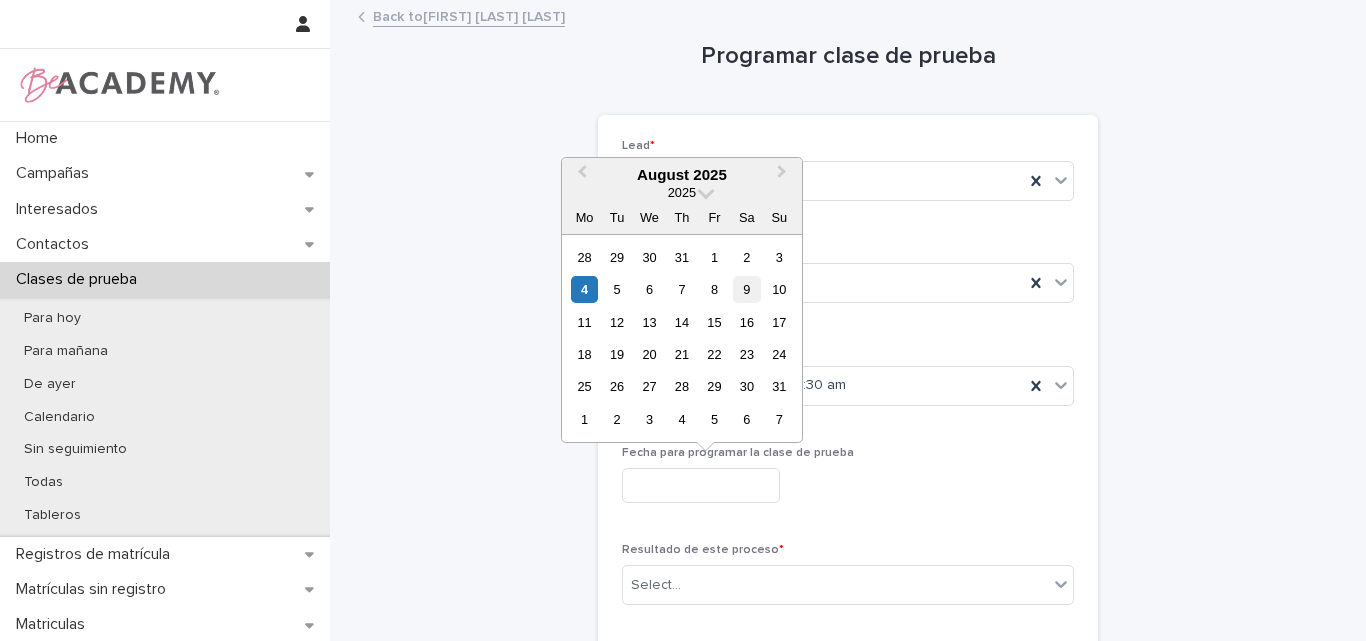 click on "9" at bounding box center [746, 289] 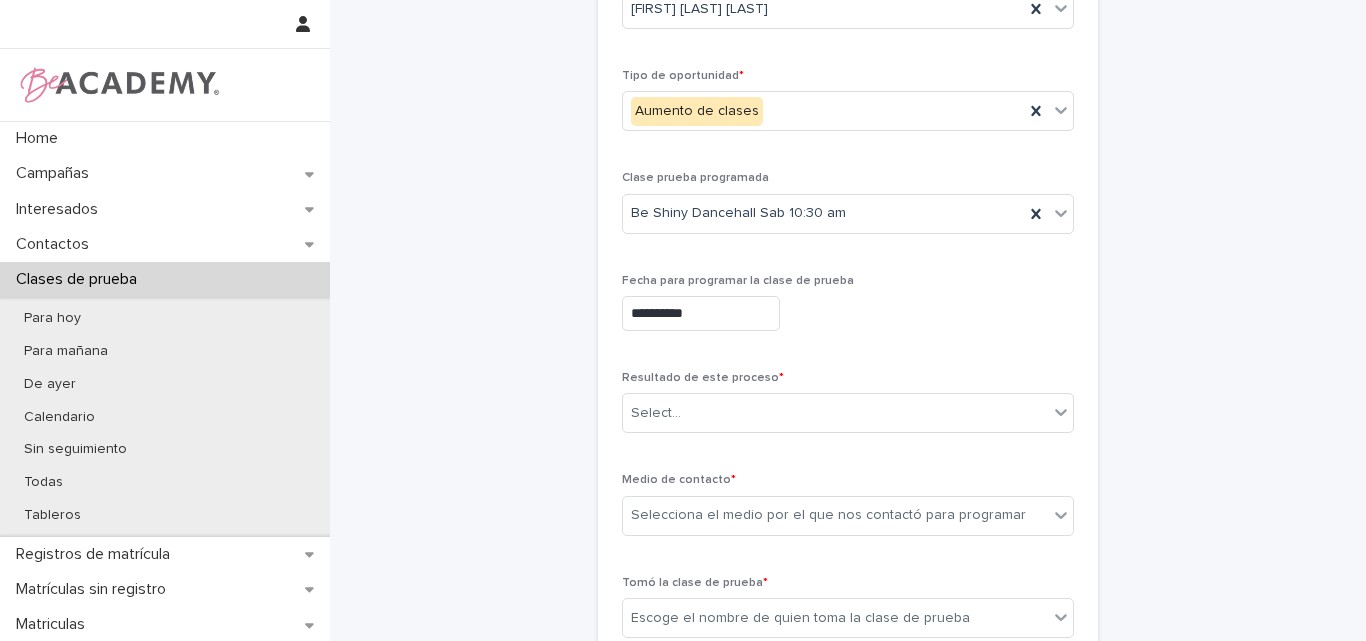scroll, scrollTop: 200, scrollLeft: 0, axis: vertical 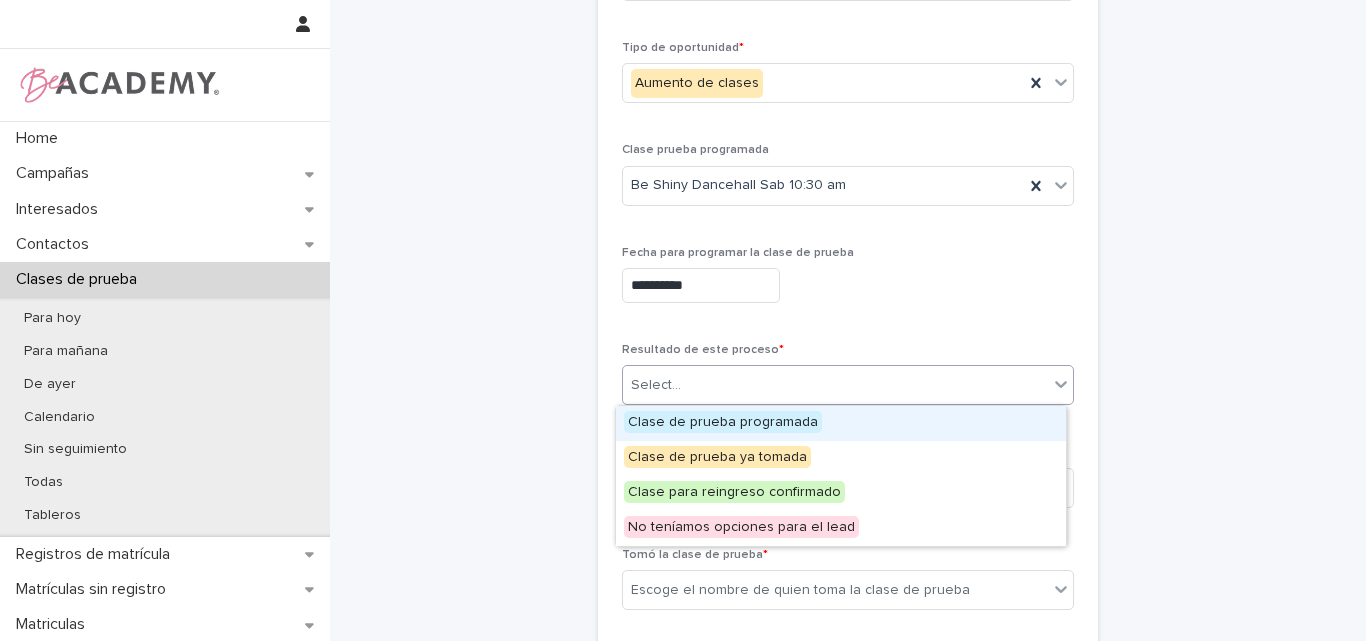 click on "Select..." at bounding box center (835, 385) 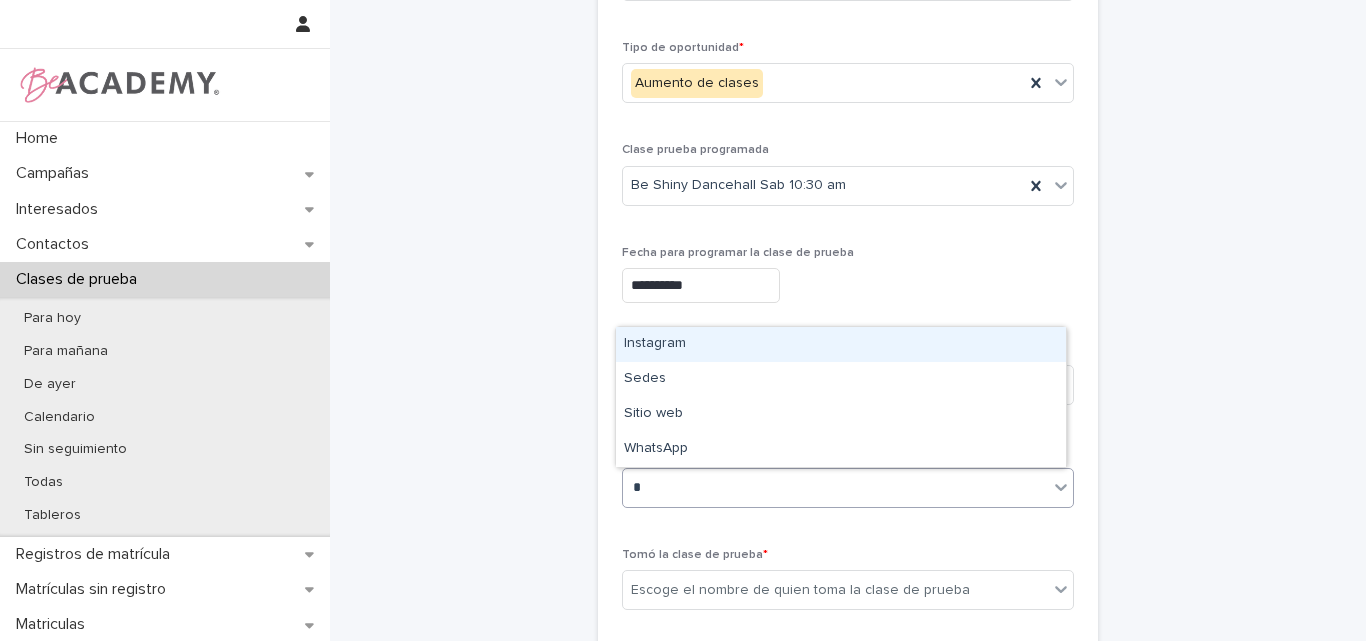 type on "**" 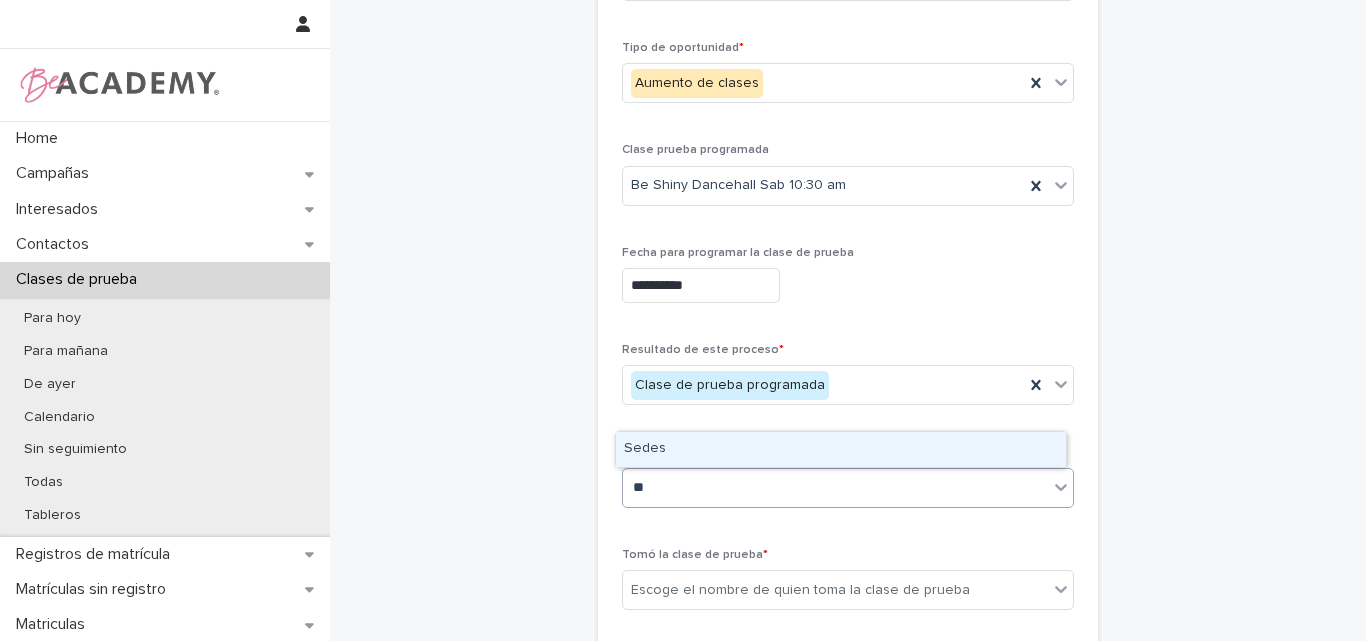 click on "Sedes" at bounding box center (841, 449) 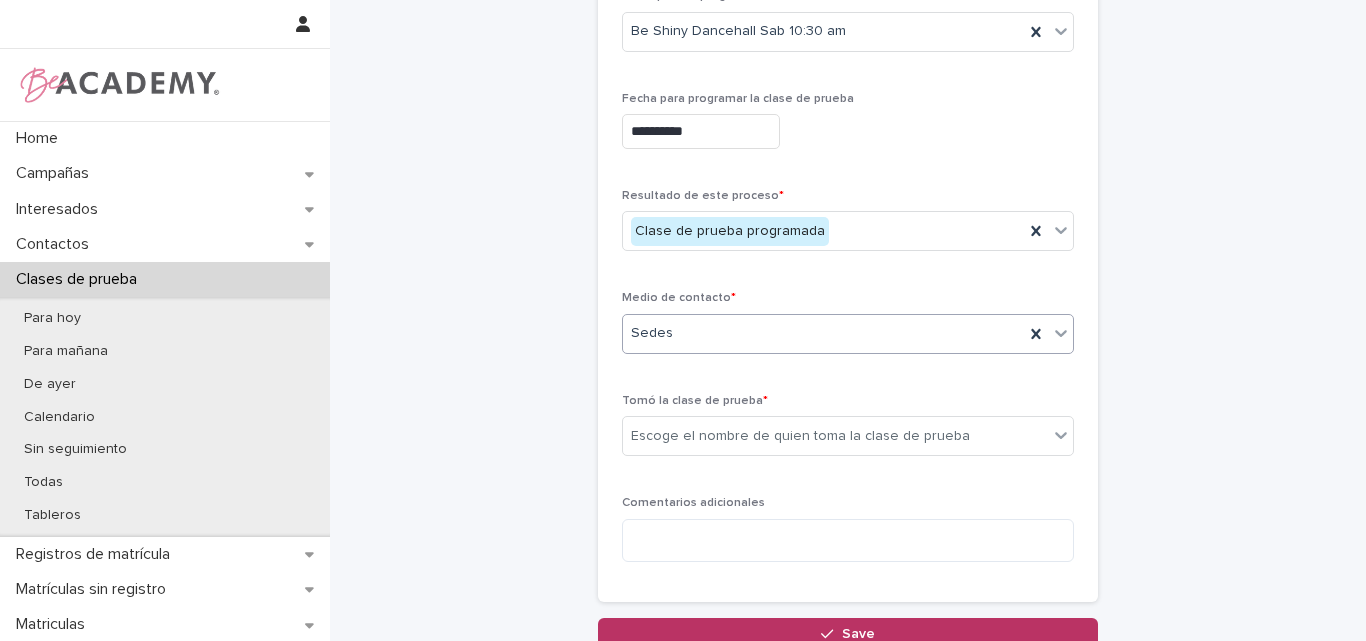 scroll, scrollTop: 400, scrollLeft: 0, axis: vertical 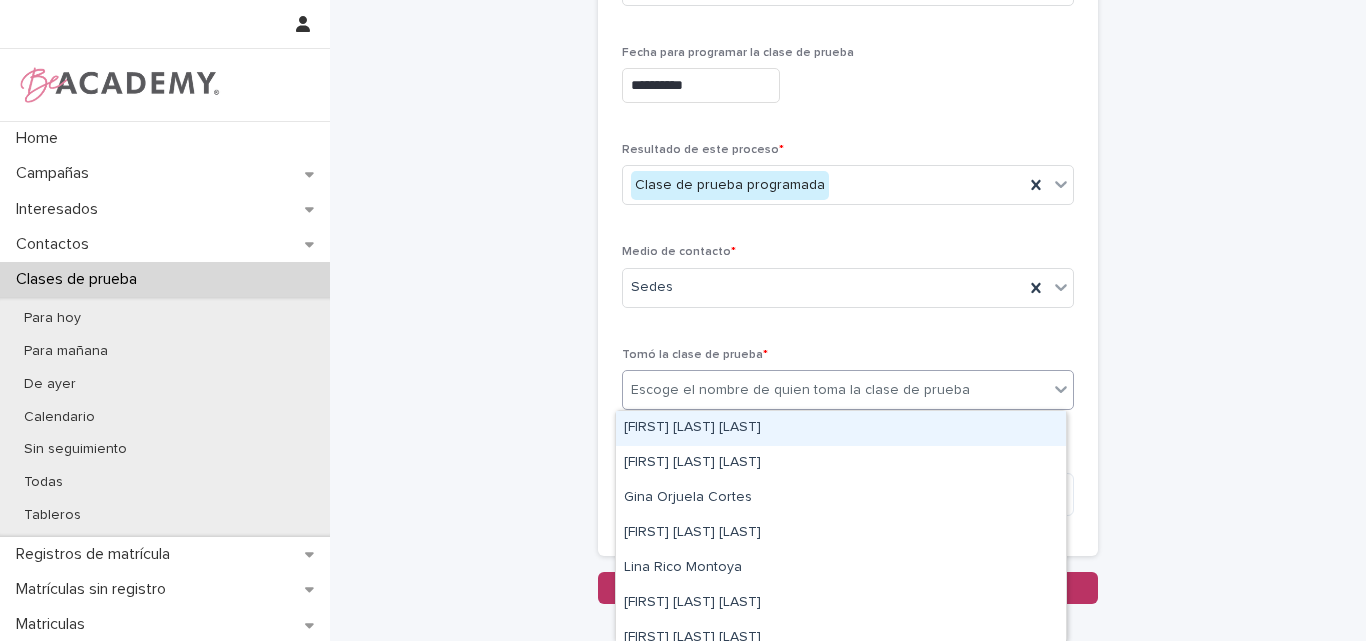 click on "Escoge el nombre de quien toma la clase de prueba" at bounding box center [800, 390] 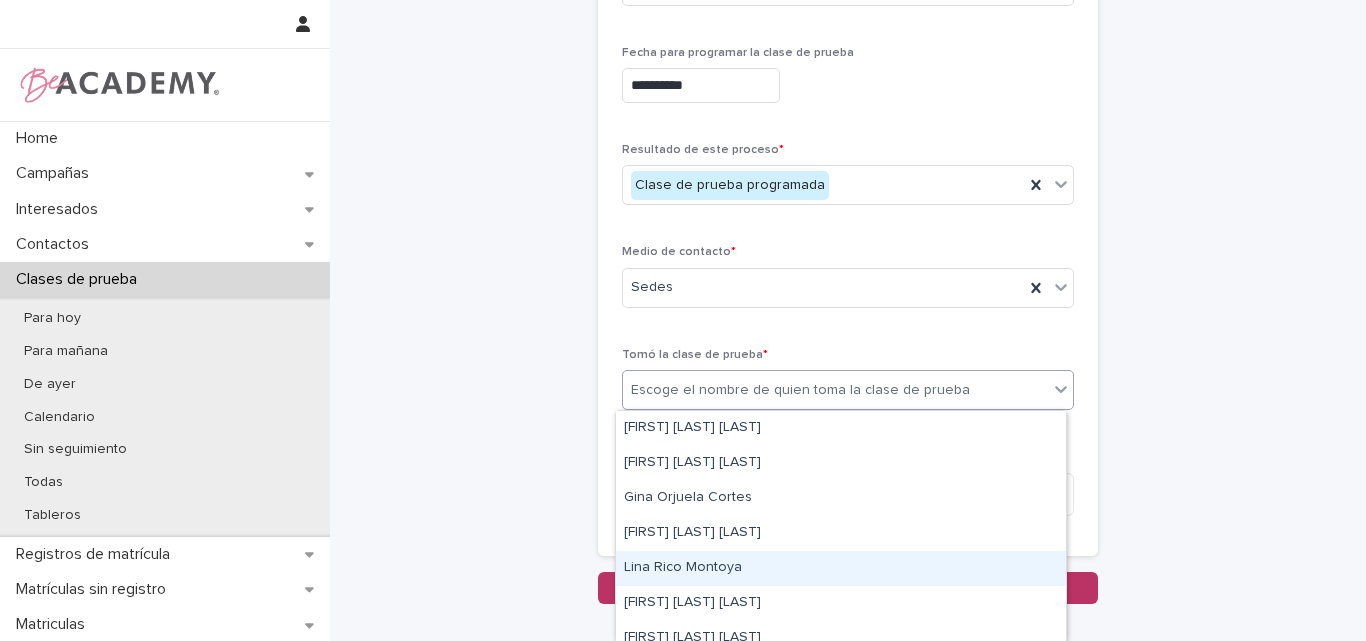 click on "Lina Rico Montoya" at bounding box center (841, 568) 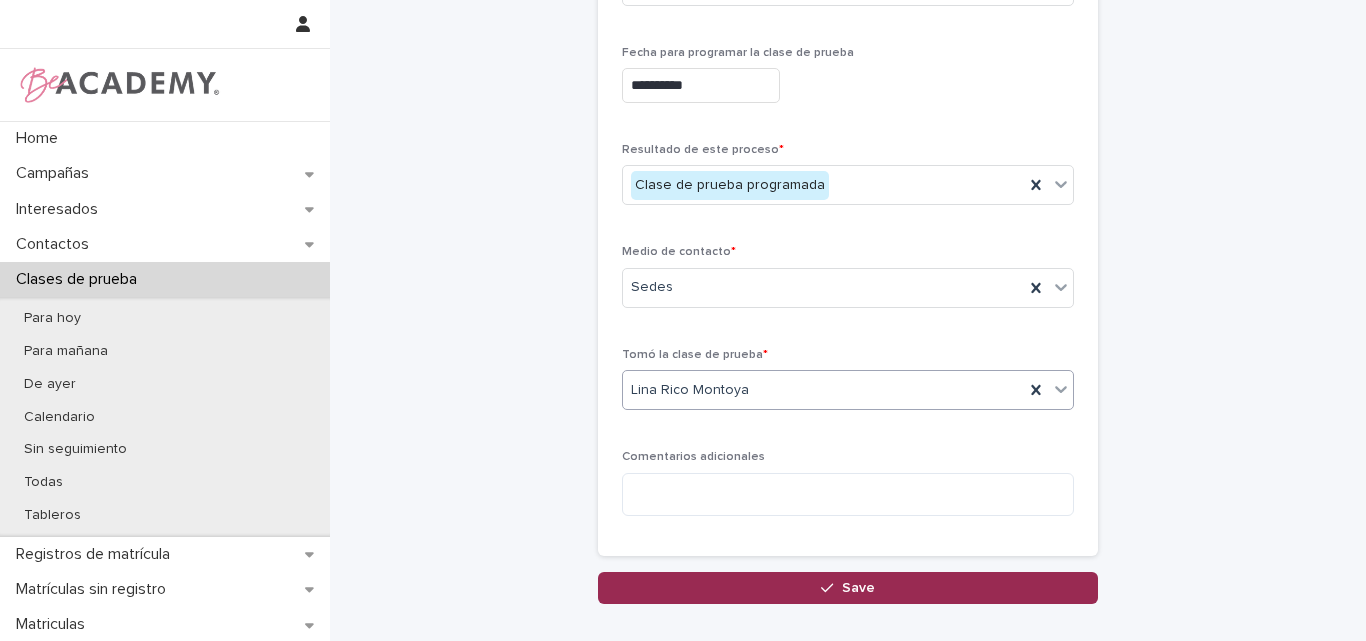 click at bounding box center (831, 588) 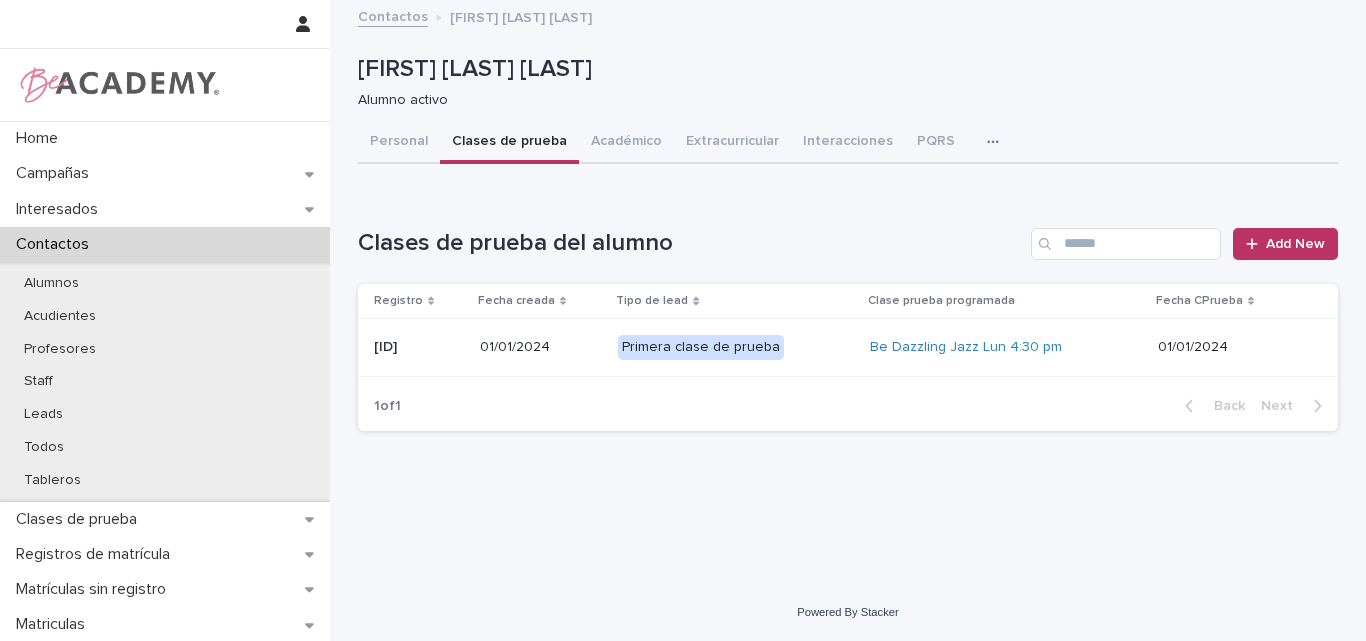 scroll, scrollTop: 0, scrollLeft: 0, axis: both 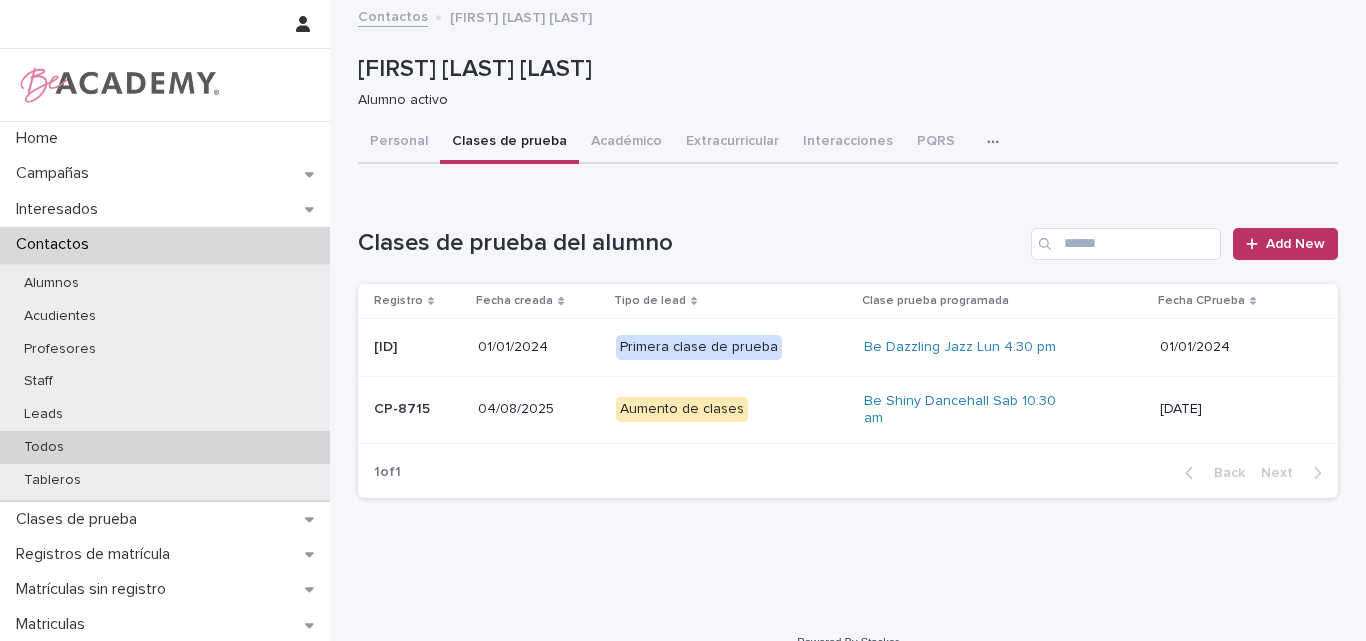 click on "Todos" at bounding box center (165, 447) 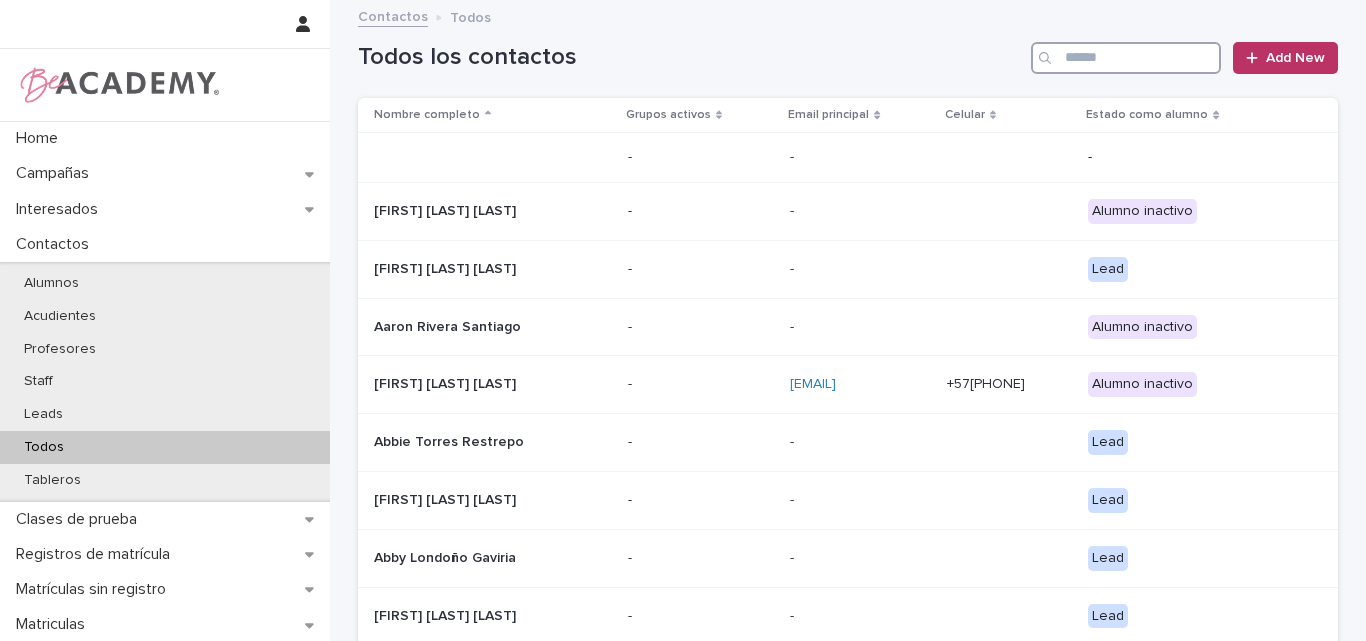 click at bounding box center [1126, 58] 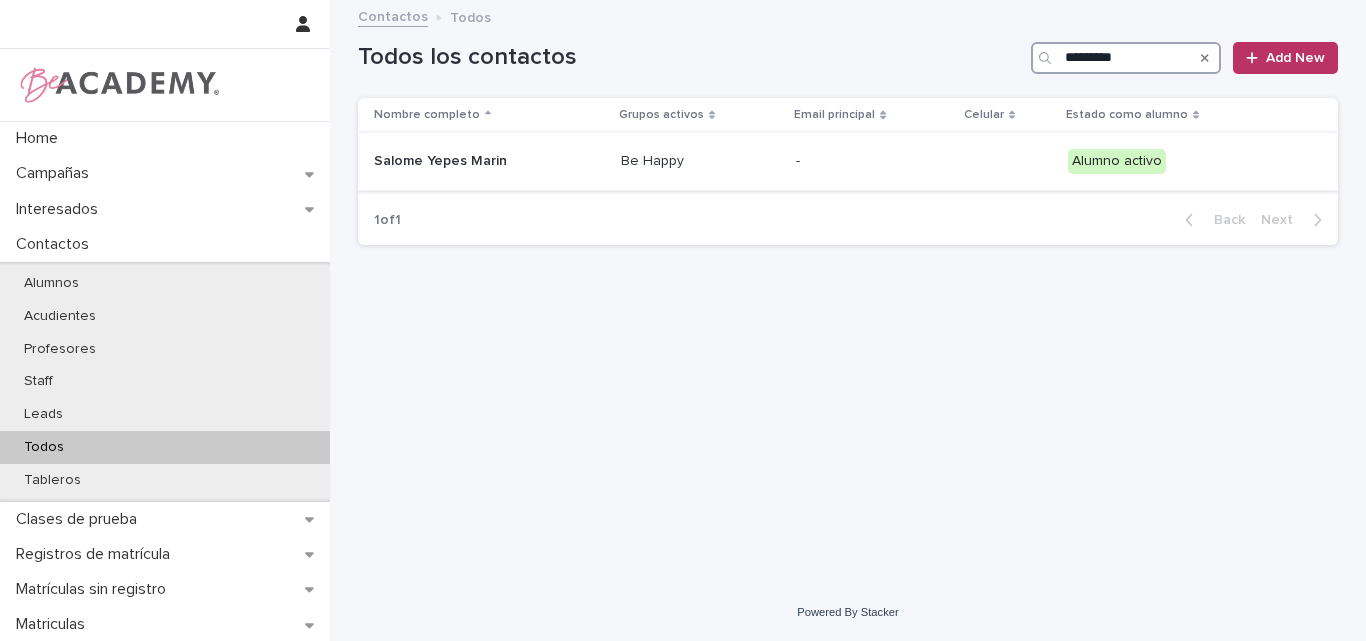 type on "*********" 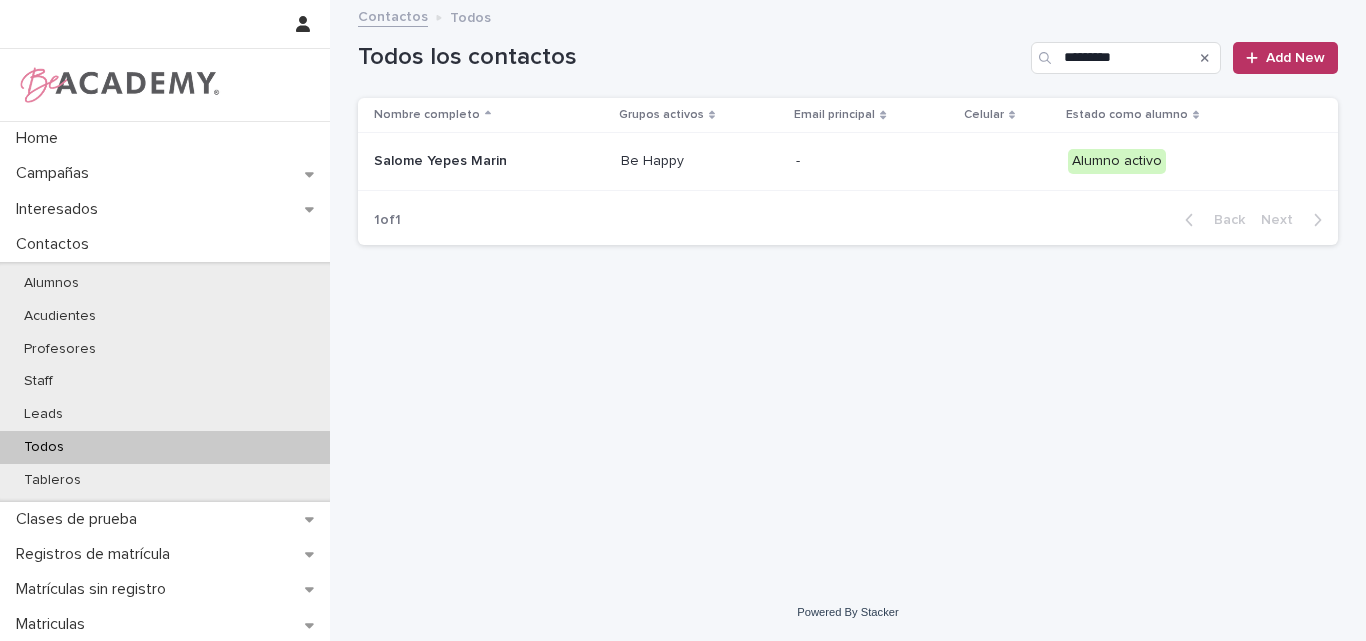 click on "Salome Yepes Marin" at bounding box center [489, 161] 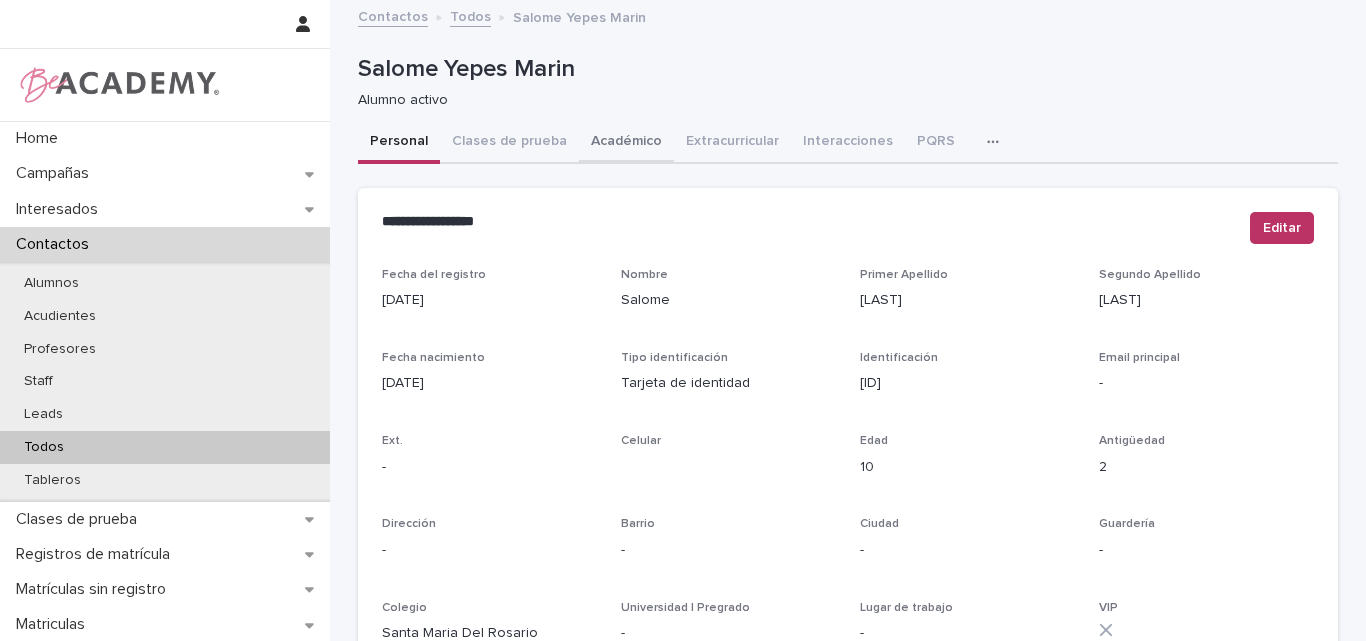 click on "Académico" at bounding box center [626, 143] 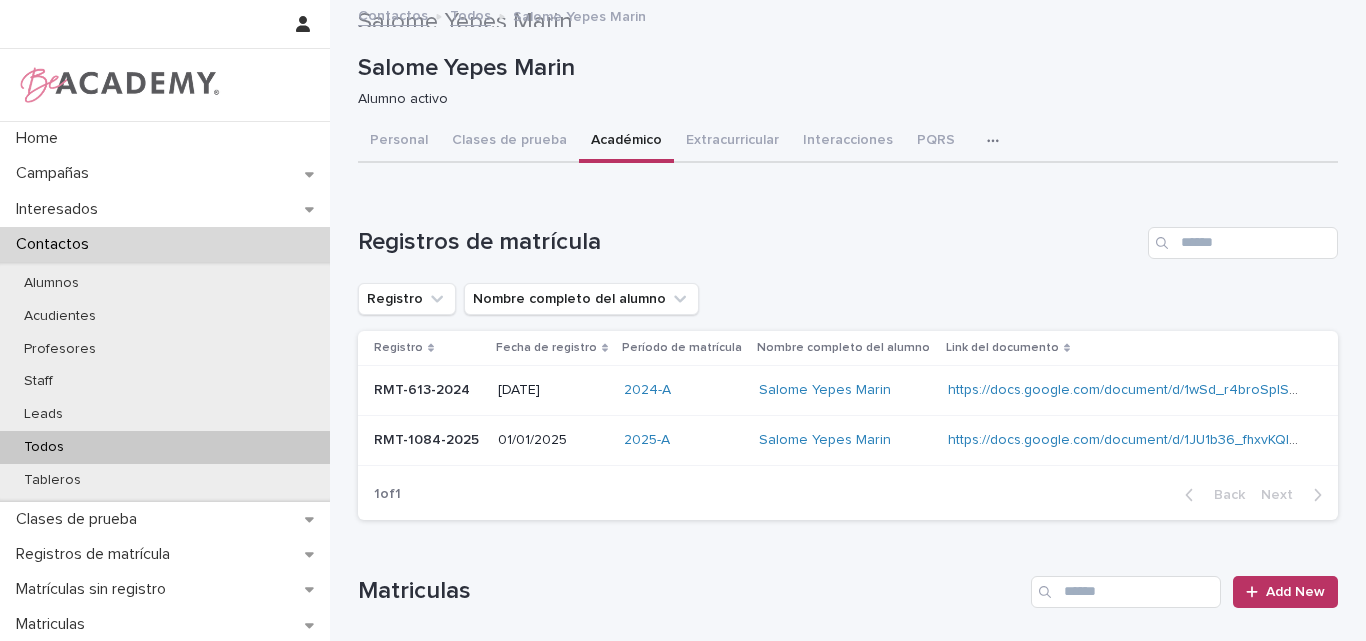 scroll, scrollTop: 0, scrollLeft: 0, axis: both 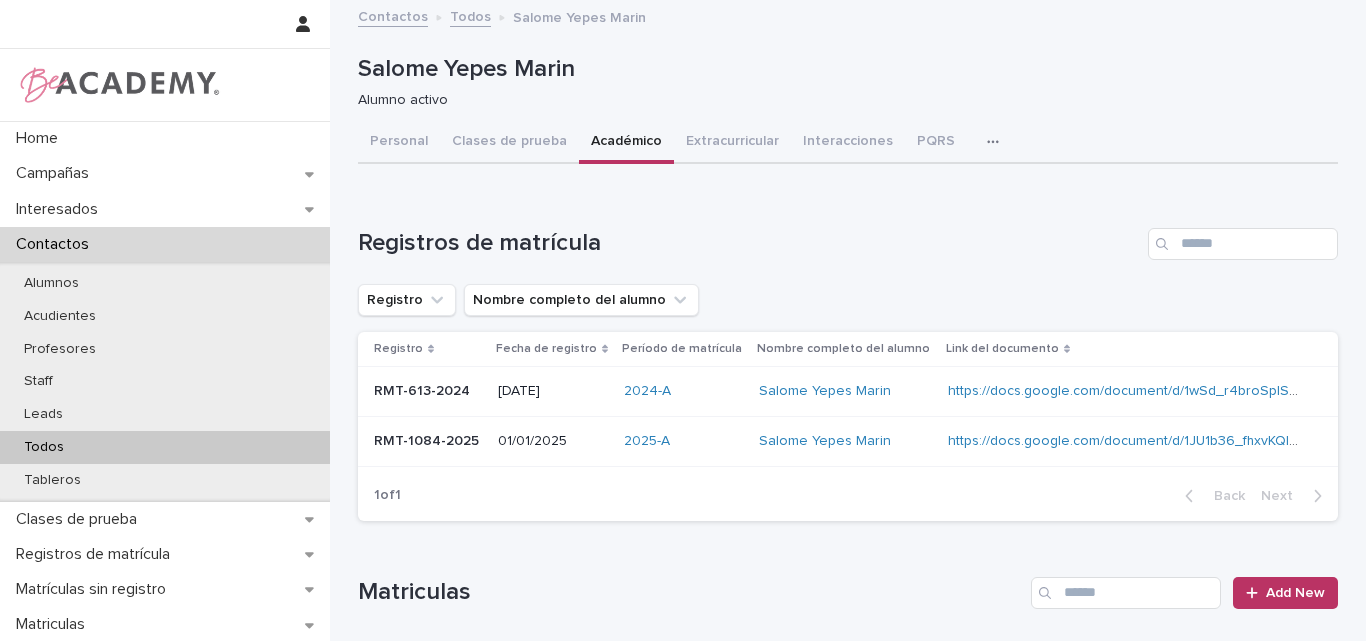 click on "Todos" at bounding box center (44, 447) 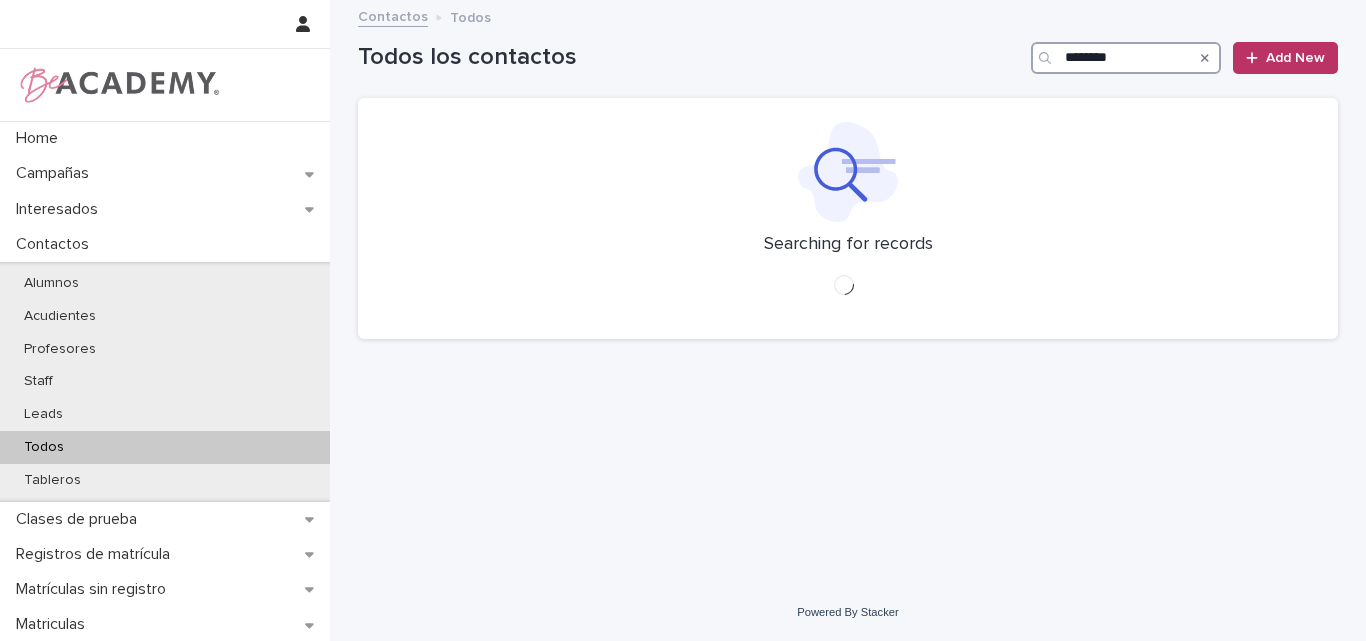 click on "********" at bounding box center [1126, 58] 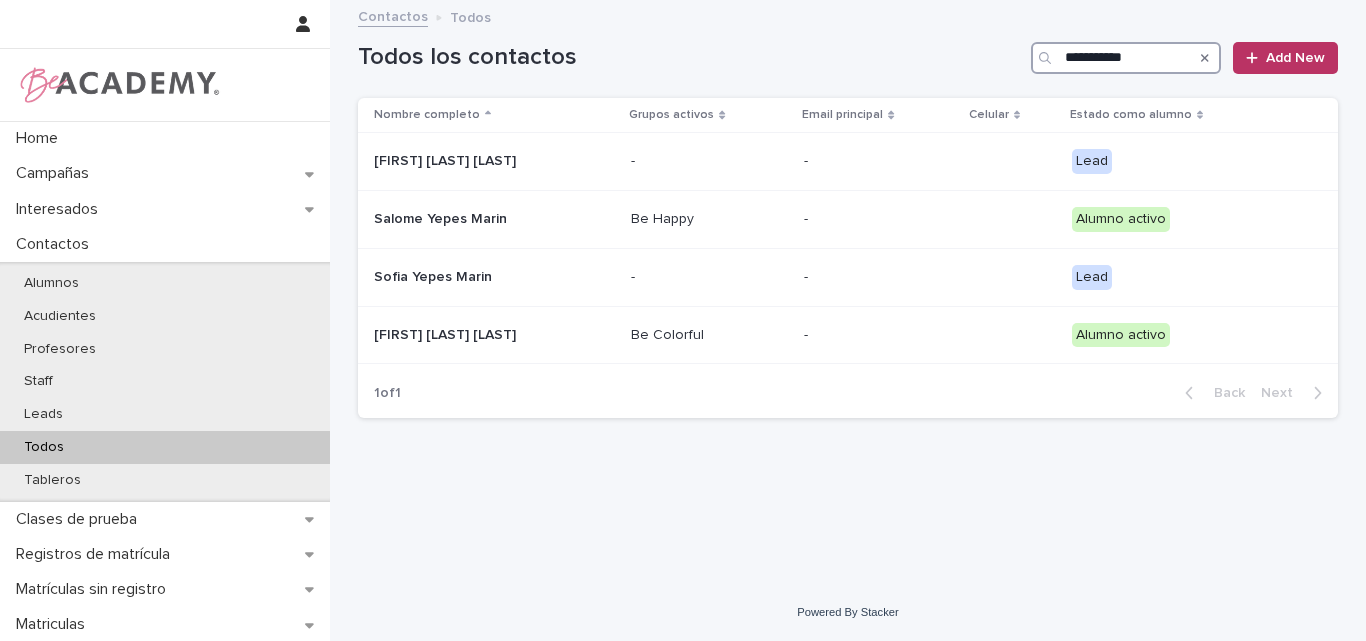 drag, startPoint x: 1147, startPoint y: 50, endPoint x: 1042, endPoint y: 50, distance: 105 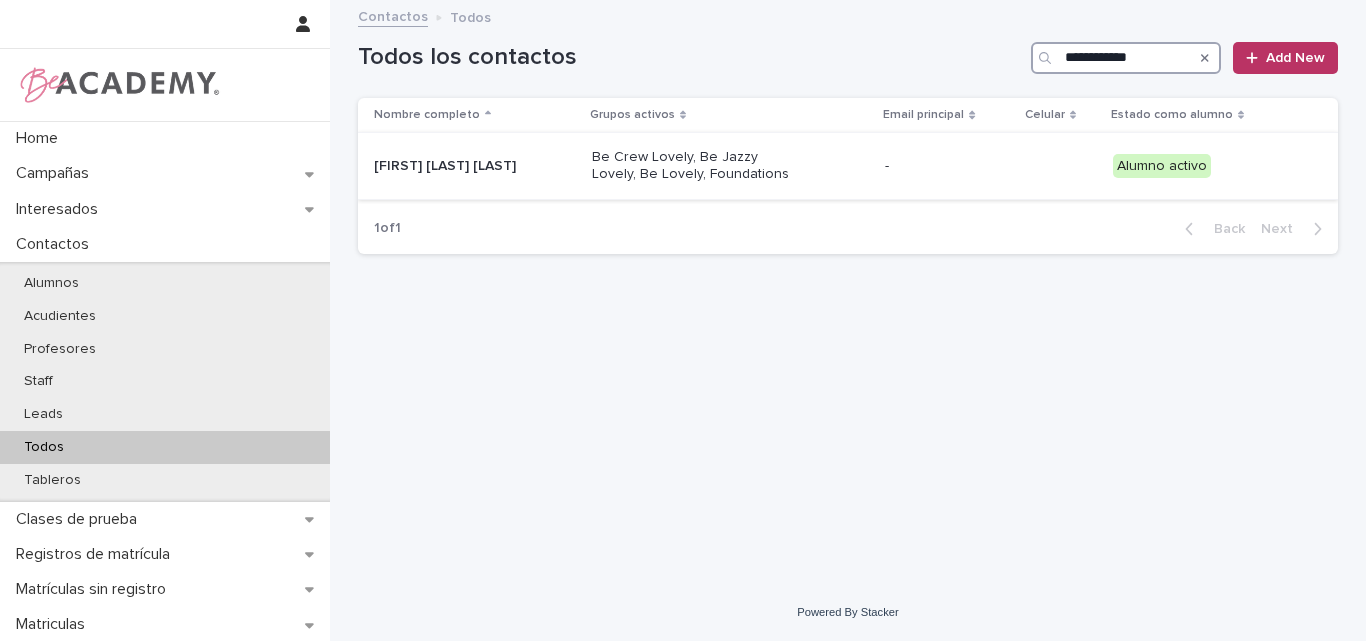 type on "**********" 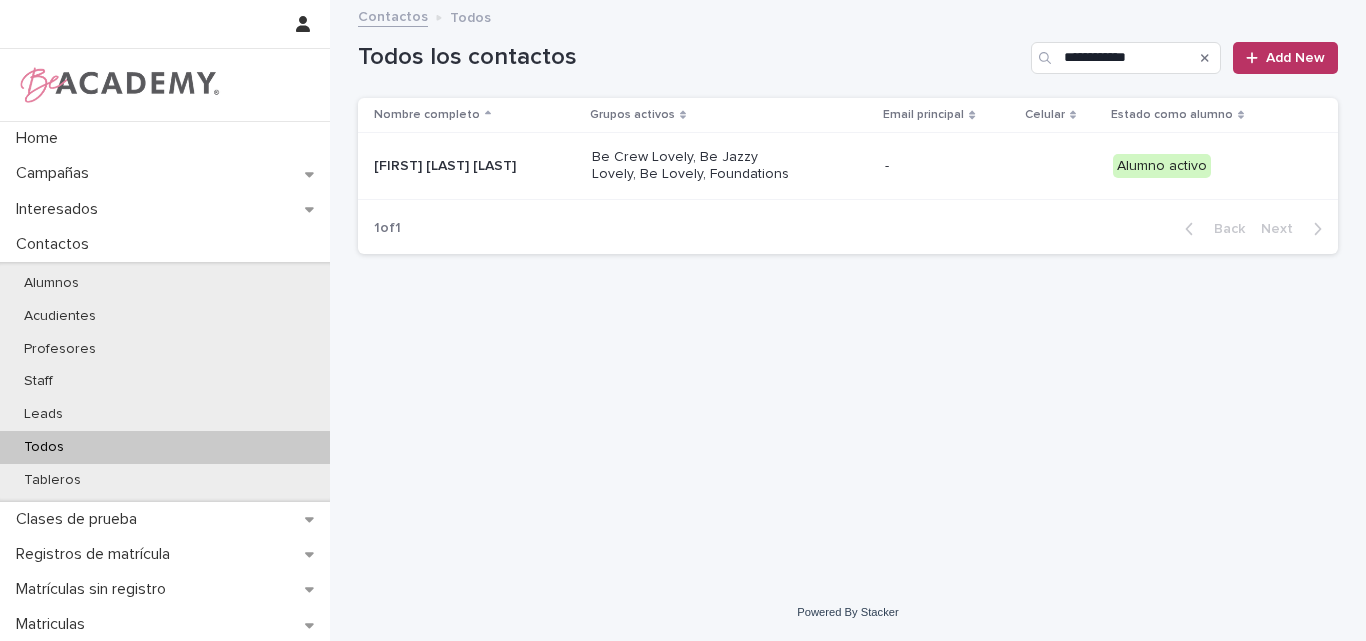 click on "Mariana Cadavid Ocampo" at bounding box center (475, 166) 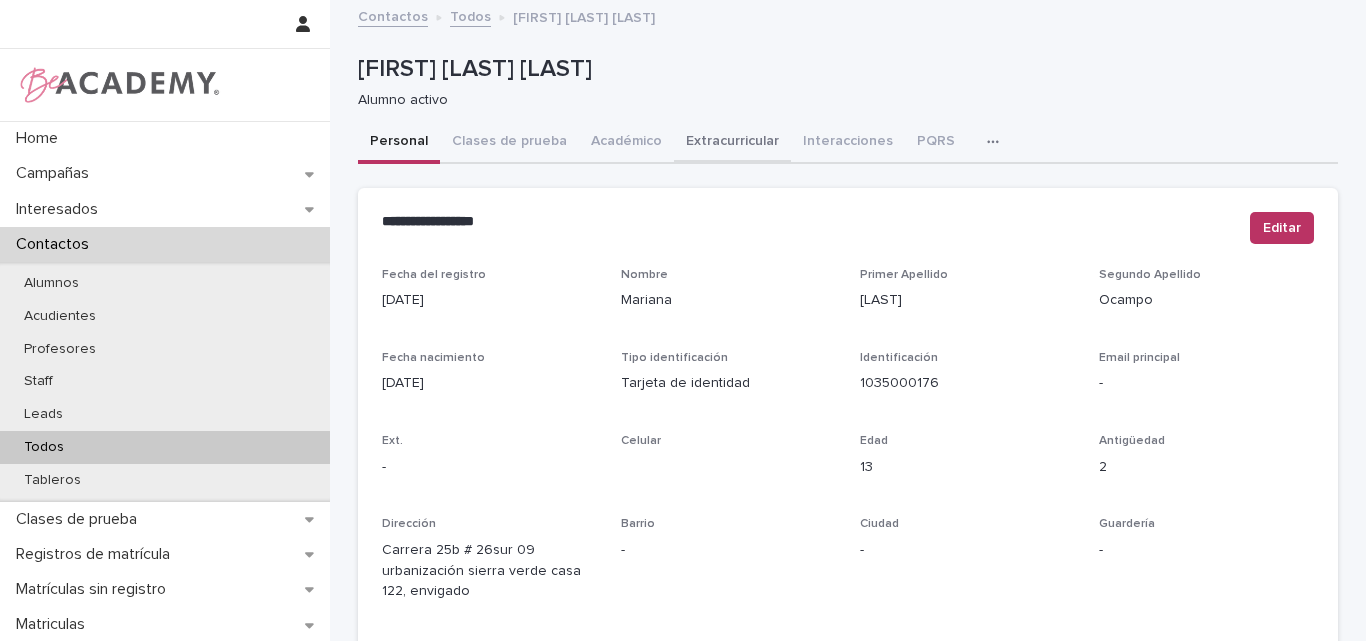 click on "Extracurricular" at bounding box center (732, 143) 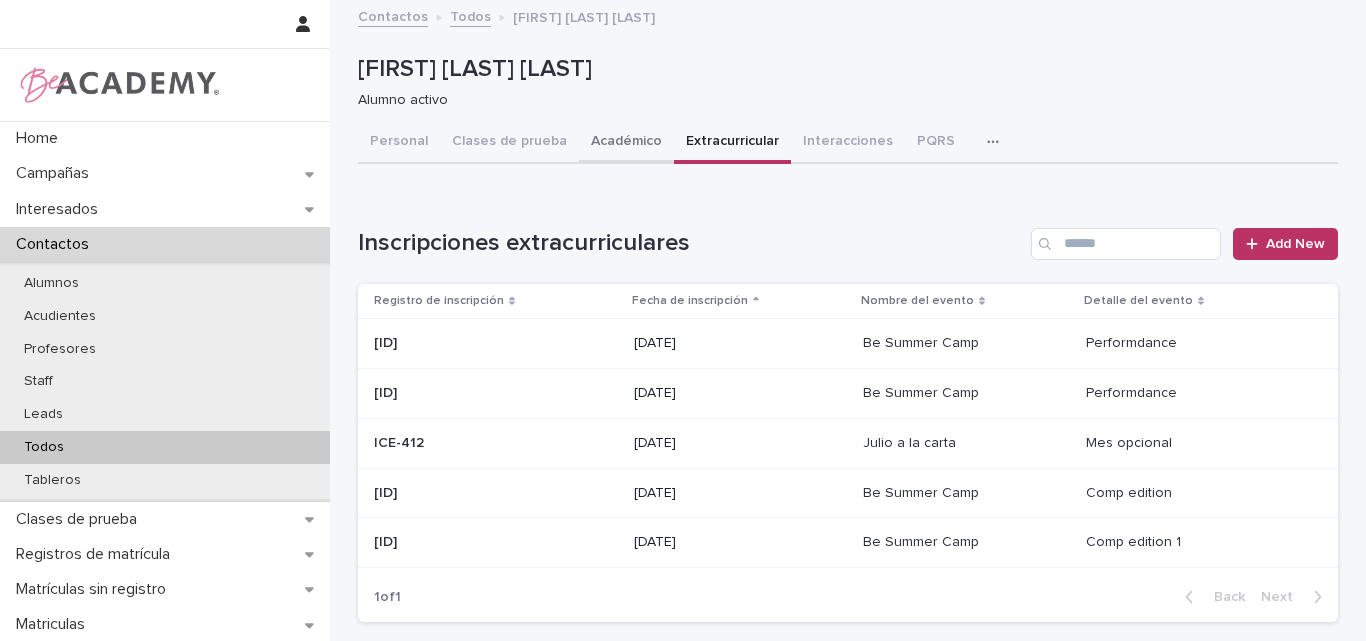 click on "Académico" at bounding box center [626, 143] 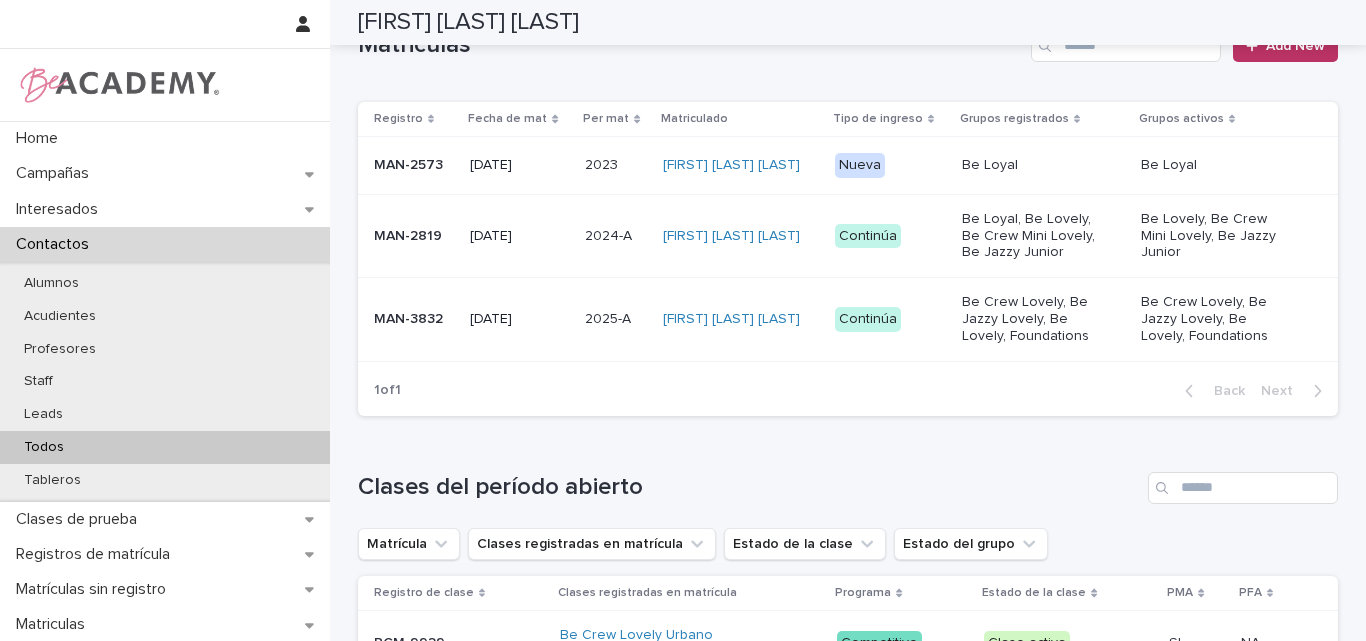 scroll, scrollTop: 600, scrollLeft: 0, axis: vertical 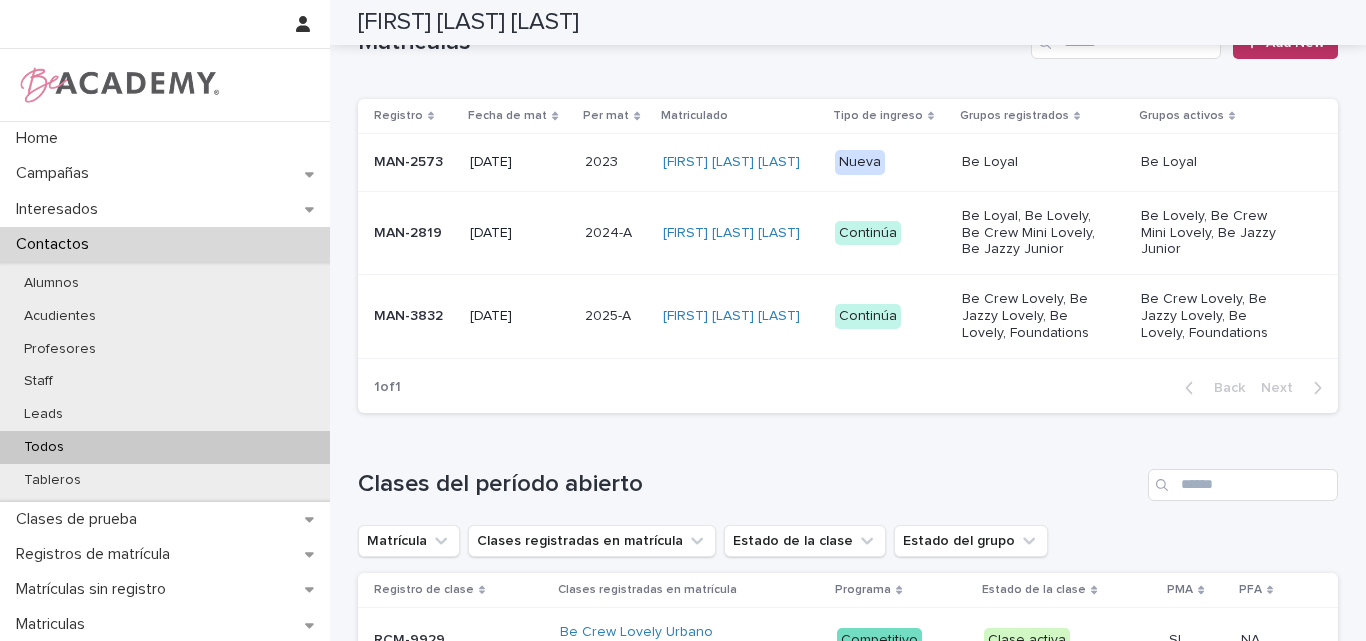 click on "MAN-3832" at bounding box center (414, 316) 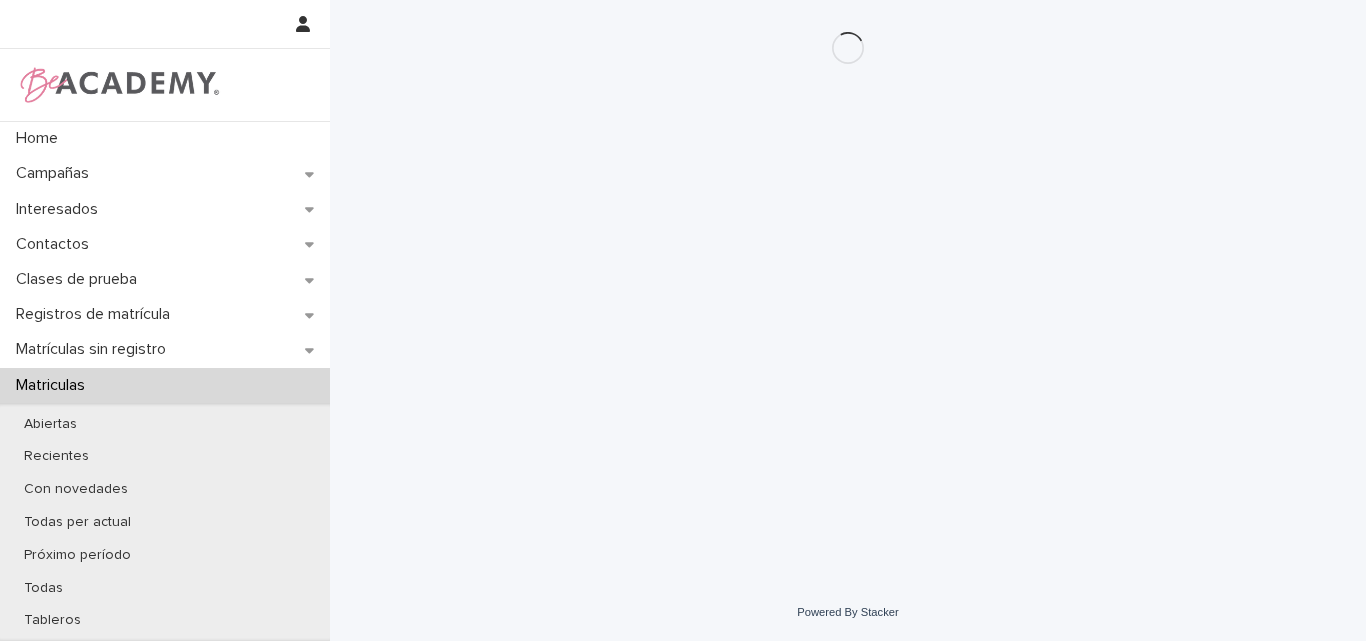 scroll, scrollTop: 0, scrollLeft: 0, axis: both 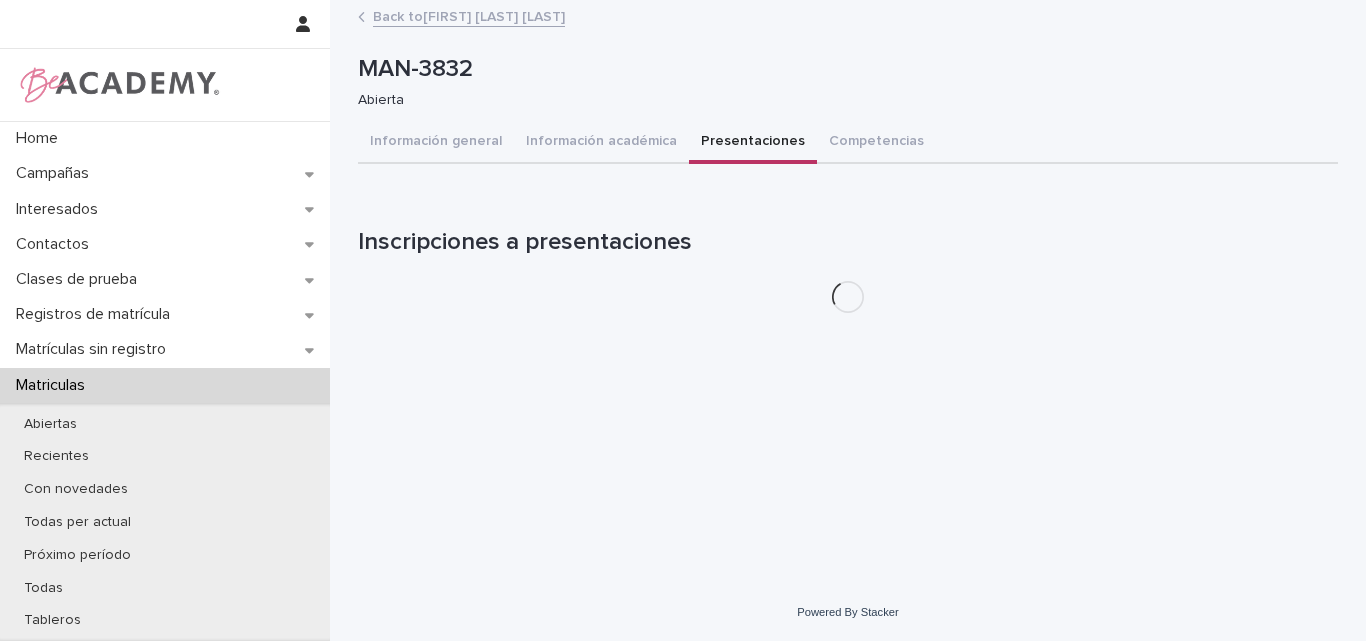 click on "Presentaciones" at bounding box center [753, 143] 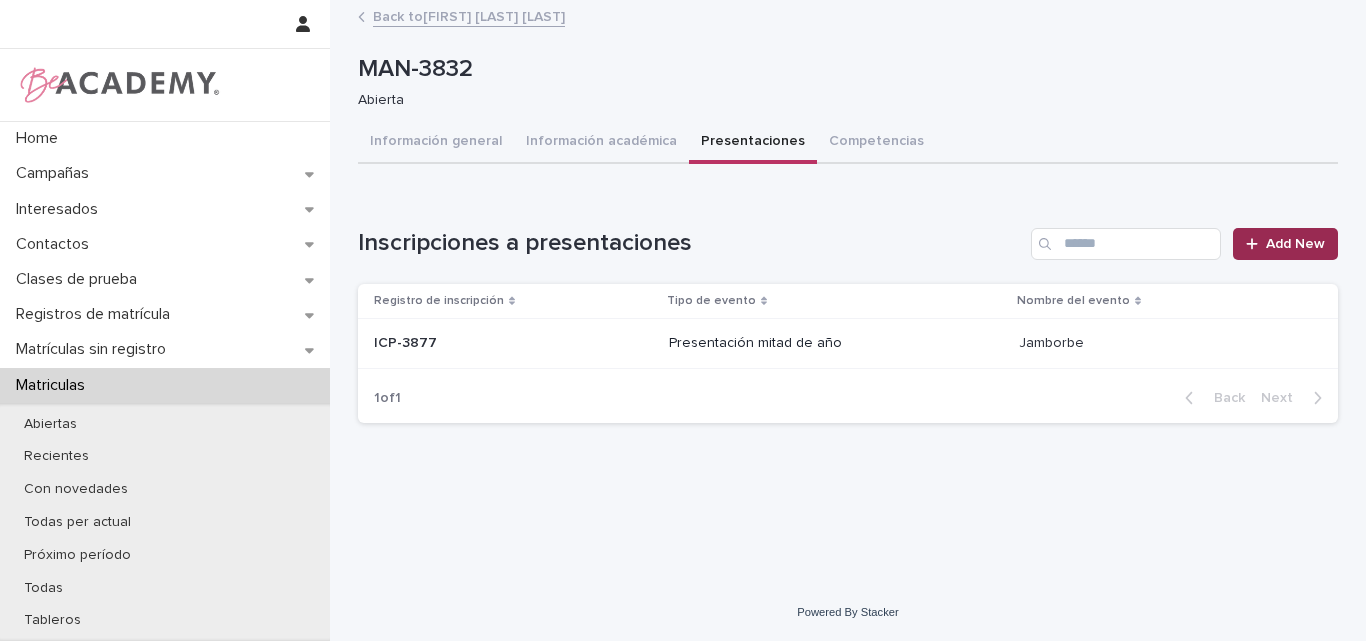 click on "Add New" at bounding box center [1295, 244] 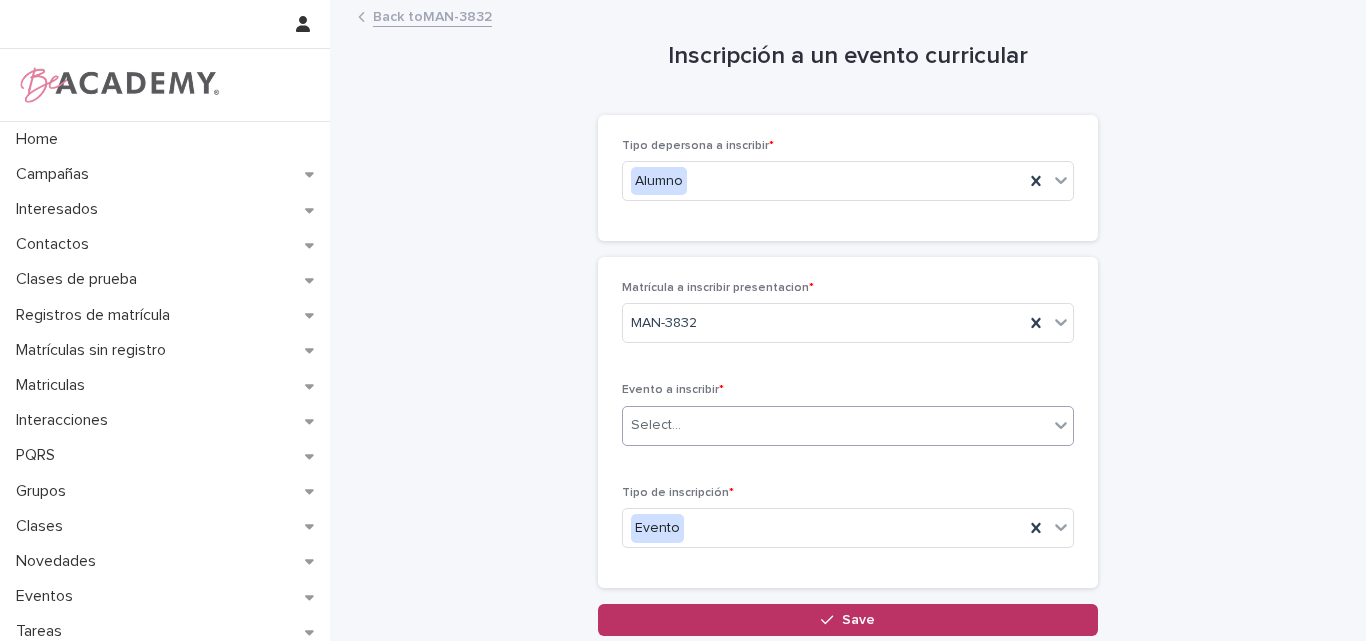 click on "Select..." at bounding box center [835, 425] 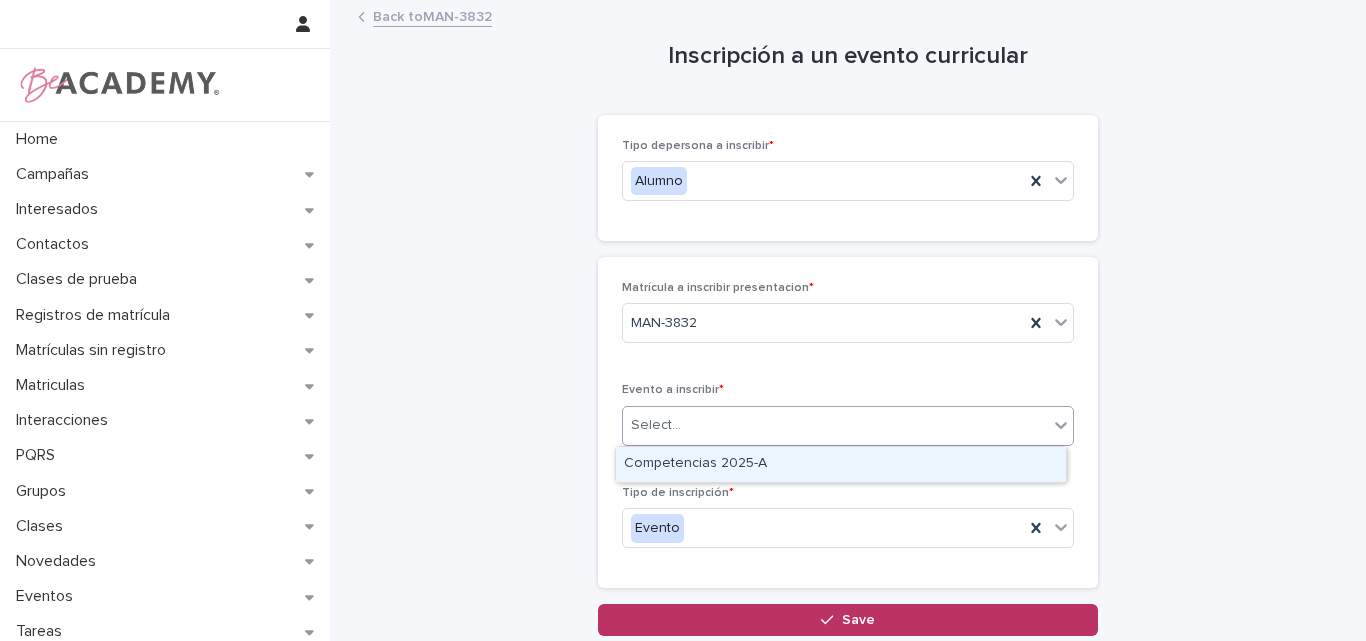 click on "Select..." at bounding box center [835, 425] 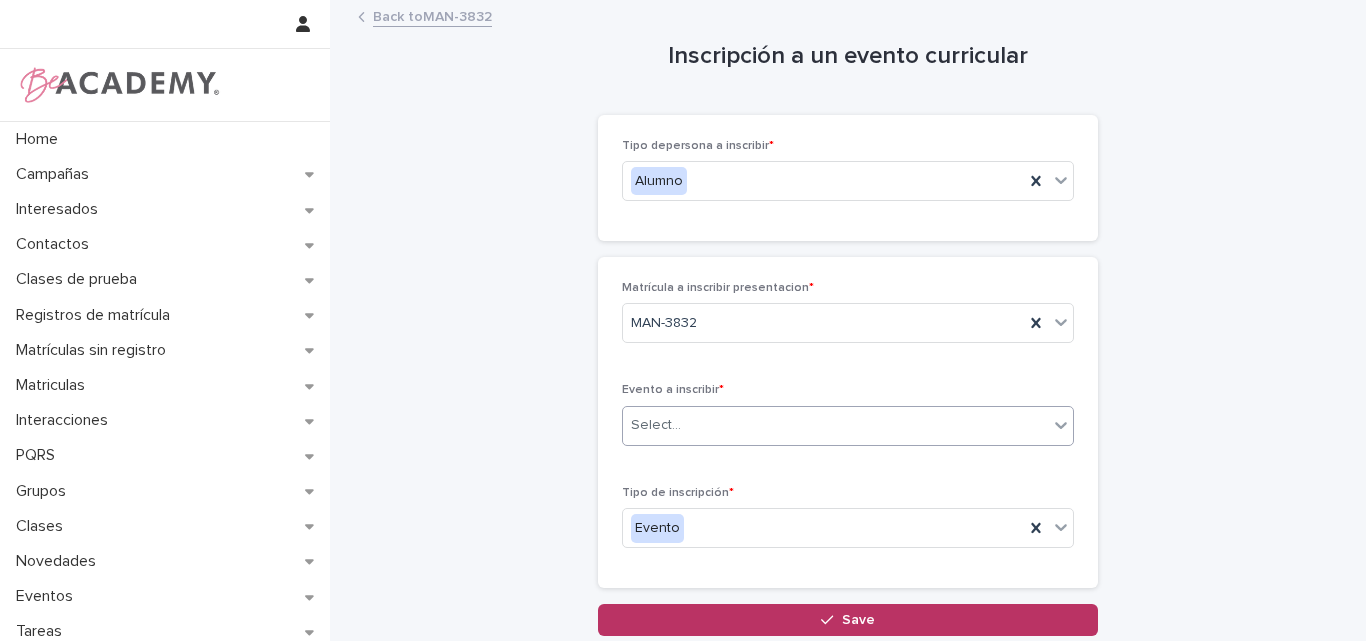 click on "Select..." at bounding box center [835, 425] 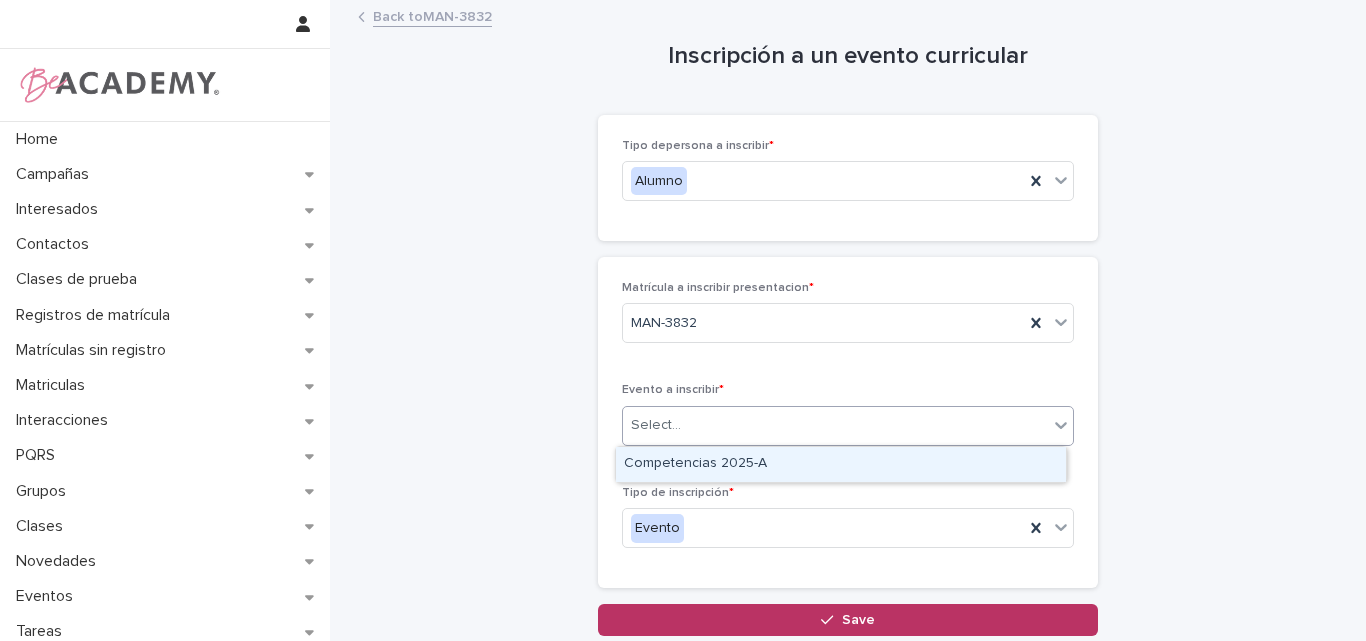click on "Evento a inscribir *      option Competencias 2025-A focused, 1 of 1. 1 result available. Use Up and Down to choose options, press Enter to select the currently focused option, press Escape to exit the menu, press Tab to select the option and exit the menu. Select..." at bounding box center (848, 422) 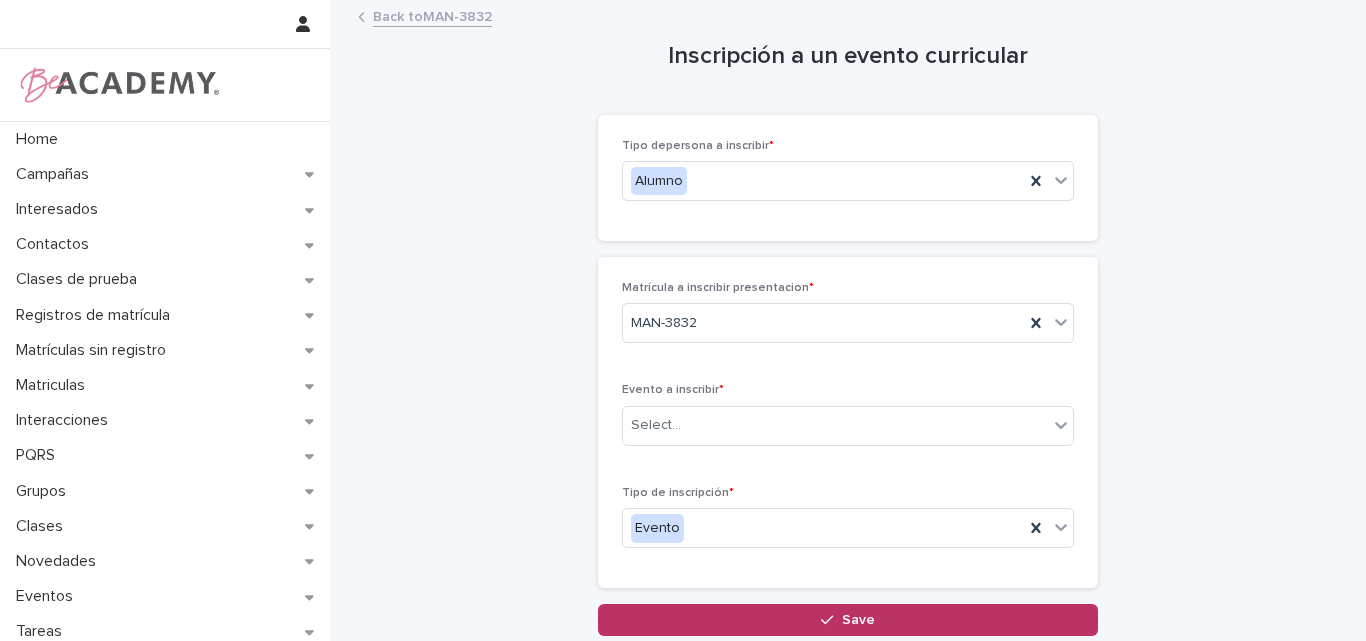 click on "Evento a inscribir *" at bounding box center (848, 390) 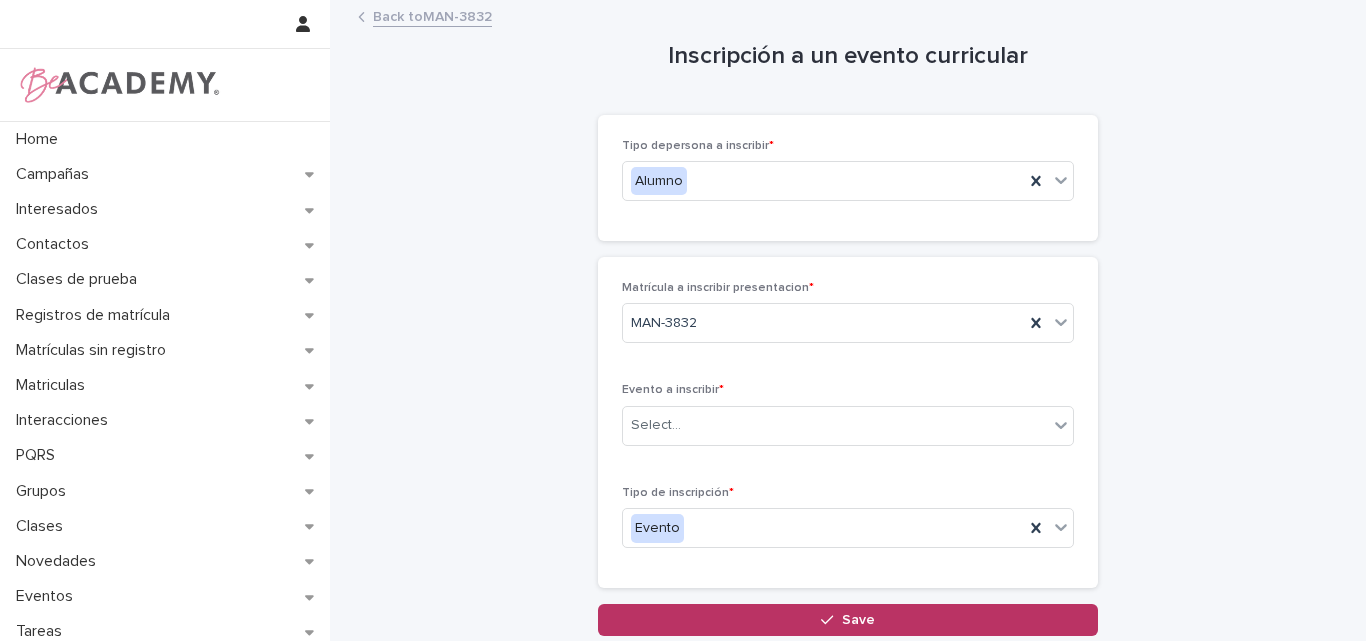 click on "Back to  MAN-3832" at bounding box center [432, 15] 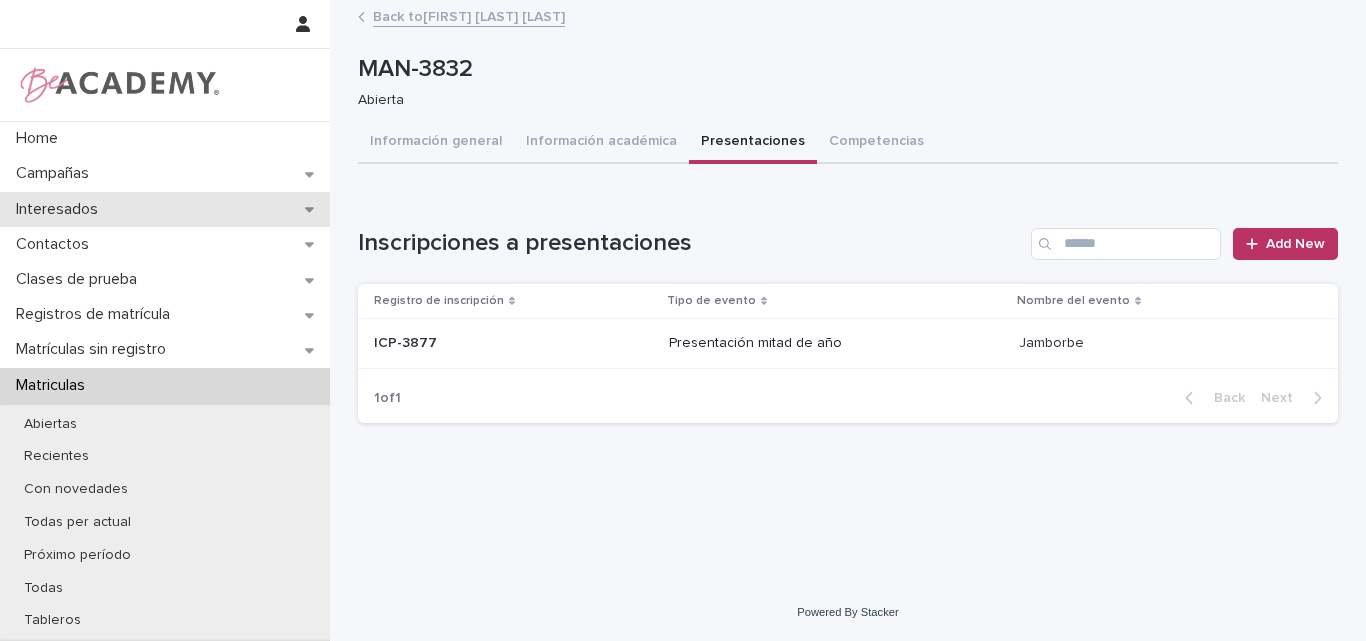 click on "Interesados" at bounding box center [165, 209] 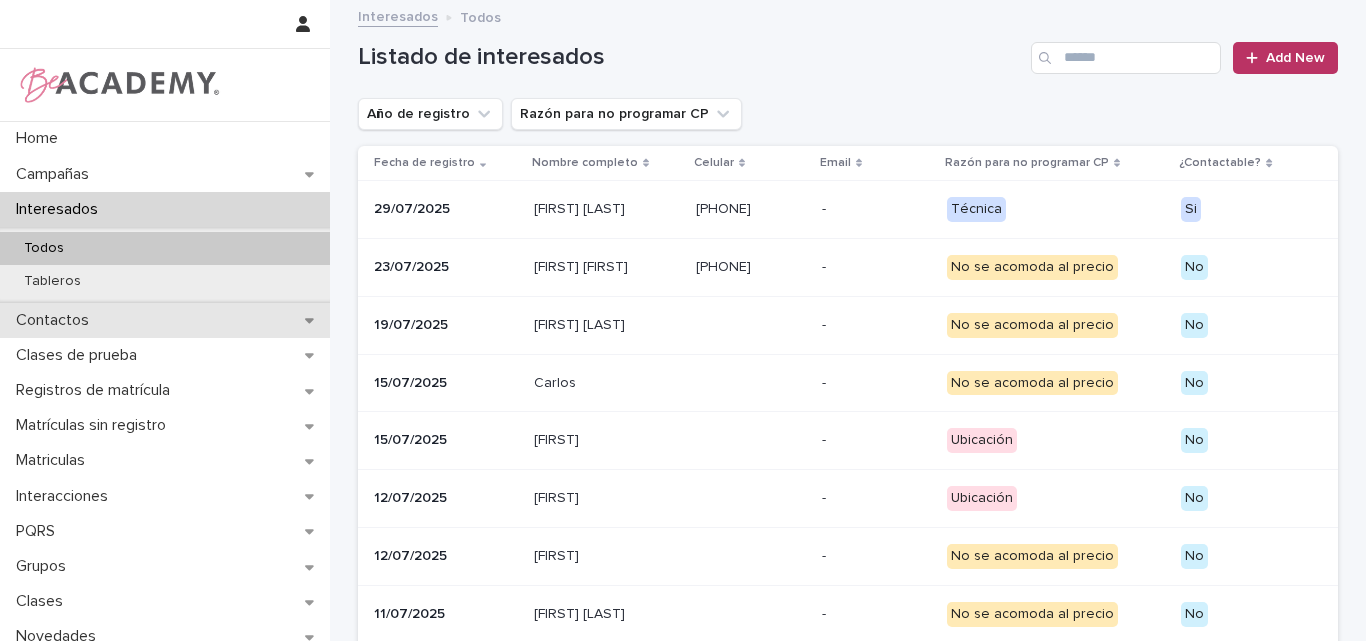 click on "Contactos" at bounding box center (56, 320) 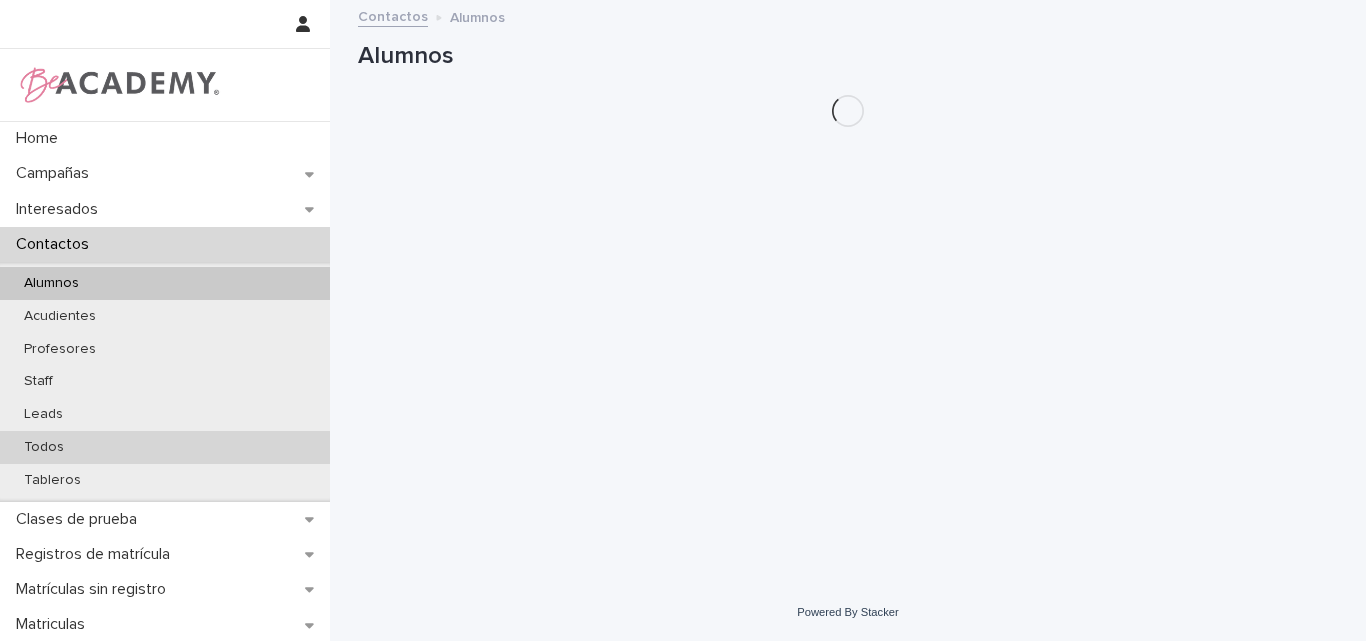 click on "Todos" at bounding box center [44, 447] 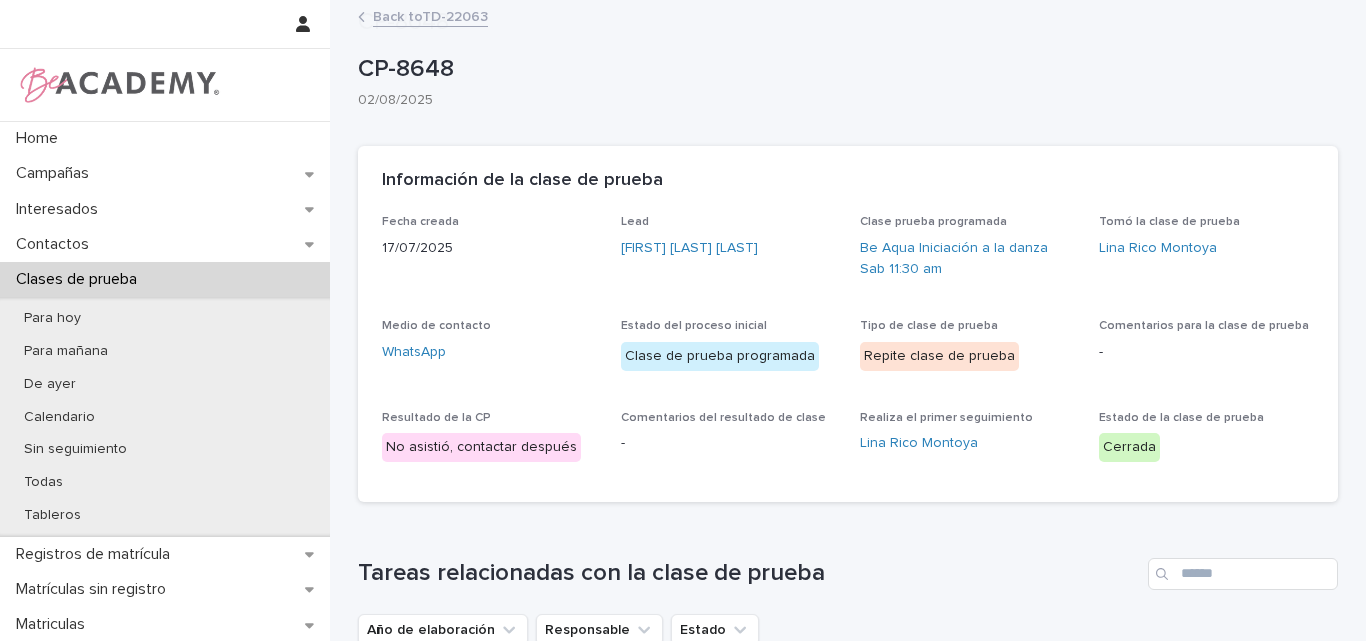 scroll, scrollTop: 0, scrollLeft: 0, axis: both 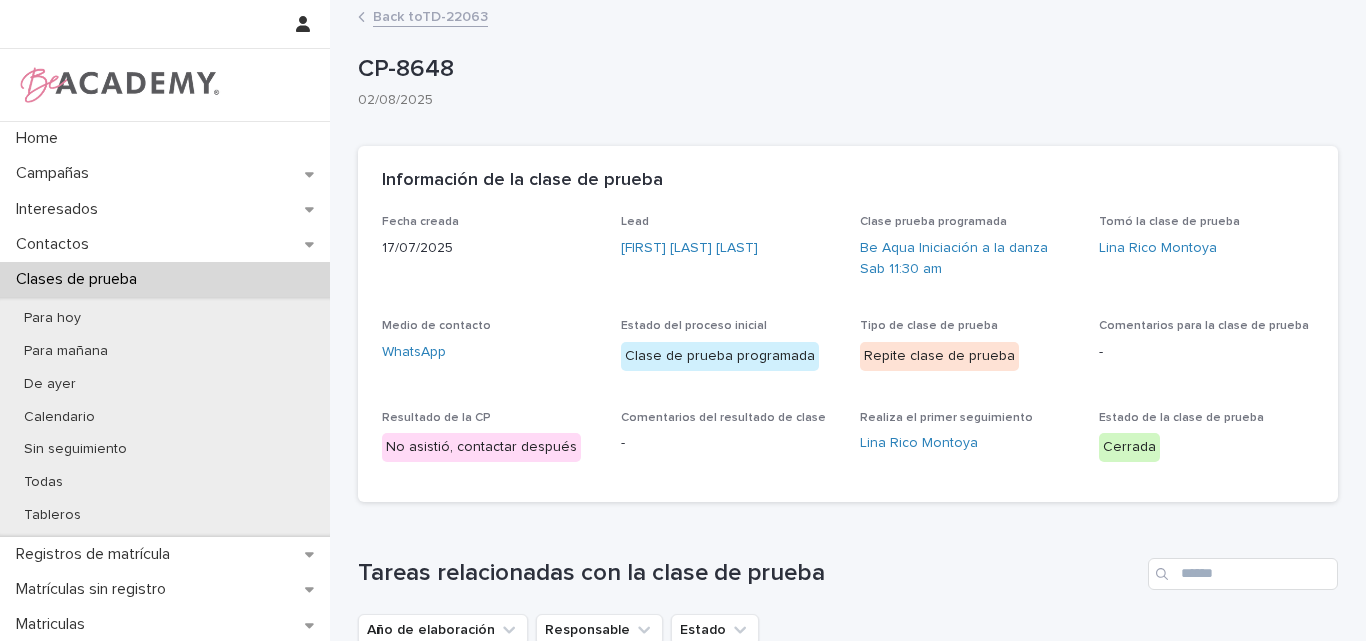 click on "Back to  TD-22063" at bounding box center (430, 15) 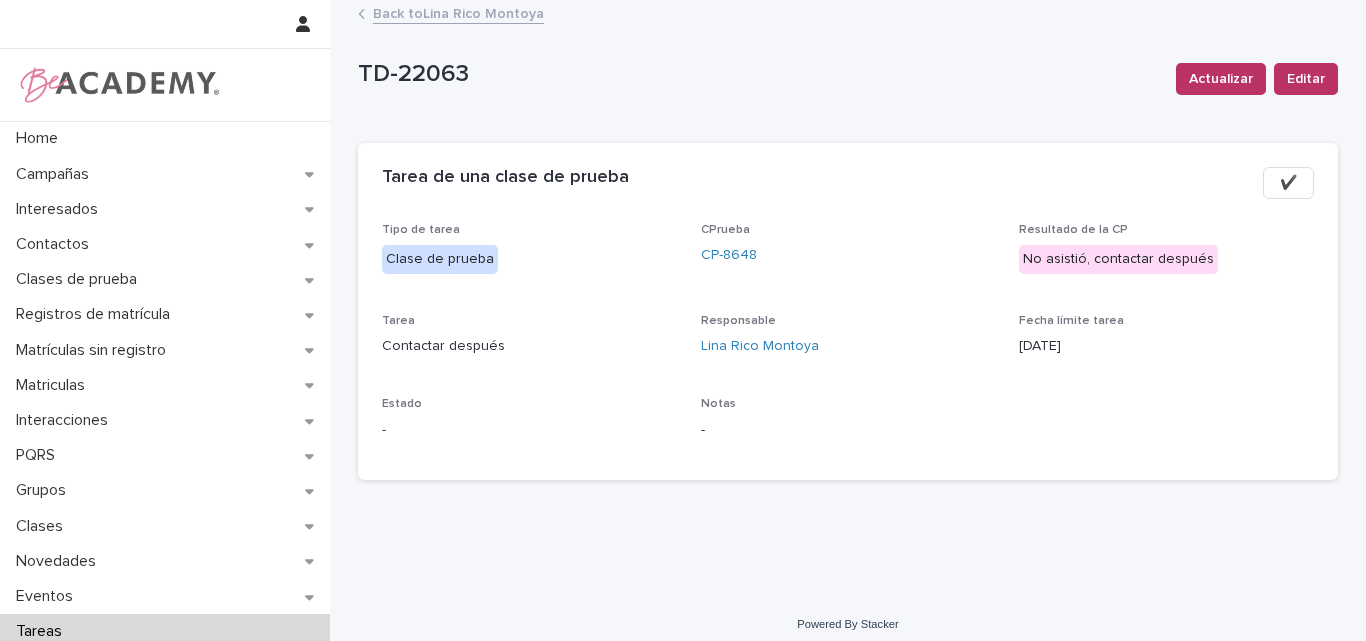 scroll, scrollTop: 0, scrollLeft: 0, axis: both 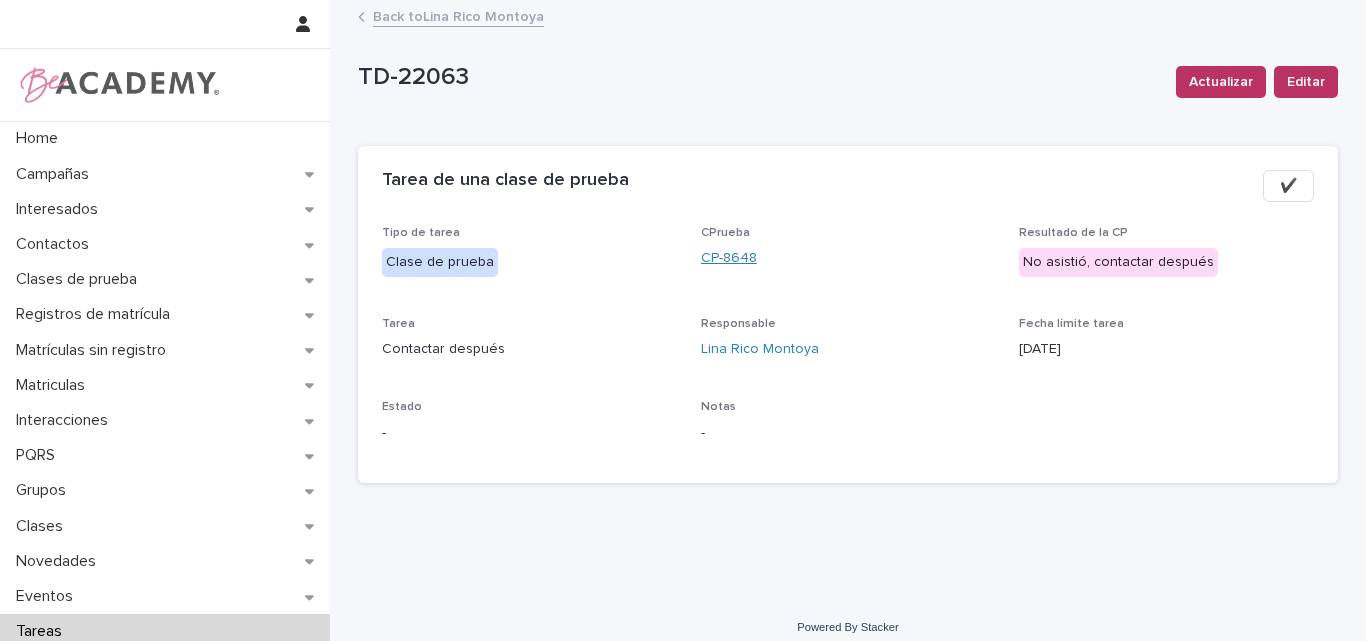 click on "CP-8648" at bounding box center [729, 258] 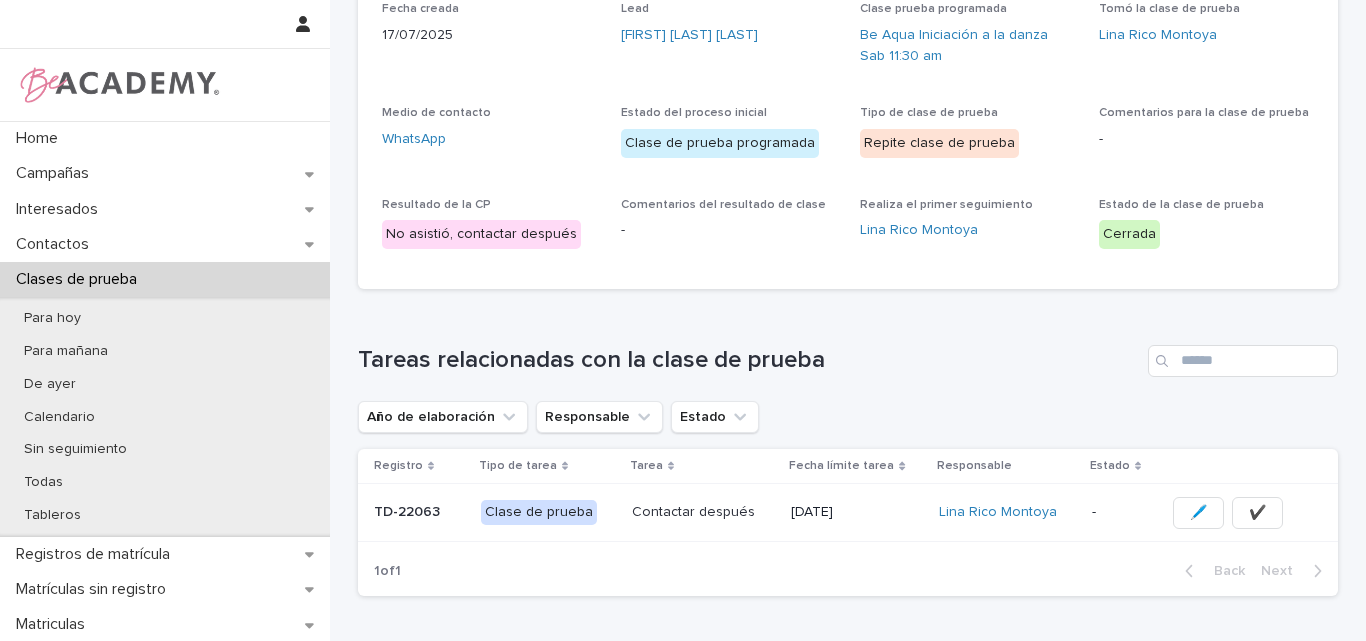 scroll, scrollTop: 300, scrollLeft: 0, axis: vertical 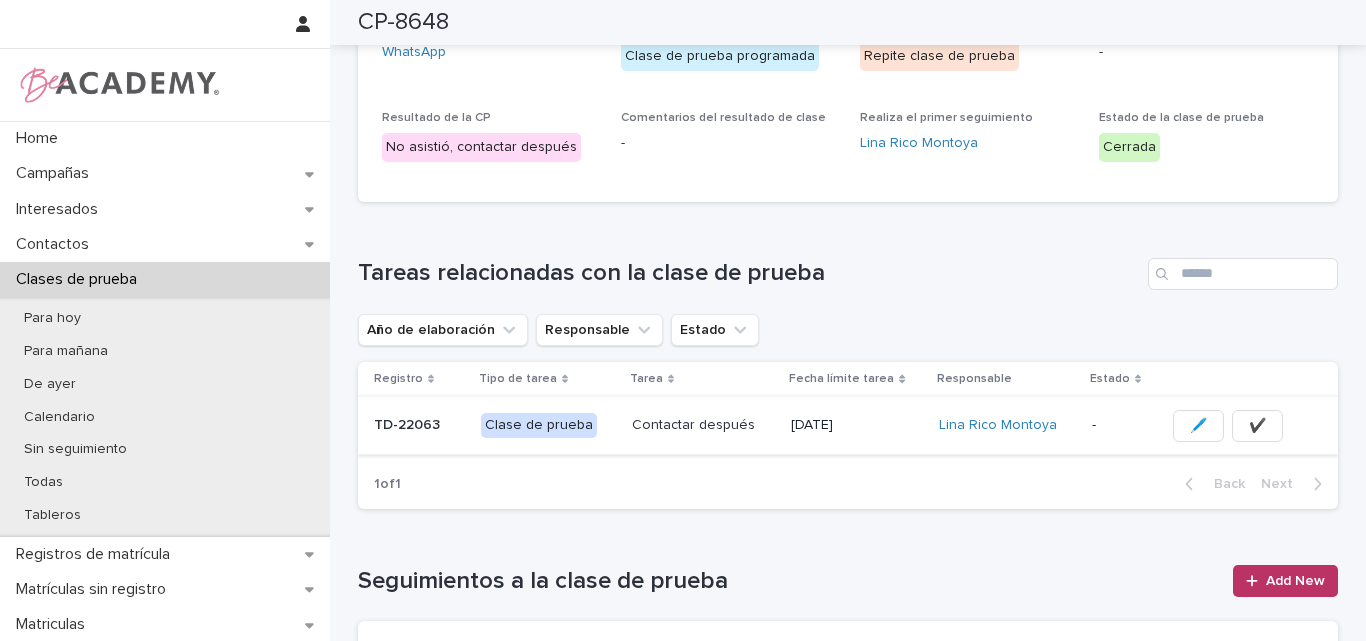 click on "✔️" at bounding box center (1257, 426) 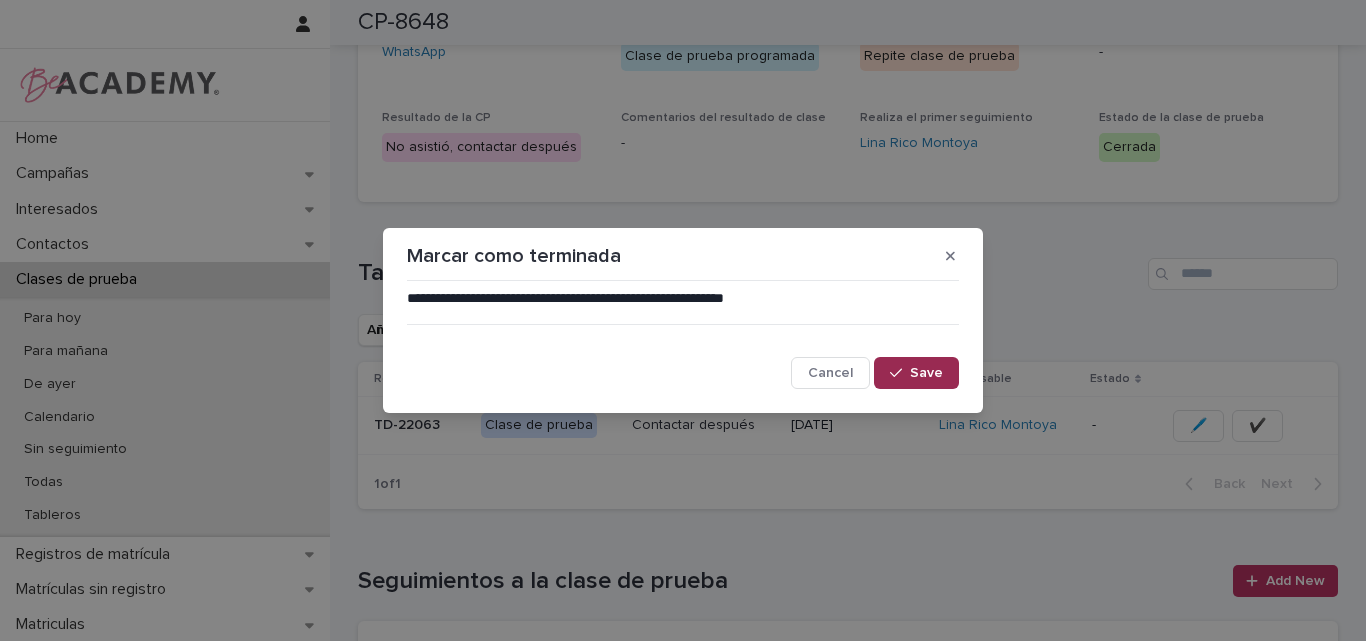 click on "Save" at bounding box center (926, 373) 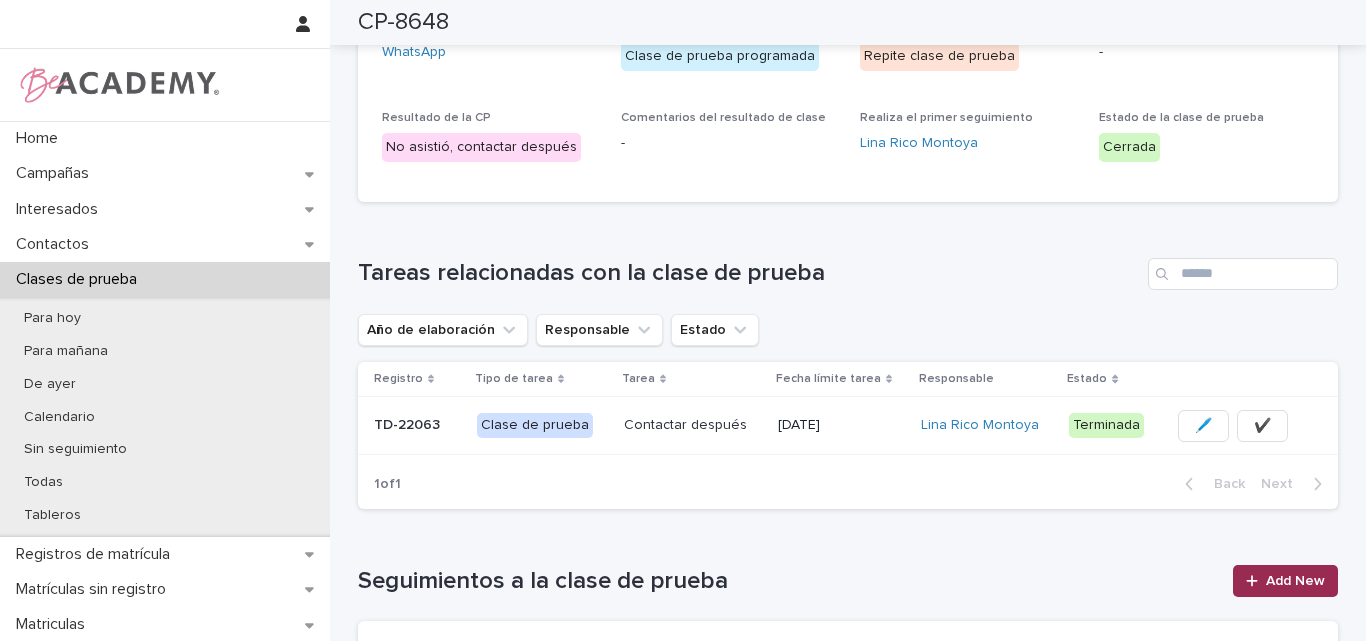 click on "Add New" at bounding box center [1295, 581] 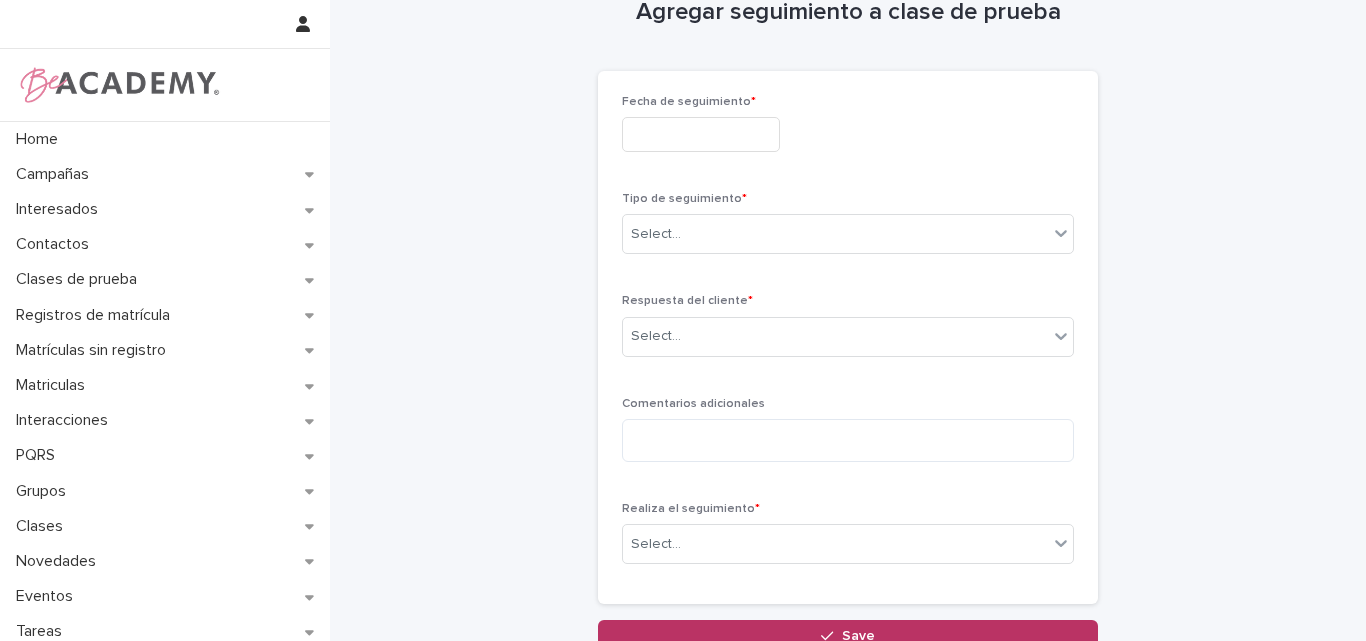 scroll, scrollTop: 12, scrollLeft: 0, axis: vertical 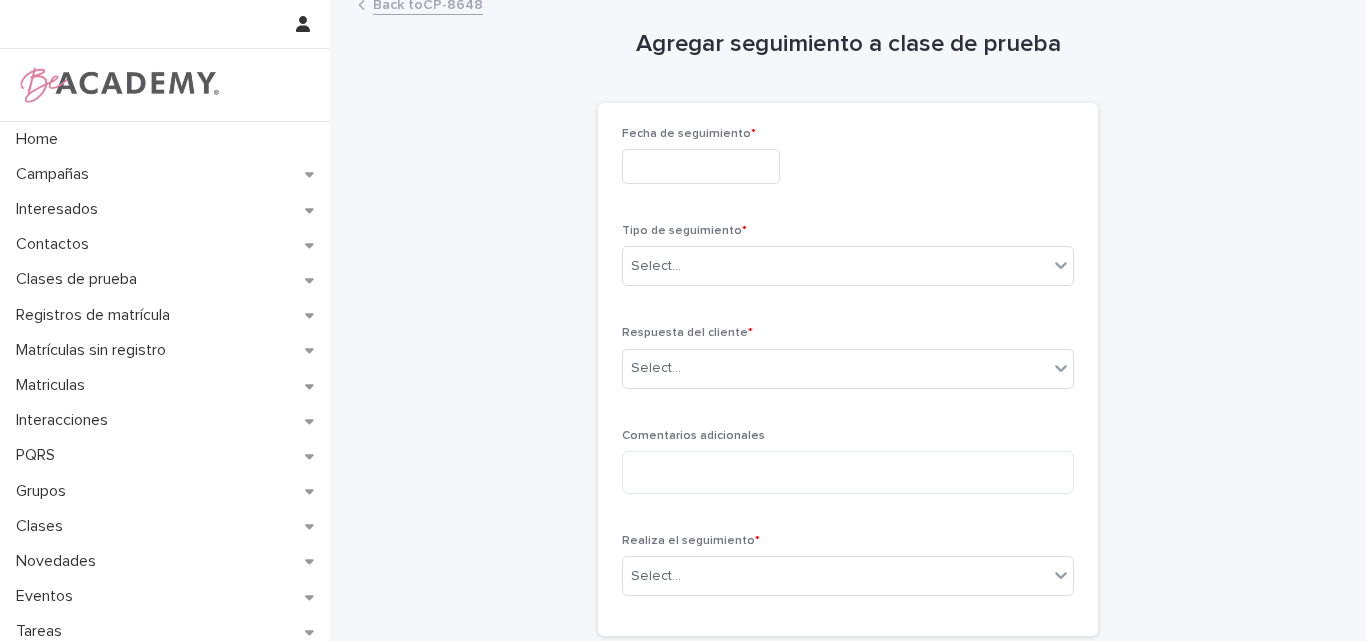 drag, startPoint x: 666, startPoint y: 165, endPoint x: 686, endPoint y: 155, distance: 22.36068 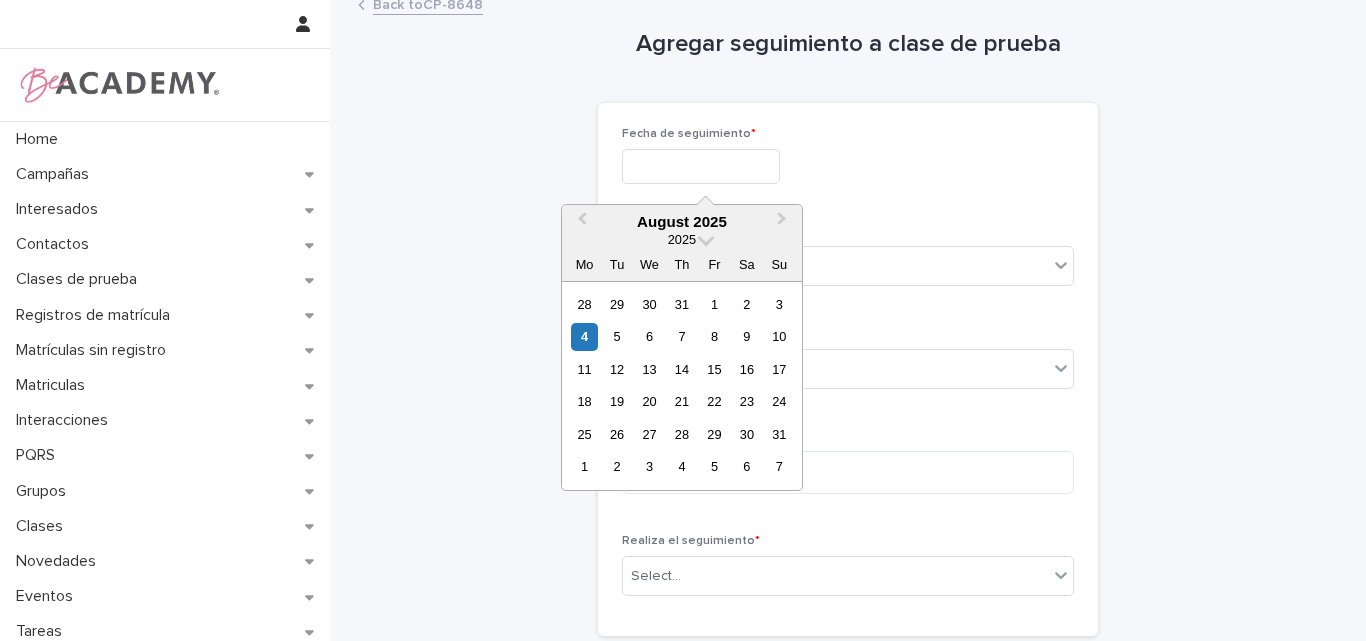 type on "**********" 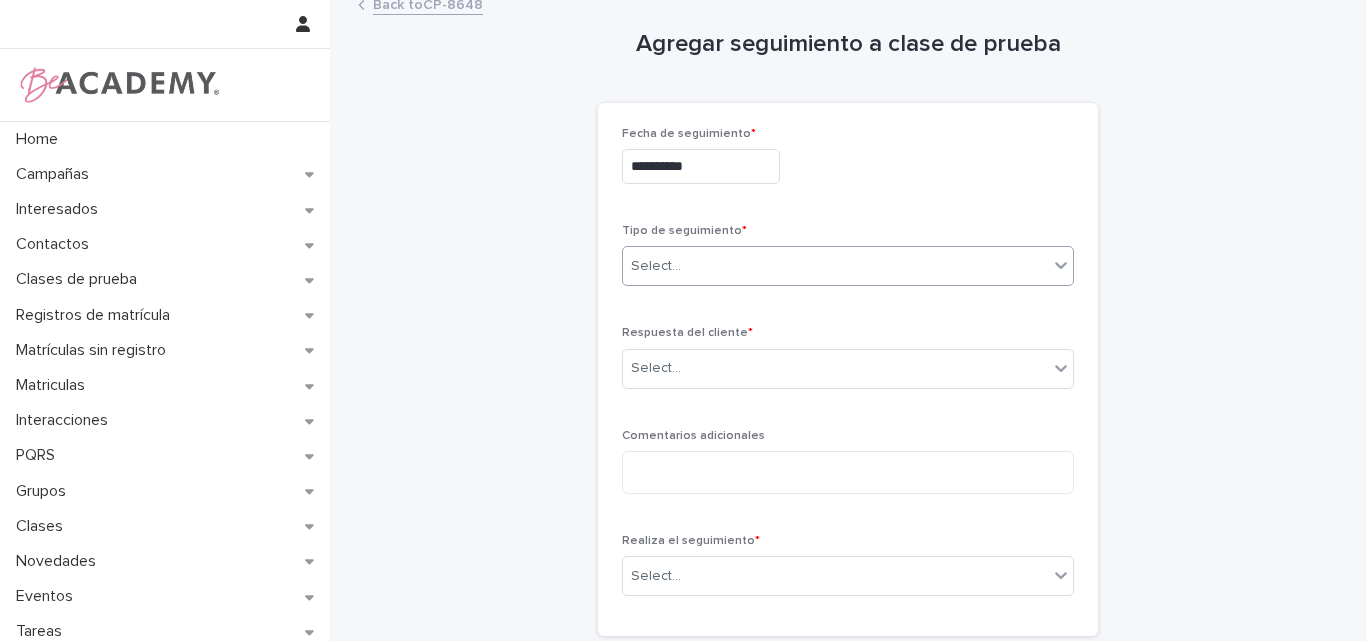 click on "Select..." at bounding box center (835, 266) 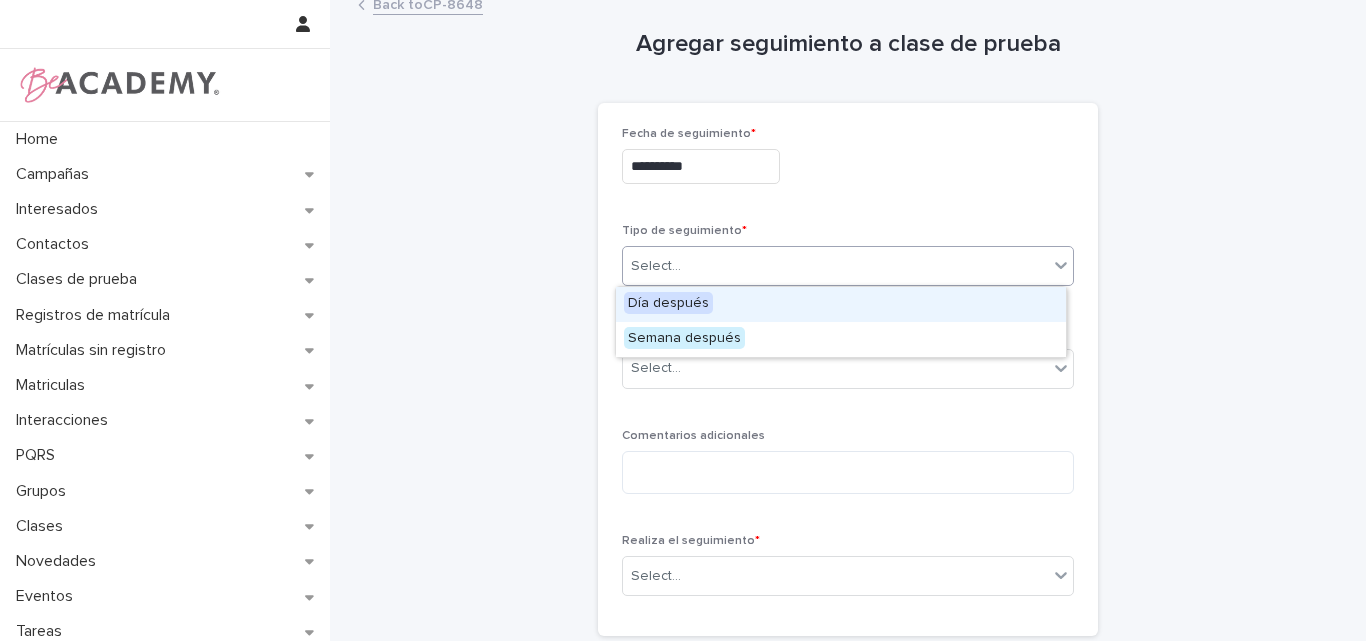 click on "Día después" at bounding box center (841, 304) 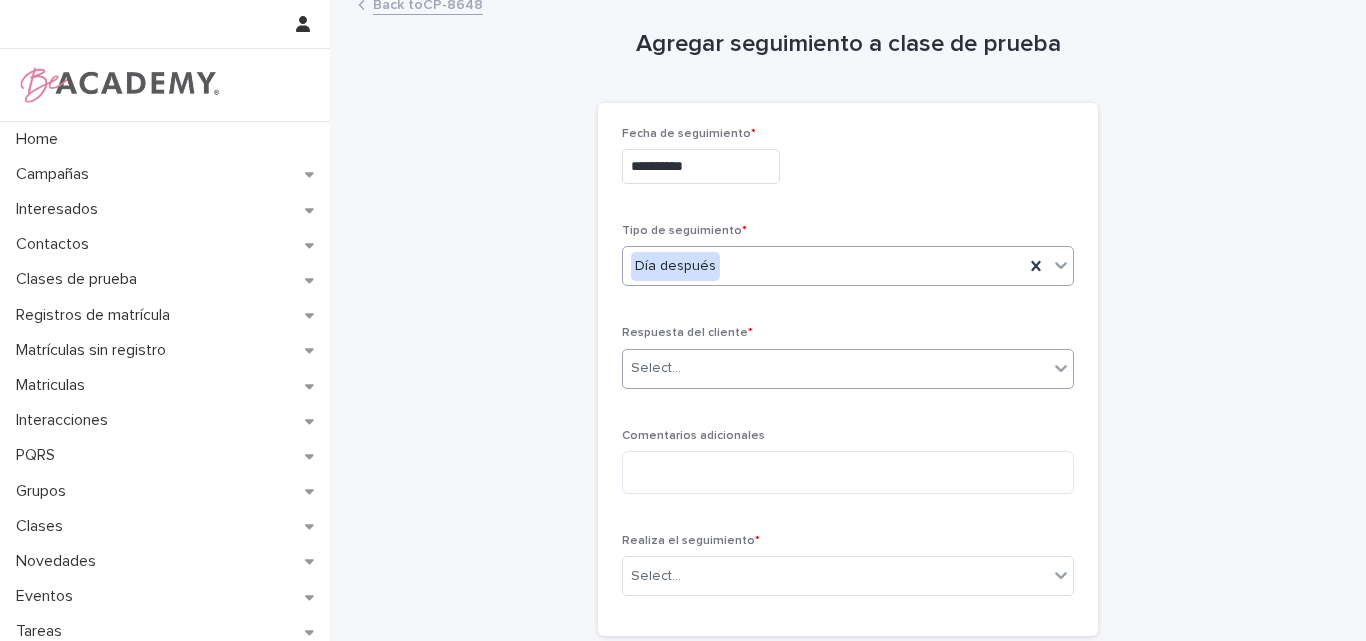 click on "Select..." at bounding box center [835, 368] 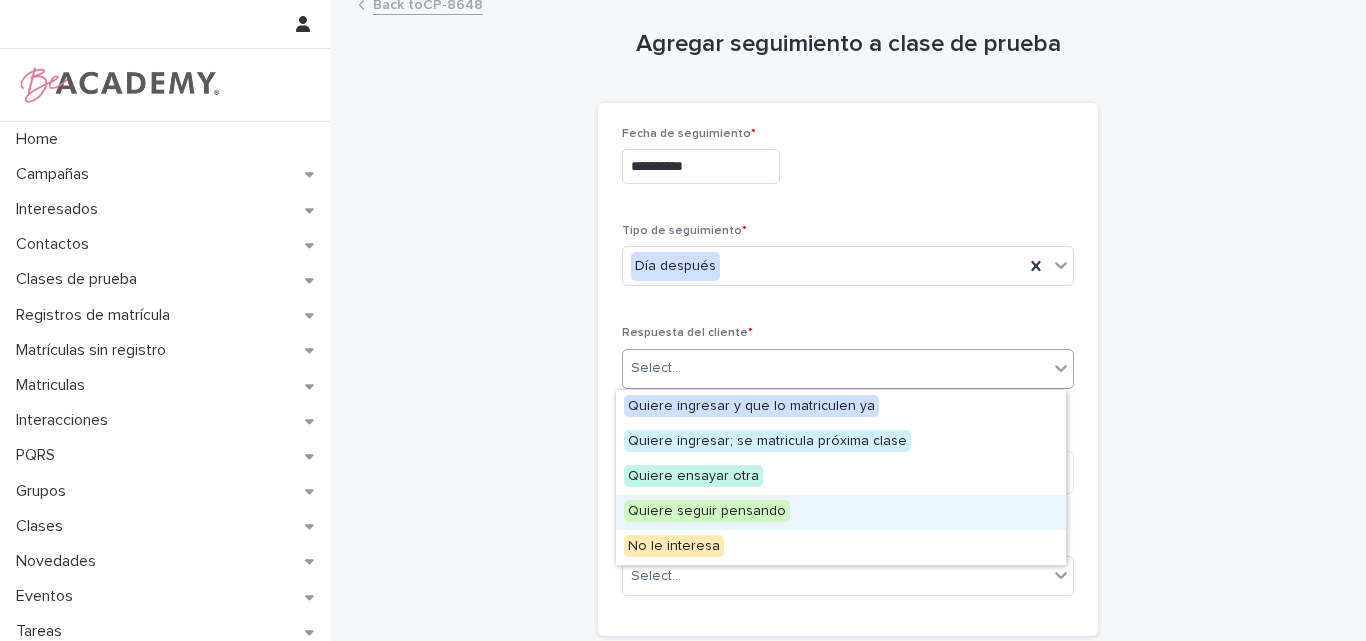 drag, startPoint x: 730, startPoint y: 520, endPoint x: 726, endPoint y: 501, distance: 19.416489 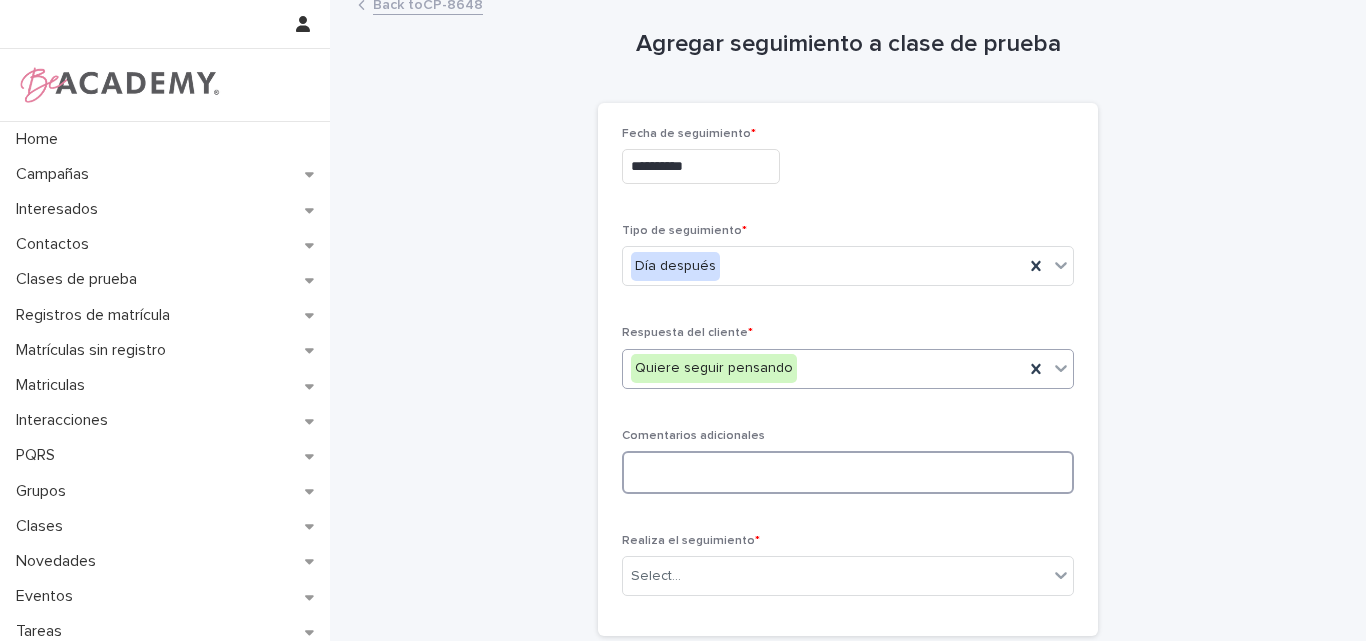 click at bounding box center (848, 472) 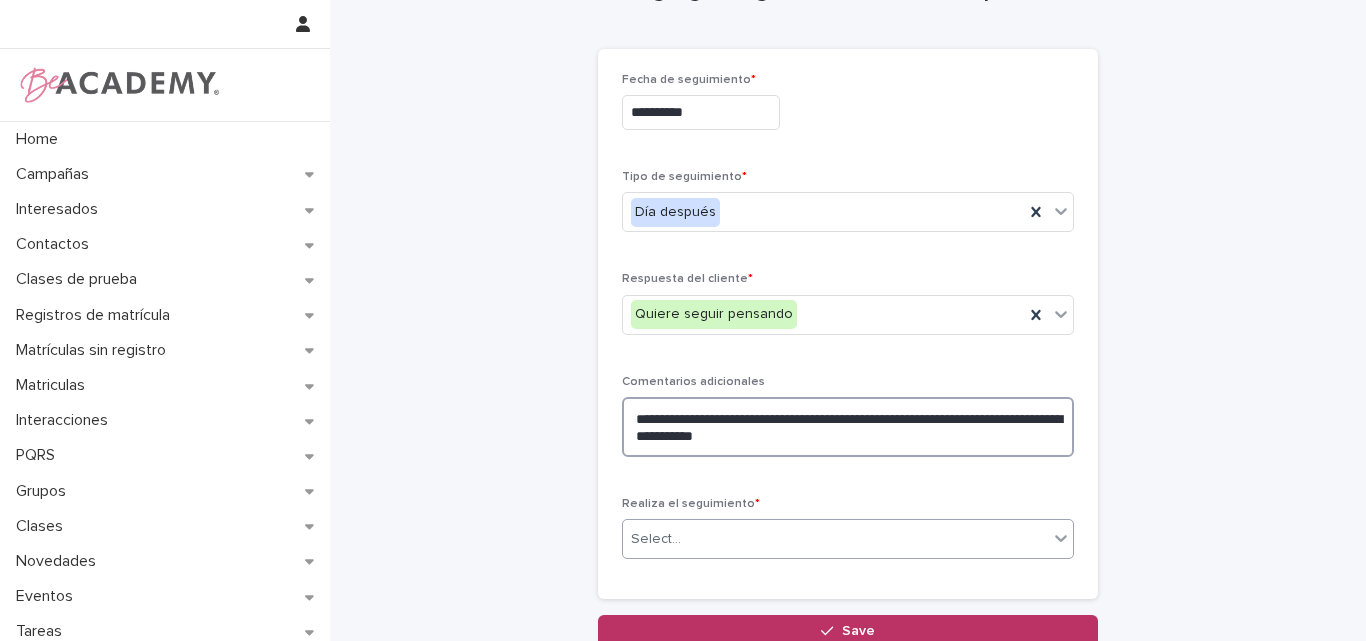 scroll, scrollTop: 112, scrollLeft: 0, axis: vertical 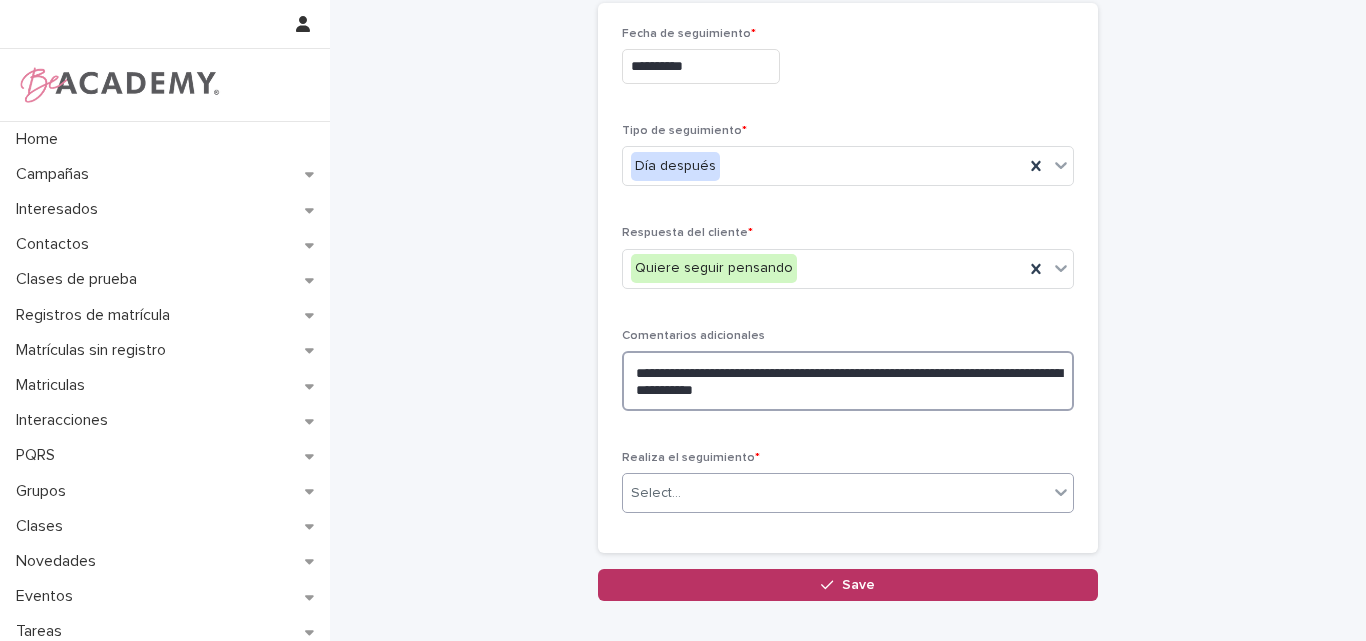 type on "**********" 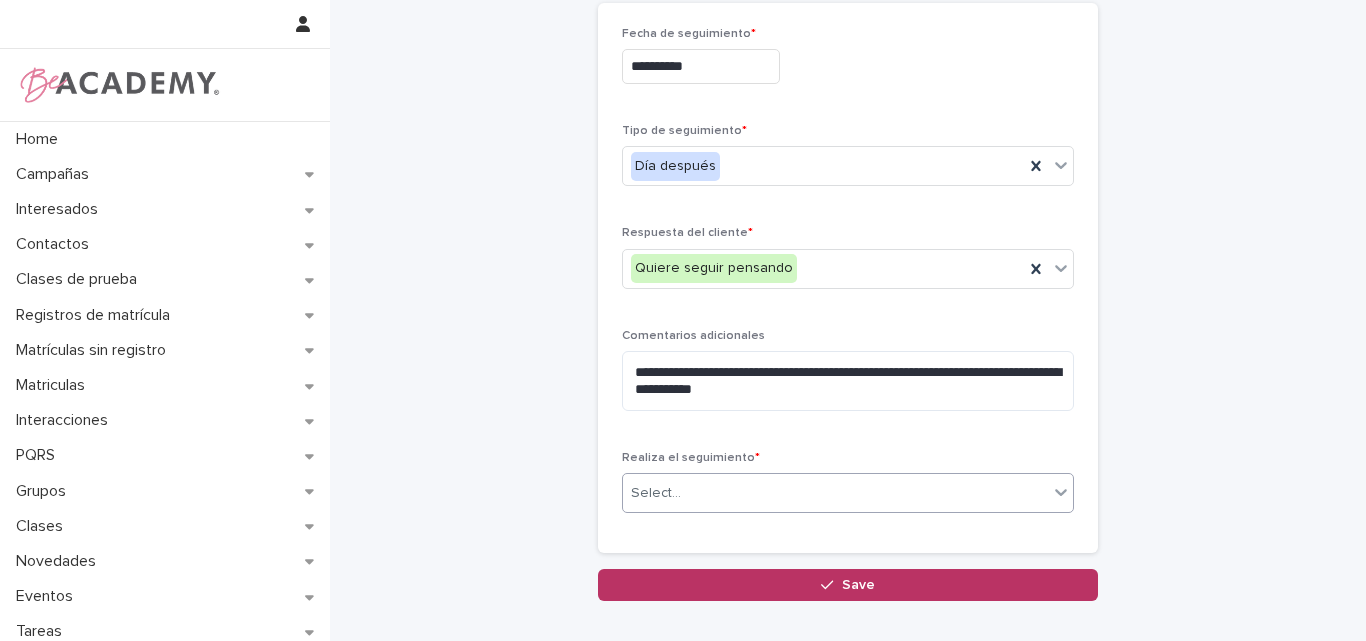click on "Select..." at bounding box center [835, 493] 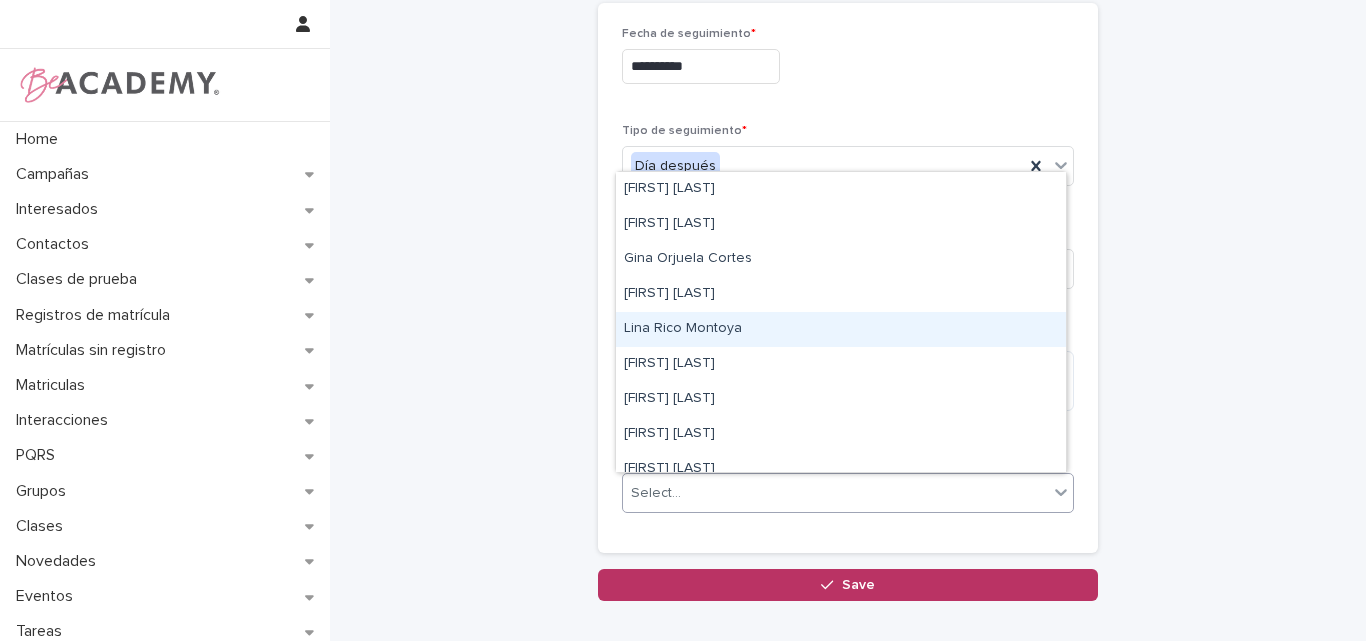 click on "Lina Rico Montoya" at bounding box center [841, 329] 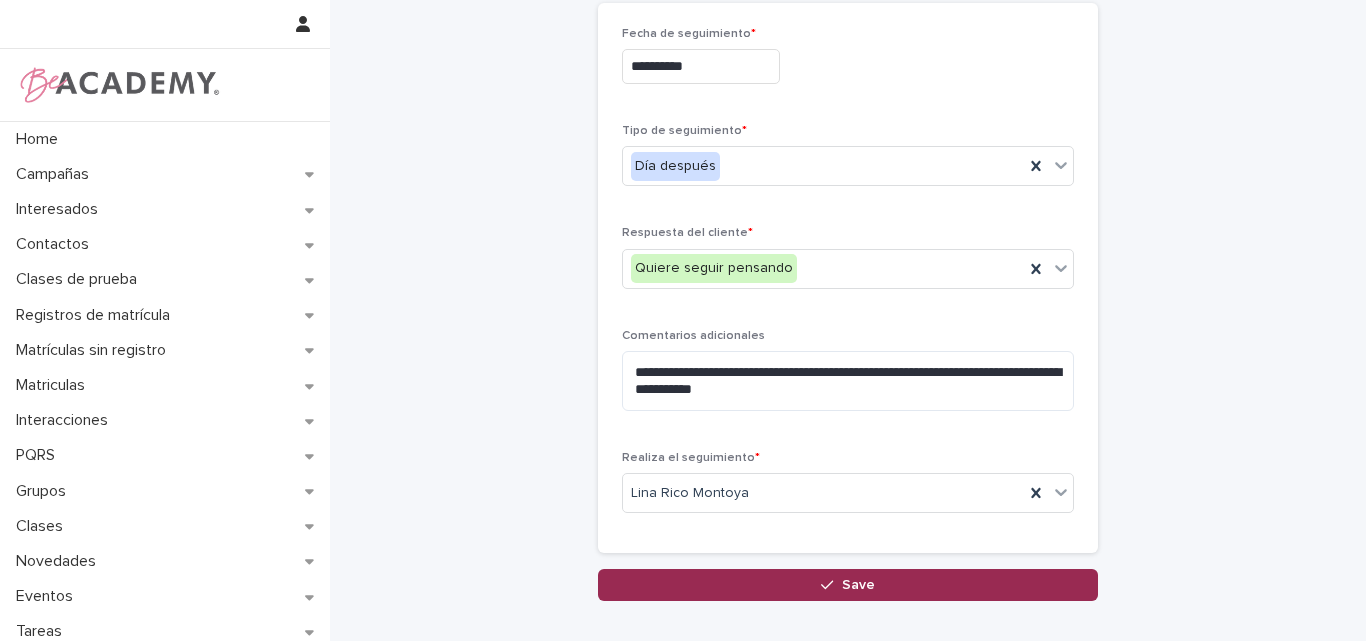 click on "Save" at bounding box center [858, 585] 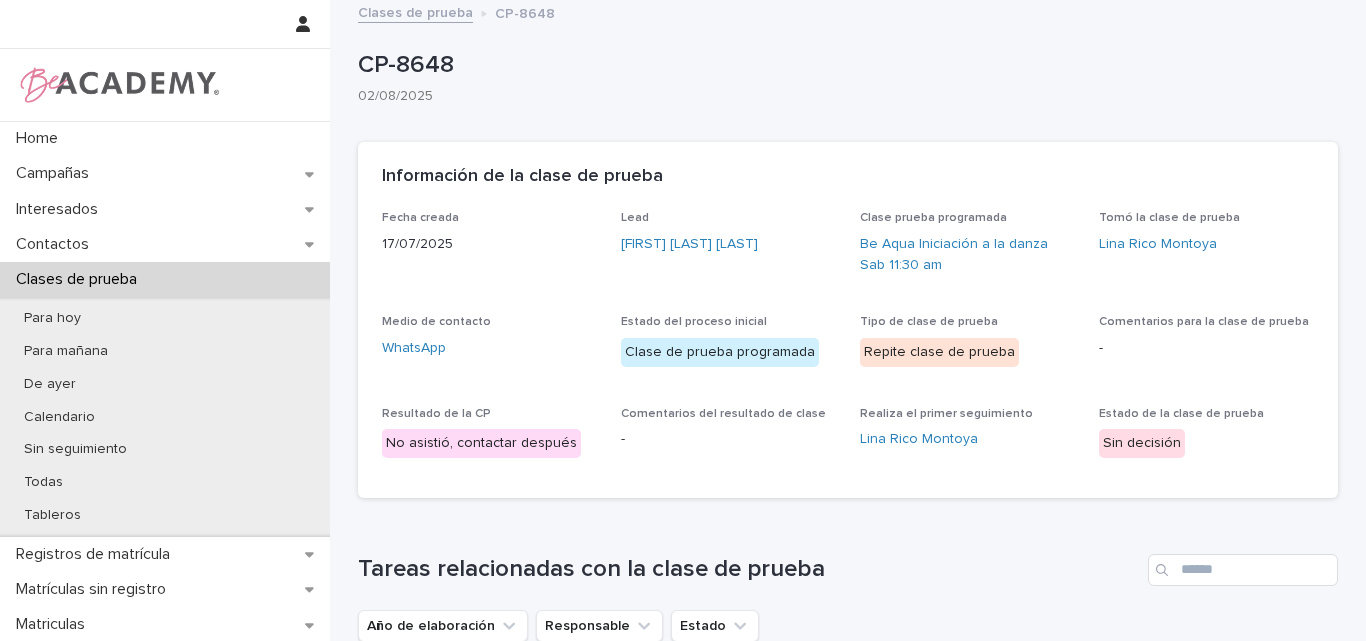 scroll, scrollTop: 0, scrollLeft: 0, axis: both 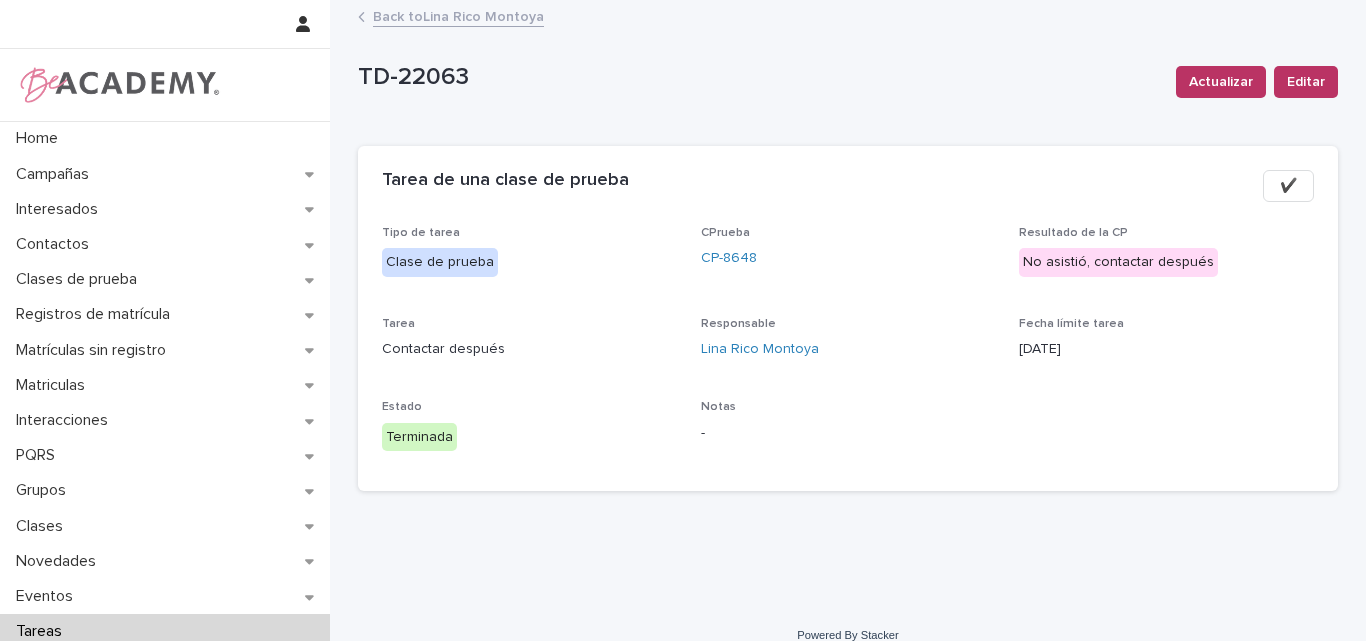 click on "Back to  [FIRST] [LAST]" at bounding box center [458, 15] 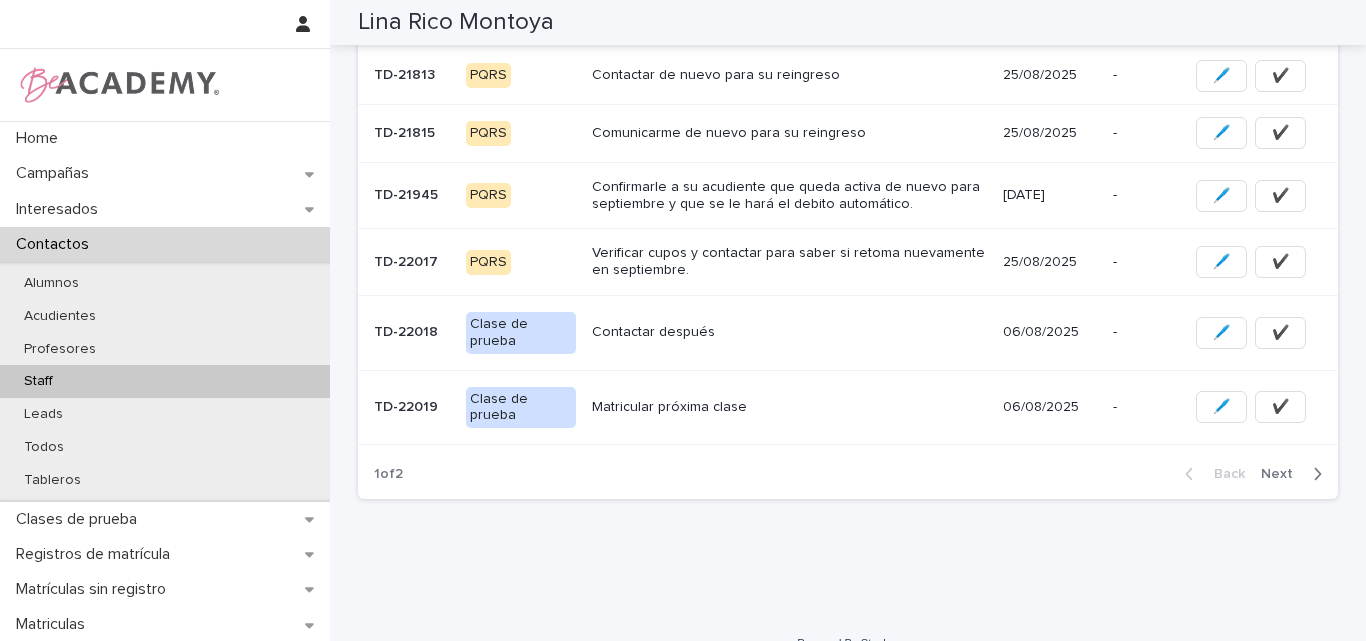 scroll, scrollTop: 613, scrollLeft: 0, axis: vertical 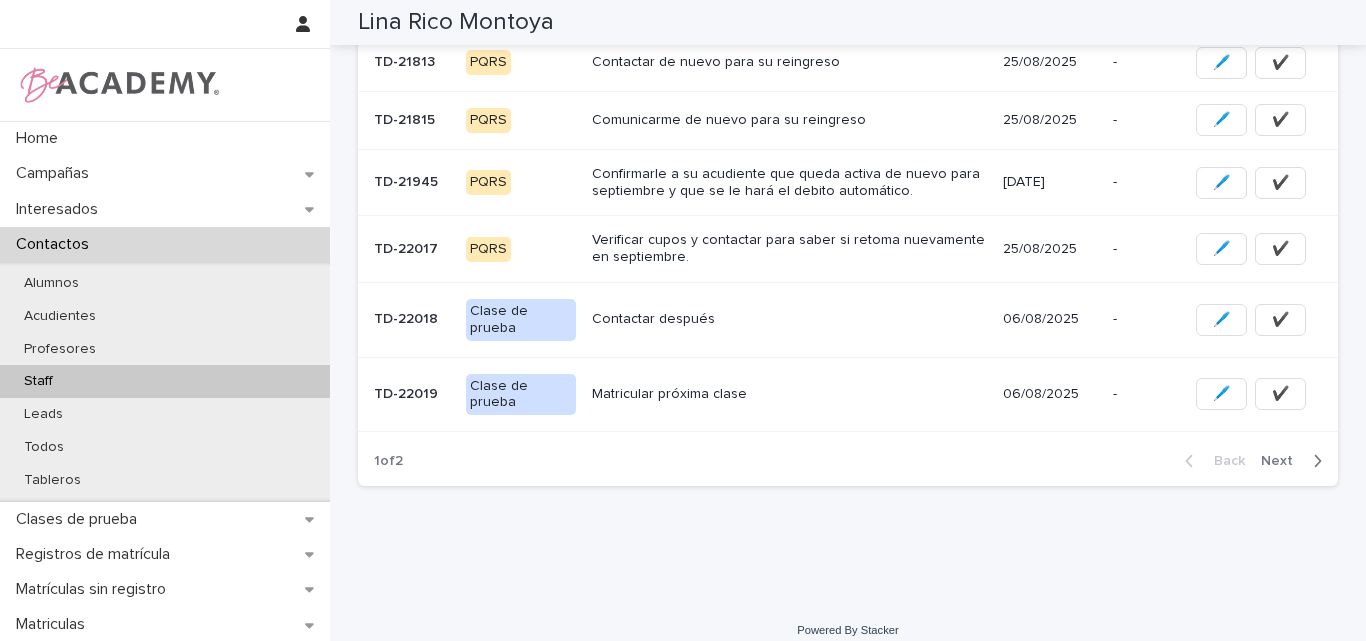 click on "Next" at bounding box center (1283, 461) 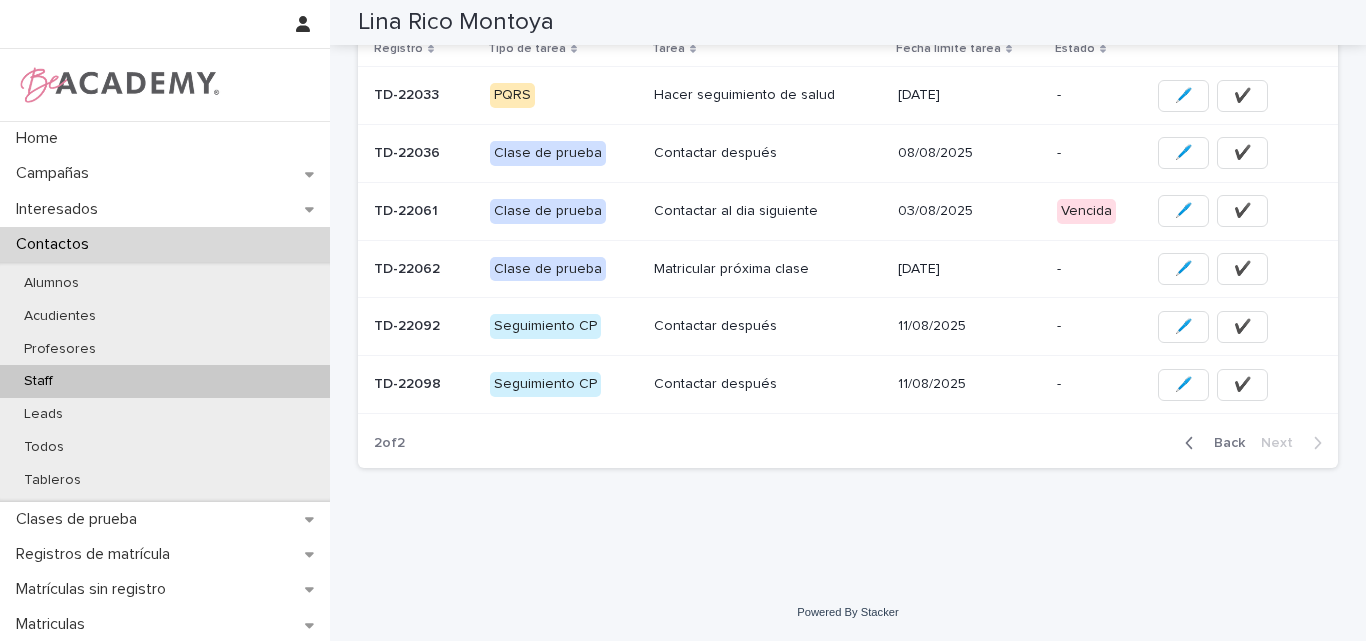 scroll, scrollTop: 200, scrollLeft: 0, axis: vertical 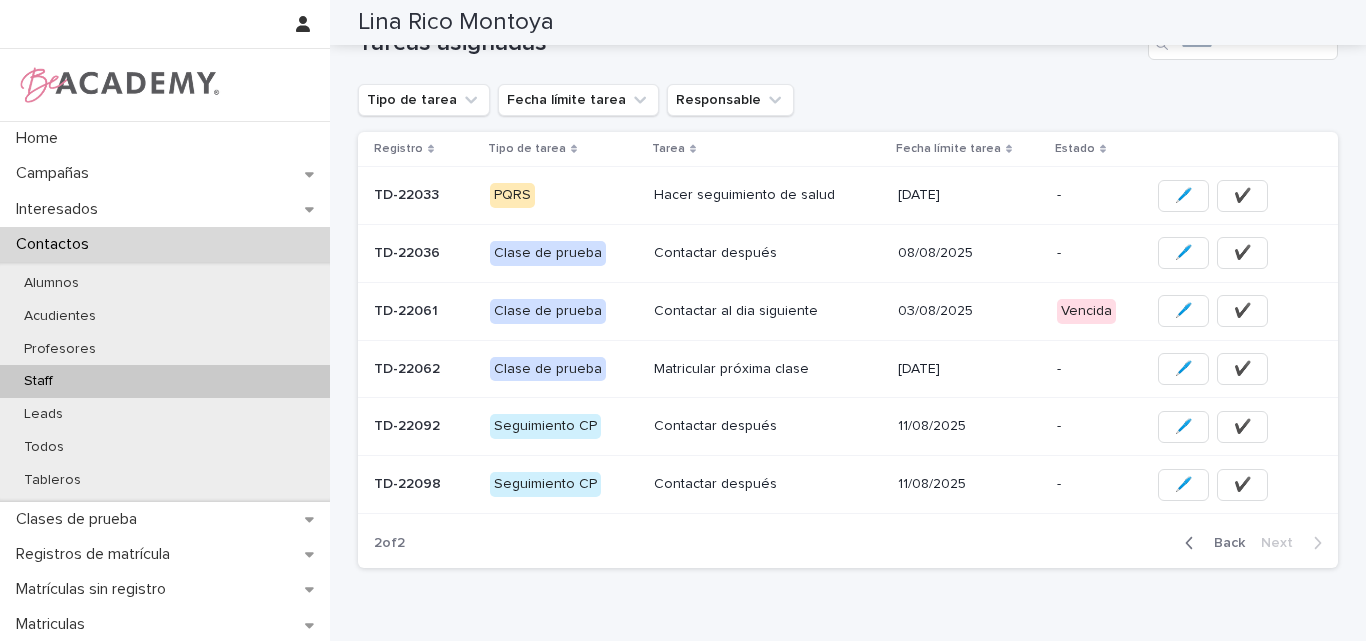 click on "Matricular próxima clase" at bounding box center [768, 369] 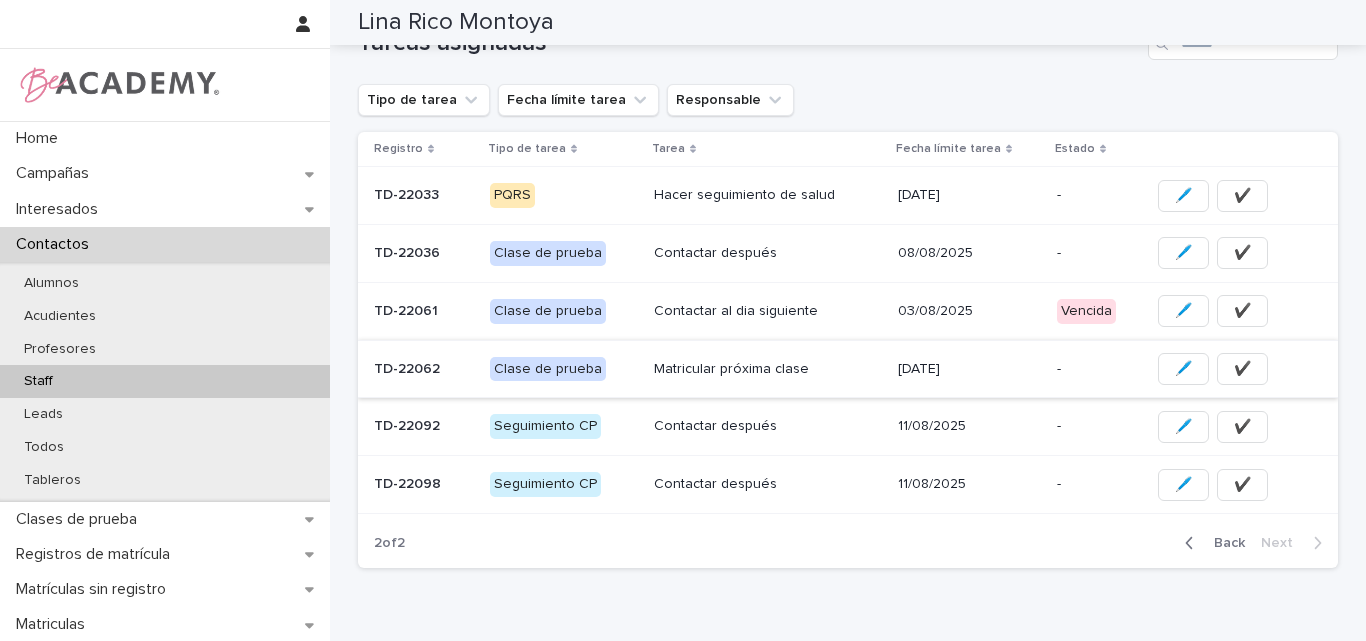 scroll, scrollTop: 0, scrollLeft: 0, axis: both 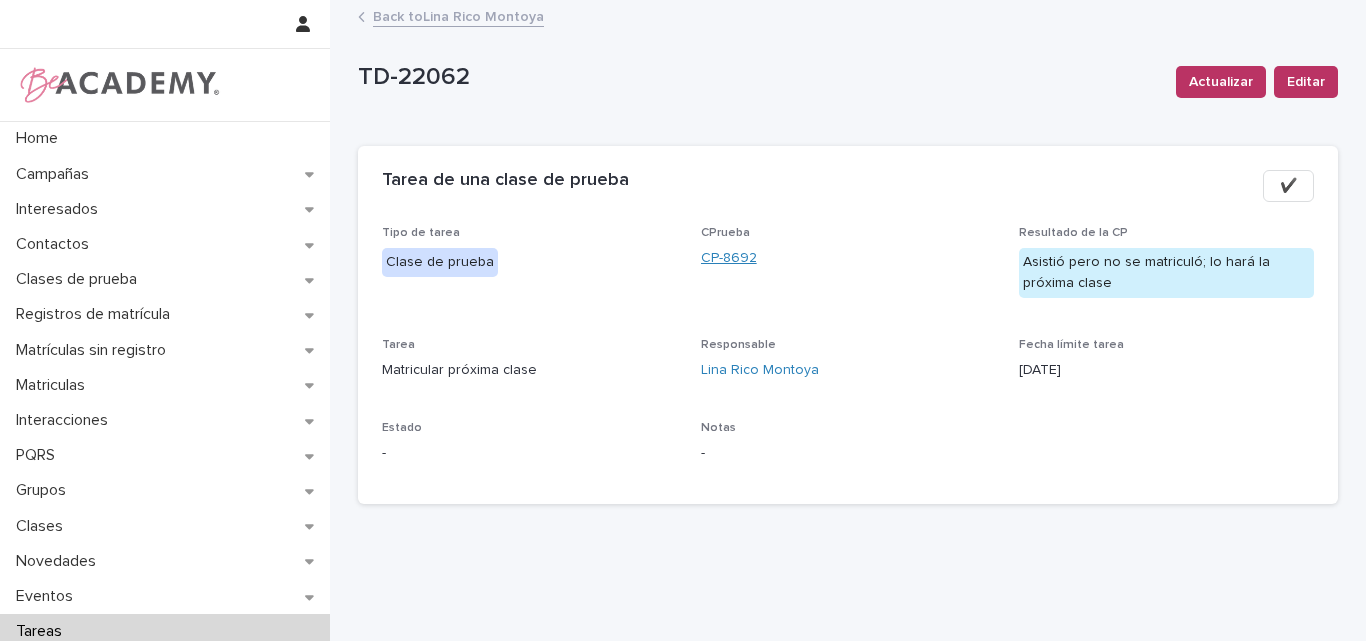 click on "CP-8692" at bounding box center [729, 258] 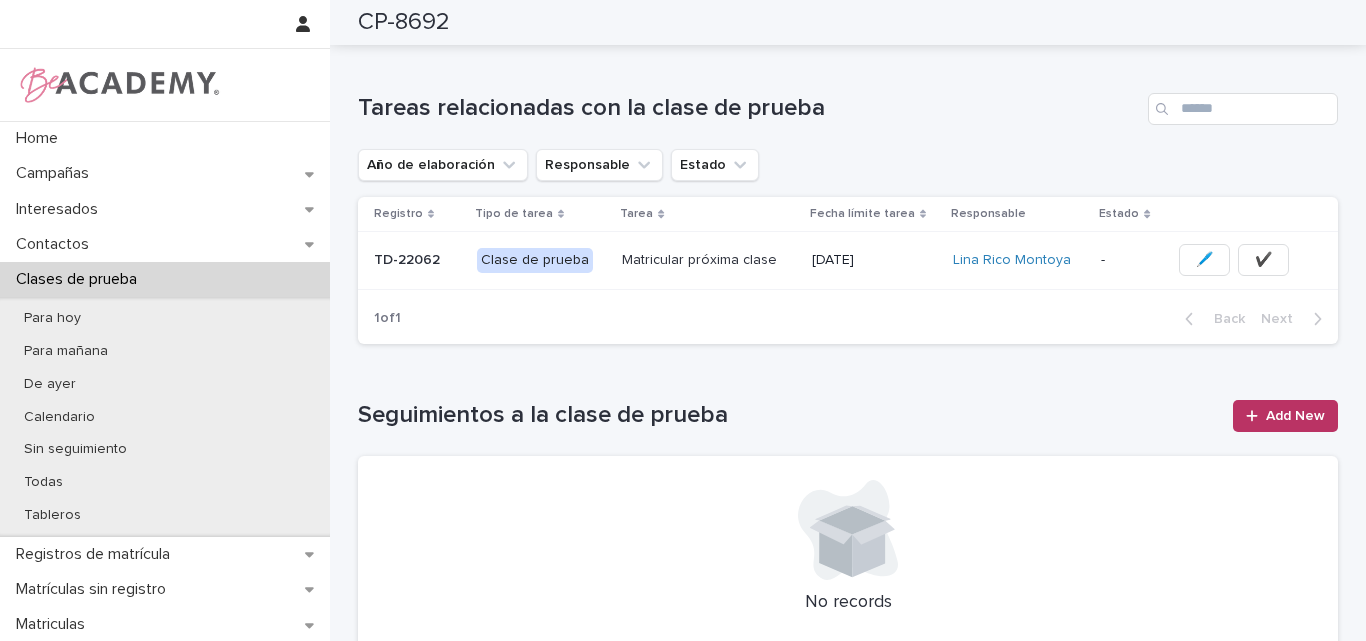 scroll, scrollTop: 500, scrollLeft: 0, axis: vertical 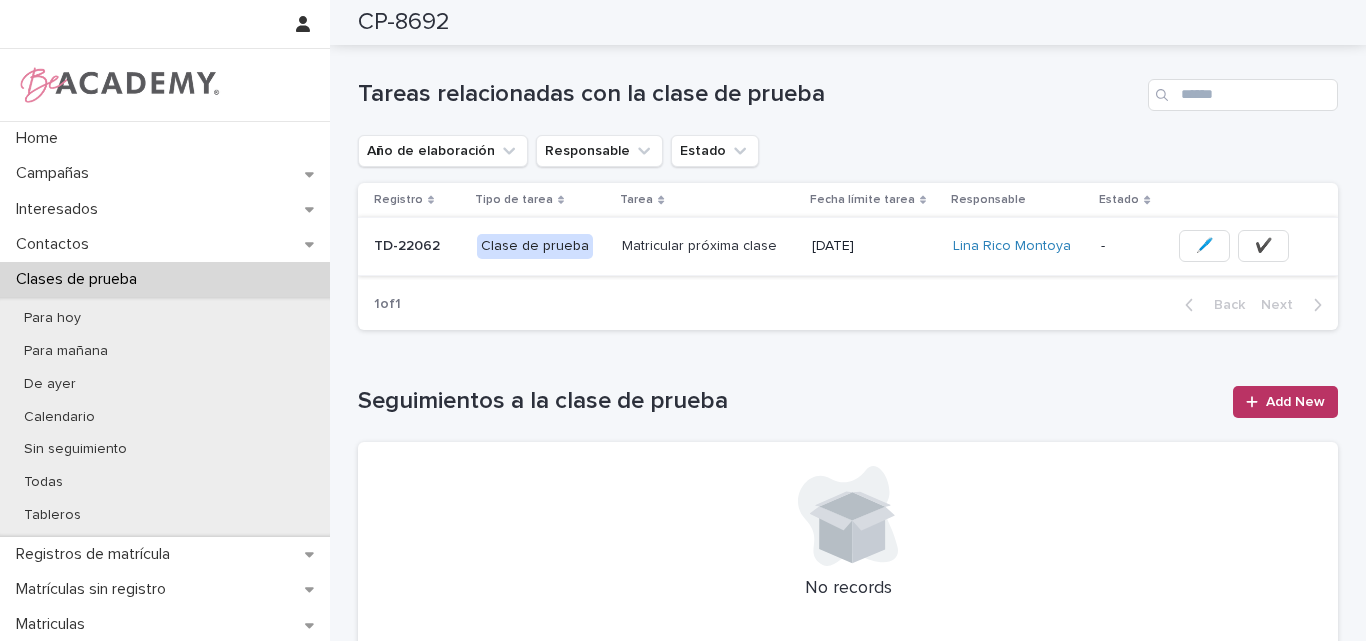 click on "🖊️" at bounding box center (1204, 246) 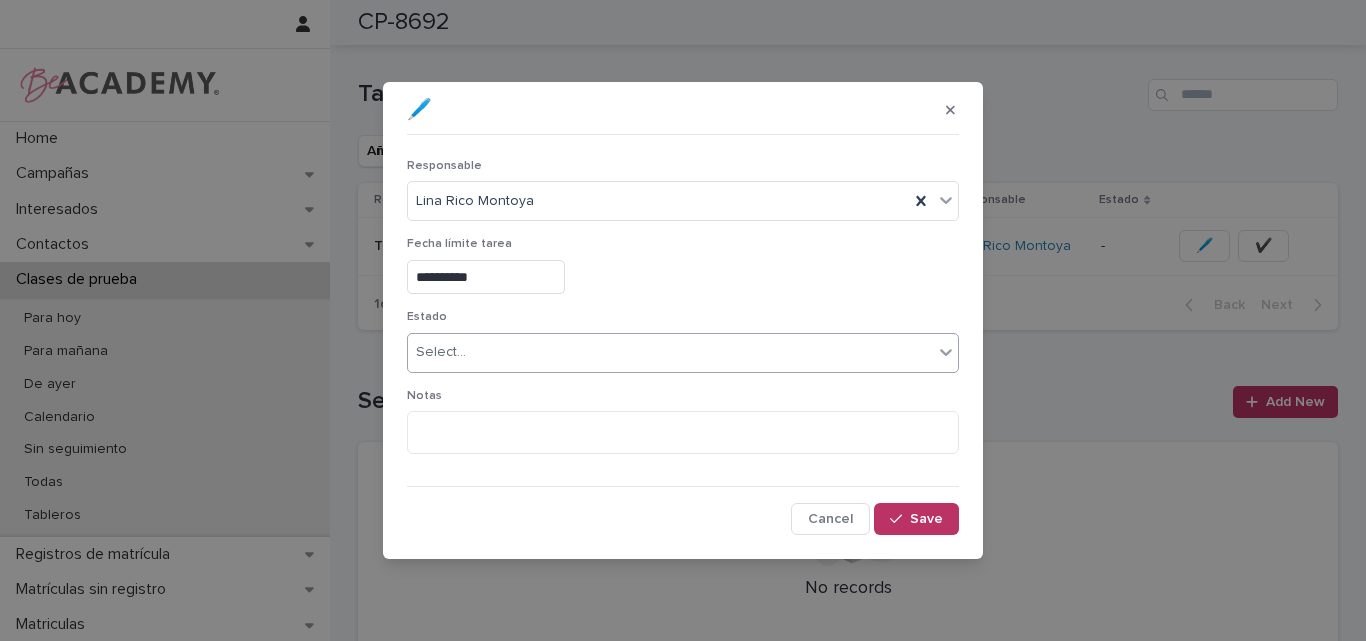 click on "Select..." at bounding box center (670, 352) 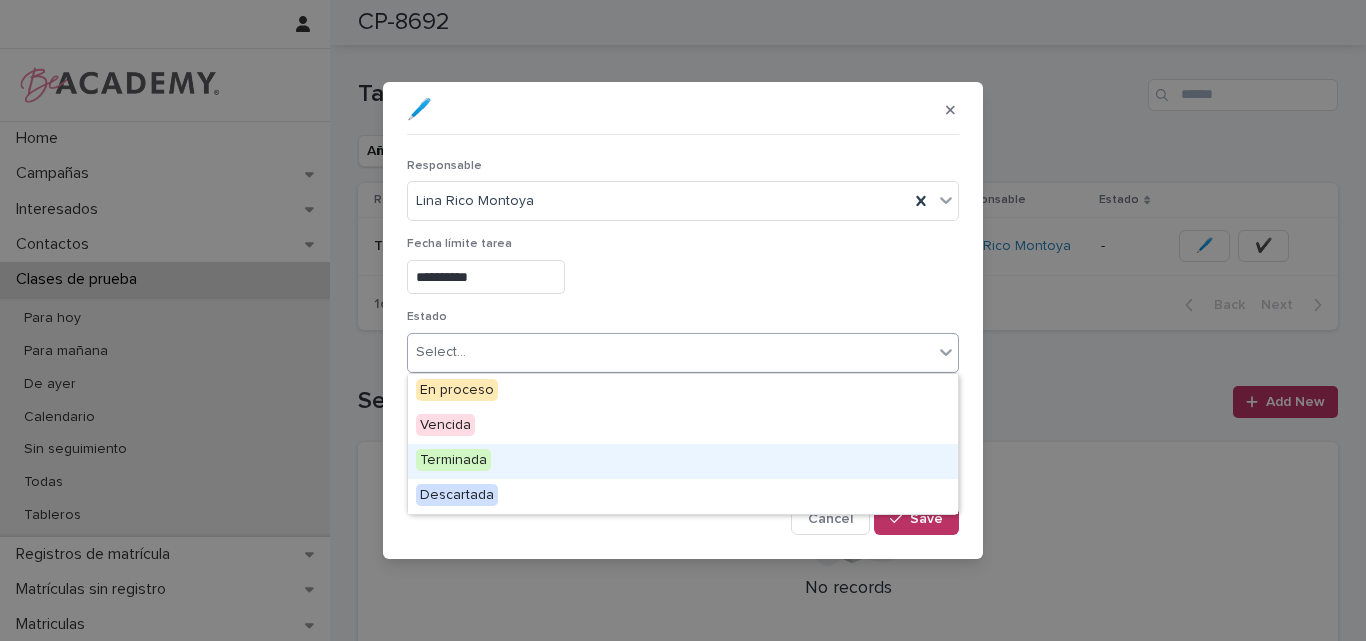 click on "Terminada" at bounding box center [453, 460] 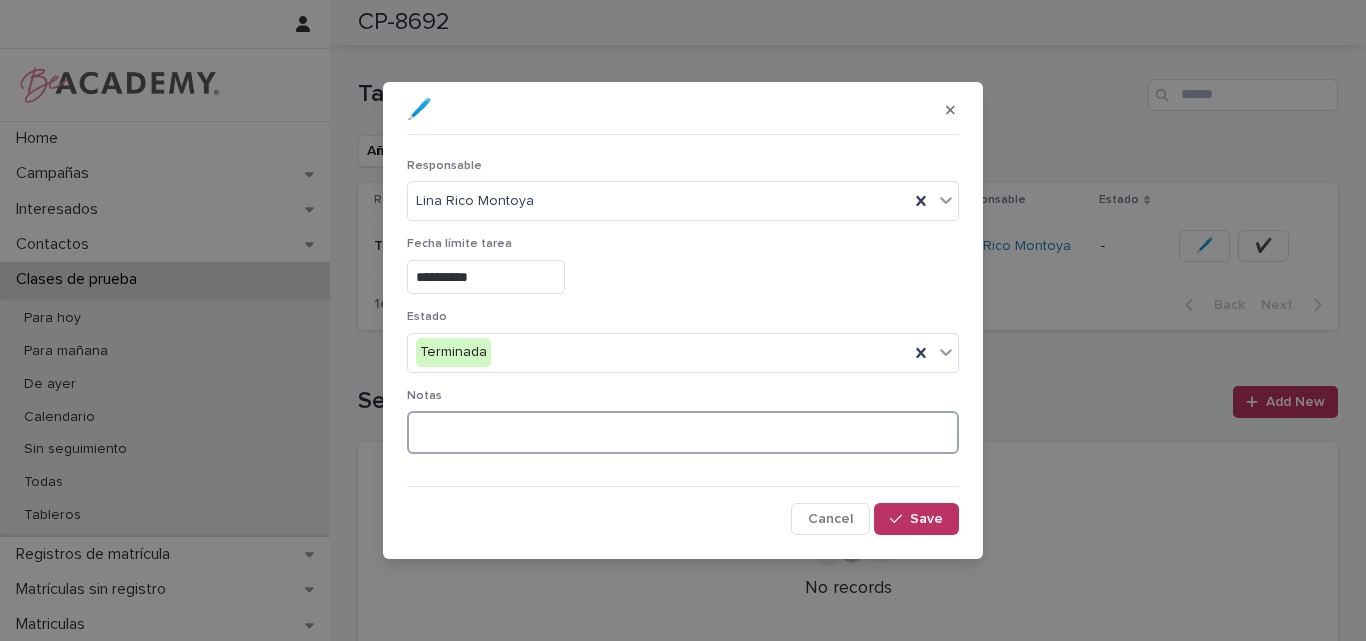 click at bounding box center (683, 432) 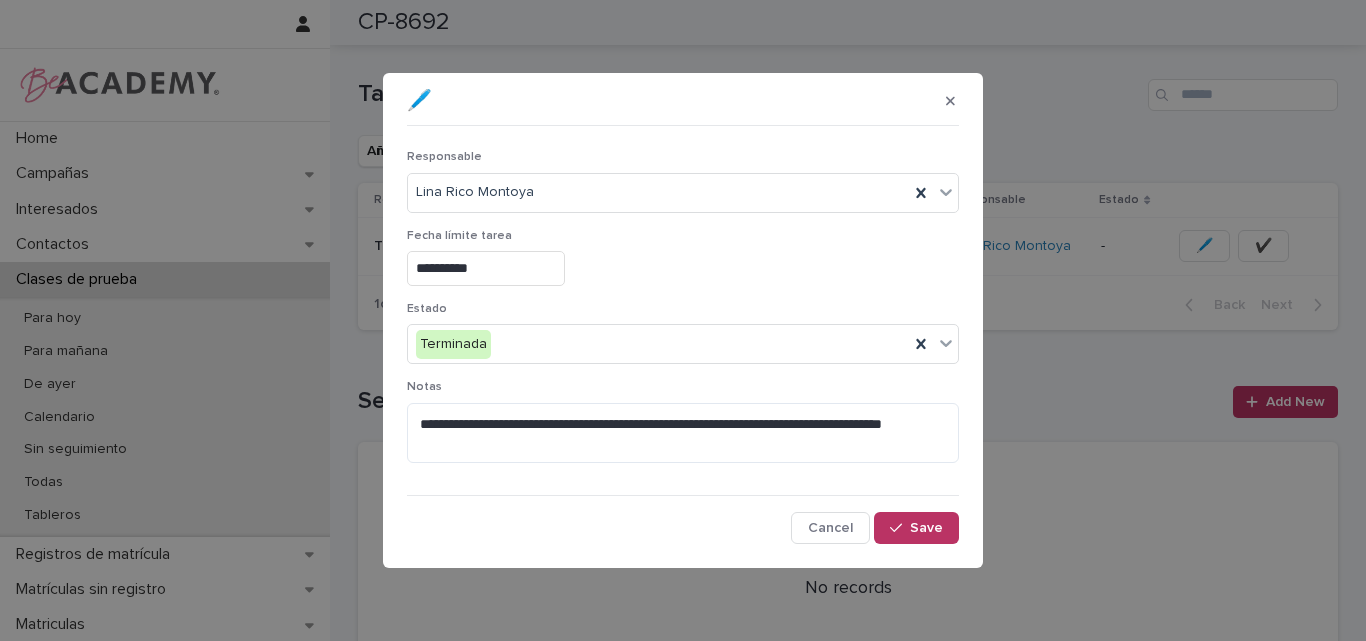 drag, startPoint x: 515, startPoint y: 449, endPoint x: 831, endPoint y: 132, distance: 447.59915 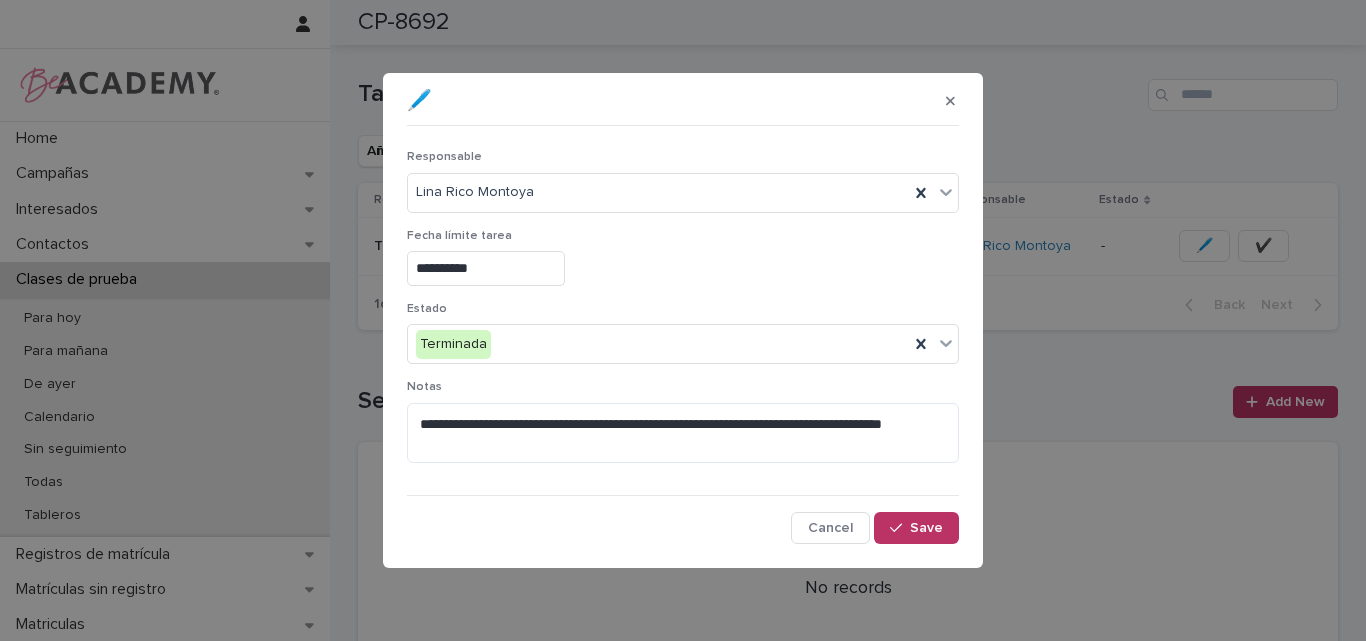 click on "**********" at bounding box center [683, 320] 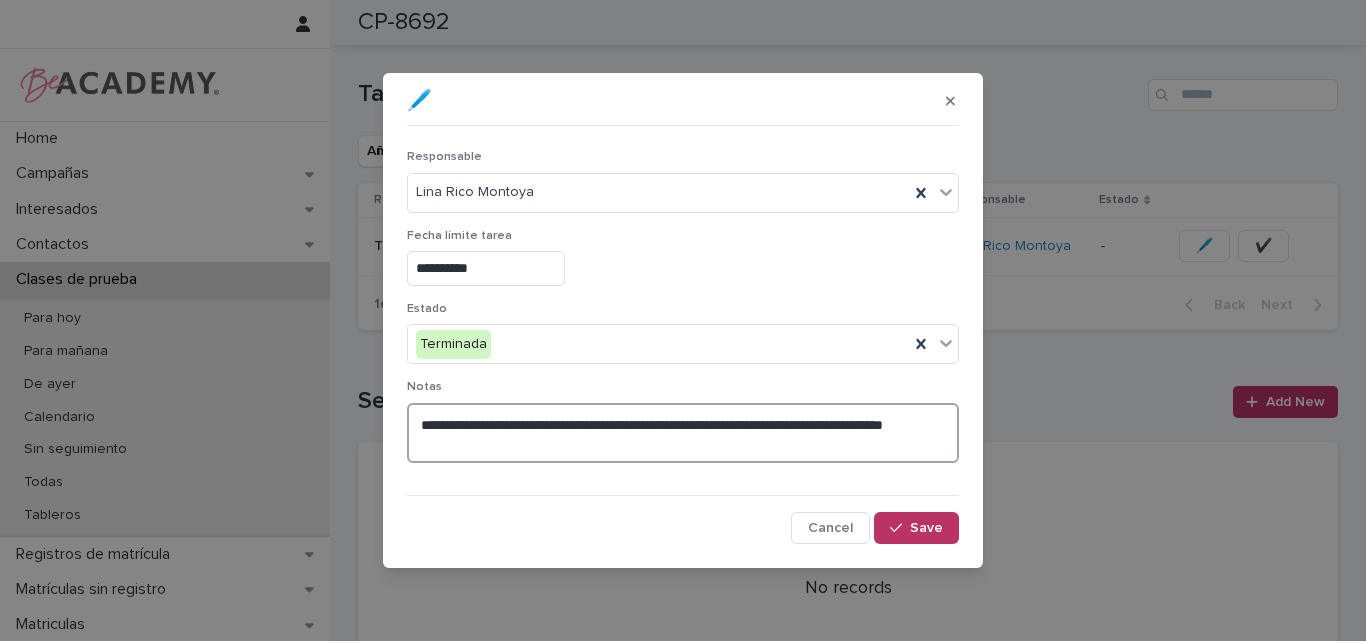 click on "**********" at bounding box center (683, 433) 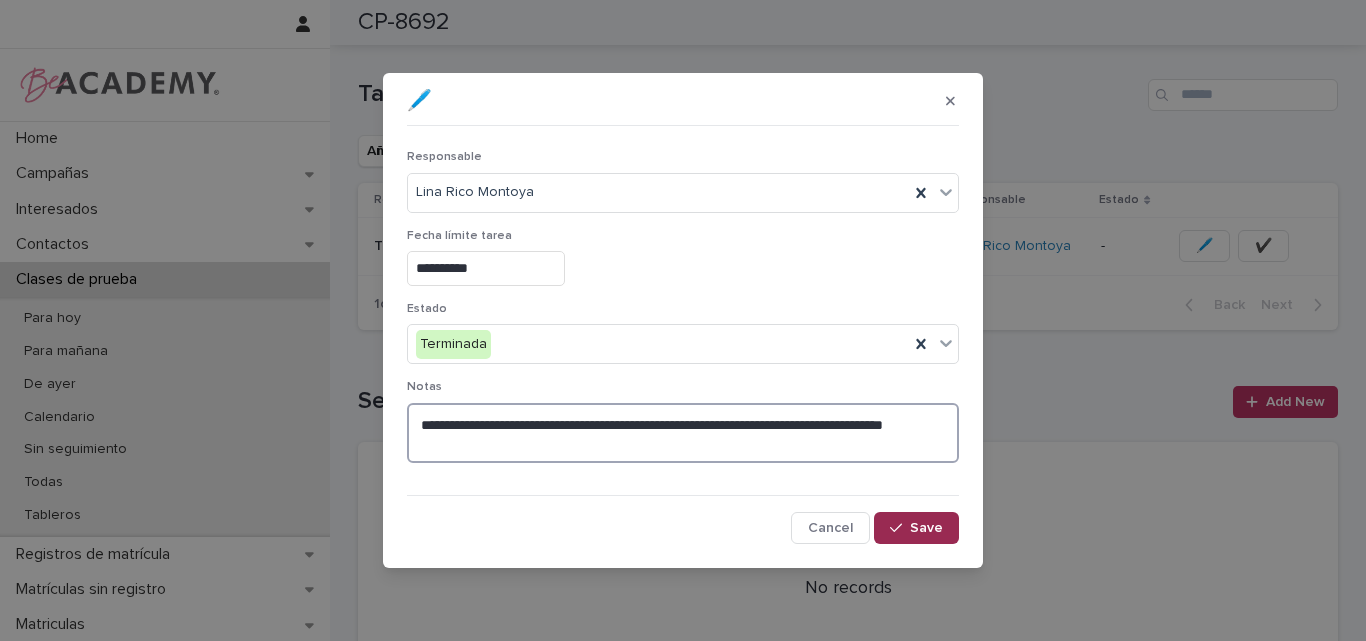 type on "**********" 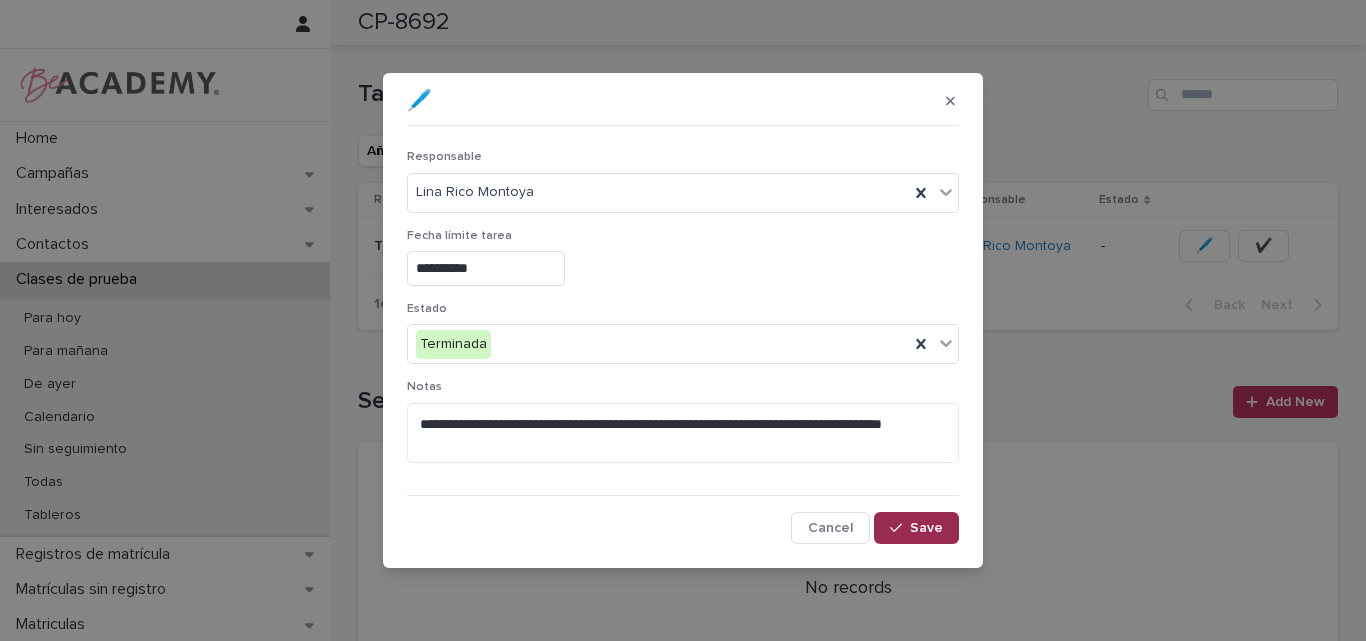 click on "Save" at bounding box center (926, 528) 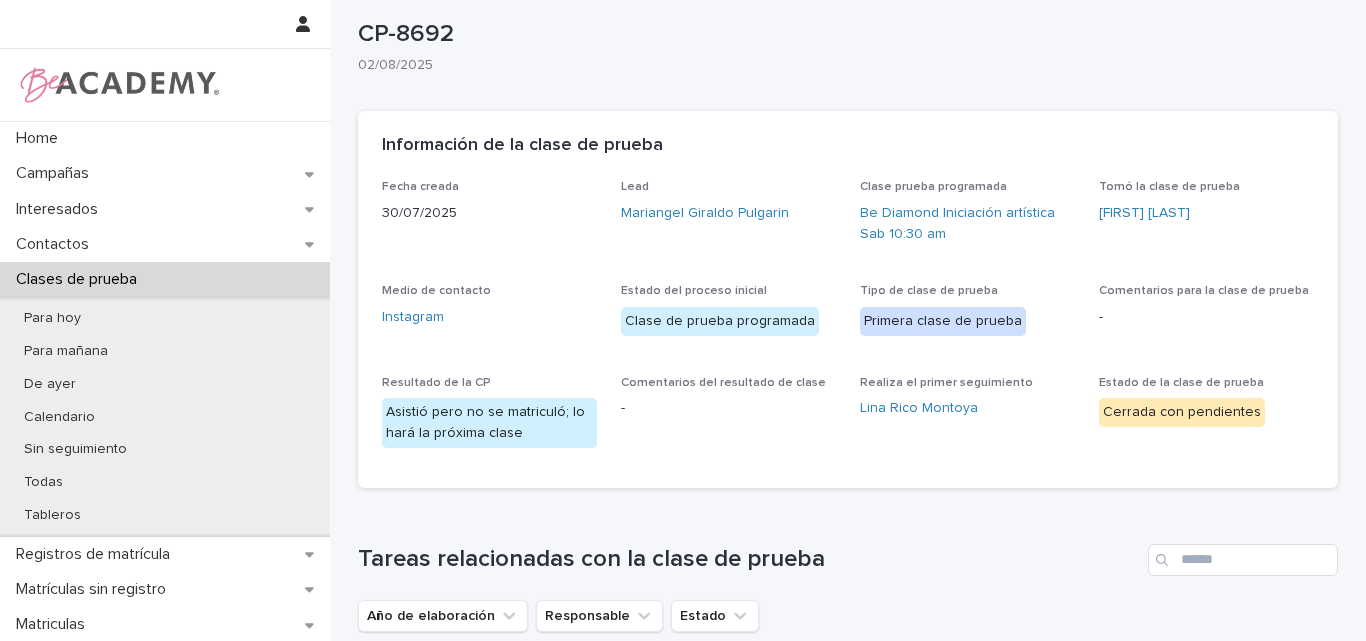 scroll, scrollTop: 0, scrollLeft: 0, axis: both 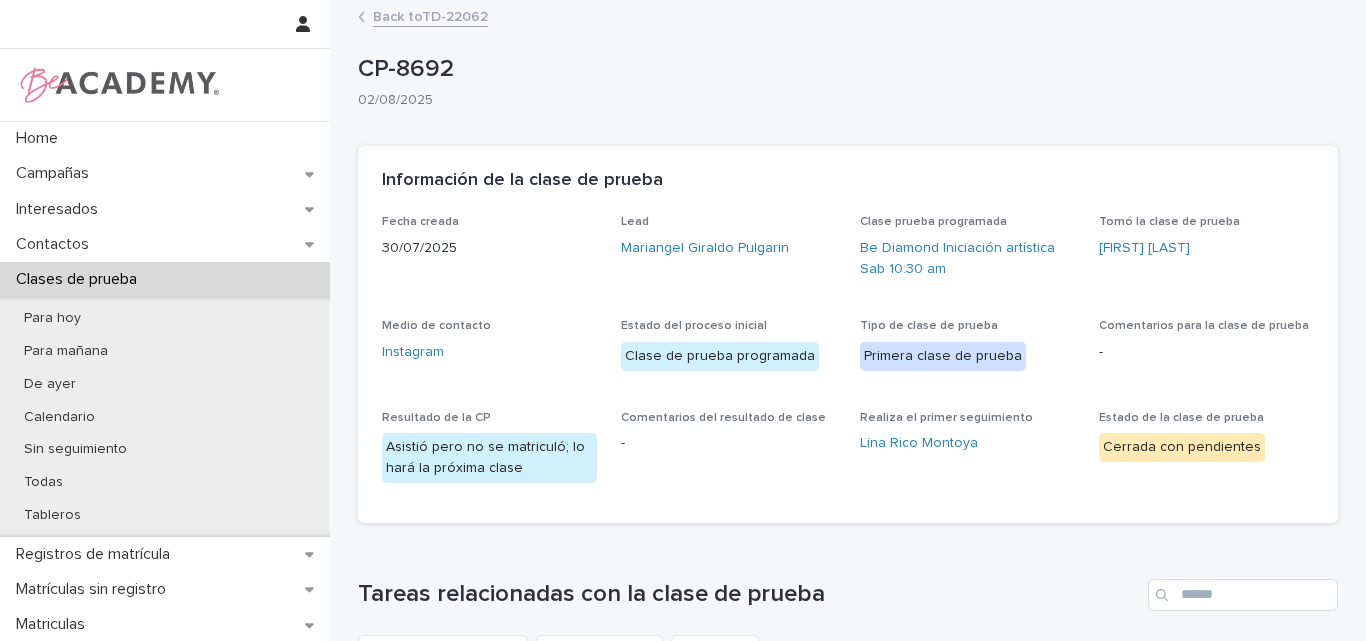 click on "Back to  TD-22062" at bounding box center (430, 15) 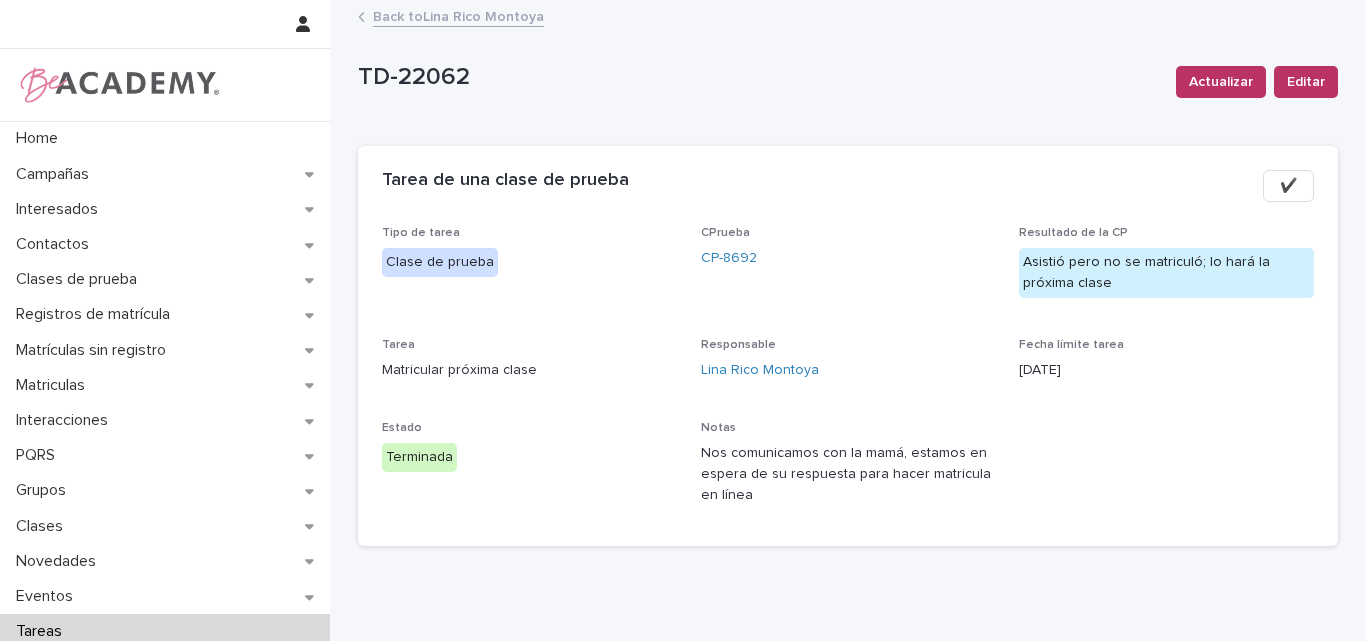click on "Back to  [FIRST] [LAST]" at bounding box center (458, 15) 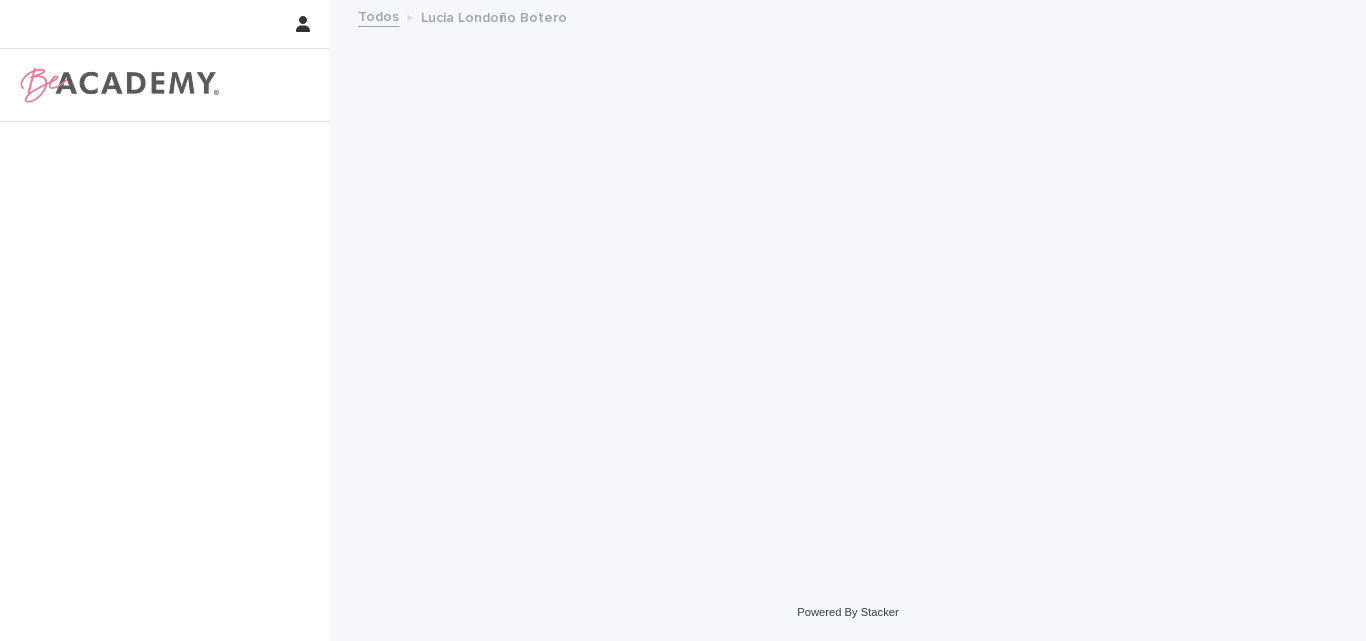scroll, scrollTop: 0, scrollLeft: 0, axis: both 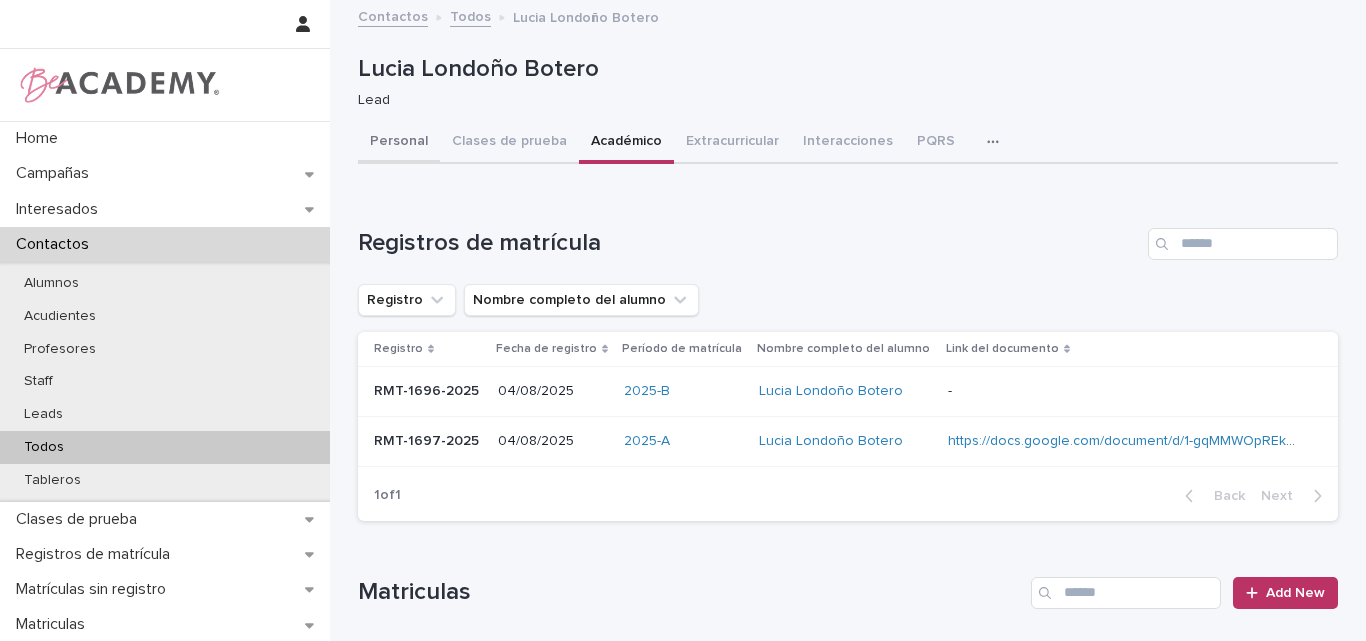 click on "Personal" at bounding box center [399, 143] 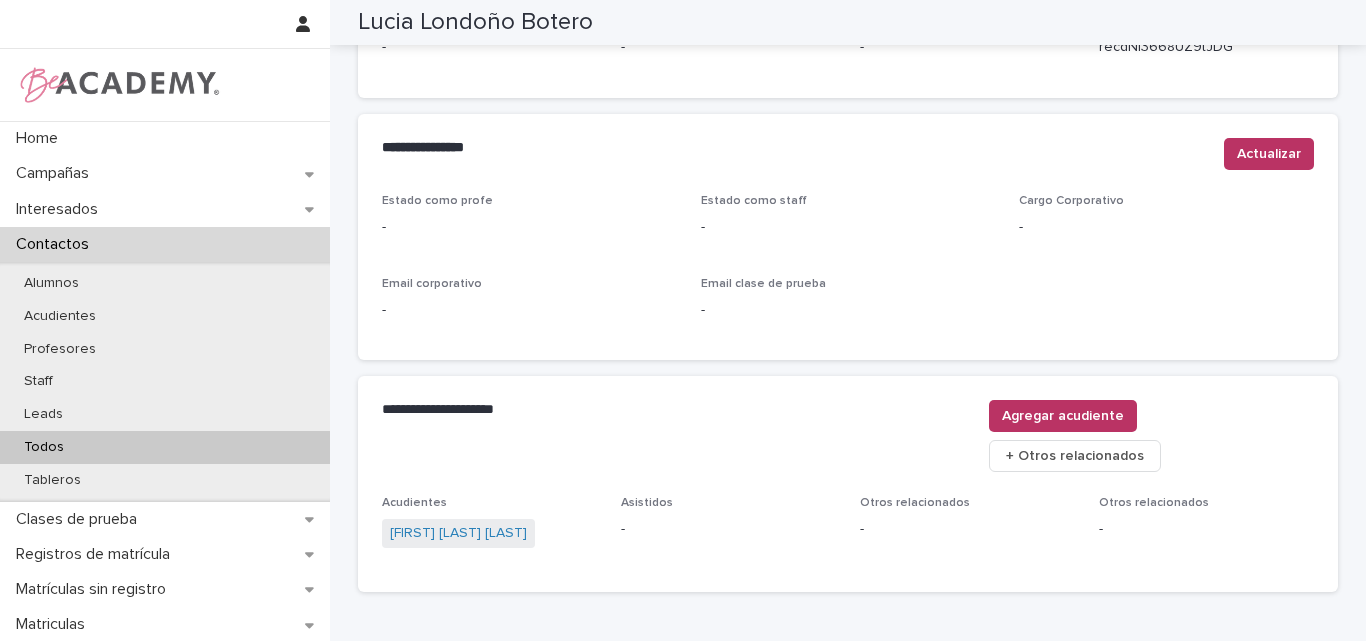 scroll, scrollTop: 847, scrollLeft: 0, axis: vertical 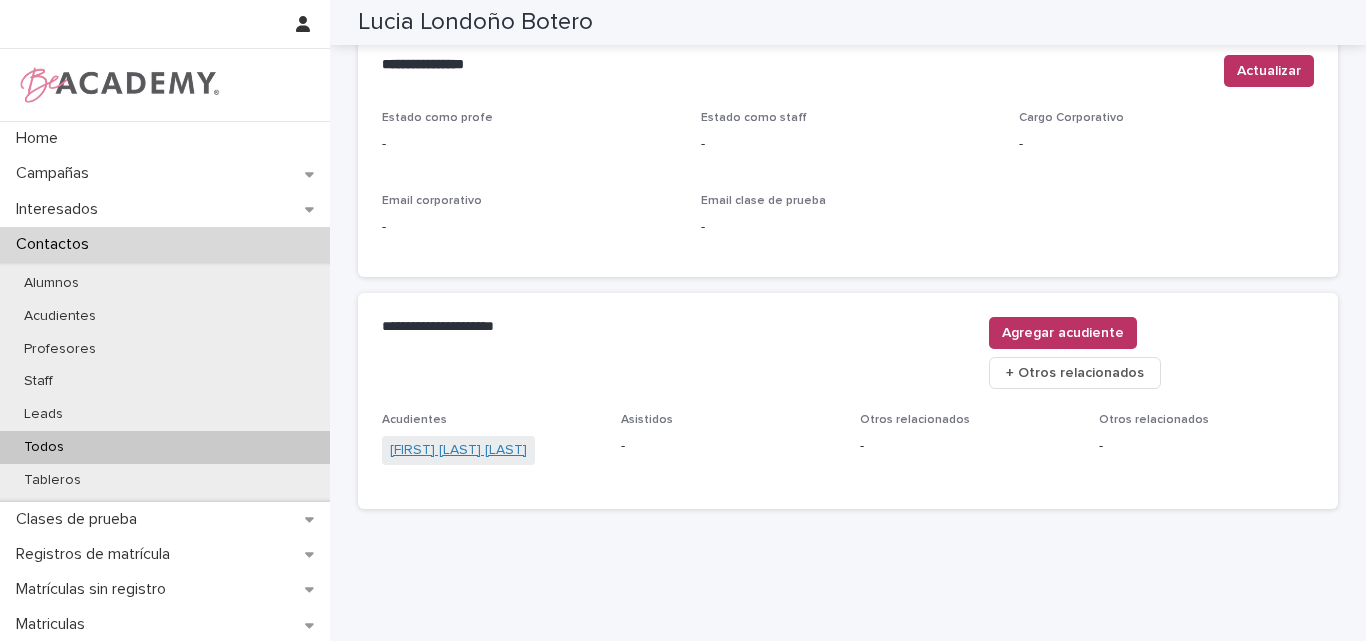 click on "[FIRST] [LAST] [LAST]" at bounding box center (458, 450) 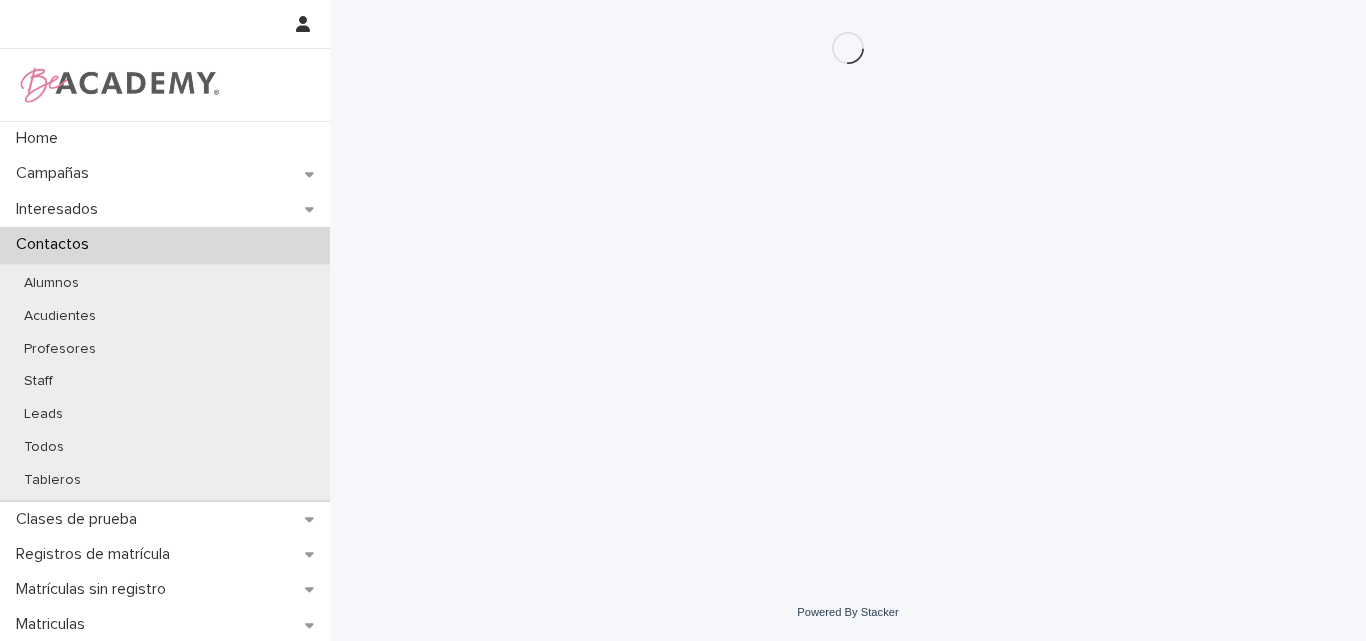 scroll, scrollTop: 0, scrollLeft: 0, axis: both 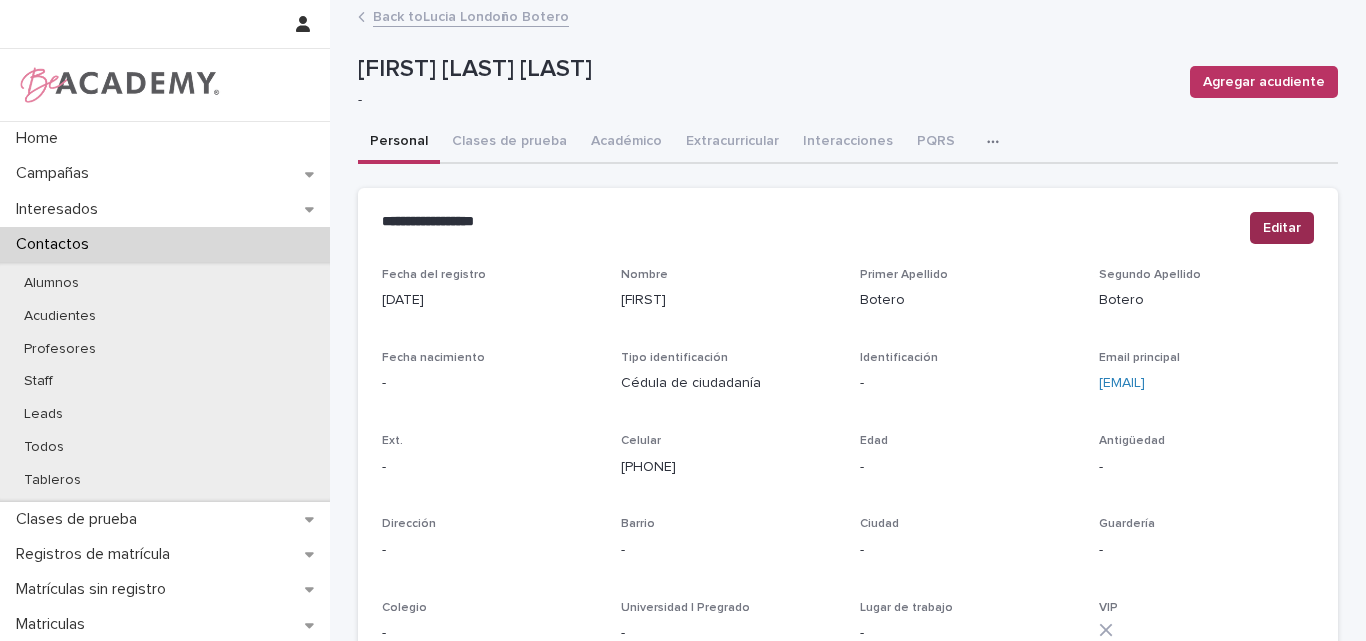 click on "Editar" at bounding box center (1282, 228) 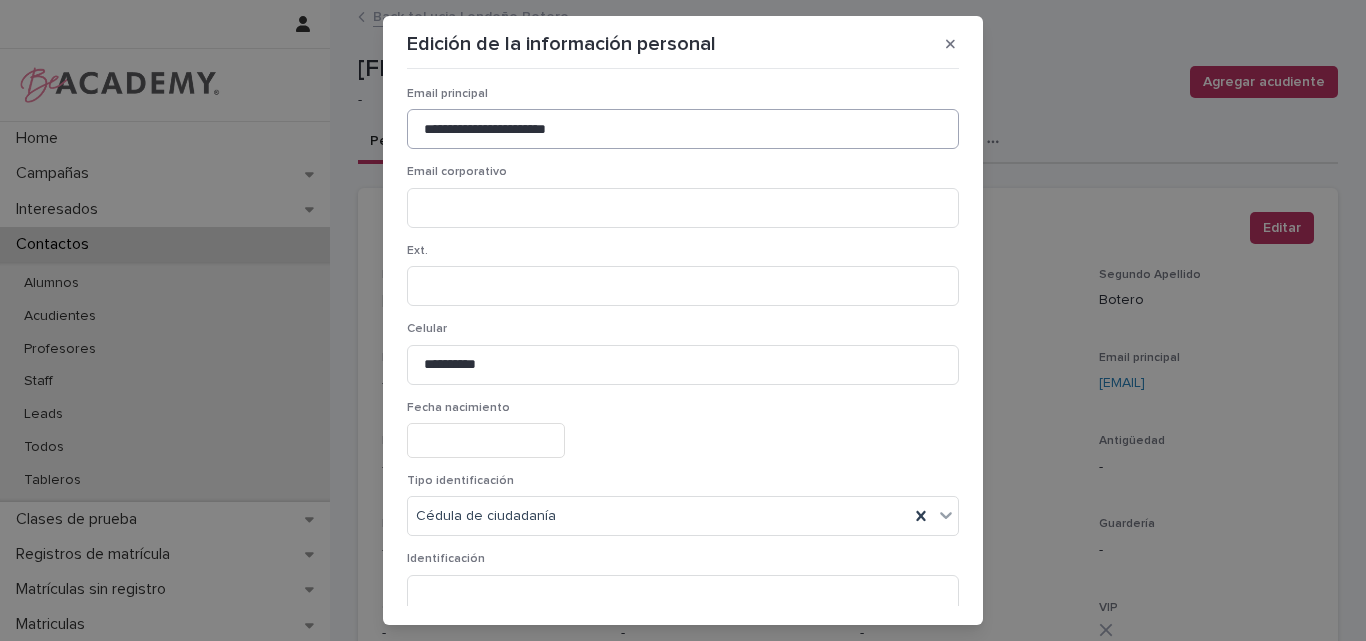 scroll, scrollTop: 300, scrollLeft: 0, axis: vertical 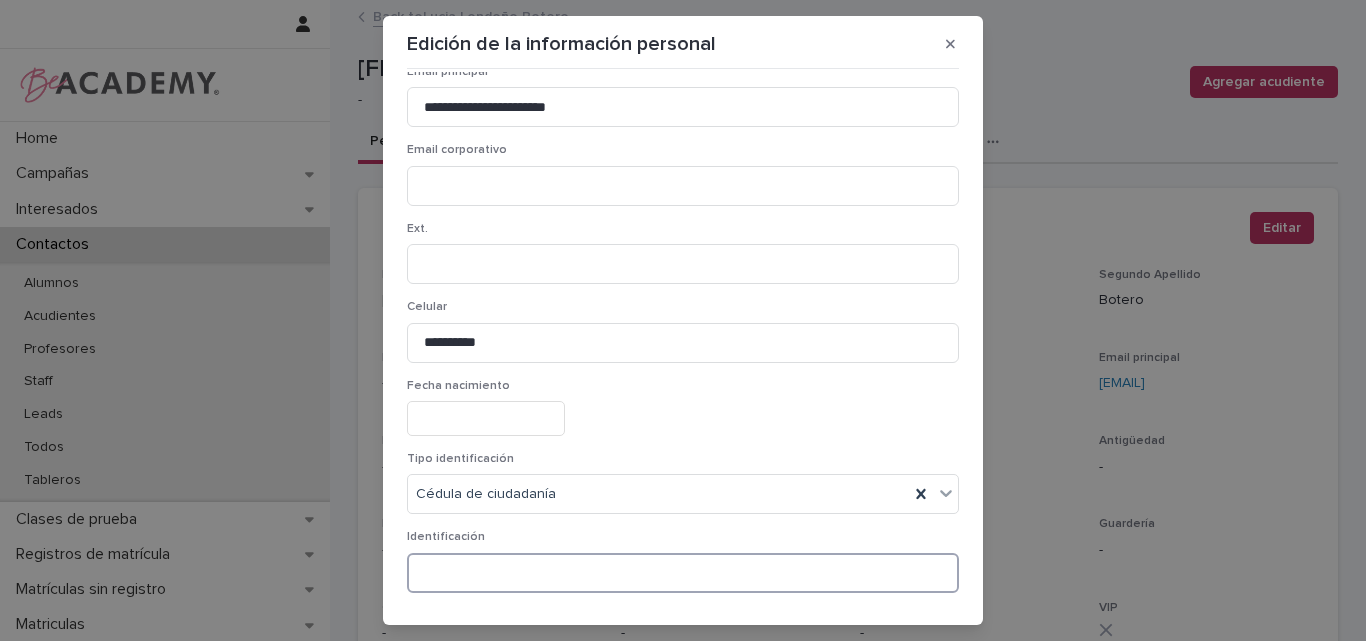 click at bounding box center (683, 573) 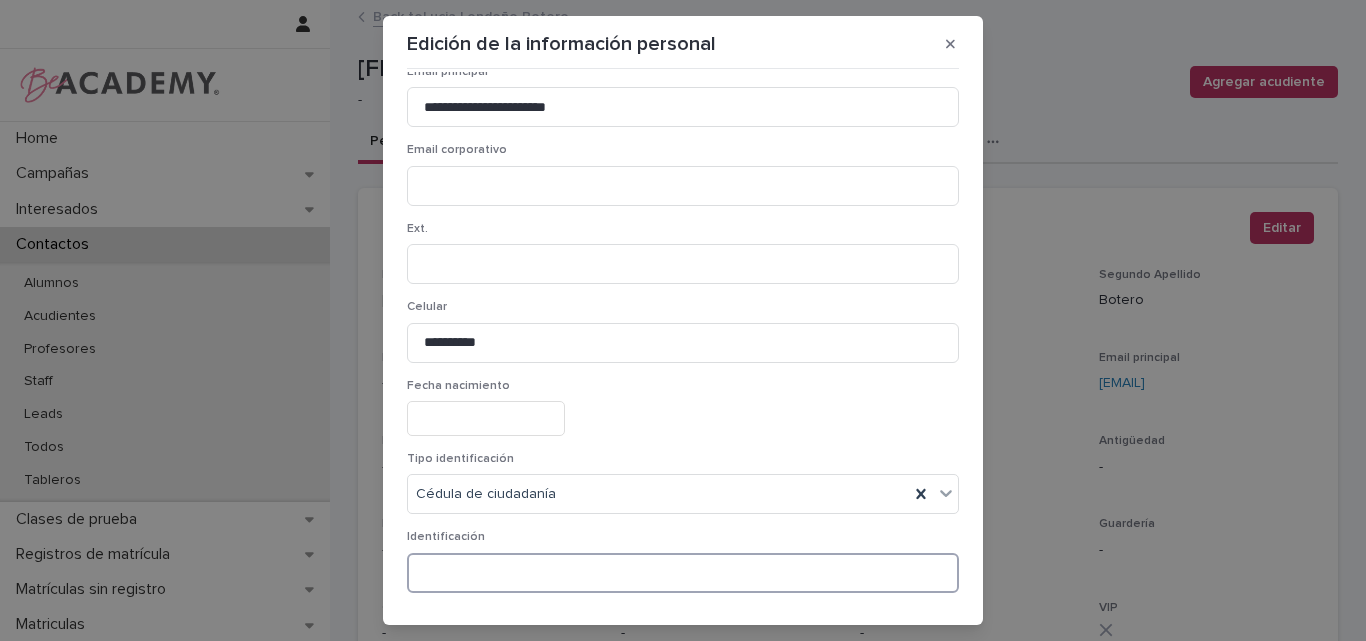 paste on "********" 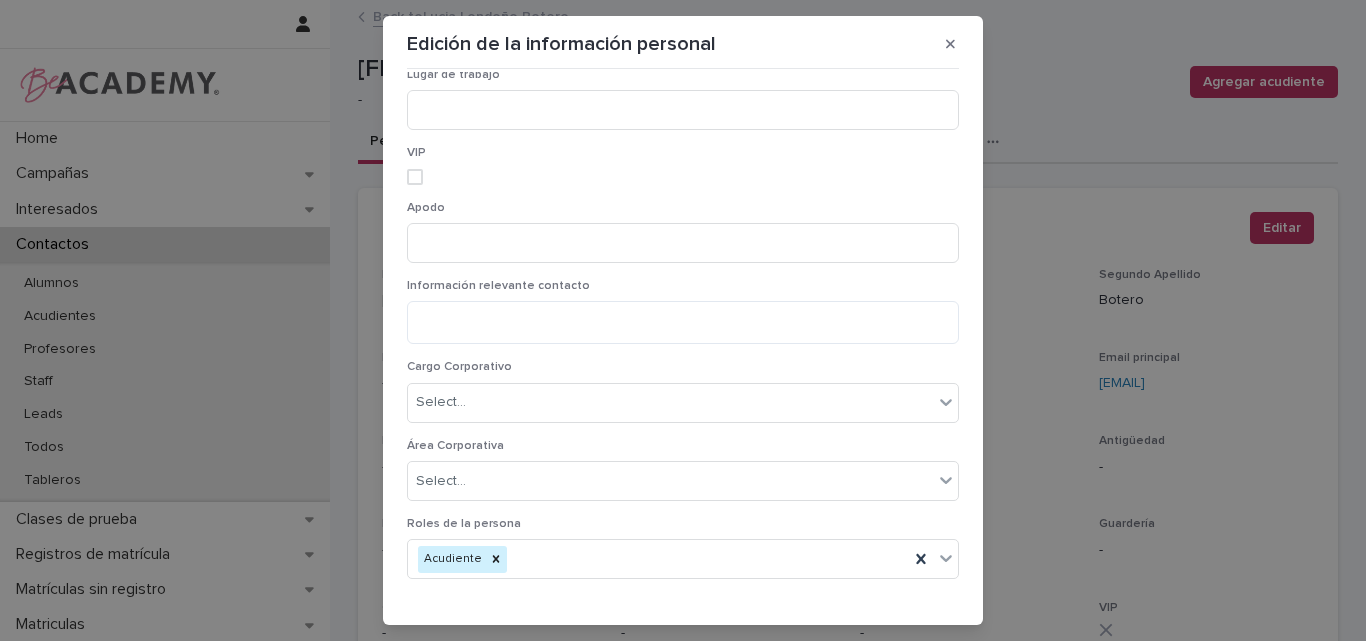 scroll, scrollTop: 1474, scrollLeft: 0, axis: vertical 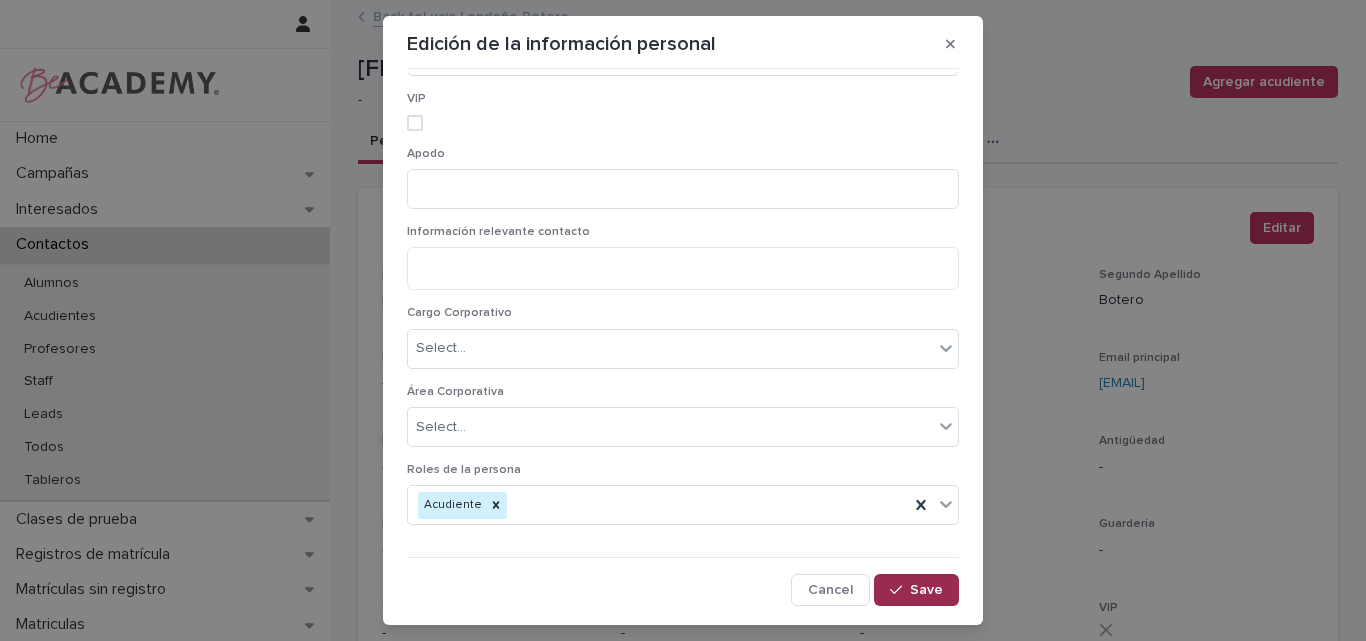 type on "********" 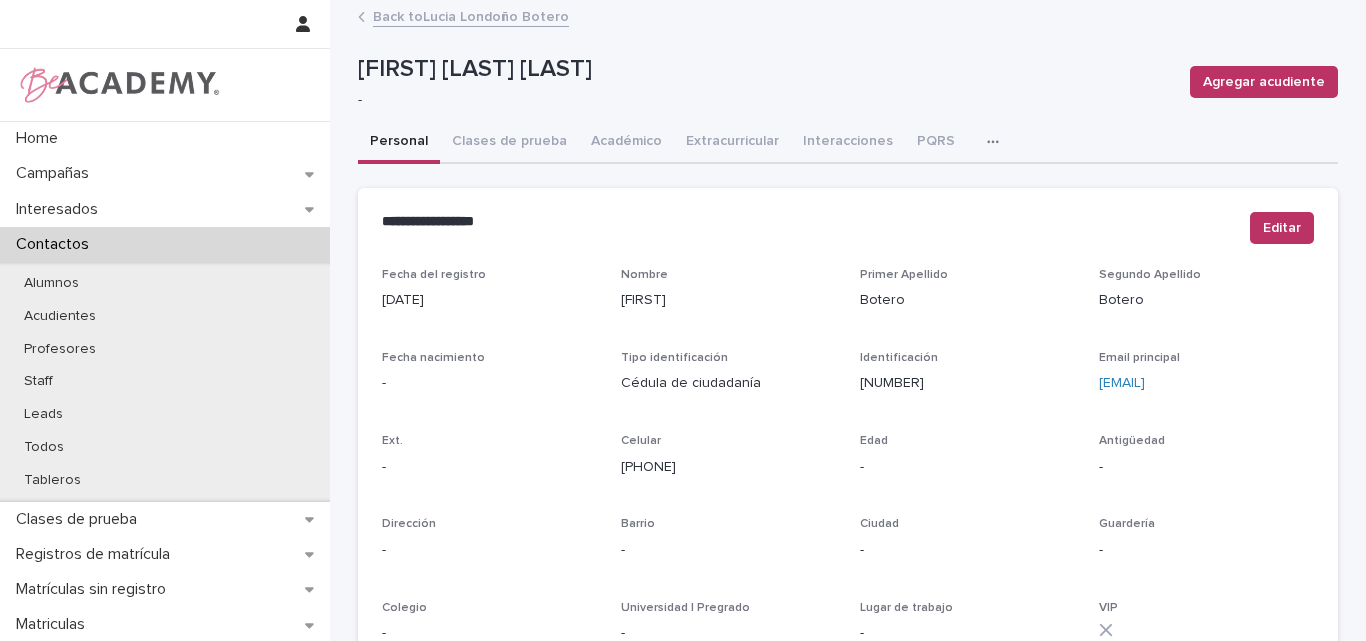 click on "Back to  Lucia Londoño Botero" at bounding box center (471, 15) 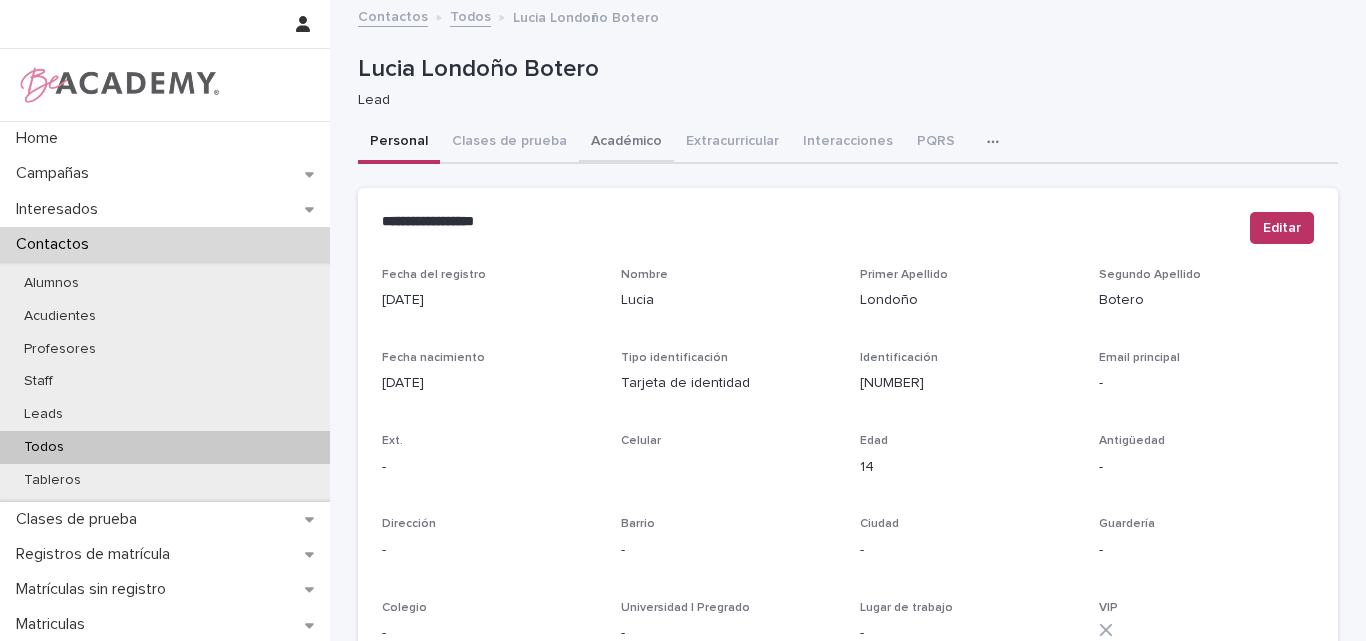click on "Académico" at bounding box center (626, 143) 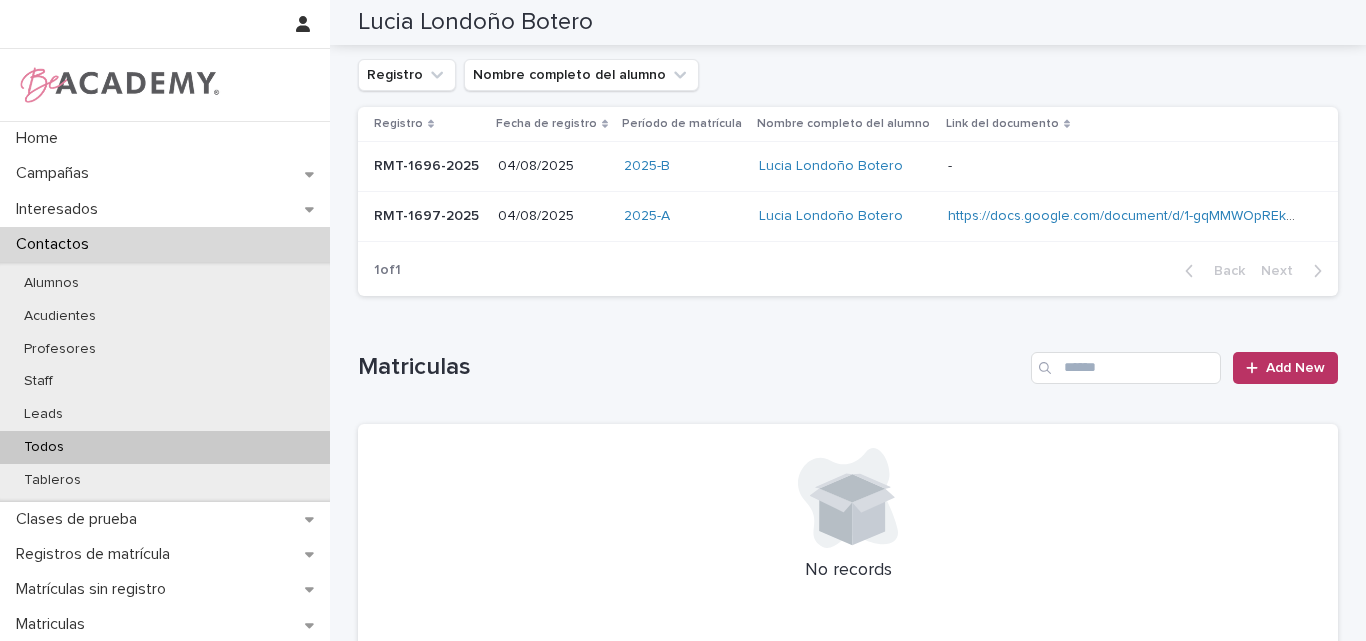 scroll, scrollTop: 210, scrollLeft: 0, axis: vertical 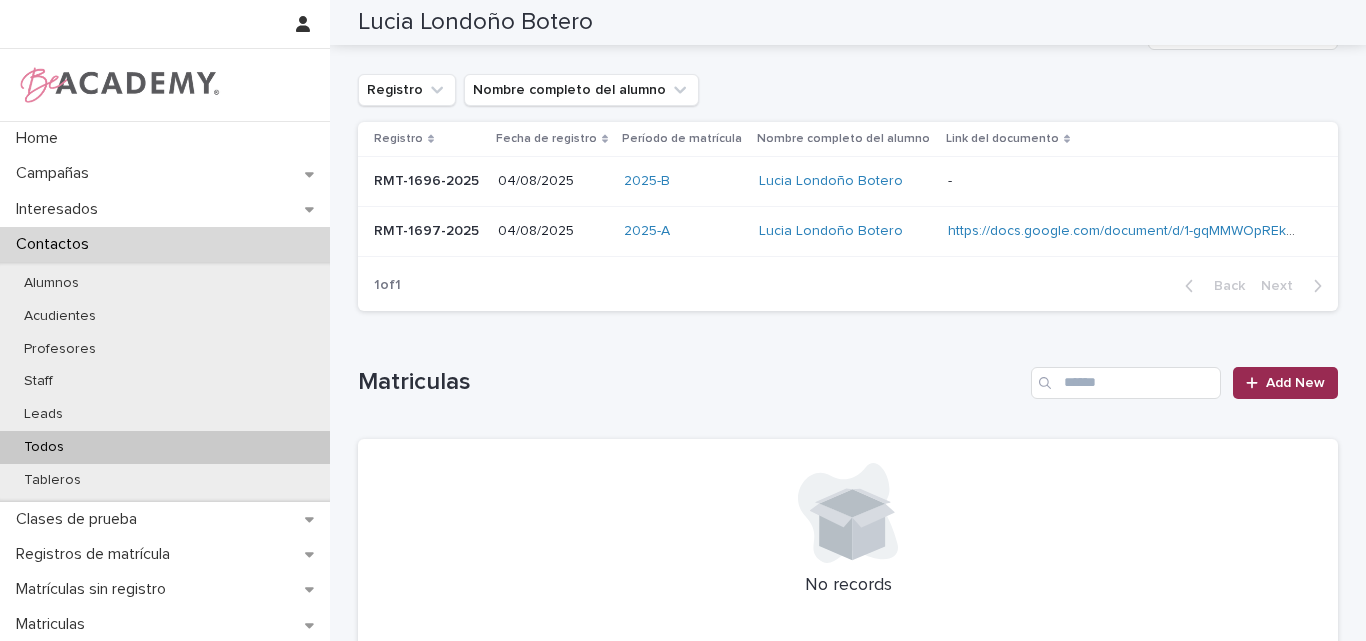 click on "Add New" at bounding box center (1295, 383) 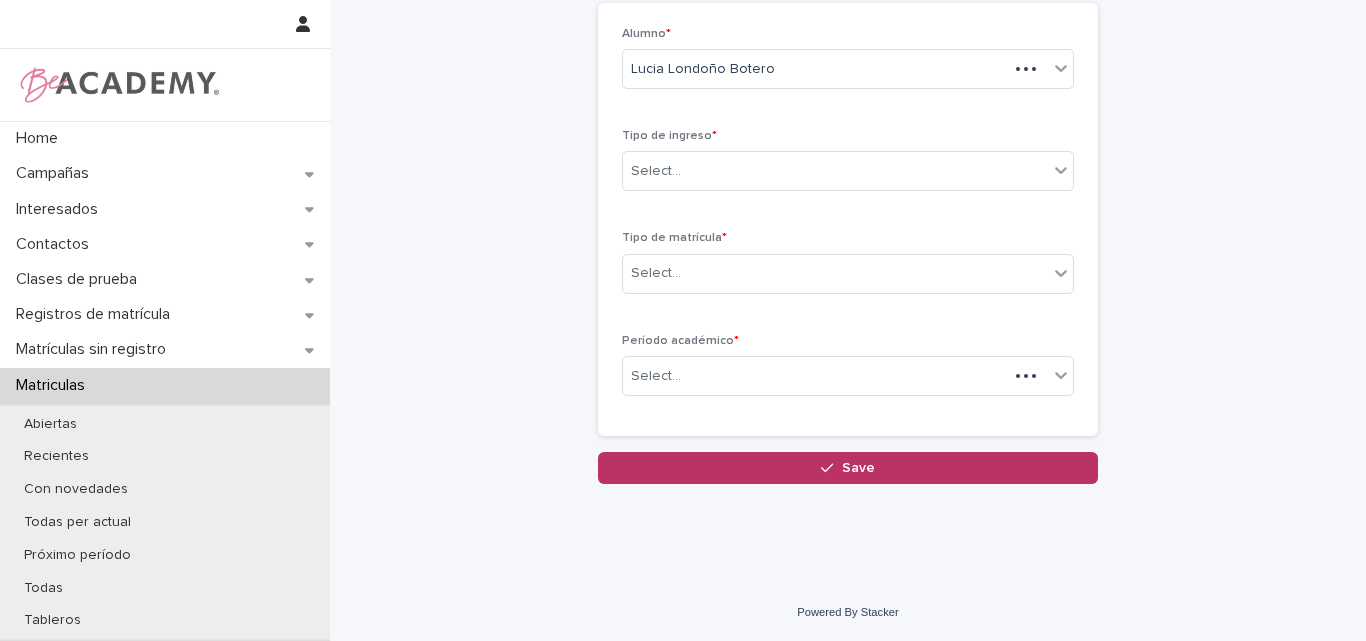 scroll, scrollTop: 112, scrollLeft: 0, axis: vertical 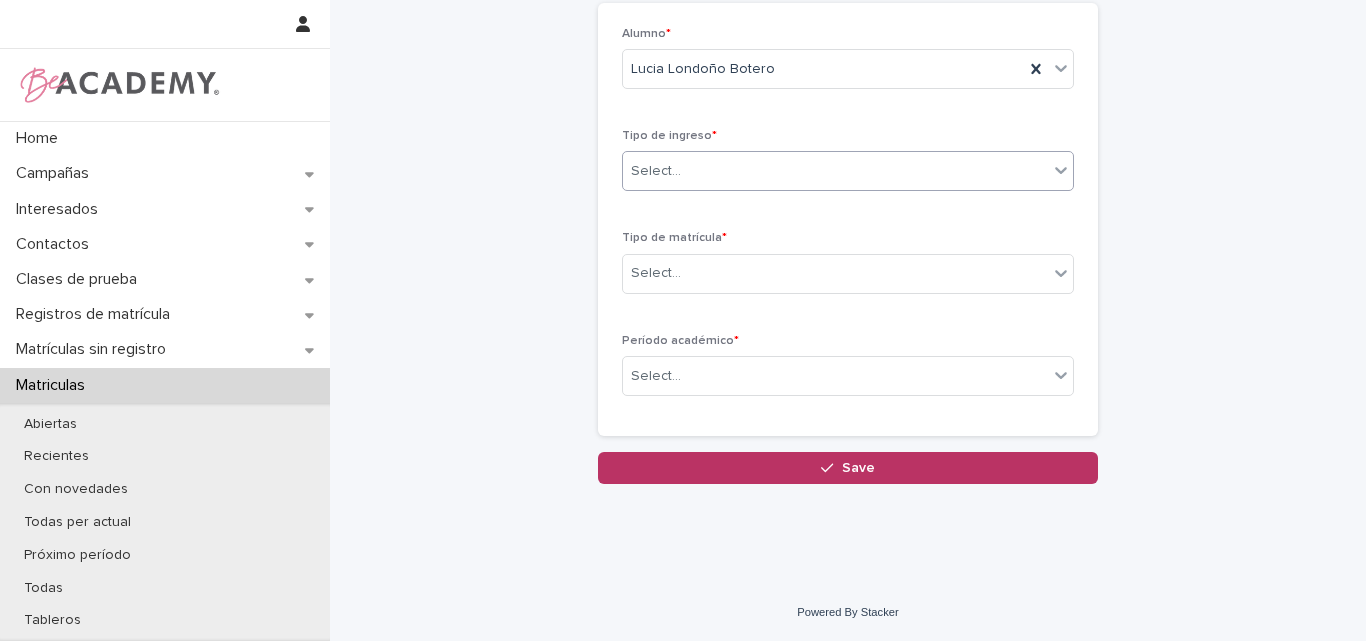 click on "Select..." at bounding box center [835, 171] 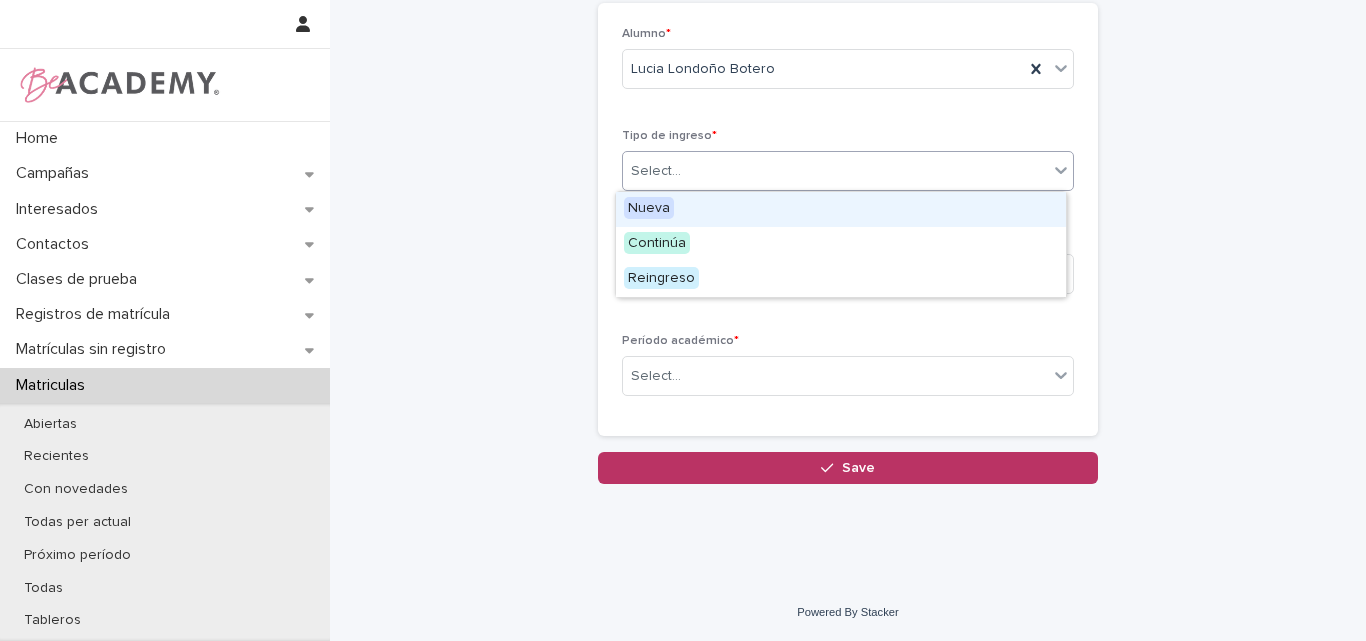 click on "Nueva" at bounding box center [841, 209] 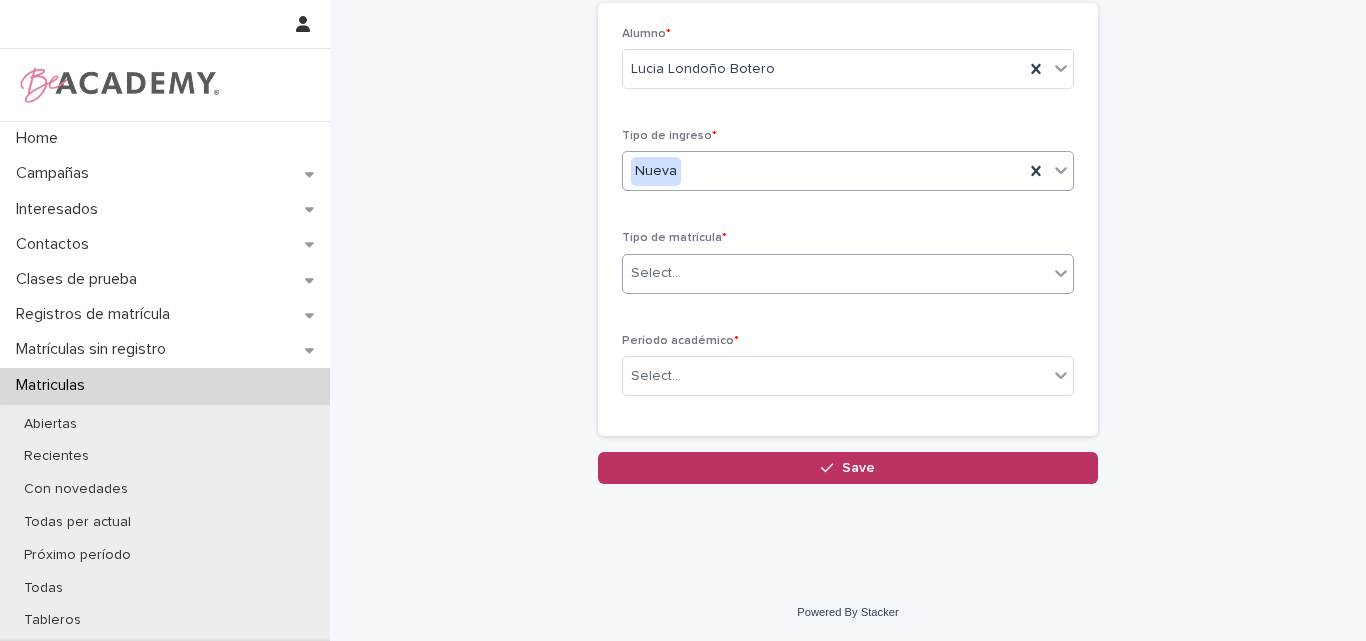 click on "Select..." at bounding box center [835, 273] 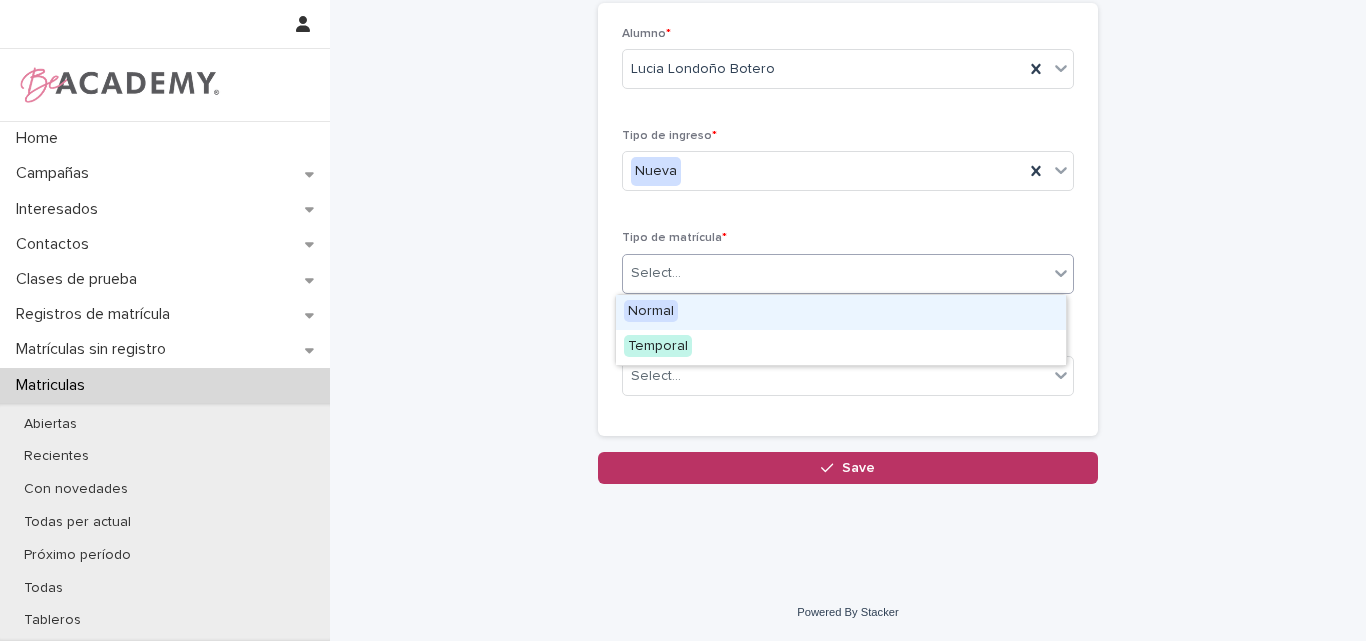 click on "Normal" at bounding box center (841, 312) 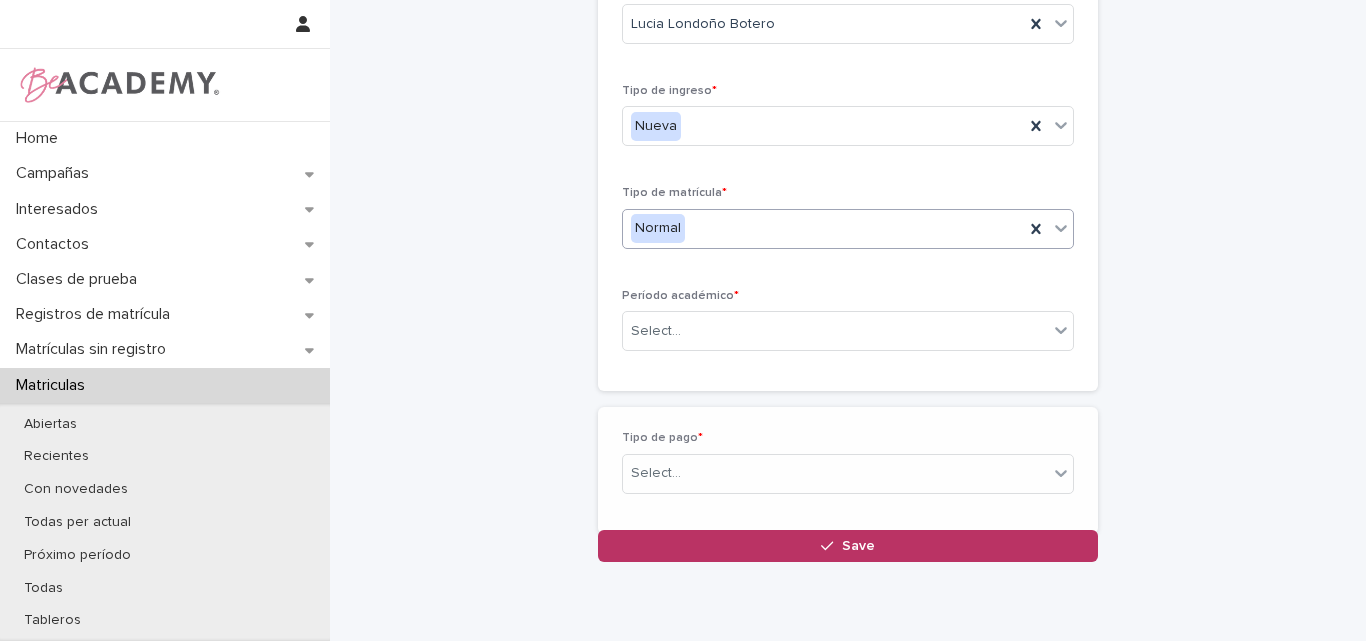 scroll, scrollTop: 183, scrollLeft: 0, axis: vertical 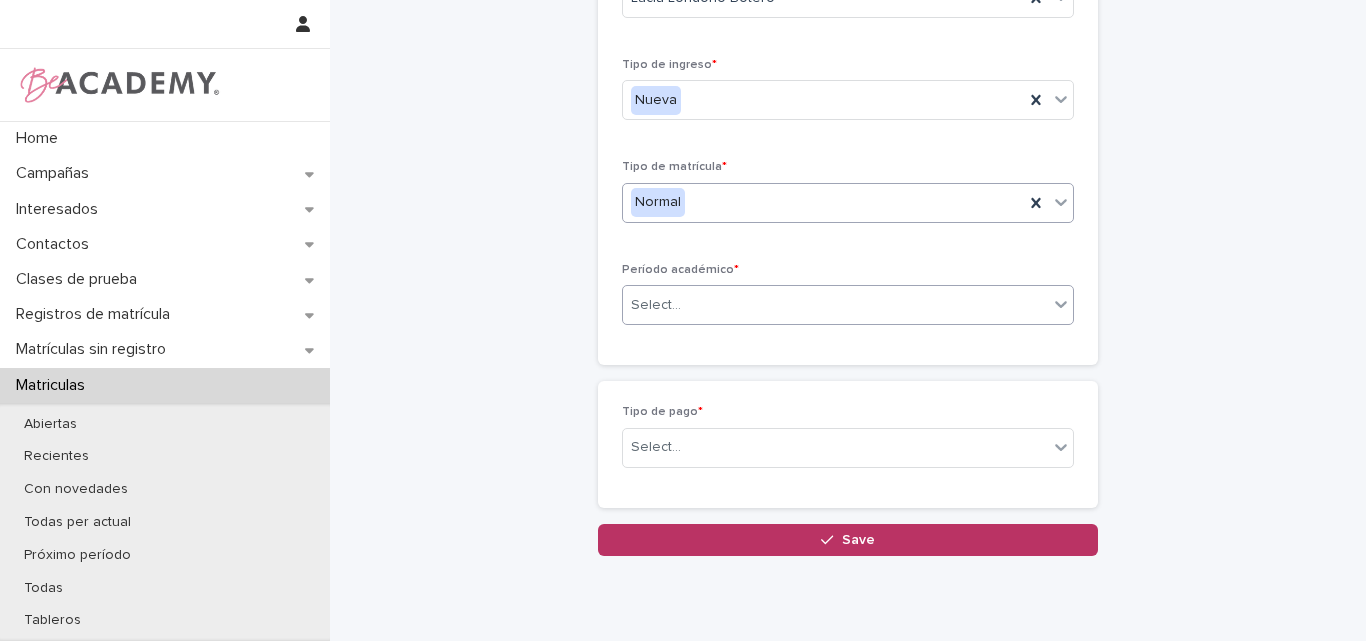 click on "Select..." at bounding box center (835, 305) 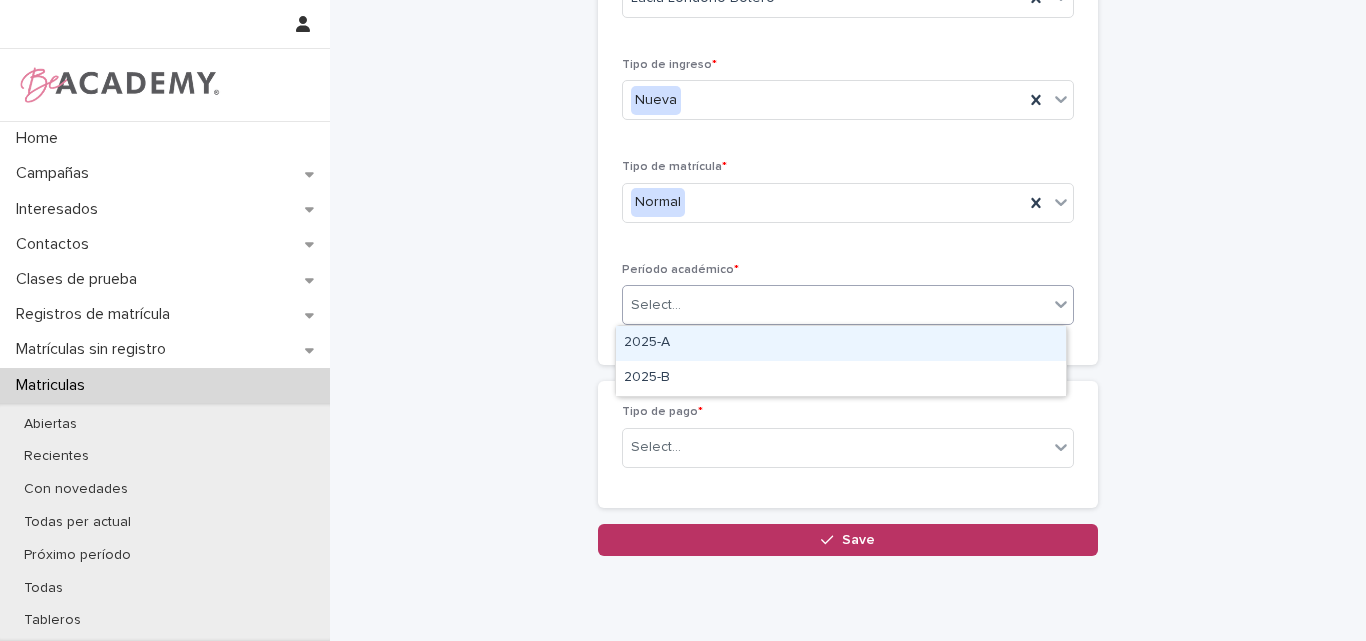 click on "2025-A" at bounding box center [841, 343] 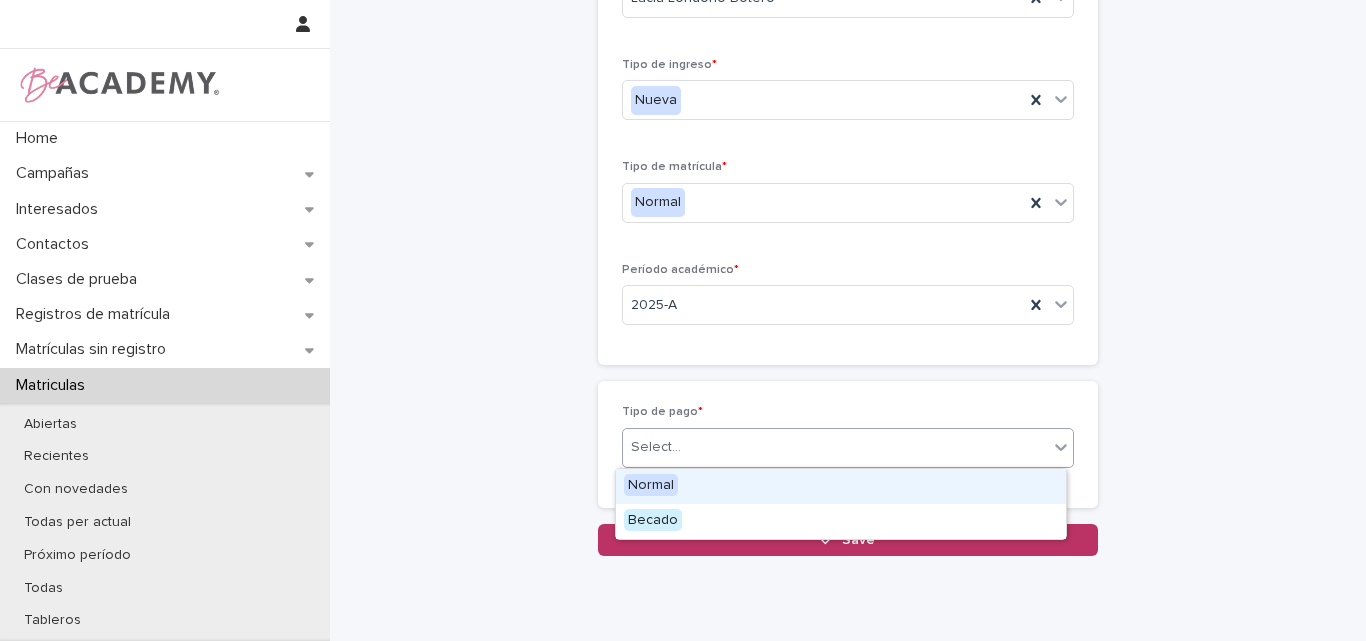 drag, startPoint x: 700, startPoint y: 443, endPoint x: 685, endPoint y: 477, distance: 37.161808 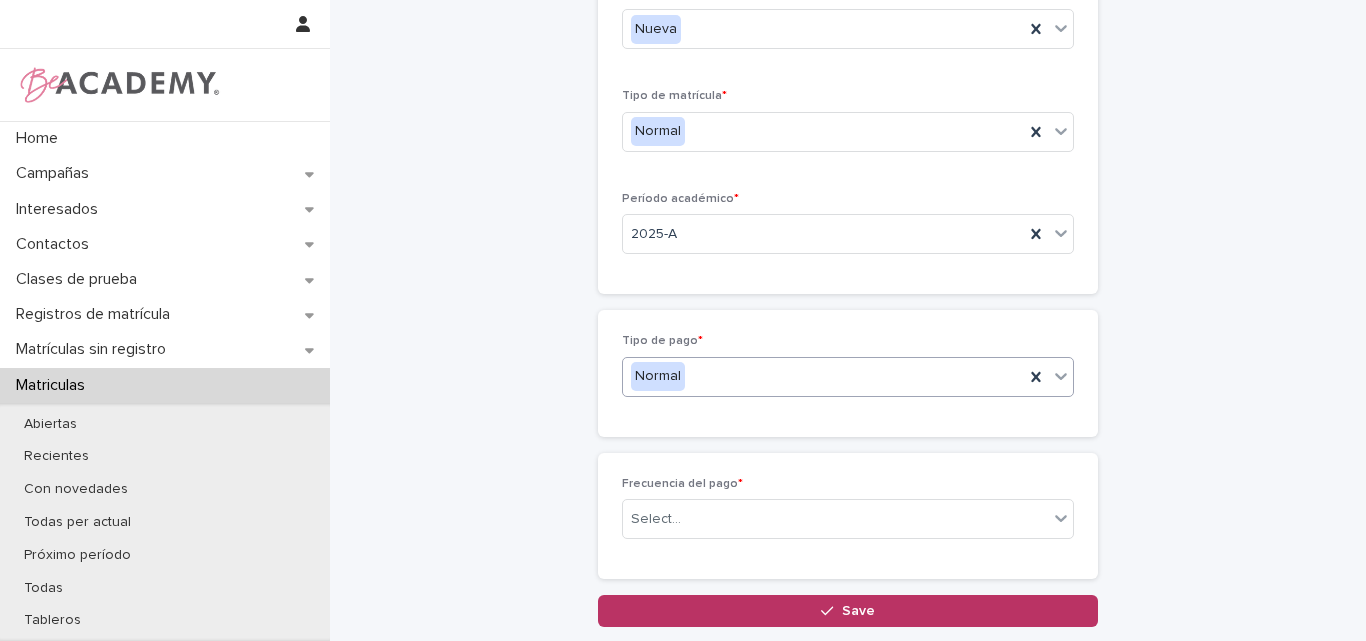 scroll, scrollTop: 354, scrollLeft: 0, axis: vertical 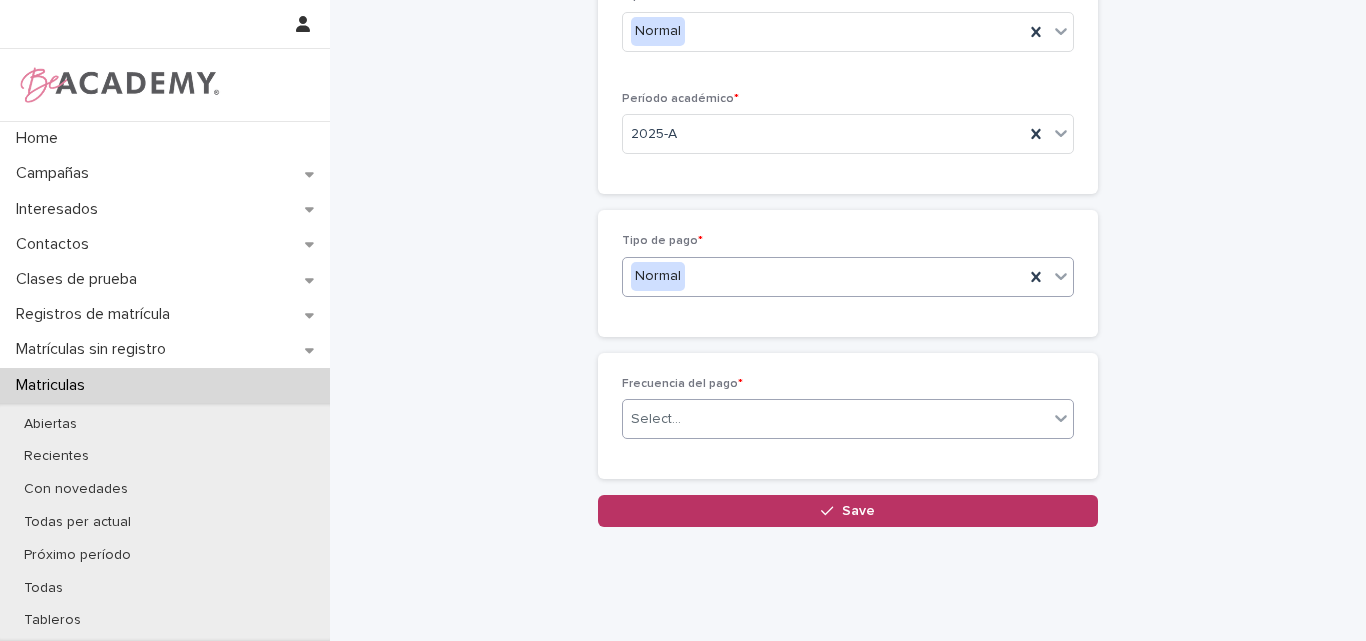 click on "Select..." at bounding box center [835, 419] 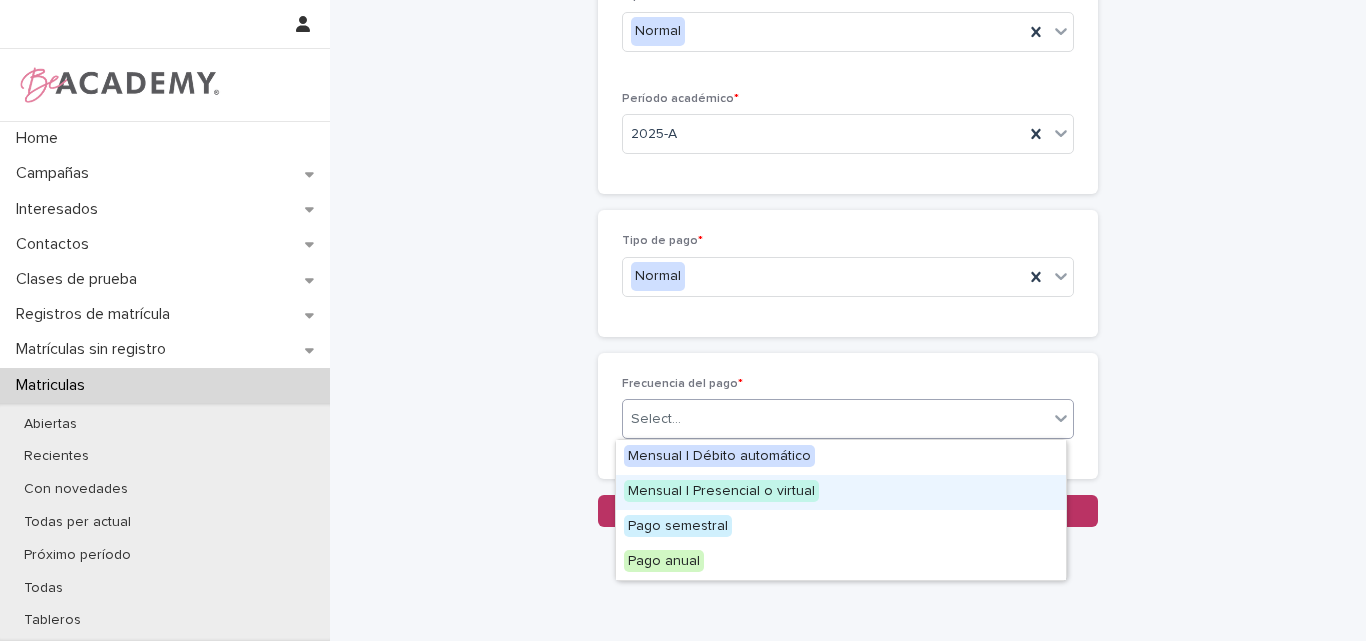 click on "Mensual | Presencial o virtual" at bounding box center [721, 491] 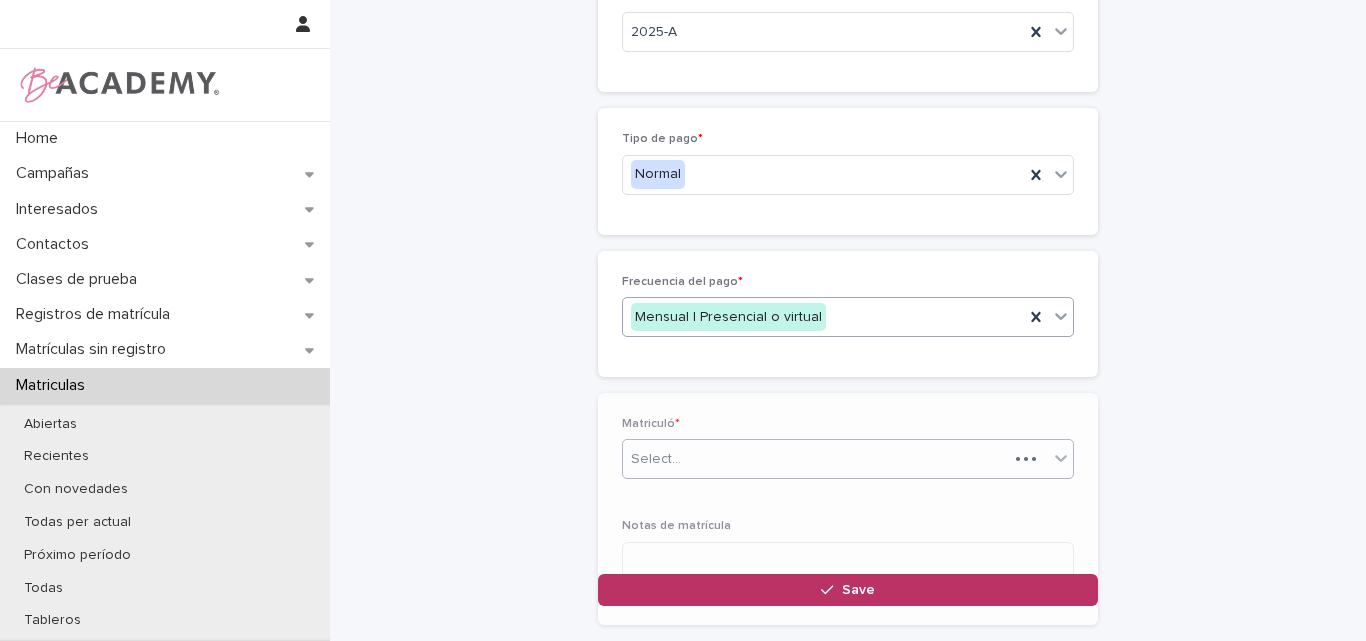 scroll, scrollTop: 478, scrollLeft: 0, axis: vertical 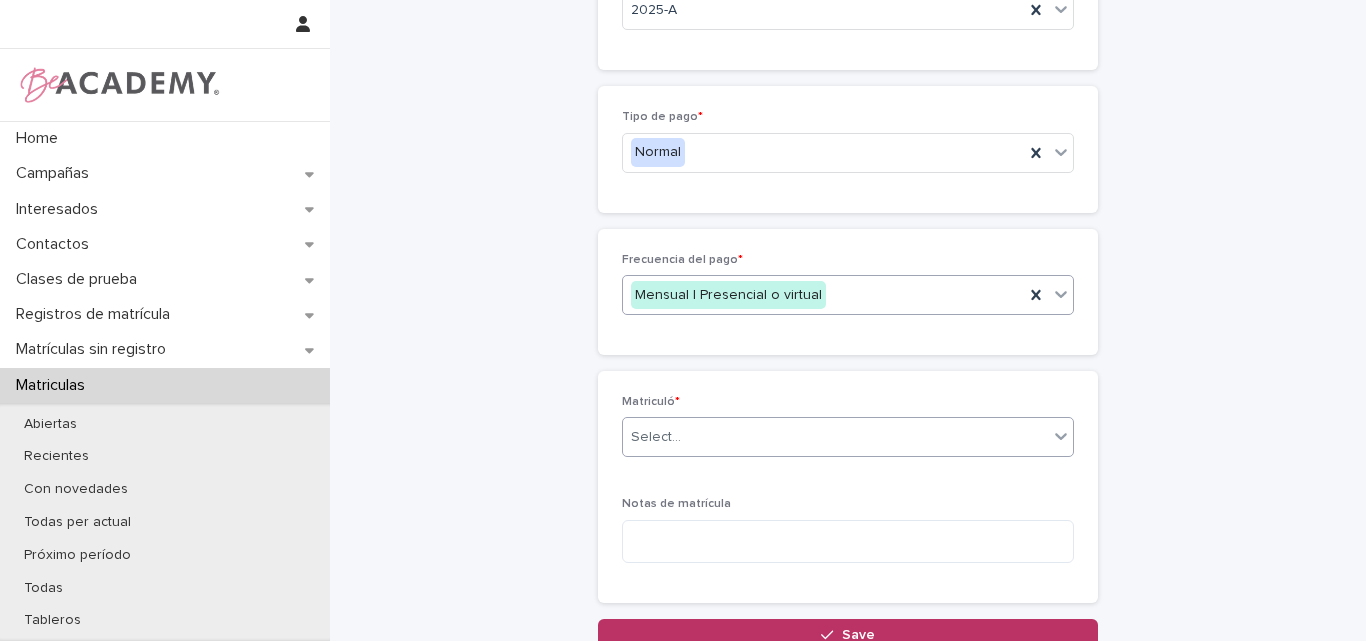 click on "Select..." at bounding box center (835, 437) 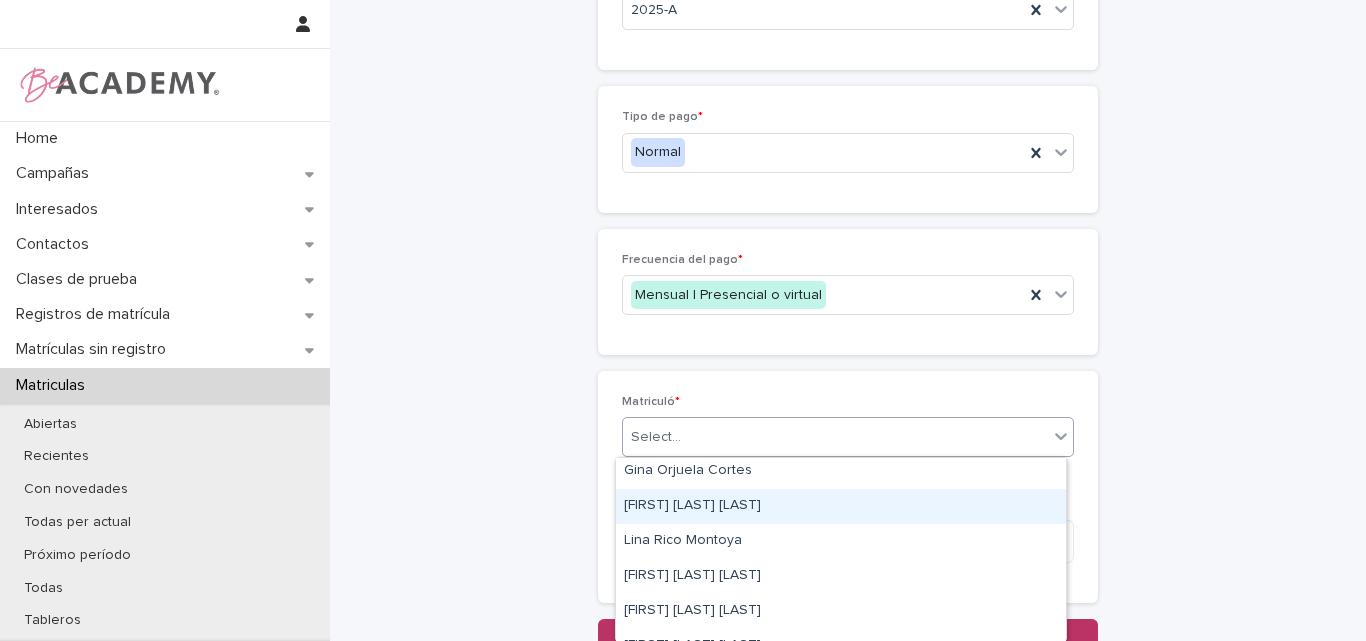 scroll, scrollTop: 100, scrollLeft: 0, axis: vertical 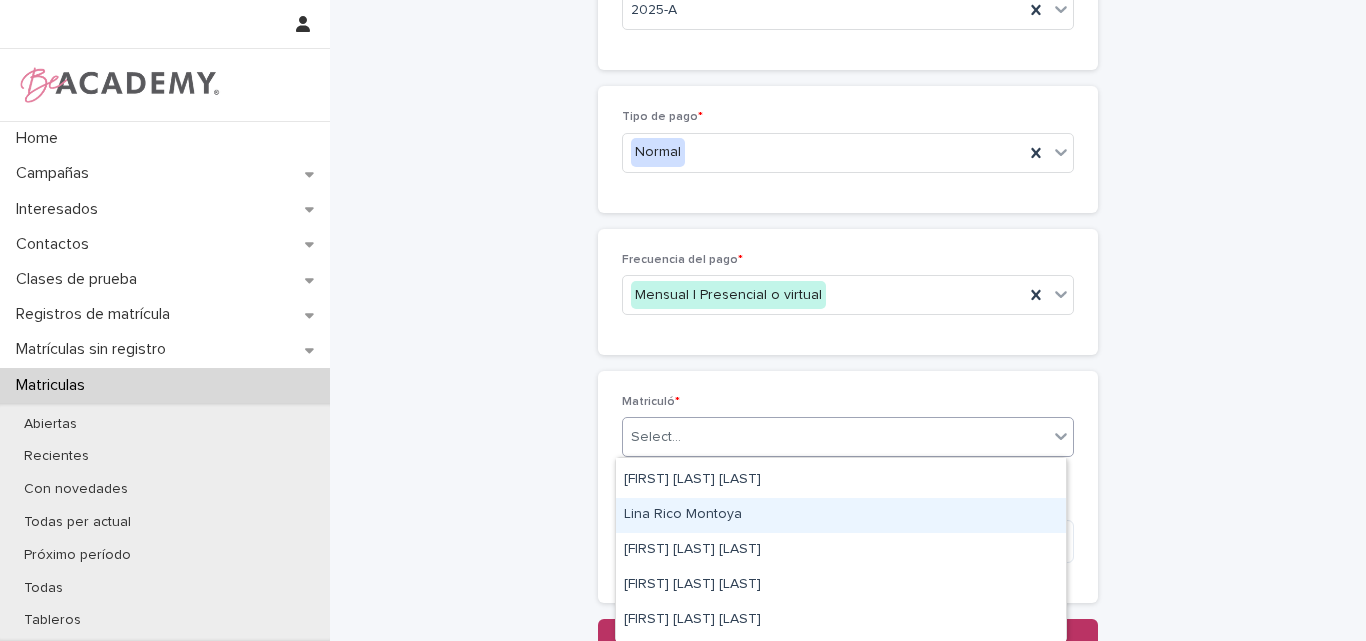 click on "Lina Rico Montoya" at bounding box center (841, 515) 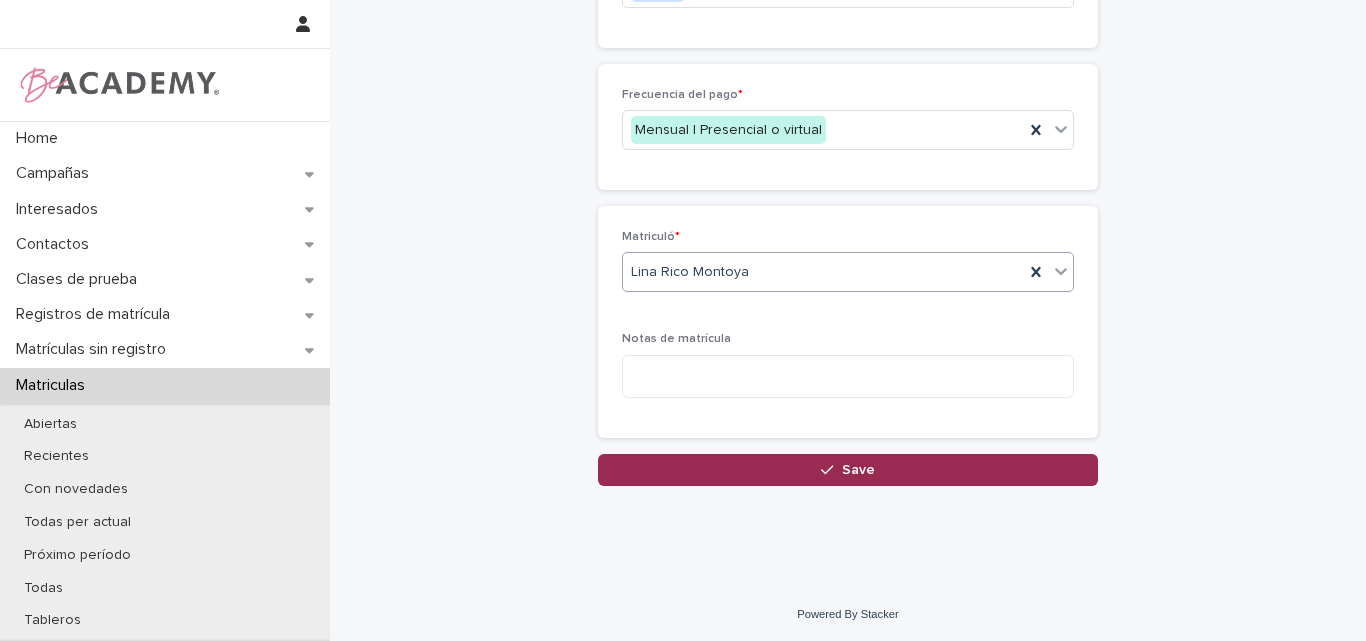 scroll, scrollTop: 645, scrollLeft: 0, axis: vertical 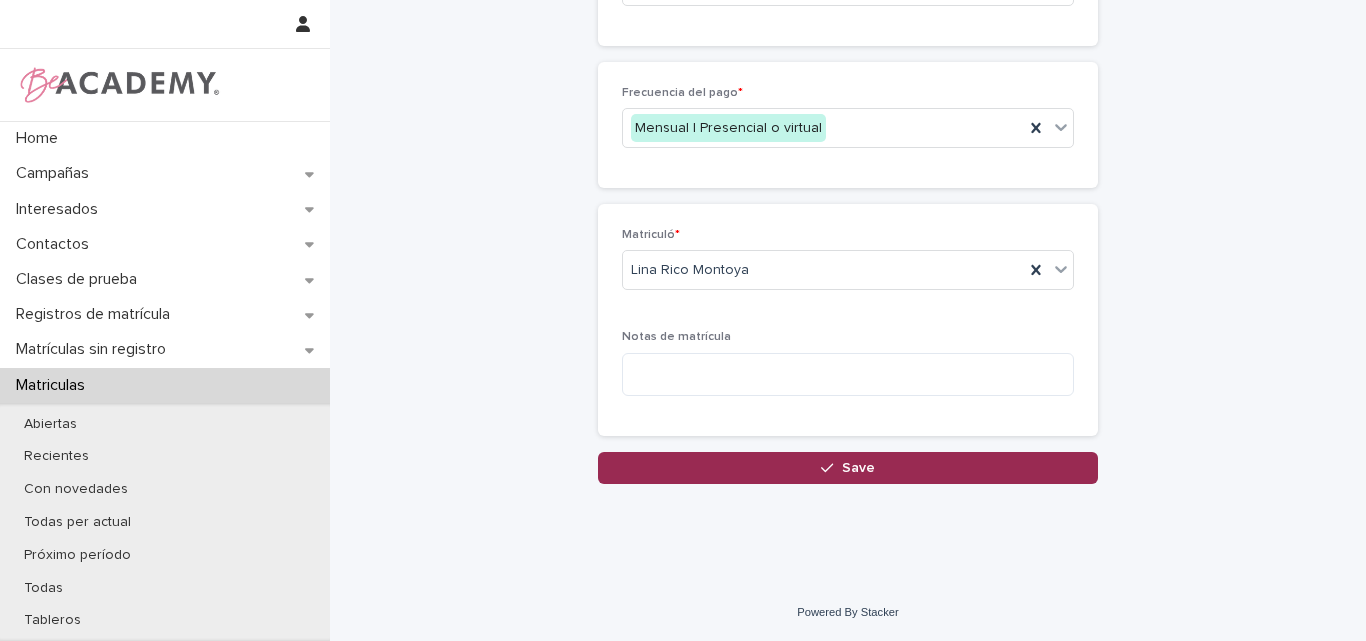 click at bounding box center (831, 468) 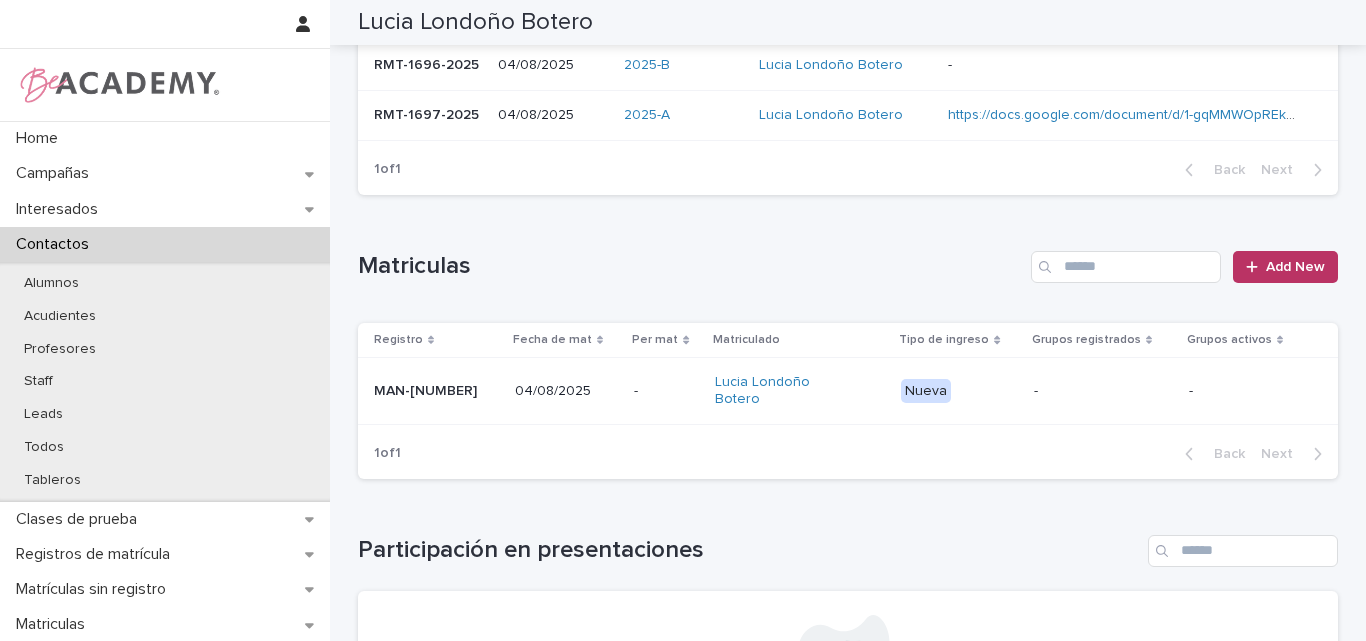 scroll, scrollTop: 347, scrollLeft: 0, axis: vertical 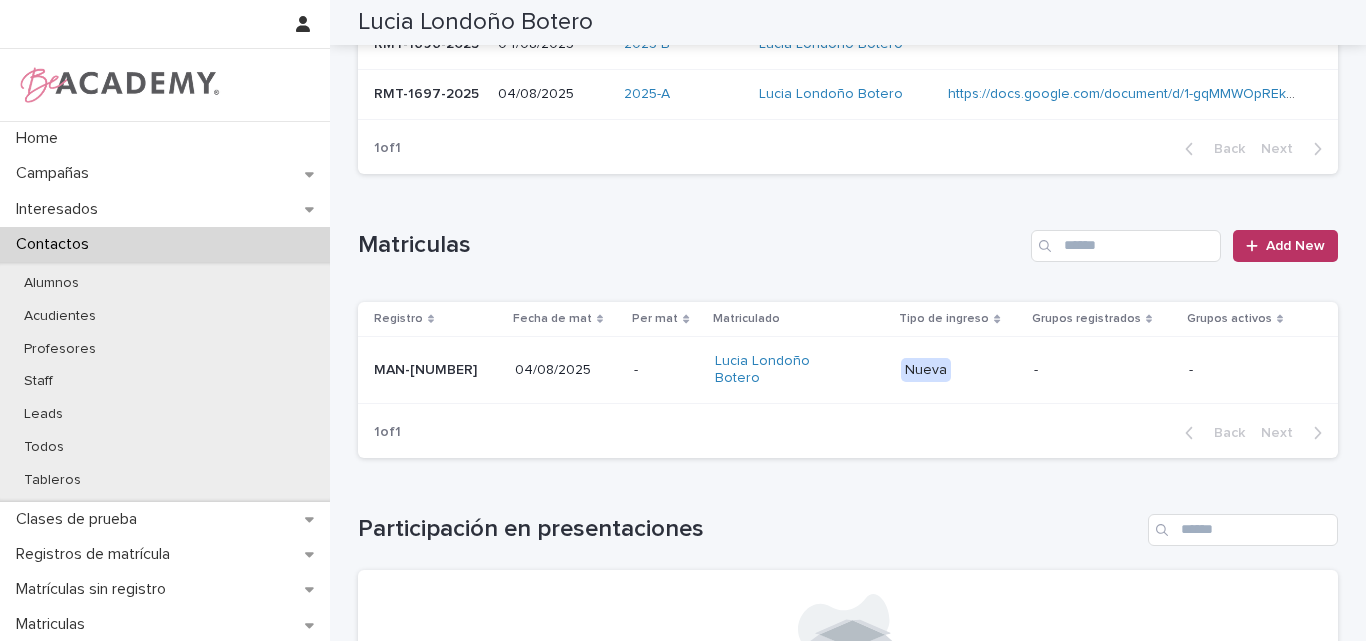 click on "MAN-4258" at bounding box center (436, 370) 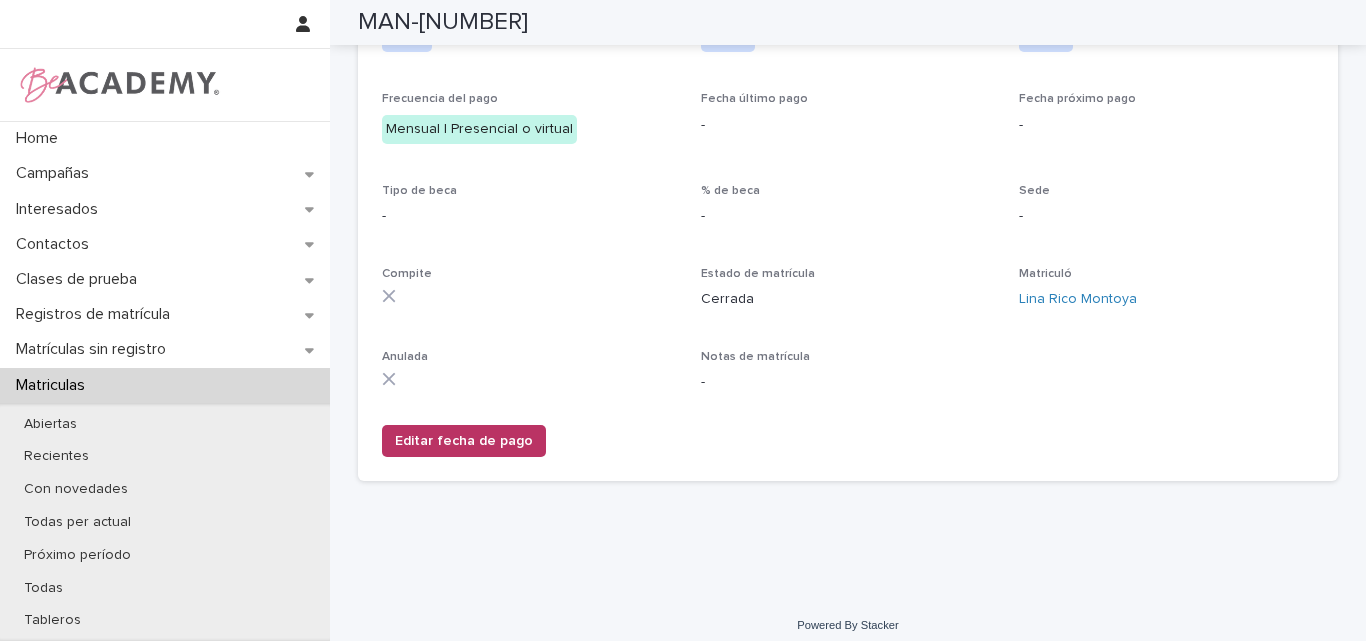scroll, scrollTop: 426, scrollLeft: 0, axis: vertical 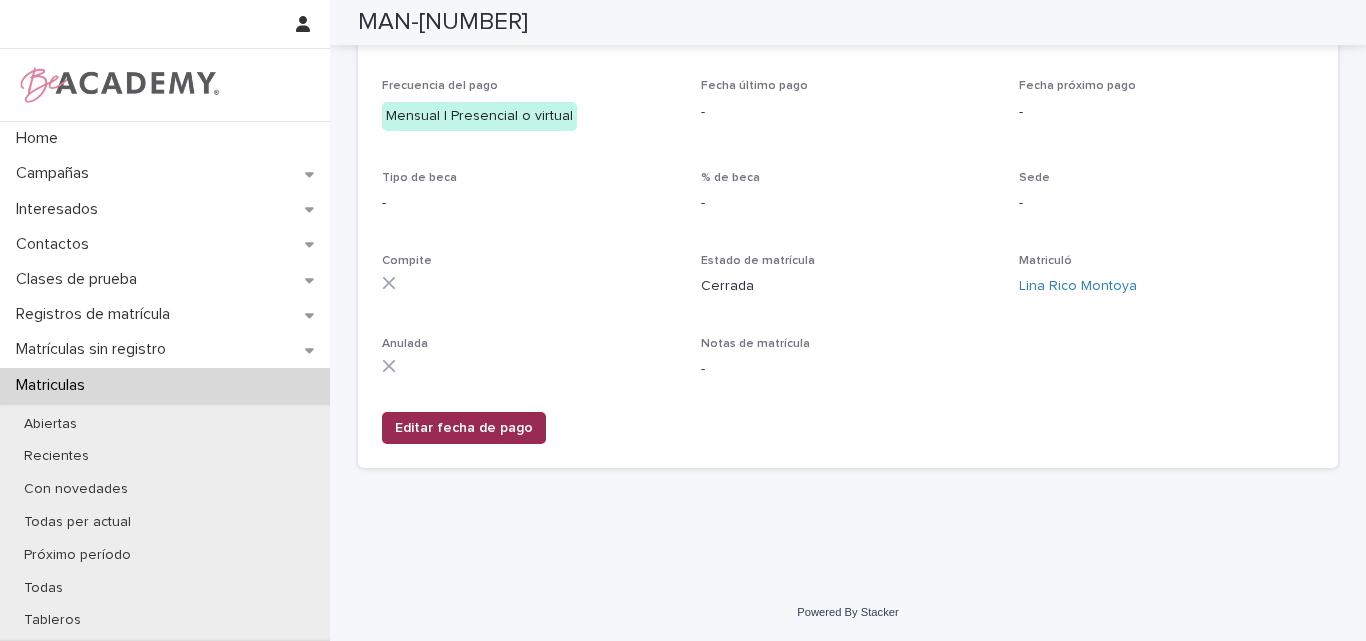 click on "Editar fecha de pago" at bounding box center [464, 428] 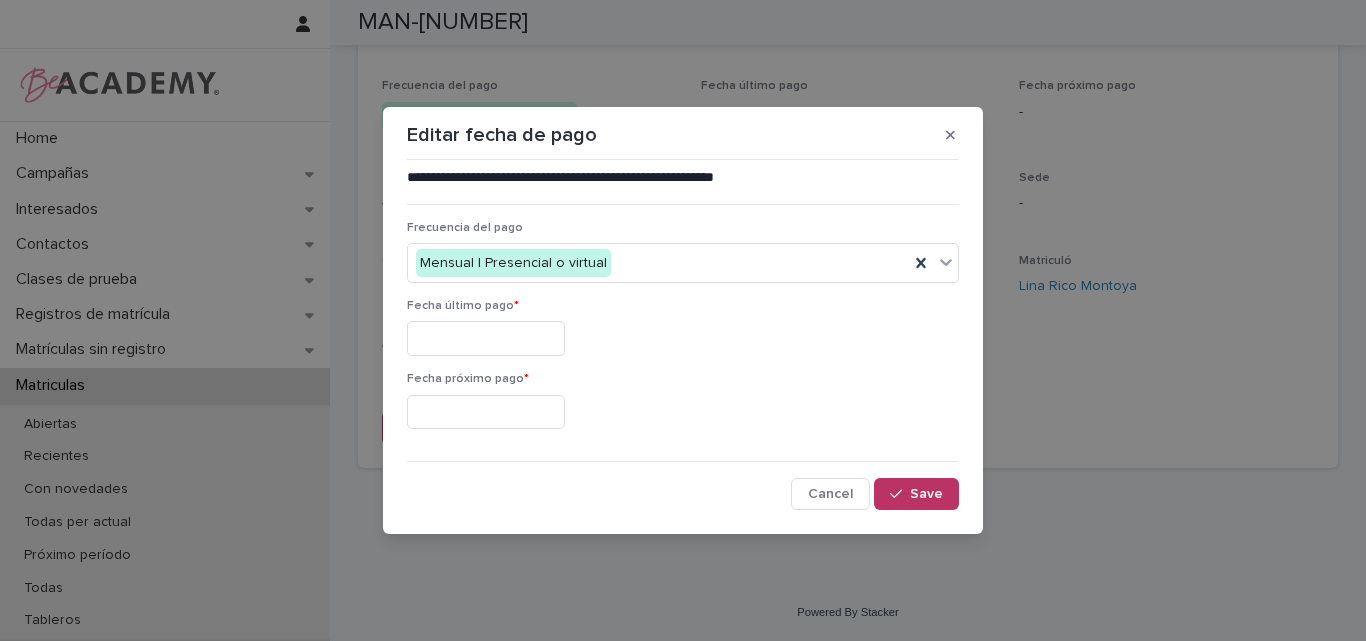 click at bounding box center (486, 338) 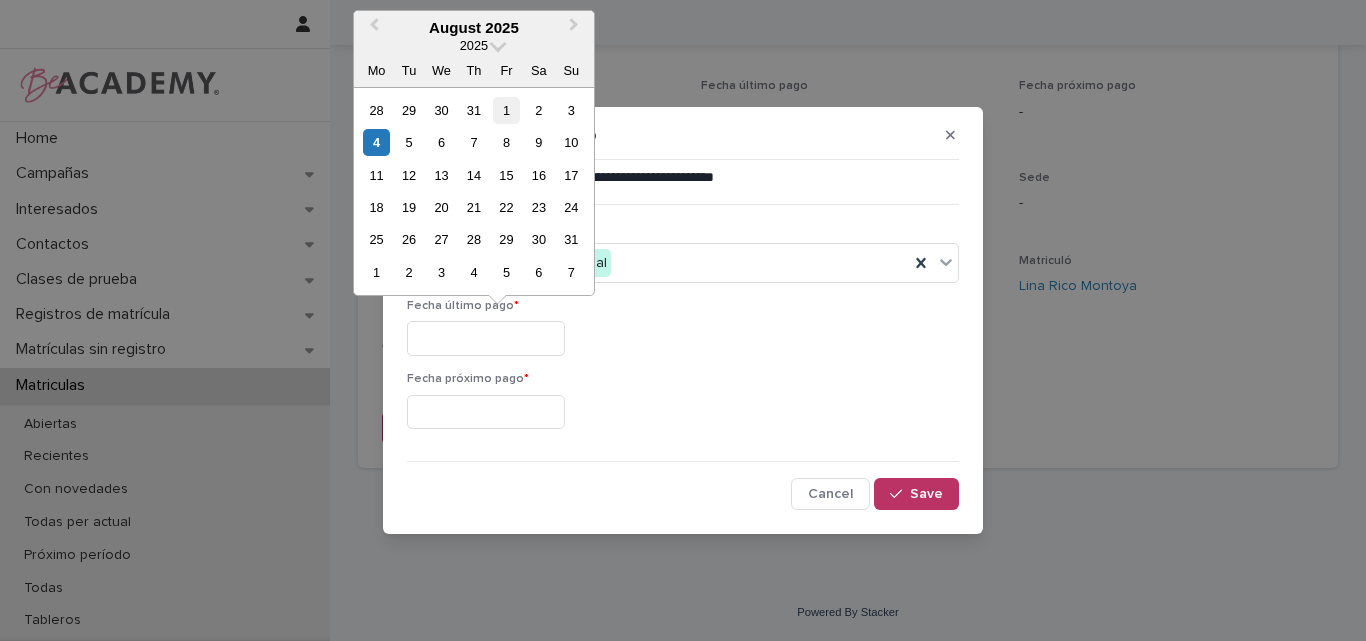 click on "1" at bounding box center (506, 110) 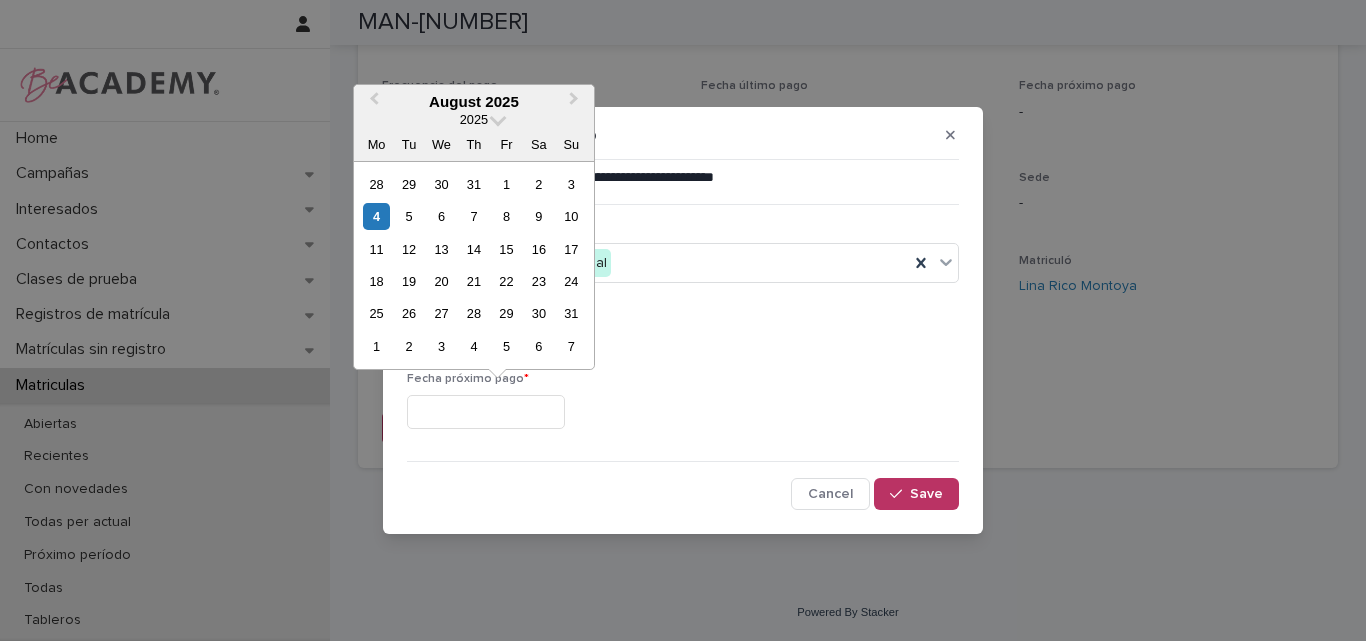 click at bounding box center (486, 412) 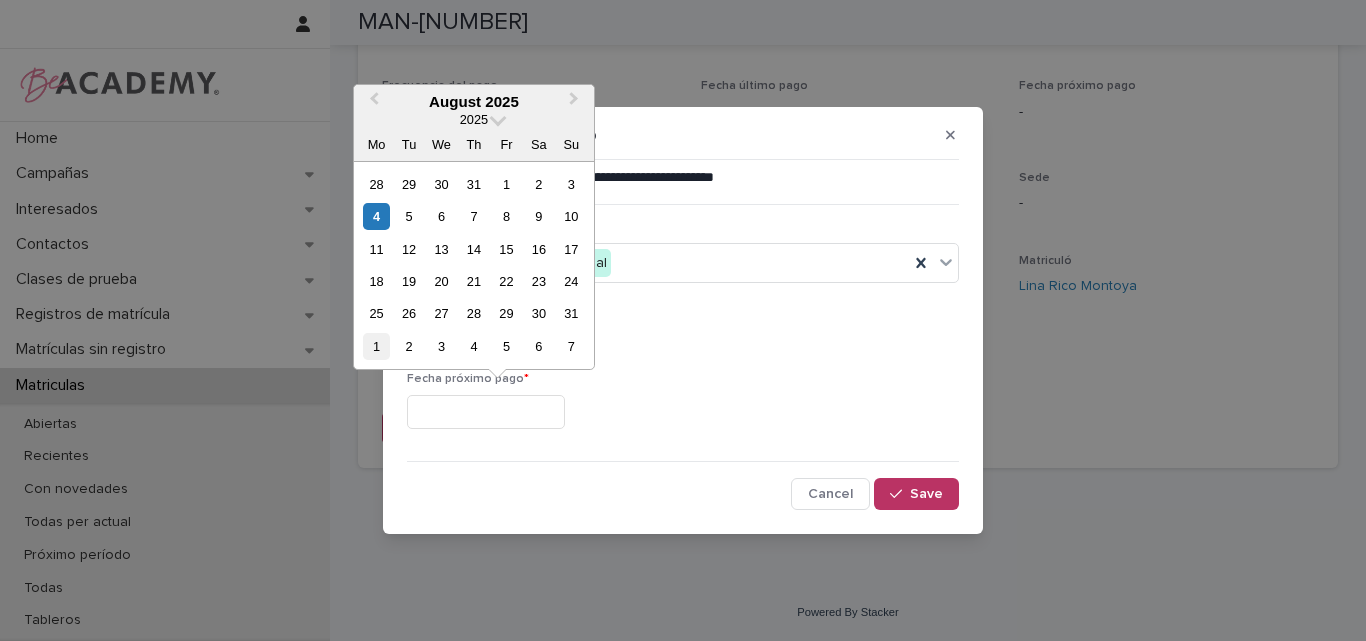 click on "1" at bounding box center [376, 346] 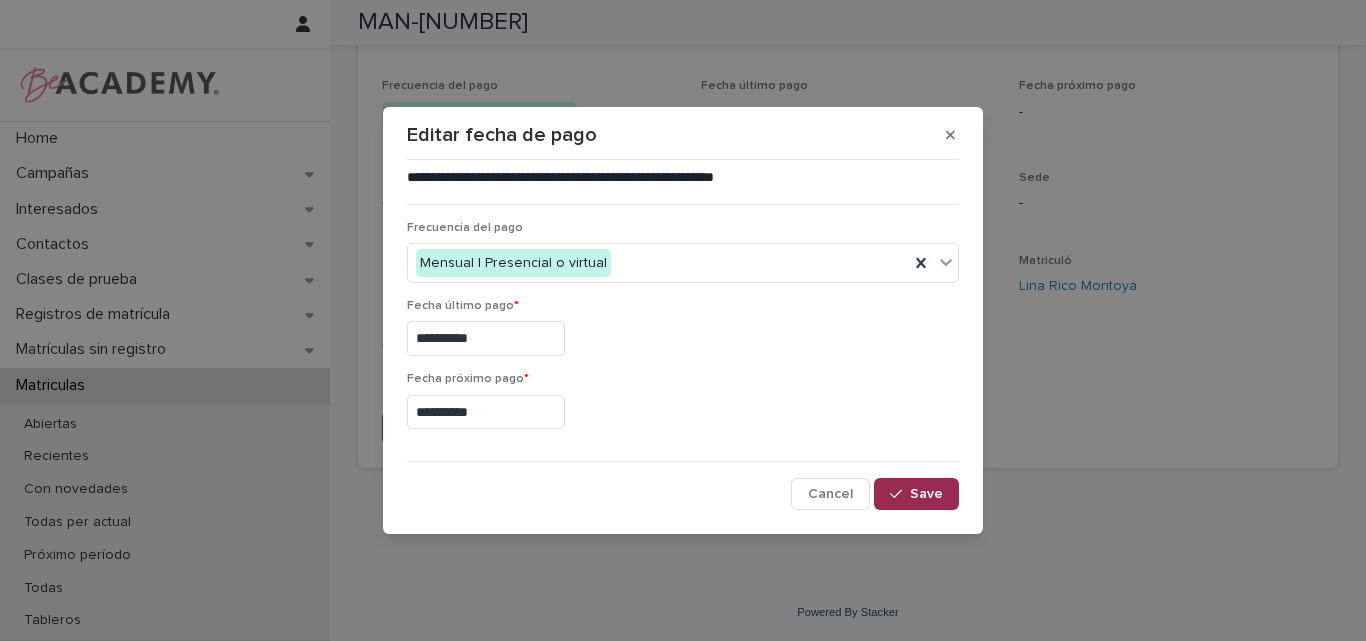 click on "Save" at bounding box center (916, 494) 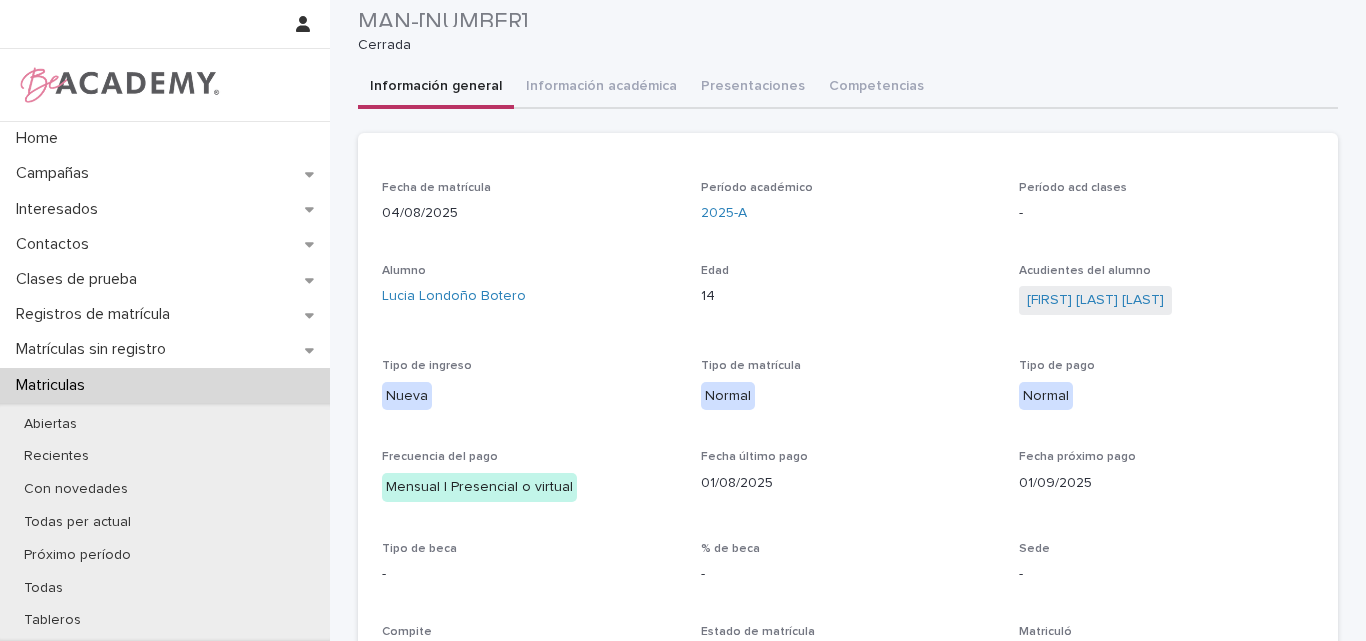 scroll, scrollTop: 0, scrollLeft: 0, axis: both 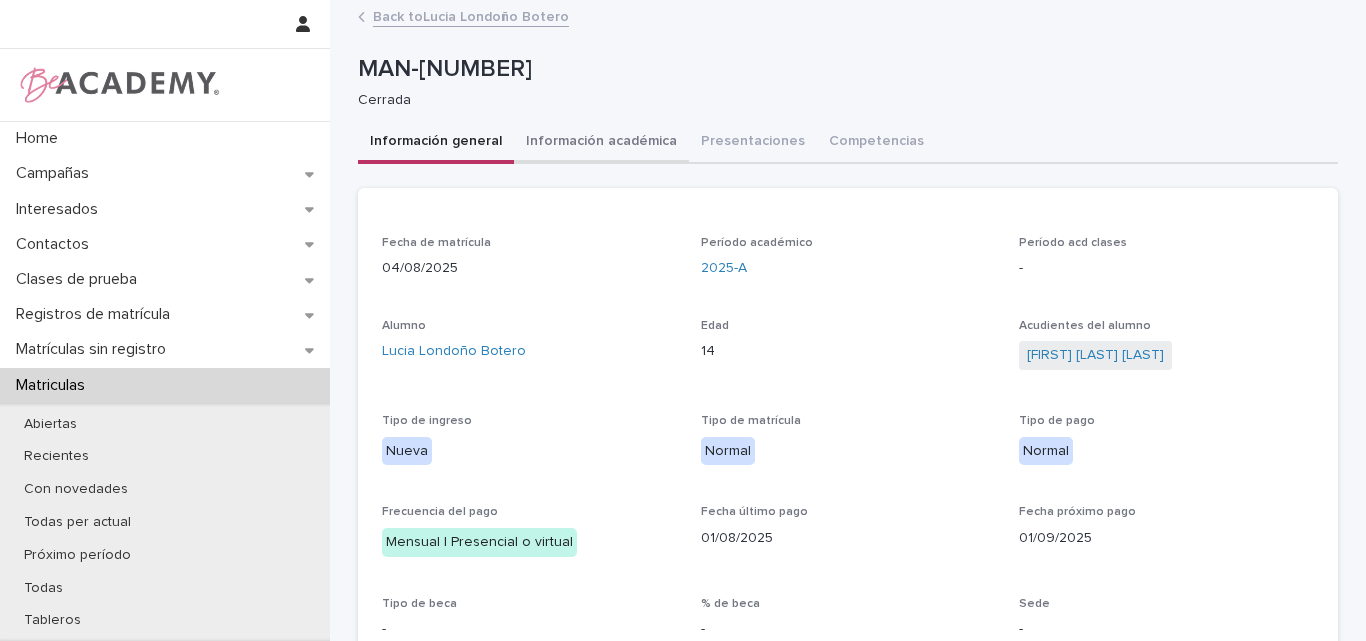 click on "Información académica" at bounding box center (601, 143) 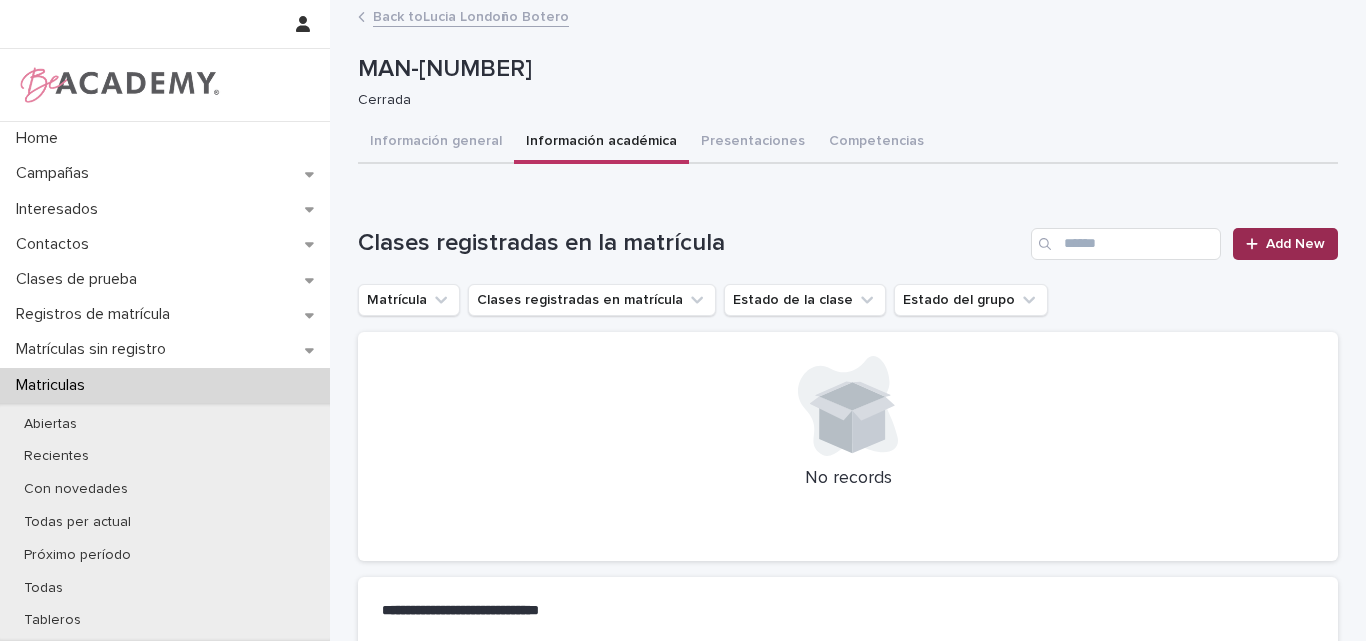 click on "Add New" at bounding box center [1285, 244] 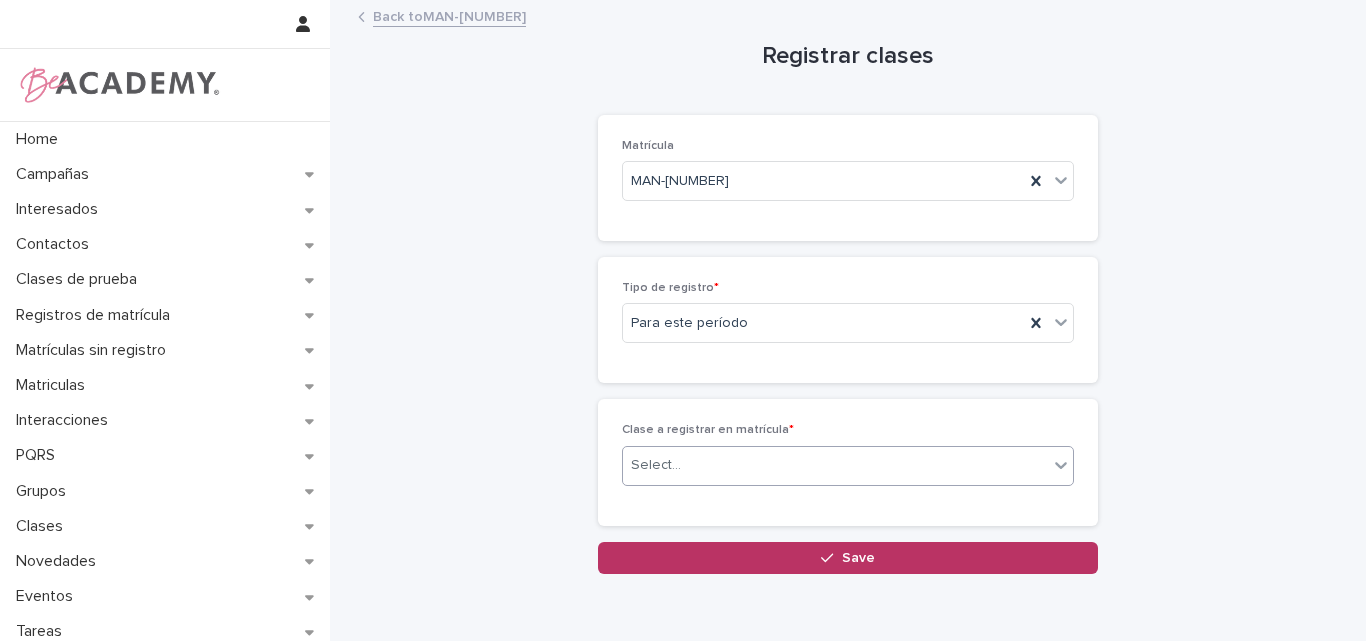 click on "Select..." at bounding box center (835, 465) 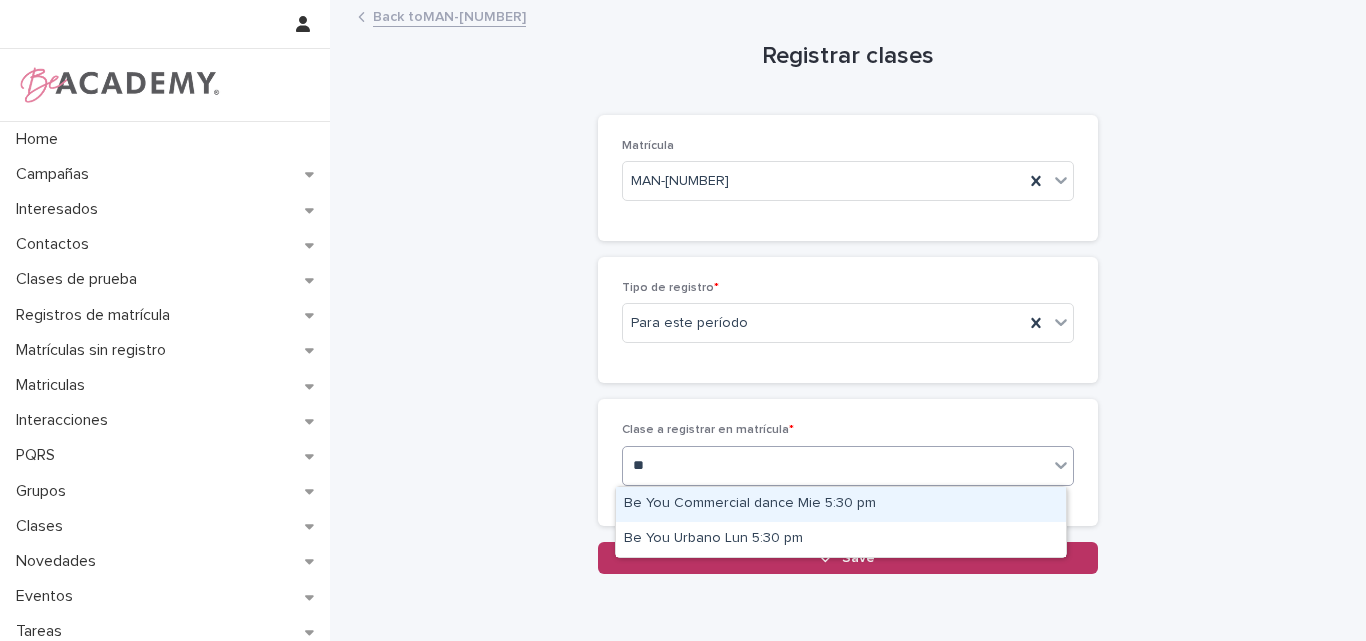 type on "***" 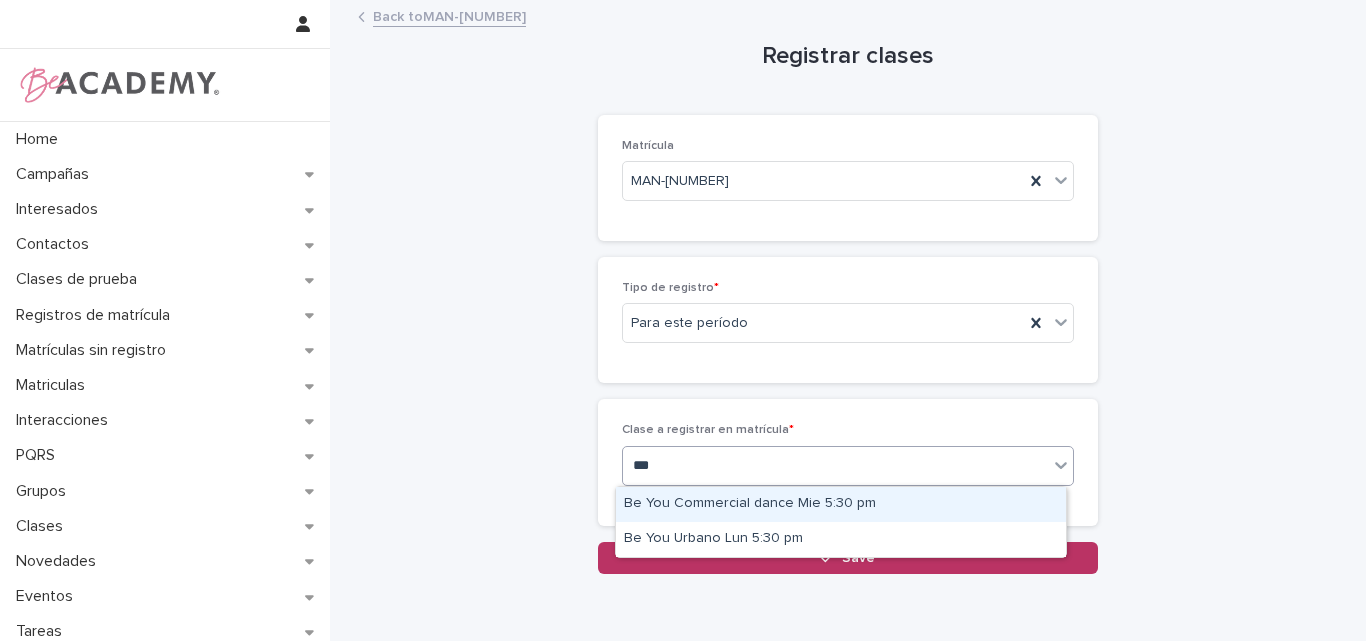 click on "Be You Commercial dance Mie 5:30 pm" at bounding box center (841, 504) 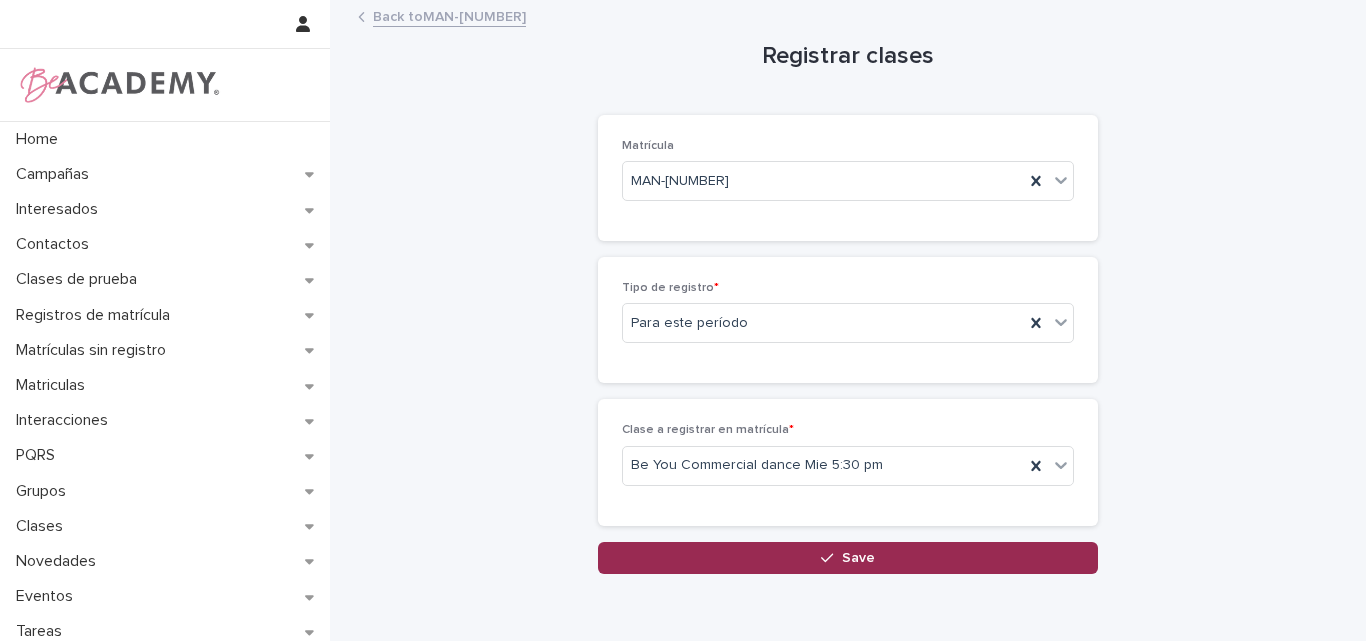 click on "Save" at bounding box center (858, 558) 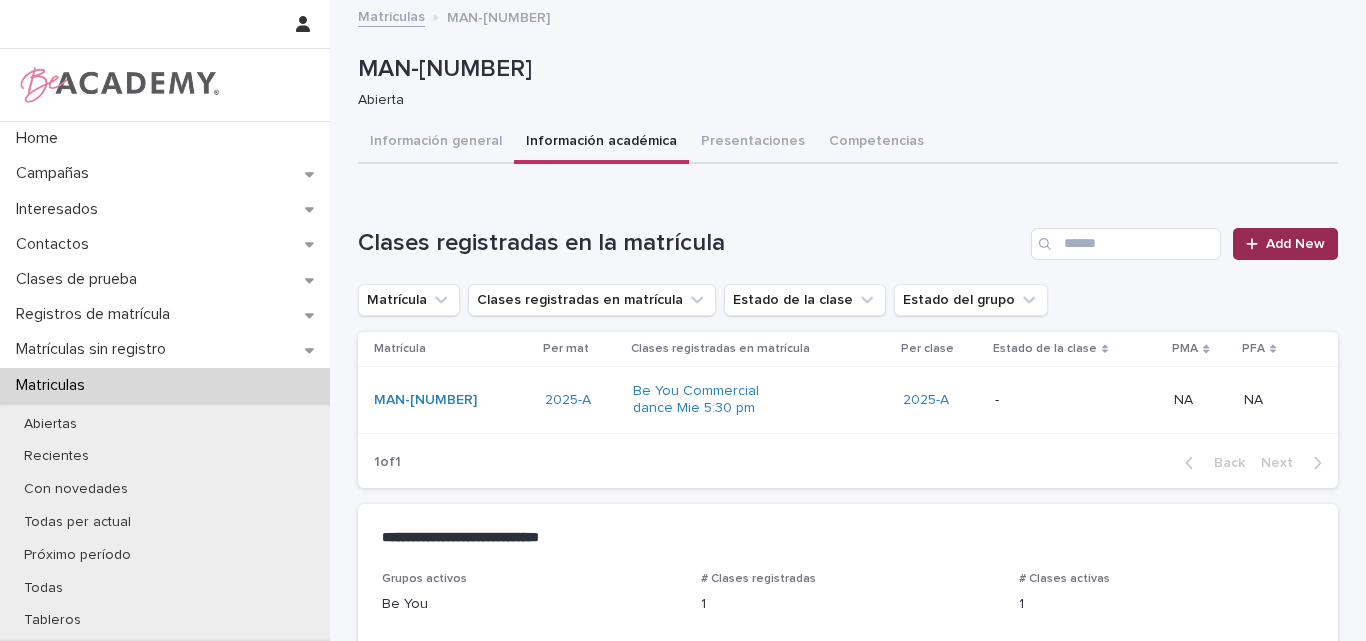 click on "Add New" at bounding box center [1295, 244] 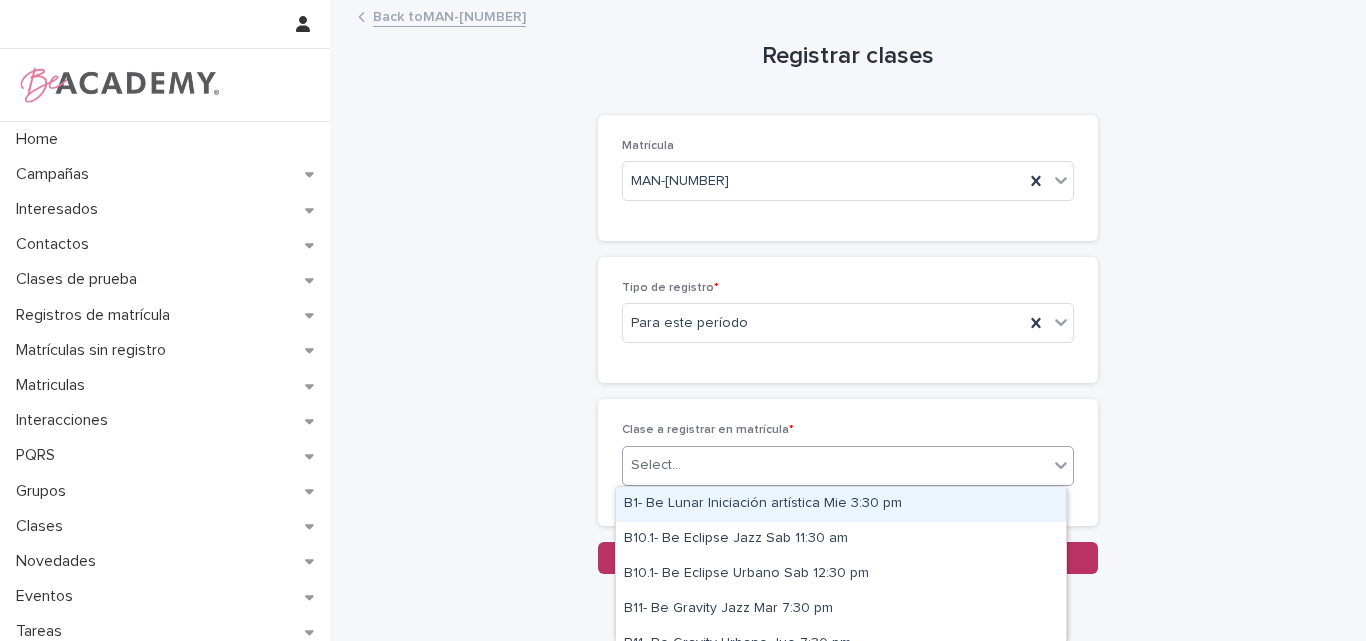 click on "Select..." at bounding box center [835, 465] 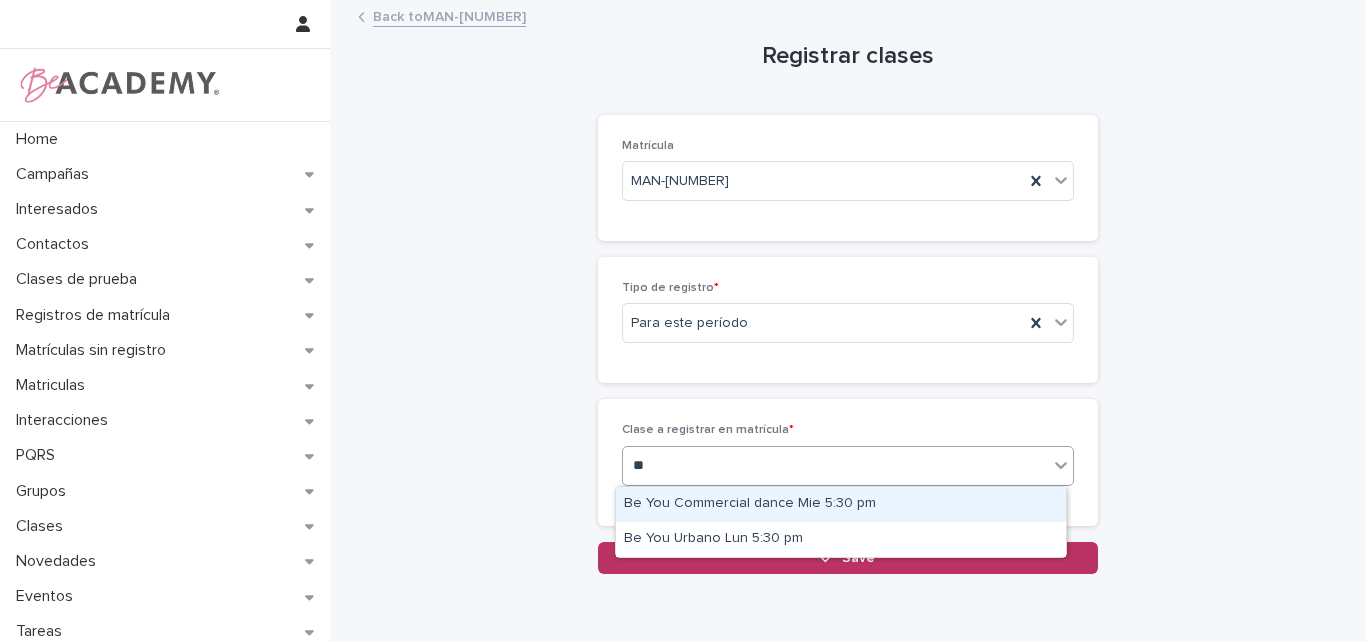 type on "***" 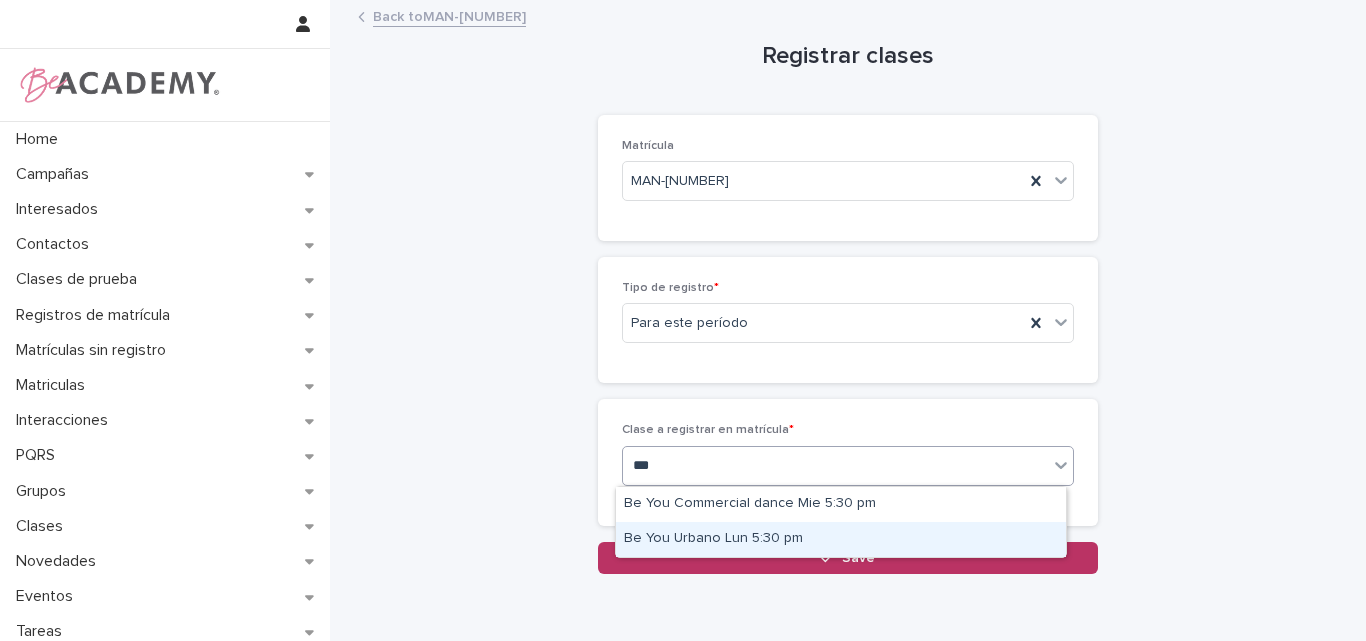 click on "Be You Urbano Lun 5:30 pm" at bounding box center [841, 539] 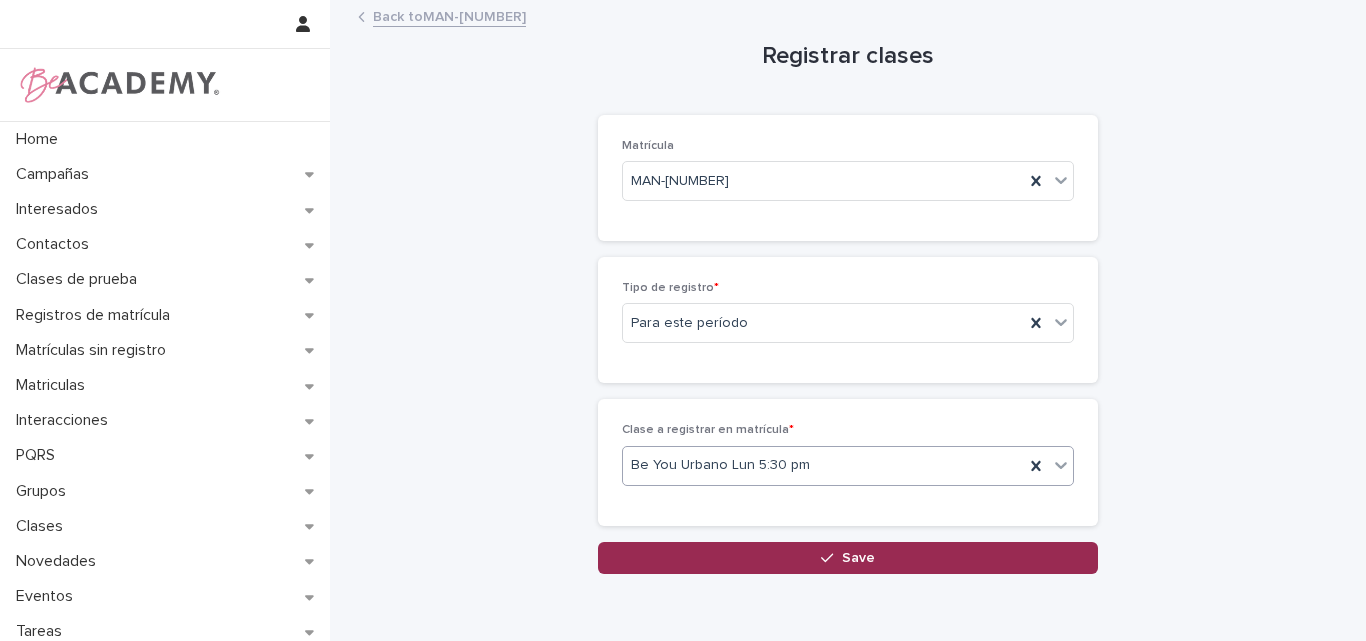 click 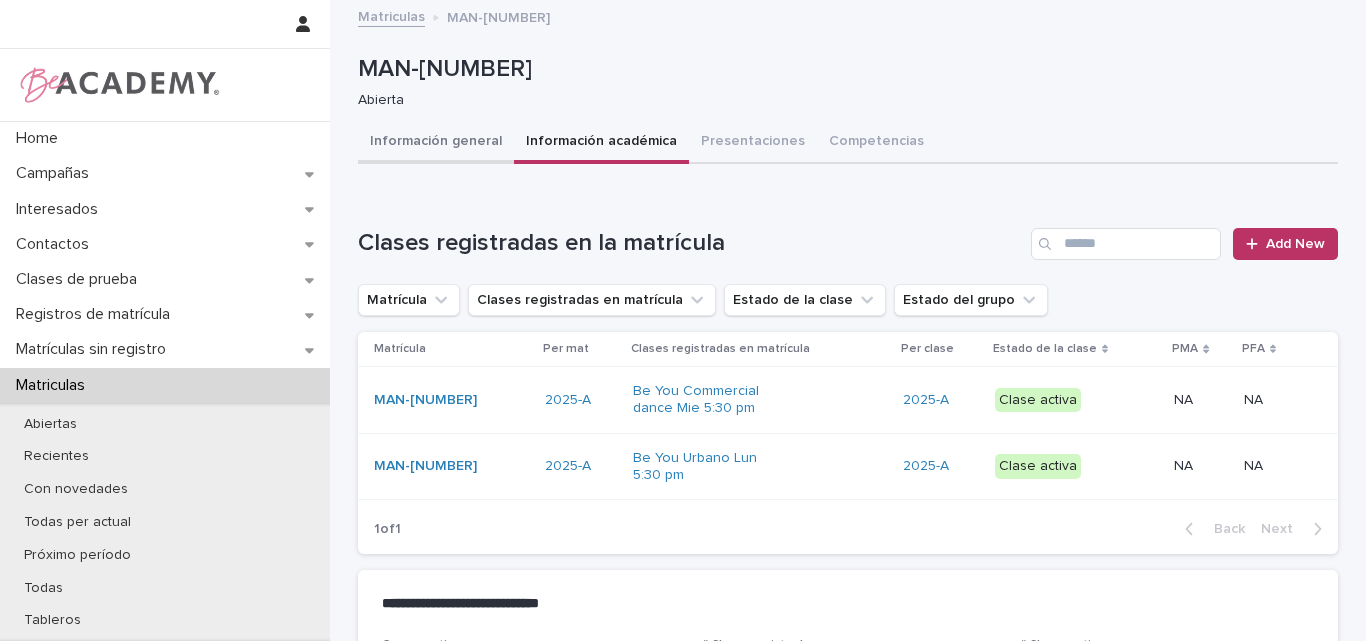click on "Información general" at bounding box center [436, 143] 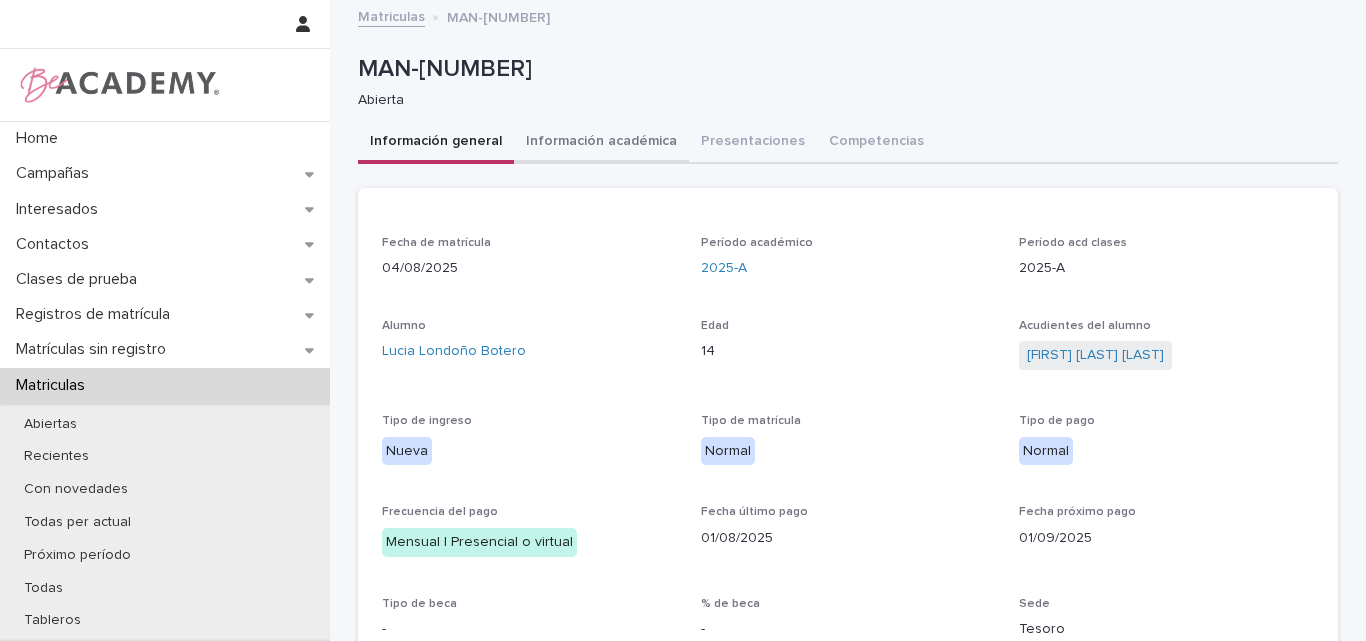 click on "Información académica" at bounding box center (601, 143) 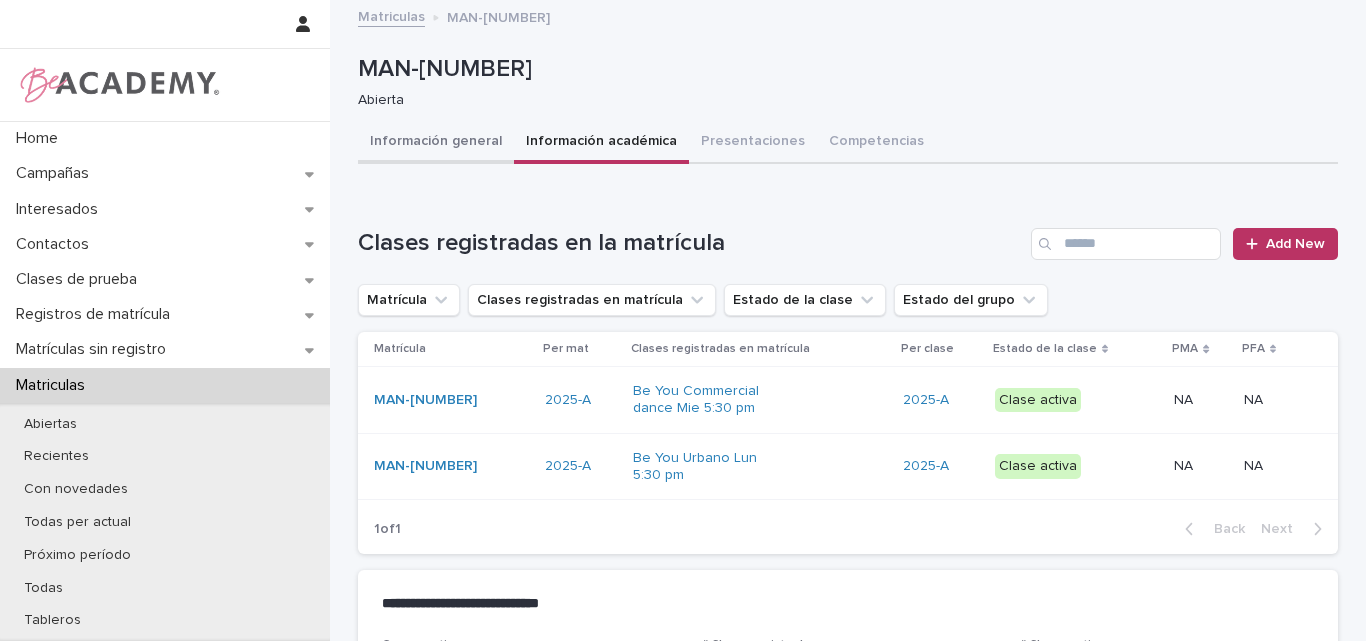 click on "Información general" at bounding box center (436, 143) 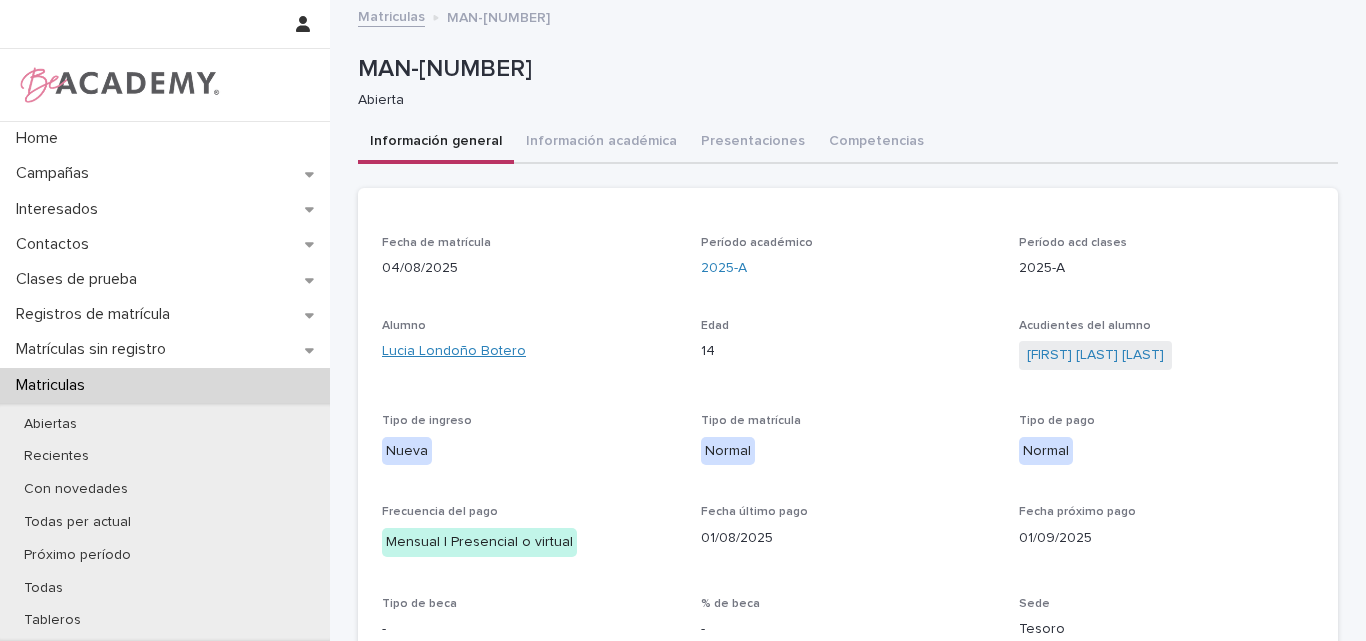 click on "Lucia Londoño Botero" at bounding box center (454, 351) 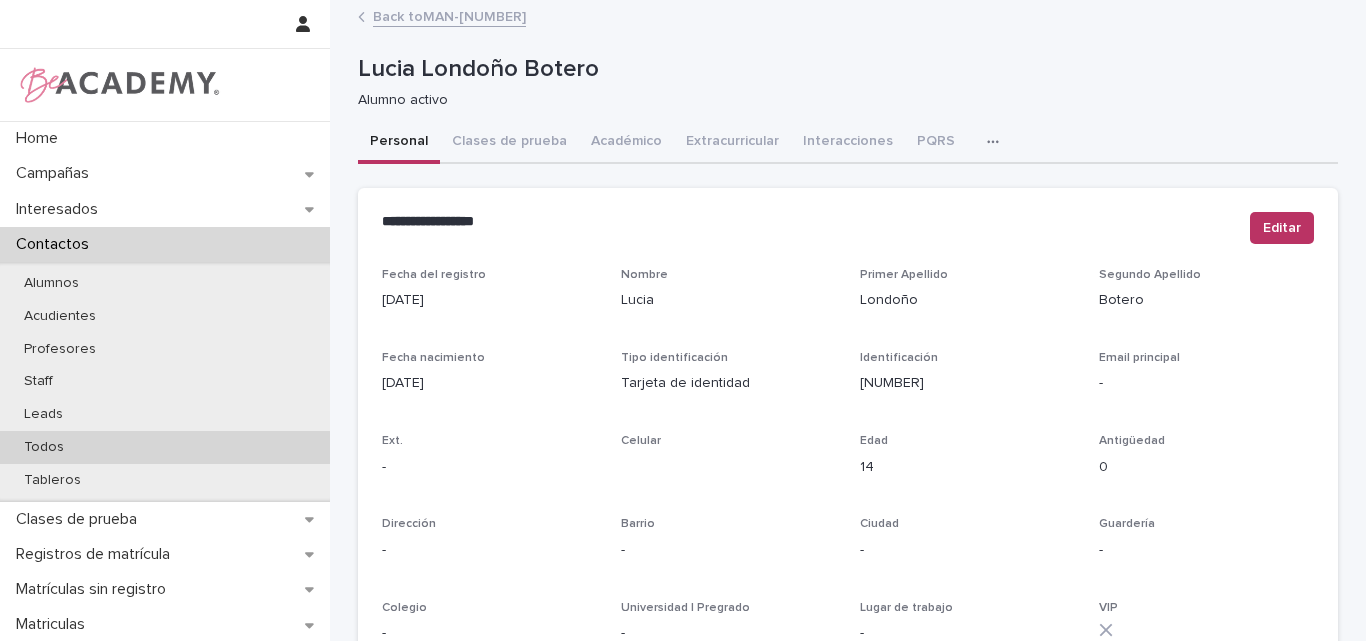 click on "Todos" at bounding box center (165, 447) 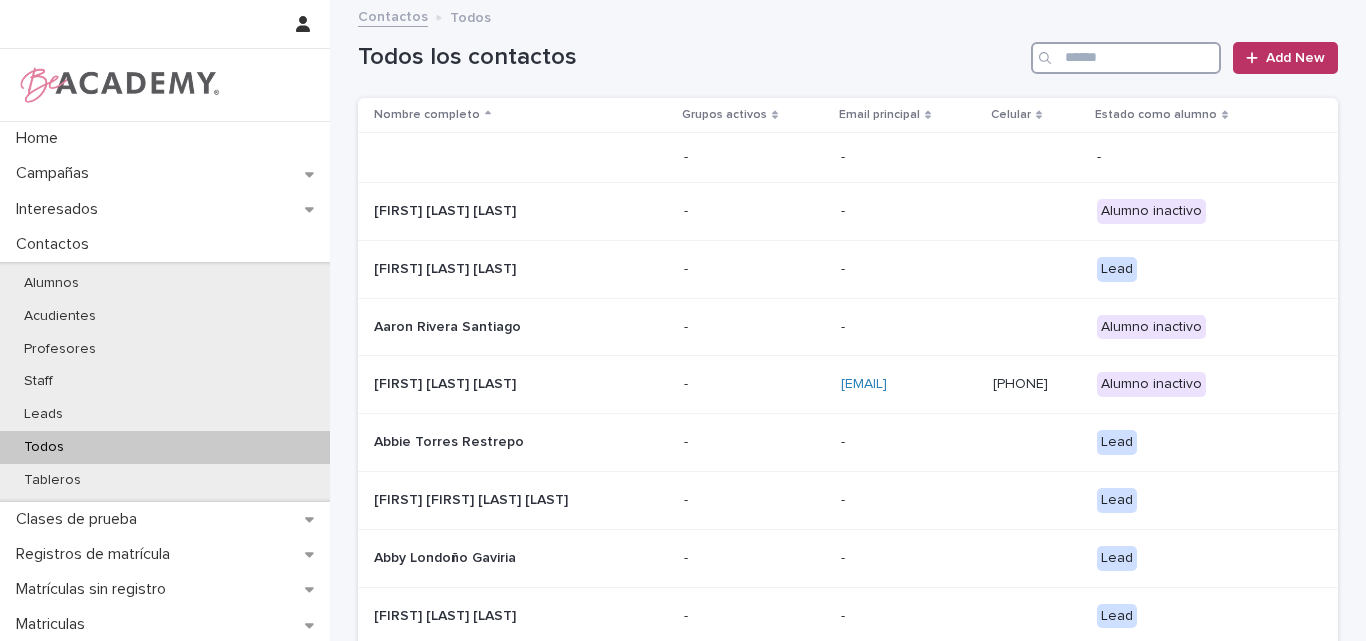 click at bounding box center [1126, 58] 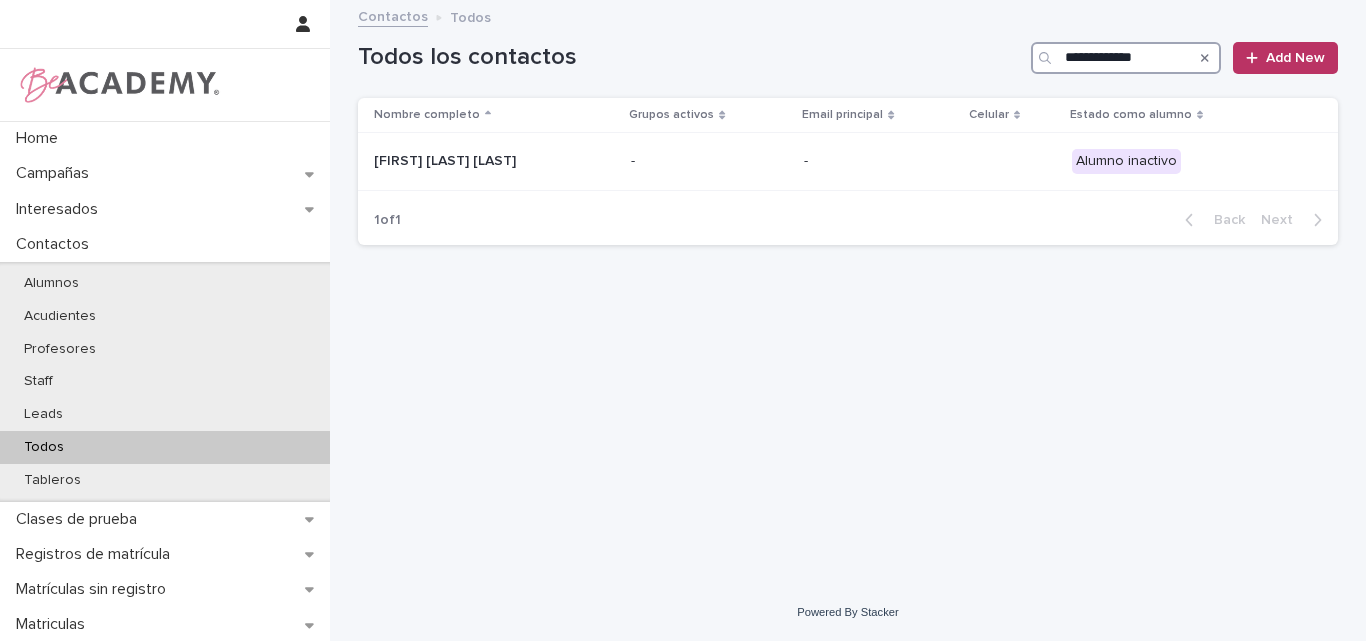 type on "**********" 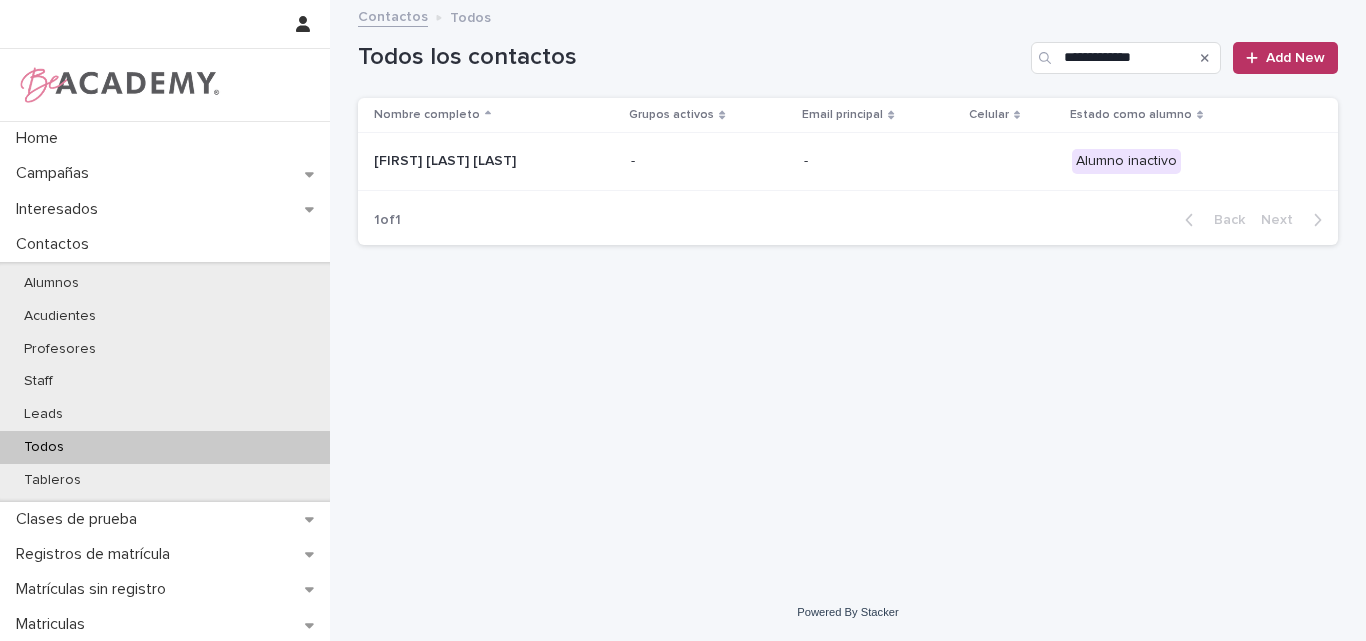 click on "Laura Rios Bustamante" at bounding box center (474, 161) 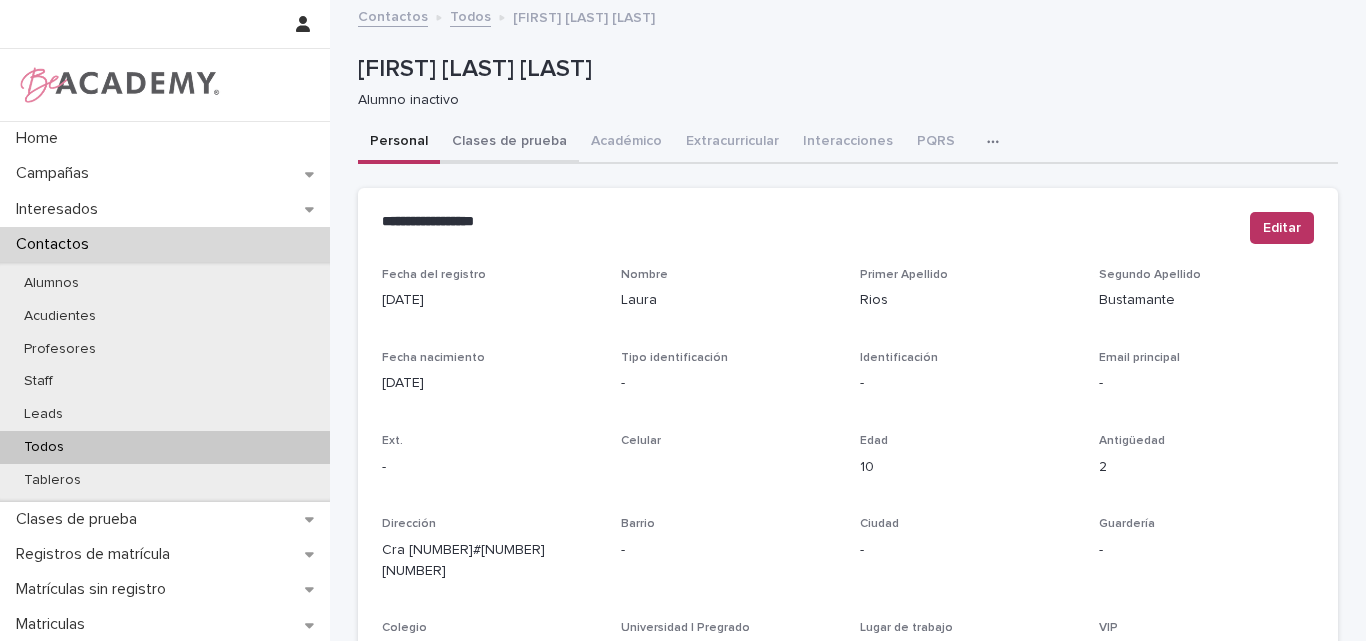 click on "Clases de prueba" at bounding box center (509, 143) 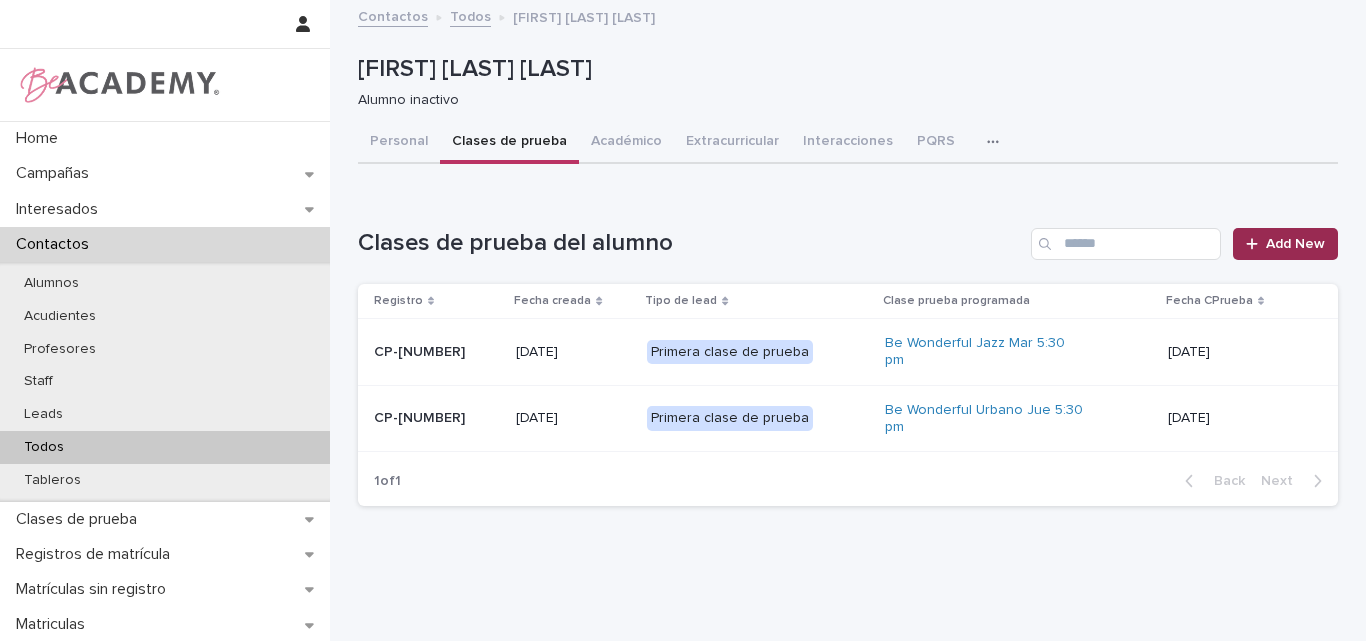 click on "Add New" at bounding box center [1295, 244] 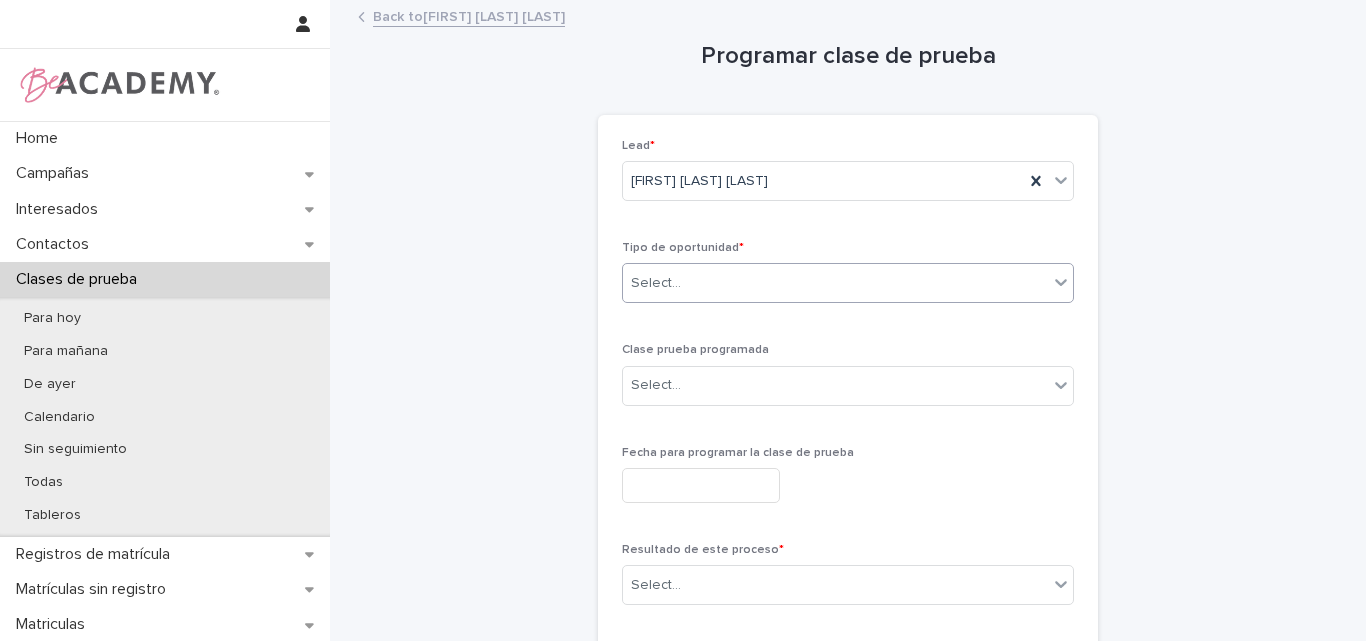 click on "Select..." at bounding box center (835, 283) 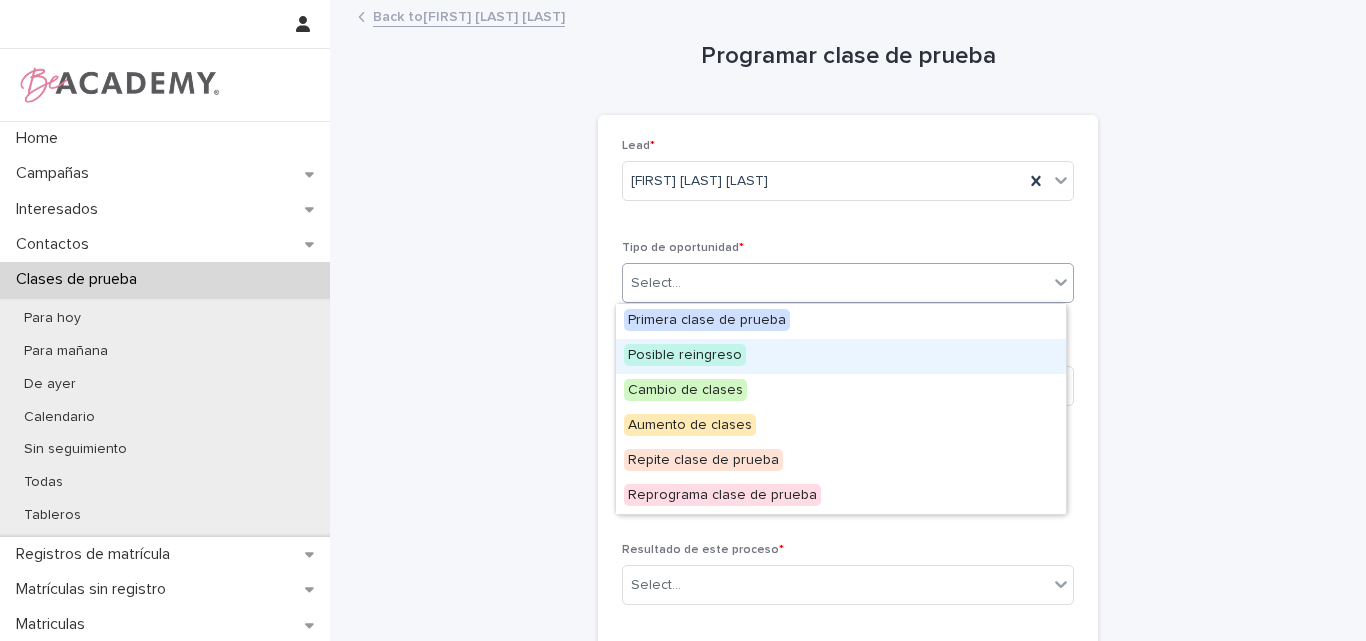 click on "Posible reingreso" at bounding box center (685, 355) 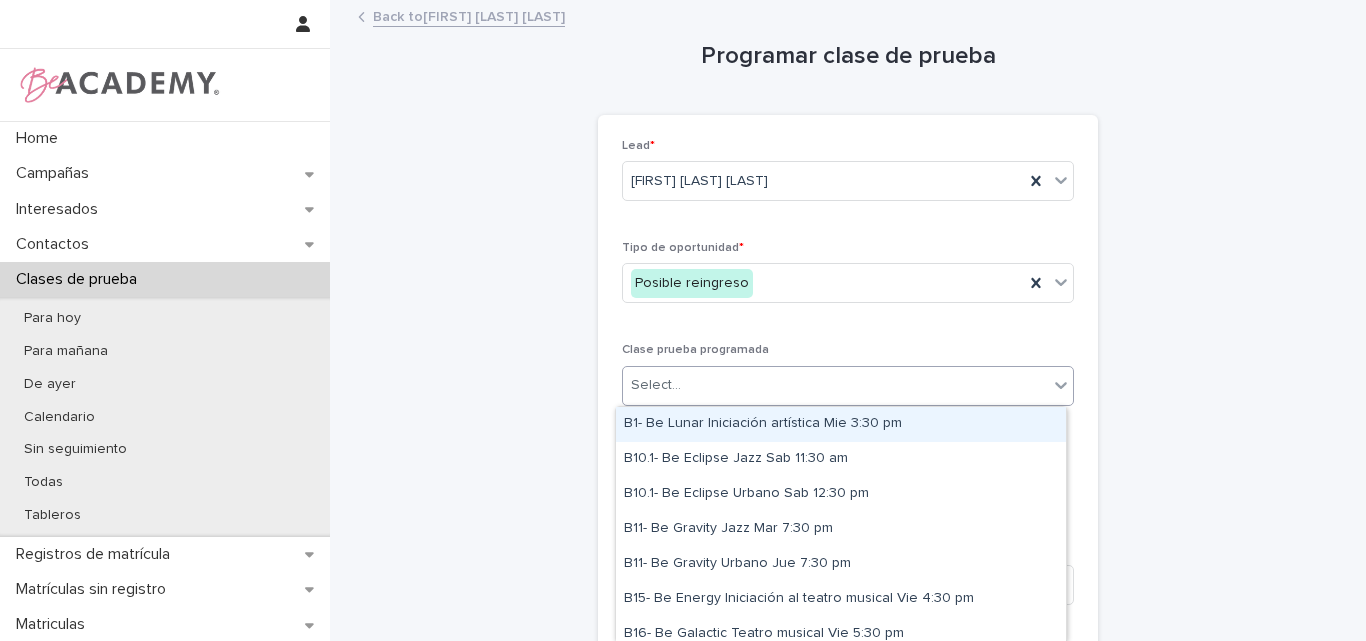 click on "Select..." at bounding box center (835, 385) 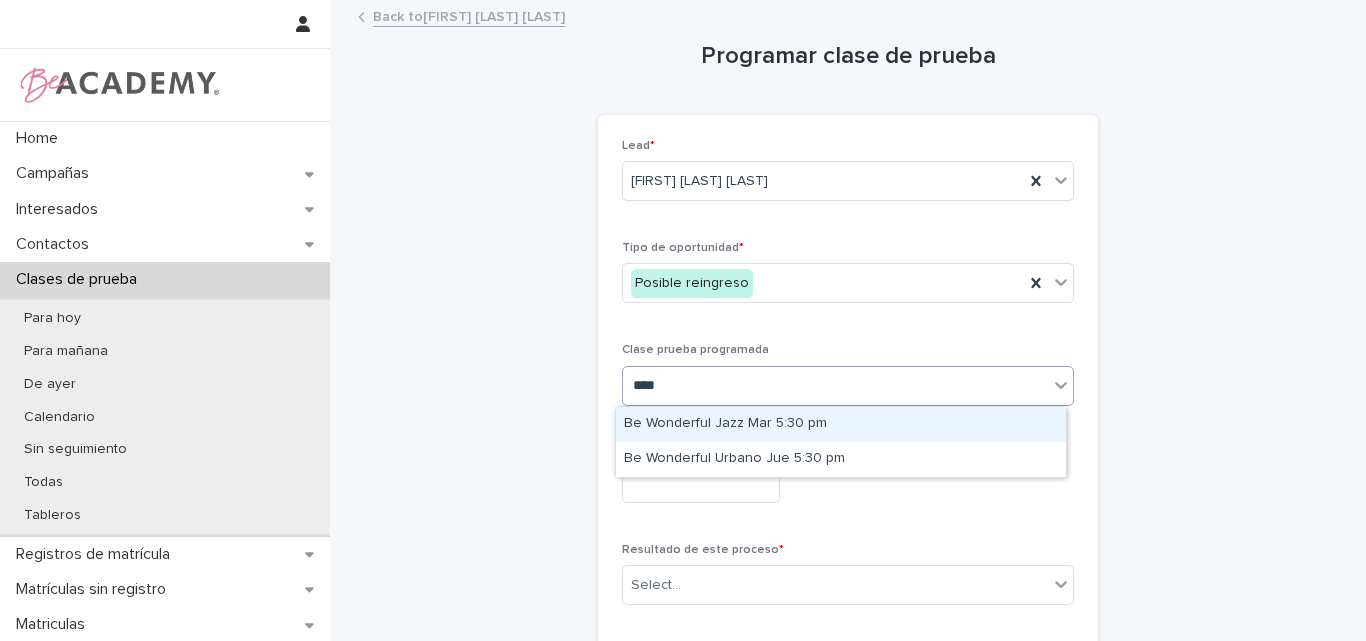 type on "*****" 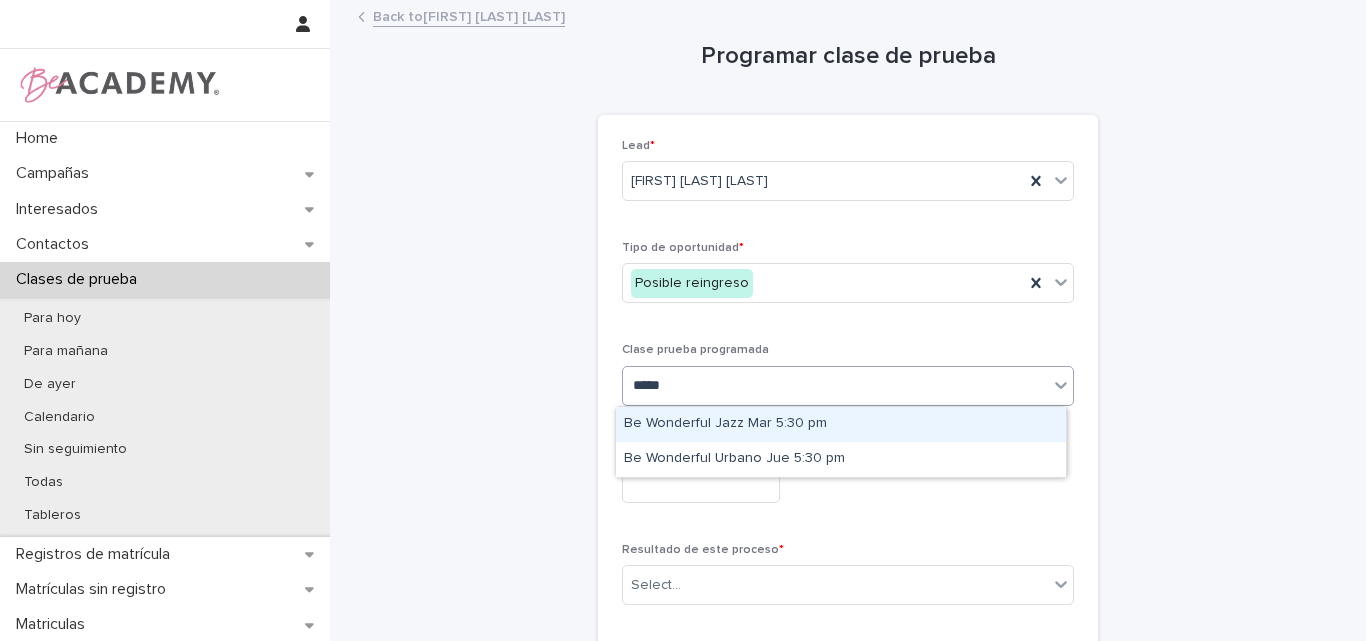 click on "Be Wonderful Jazz Mar 5:30 pm" at bounding box center (841, 424) 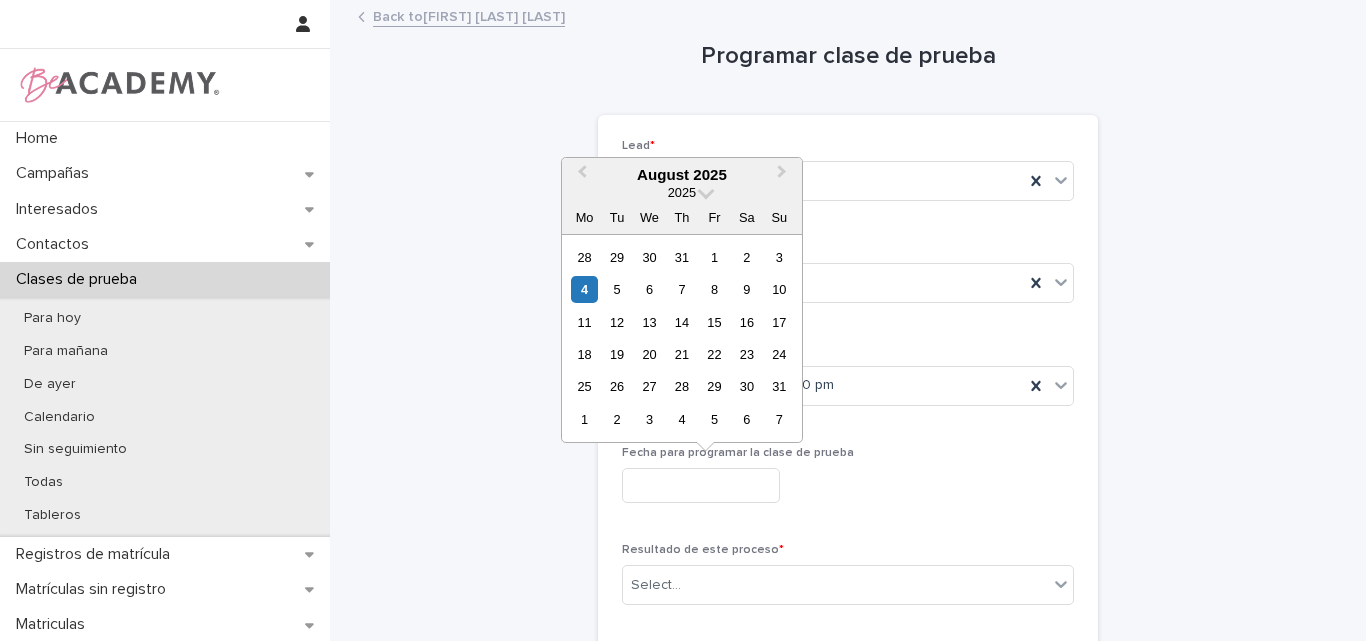 click at bounding box center (701, 485) 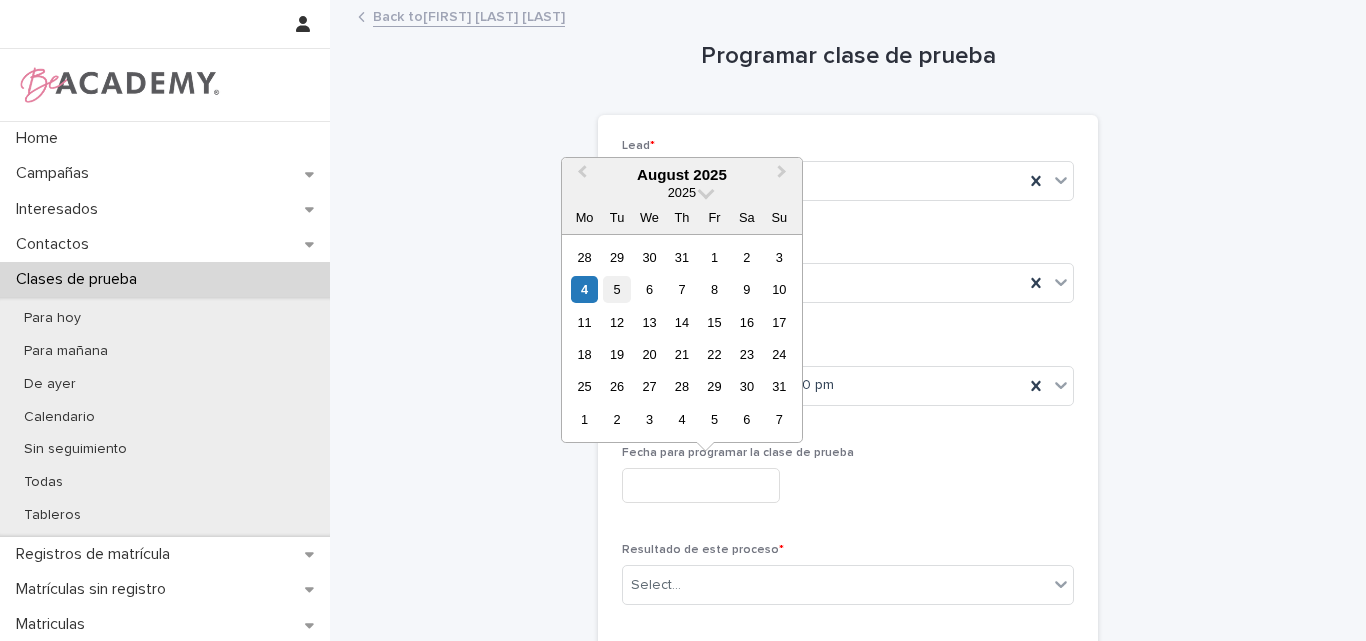 click on "5" at bounding box center (616, 289) 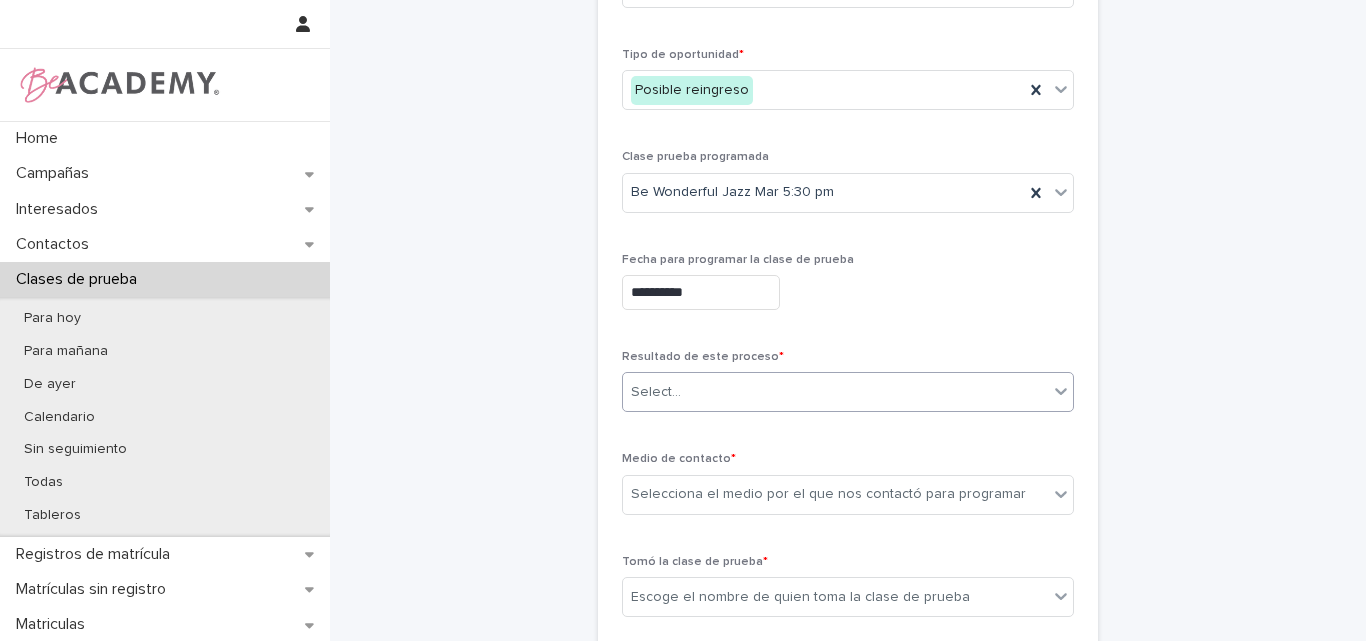 scroll, scrollTop: 200, scrollLeft: 0, axis: vertical 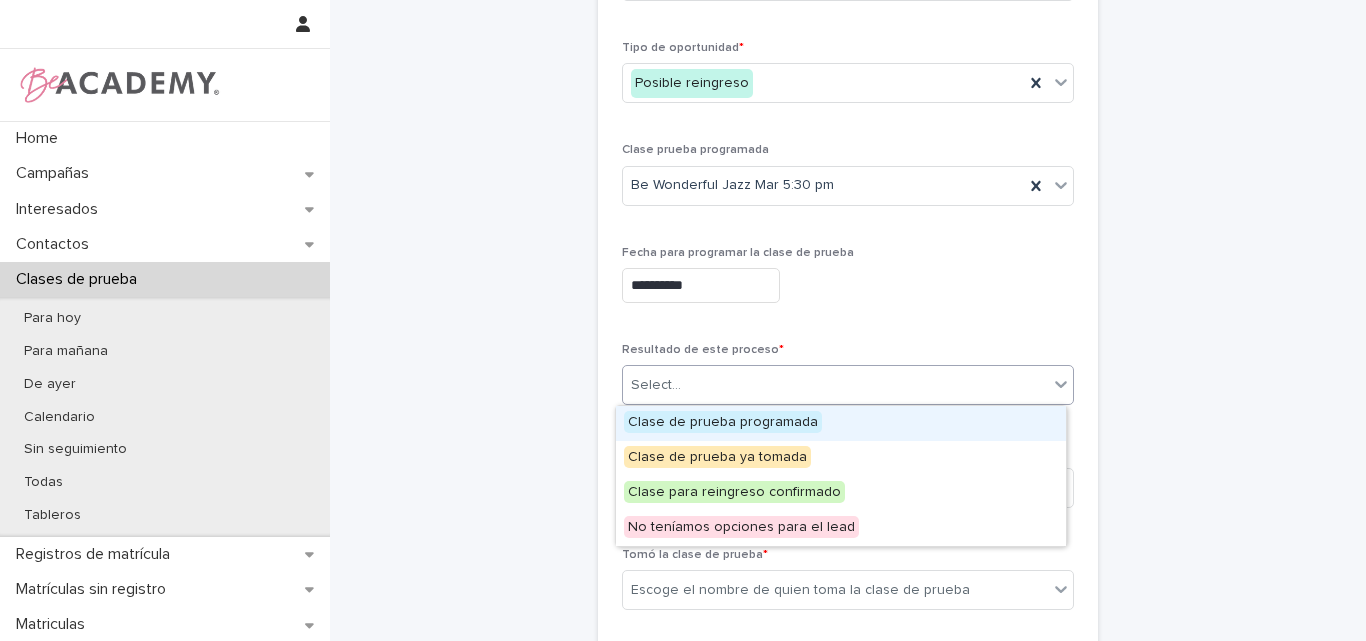 click on "Select..." at bounding box center [835, 385] 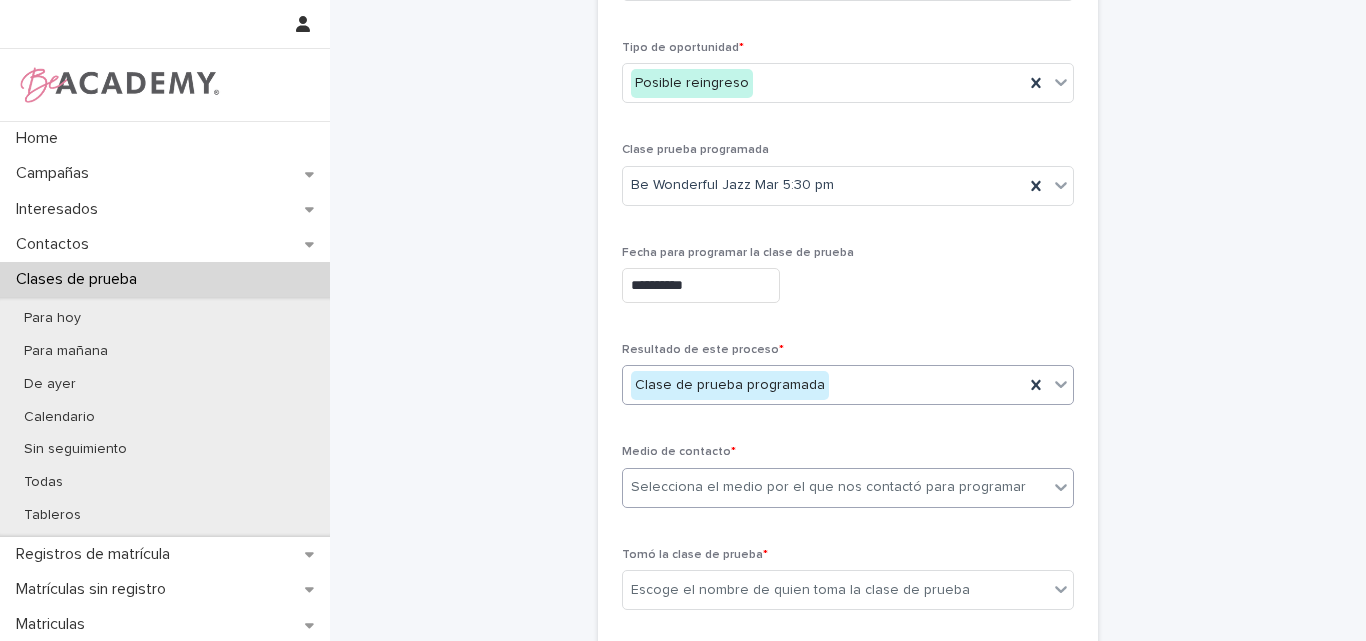 scroll, scrollTop: 300, scrollLeft: 0, axis: vertical 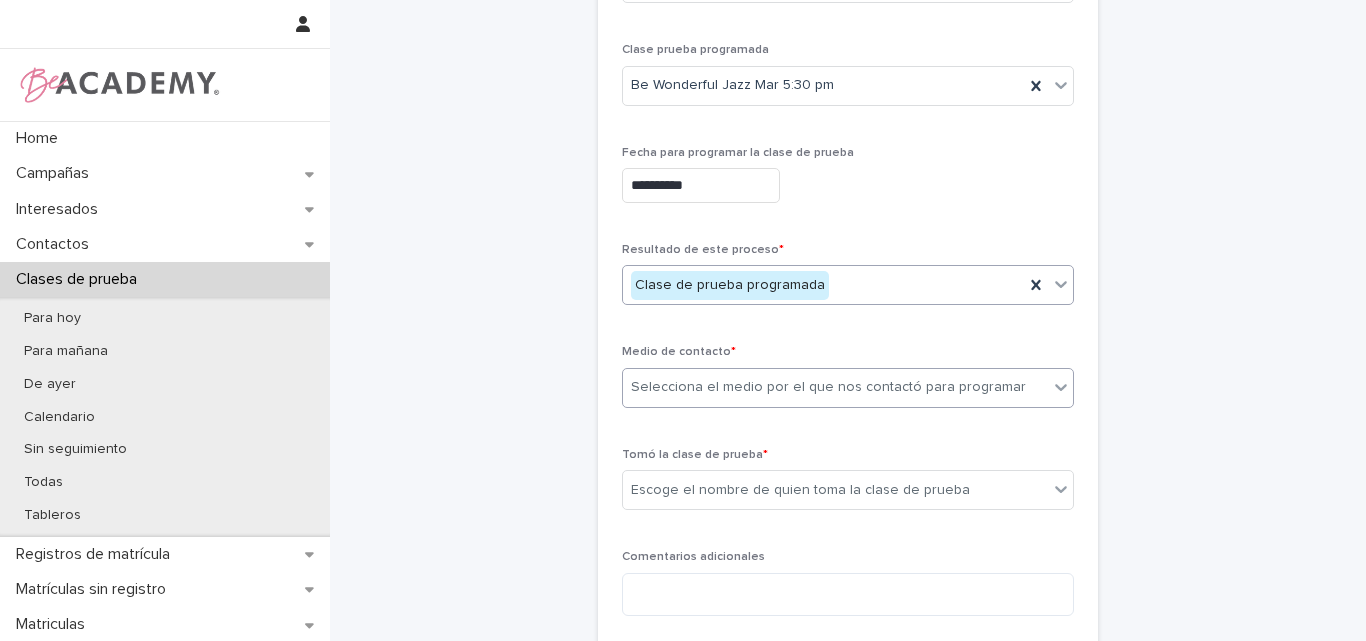 click on "Selecciona el medio por el que nos contactó para programar" at bounding box center (828, 387) 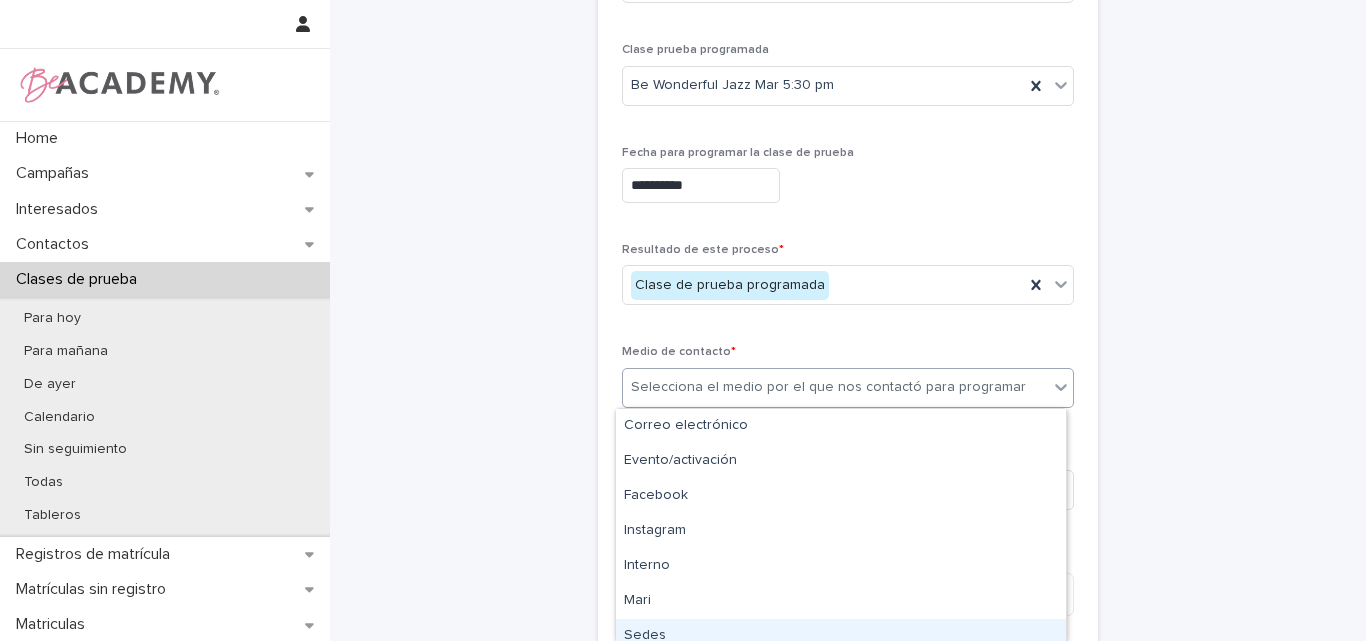 type on "*" 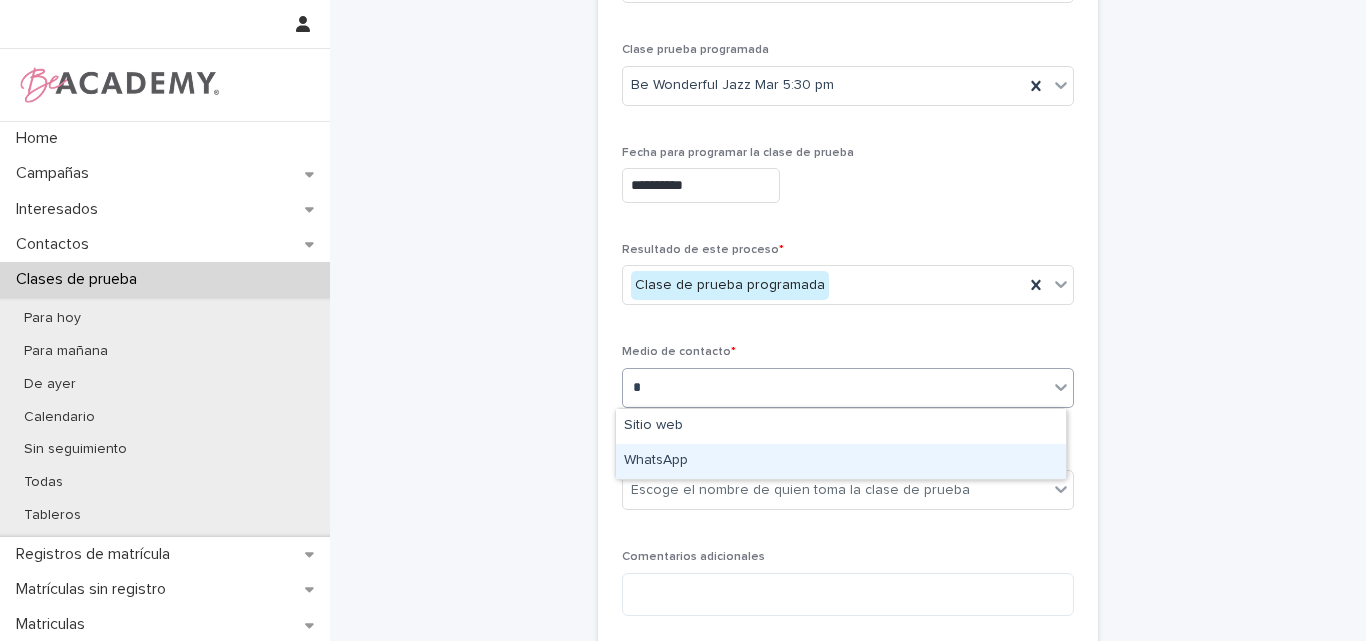click on "WhatsApp" at bounding box center (841, 461) 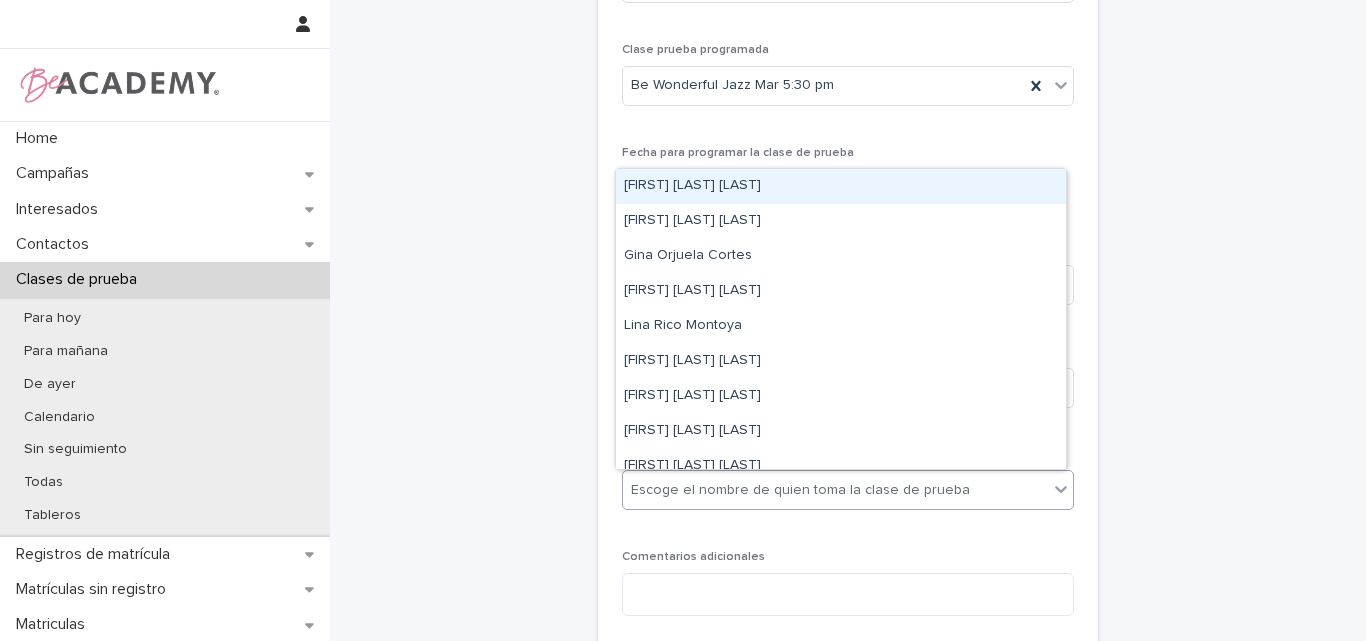 click on "Escoge el nombre de quien toma la clase de prueba" at bounding box center [800, 490] 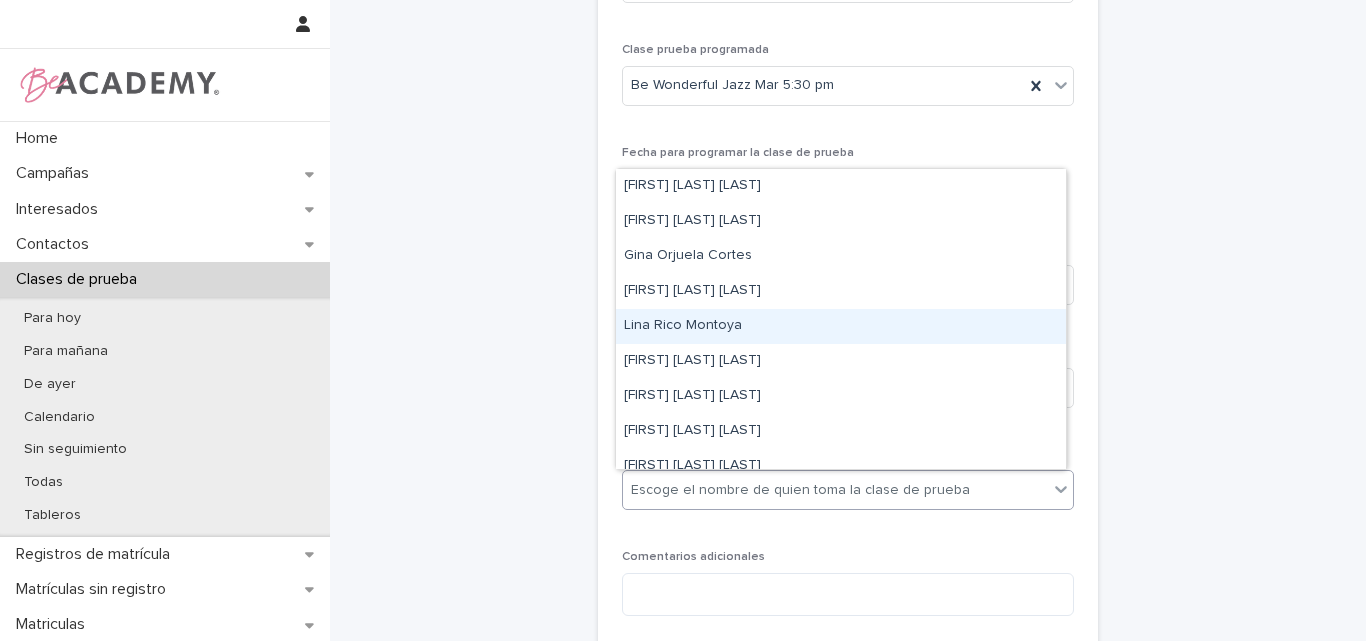 click on "Lina Rico Montoya" at bounding box center [841, 326] 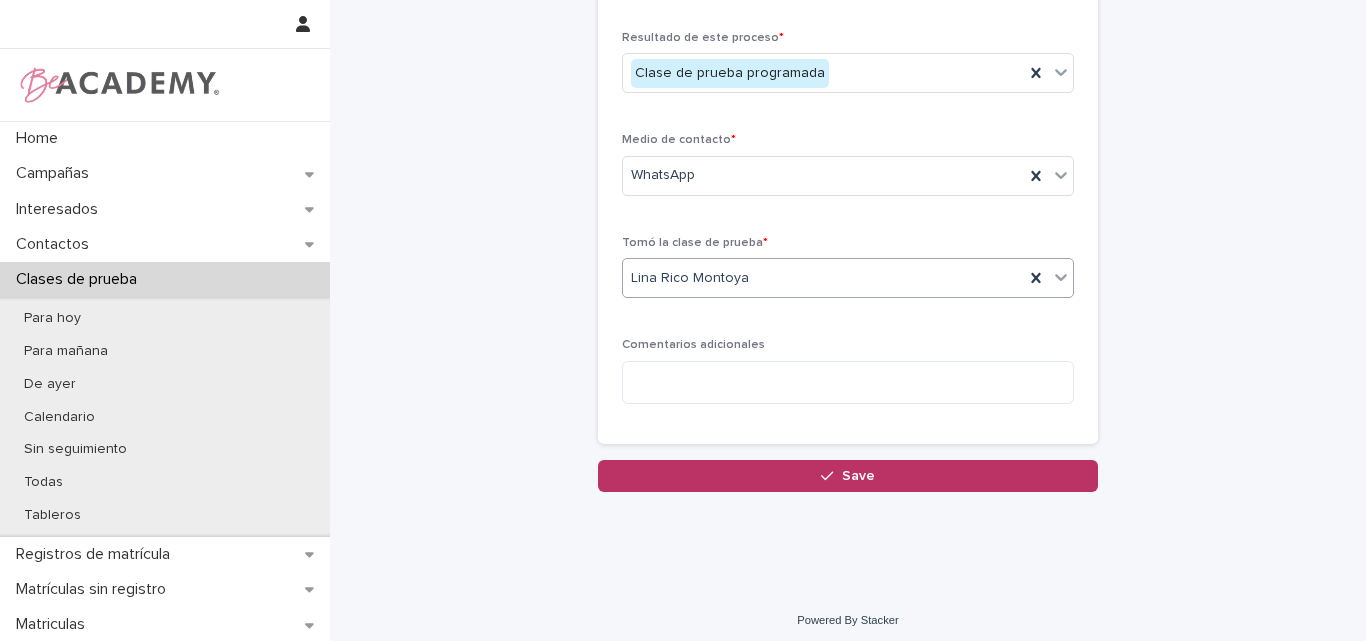 scroll, scrollTop: 519, scrollLeft: 0, axis: vertical 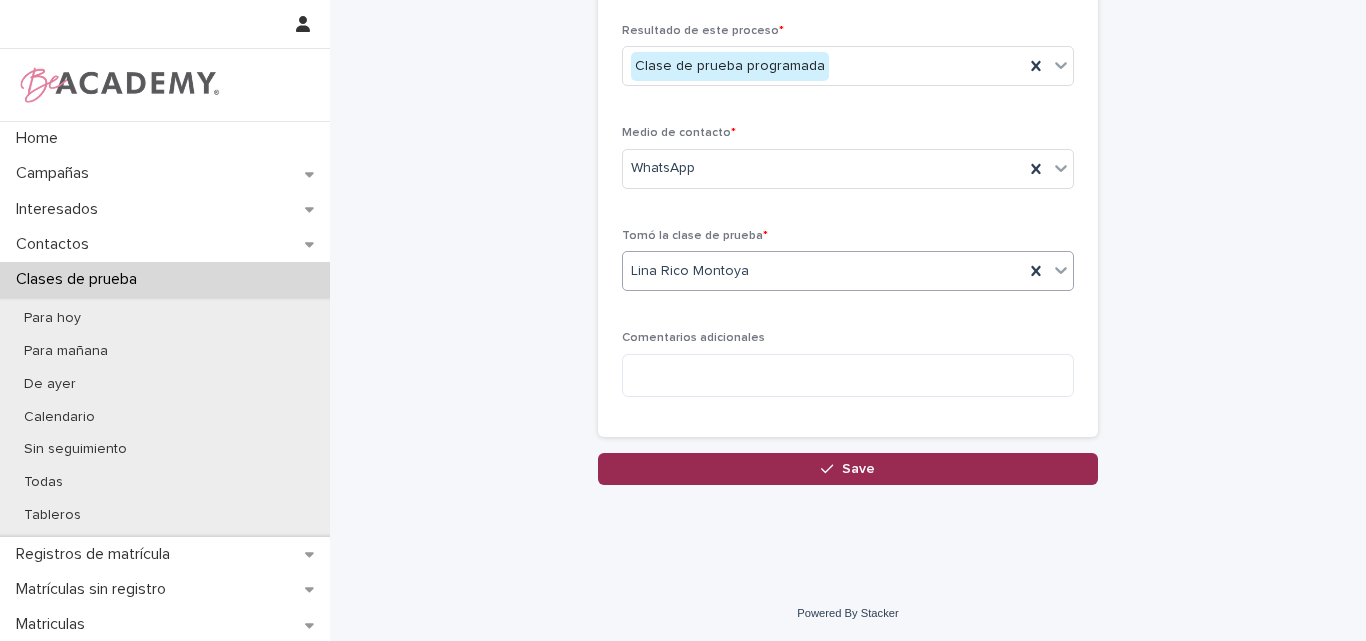 click on "Save" at bounding box center [858, 469] 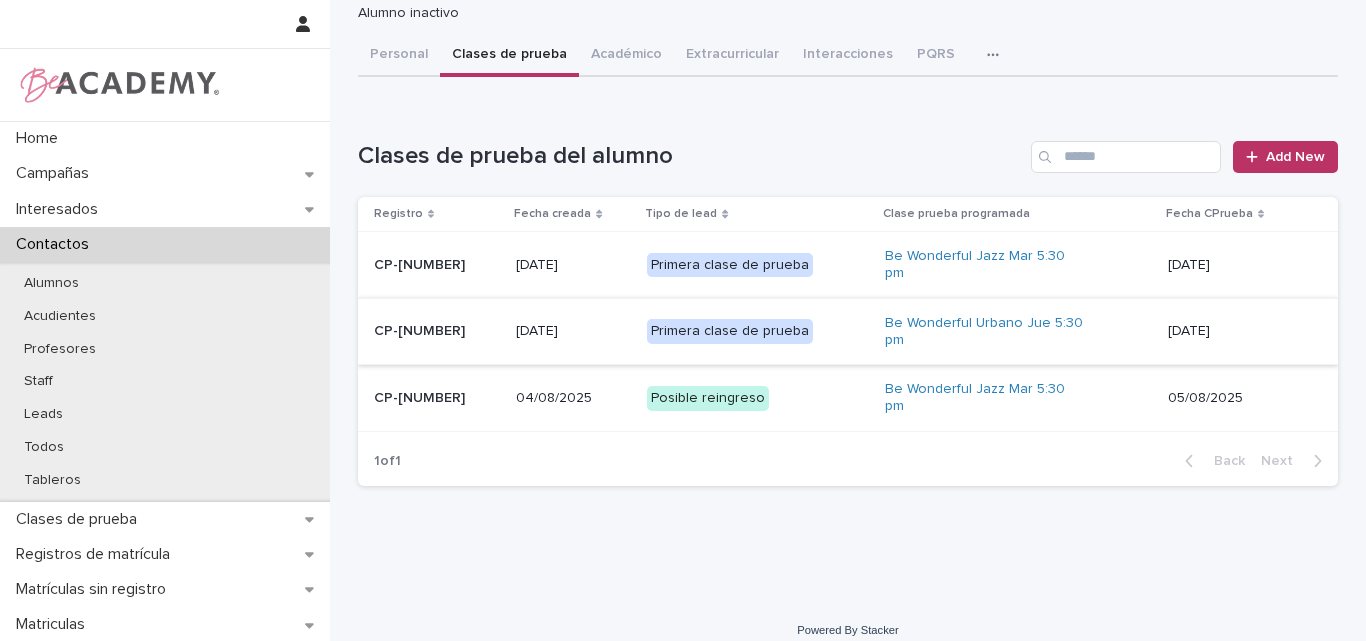 scroll, scrollTop: 0, scrollLeft: 0, axis: both 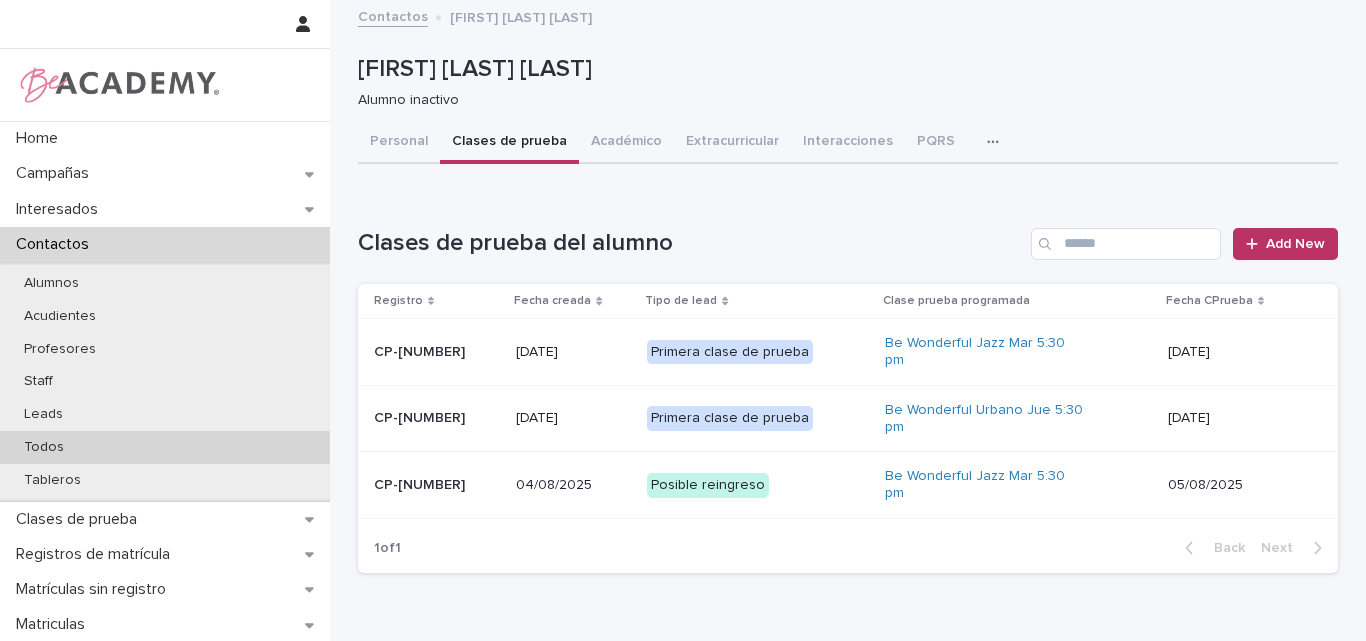 click on "Todos" at bounding box center (165, 447) 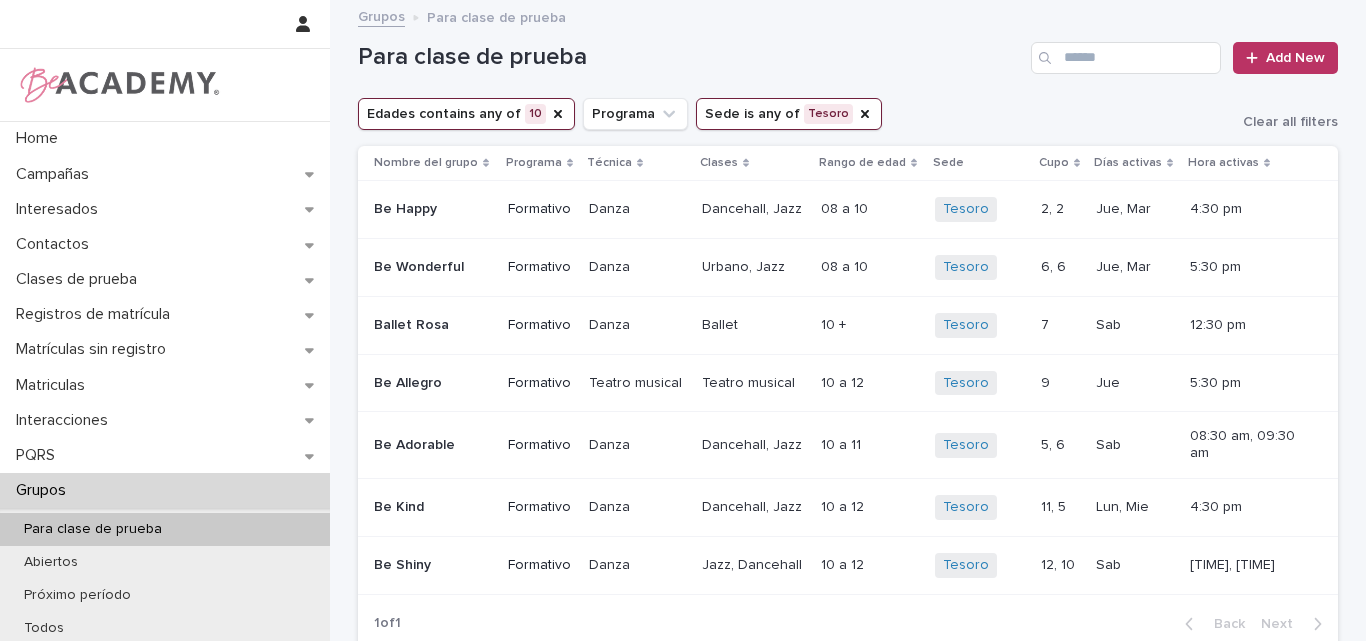 scroll, scrollTop: 0, scrollLeft: 0, axis: both 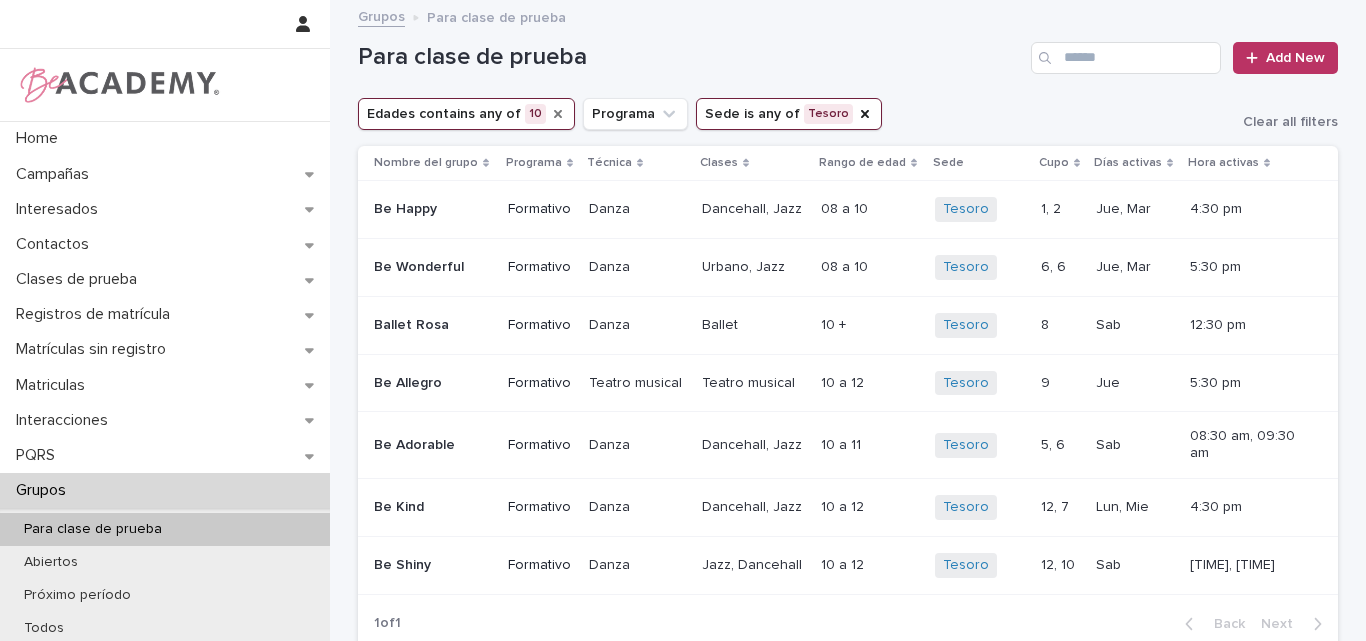 click 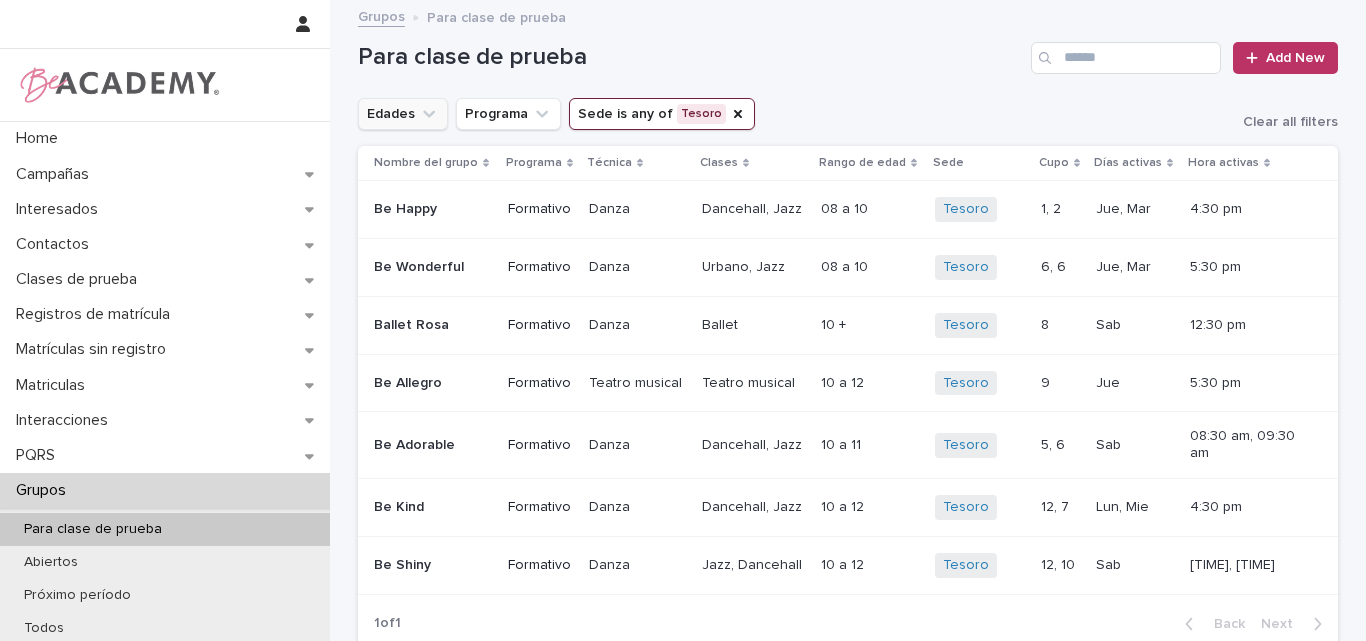 click 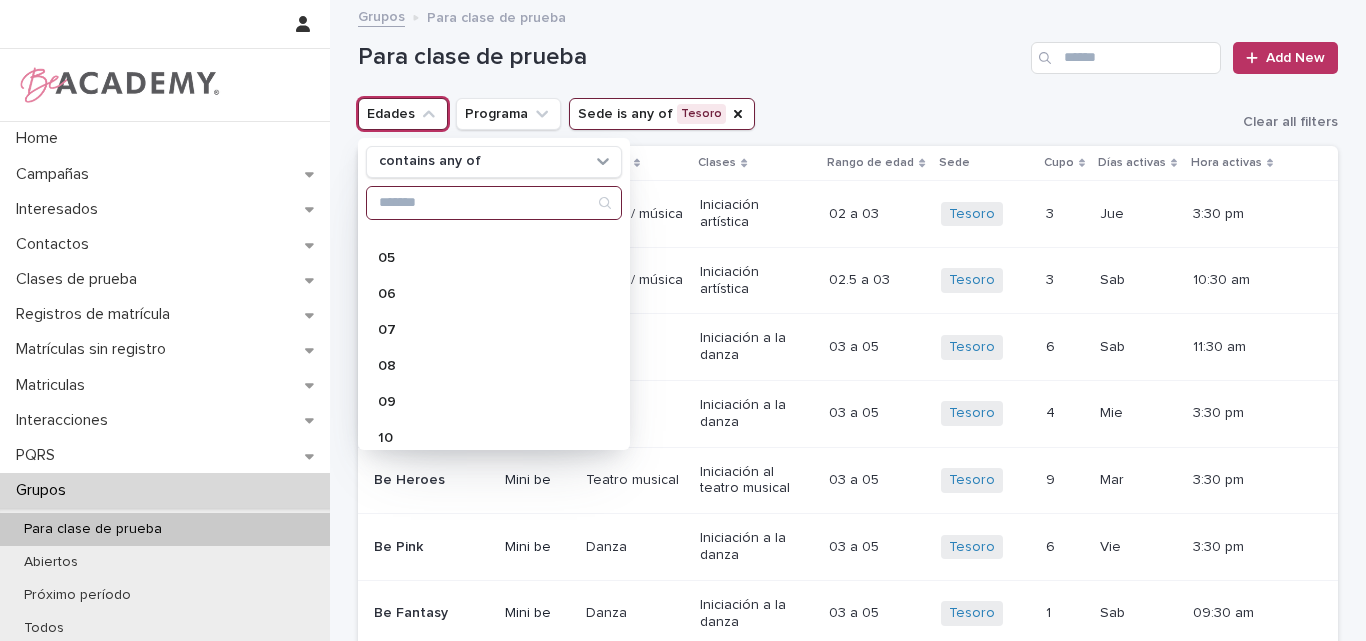scroll, scrollTop: 300, scrollLeft: 0, axis: vertical 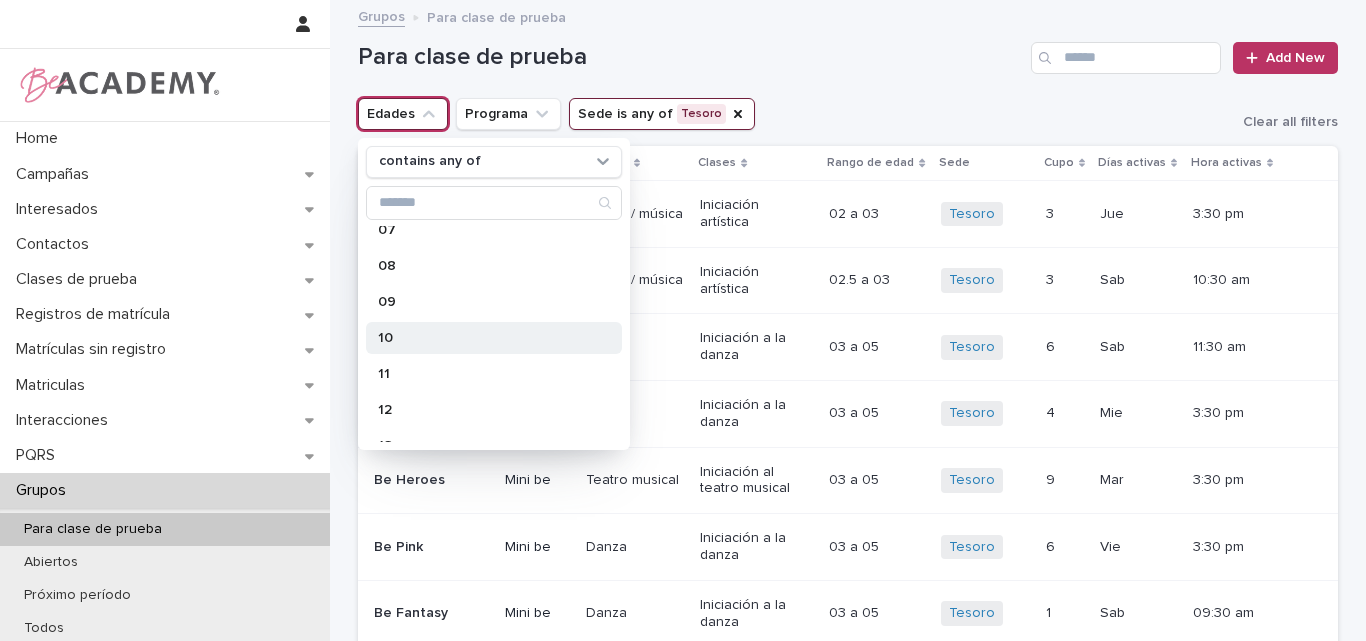 click on "10" at bounding box center [484, 338] 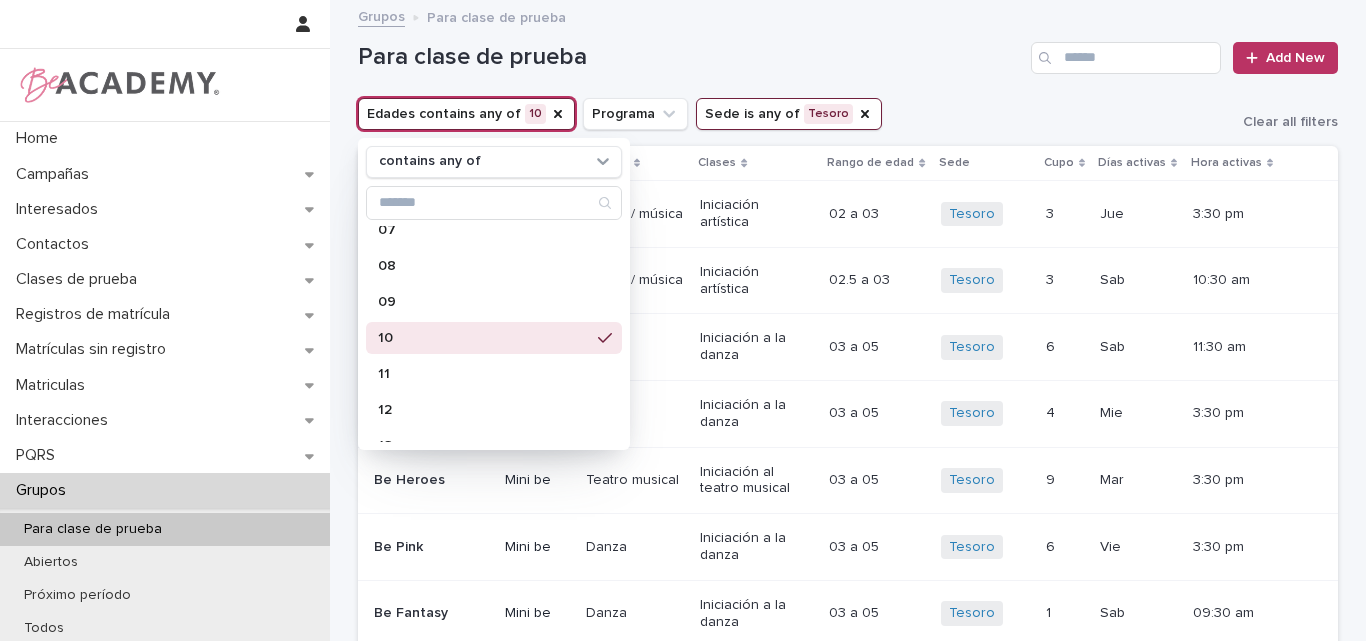 click on "Para clase de prueba Add New" at bounding box center (848, 50) 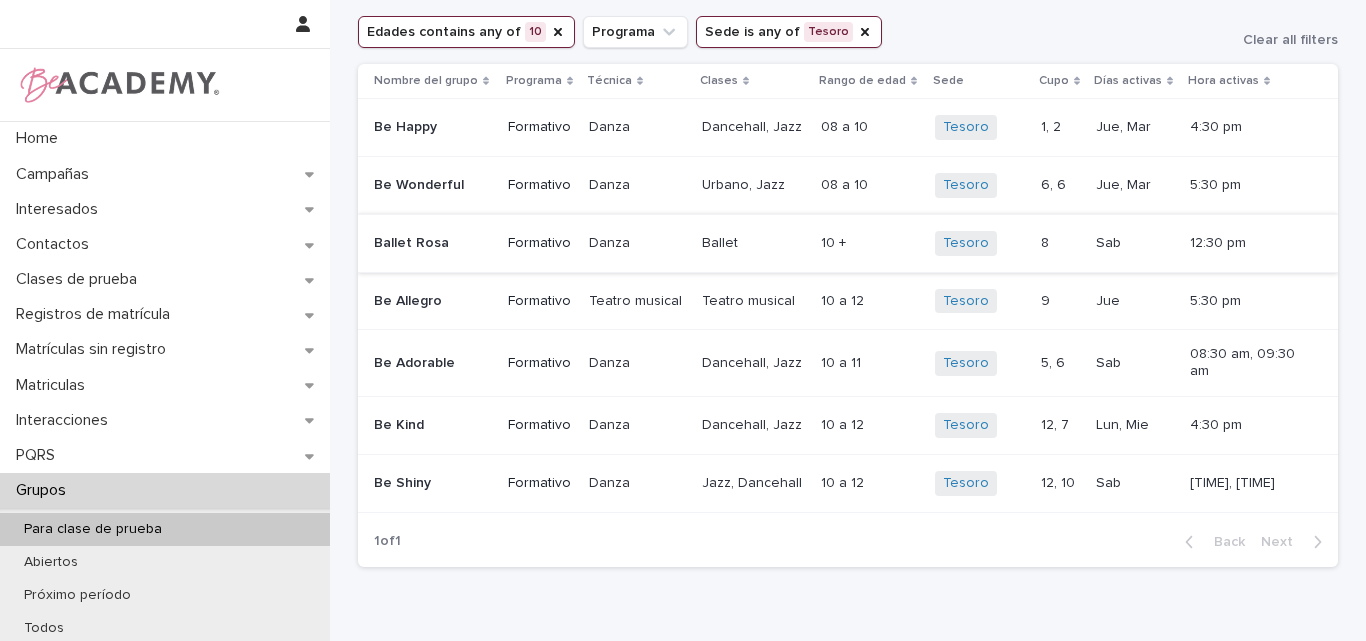 scroll, scrollTop: 100, scrollLeft: 0, axis: vertical 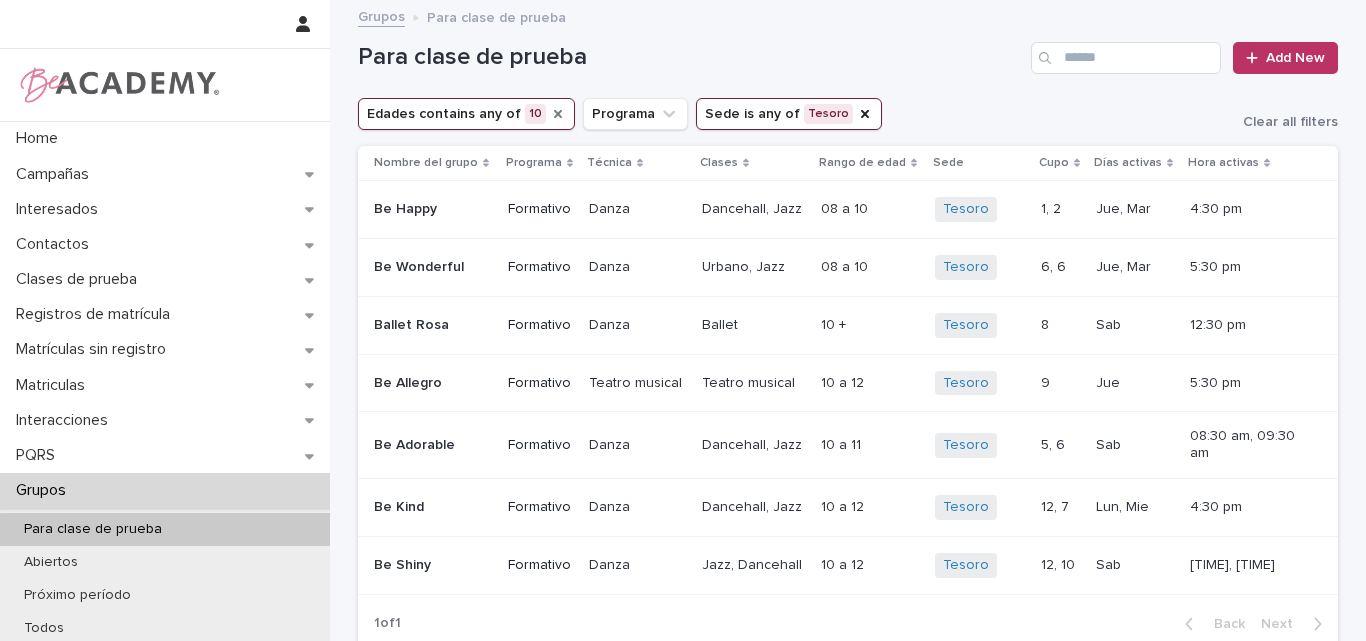 click 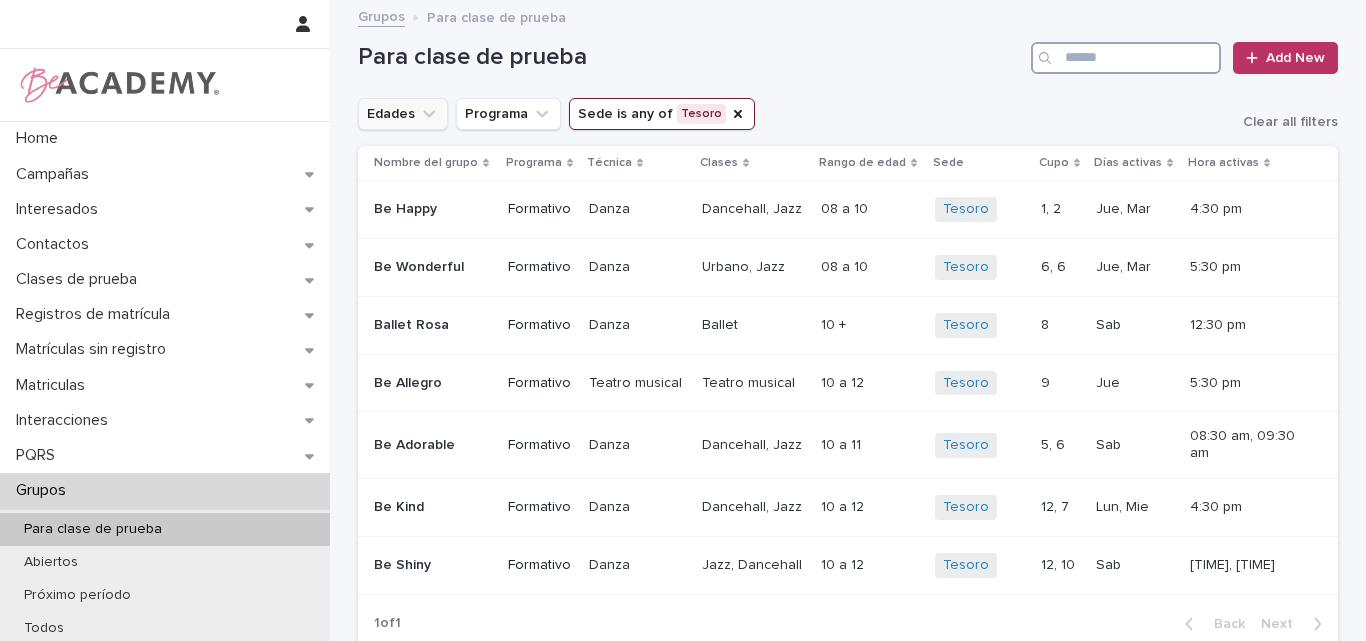 click at bounding box center (1126, 58) 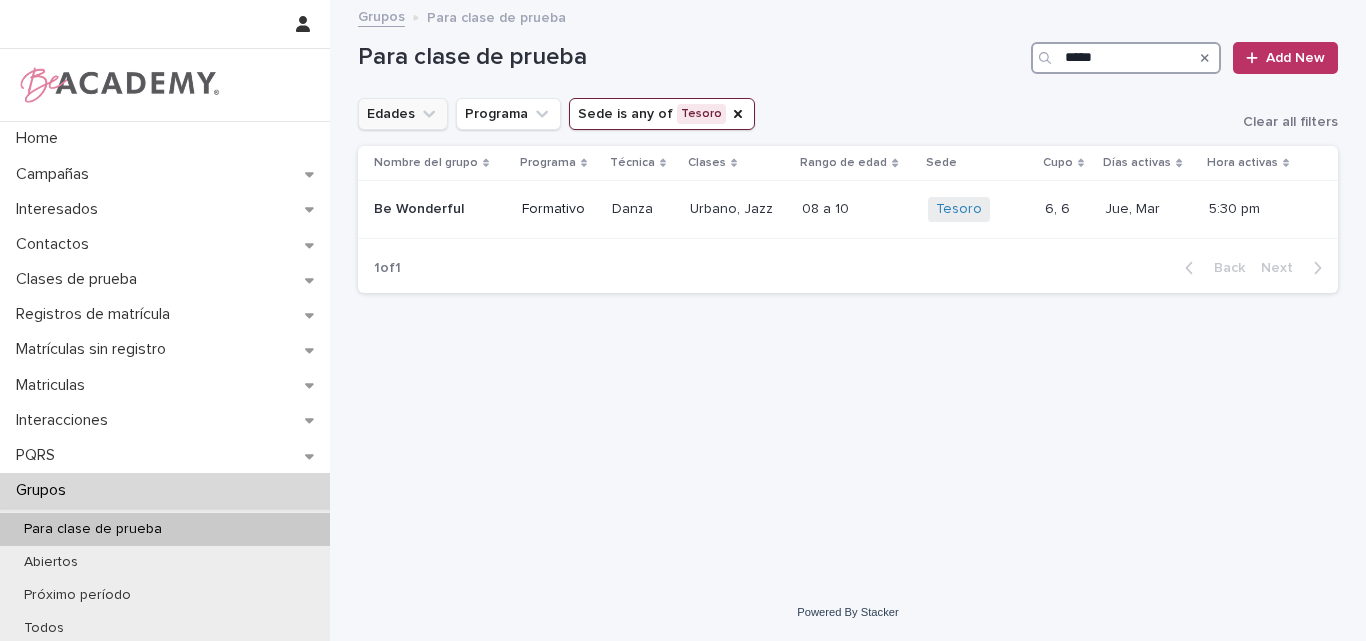 type on "*****" 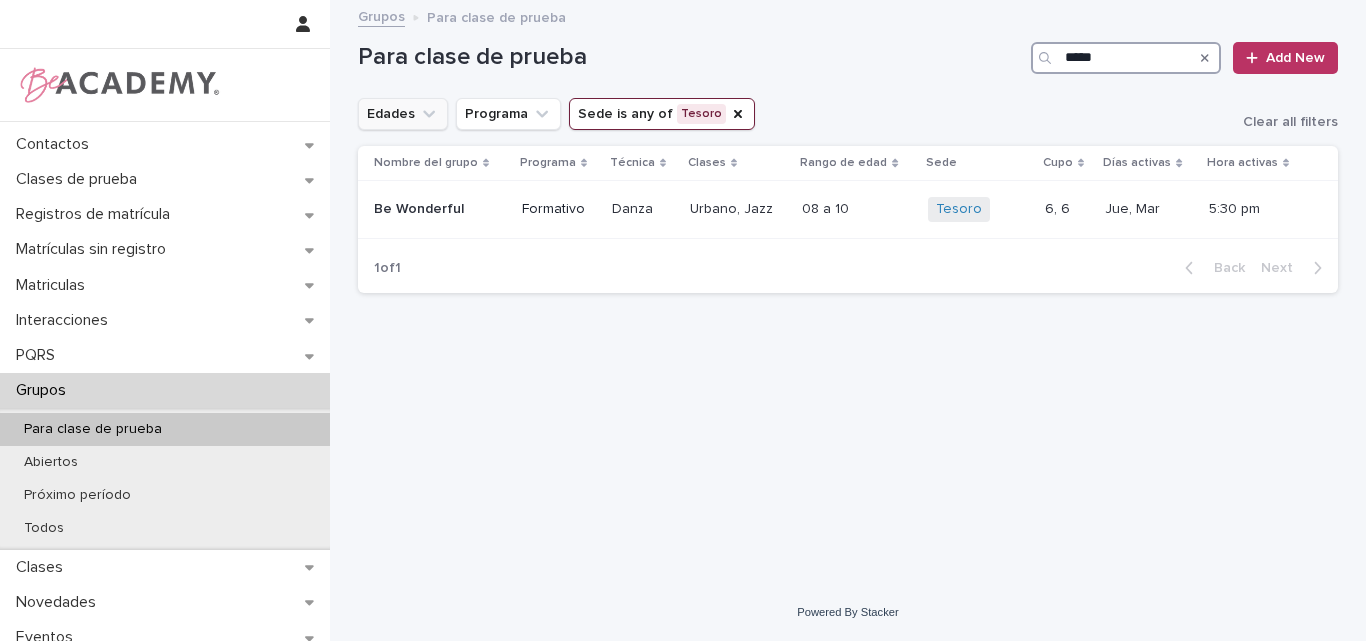 scroll, scrollTop: 200, scrollLeft: 0, axis: vertical 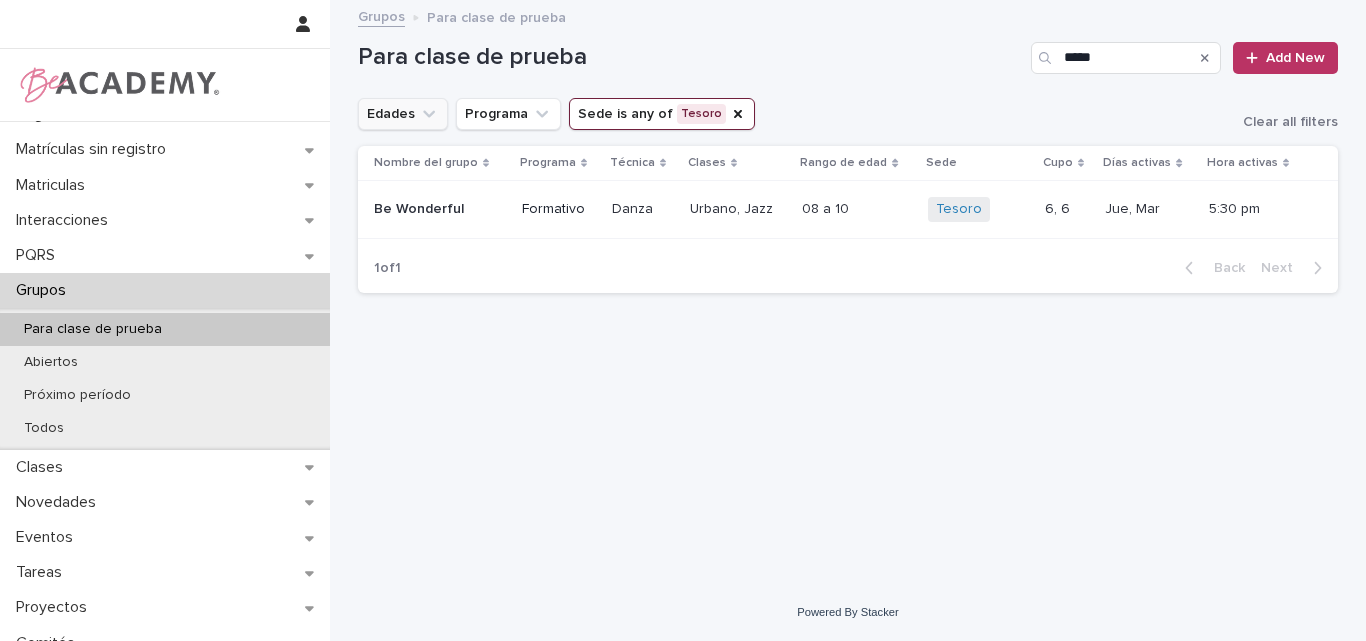 click 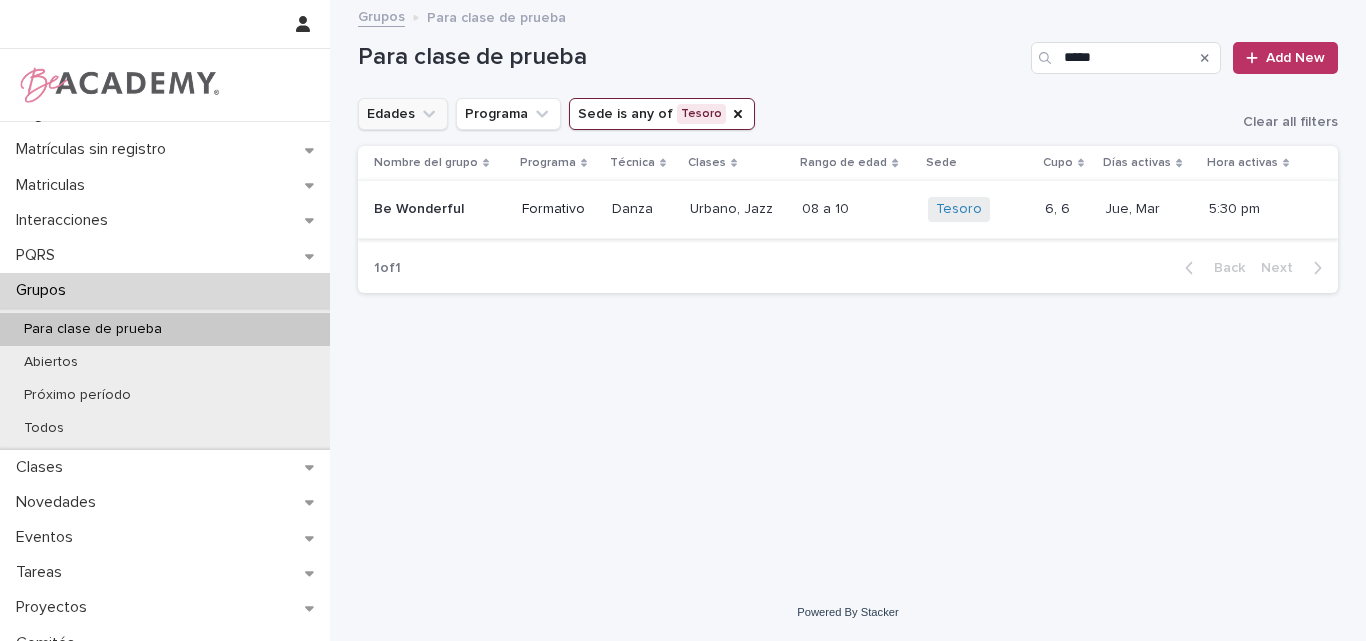 type 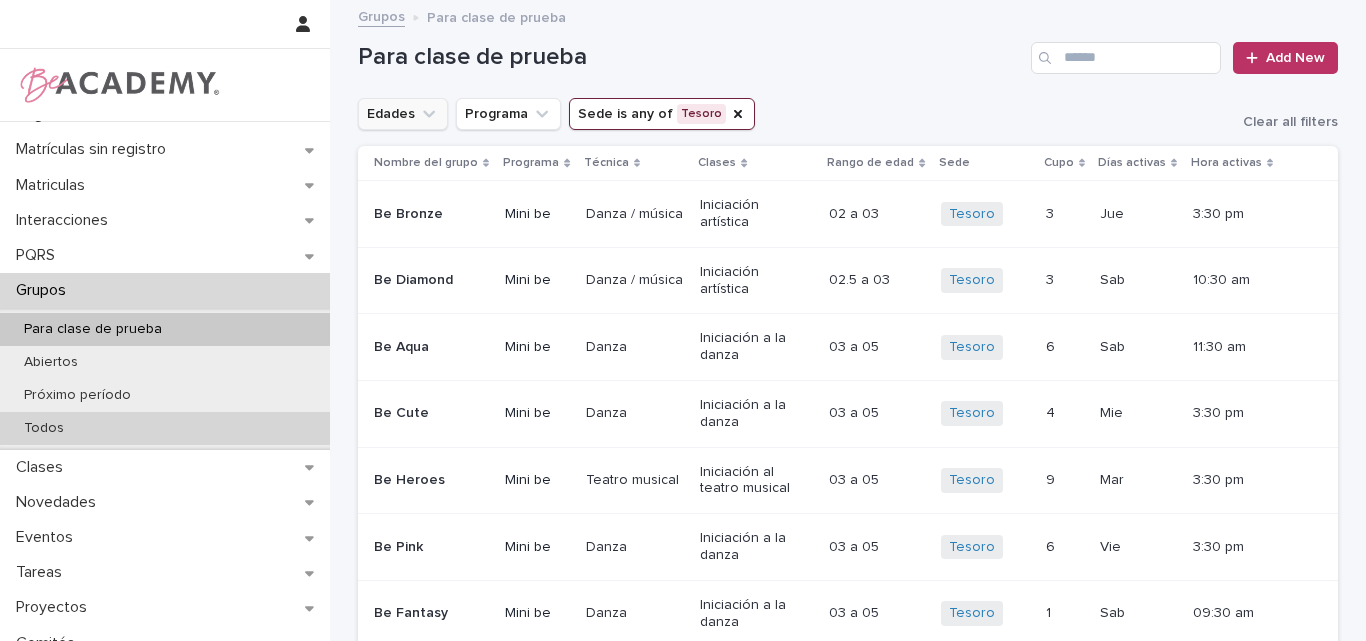 click on "Todos" at bounding box center [44, 428] 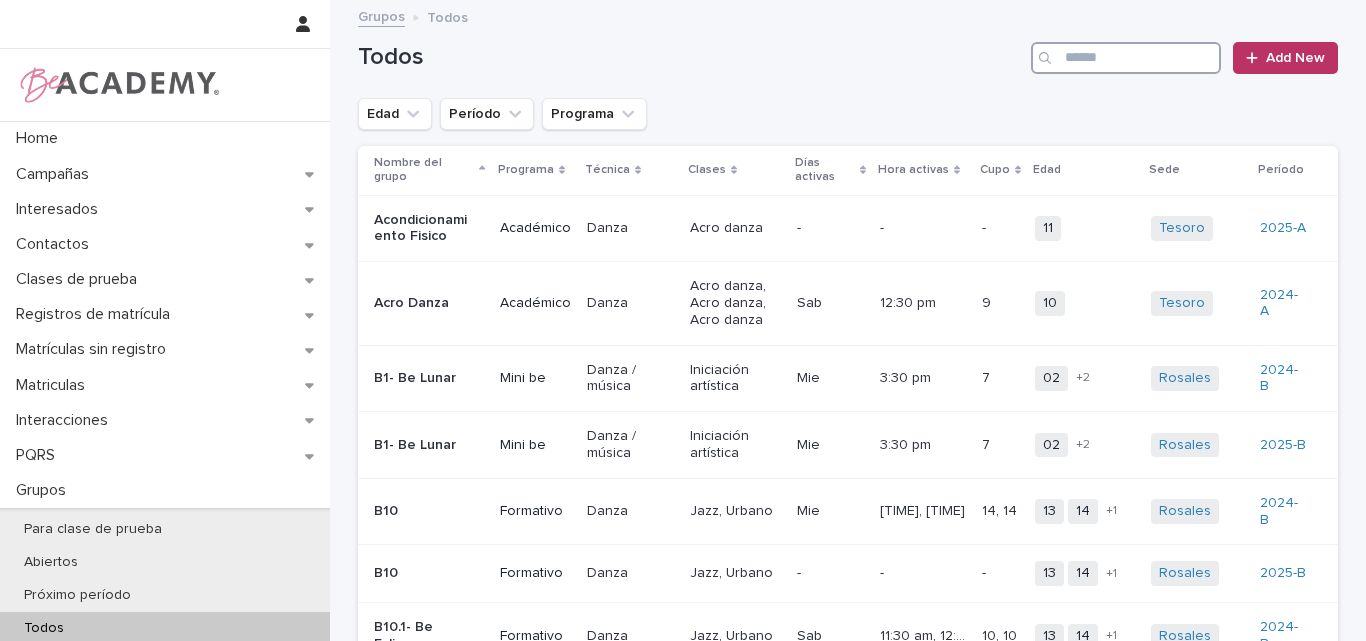 click at bounding box center (1126, 58) 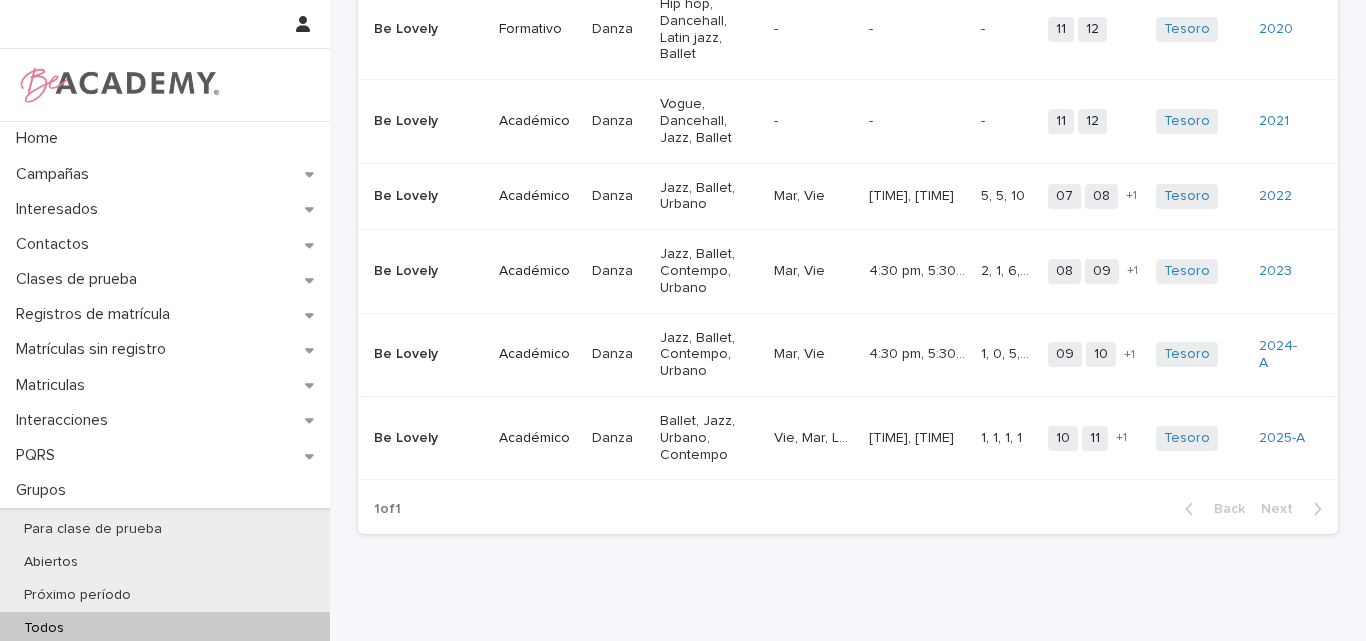 scroll, scrollTop: 499, scrollLeft: 0, axis: vertical 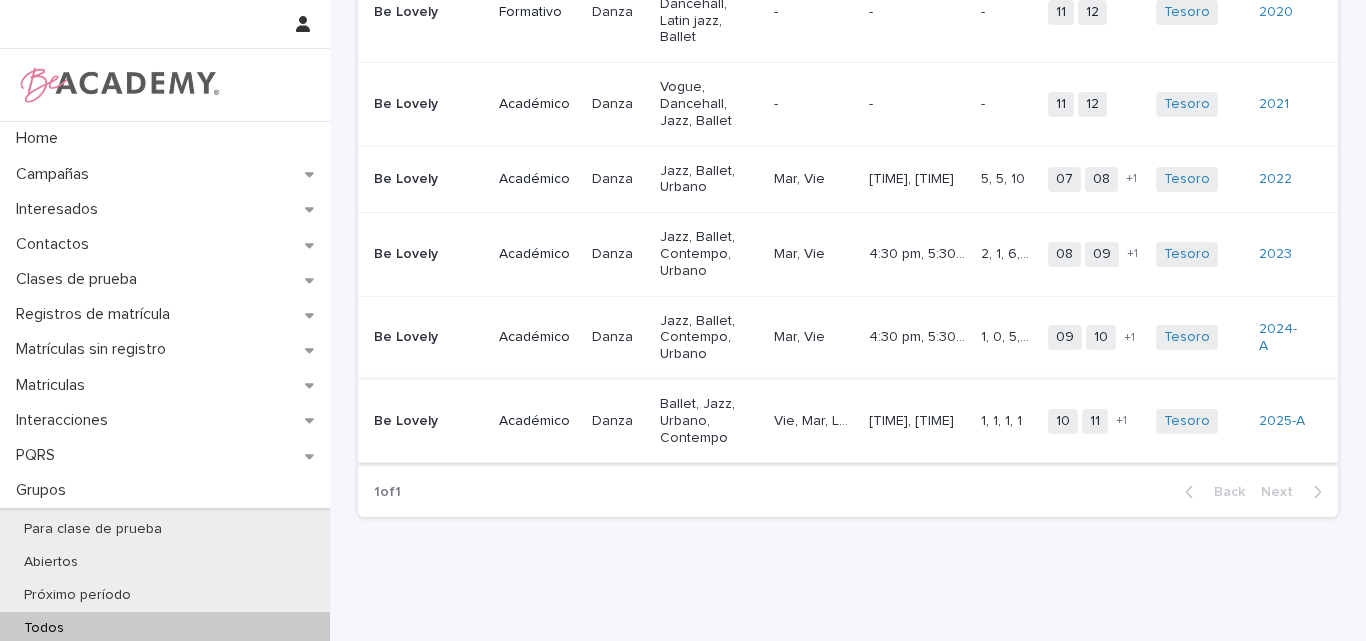 type on "******" 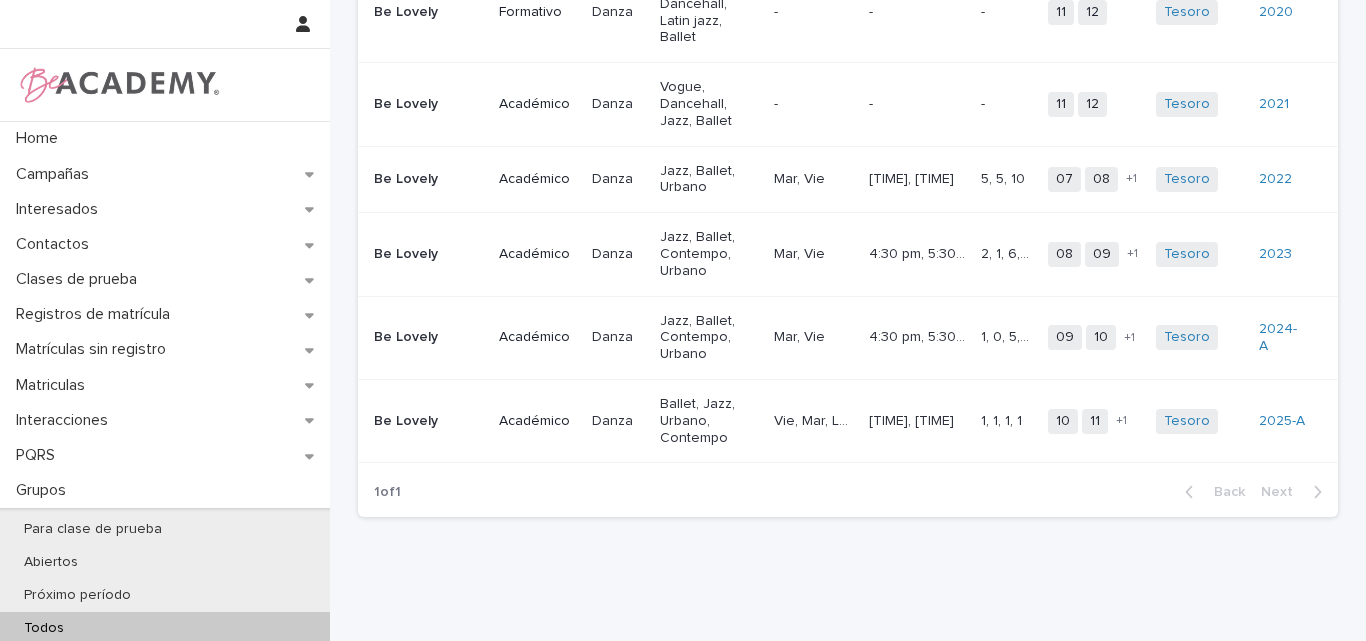 click on "Be Lovely" at bounding box center (428, 421) 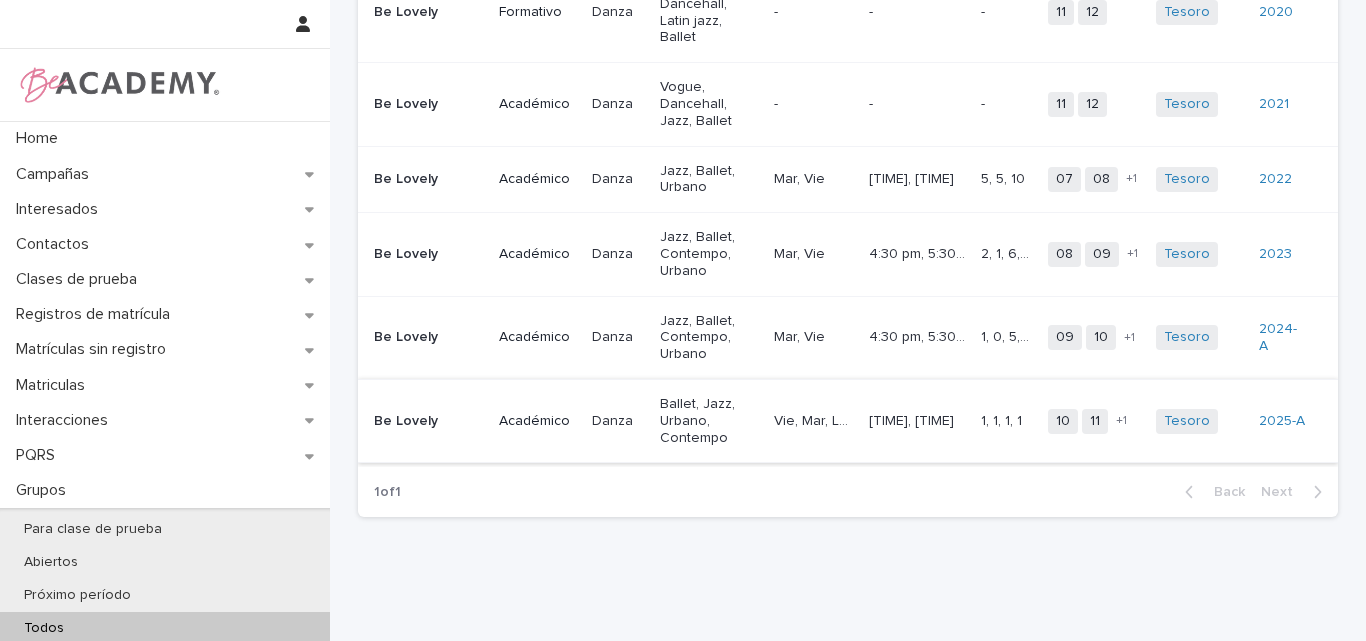 scroll, scrollTop: 0, scrollLeft: 0, axis: both 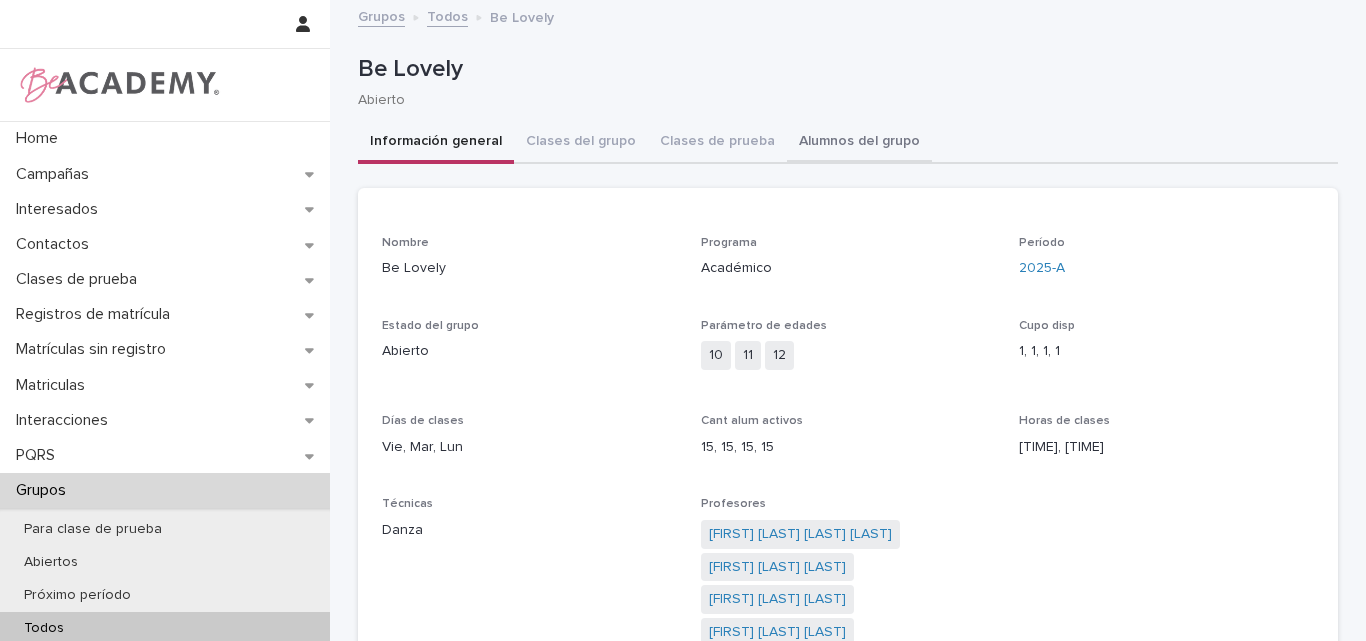click on "Alumnos del grupo" at bounding box center [859, 143] 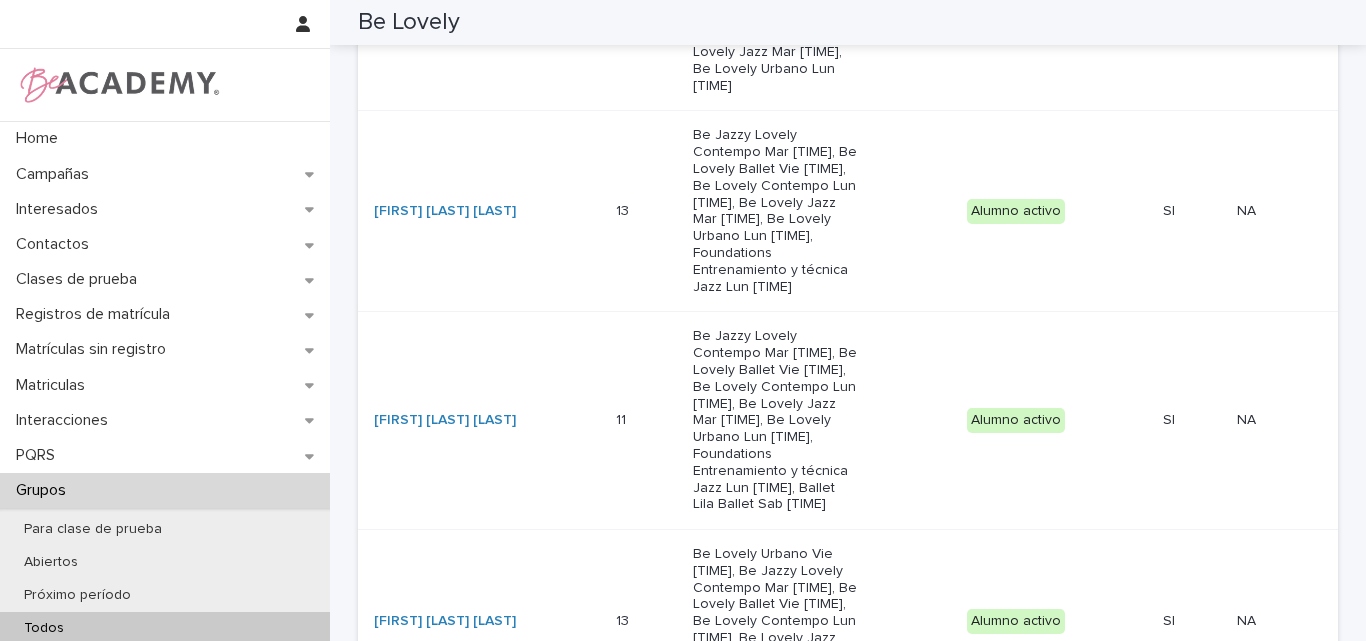 scroll, scrollTop: 500, scrollLeft: 0, axis: vertical 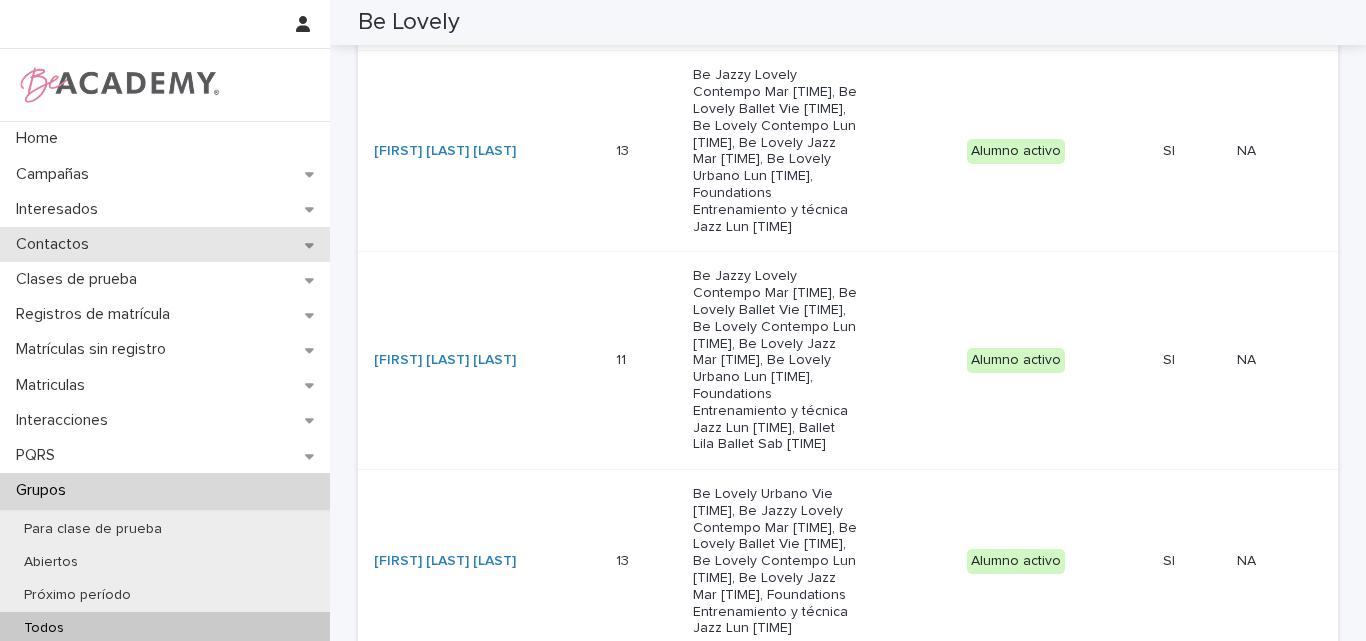 click on "Contactos" at bounding box center (56, 244) 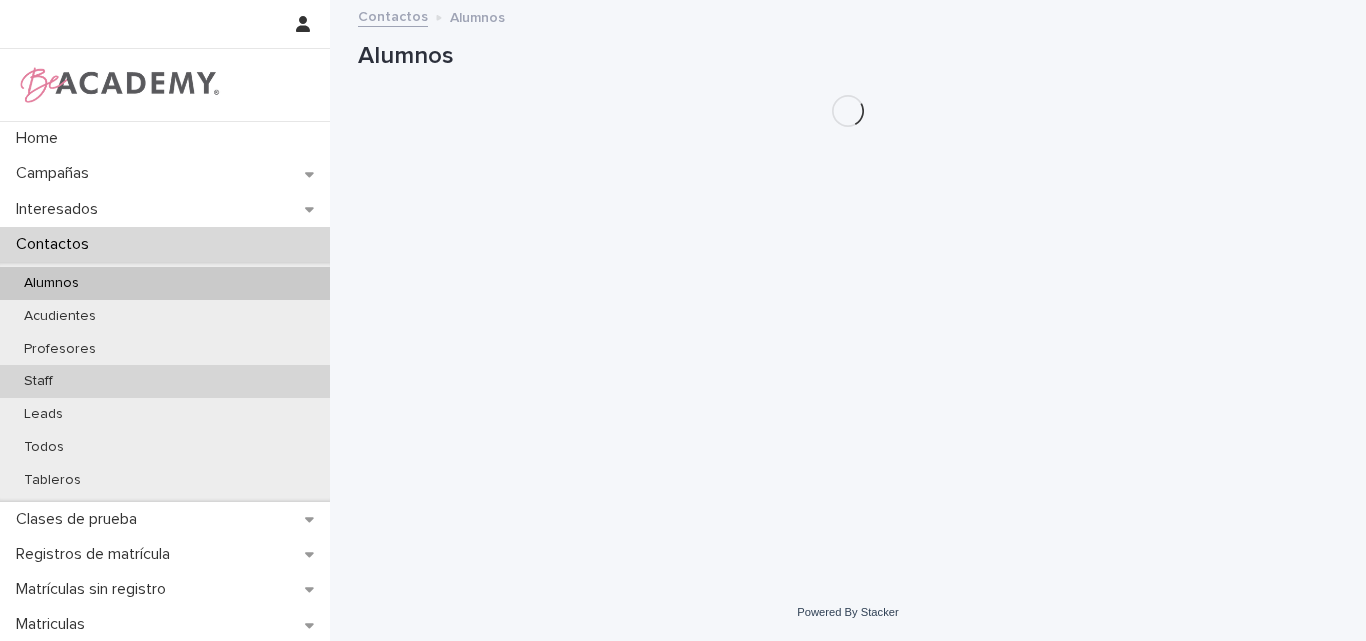 scroll, scrollTop: 0, scrollLeft: 0, axis: both 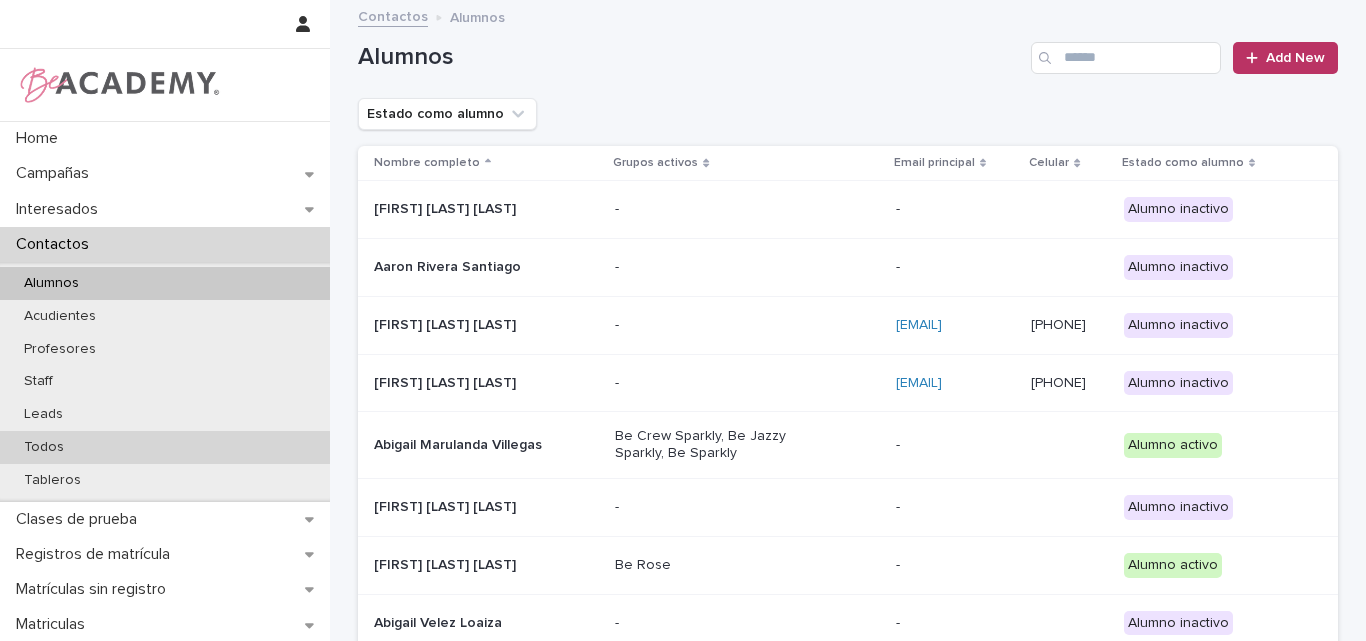 click on "Todos" at bounding box center [44, 447] 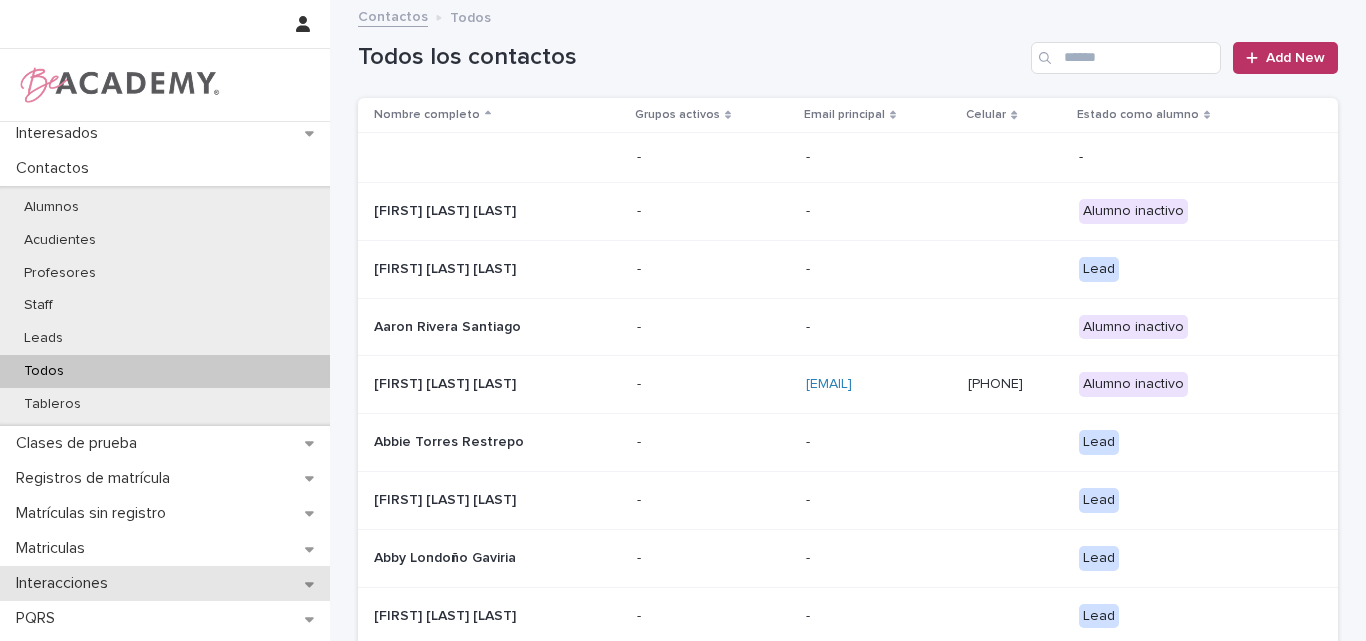 scroll, scrollTop: 200, scrollLeft: 0, axis: vertical 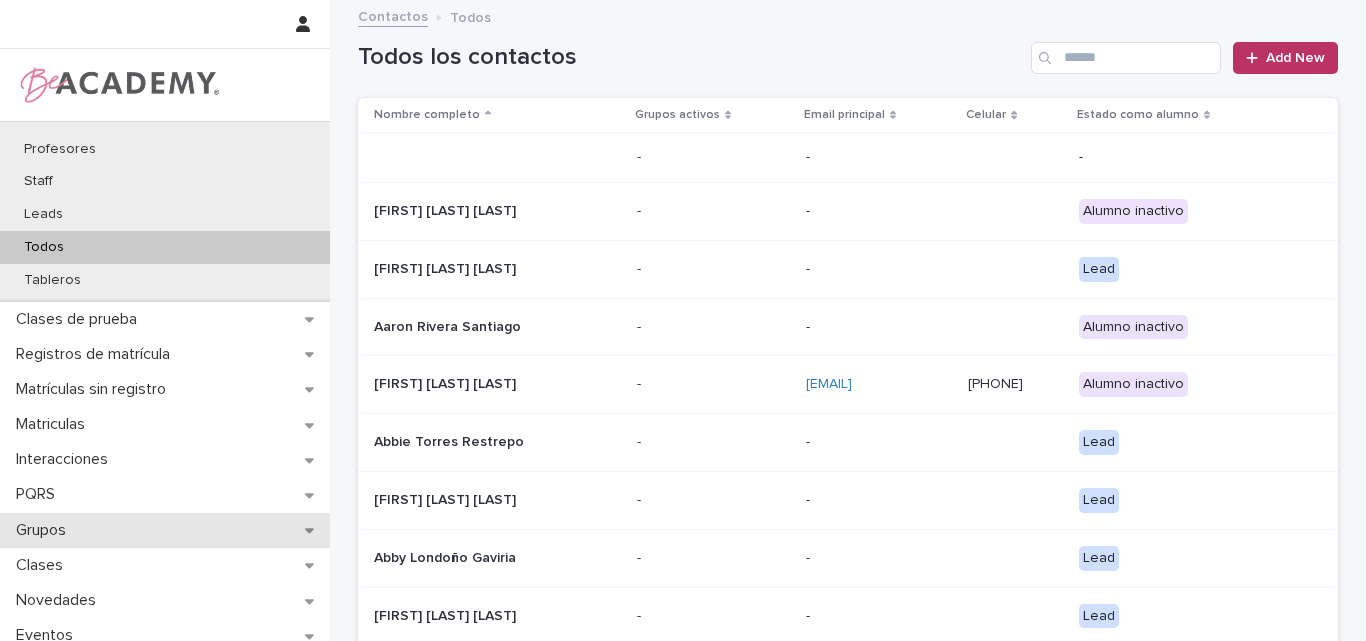 click on "Grupos" at bounding box center [45, 530] 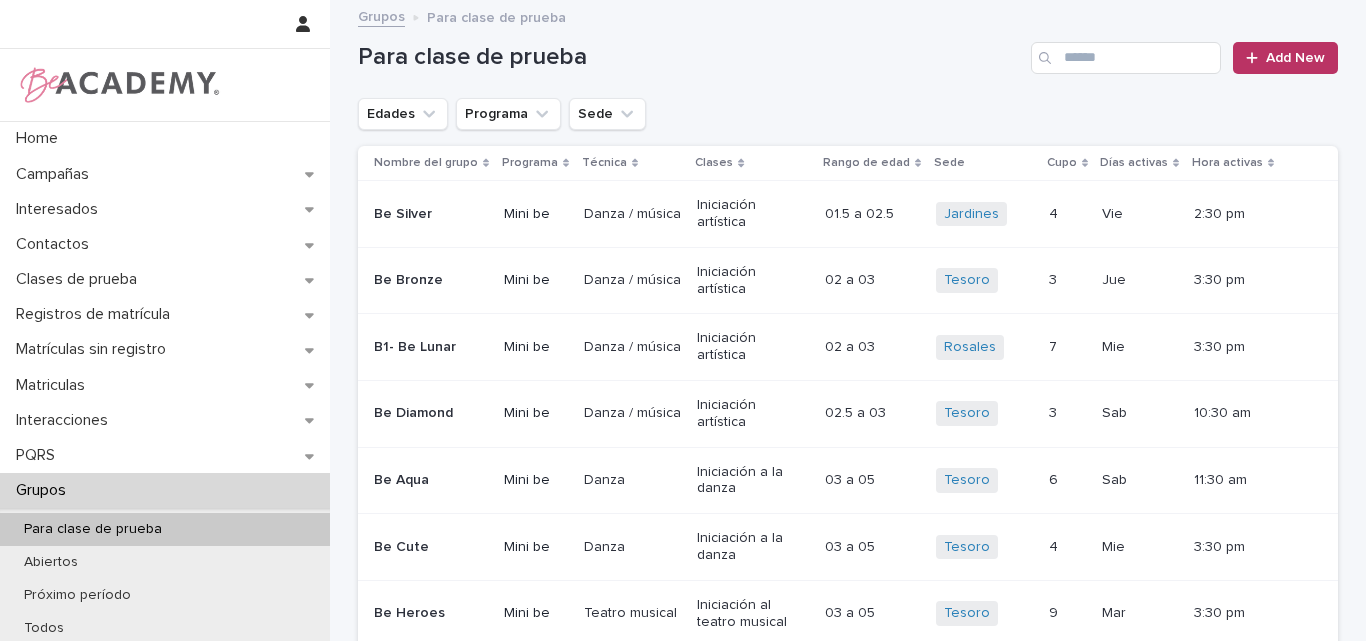 click on "Para clase de prueba" at bounding box center [93, 529] 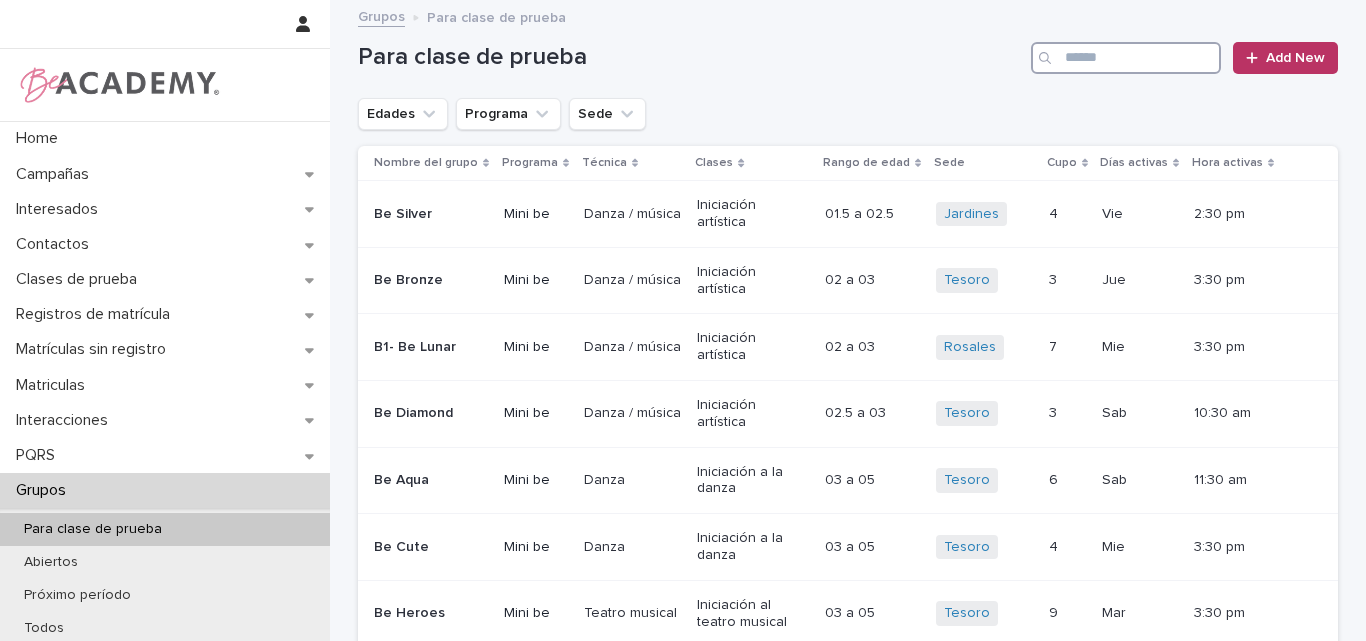 click at bounding box center (1126, 58) 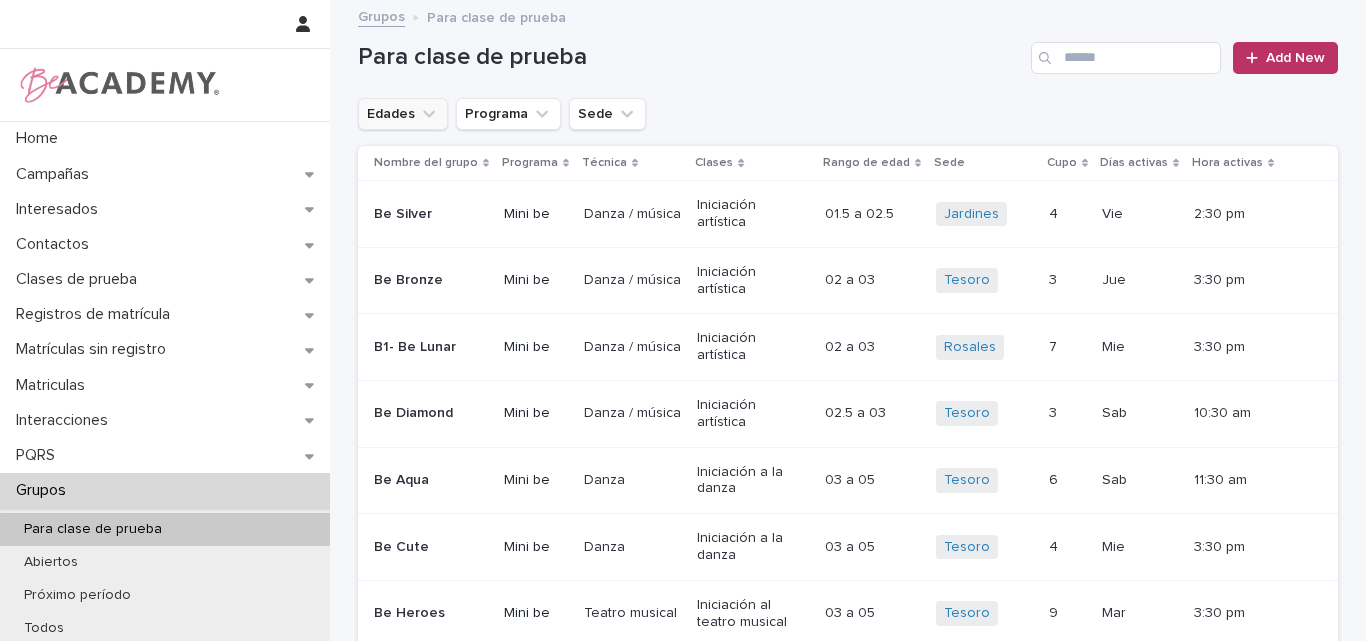 click 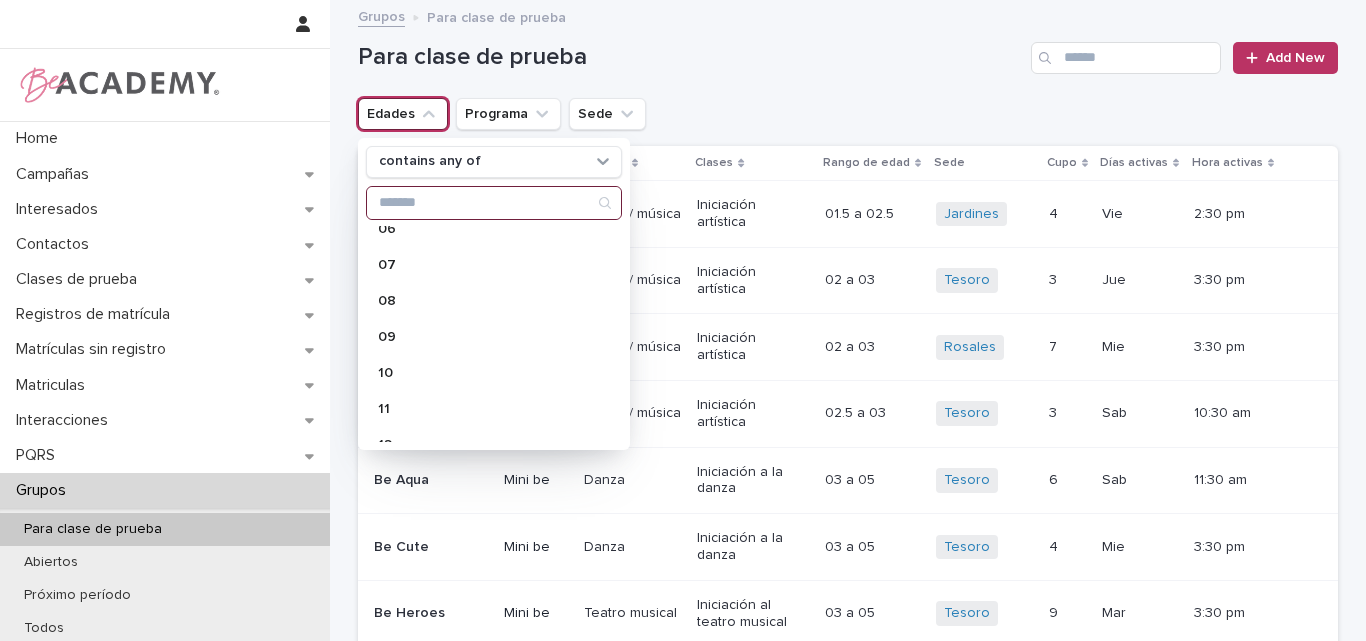 scroll, scrollTop: 300, scrollLeft: 0, axis: vertical 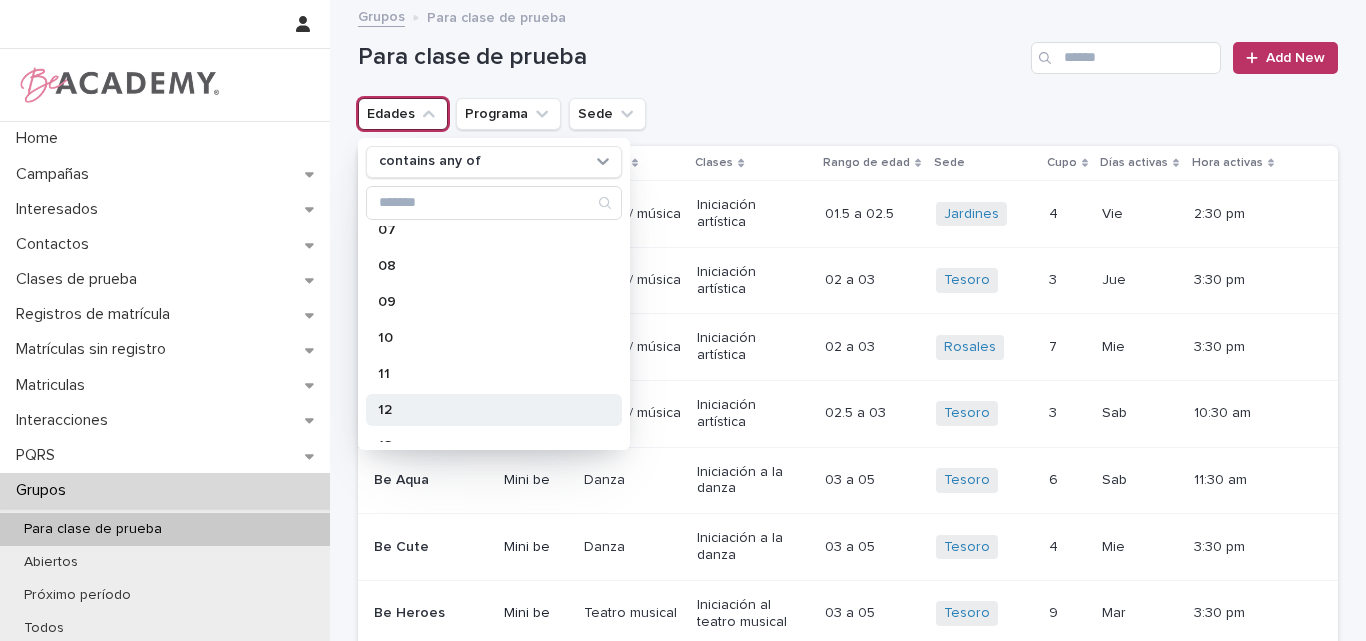 click on "12" at bounding box center [484, 410] 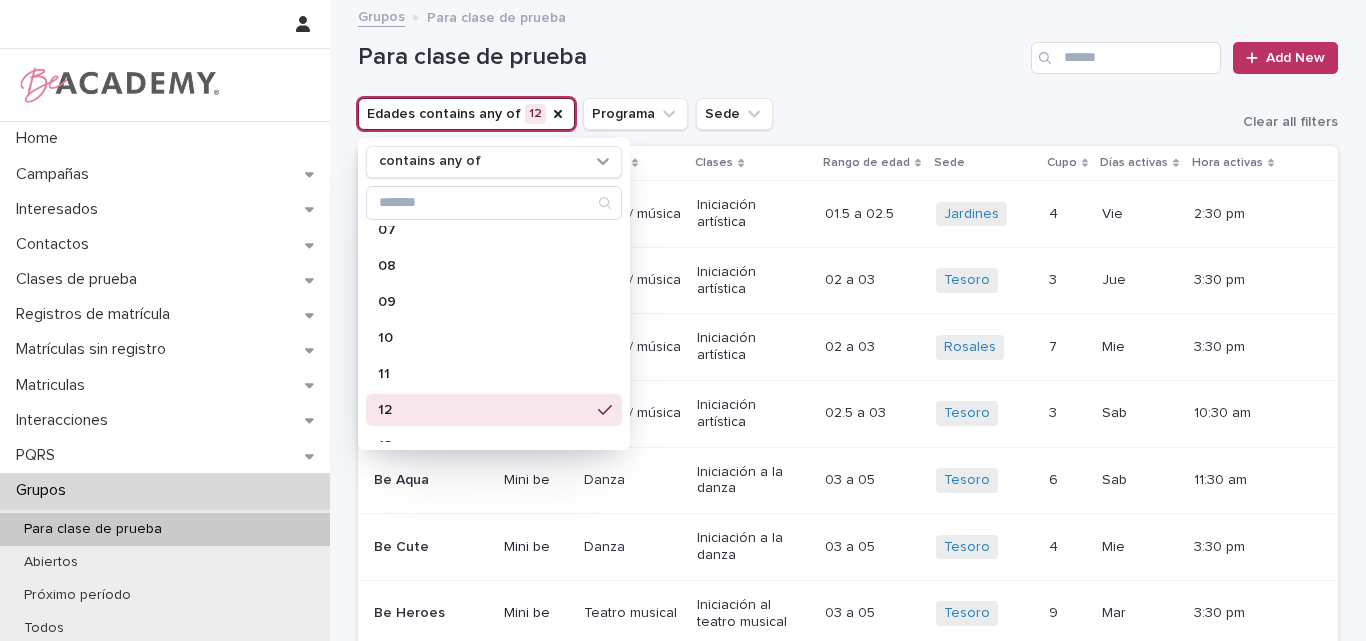 click on "Para clase de prueba Add New" at bounding box center (848, 50) 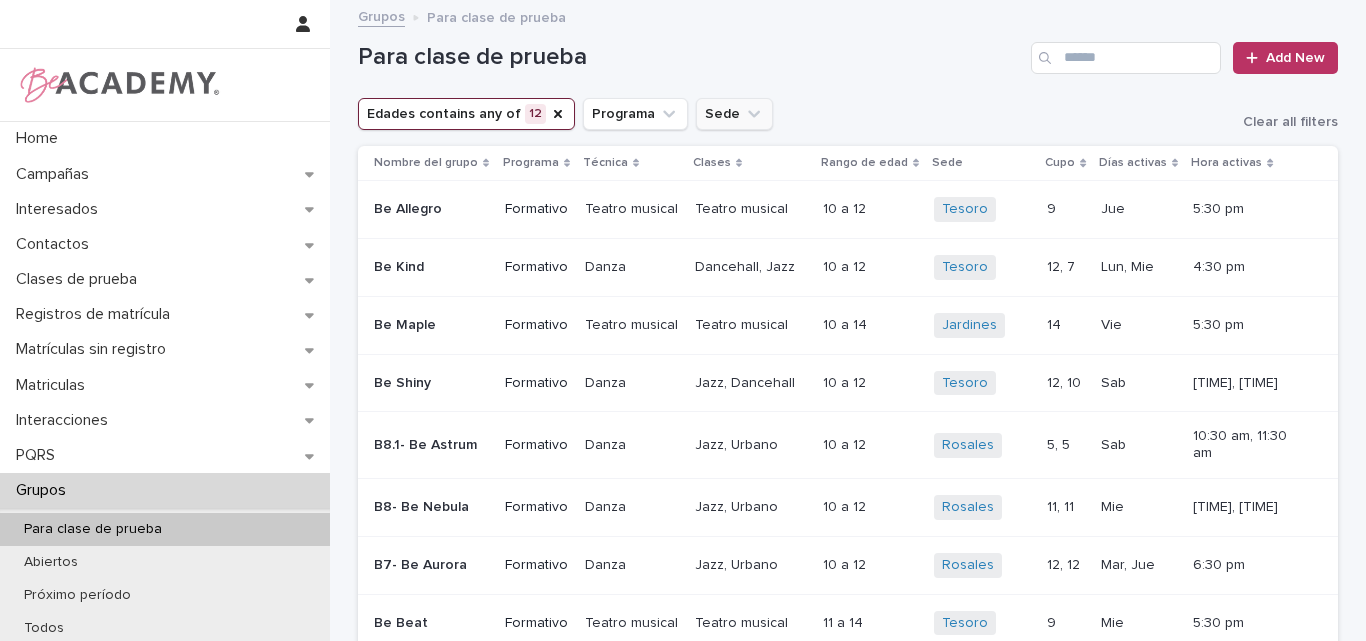 click 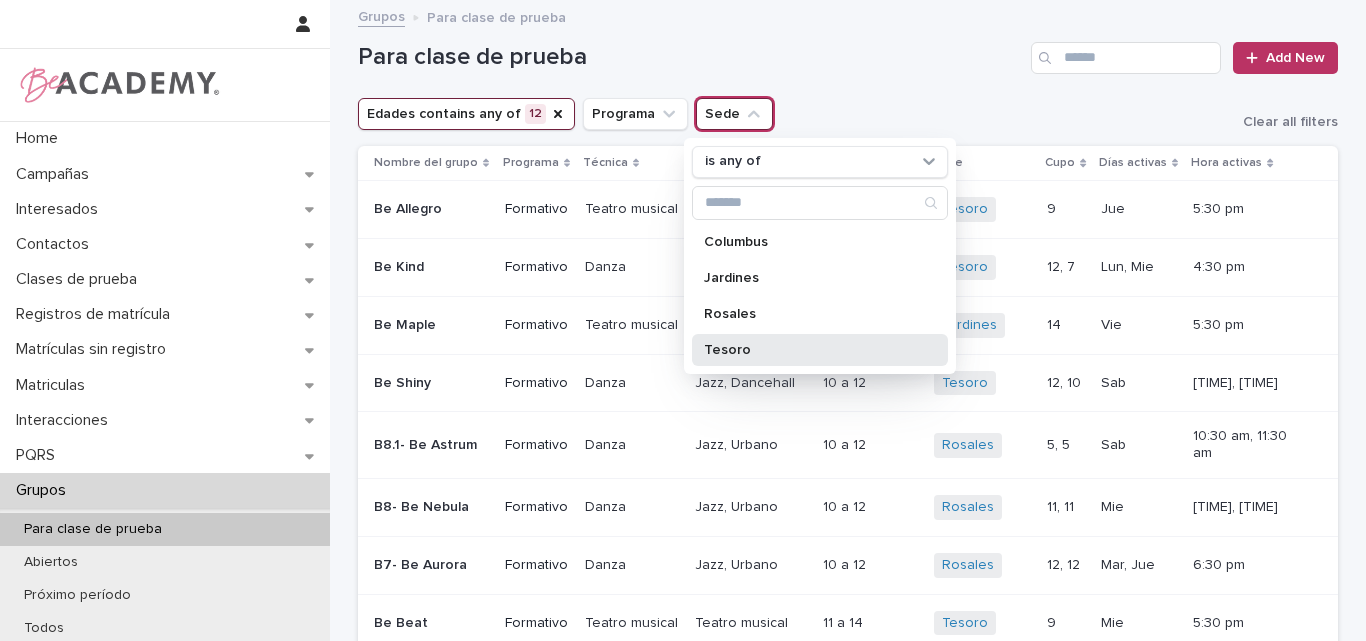 click on "Tesoro" at bounding box center (810, 350) 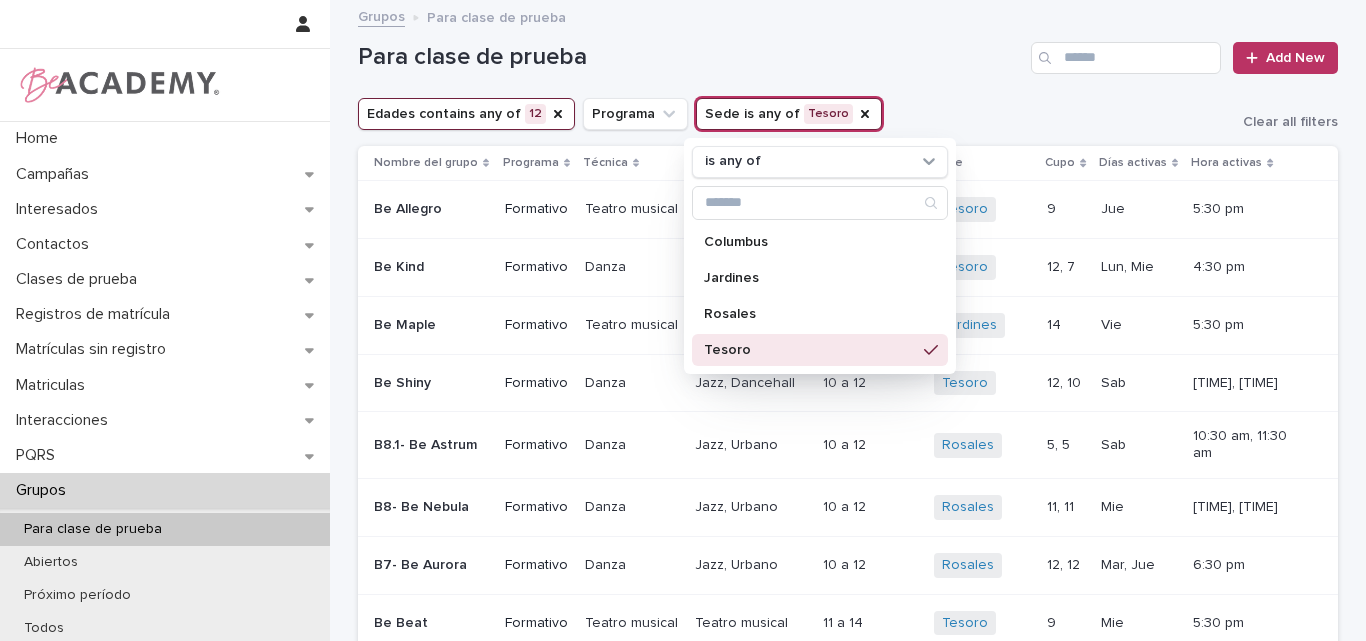 click on "Para clase de prueba Add New" at bounding box center [848, 50] 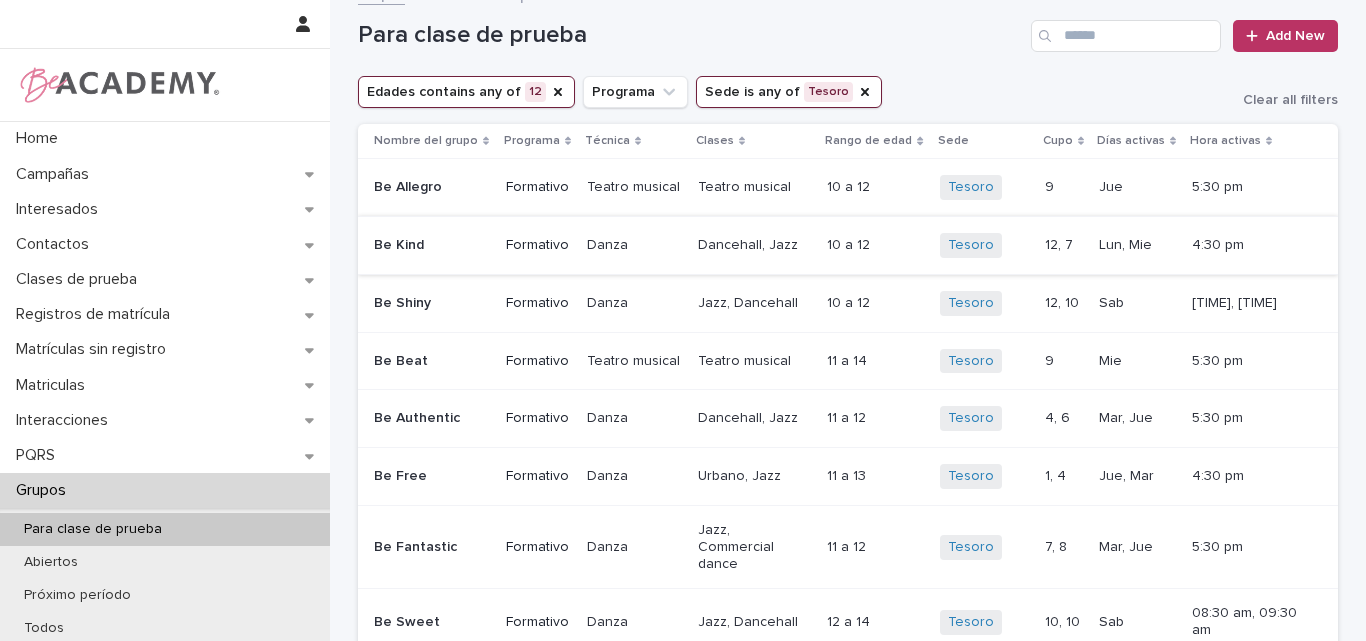 scroll, scrollTop: 0, scrollLeft: 0, axis: both 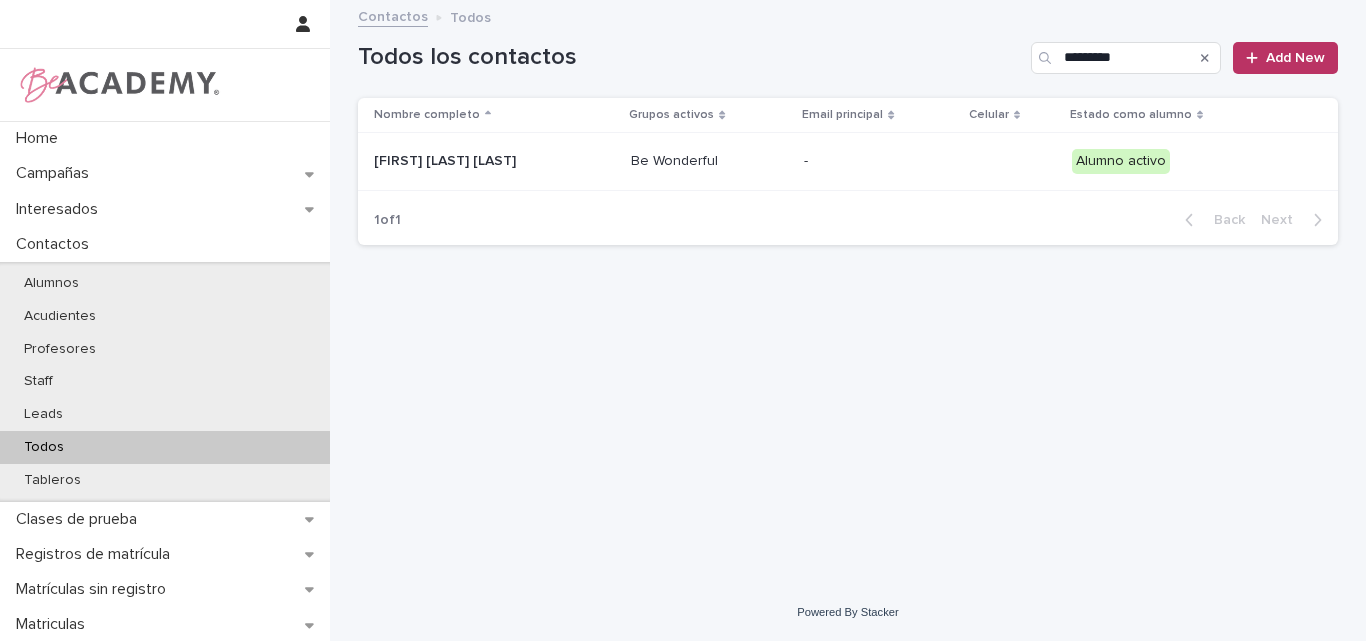 drag, startPoint x: 1135, startPoint y: 55, endPoint x: 1007, endPoint y: 60, distance: 128.09763 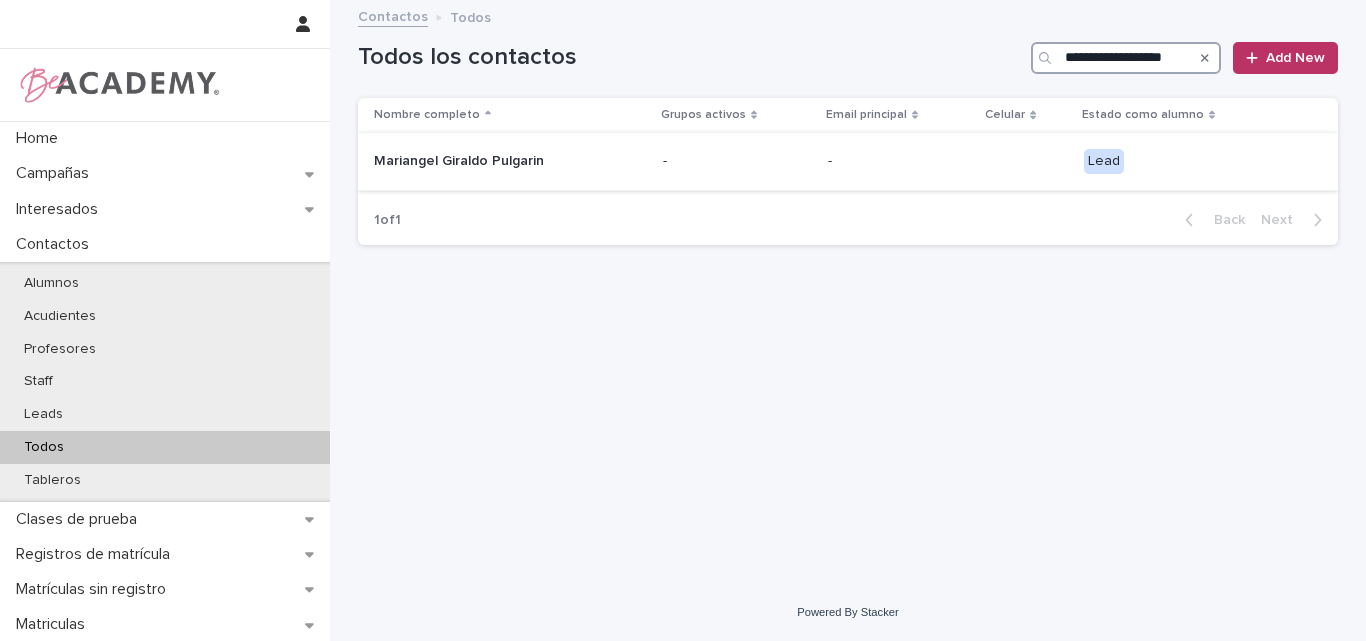 type on "**********" 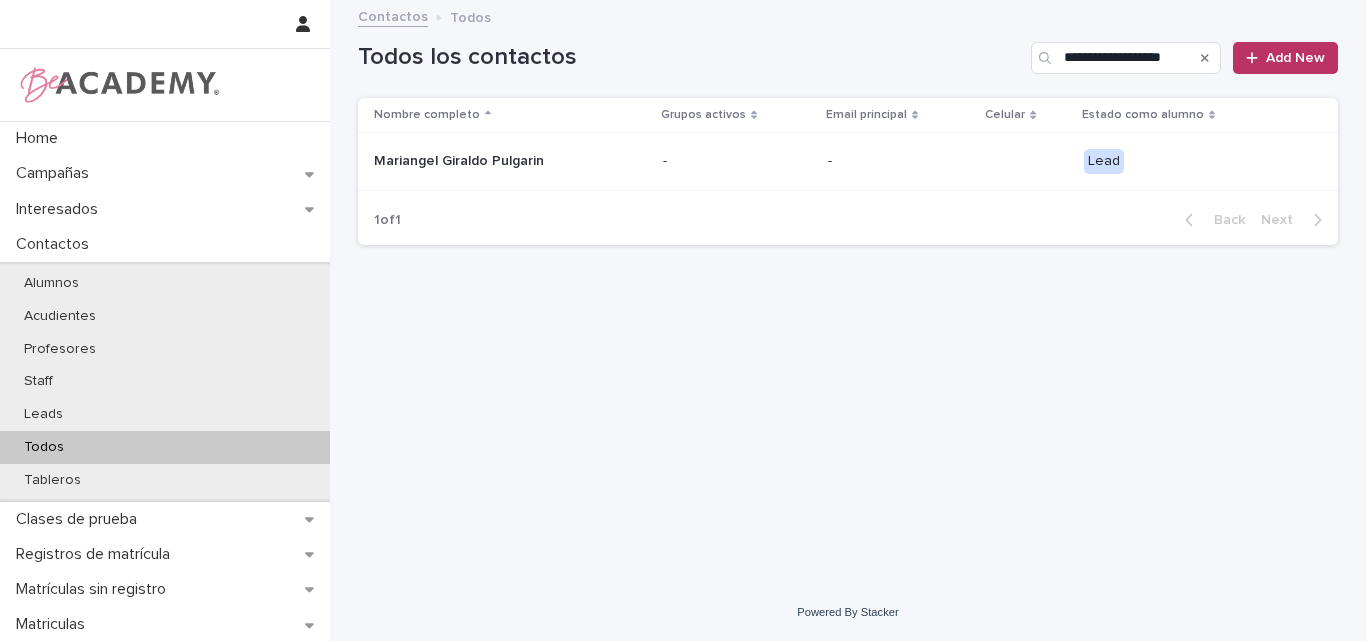 click on "Mariangel Giraldo Pulgarin" at bounding box center (474, 161) 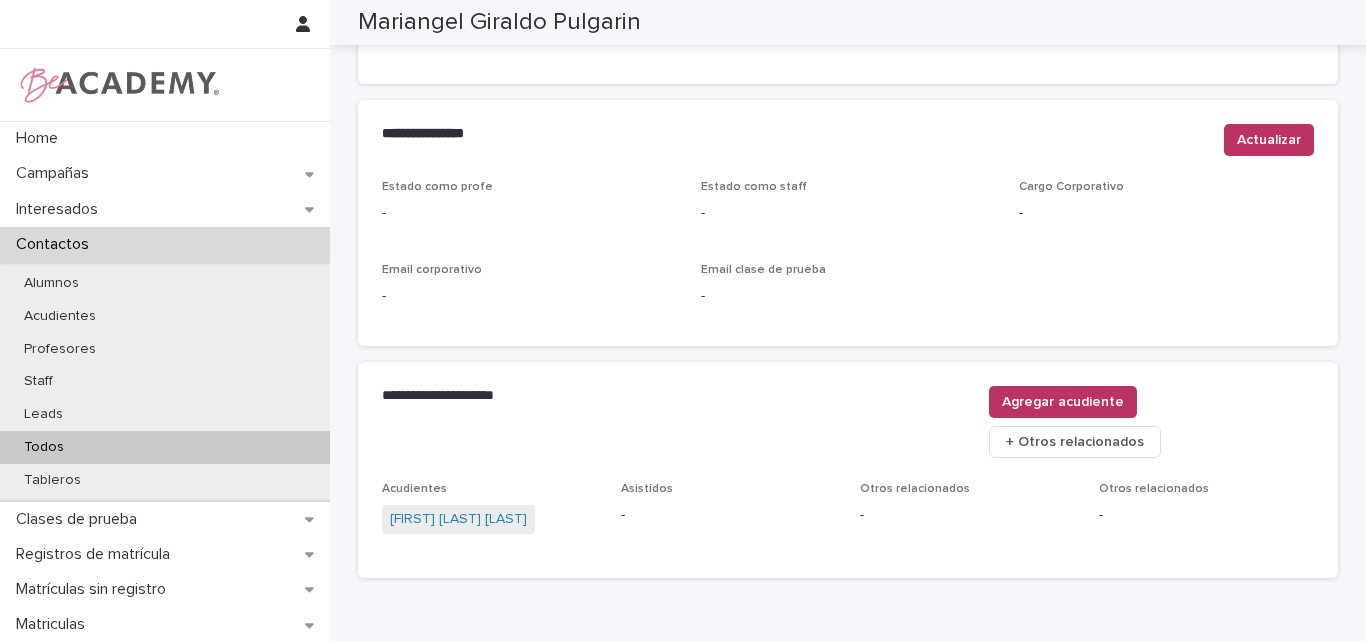 scroll, scrollTop: 847, scrollLeft: 0, axis: vertical 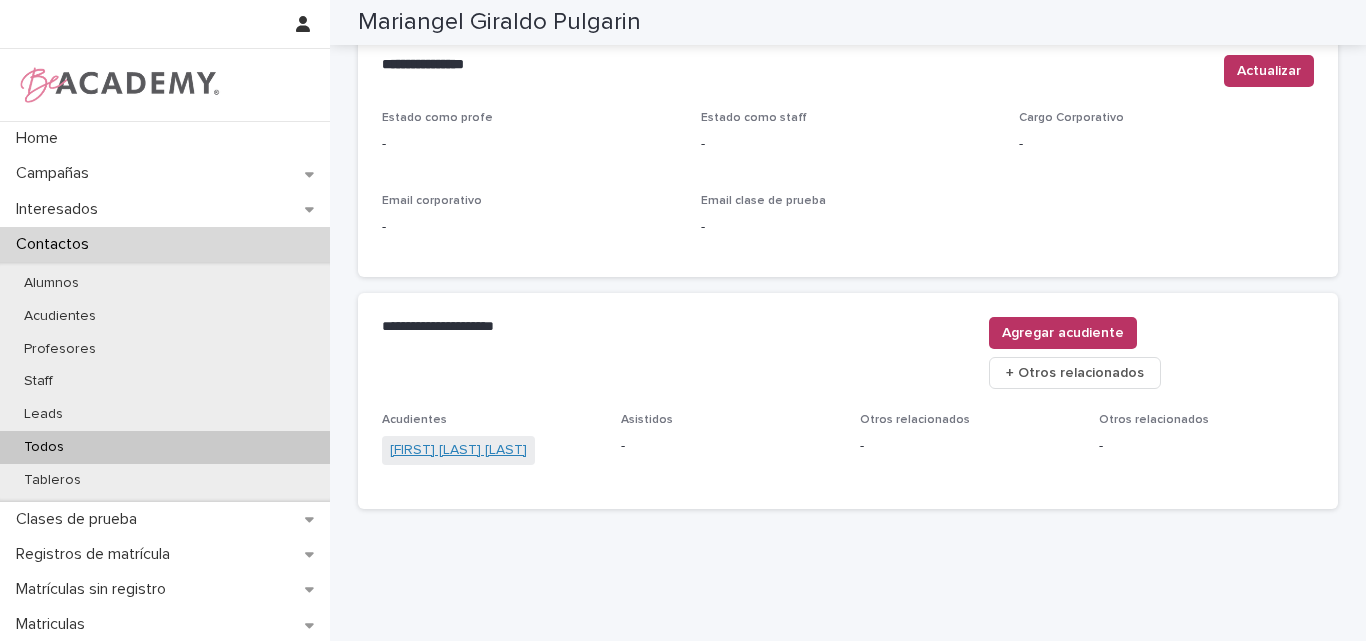 click on "[FIRST] [LAST] [LAST]" at bounding box center (458, 450) 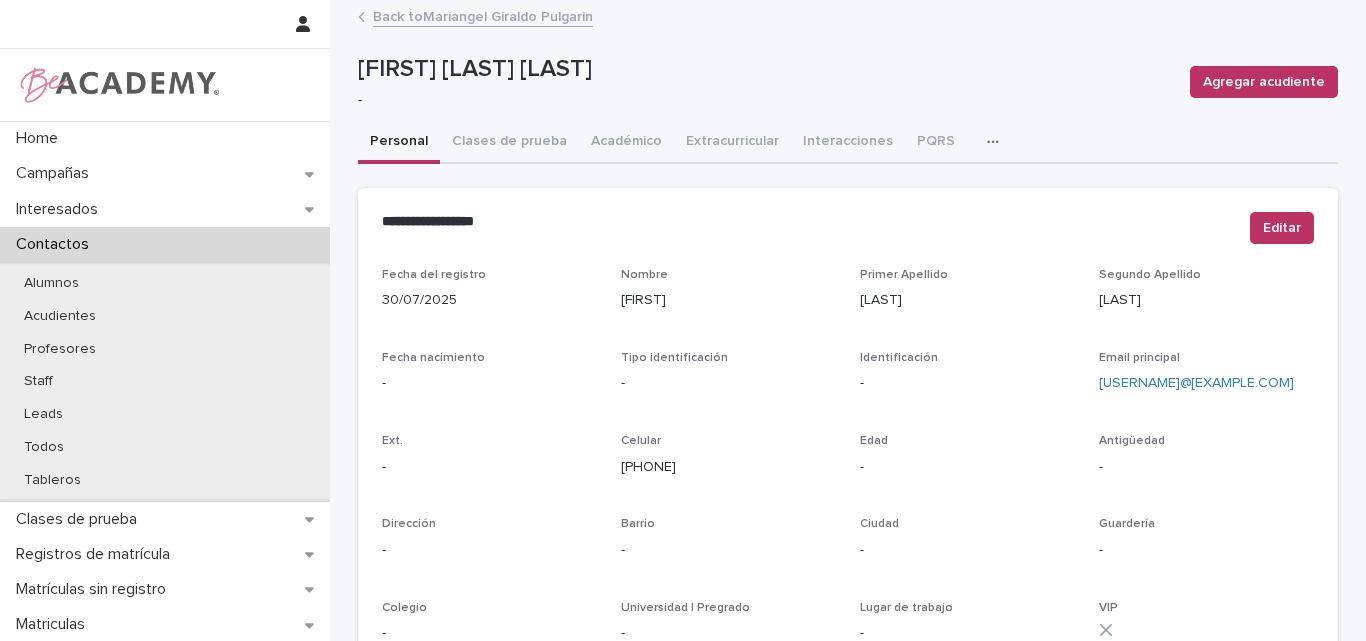 drag, startPoint x: 714, startPoint y: 472, endPoint x: 615, endPoint y: 486, distance: 99.985 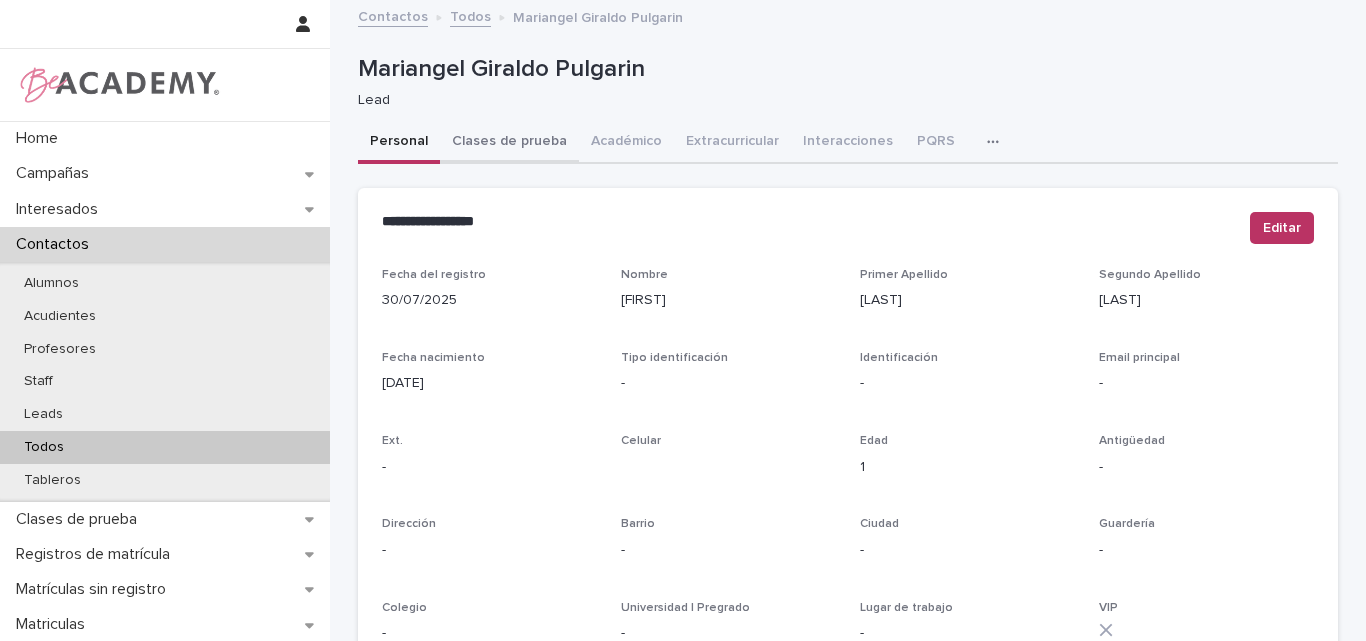 click on "Clases de prueba" at bounding box center [509, 143] 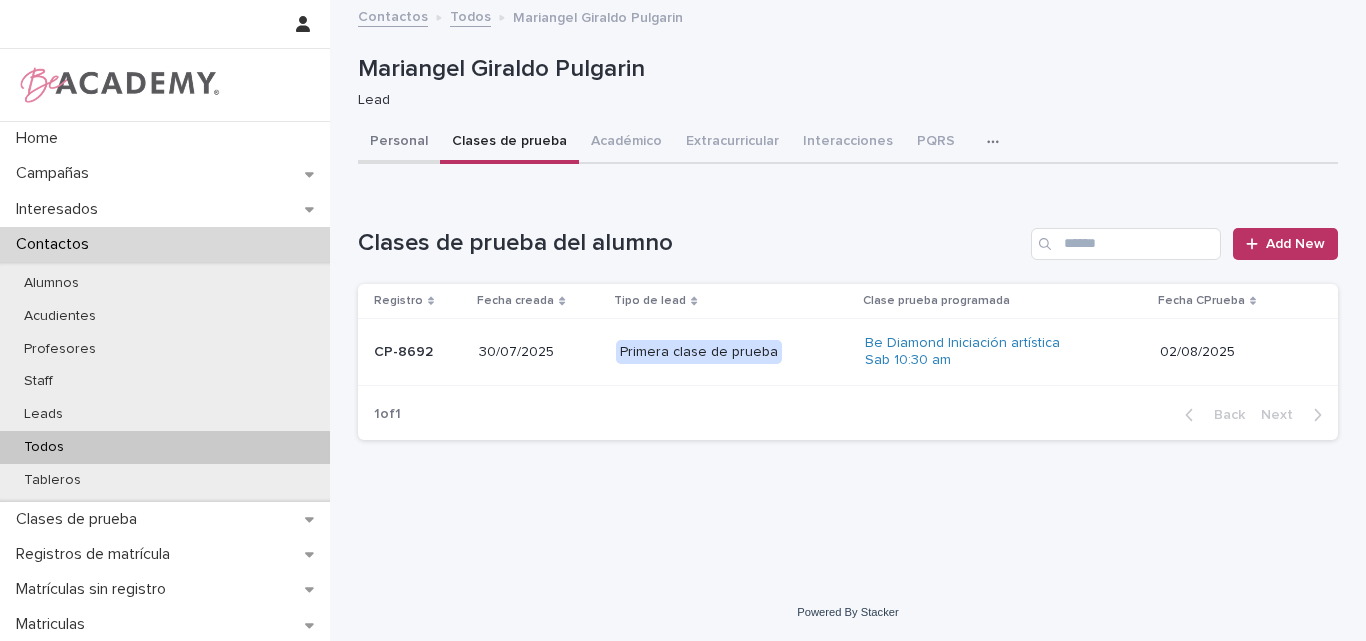 drag, startPoint x: 475, startPoint y: 155, endPoint x: 411, endPoint y: 127, distance: 69.856995 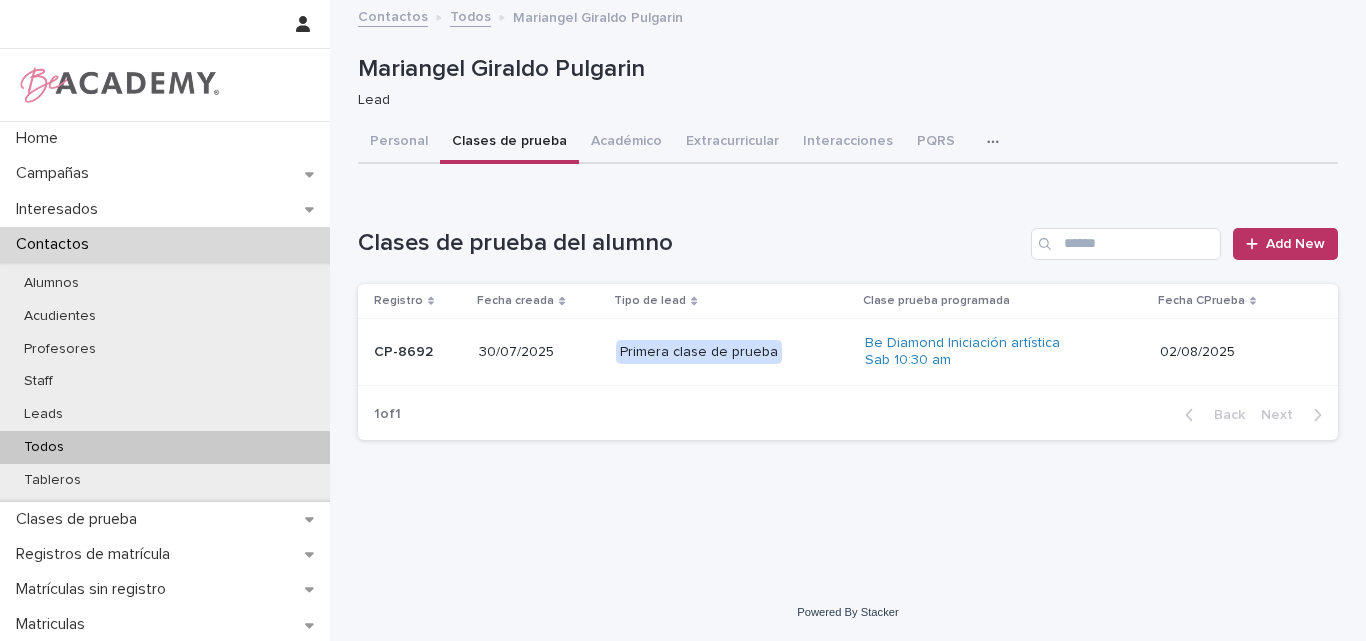 click on "Todos" at bounding box center [165, 447] 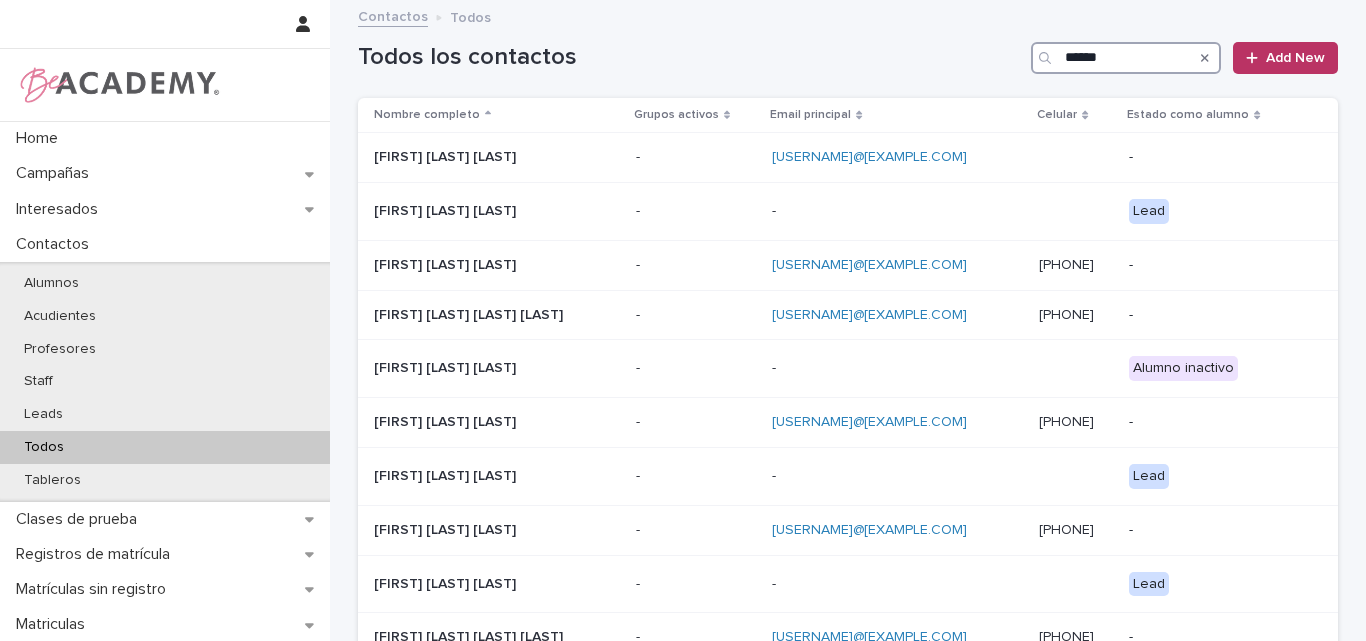click on "*****" at bounding box center [1126, 58] 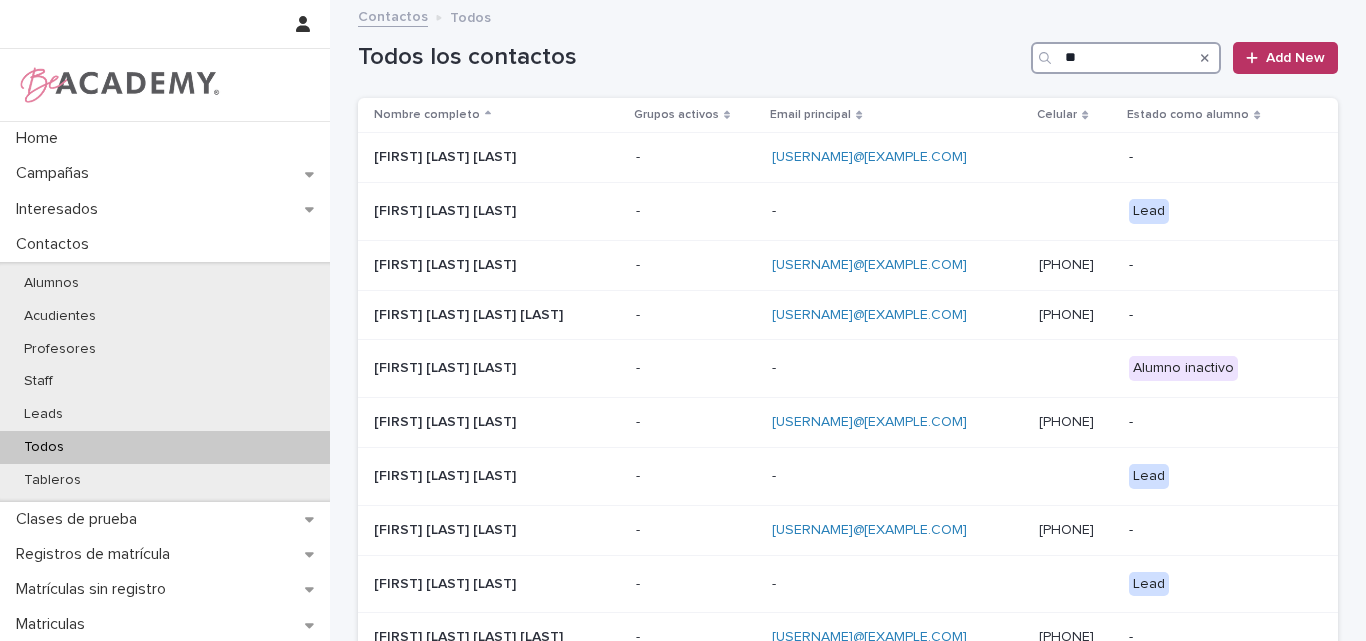type on "*" 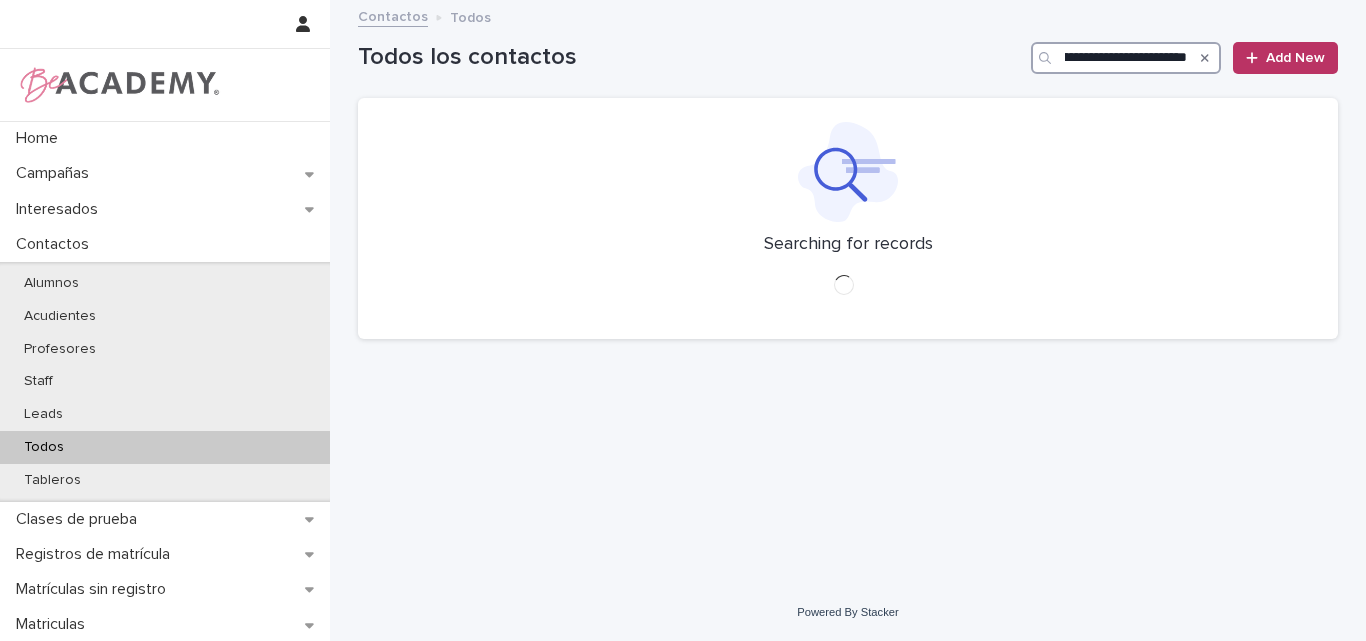 scroll, scrollTop: 0, scrollLeft: 119, axis: horizontal 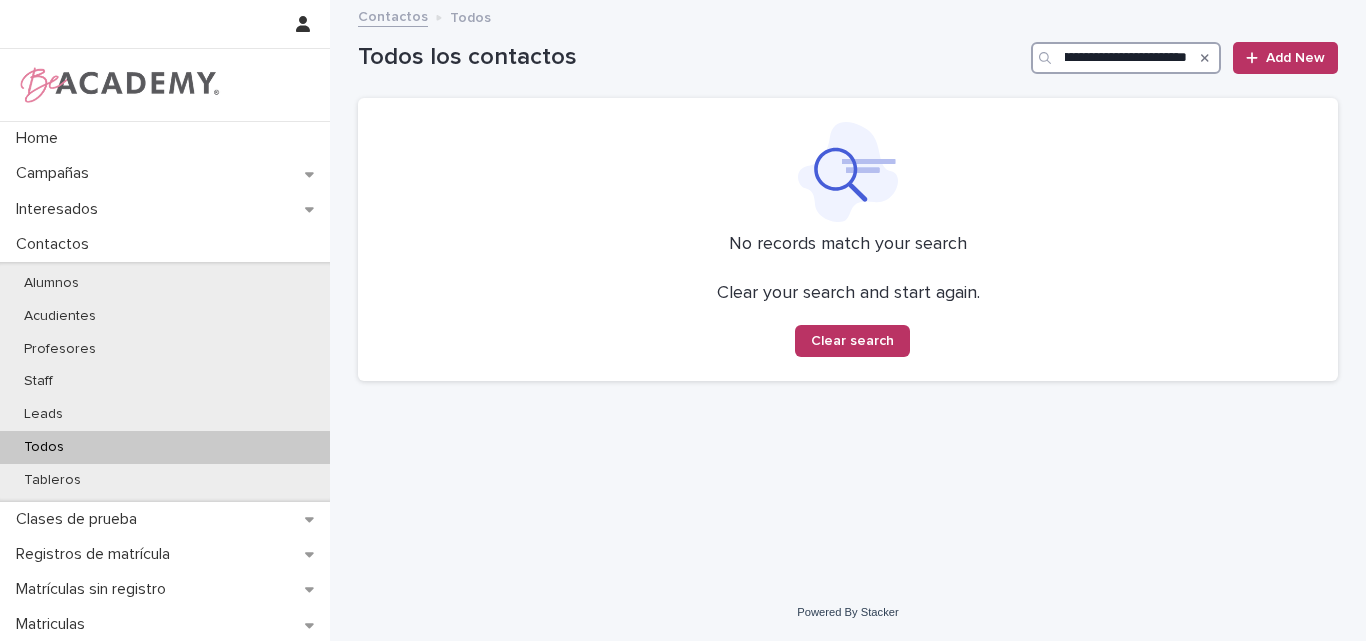 type on "**********" 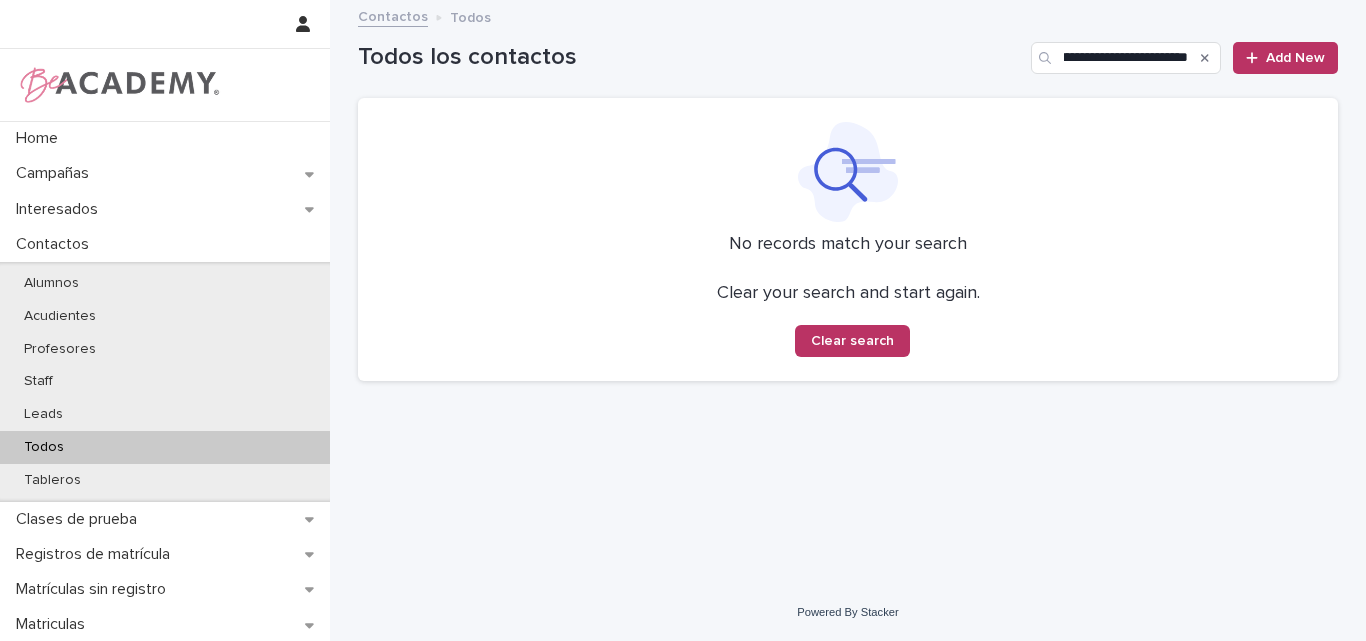 scroll, scrollTop: 0, scrollLeft: 0, axis: both 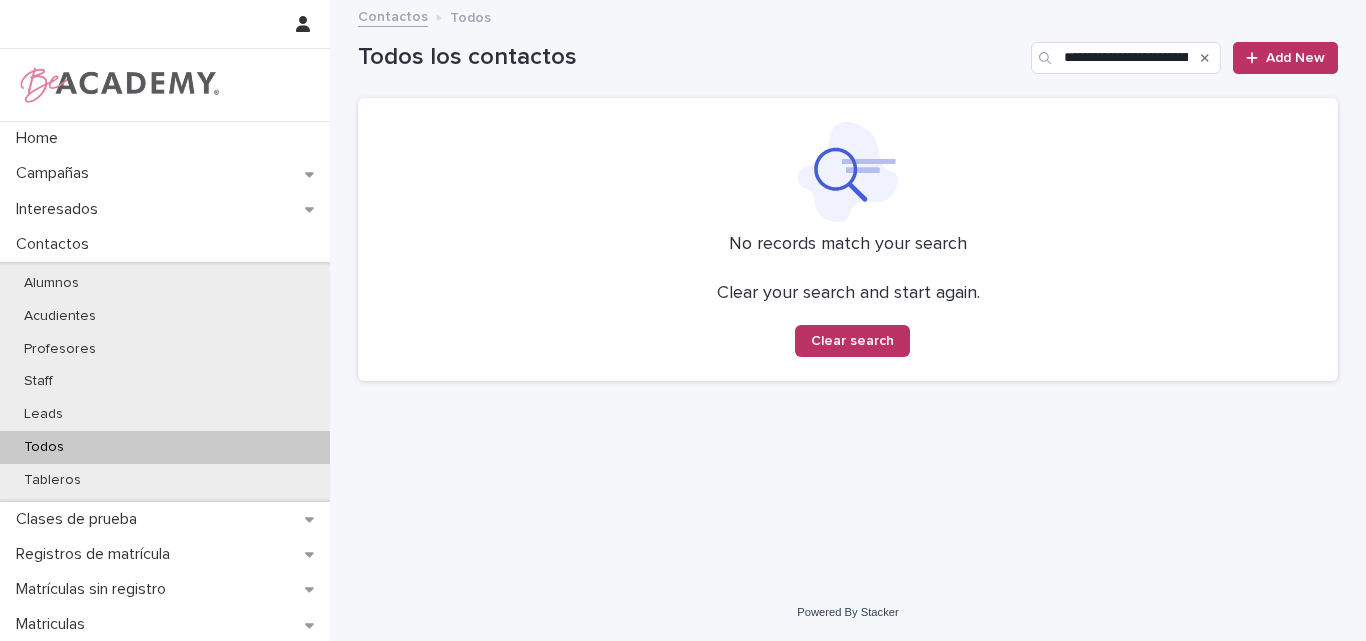 click on "**********" at bounding box center (848, 293) 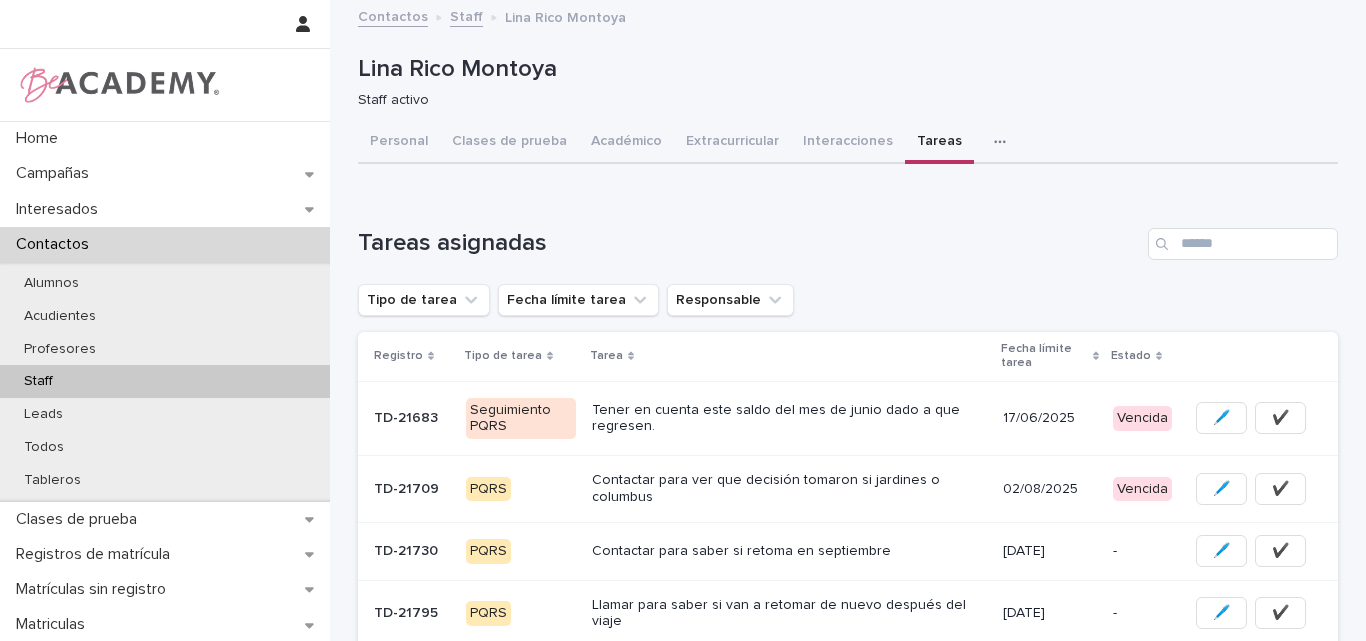scroll, scrollTop: 0, scrollLeft: 0, axis: both 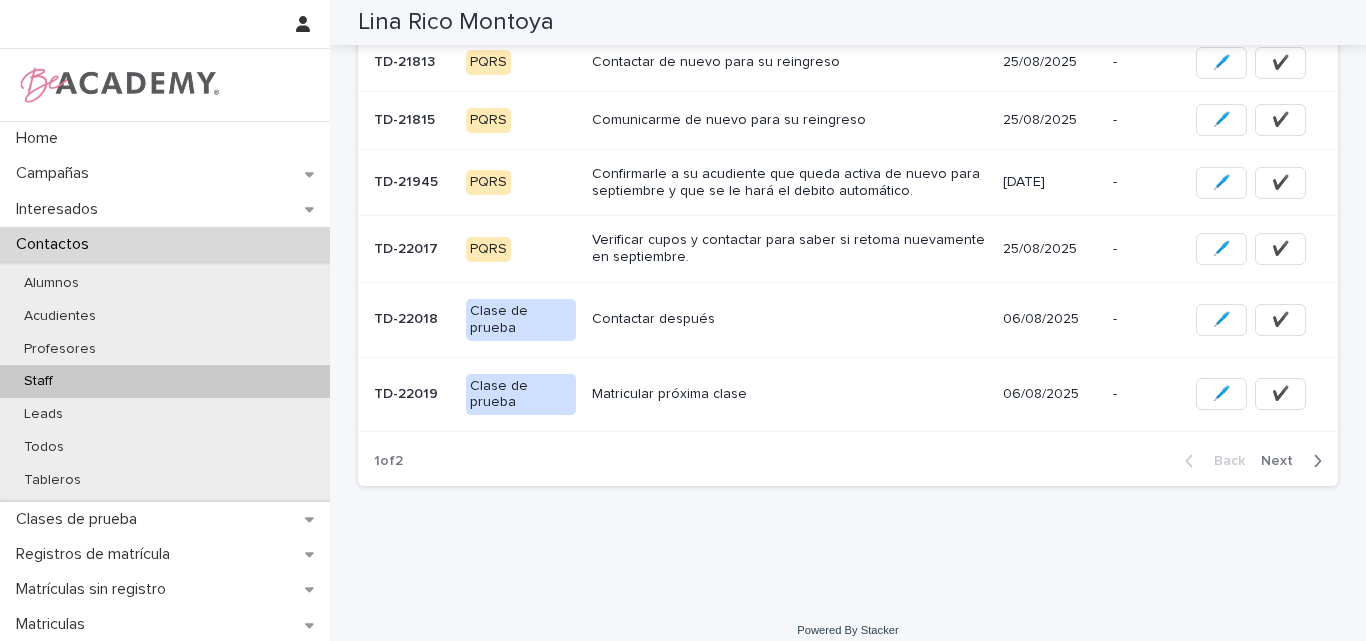 click on "Next" at bounding box center (1283, 461) 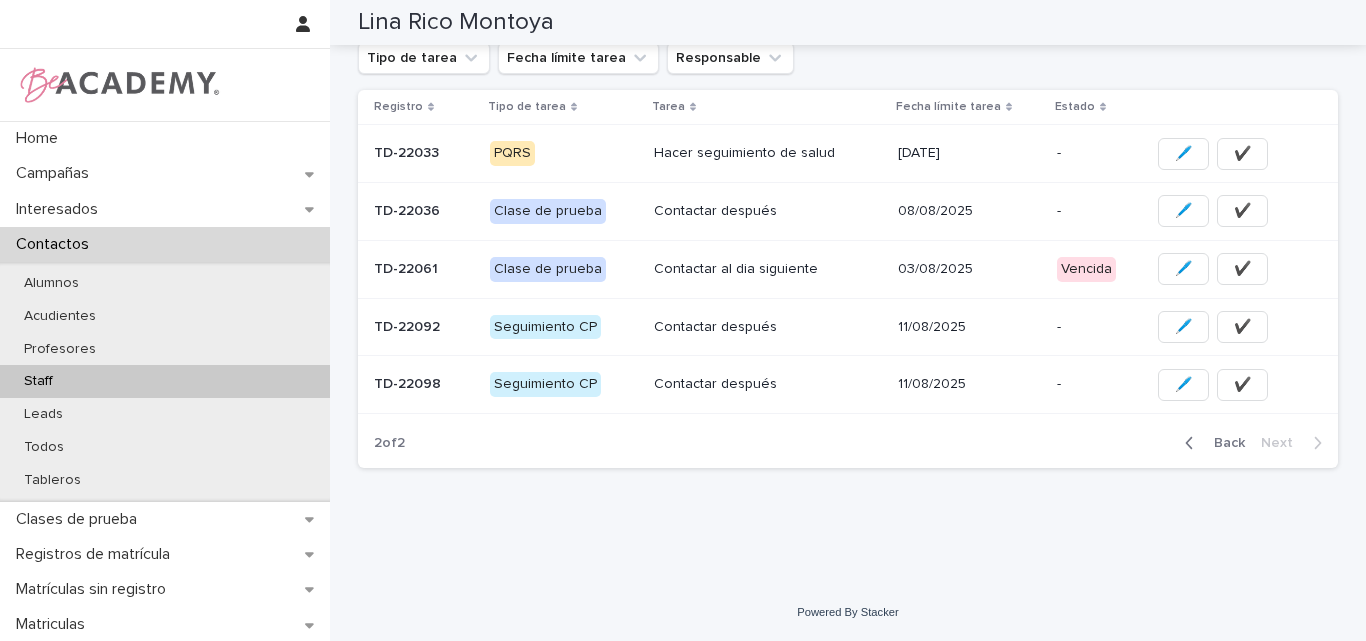scroll, scrollTop: 242, scrollLeft: 0, axis: vertical 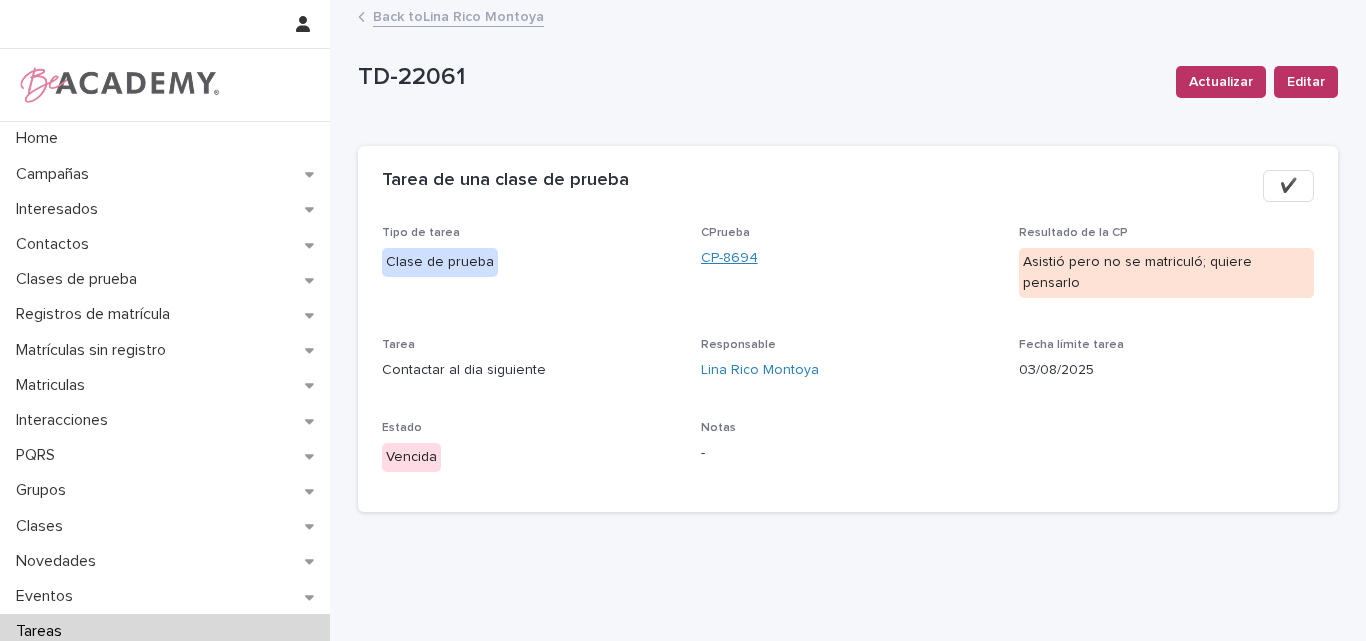 click on "CP-8694" at bounding box center [729, 258] 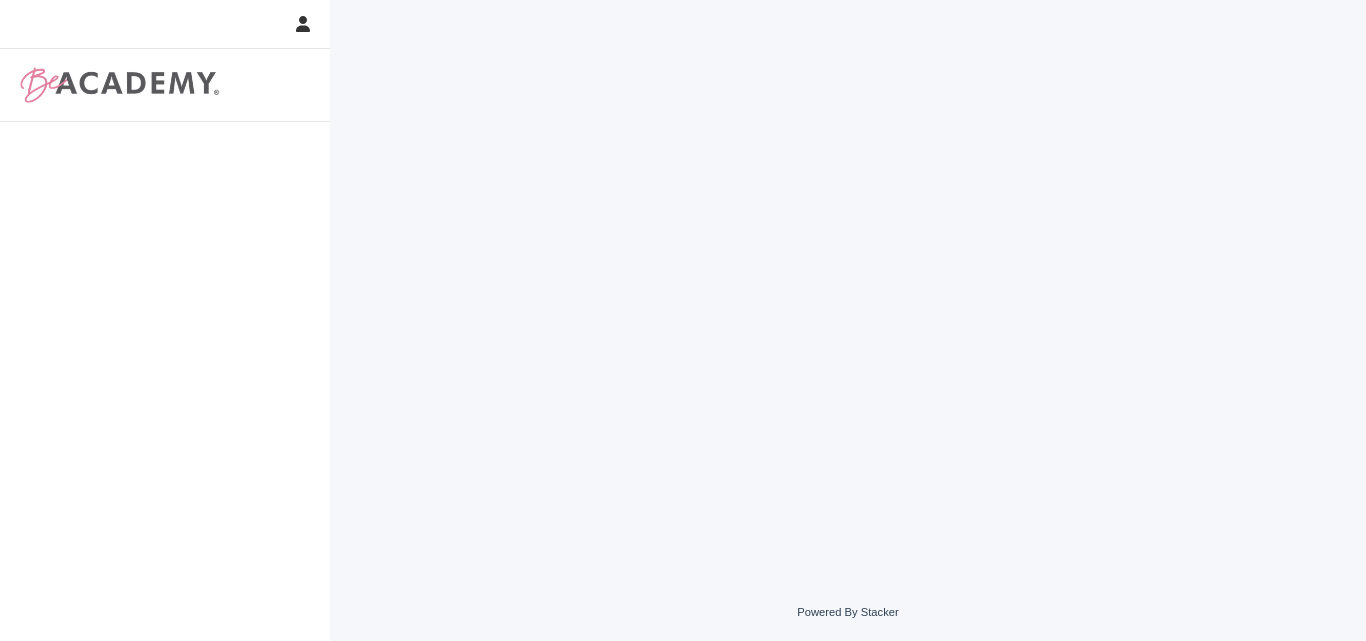scroll, scrollTop: 0, scrollLeft: 0, axis: both 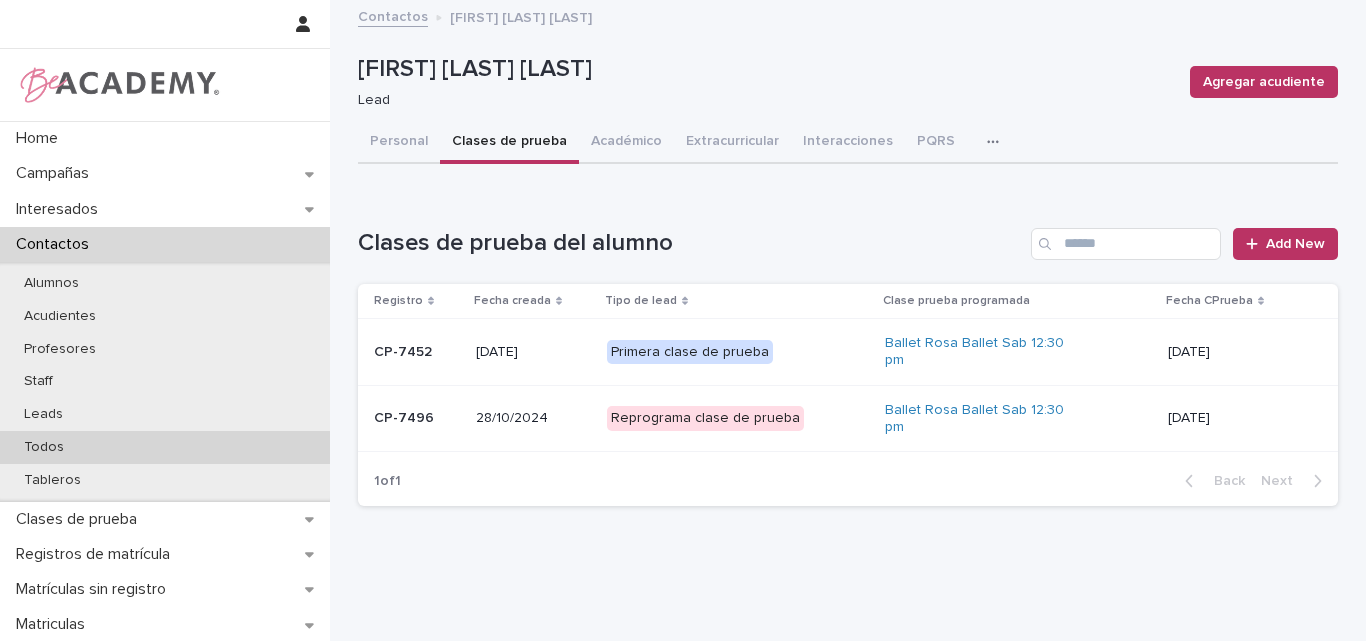 click on "Todos" at bounding box center [44, 447] 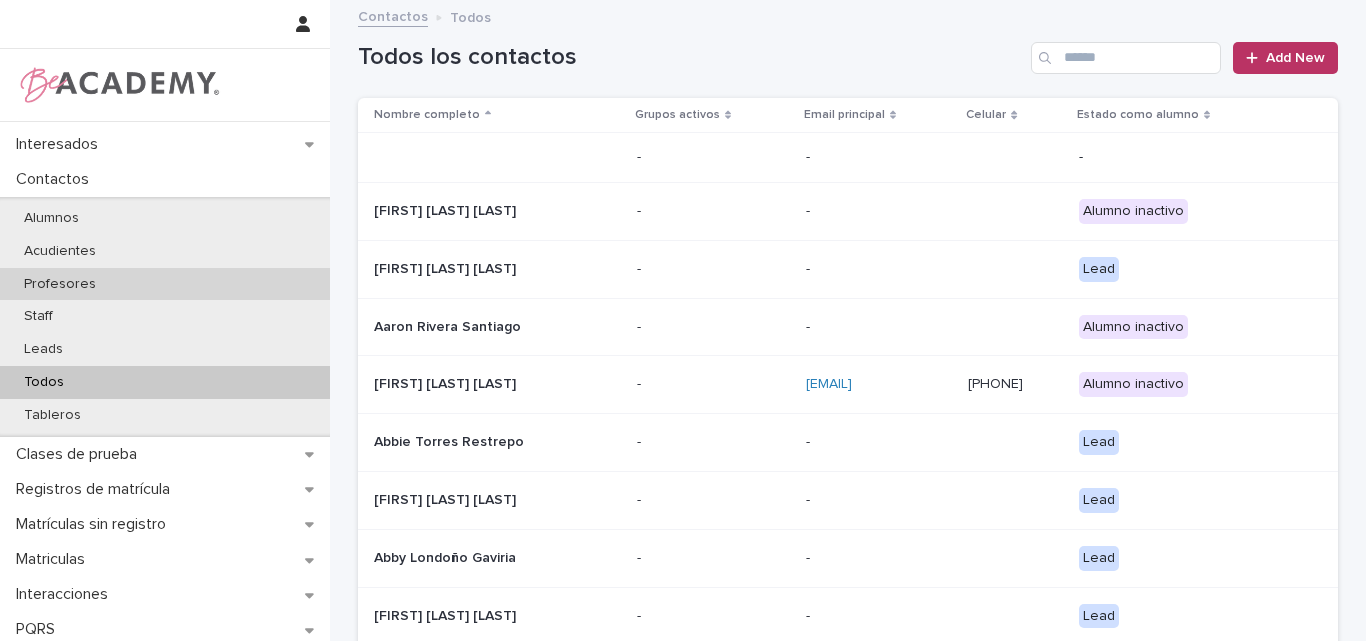 scroll, scrollTop: 100, scrollLeft: 0, axis: vertical 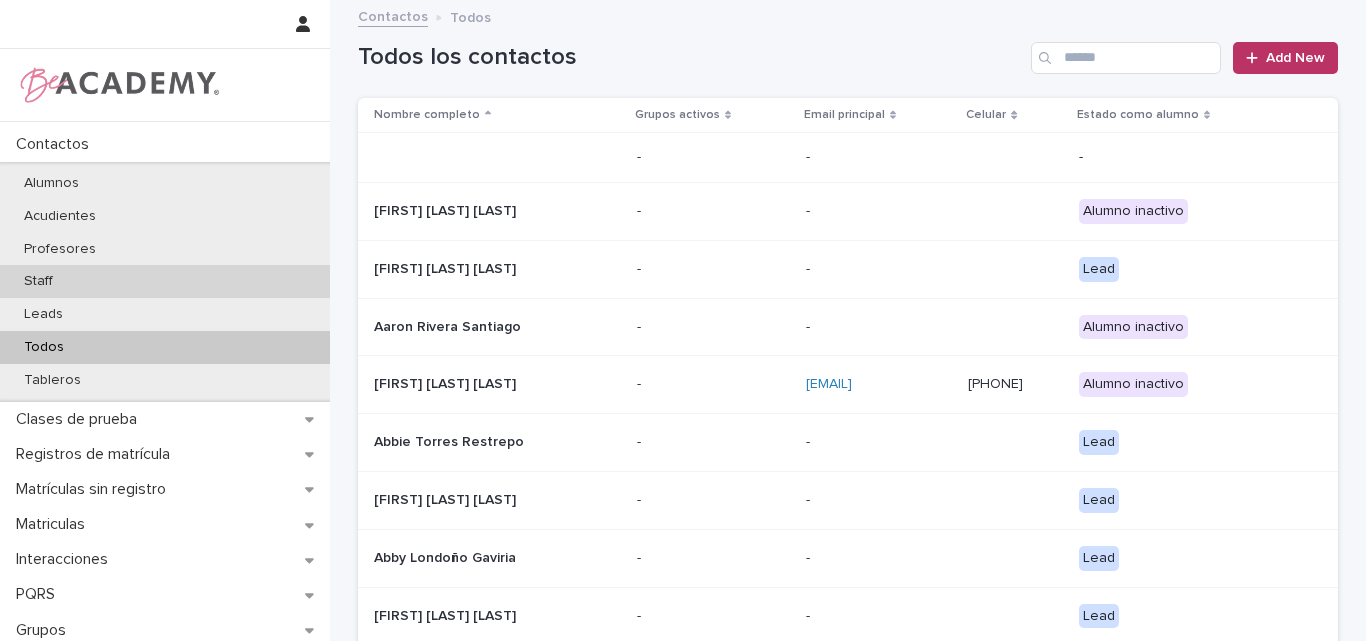 click on "Staff" at bounding box center [165, 281] 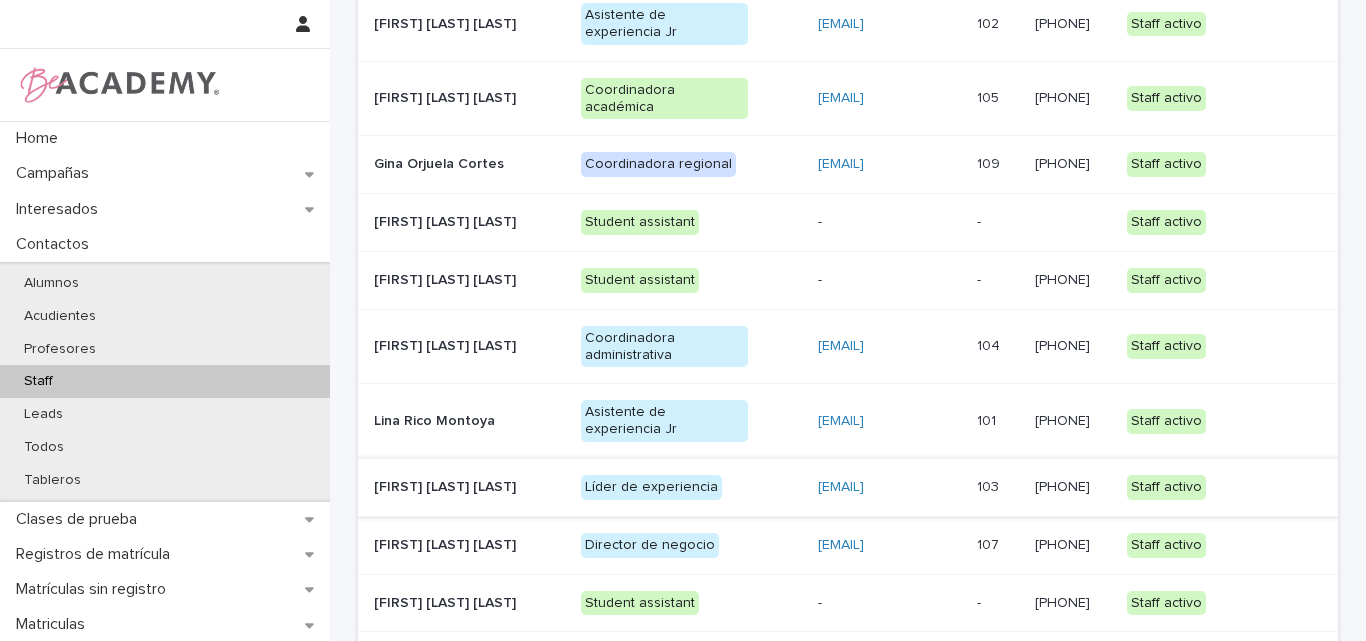 scroll, scrollTop: 200, scrollLeft: 0, axis: vertical 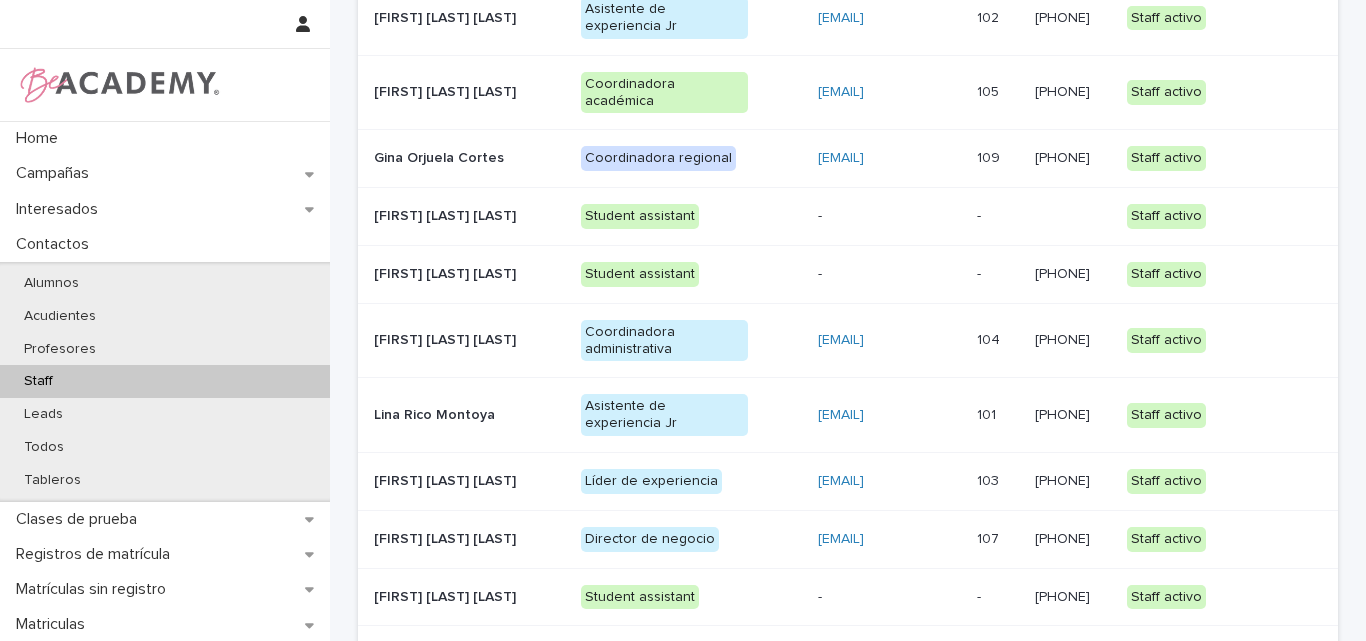 click on "Lina Rico Montoya" at bounding box center [457, 415] 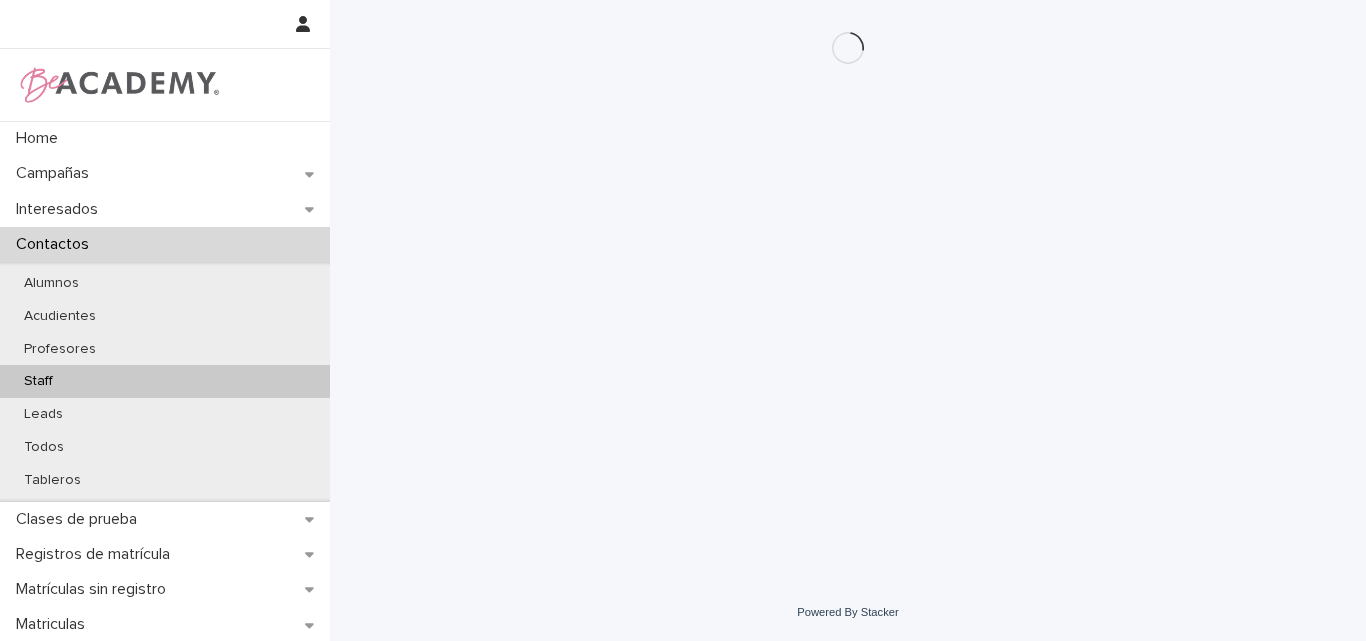 scroll, scrollTop: 0, scrollLeft: 0, axis: both 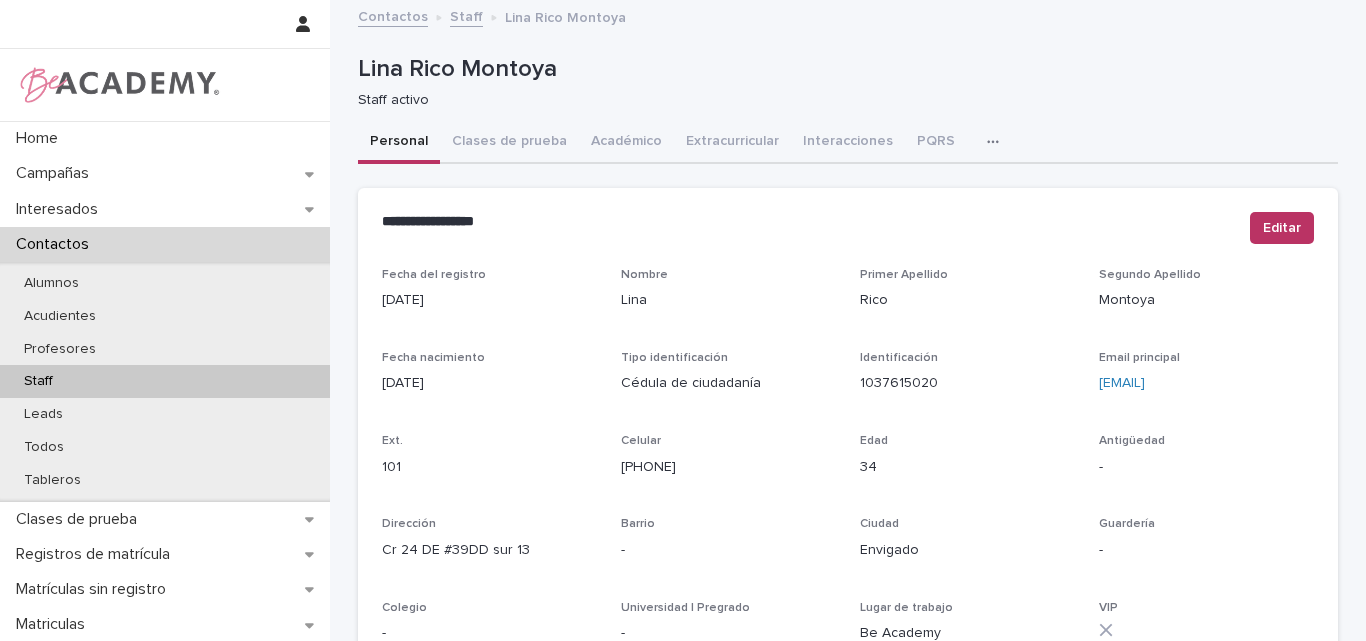 drag, startPoint x: 960, startPoint y: 139, endPoint x: 989, endPoint y: 190, distance: 58.66856 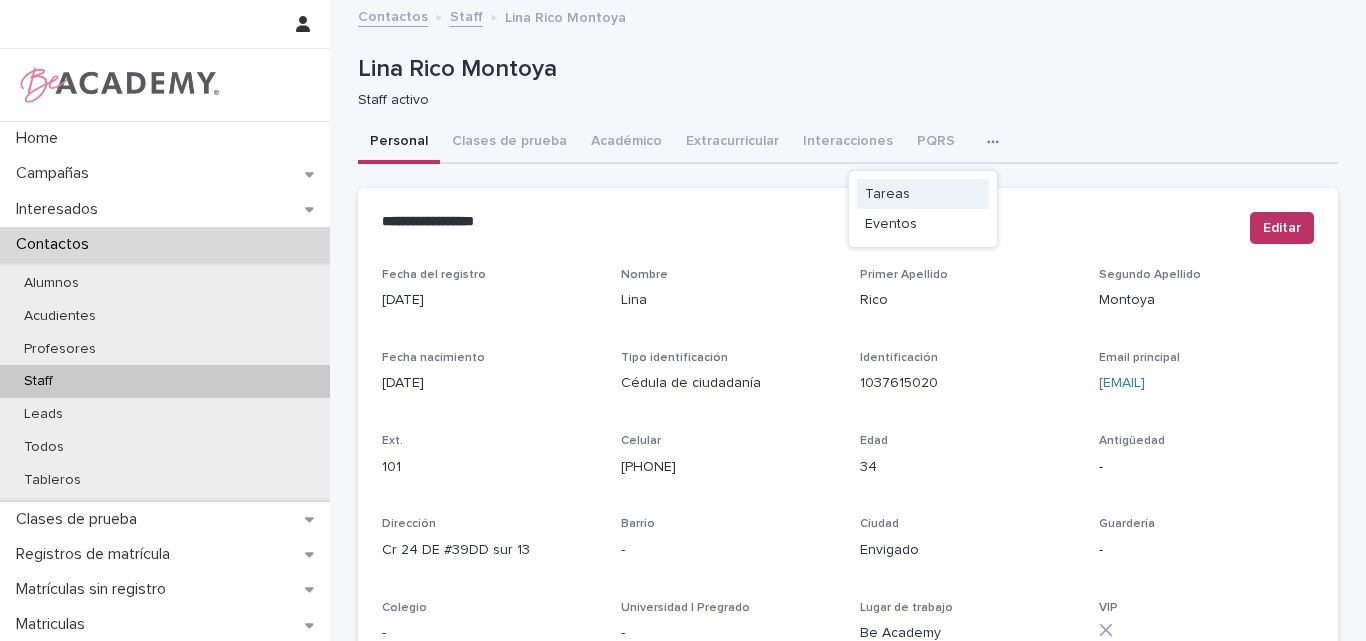 click on "Tareas" at bounding box center (923, 194) 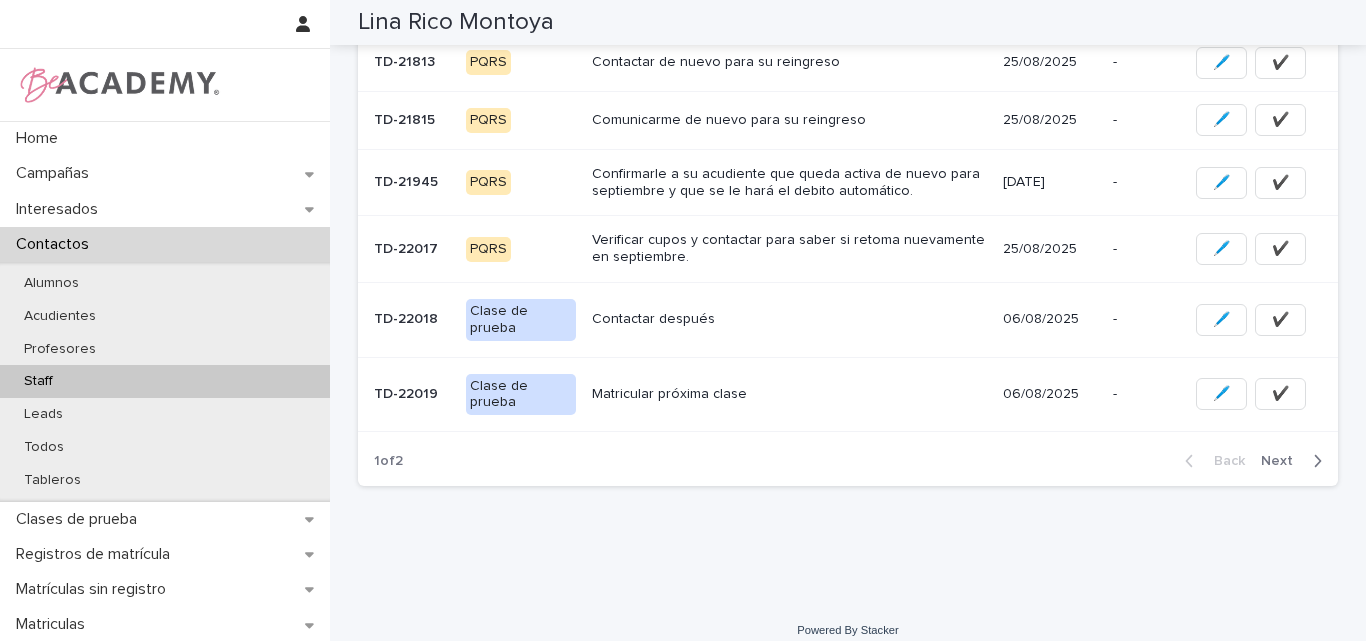 scroll, scrollTop: 513, scrollLeft: 0, axis: vertical 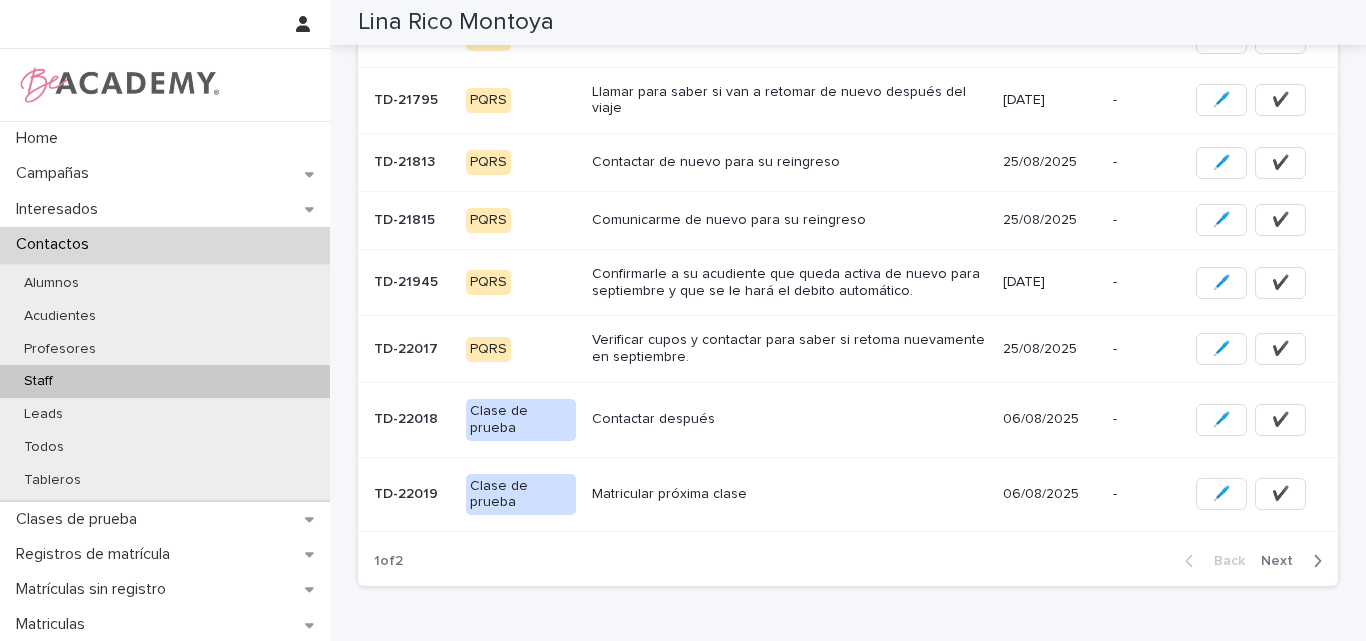 click on "Next" at bounding box center (1283, 561) 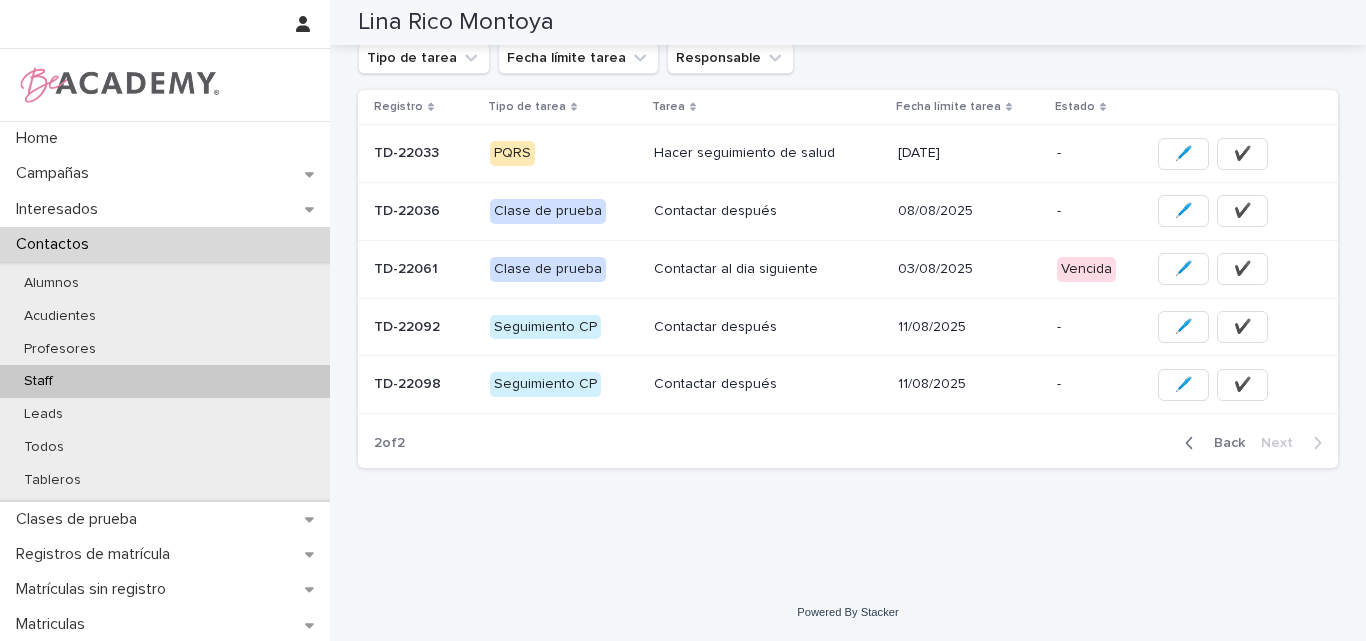 scroll, scrollTop: 242, scrollLeft: 0, axis: vertical 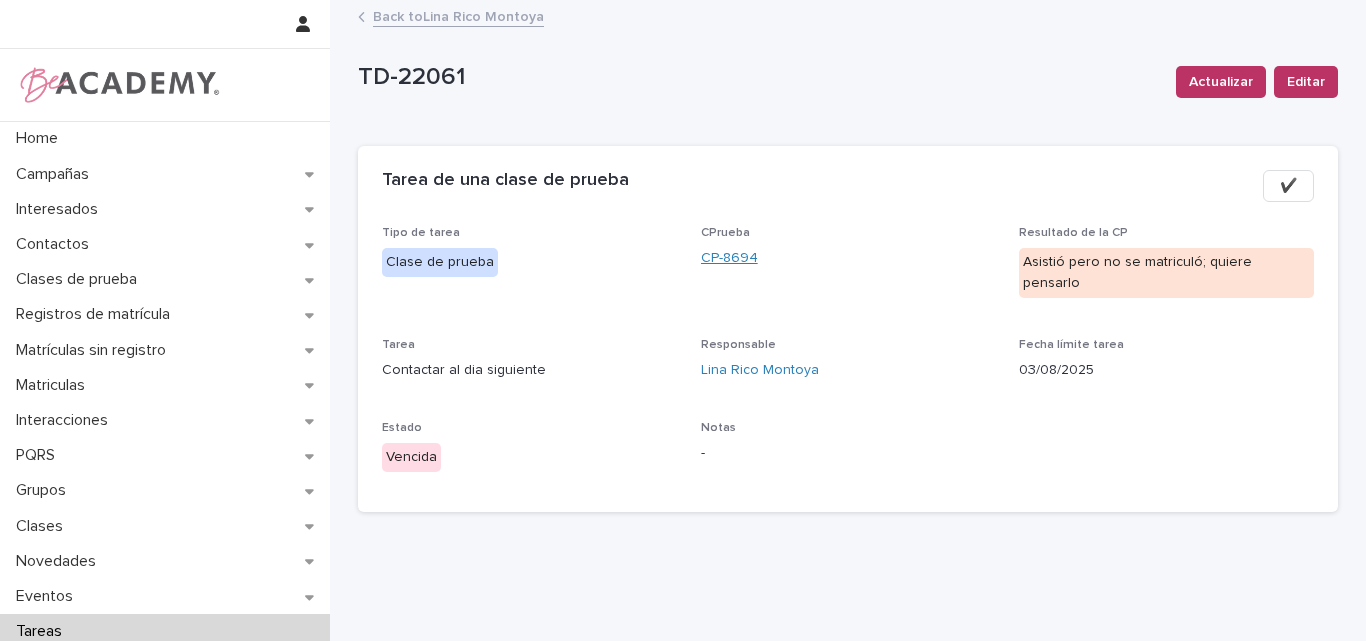 click on "CP-8694" at bounding box center [729, 258] 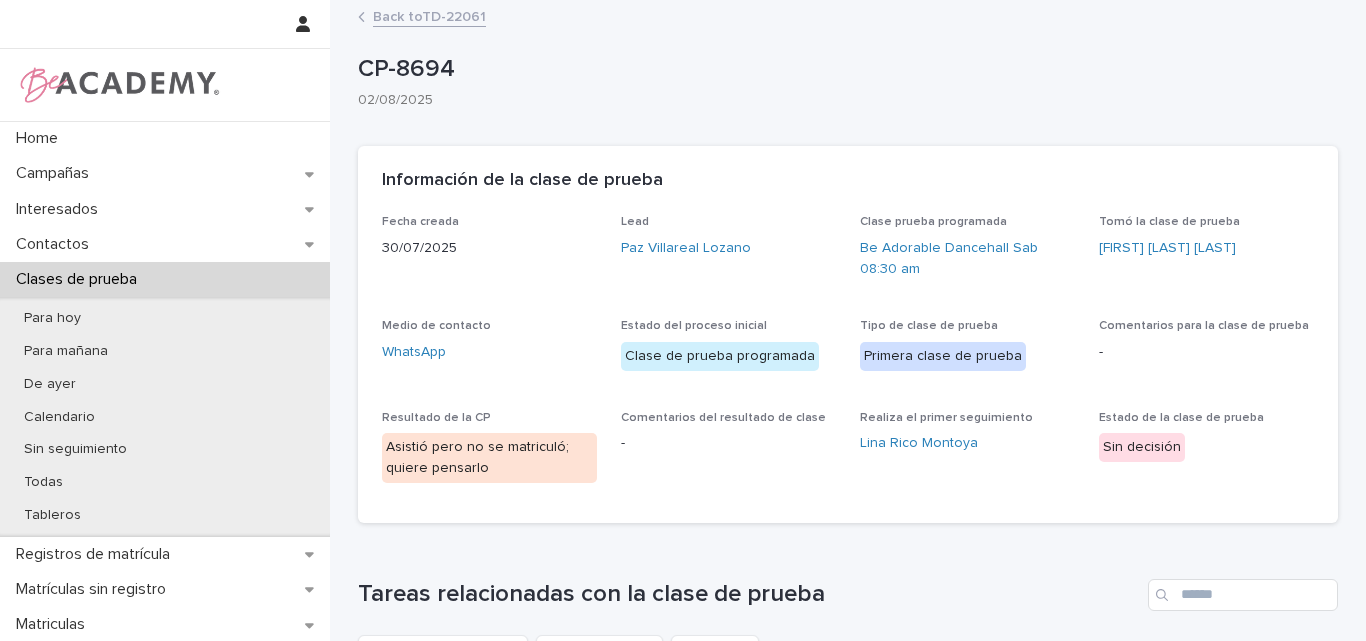 click on "[TEXT]  [DOCUMENT_ID]" at bounding box center (429, 15) 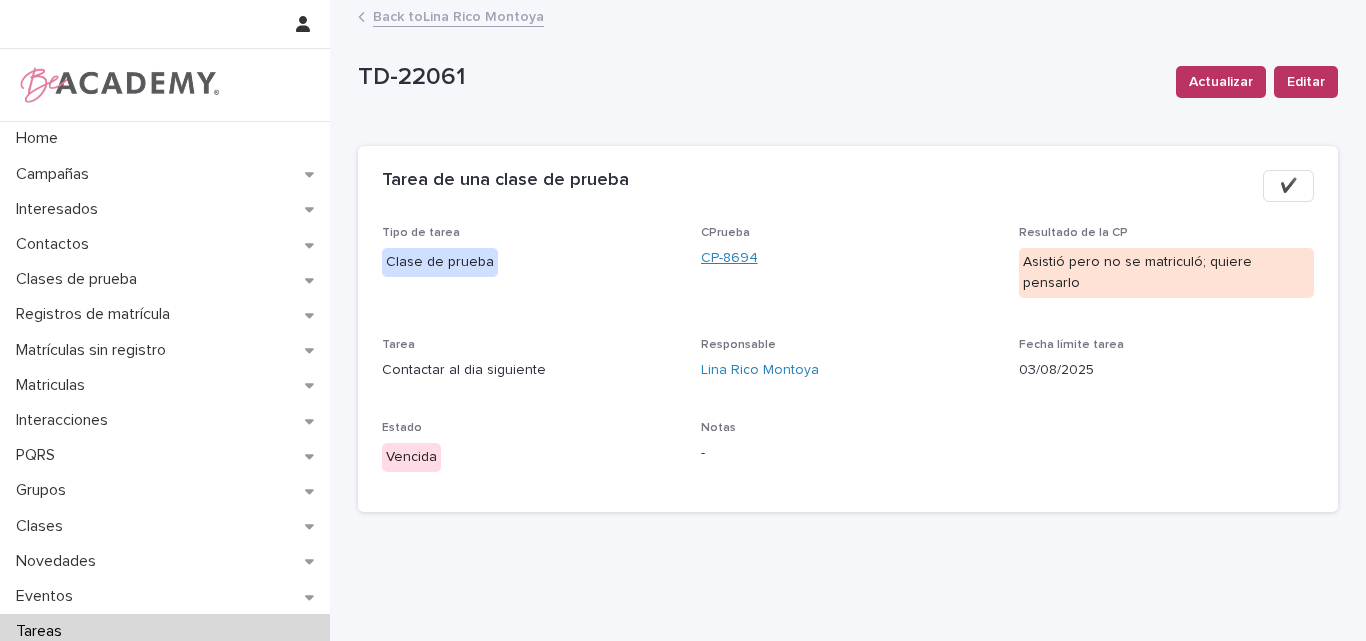 click on "CP-8694" at bounding box center [729, 258] 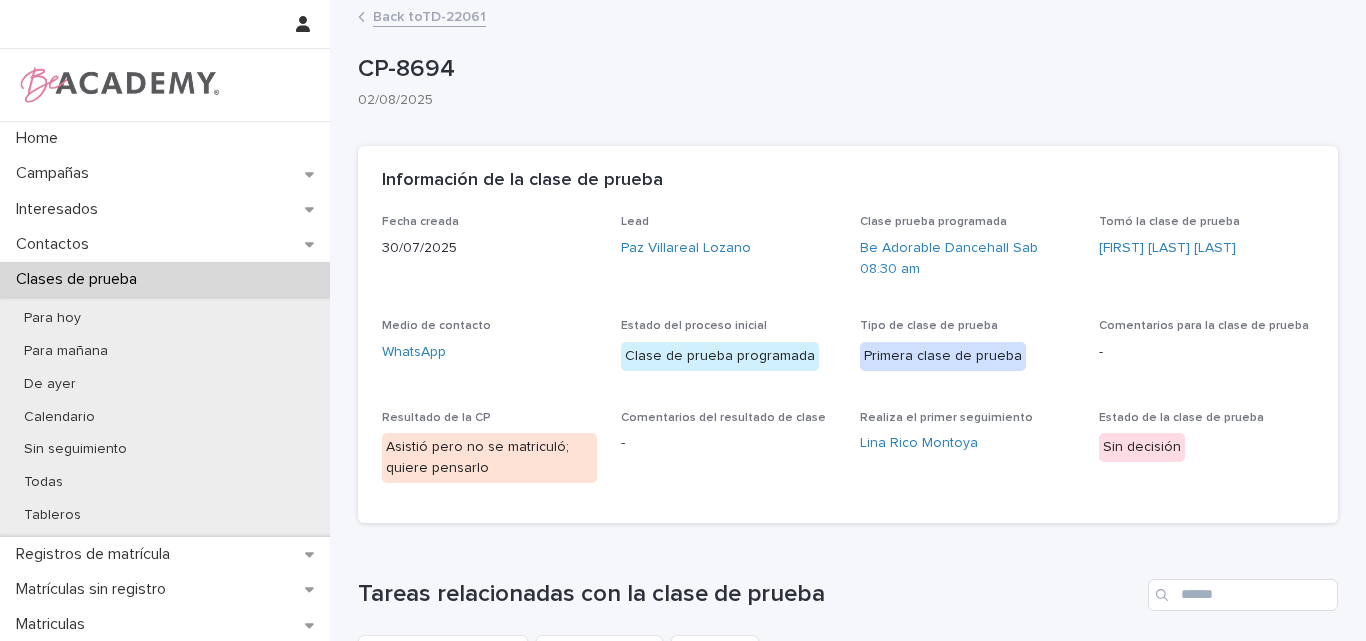 click on "[TEXT]  [DOCUMENT_ID]" at bounding box center [429, 15] 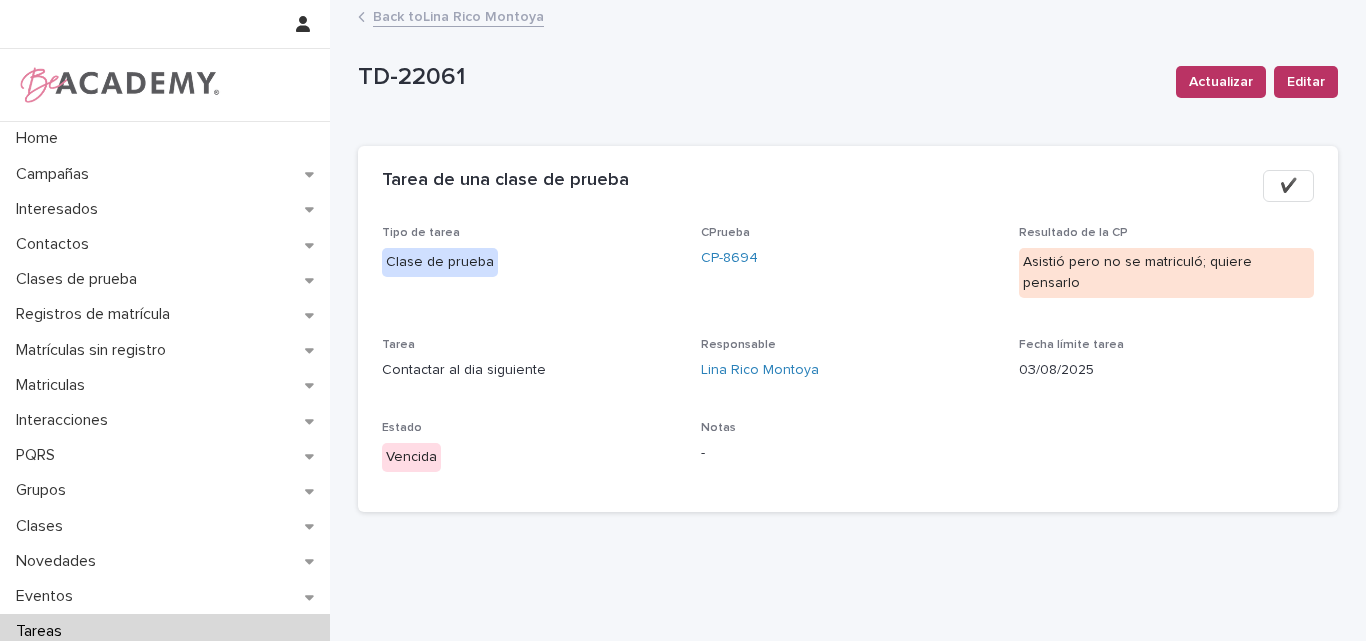 click on "✔️" at bounding box center [1288, 186] 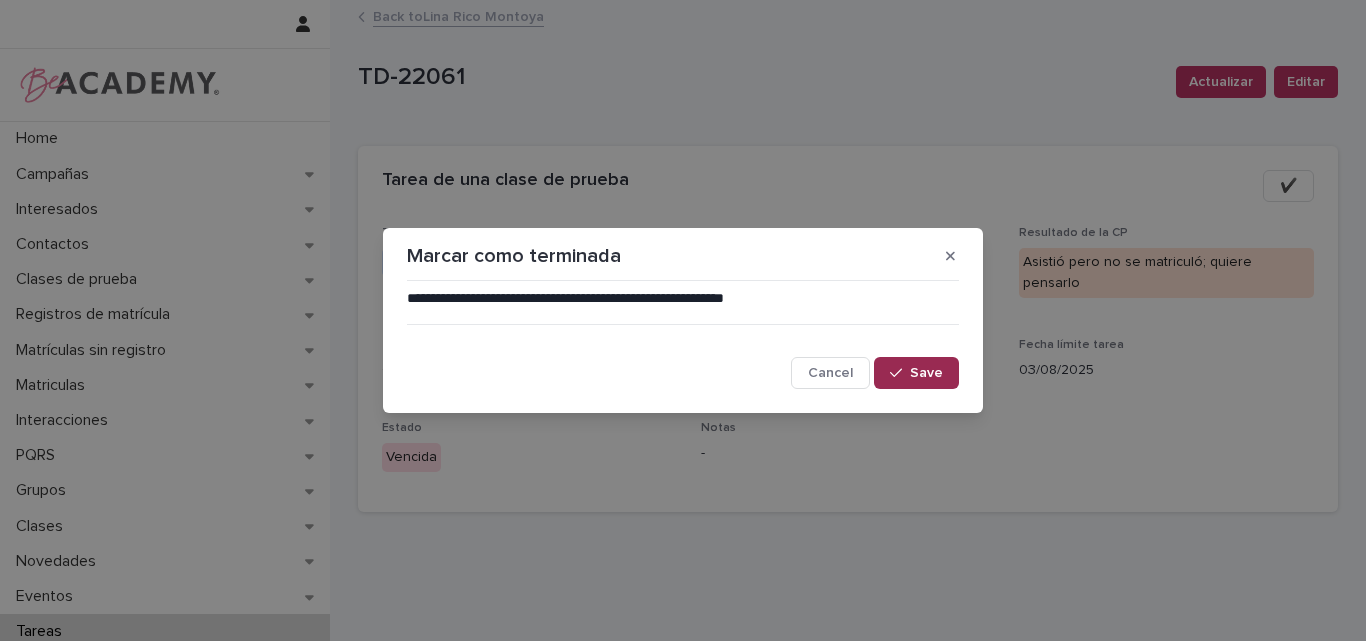 click on "Save" at bounding box center (916, 373) 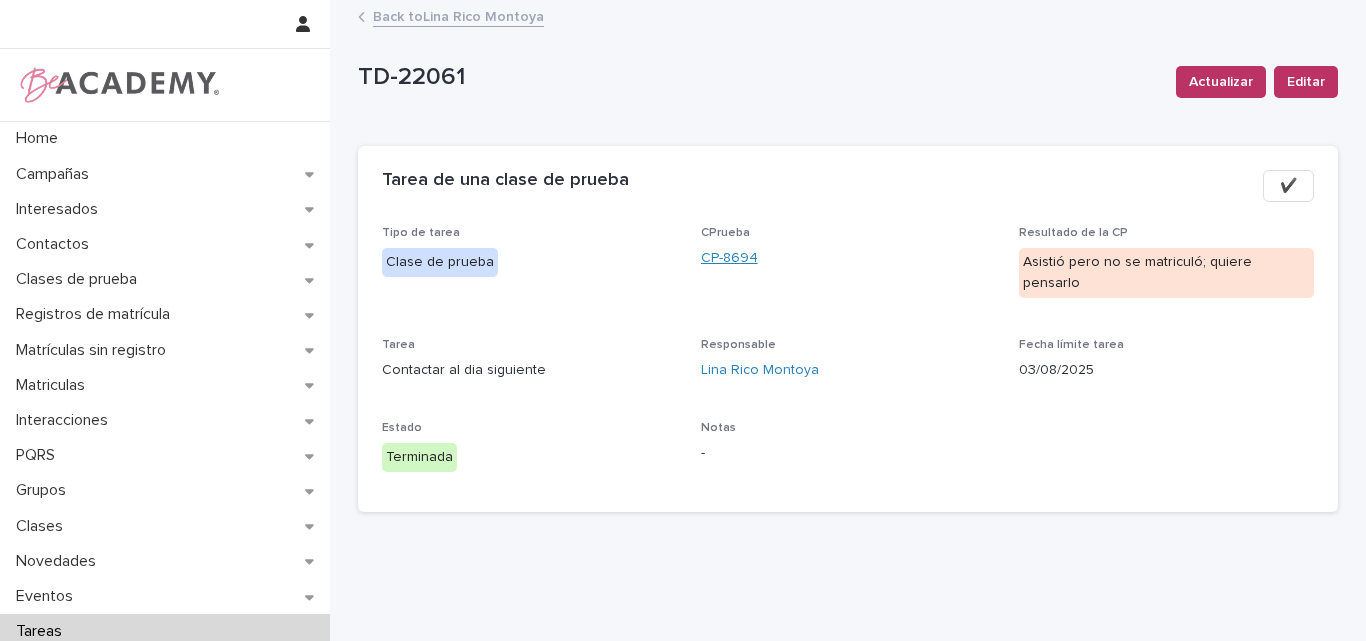 click on "CP-8694" at bounding box center (729, 258) 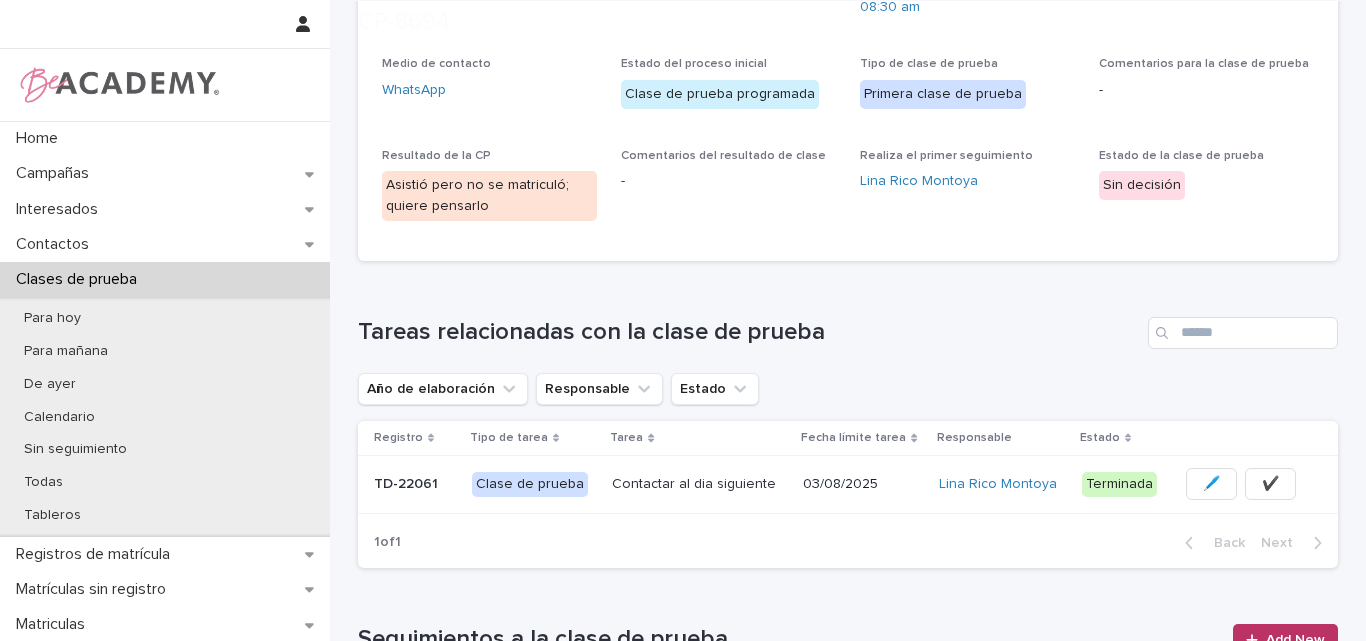 scroll, scrollTop: 500, scrollLeft: 0, axis: vertical 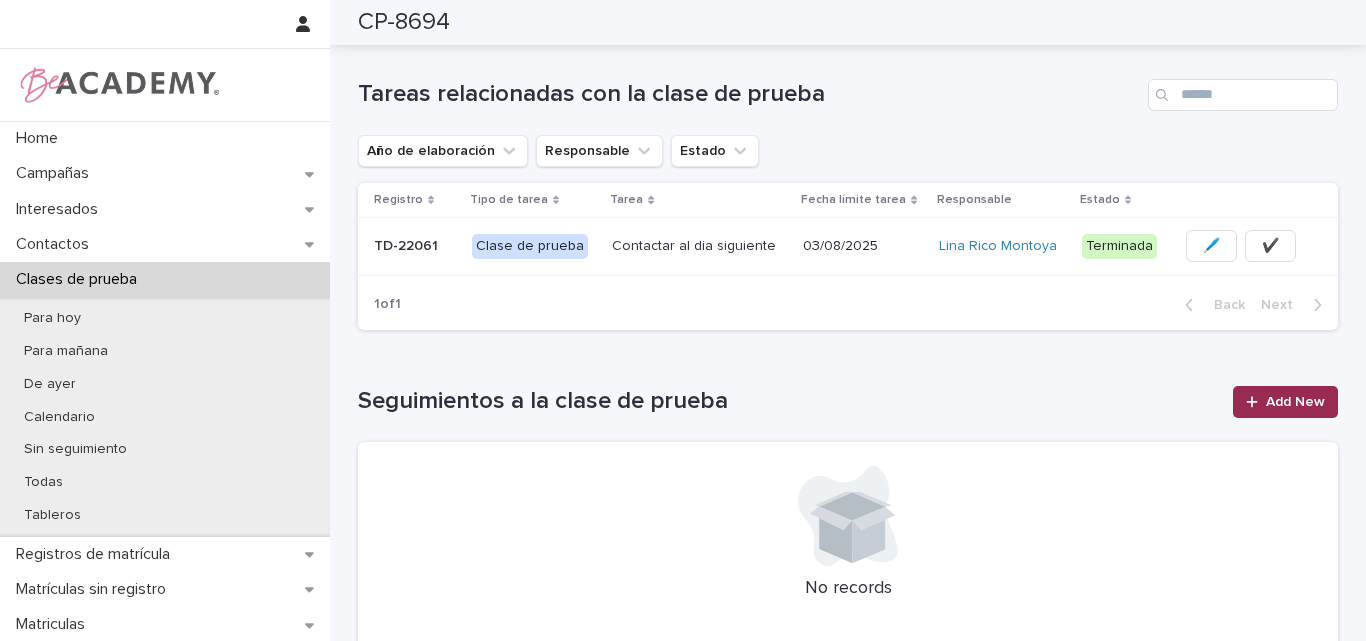 click on "Add New" at bounding box center (1295, 402) 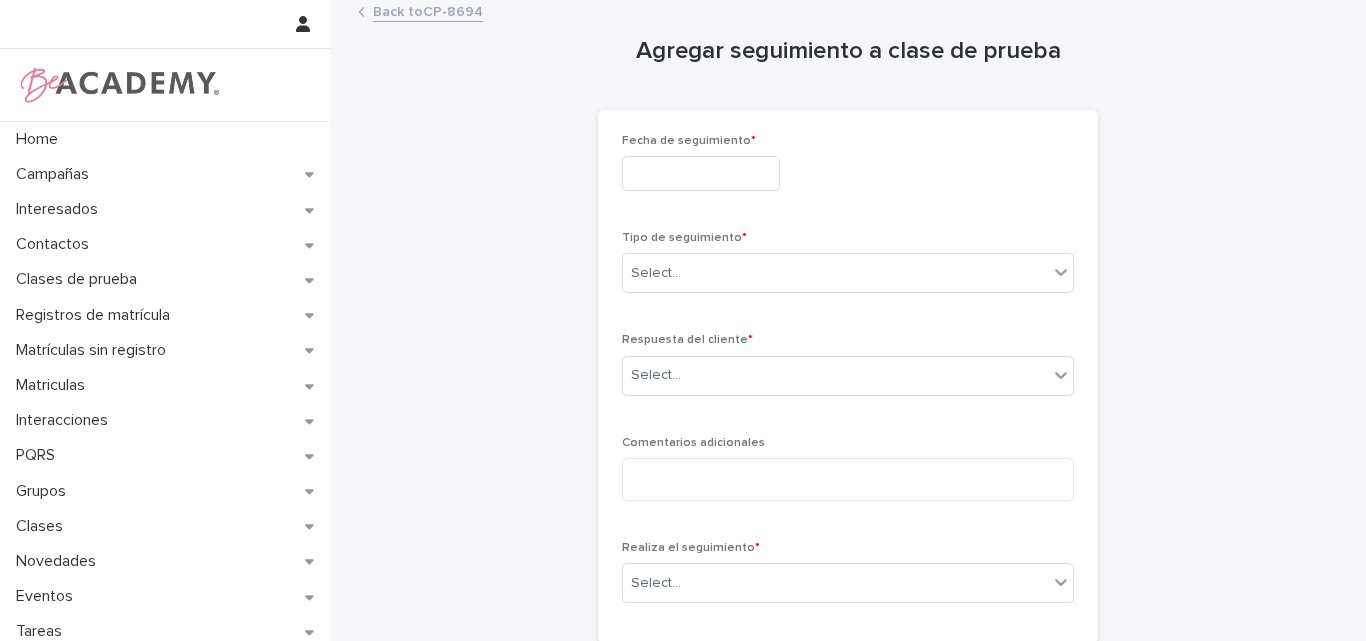 scroll, scrollTop: 0, scrollLeft: 0, axis: both 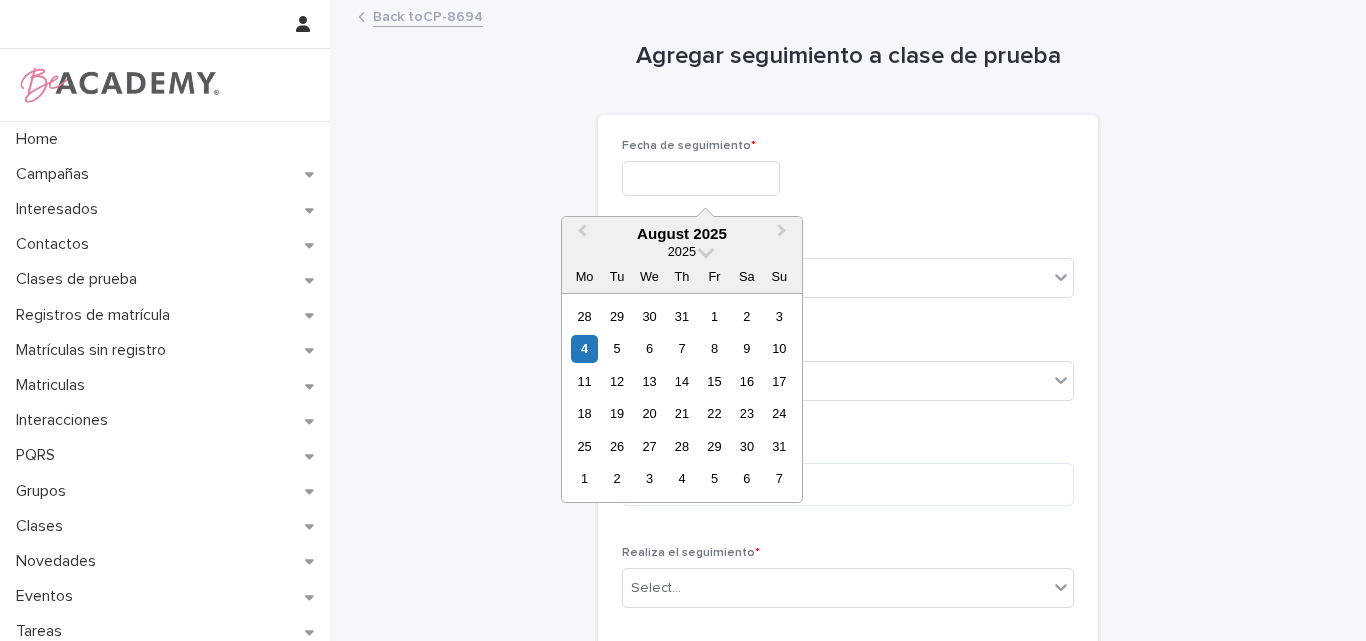 click at bounding box center (701, 178) 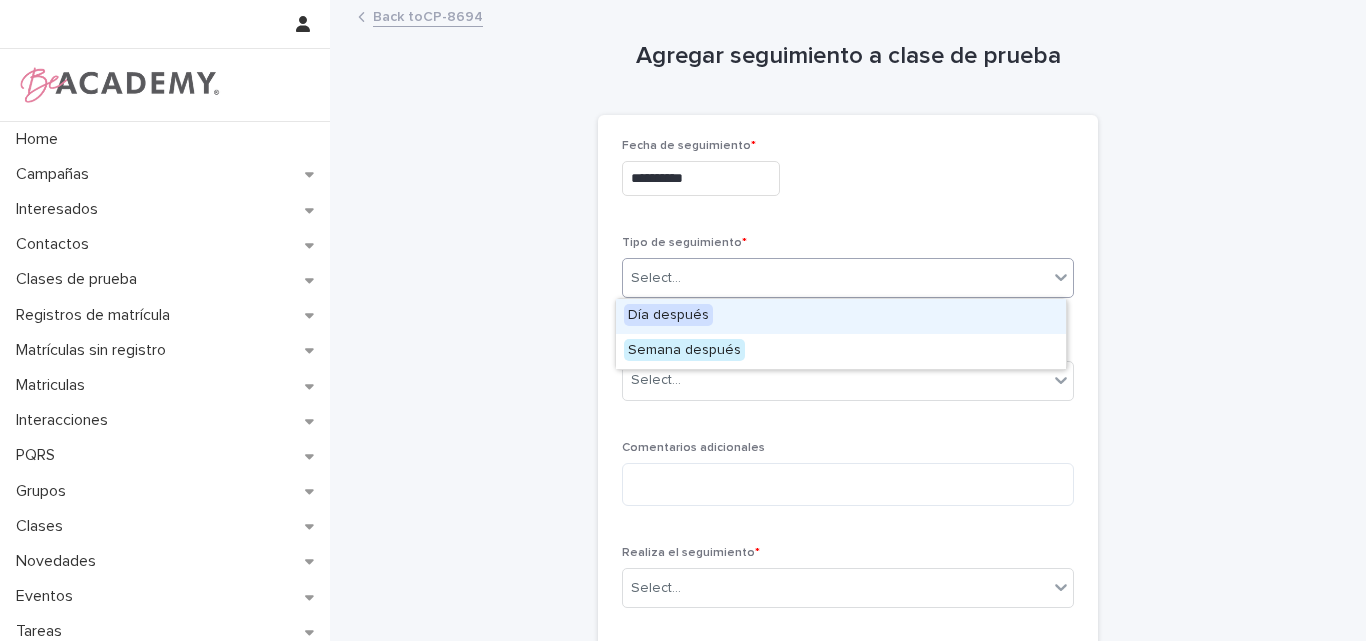 click on "Select..." at bounding box center (835, 278) 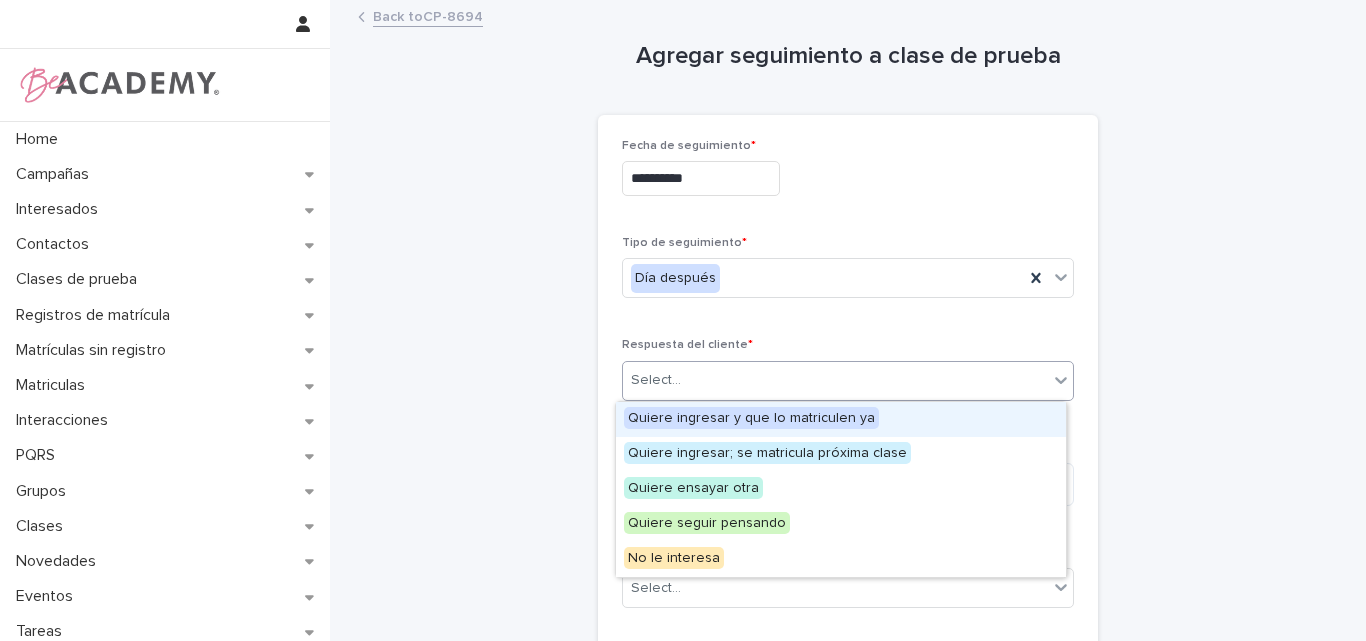 click on "Select..." at bounding box center [835, 380] 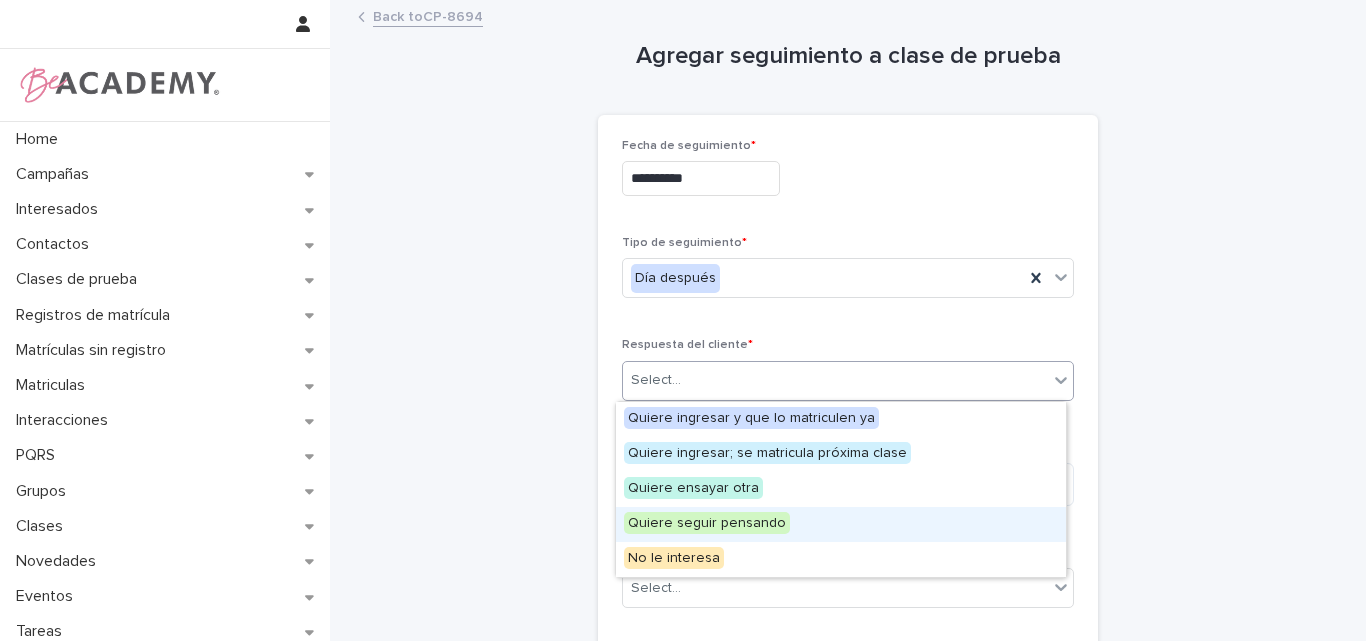 click on "Quiere seguir pensando" at bounding box center (707, 523) 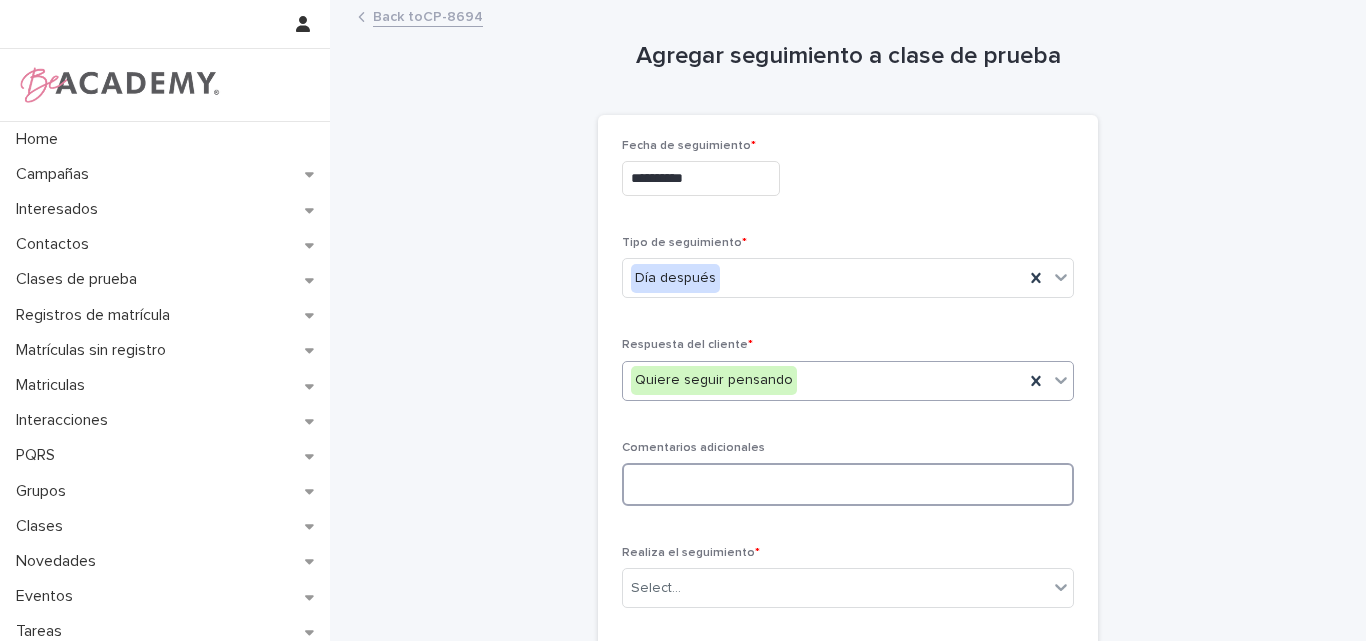 click at bounding box center (848, 484) 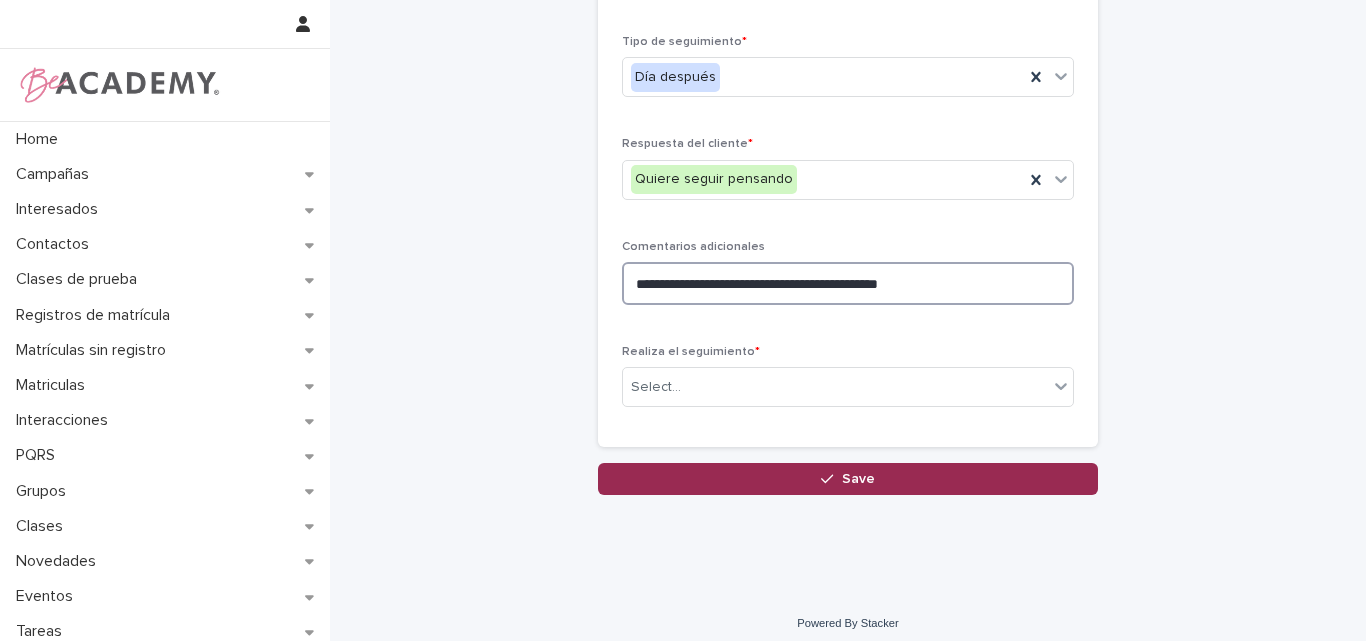 scroll, scrollTop: 212, scrollLeft: 0, axis: vertical 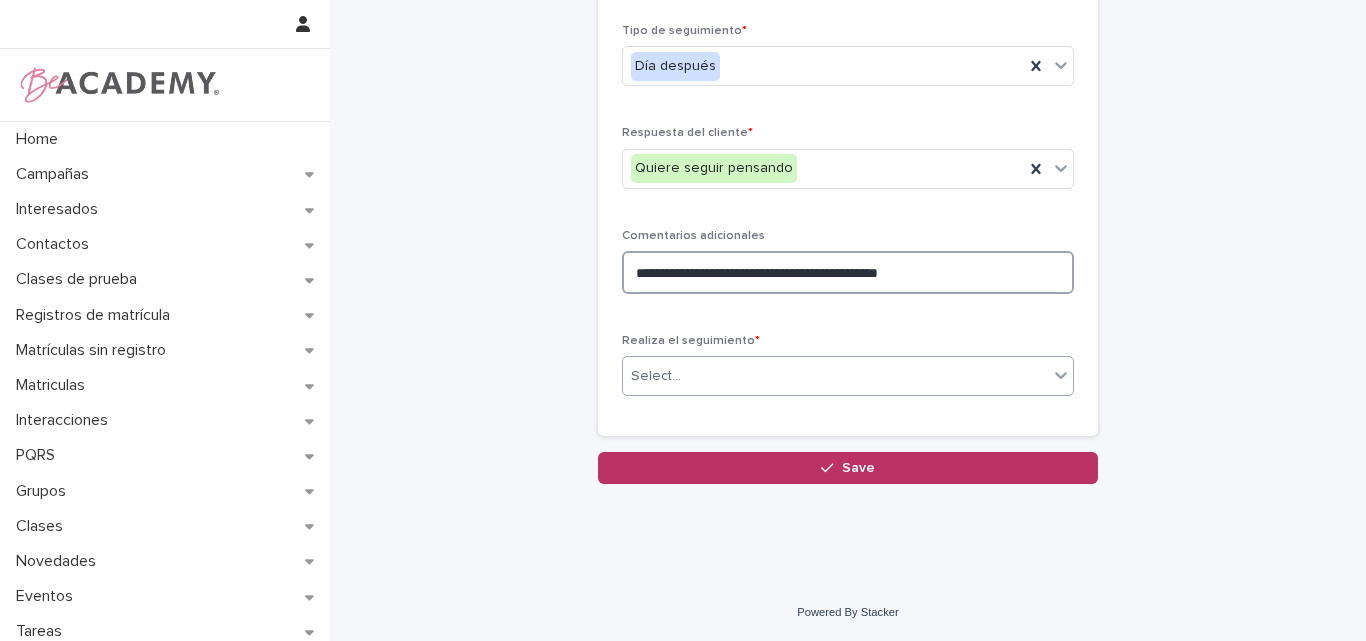 type on "**********" 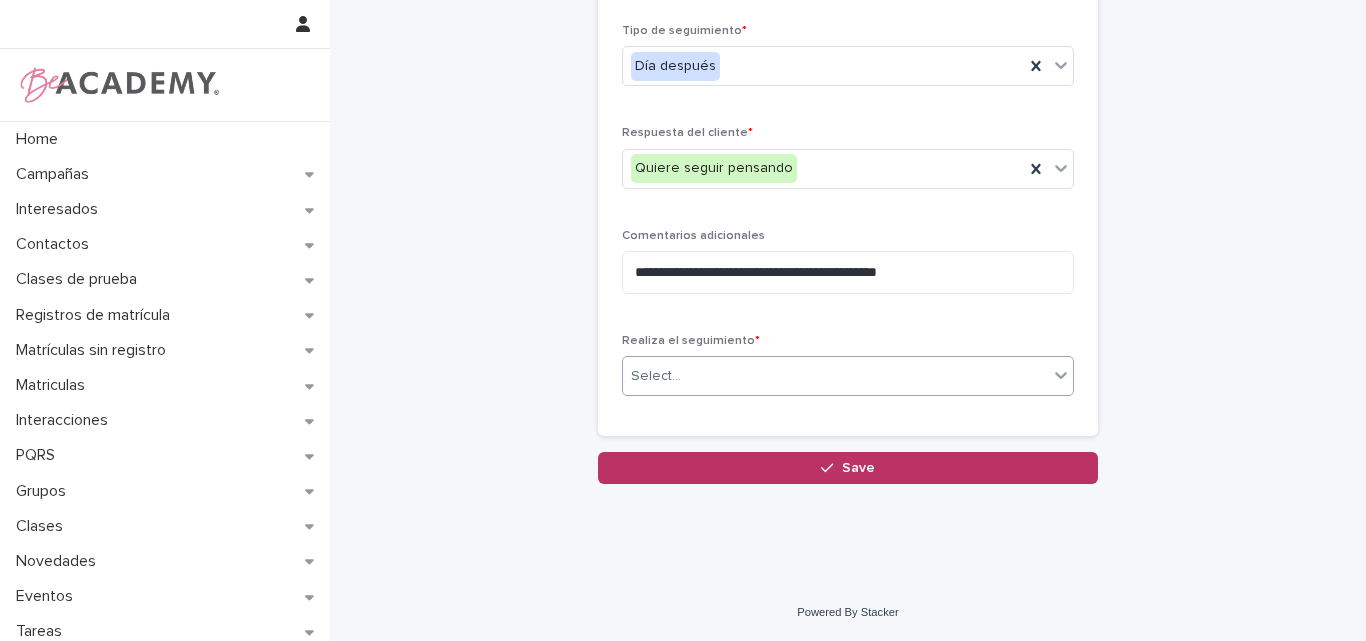 click on "Select..." at bounding box center [835, 376] 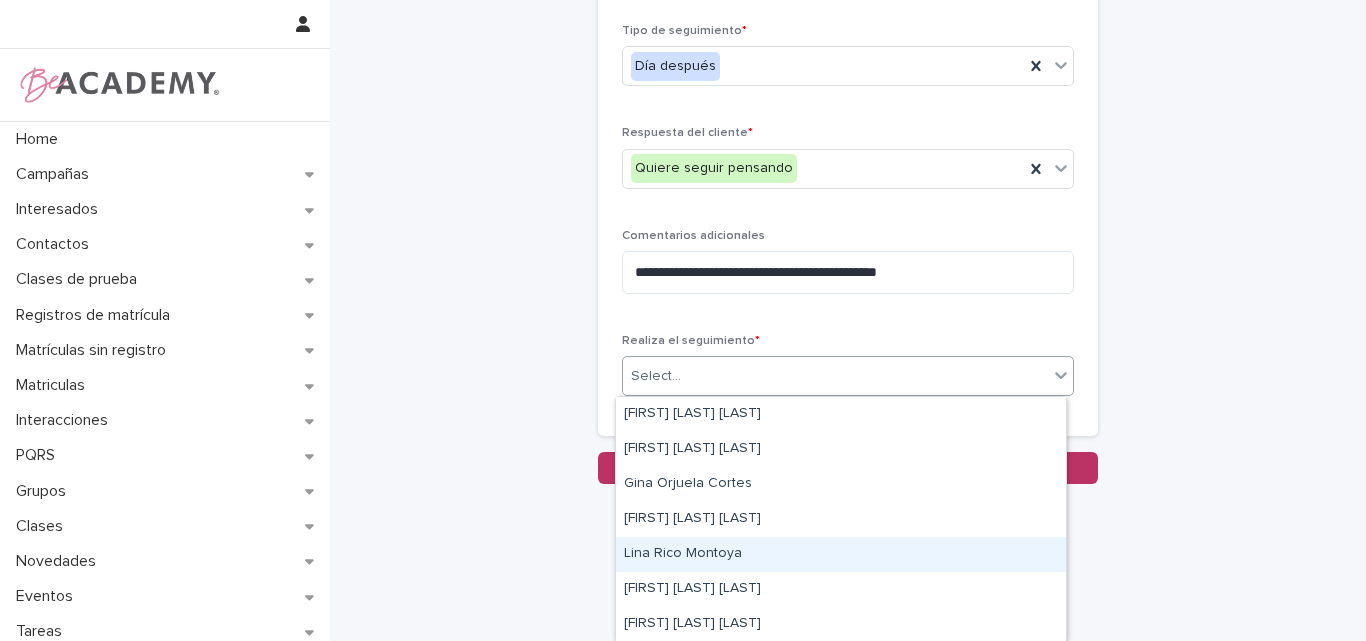 click on "Lina Rico Montoya" at bounding box center (841, 554) 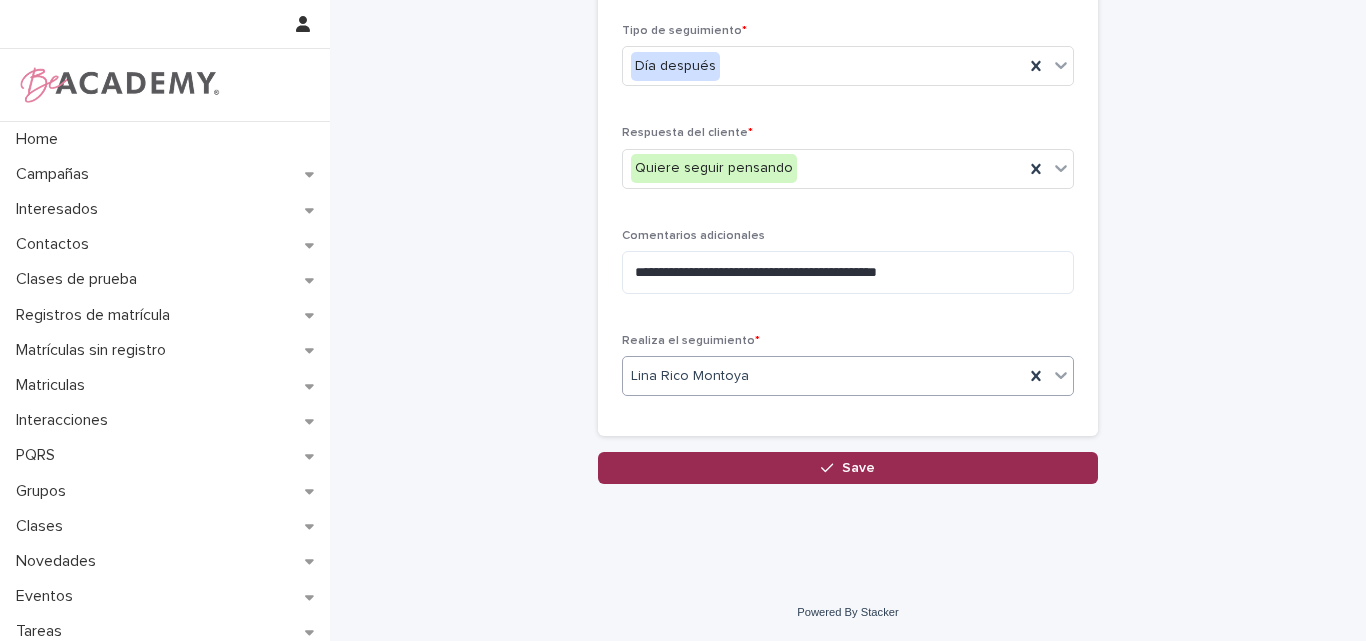 click on "Save" at bounding box center (848, 468) 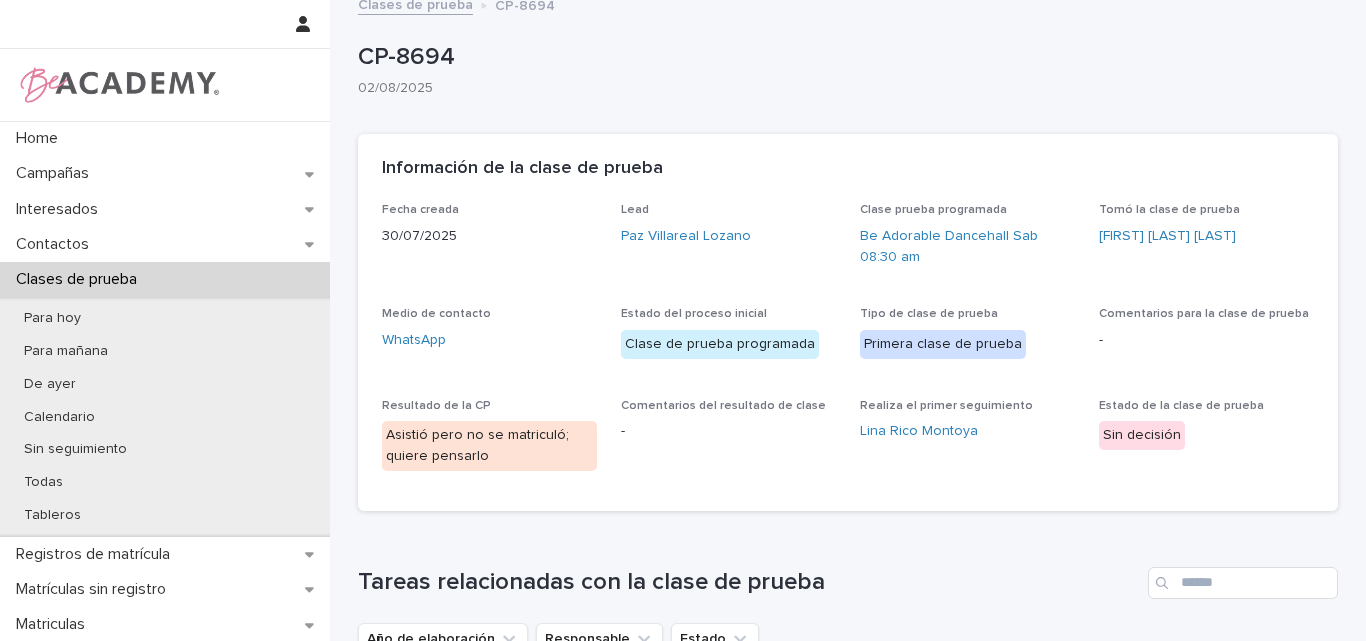 scroll, scrollTop: 0, scrollLeft: 0, axis: both 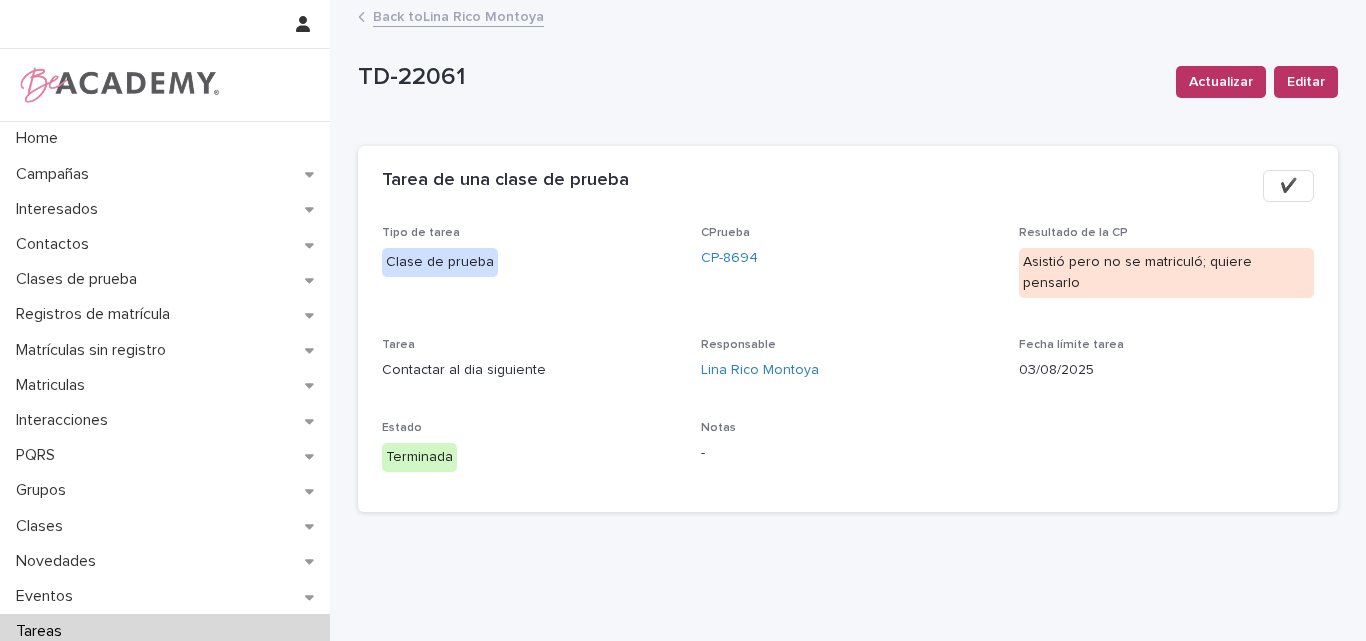 click on "Back to  Lina Rico Montoya" at bounding box center [458, 15] 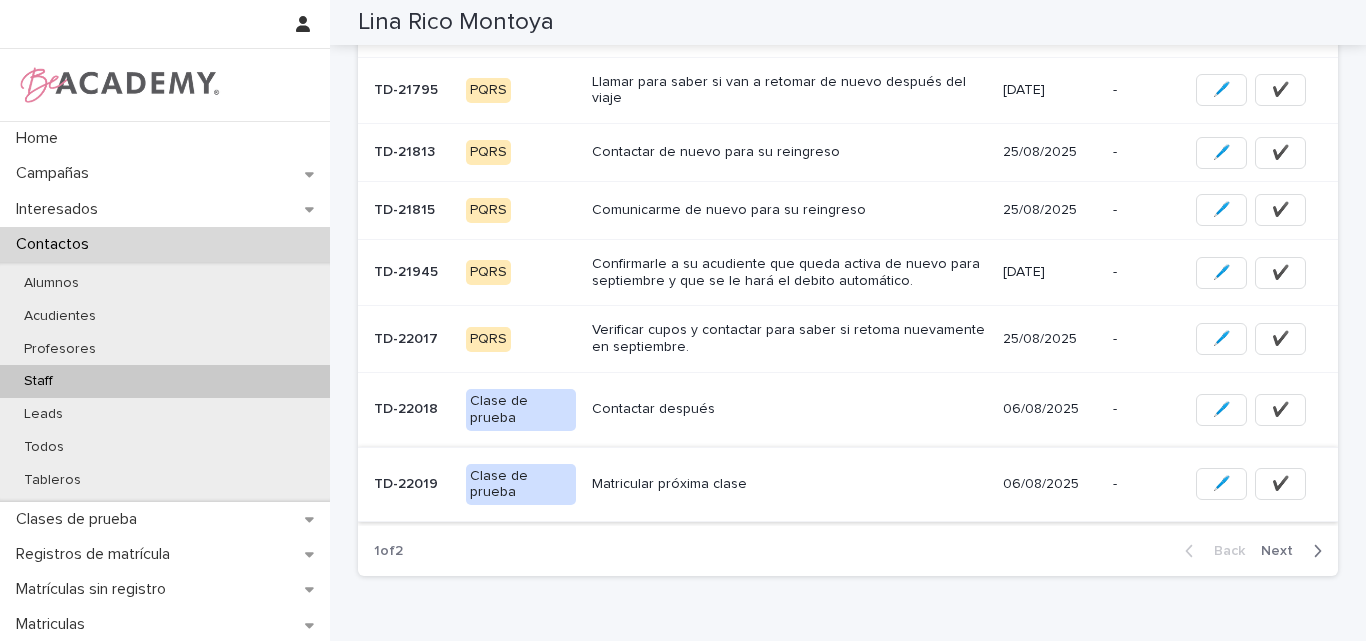 scroll, scrollTop: 613, scrollLeft: 0, axis: vertical 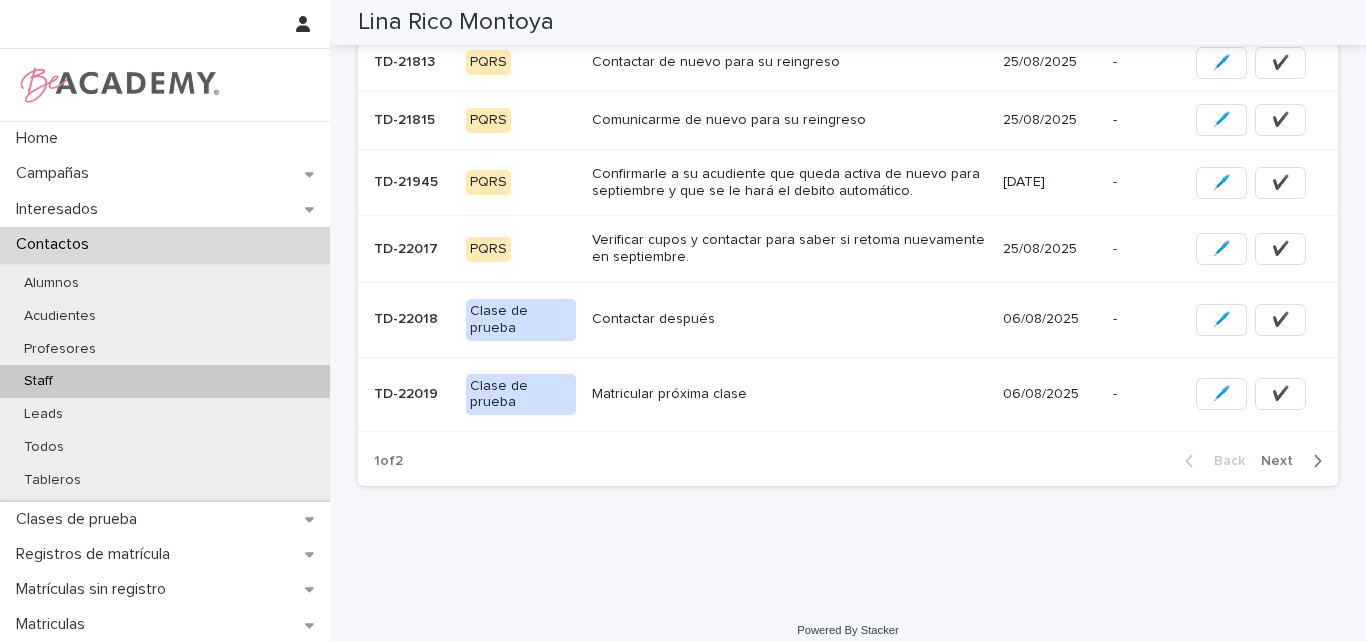 click on "Next" at bounding box center [1283, 461] 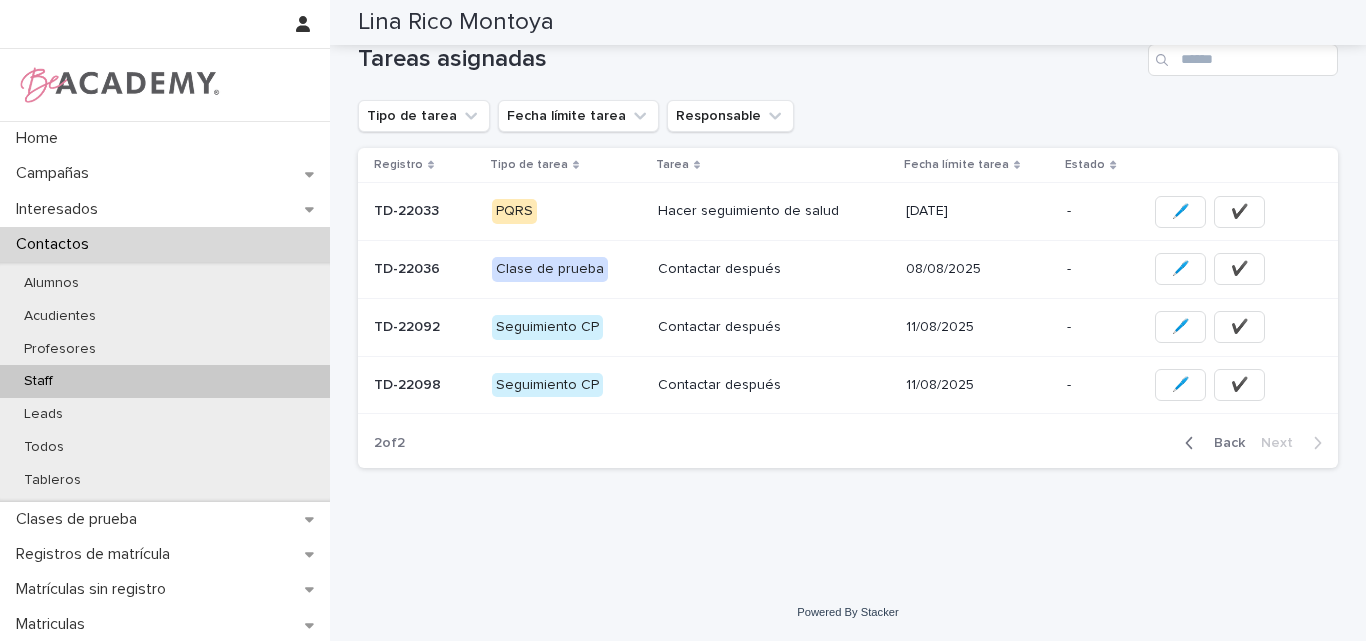 scroll, scrollTop: 184, scrollLeft: 0, axis: vertical 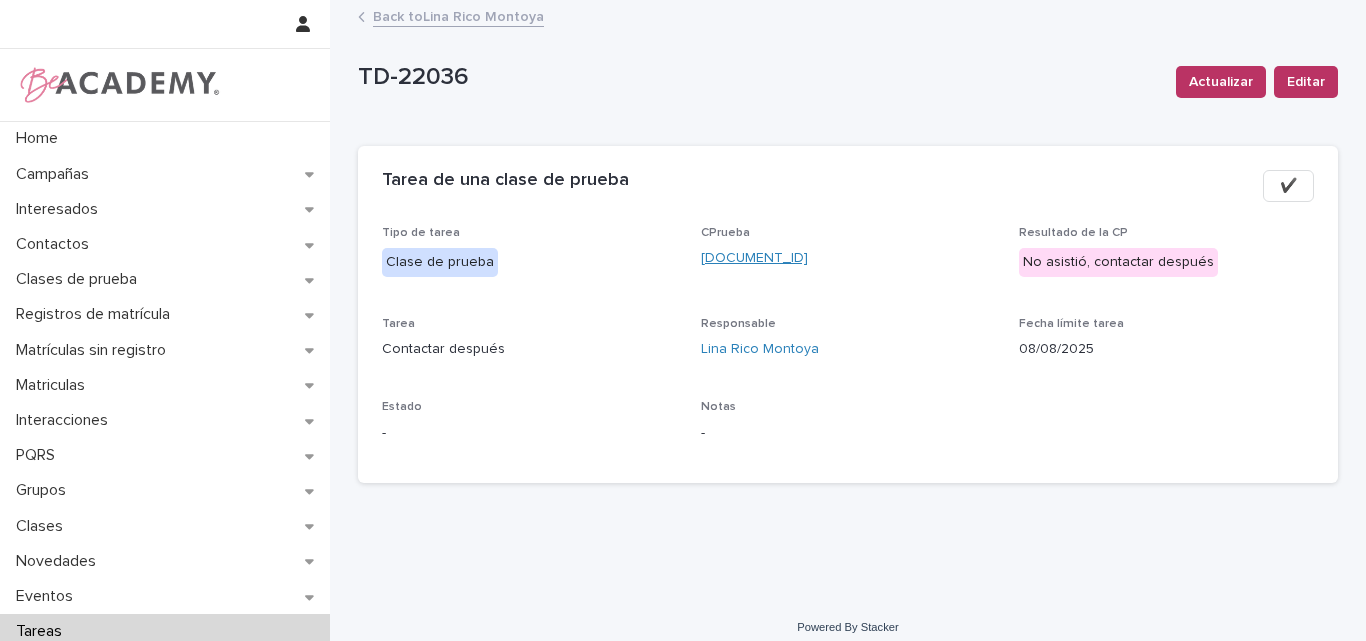 click on "CP-8667" at bounding box center [754, 258] 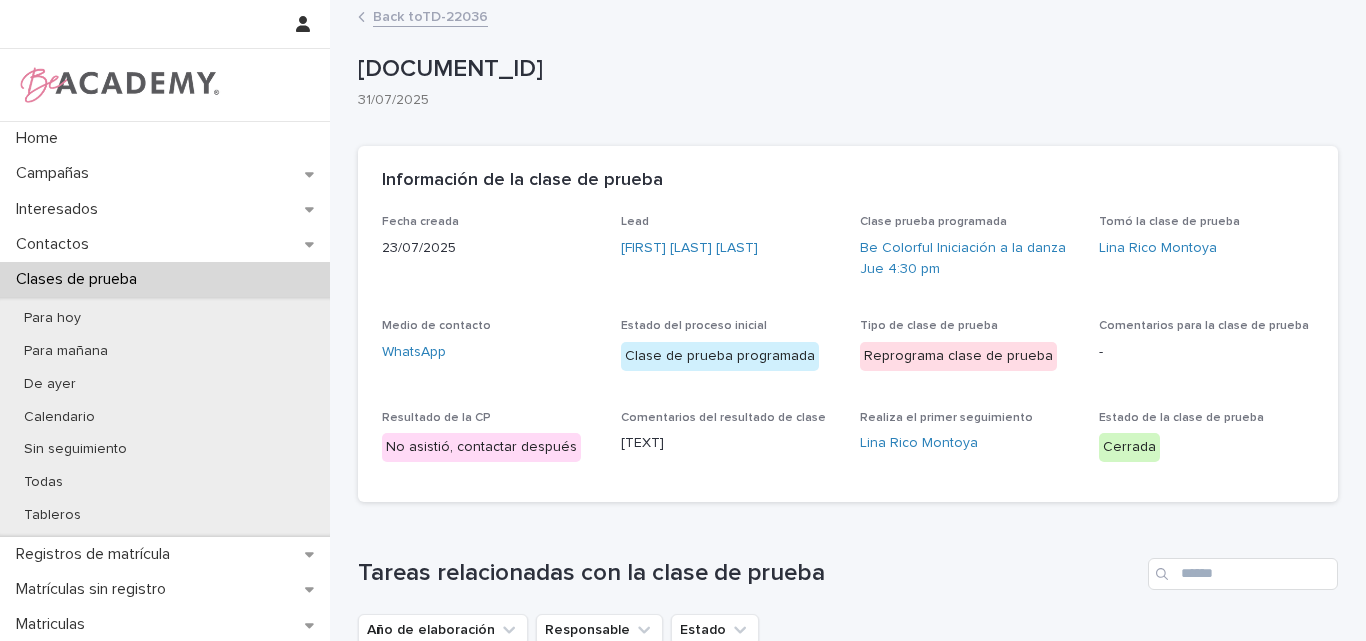 scroll, scrollTop: 100, scrollLeft: 0, axis: vertical 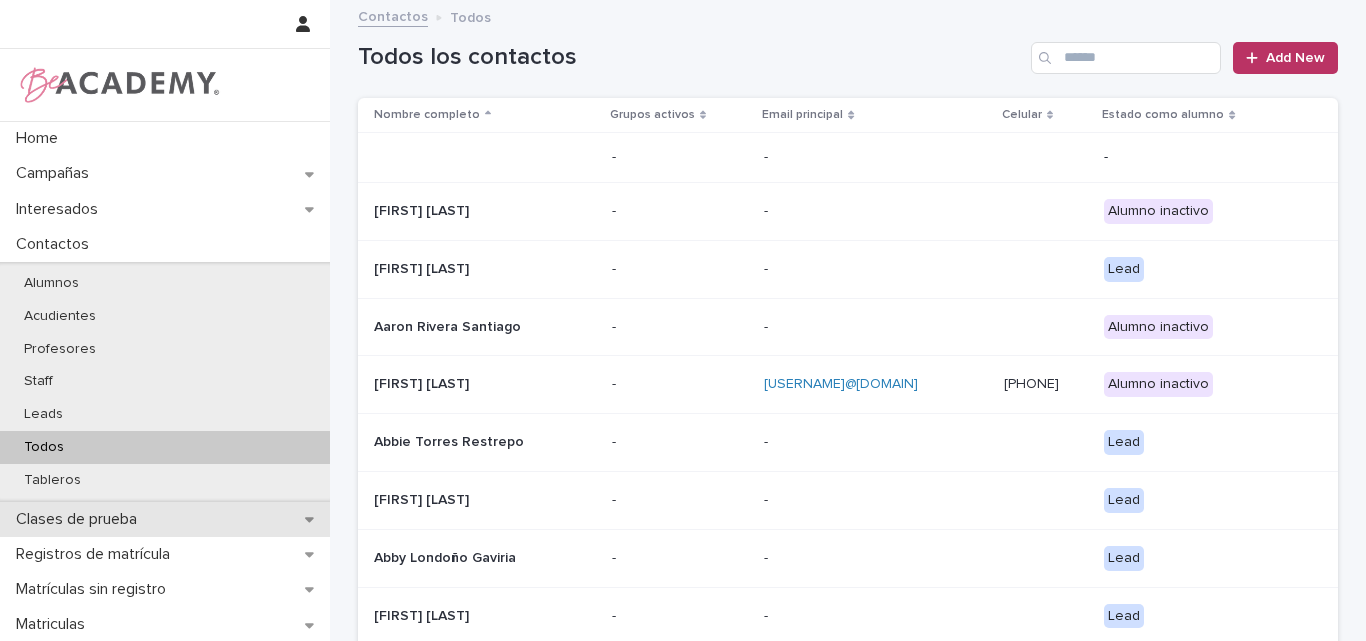 click on "Clases de prueba" at bounding box center (80, 519) 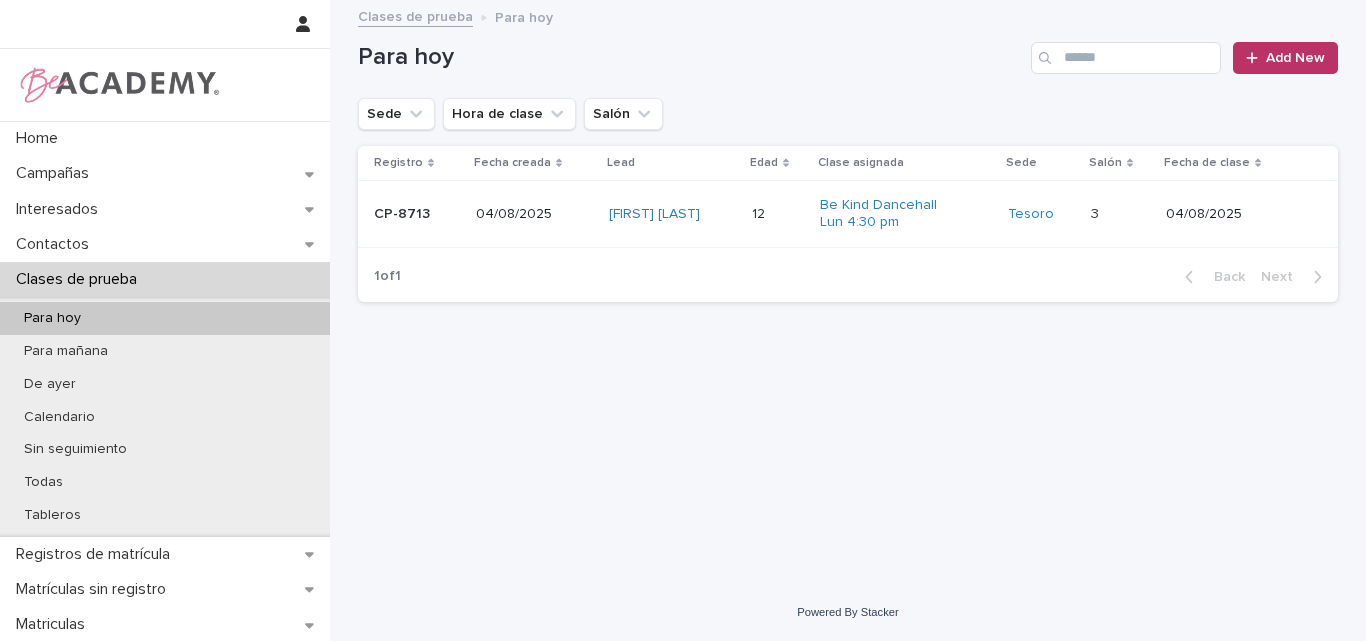 click on "Para hoy" at bounding box center (165, 318) 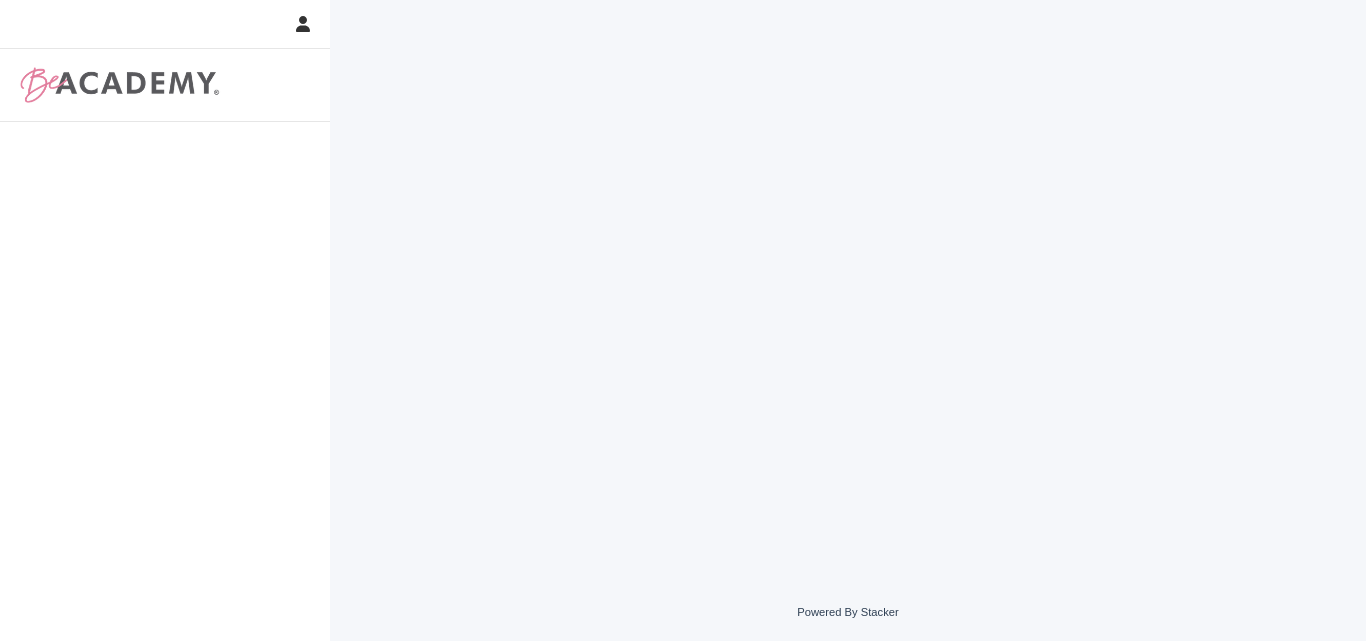 scroll, scrollTop: 0, scrollLeft: 0, axis: both 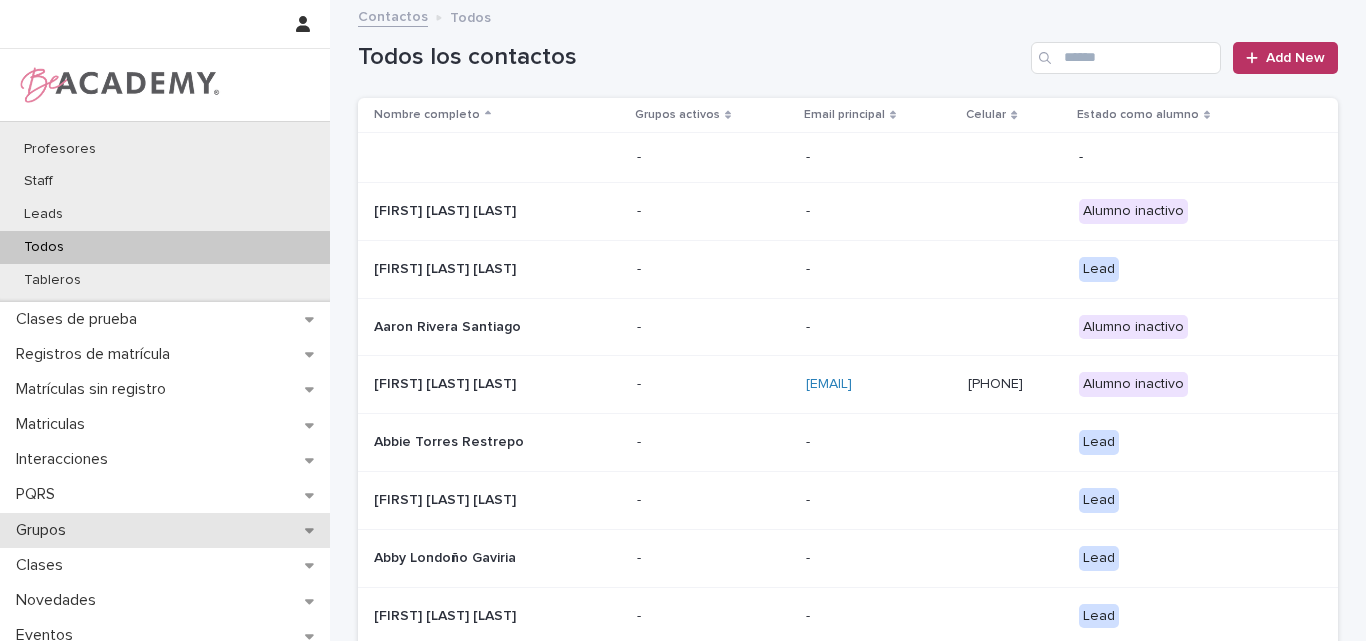 click on "Grupos" at bounding box center [165, 530] 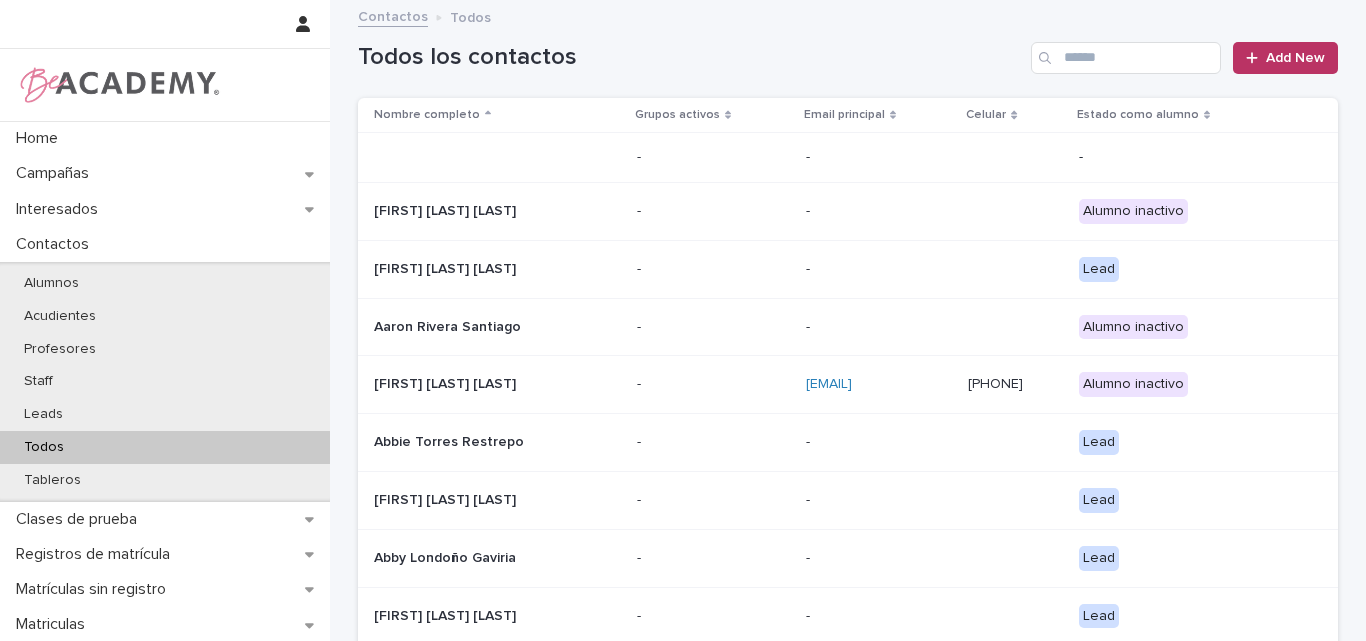 scroll, scrollTop: 0, scrollLeft: 0, axis: both 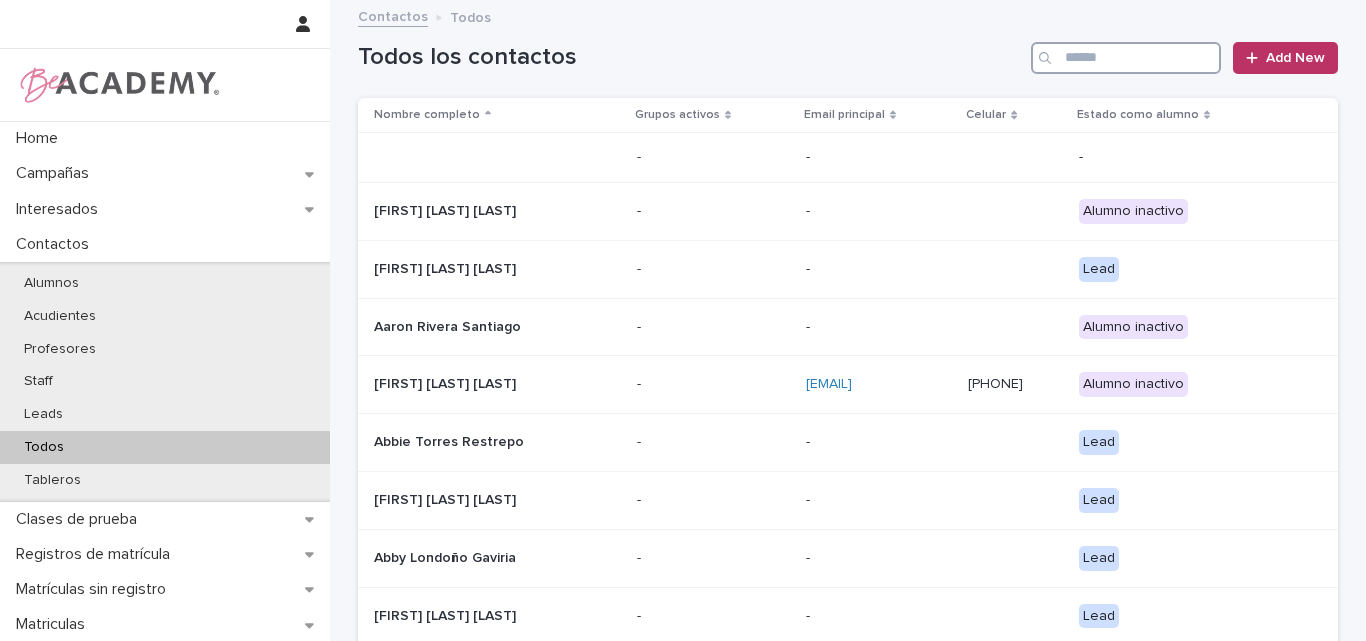 click at bounding box center (1126, 58) 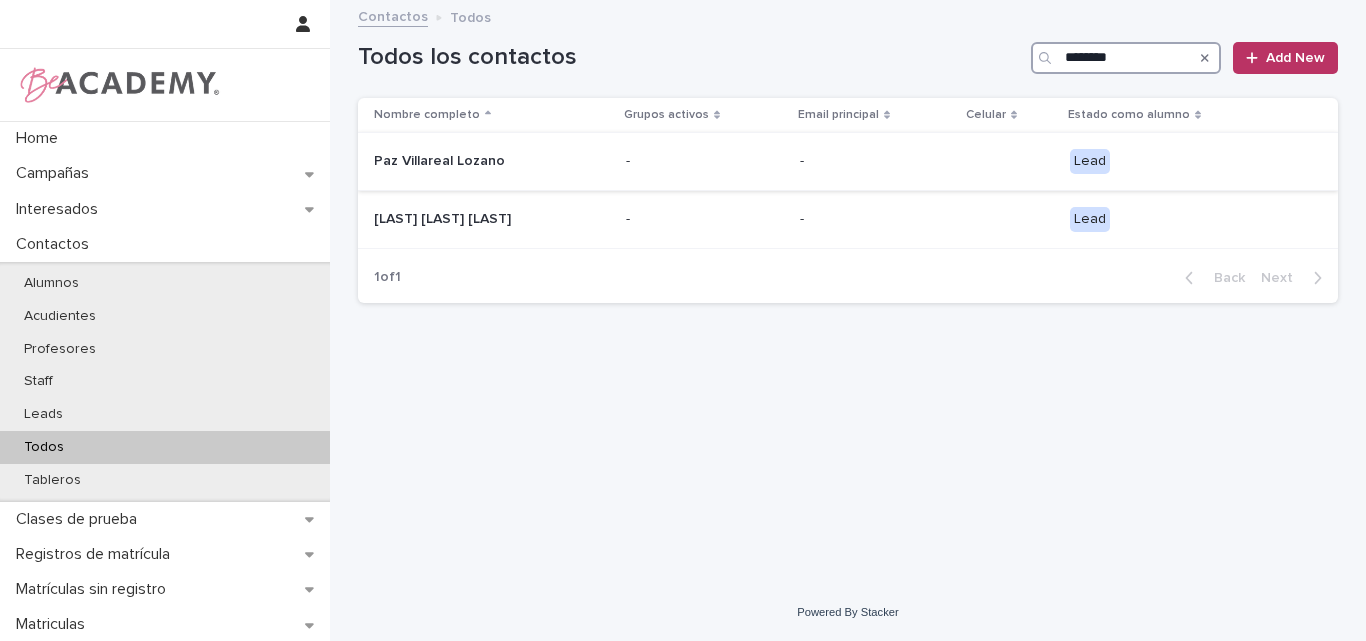 type on "********" 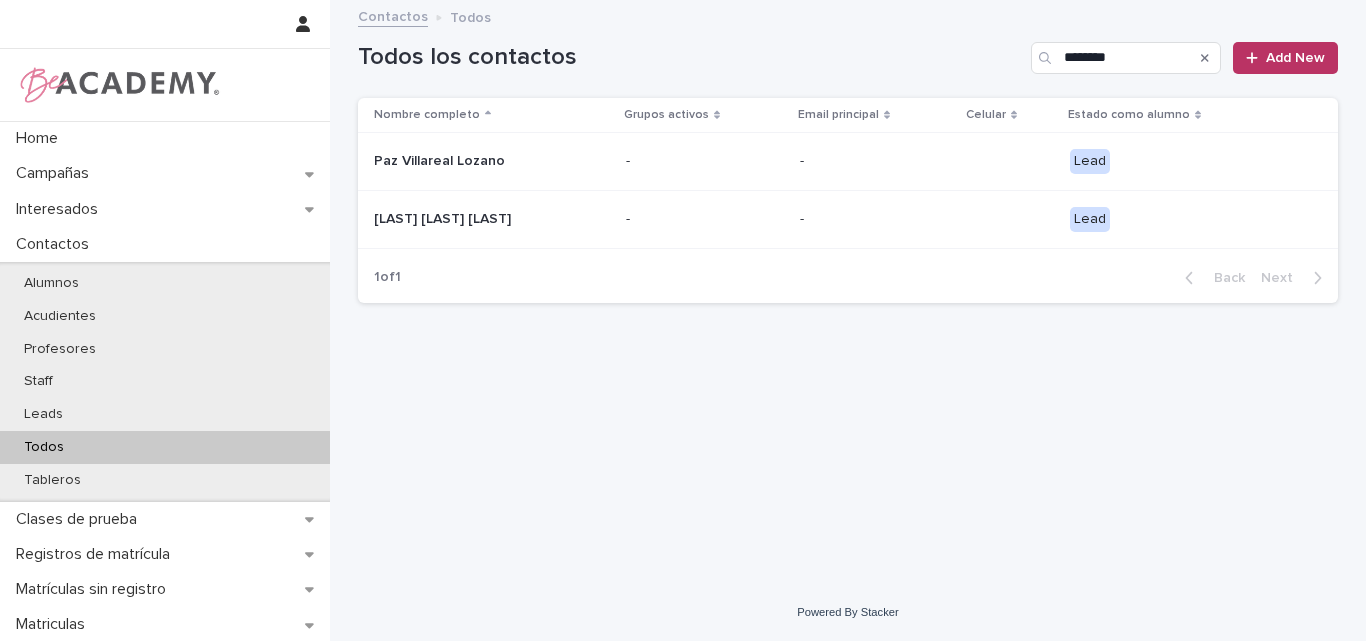 click on "Paz Villareal Lozano" at bounding box center (474, 161) 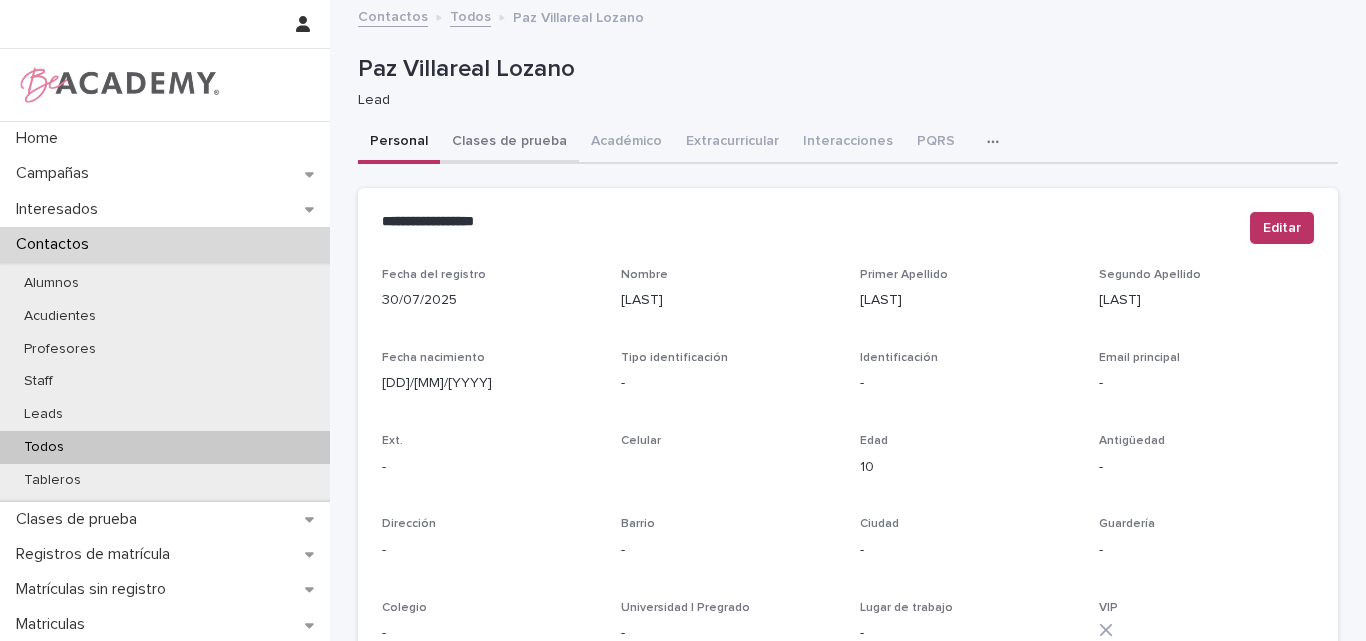 click on "Clases de prueba" at bounding box center (509, 143) 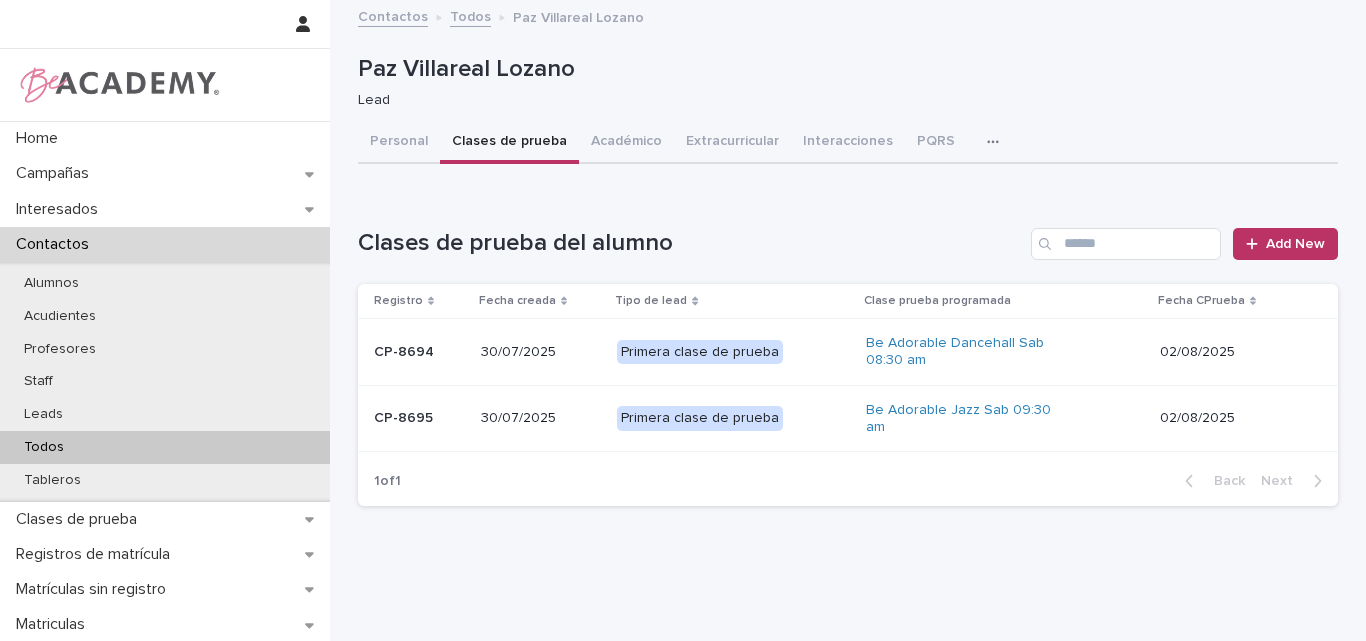 click on "CP-8694" at bounding box center [419, 352] 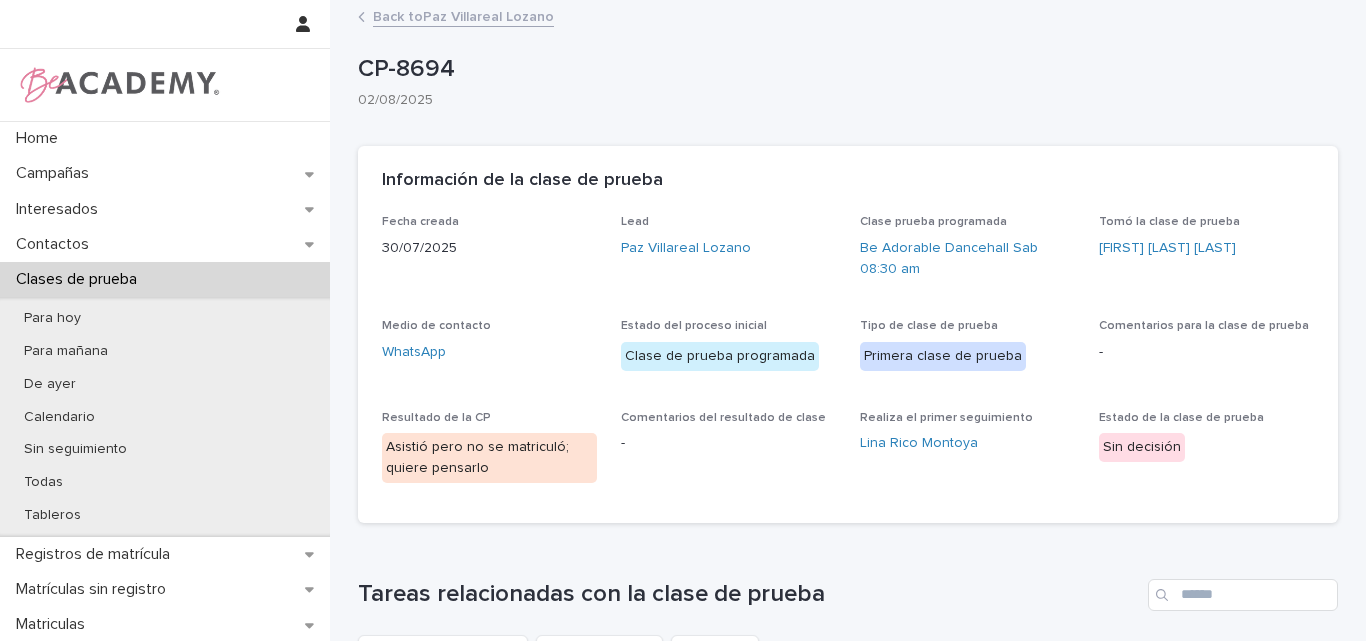 click on "Back to [LAST] [LAST] [LAST]" at bounding box center (463, 15) 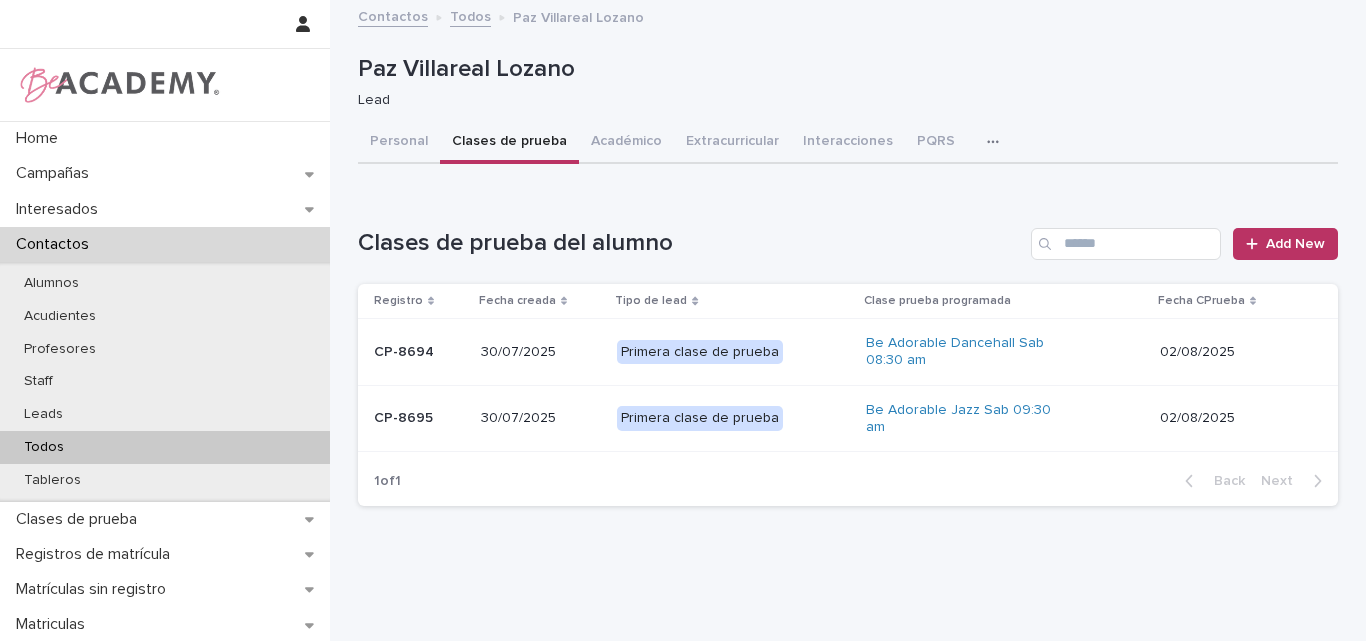 click on "Todos" at bounding box center (470, 15) 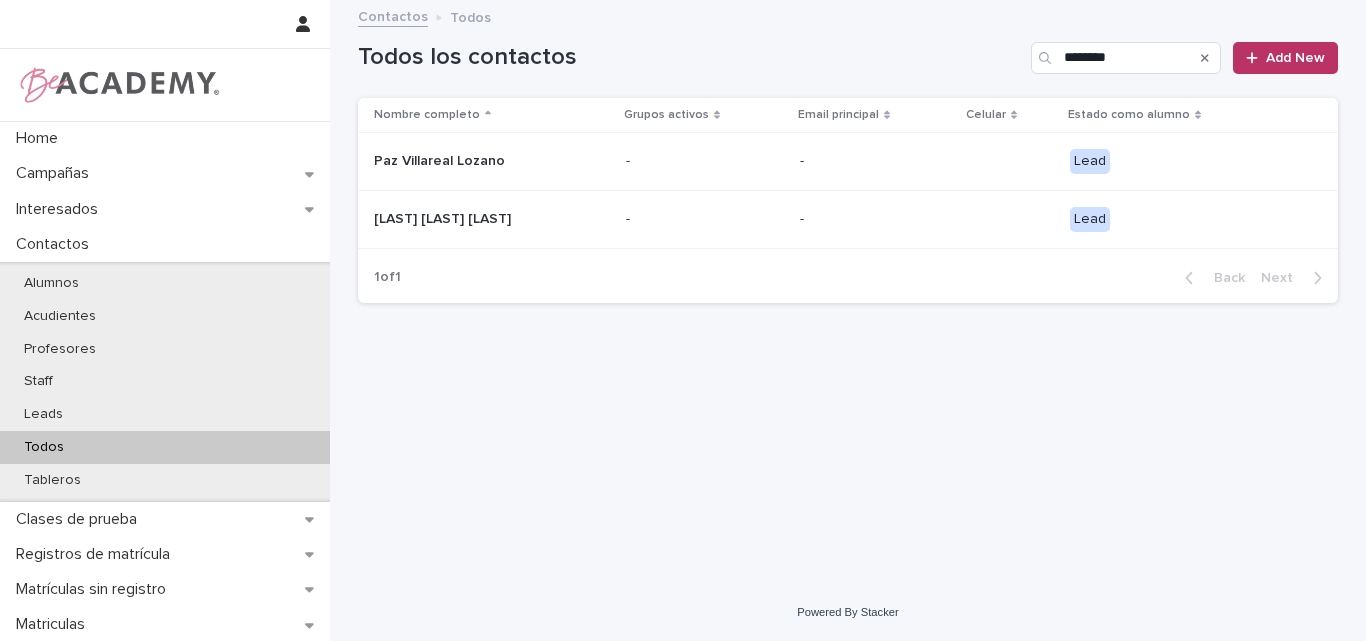 click on "[LAST] [LAST] [LAST]" at bounding box center [474, 219] 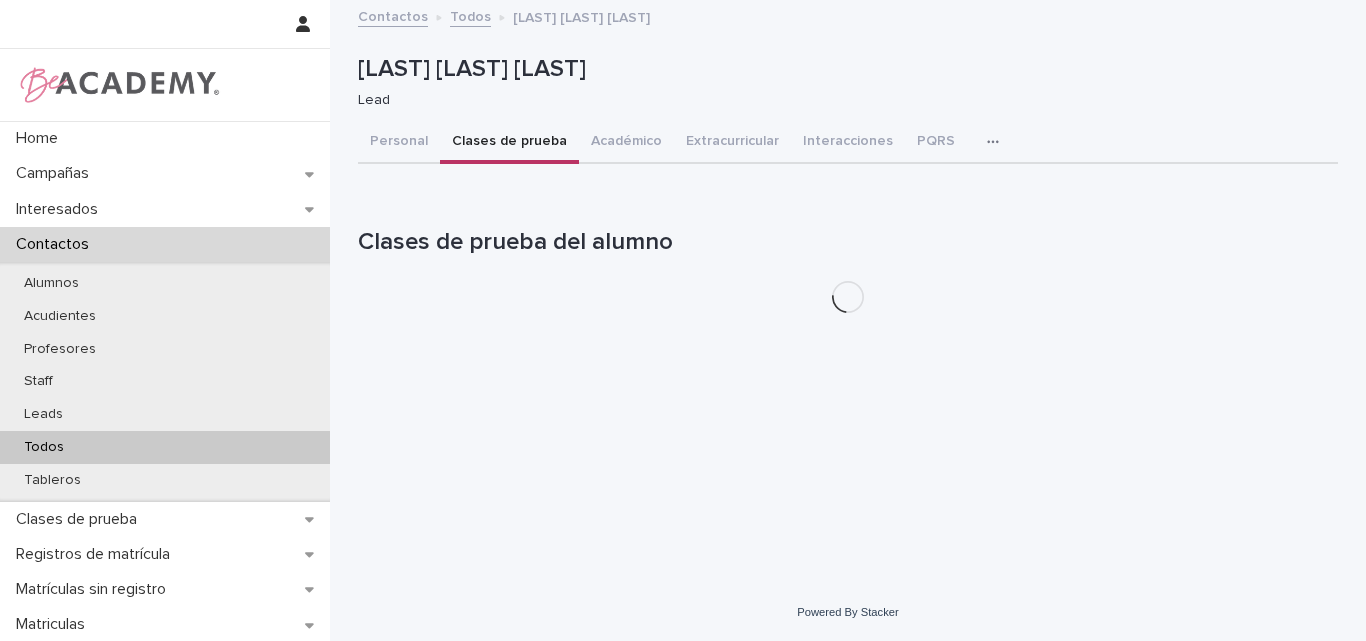 click on "Clases de prueba" at bounding box center (509, 143) 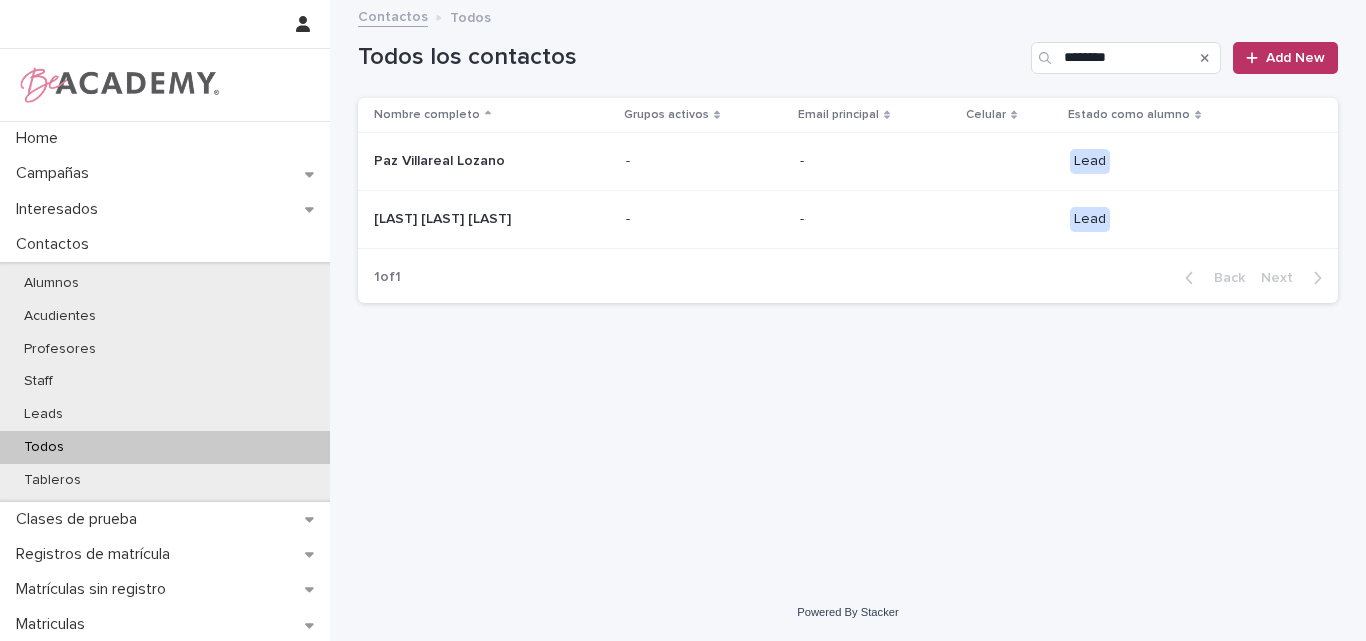 click on "[LAST] [LAST] [LAST]" at bounding box center [474, 219] 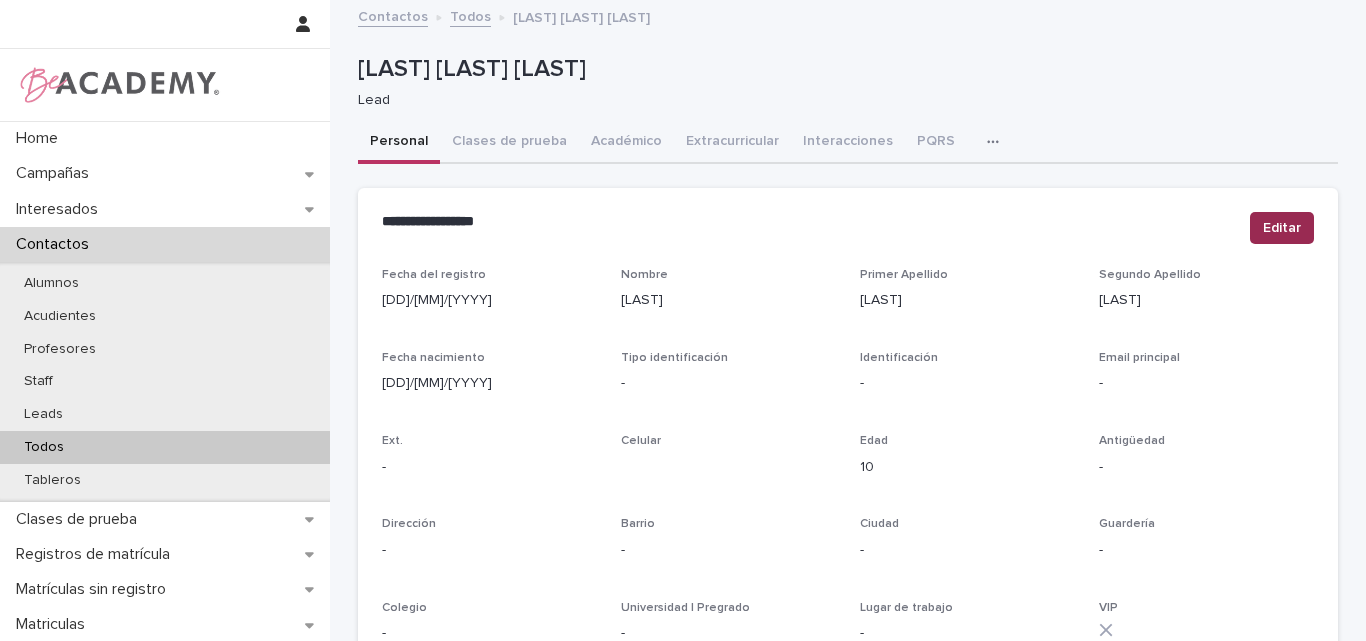 click on "Editar" at bounding box center [1282, 228] 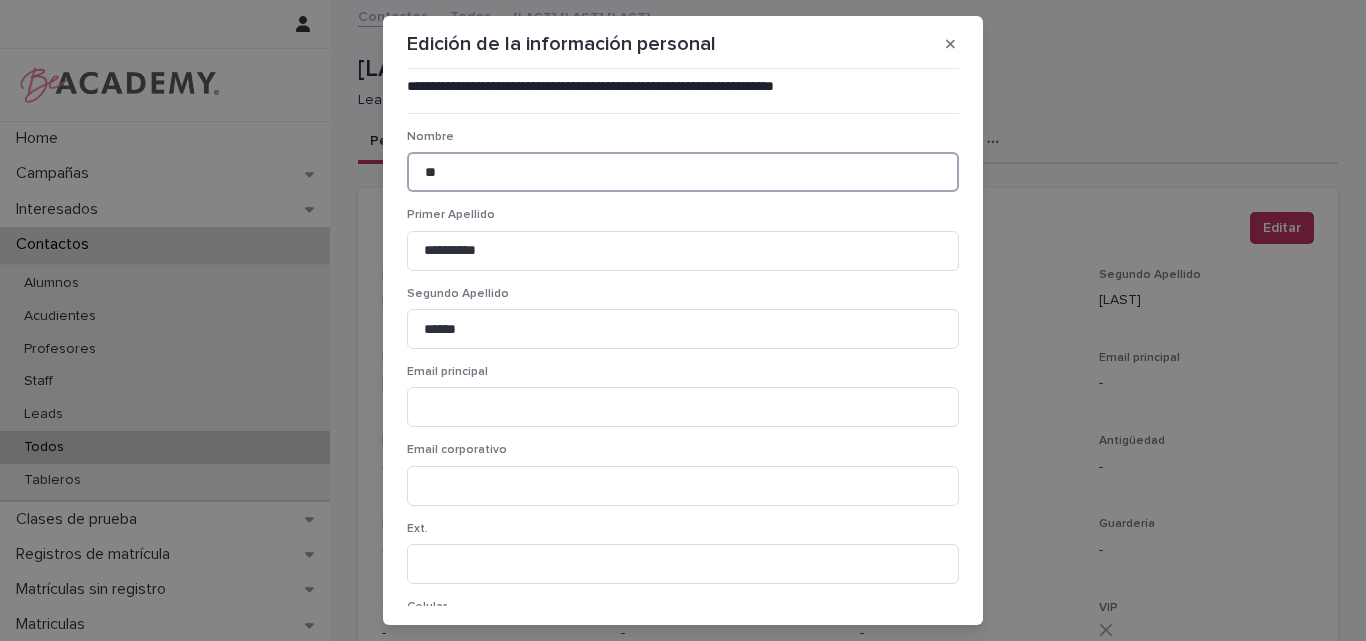 type on "*" 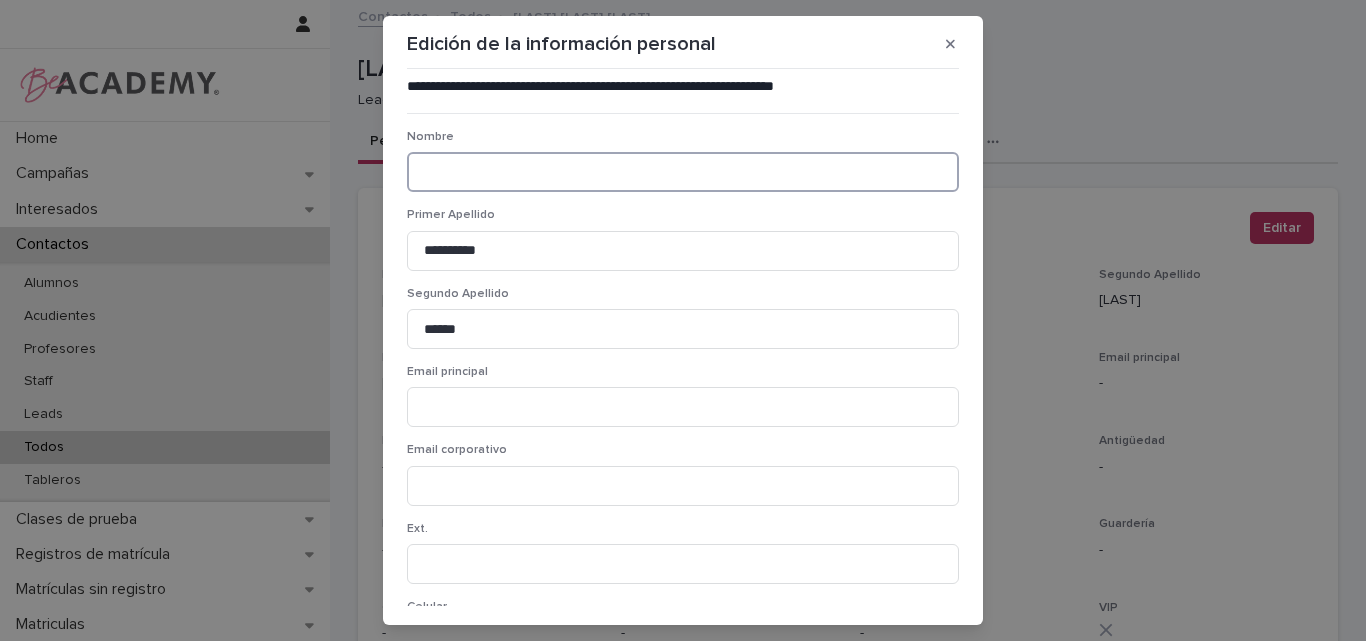 click at bounding box center (683, 172) 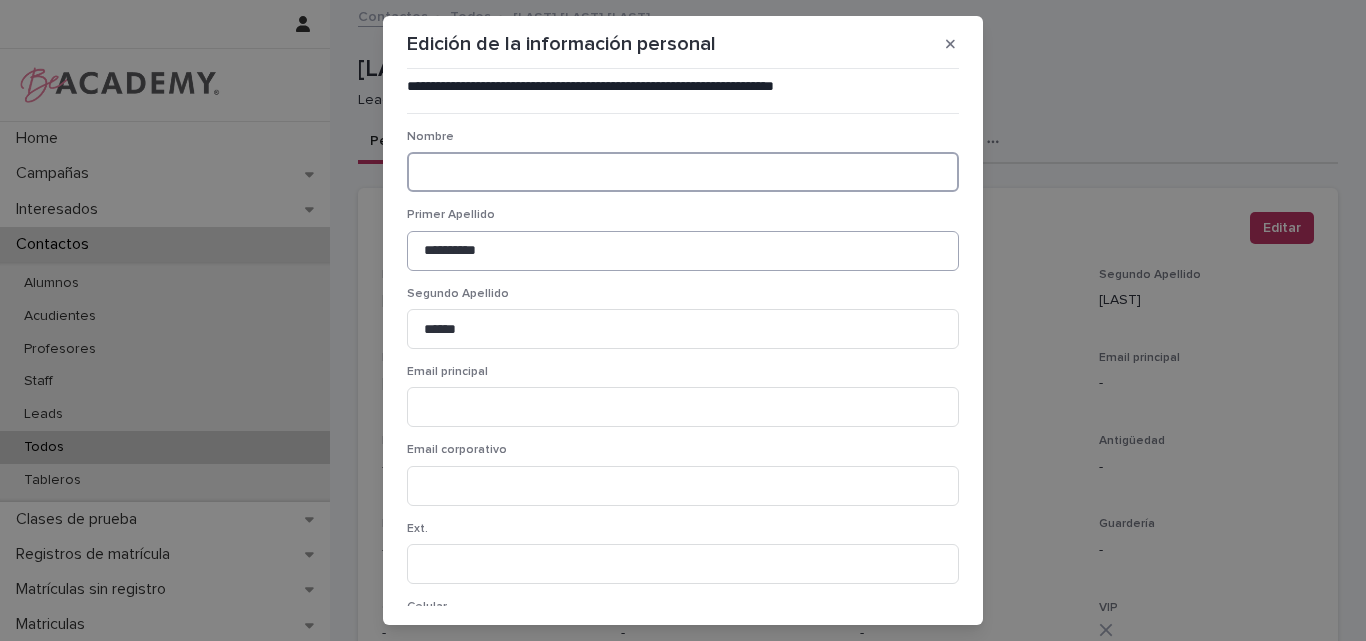 type 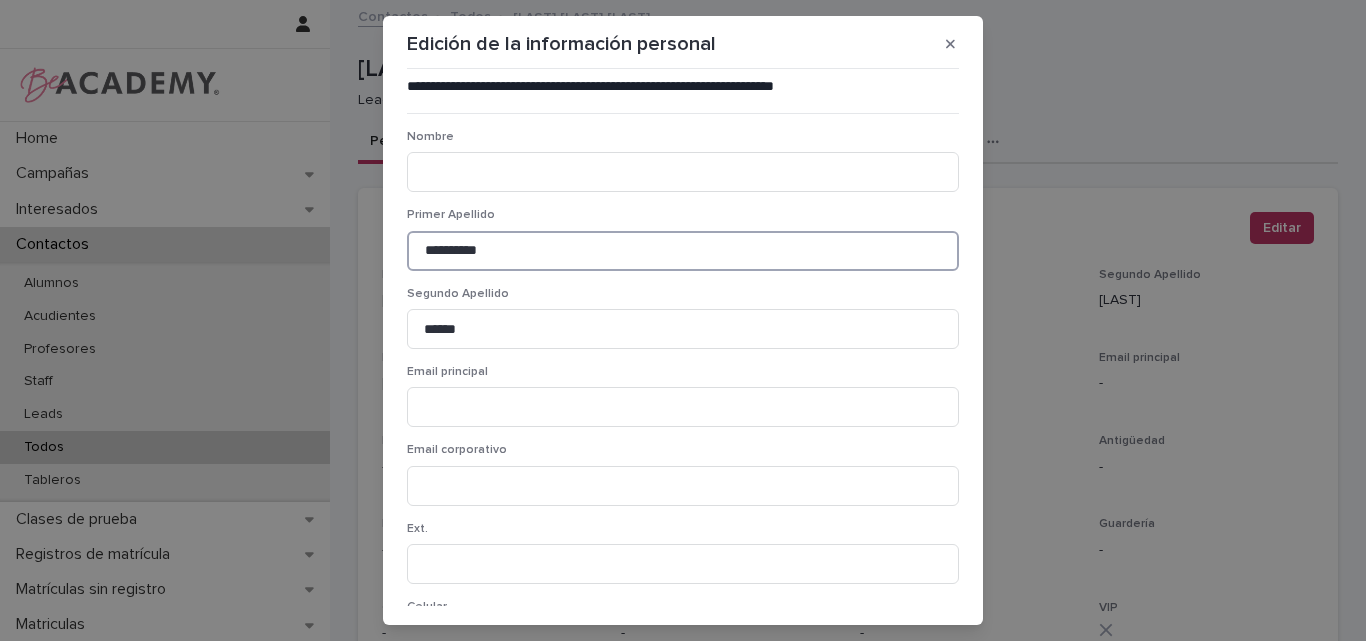 click on "**********" at bounding box center (683, 251) 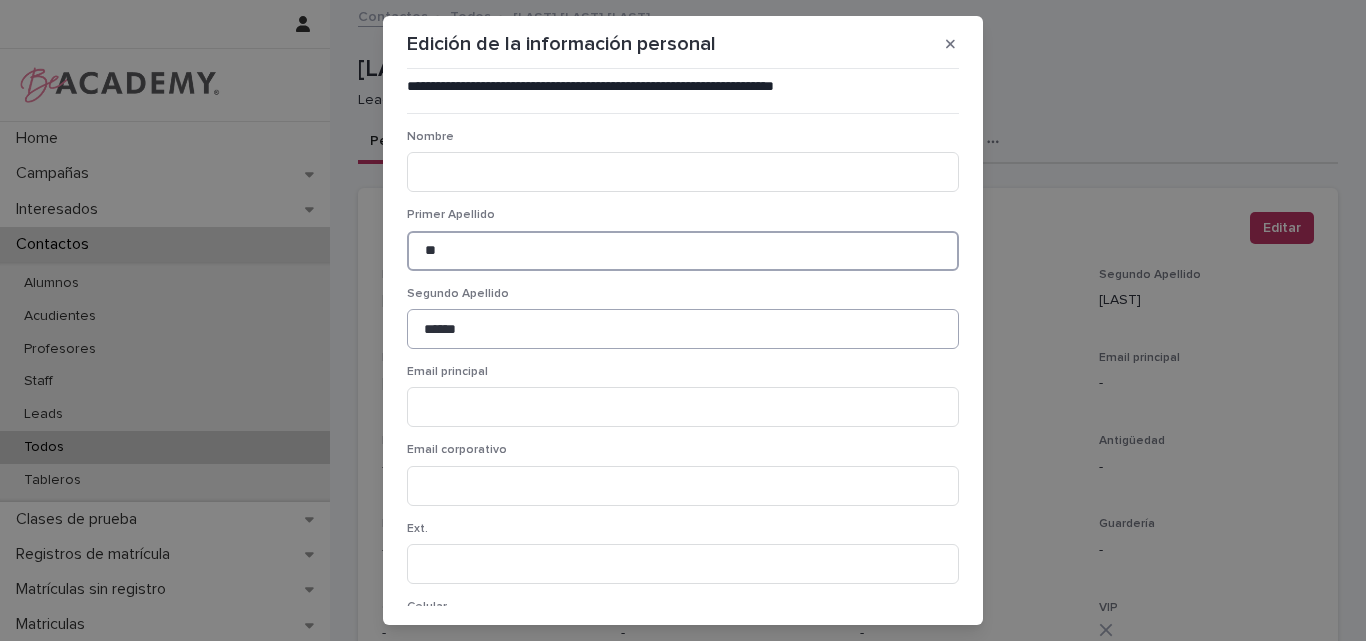 type on "*" 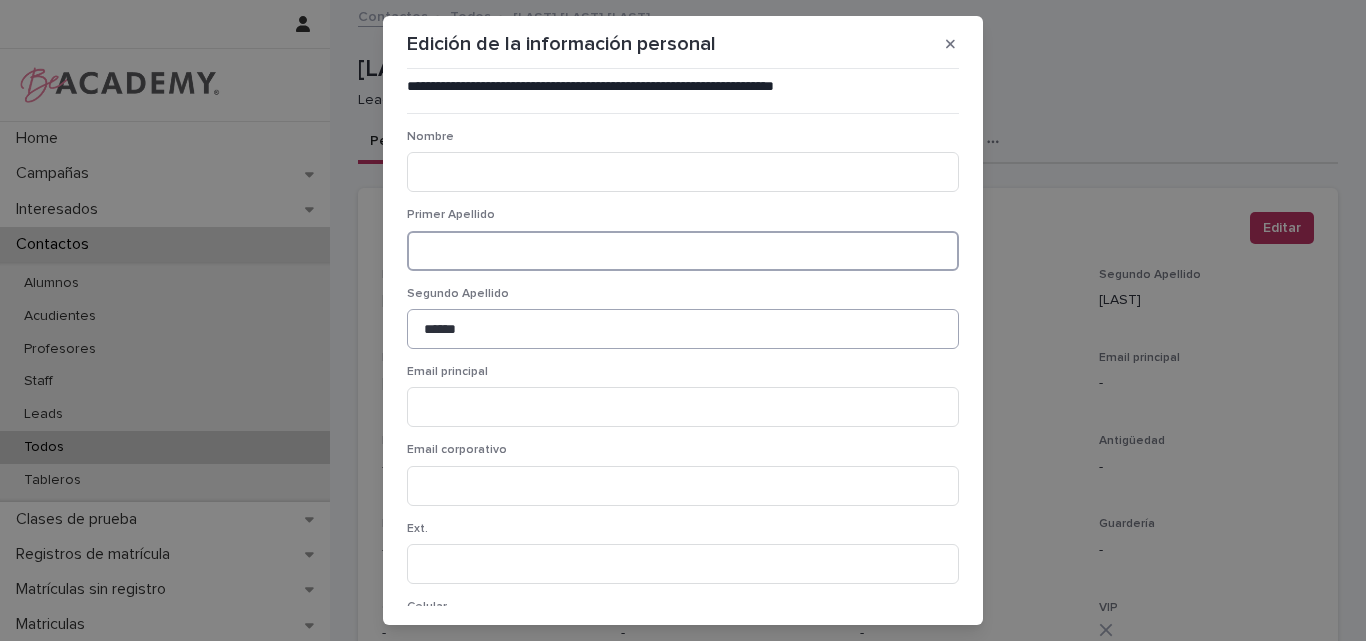 type 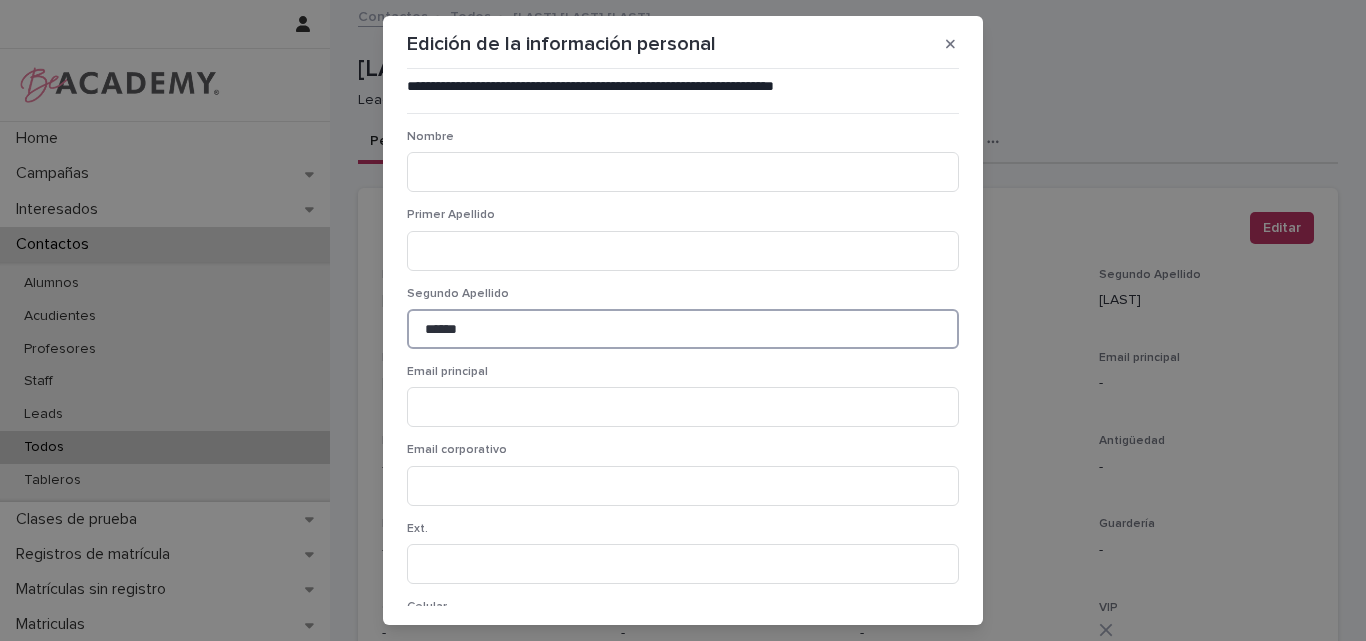 click on "******" at bounding box center (683, 329) 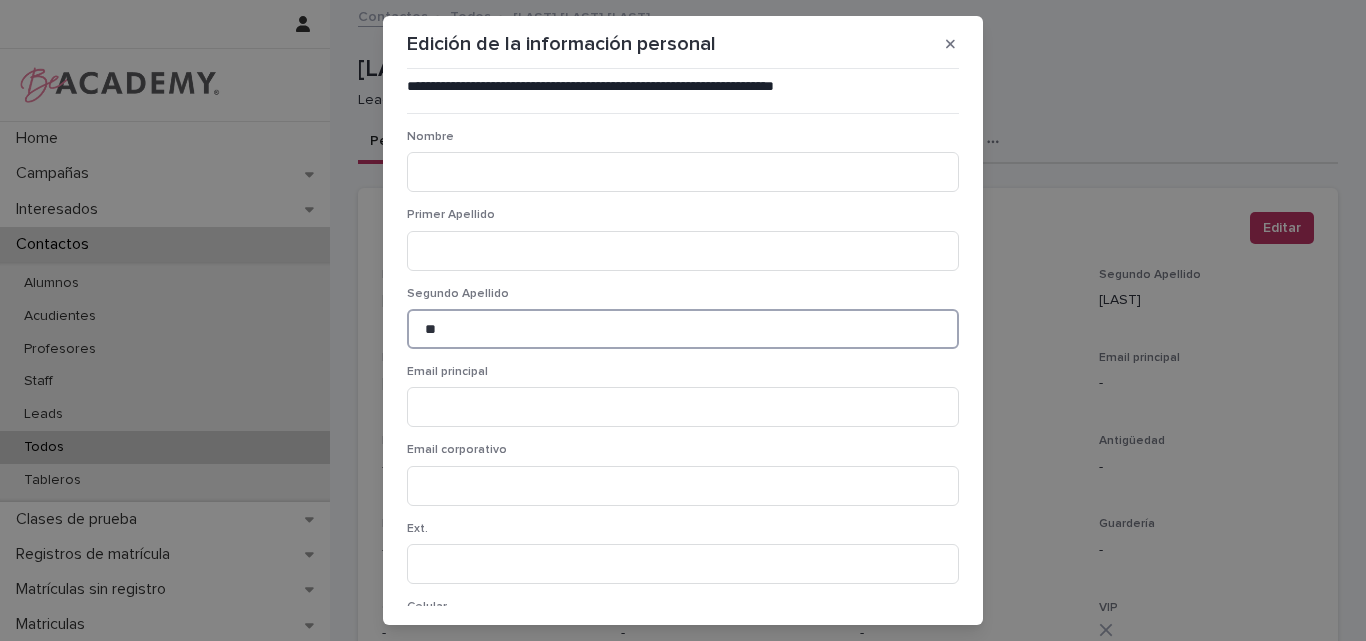 type on "*" 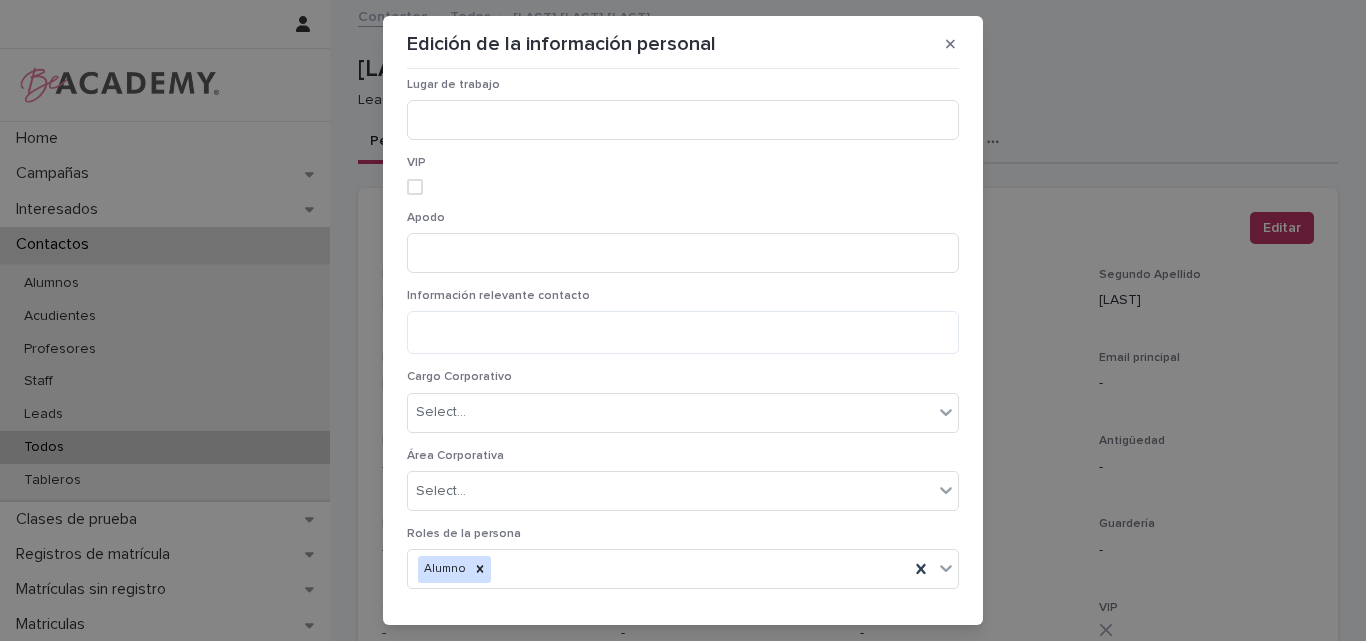 scroll, scrollTop: 1474, scrollLeft: 0, axis: vertical 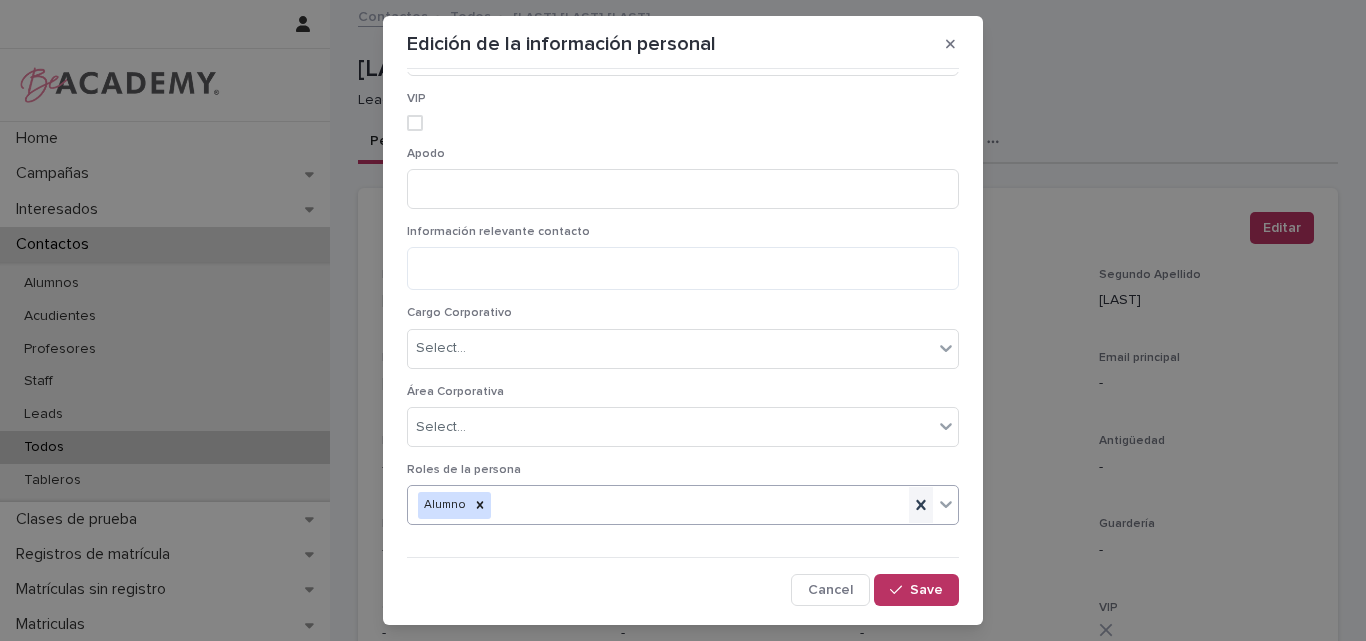 type 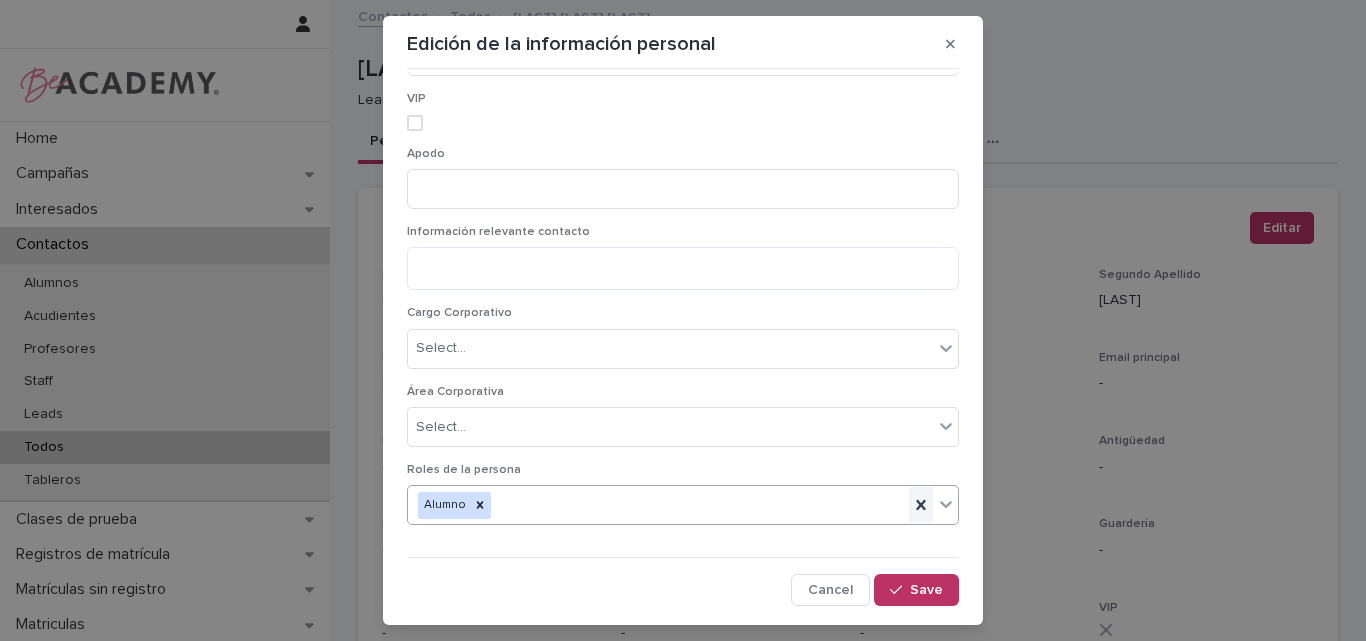 click 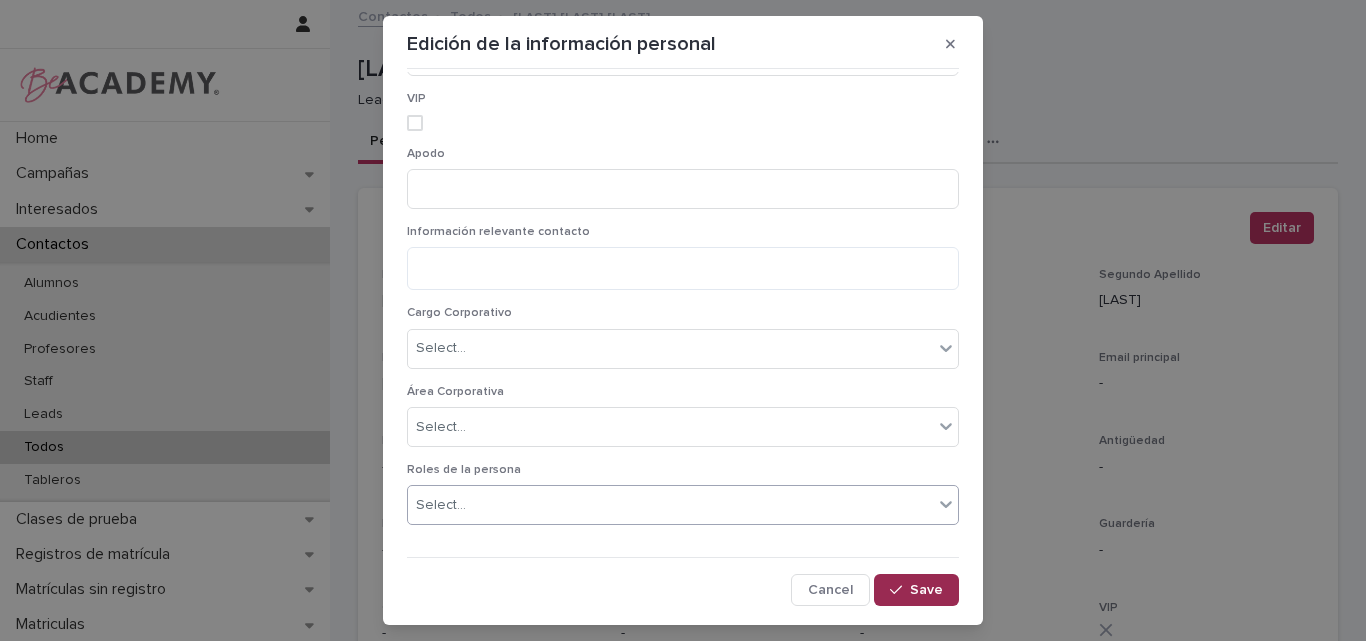 click on "Save" at bounding box center (916, 590) 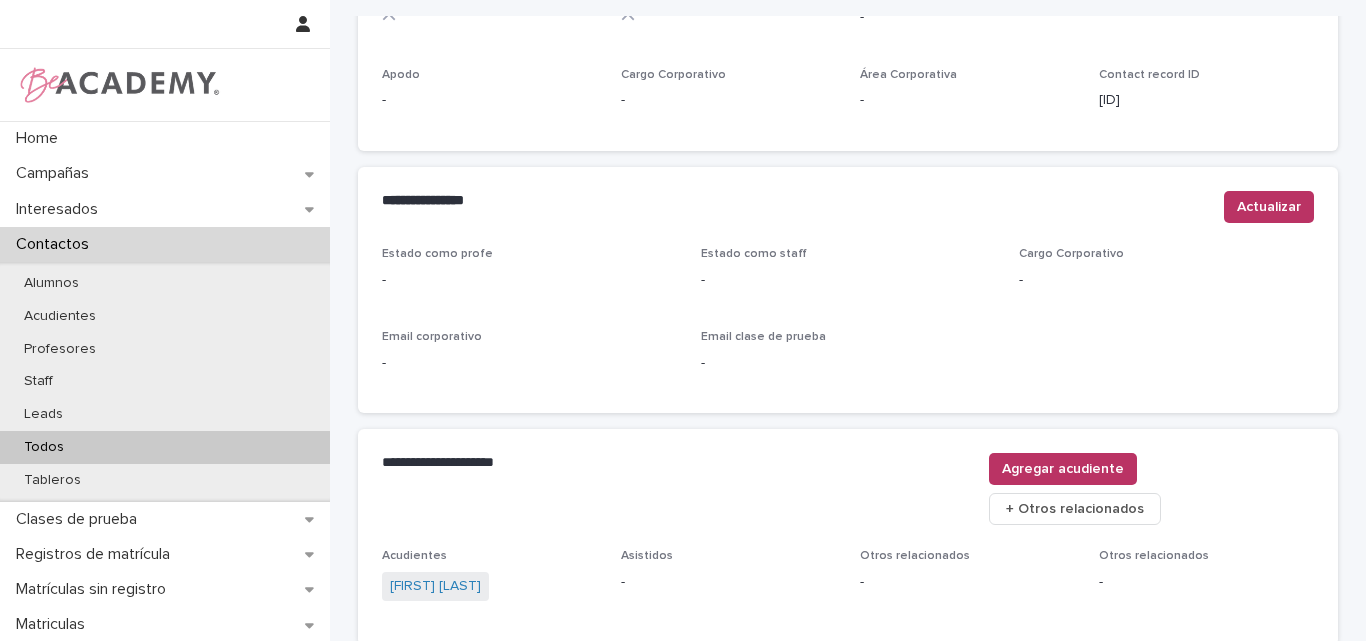 scroll, scrollTop: 700, scrollLeft: 0, axis: vertical 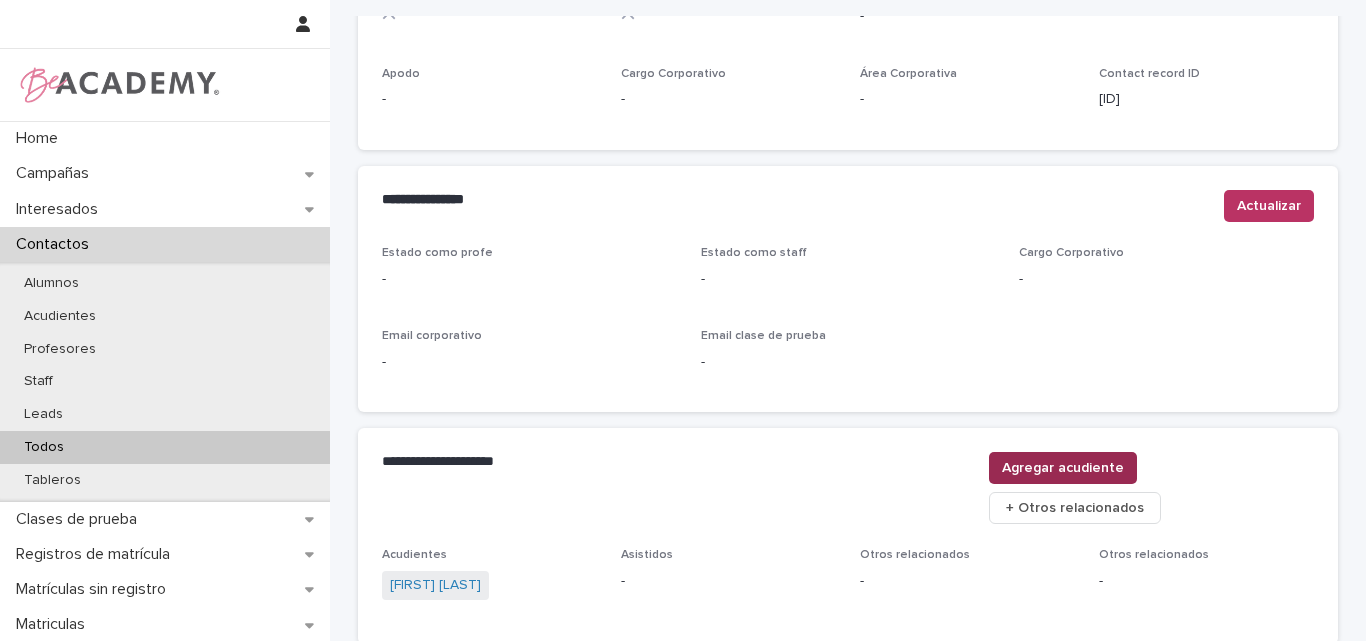 click on "Agregar acudiente" at bounding box center [1063, 468] 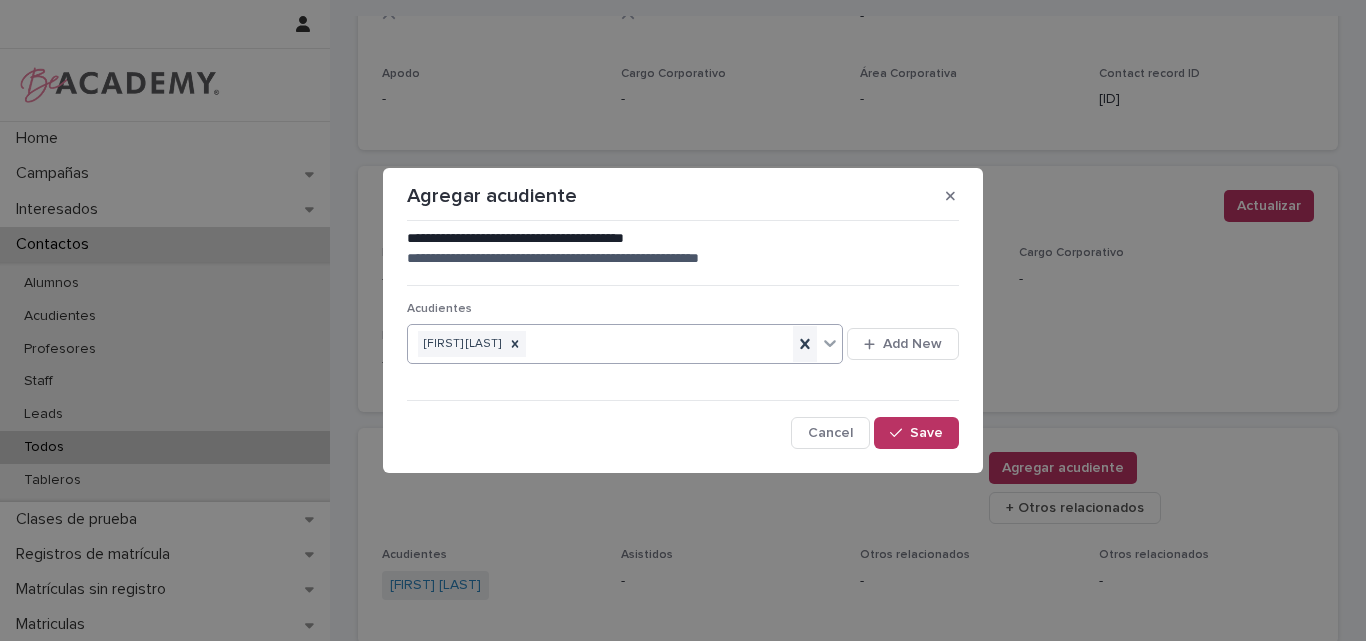 click 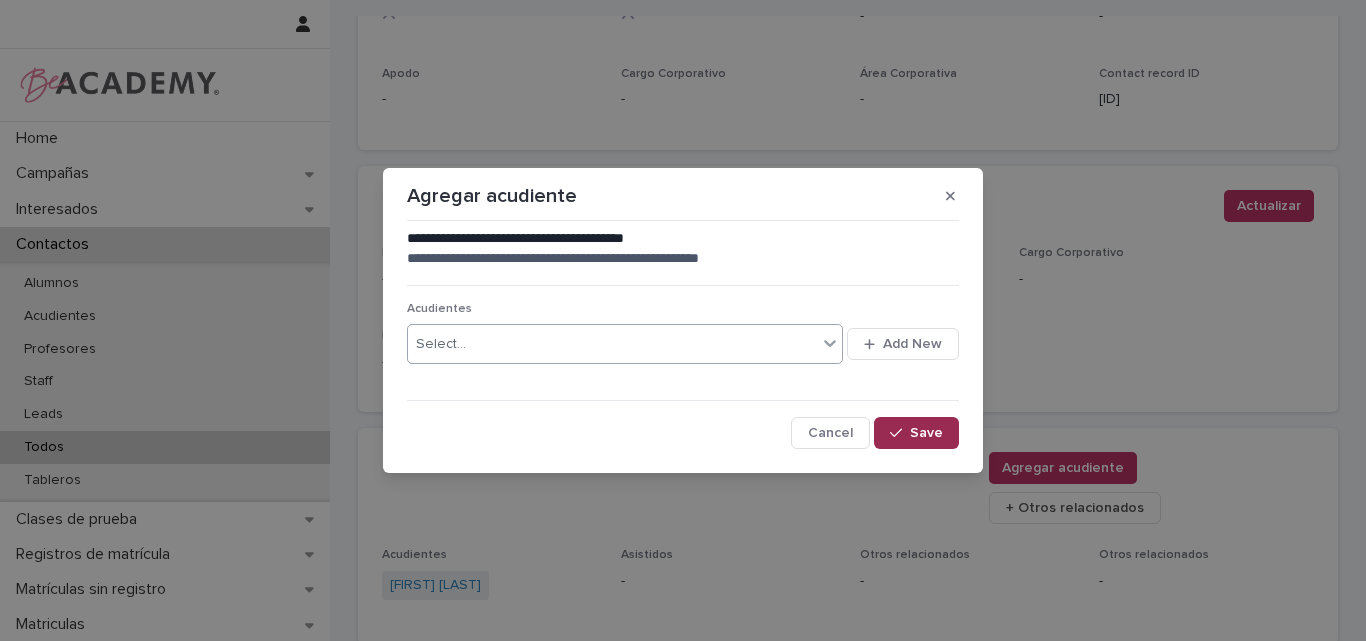 click at bounding box center [900, 433] 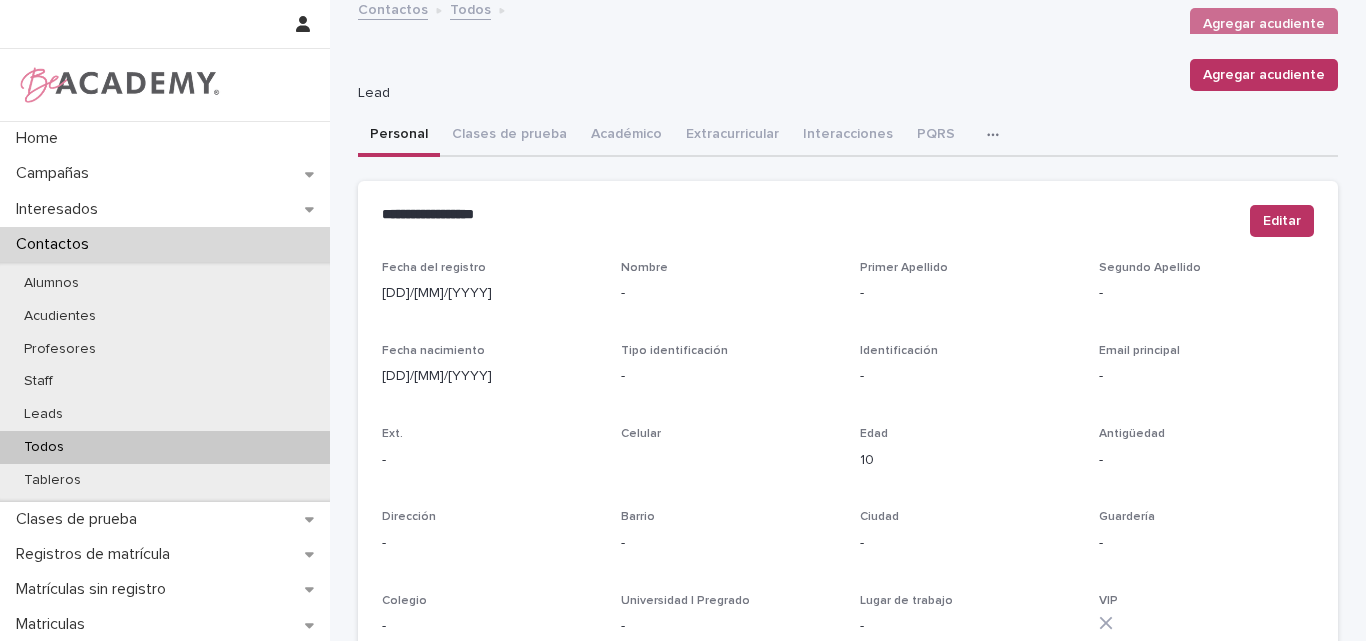scroll, scrollTop: 100, scrollLeft: 0, axis: vertical 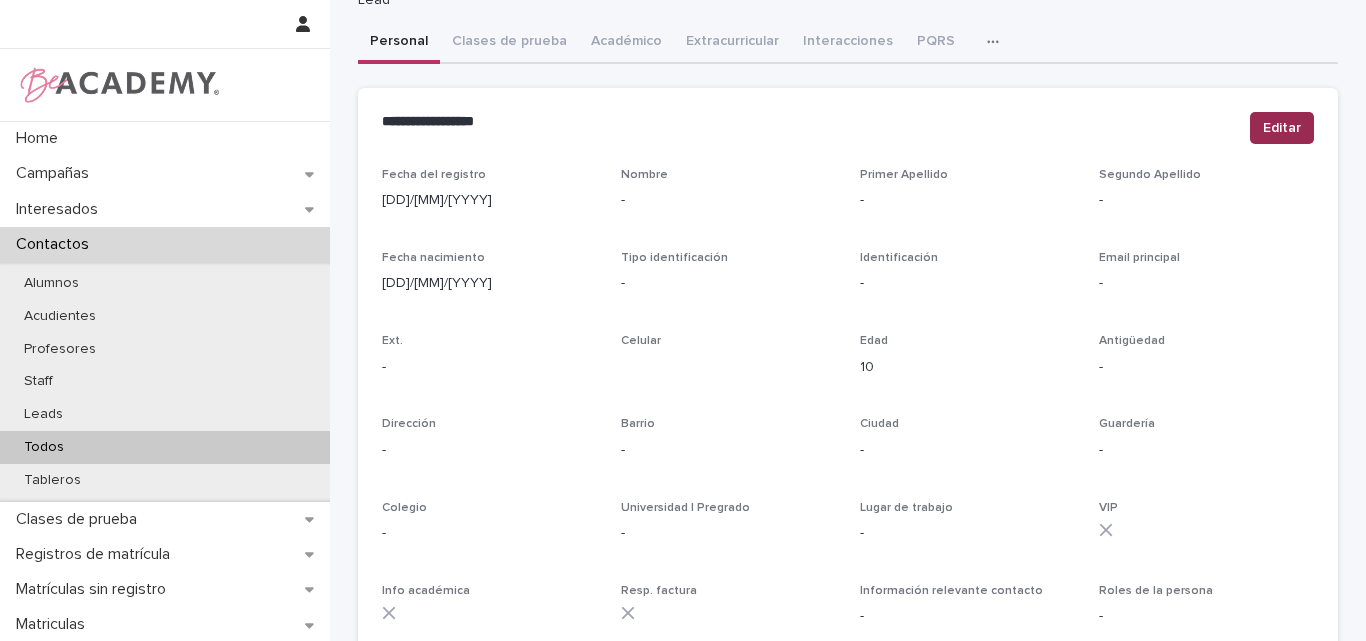click on "Editar" at bounding box center (1282, 128) 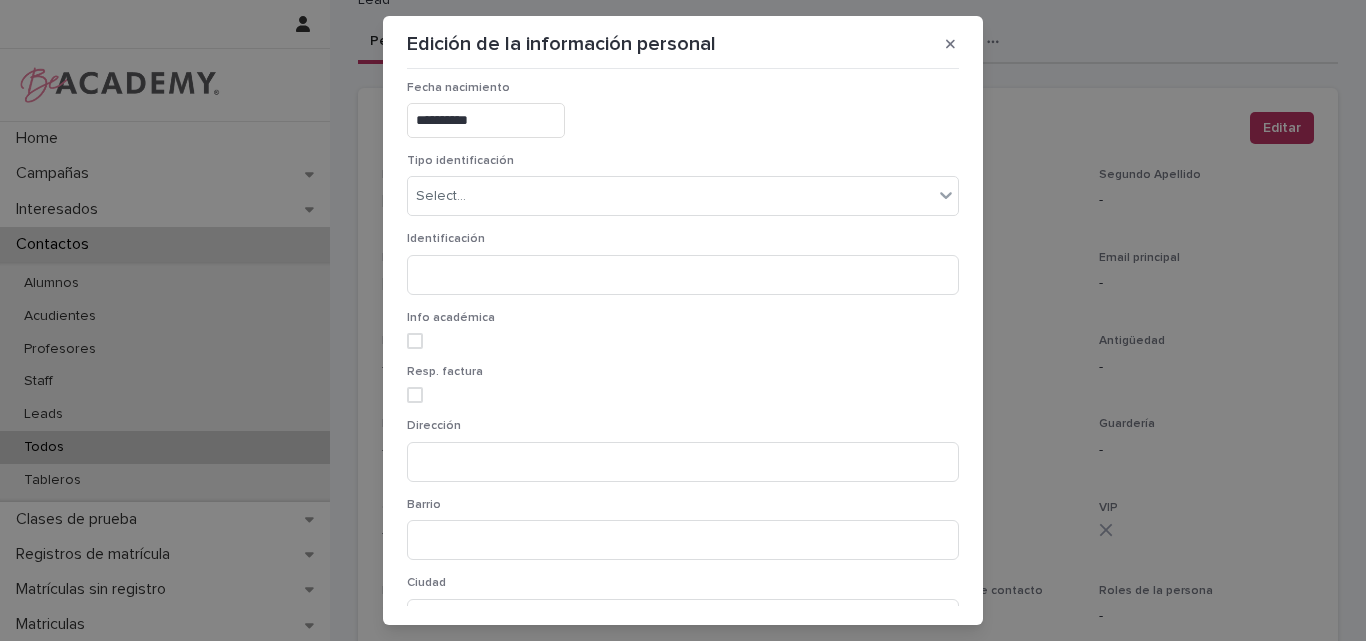 scroll, scrollTop: 600, scrollLeft: 0, axis: vertical 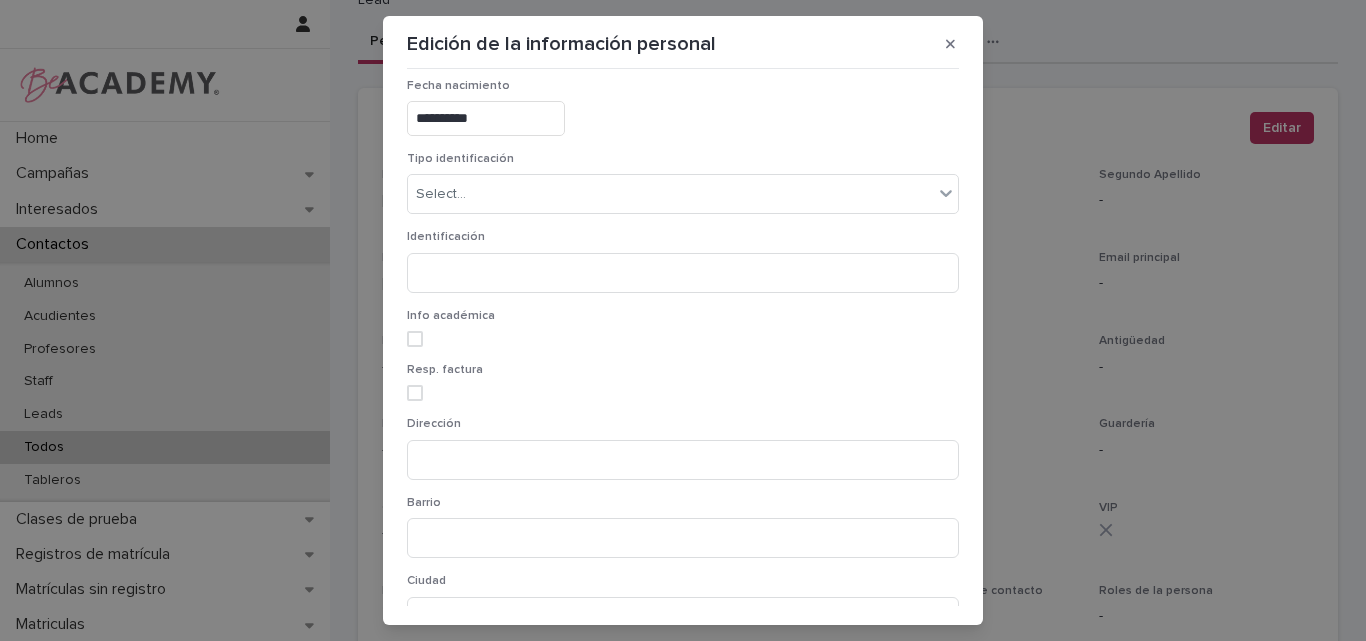 drag, startPoint x: 527, startPoint y: 116, endPoint x: 430, endPoint y: 116, distance: 97 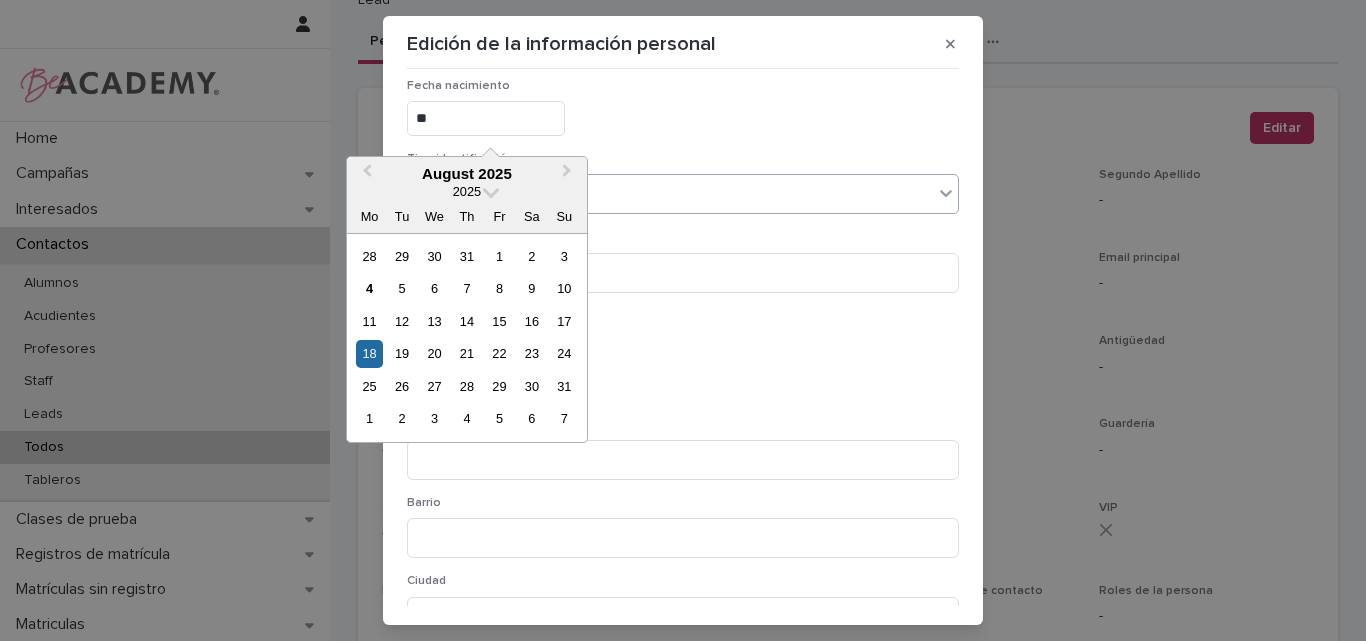 type on "*" 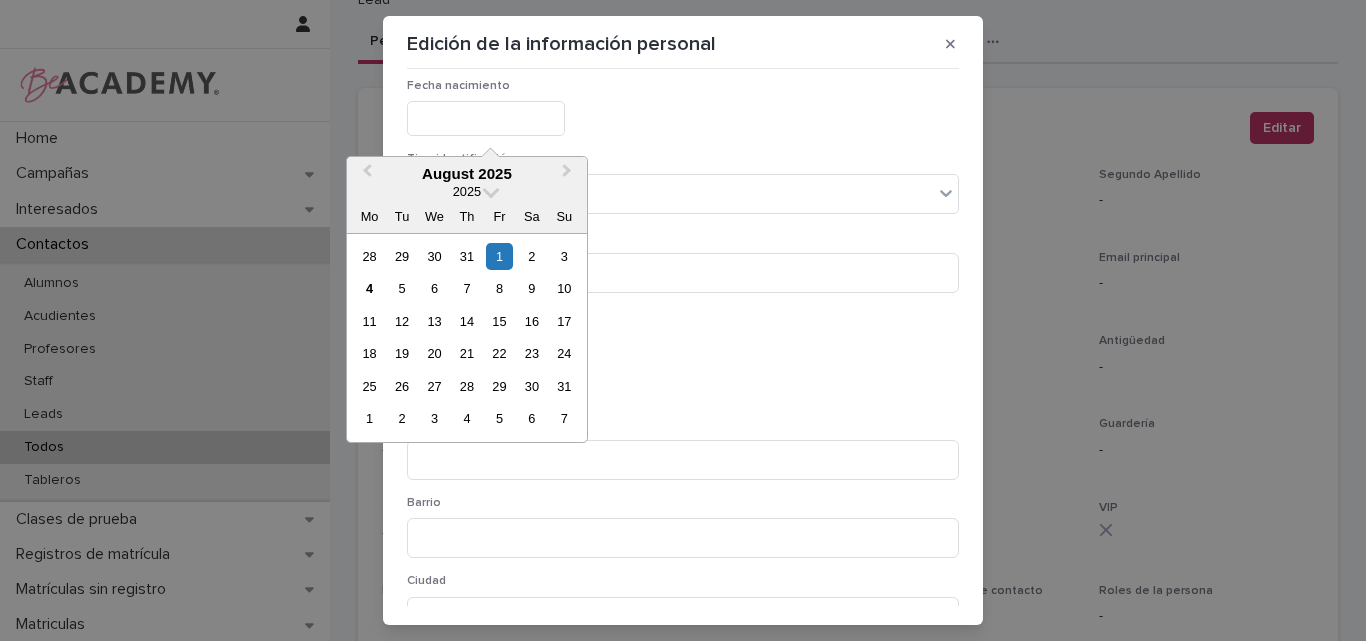 type 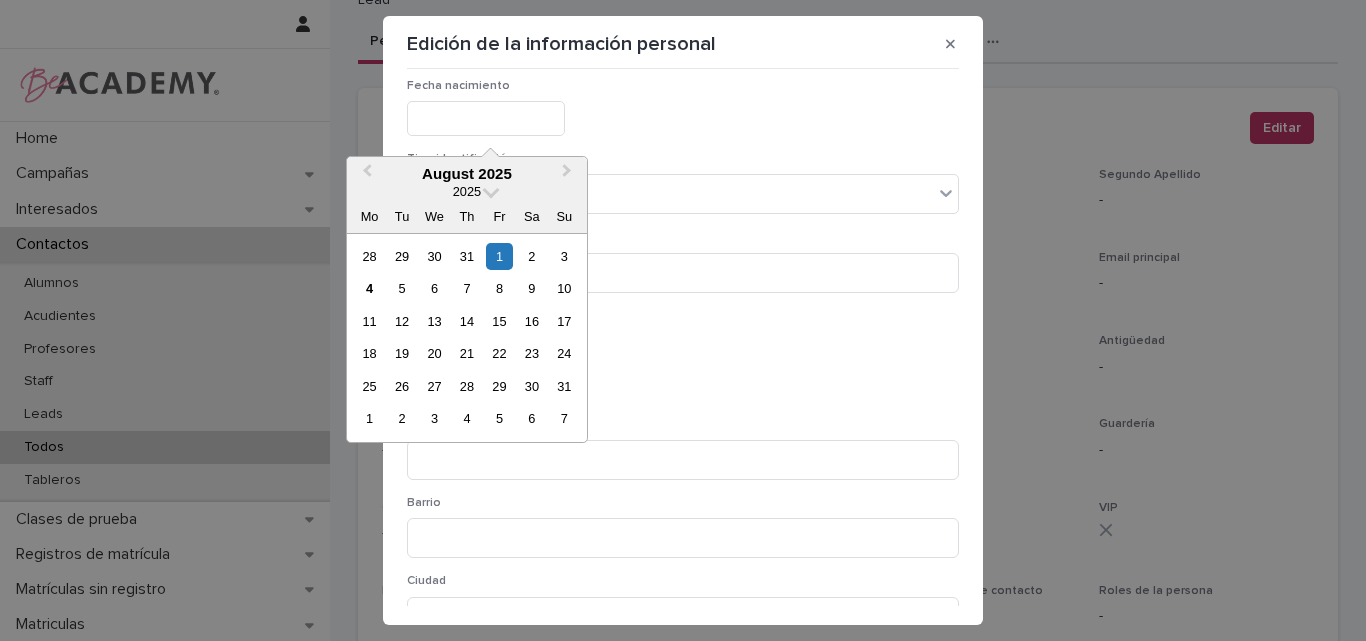 click at bounding box center [683, 118] 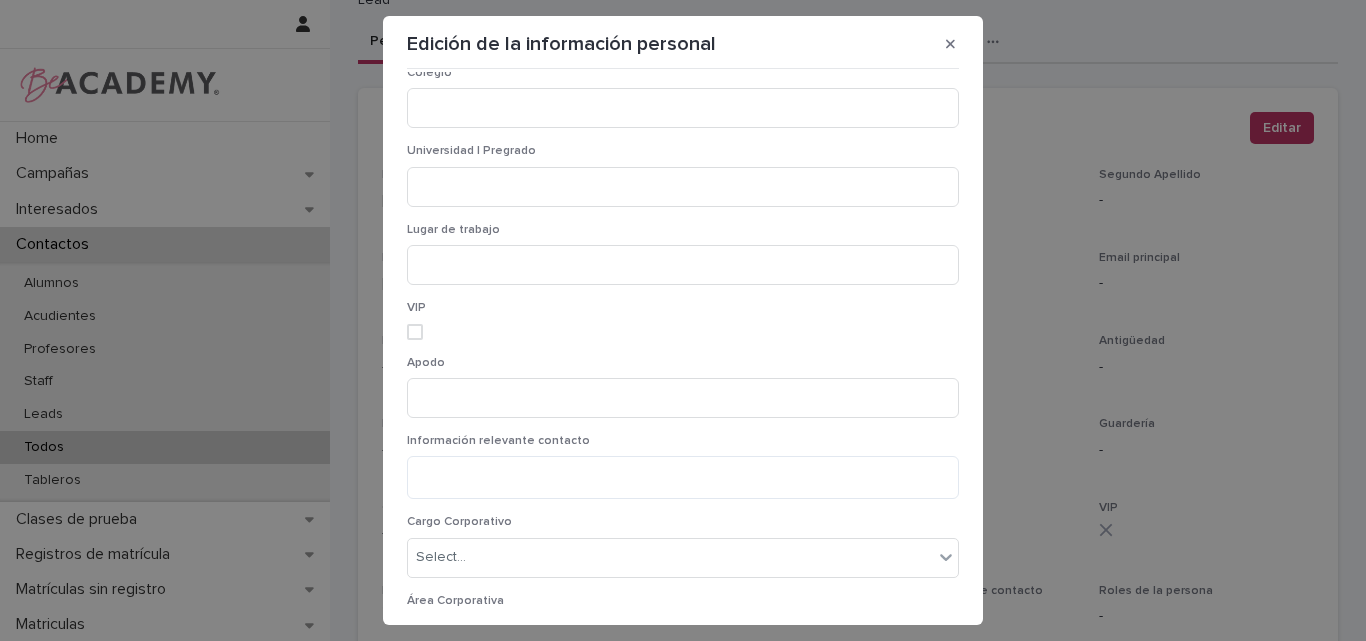 scroll, scrollTop: 1474, scrollLeft: 0, axis: vertical 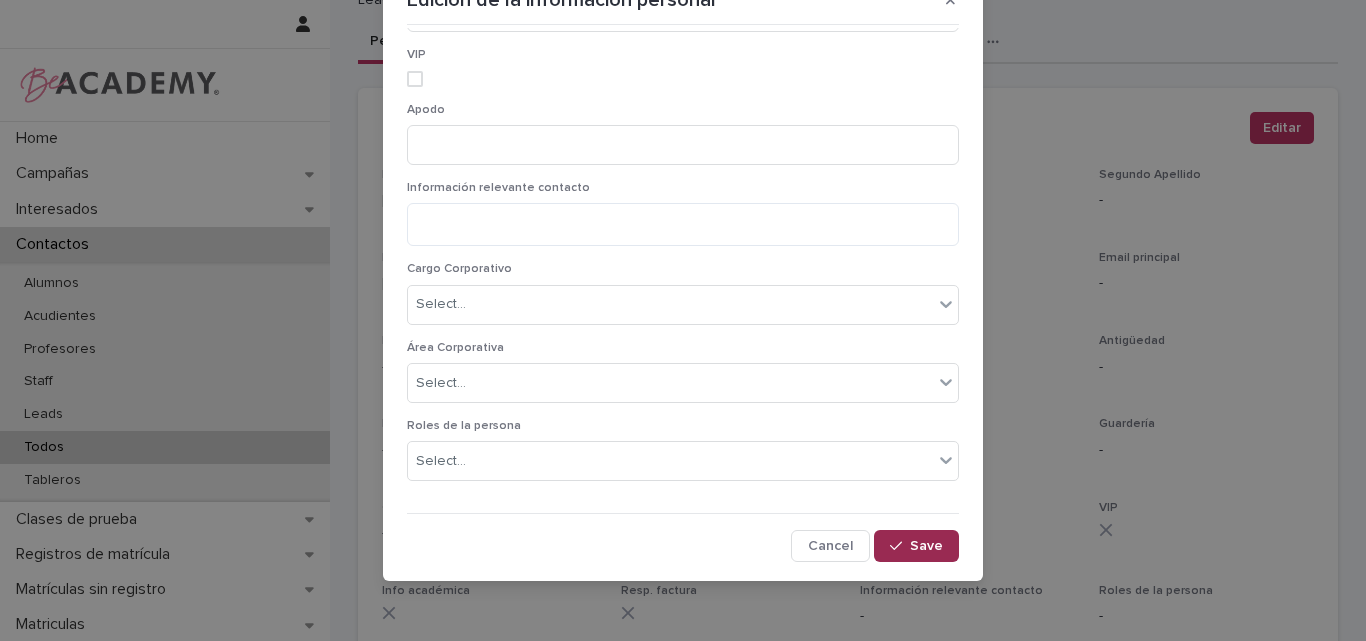 click on "Save" at bounding box center [926, 546] 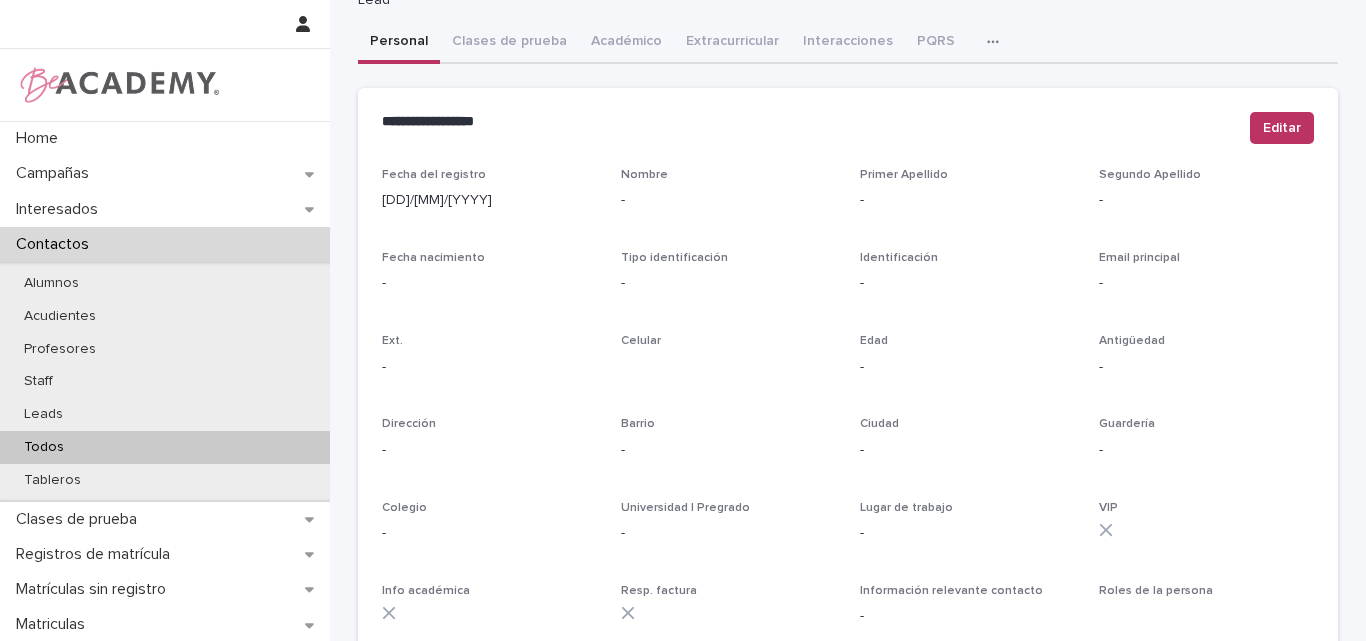 scroll, scrollTop: 0, scrollLeft: 0, axis: both 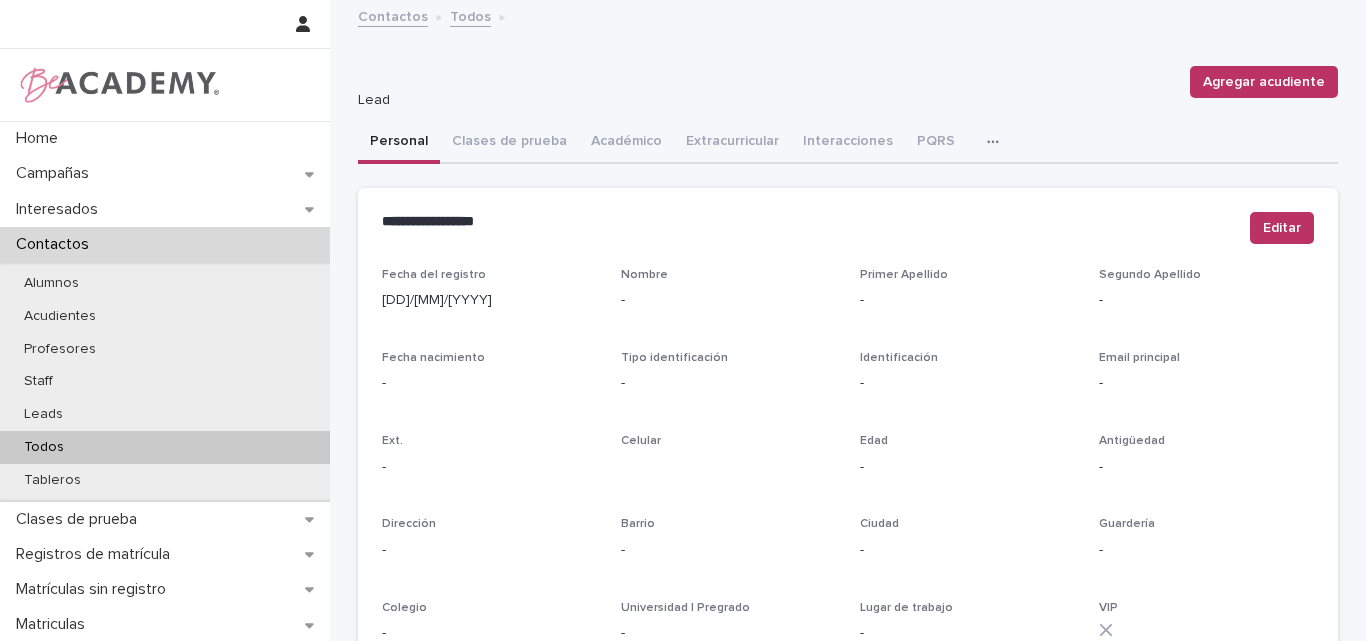 click on "Todos" at bounding box center [44, 447] 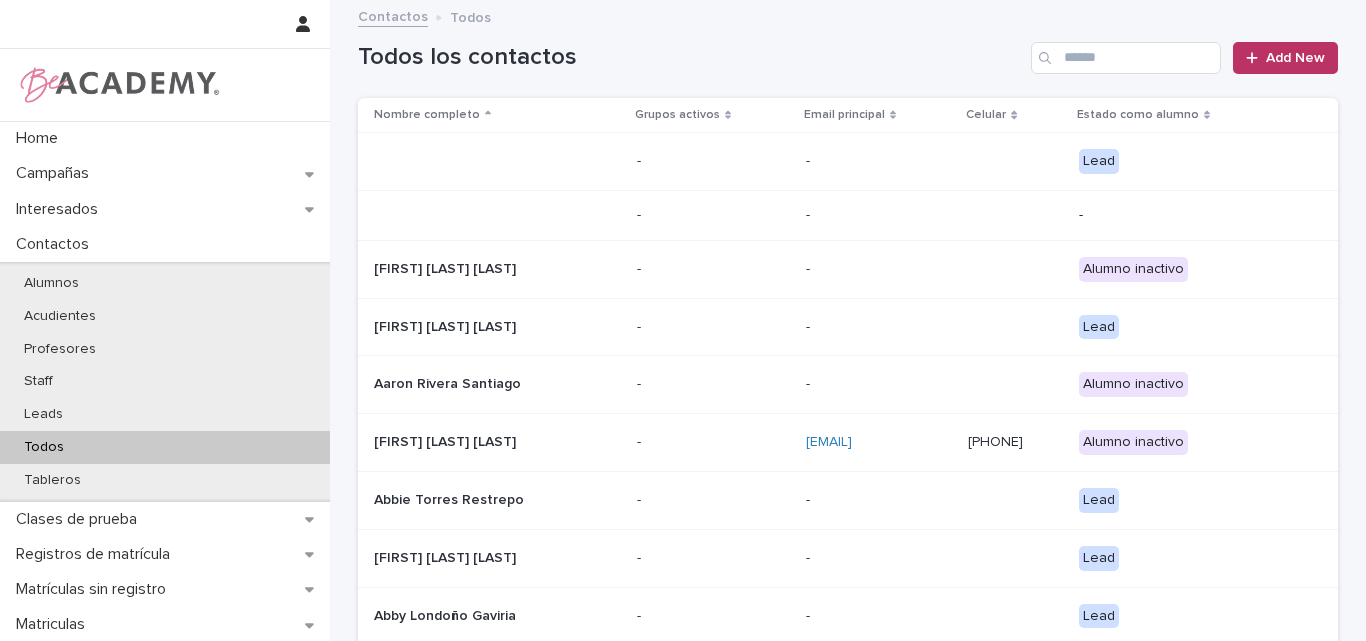 click at bounding box center [1015, 162] 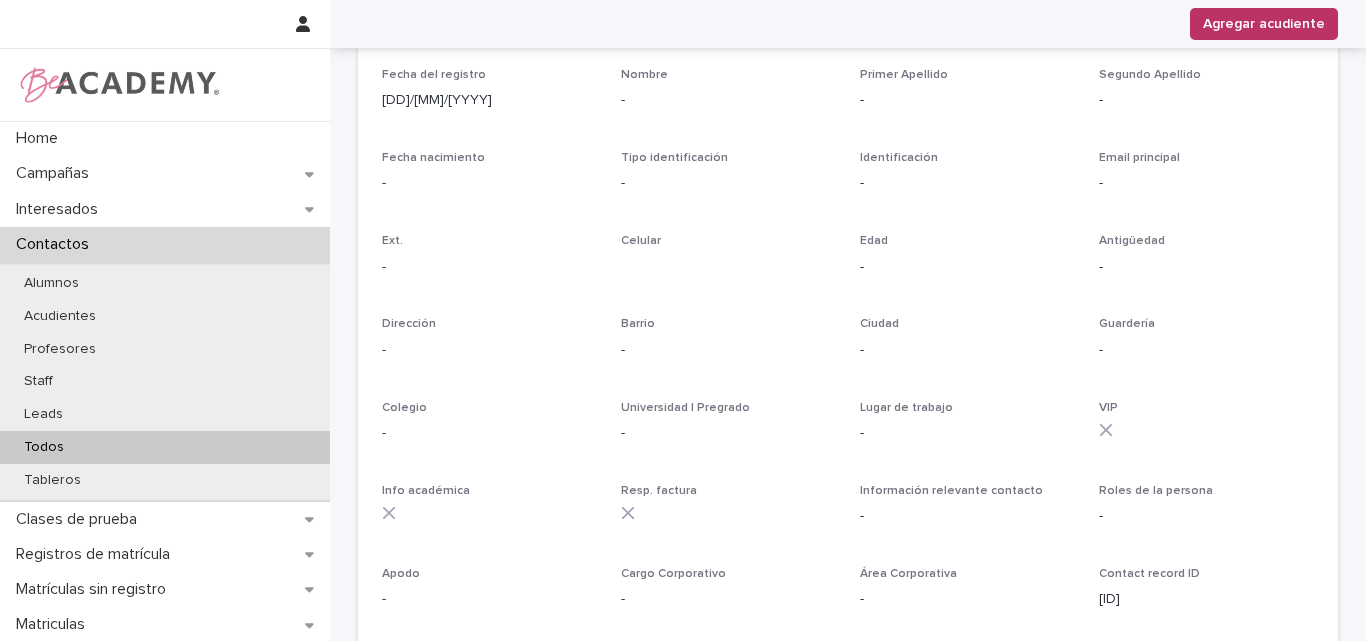 scroll, scrollTop: 0, scrollLeft: 0, axis: both 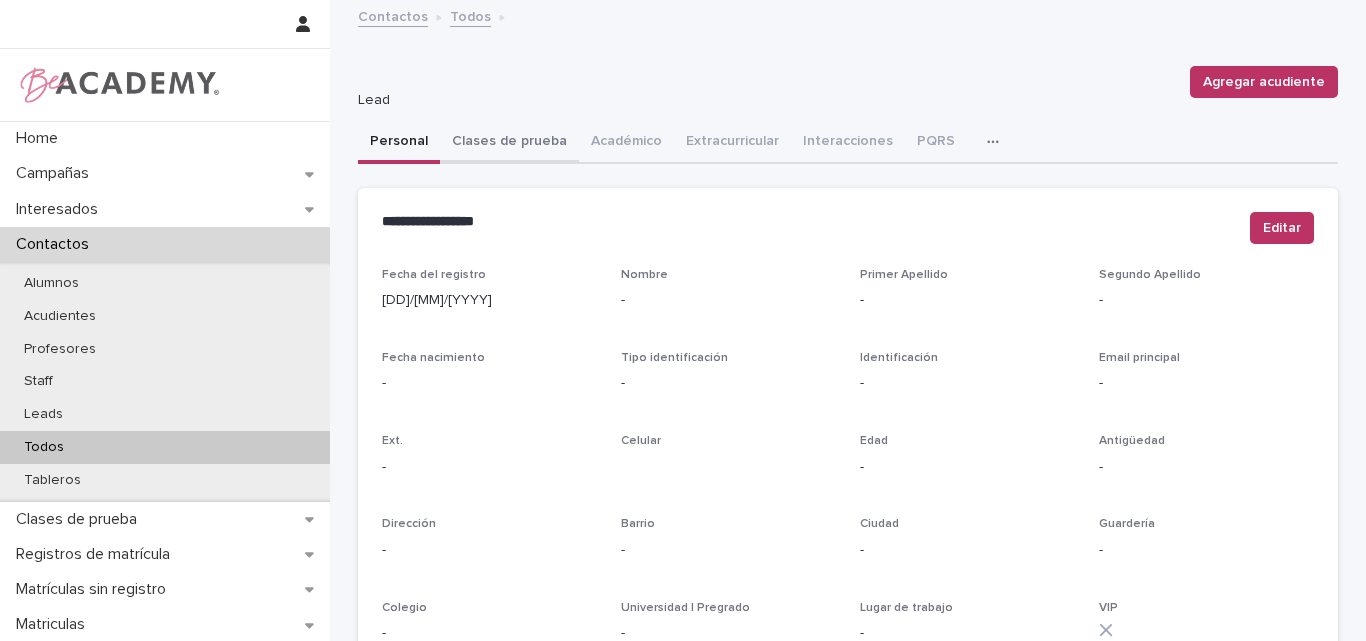 click on "Clases de prueba" at bounding box center (509, 143) 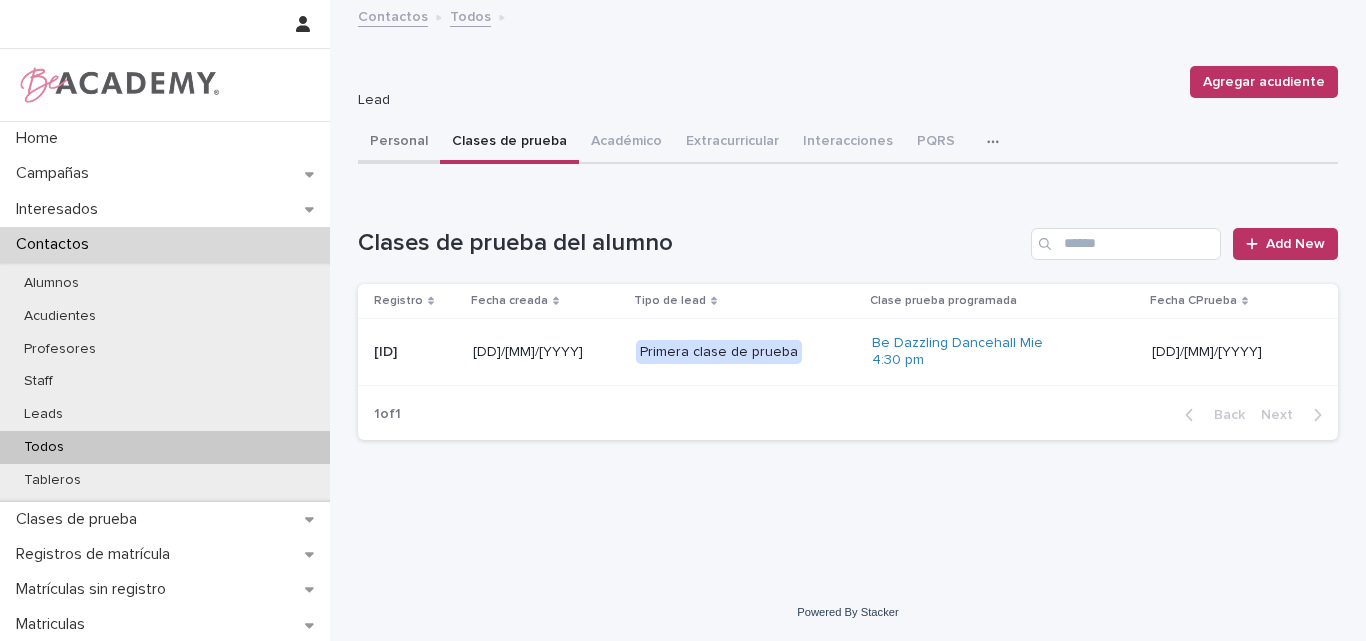 click on "Personal" at bounding box center [399, 143] 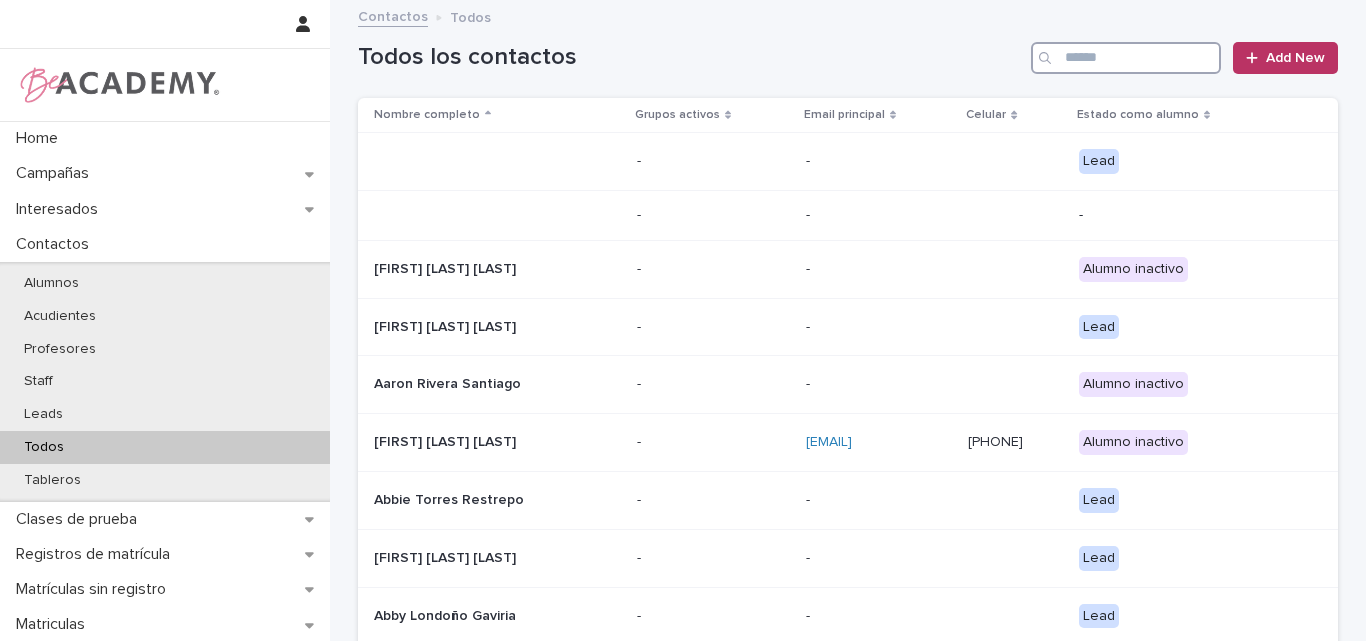 click at bounding box center (1126, 58) 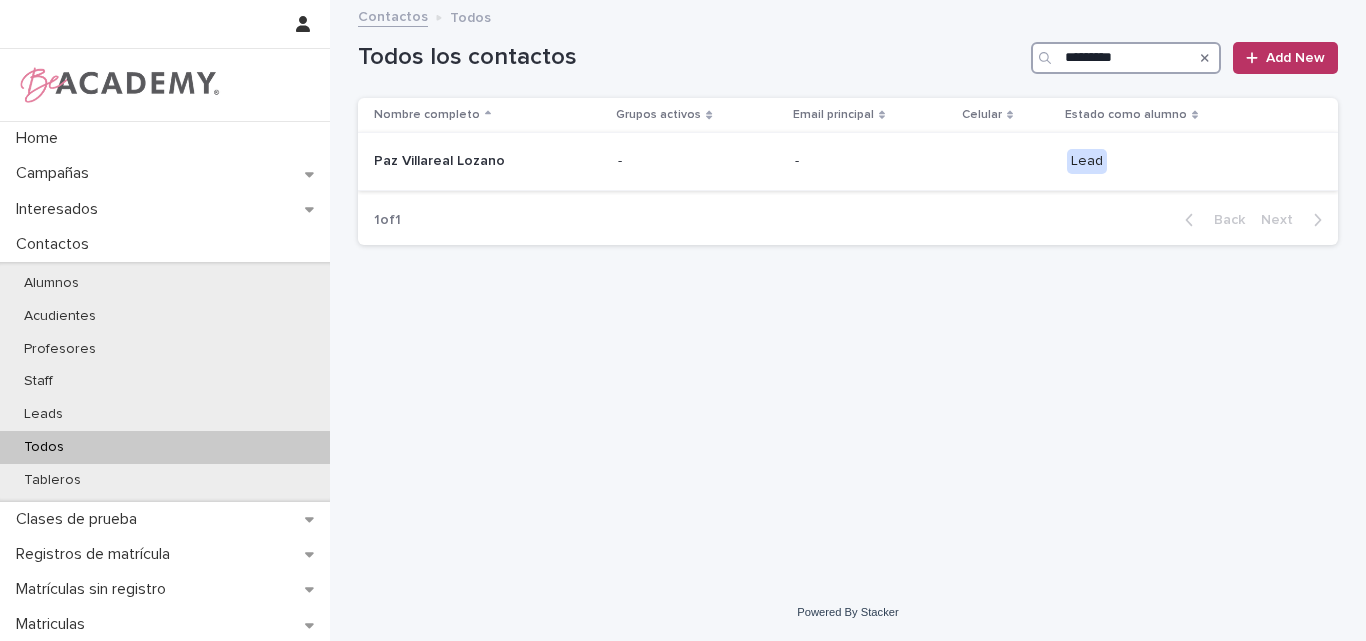 type on "*********" 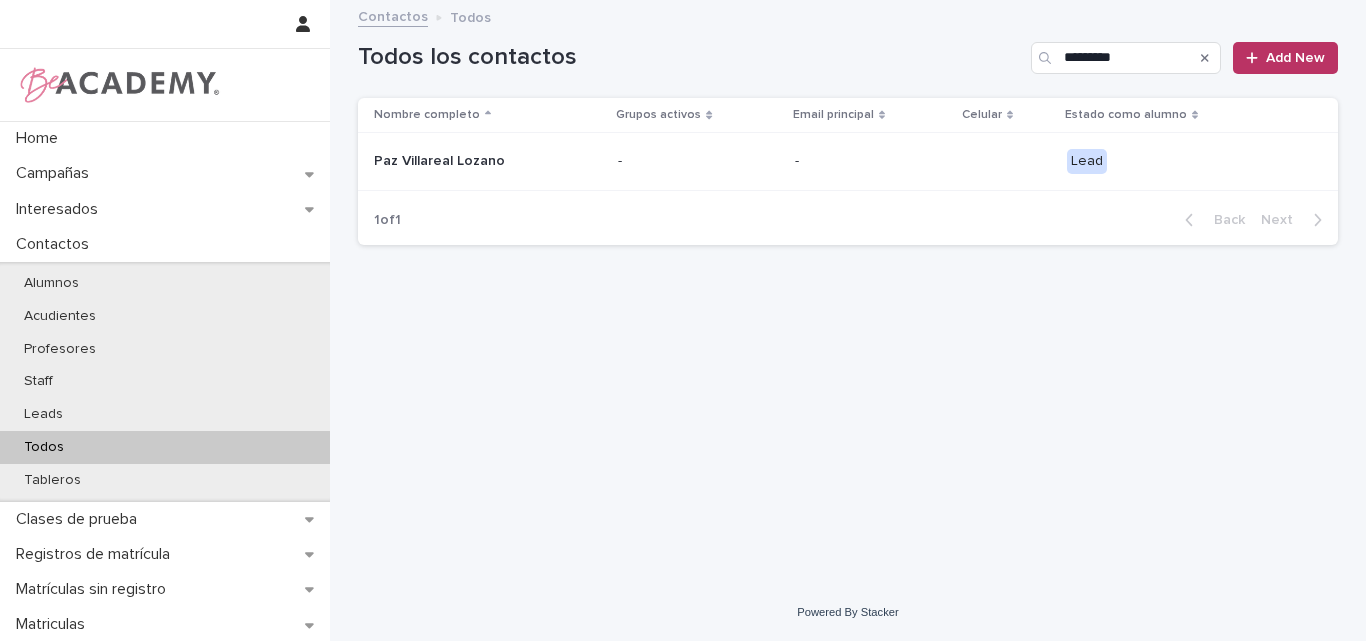 click on "Paz Villareal Lozano" at bounding box center [474, 161] 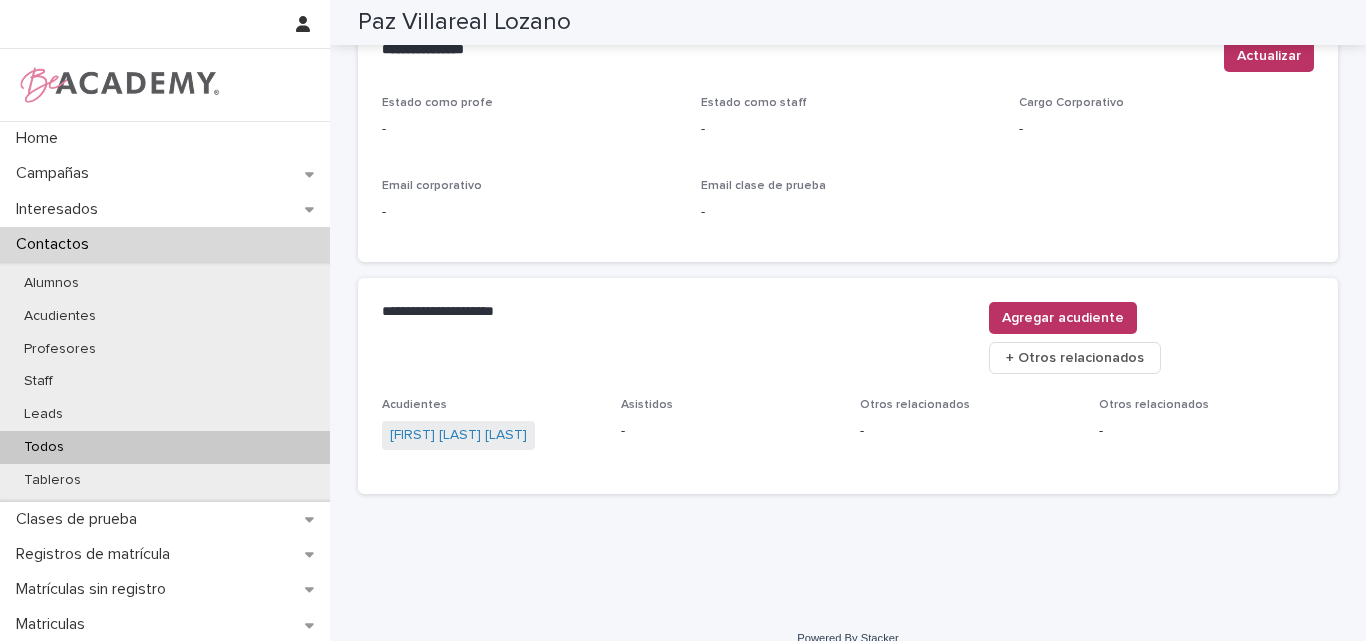 scroll, scrollTop: 868, scrollLeft: 0, axis: vertical 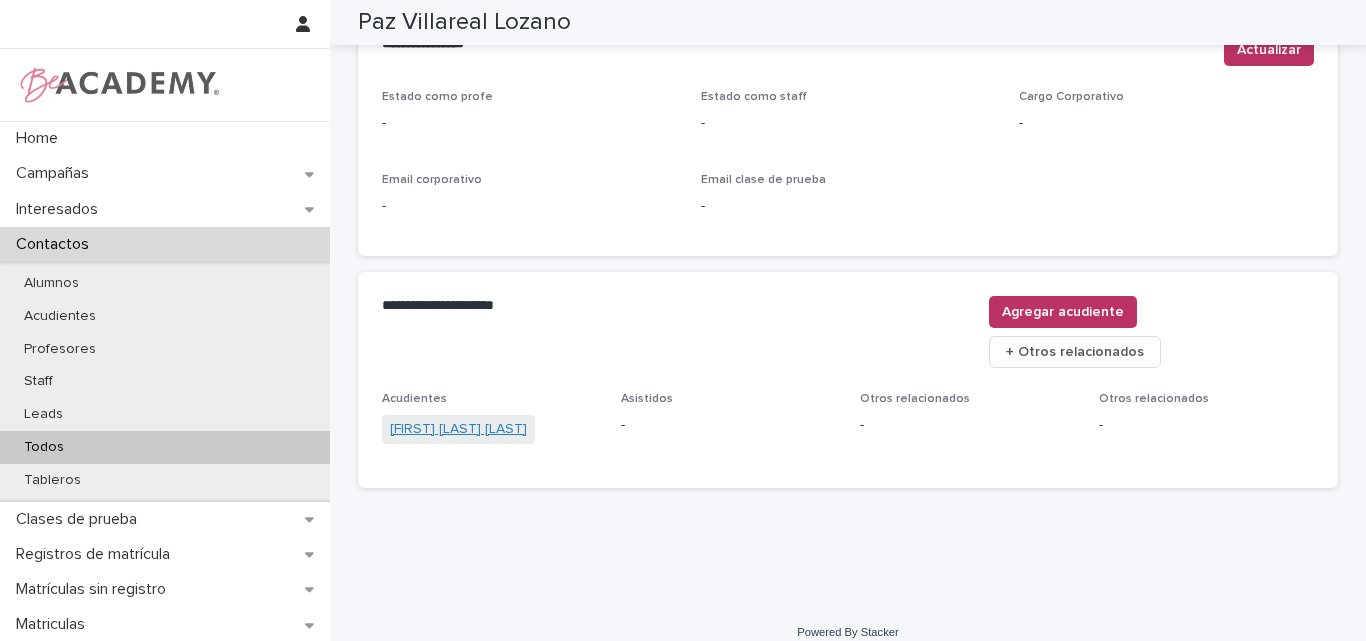 click on "[FIRST] [LAST] [LAST]" at bounding box center (458, 429) 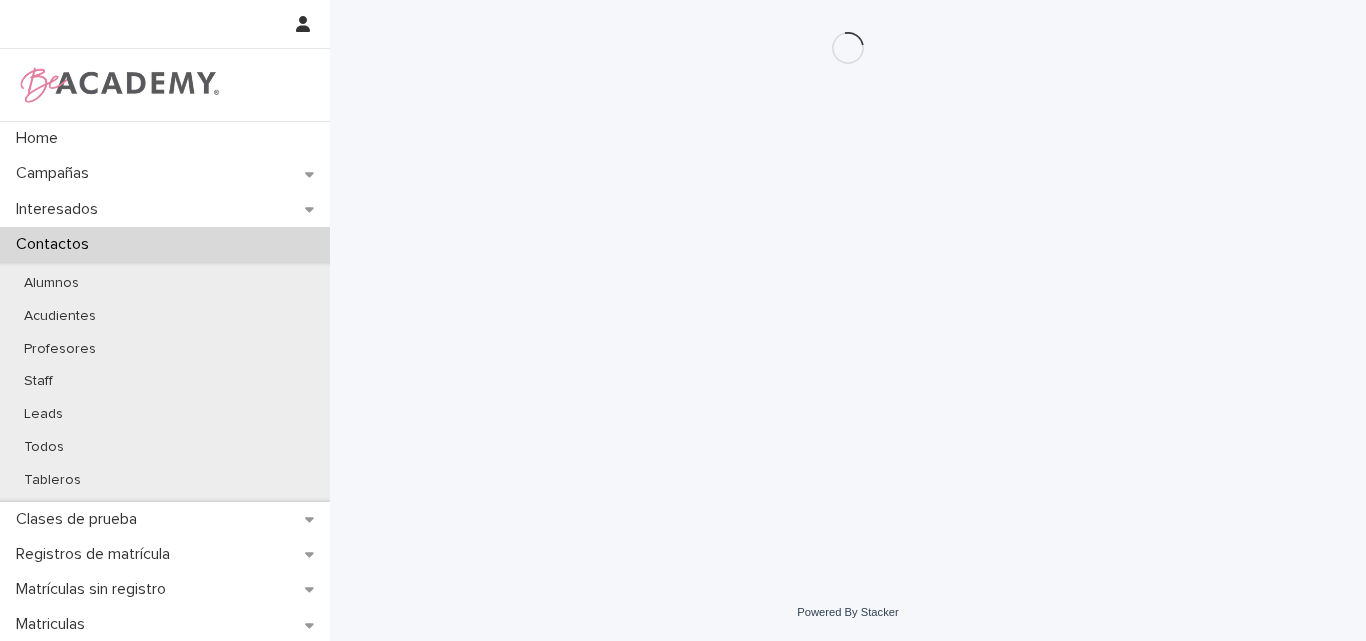 scroll, scrollTop: 0, scrollLeft: 0, axis: both 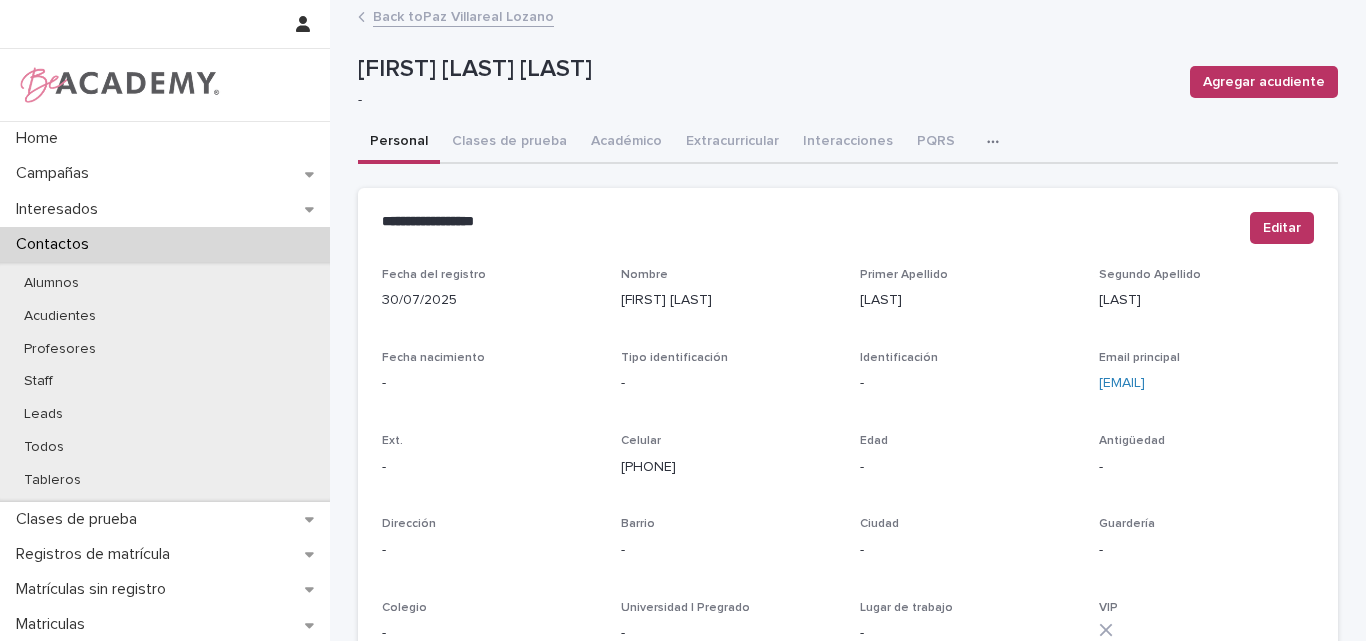 drag, startPoint x: 716, startPoint y: 474, endPoint x: 604, endPoint y: 476, distance: 112.01785 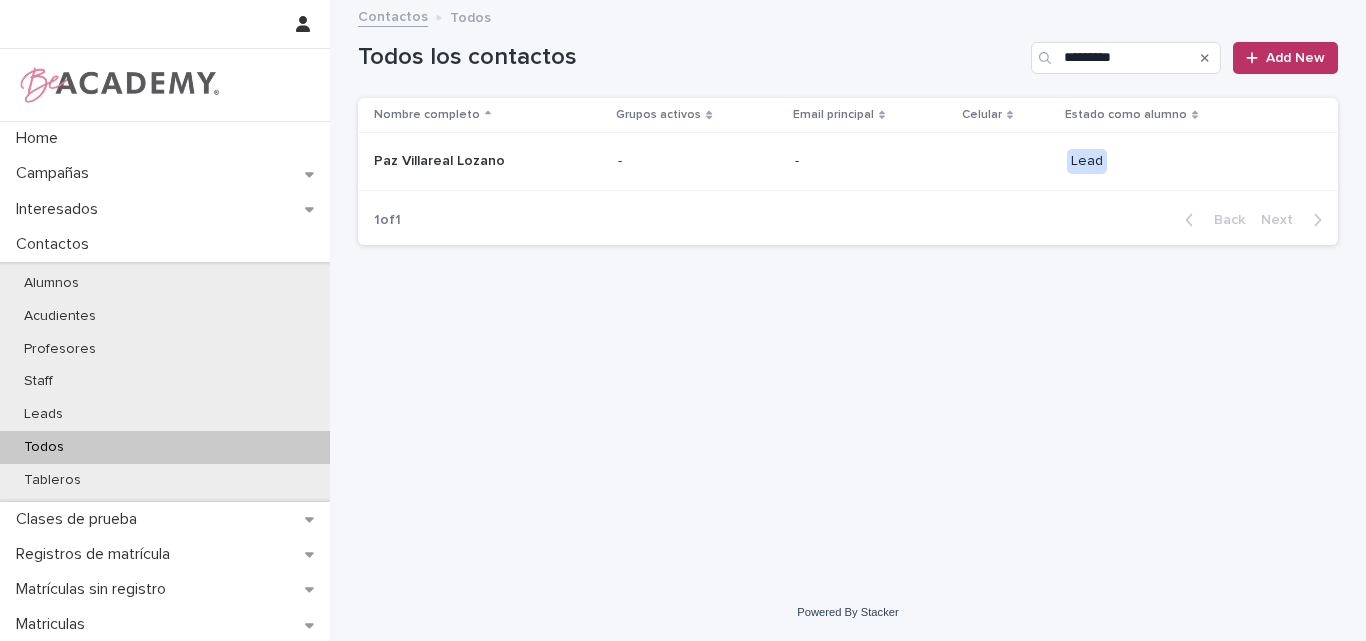 type on "***" 